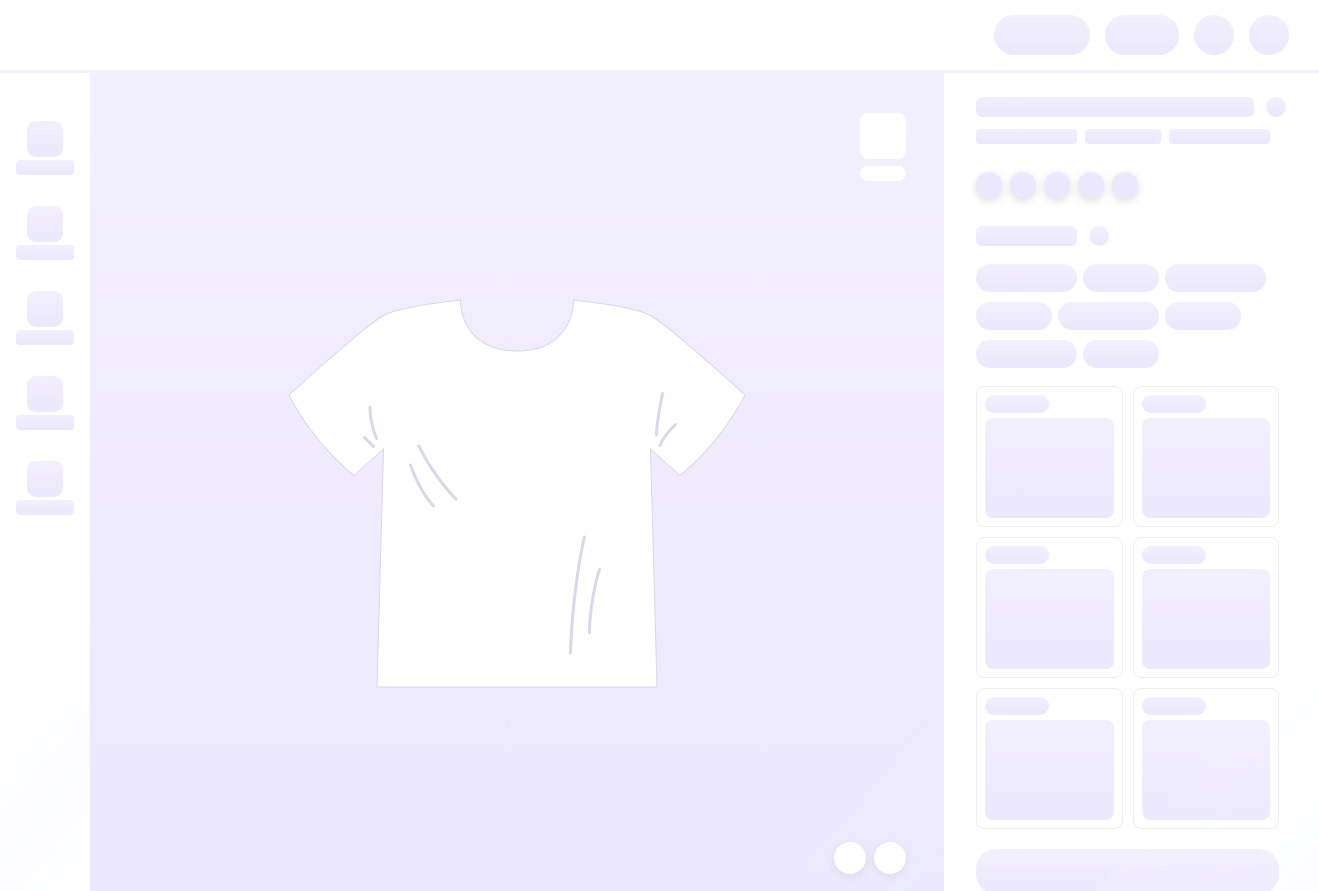 scroll, scrollTop: 0, scrollLeft: 0, axis: both 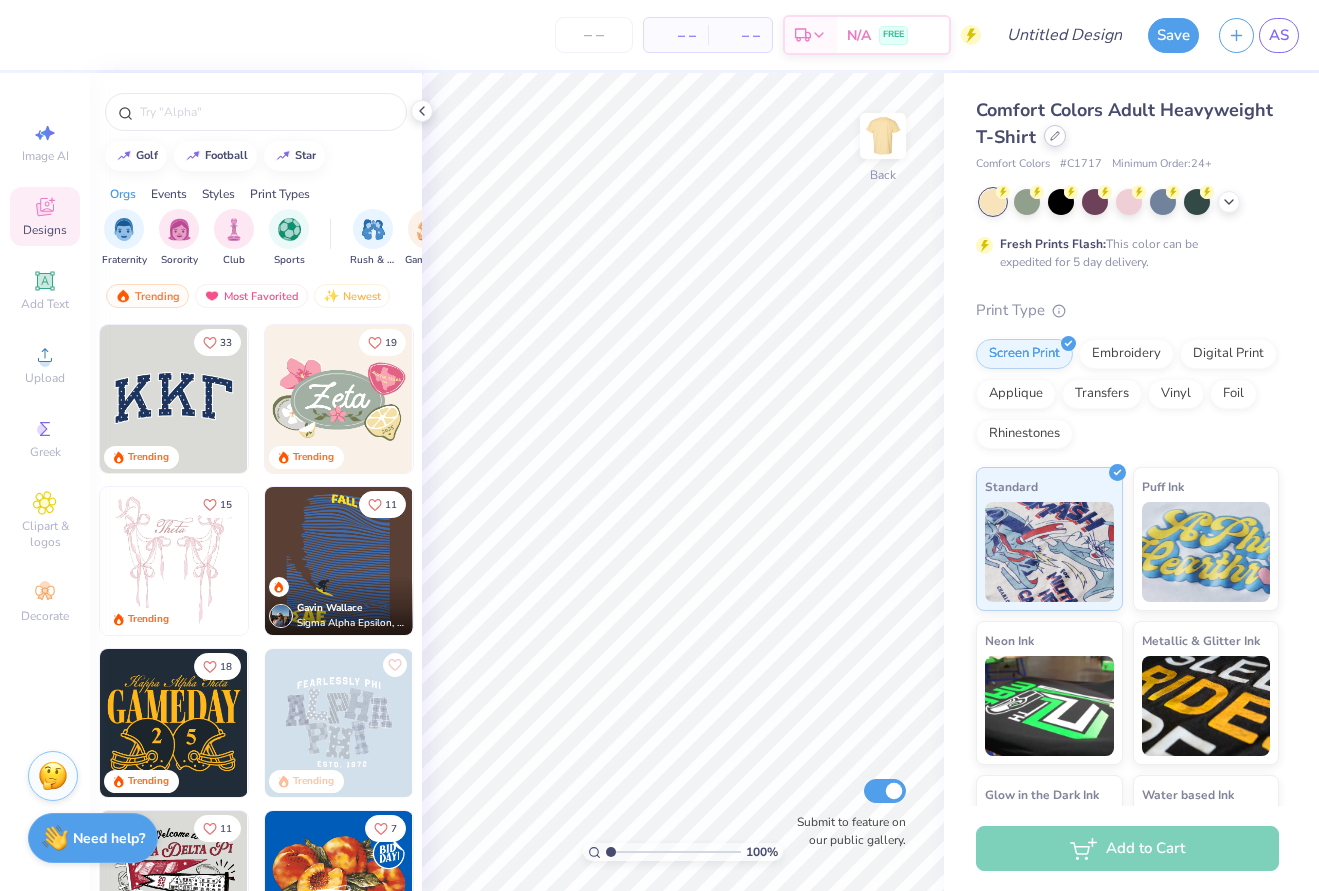 click at bounding box center [1055, 136] 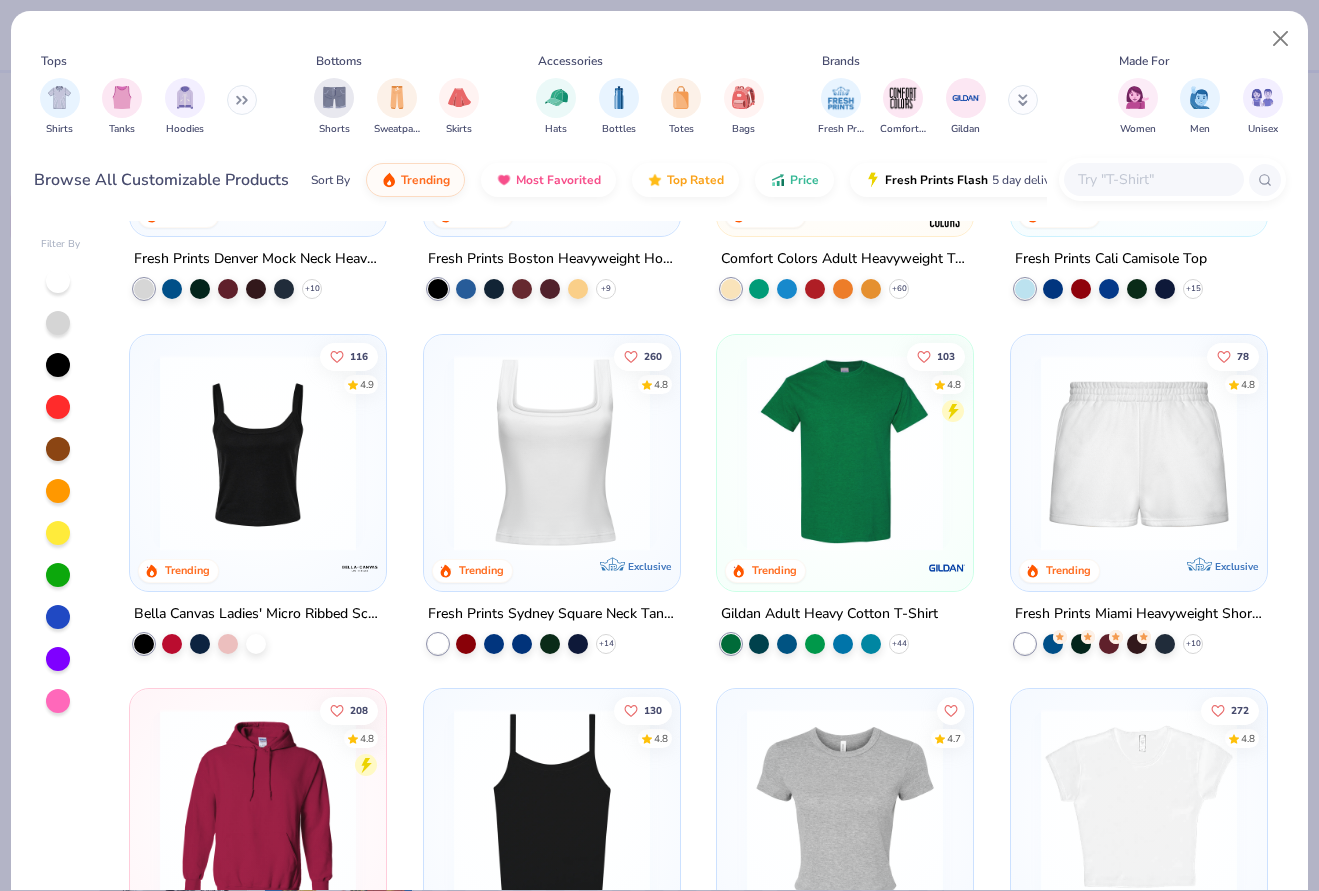 scroll, scrollTop: 540, scrollLeft: 0, axis: vertical 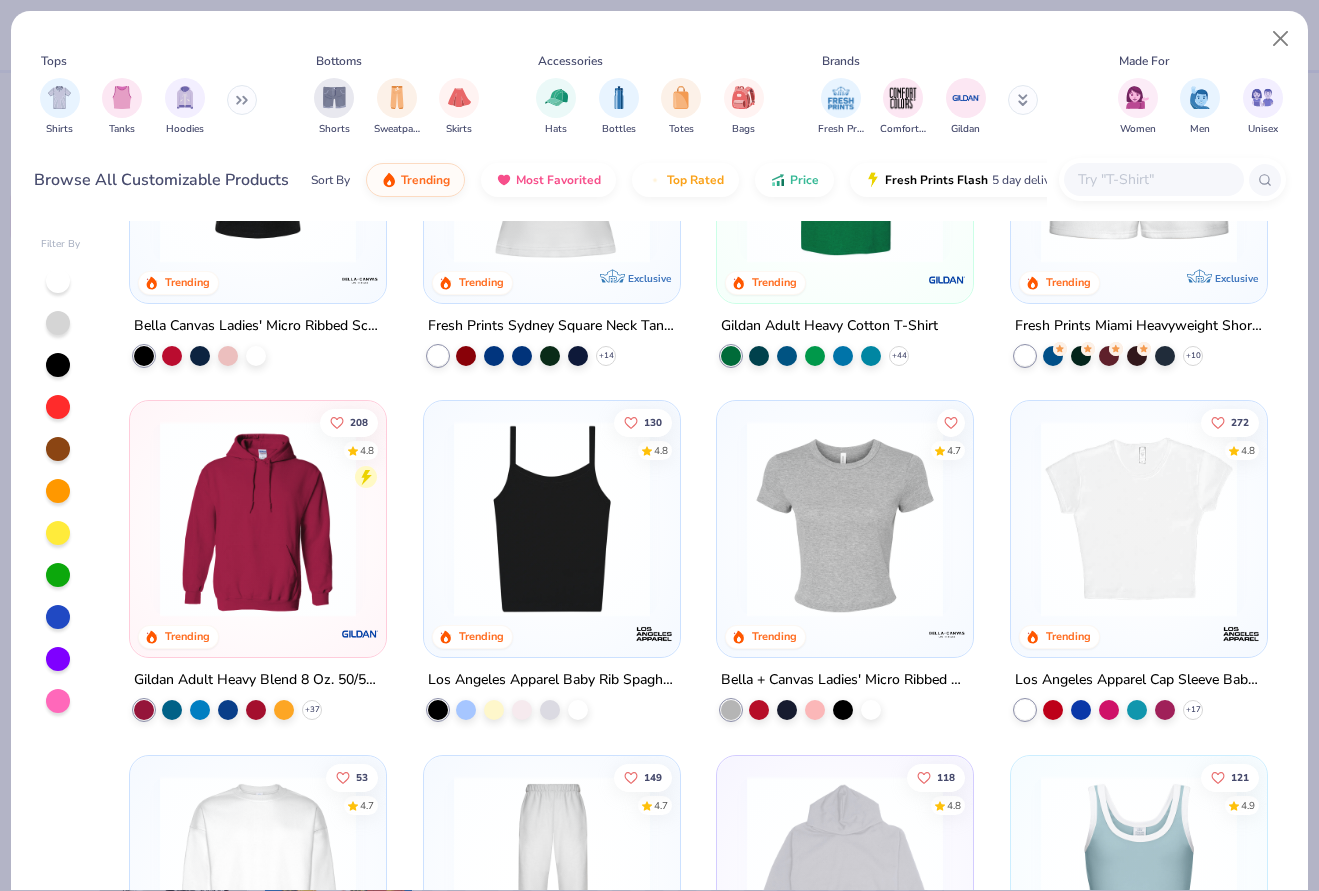 click at bounding box center (552, 519) 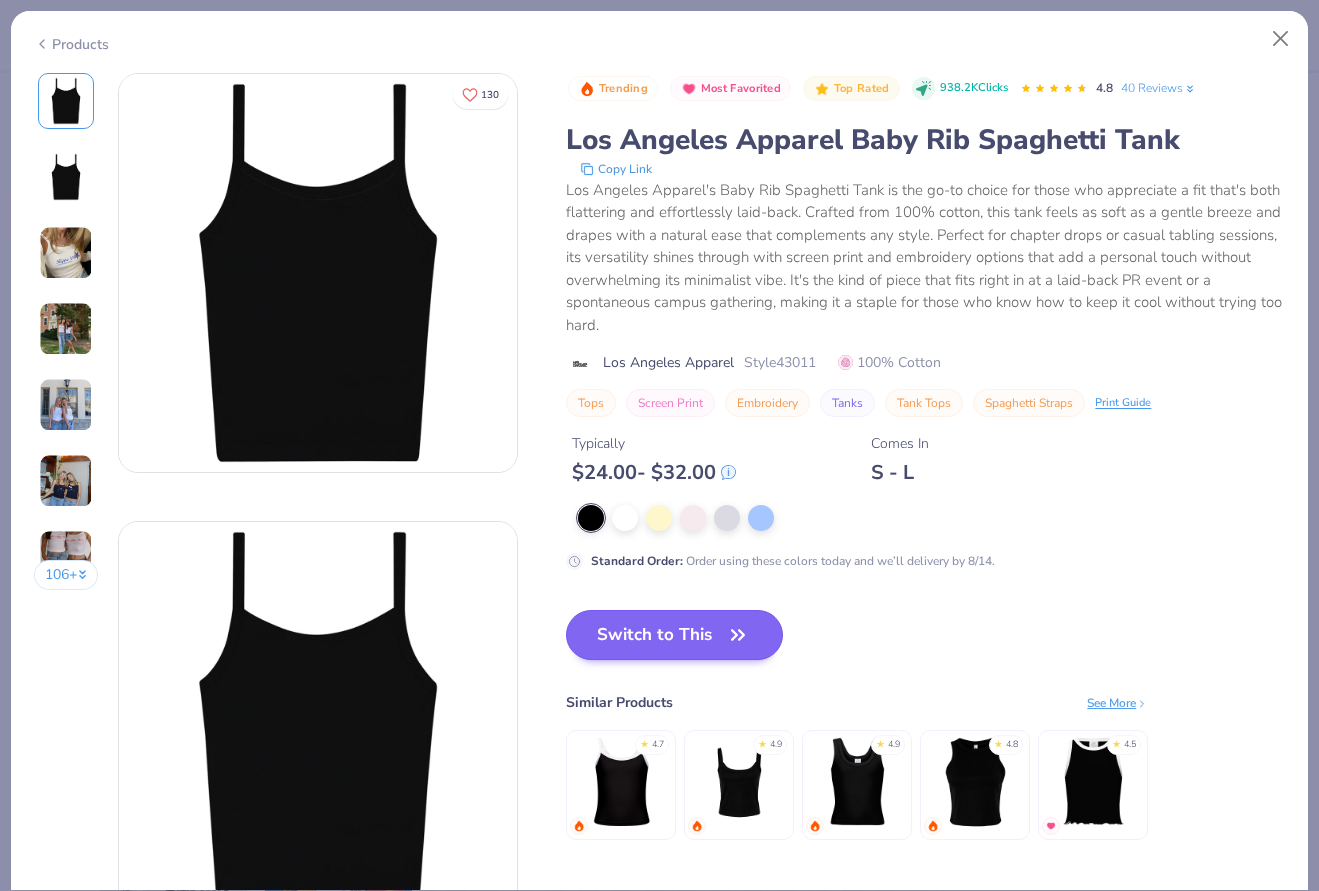 click on "Switch to This" at bounding box center (674, 635) 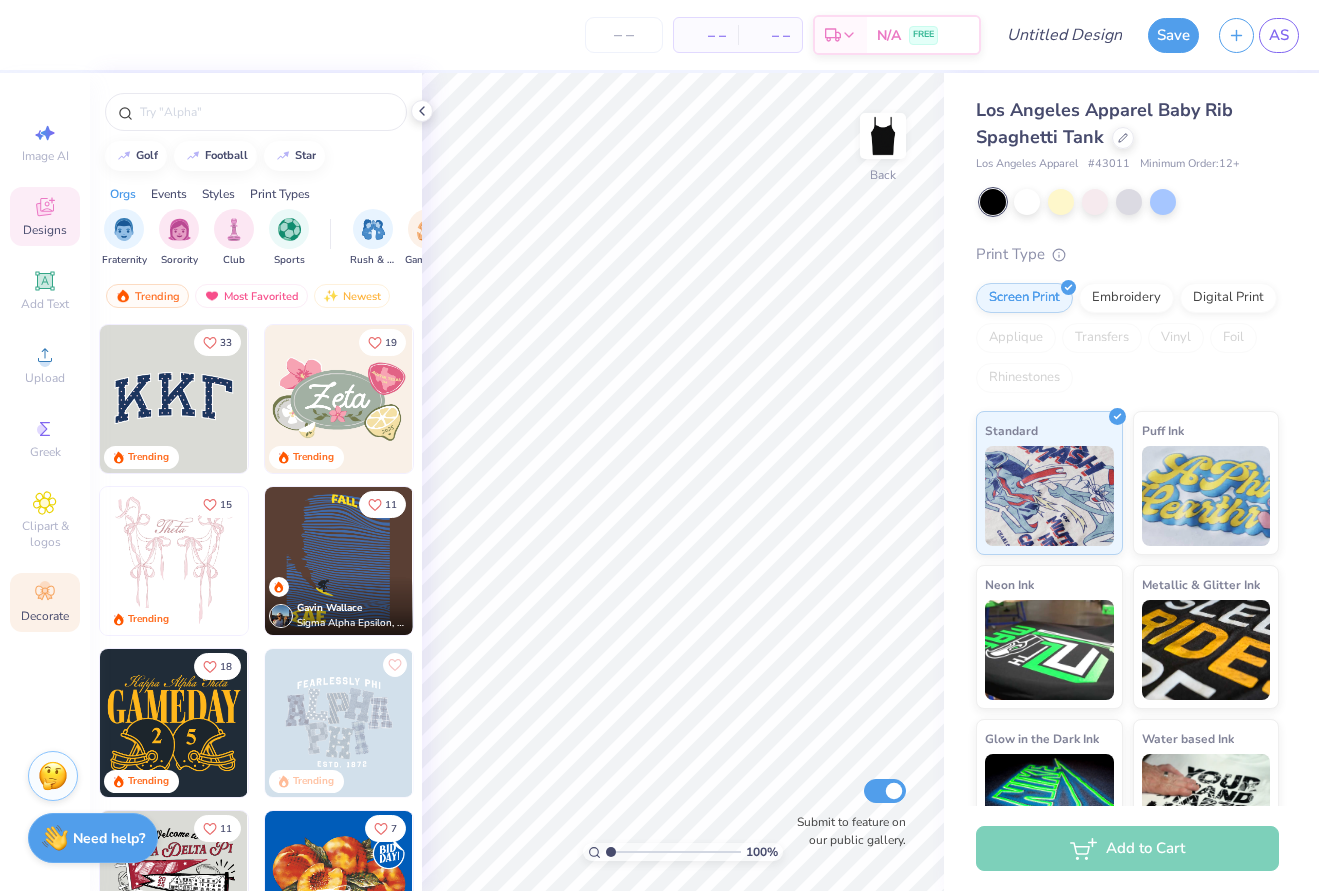 click on "Decorate" at bounding box center [45, 602] 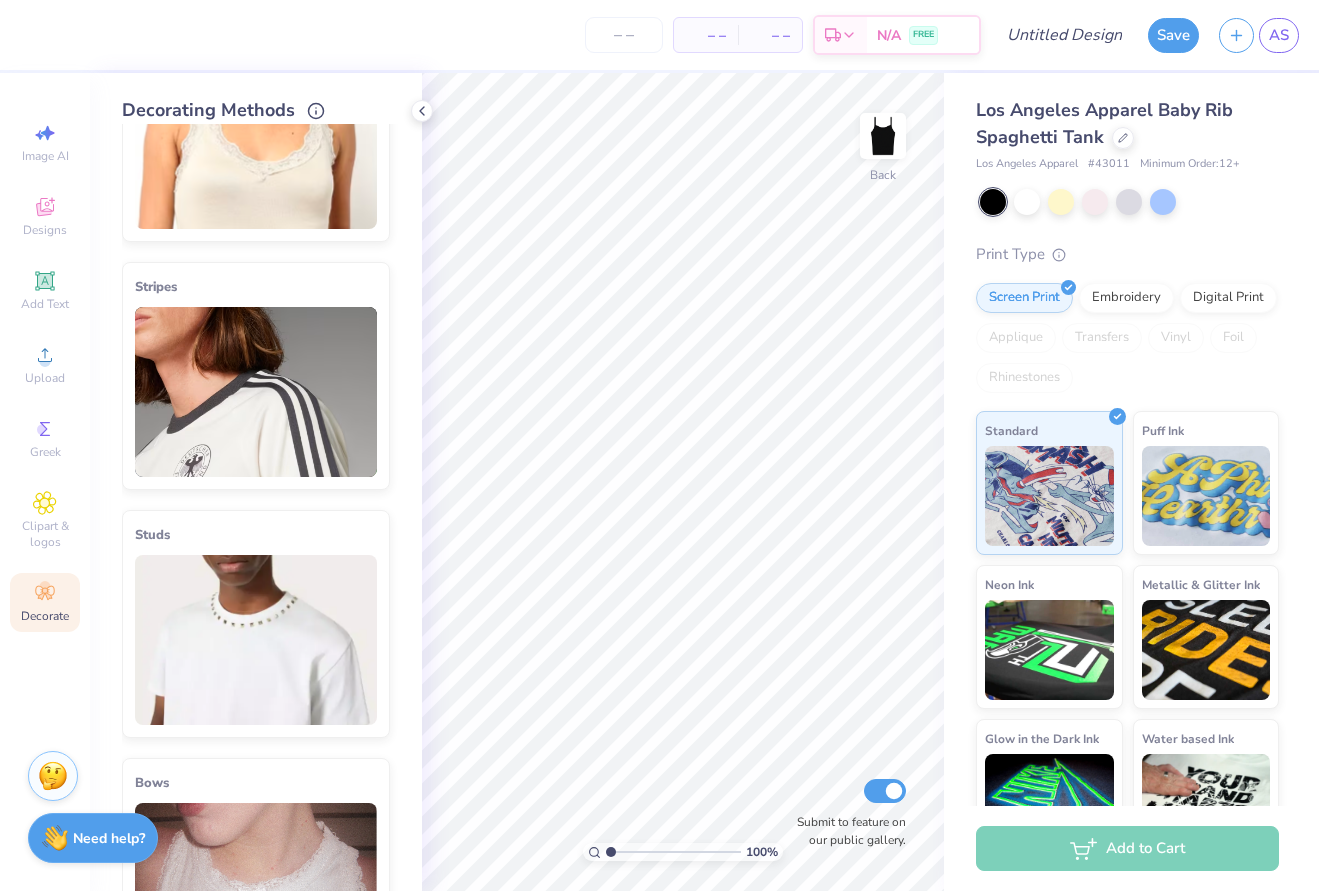 scroll, scrollTop: 392, scrollLeft: 0, axis: vertical 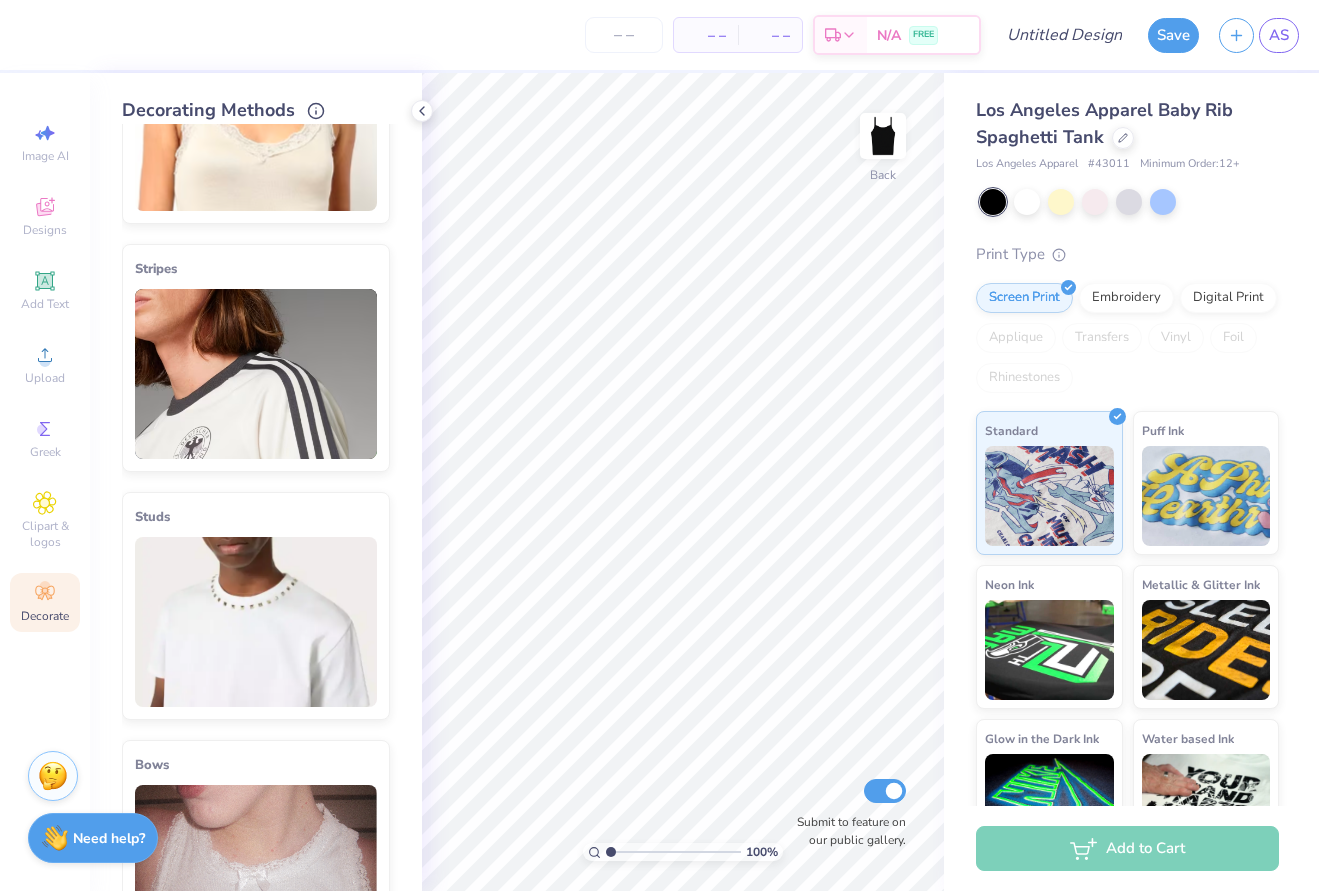 click at bounding box center (256, 374) 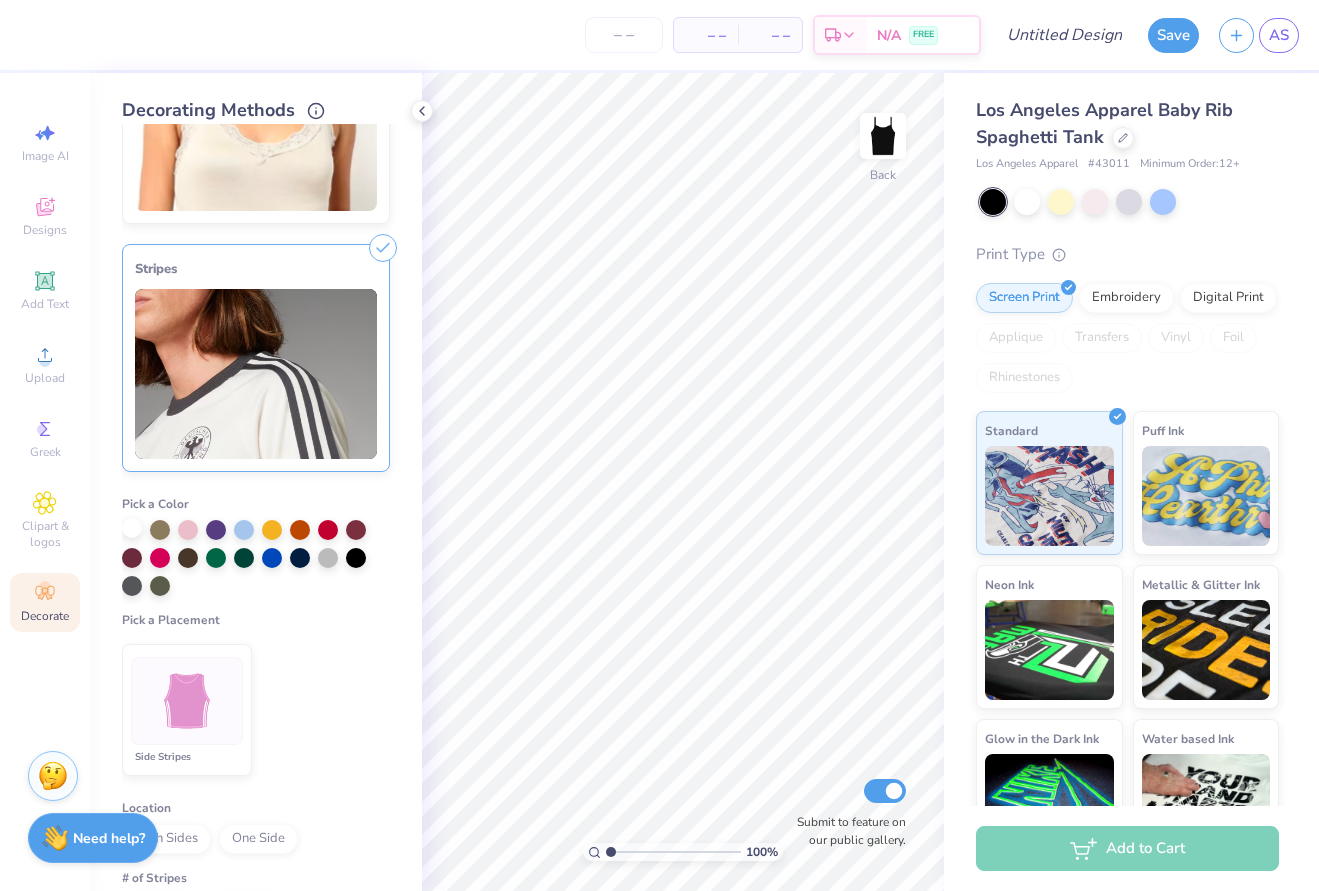click at bounding box center (132, 528) 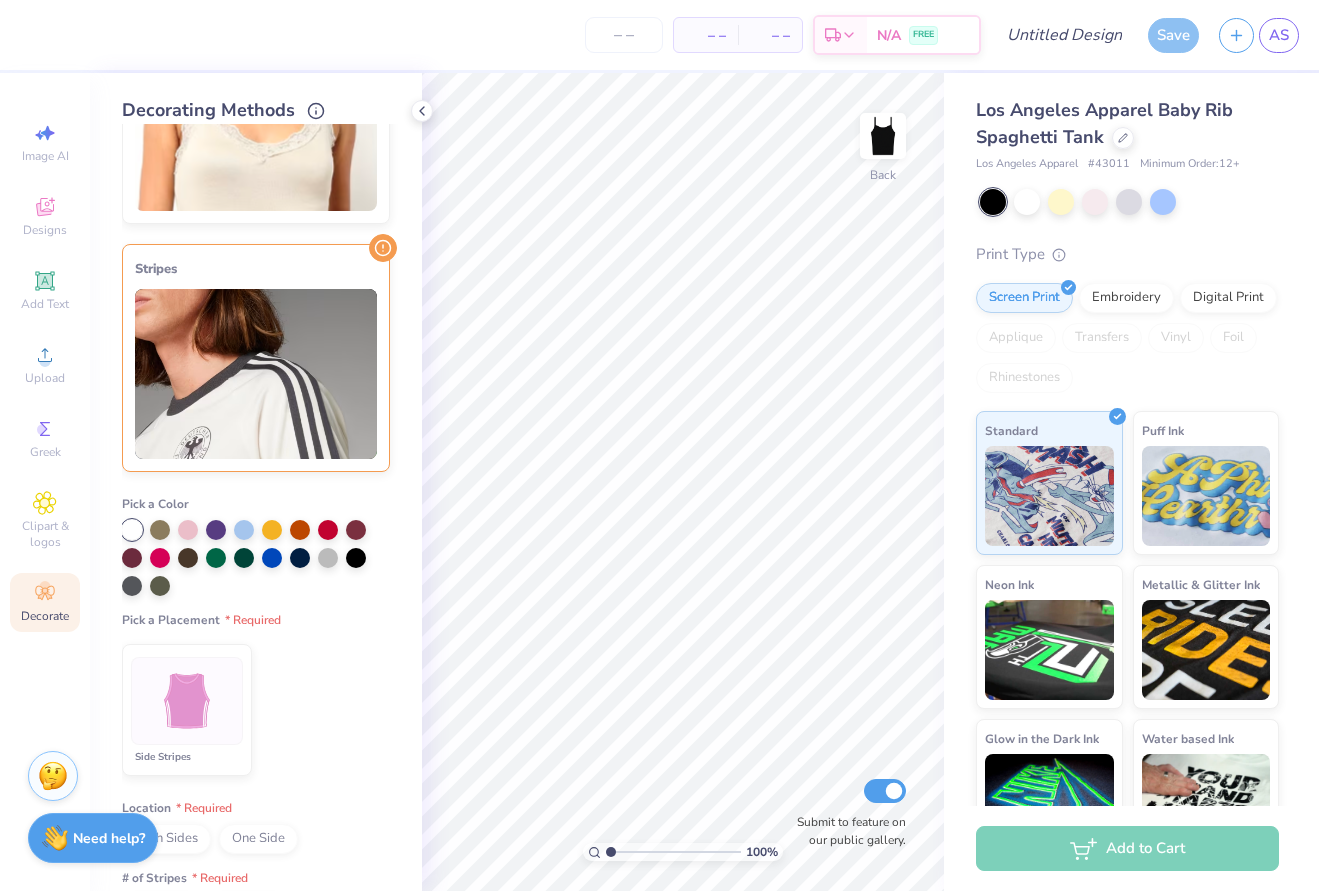 click at bounding box center [187, 701] 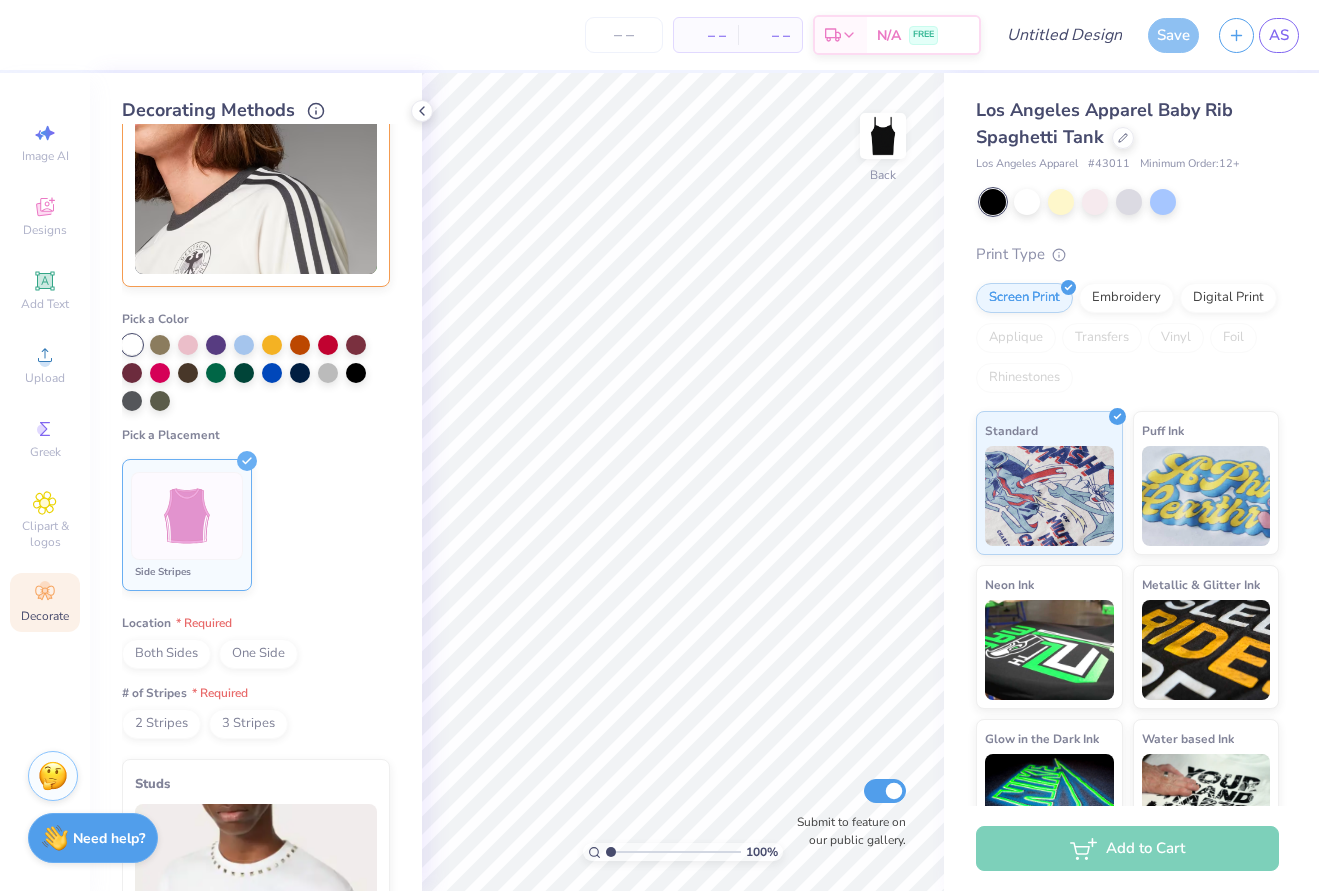 scroll, scrollTop: 578, scrollLeft: 0, axis: vertical 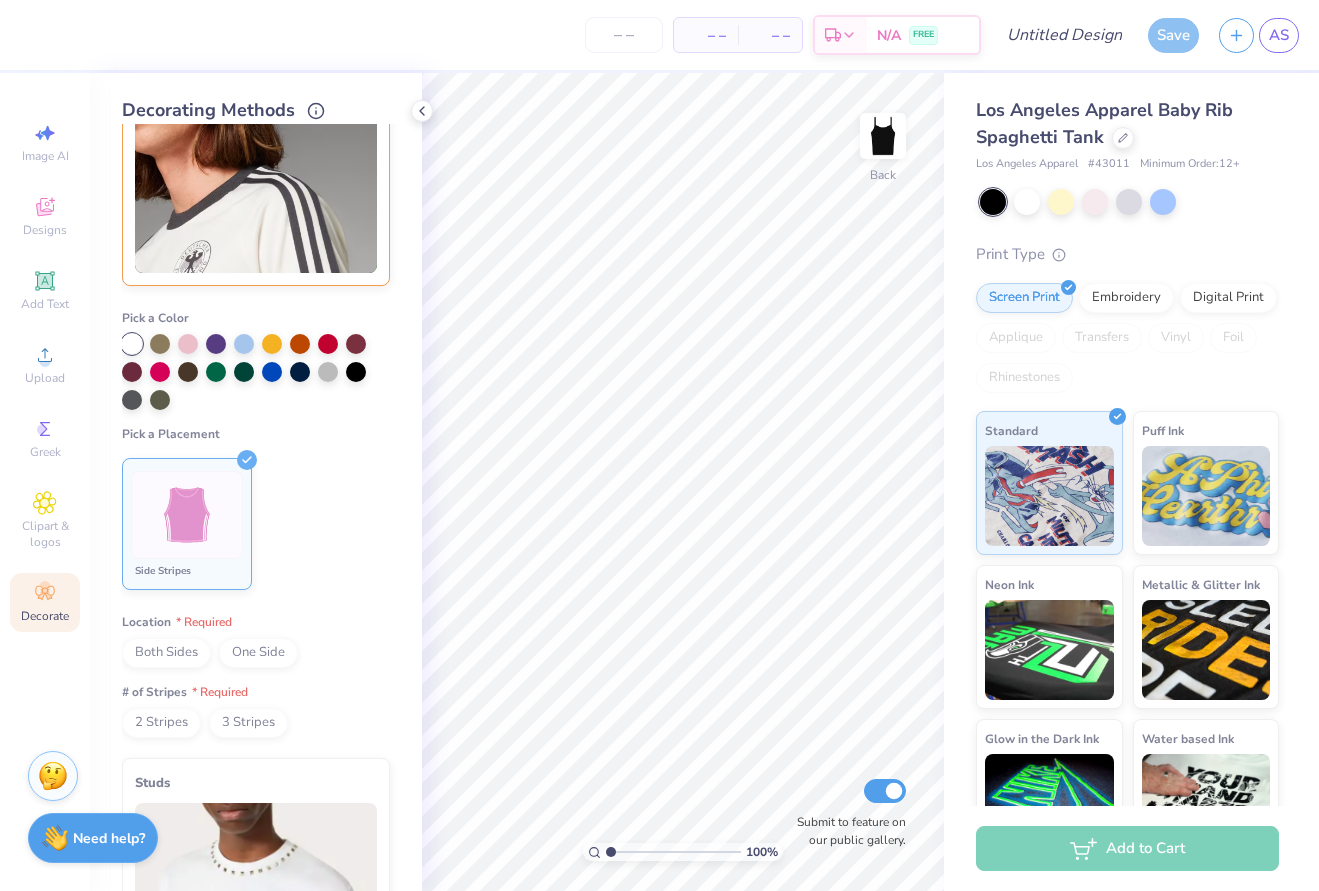 click on "Both Sides" at bounding box center [166, 653] 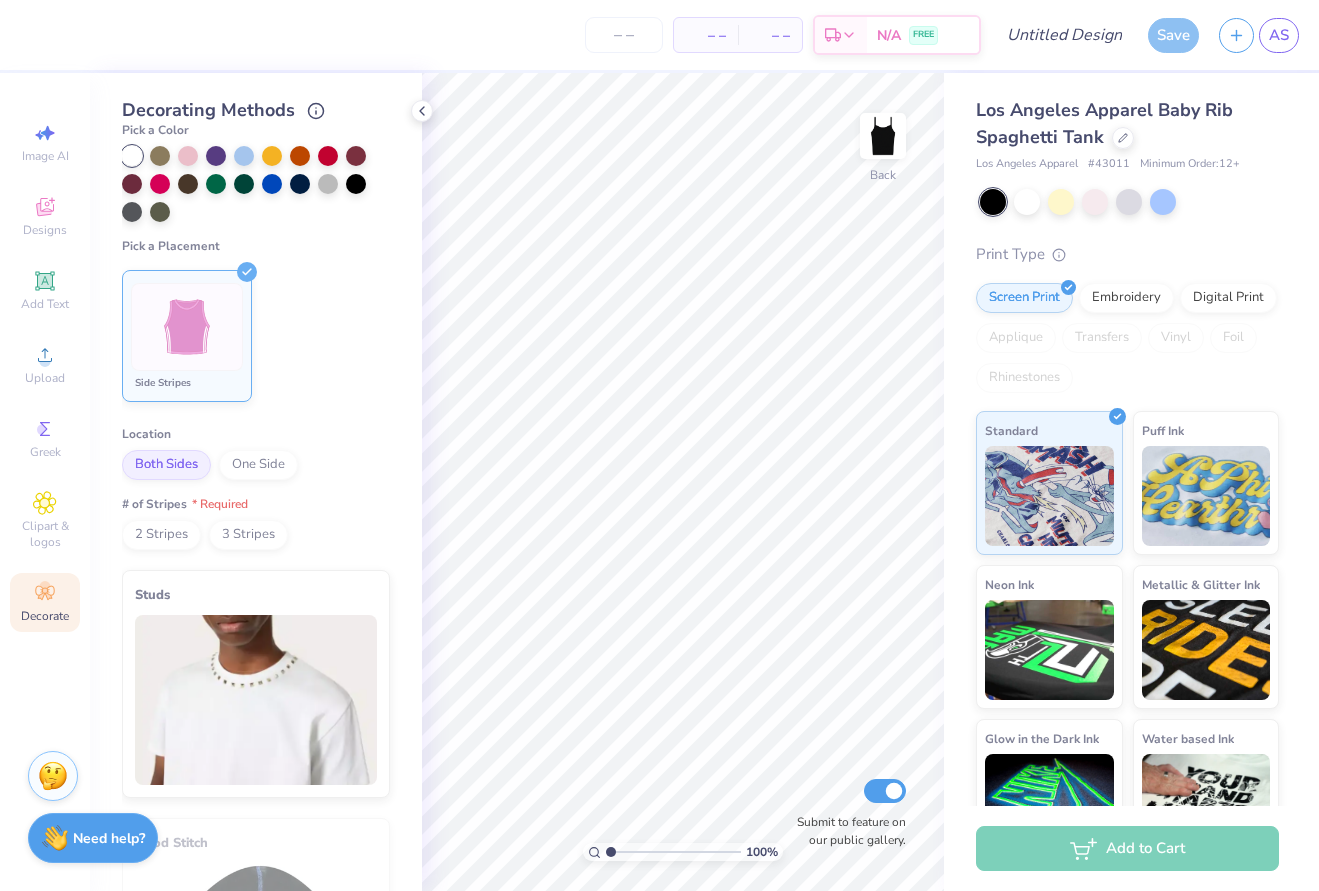 scroll, scrollTop: 767, scrollLeft: 0, axis: vertical 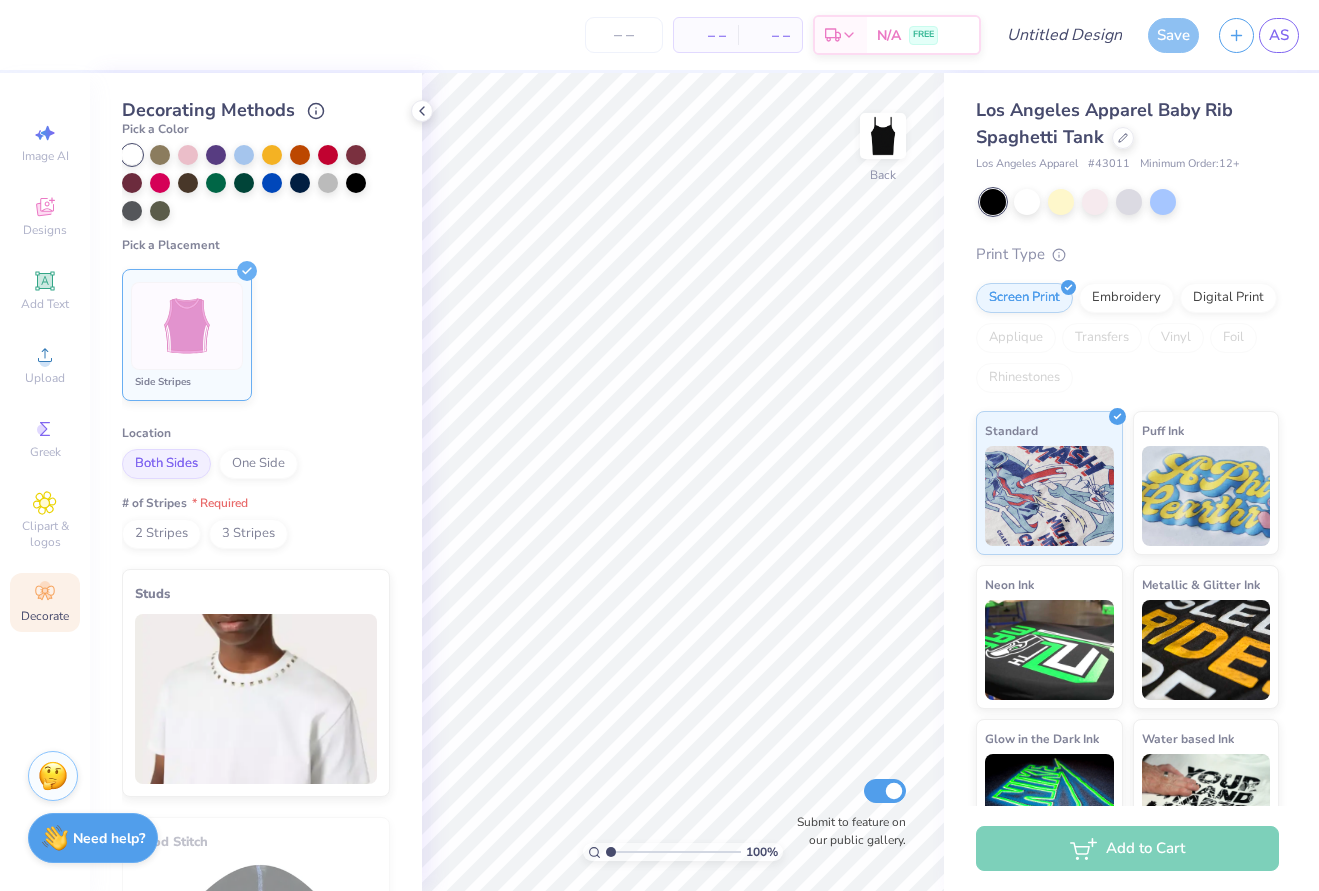 click on "2 Stripes" at bounding box center [161, 534] 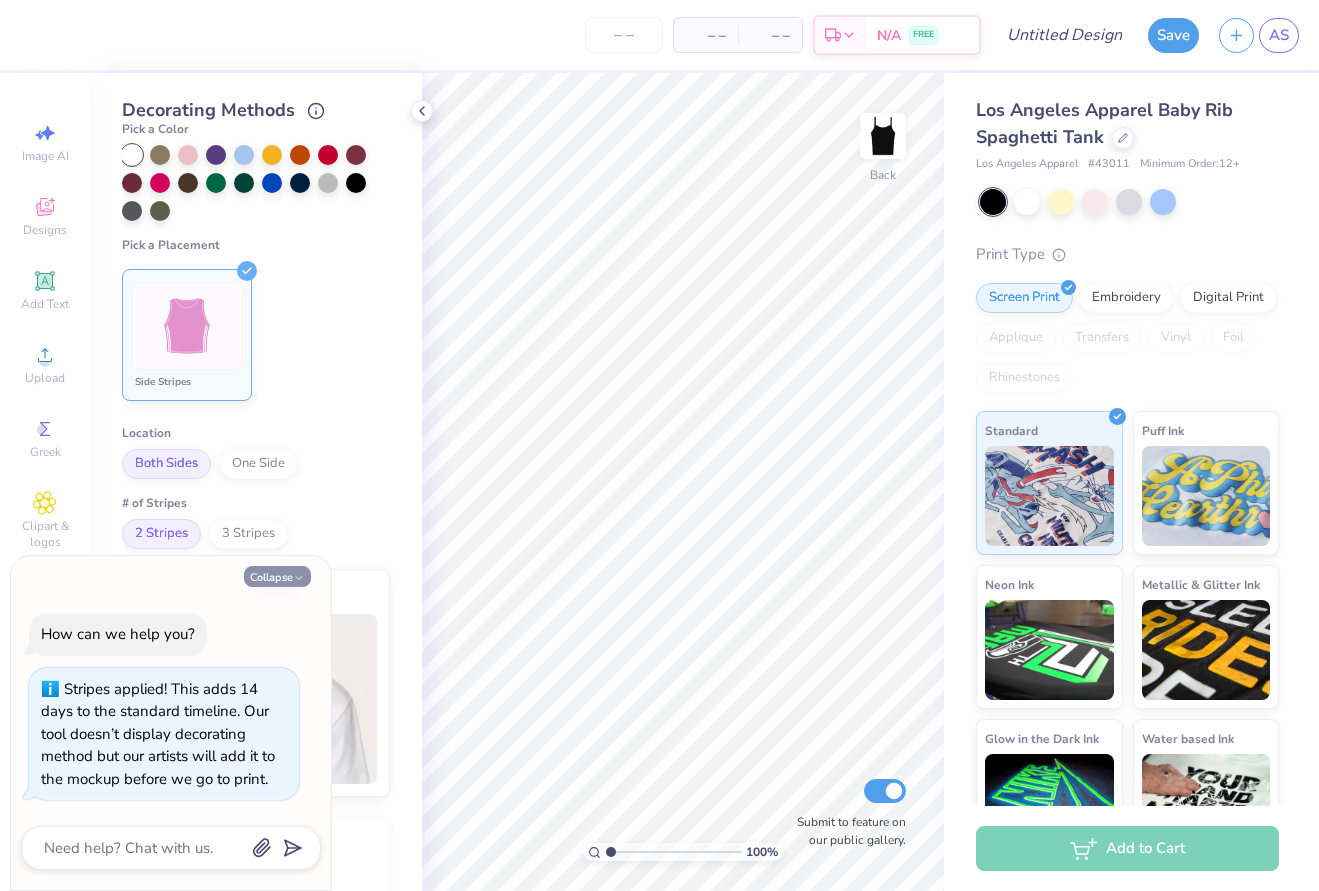 click on "Collapse" at bounding box center [277, 576] 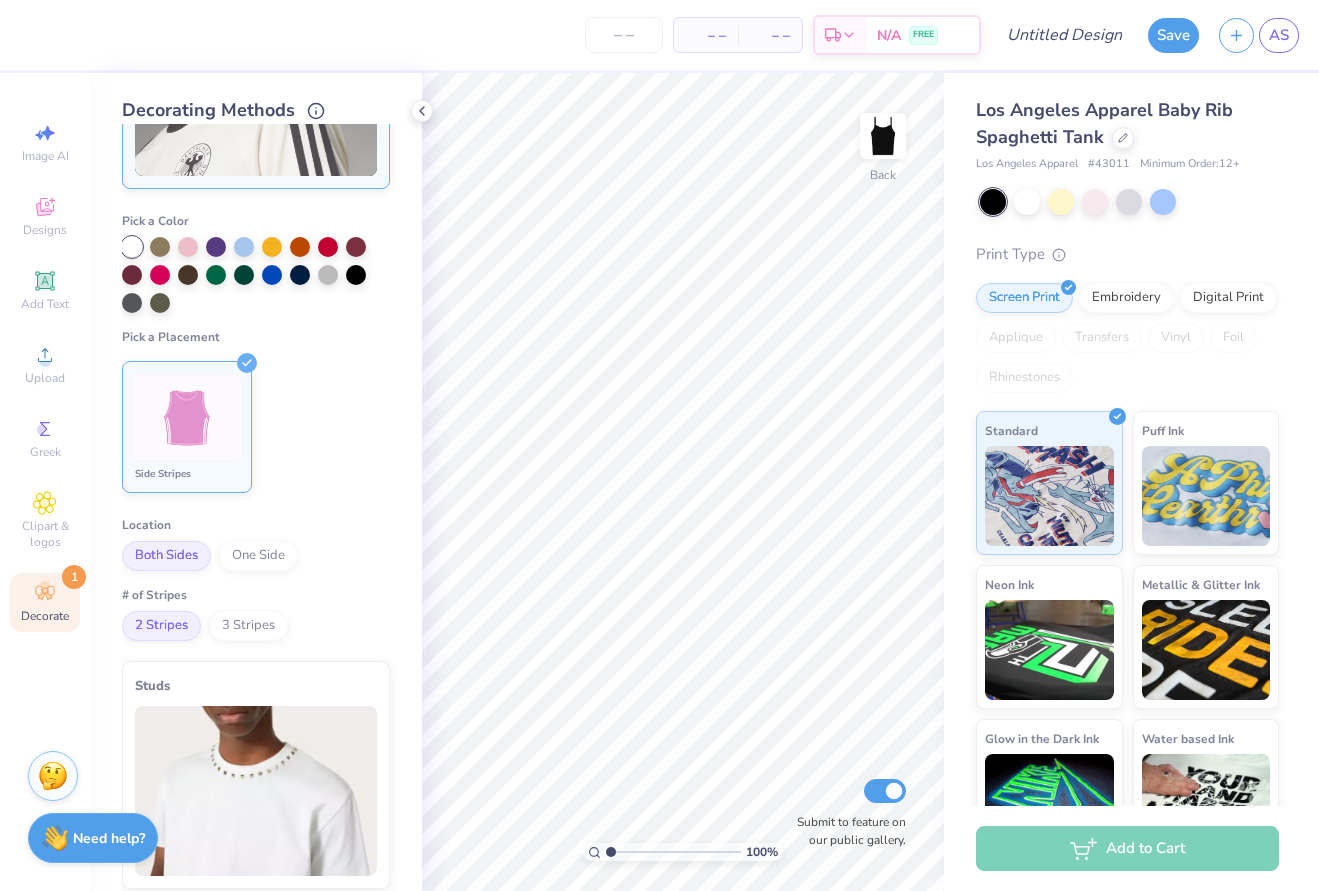 scroll, scrollTop: 591, scrollLeft: 0, axis: vertical 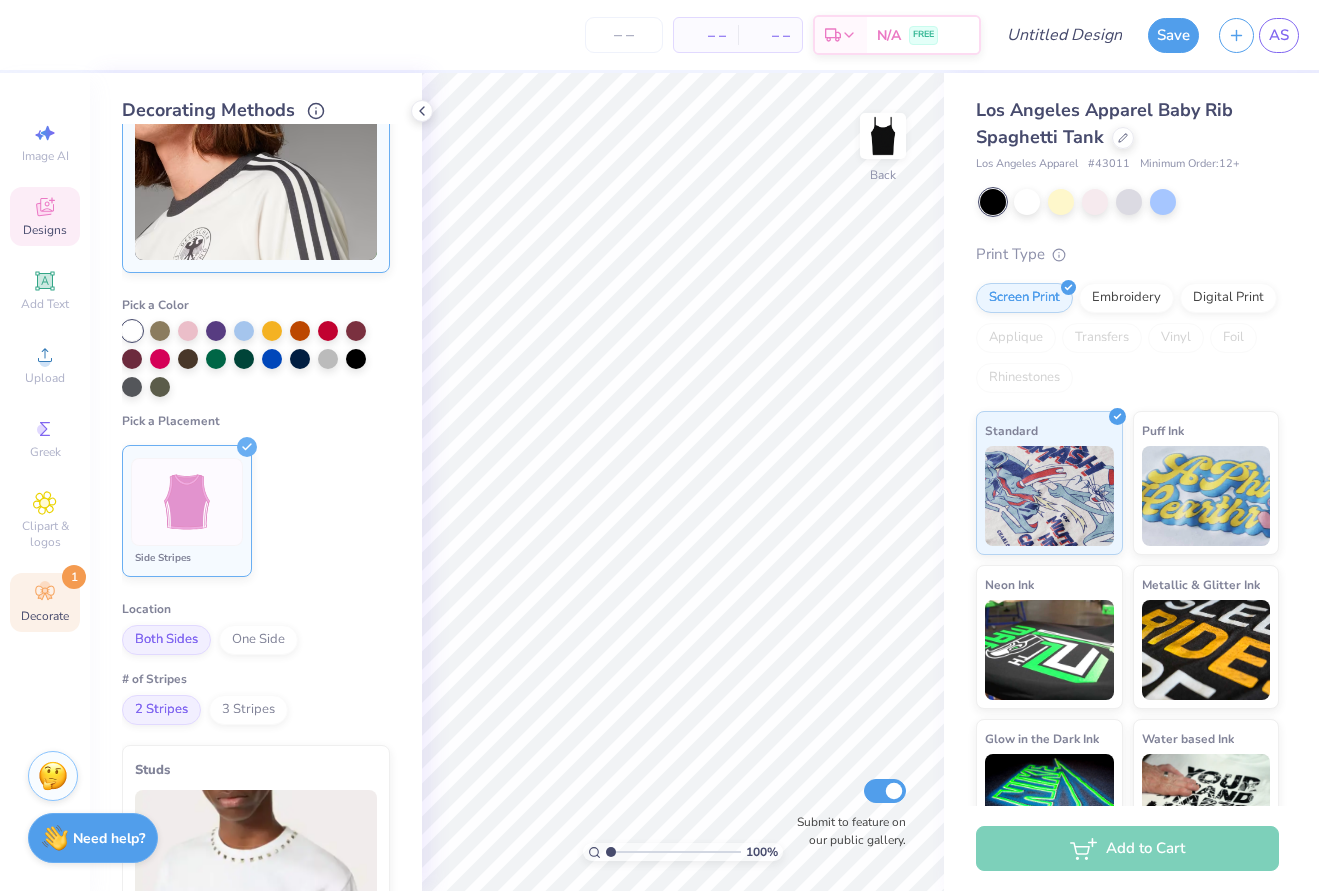 click on "Designs" at bounding box center [45, 216] 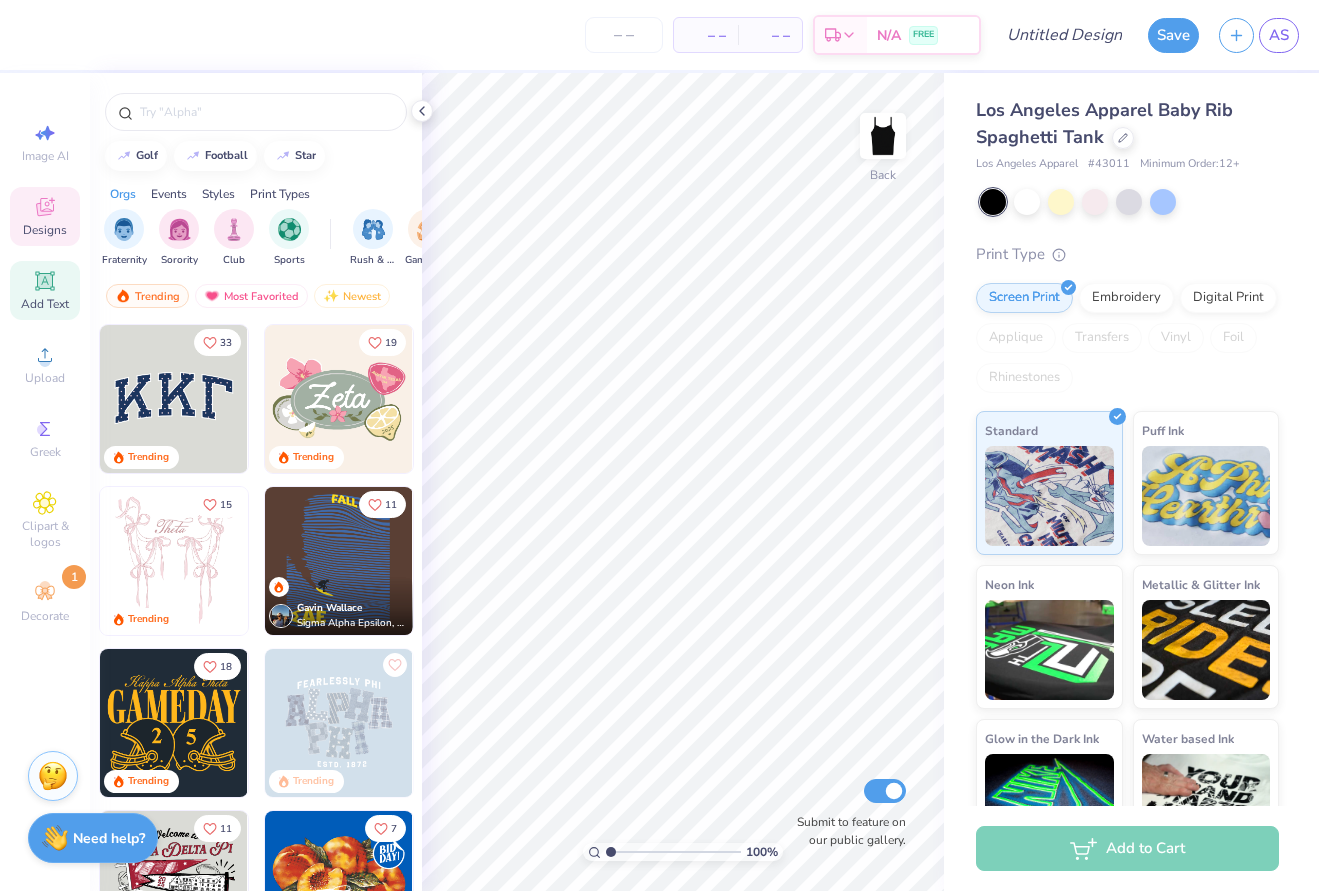 click on "Add Text" at bounding box center (45, 290) 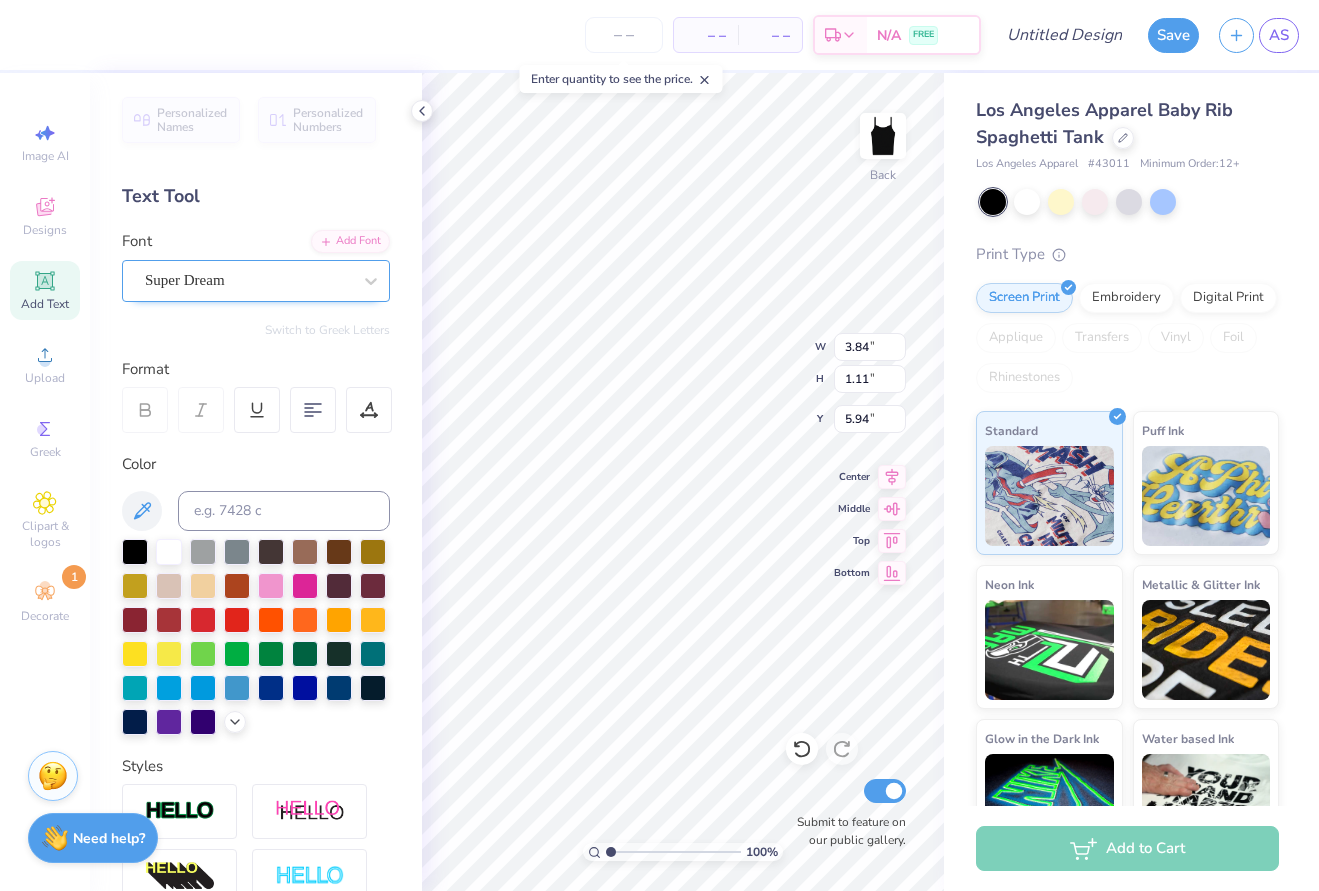 click on "Super Dream" at bounding box center (185, 280) 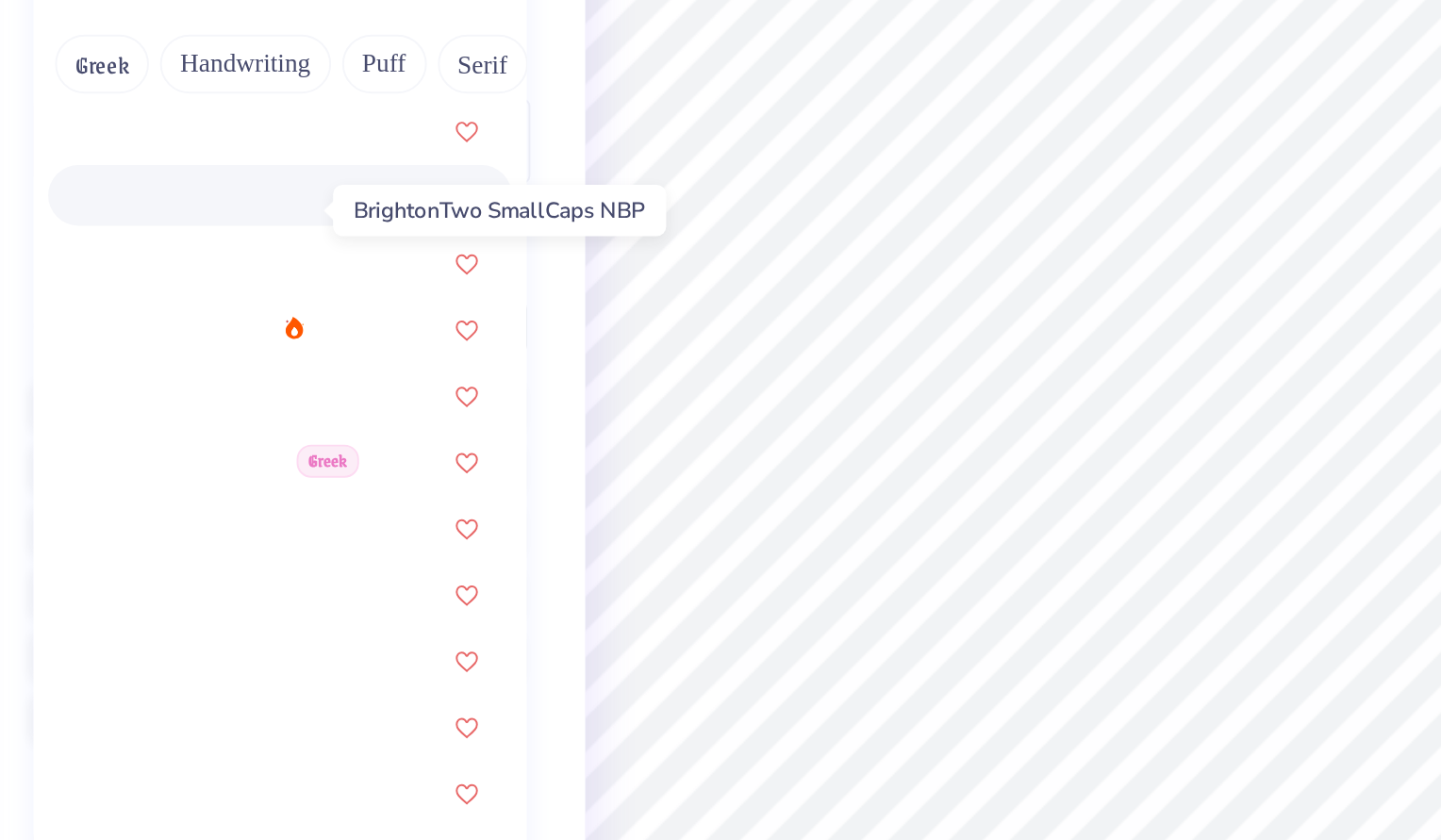 scroll, scrollTop: 1528, scrollLeft: 0, axis: vertical 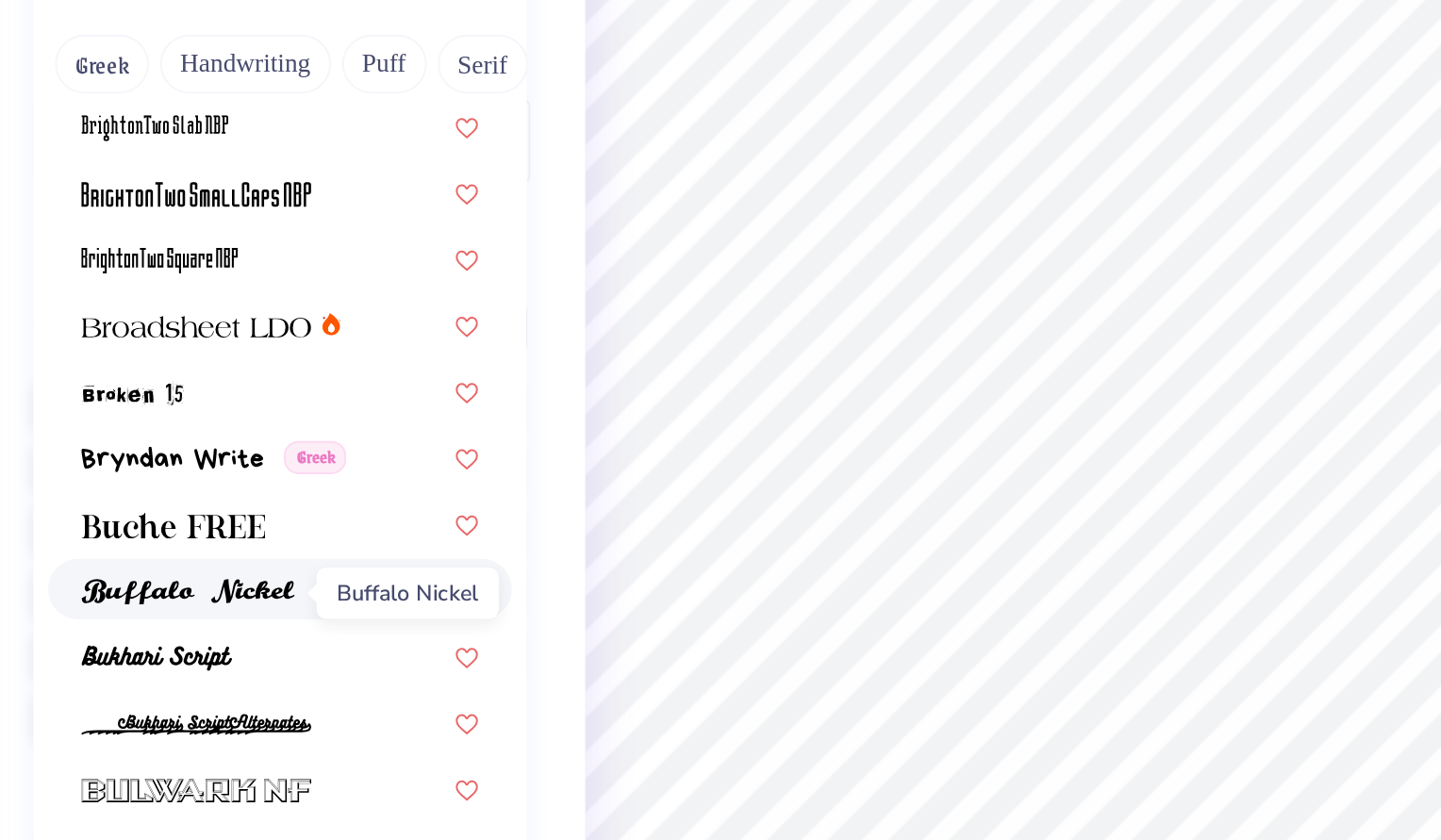 click at bounding box center (194, 616) 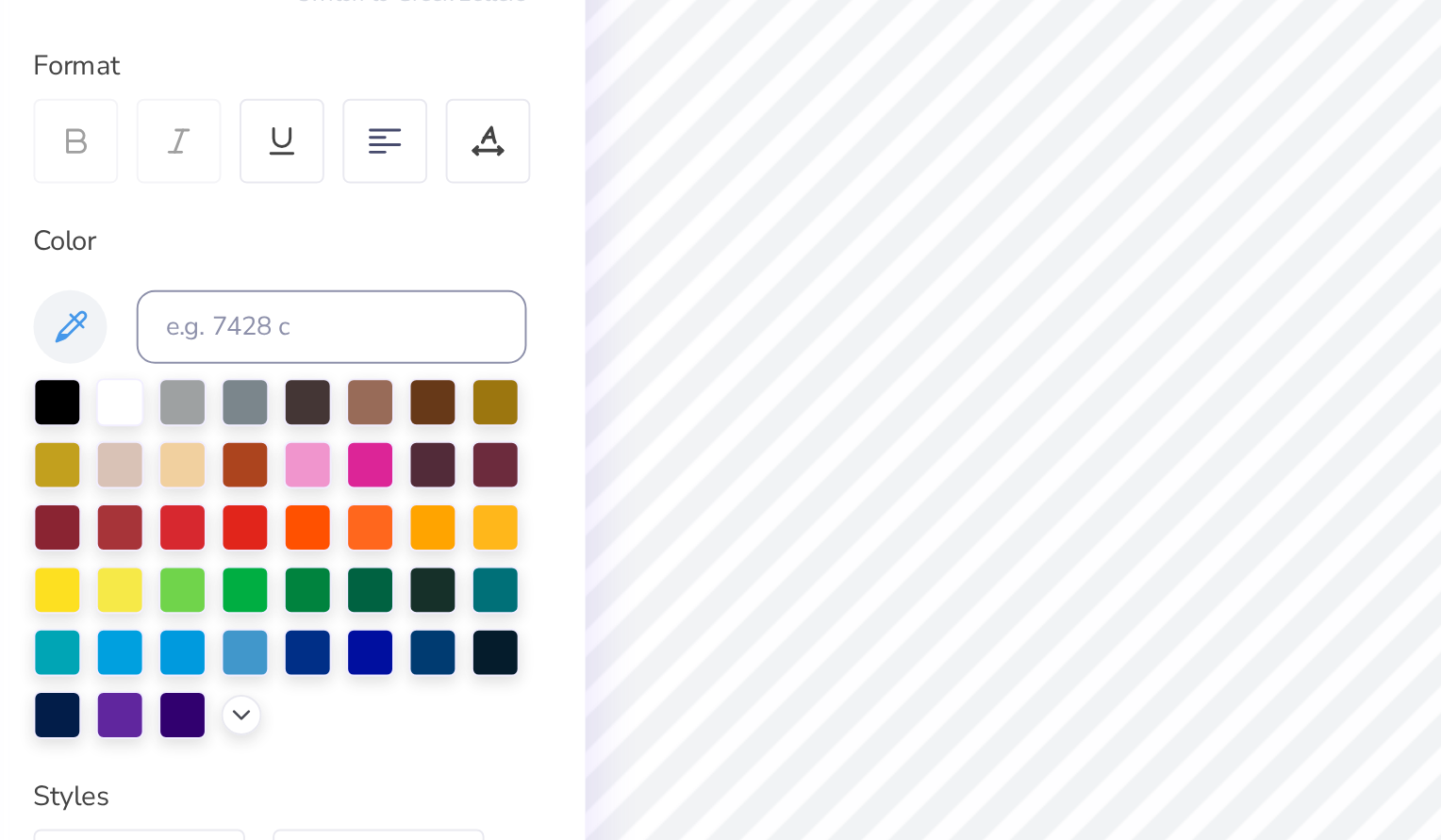 type on "4.00" 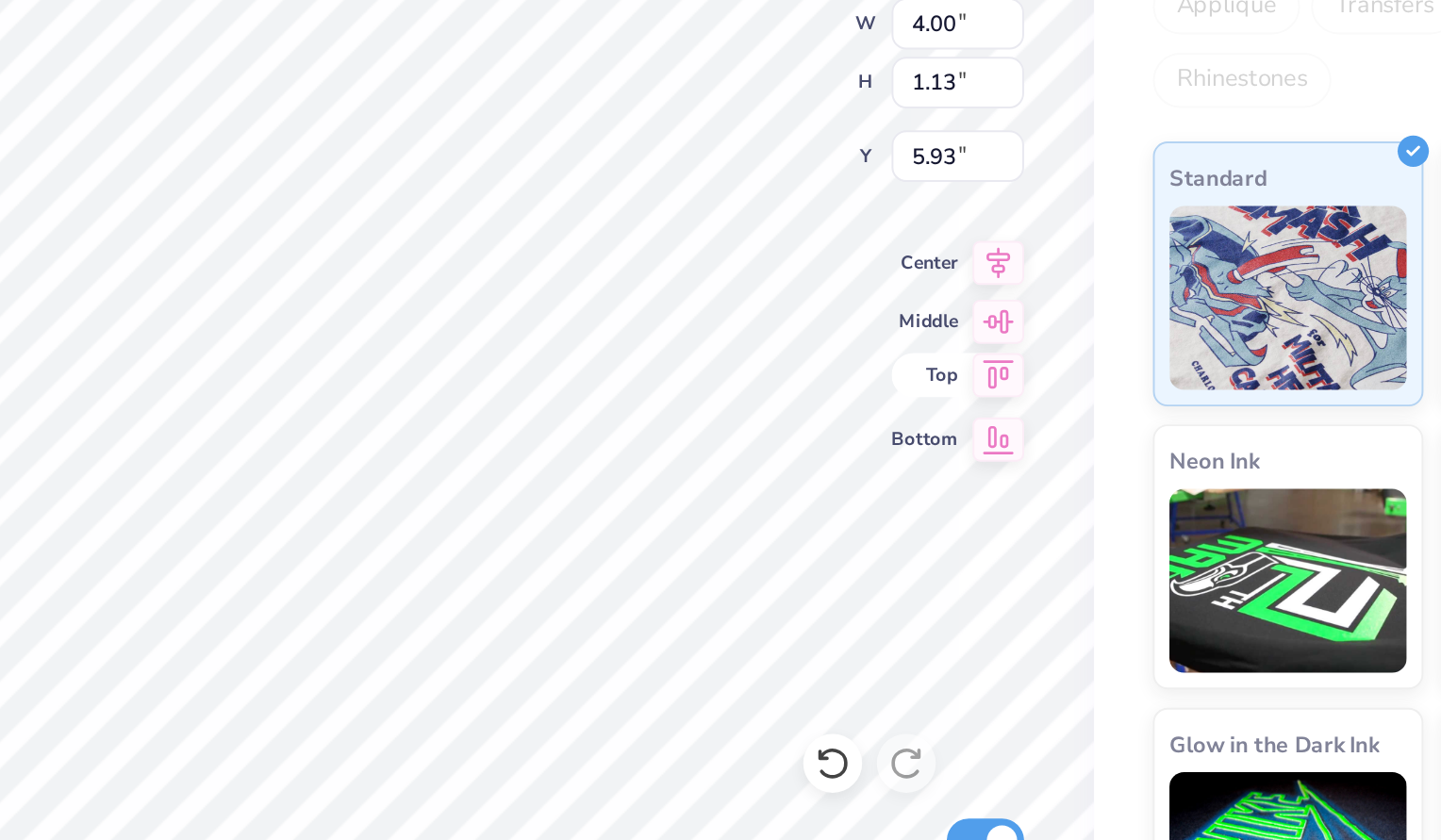 type on "T" 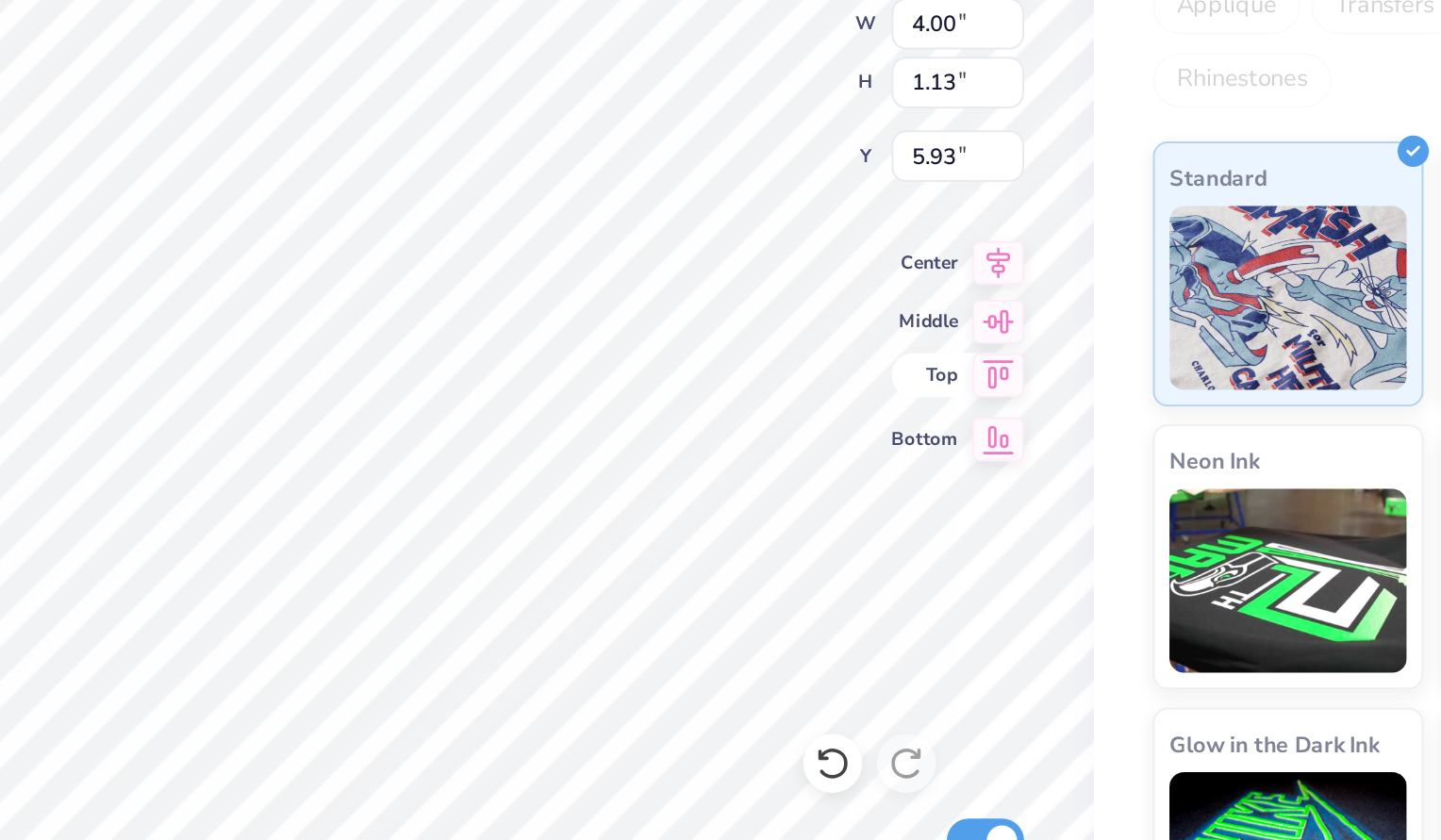 scroll, scrollTop: 0, scrollLeft: 0, axis: both 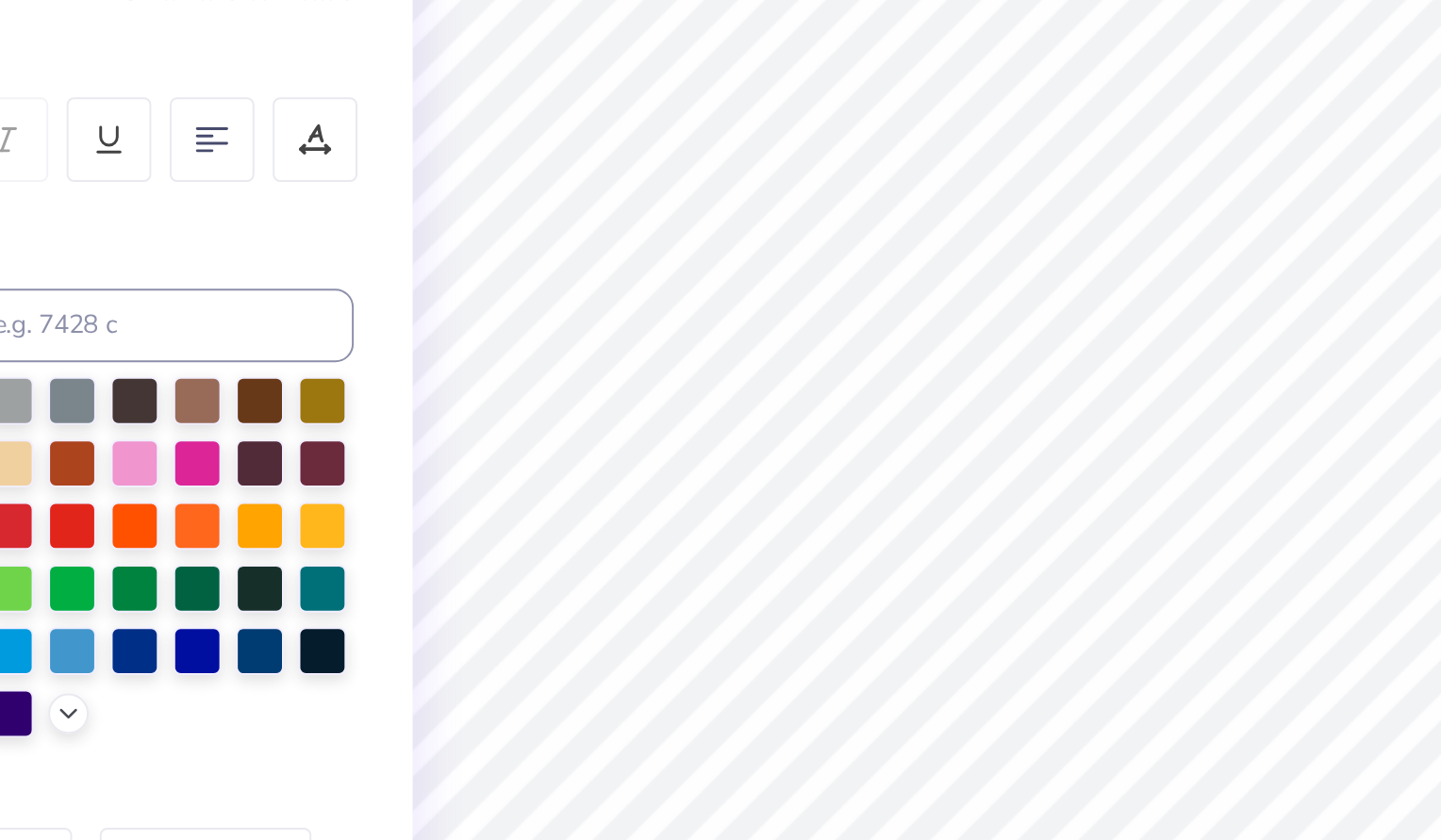 type on "S" 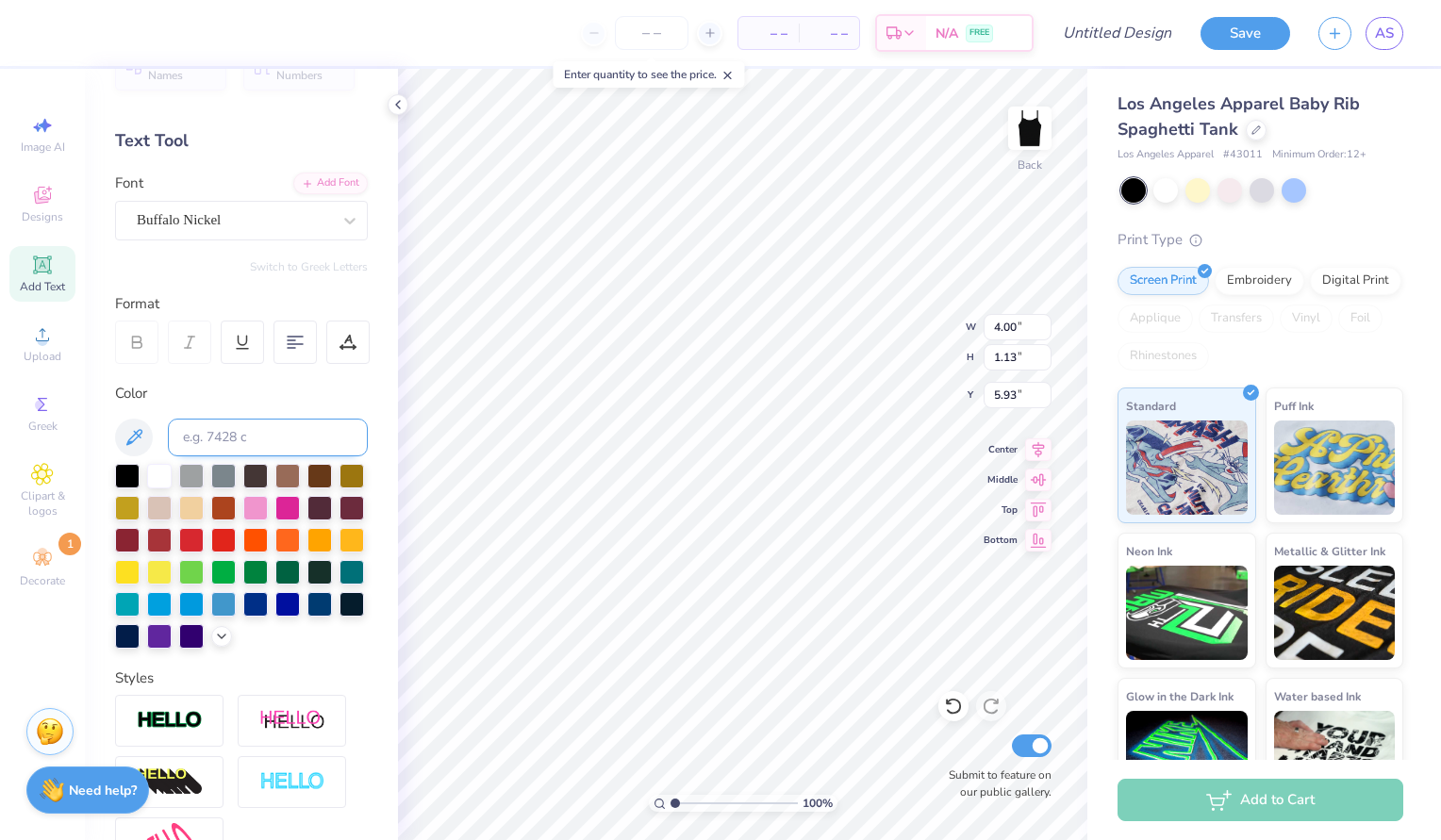scroll, scrollTop: 19, scrollLeft: 0, axis: vertical 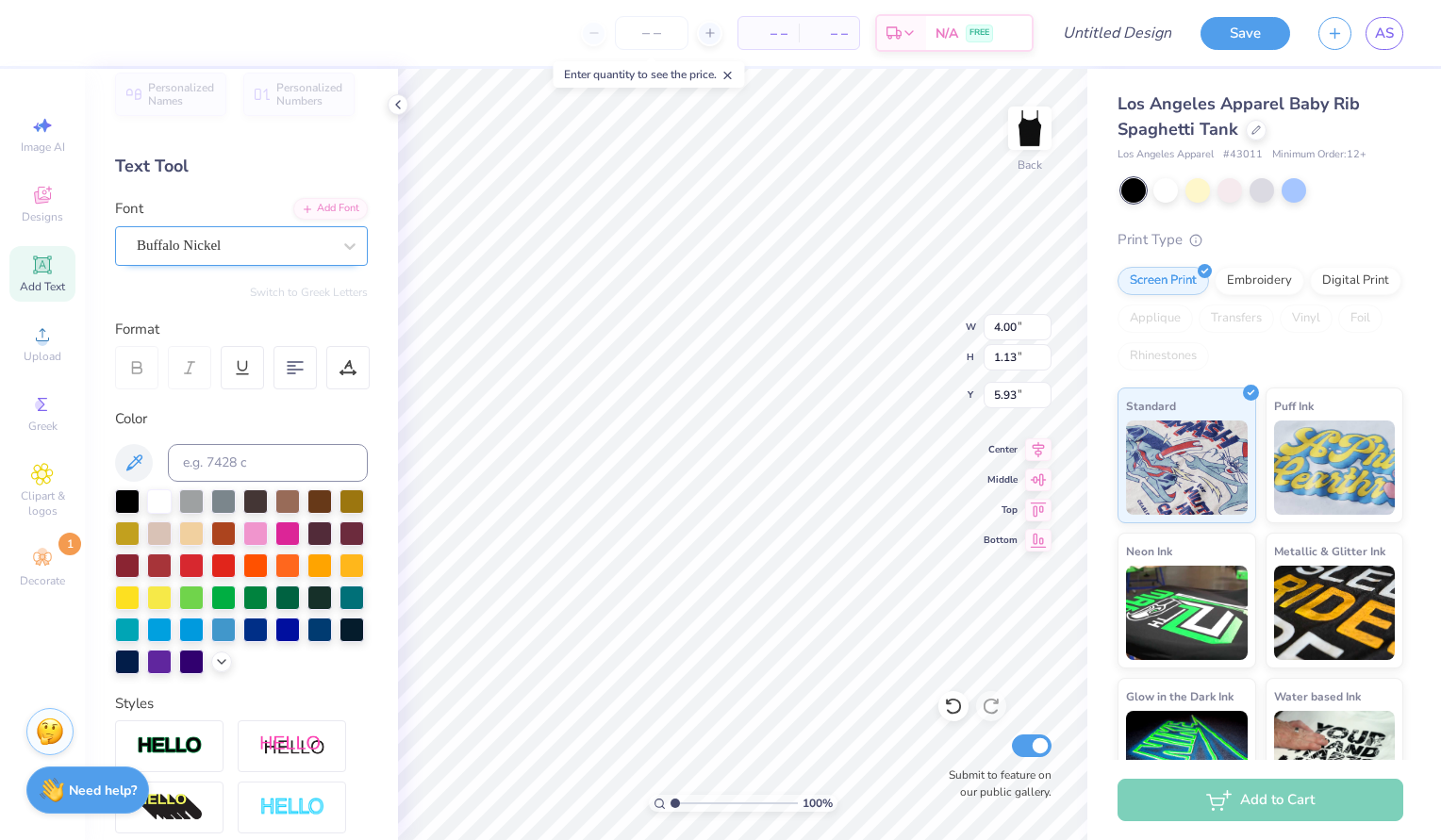 type 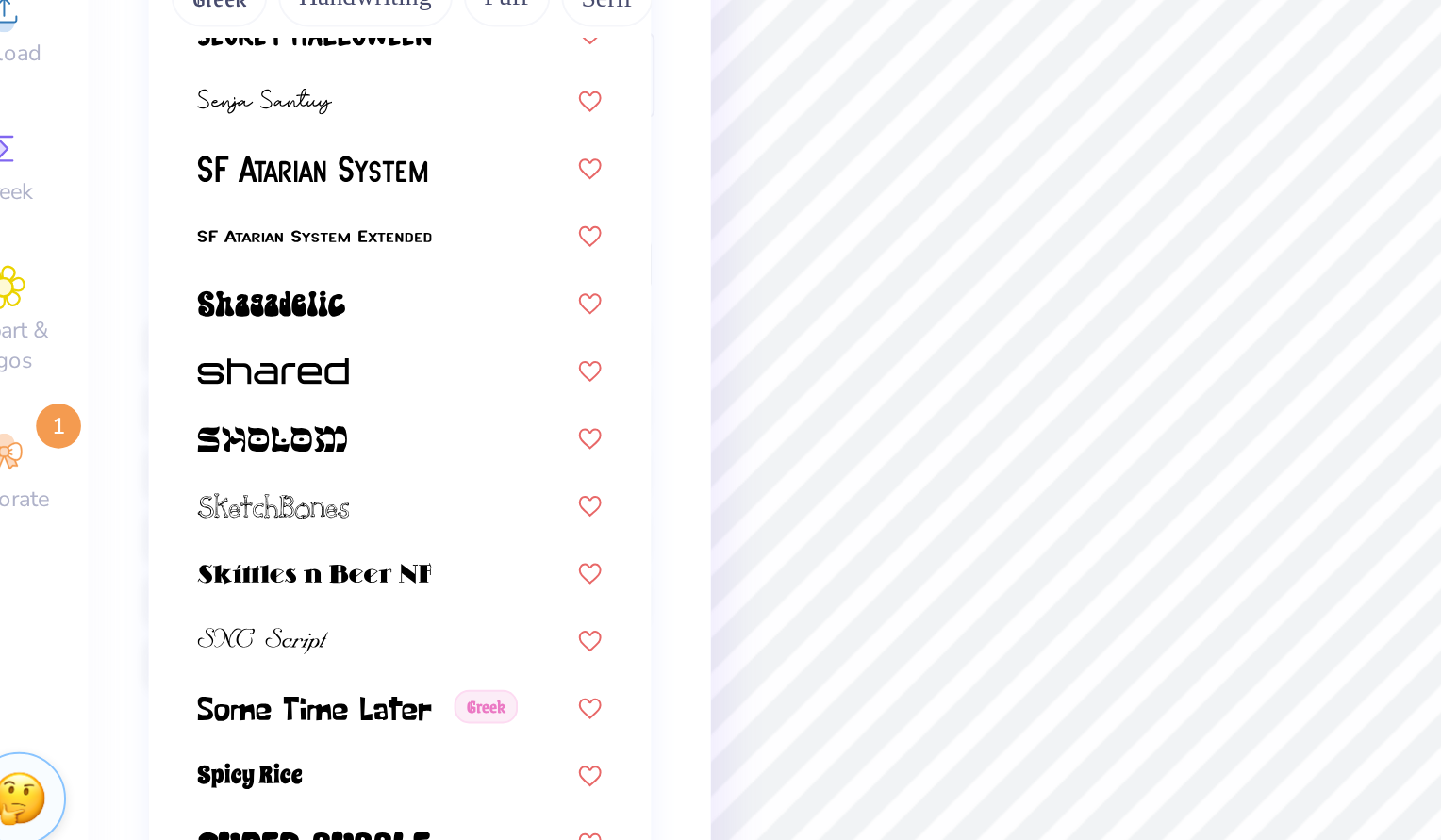 scroll, scrollTop: 8813, scrollLeft: 0, axis: vertical 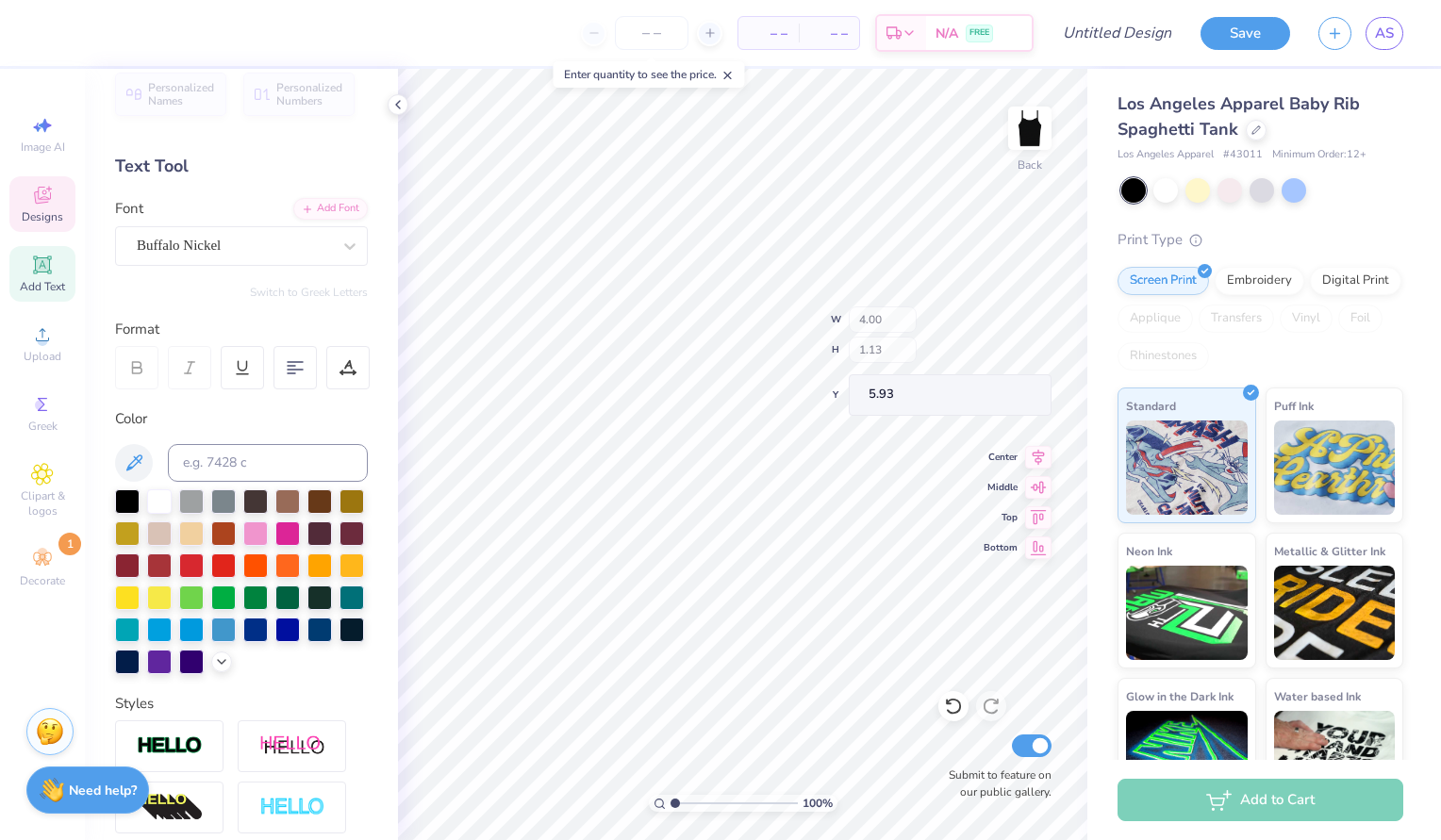 click on "Designs" at bounding box center [42, 204] 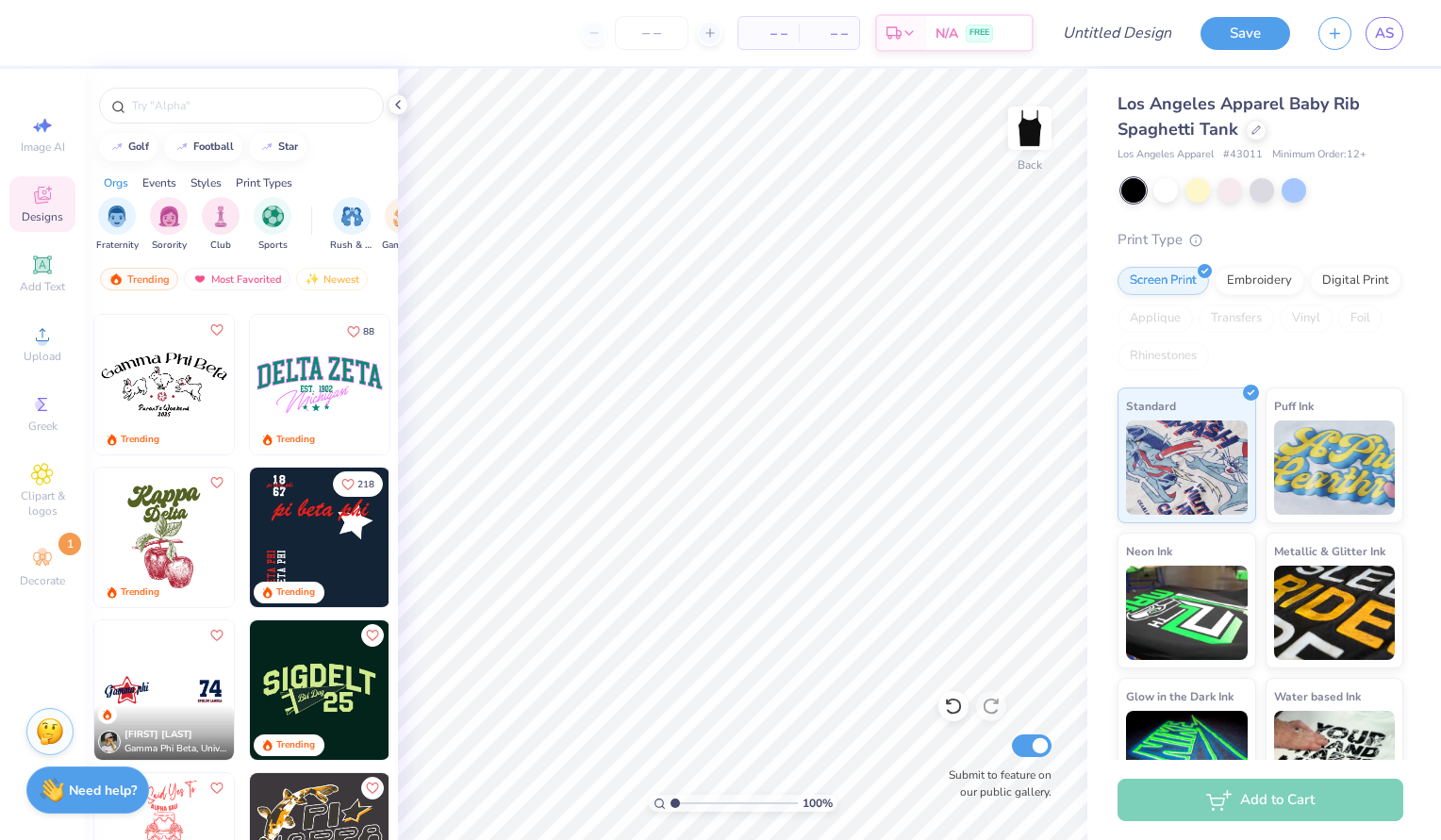 scroll, scrollTop: 2131, scrollLeft: 0, axis: vertical 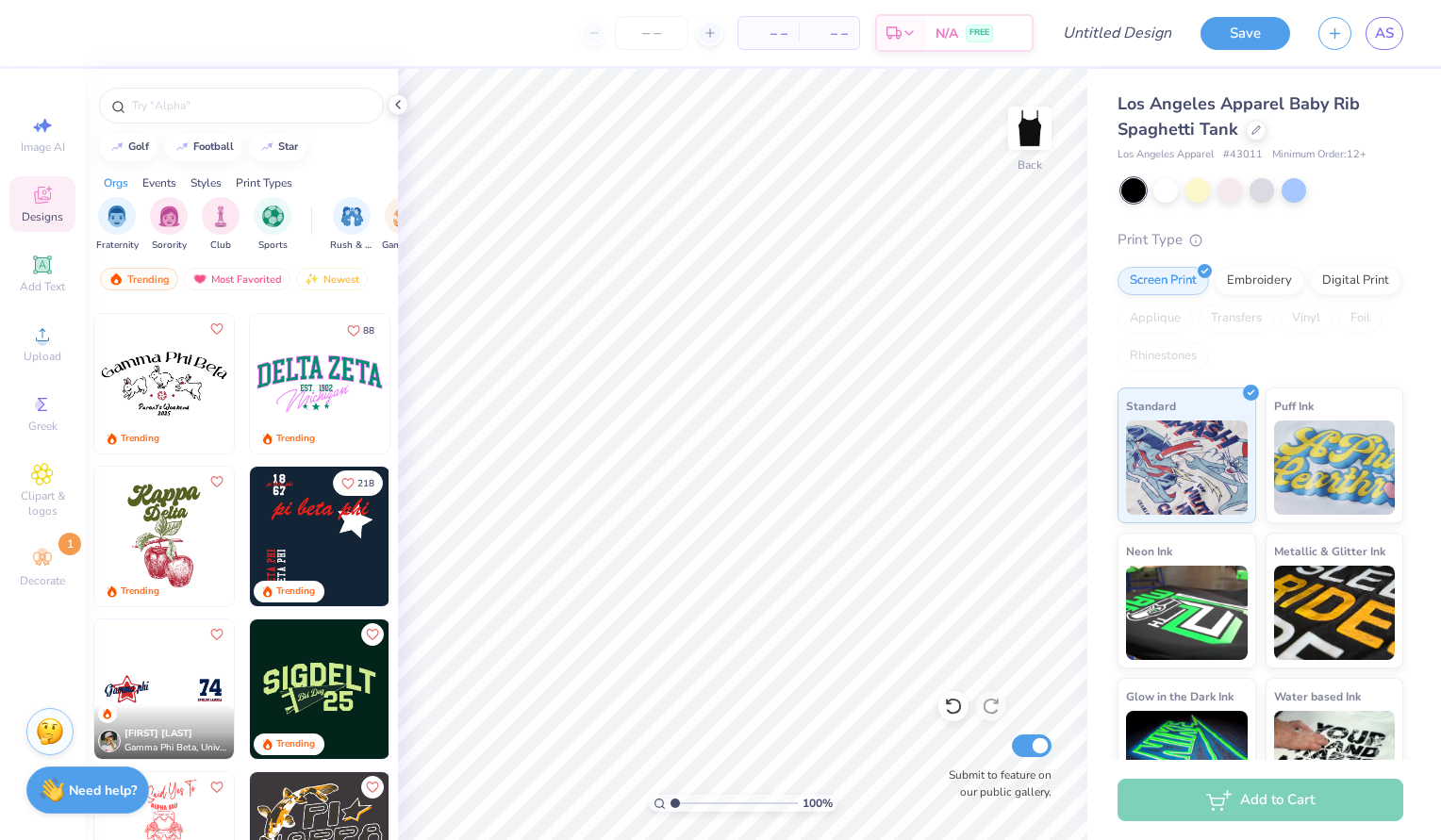 click at bounding box center (320, 536) 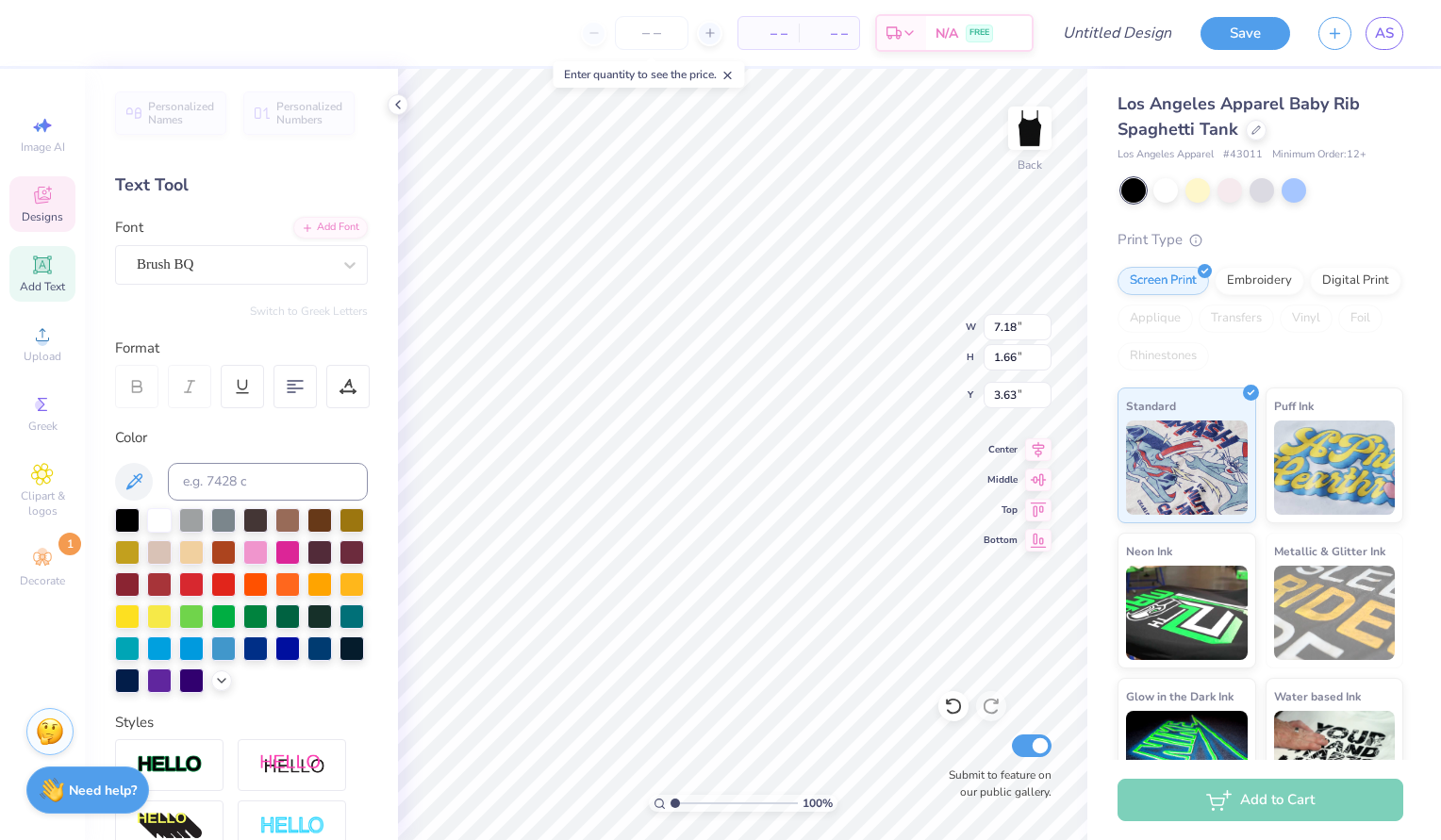 scroll, scrollTop: 0, scrollLeft: 3, axis: horizontal 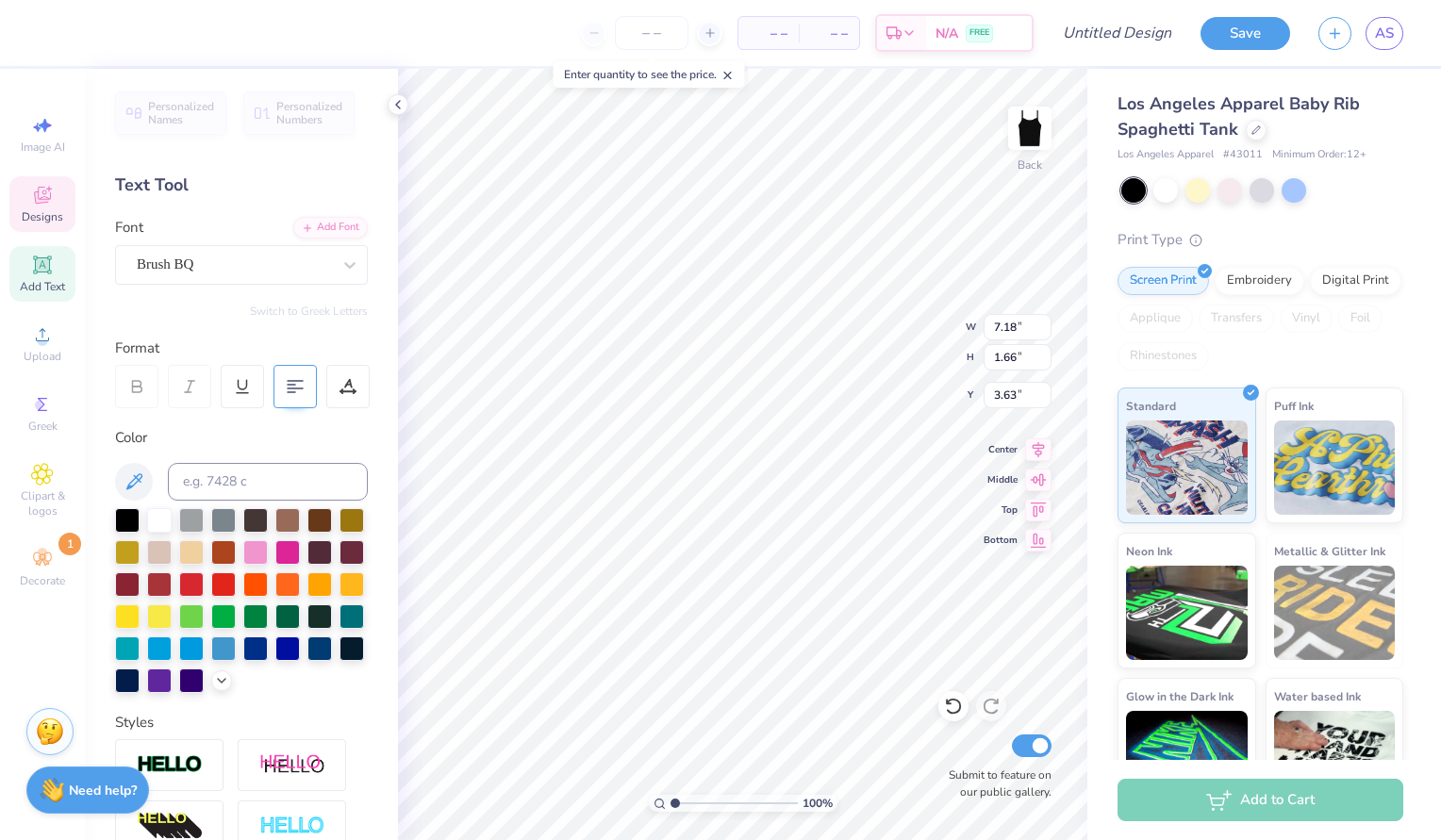 type on "kappa alpha
theta" 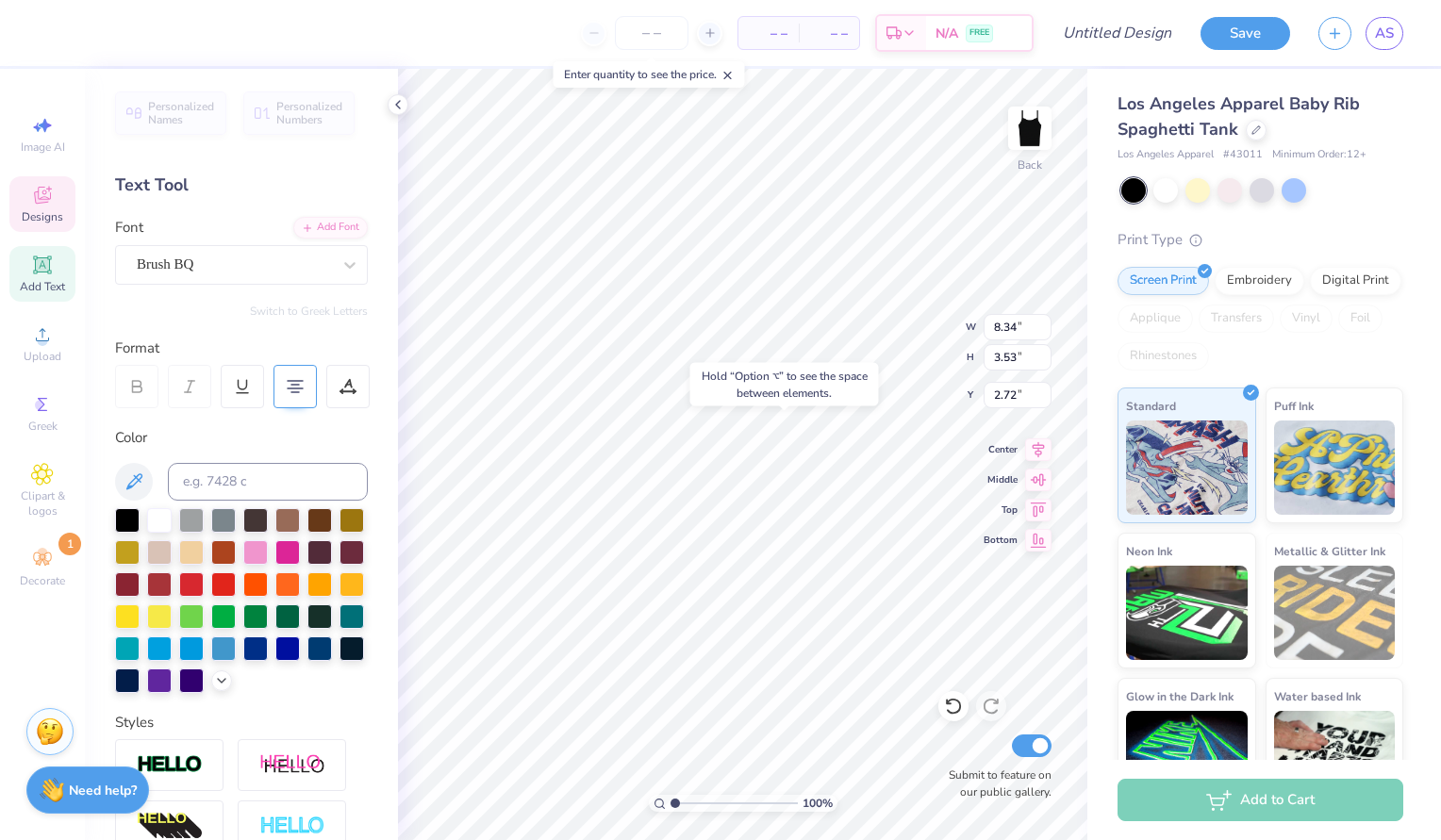 type on "3.71" 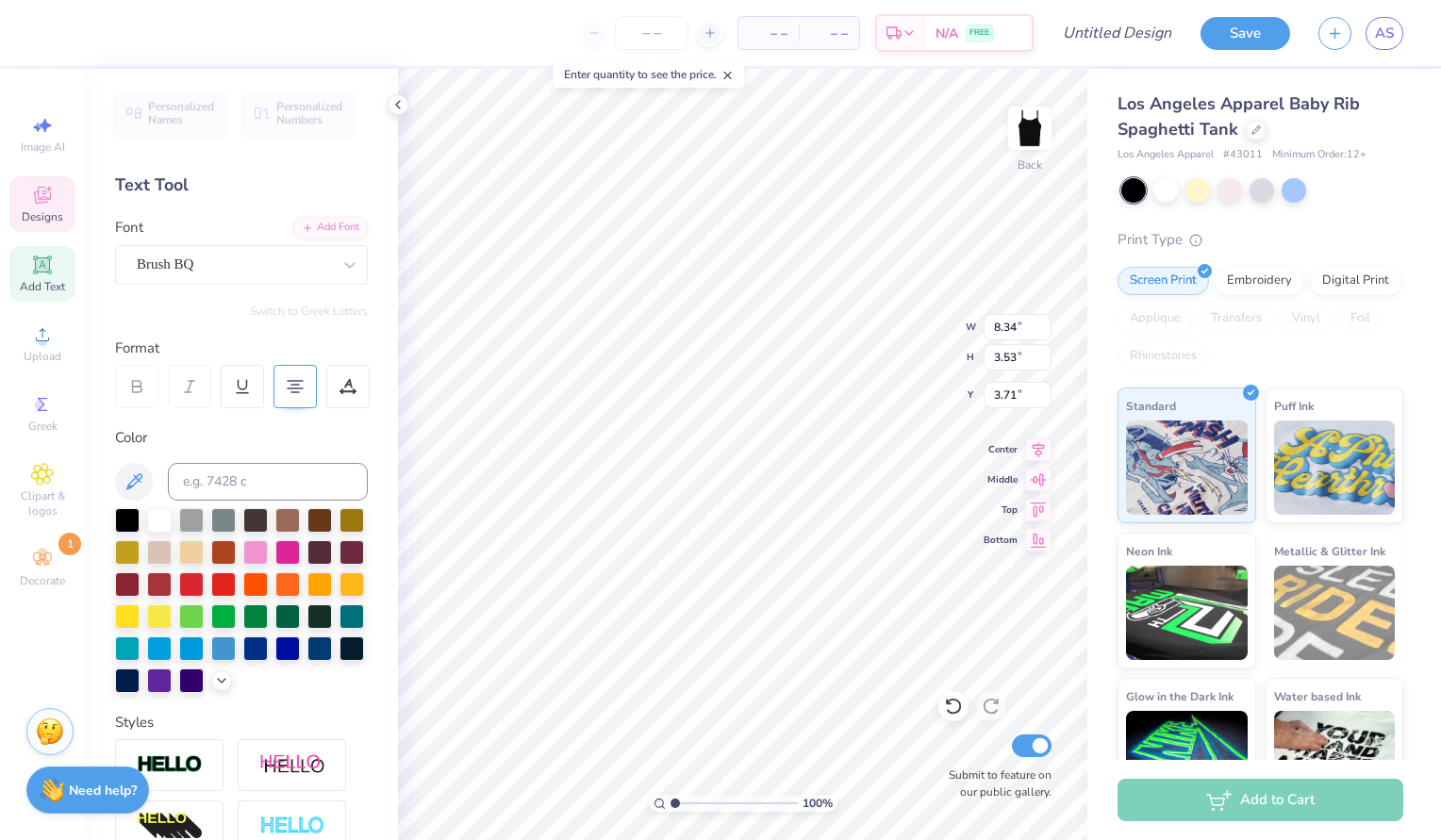 scroll, scrollTop: 1, scrollLeft: 0, axis: vertical 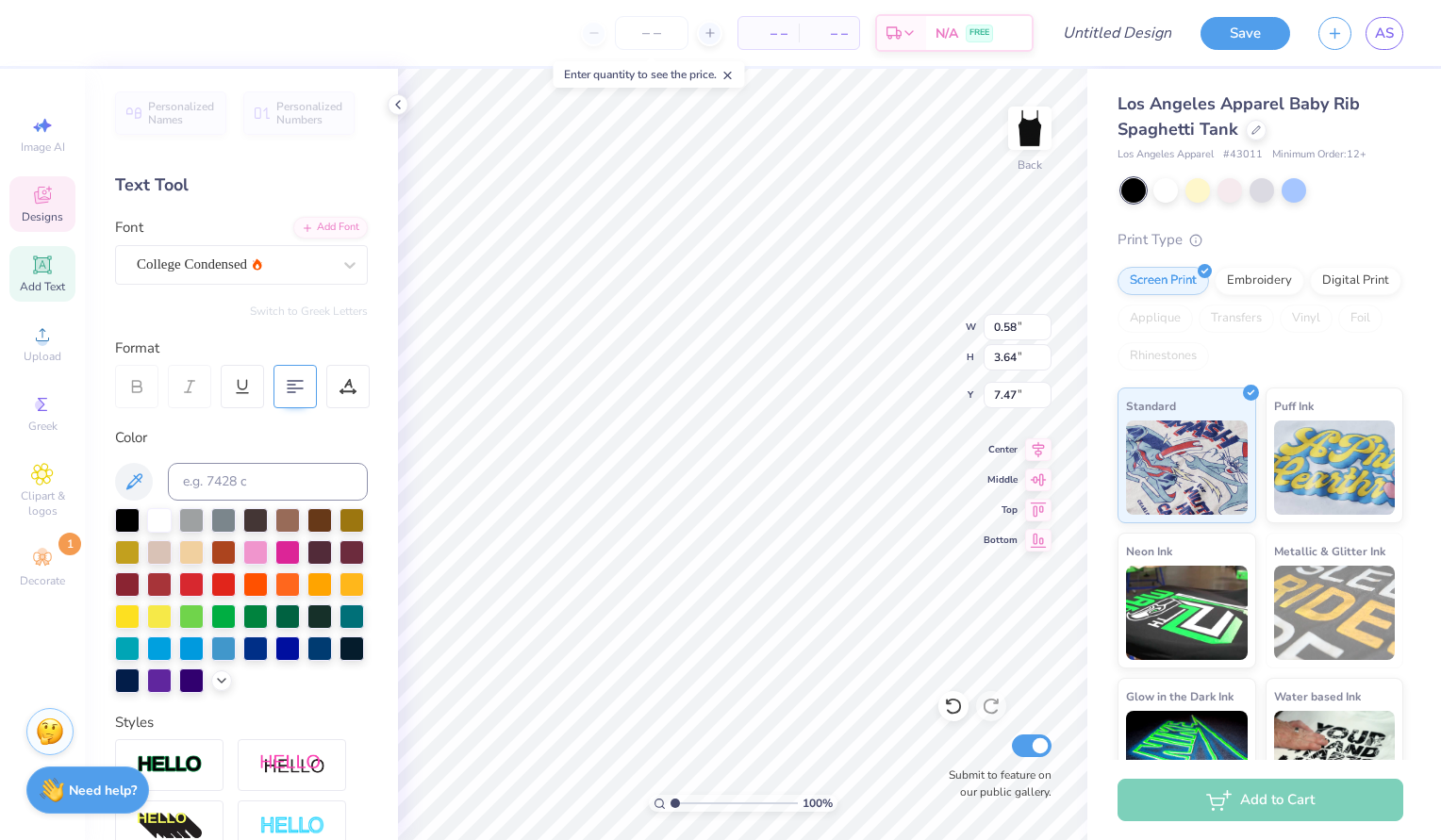 type on "P" 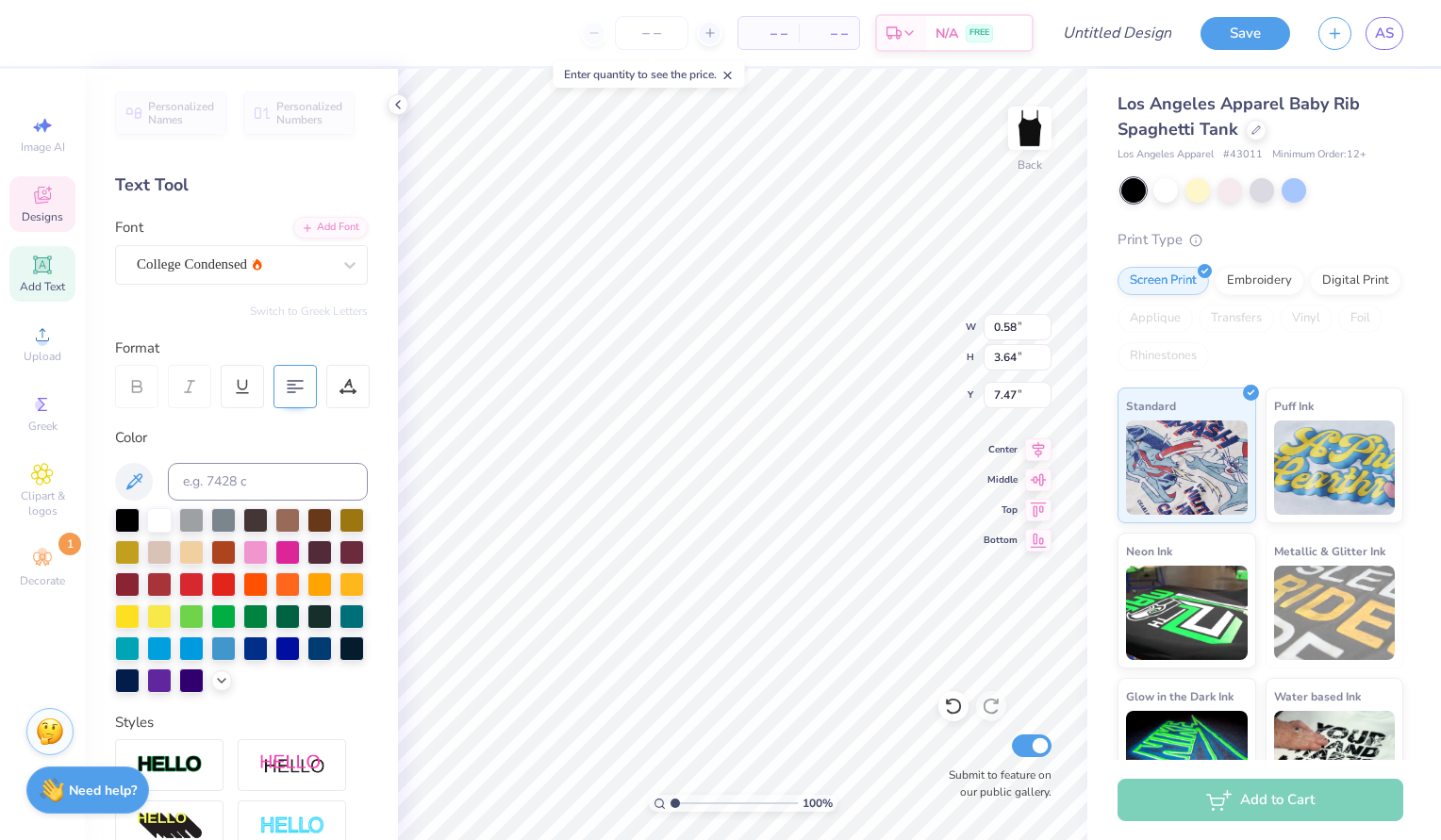 scroll, scrollTop: 0, scrollLeft: 0, axis: both 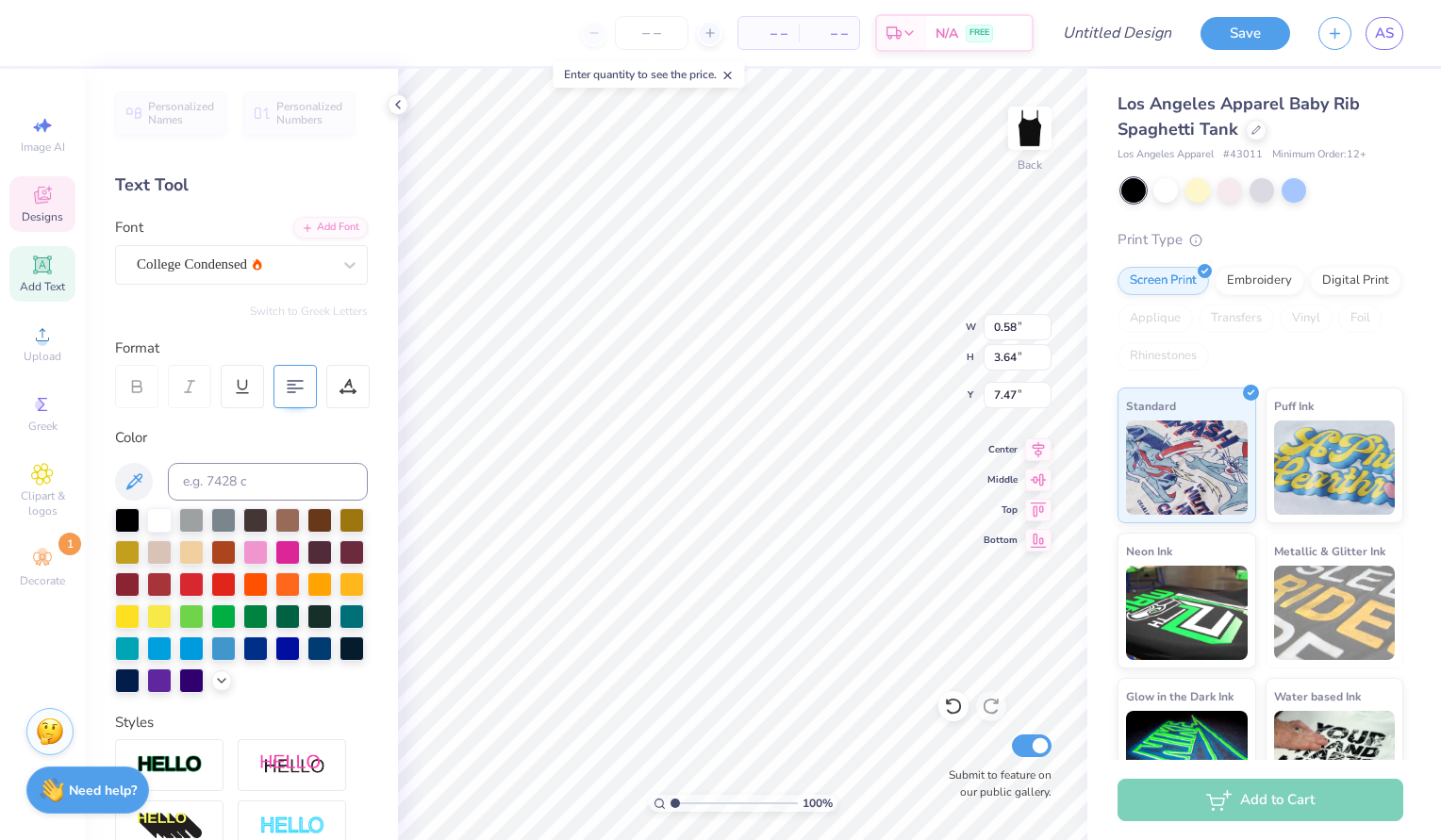 type on "Kappa alpha Theta" 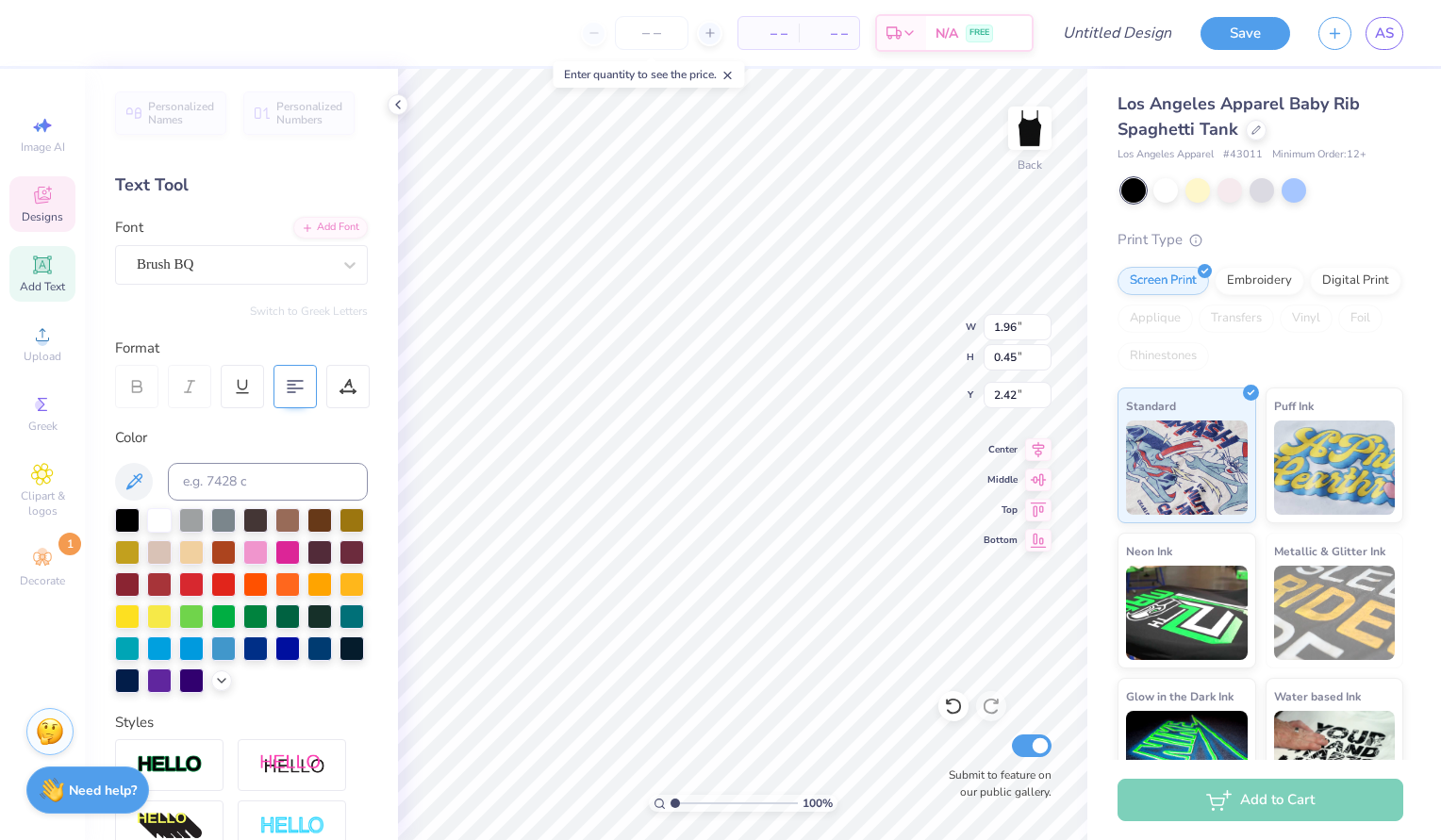 scroll, scrollTop: 0, scrollLeft: 0, axis: both 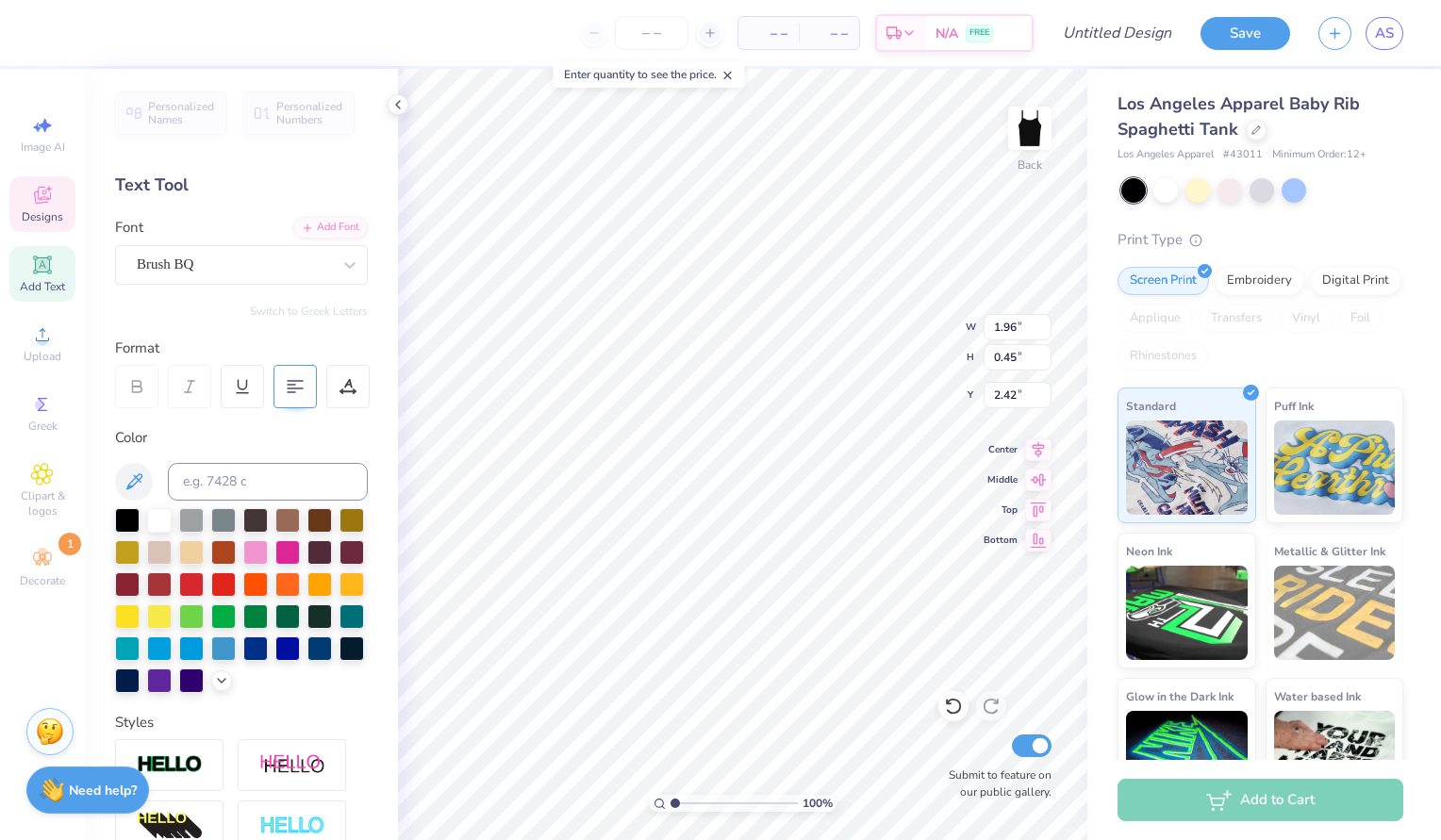 type on "K" 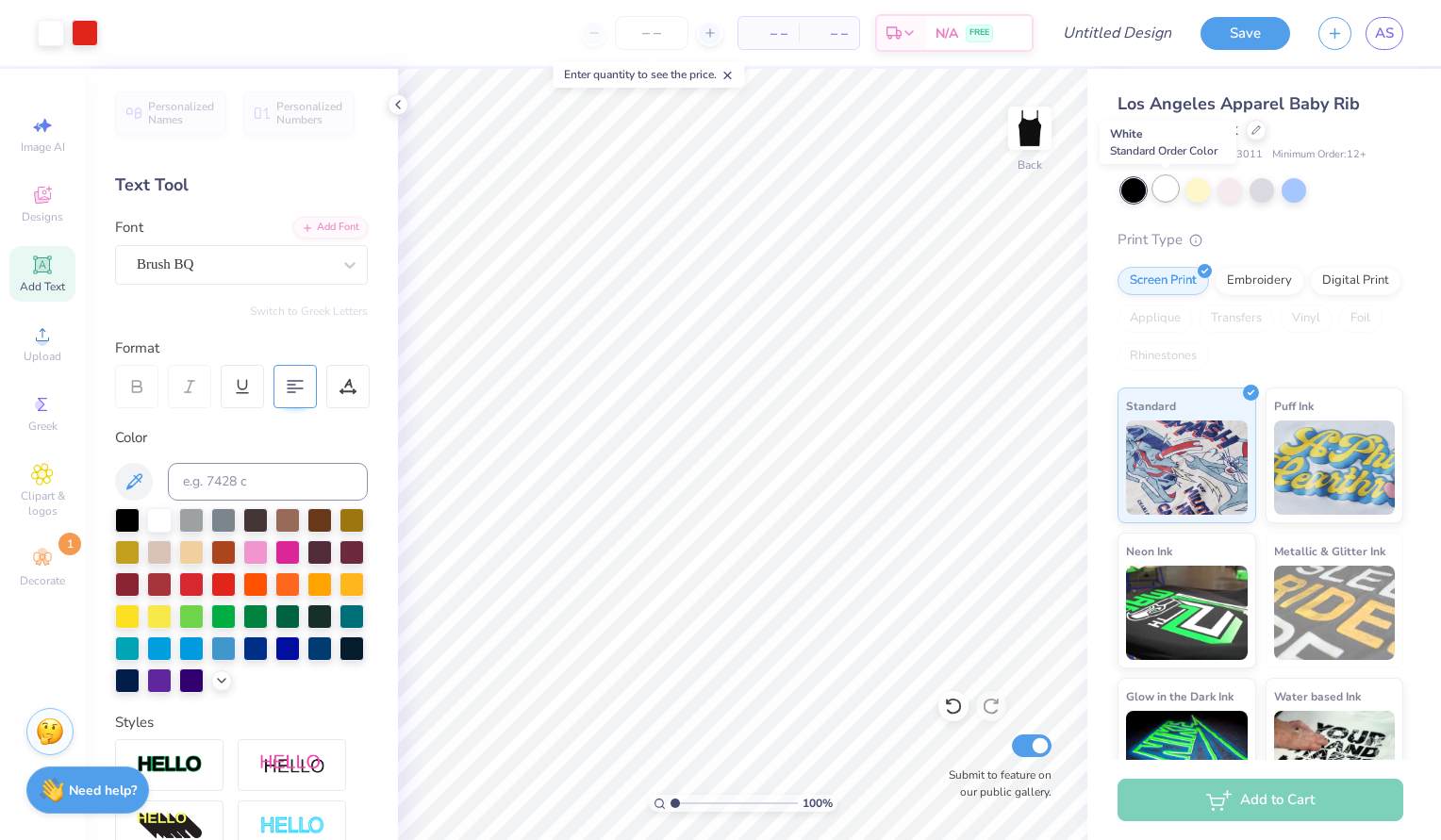 click at bounding box center [1166, 189] 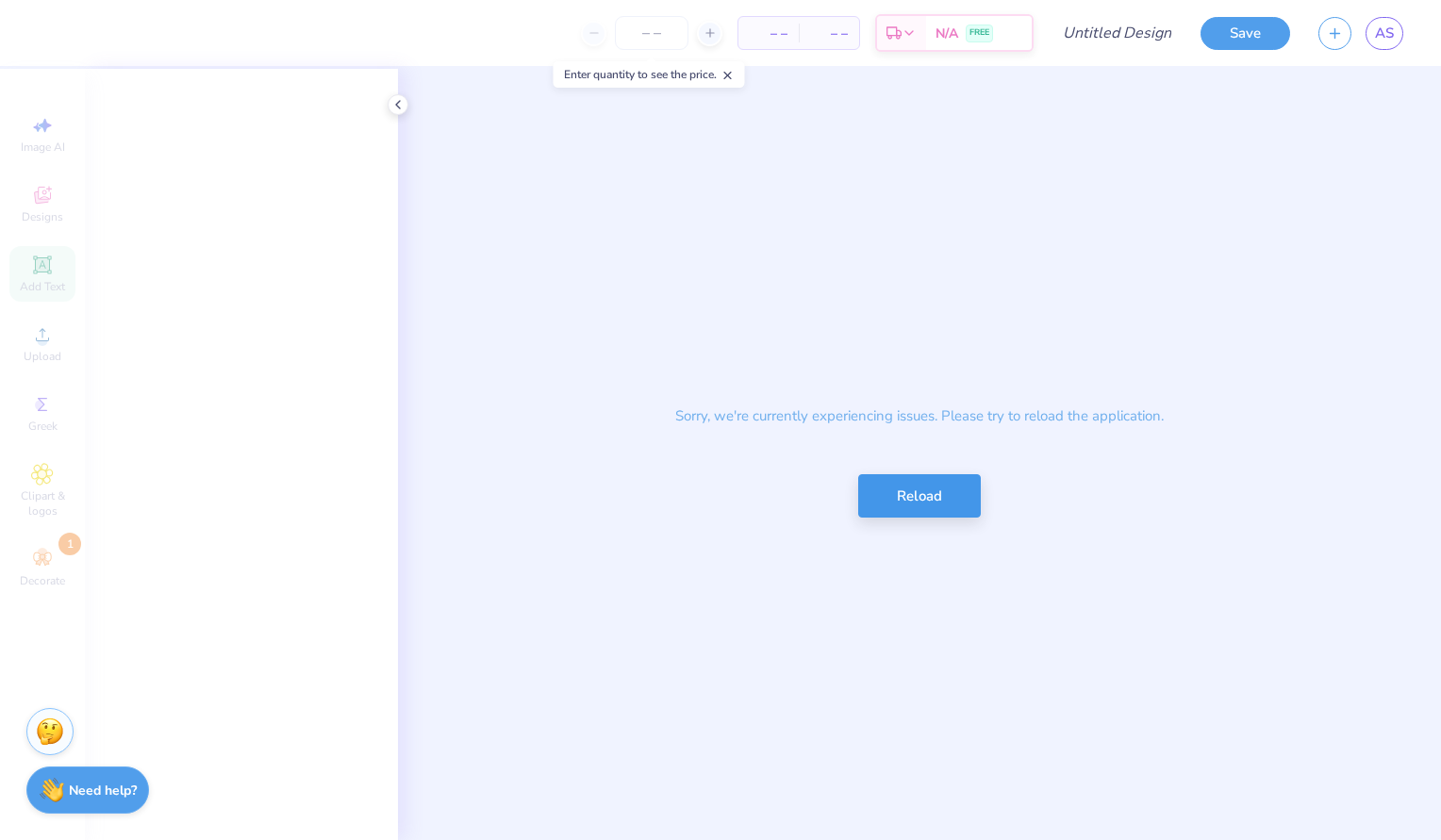 click on "Reload" at bounding box center [919, 496] 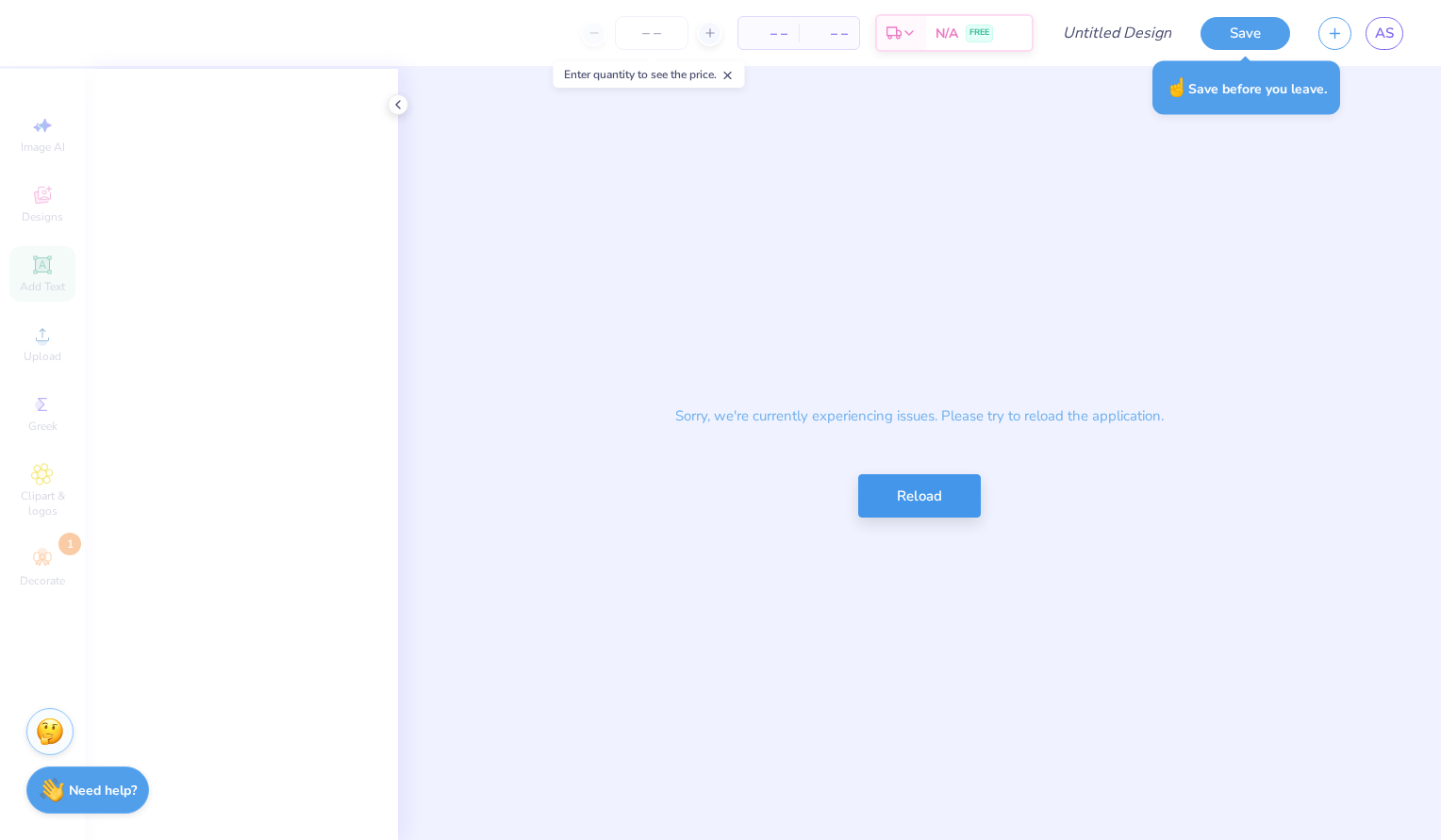 click on "Reload" at bounding box center [919, 496] 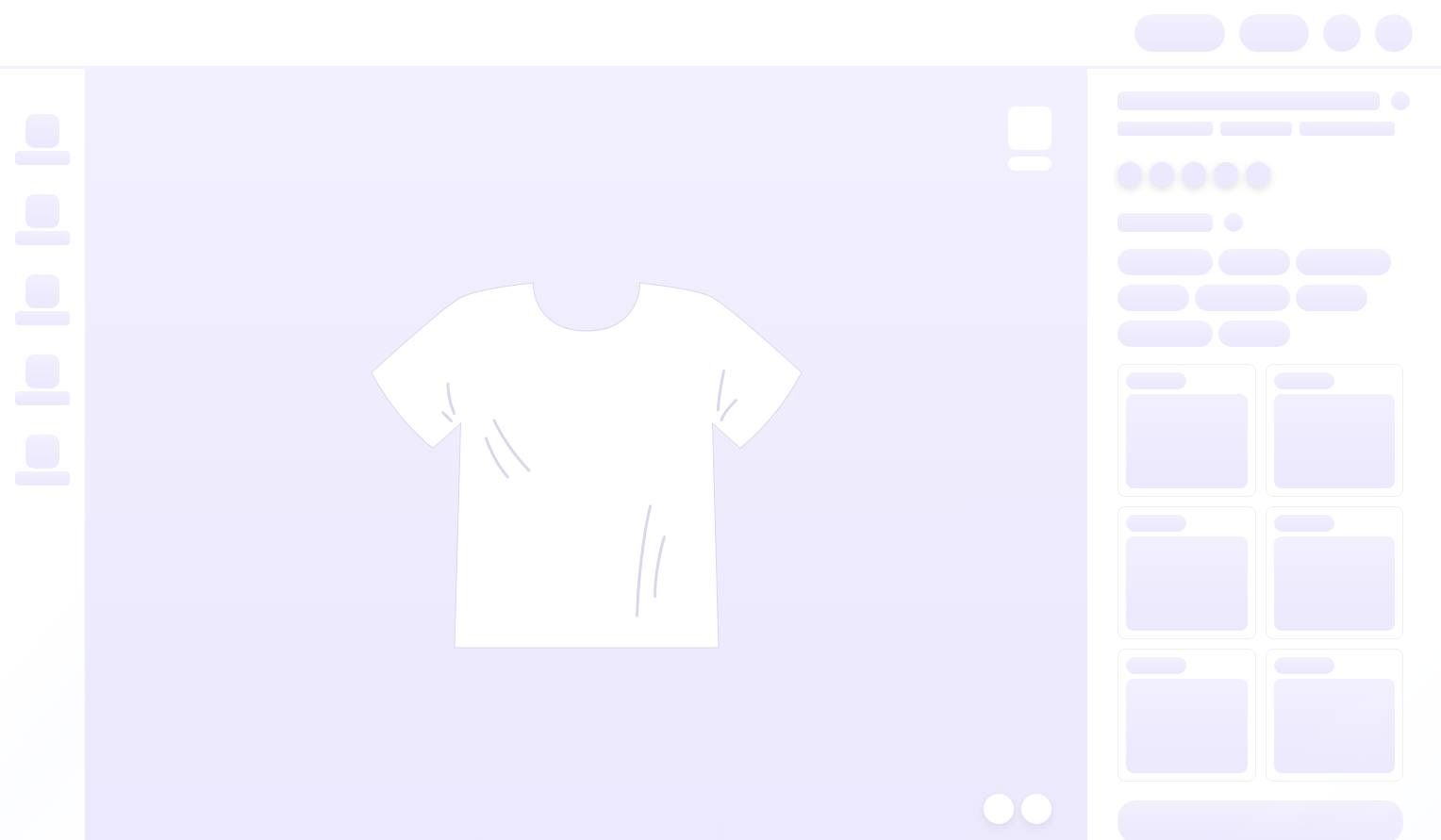 scroll, scrollTop: 0, scrollLeft: 0, axis: both 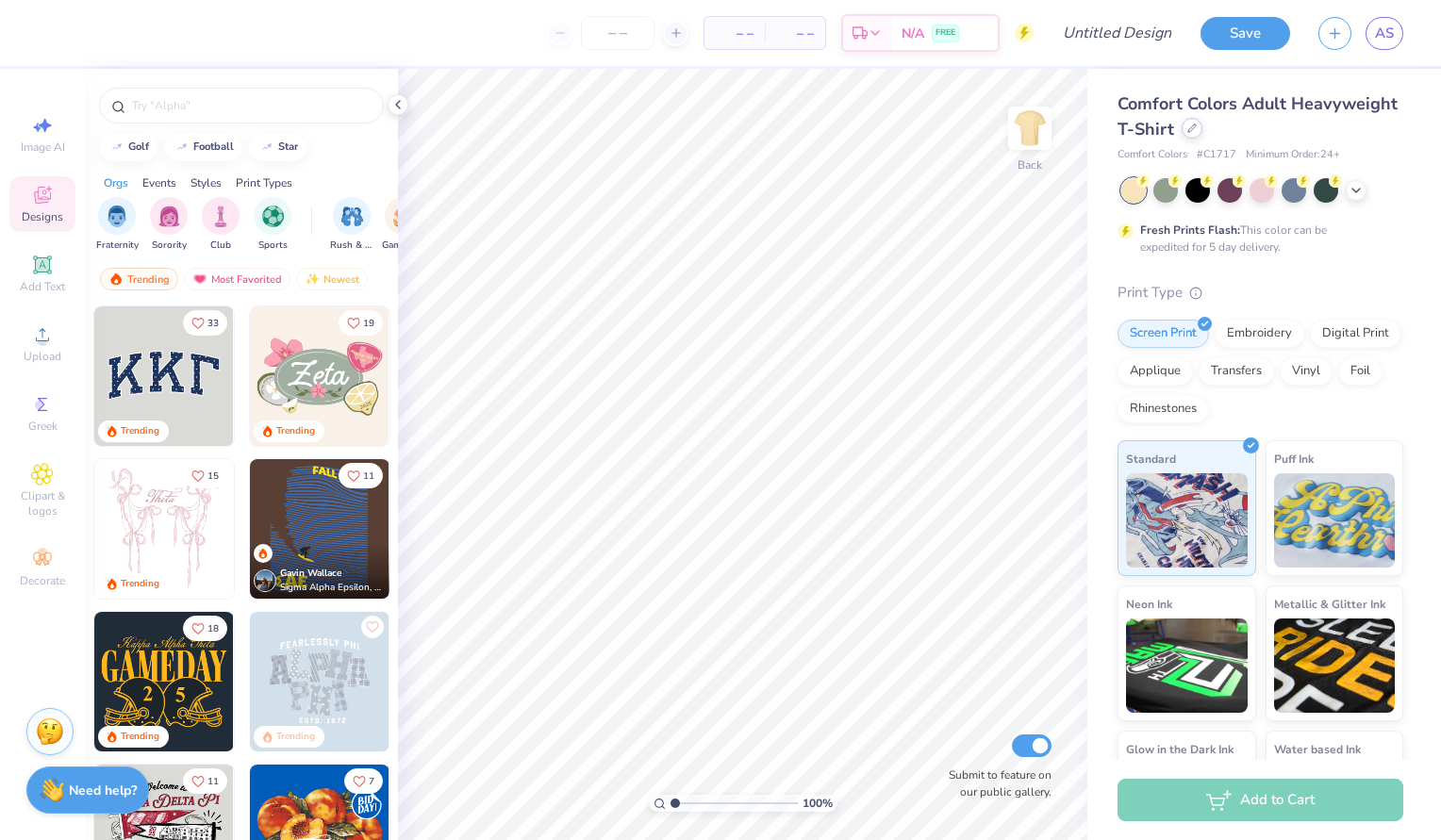 click at bounding box center (1192, 128) 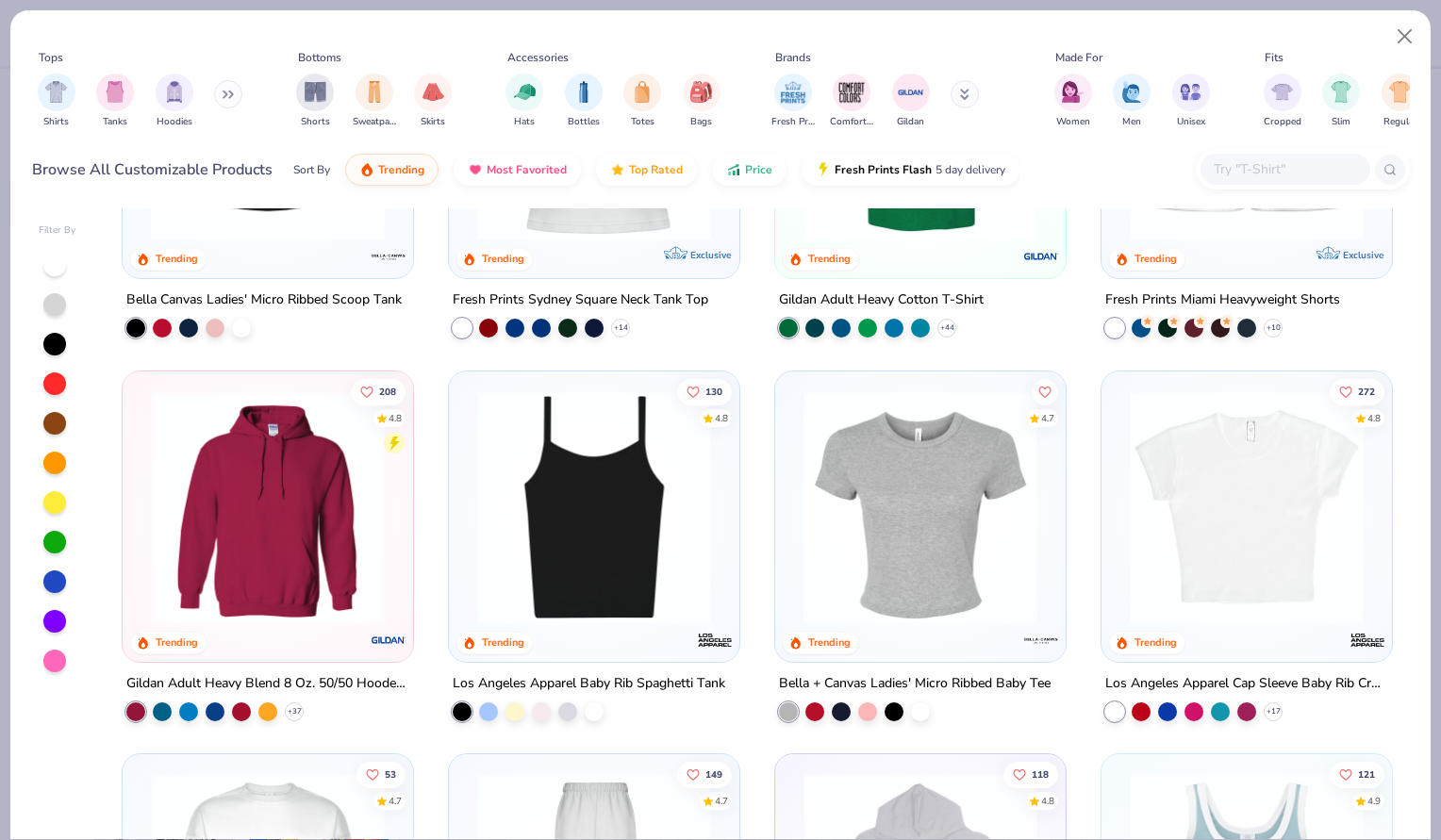 scroll, scrollTop: 614, scrollLeft: 0, axis: vertical 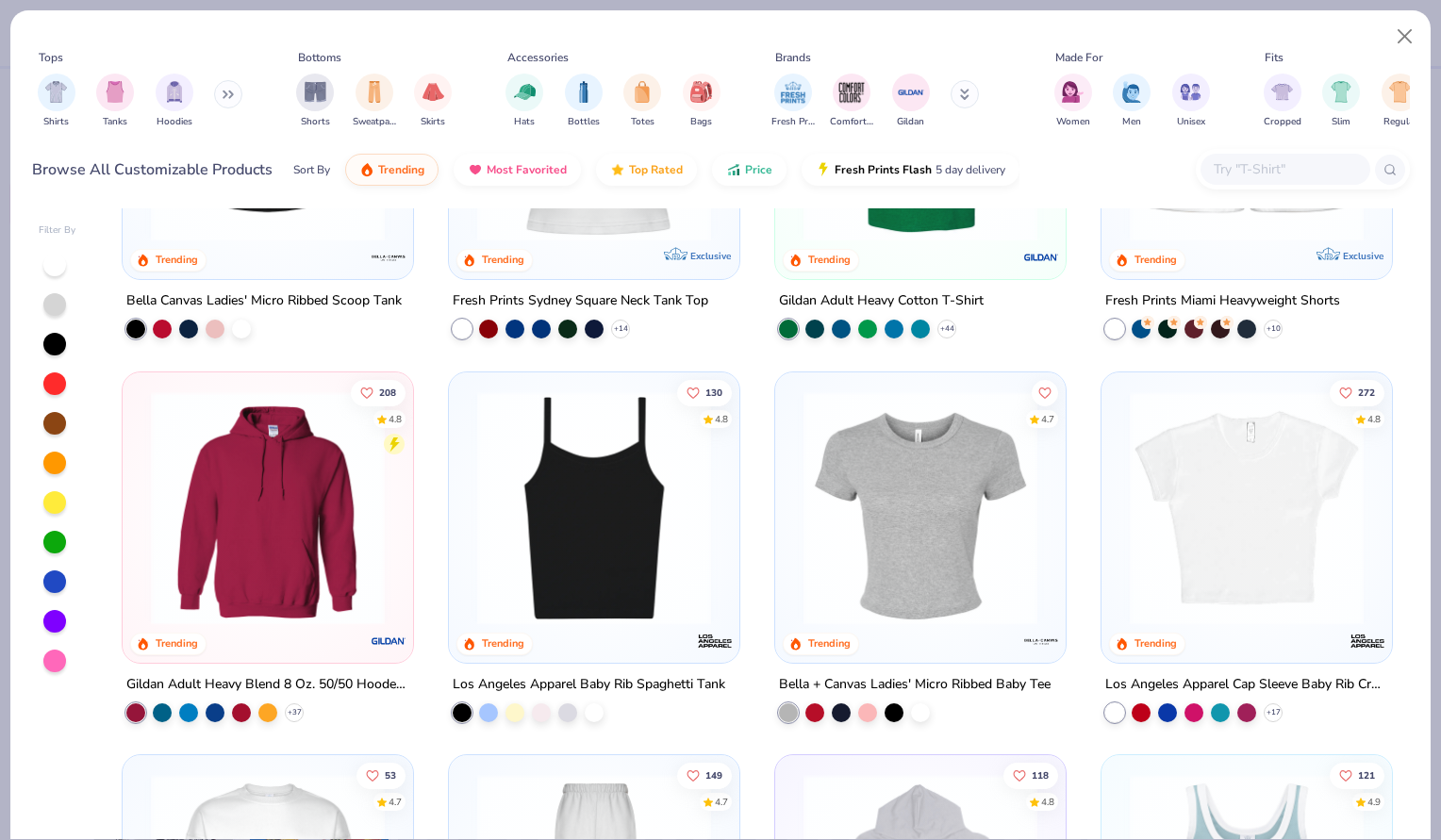 click at bounding box center (594, 507) 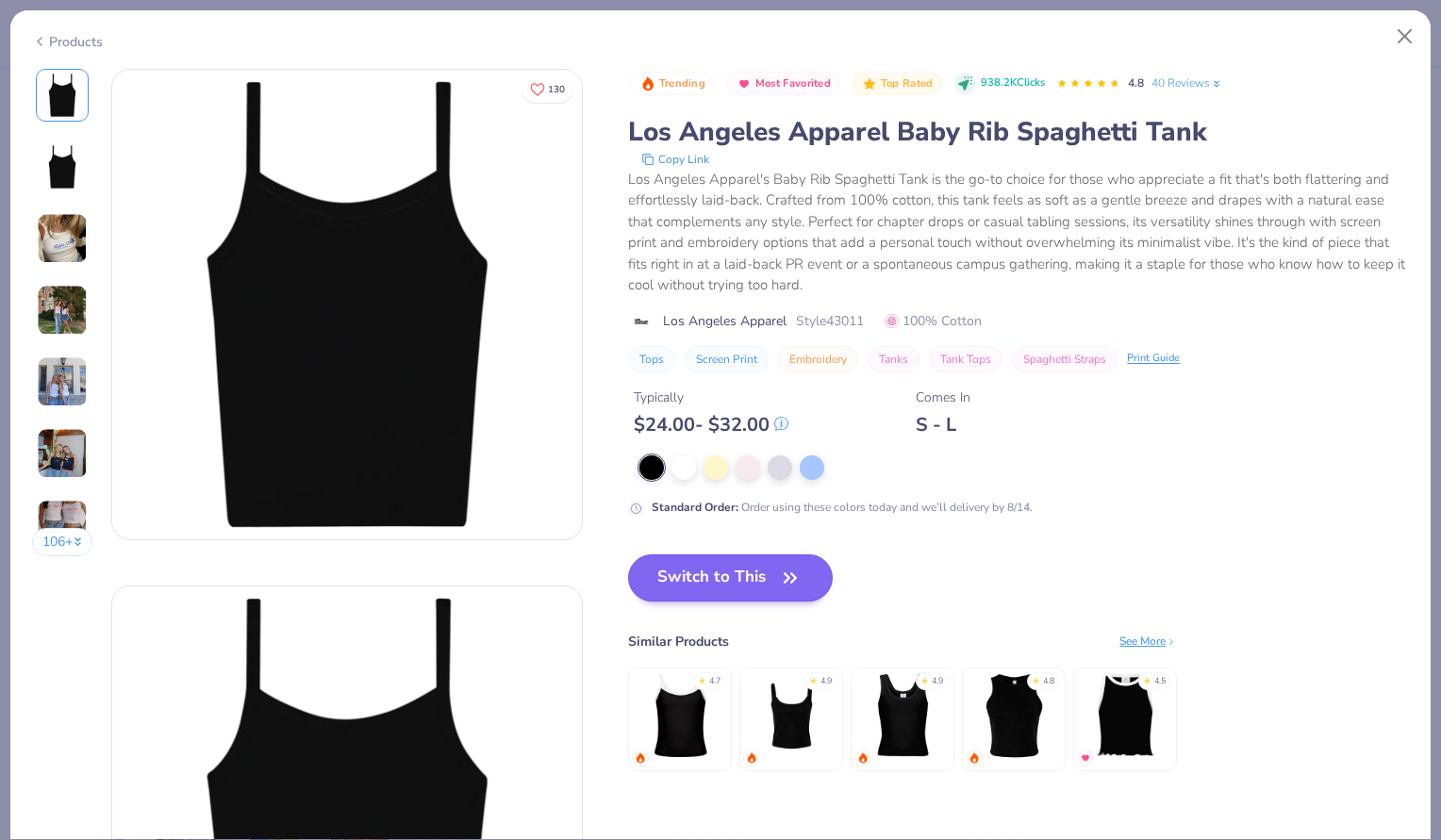 click on "Switch to This" at bounding box center [730, 578] 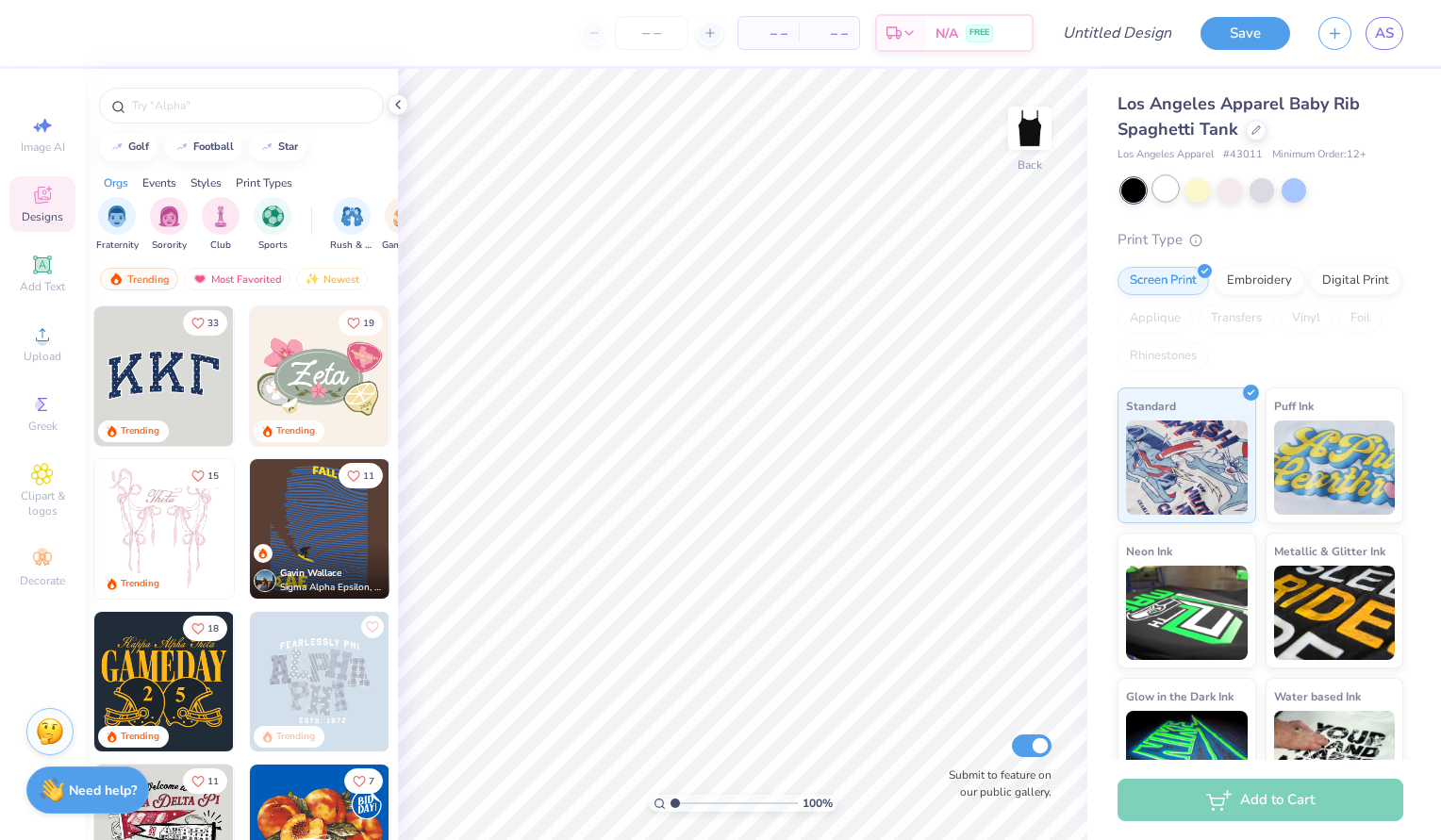 click at bounding box center [1166, 189] 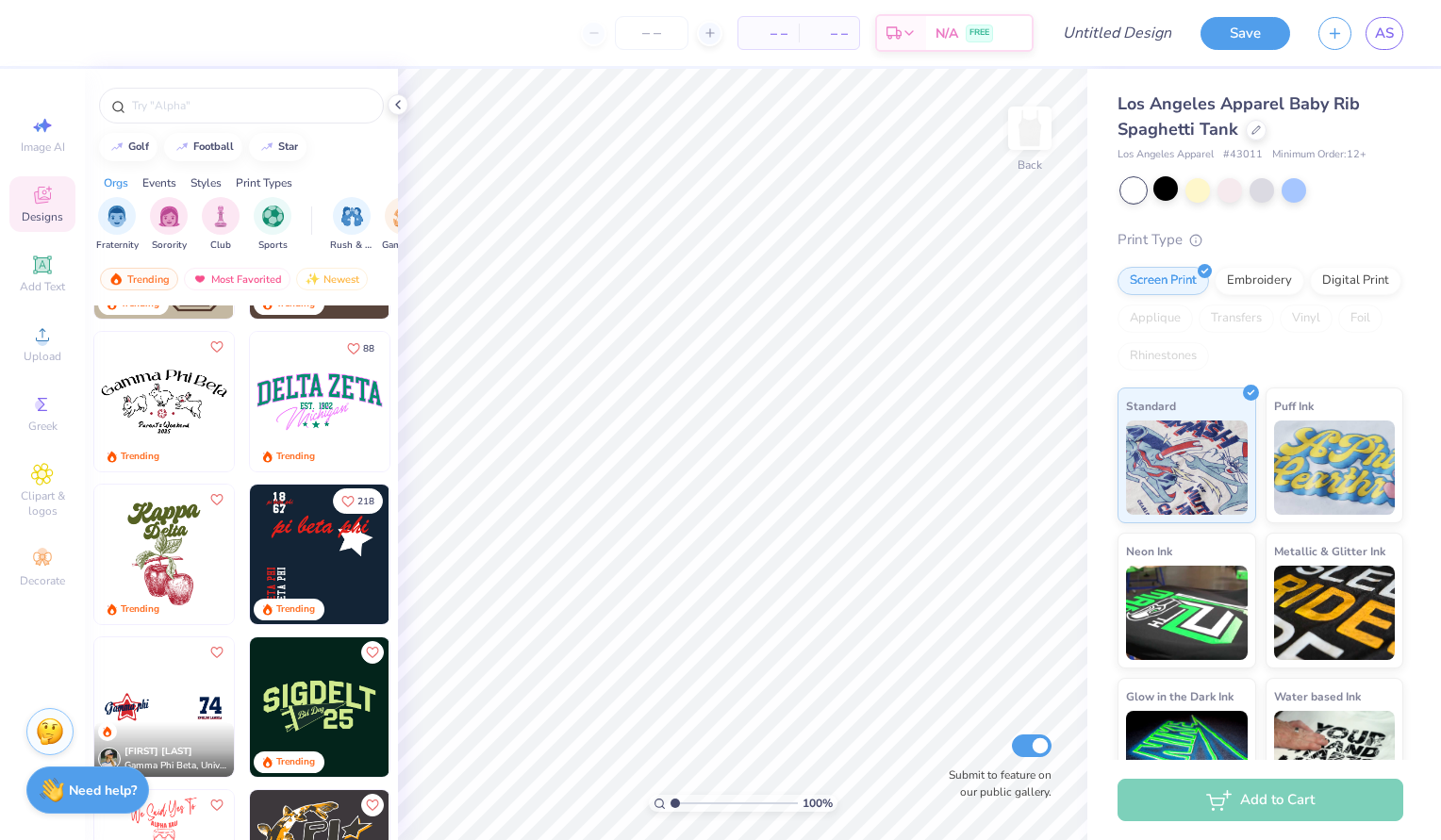 scroll, scrollTop: 2209, scrollLeft: 0, axis: vertical 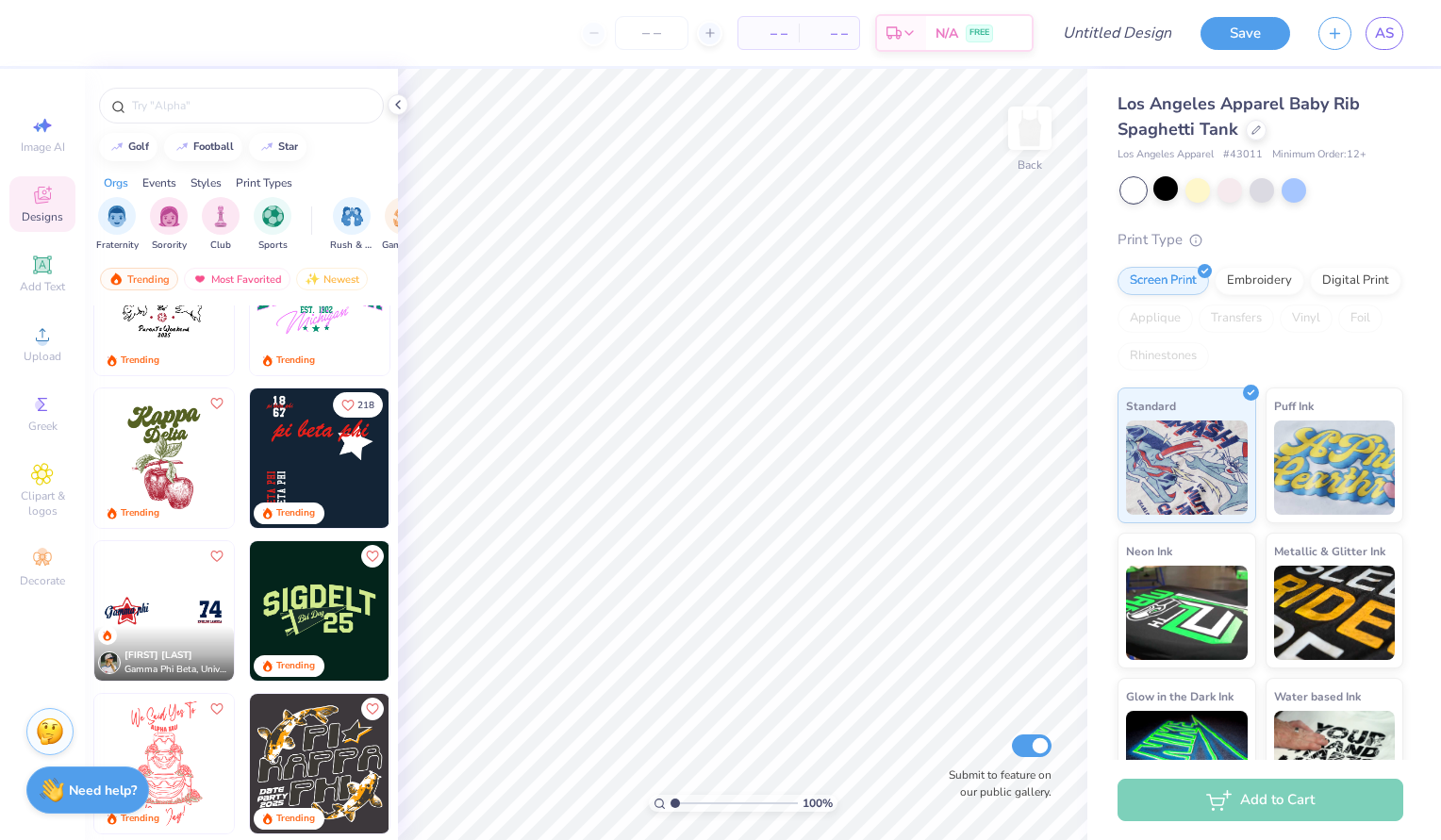 click at bounding box center [320, 458] 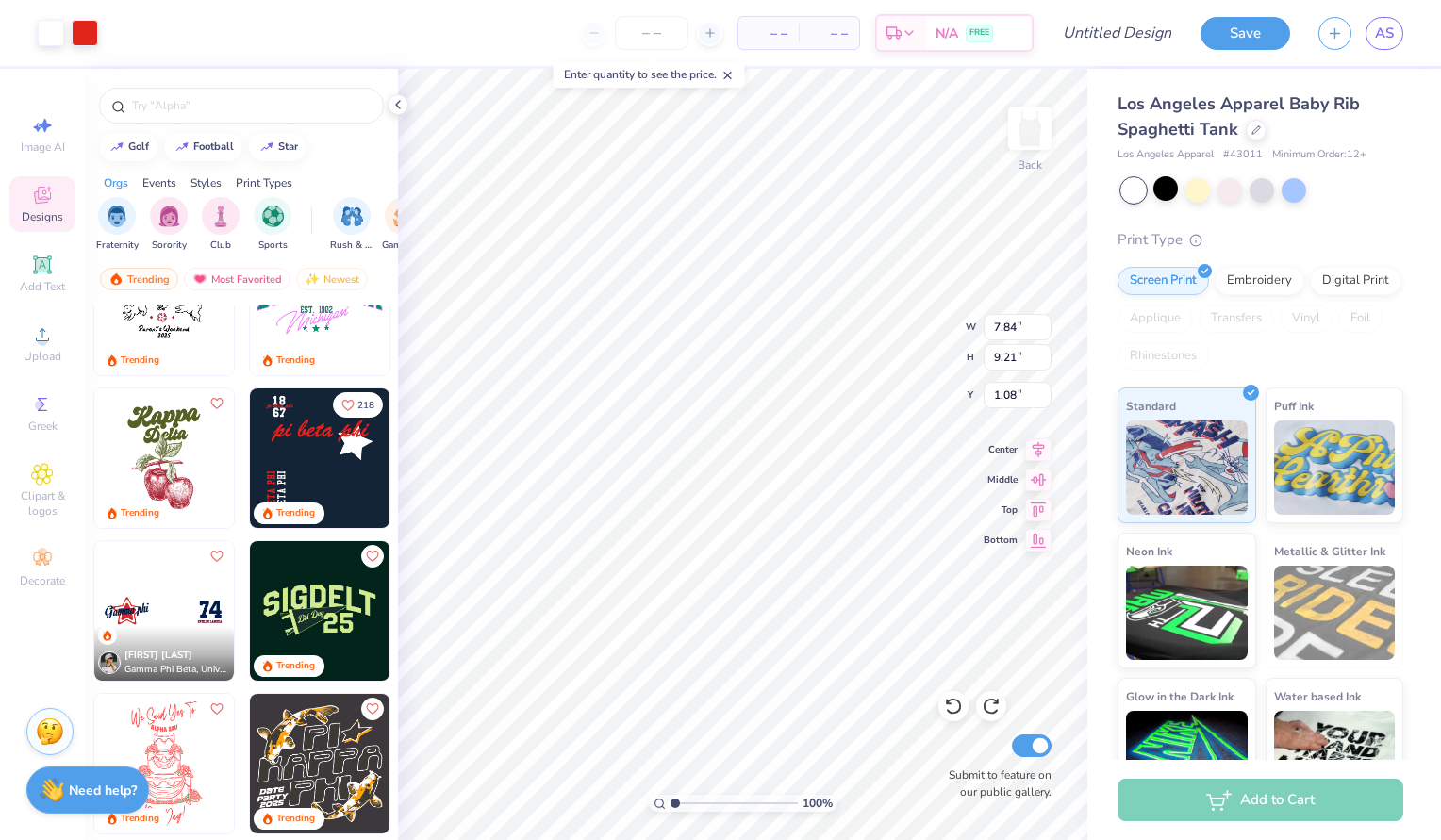type on "1.90" 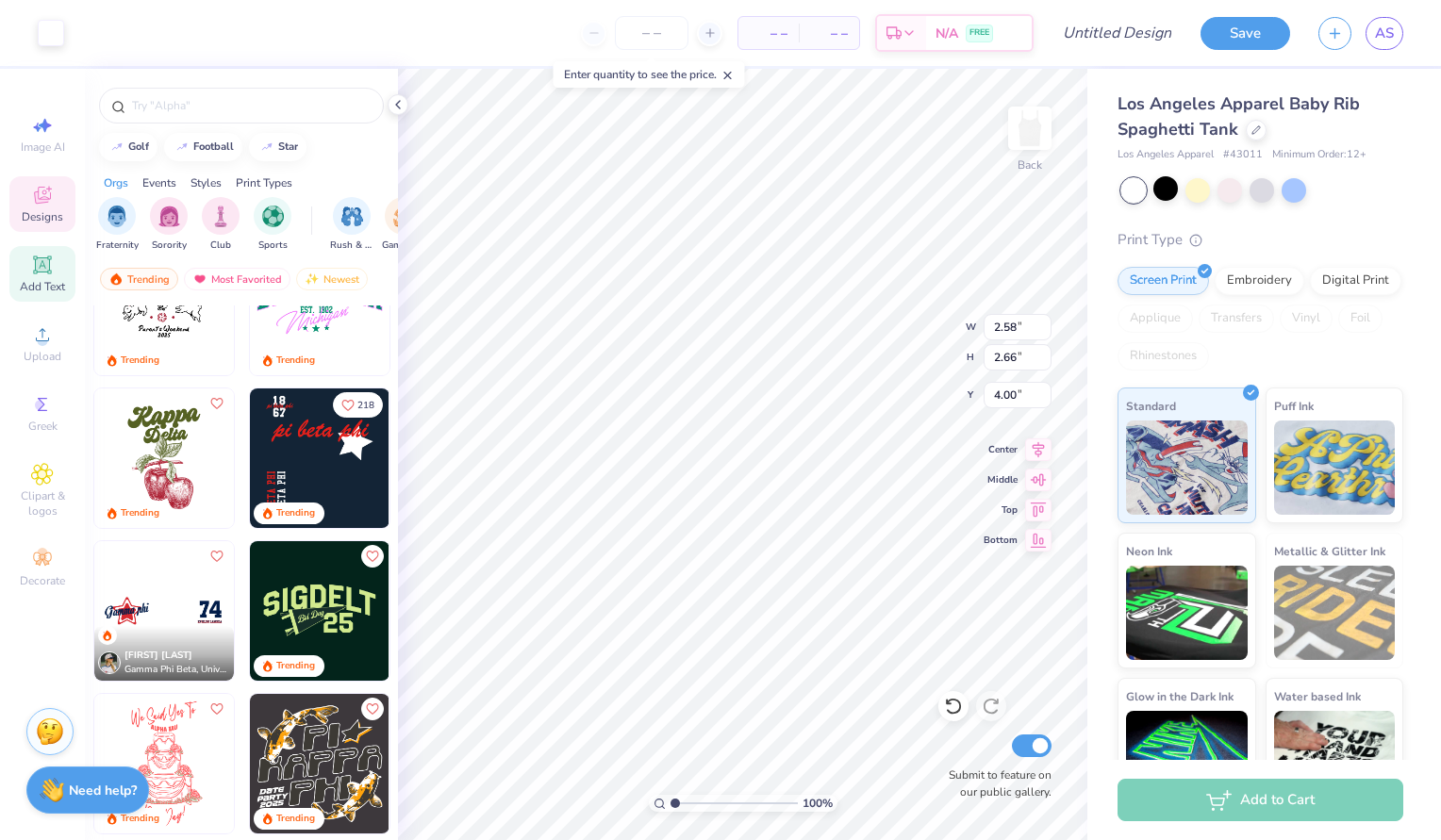 click on "Add Text" at bounding box center [42, 287] 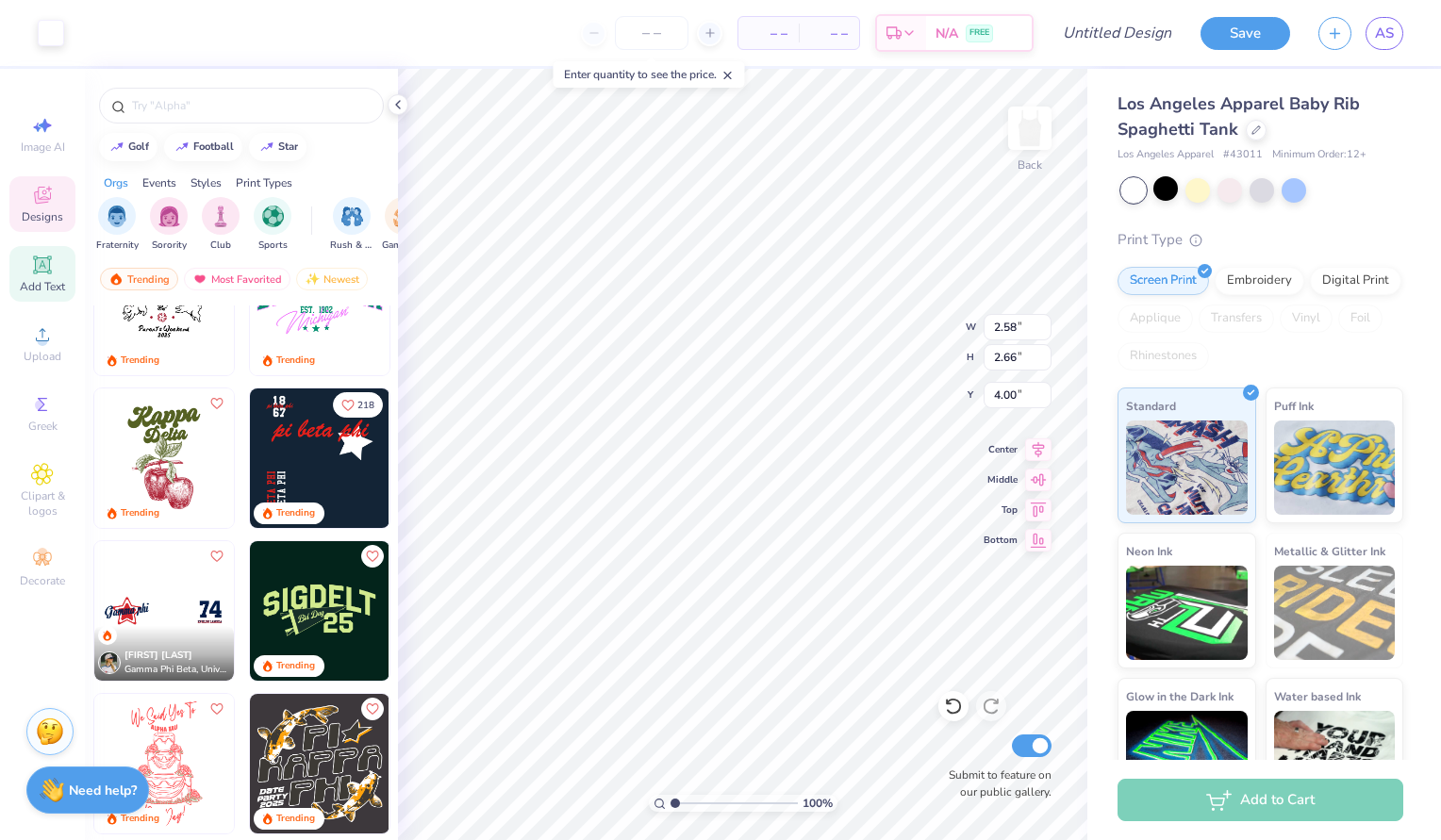 type on "3.84" 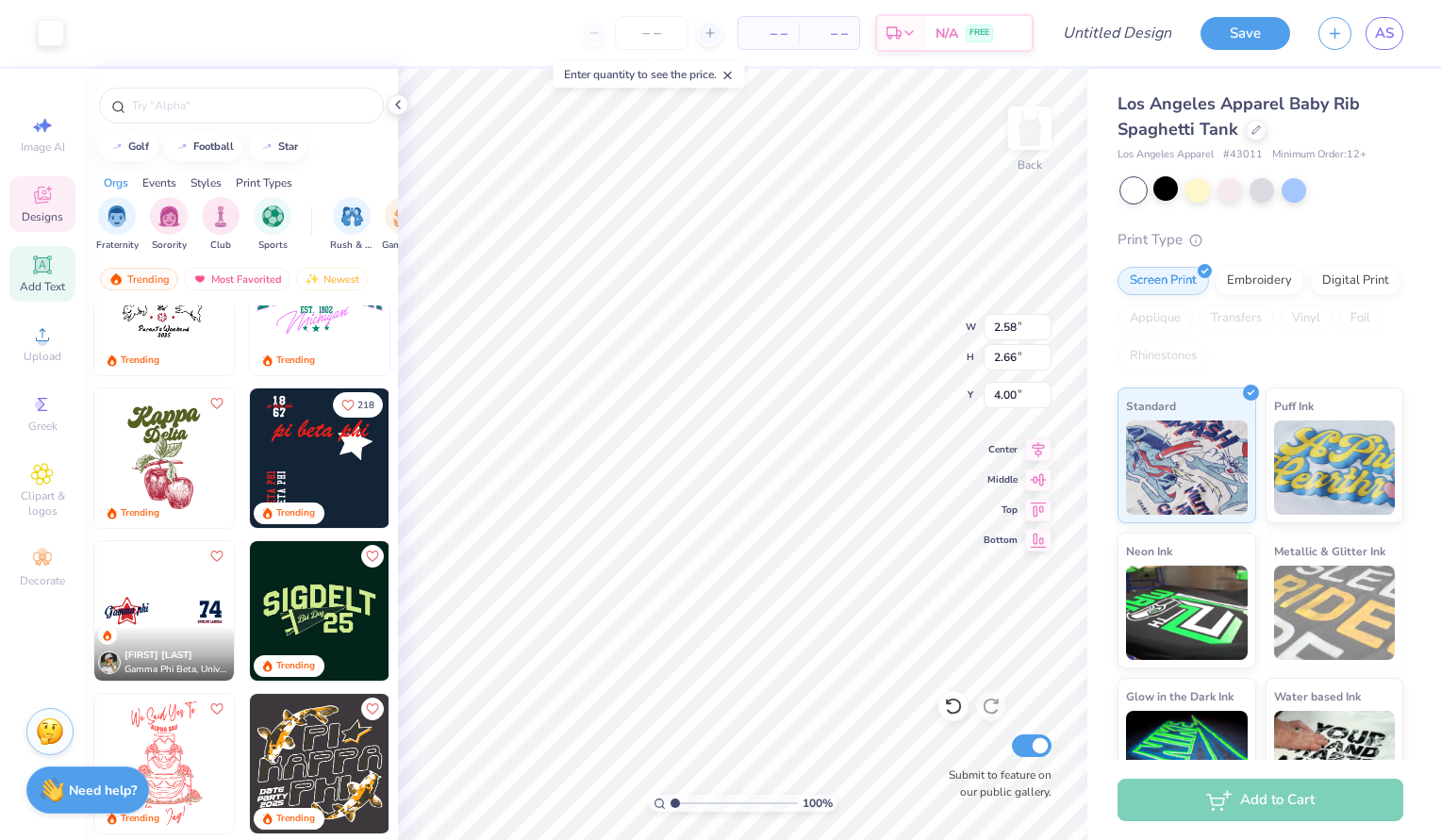 type on "1.11" 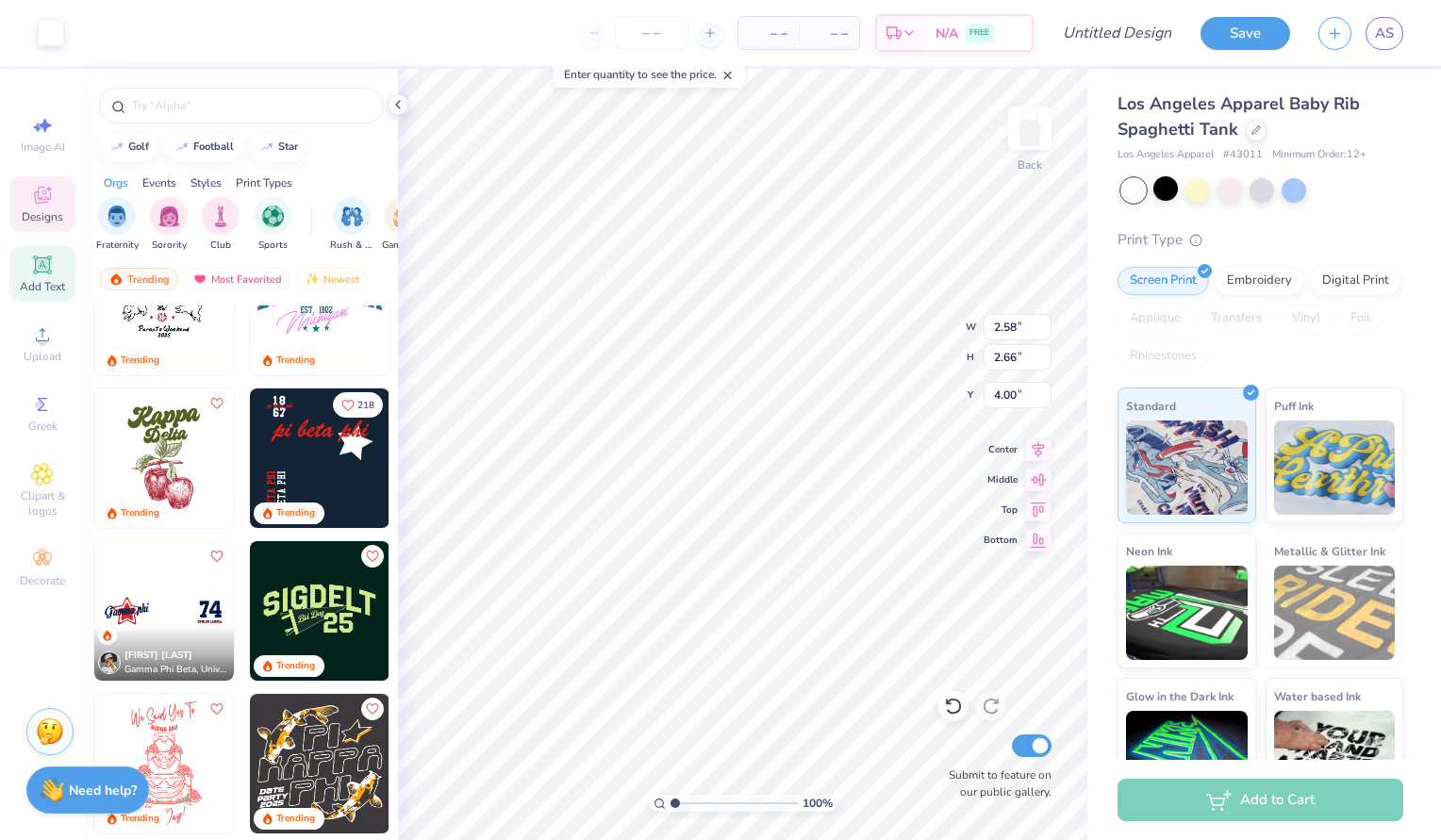 type on "5.94" 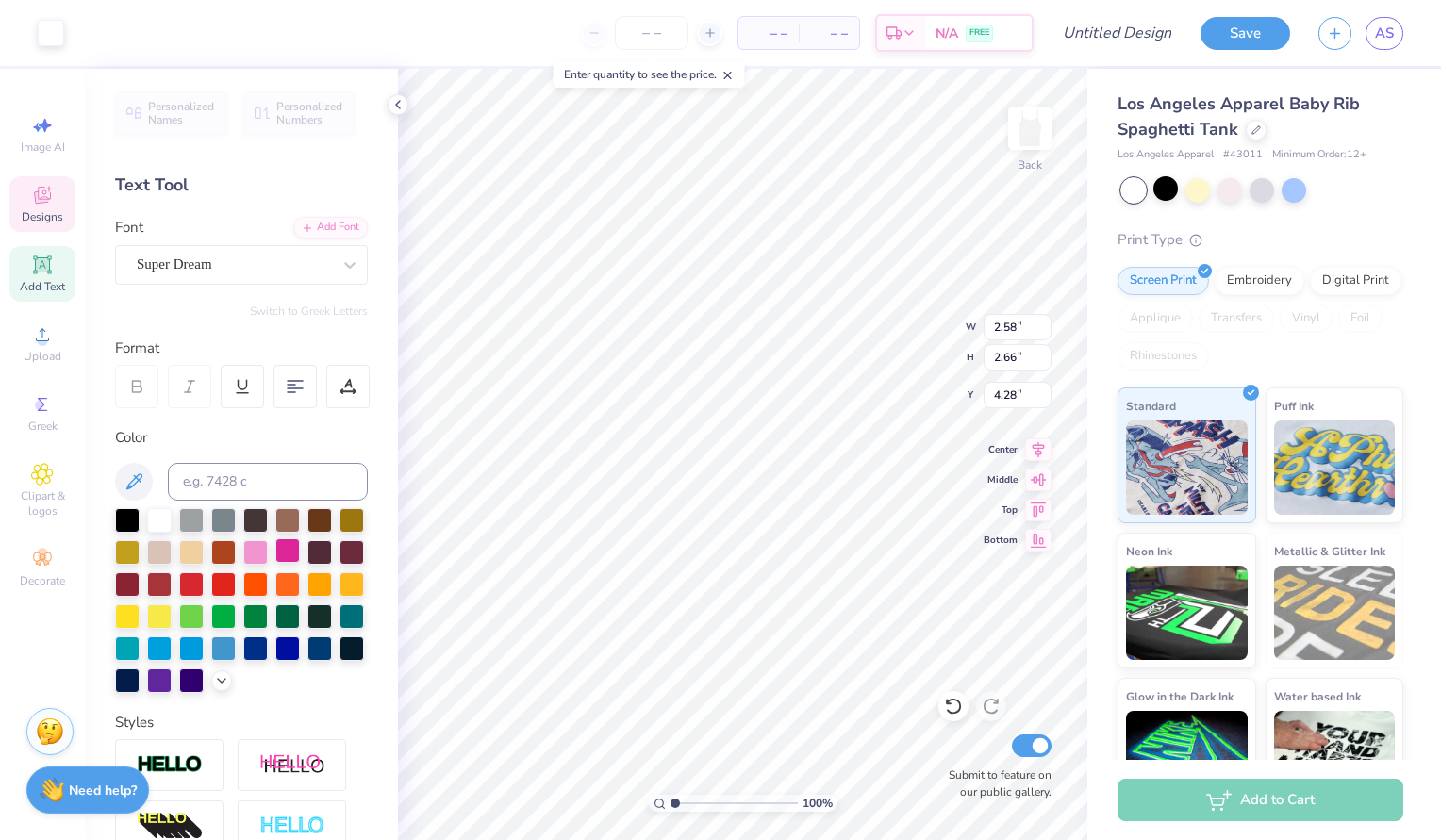 click at bounding box center (288, 551) 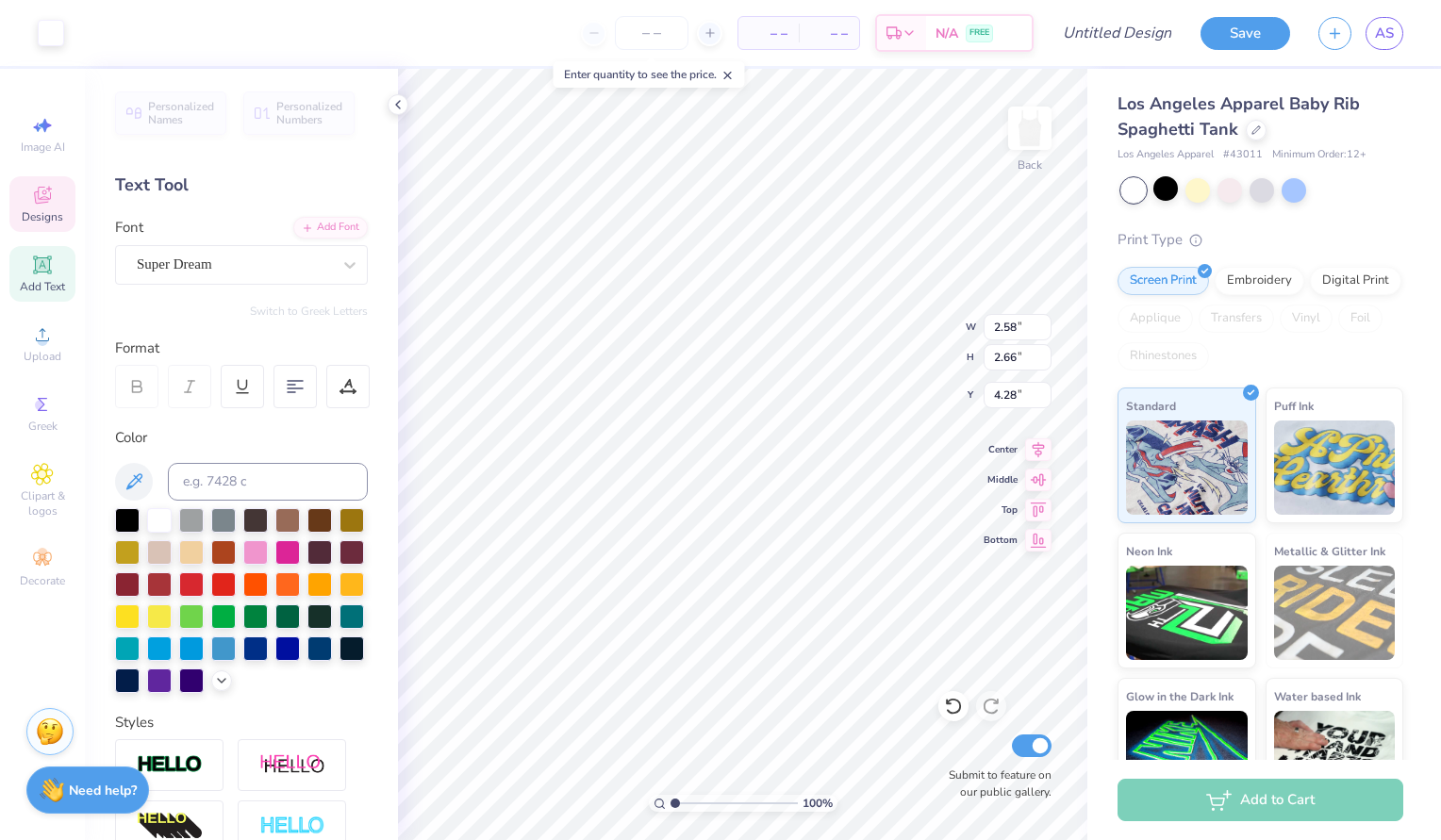 type on "5.91" 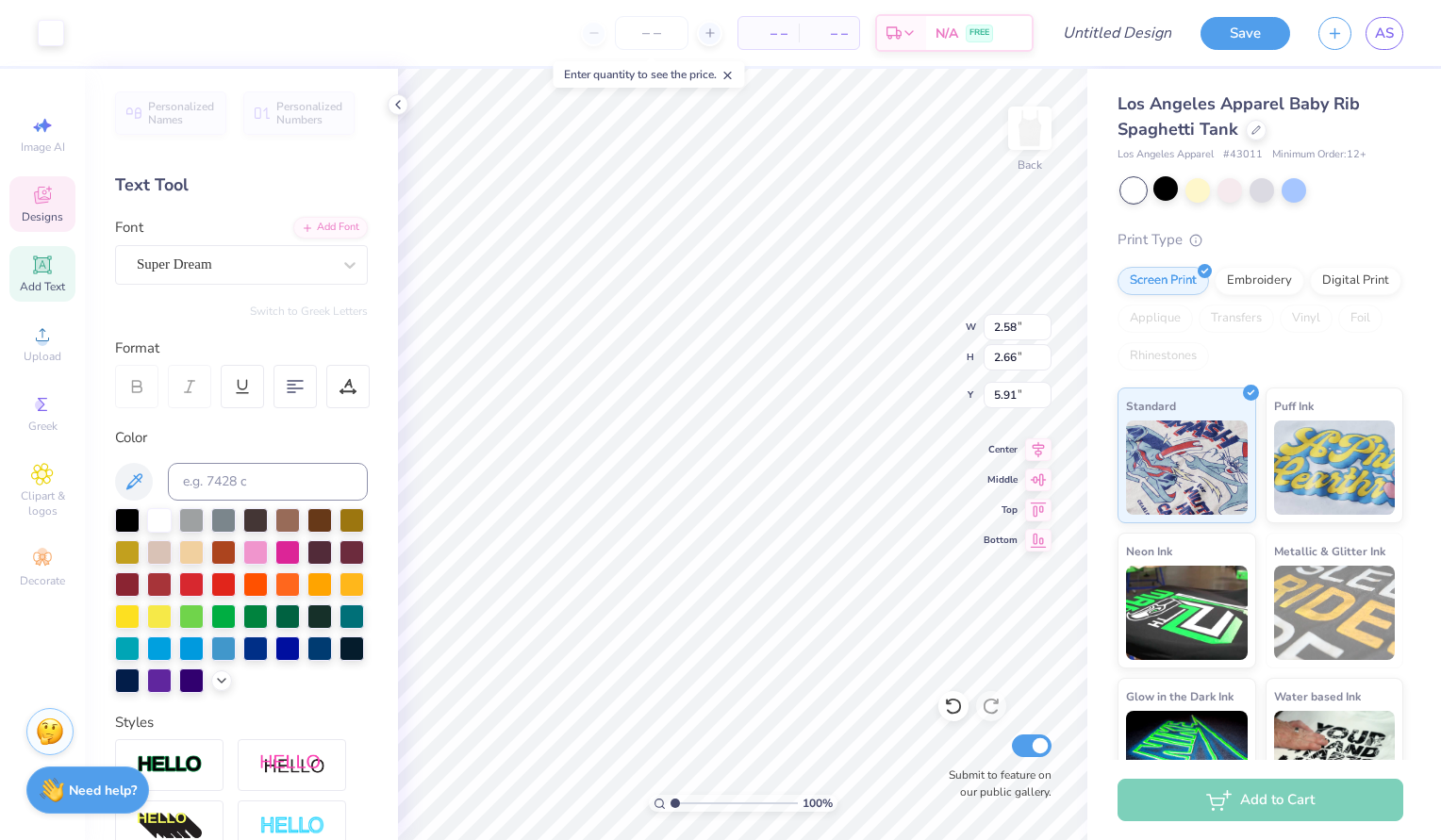 scroll, scrollTop: 0, scrollLeft: 0, axis: both 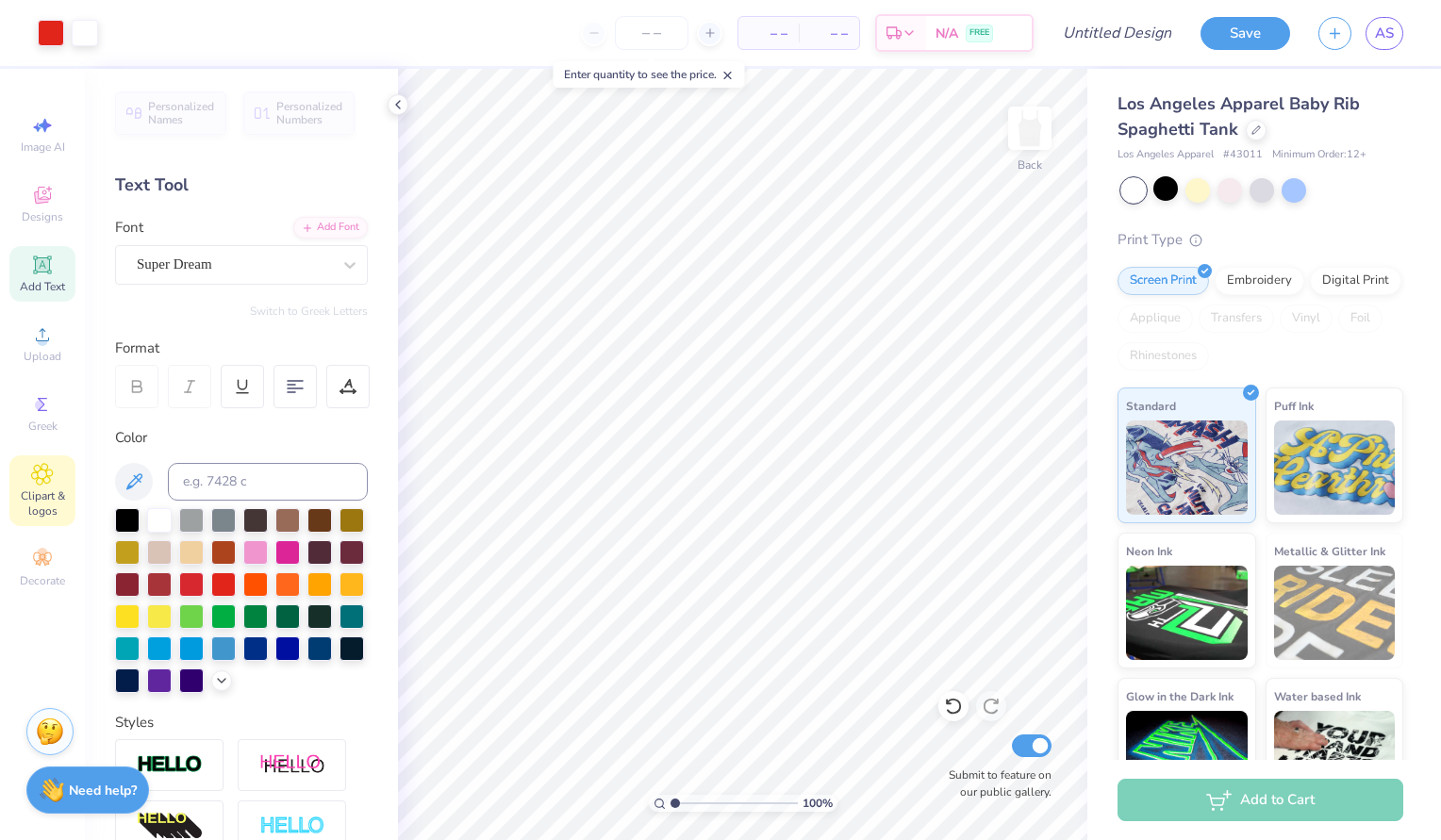 click 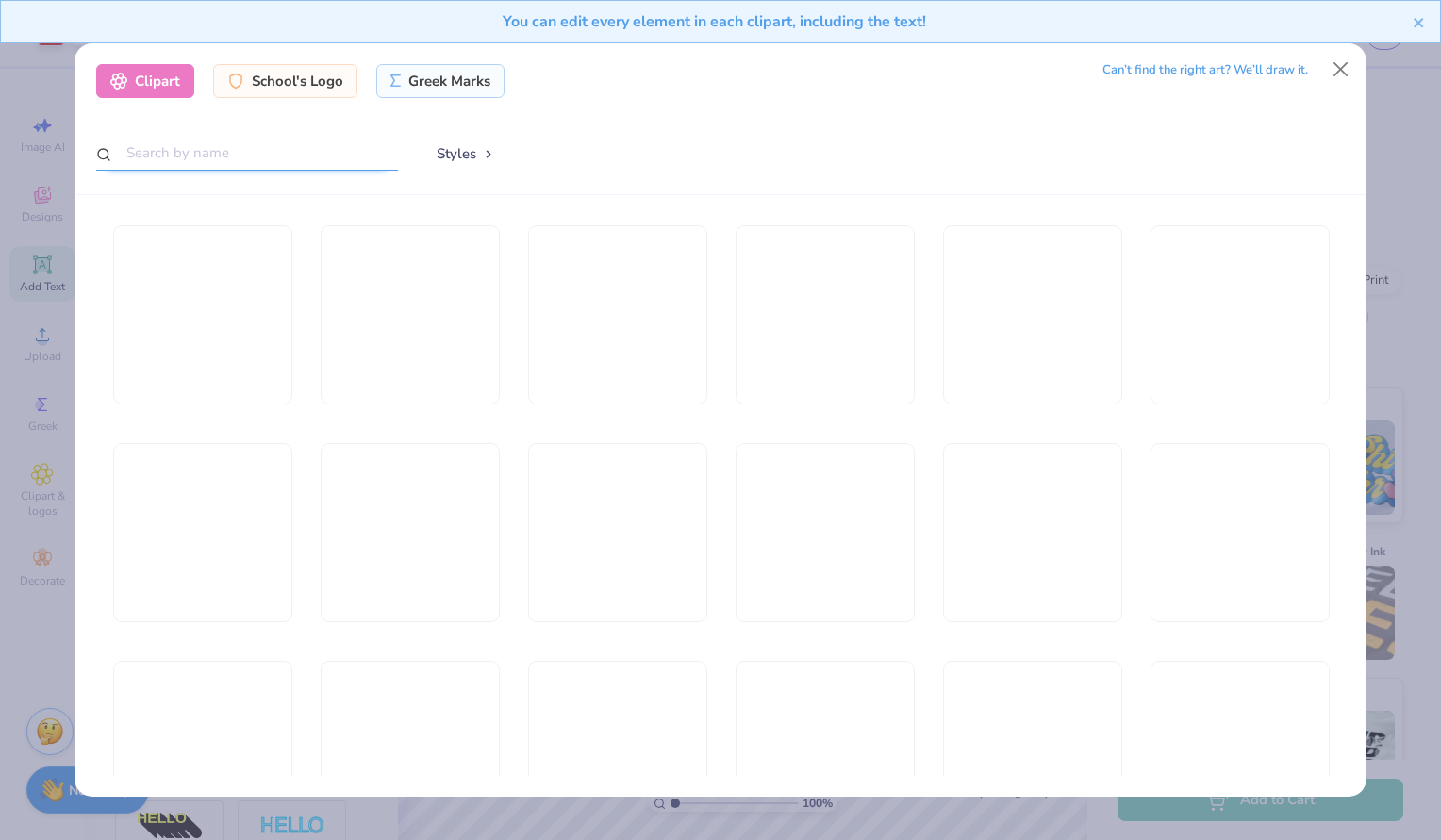 click at bounding box center [247, 153] 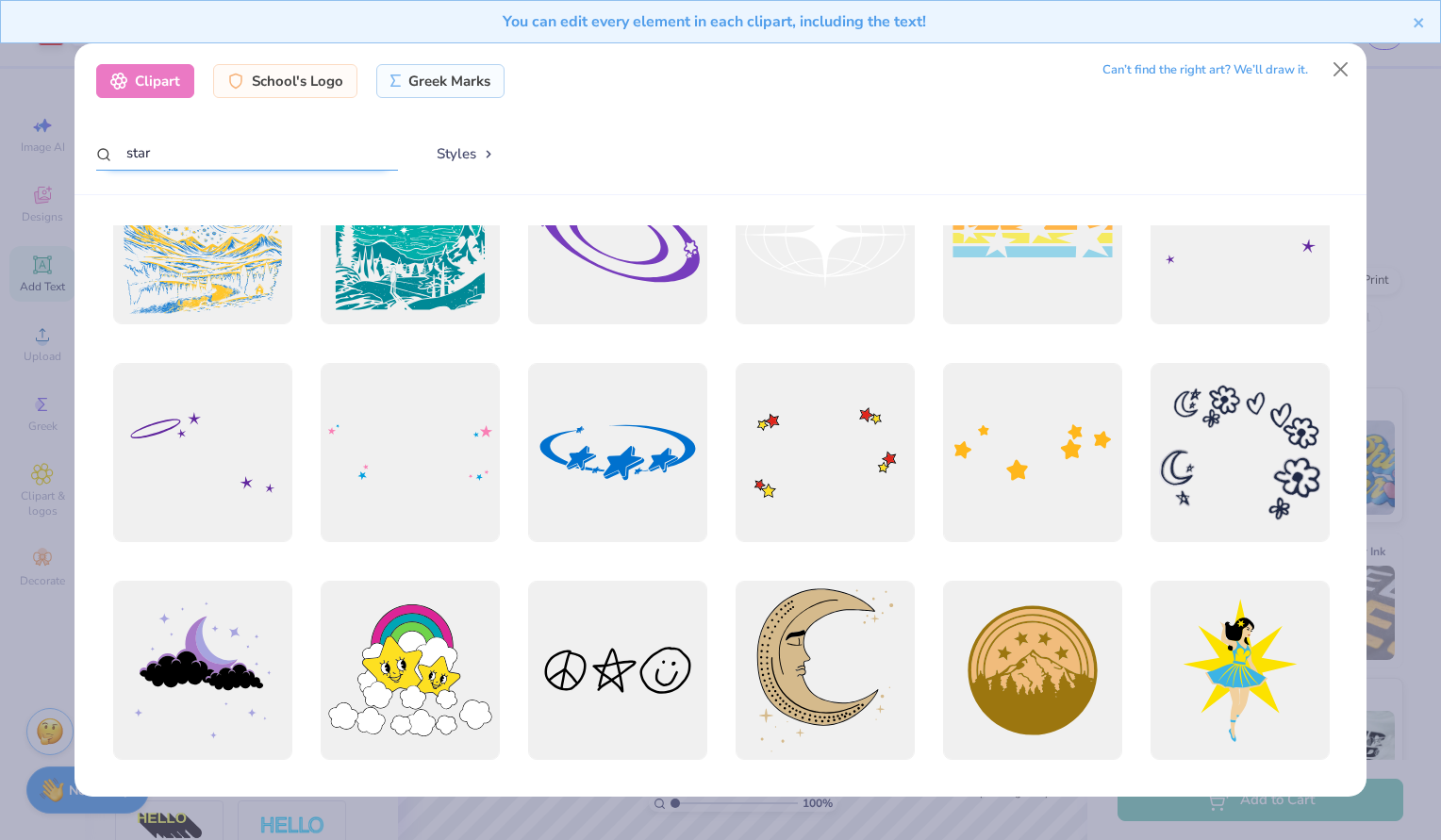 scroll, scrollTop: 1827, scrollLeft: 0, axis: vertical 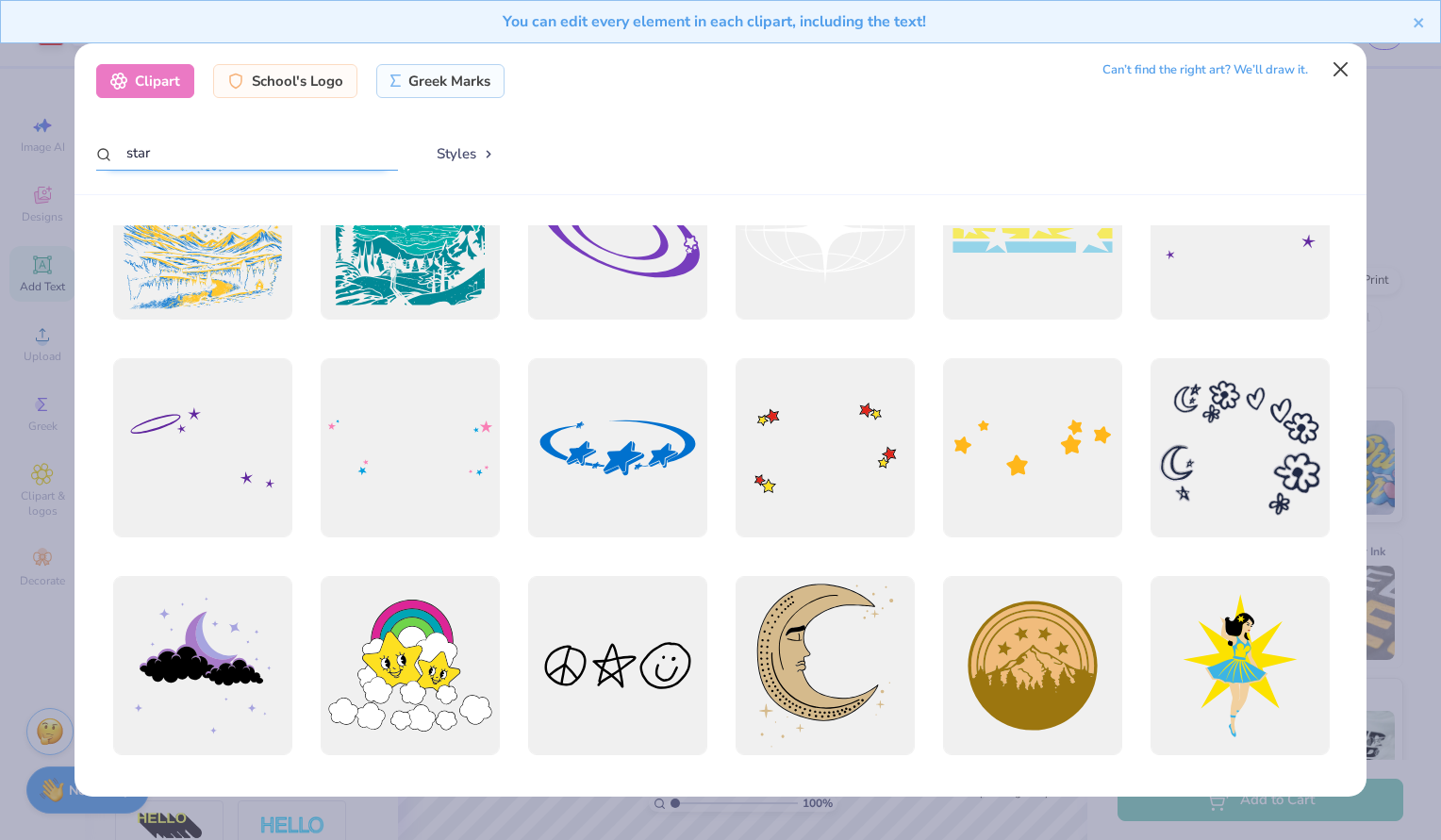 type on "star" 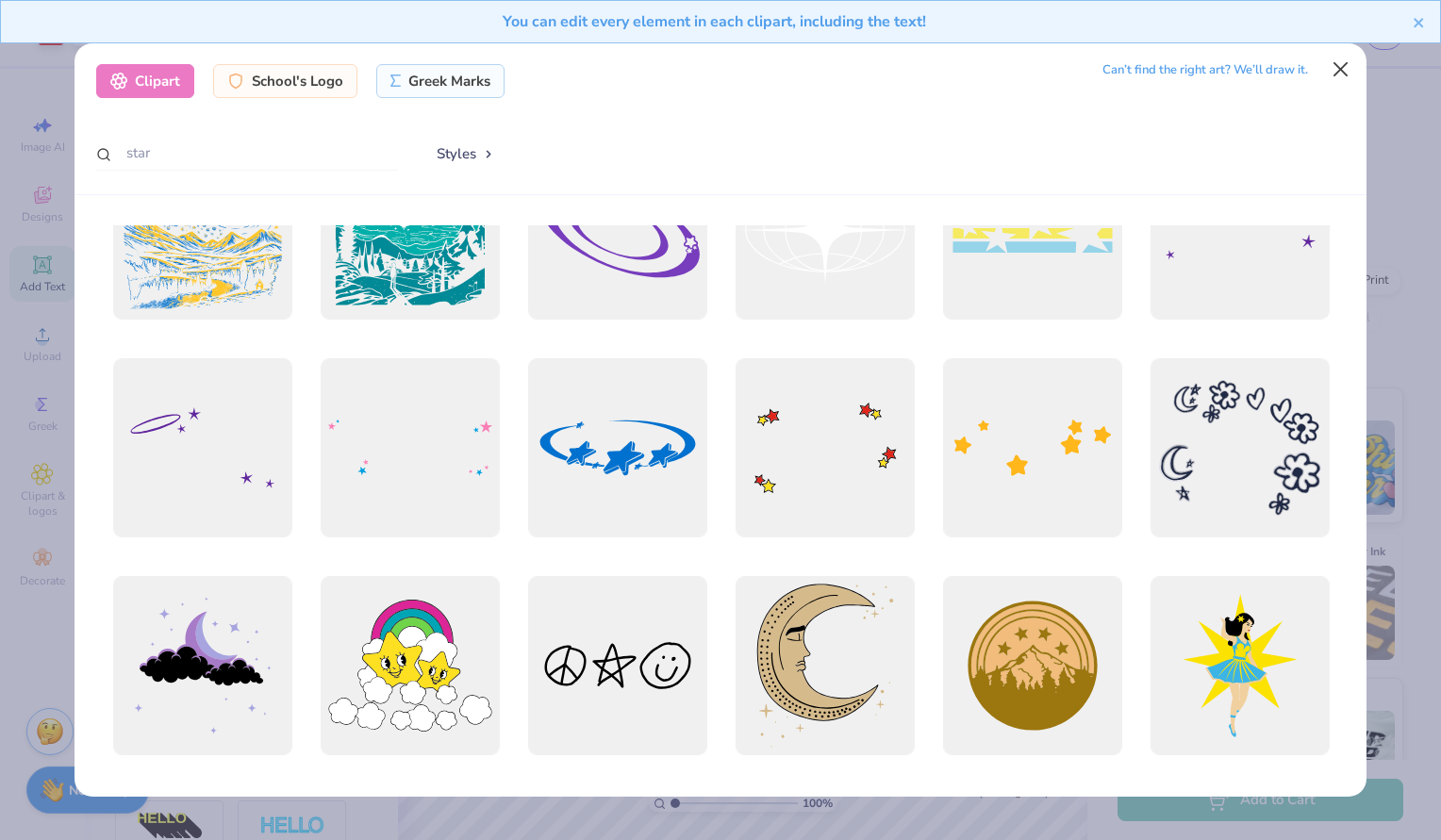 click at bounding box center (1341, 69) 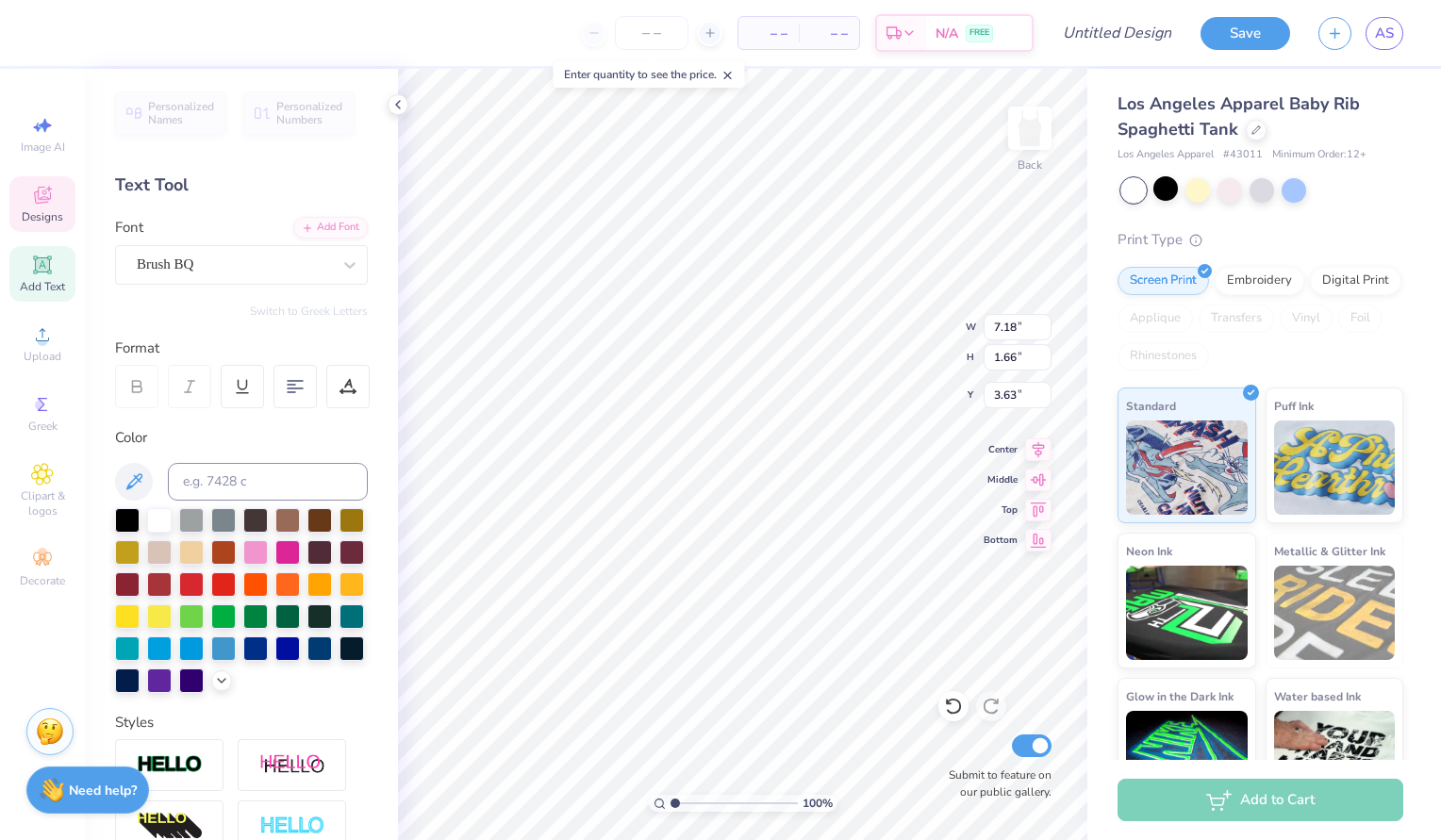 scroll, scrollTop: 0, scrollLeft: 6, axis: horizontal 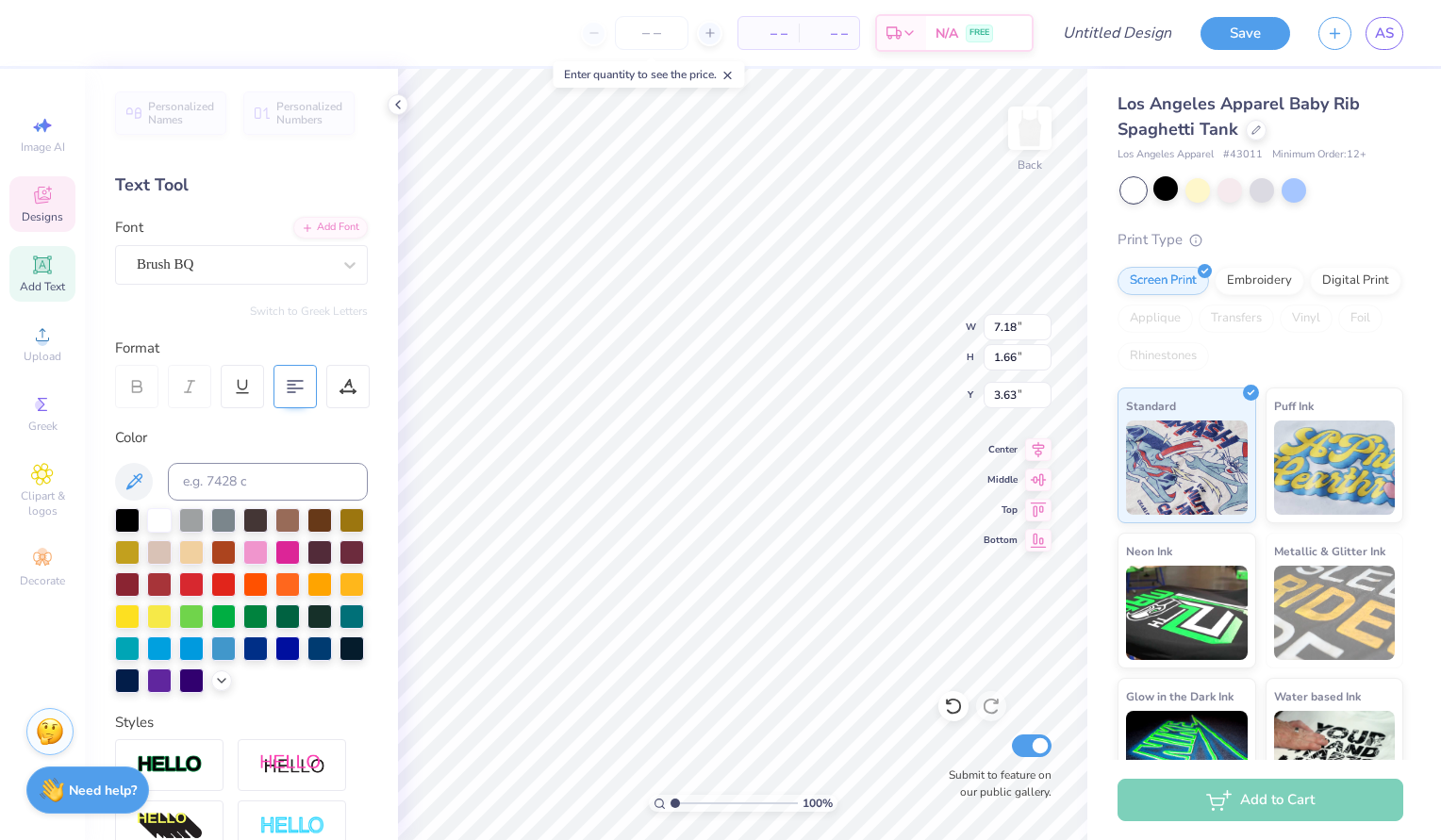 type on "kappa alpha
theta" 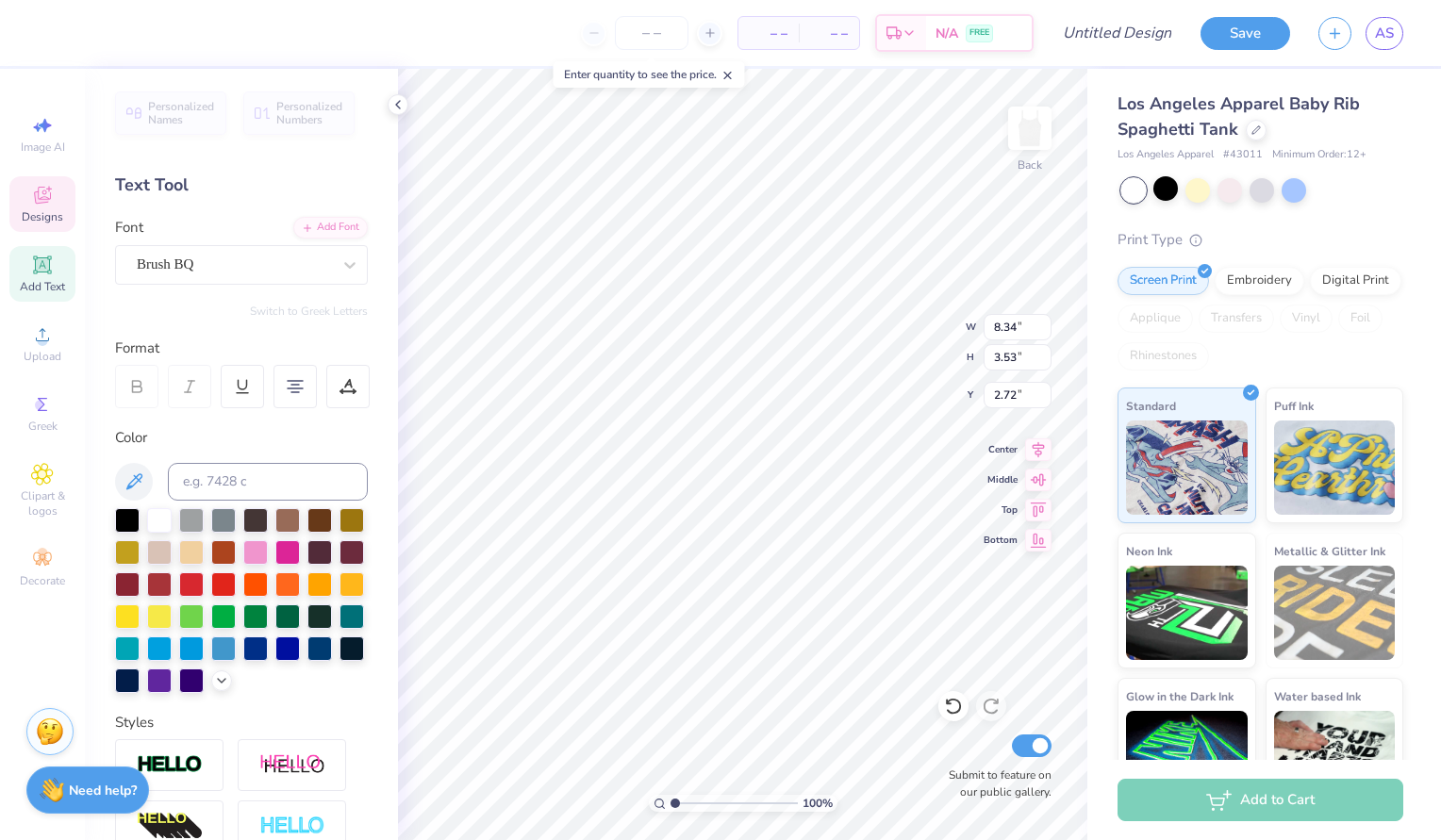type on "3.46" 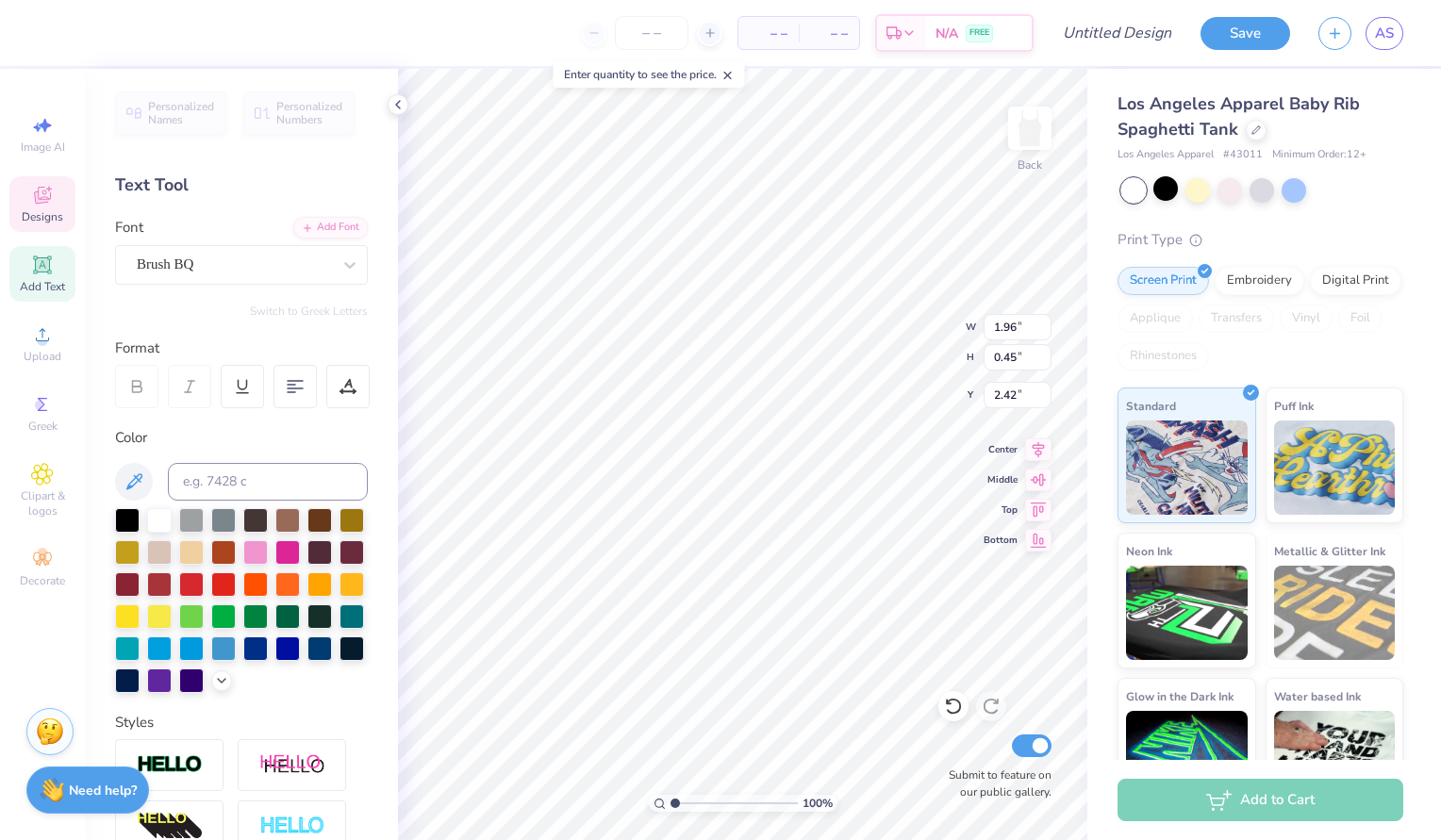 type on "1.96" 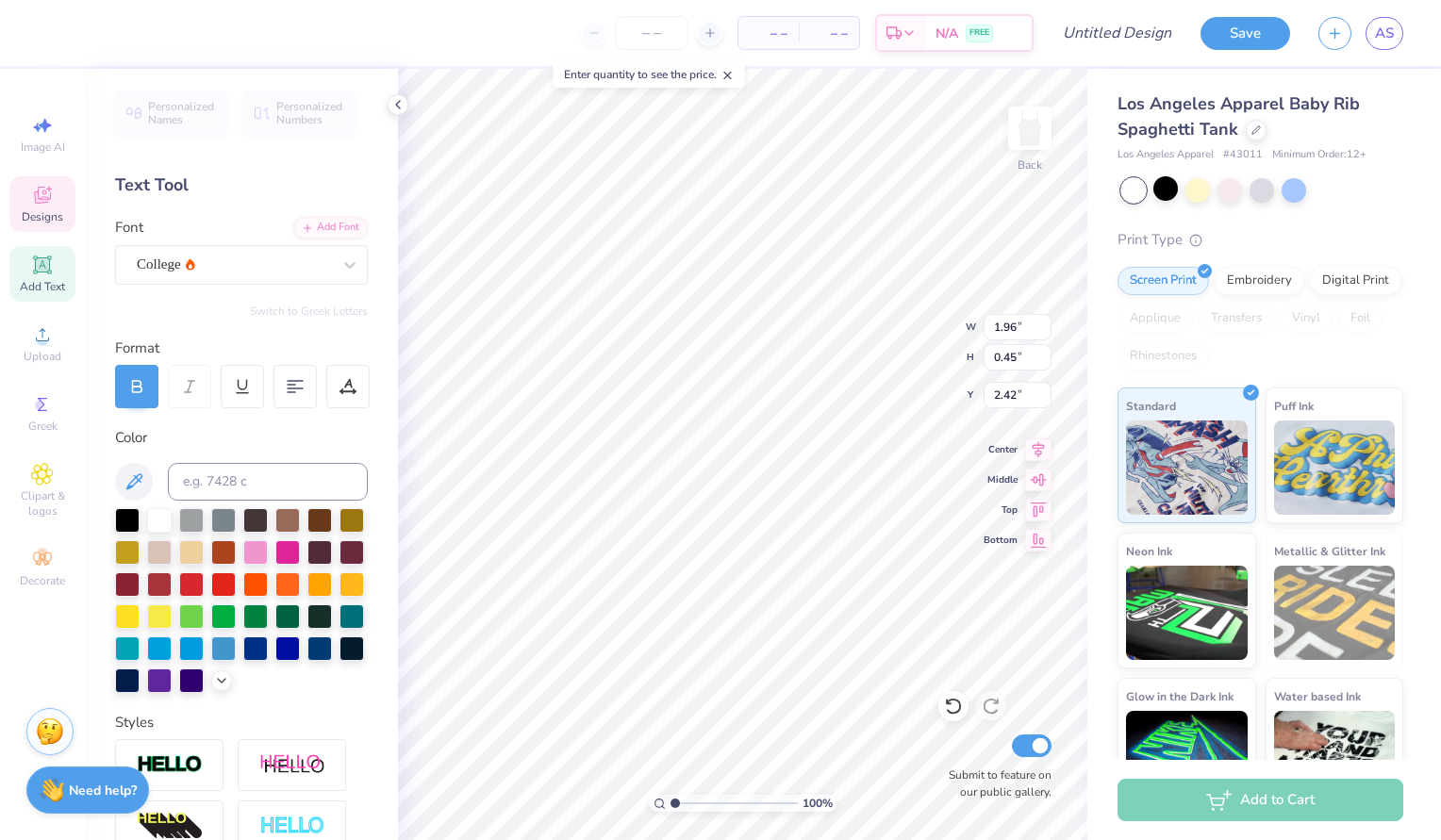 type on "0.91" 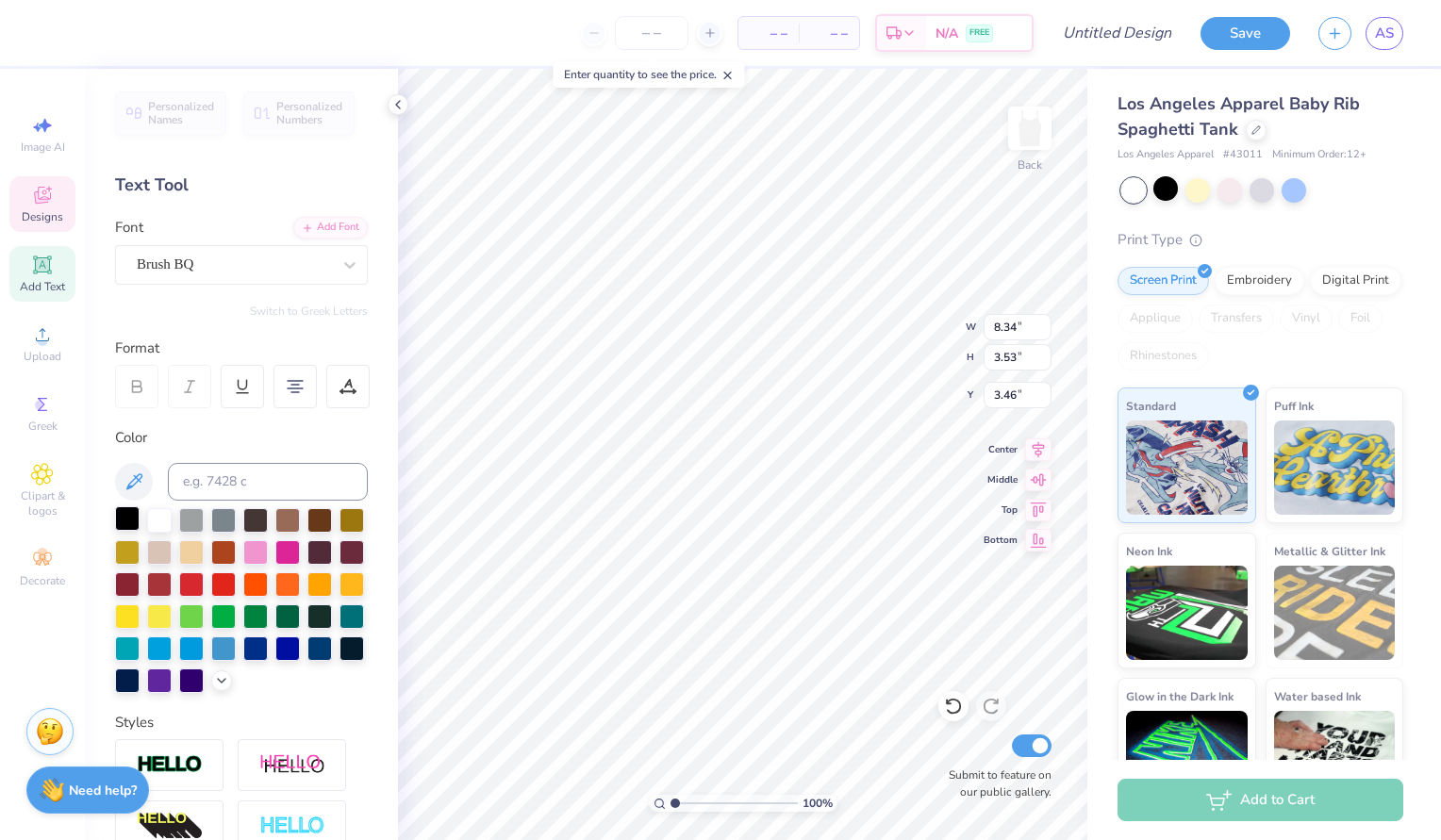 click at bounding box center (127, 519) 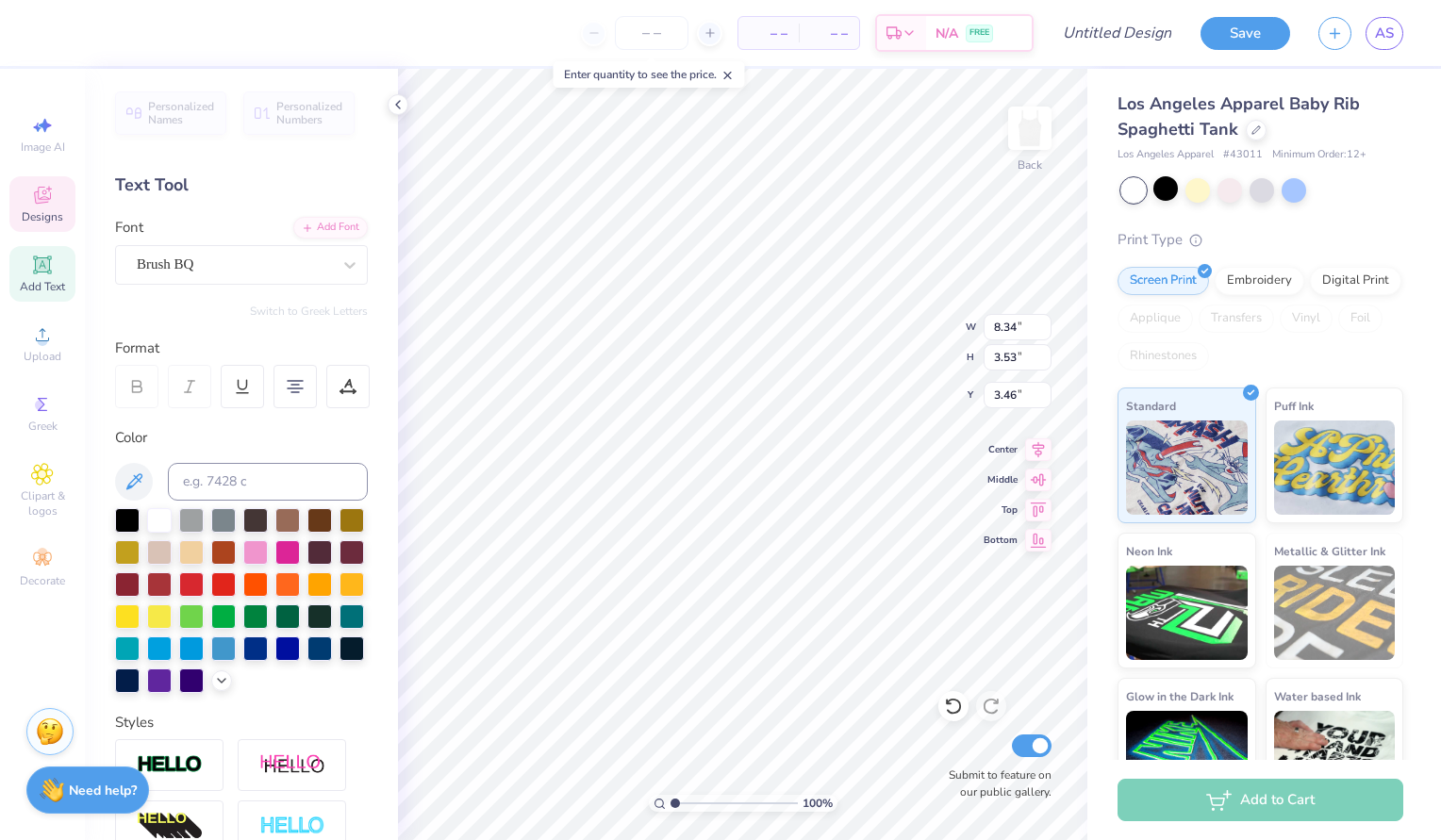 click at bounding box center (224, 585) 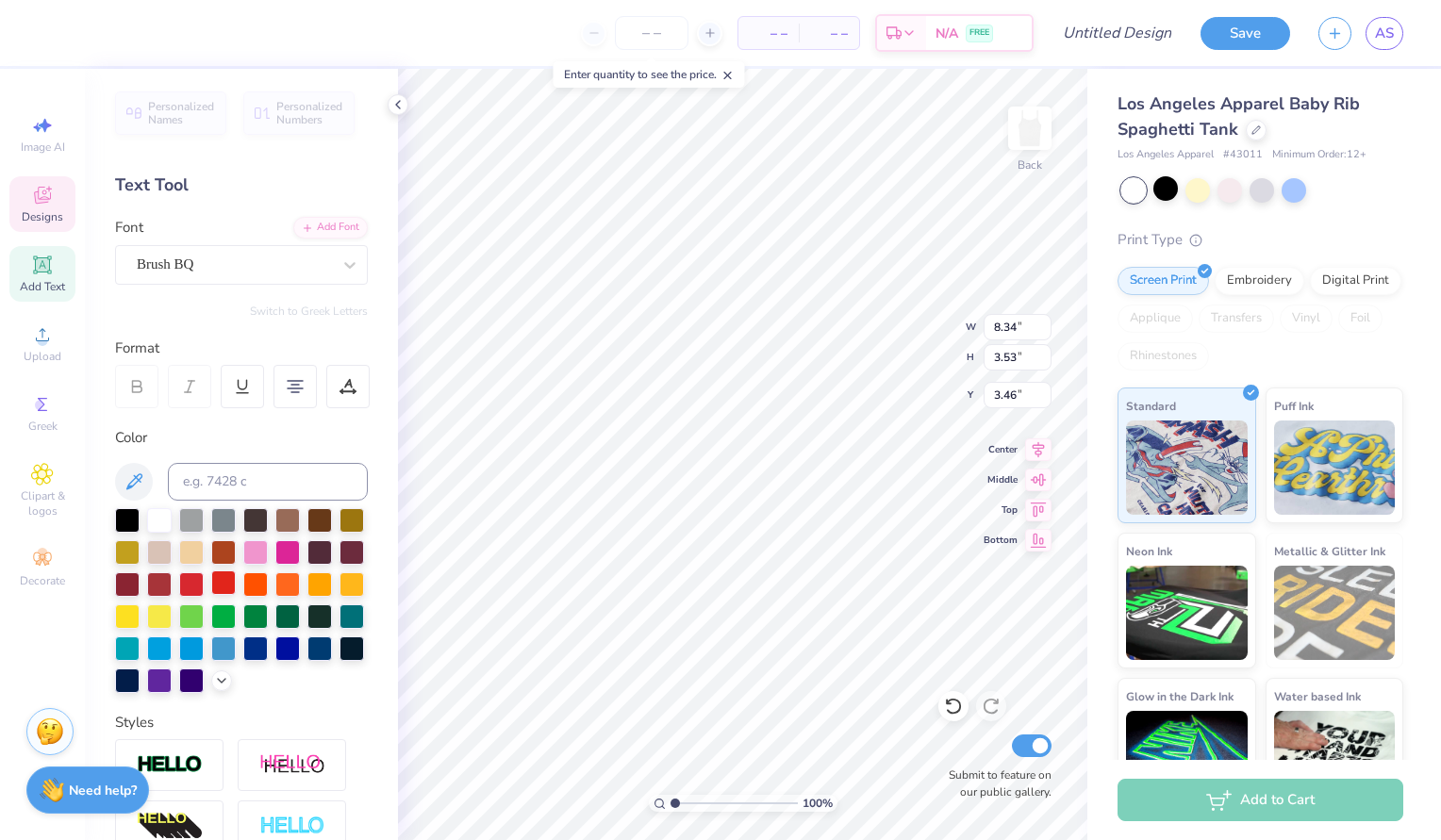click at bounding box center [224, 583] 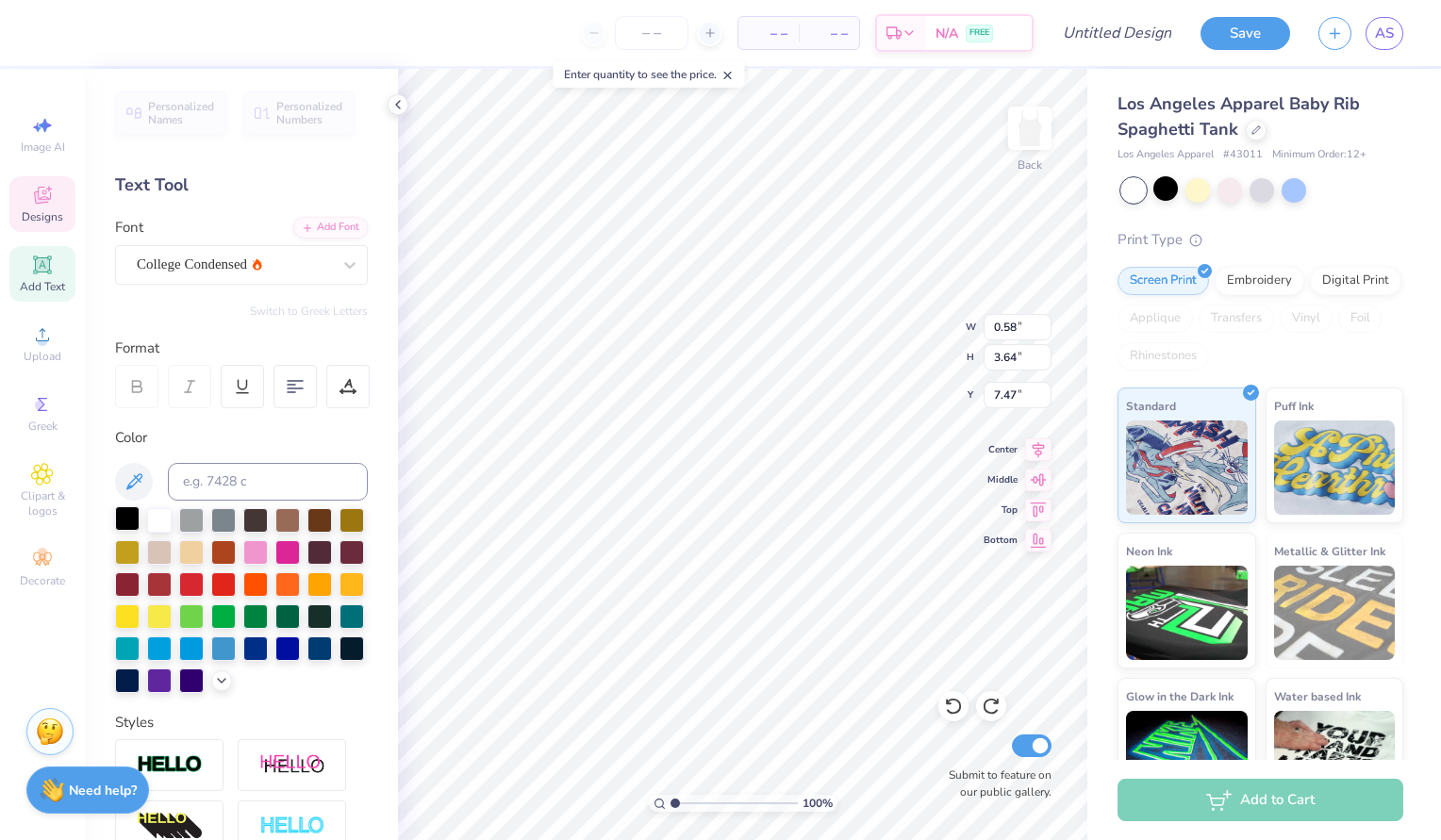 click at bounding box center [127, 519] 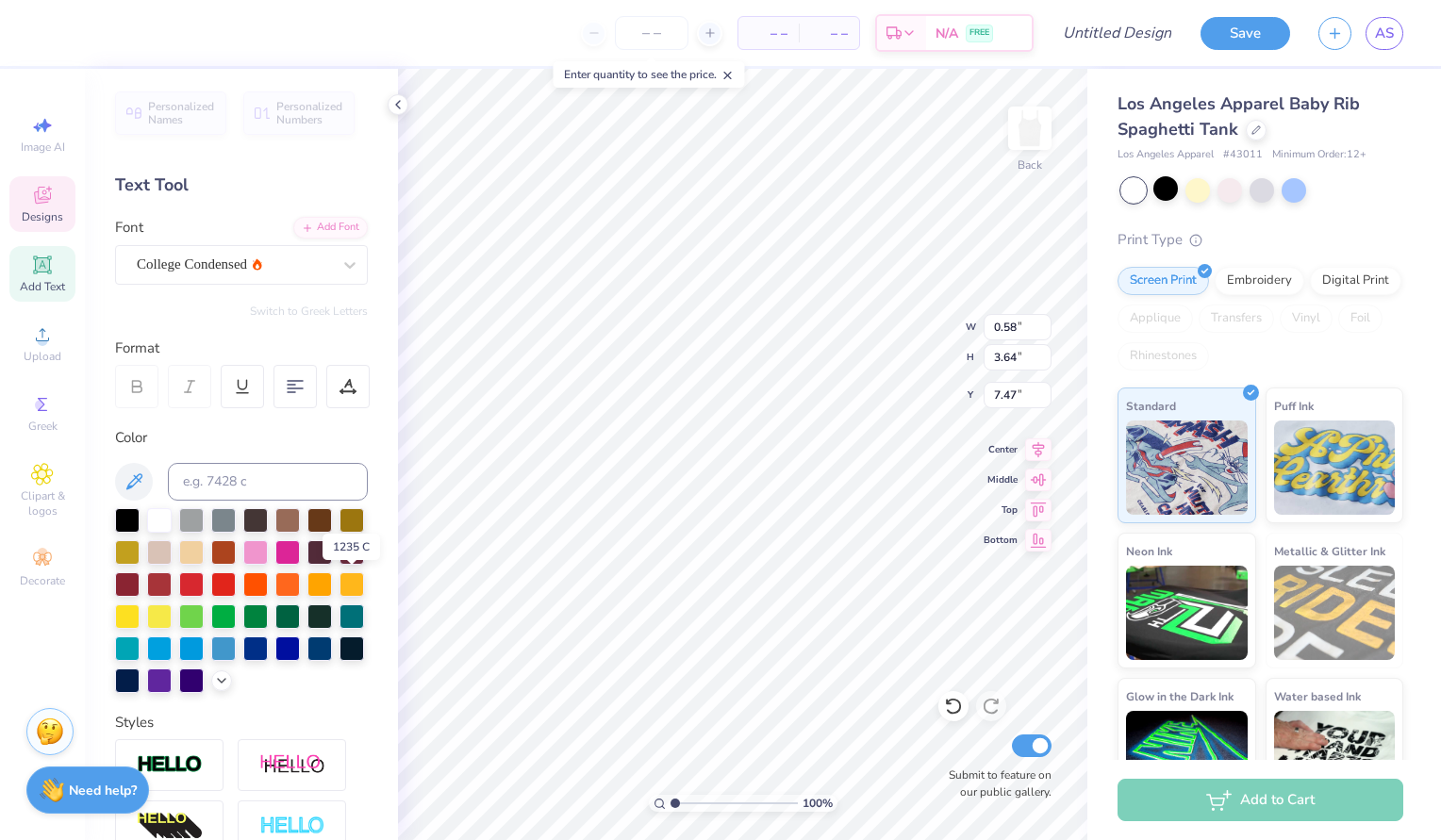 click on "Personalized Names Personalized Numbers Text Tool  Add Font Font College Condensed Switch to Greek Letters Format Color Styles Text Shape" at bounding box center (241, 454) 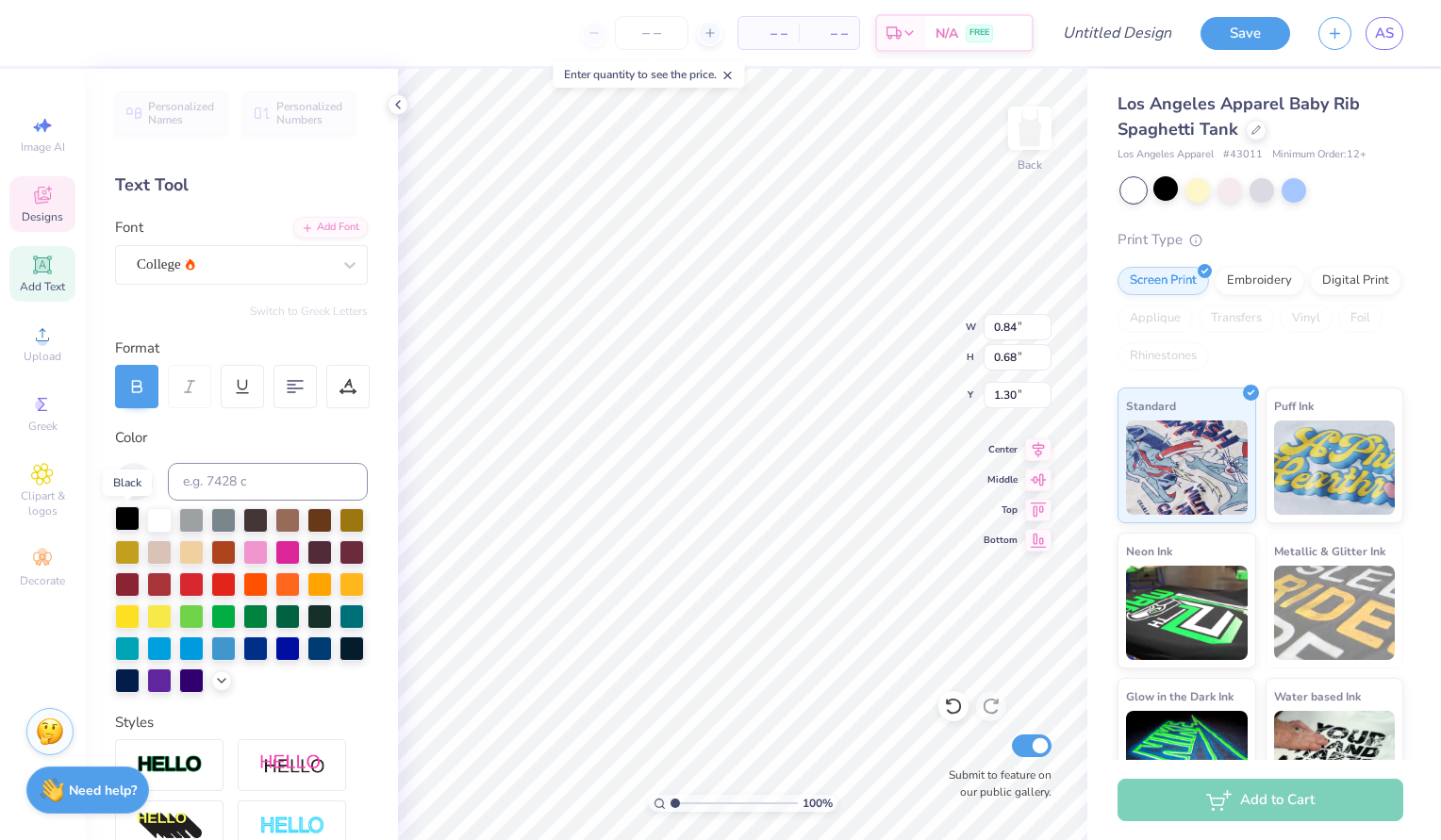 click at bounding box center (127, 519) 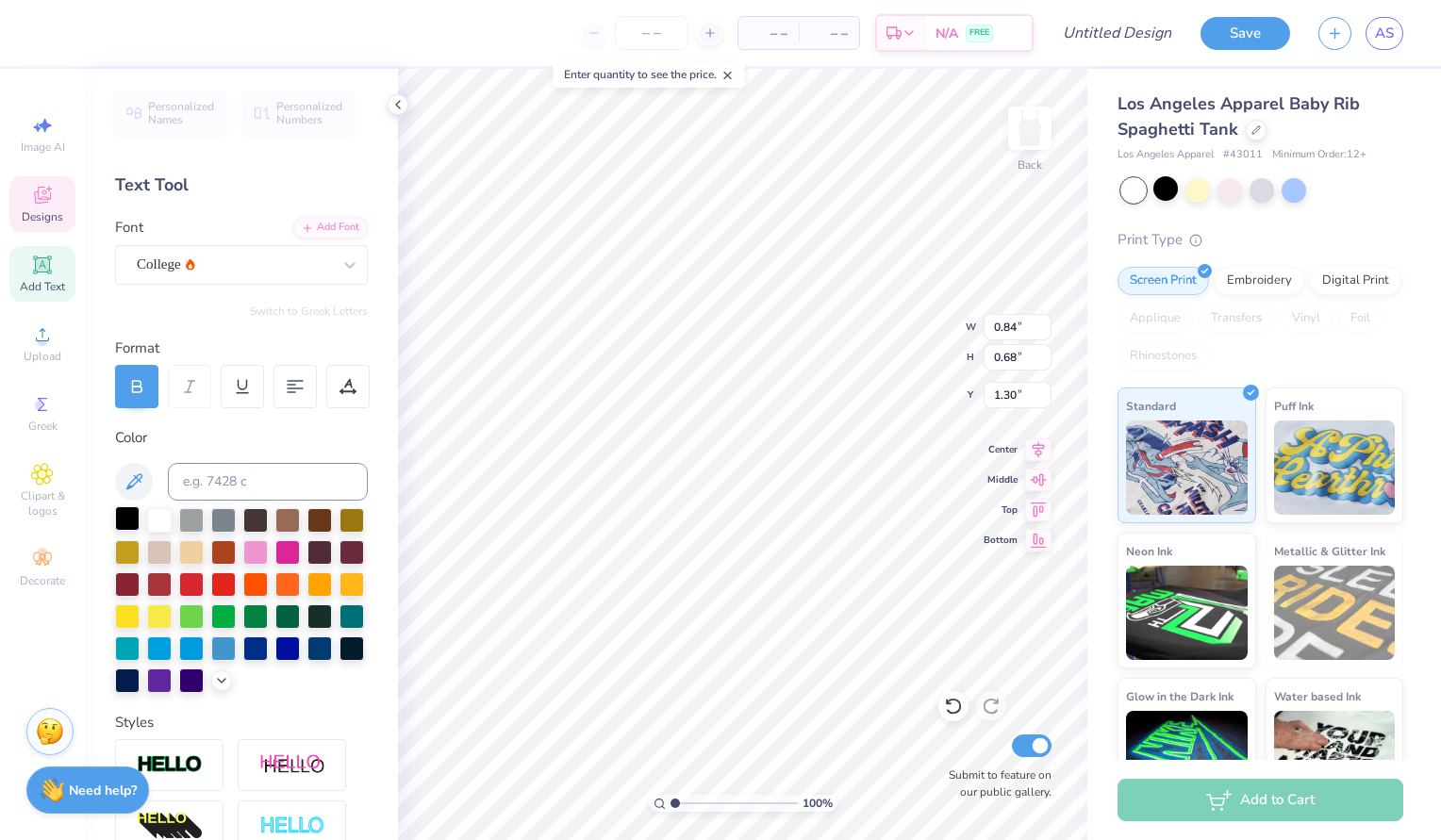 type on "8.34" 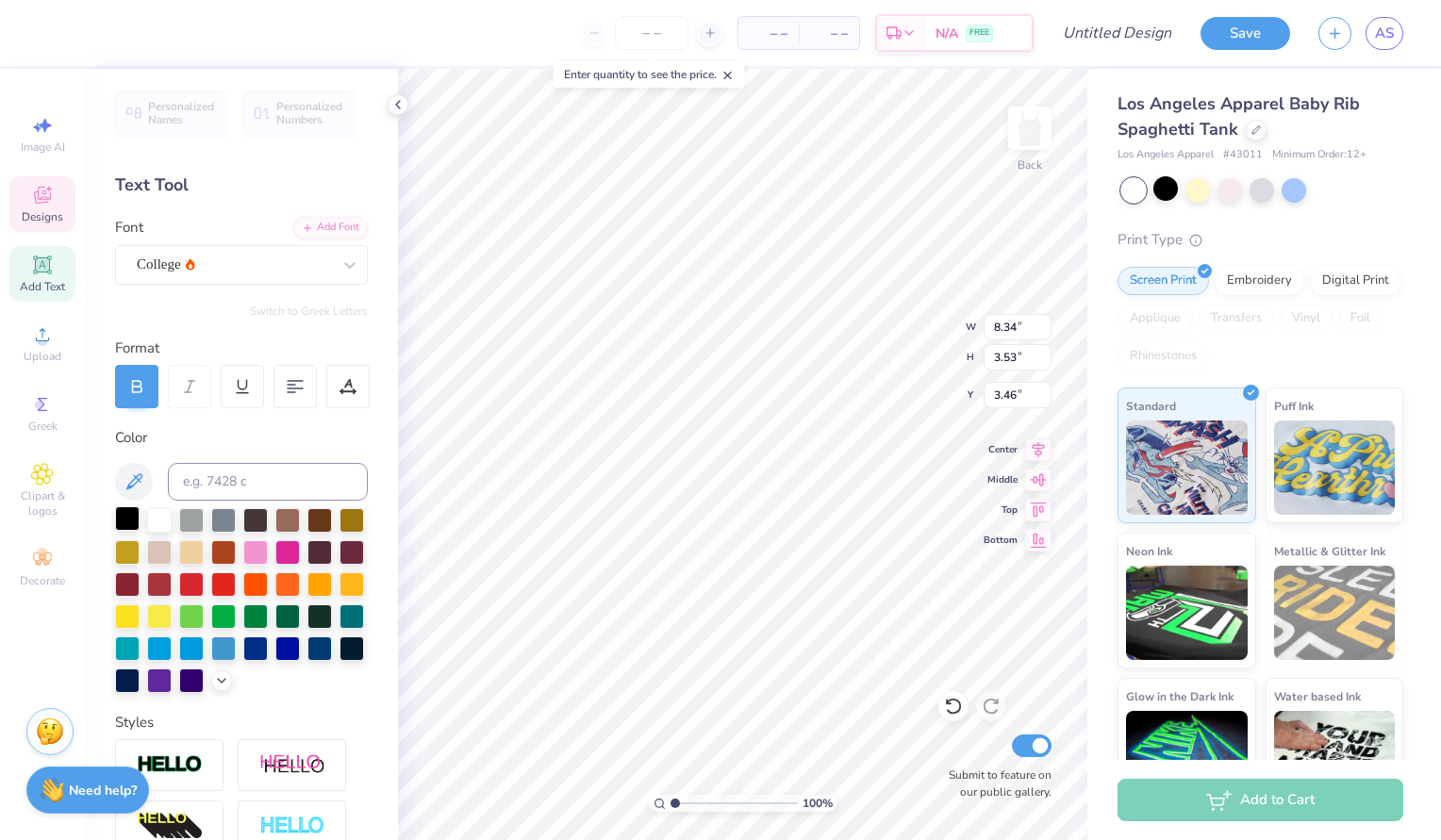 type on "0.91" 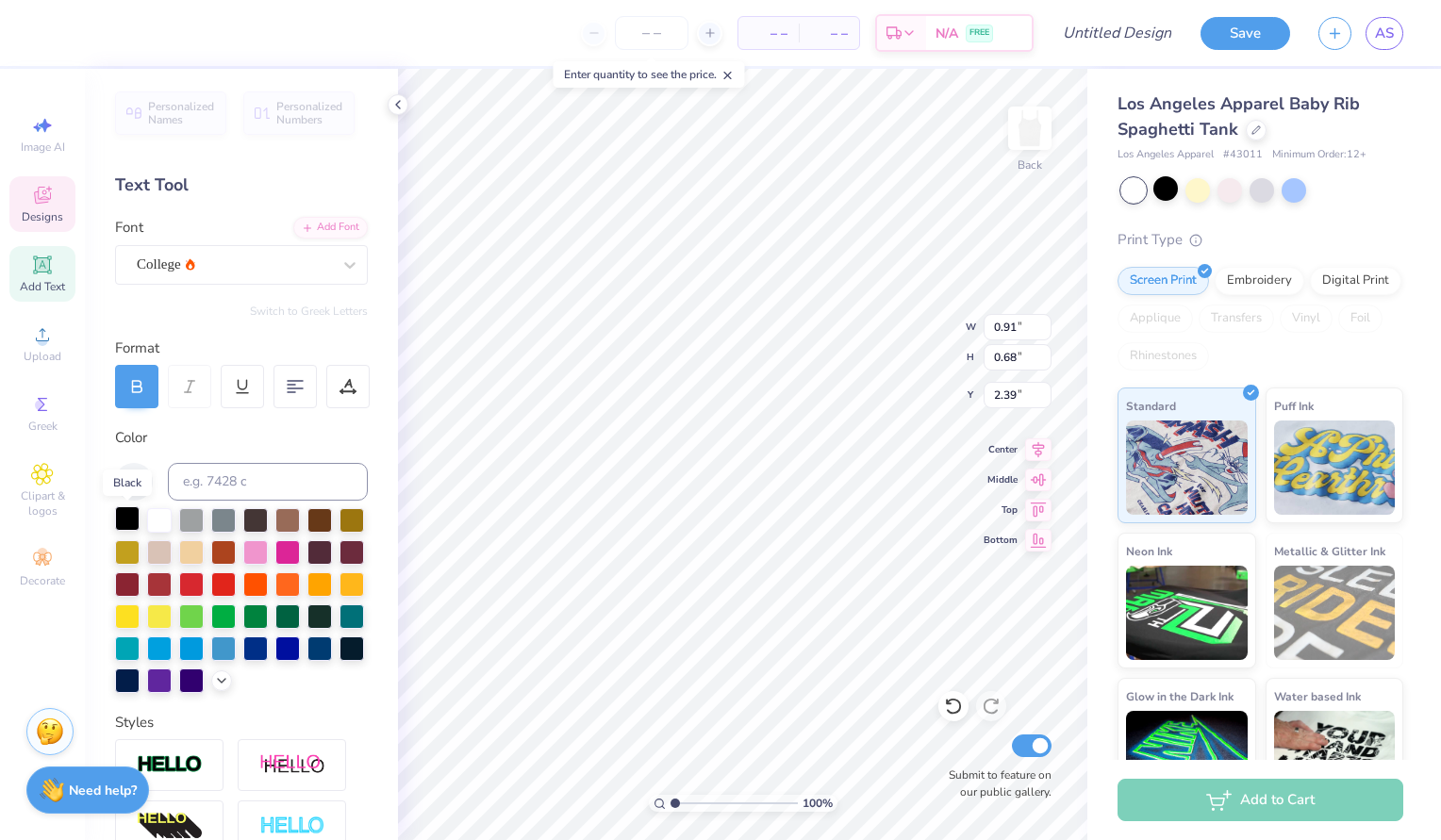 click at bounding box center (127, 519) 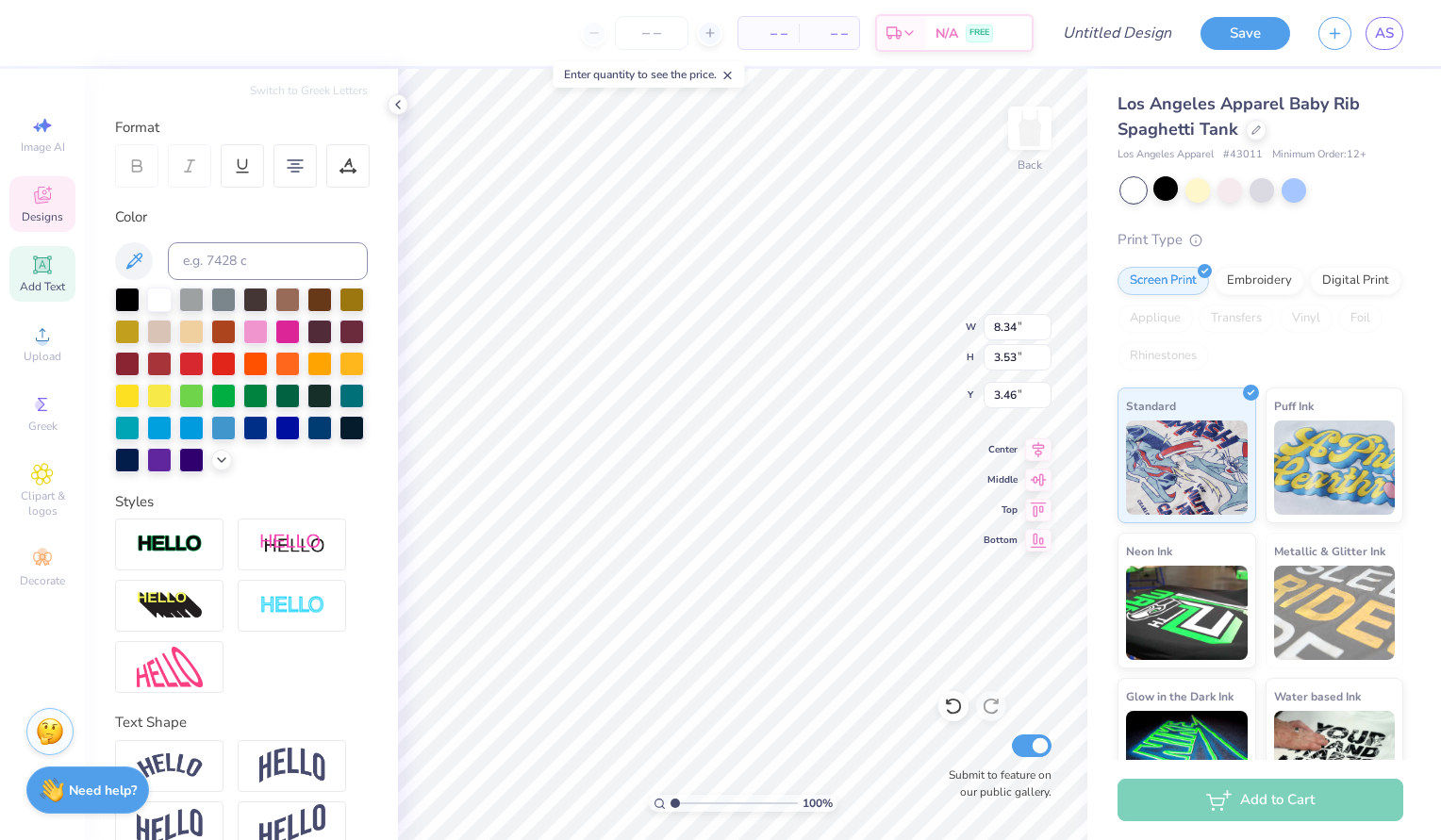 scroll, scrollTop: 239, scrollLeft: 0, axis: vertical 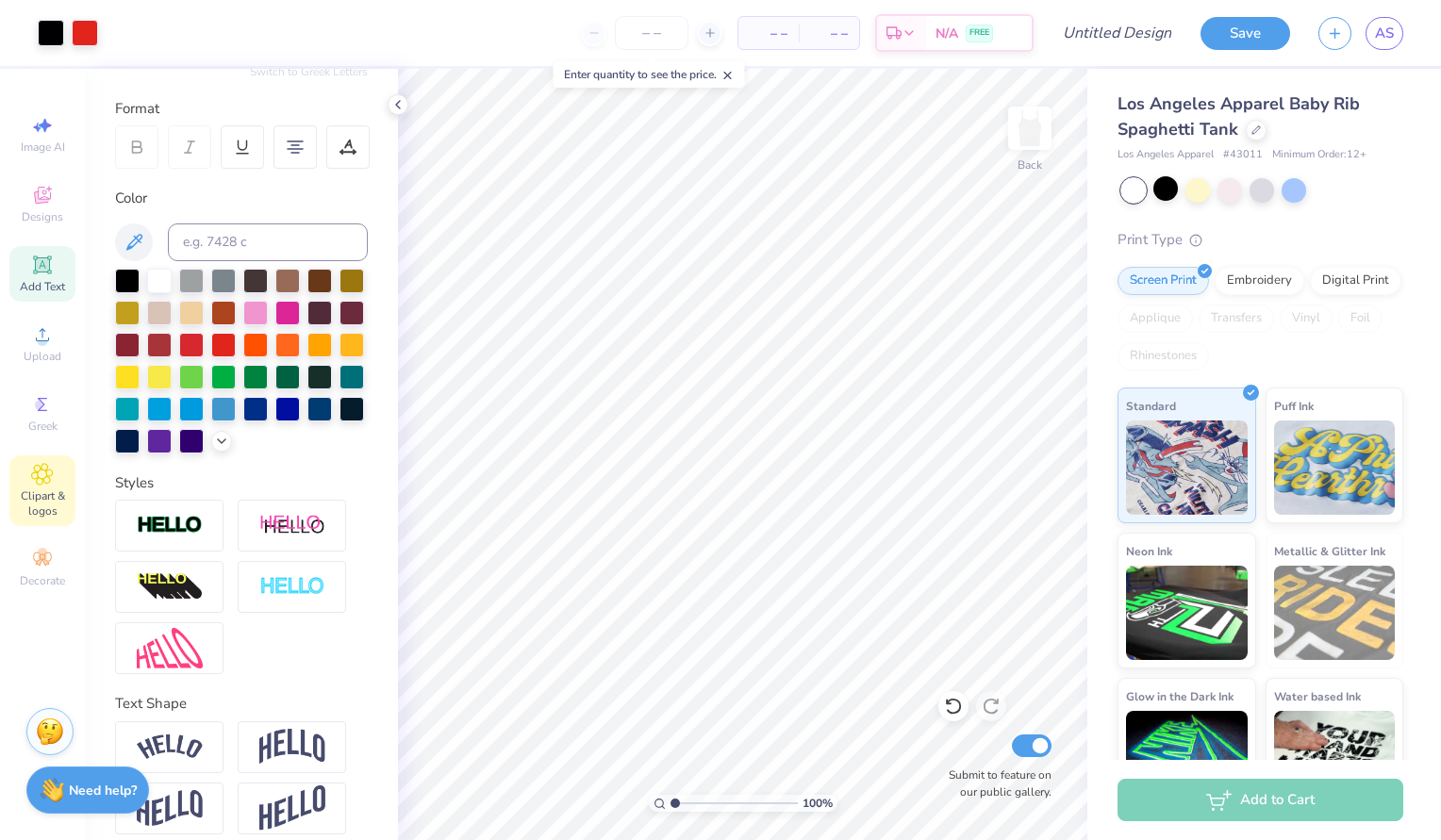 click 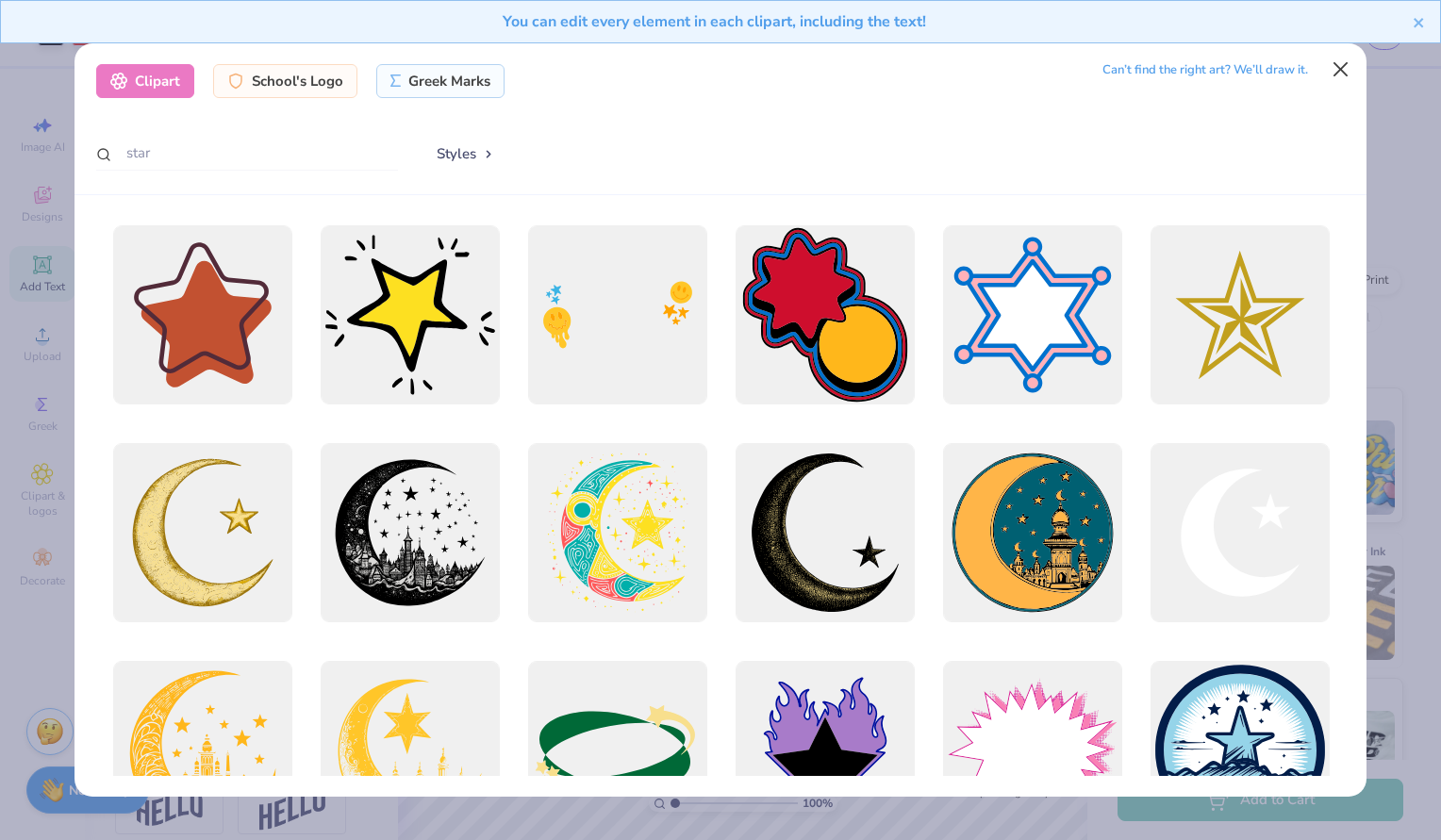 click at bounding box center (1341, 69) 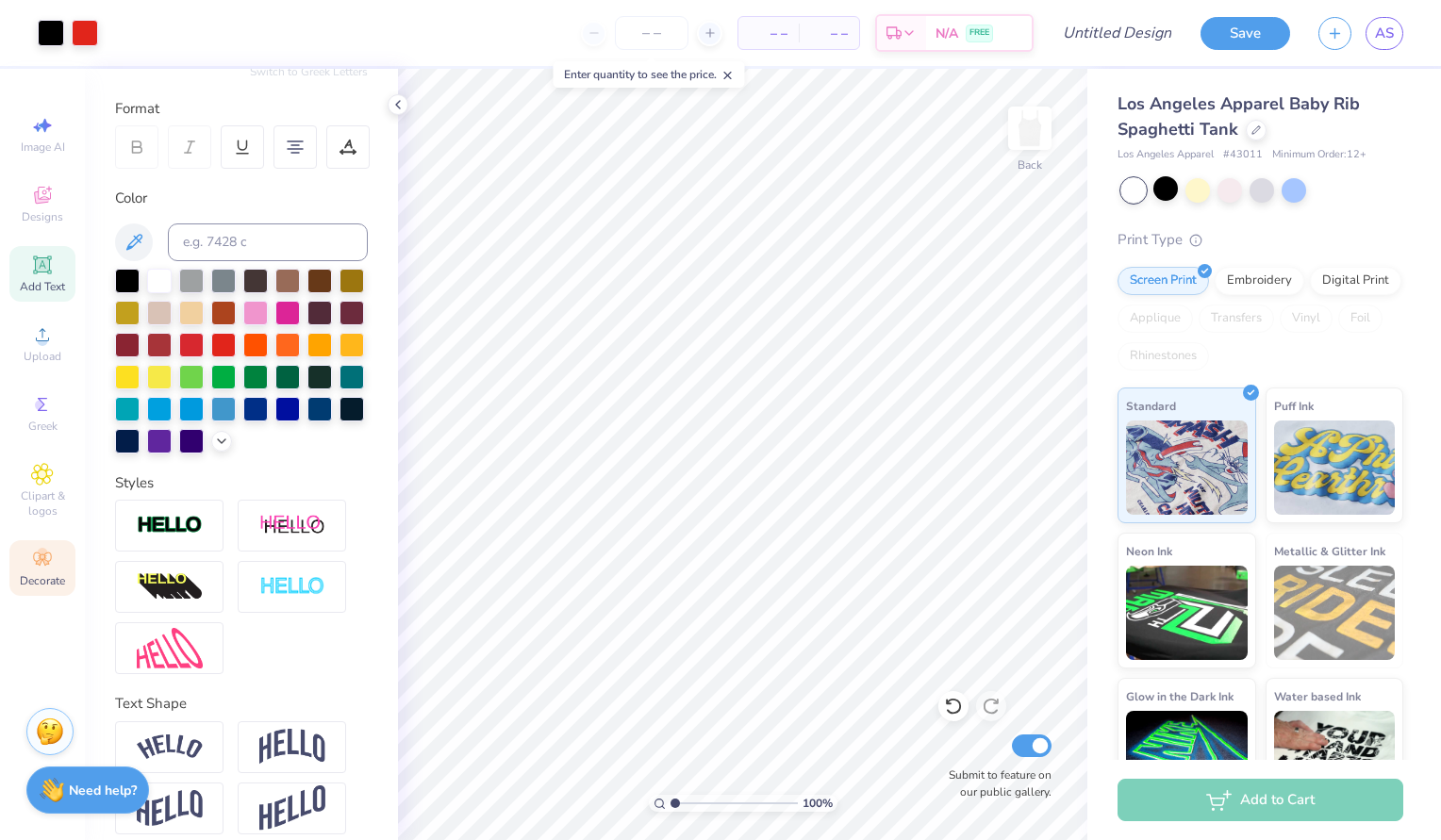 click on "Decorate" at bounding box center (42, 581) 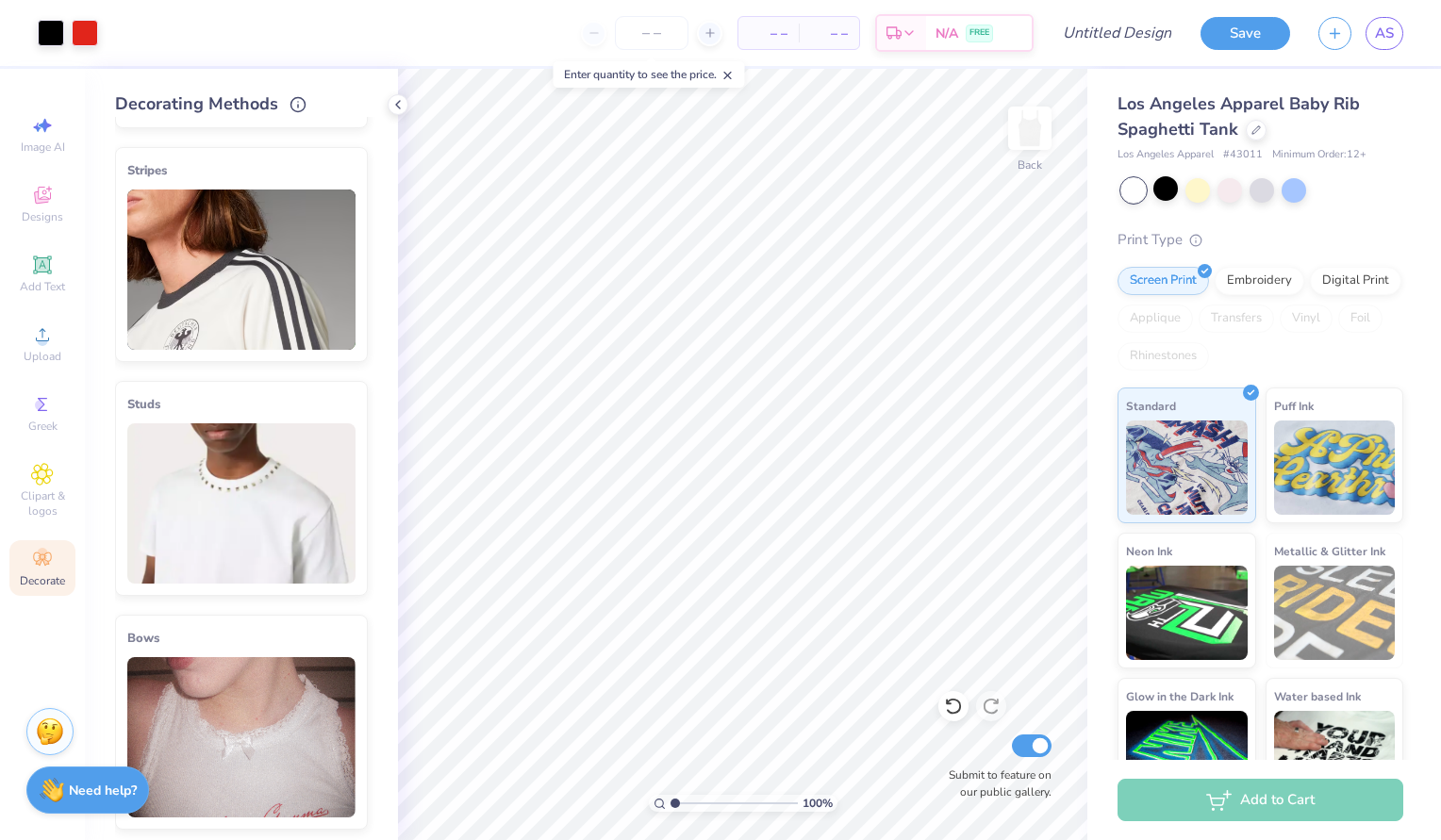 scroll, scrollTop: 451, scrollLeft: 0, axis: vertical 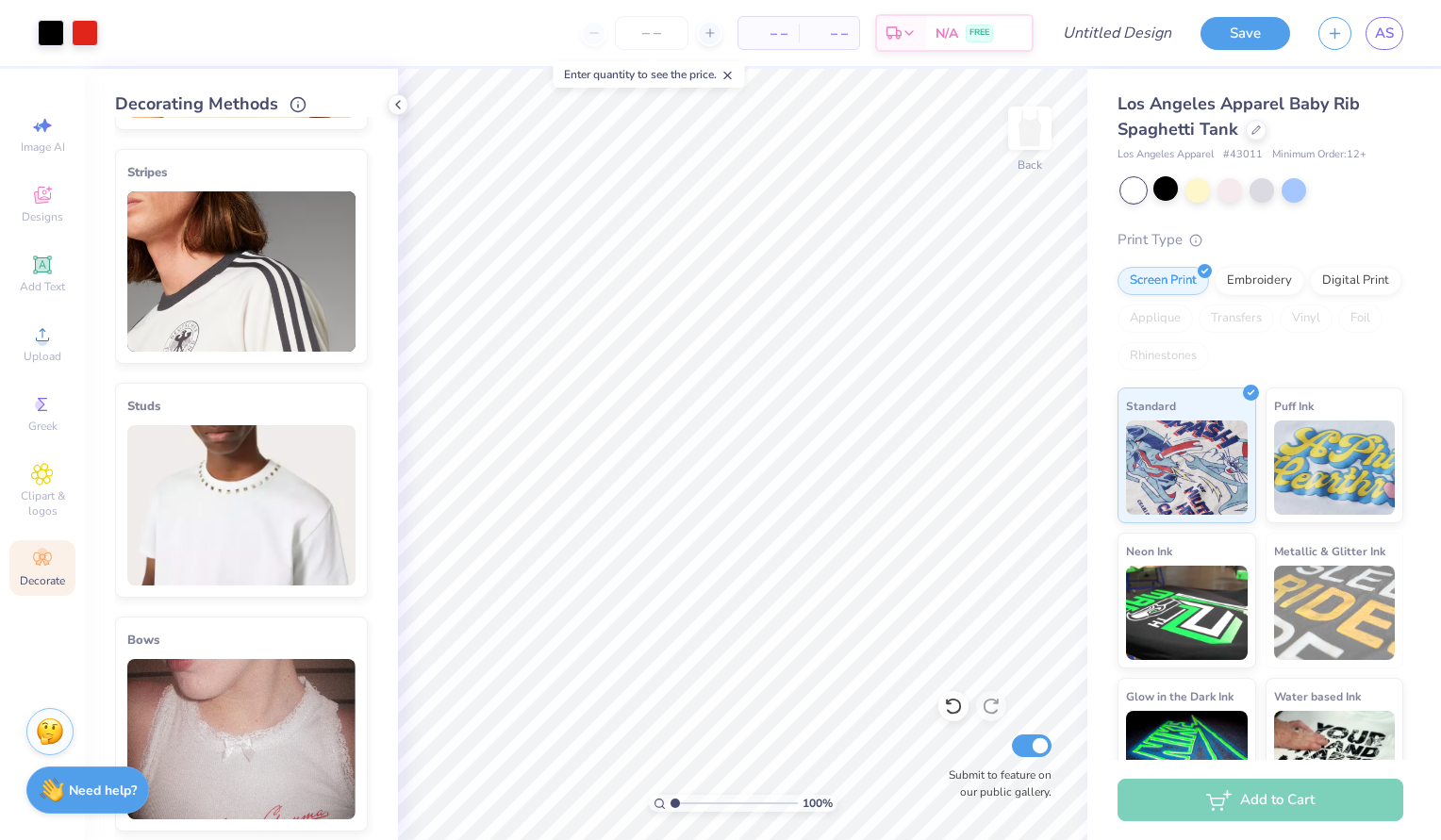 click at bounding box center (241, 272) 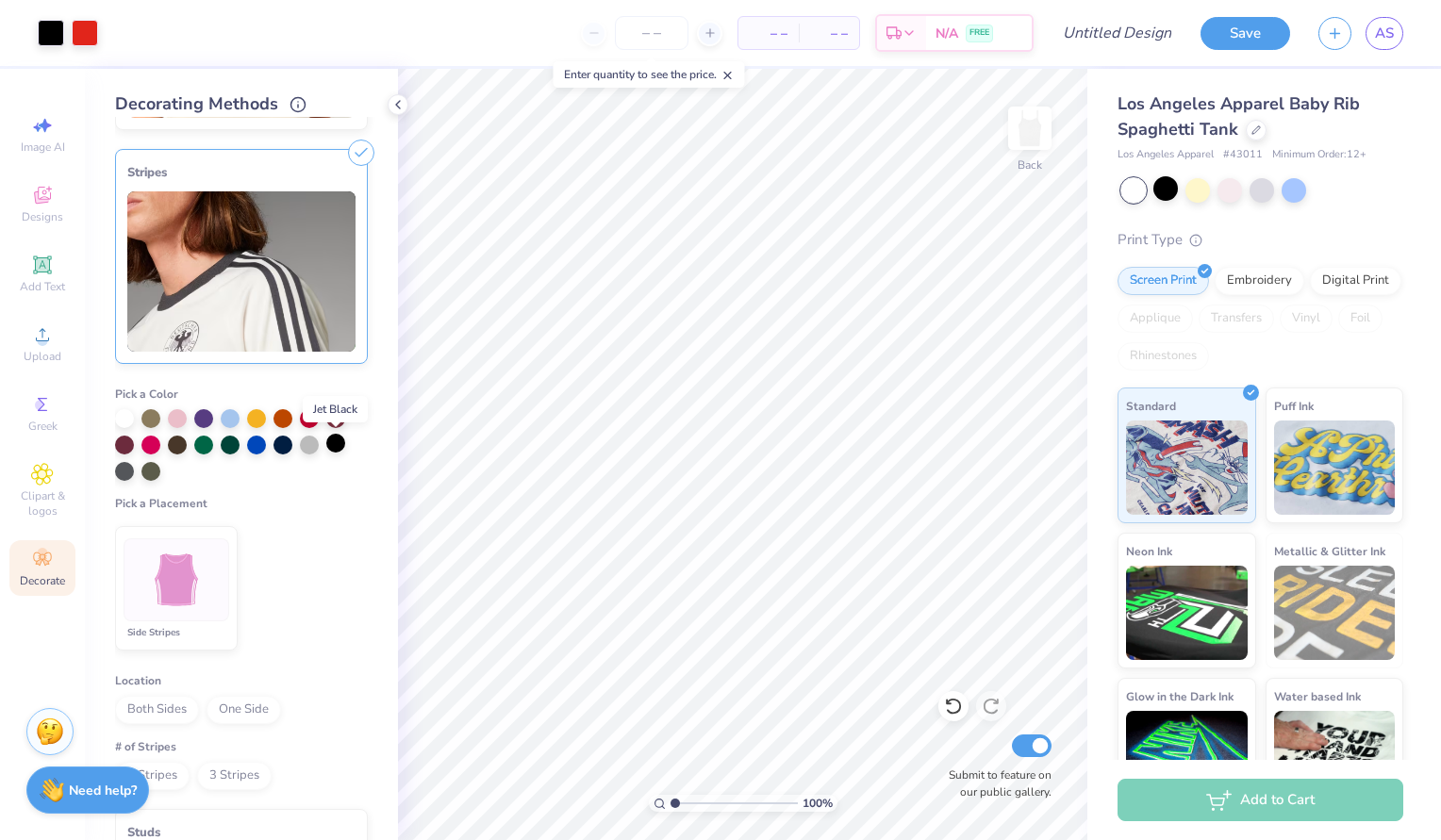 click at bounding box center [336, 443] 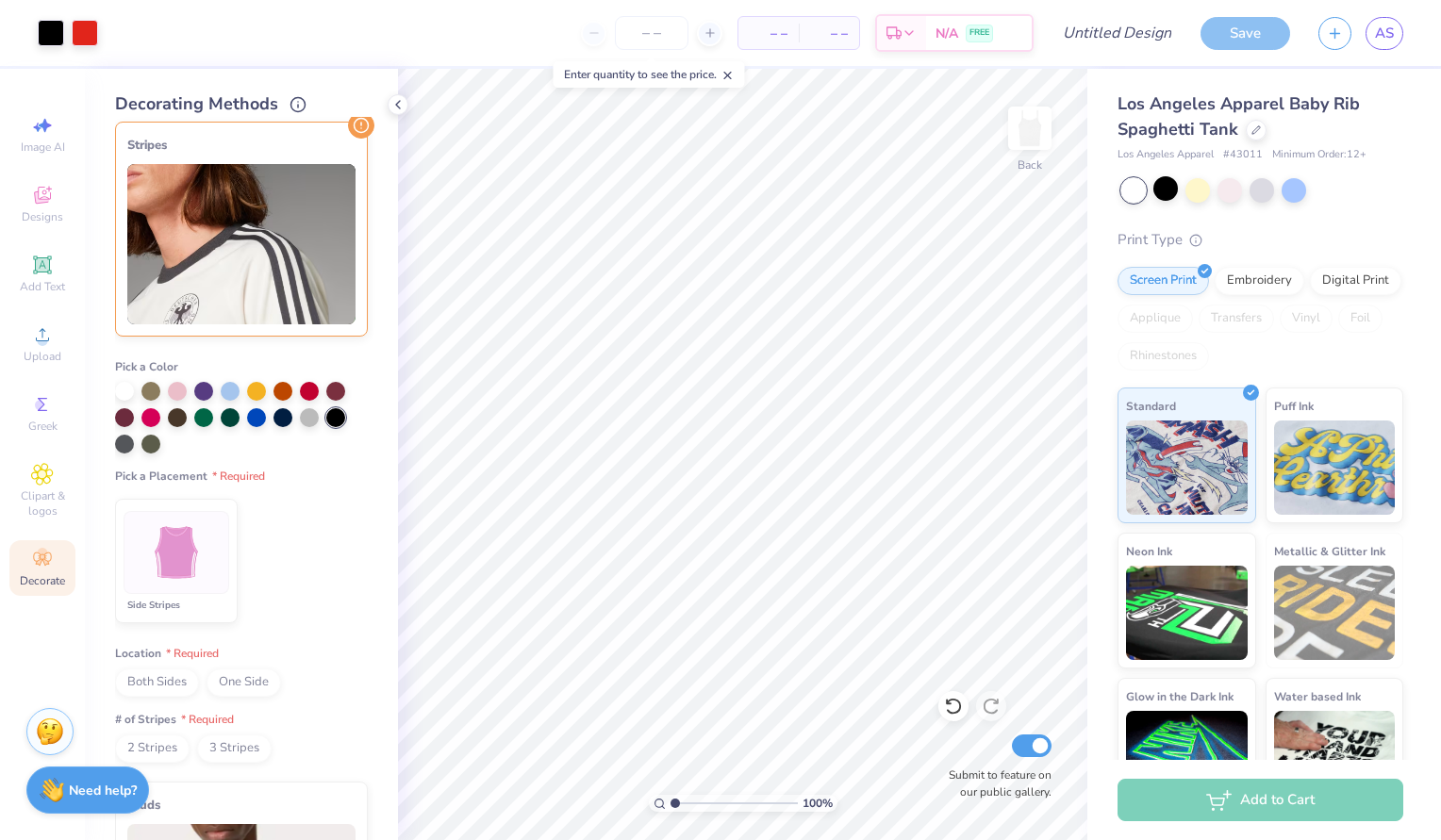 scroll, scrollTop: 573, scrollLeft: 0, axis: vertical 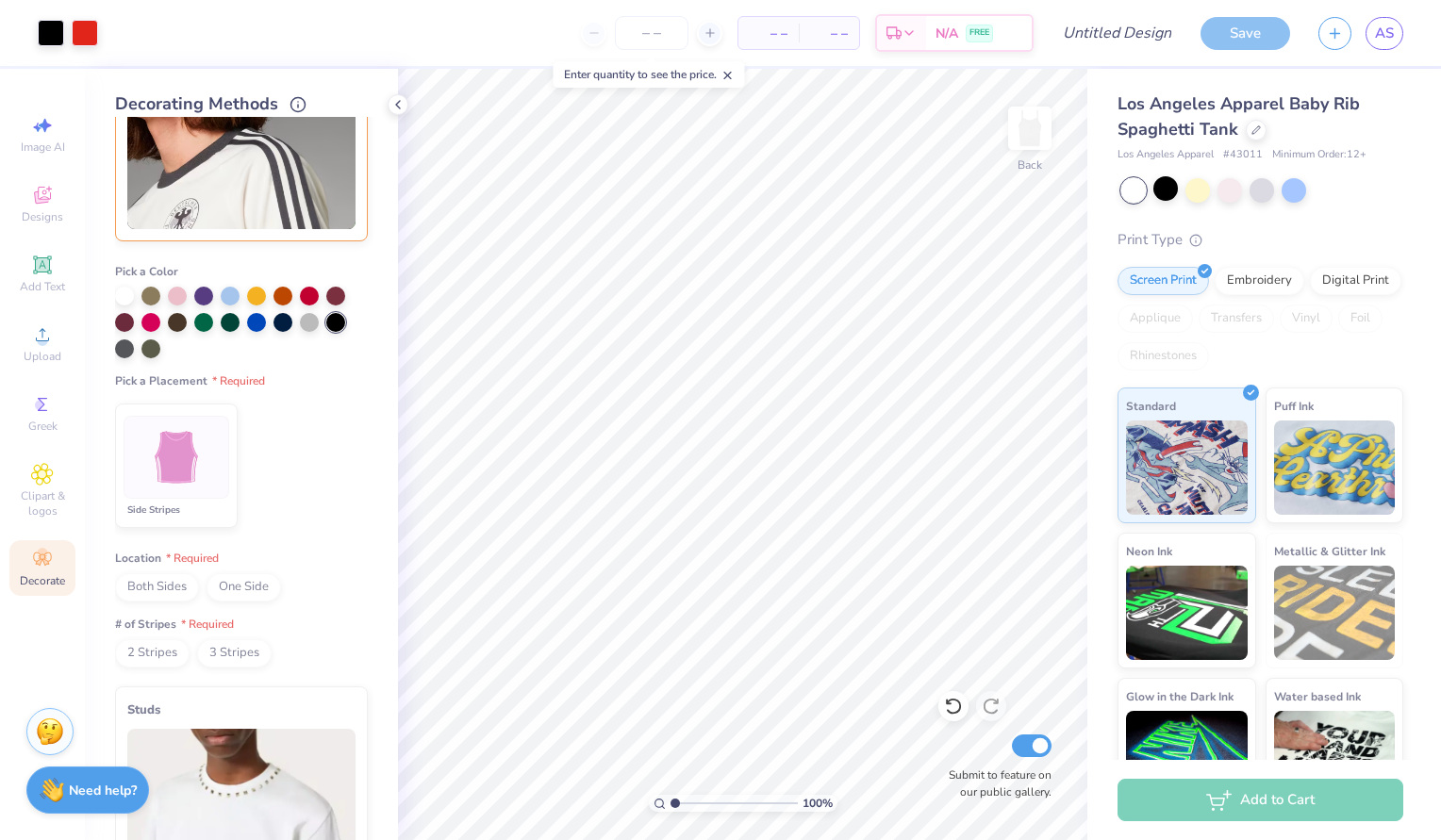 click at bounding box center (176, 457) 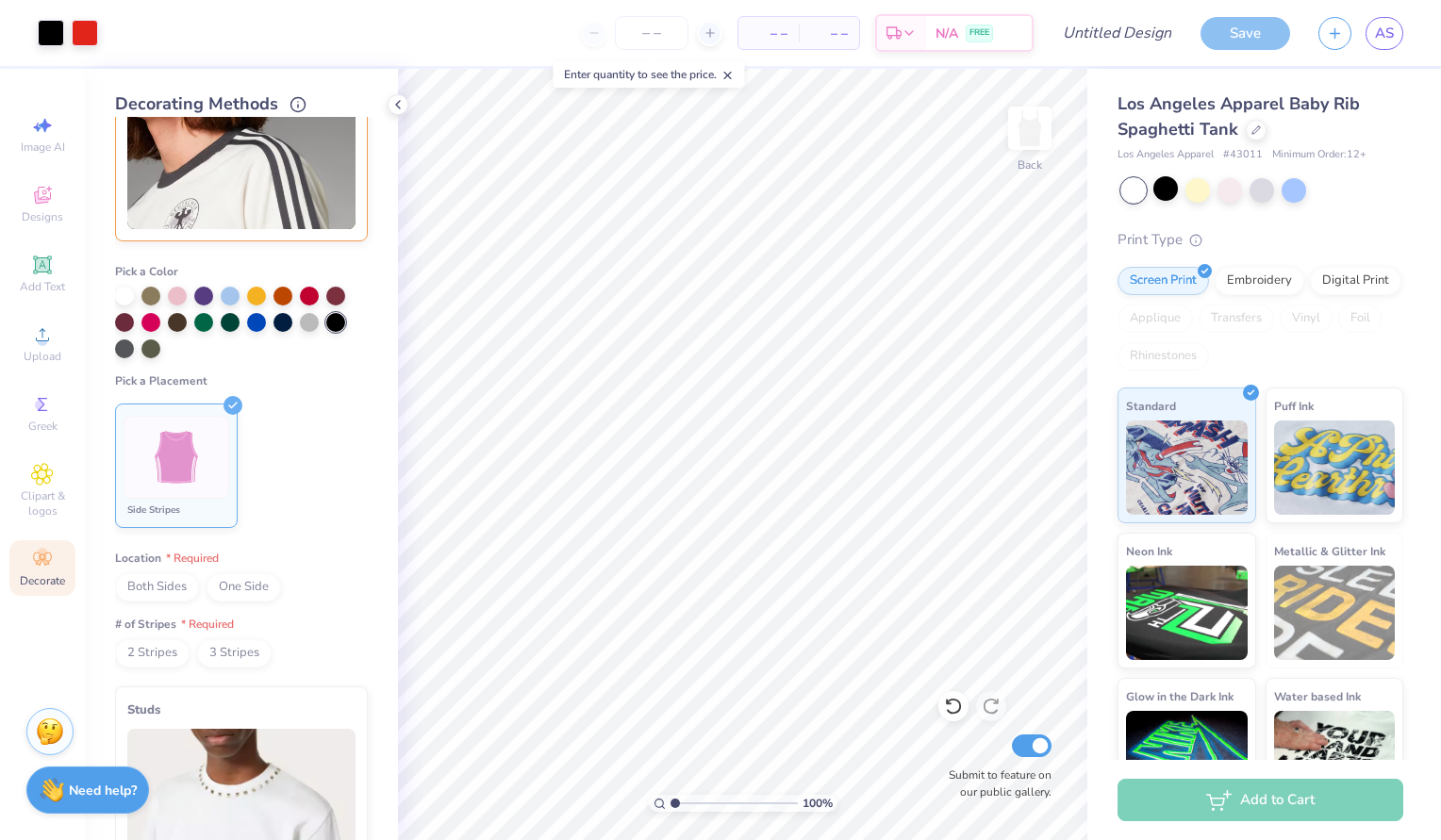 click on "Both Sides" at bounding box center [157, 587] 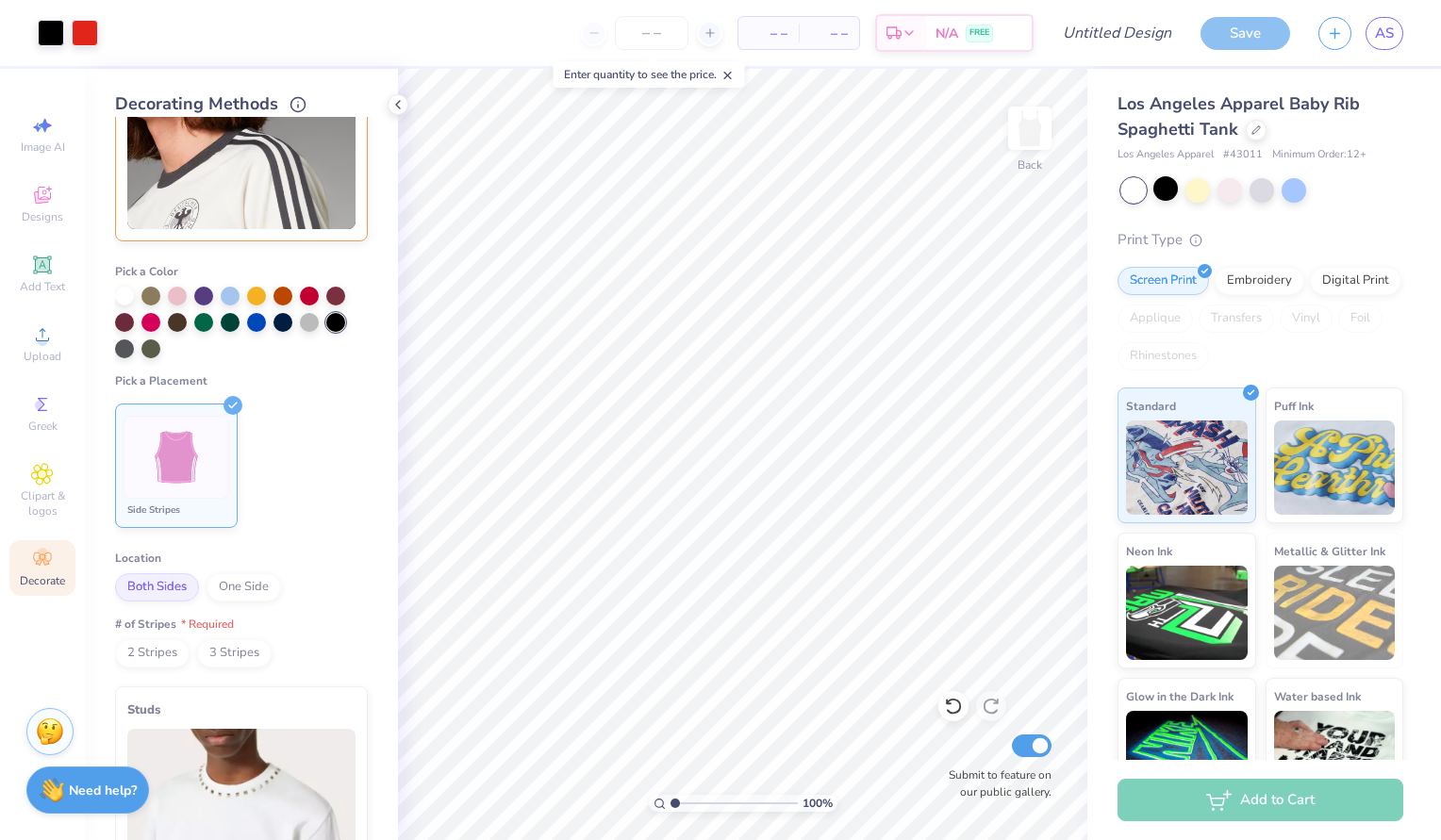 click on "2 Stripes" at bounding box center [152, 653] 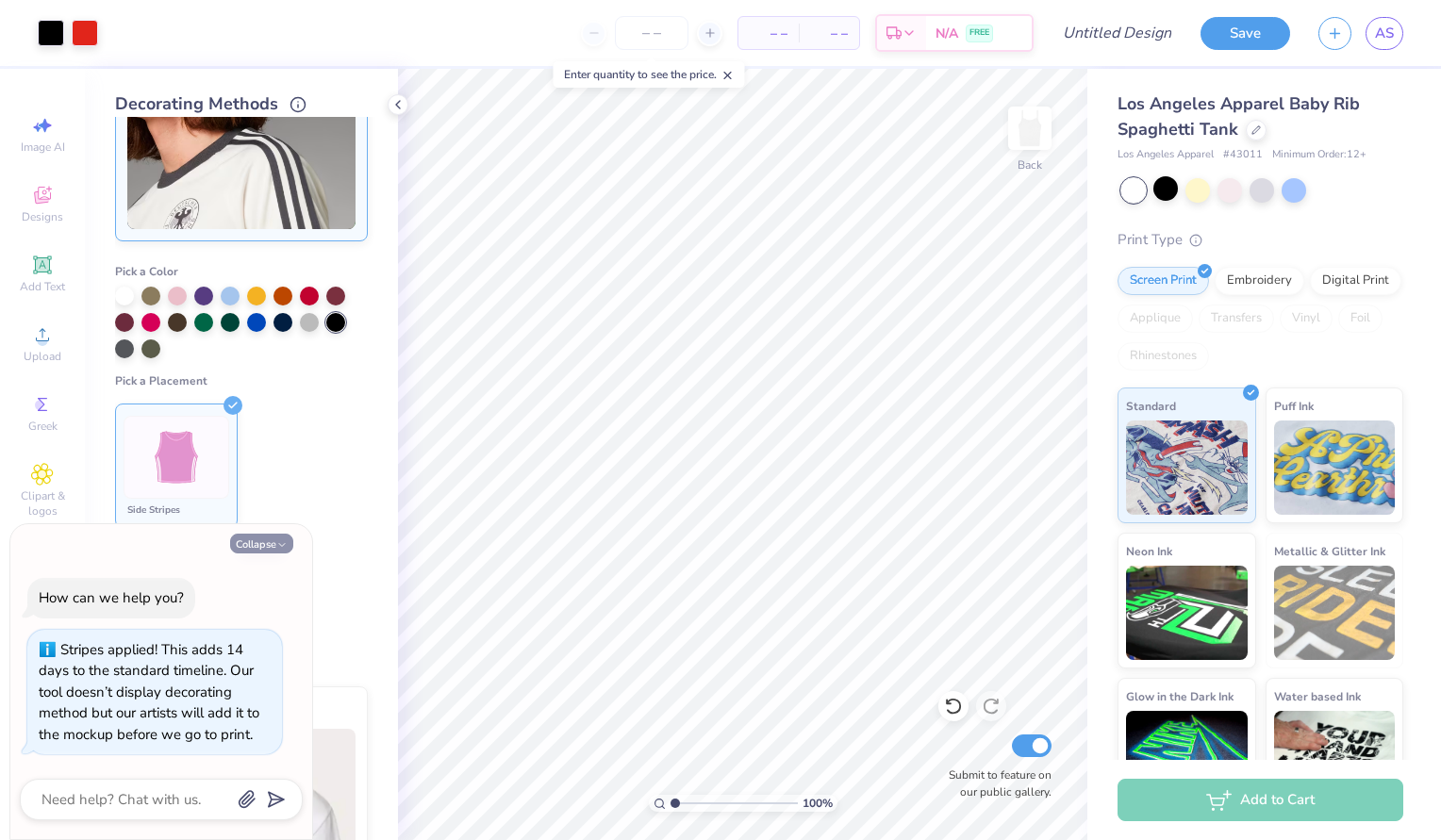 click on "Collapse" at bounding box center [261, 543] 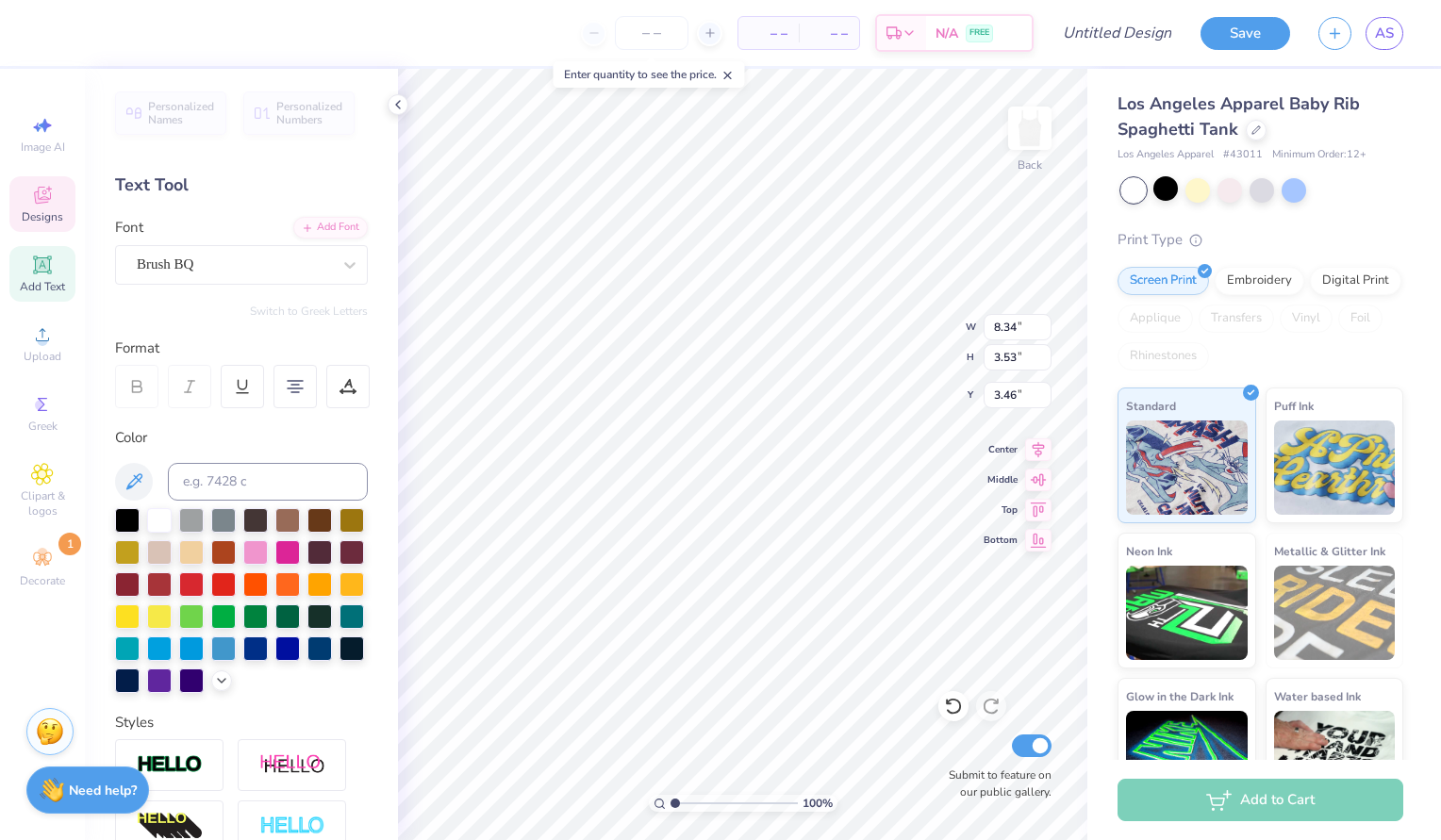 scroll, scrollTop: 0, scrollLeft: 1, axis: horizontal 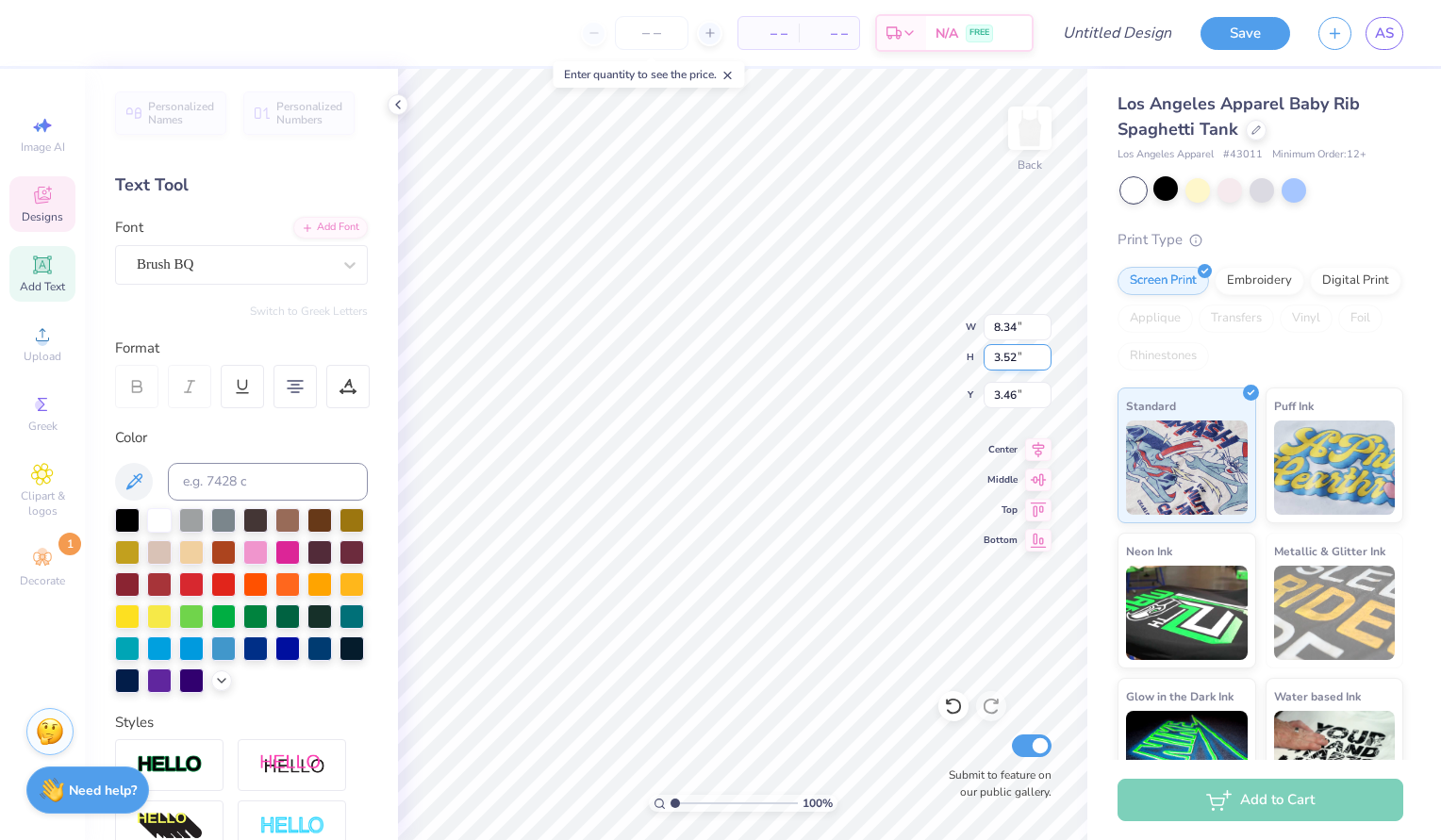 click on "3.52" at bounding box center [1018, 357] 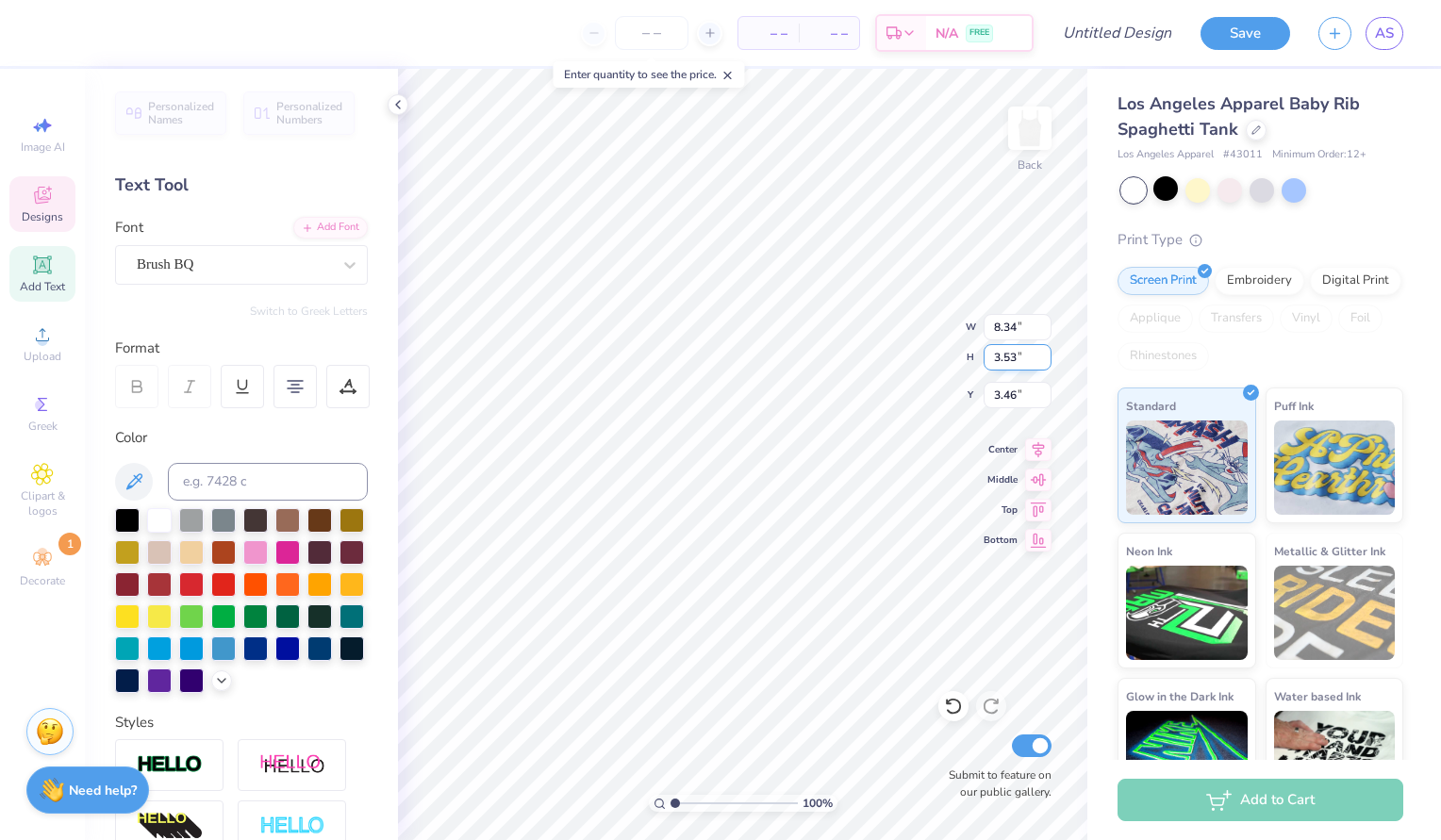 click on "3.53" at bounding box center [1018, 357] 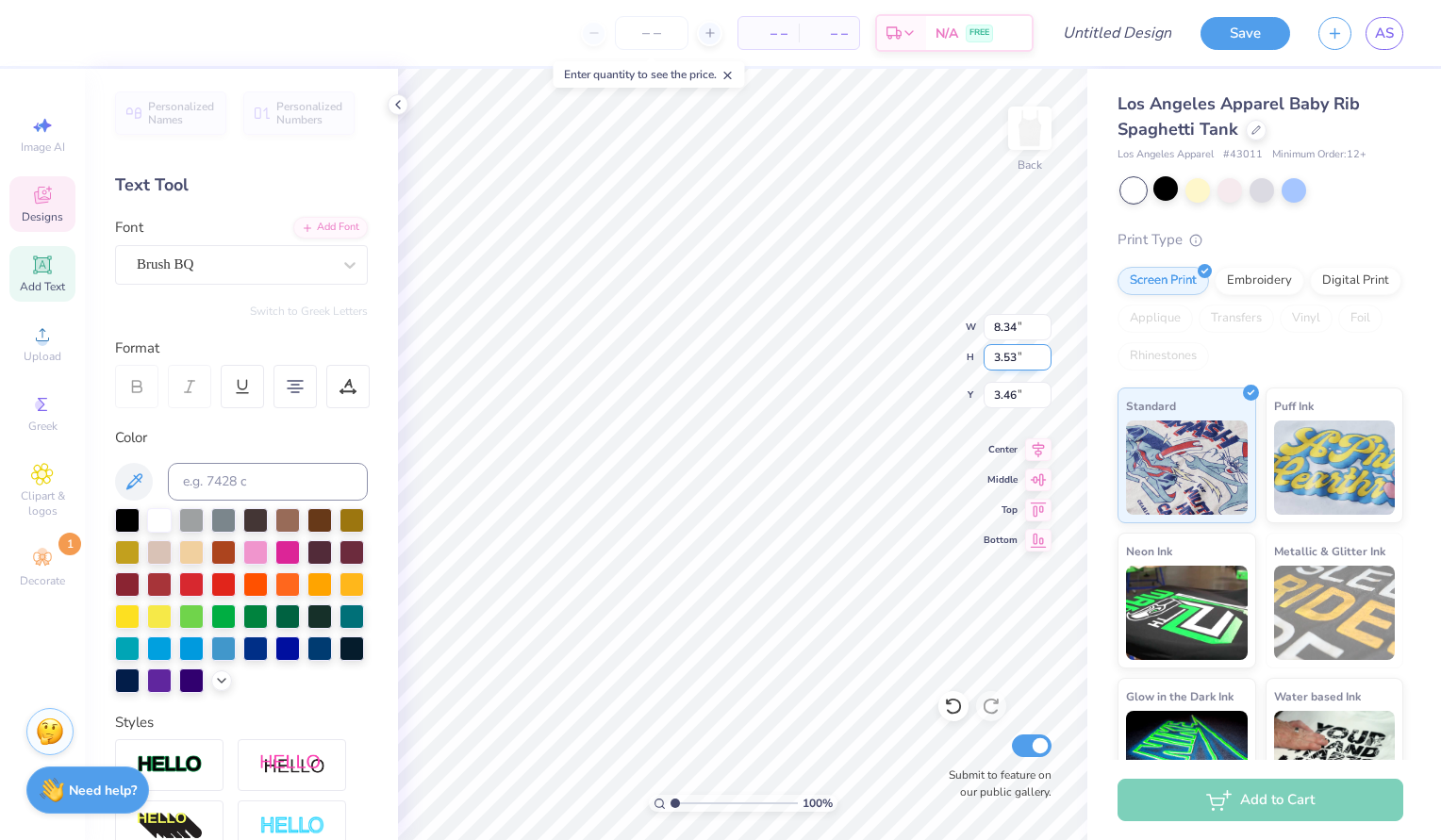 type on "3.54" 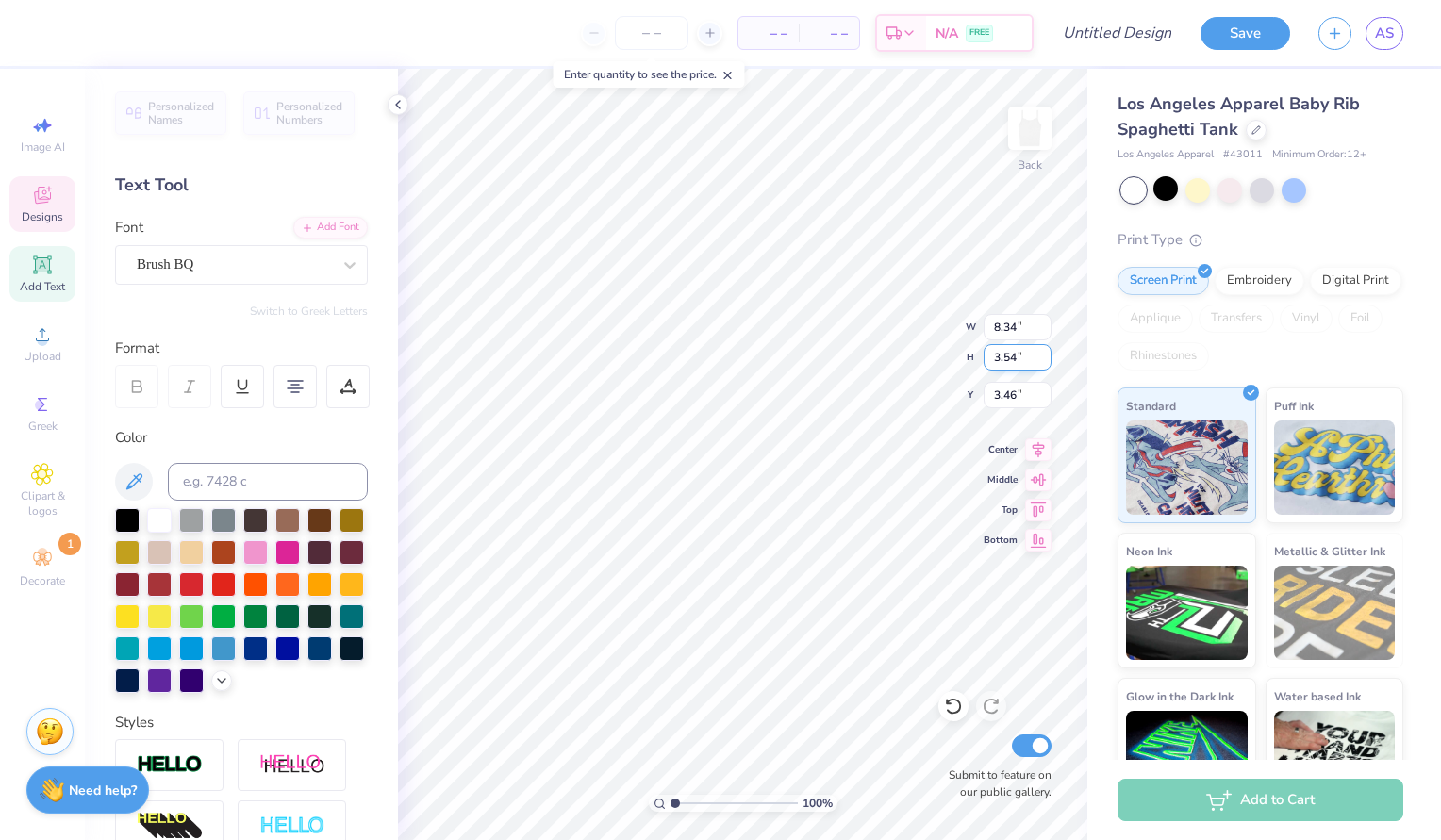 click on "3.54" at bounding box center [1018, 357] 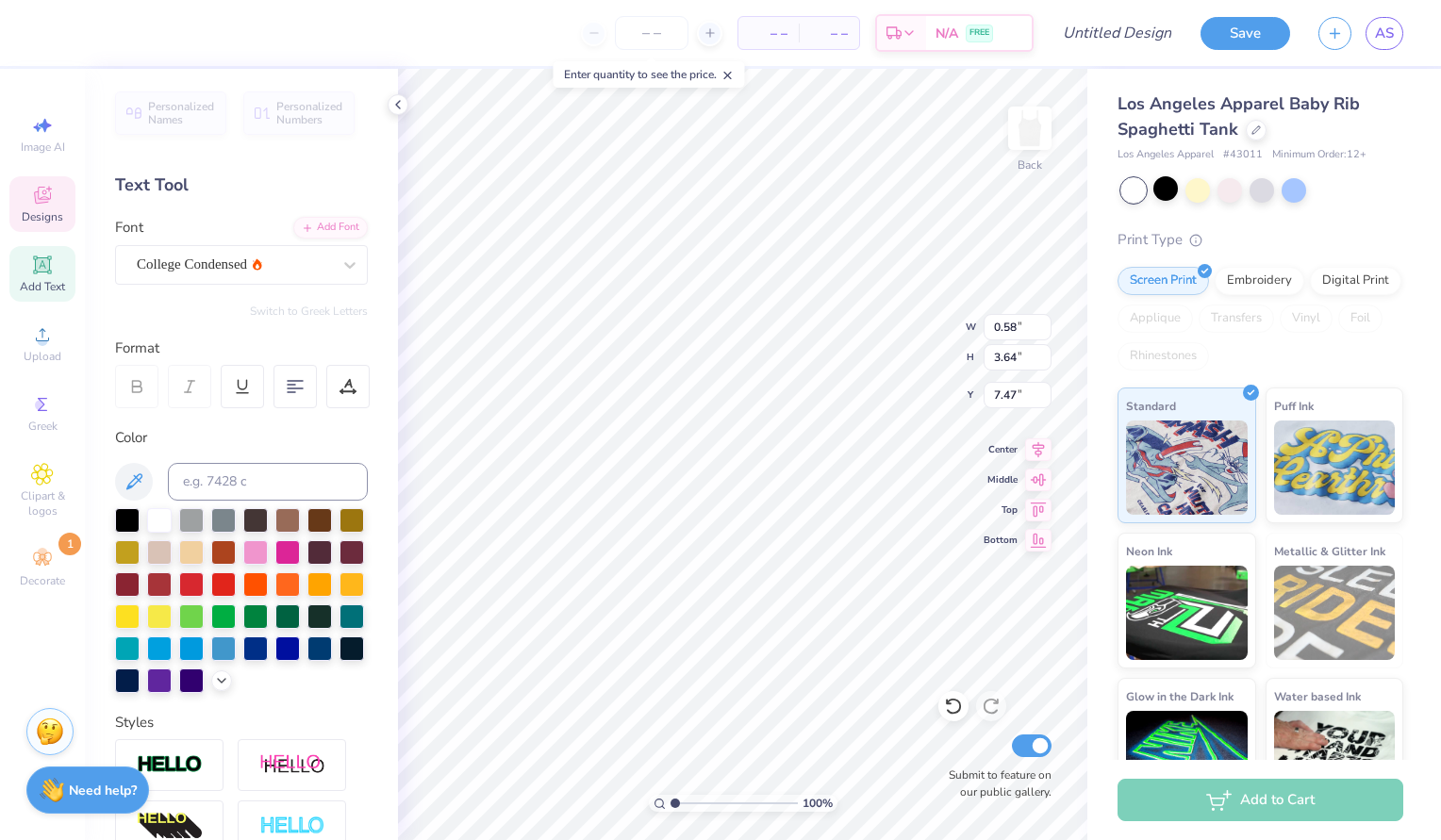 scroll, scrollTop: 0, scrollLeft: 0, axis: both 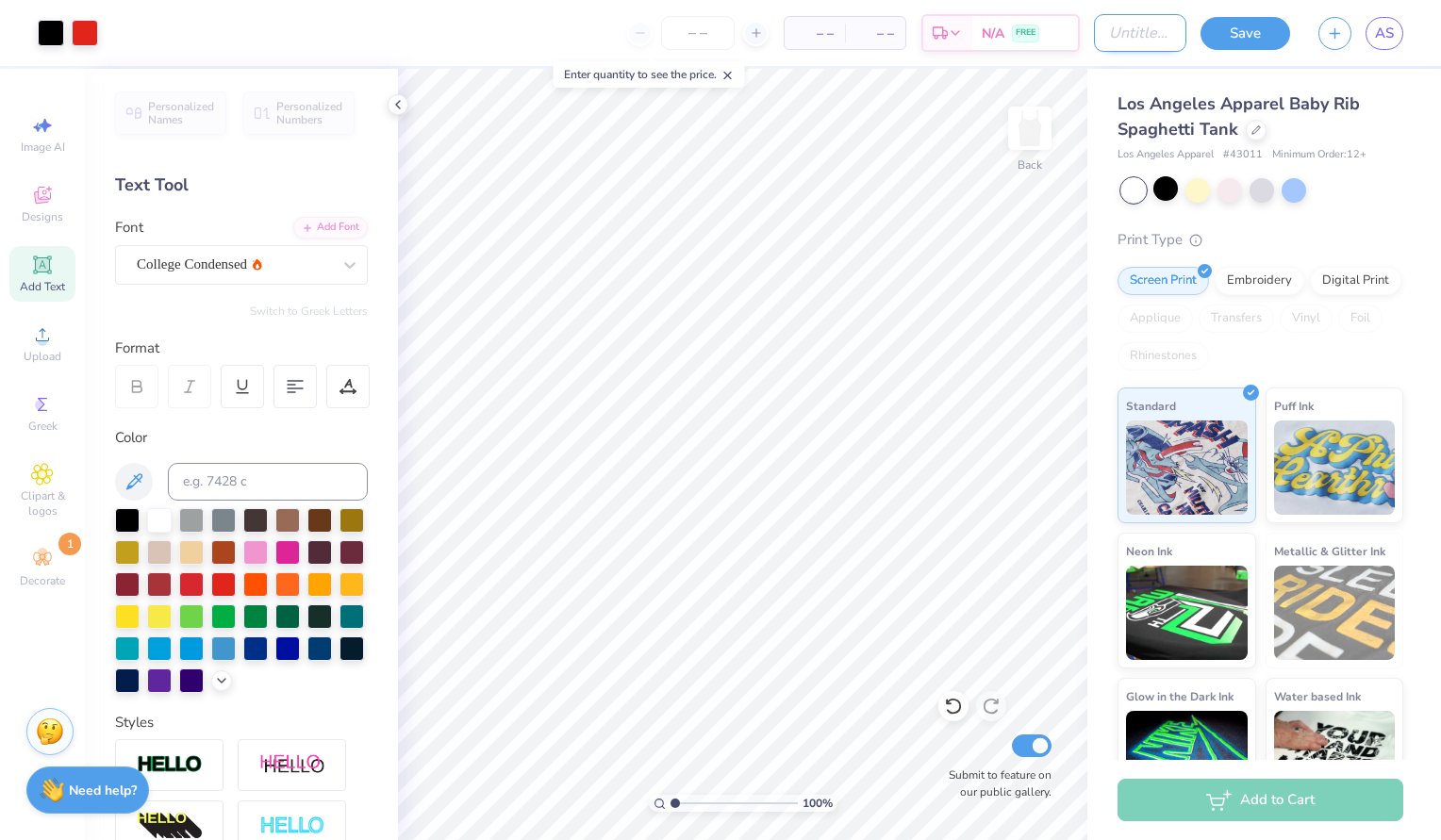 click on "Design Title" at bounding box center (1140, 33) 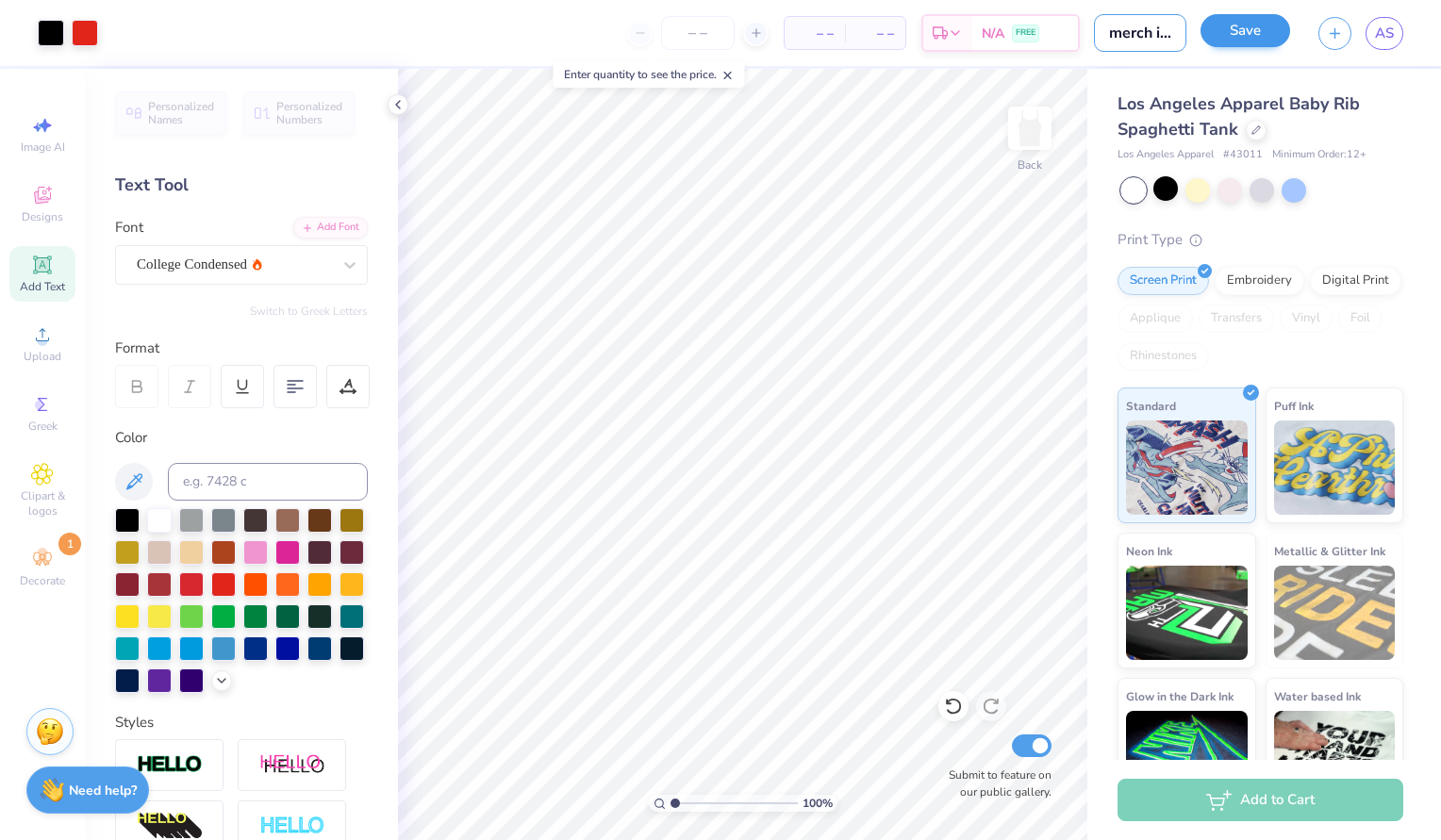 type on "merch idea 1" 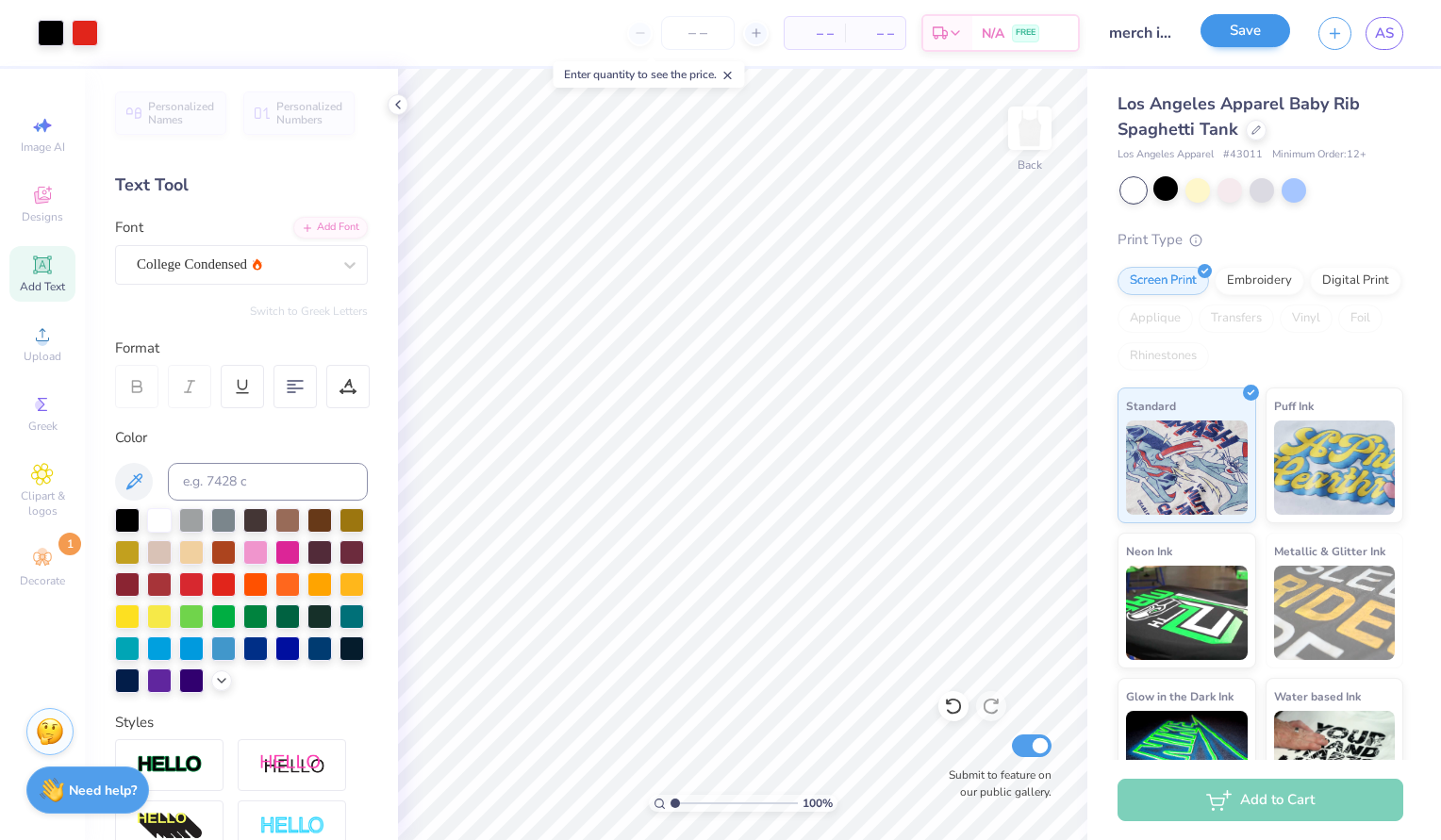 click on "Save" at bounding box center (1245, 30) 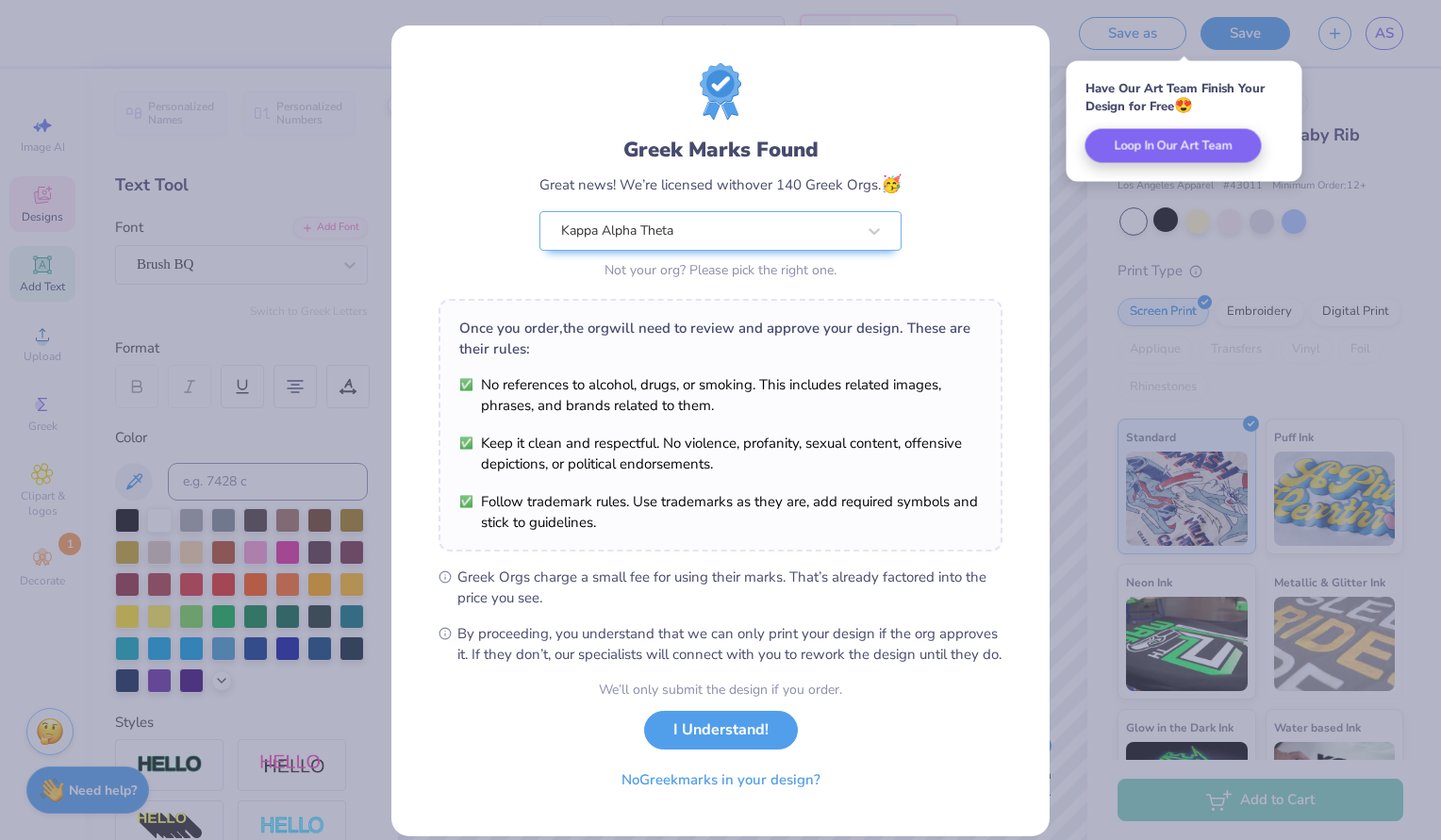 scroll, scrollTop: 42, scrollLeft: 0, axis: vertical 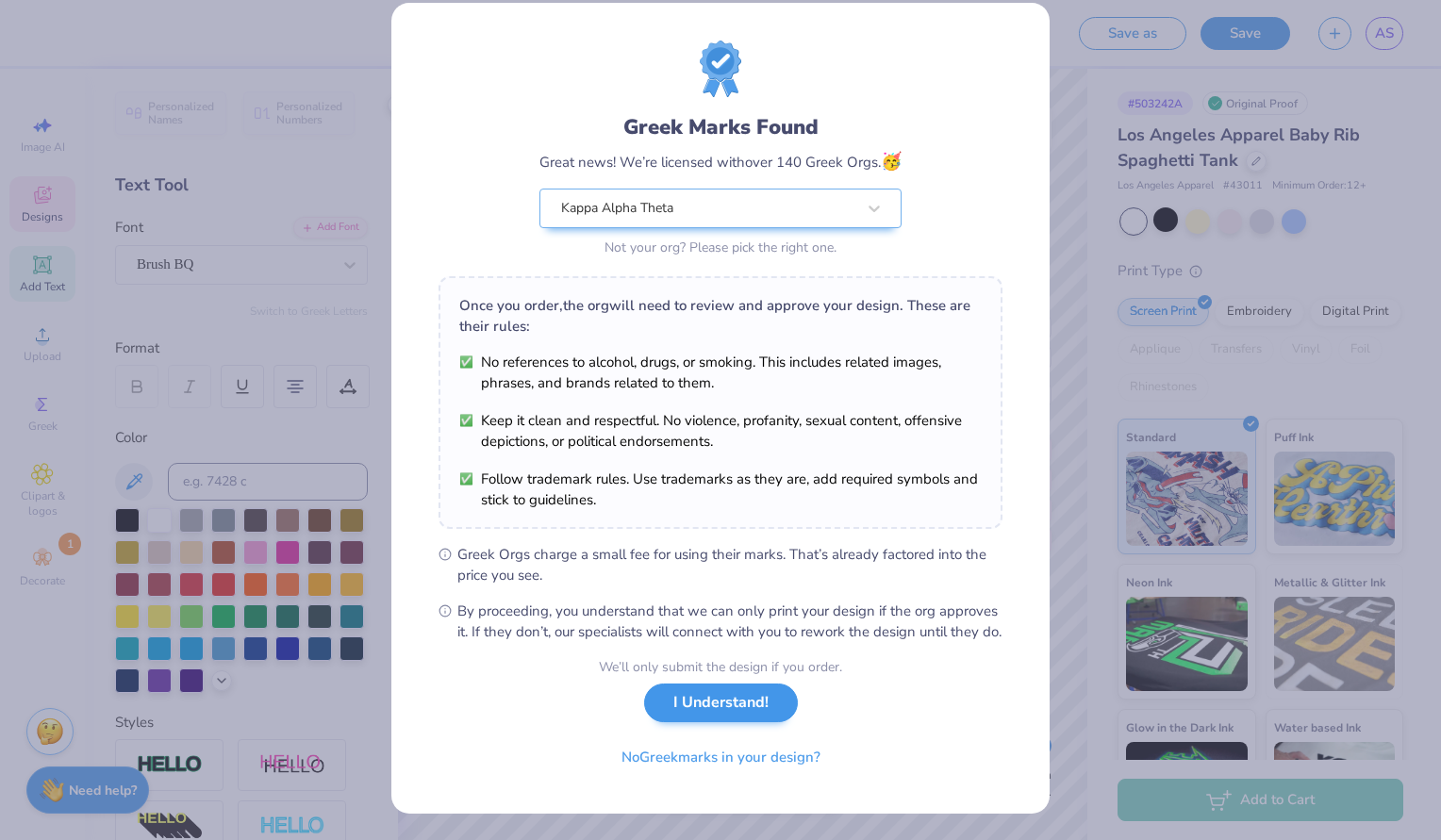 click on "I Understand!" at bounding box center [720, 702] 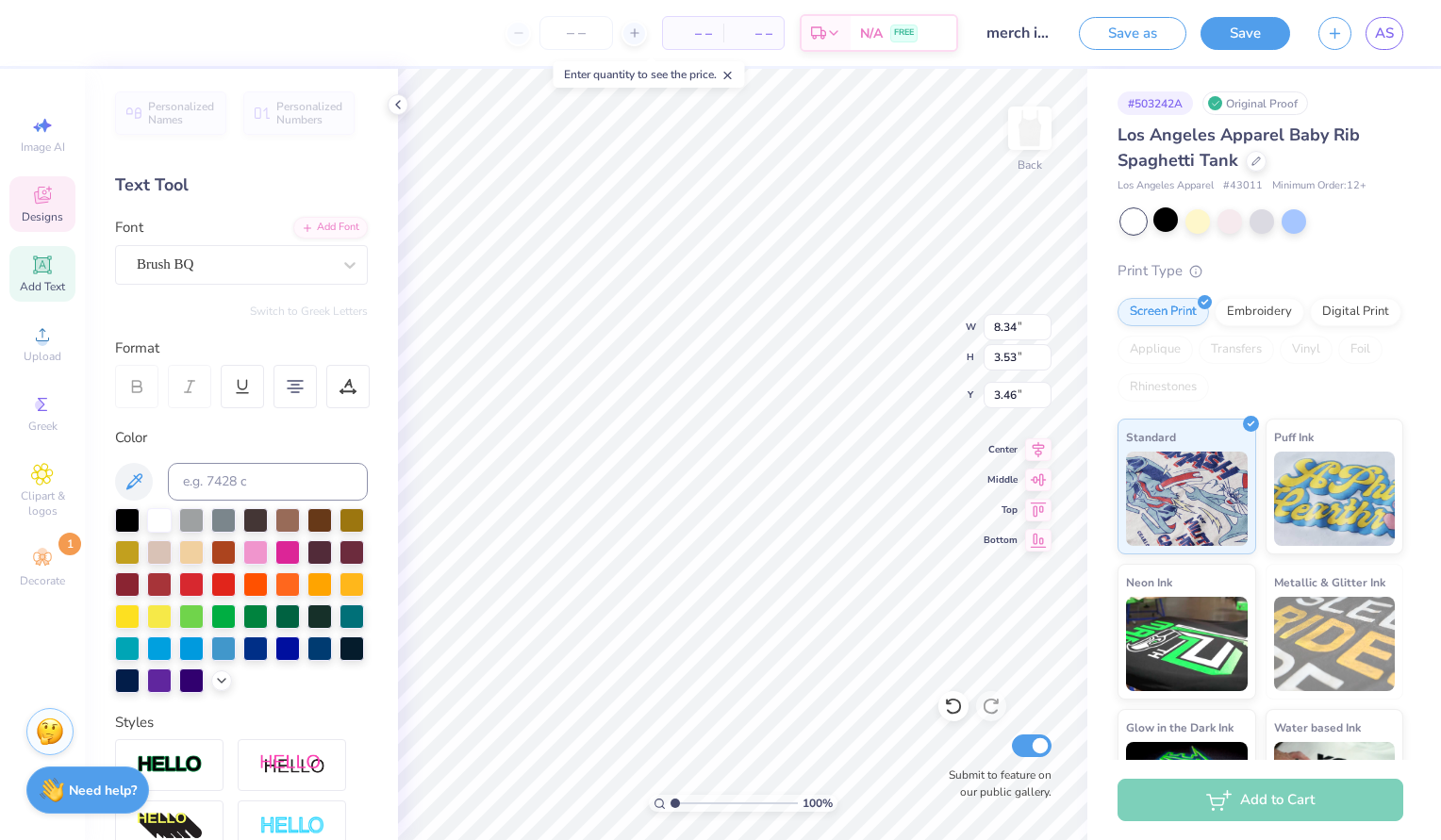 scroll, scrollTop: 0, scrollLeft: 0, axis: both 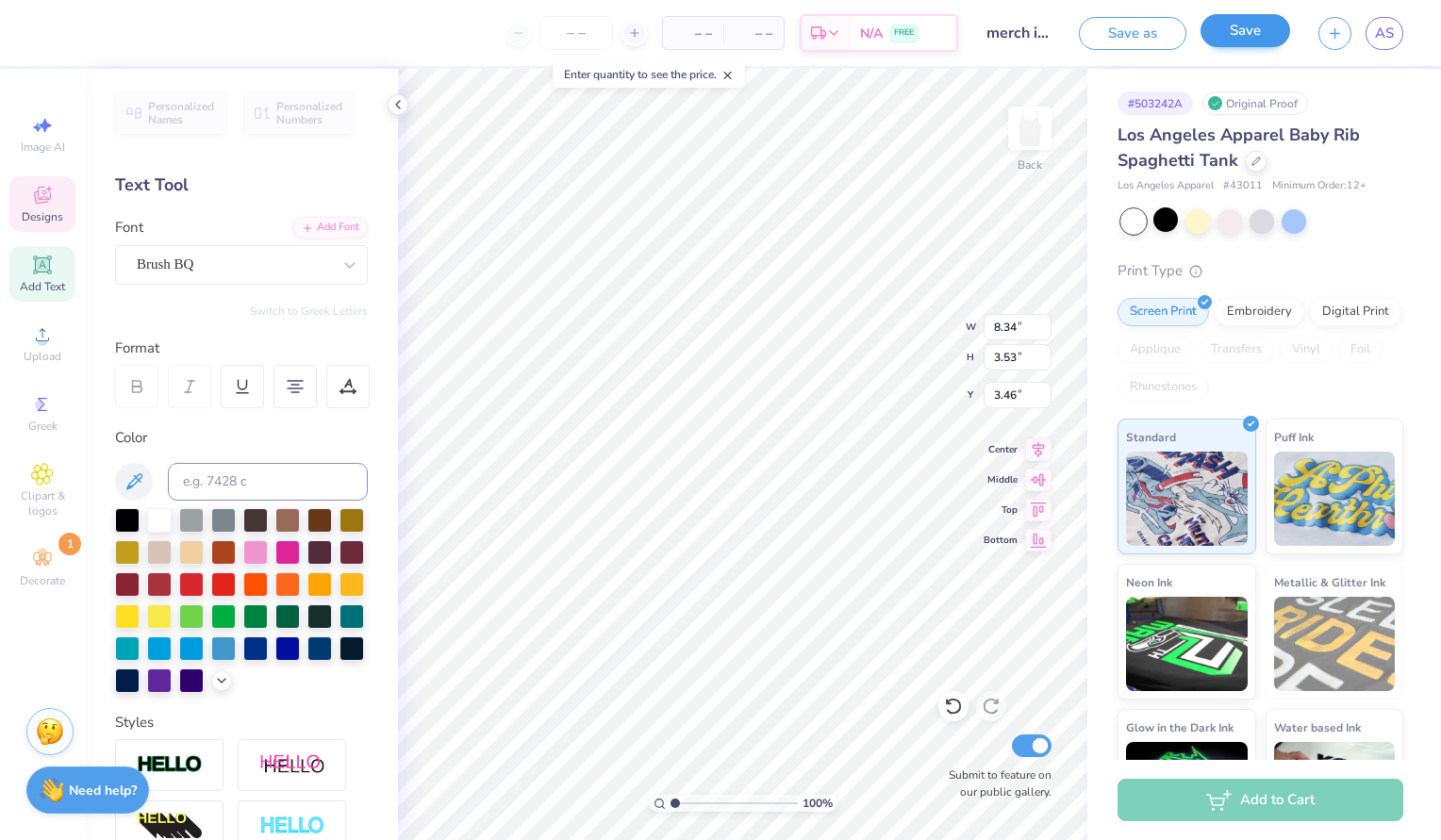 click on "Save" at bounding box center (1245, 30) 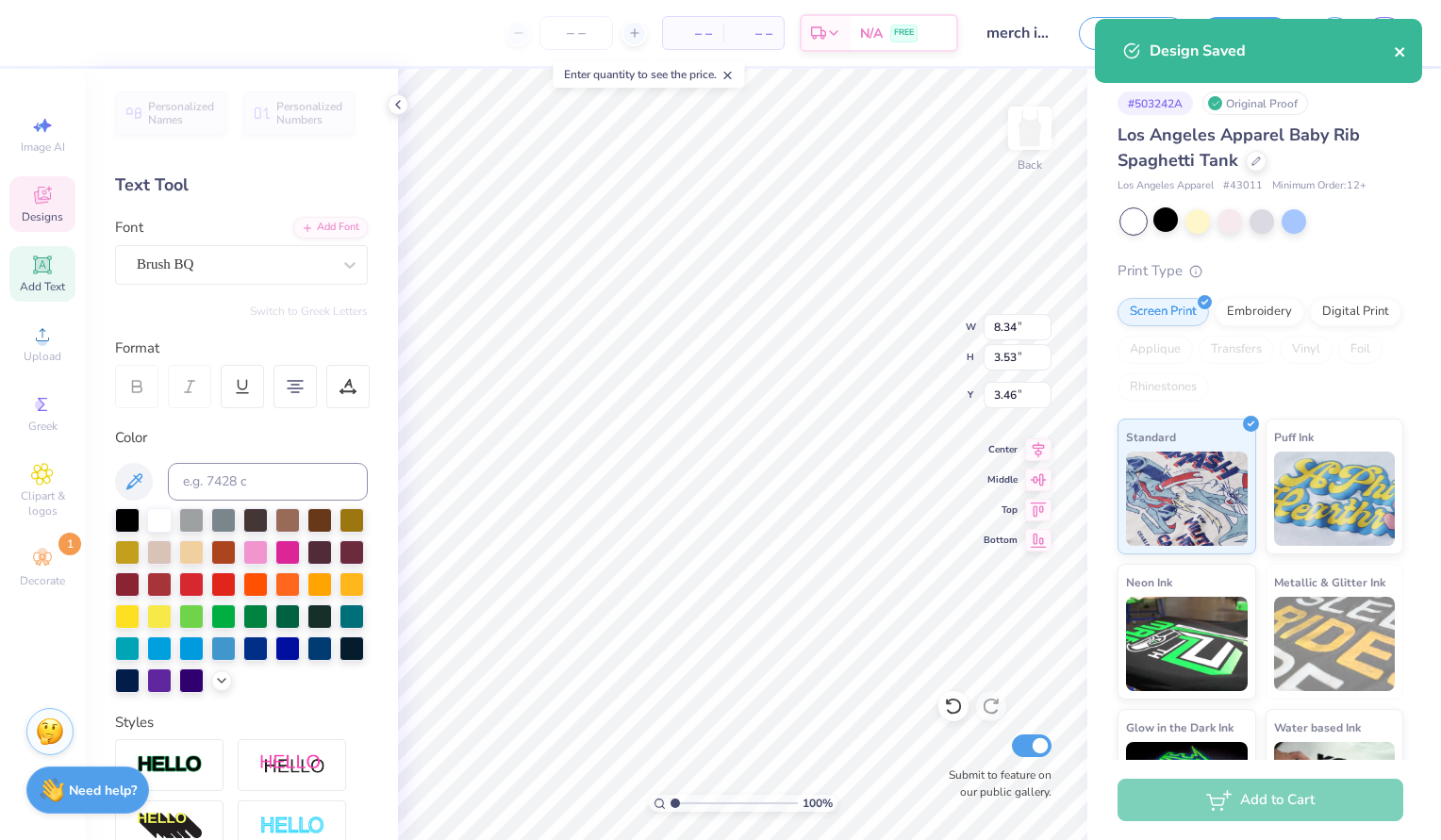 click at bounding box center (1400, 51) 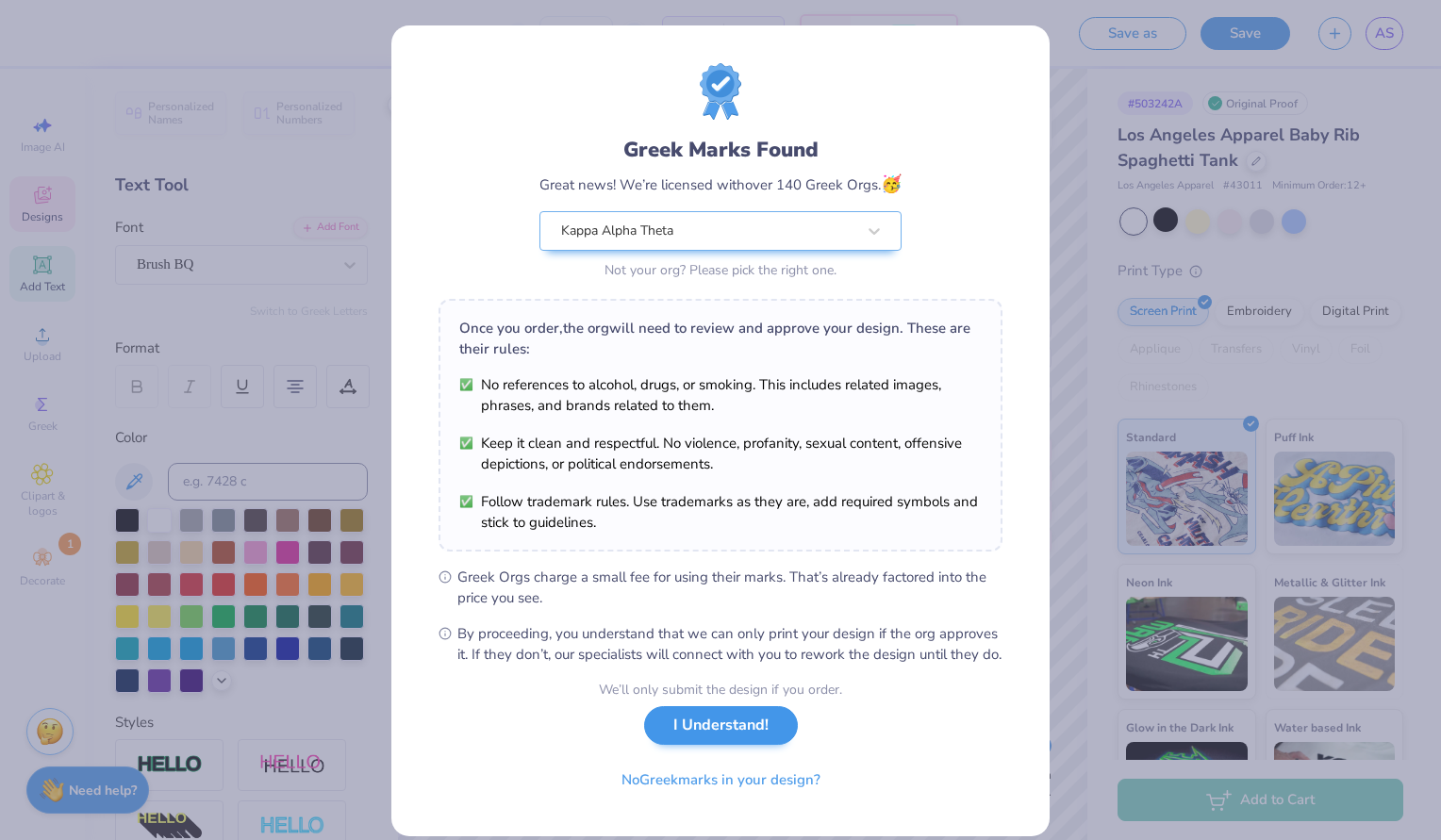 click on "I Understand!" at bounding box center [720, 725] 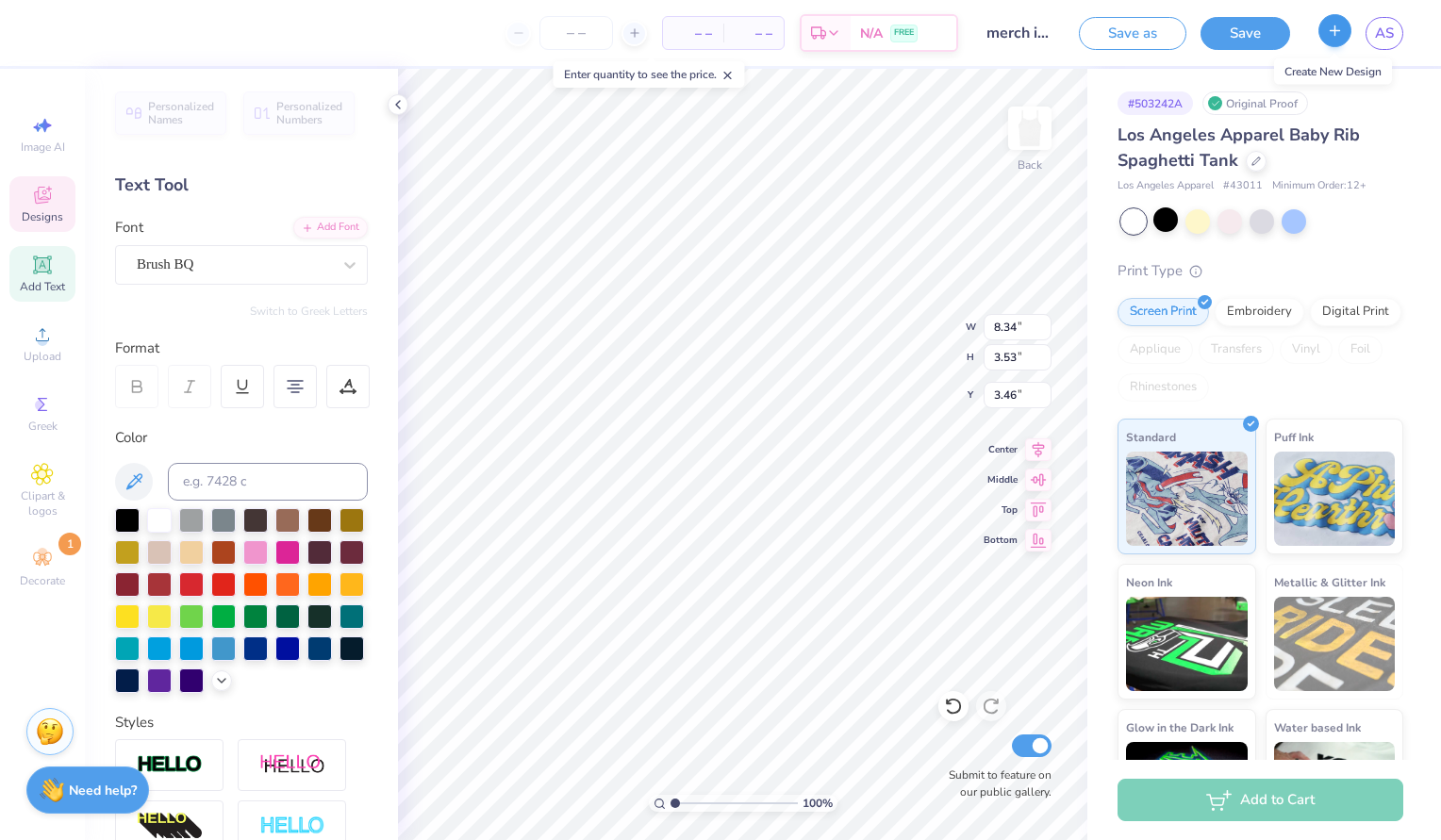 click 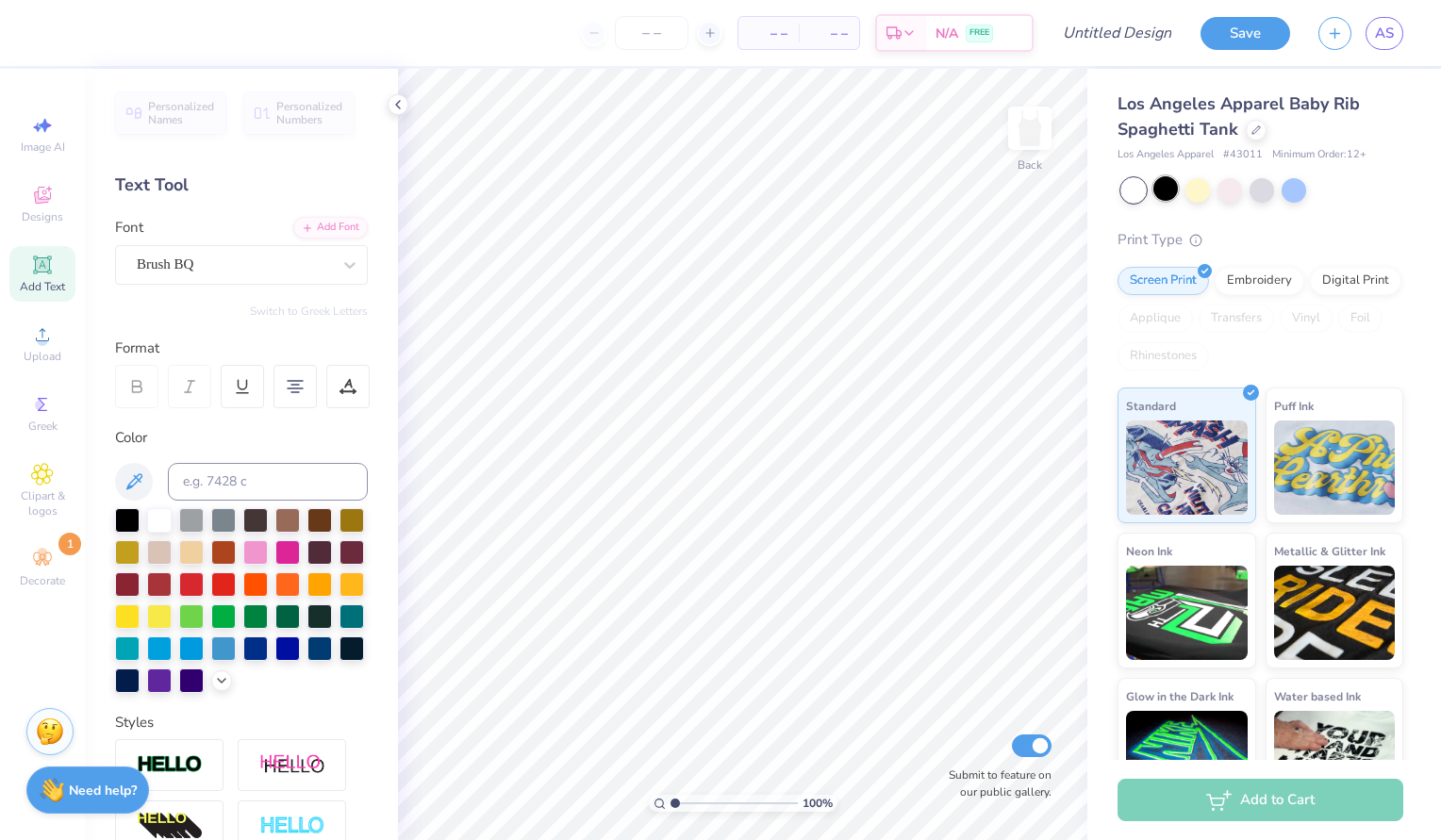 click at bounding box center (1166, 189) 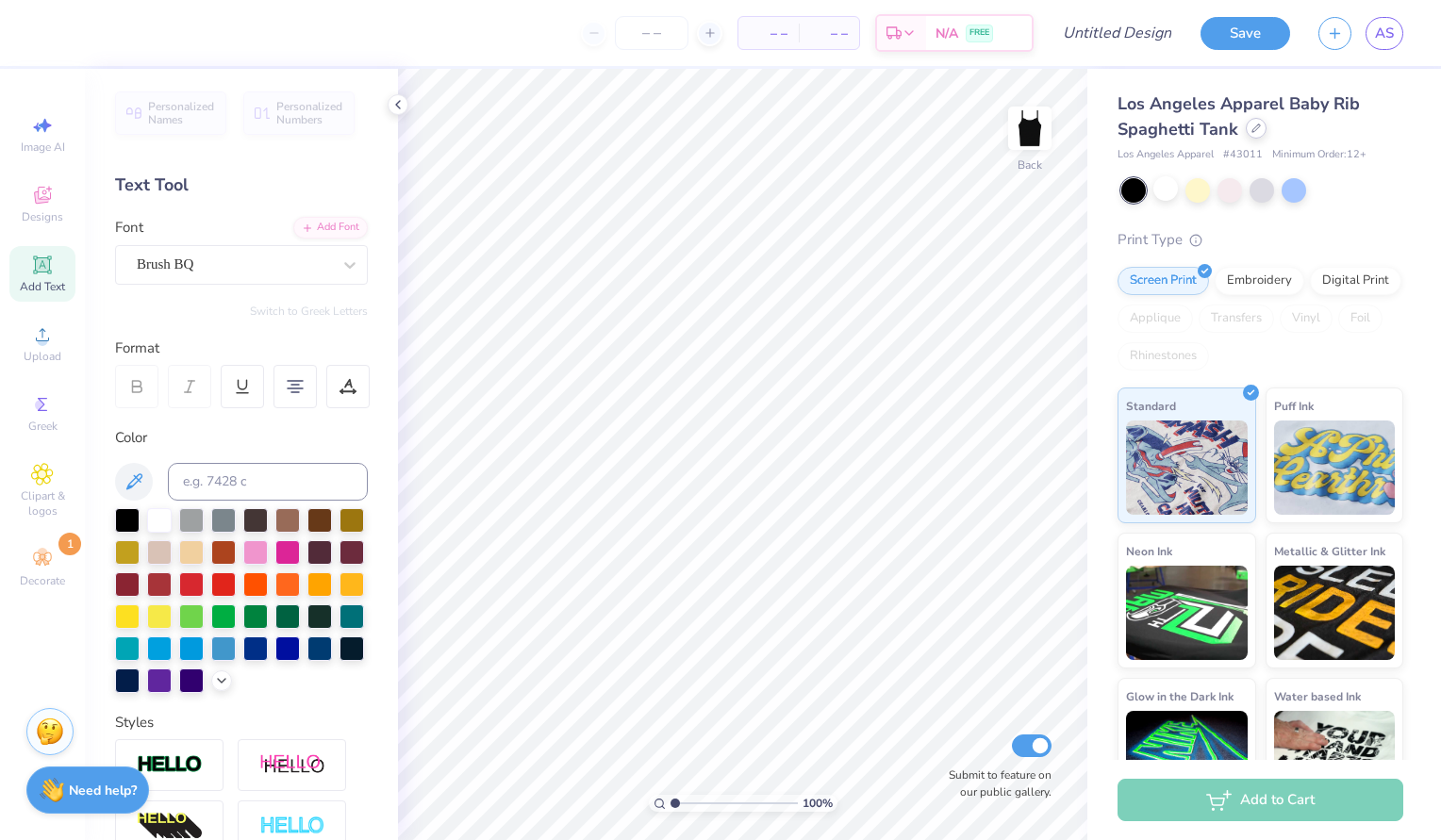 click 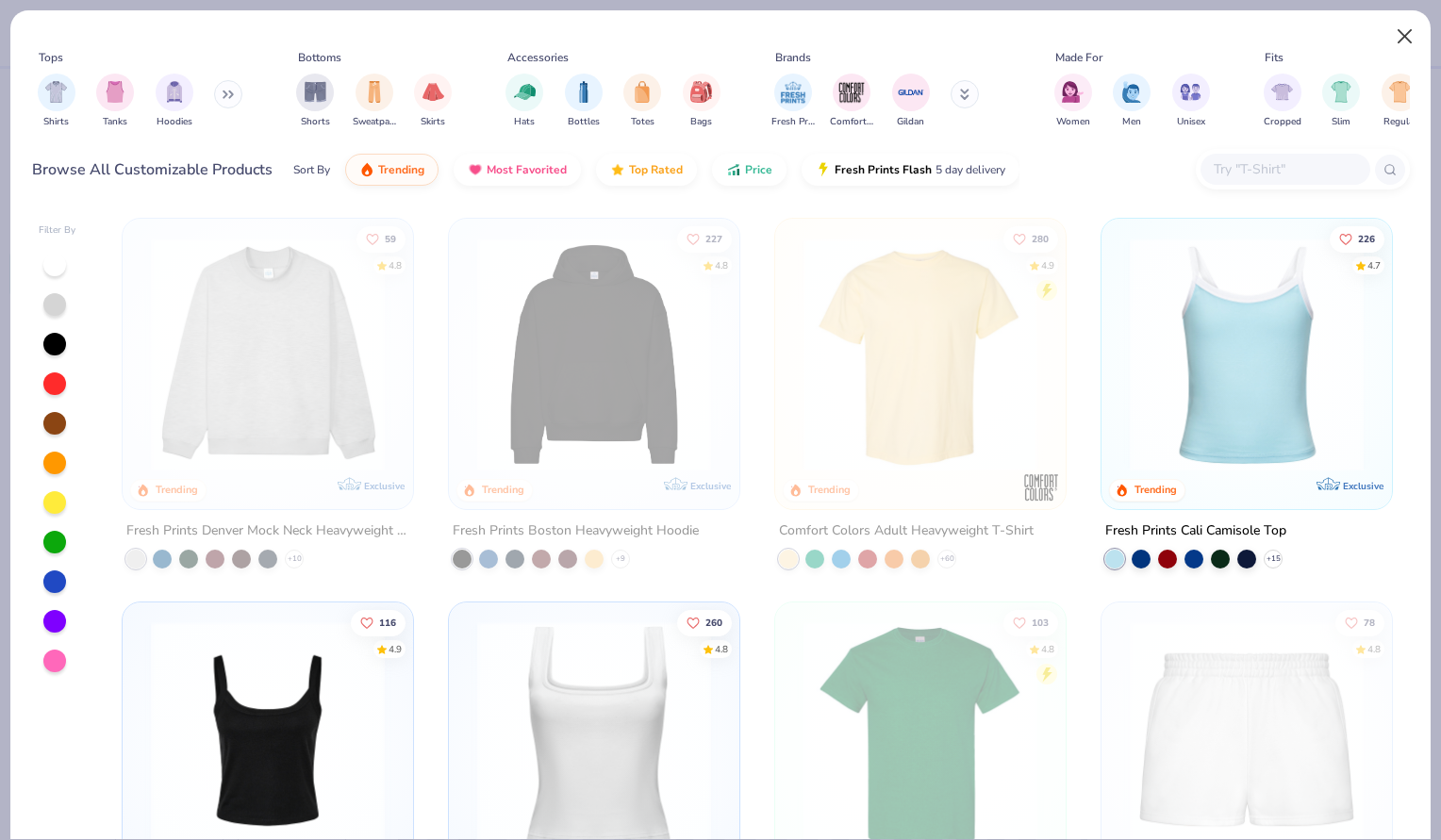 scroll, scrollTop: 0, scrollLeft: 0, axis: both 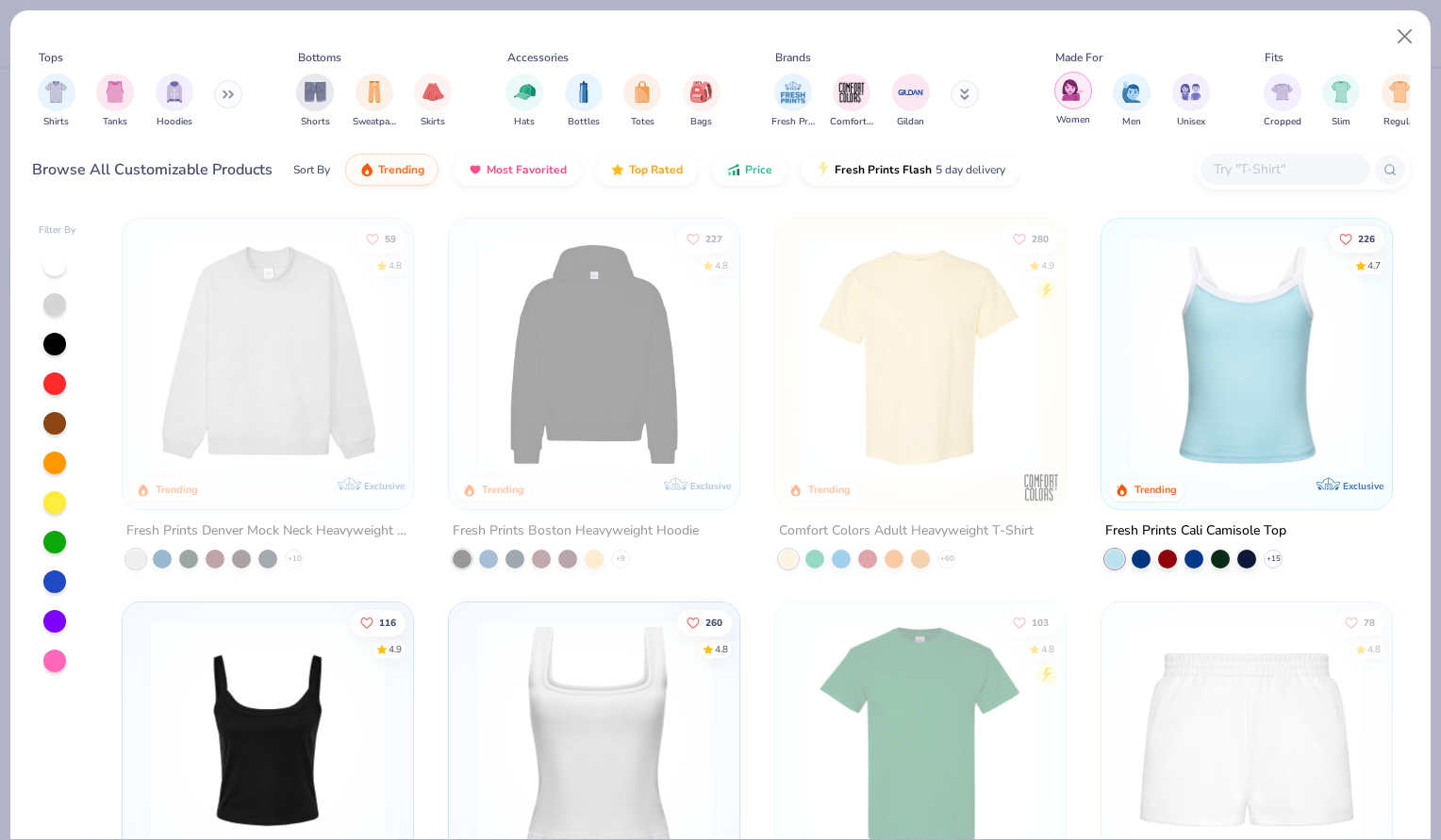 click at bounding box center (1072, 90) 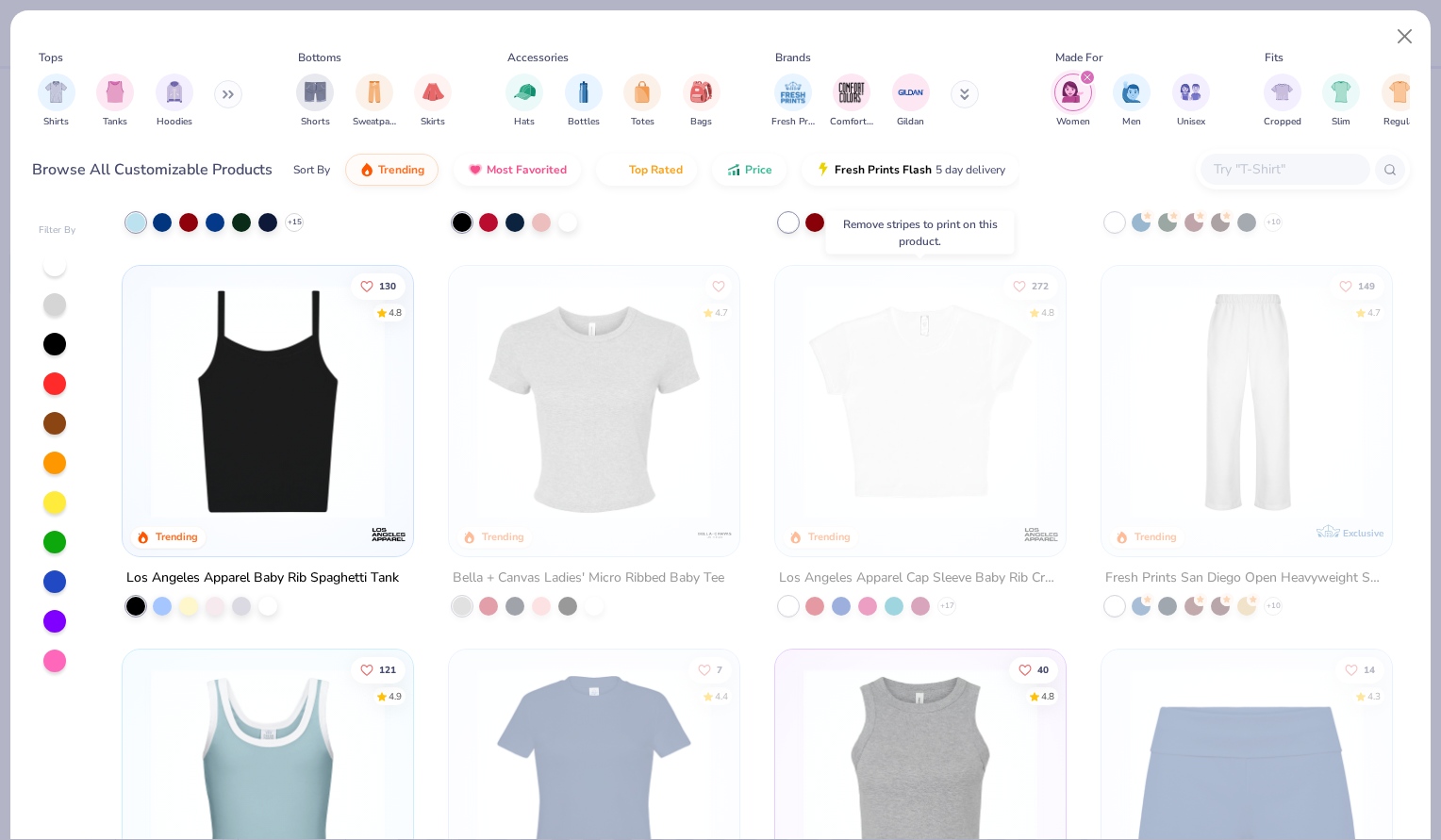 scroll, scrollTop: 336, scrollLeft: 0, axis: vertical 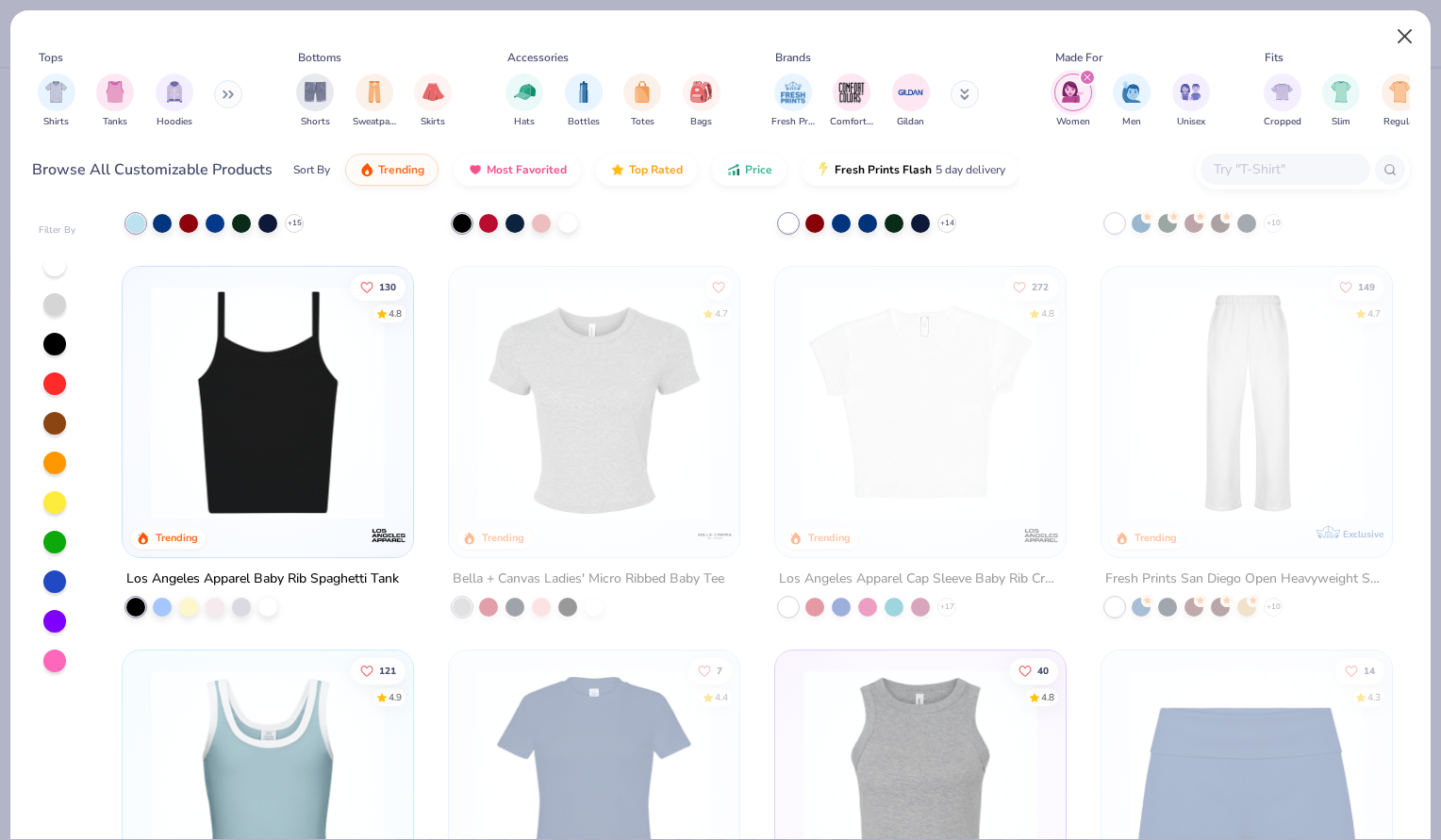 click at bounding box center (1405, 37) 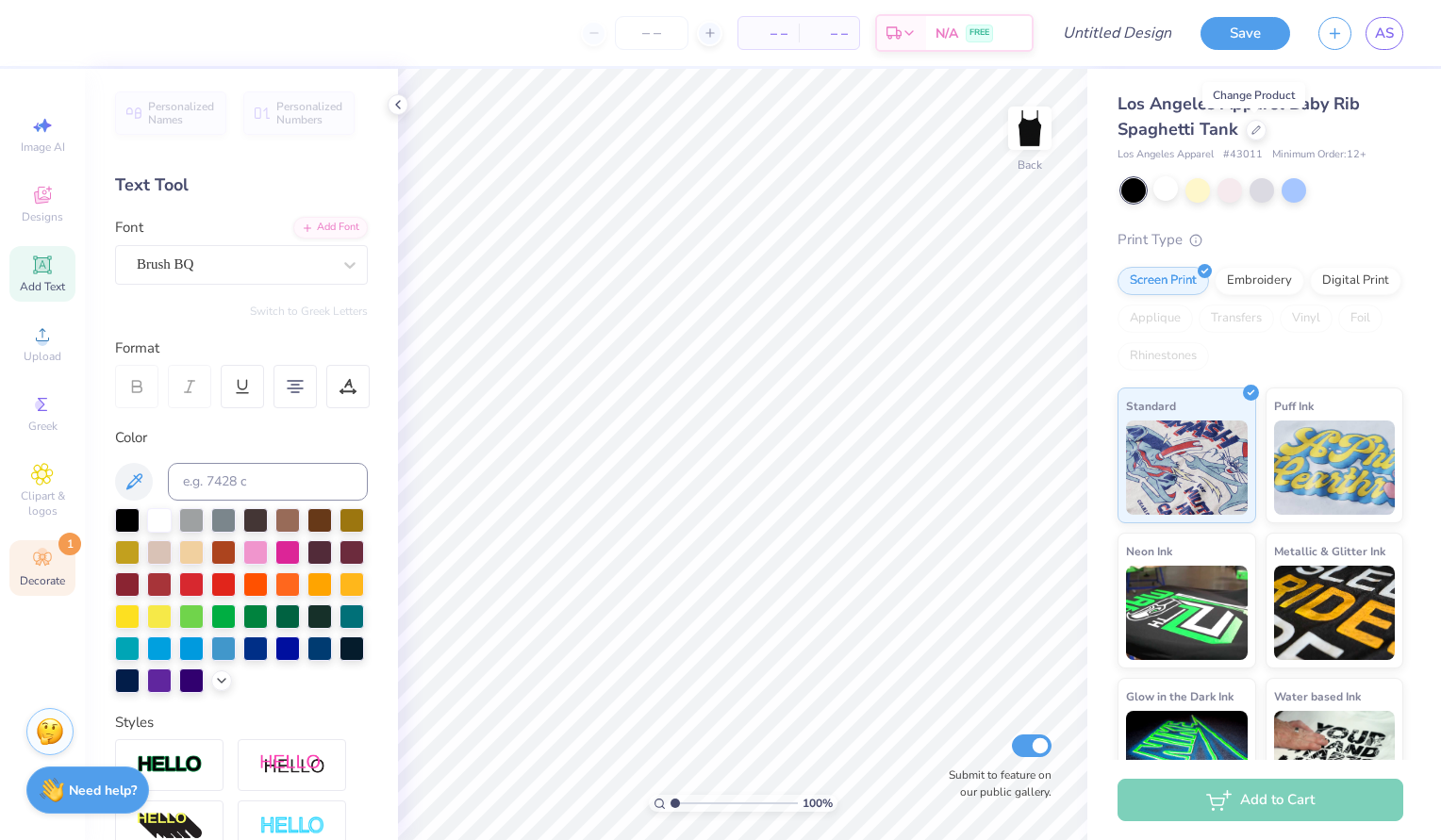click on "Decorate 1" at bounding box center [42, 568] 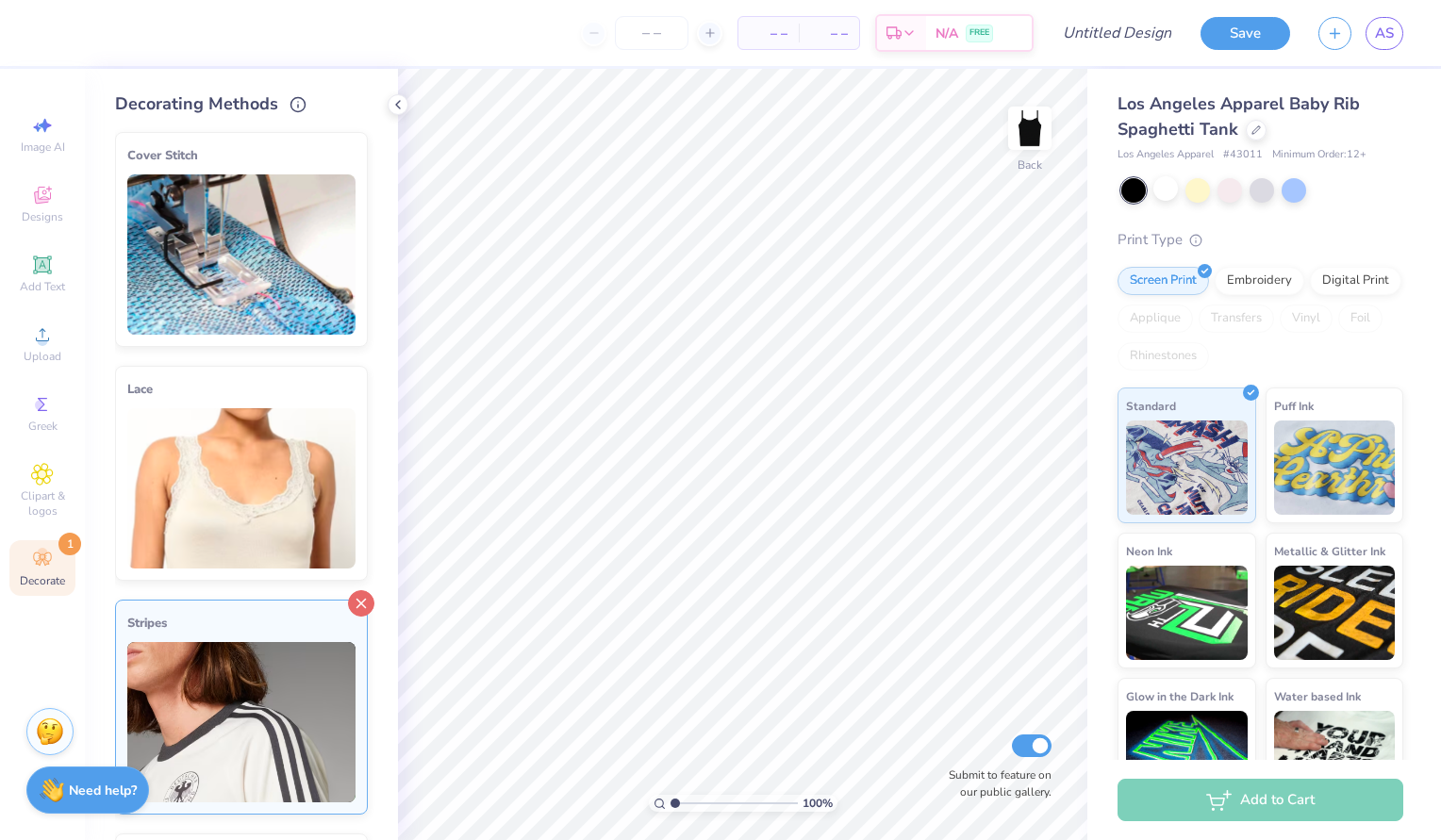 click 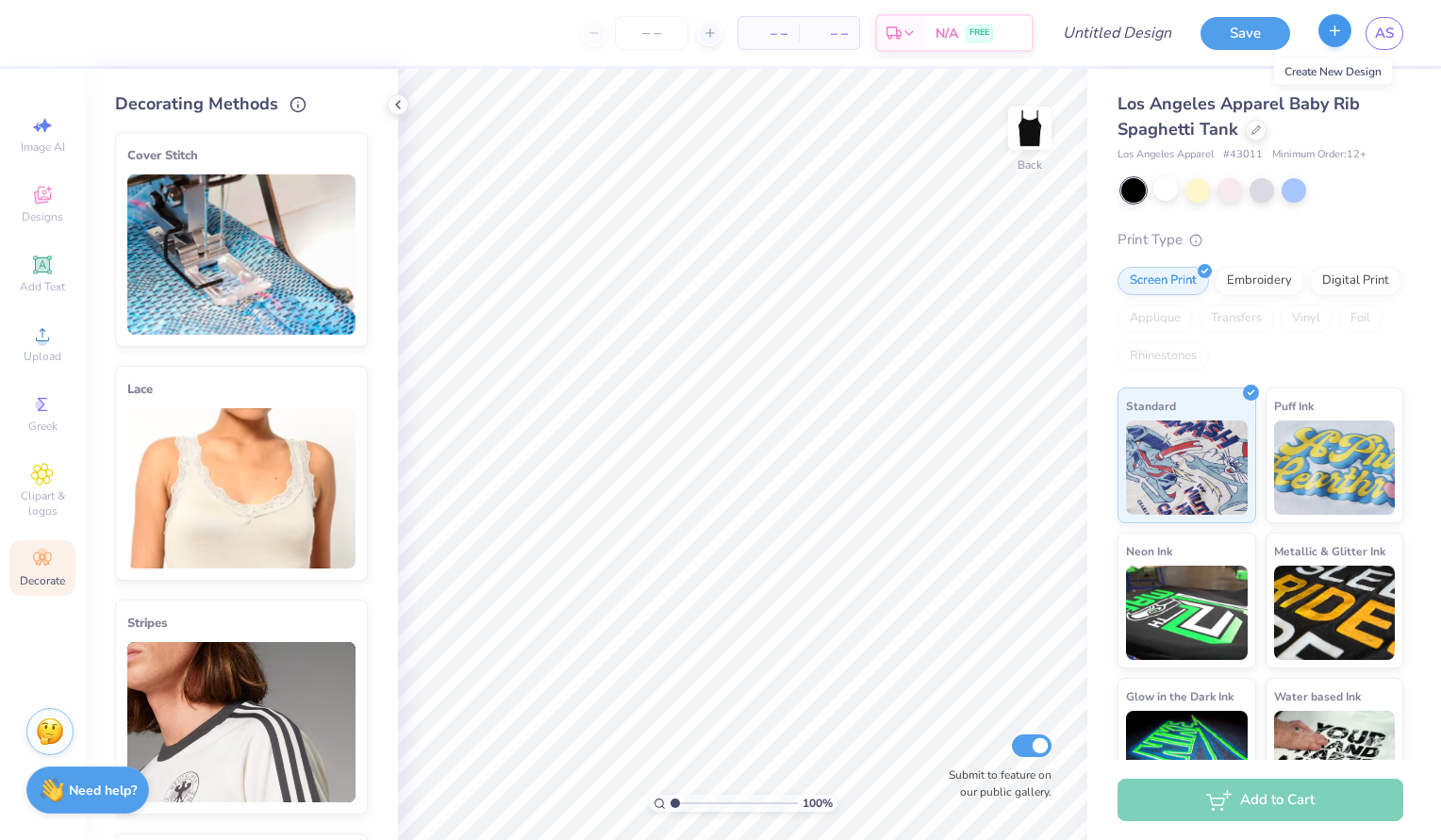 click 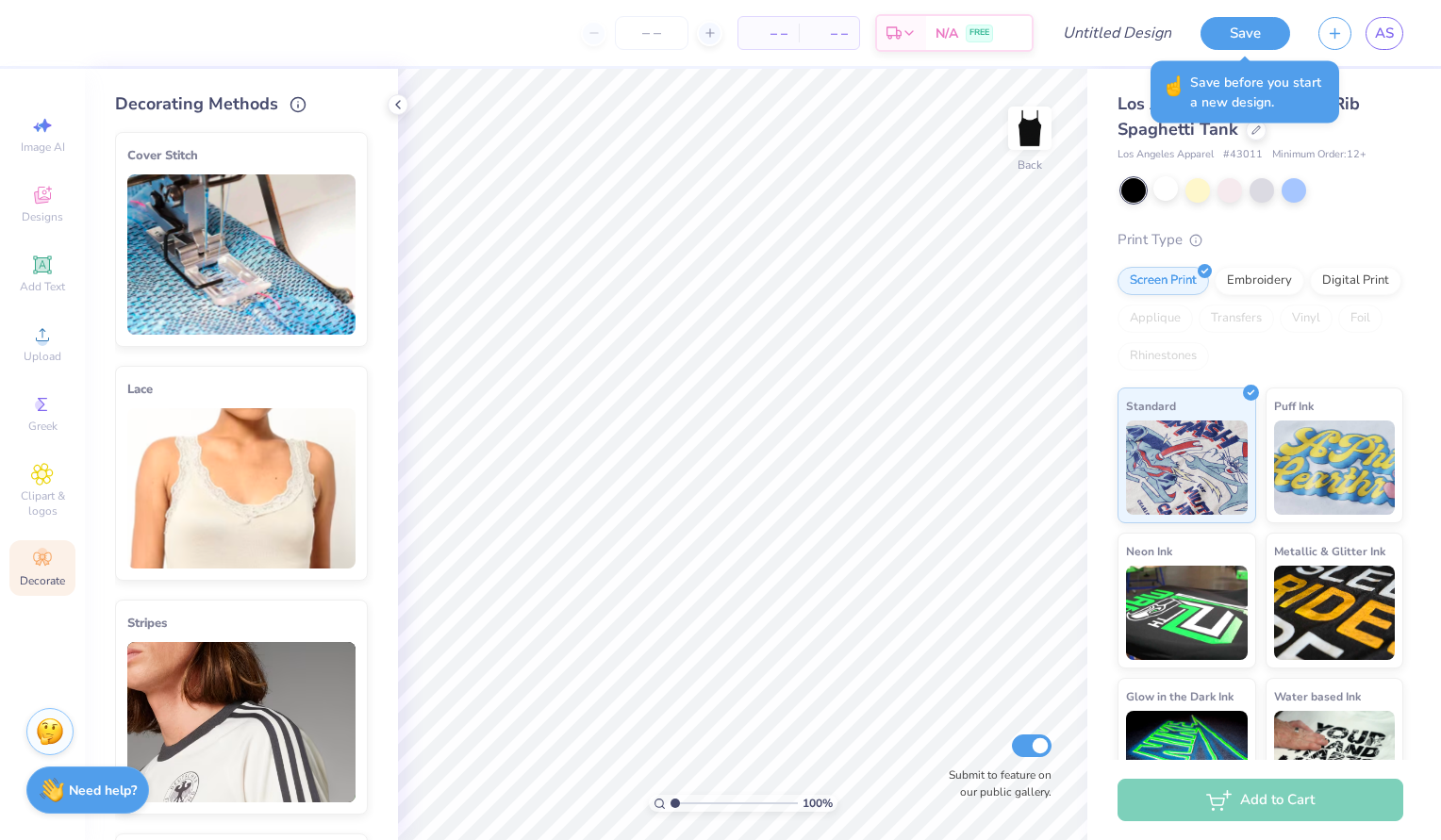 click on "Los Angeles Apparel Baby Rib Spaghetti Tank Los Angeles Apparel # 43011 Minimum Order:  12 +" at bounding box center [1260, 127] 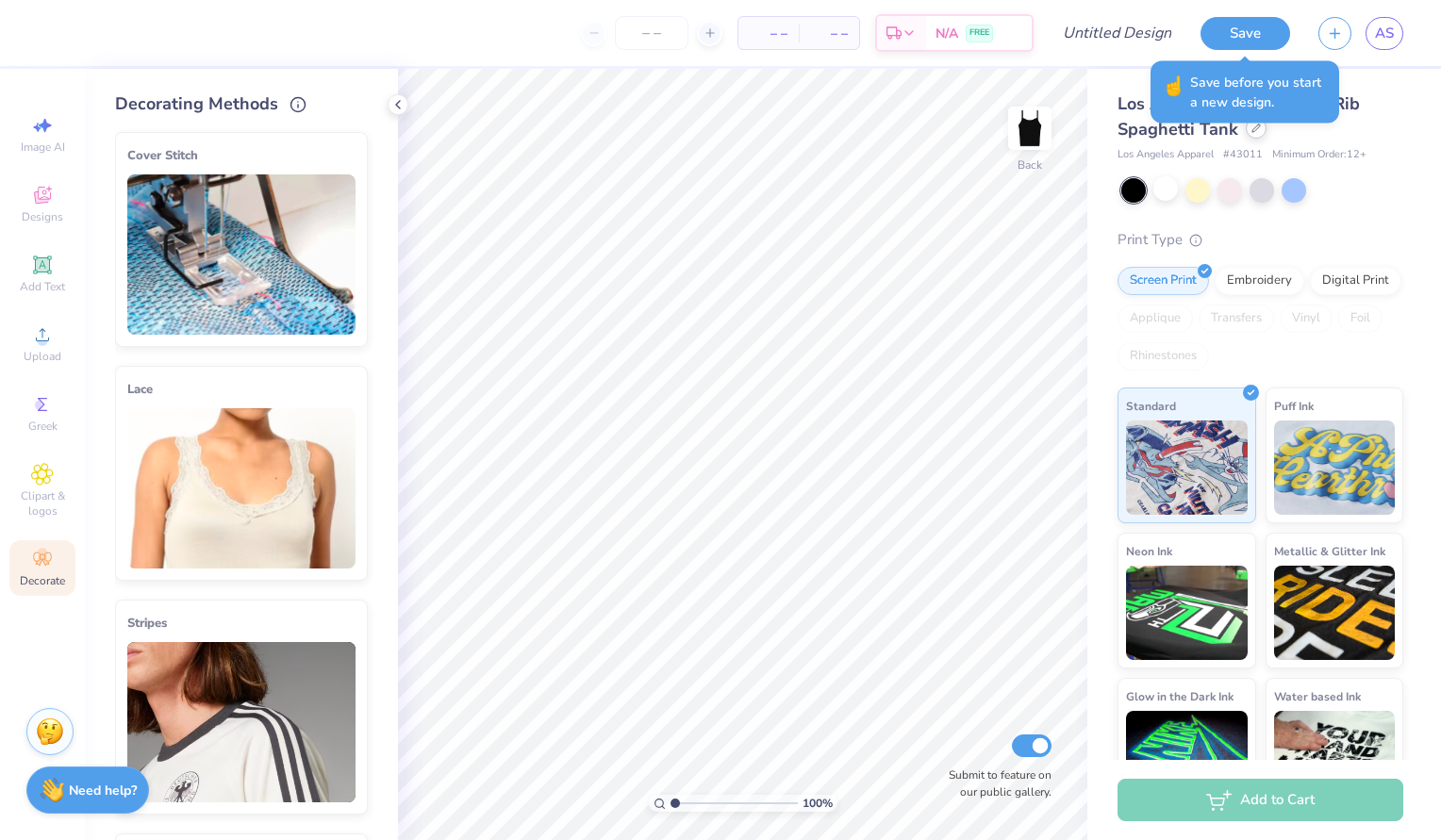 click at bounding box center [1256, 128] 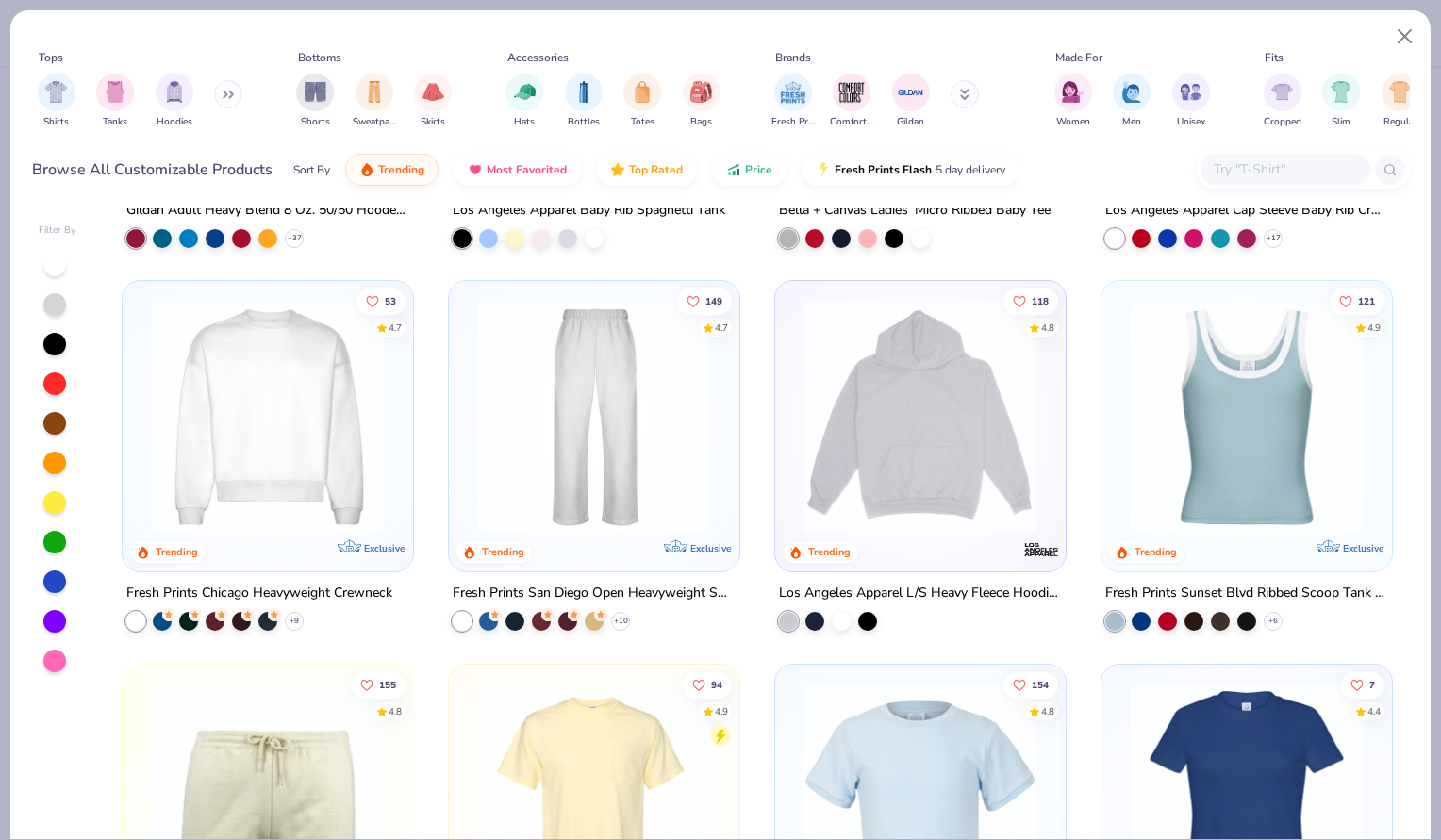 scroll, scrollTop: 1075, scrollLeft: 0, axis: vertical 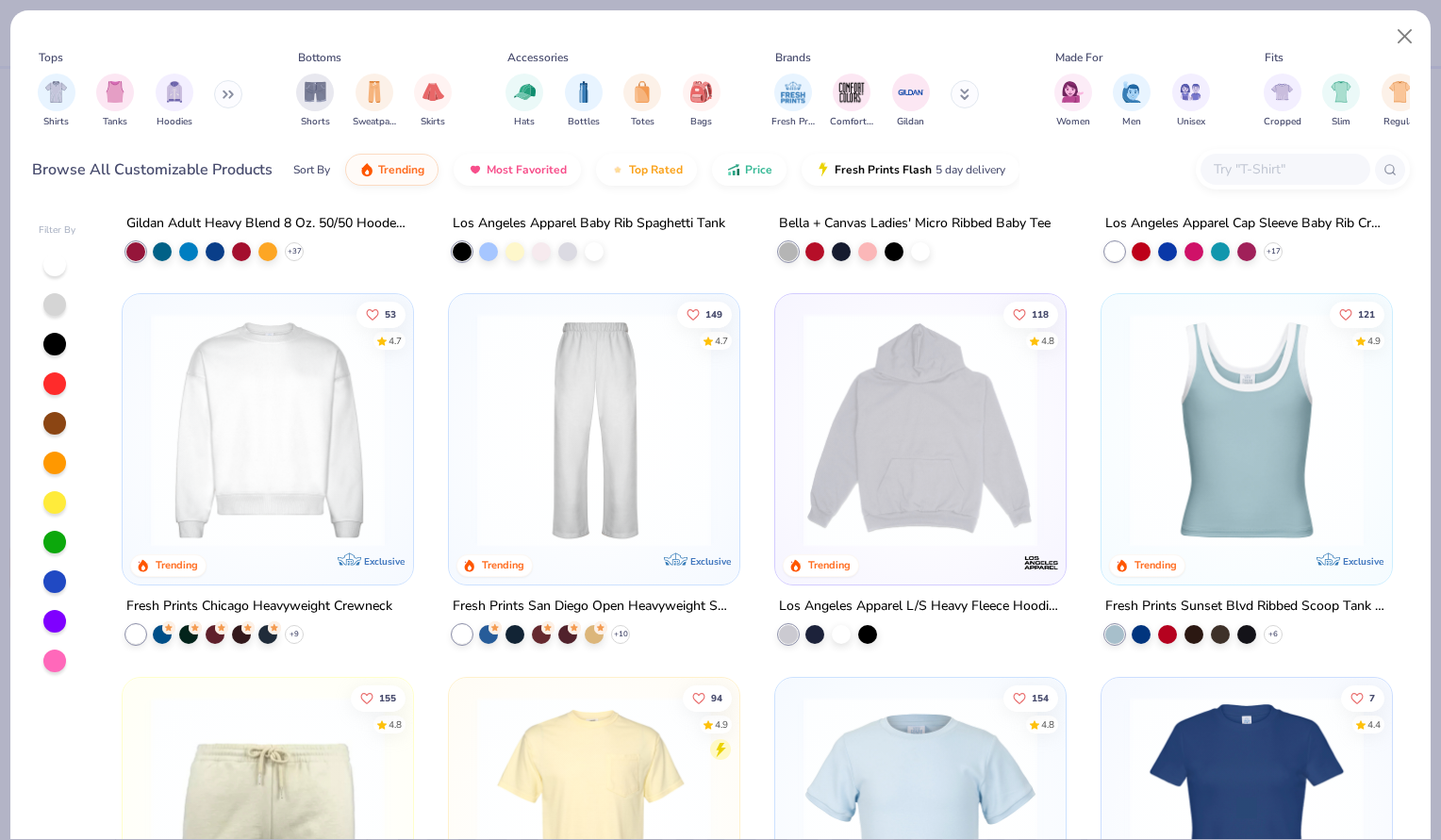 click at bounding box center (594, 430) 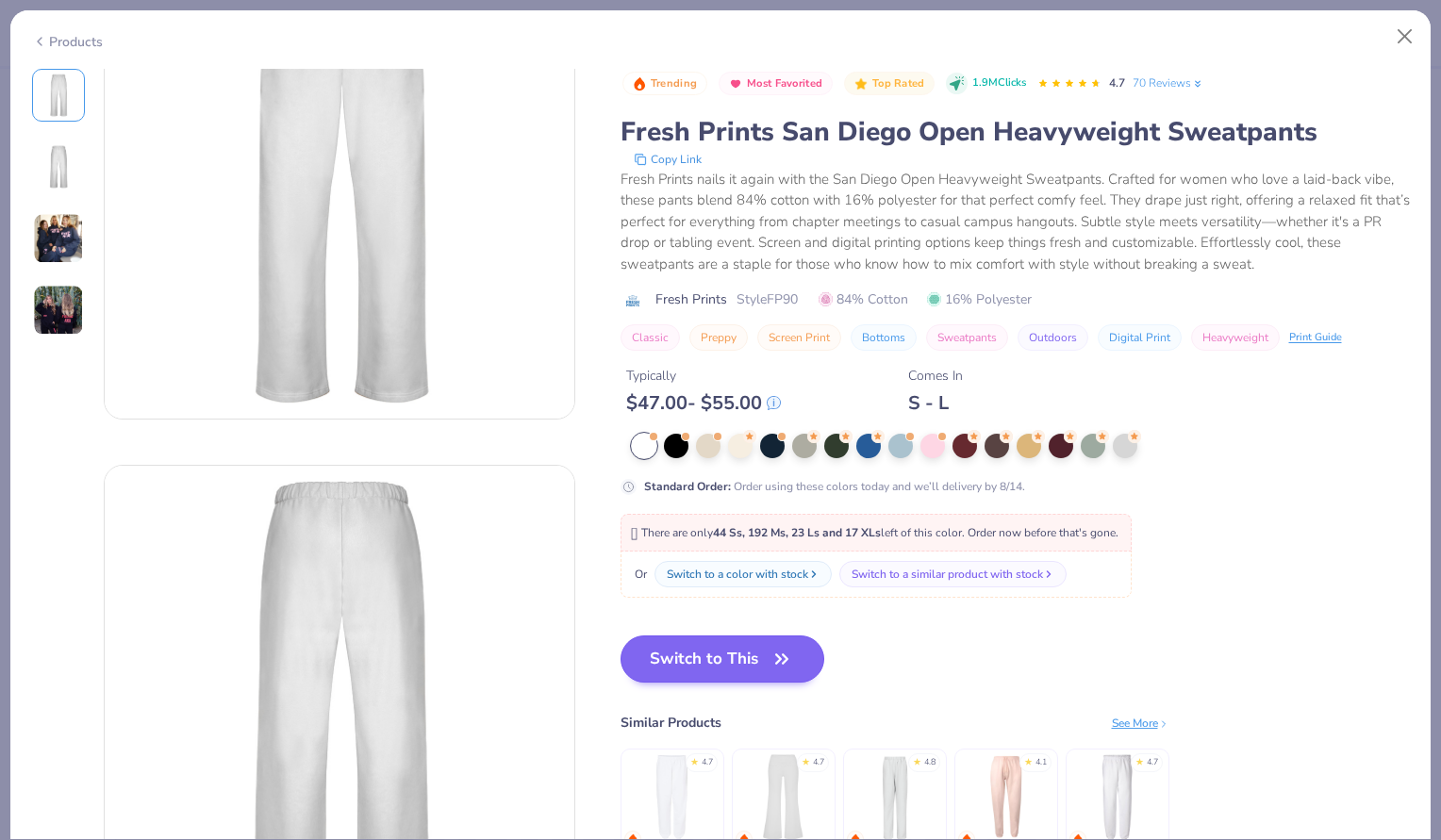 scroll, scrollTop: 123, scrollLeft: 0, axis: vertical 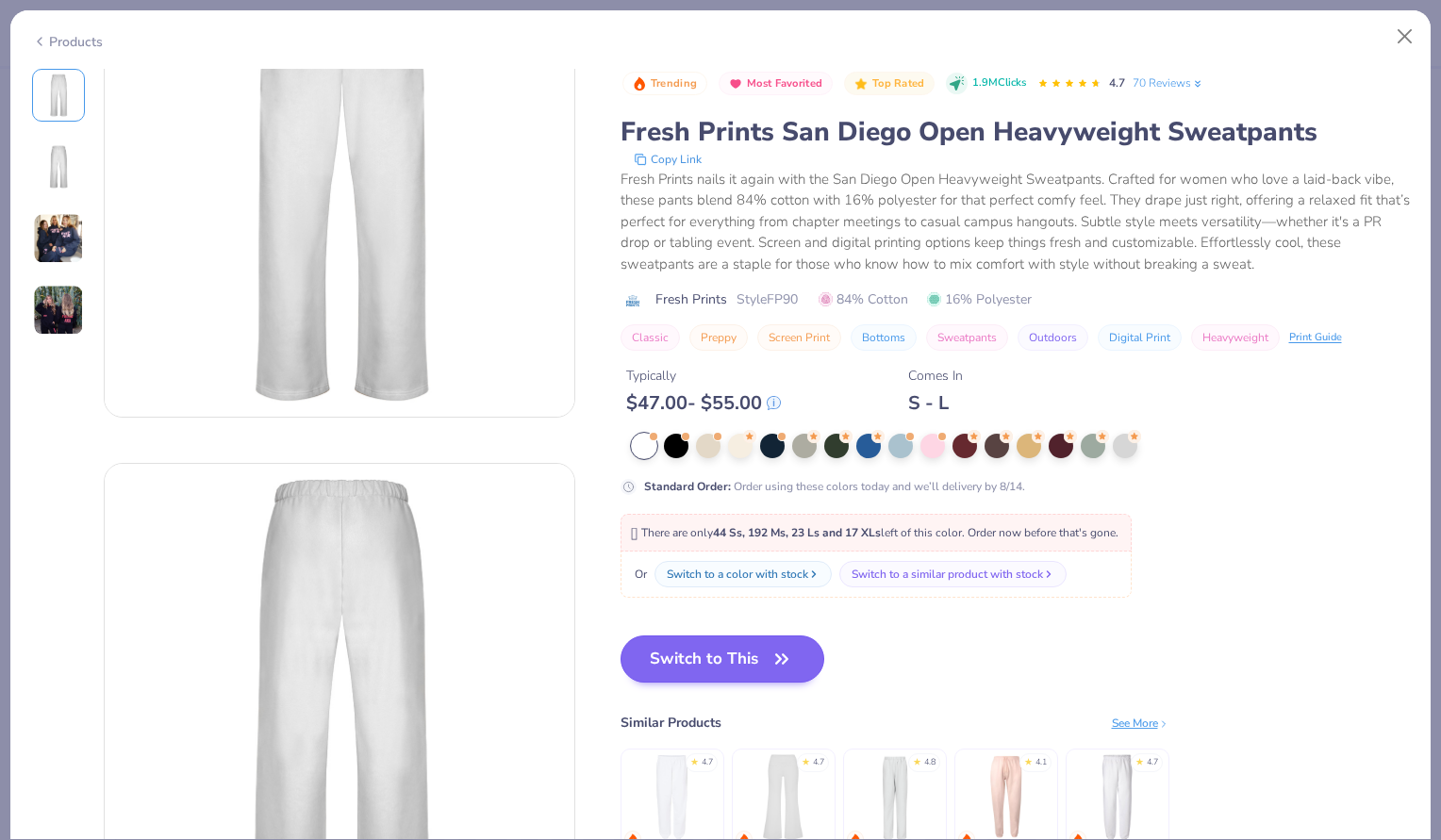 click on "Switch to This" at bounding box center [722, 659] 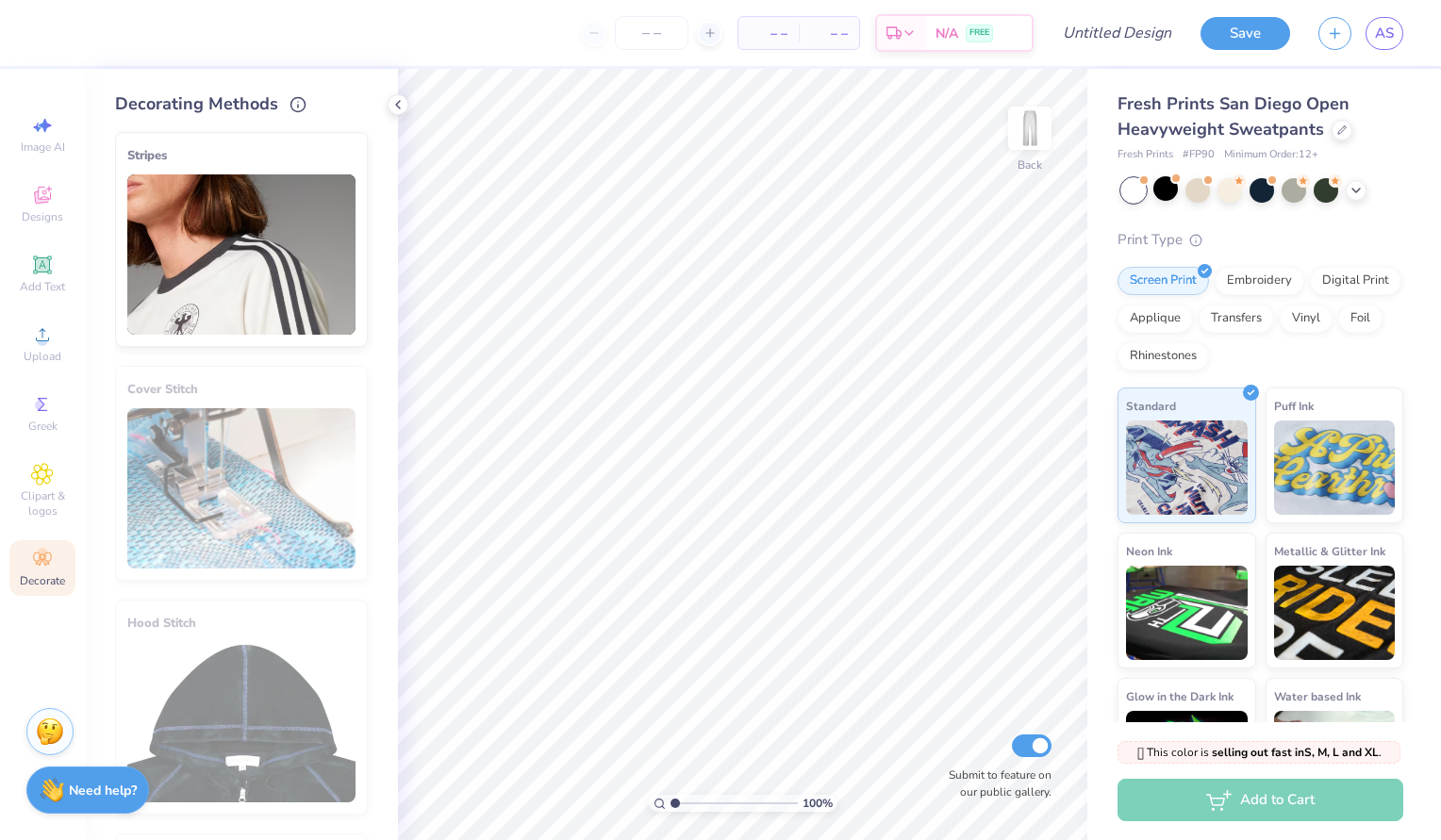 scroll, scrollTop: 0, scrollLeft: 0, axis: both 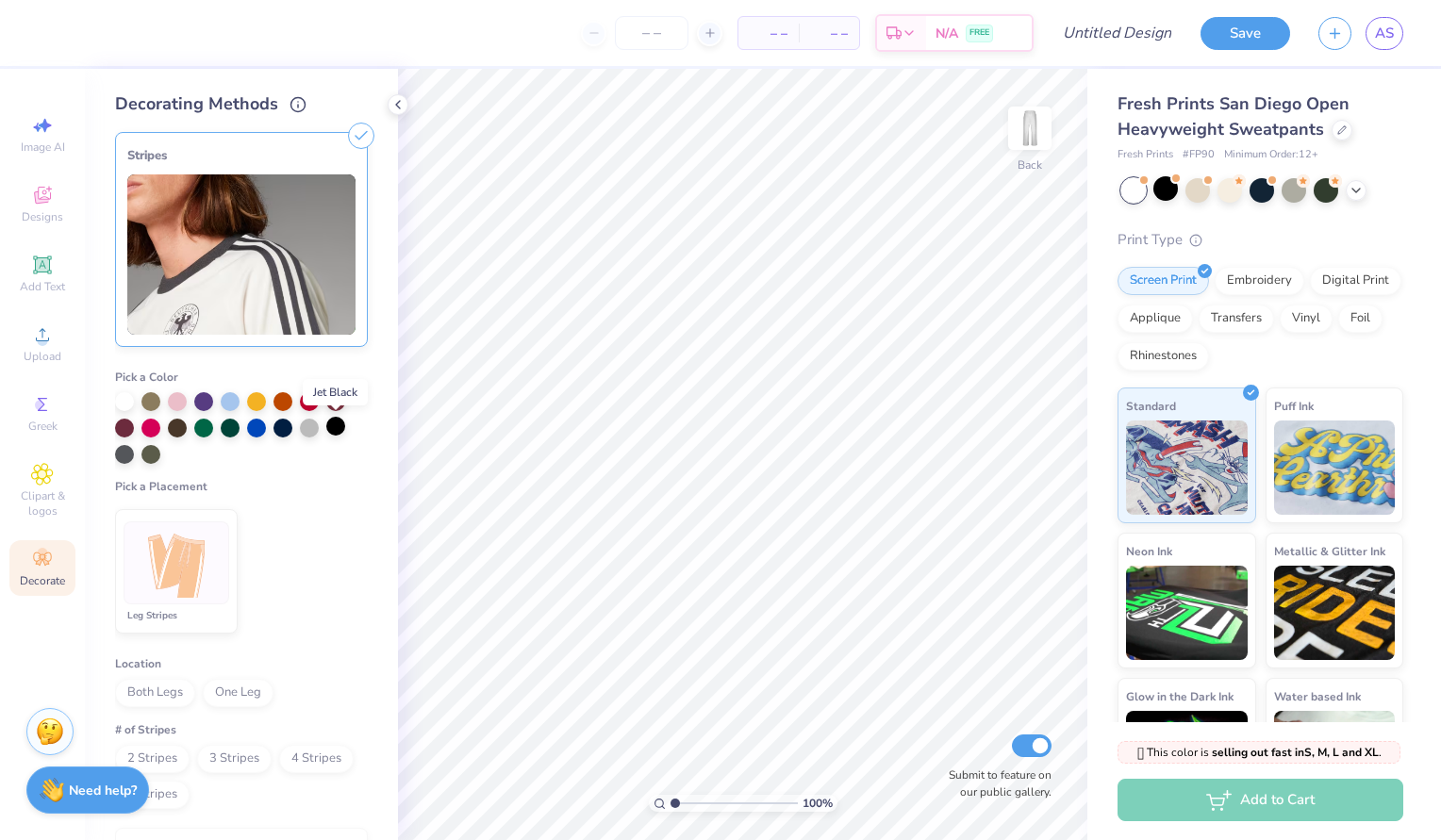 click at bounding box center (336, 426) 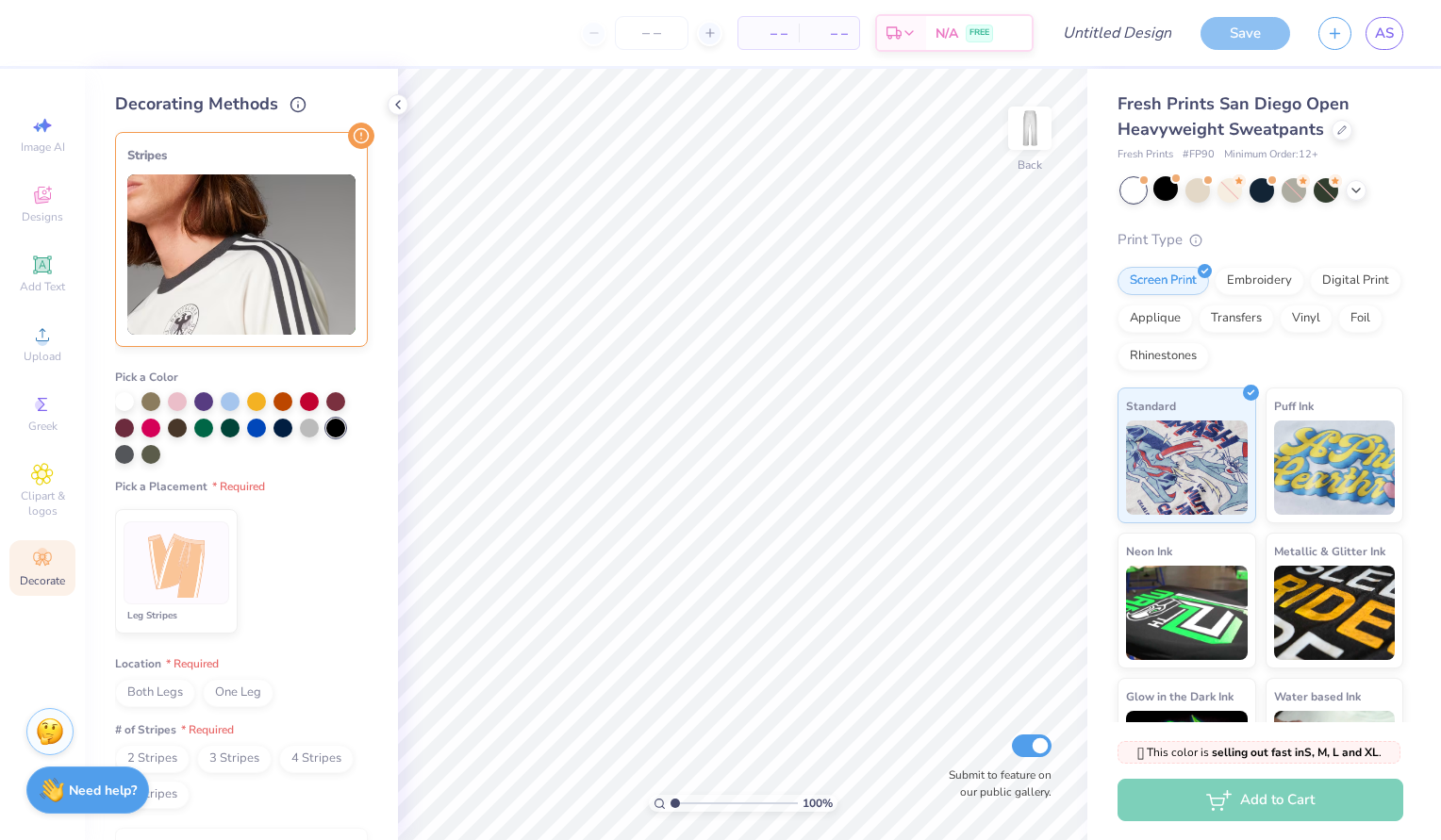 click at bounding box center [176, 563] 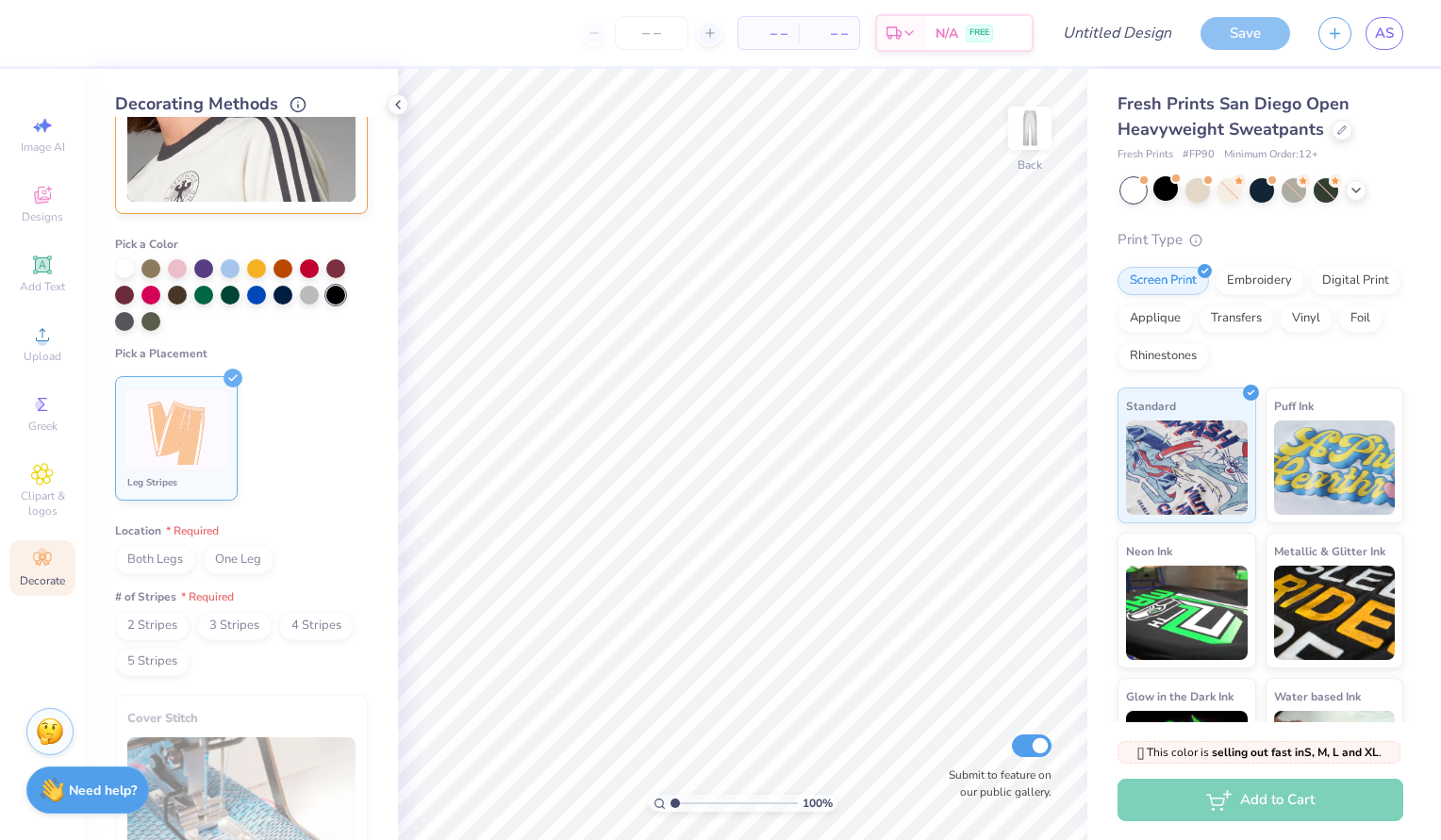 scroll, scrollTop: 163, scrollLeft: 0, axis: vertical 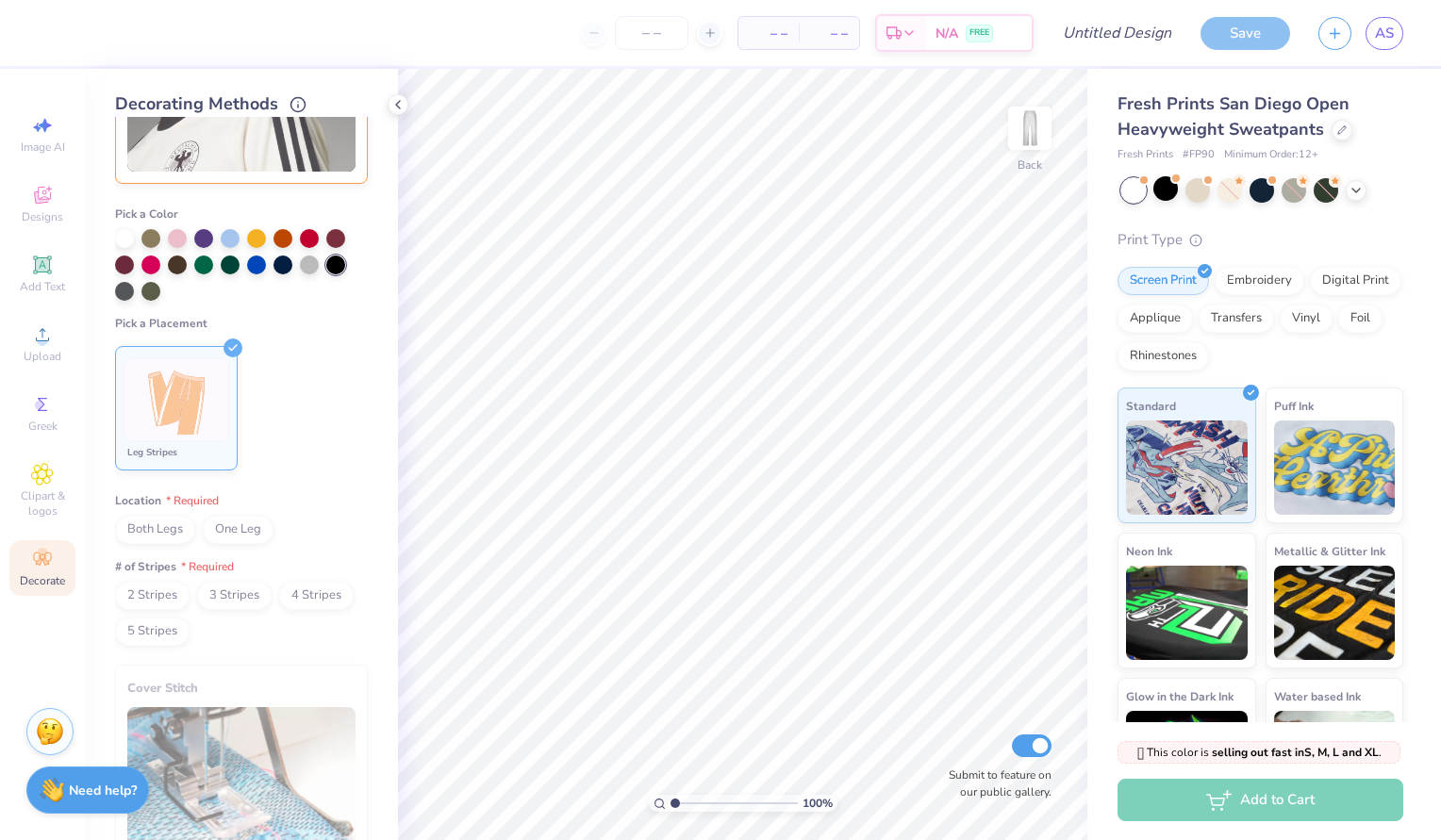 click on "Both Legs" at bounding box center (155, 530) 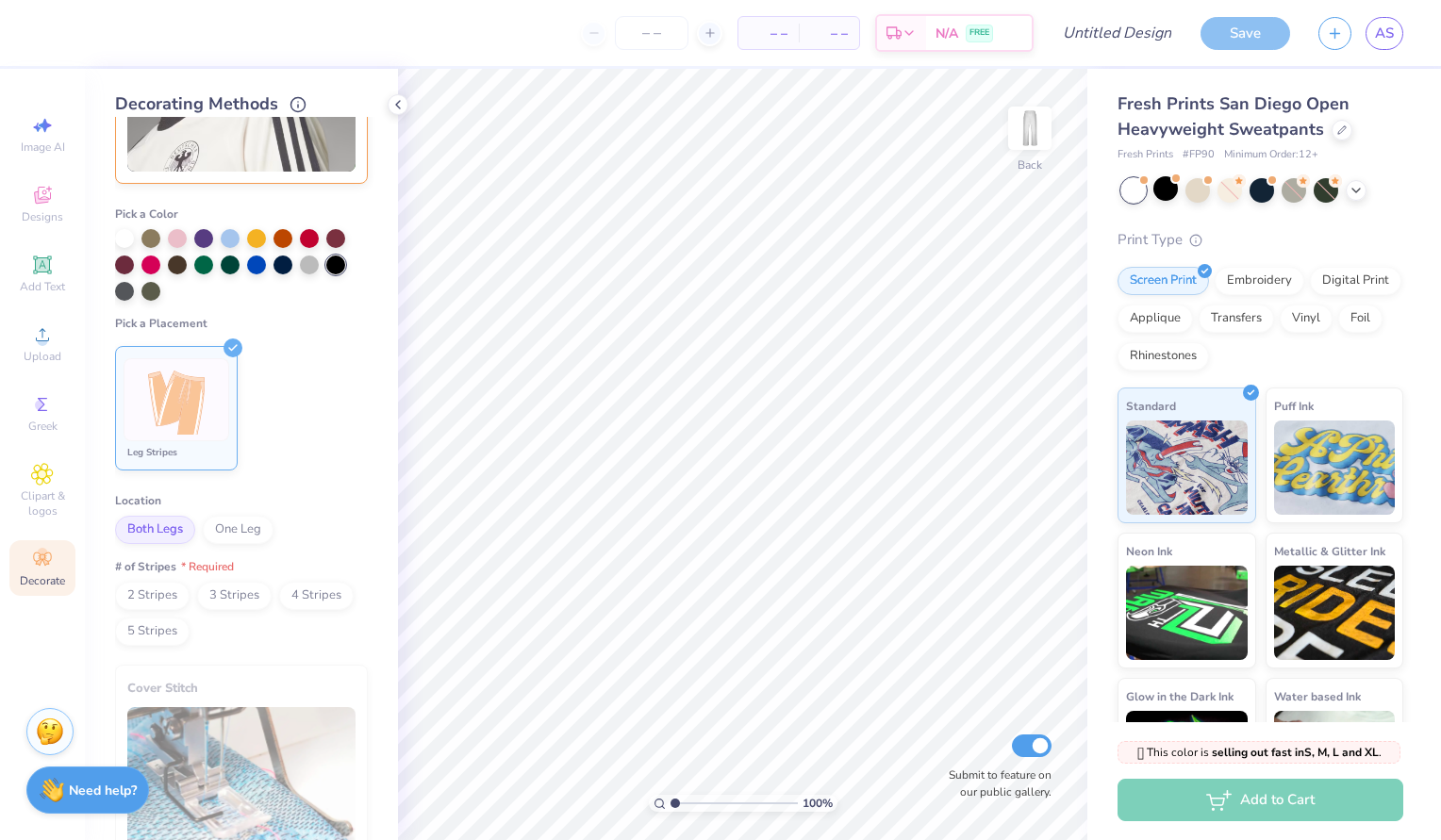 click on "2 Stripes" at bounding box center [152, 596] 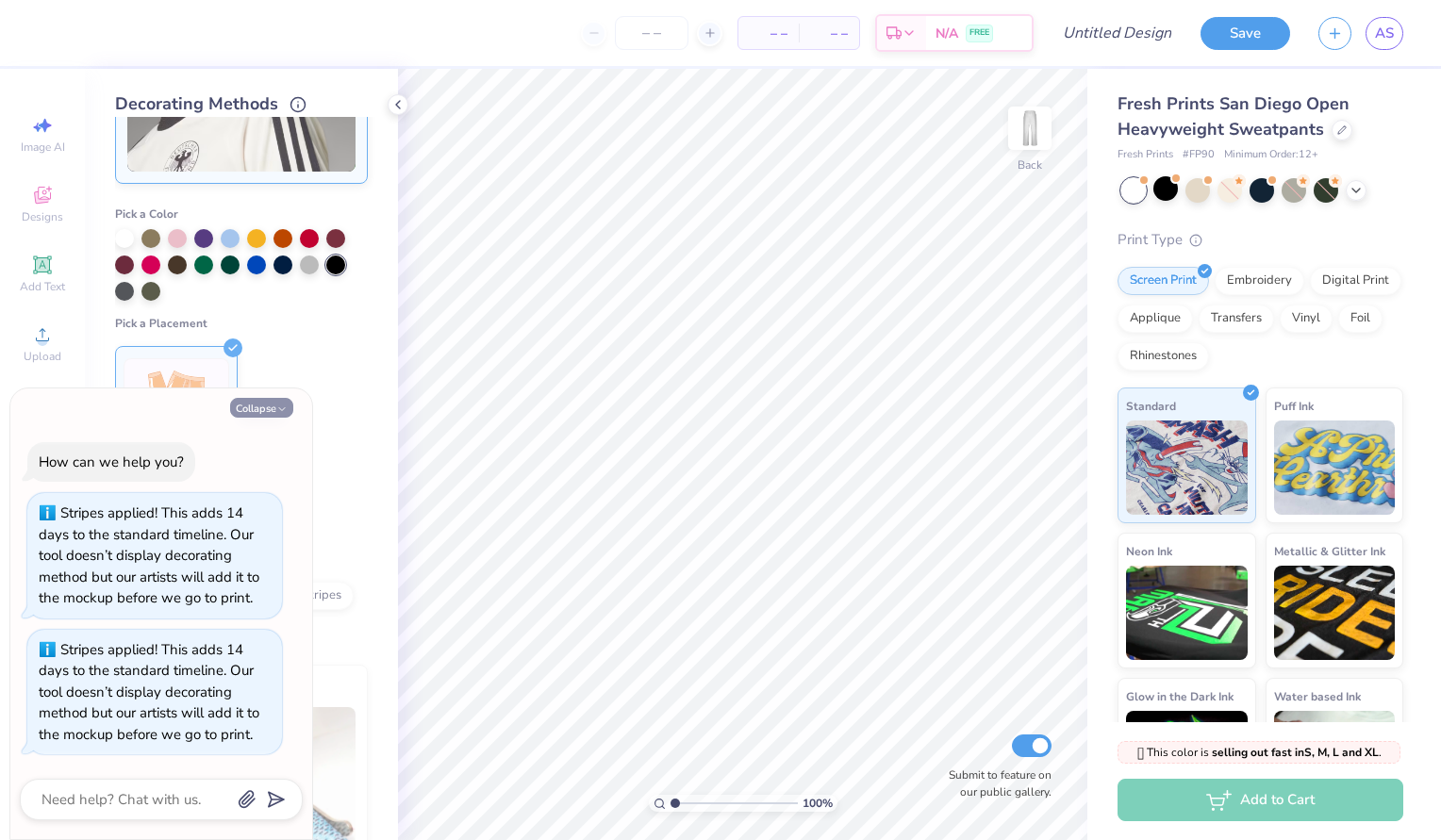 click on "Collapse" at bounding box center [261, 407] 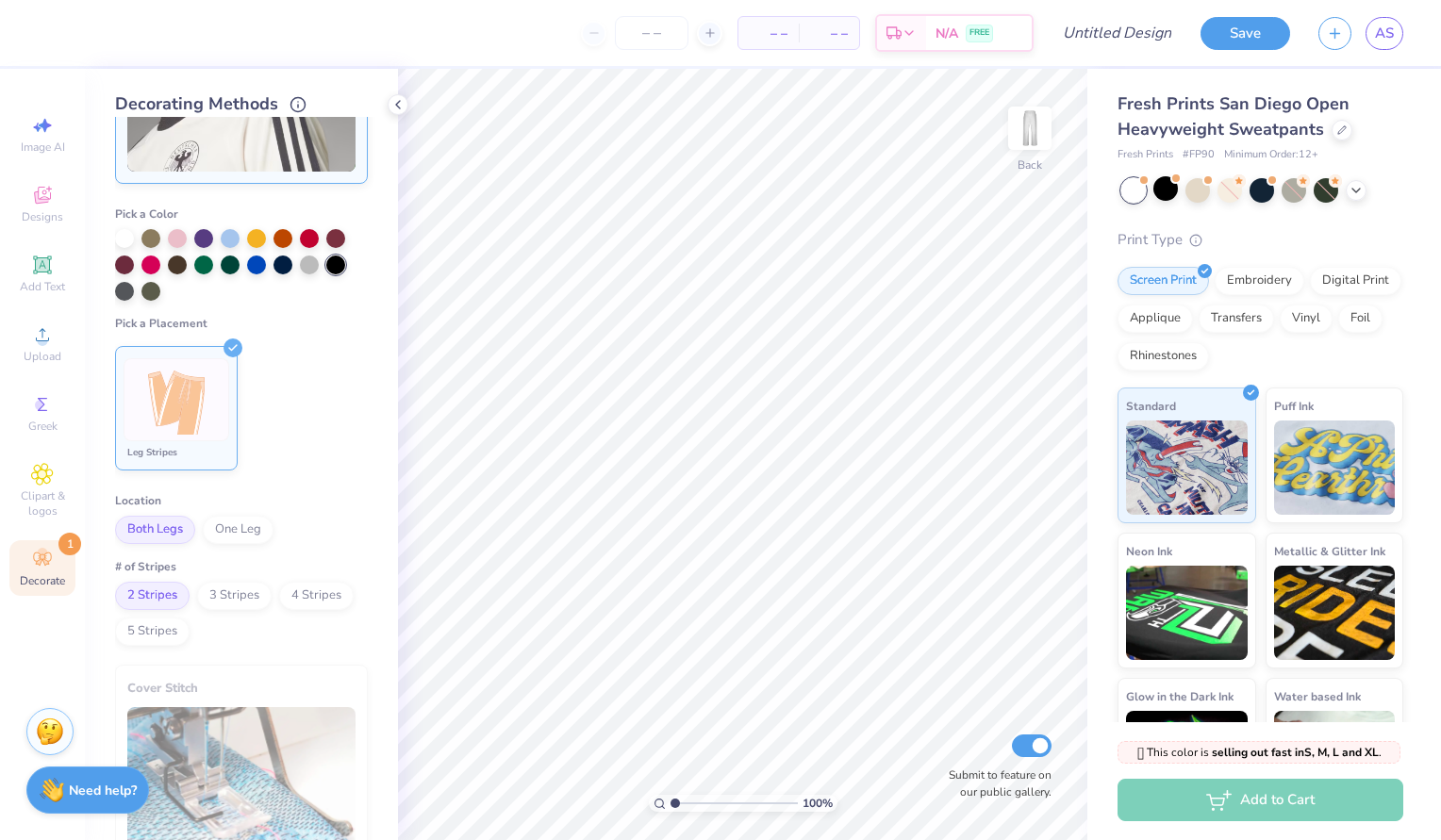 type on "x" 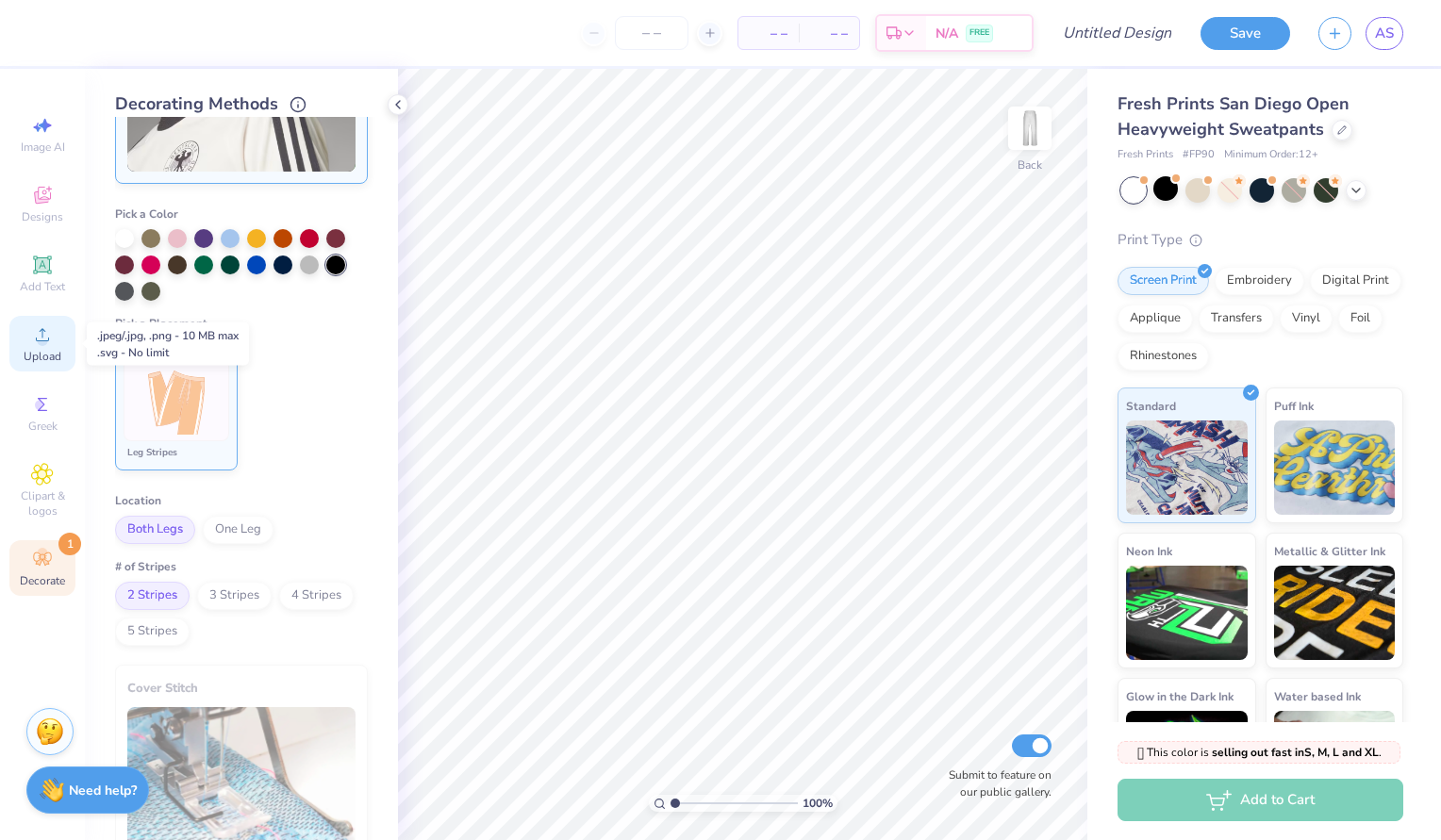 click on "Upload" at bounding box center [42, 356] 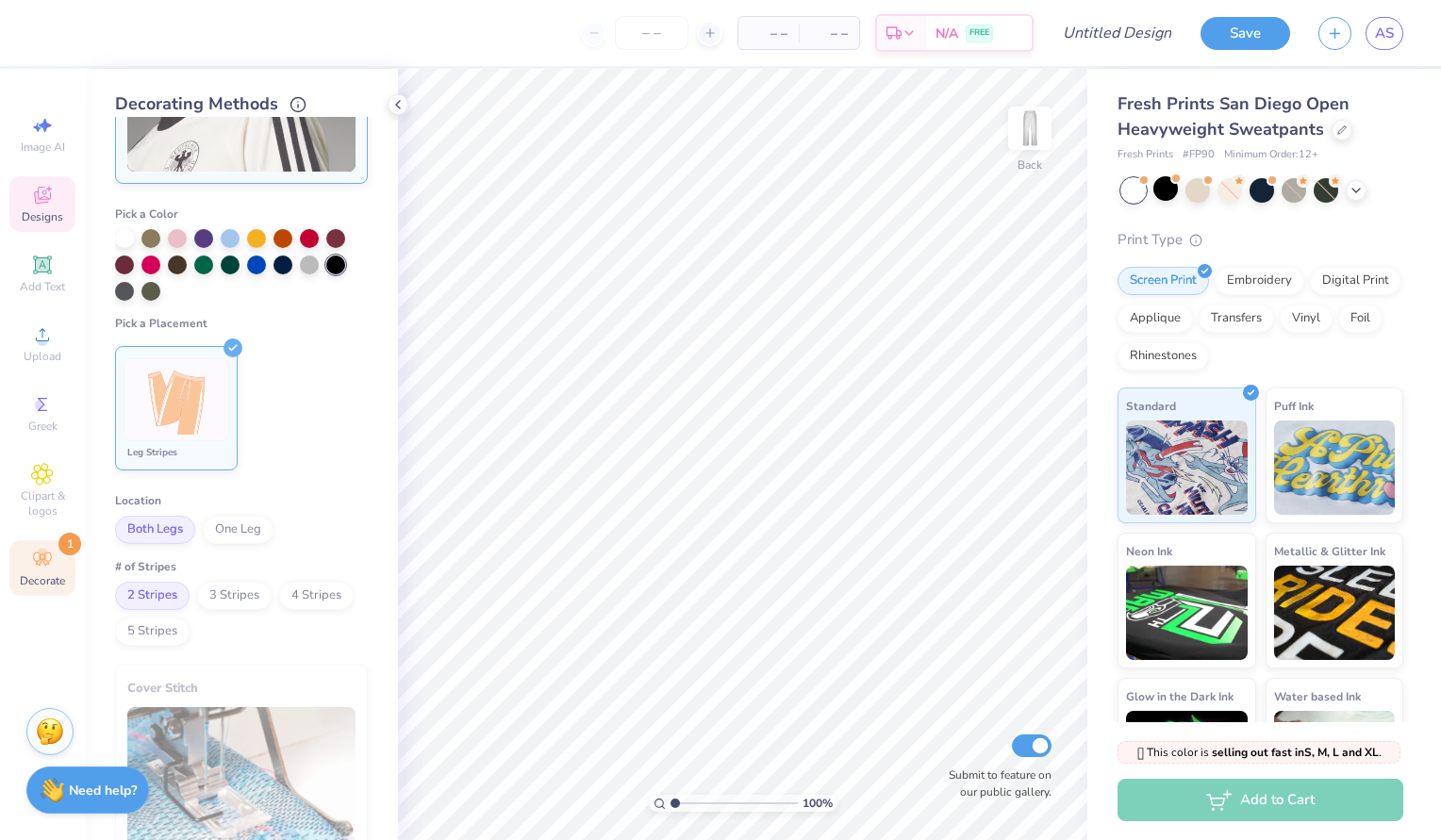 click on "Designs" at bounding box center (42, 217) 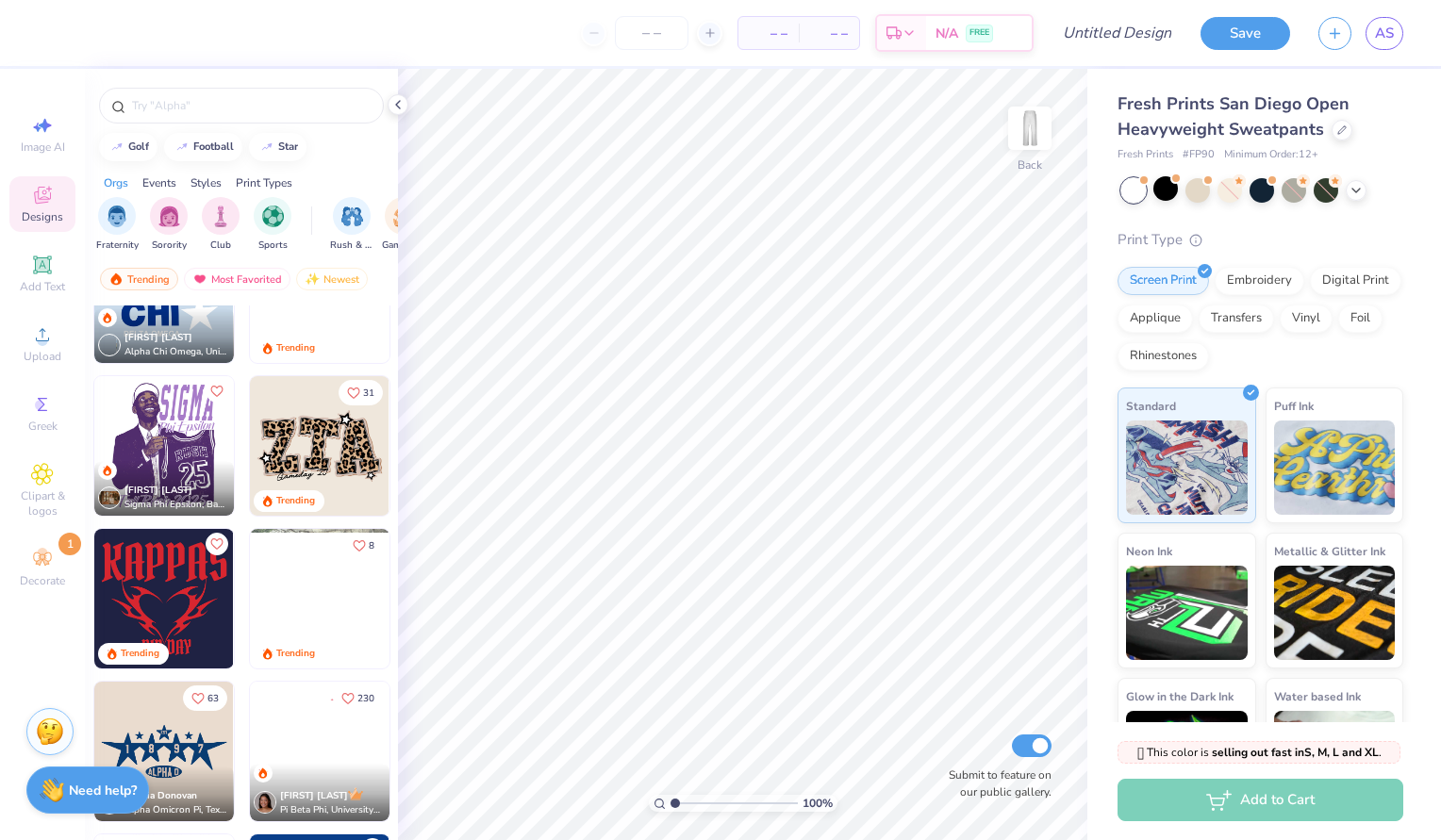 scroll, scrollTop: 1306, scrollLeft: 0, axis: vertical 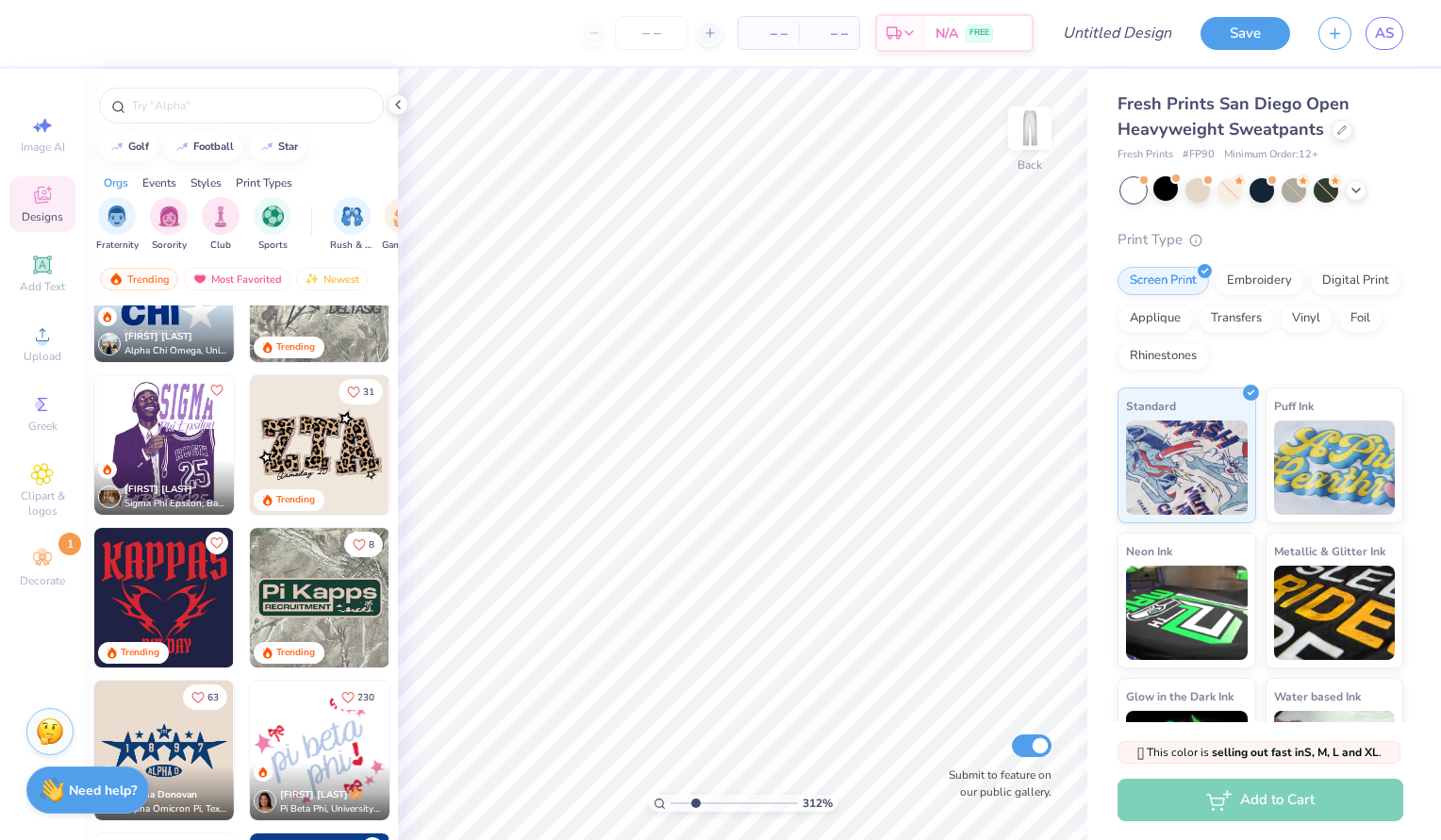 drag, startPoint x: 676, startPoint y: 803, endPoint x: 695, endPoint y: 802, distance: 19.026298 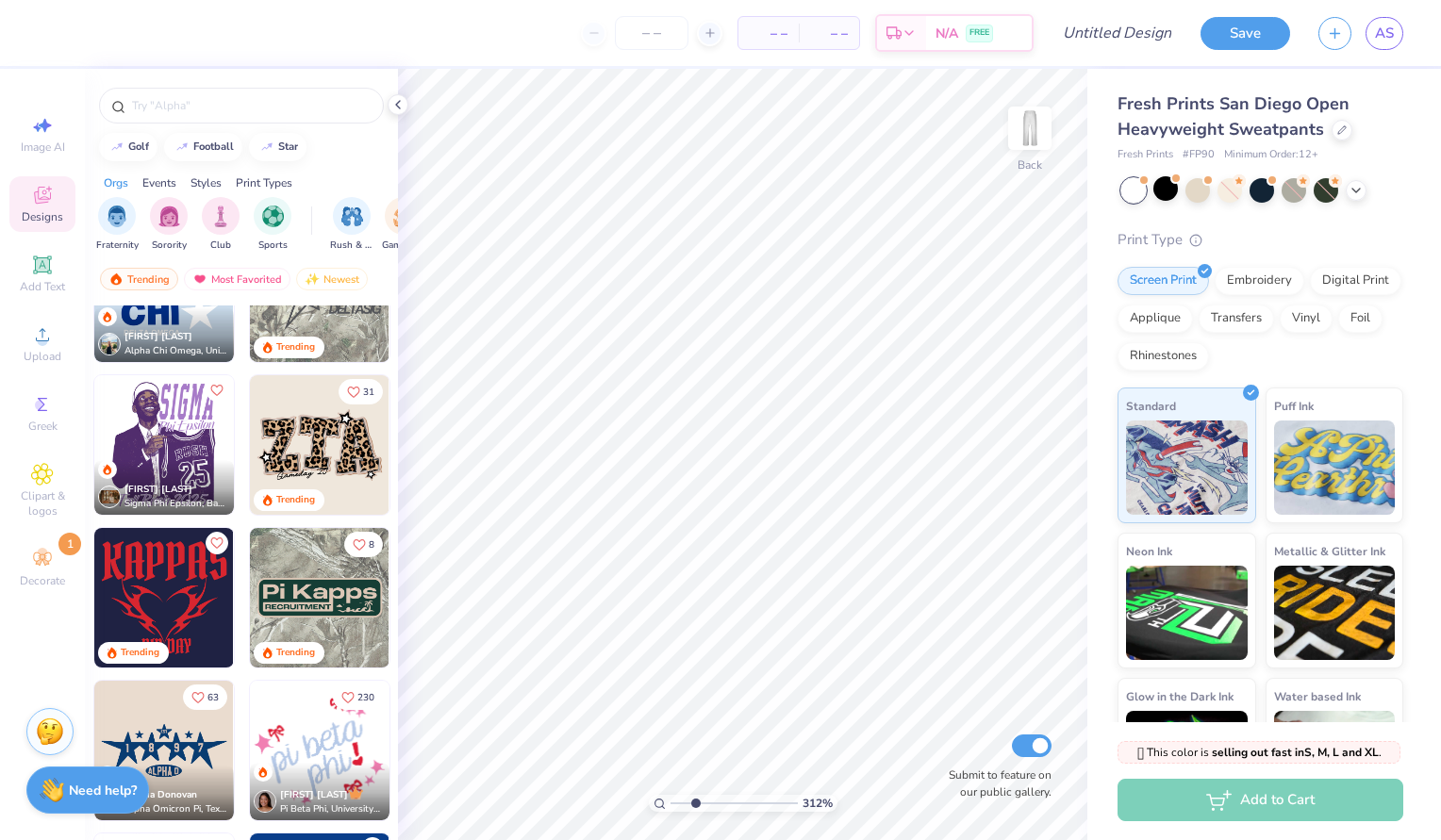 click at bounding box center (734, 803) 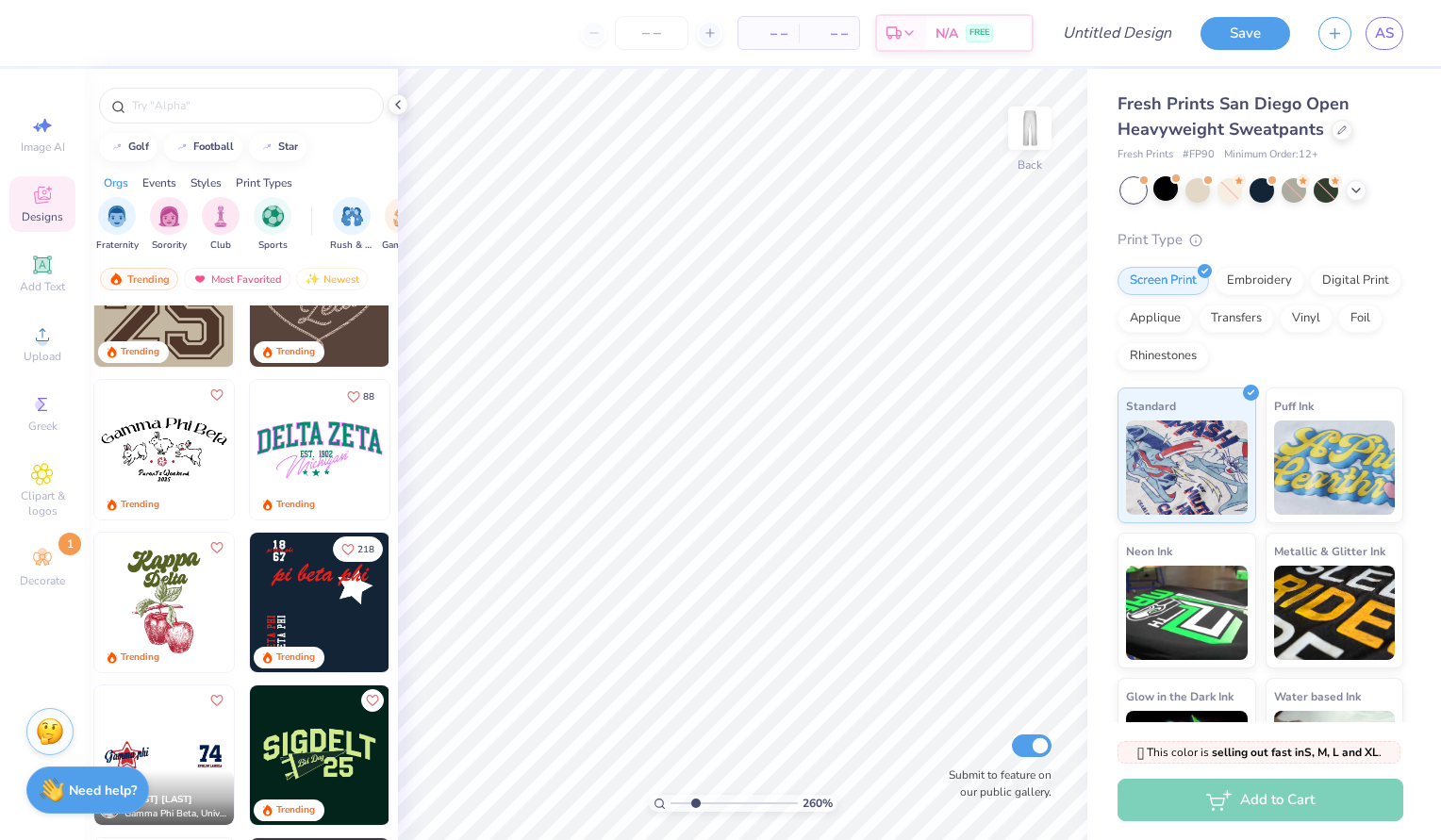 scroll, scrollTop: 2092, scrollLeft: 0, axis: vertical 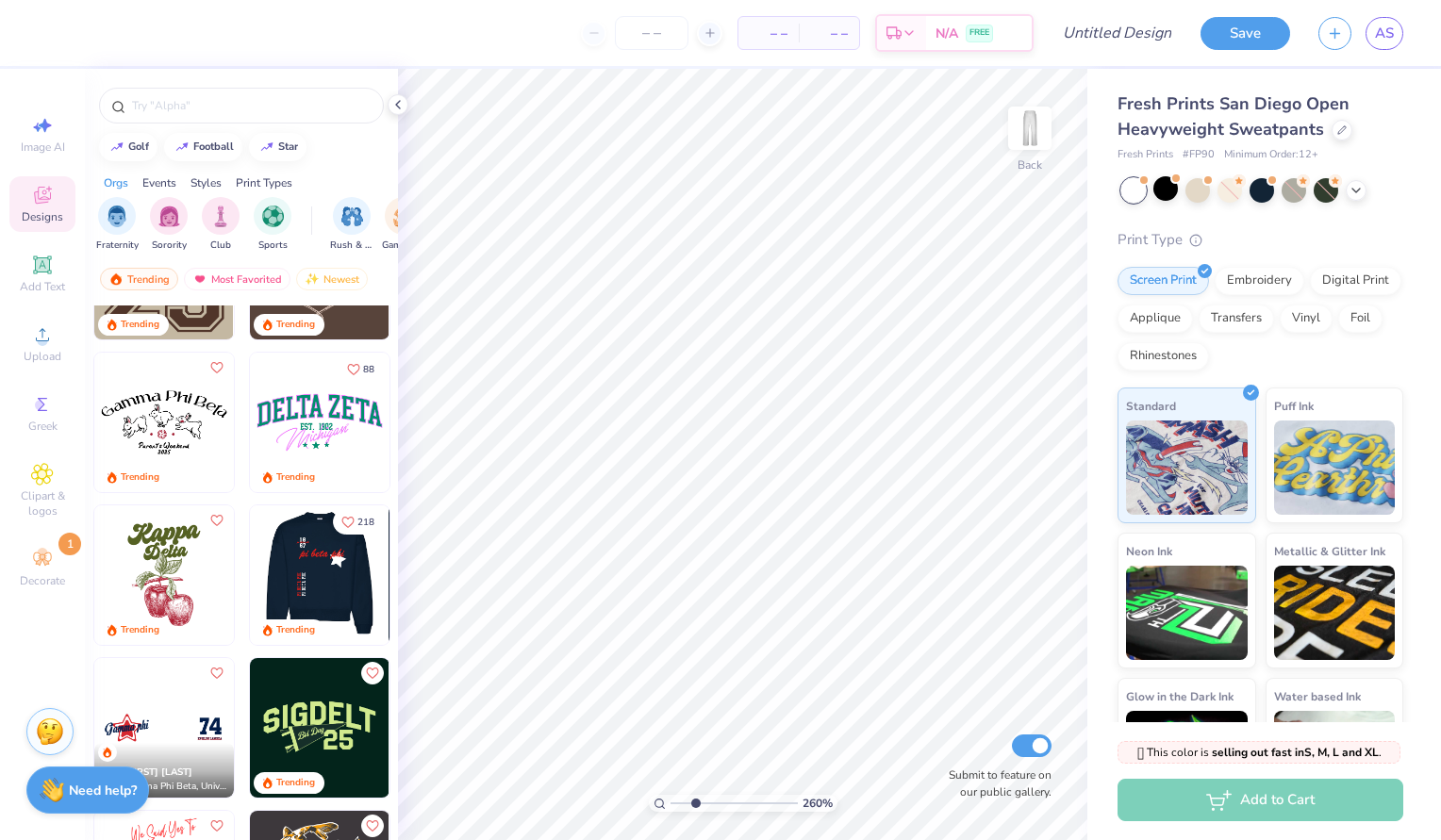 click at bounding box center (319, 575) 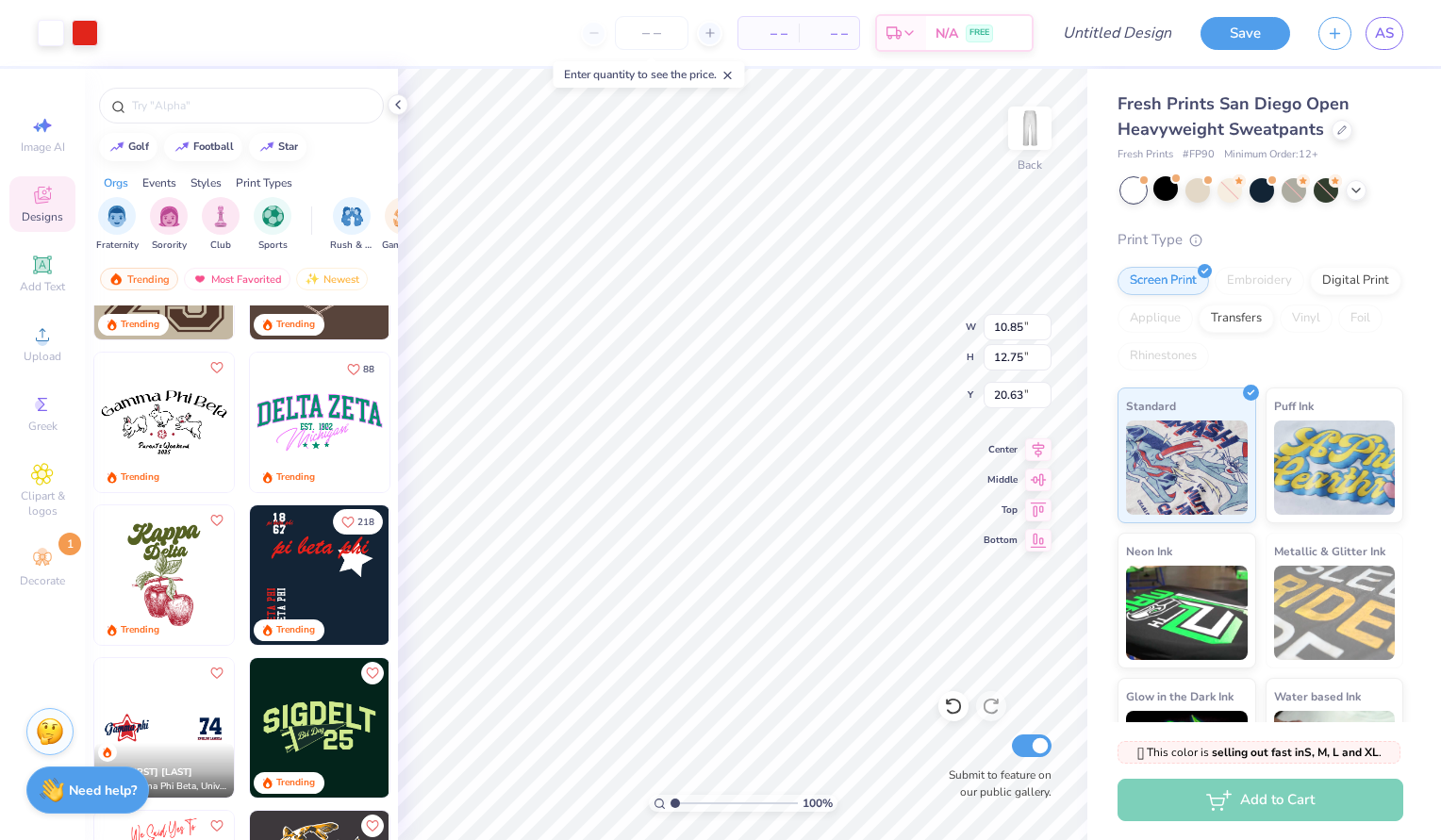 drag, startPoint x: 696, startPoint y: 799, endPoint x: 628, endPoint y: 800, distance: 68.00735 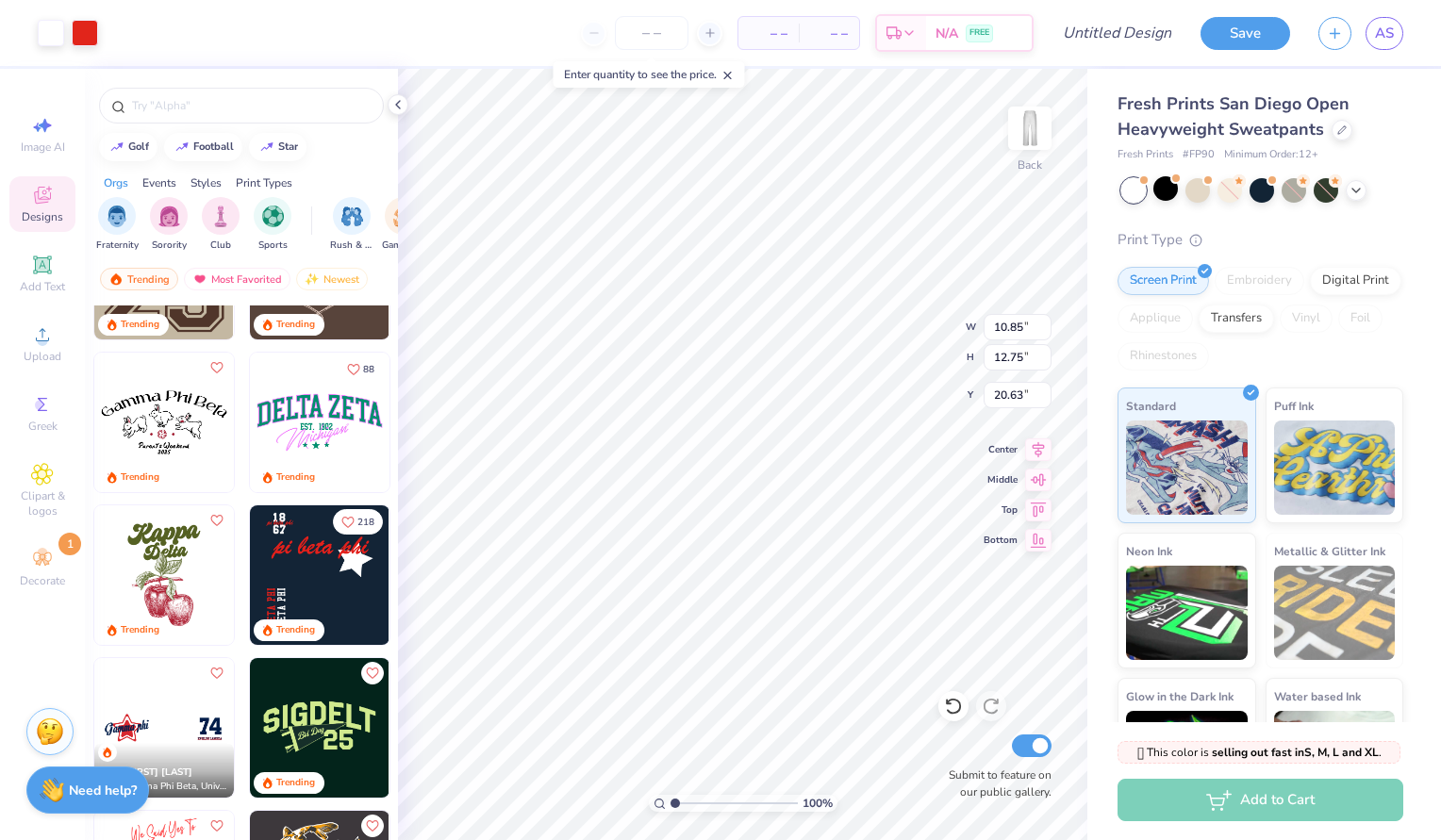 type on "1" 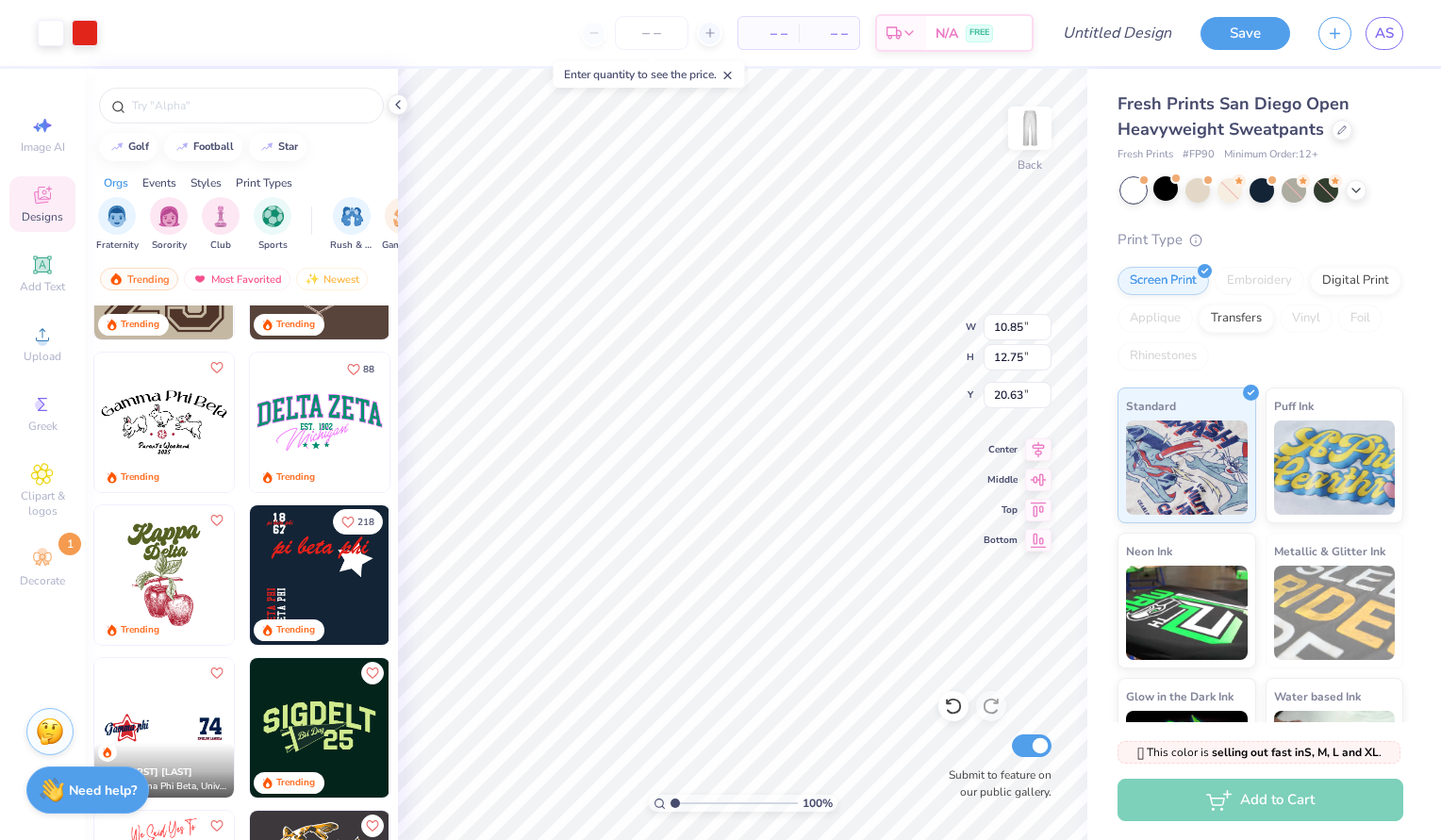 click on "100  %" at bounding box center [743, 454] 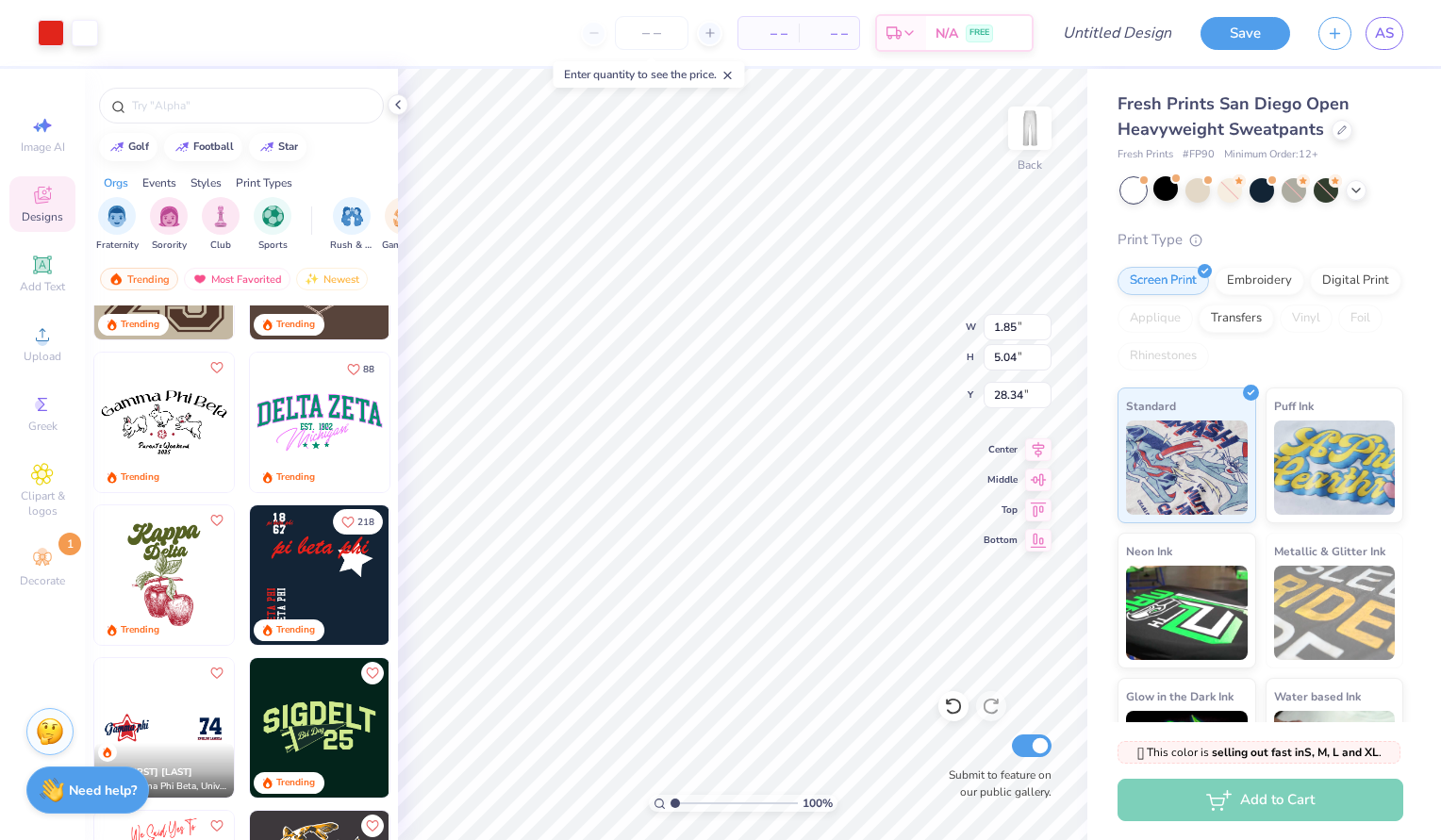 type on "47.21" 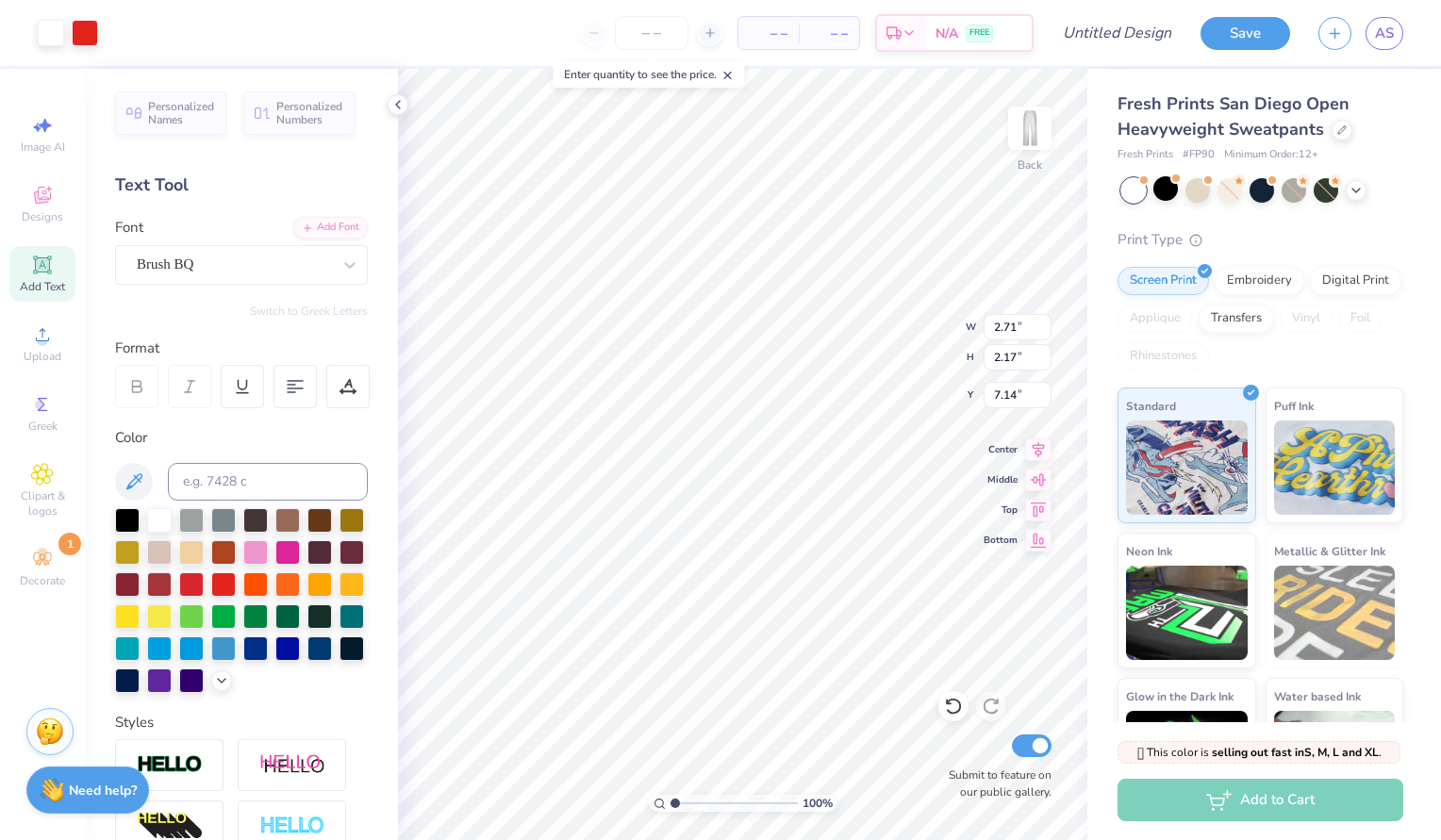type on "7.14" 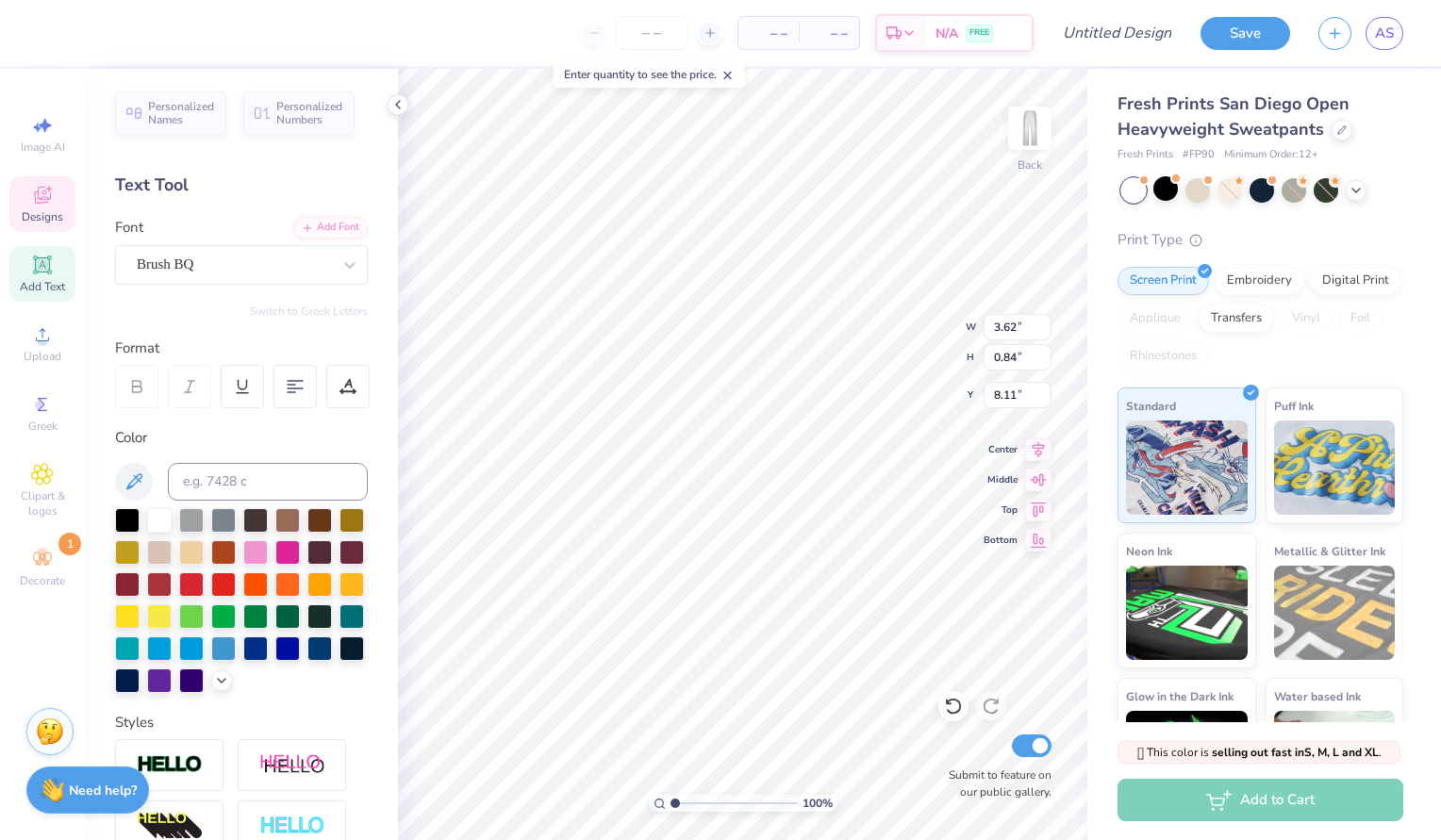 scroll, scrollTop: 0, scrollLeft: 0, axis: both 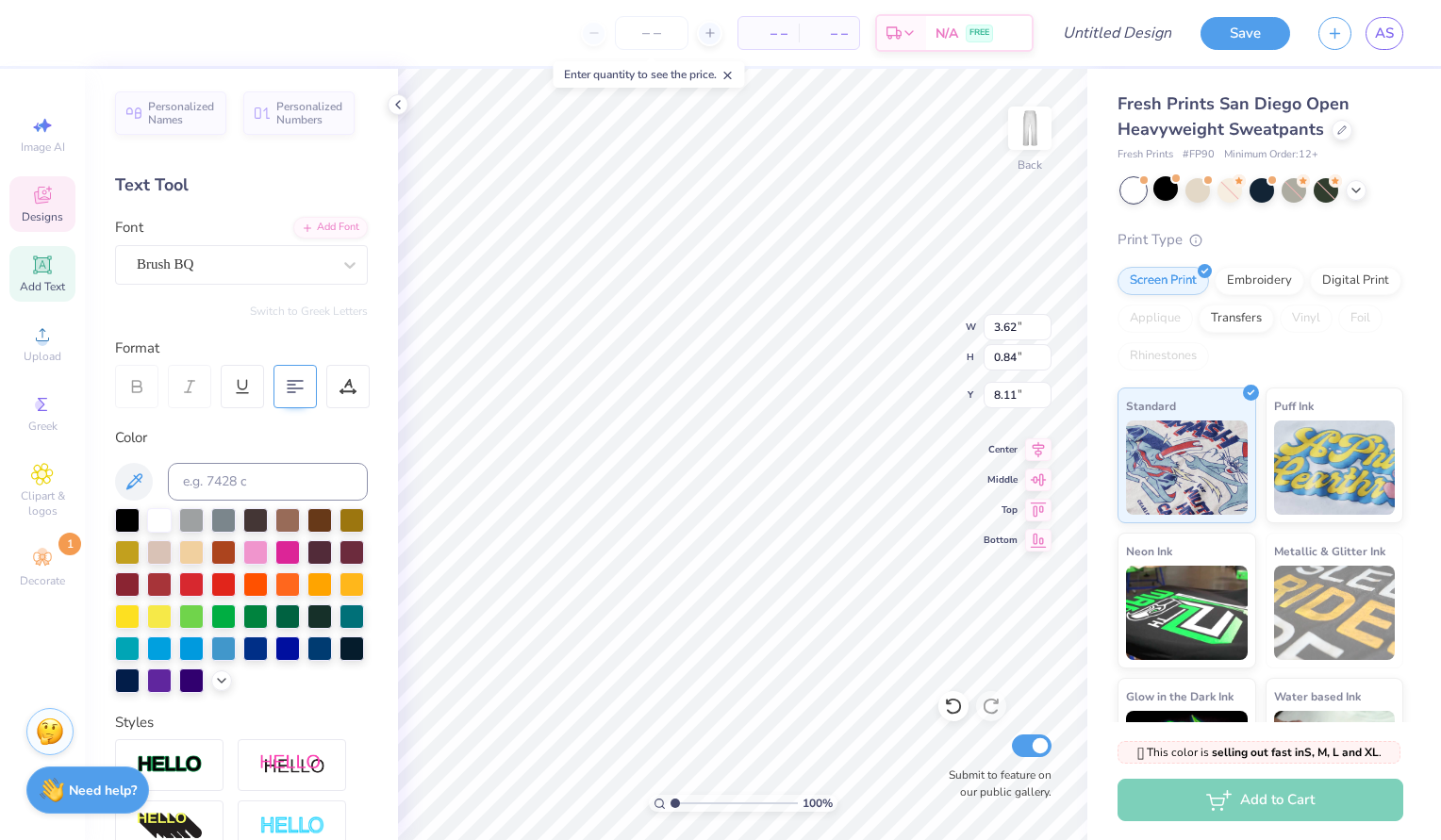 type on "kappa alpha
theta" 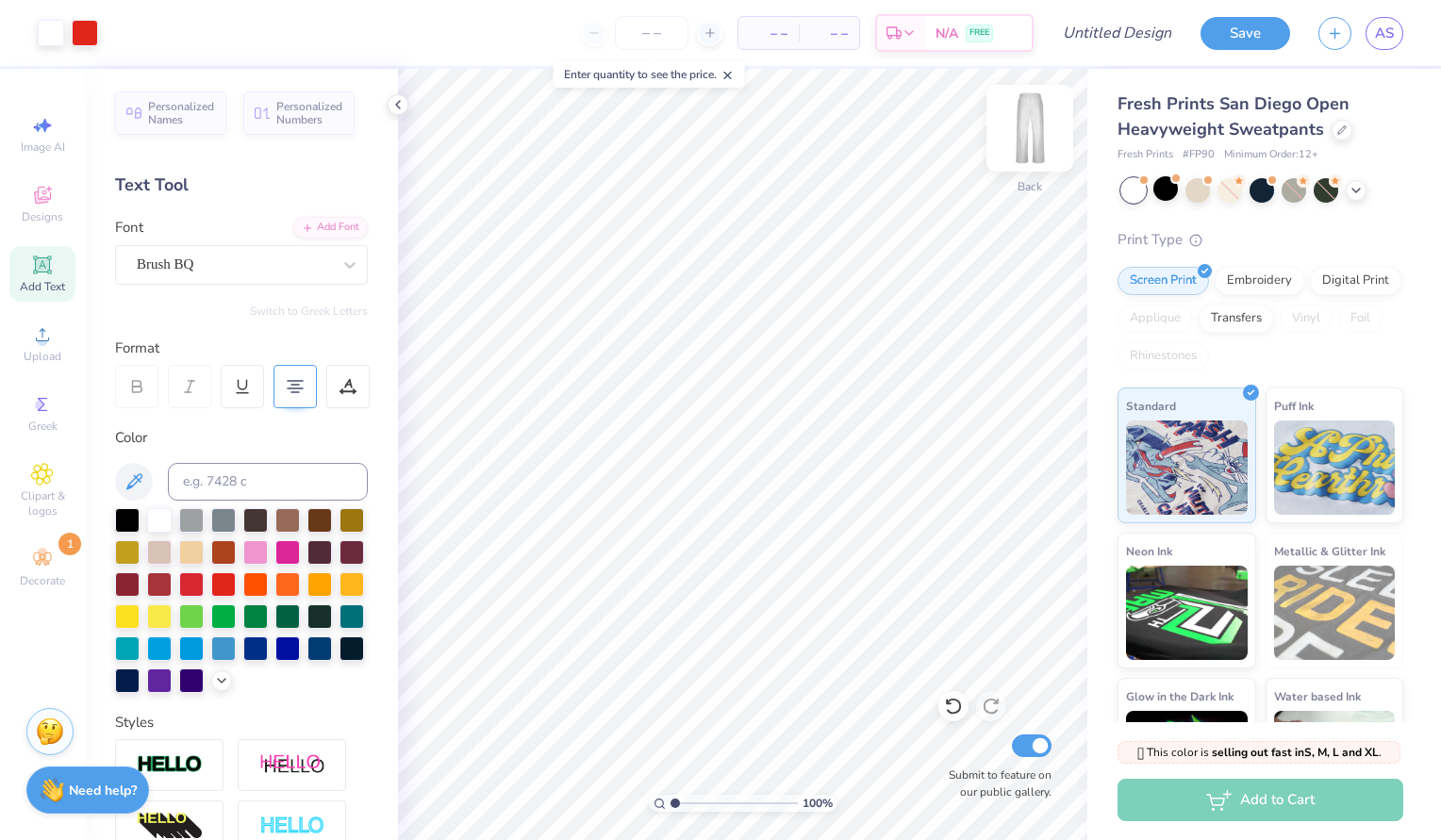 click at bounding box center [1030, 128] 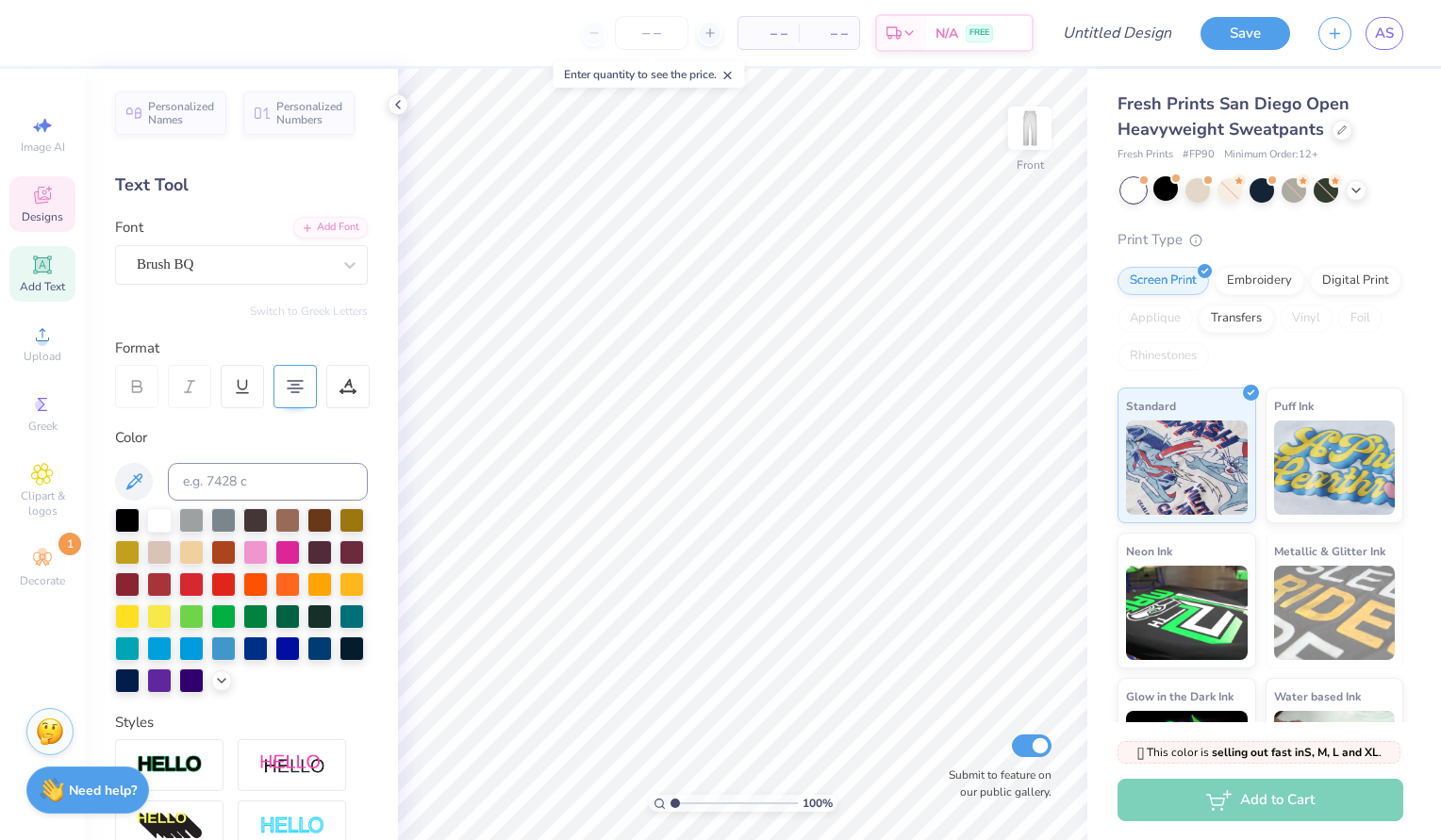 click on "Designs" at bounding box center [42, 204] 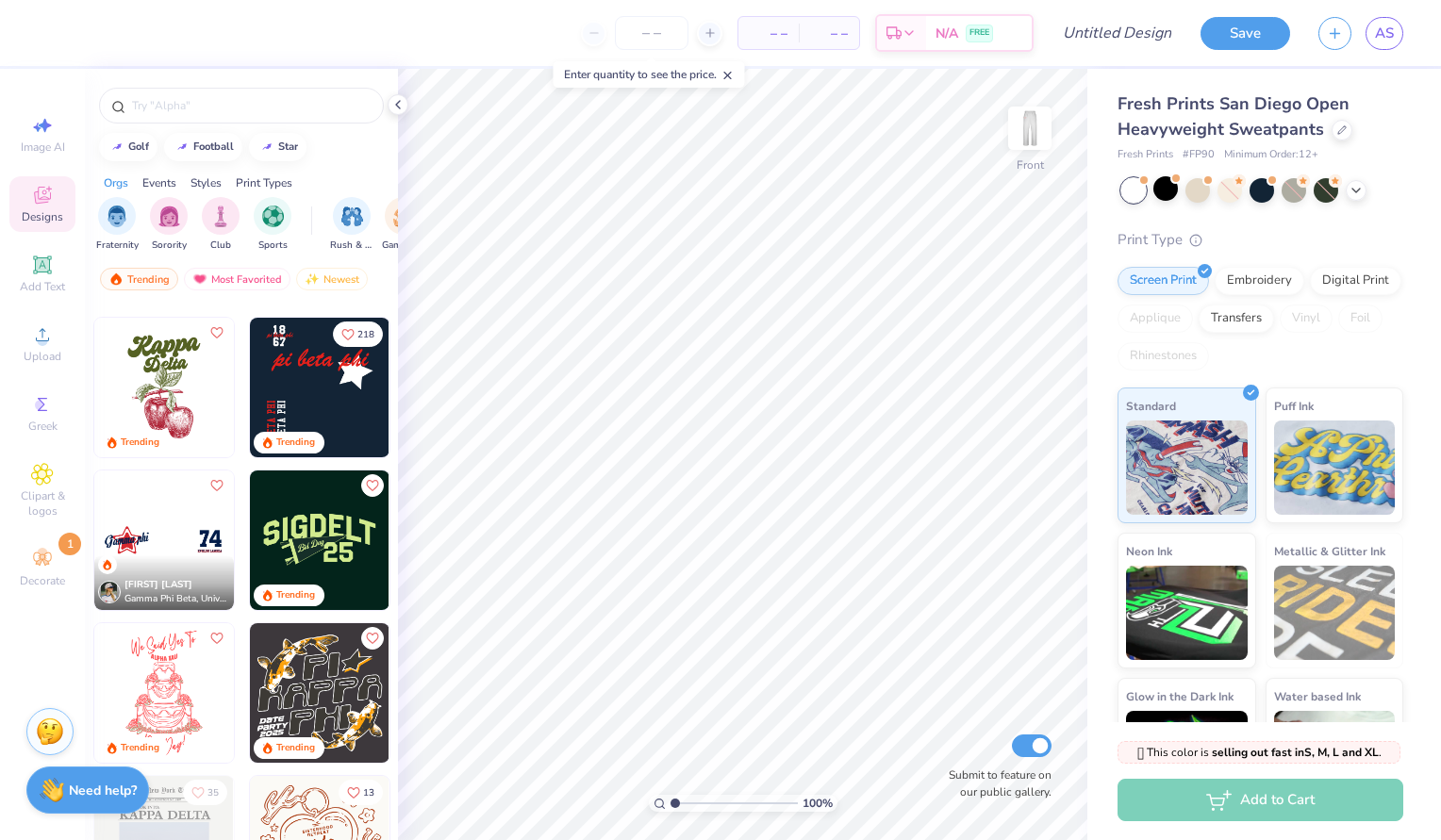 scroll, scrollTop: 2262, scrollLeft: 0, axis: vertical 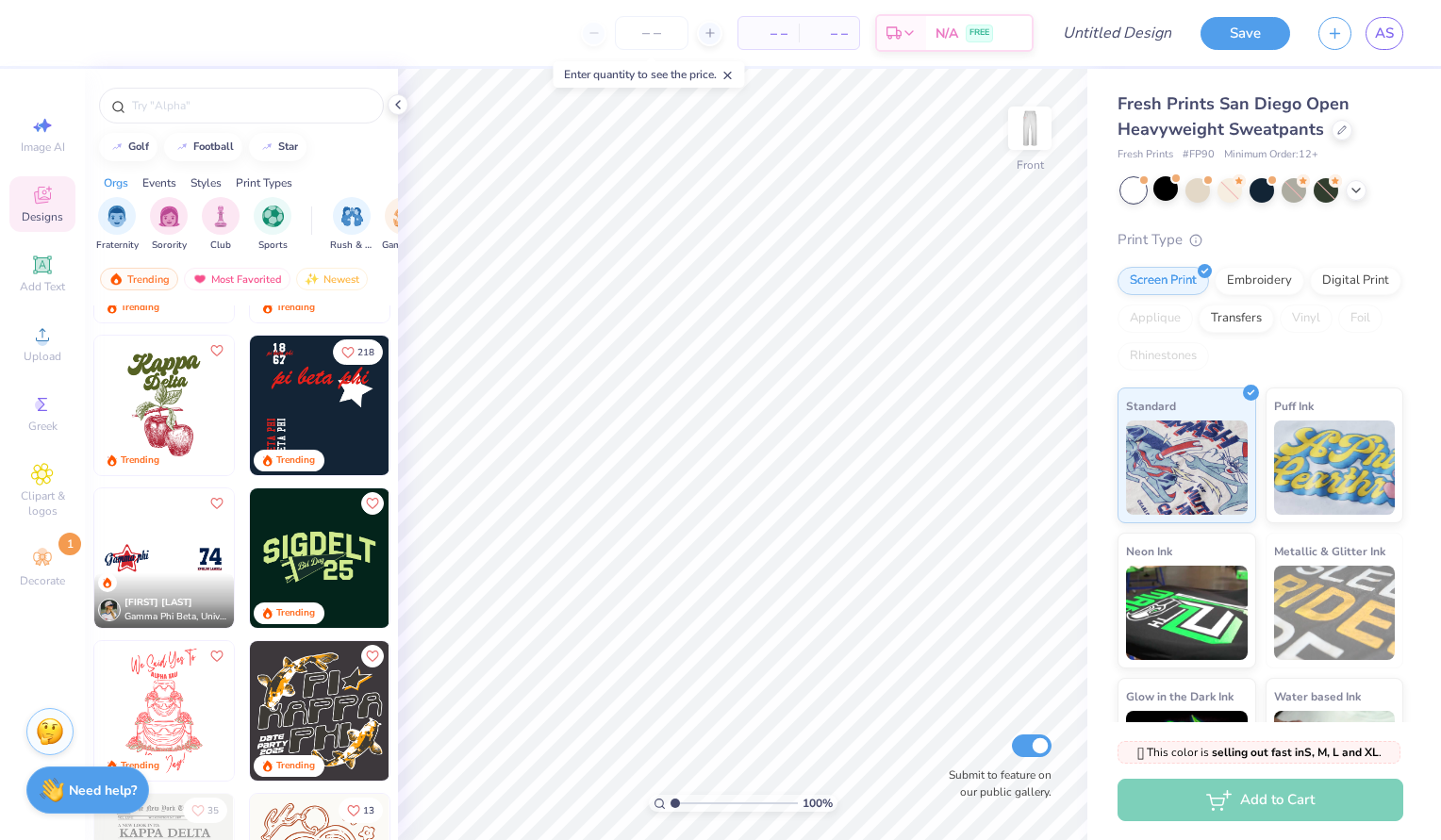 click at bounding box center [320, 405] 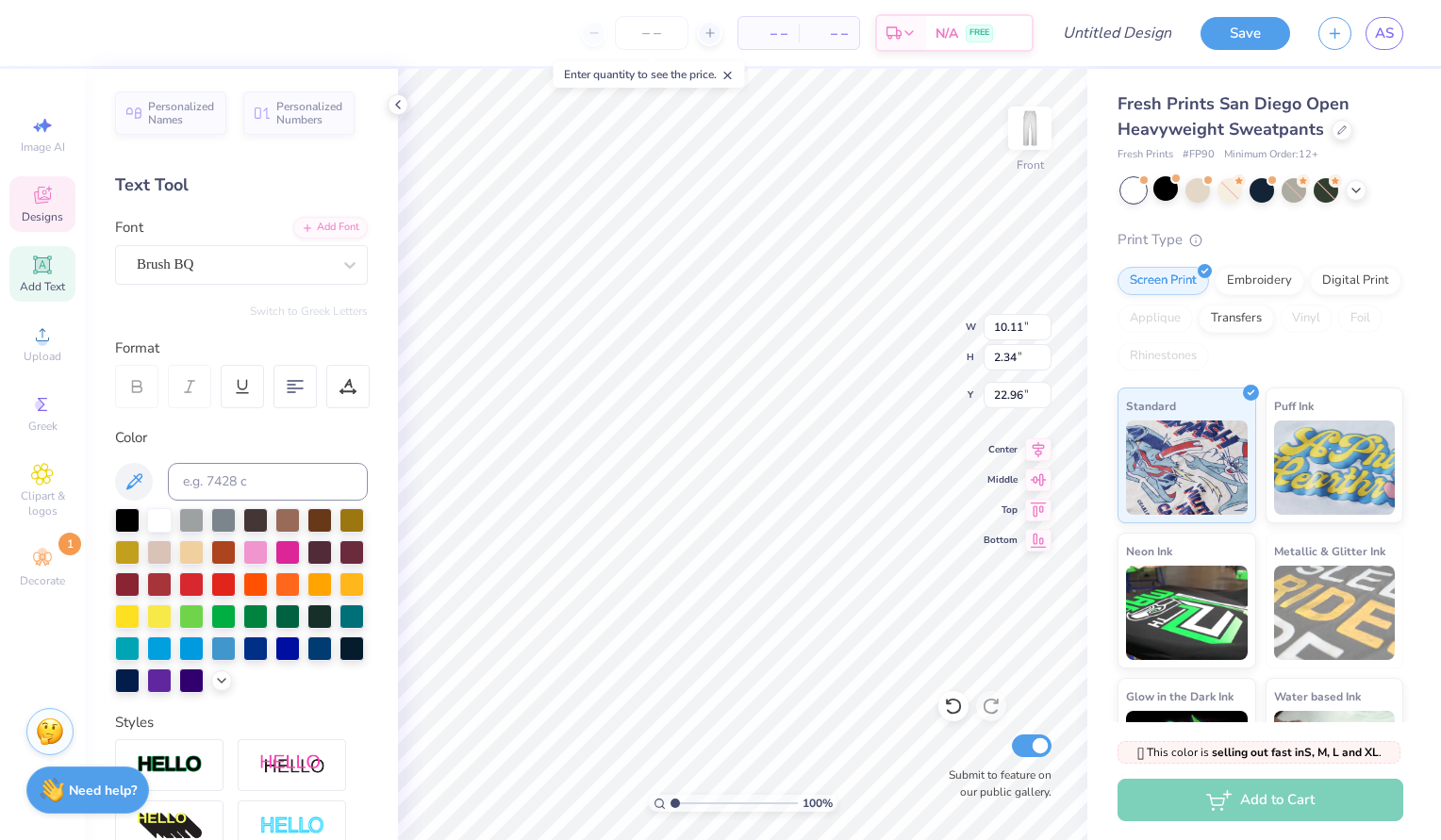 type on "5.15" 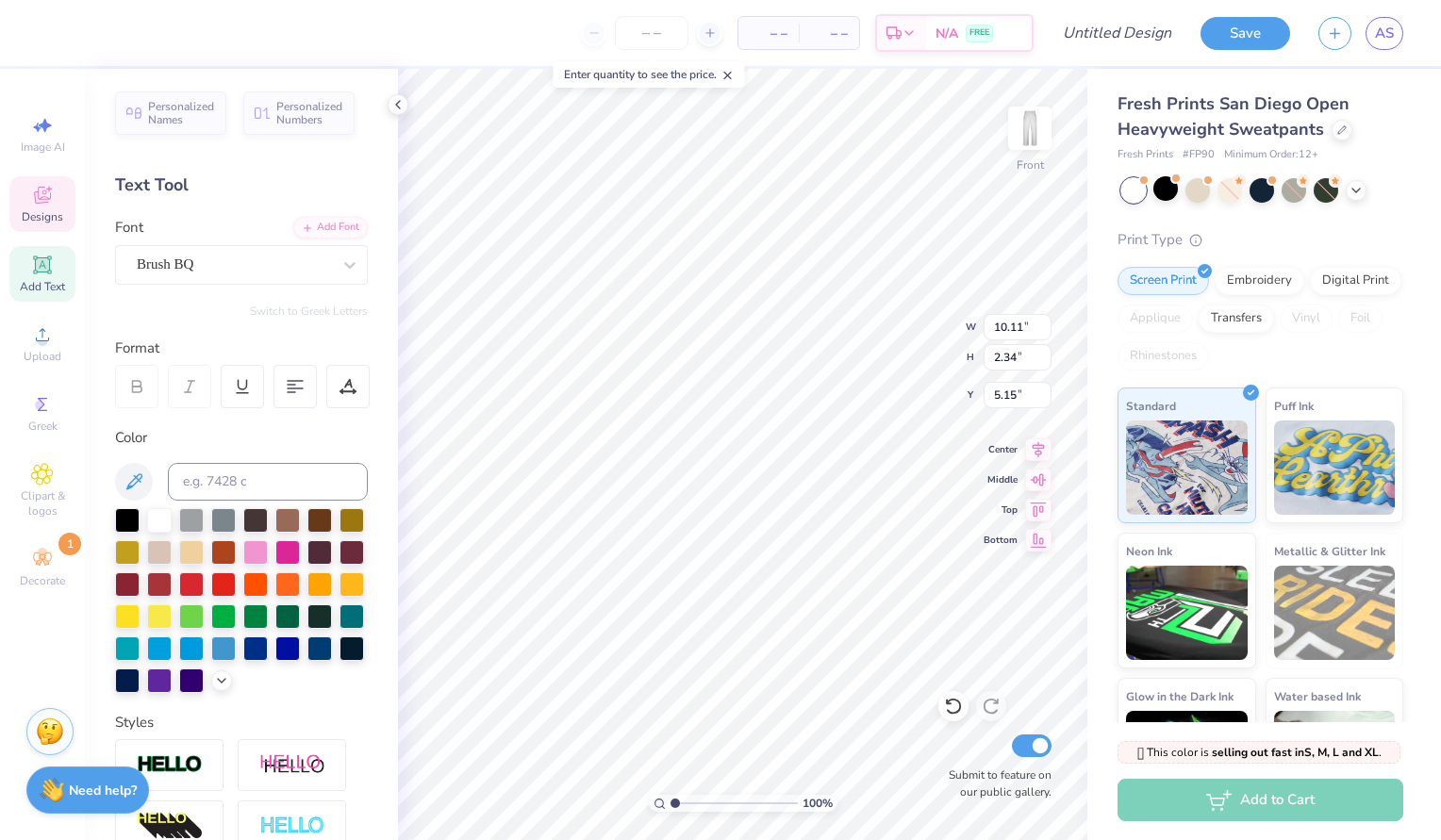 type on "2.76" 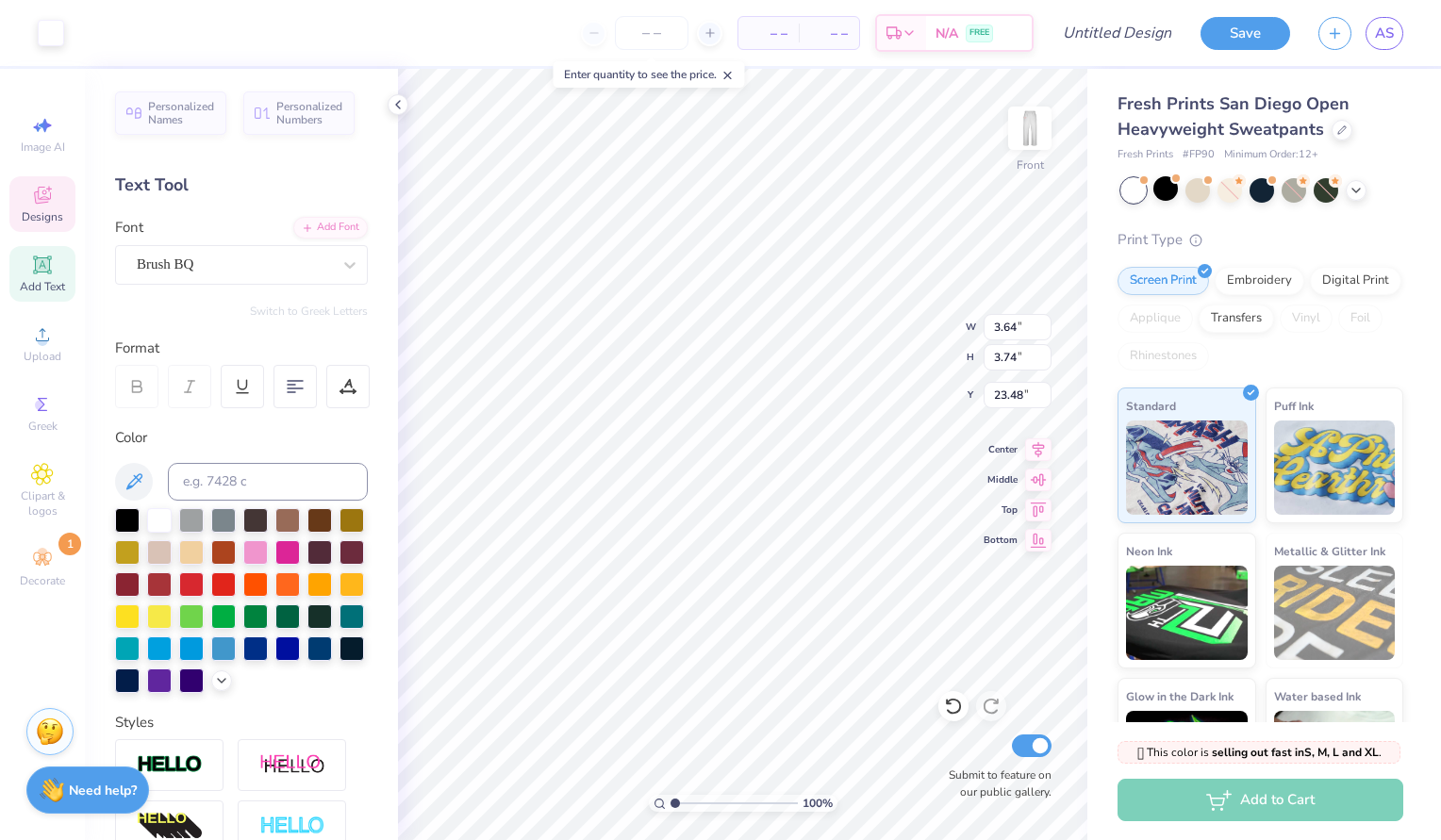 type on "5.15" 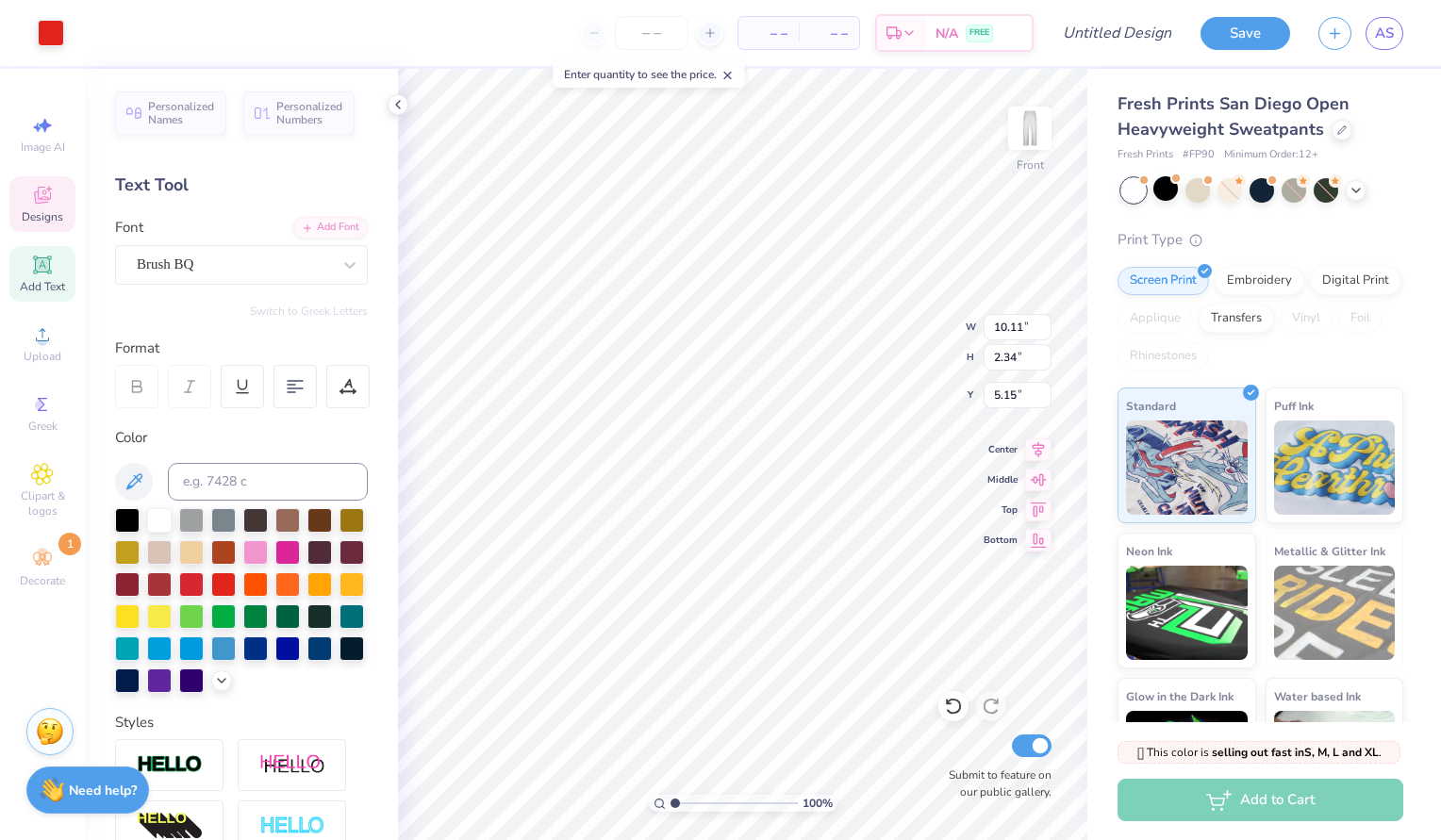 type on "10.11" 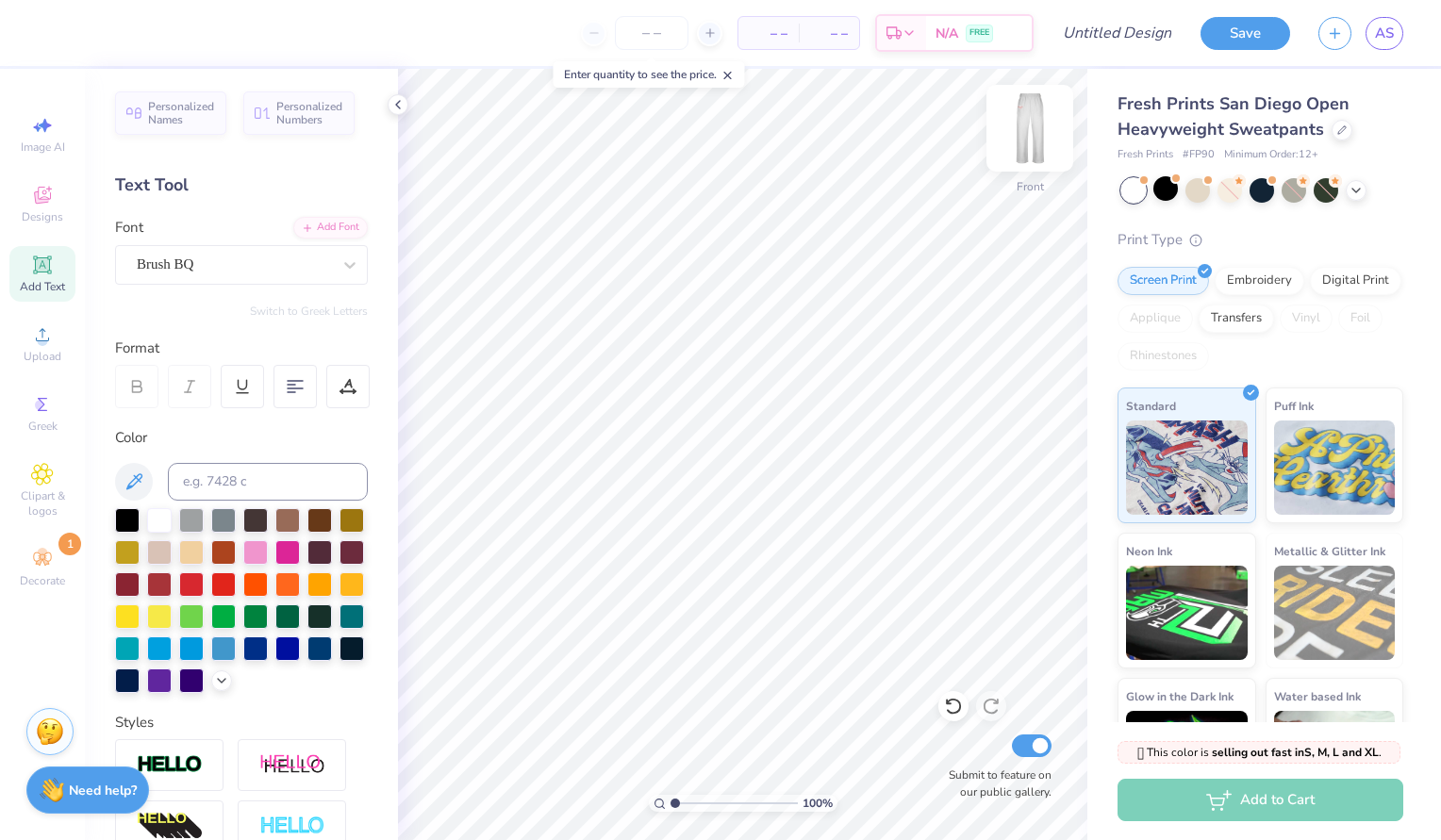click at bounding box center (1030, 128) 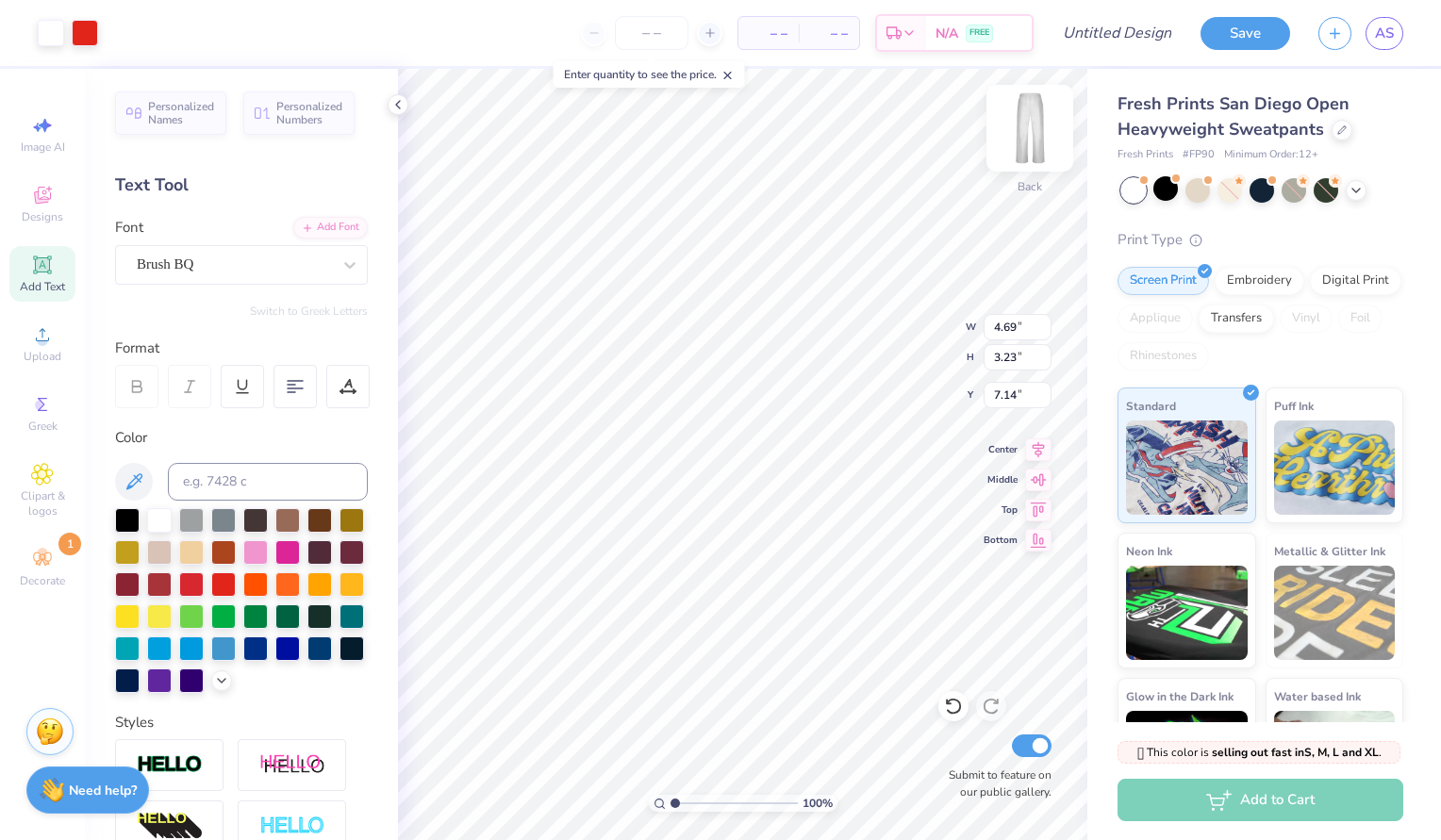 type on "7.59" 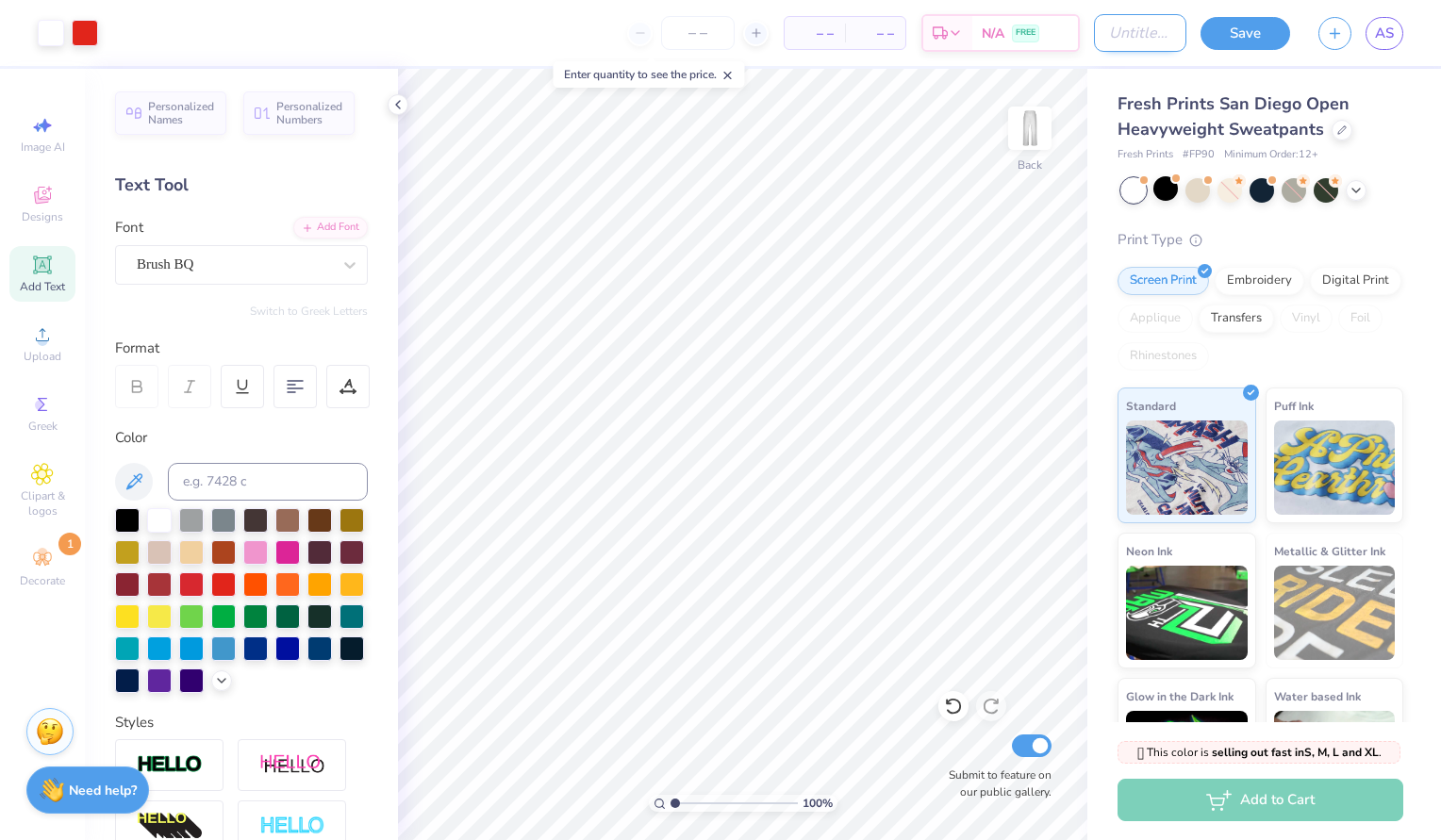 click on "Design Title" at bounding box center [1140, 33] 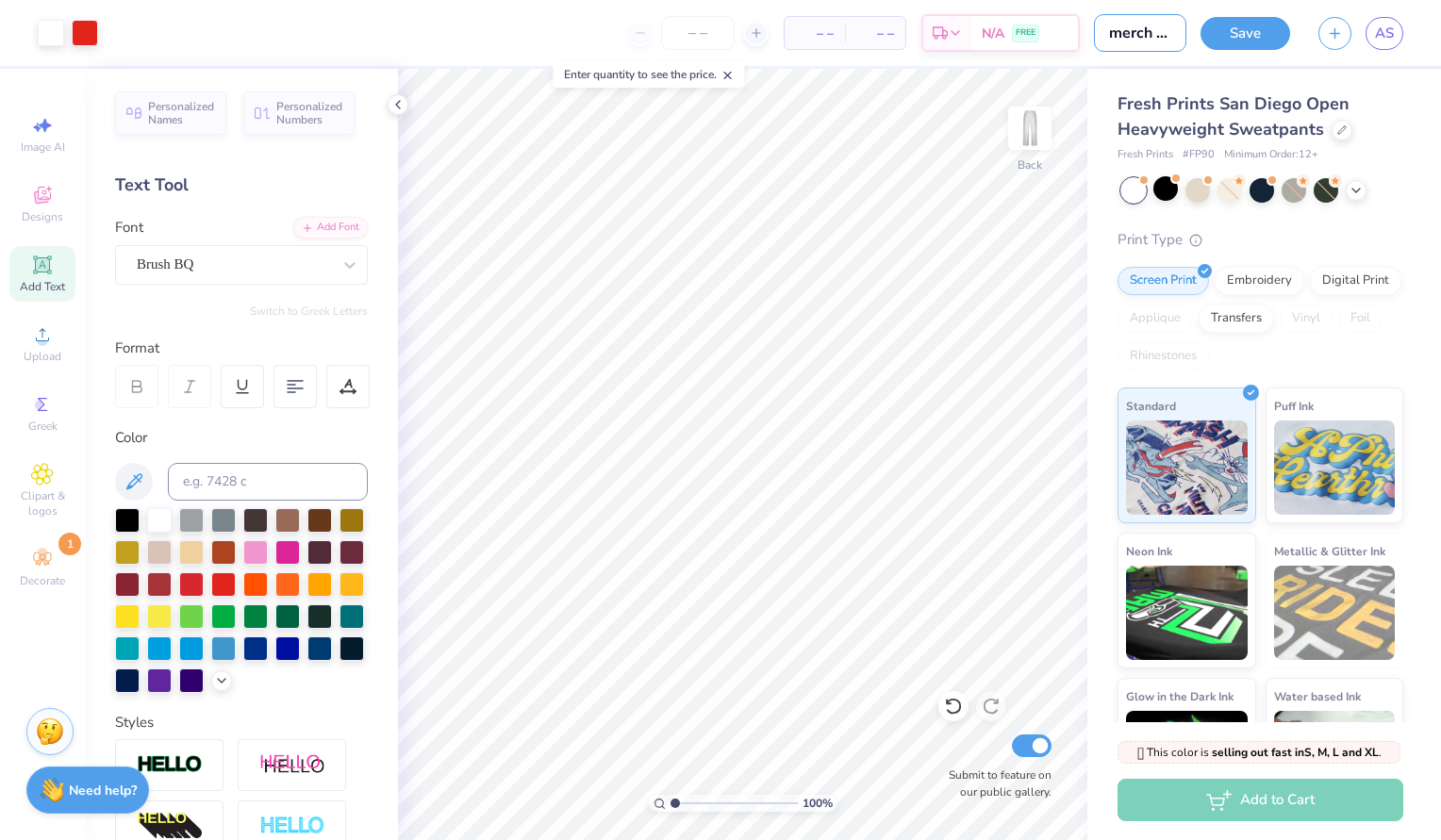 type on "merch design 1 pant" 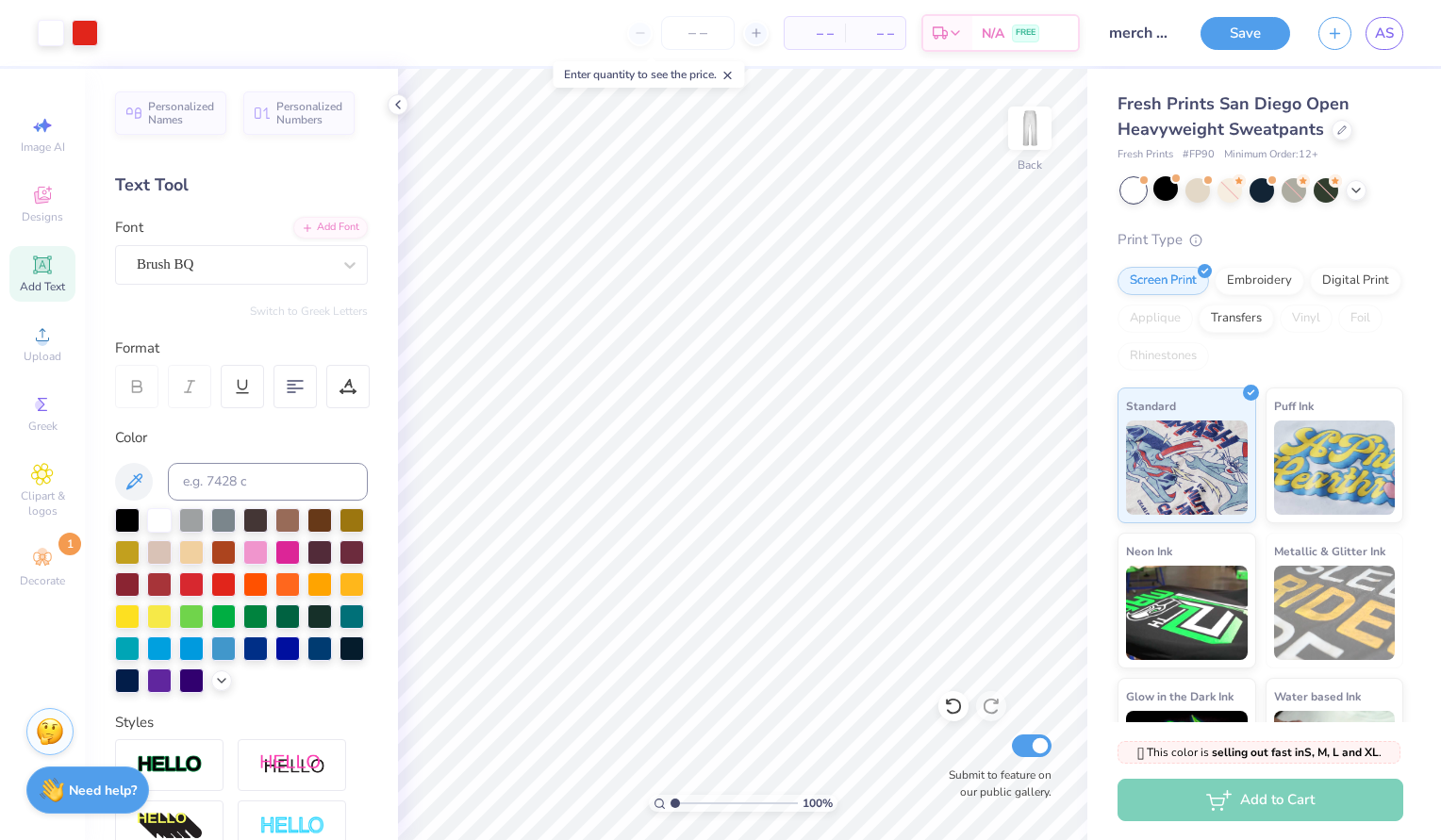 click on "Print Type" at bounding box center (1260, 239) 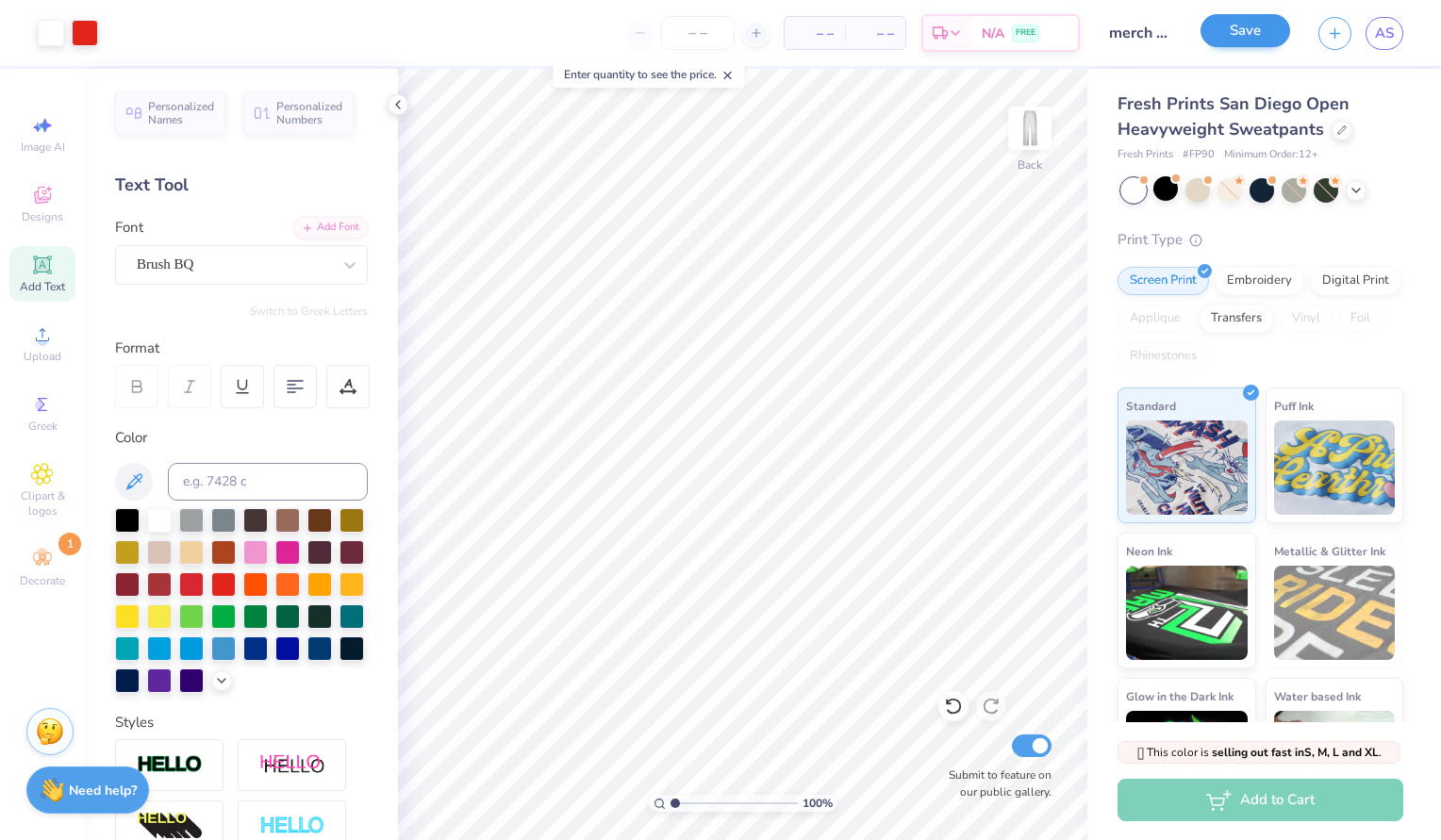 click on "Save" at bounding box center [1245, 30] 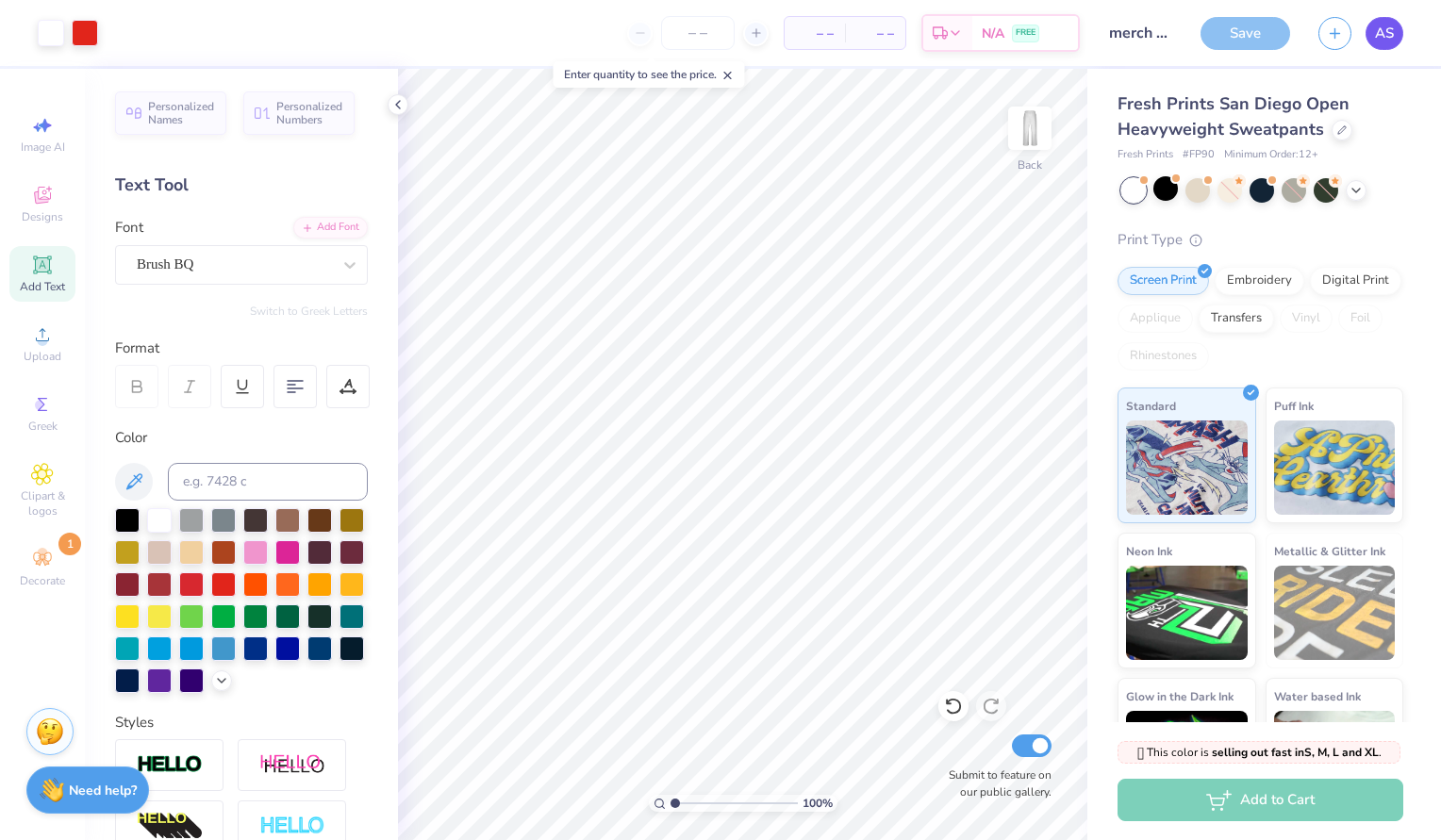 click on "AS" at bounding box center [1384, 33] 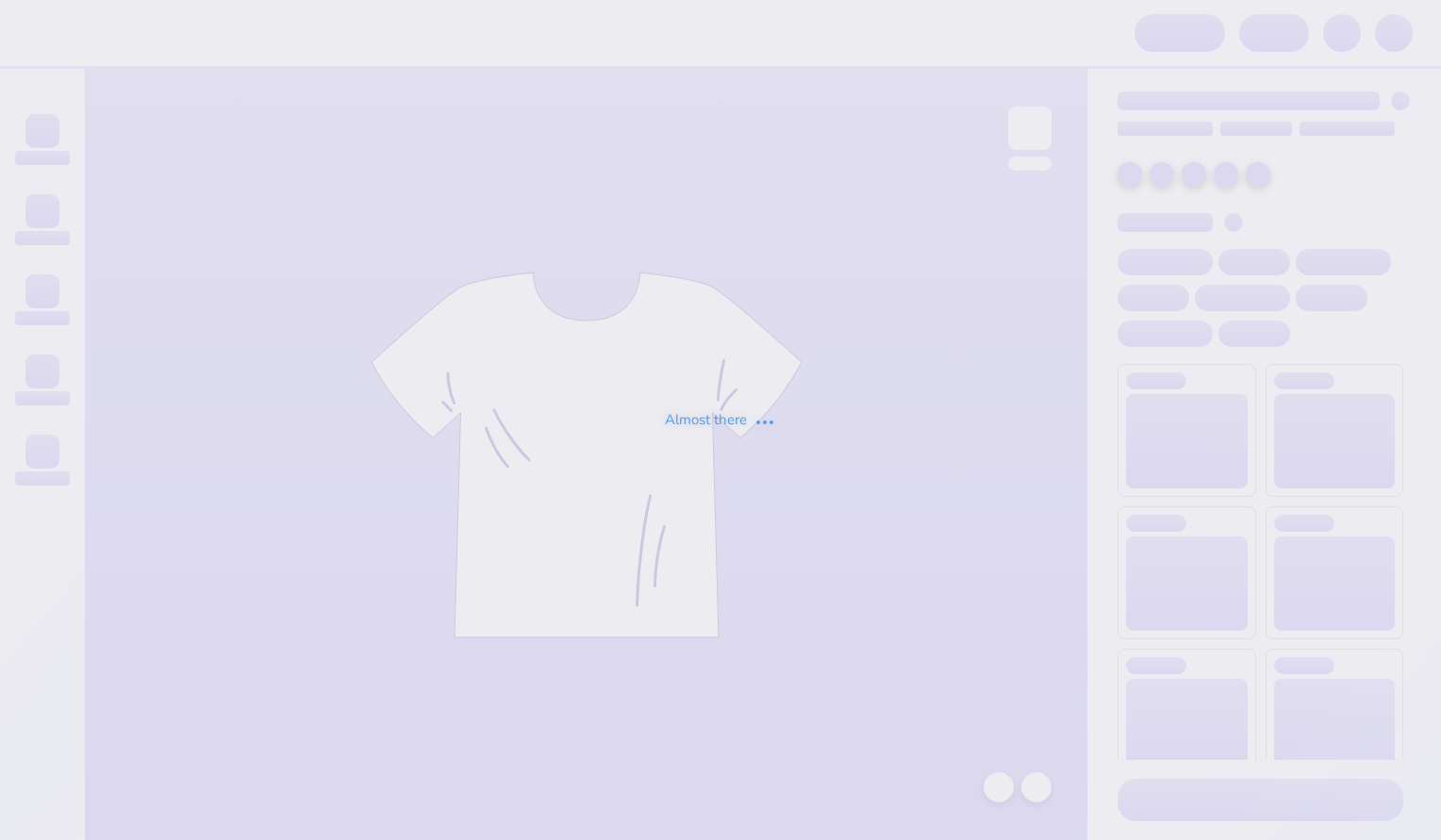 scroll, scrollTop: 0, scrollLeft: 0, axis: both 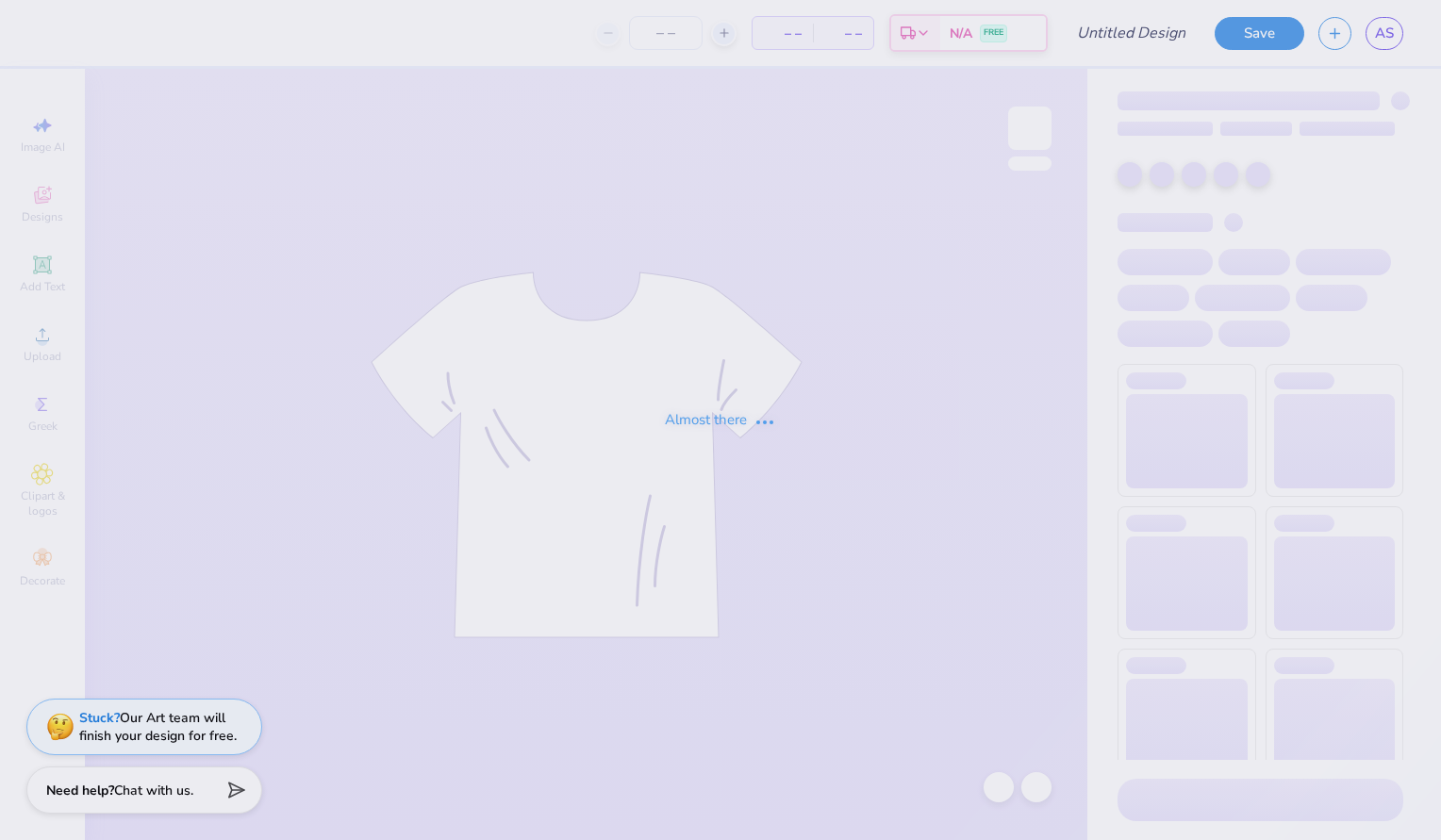 type on "merch idea 1" 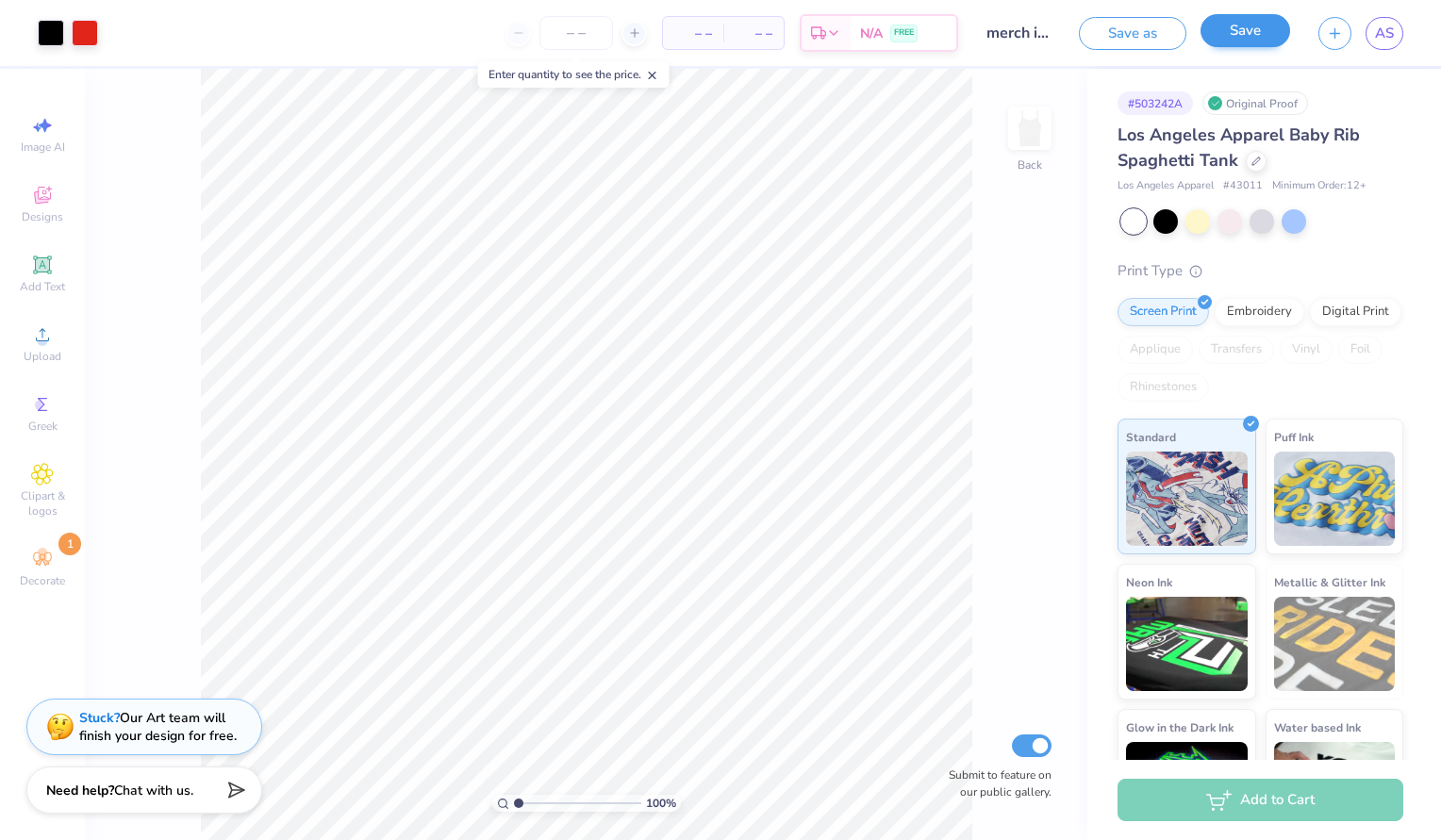 click on "Save" at bounding box center (1245, 30) 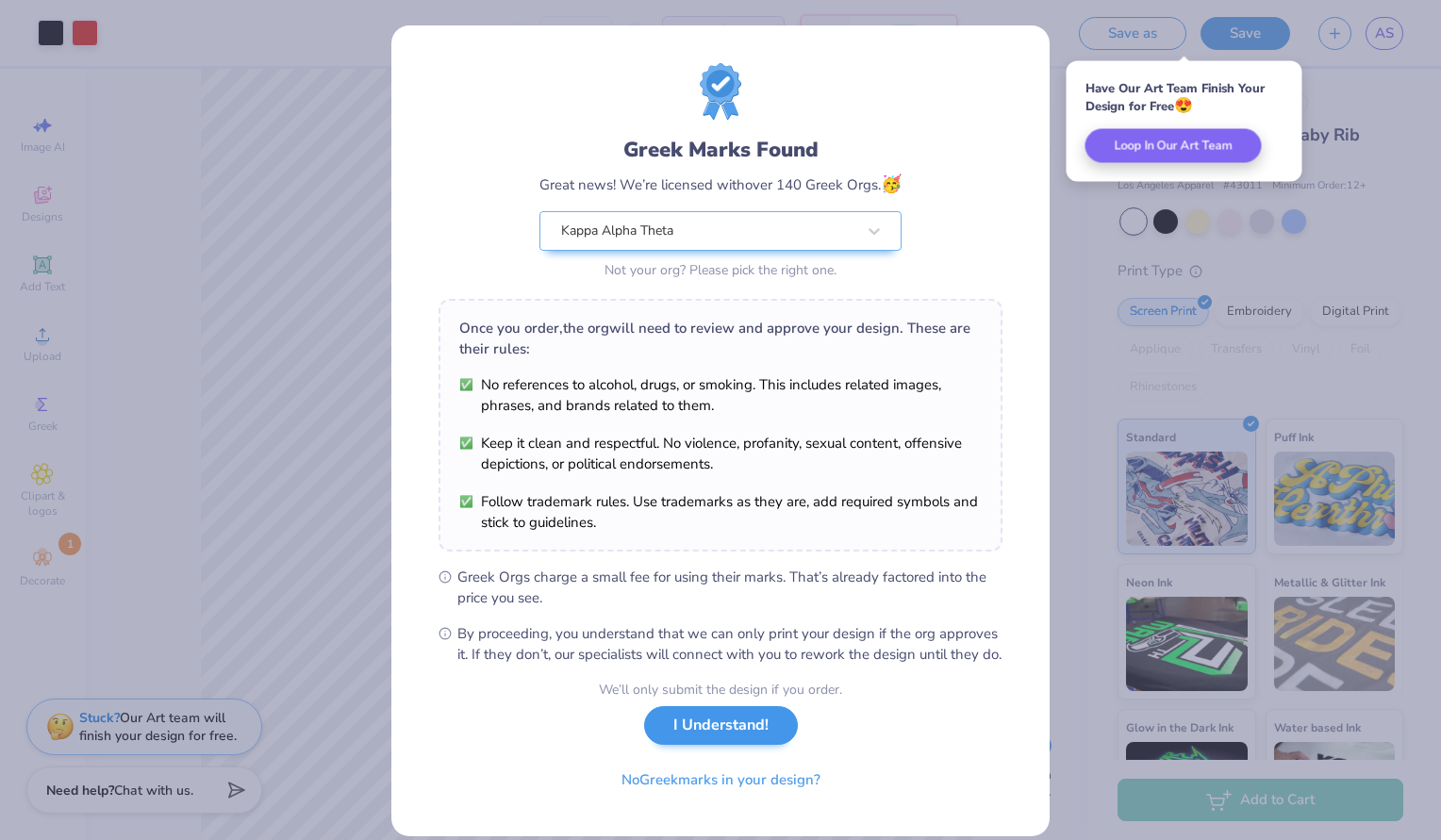 click on "I Understand!" at bounding box center [720, 725] 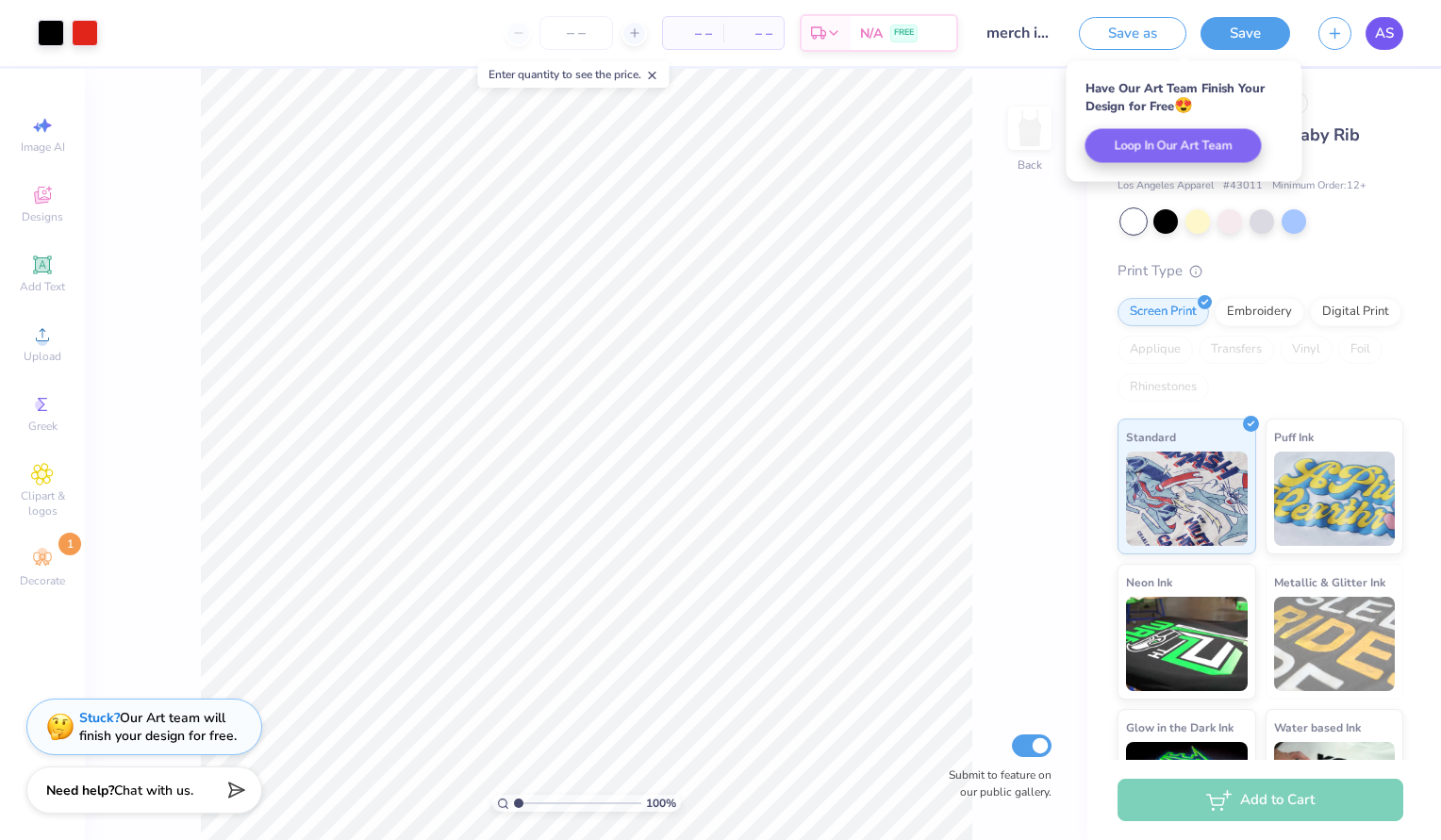 click on "AS" at bounding box center (1384, 33) 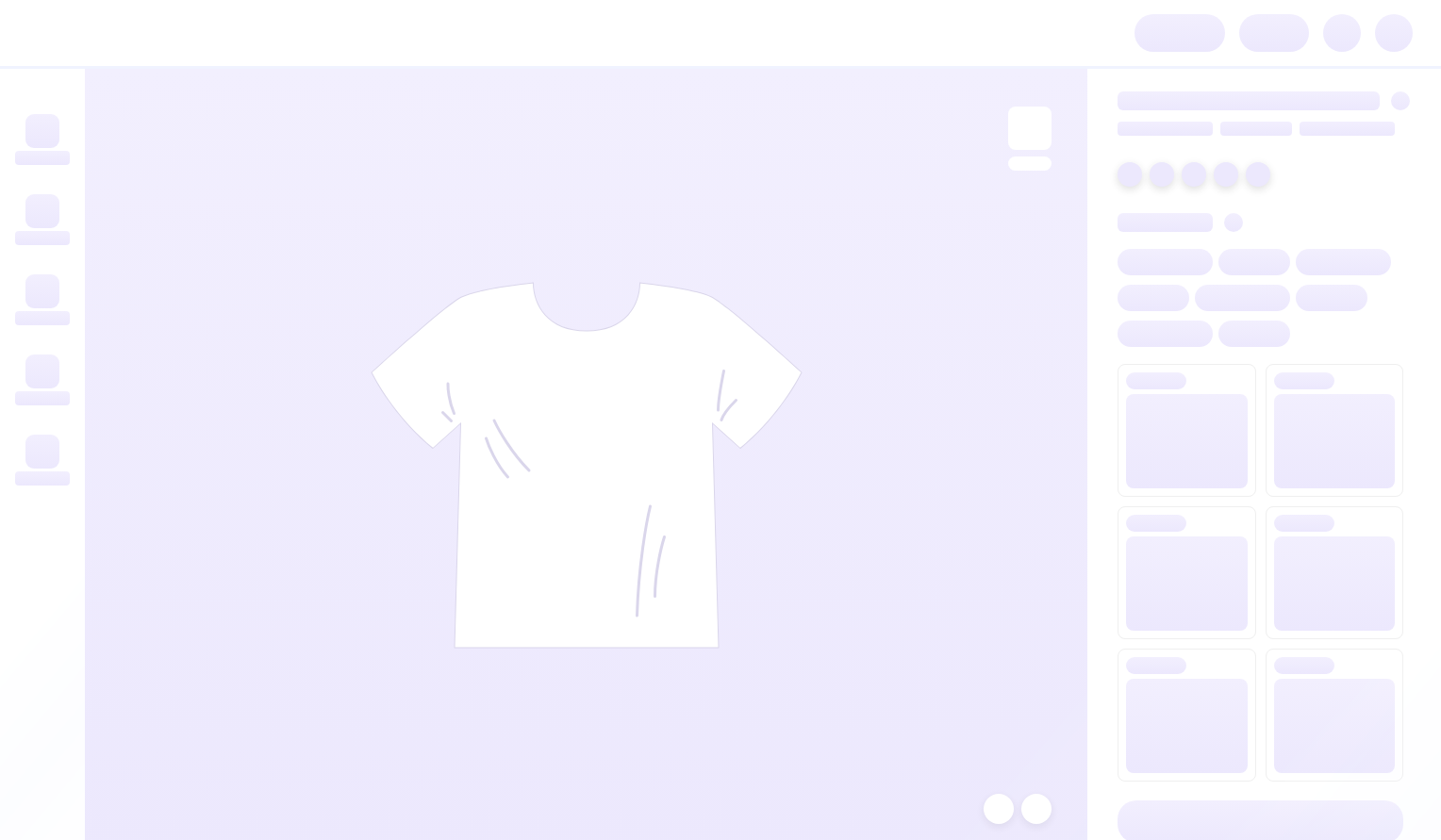 scroll, scrollTop: 0, scrollLeft: 0, axis: both 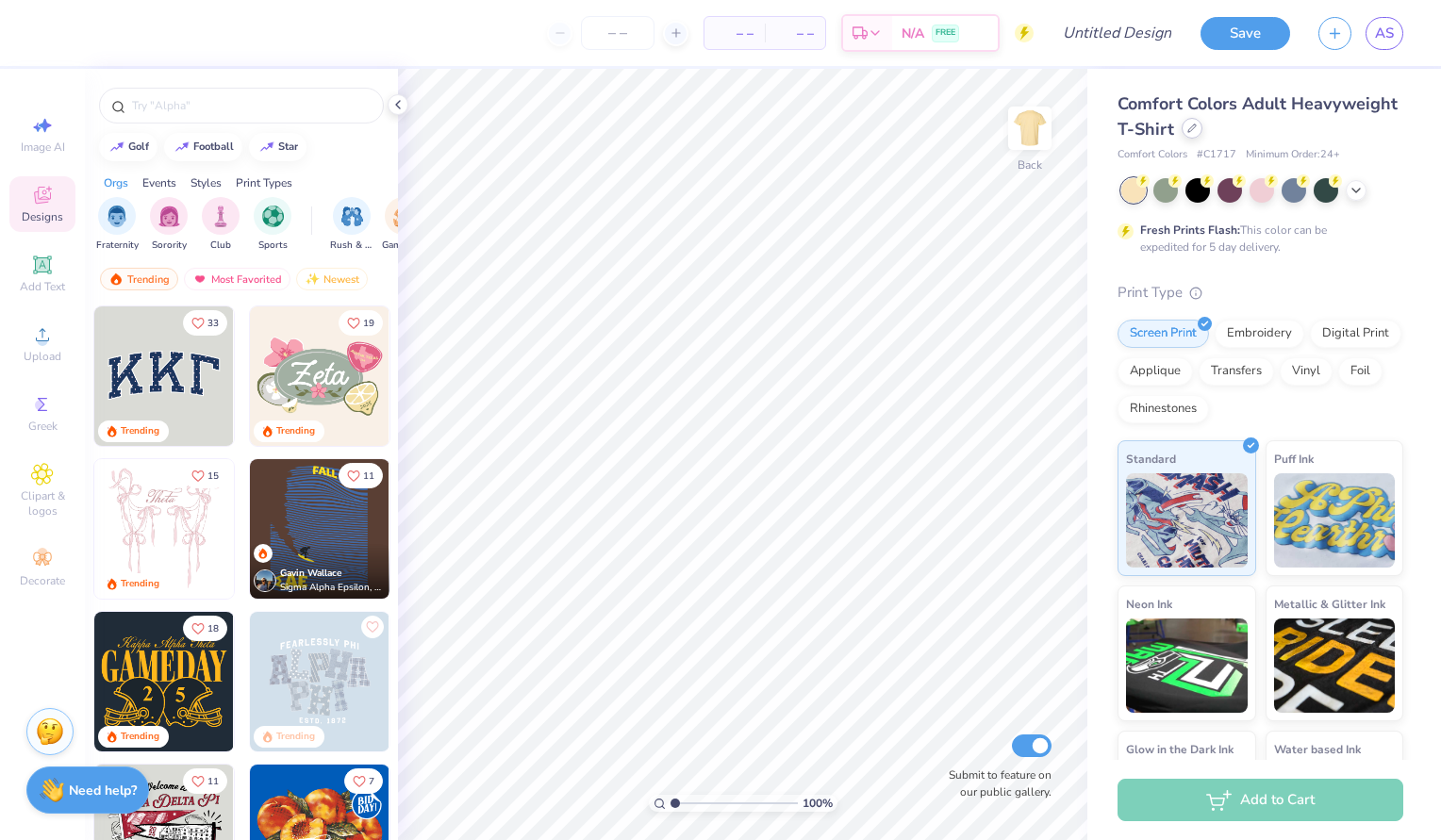 click at bounding box center [1192, 128] 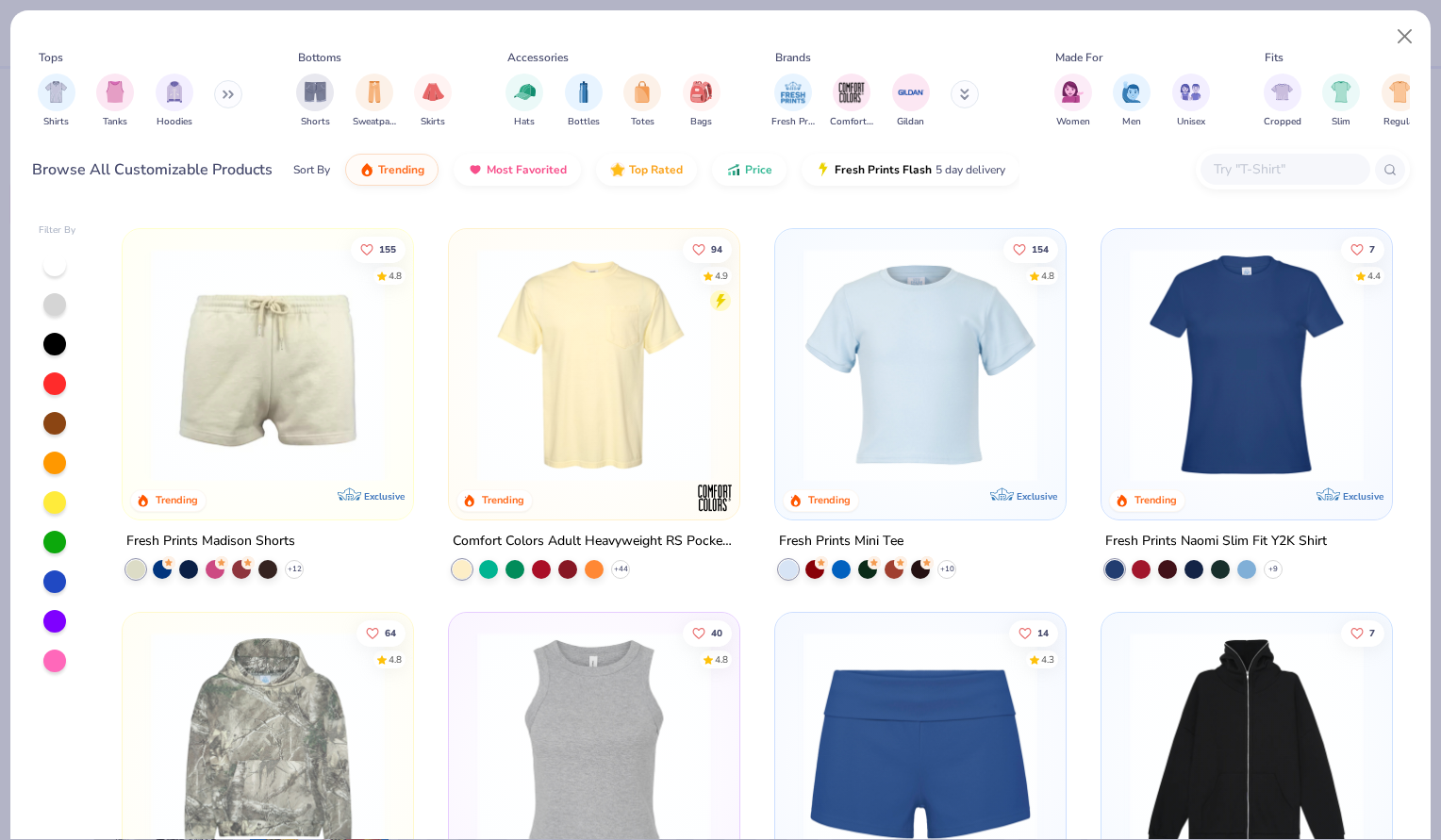 scroll, scrollTop: 1712, scrollLeft: 0, axis: vertical 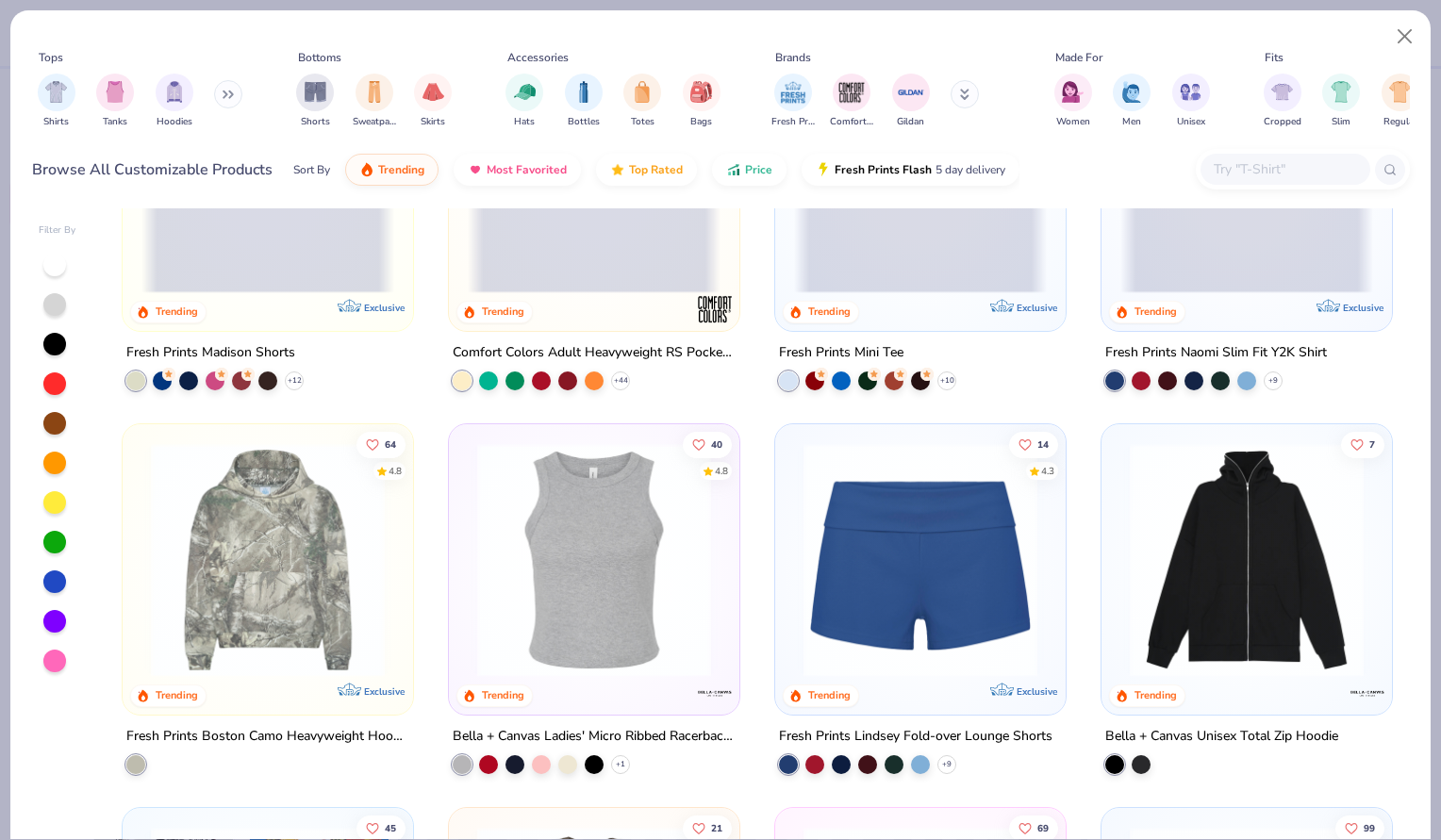 click at bounding box center (268, 560) 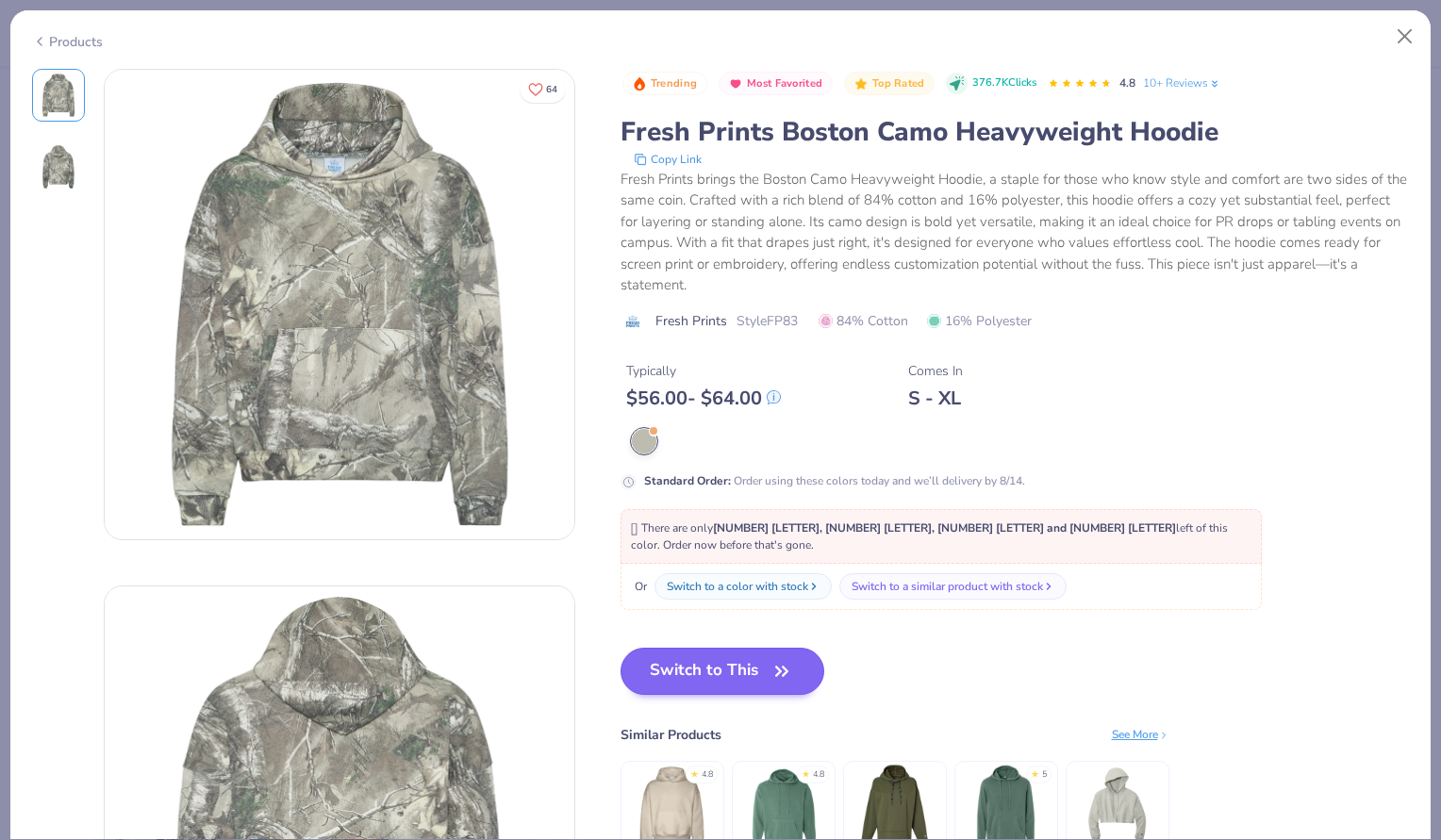click on "Switch to This" at bounding box center [722, 671] 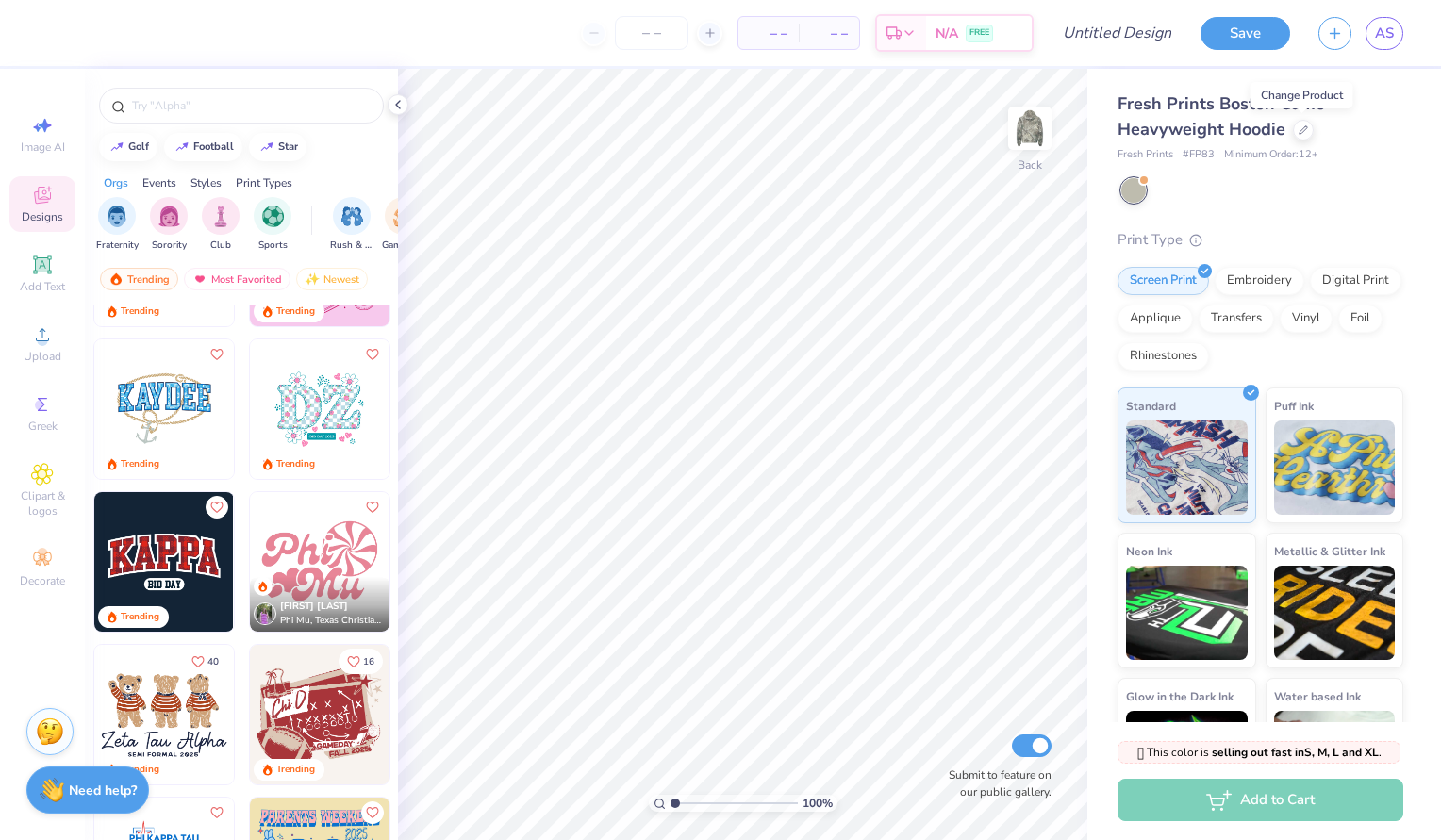 scroll, scrollTop: 4268, scrollLeft: 0, axis: vertical 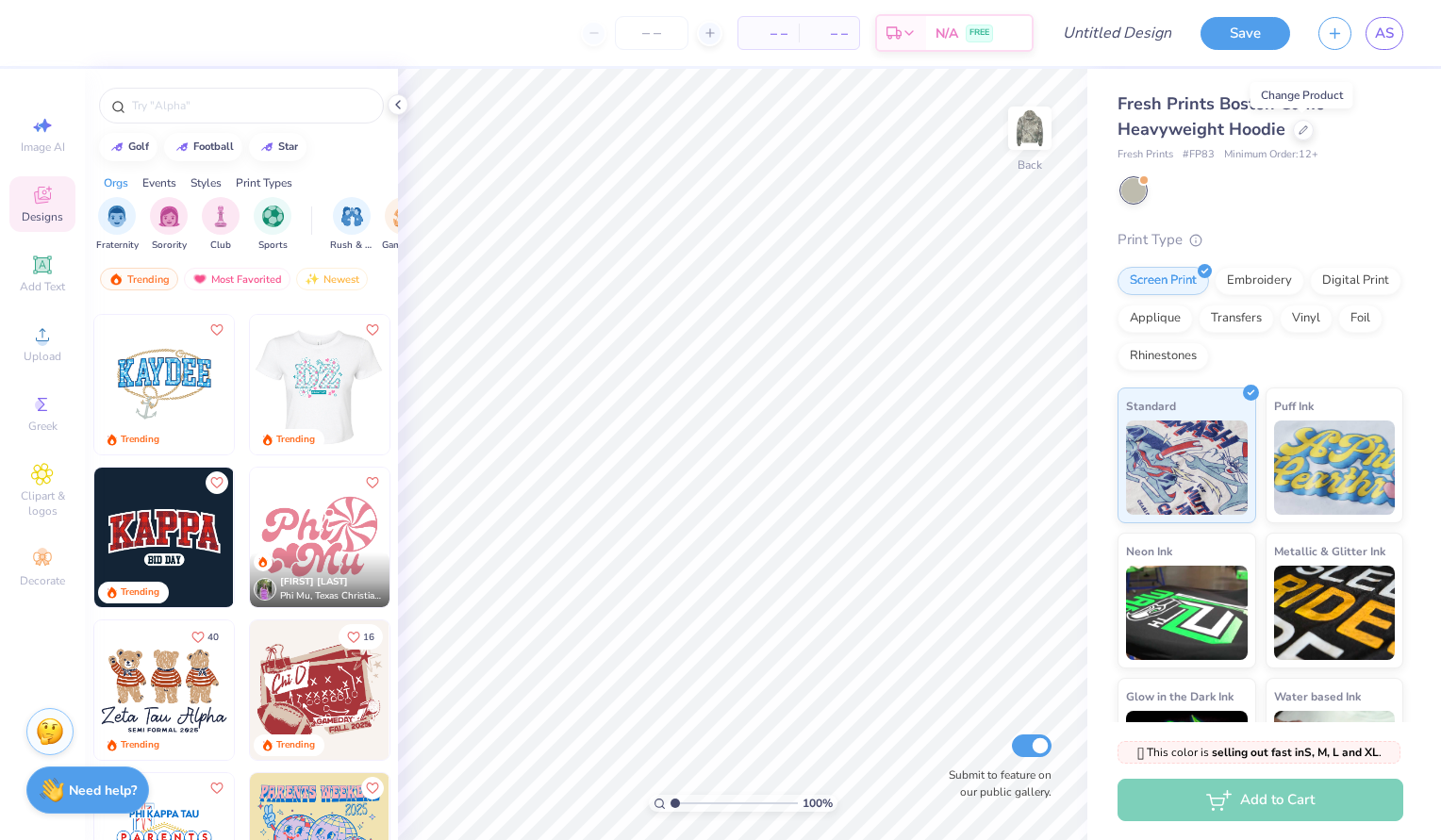 click at bounding box center (164, 537) 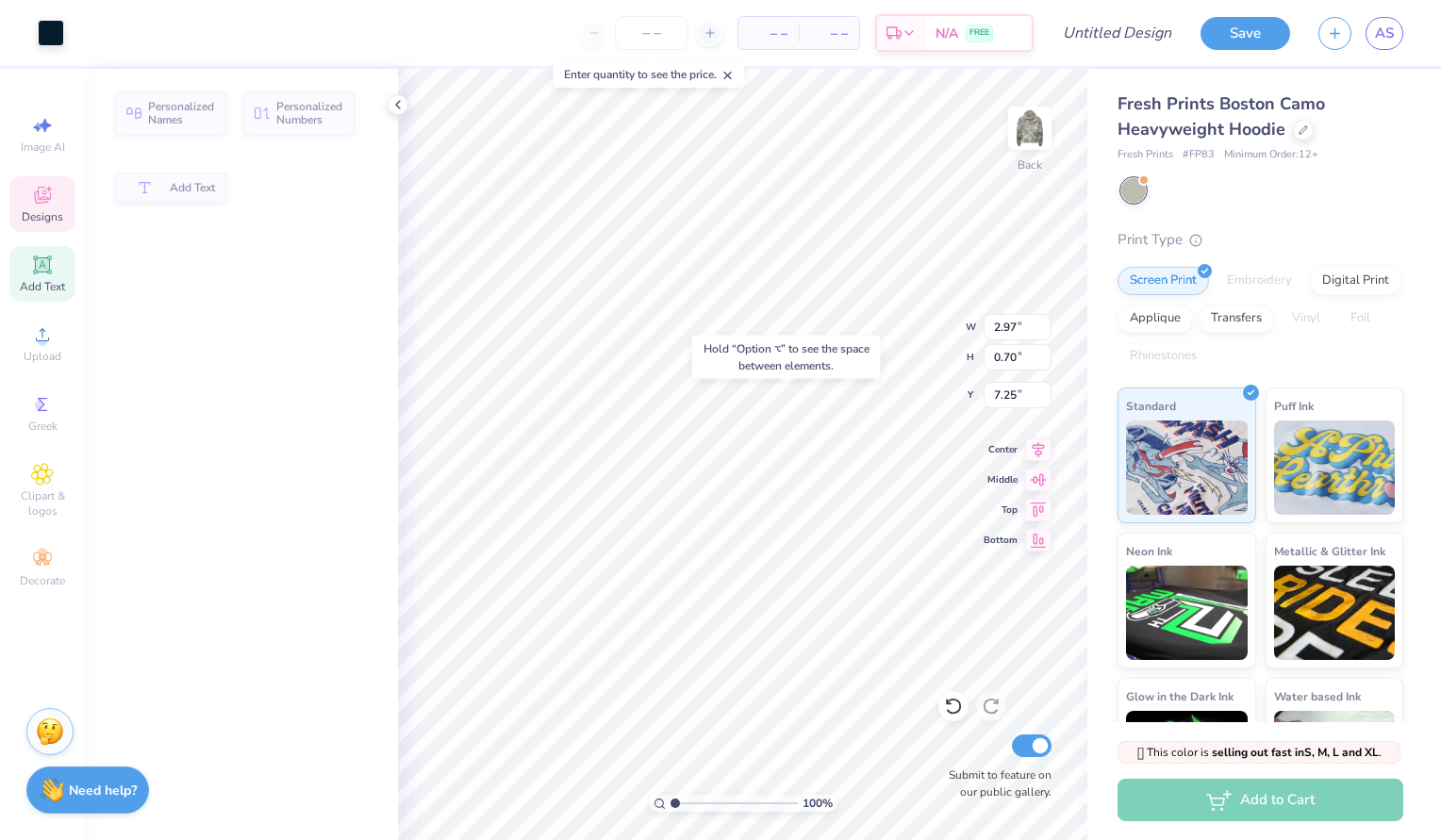 type on "7.25" 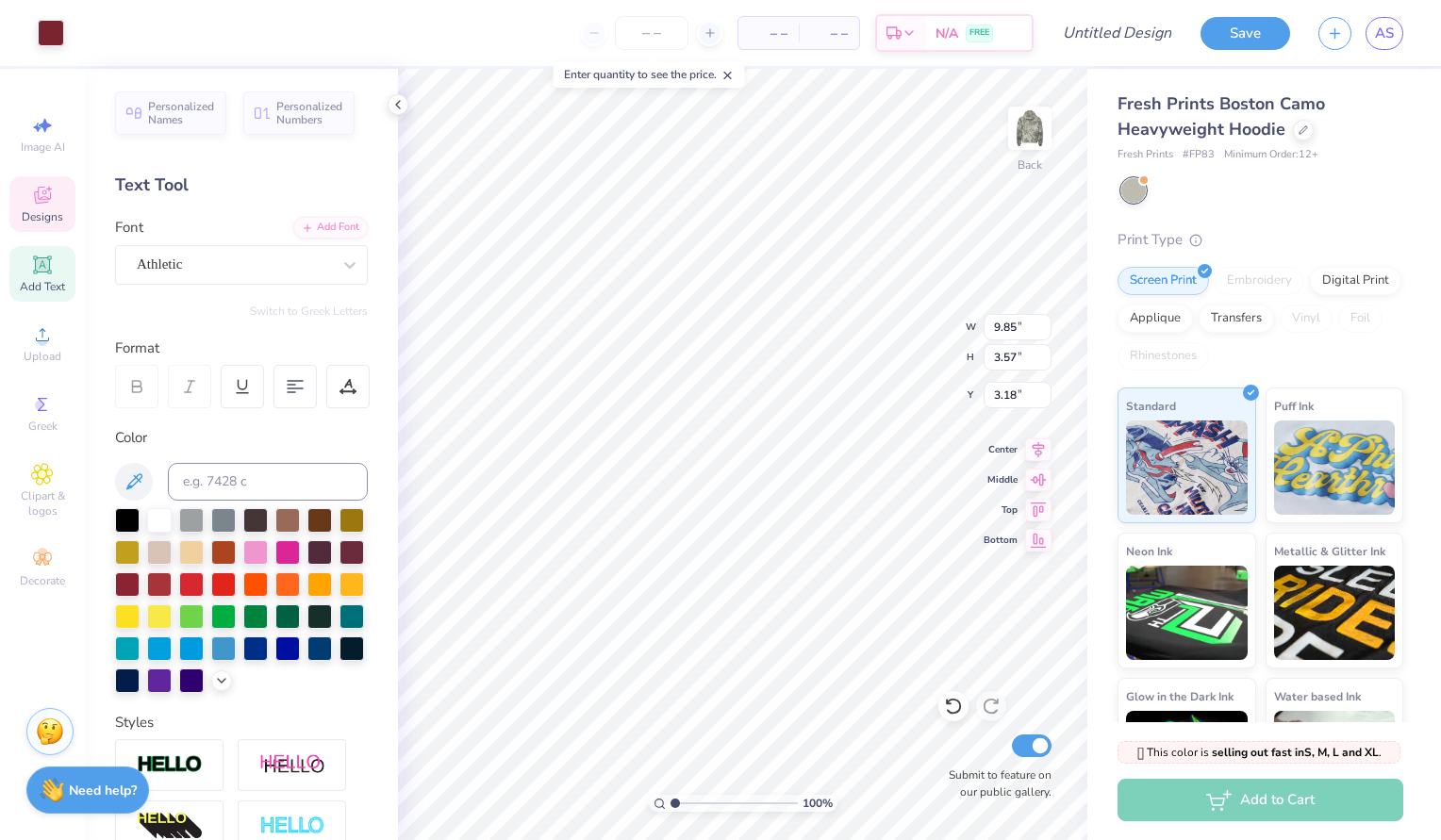 type on "10.21" 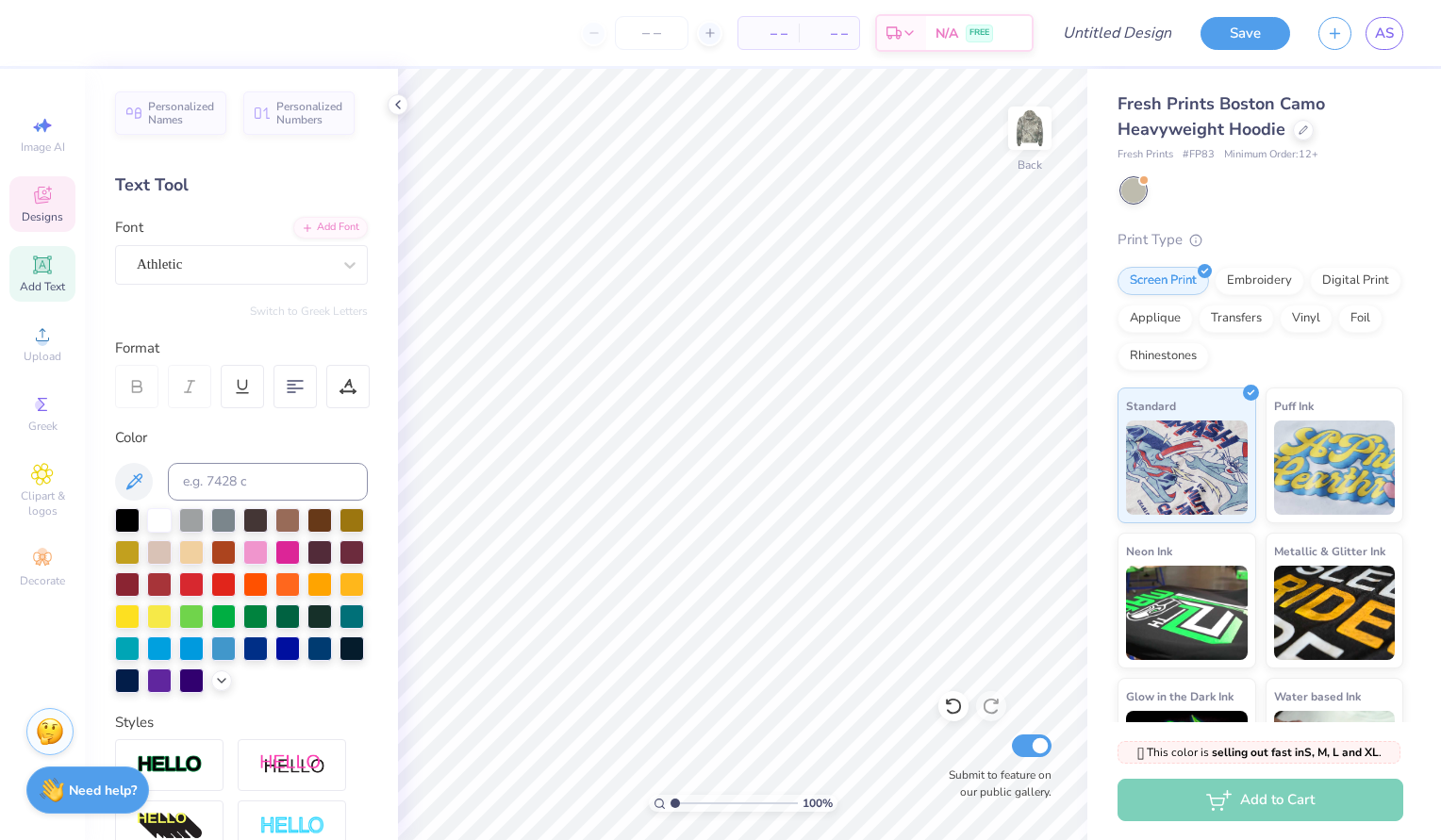 click on "Designs" at bounding box center [42, 204] 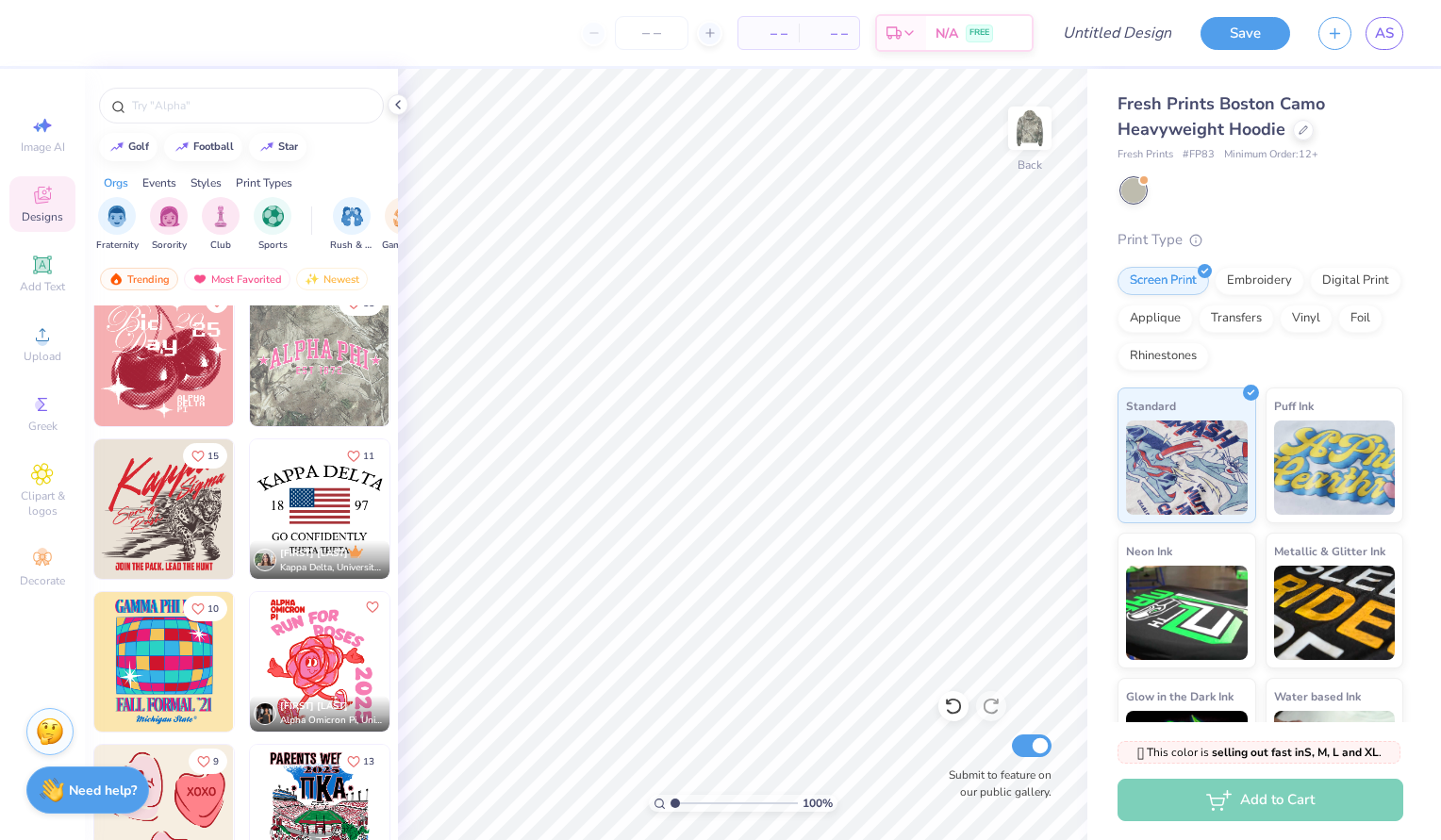 scroll, scrollTop: 8421, scrollLeft: 0, axis: vertical 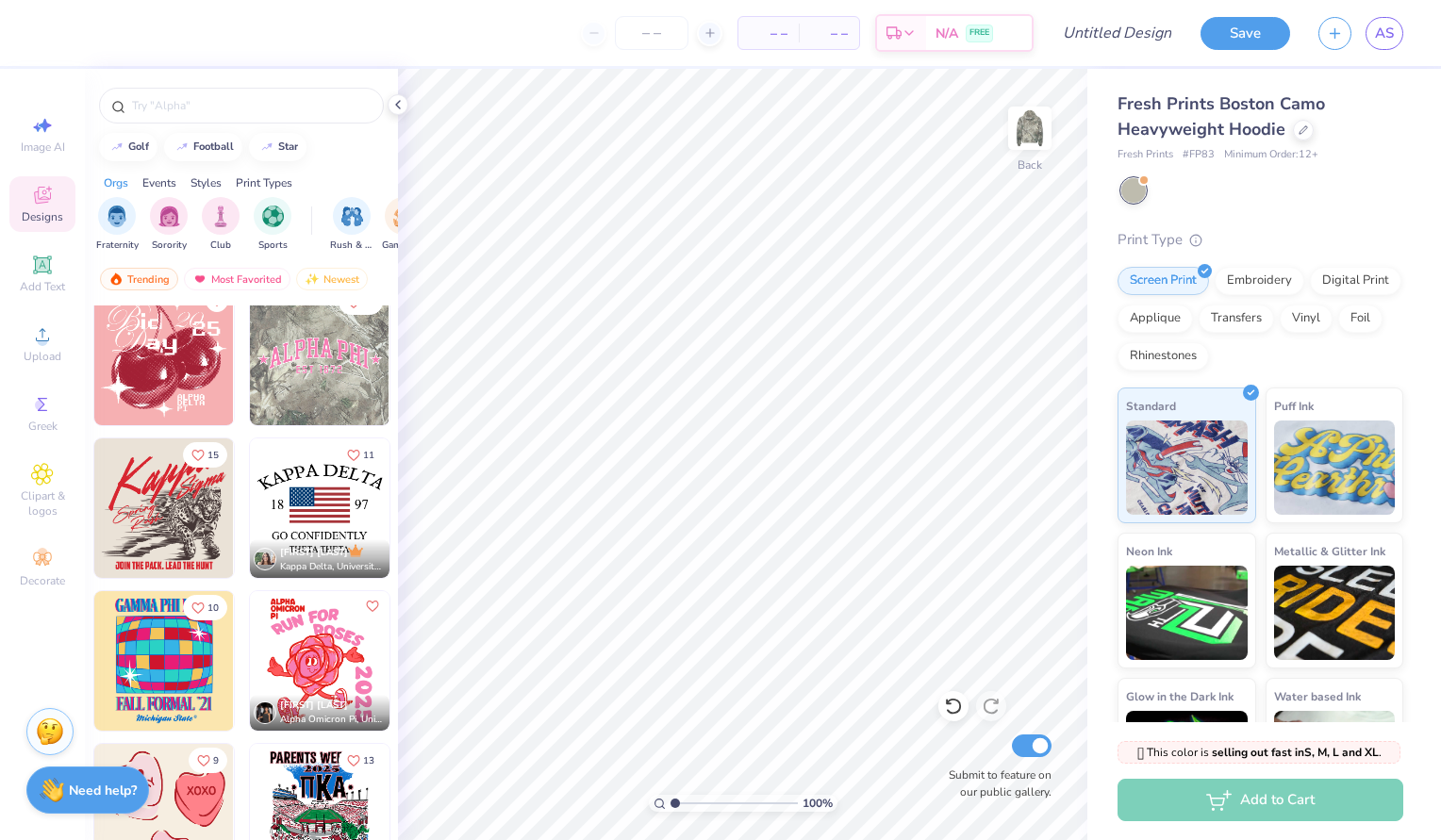 click at bounding box center [320, 355] 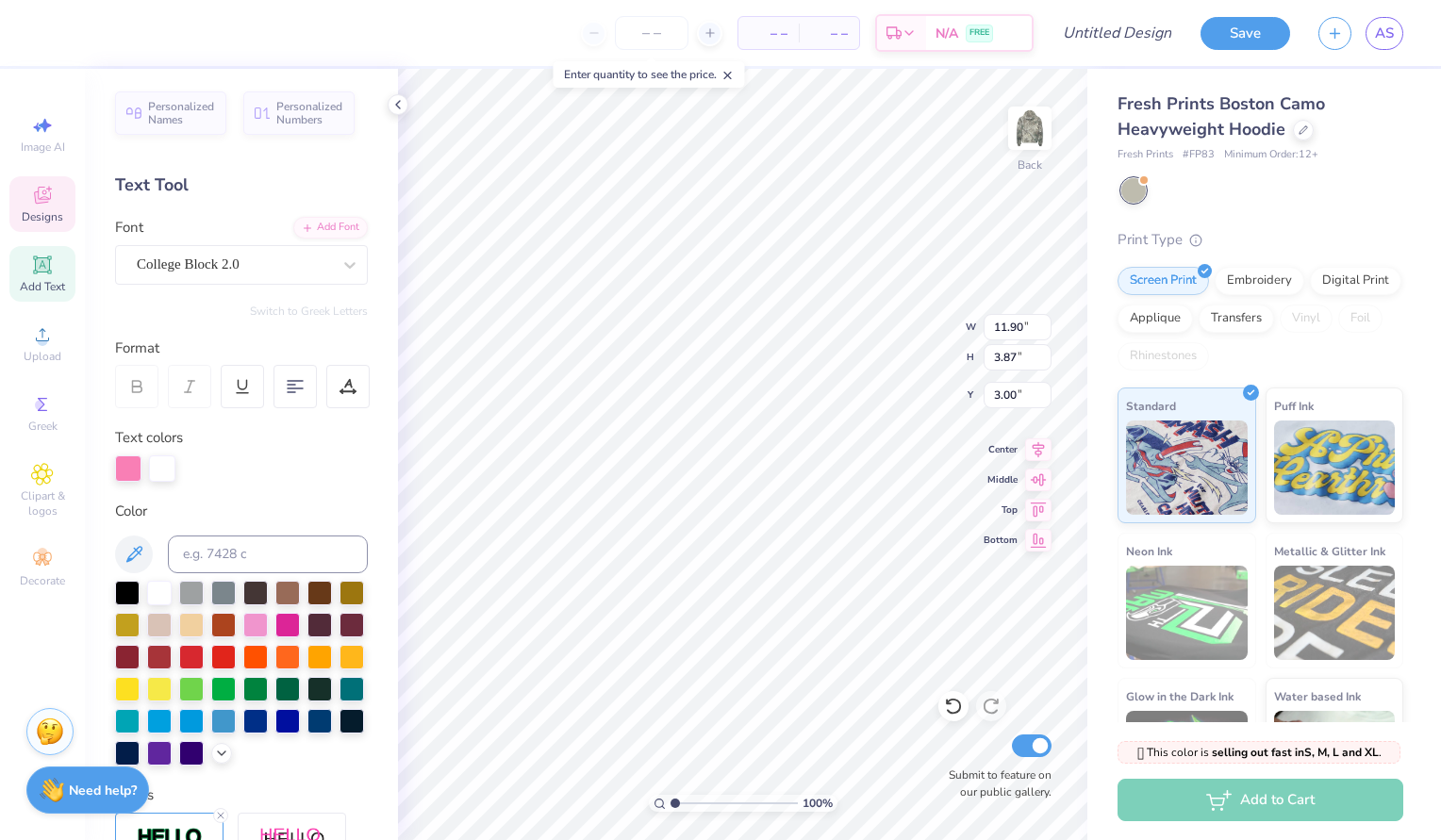 scroll, scrollTop: 0, scrollLeft: 0, axis: both 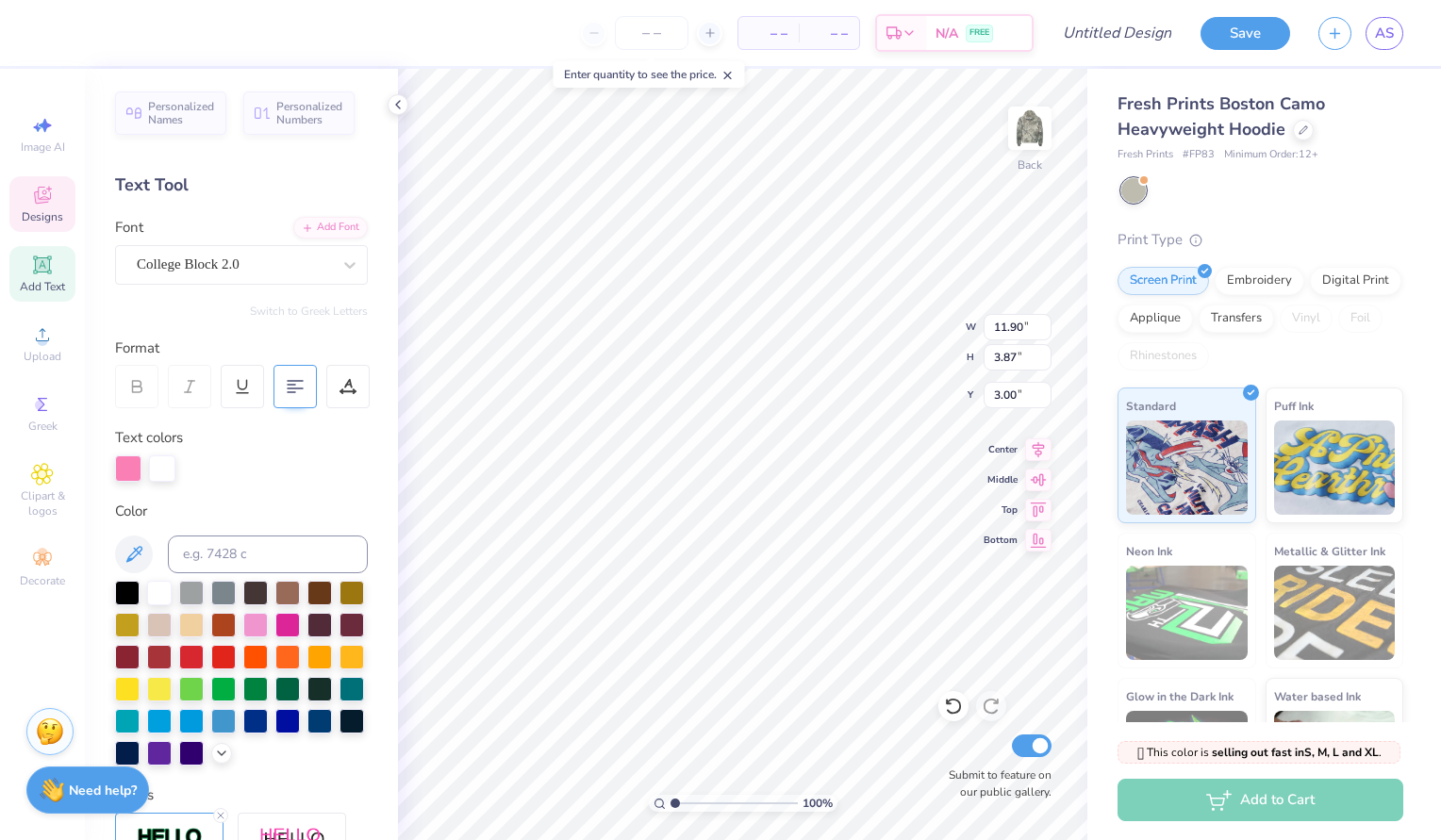 type on "Kappa alpha
theta" 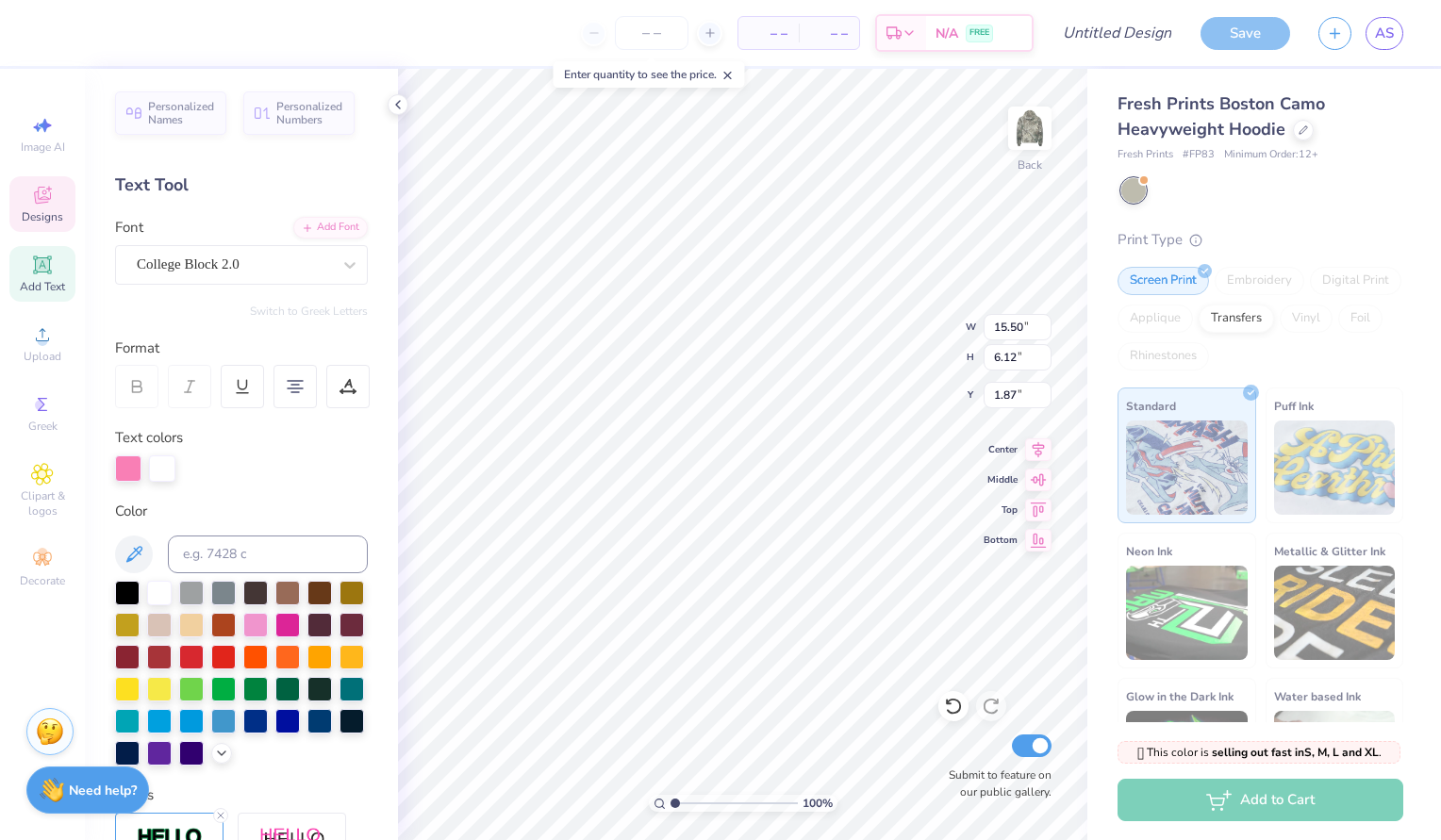 type on "1.54" 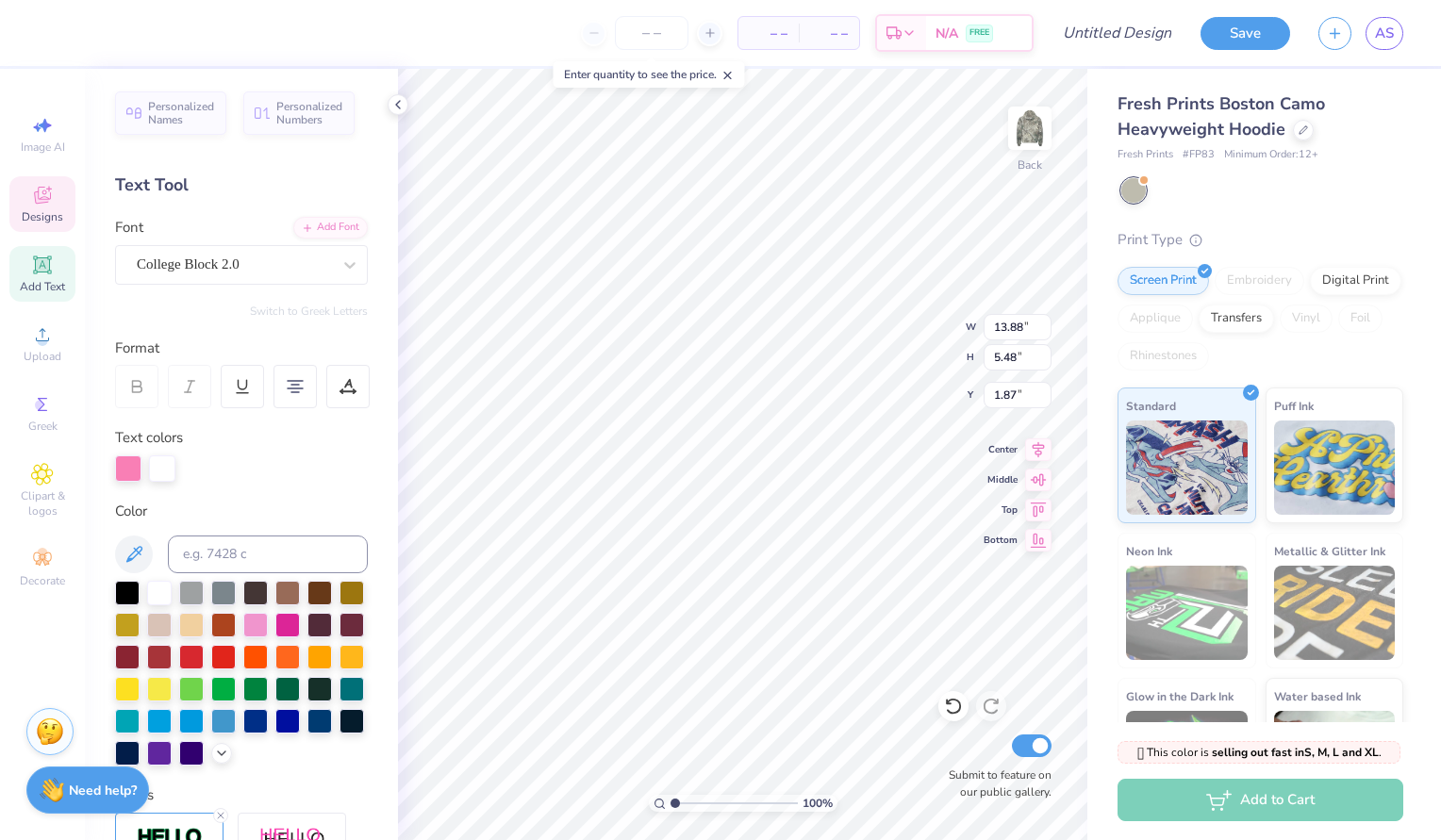 type on "13.88" 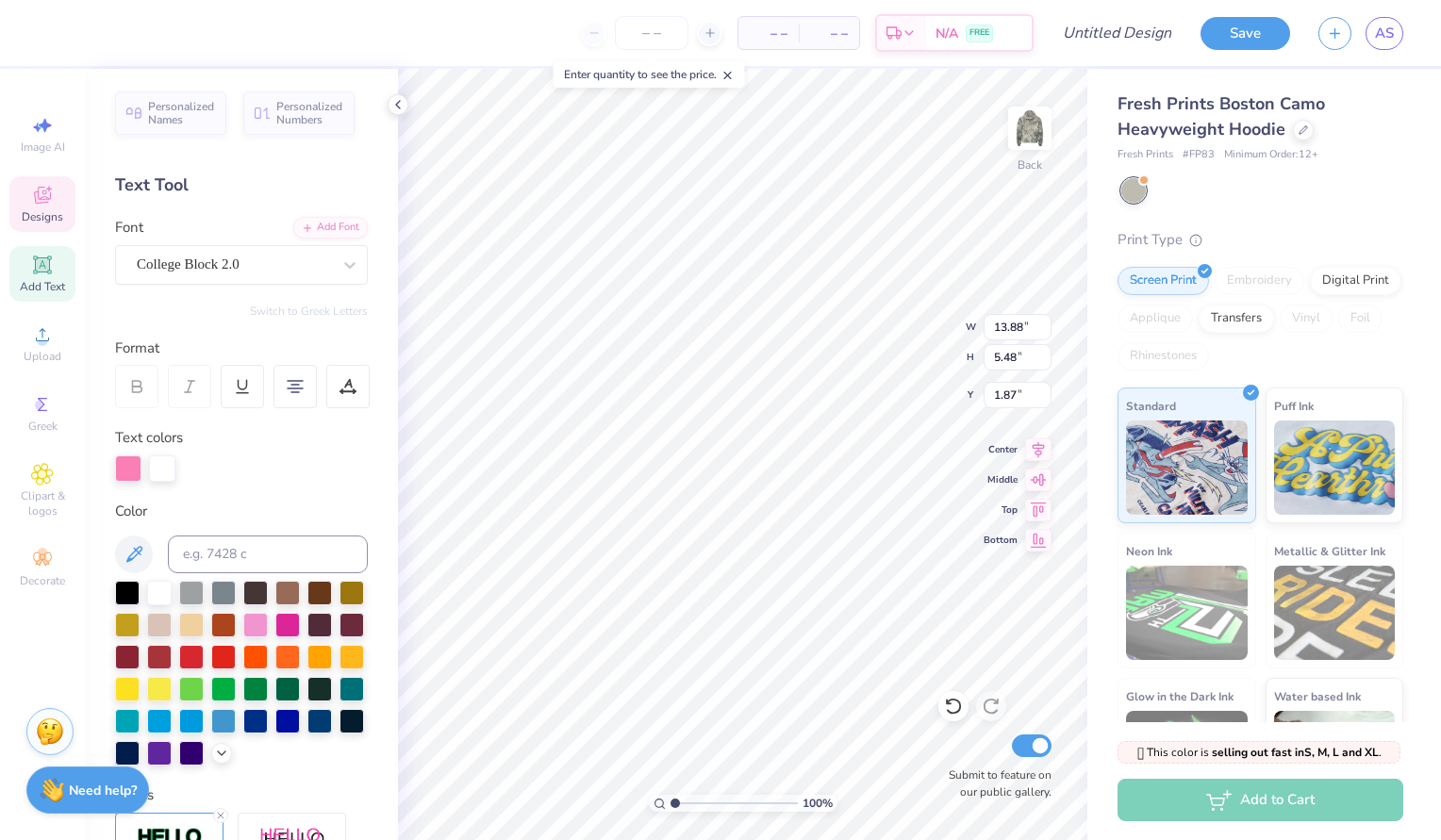 type on "5.48" 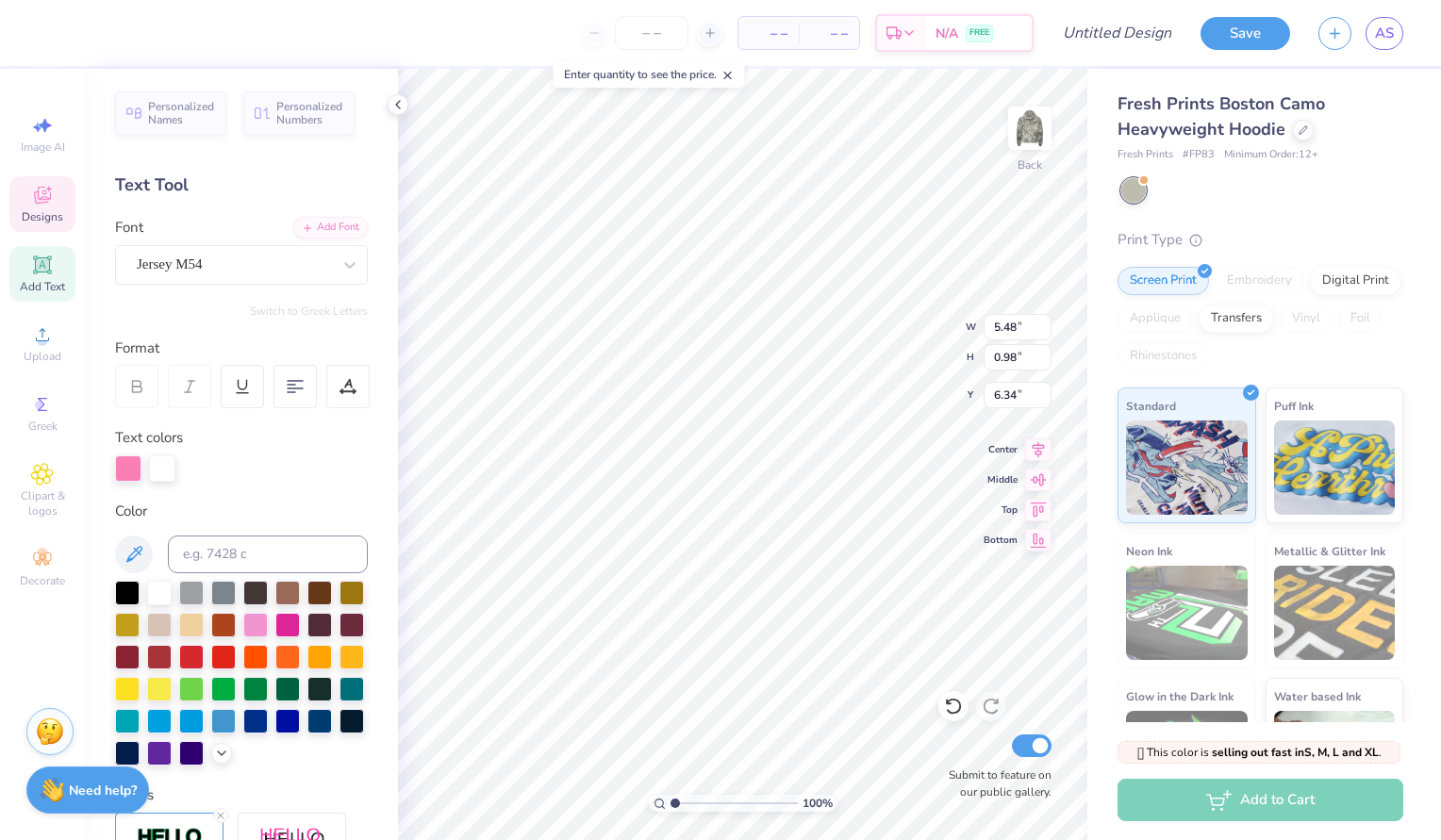 type on "7.82" 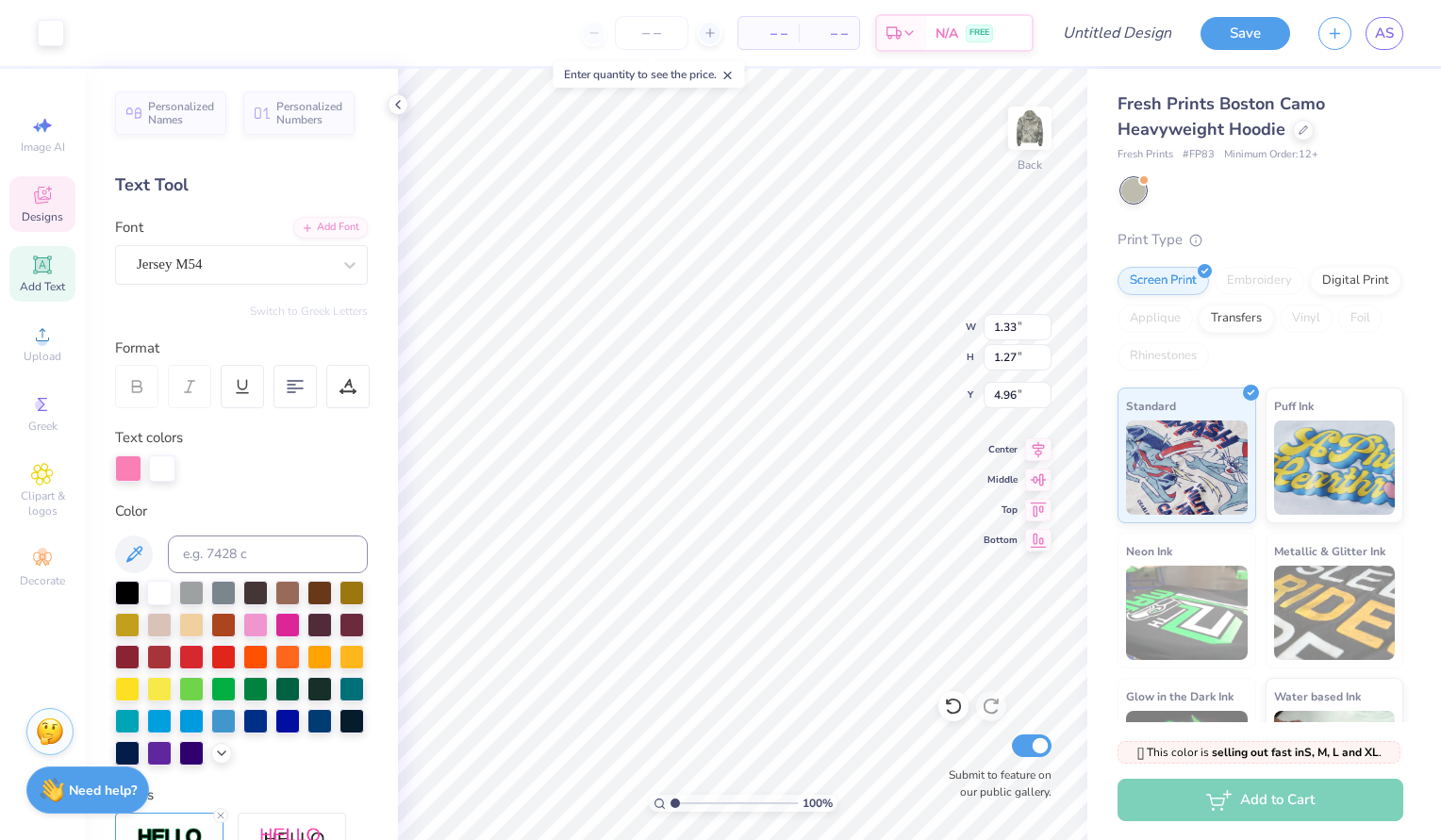 type on "1.54" 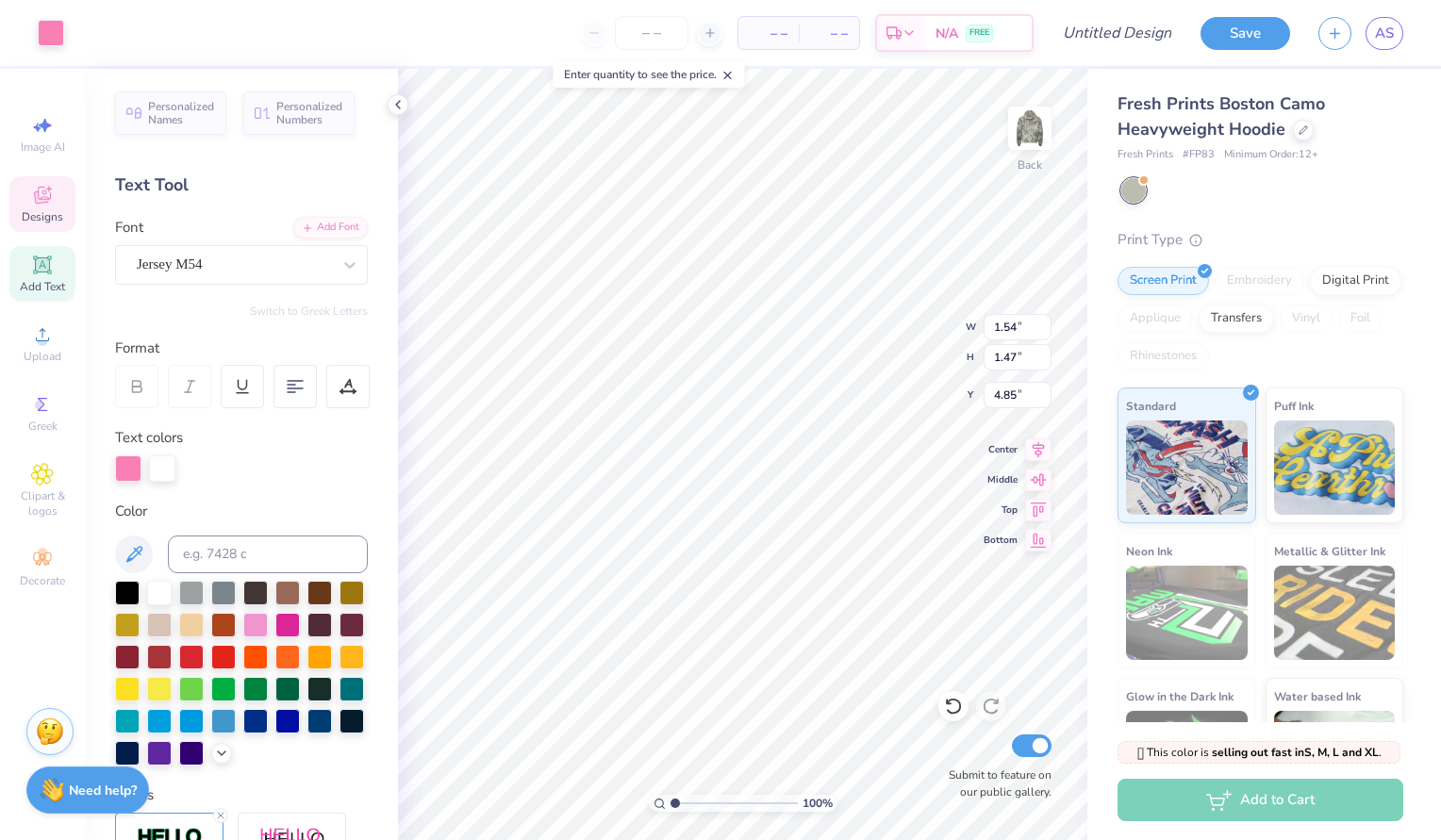 type on "1.33" 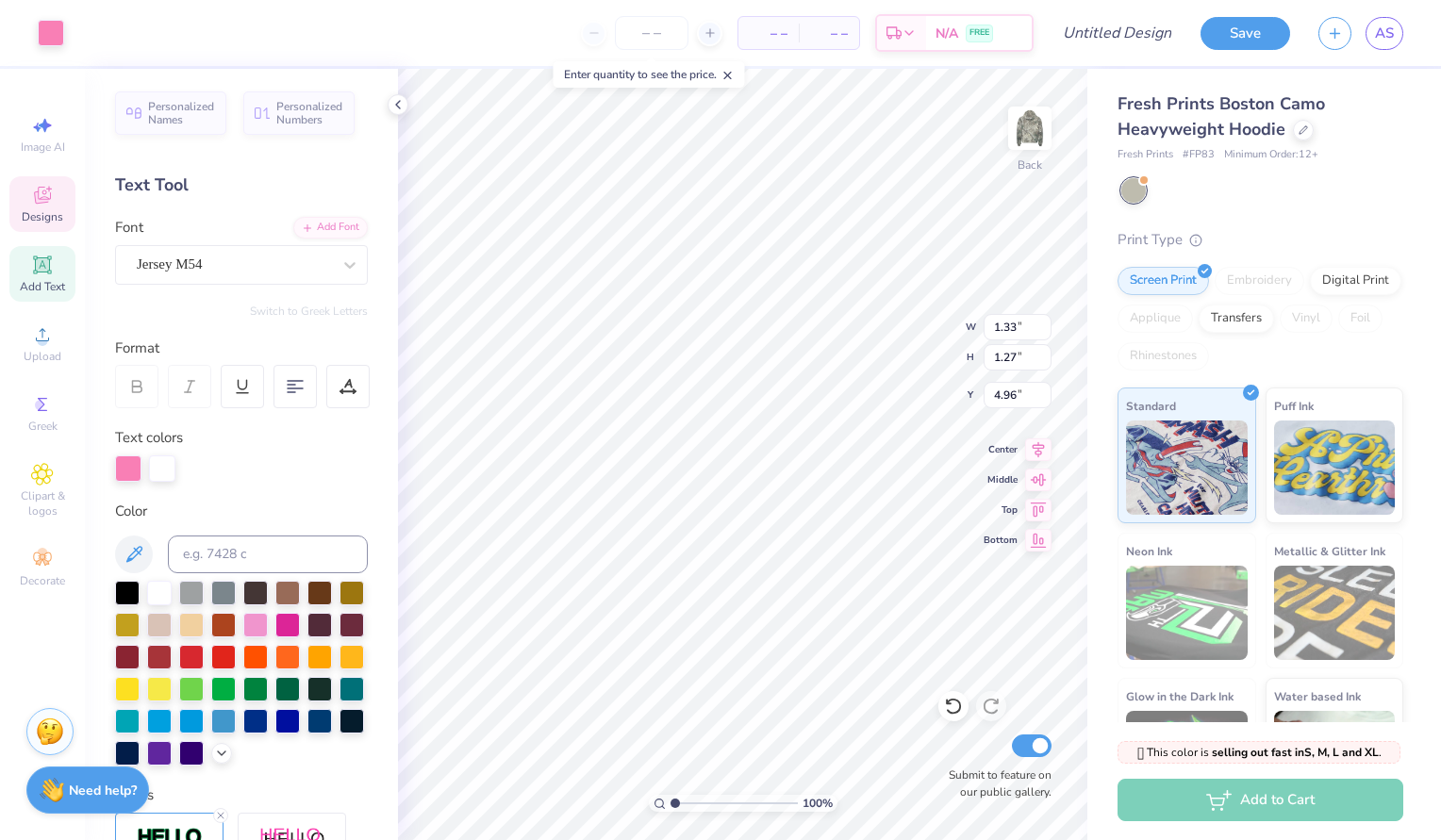 type on "1.54" 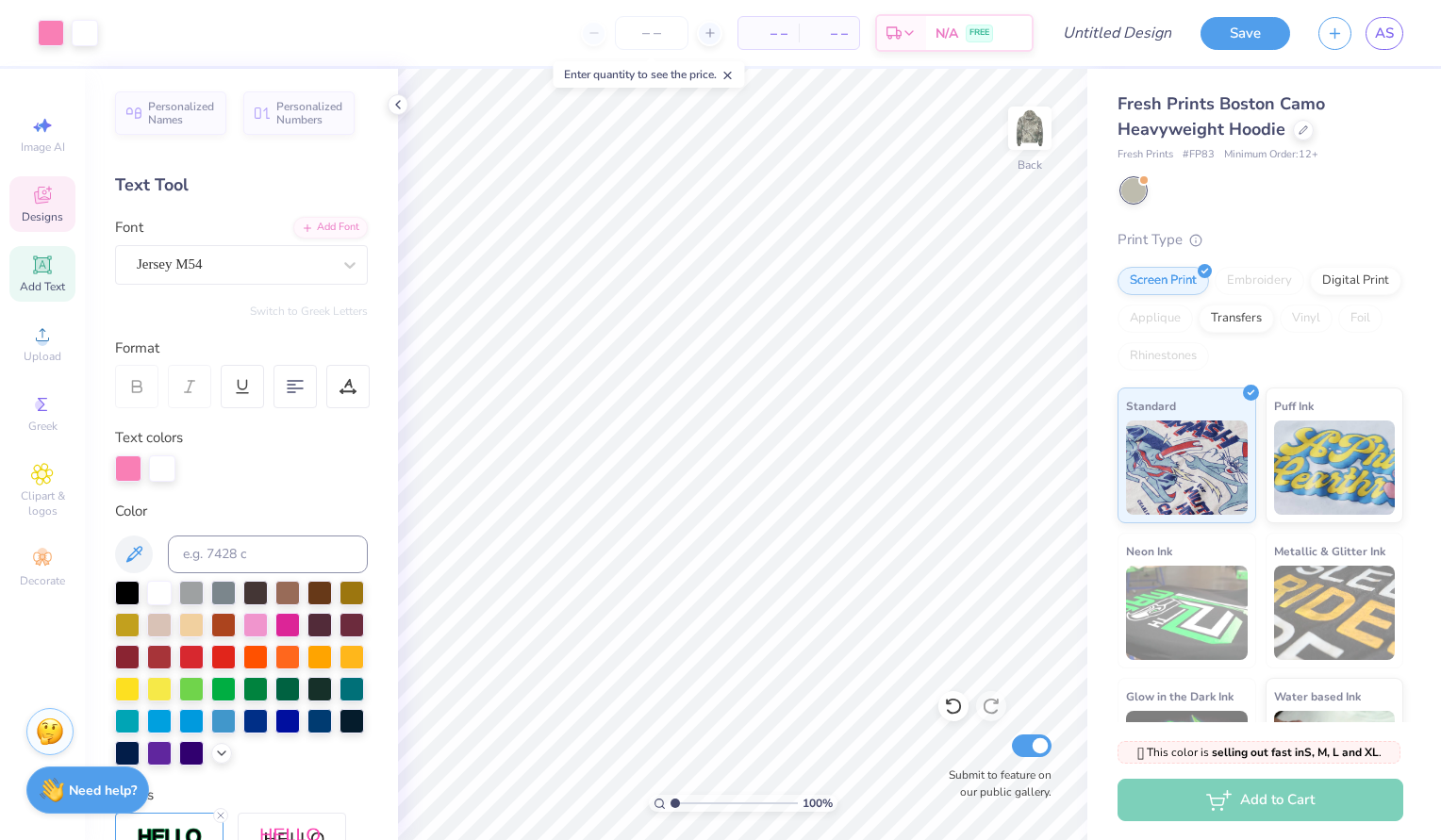 click on "Designs" at bounding box center (42, 204) 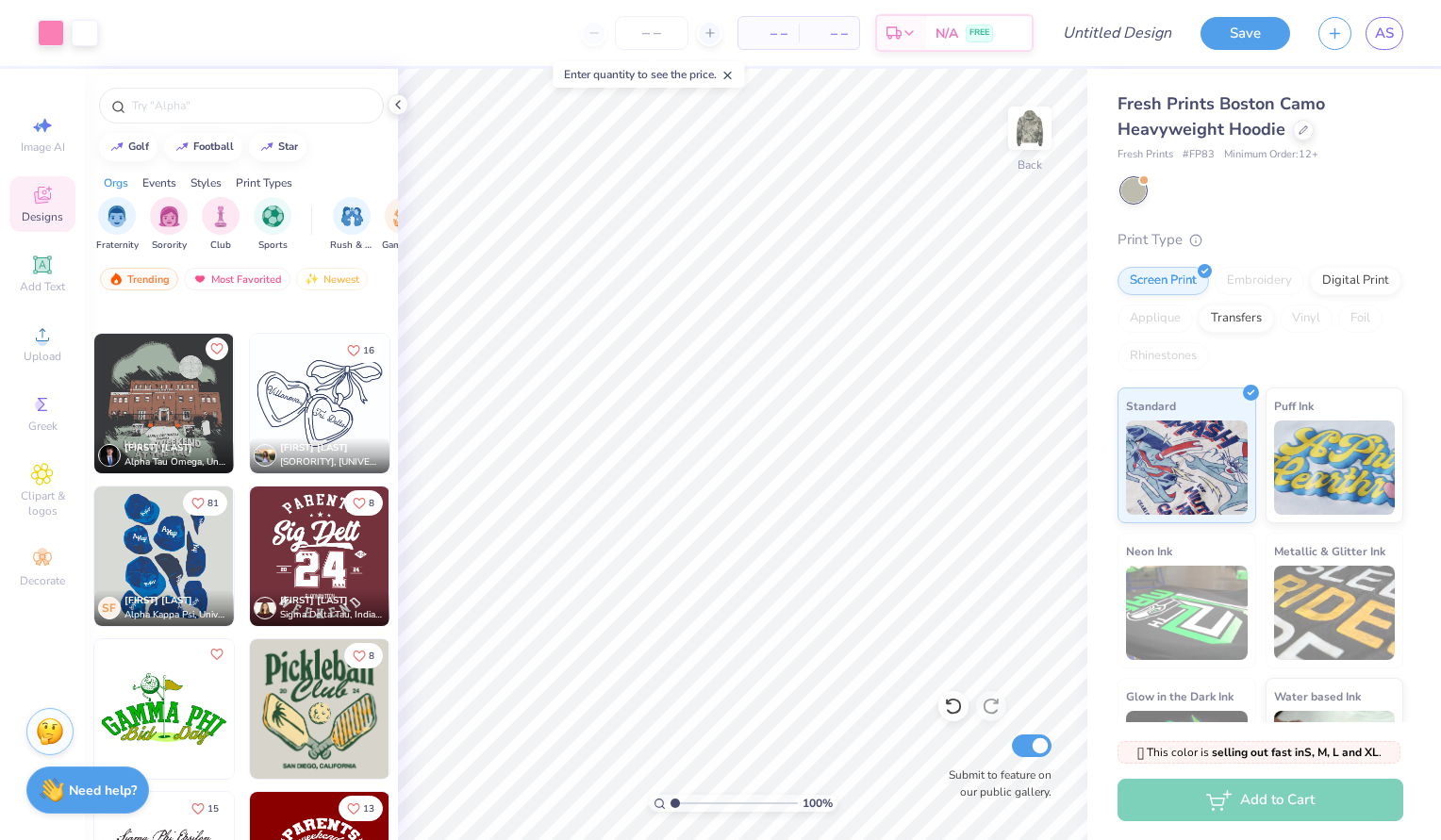 scroll, scrollTop: 16123, scrollLeft: 0, axis: vertical 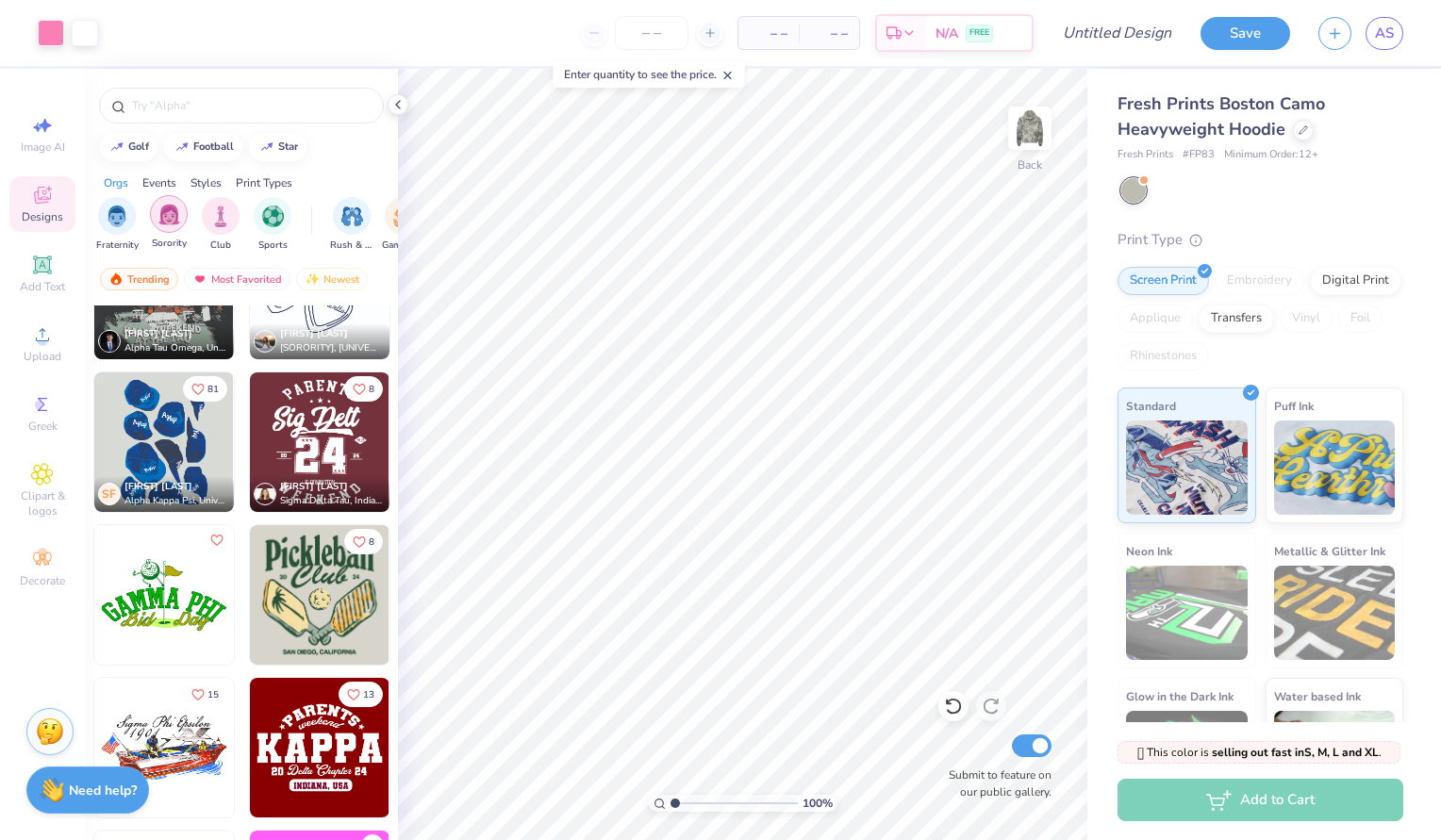 click at bounding box center [169, 214] 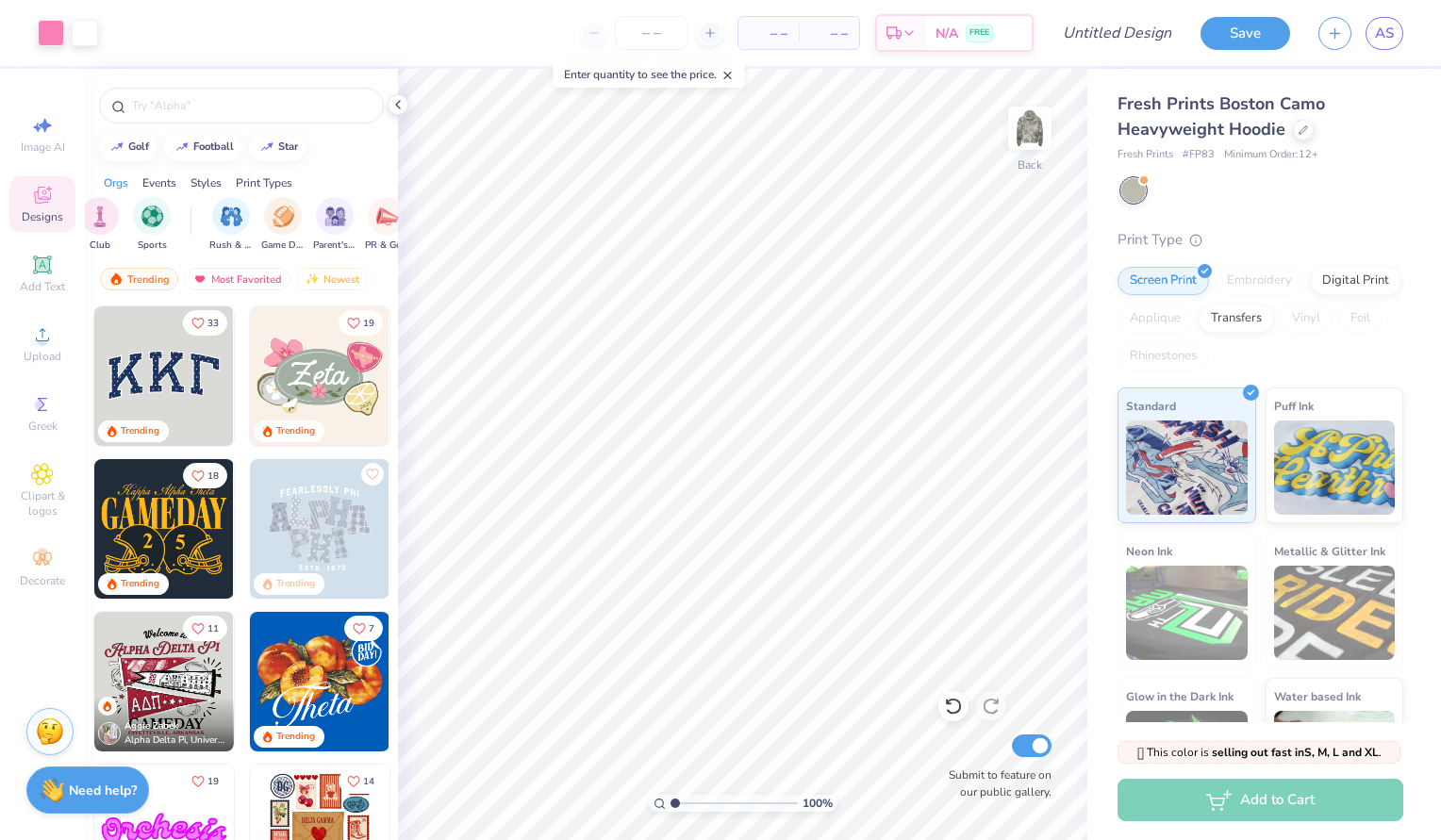 scroll, scrollTop: 0, scrollLeft: 148, axis: horizontal 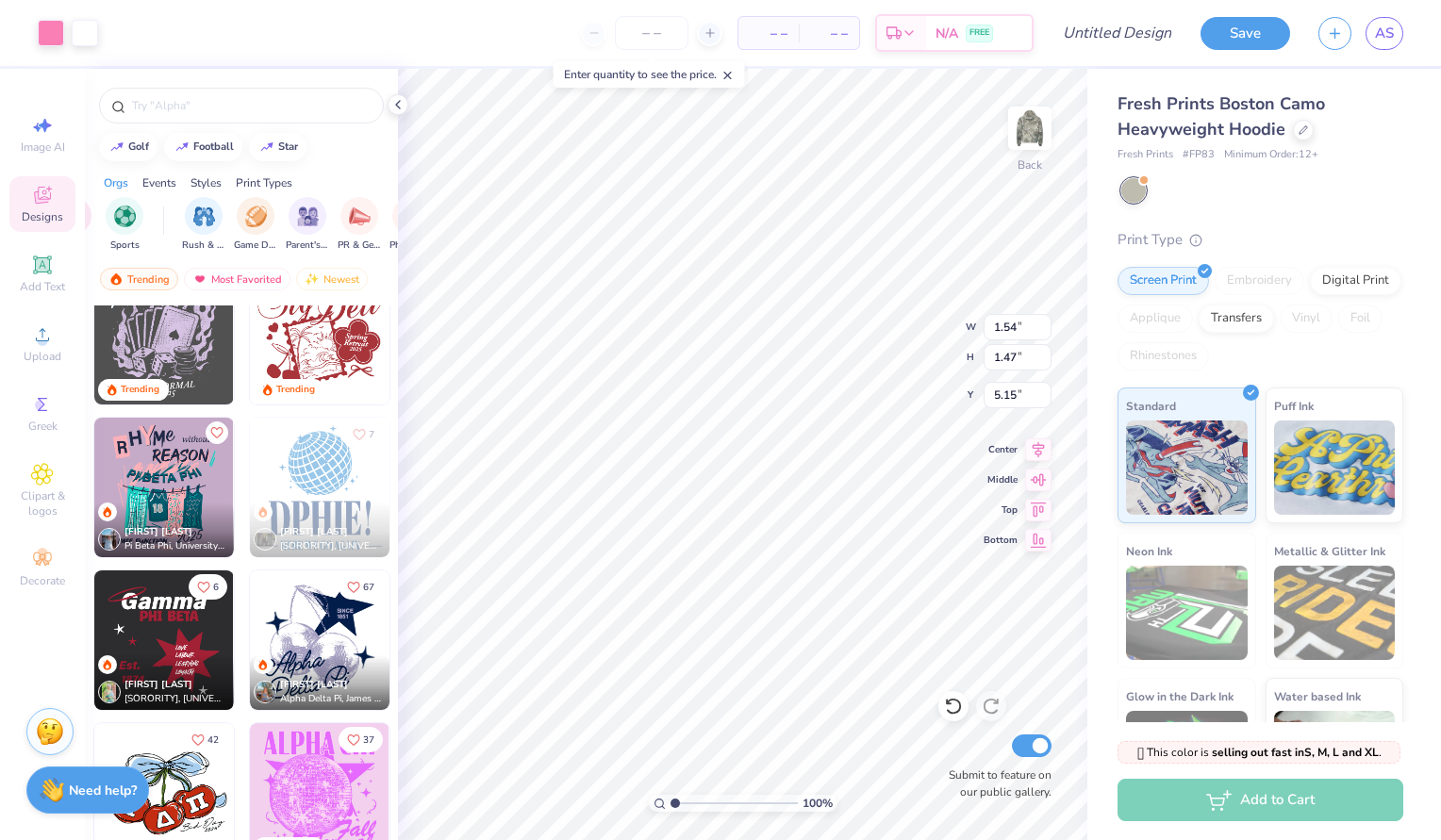 type on "5.64" 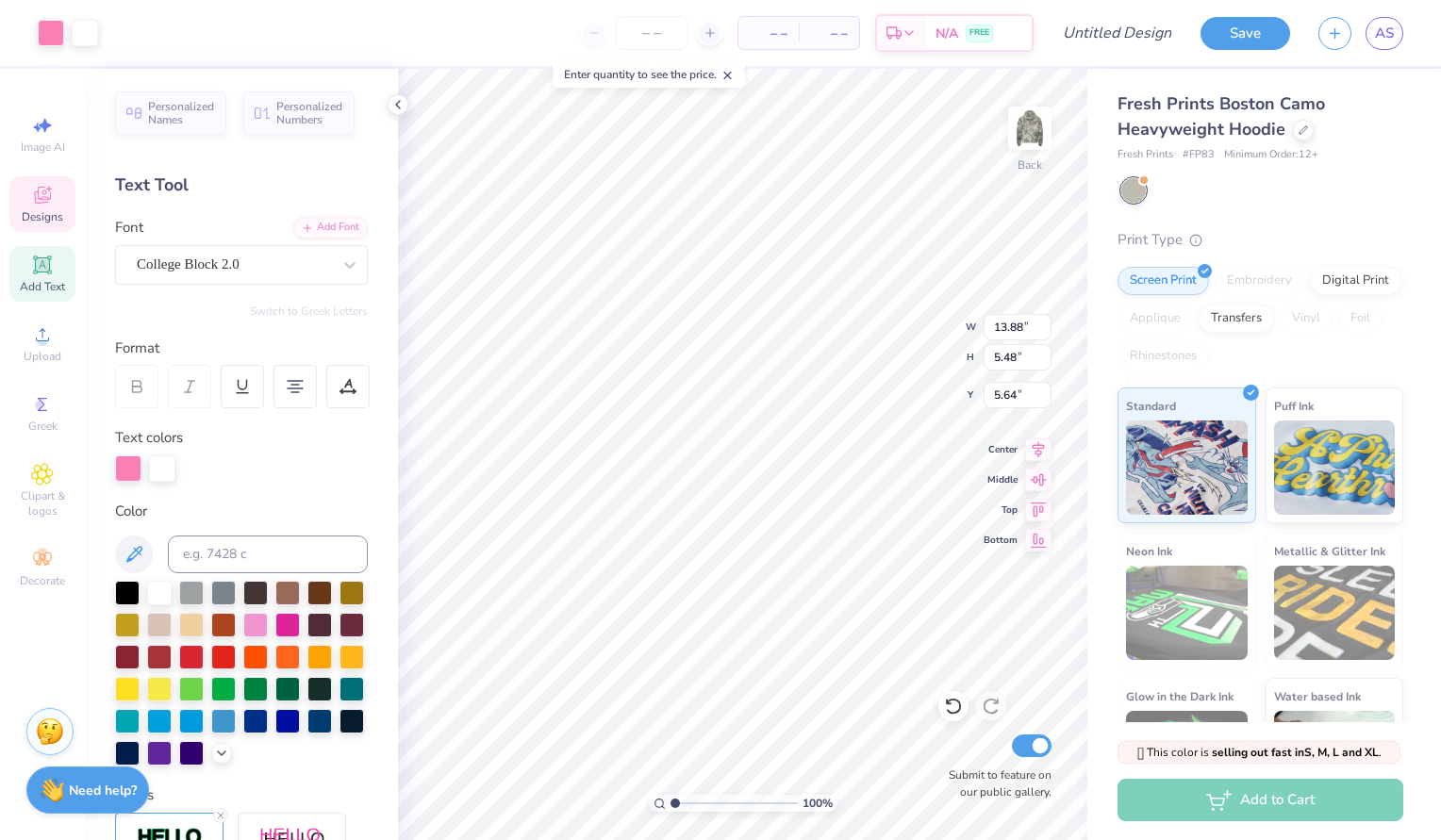 type on "13.88" 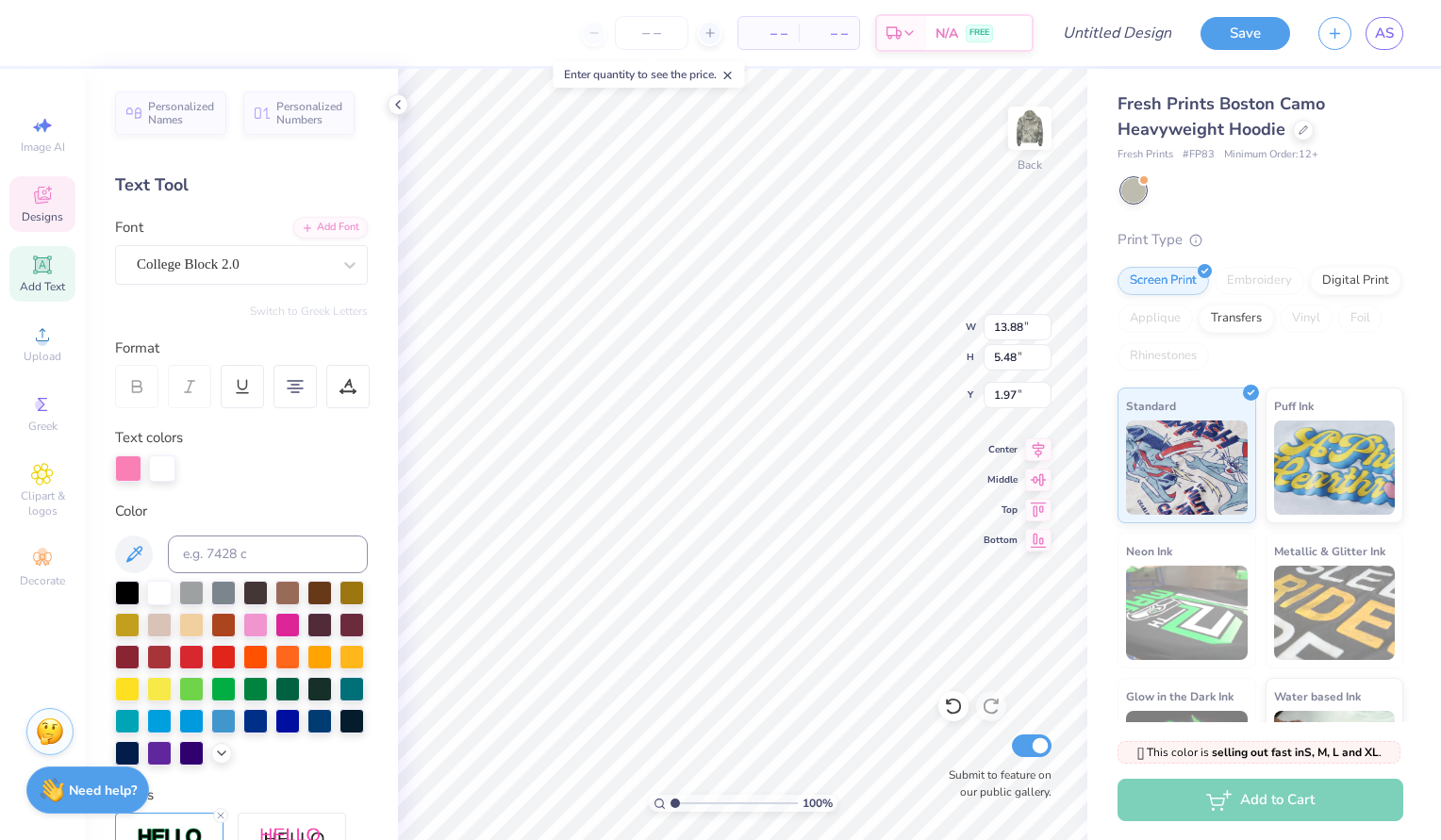 type on "2.52" 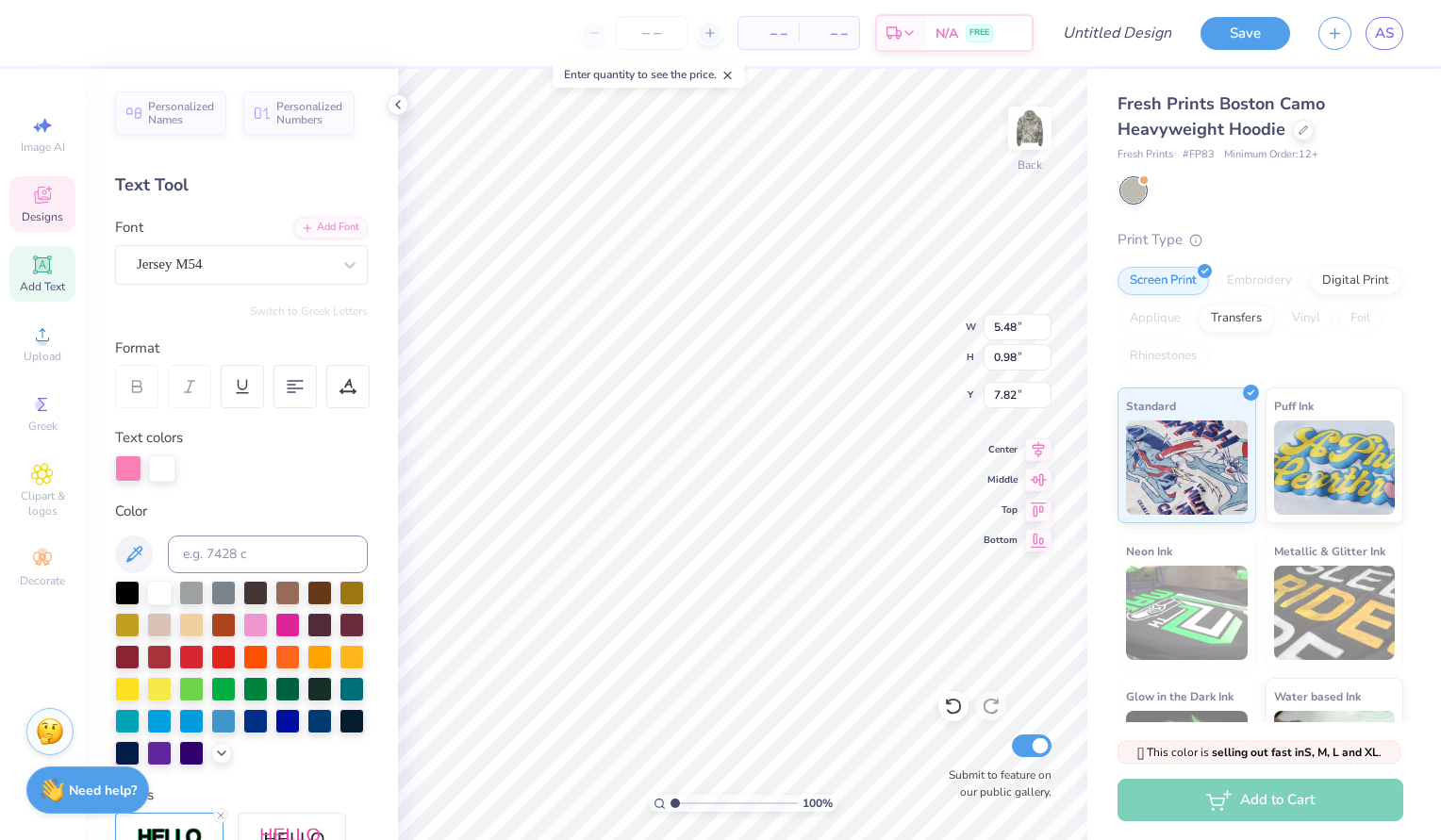 type on "8.40" 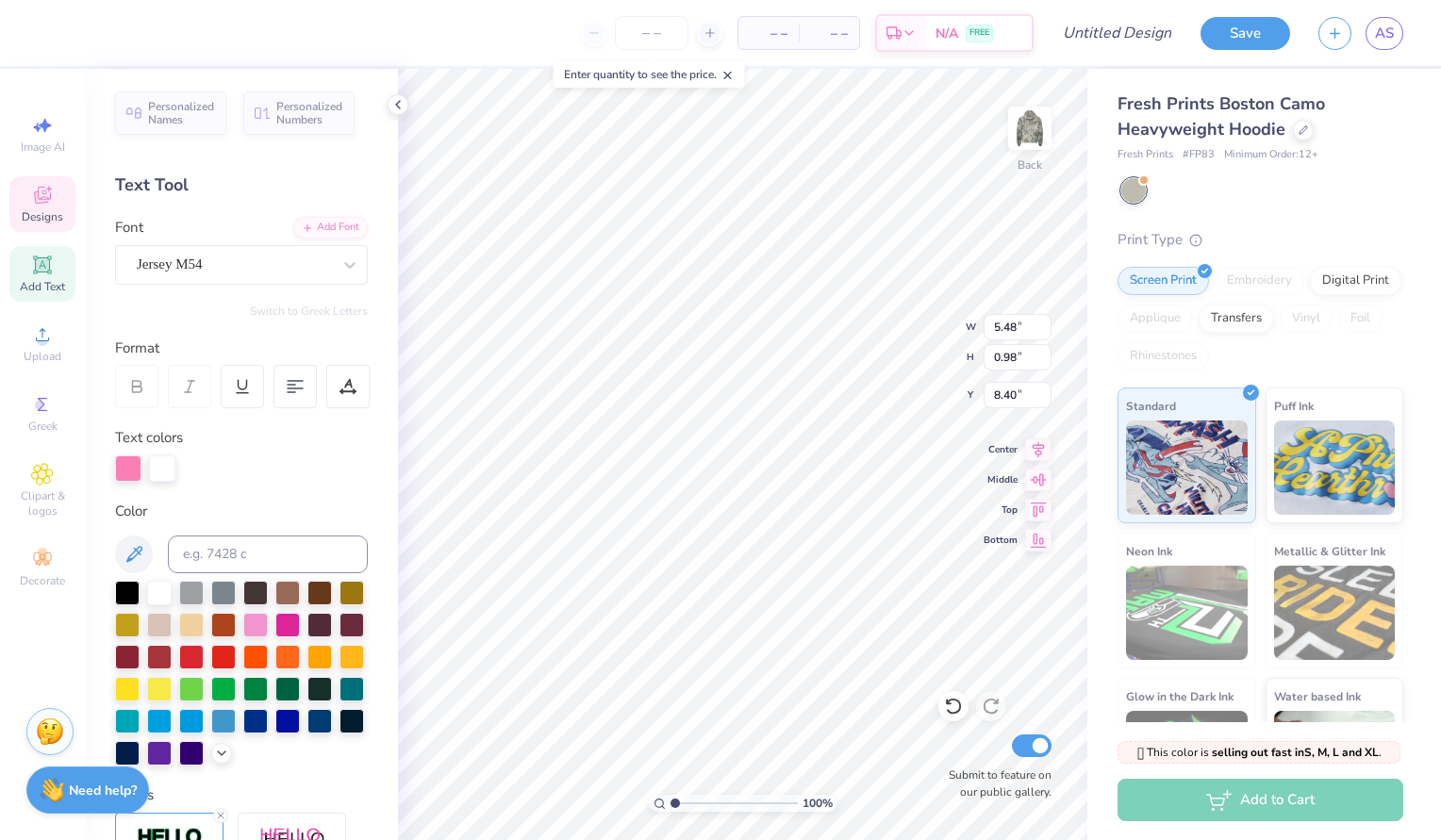 type on "1.54" 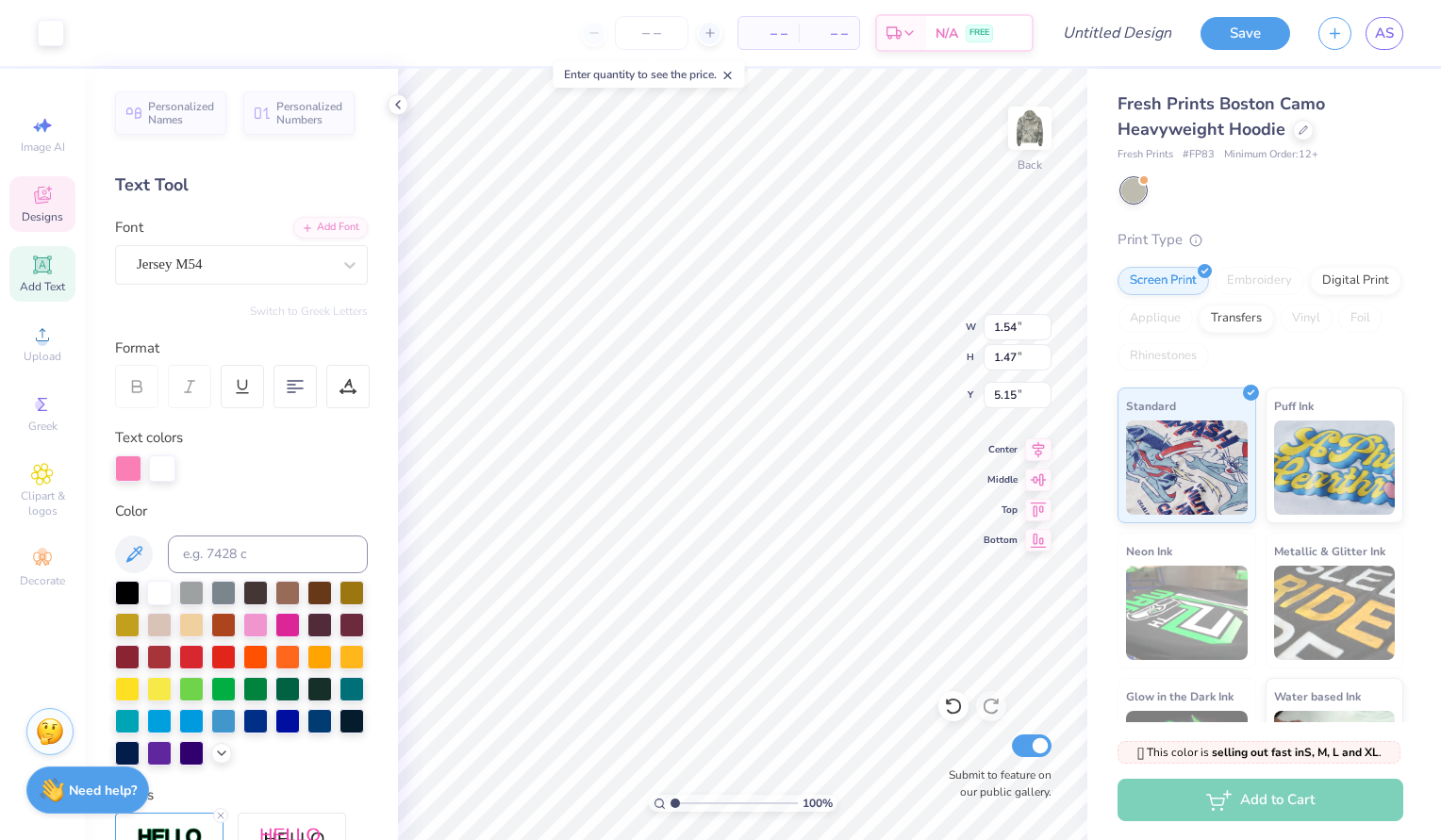 type on "5.64" 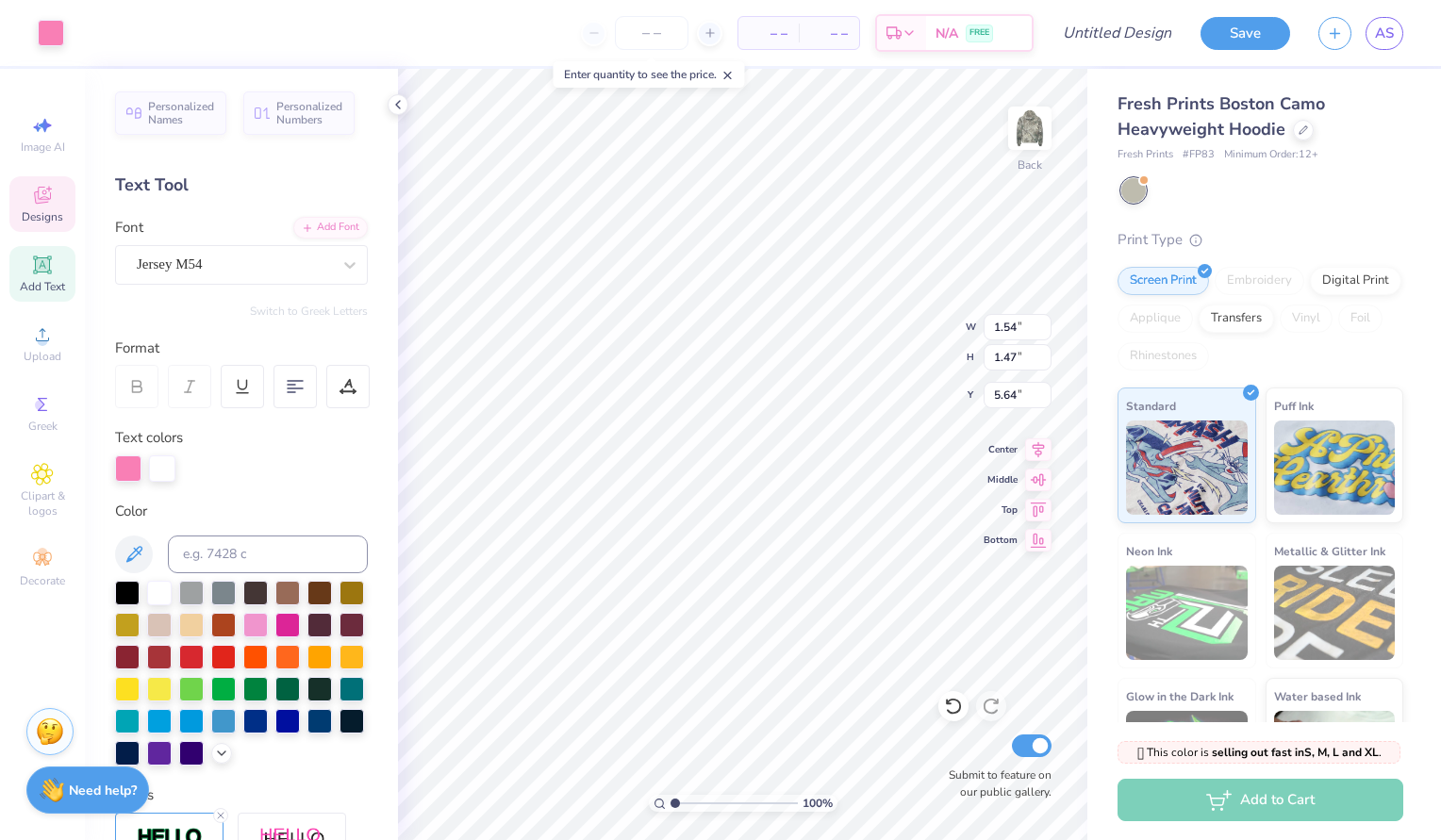 type on "1.33" 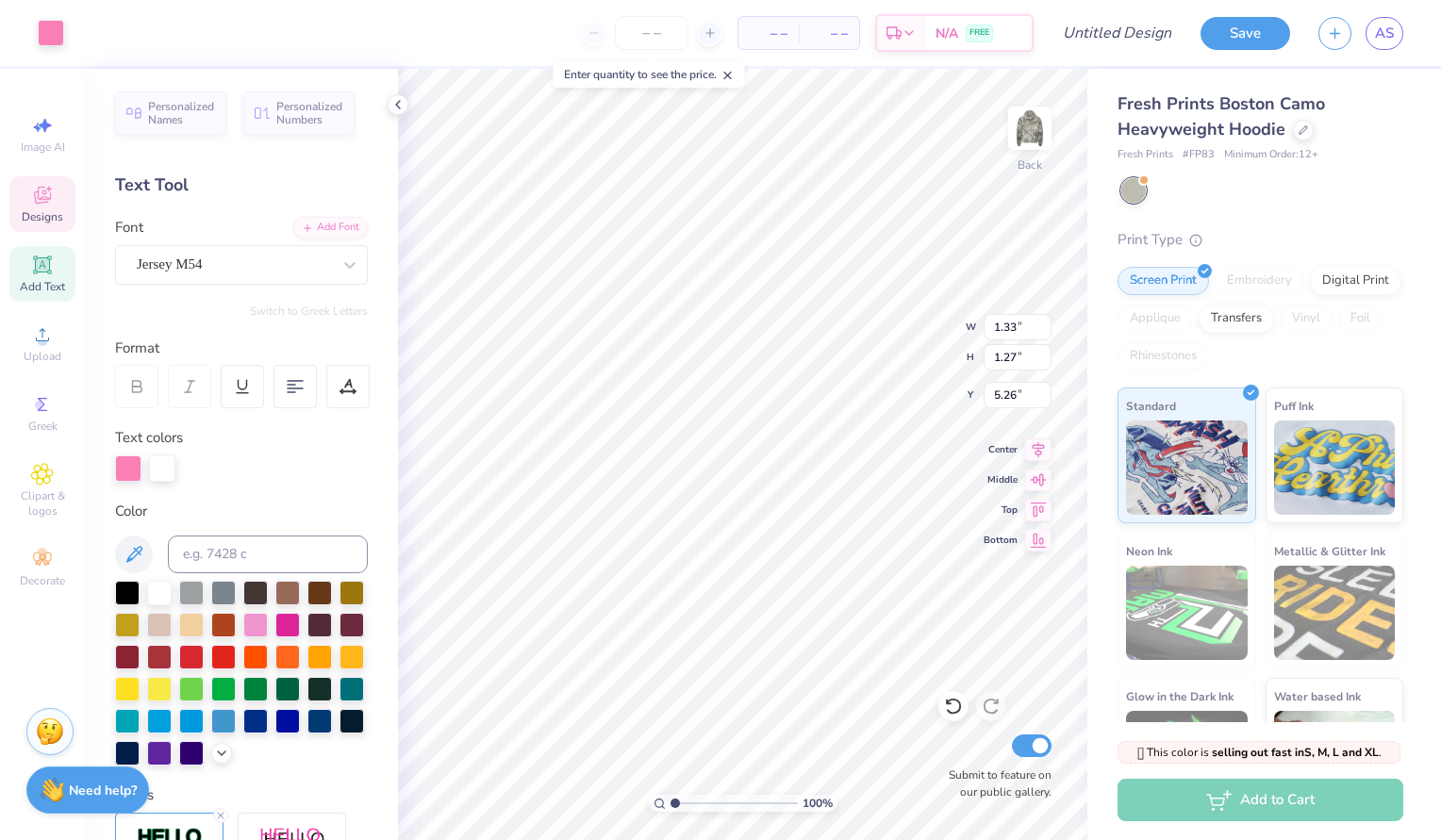 type on "5.74" 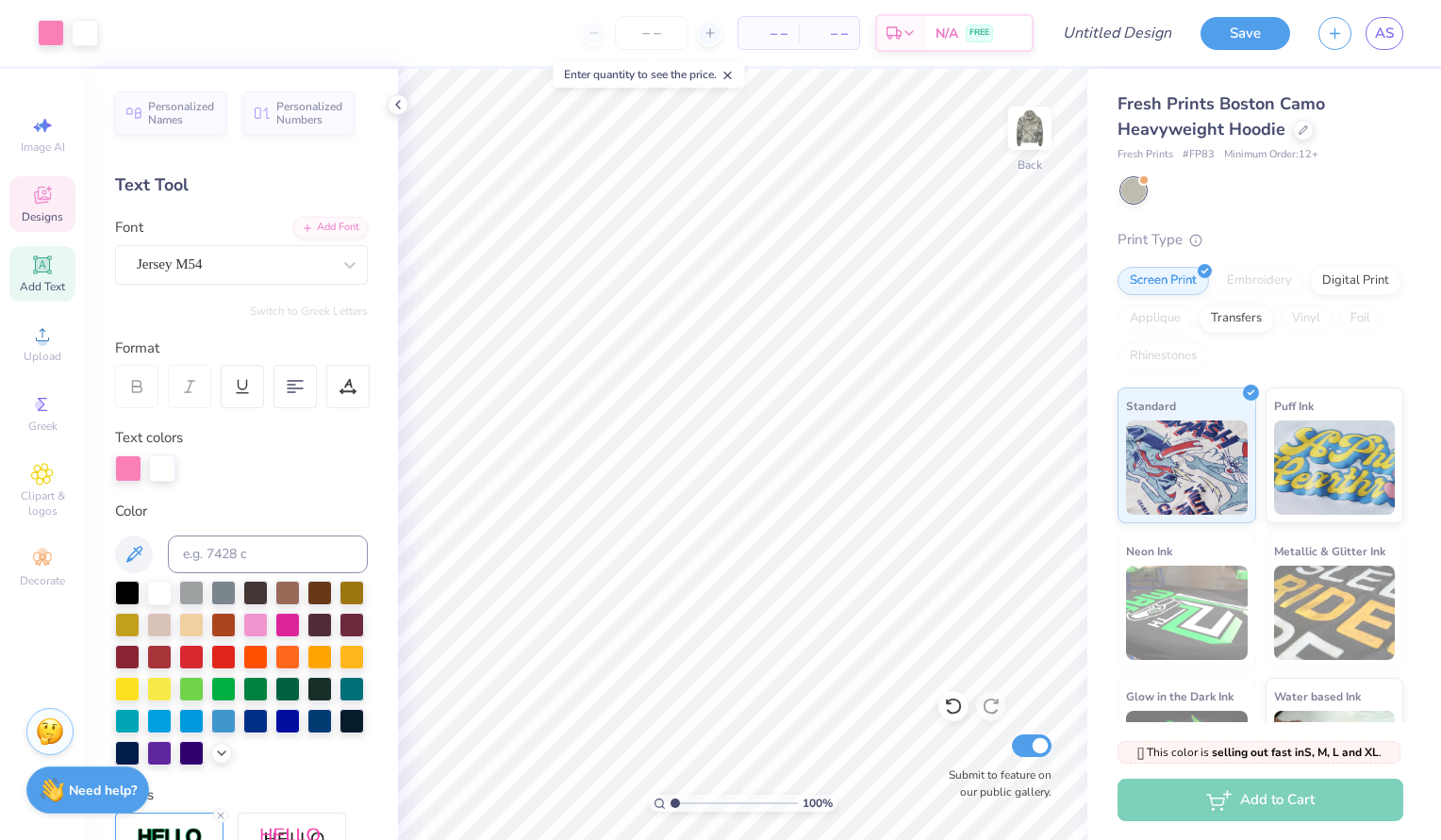 click on "Designs" at bounding box center [42, 204] 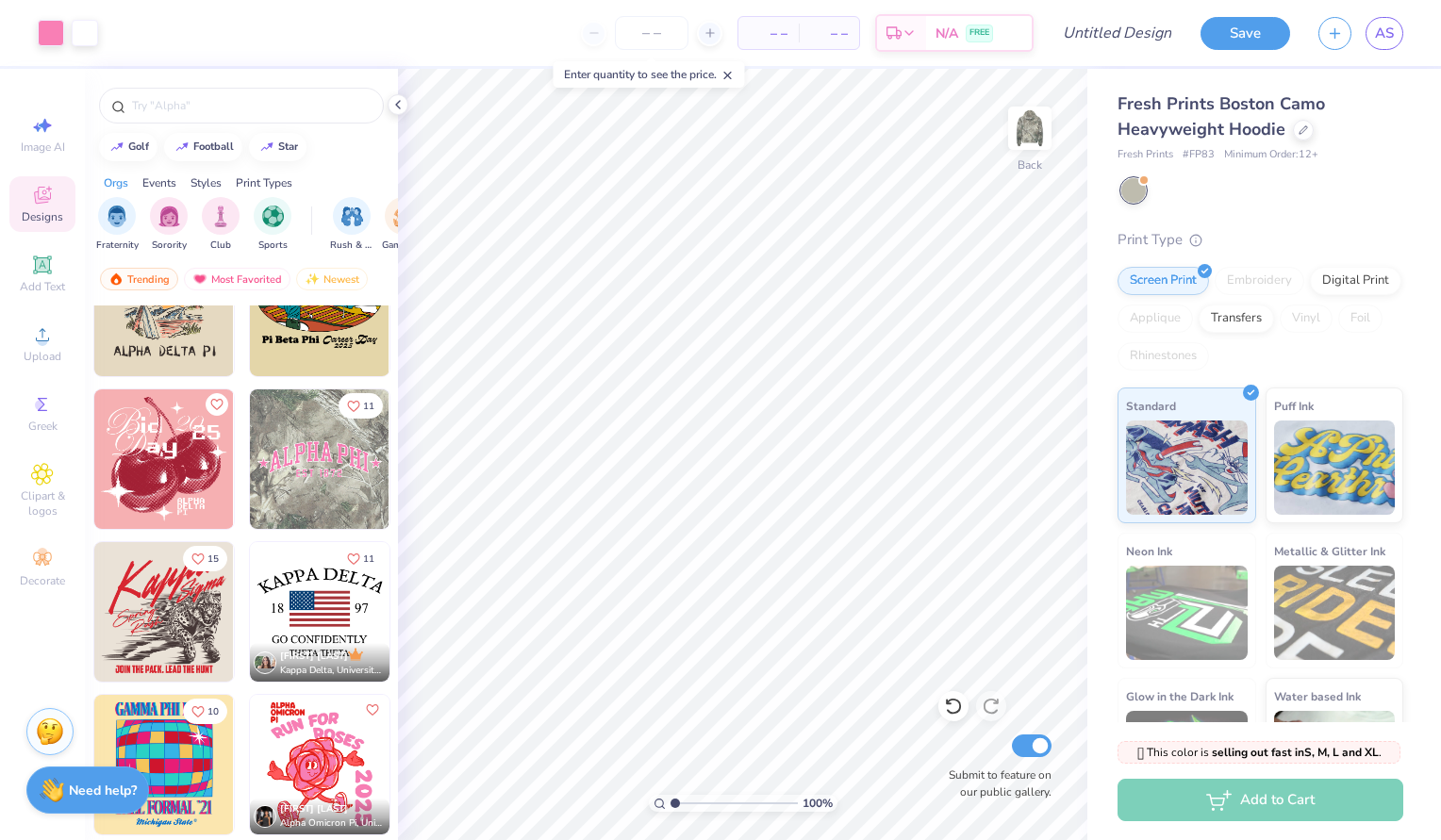 scroll, scrollTop: 8480, scrollLeft: 0, axis: vertical 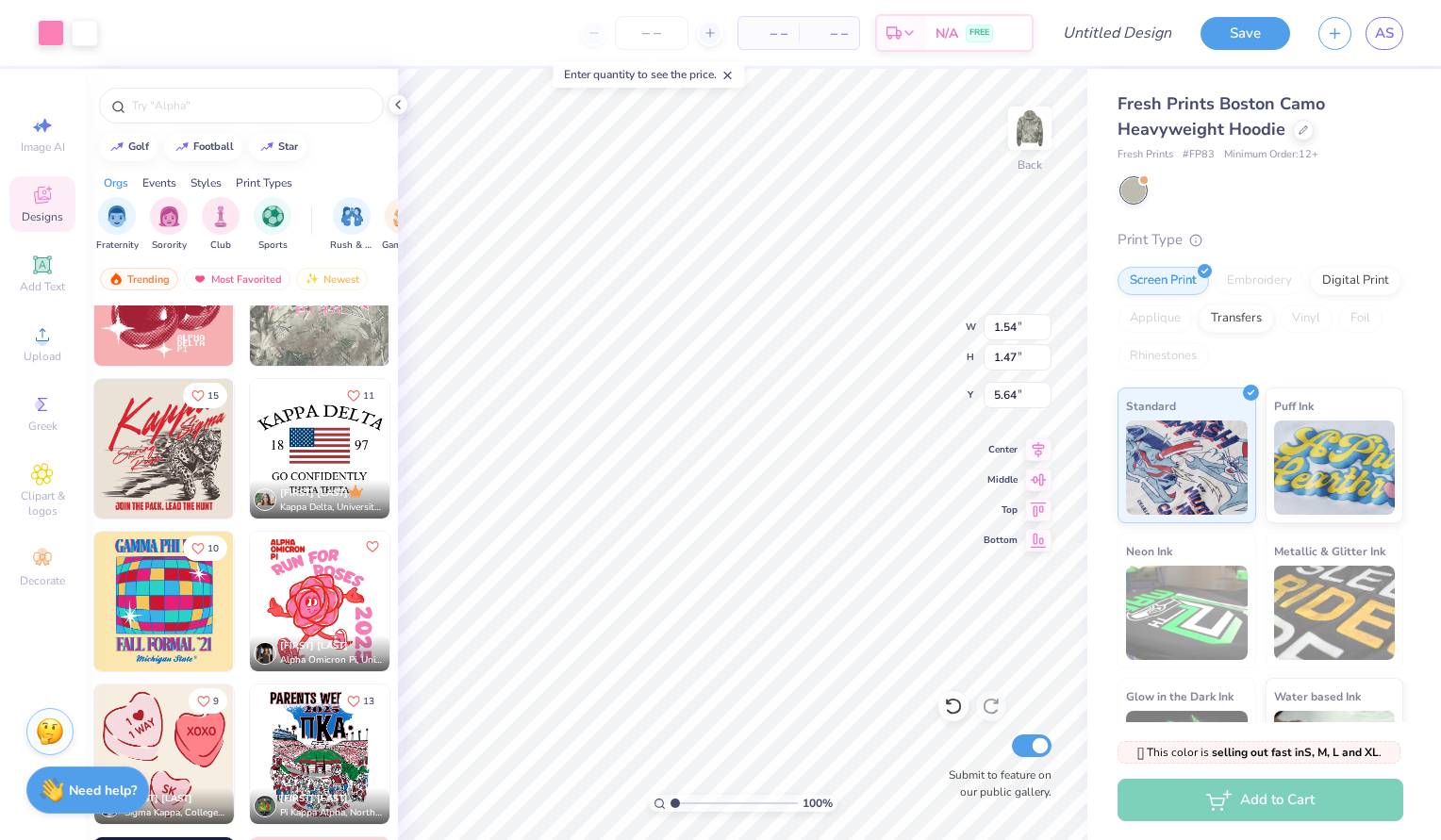 type on "6.02" 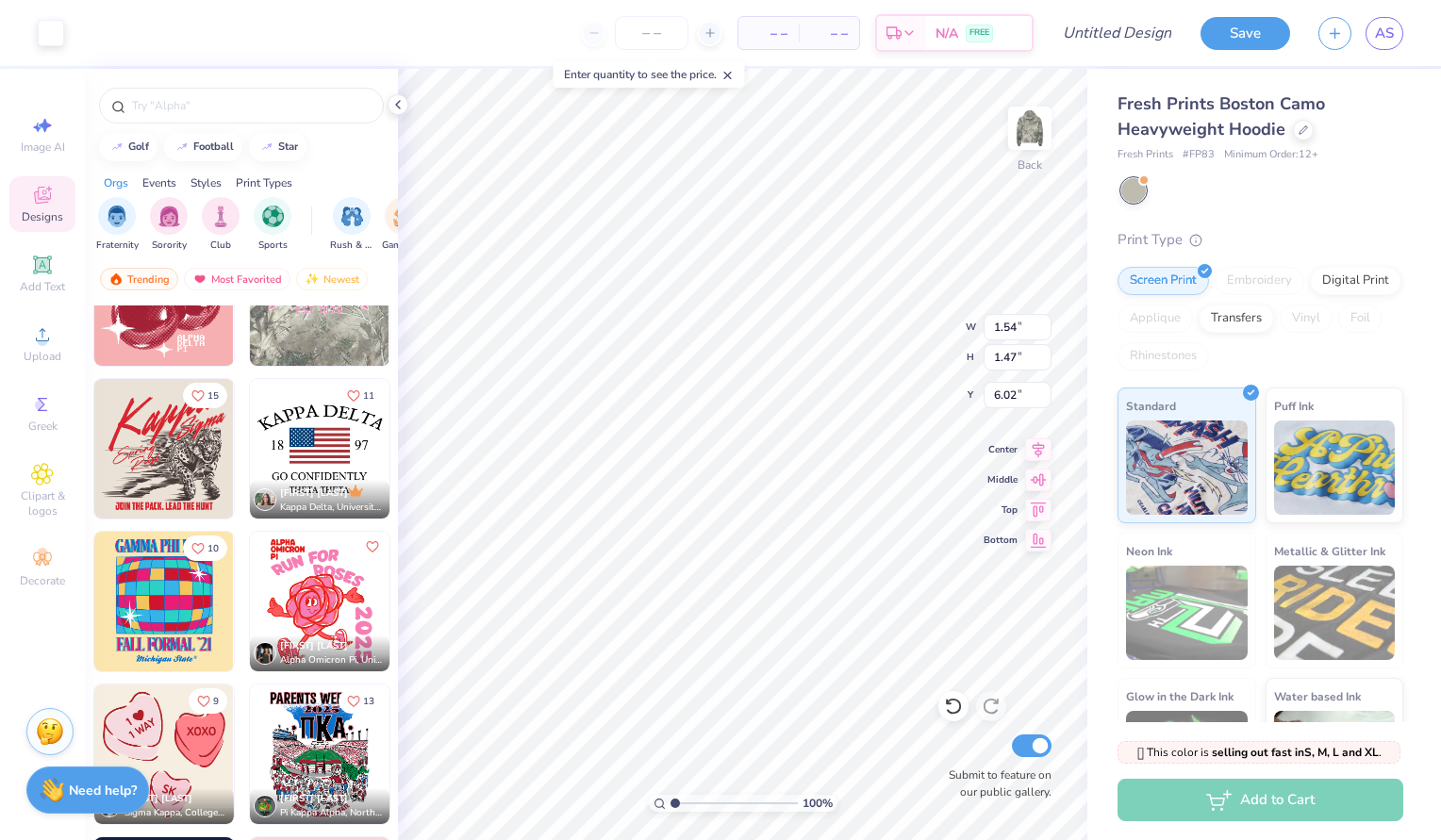 type on "1.33" 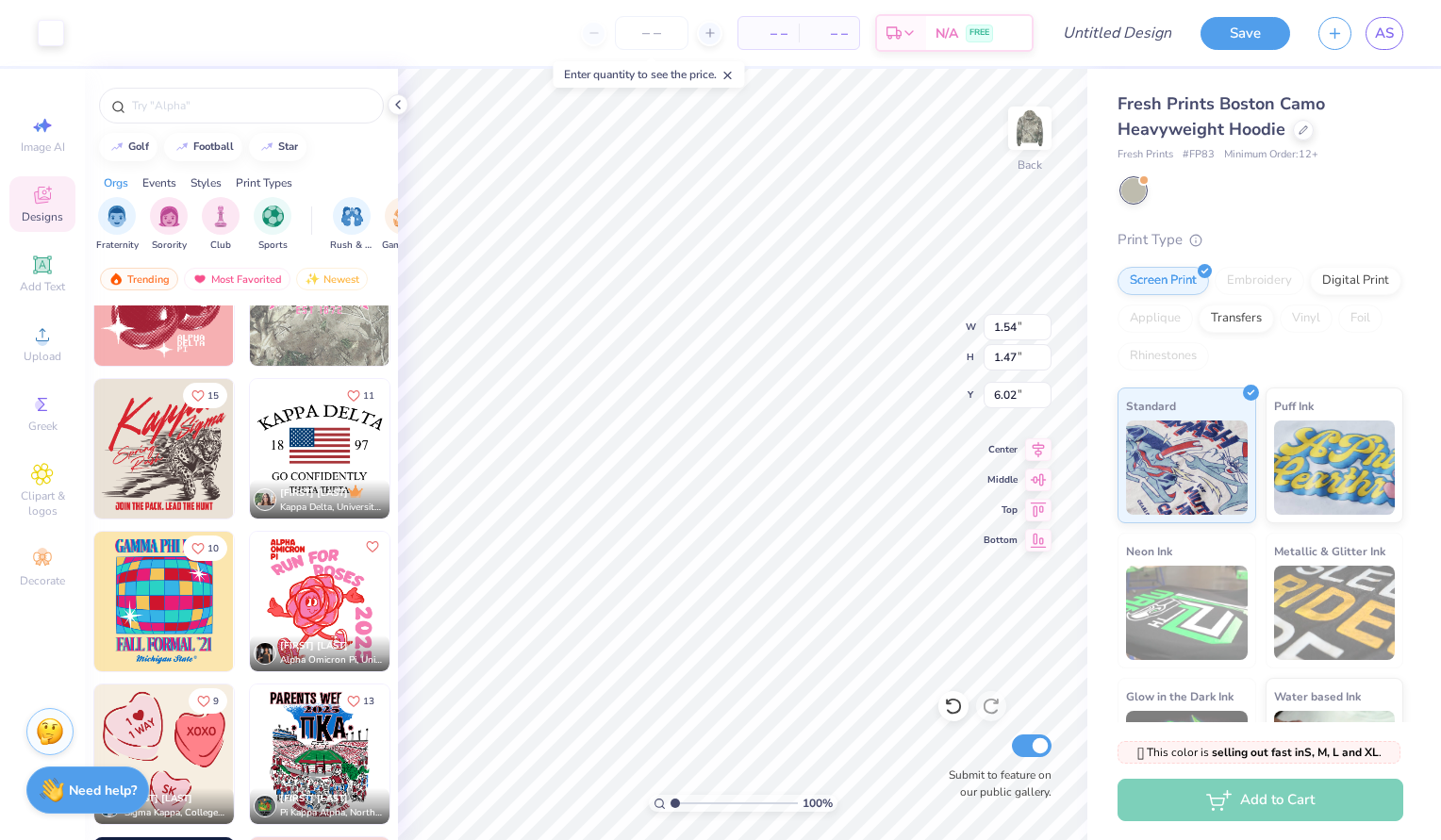 type on "1.27" 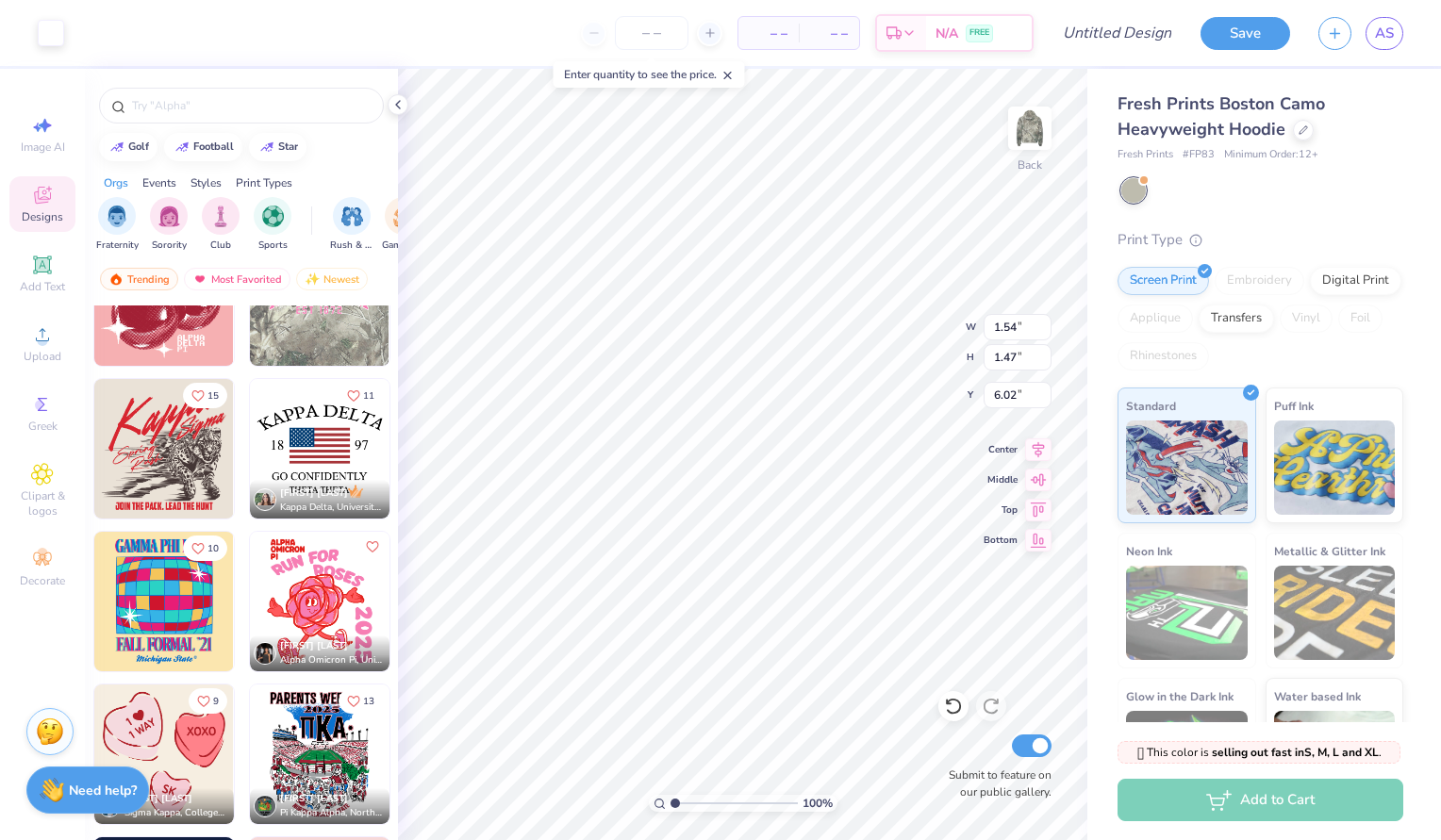 type on "6.13" 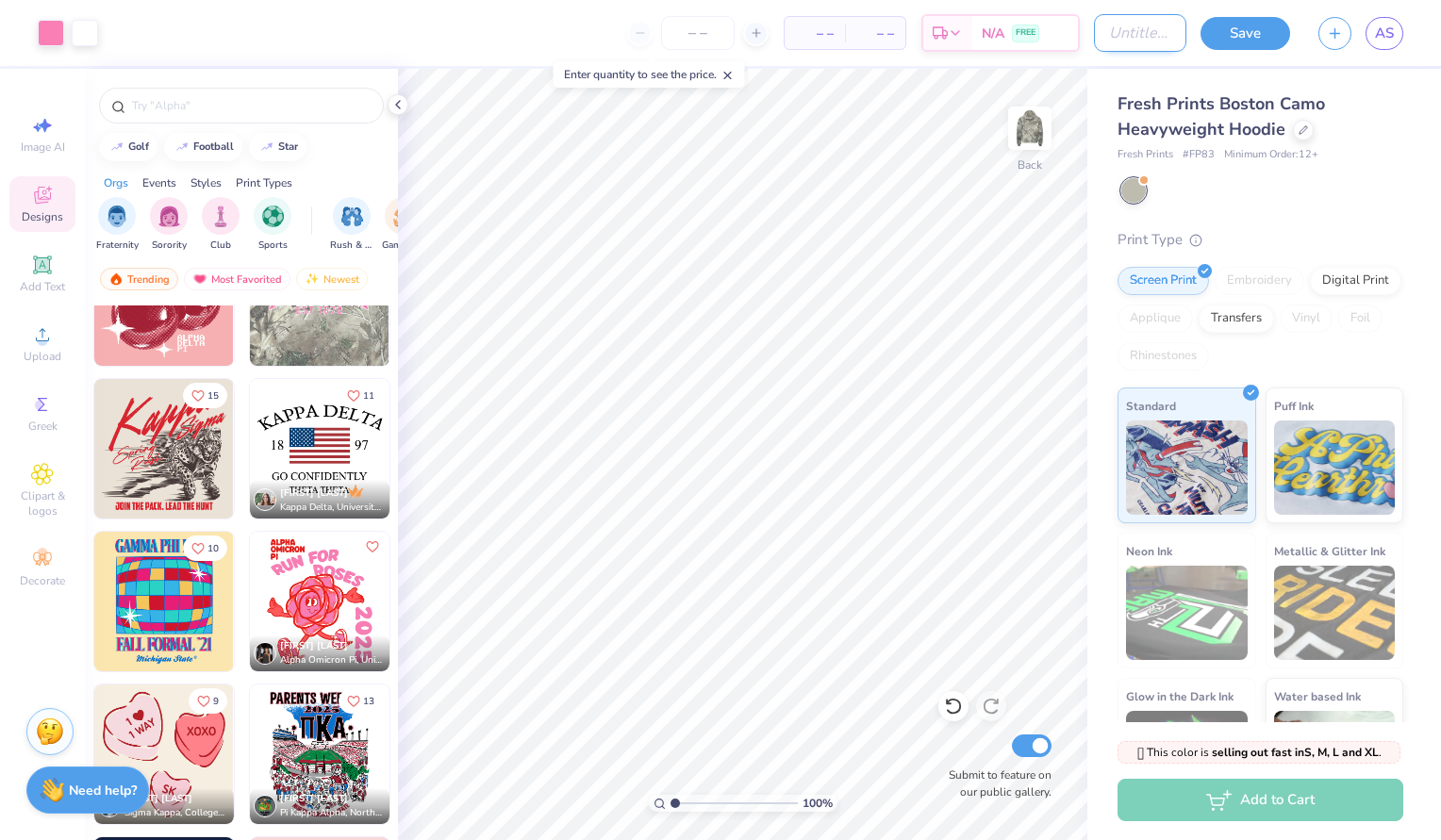 click on "Design Title" at bounding box center (1140, 33) 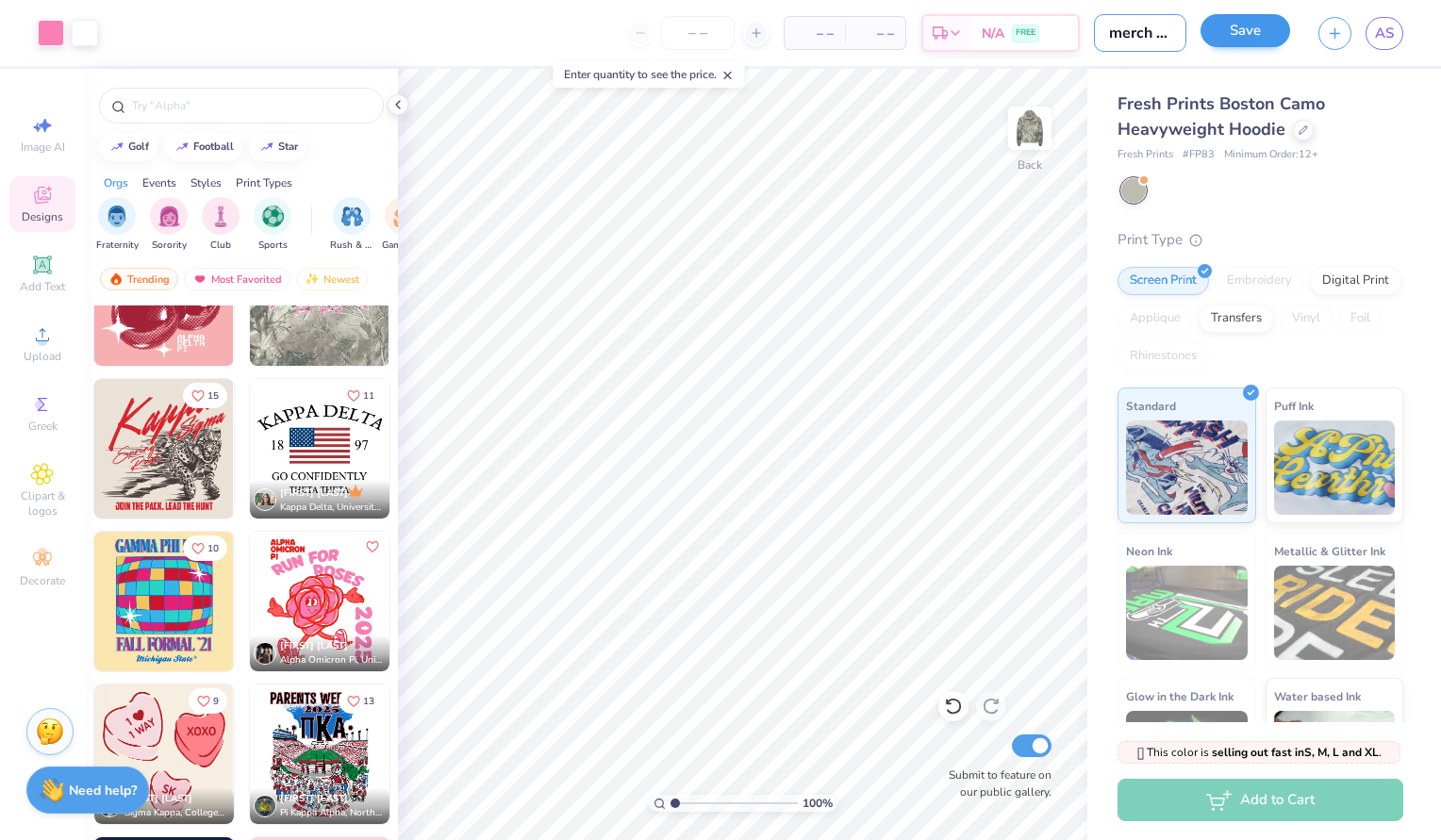 type on "merch design 2" 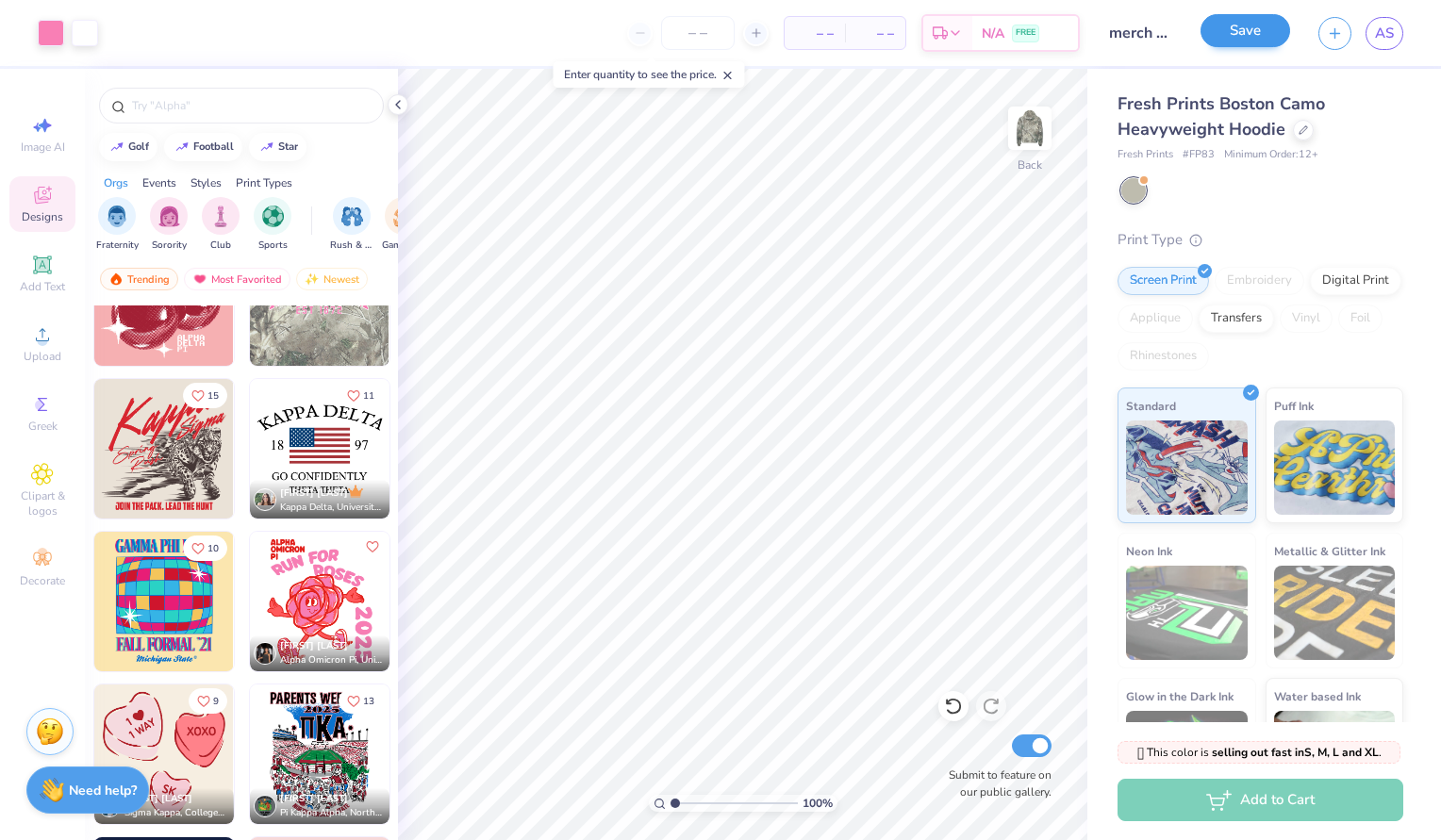 click on "Save" at bounding box center (1245, 30) 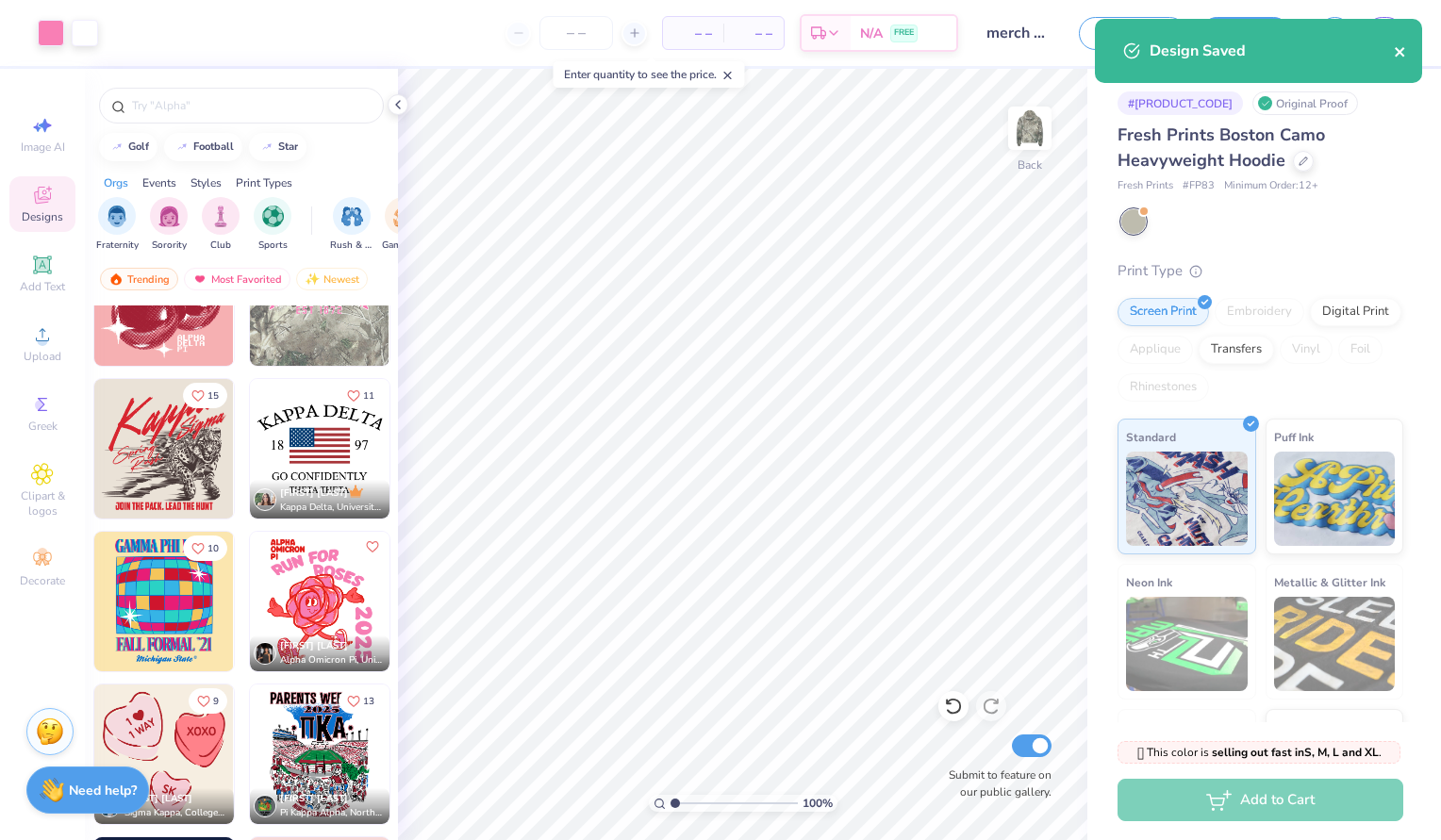 click at bounding box center (1400, 51) 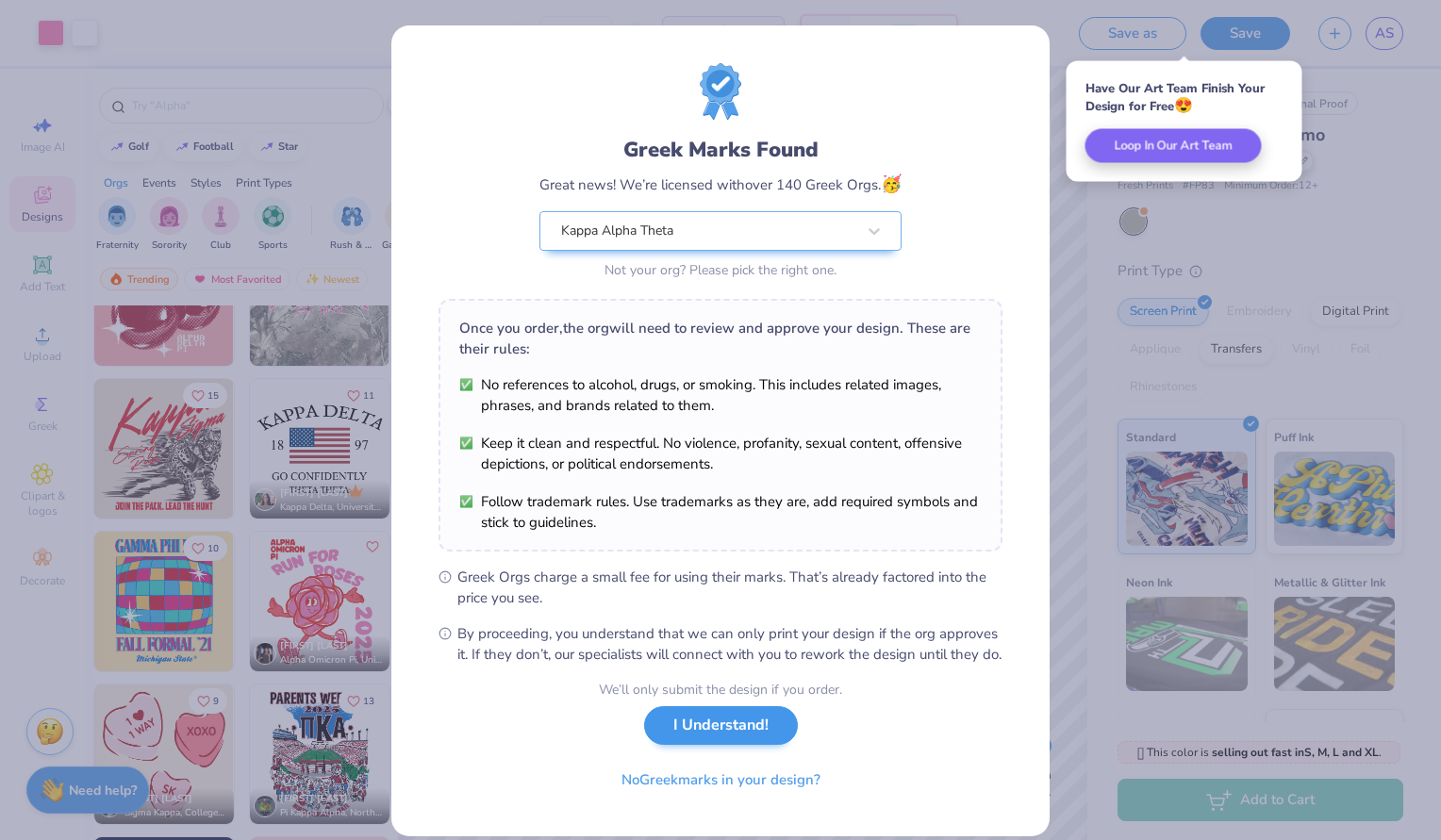 click on "I Understand!" at bounding box center (720, 725) 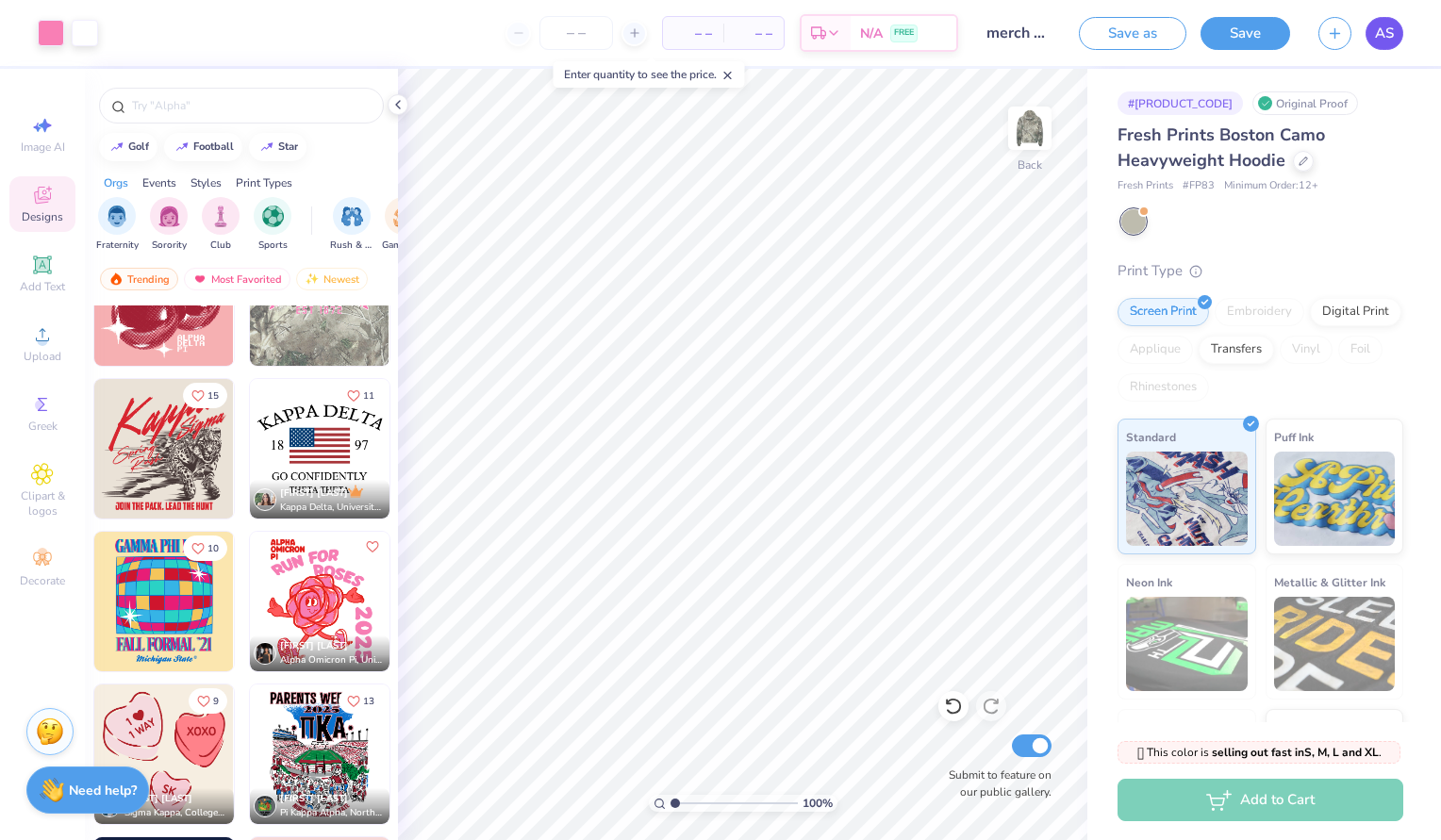 click on "AS" at bounding box center [1384, 33] 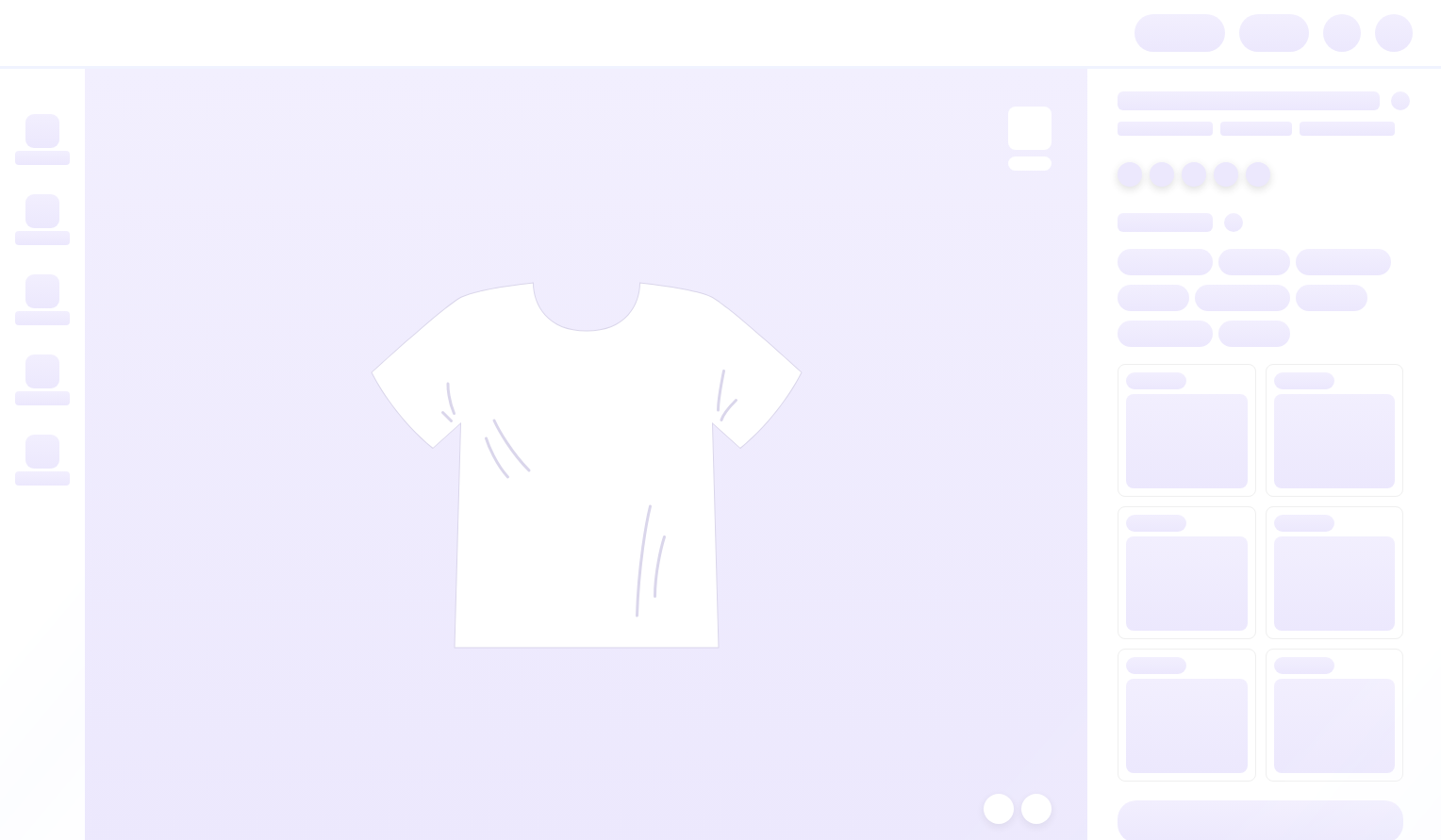 scroll, scrollTop: 0, scrollLeft: 0, axis: both 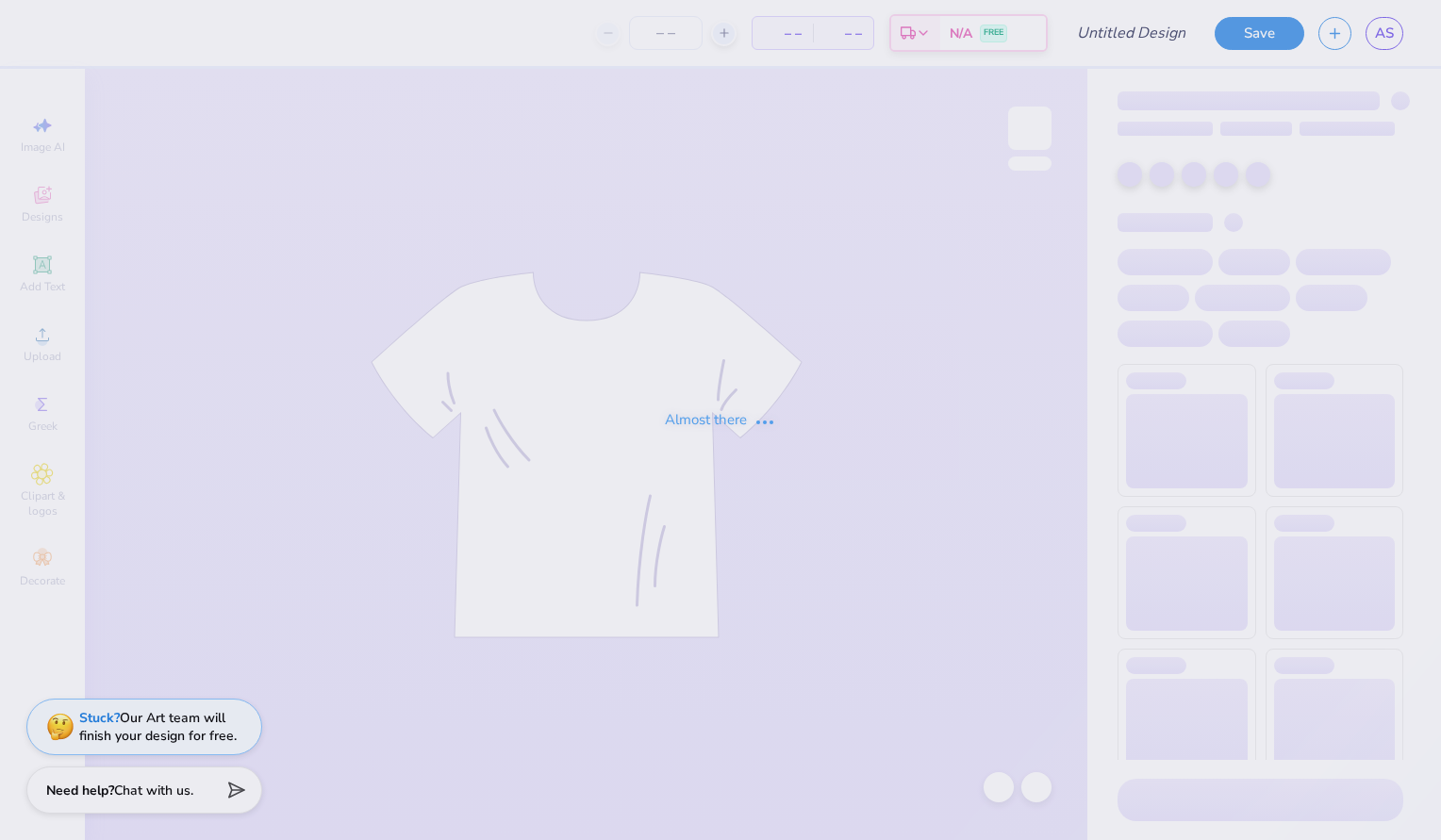 type on "merch design 2" 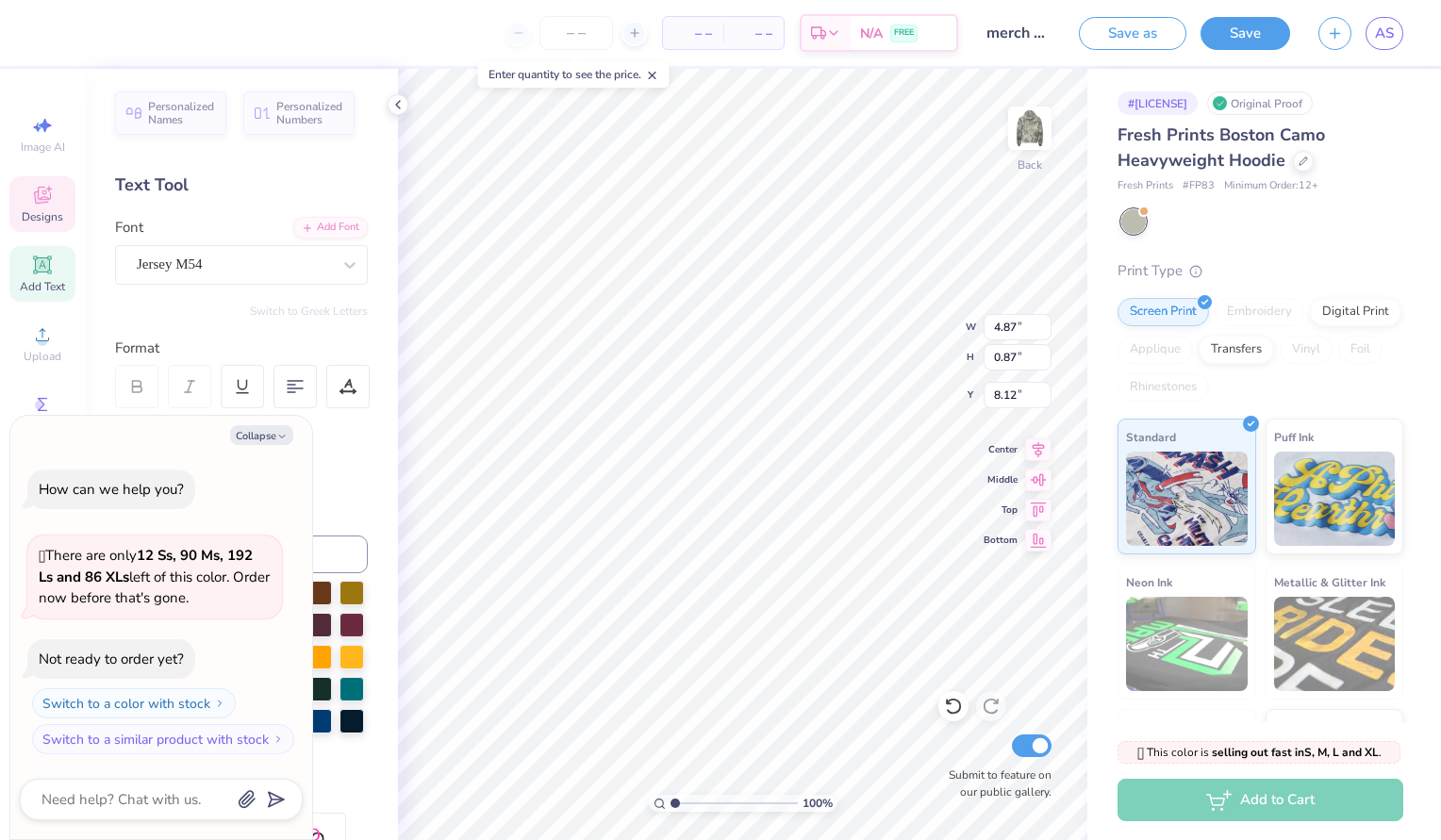 type on "x" 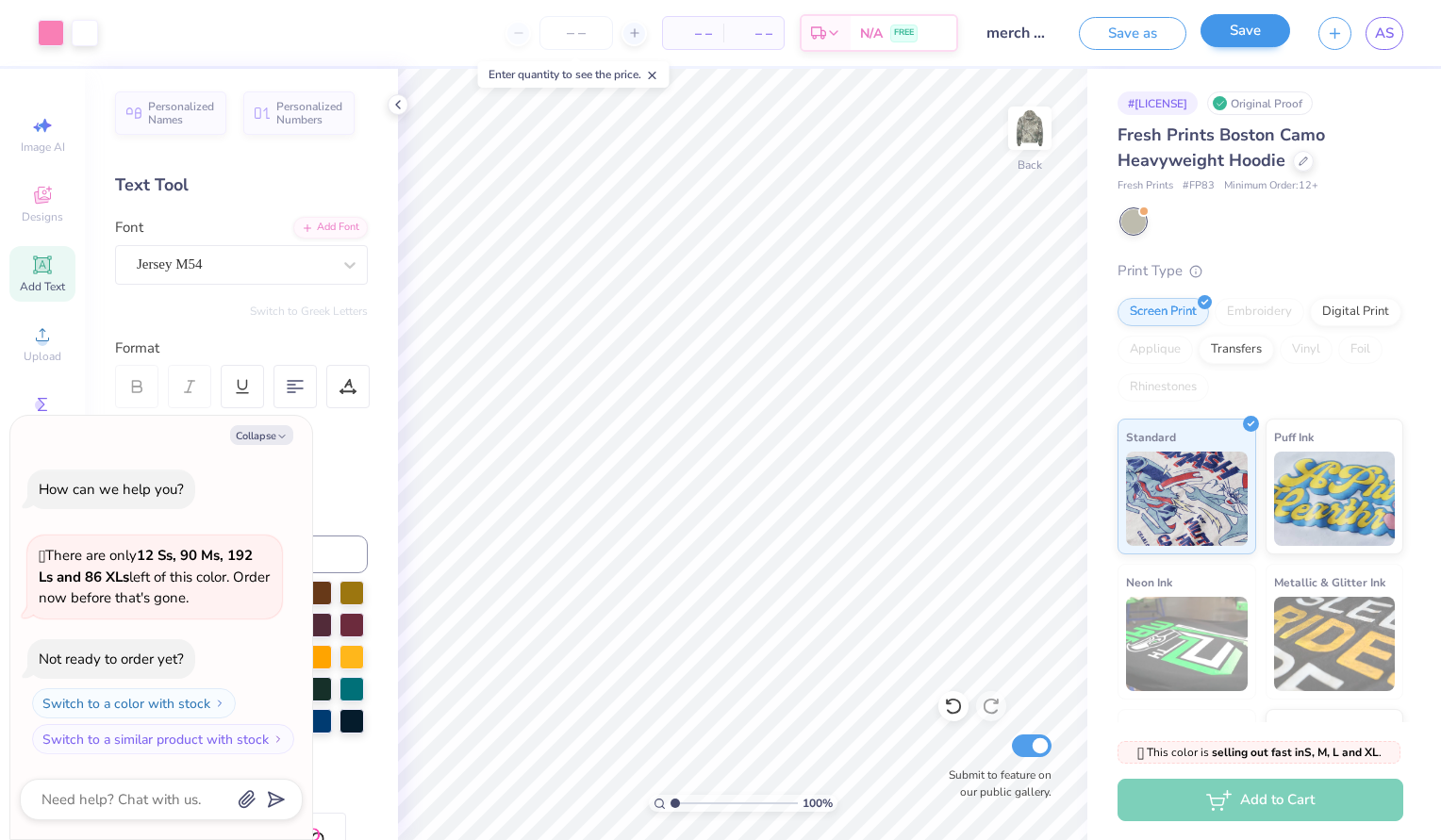 click on "Save" at bounding box center [1245, 30] 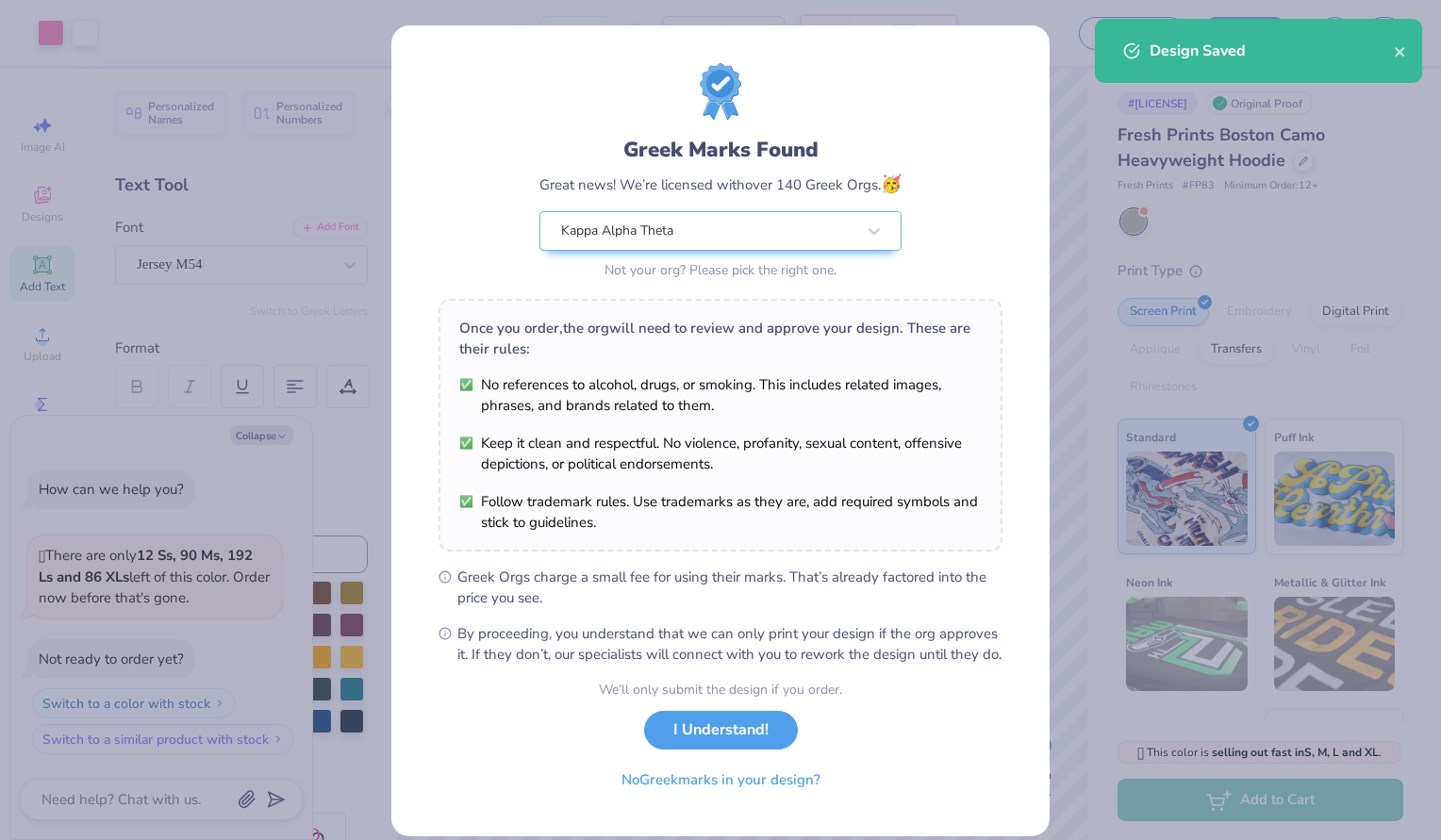 scroll, scrollTop: 0, scrollLeft: 0, axis: both 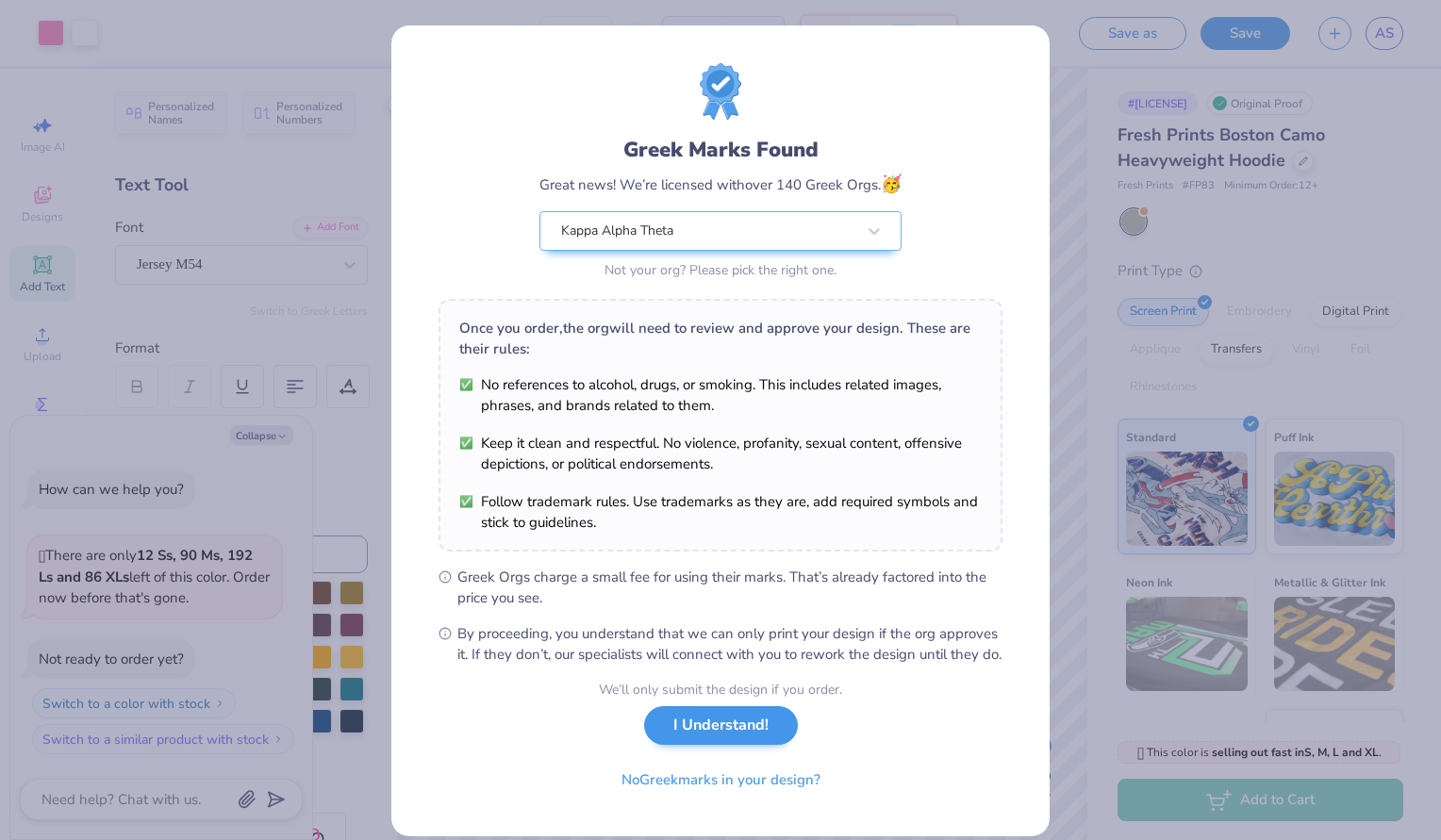 click on "I Understand!" at bounding box center (720, 725) 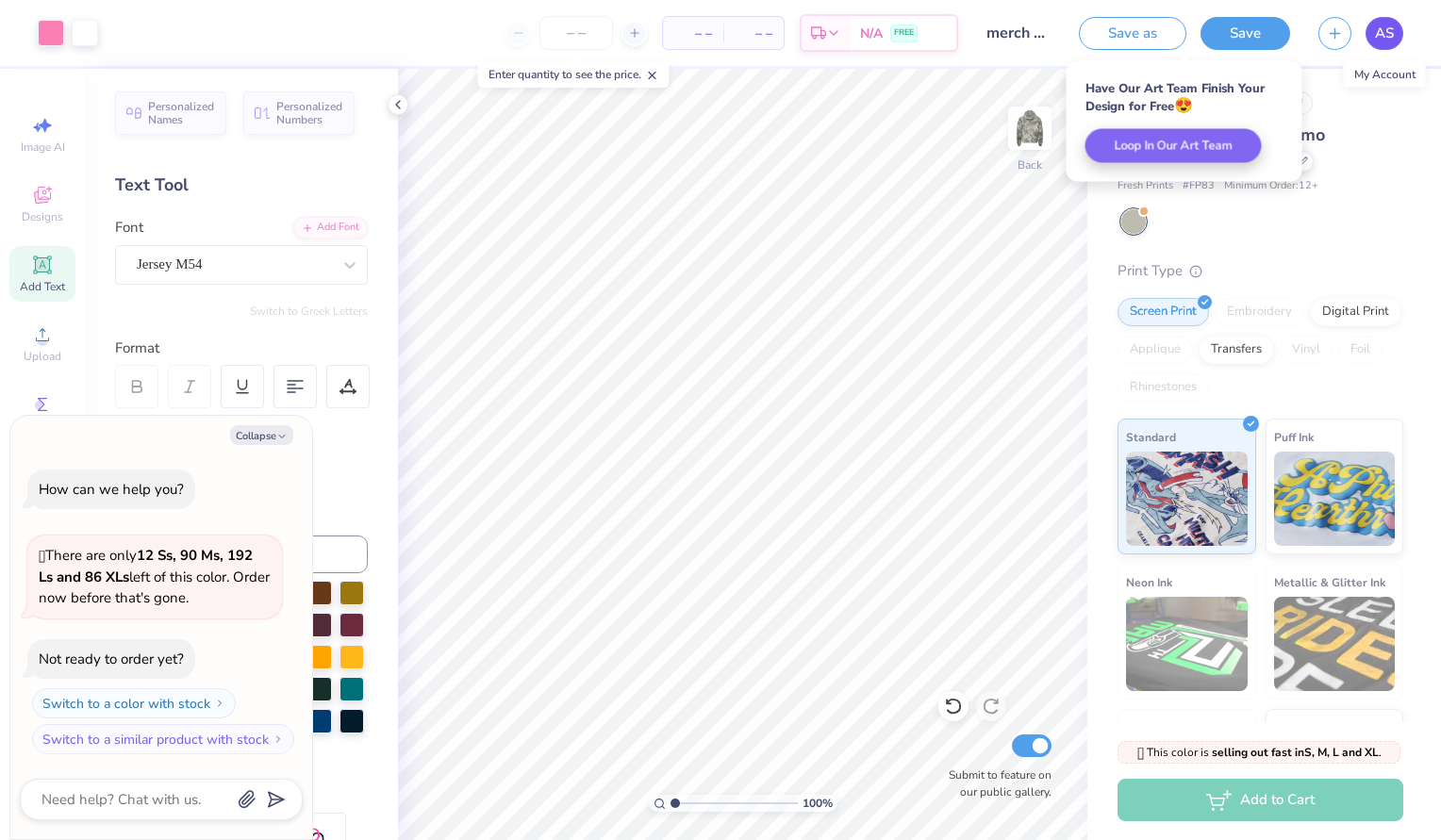 click on "AS" at bounding box center (1384, 33) 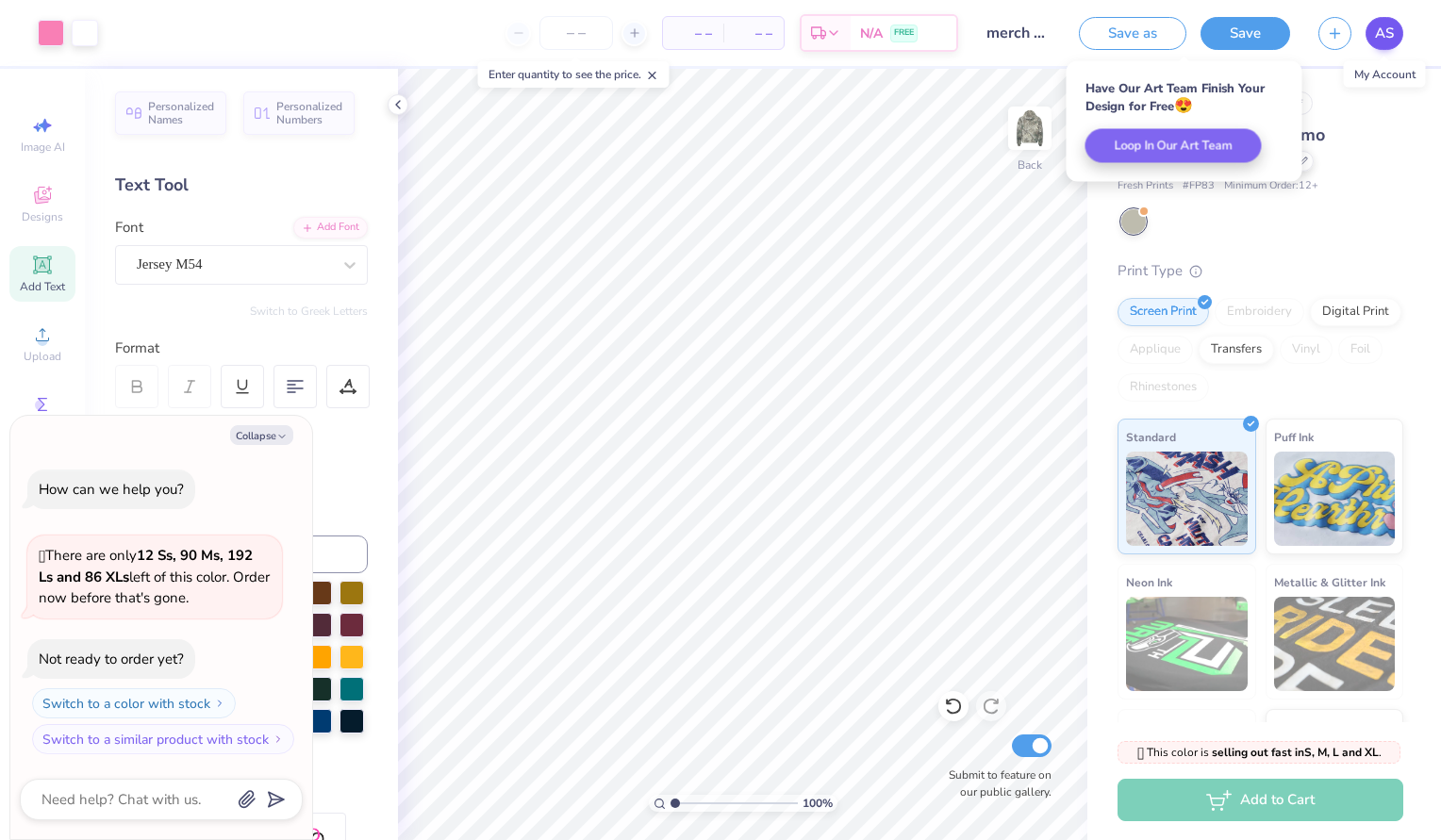 type on "x" 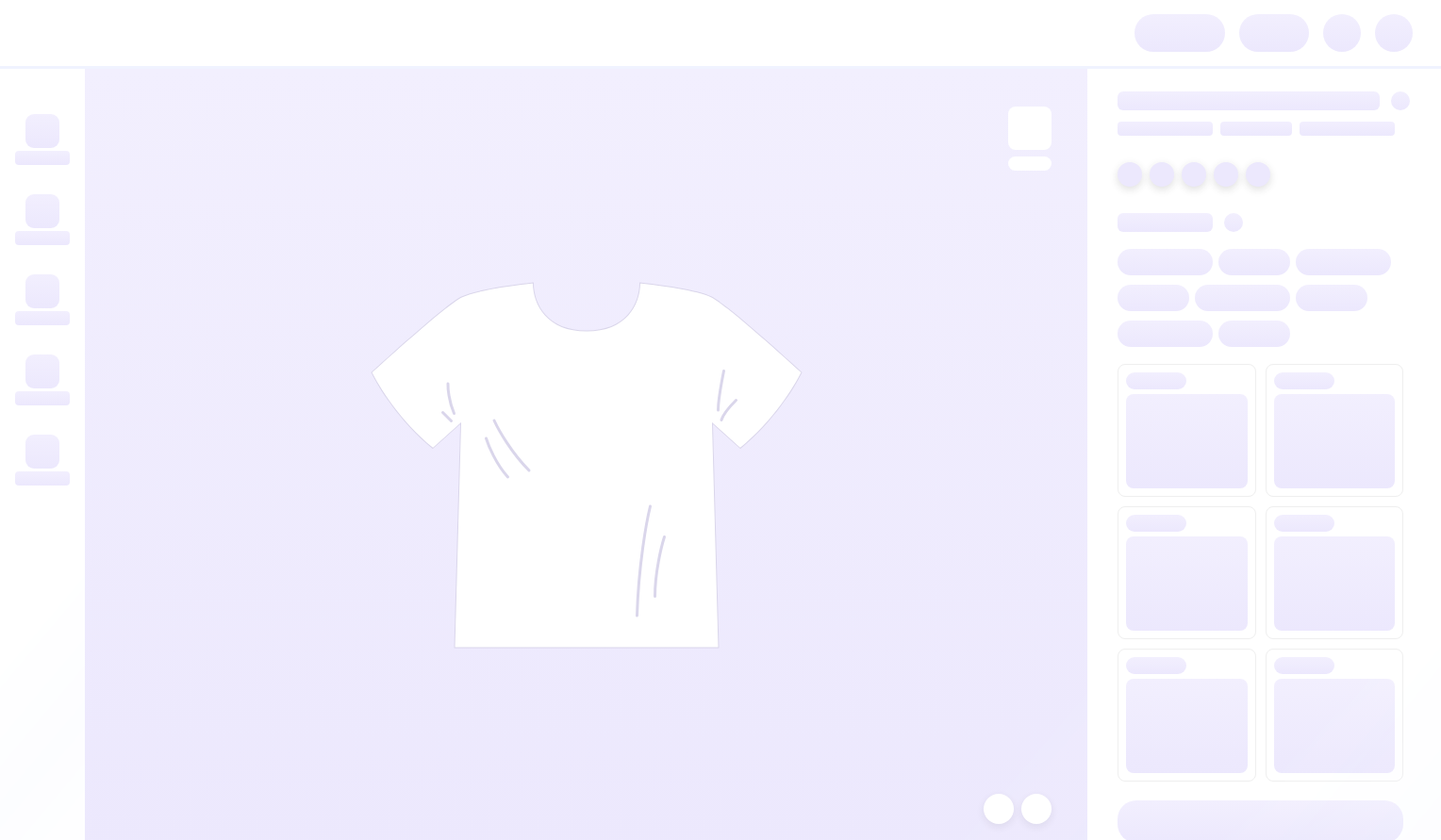 scroll, scrollTop: 0, scrollLeft: 0, axis: both 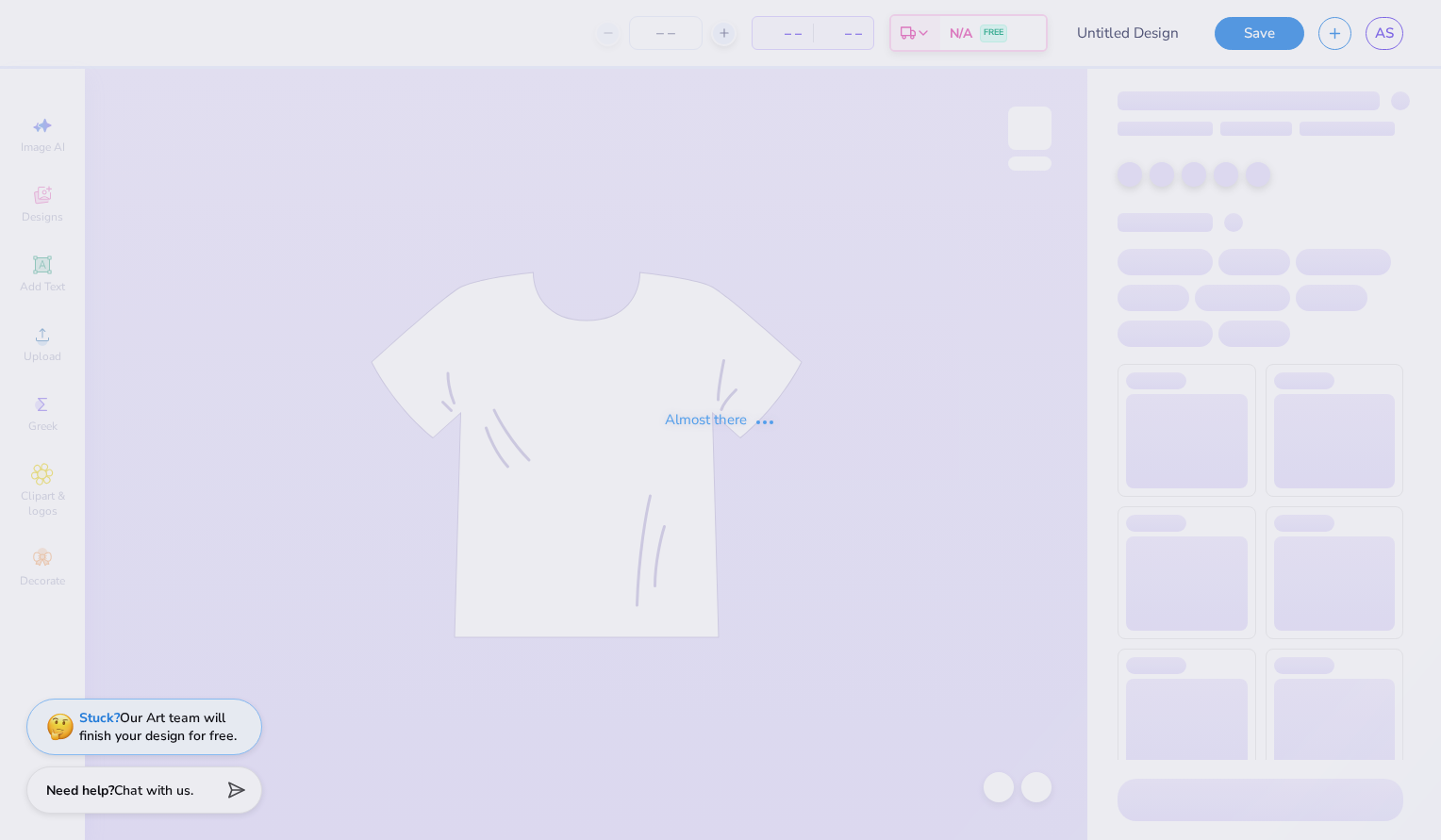type on "merch idea 1" 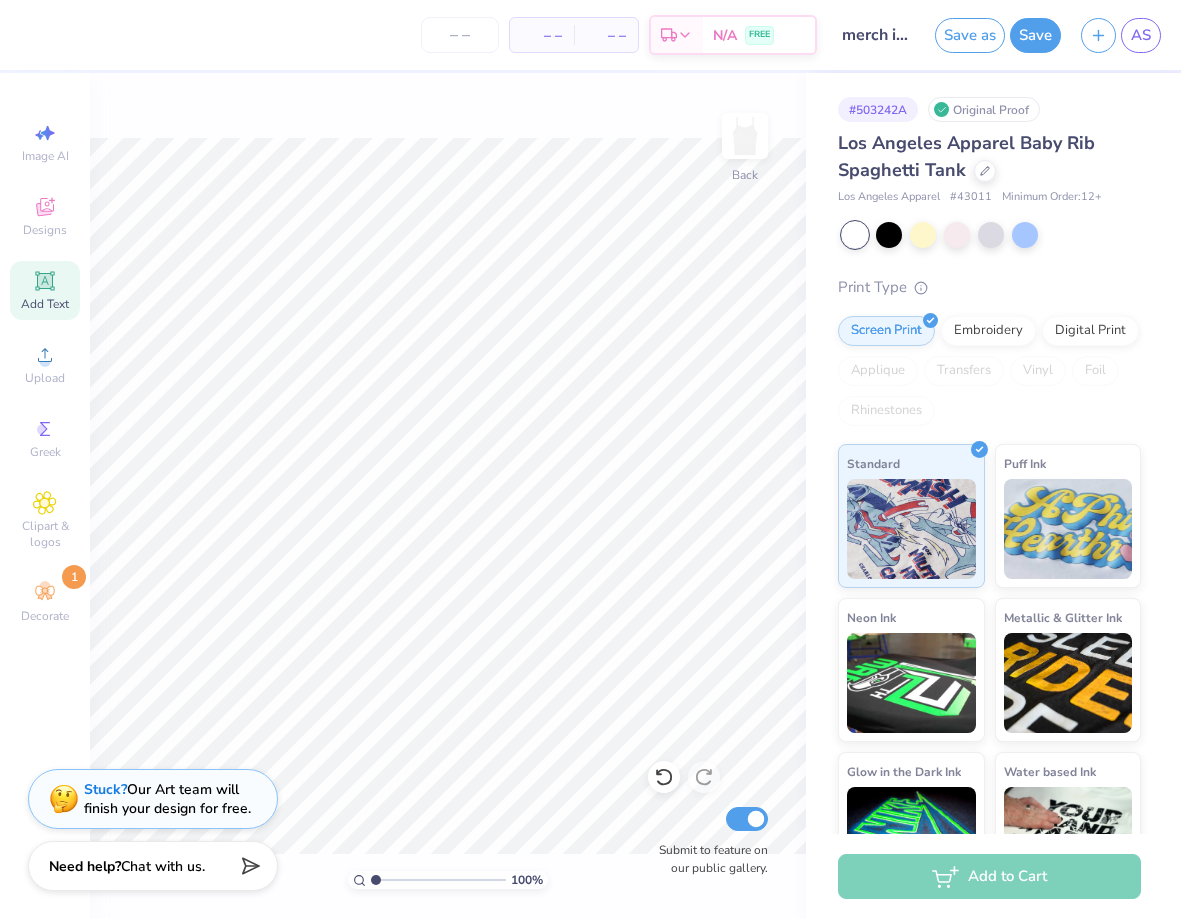click 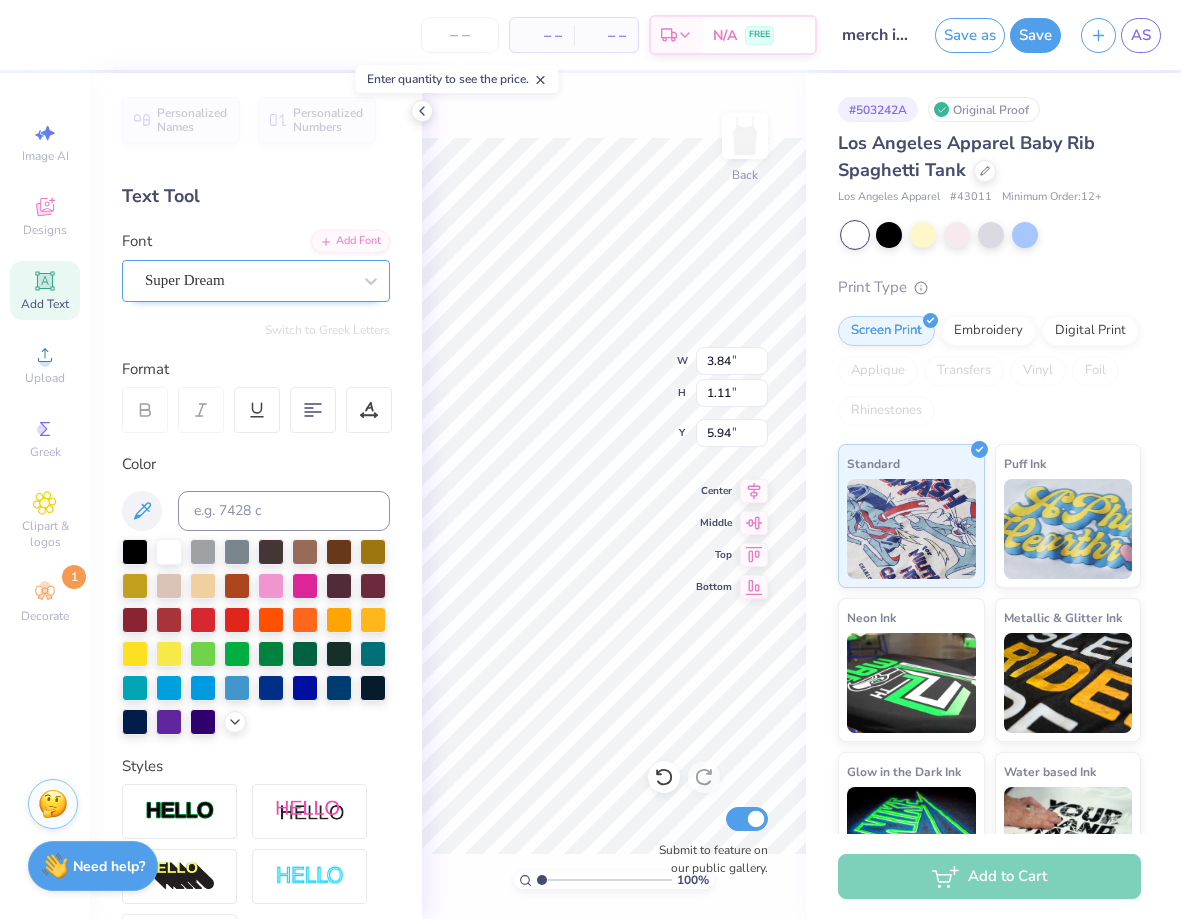 click on "Super Dream" at bounding box center [185, 280] 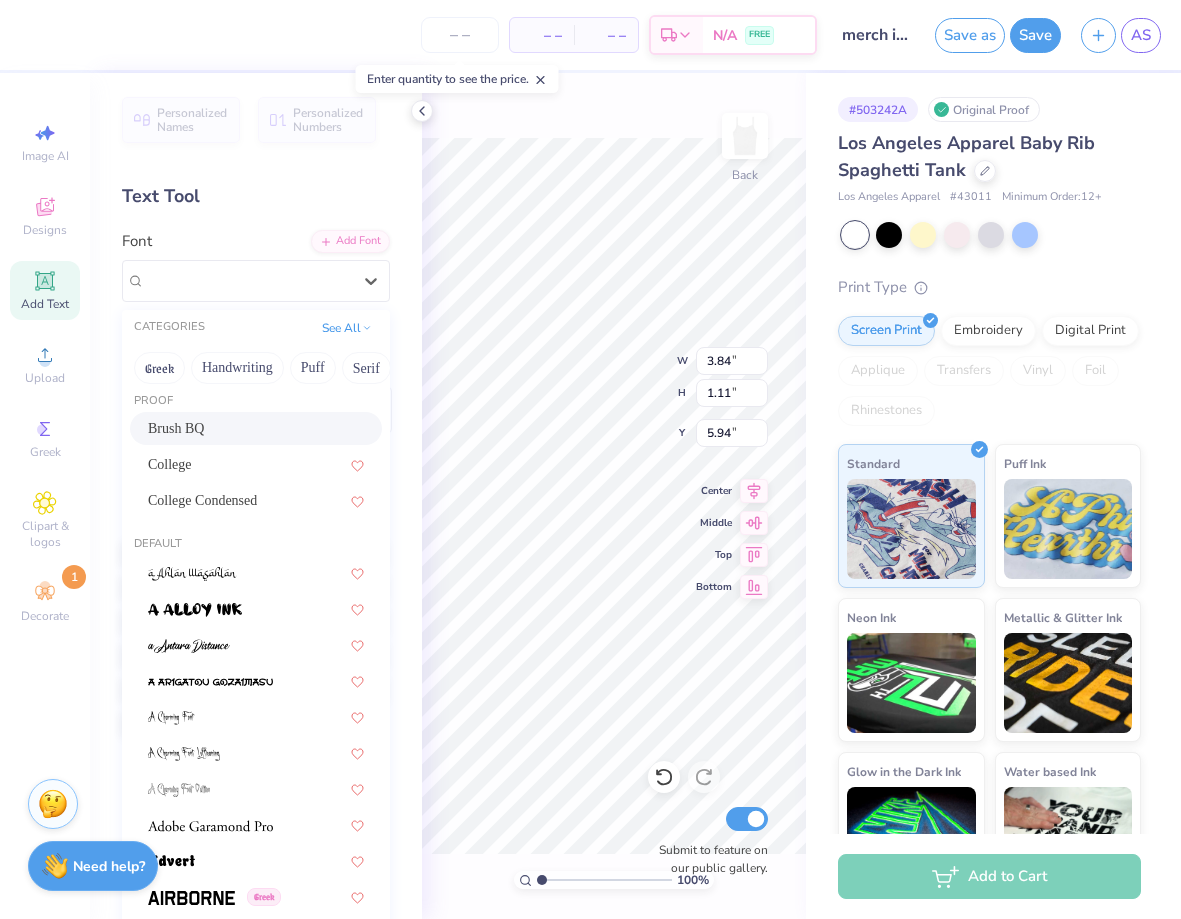 scroll, scrollTop: 19, scrollLeft: 0, axis: vertical 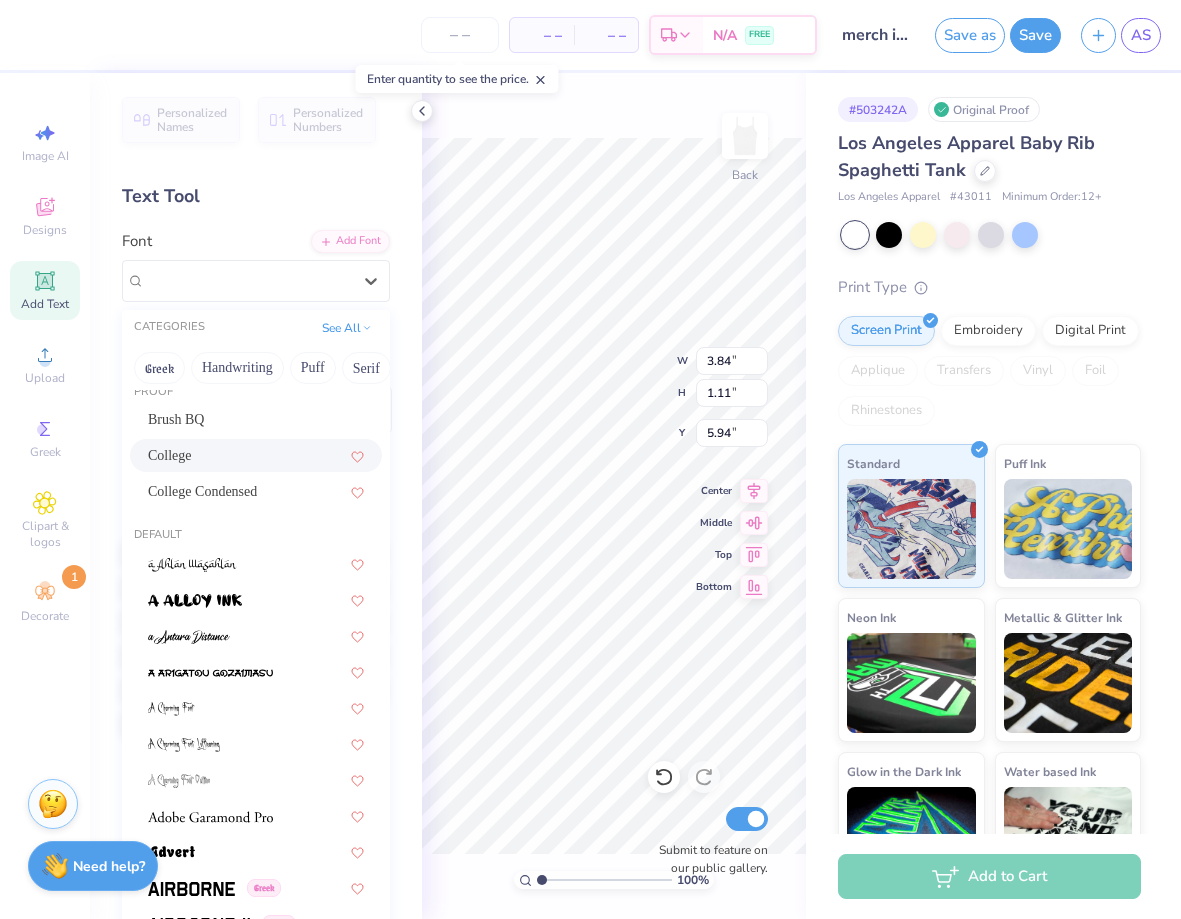 click on "College" at bounding box center [170, 455] 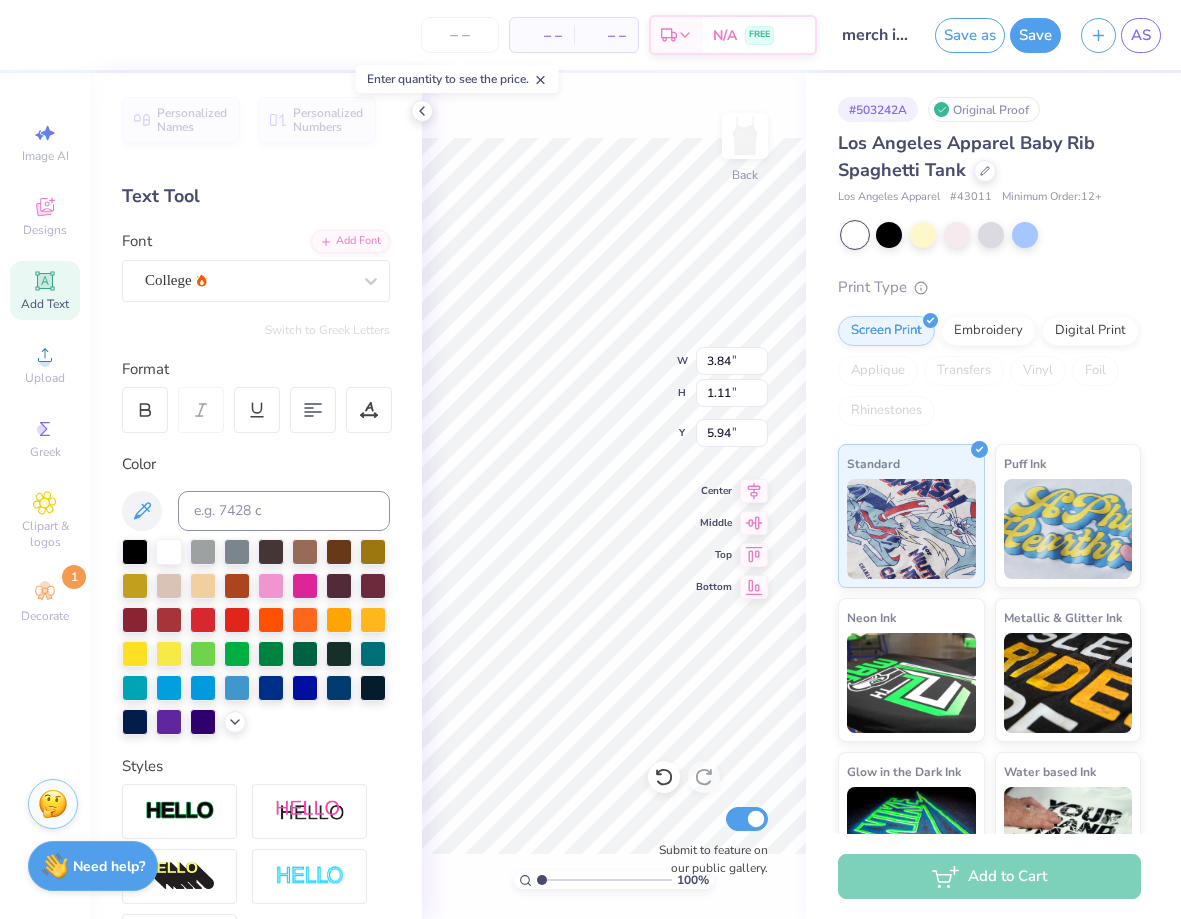 type on "3.49" 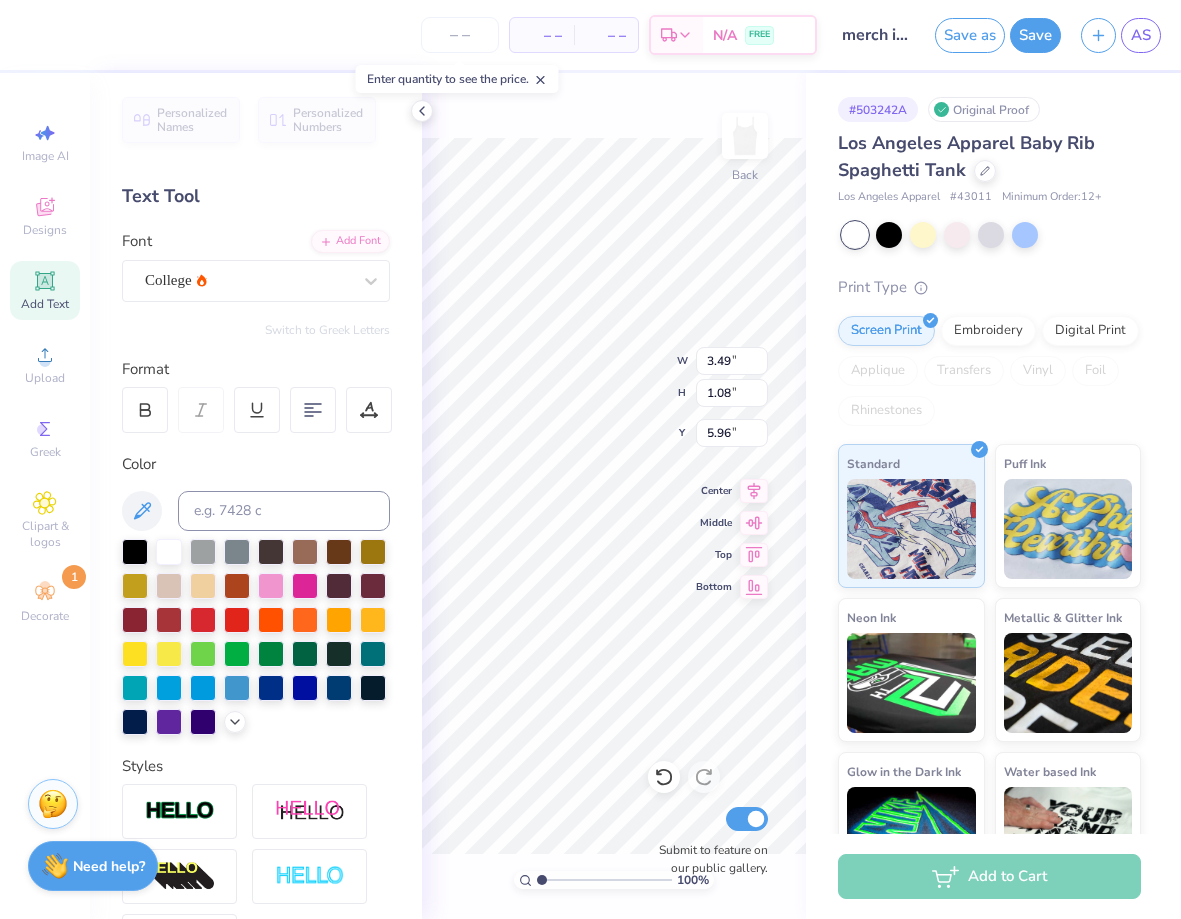 type on "Kappa" 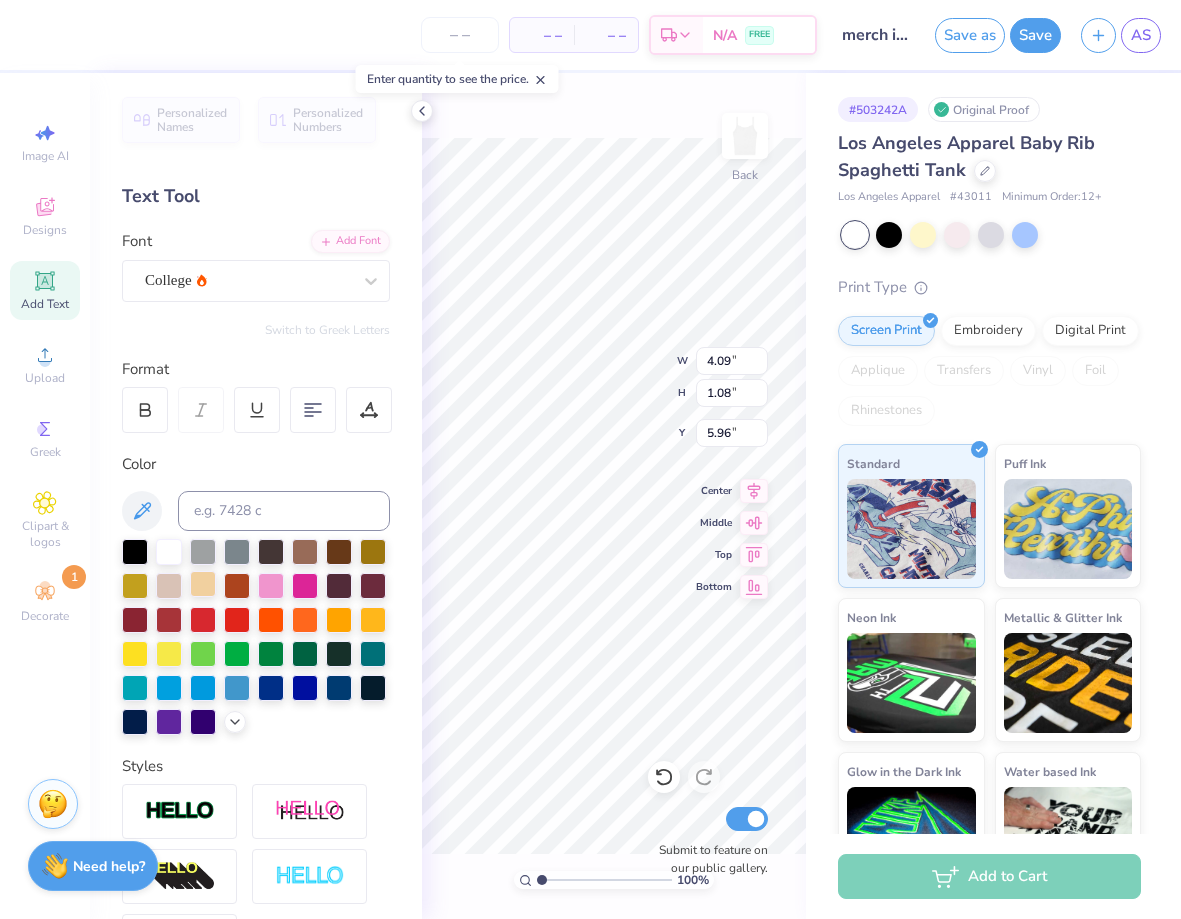 click at bounding box center (203, 584) 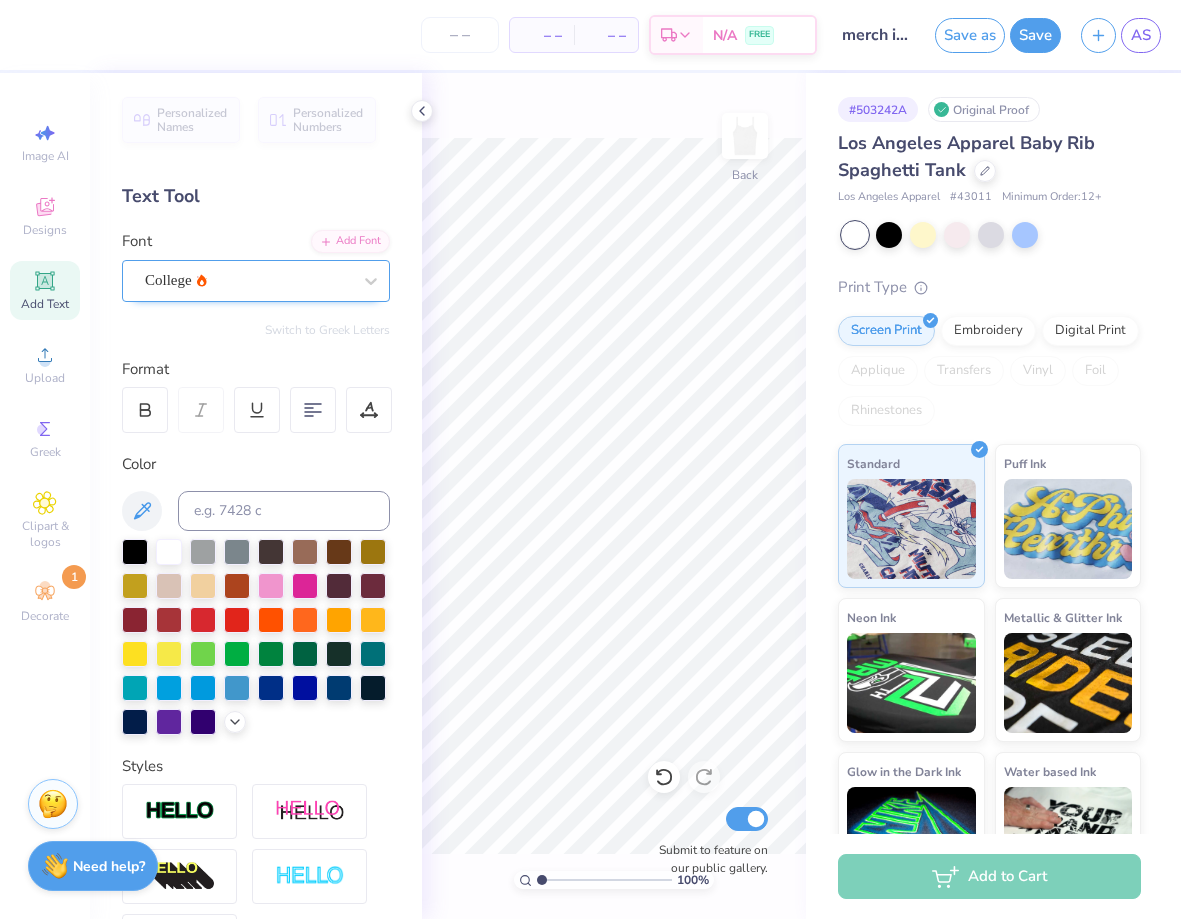 click on "College" at bounding box center [248, 280] 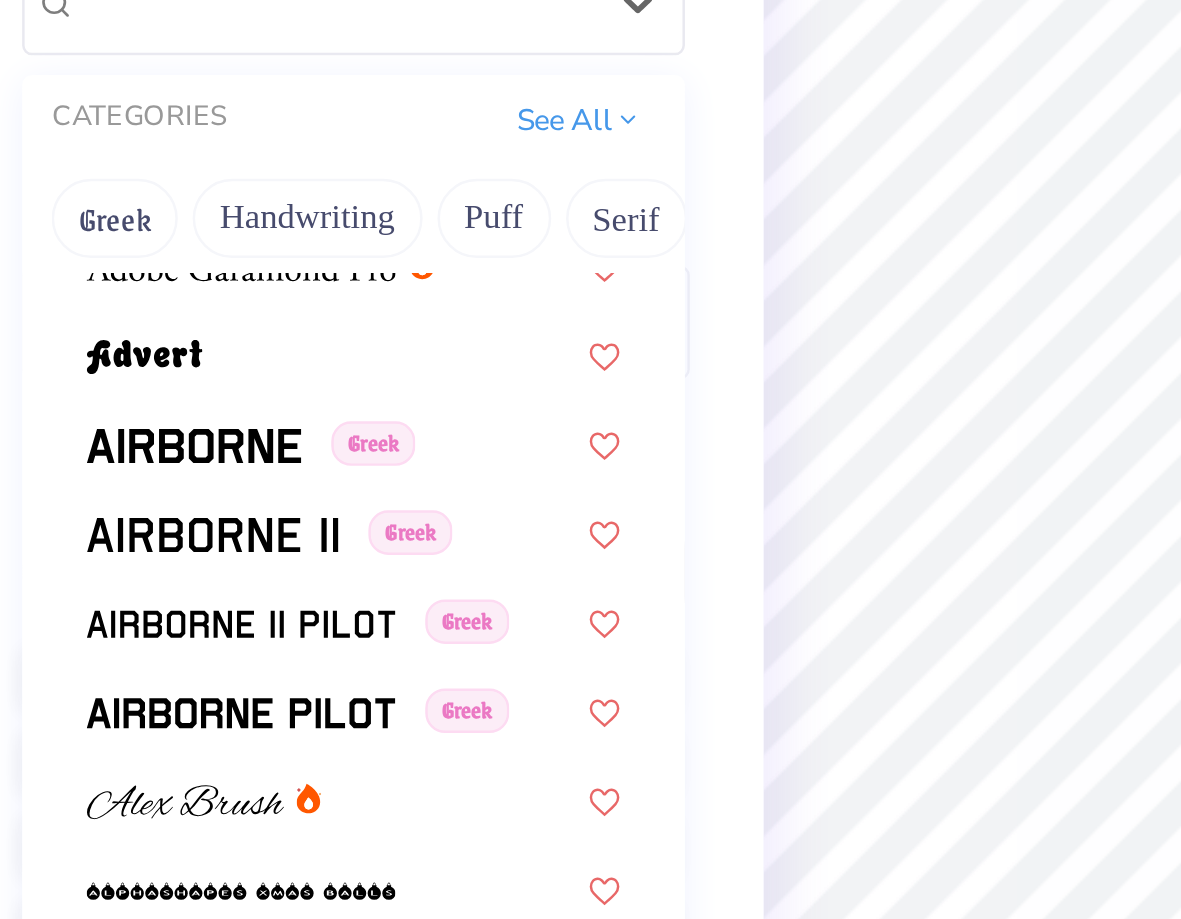 scroll, scrollTop: 420, scrollLeft: 0, axis: vertical 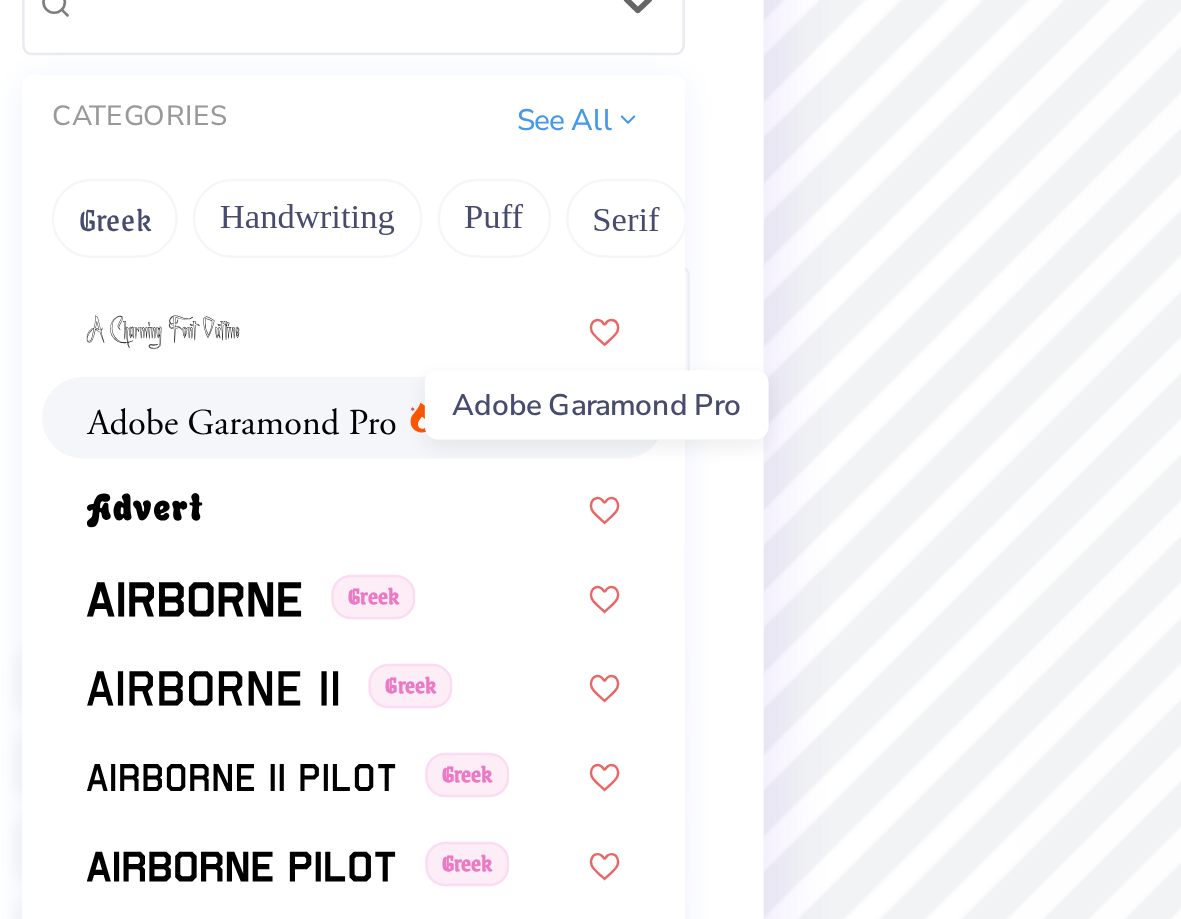 click at bounding box center (210, 448) 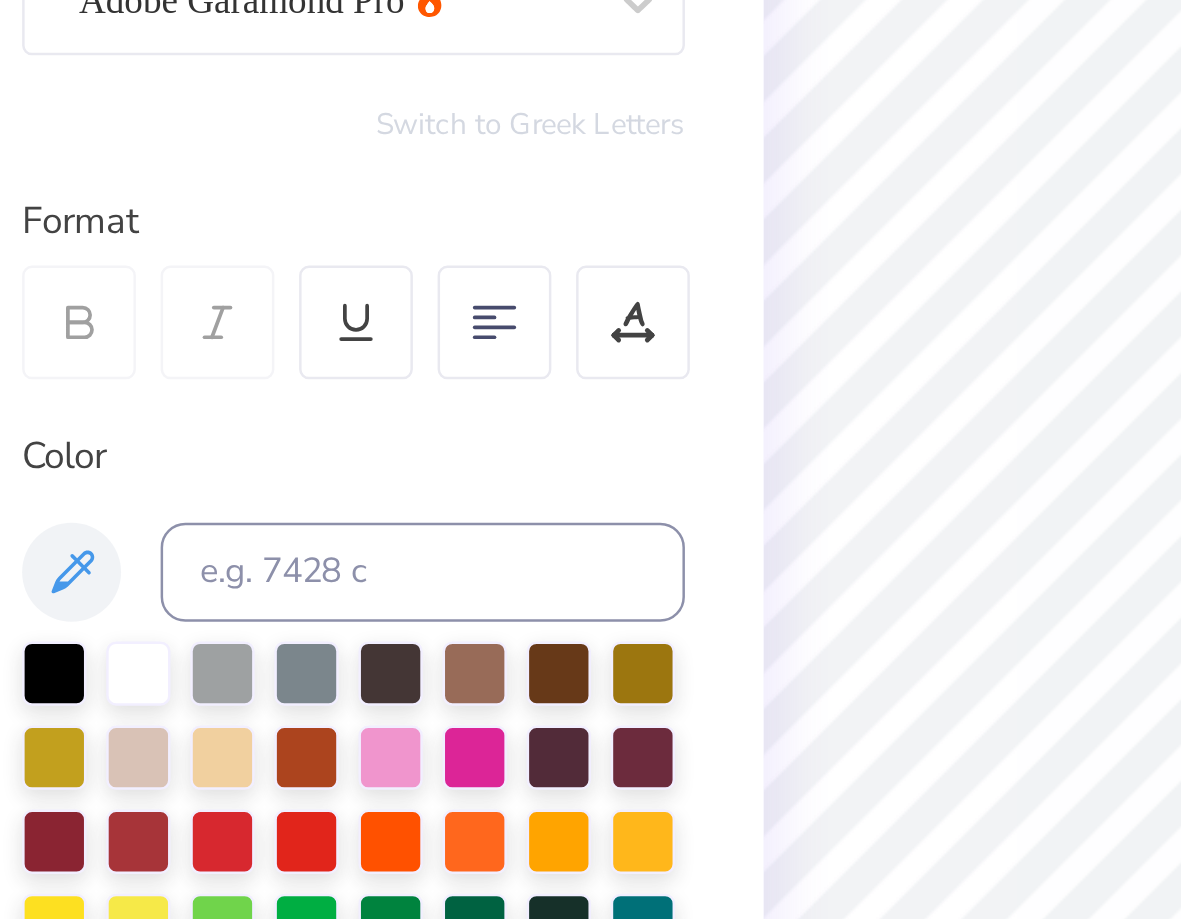 scroll, scrollTop: 8, scrollLeft: 0, axis: vertical 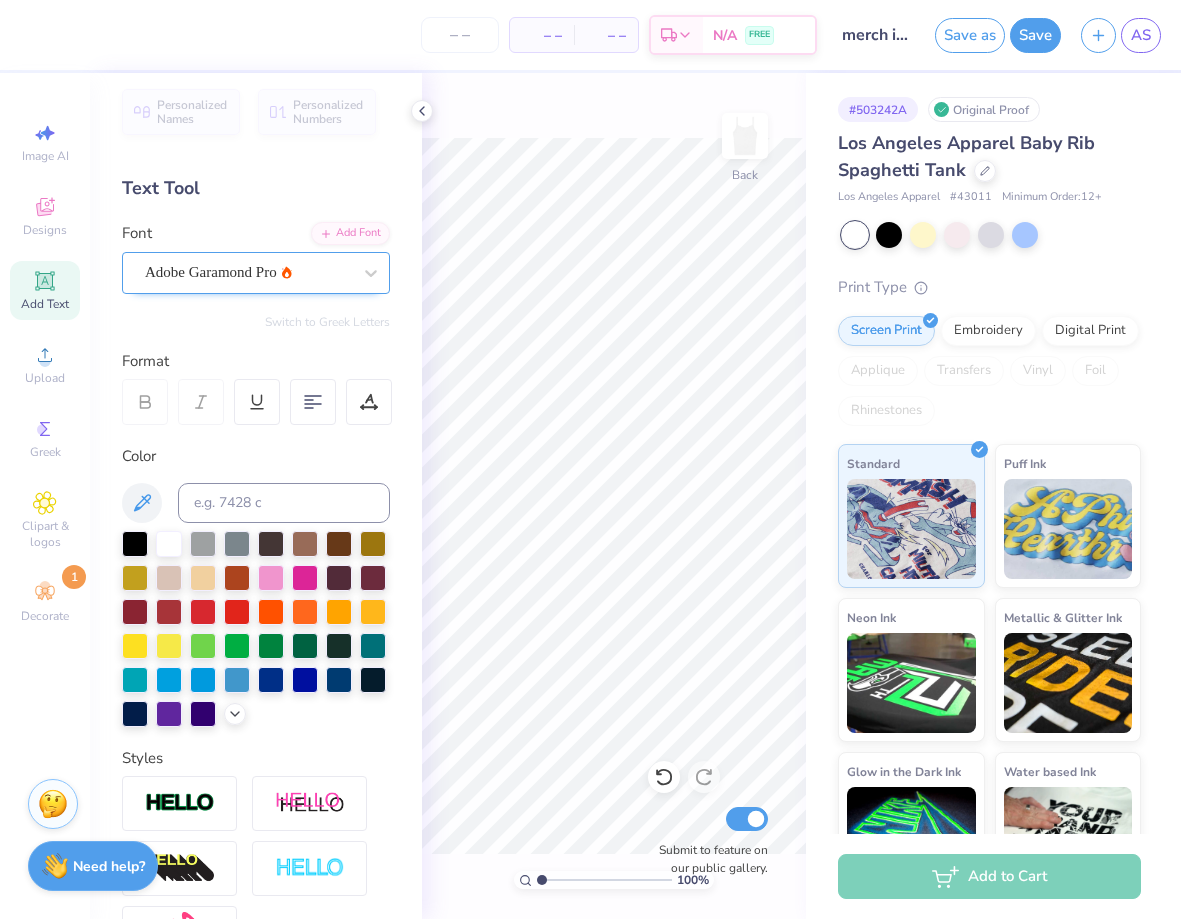 click 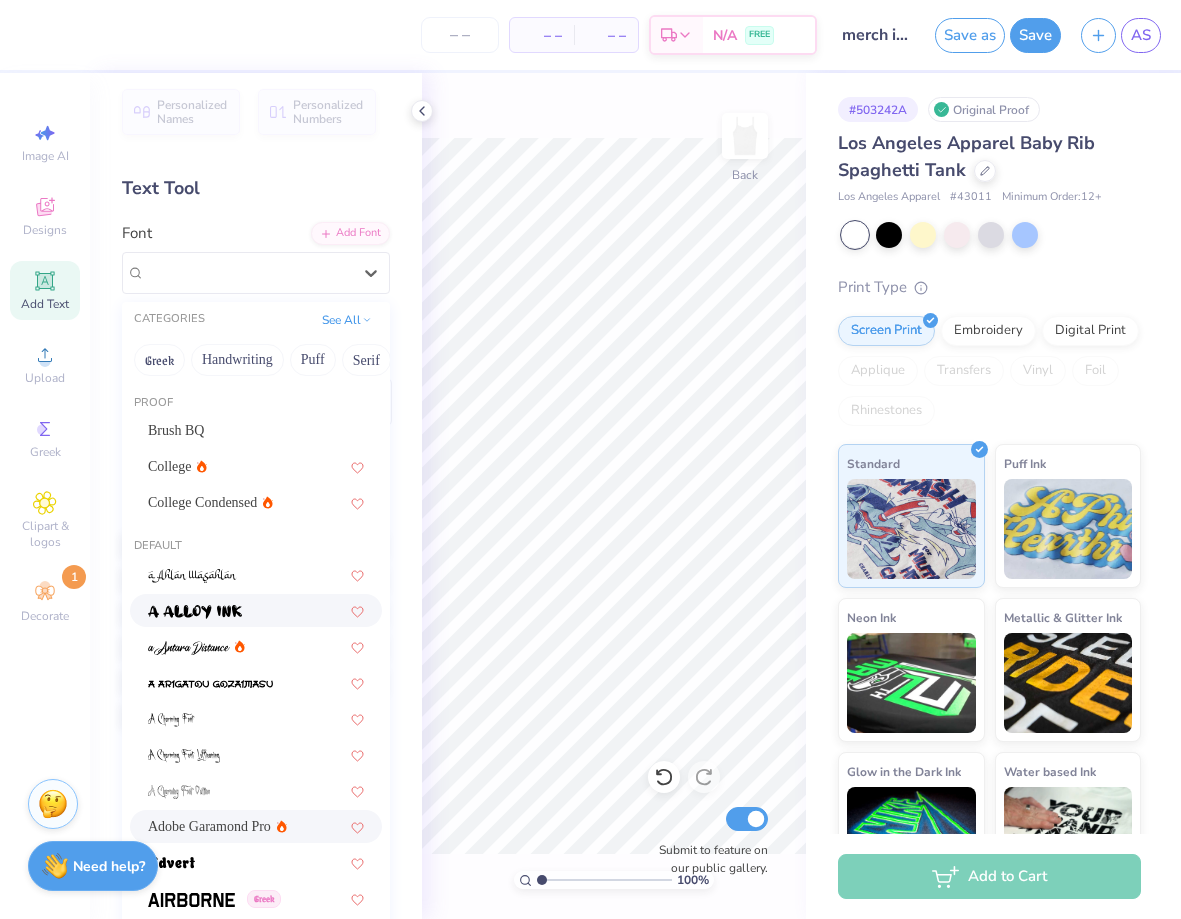 scroll, scrollTop: 65, scrollLeft: 0, axis: vertical 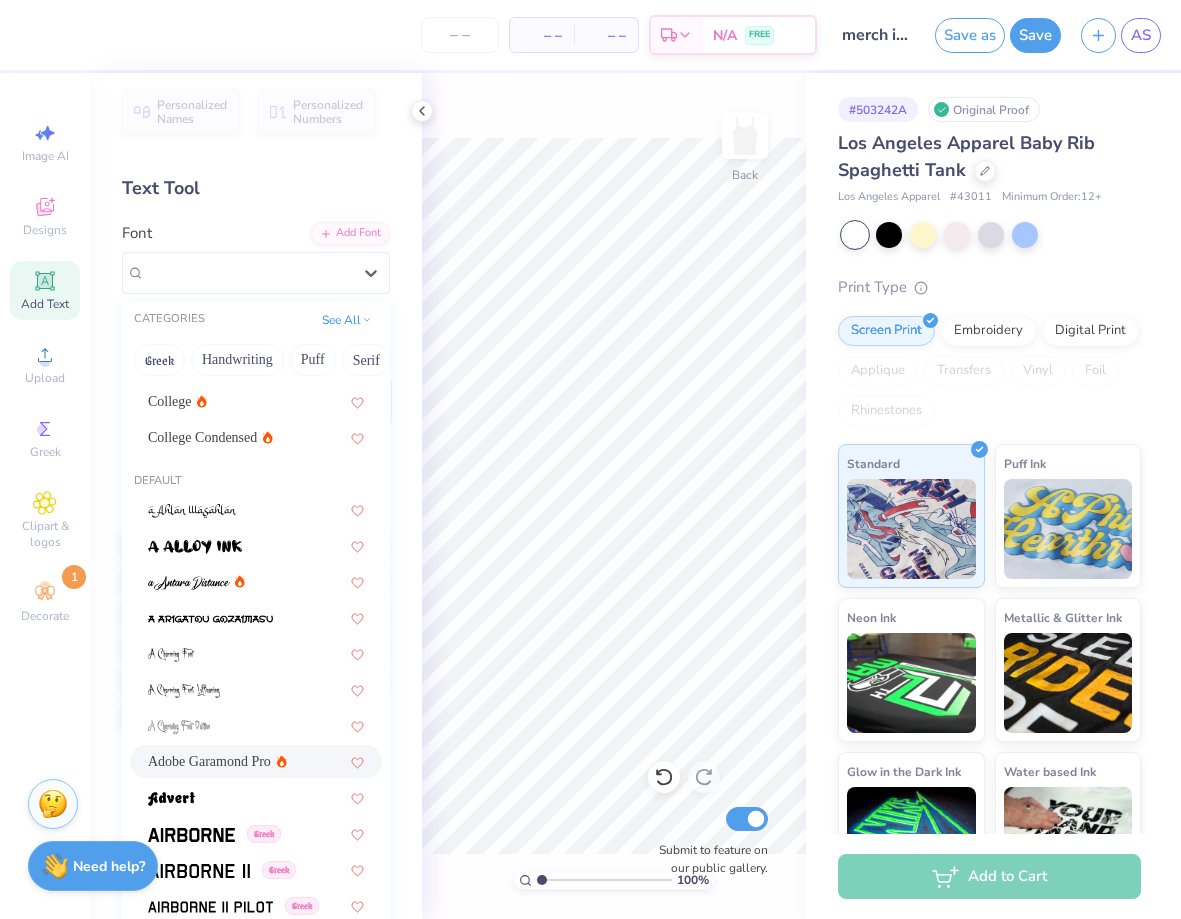 click on "Adobe Garamond Pro" at bounding box center [209, 761] 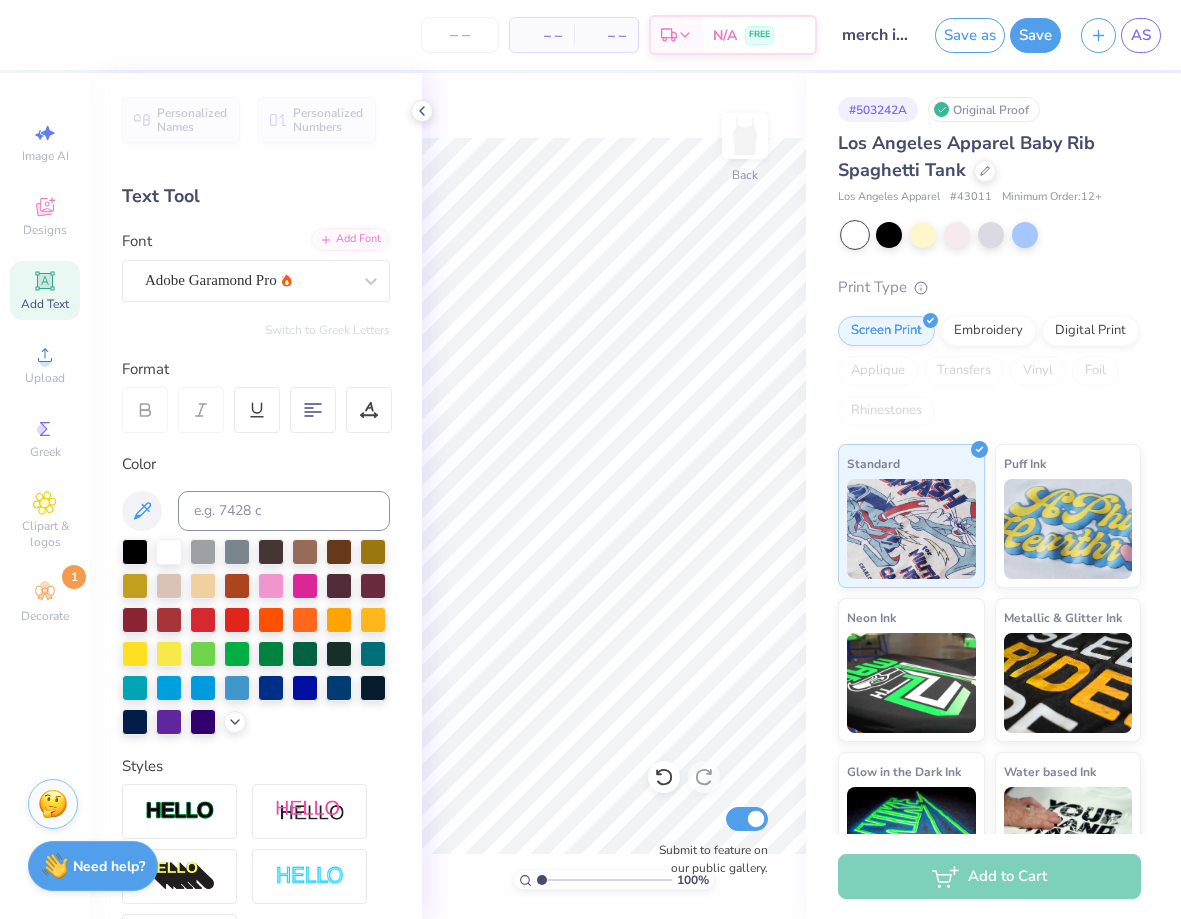 scroll, scrollTop: 0, scrollLeft: 0, axis: both 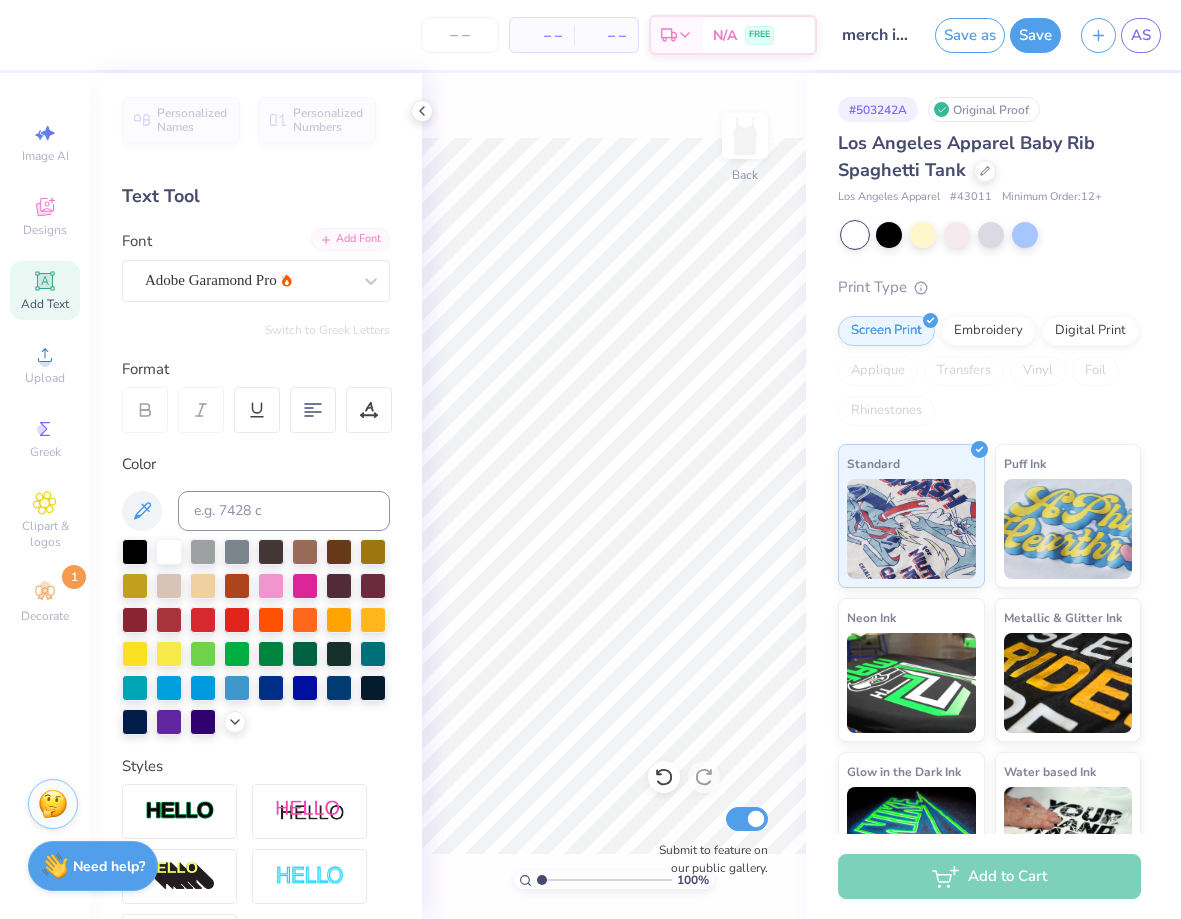 click on "Add Font" at bounding box center [350, 239] 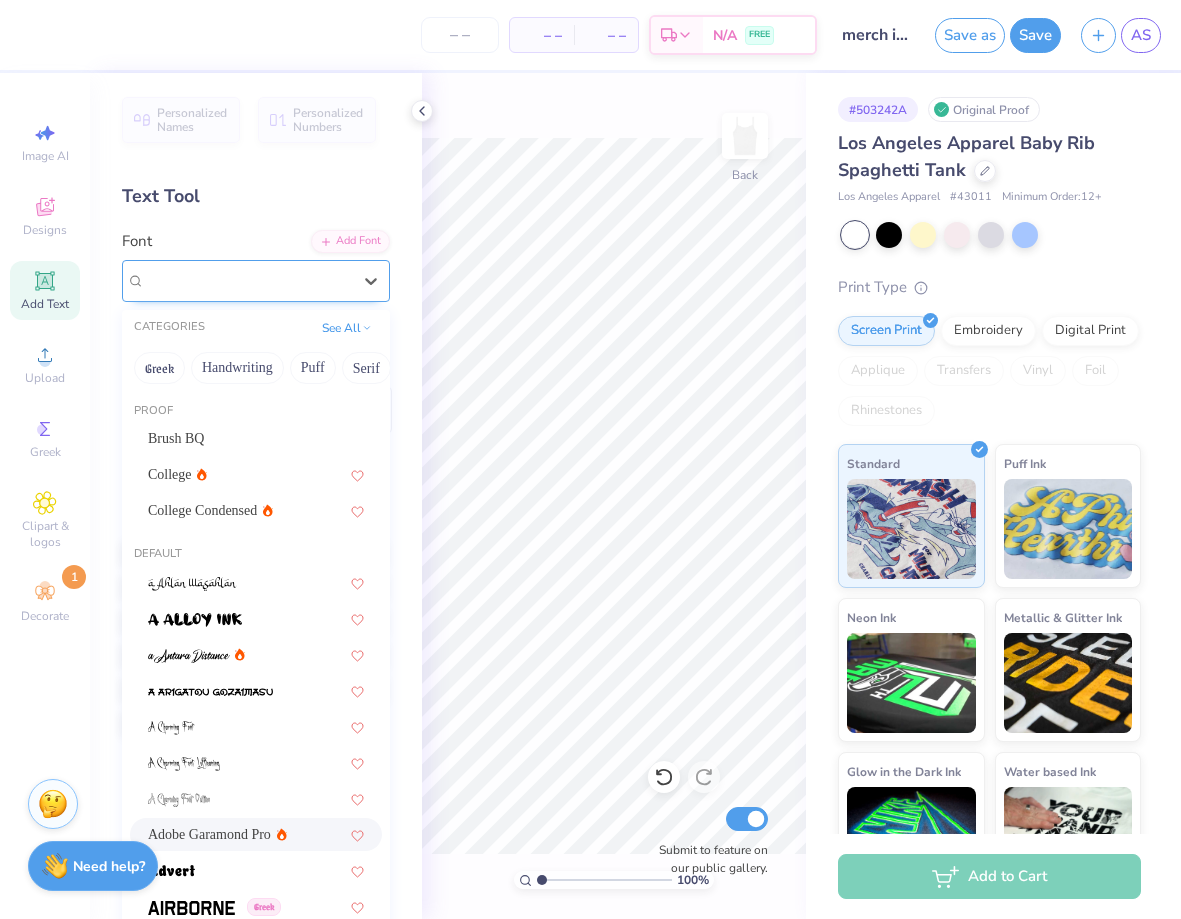 click on "Adobe Garamond Pro" at bounding box center [211, 280] 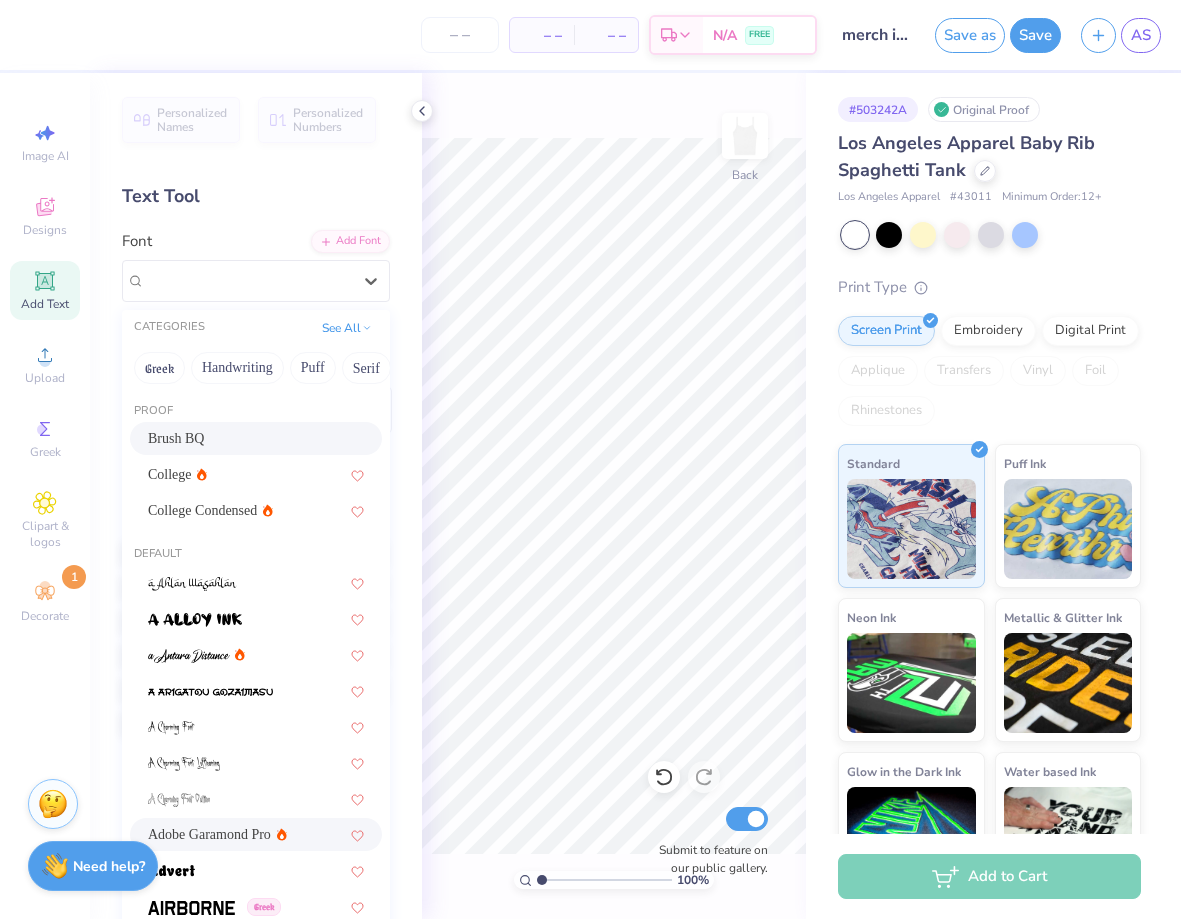 click on "Brush BQ" at bounding box center (256, 438) 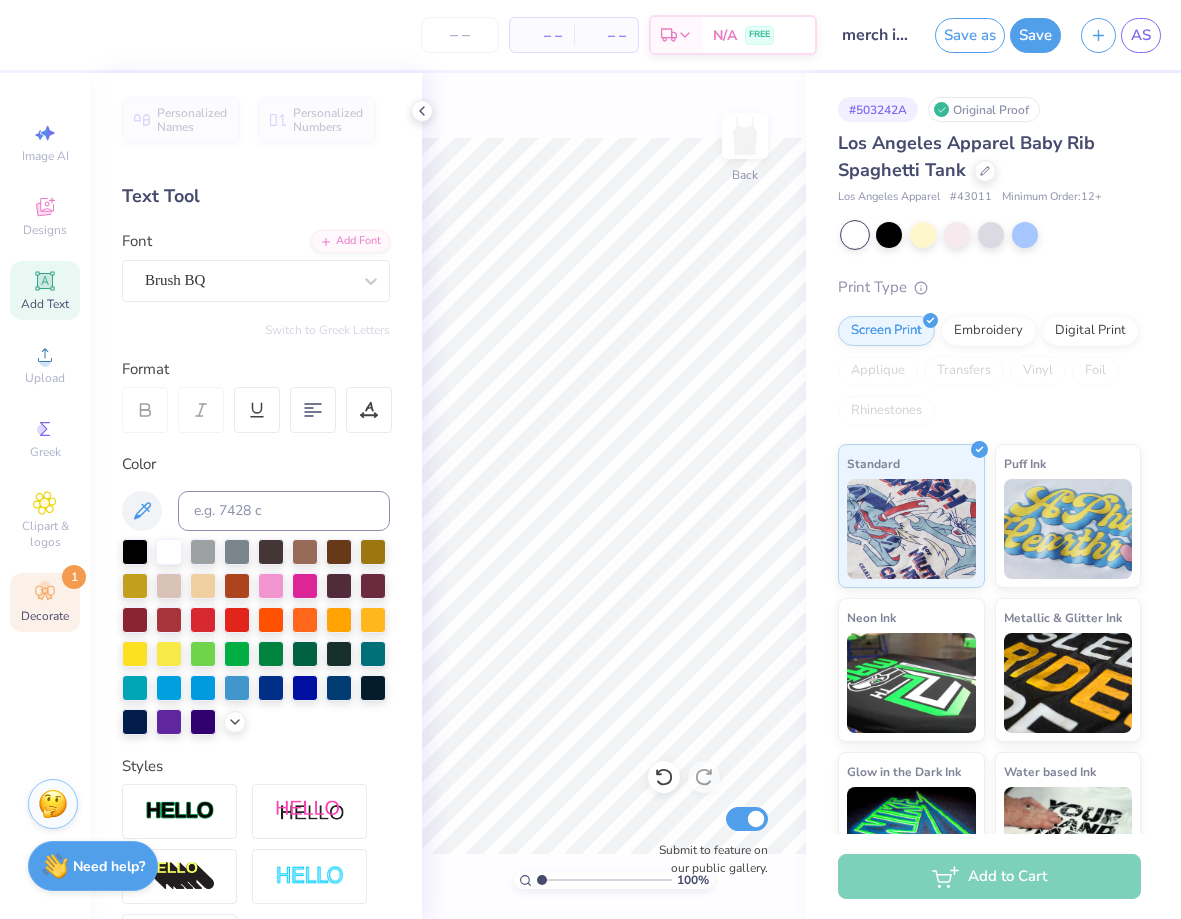 click on "1" at bounding box center (74, 577) 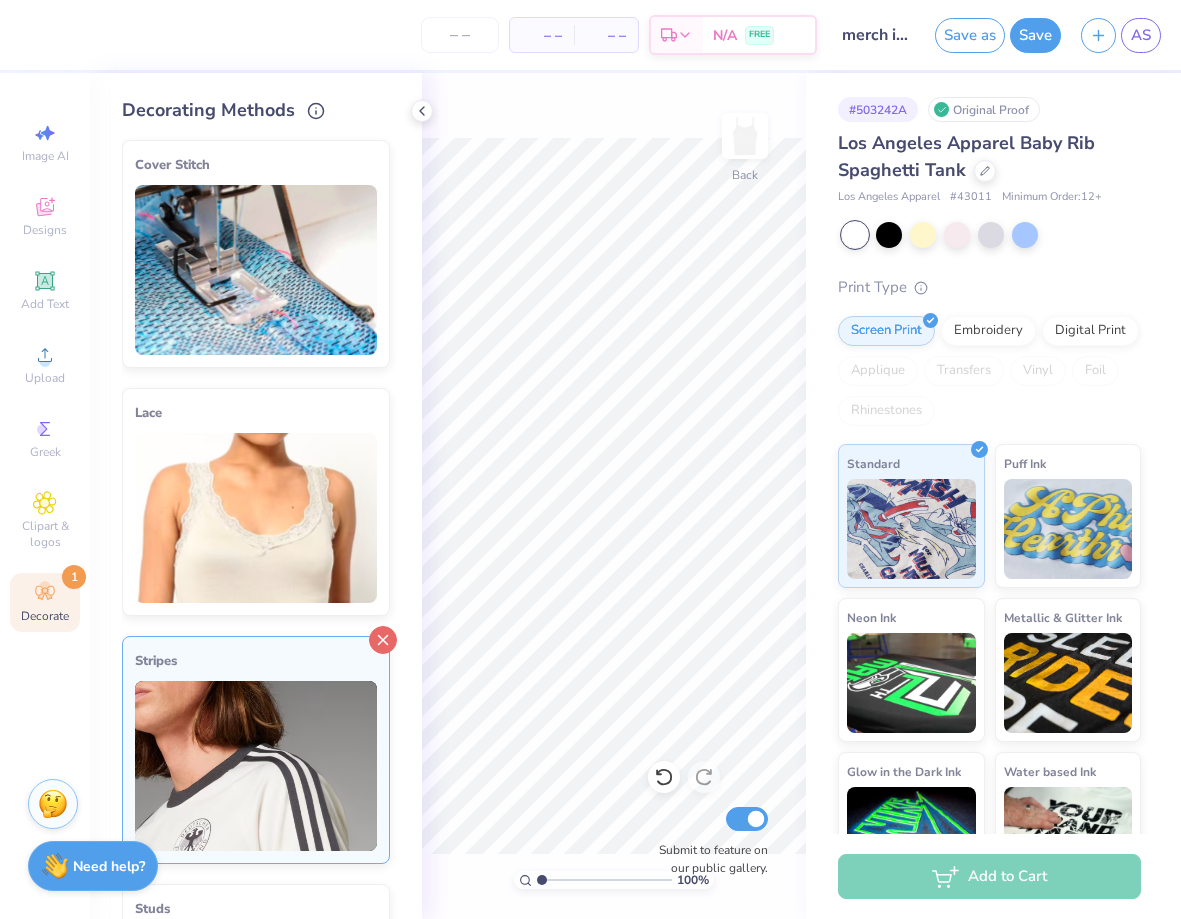click 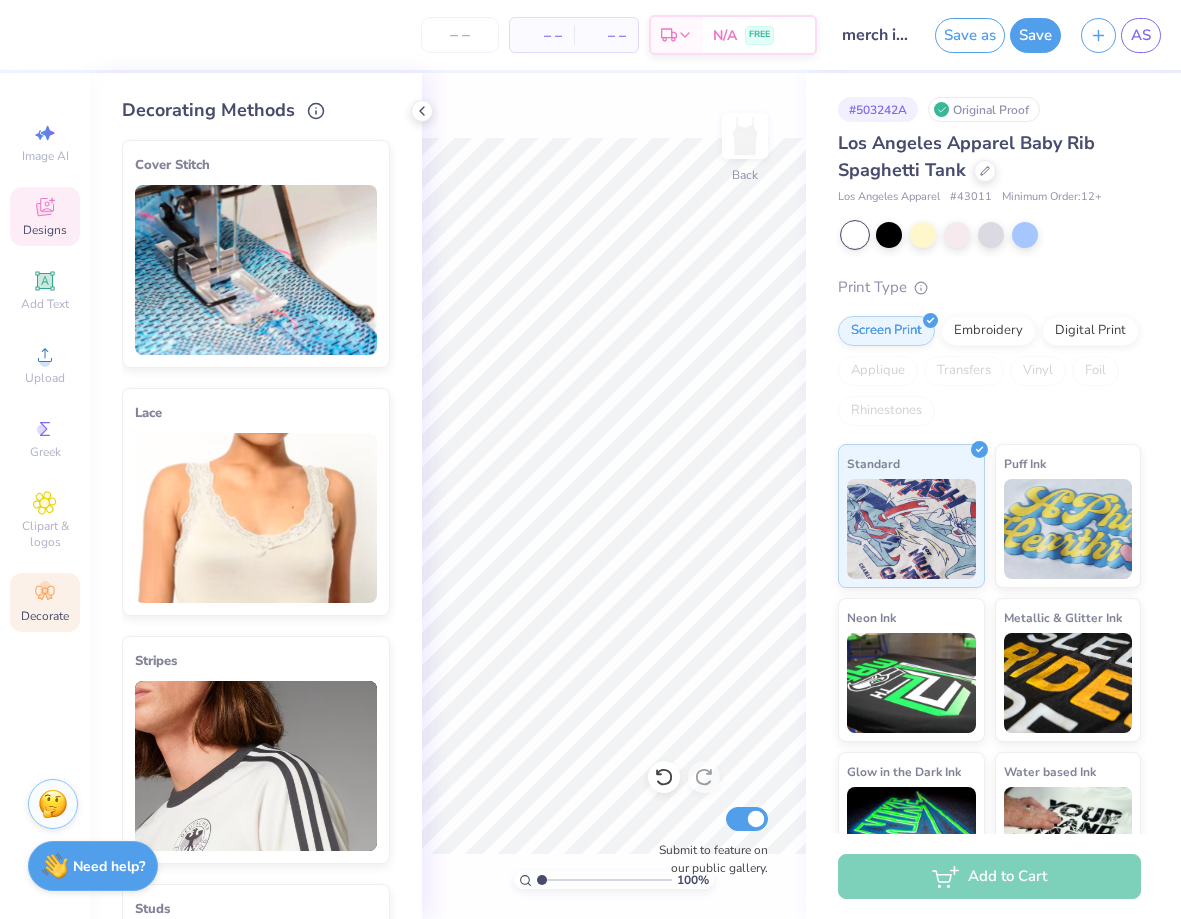 click 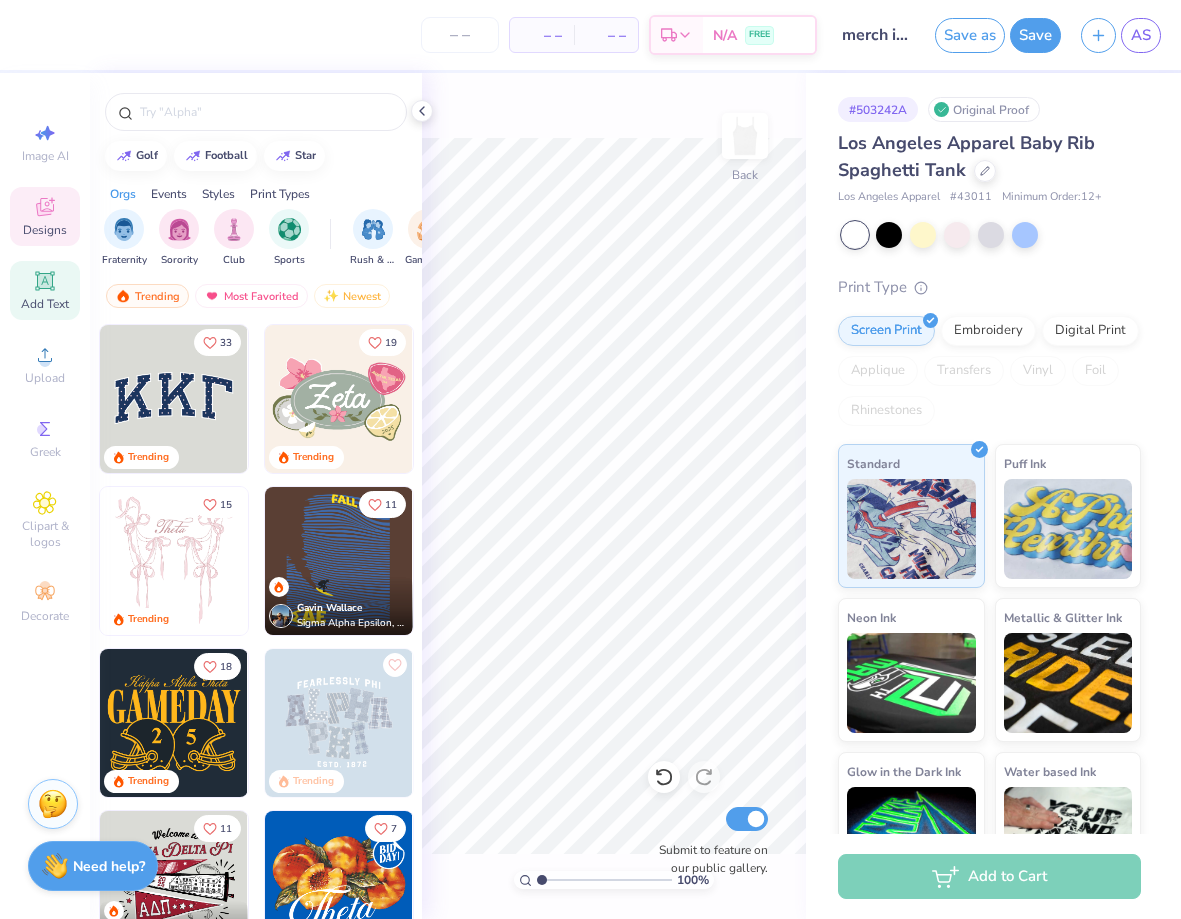 click on "Add Text" at bounding box center (45, 290) 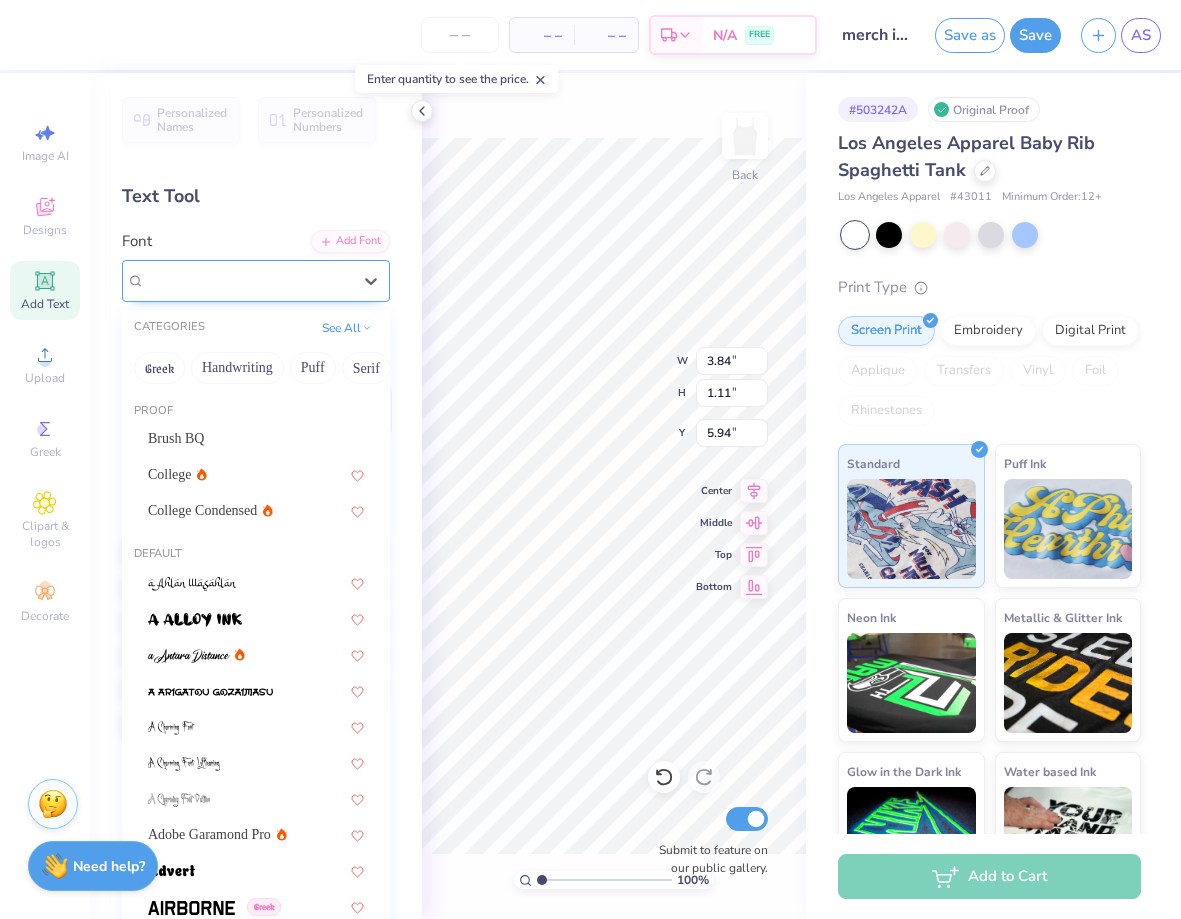 click on "Super Dream" at bounding box center [248, 280] 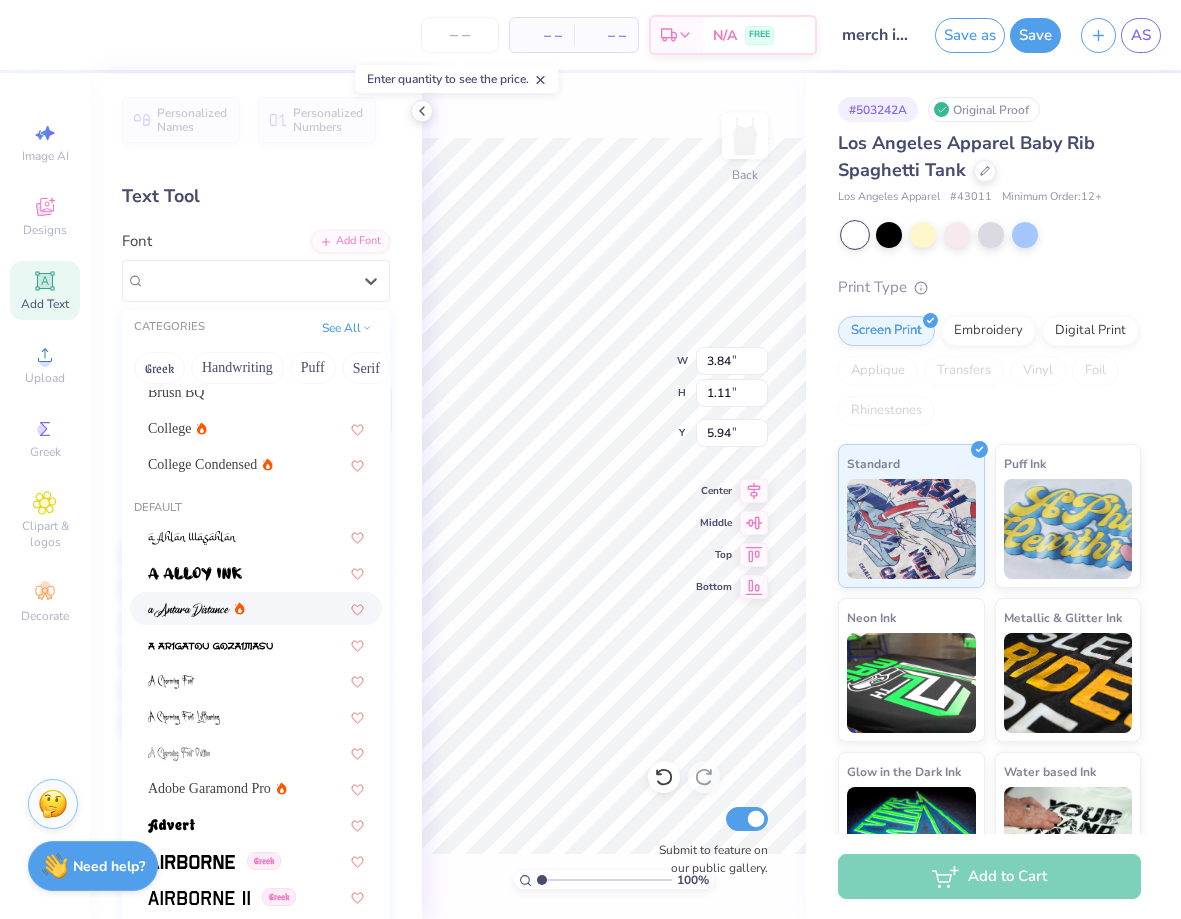 scroll, scrollTop: 82, scrollLeft: 0, axis: vertical 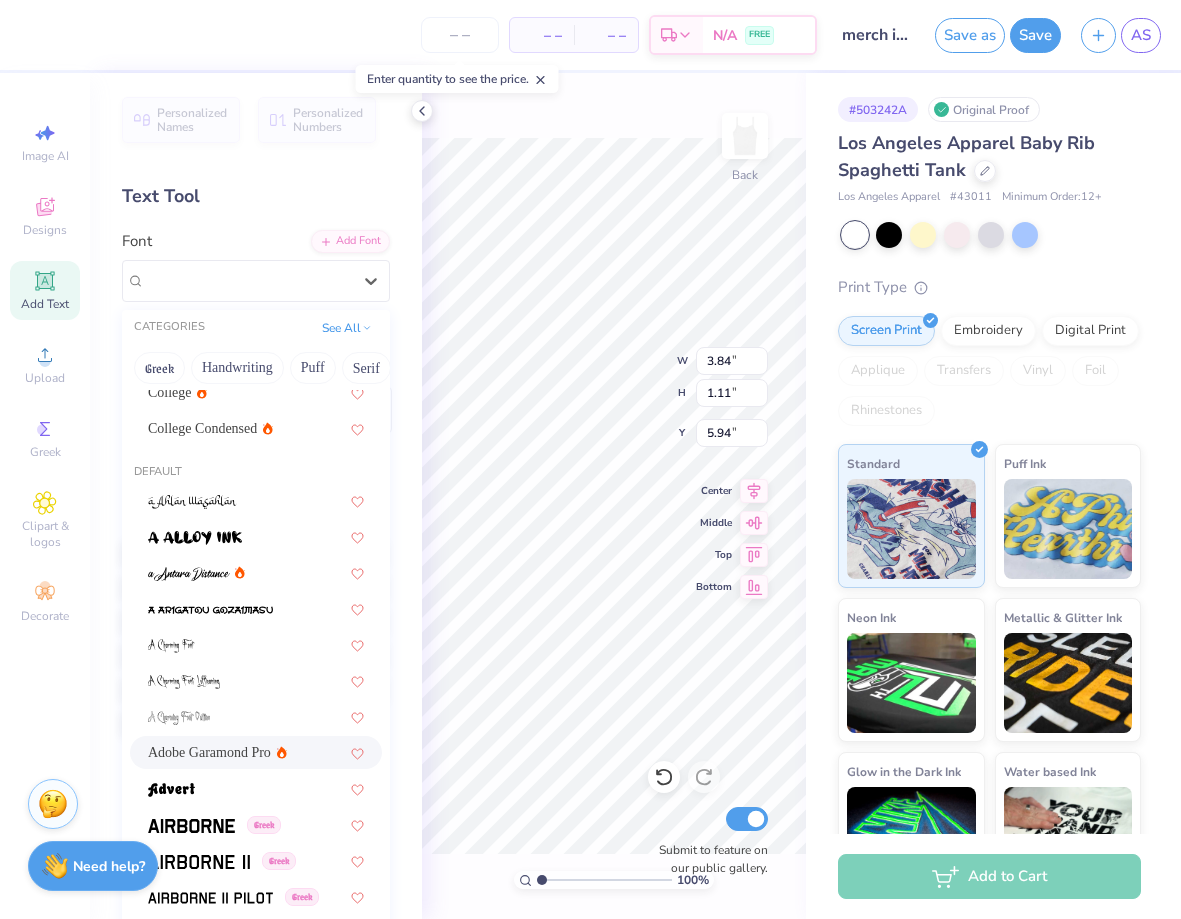 click on "Adobe Garamond Pro" at bounding box center (256, 752) 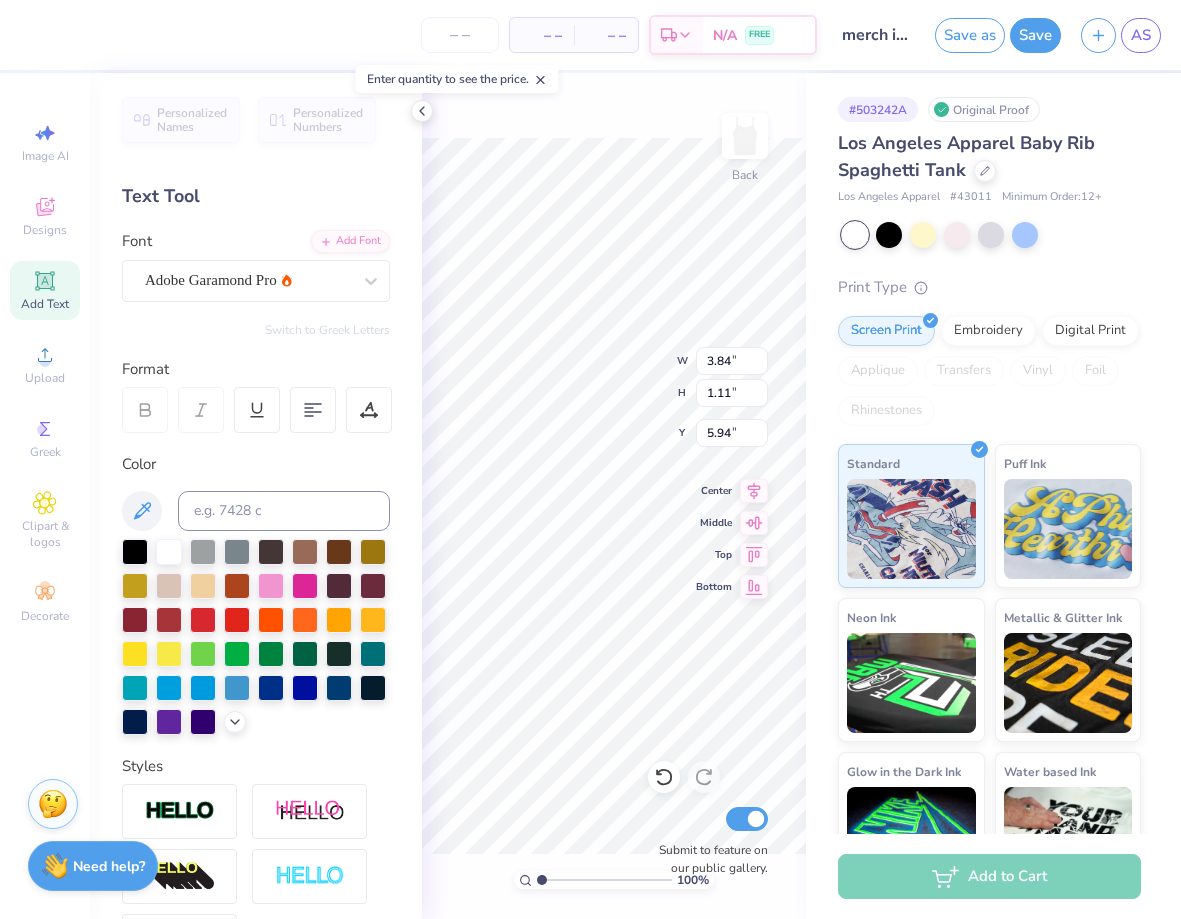 type on "4.01" 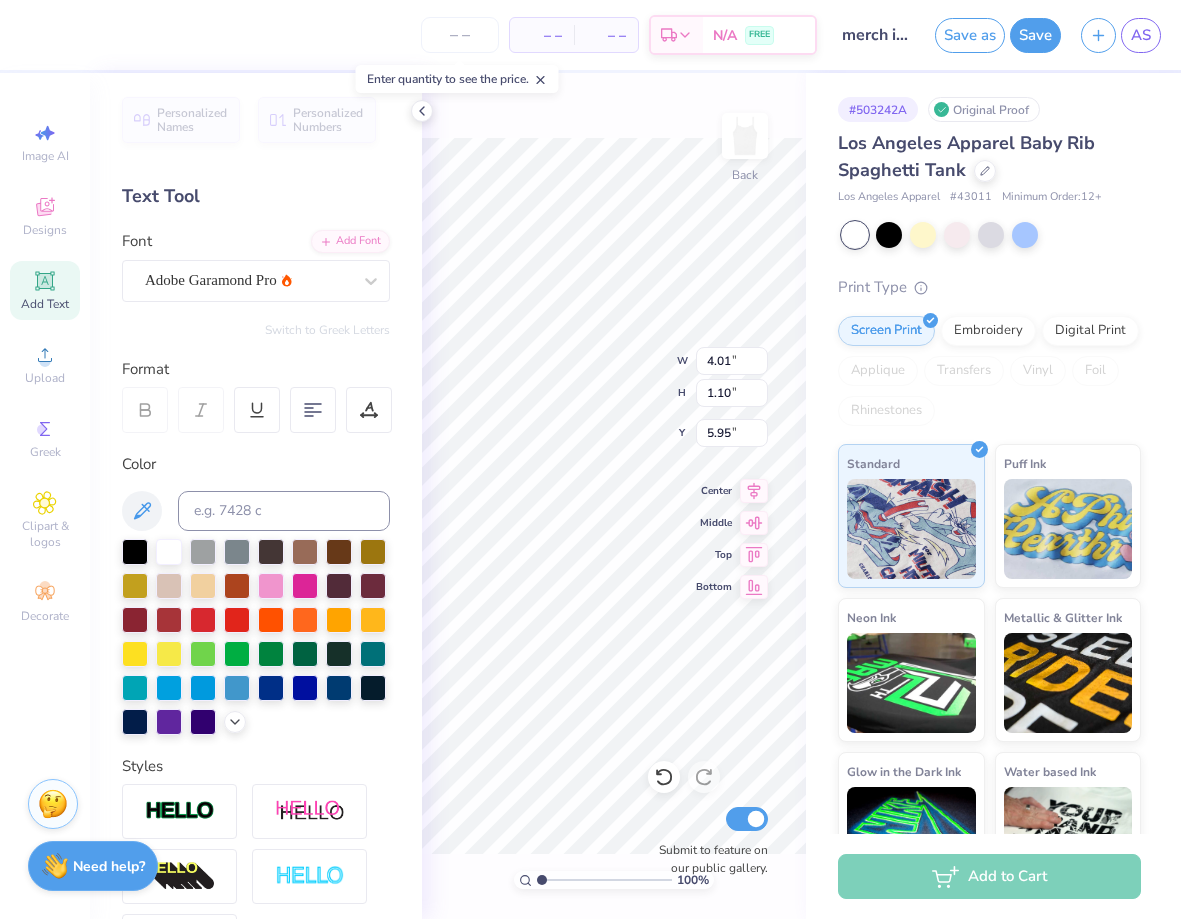 scroll, scrollTop: 0, scrollLeft: 0, axis: both 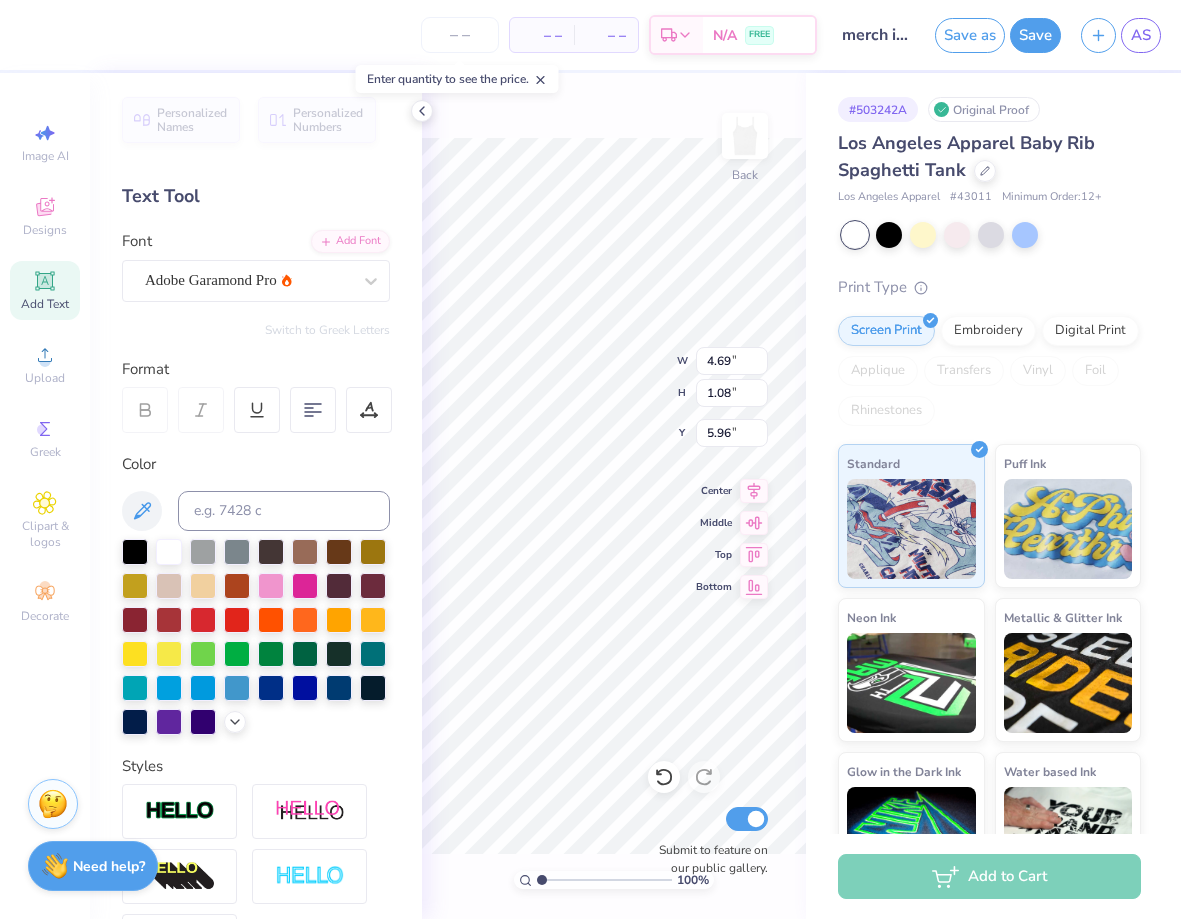 type on "2.17" 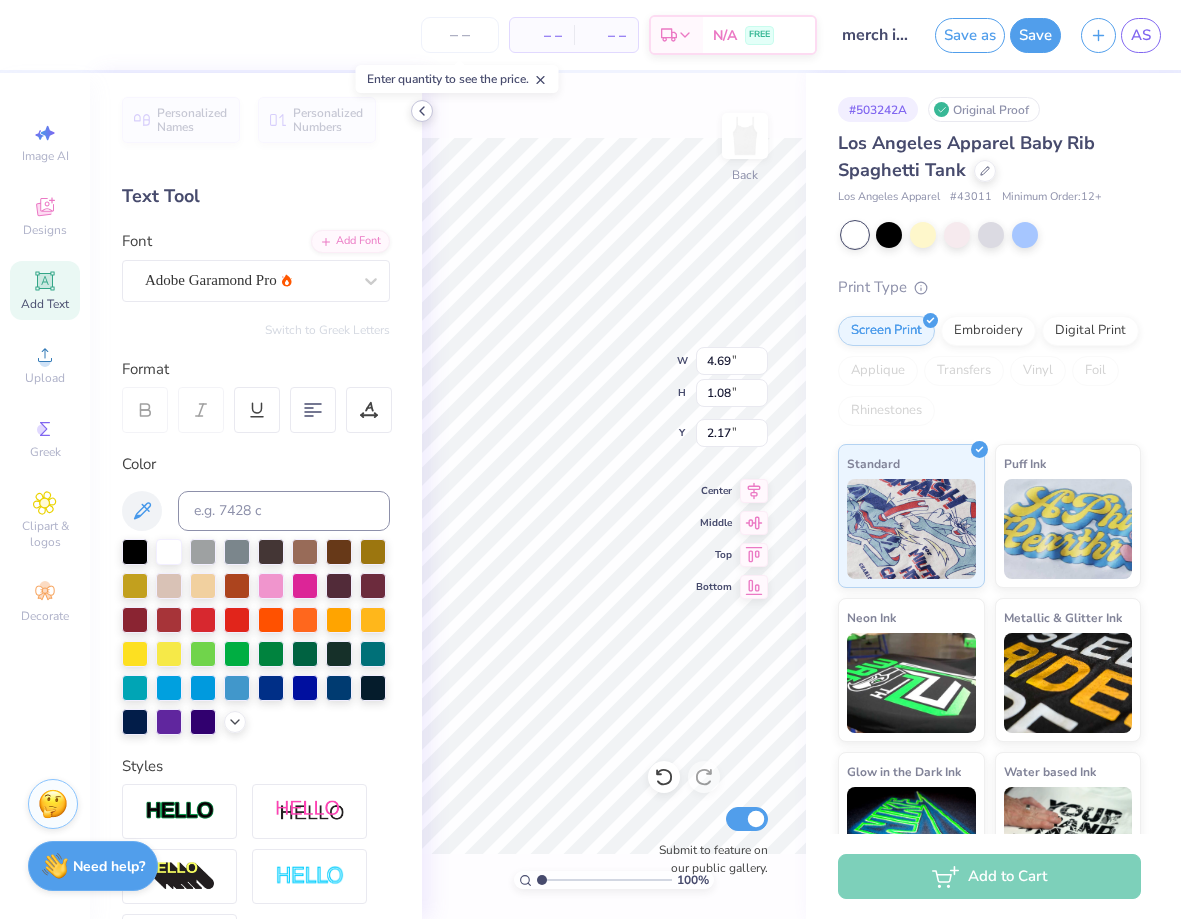 click 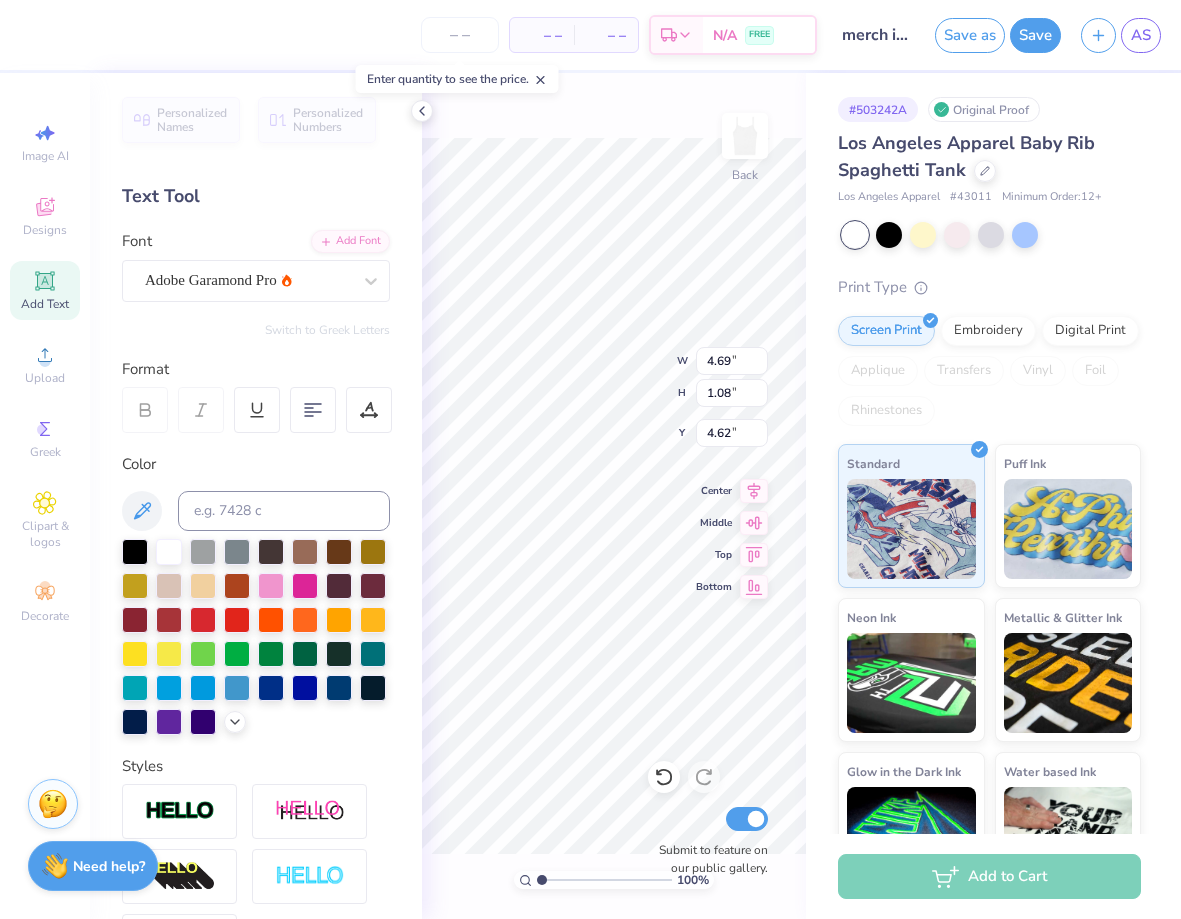 type on "8.15" 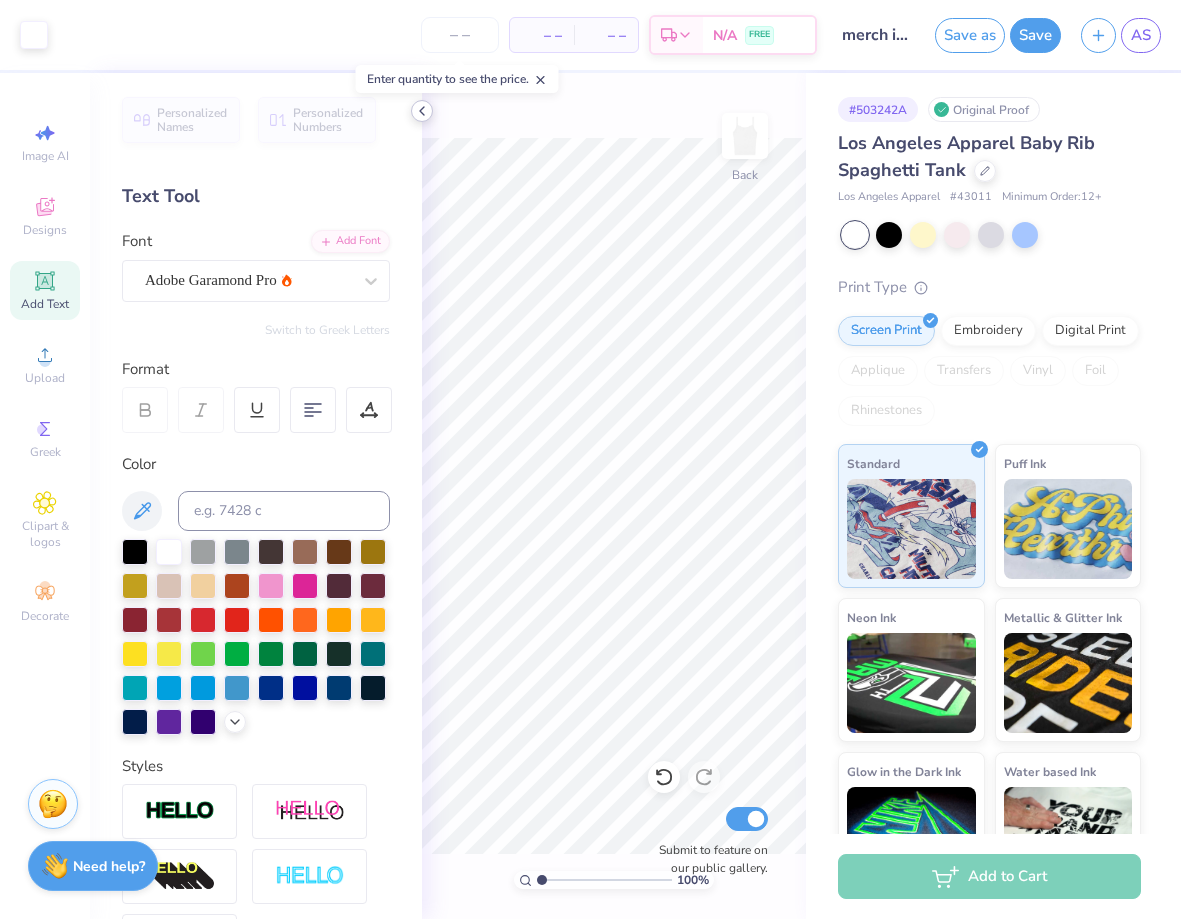 click at bounding box center (422, 111) 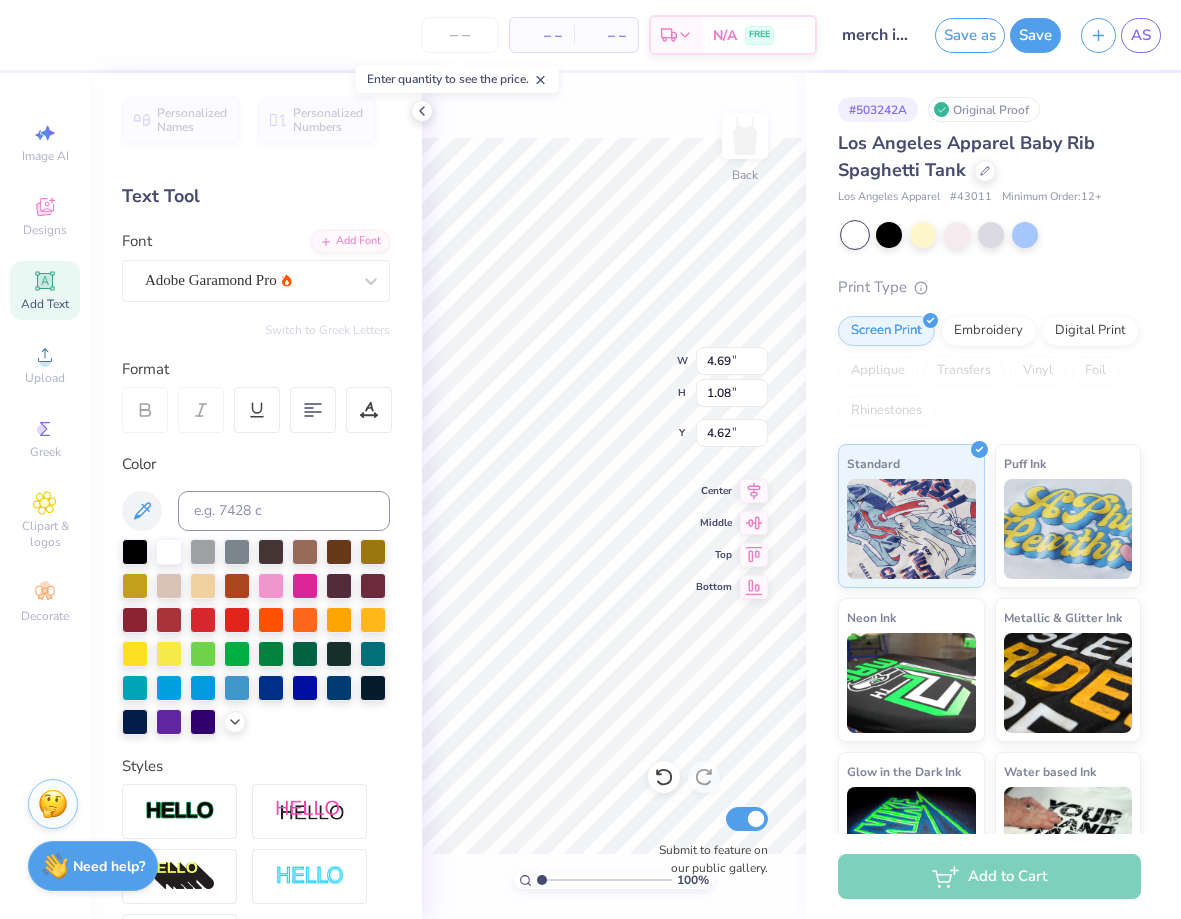 type on "ALPHA" 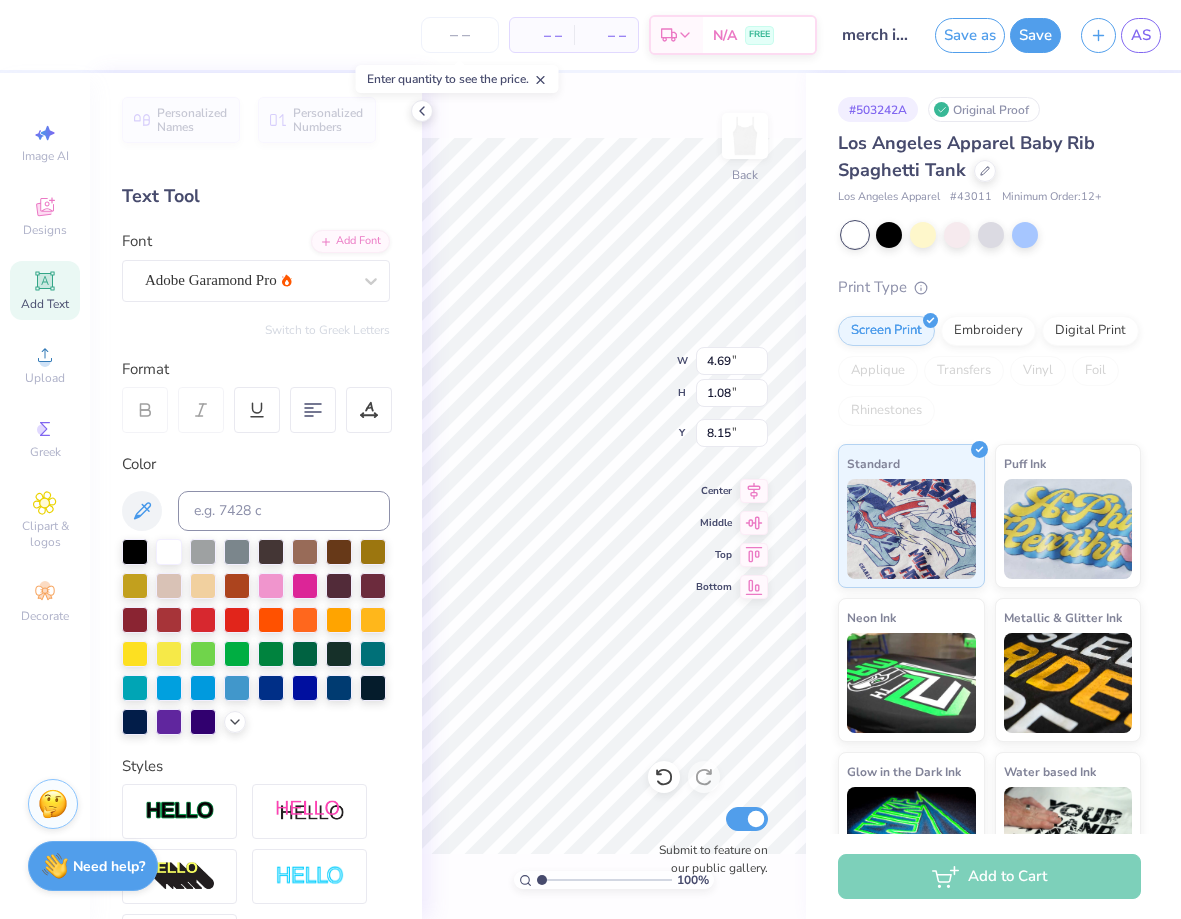 type on "5.06" 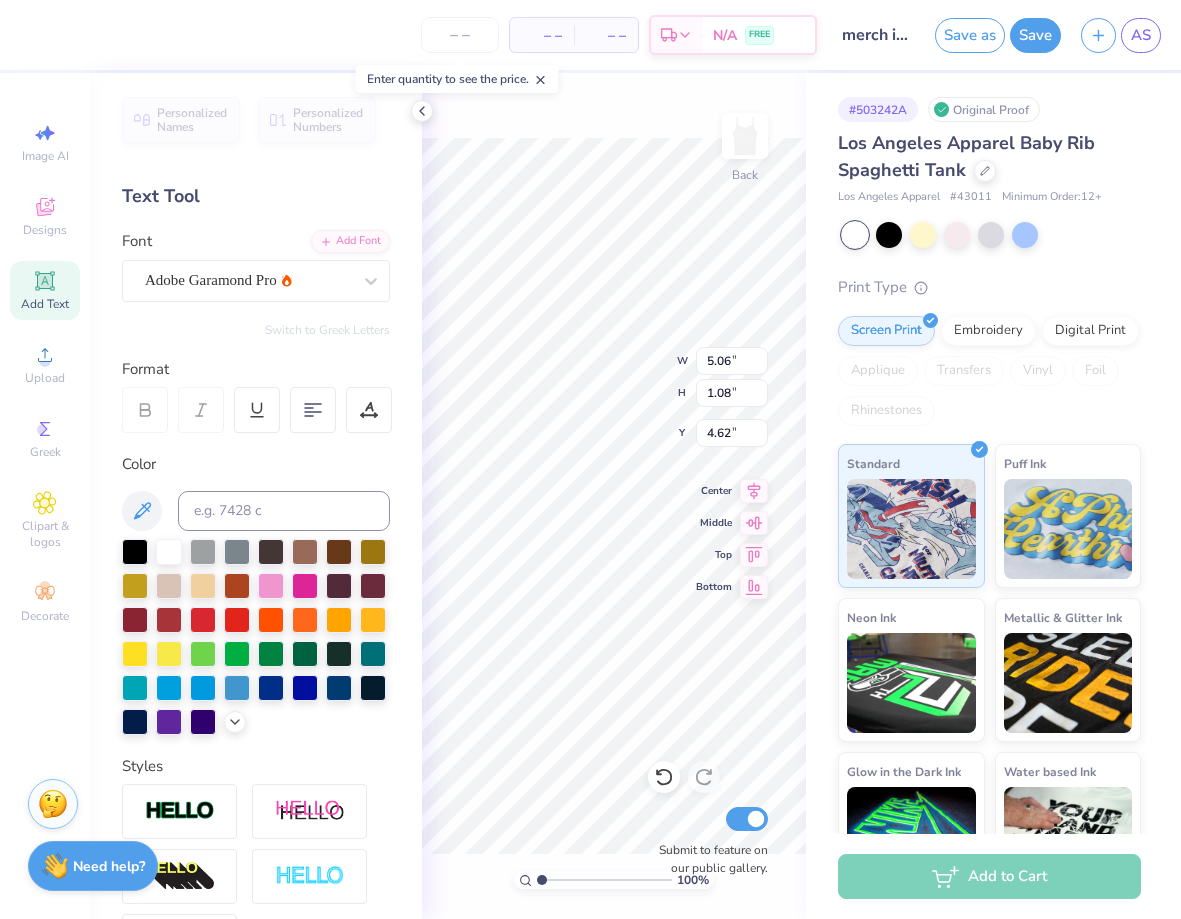 type on "4.65" 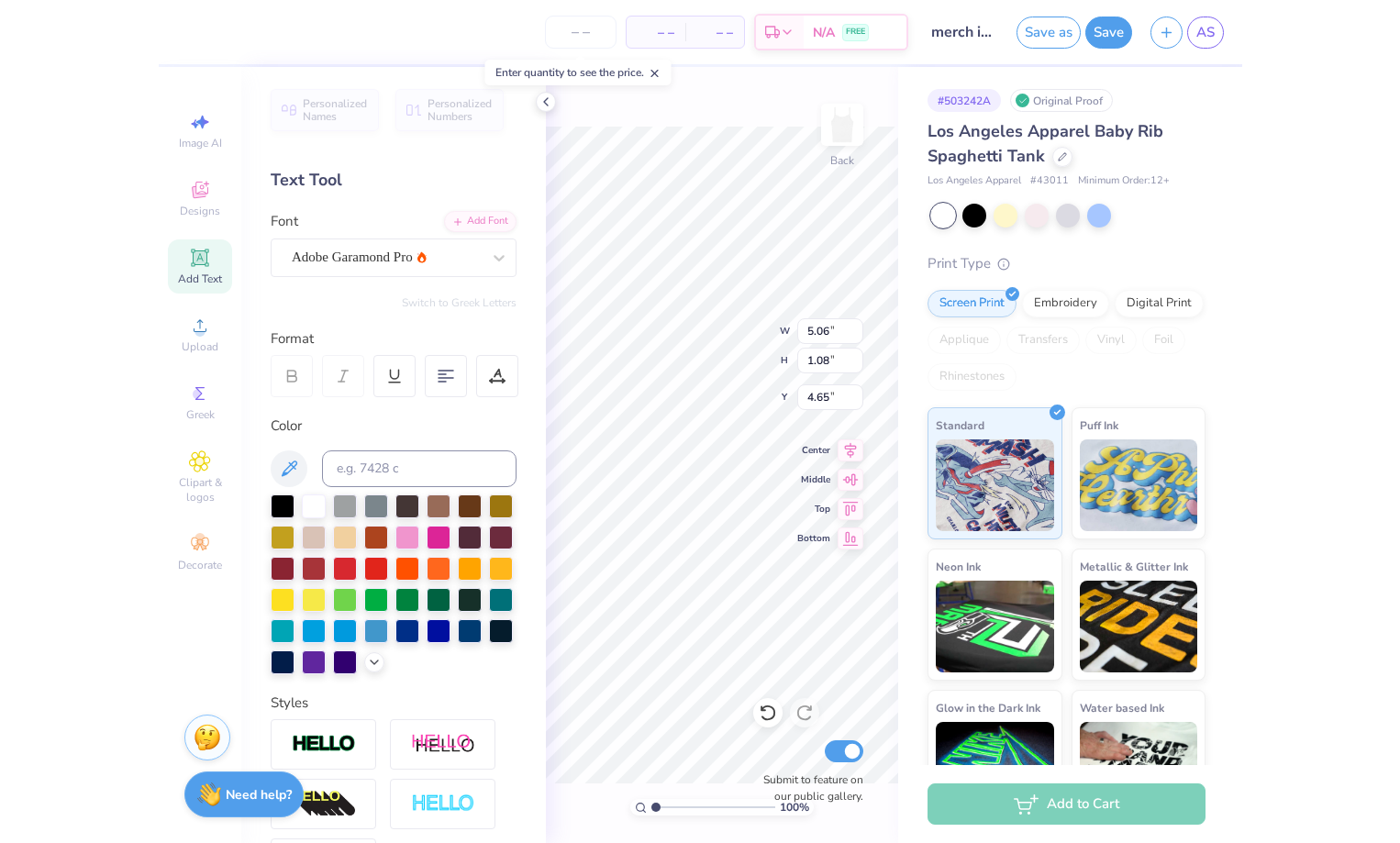 scroll, scrollTop: 0, scrollLeft: 4, axis: horizontal 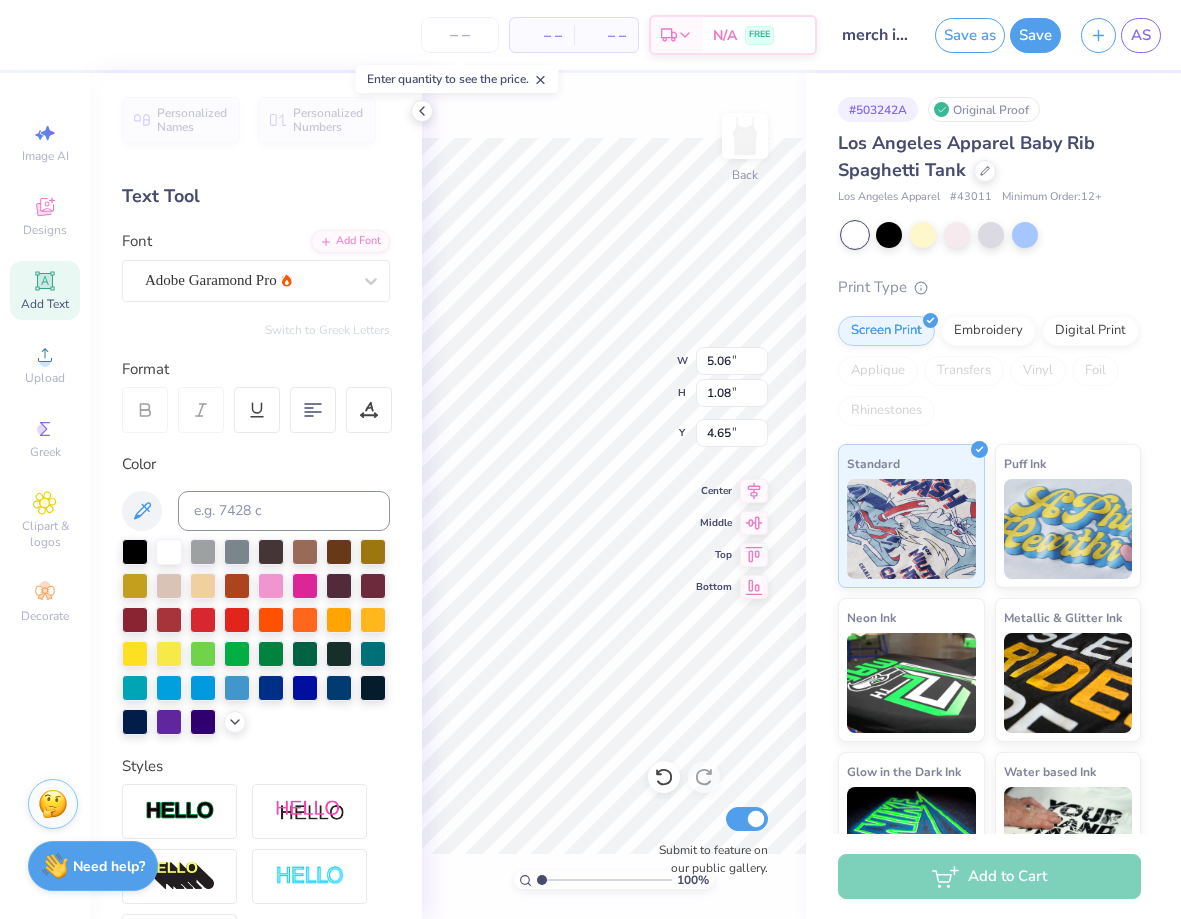 type on "[GREEK_LETTER] [GREEK_LETTER]" 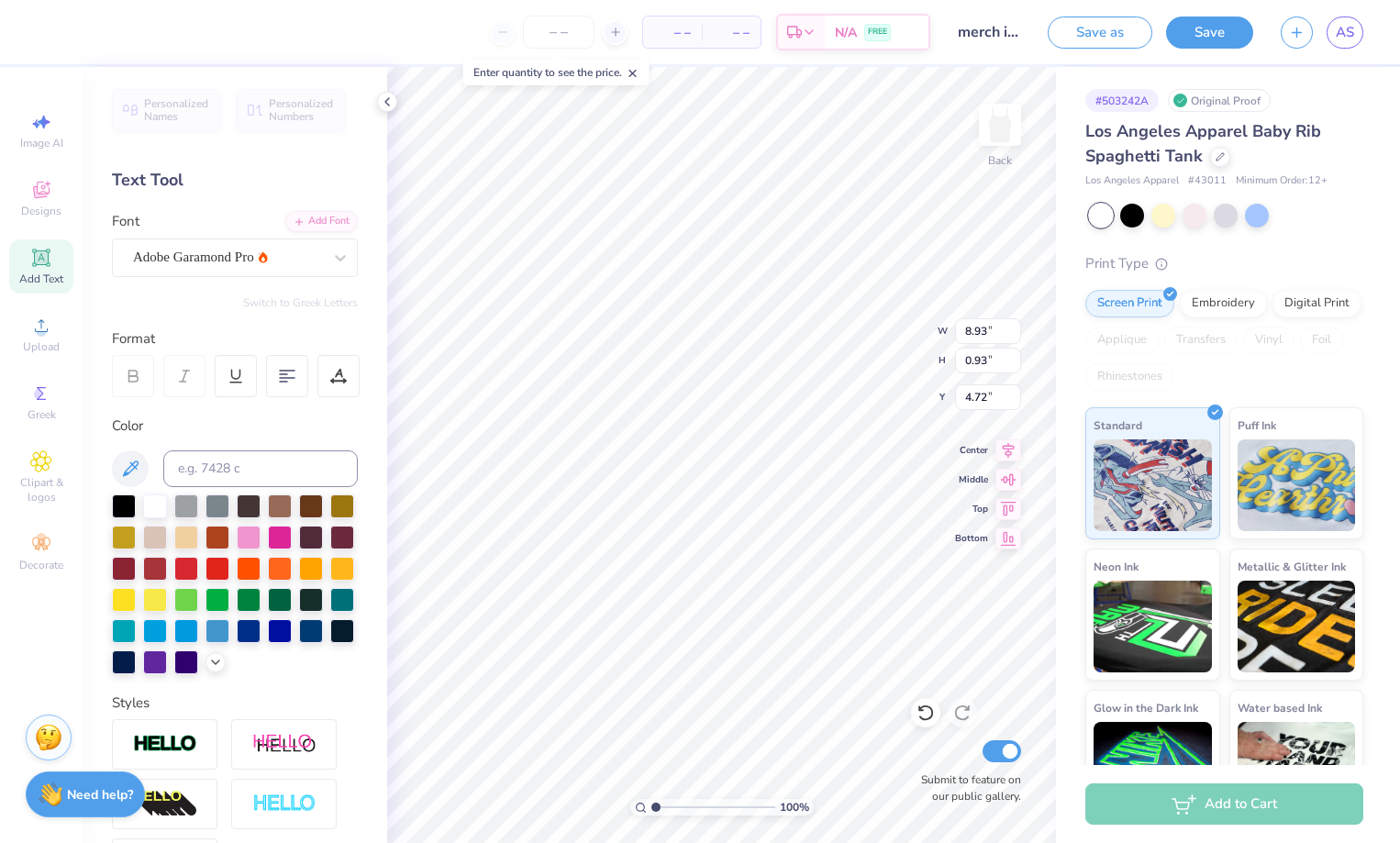 type on "4.69" 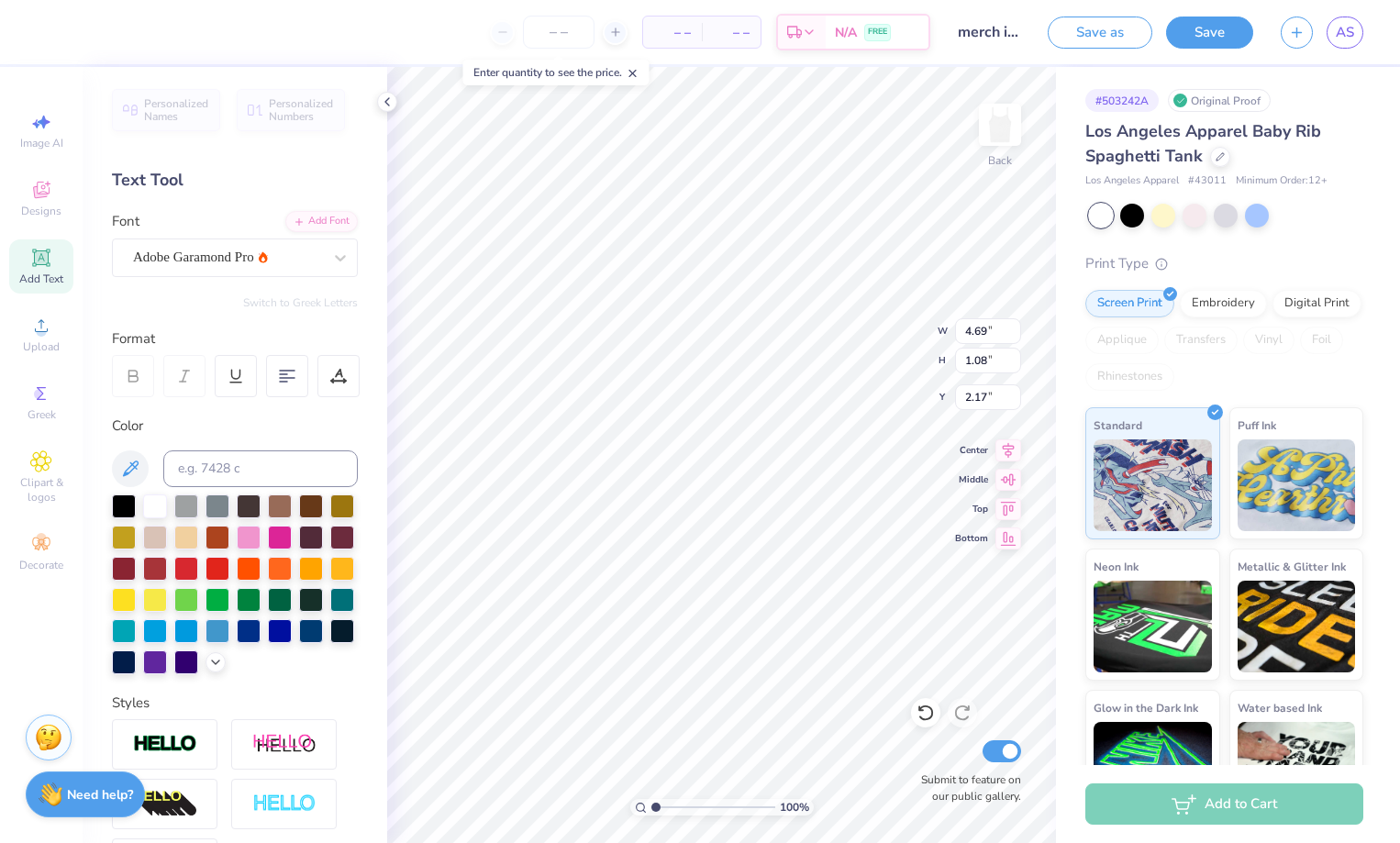 type on "6.67" 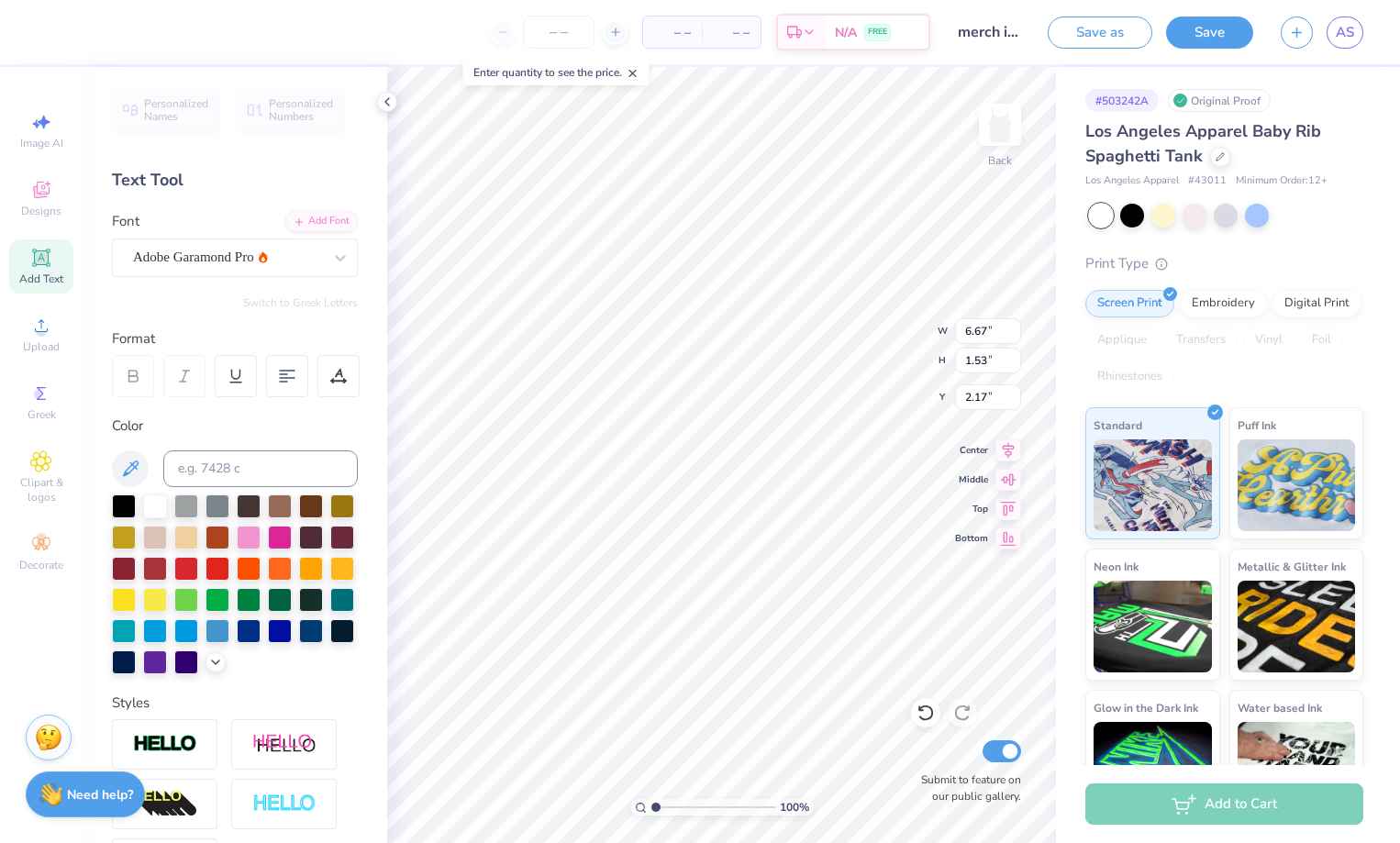 type on "3.25" 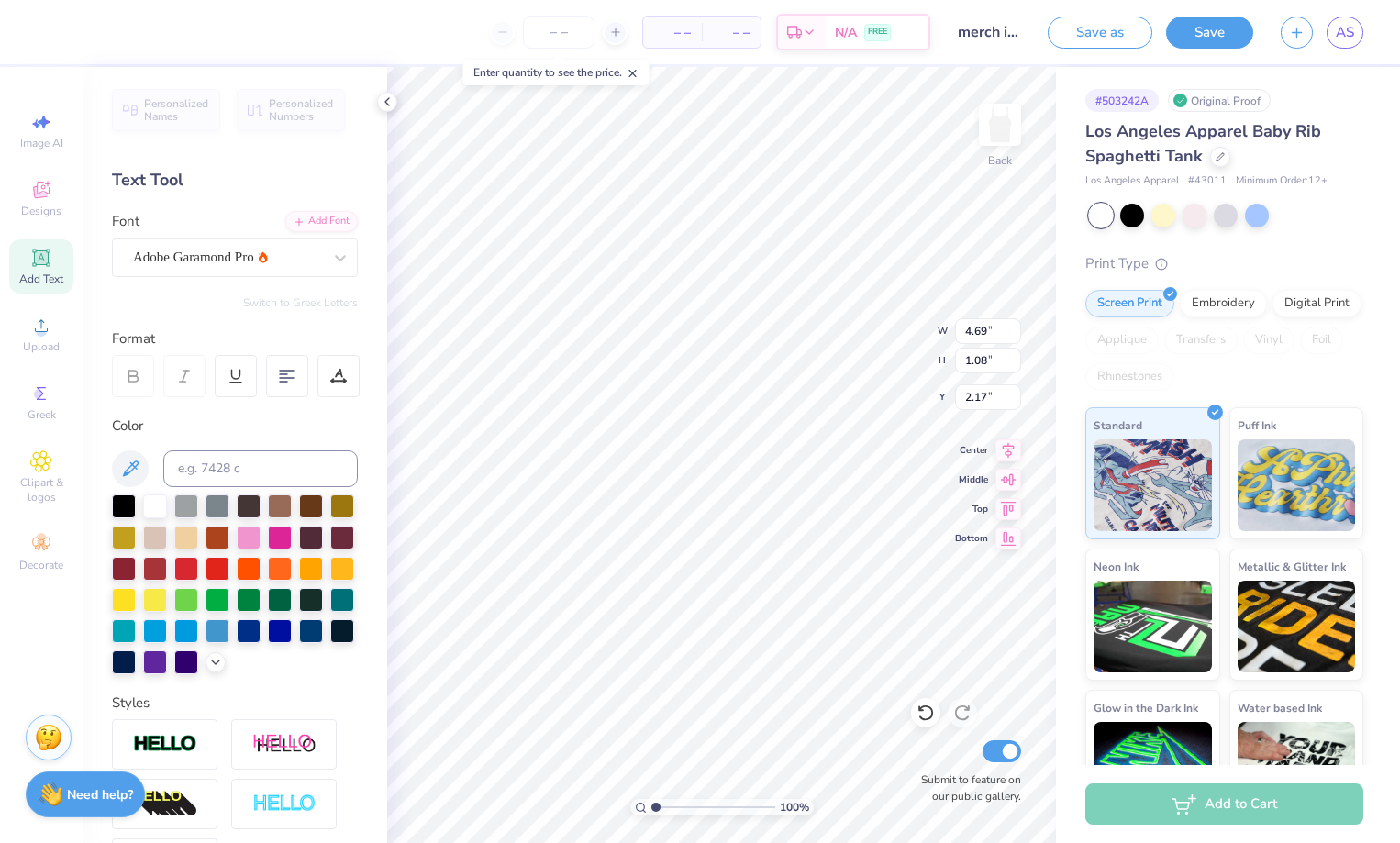 type on "1.85" 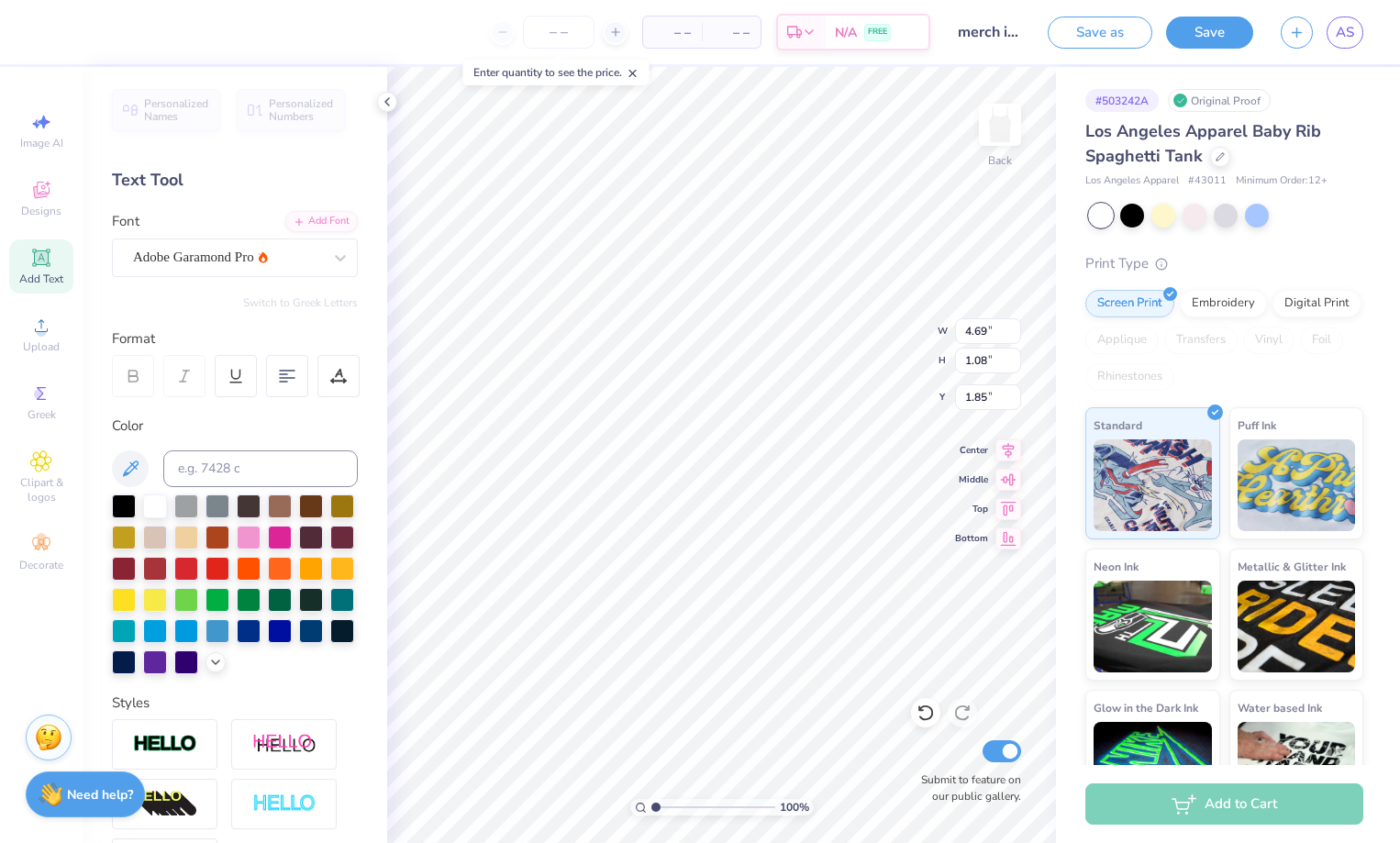 type on "6.75" 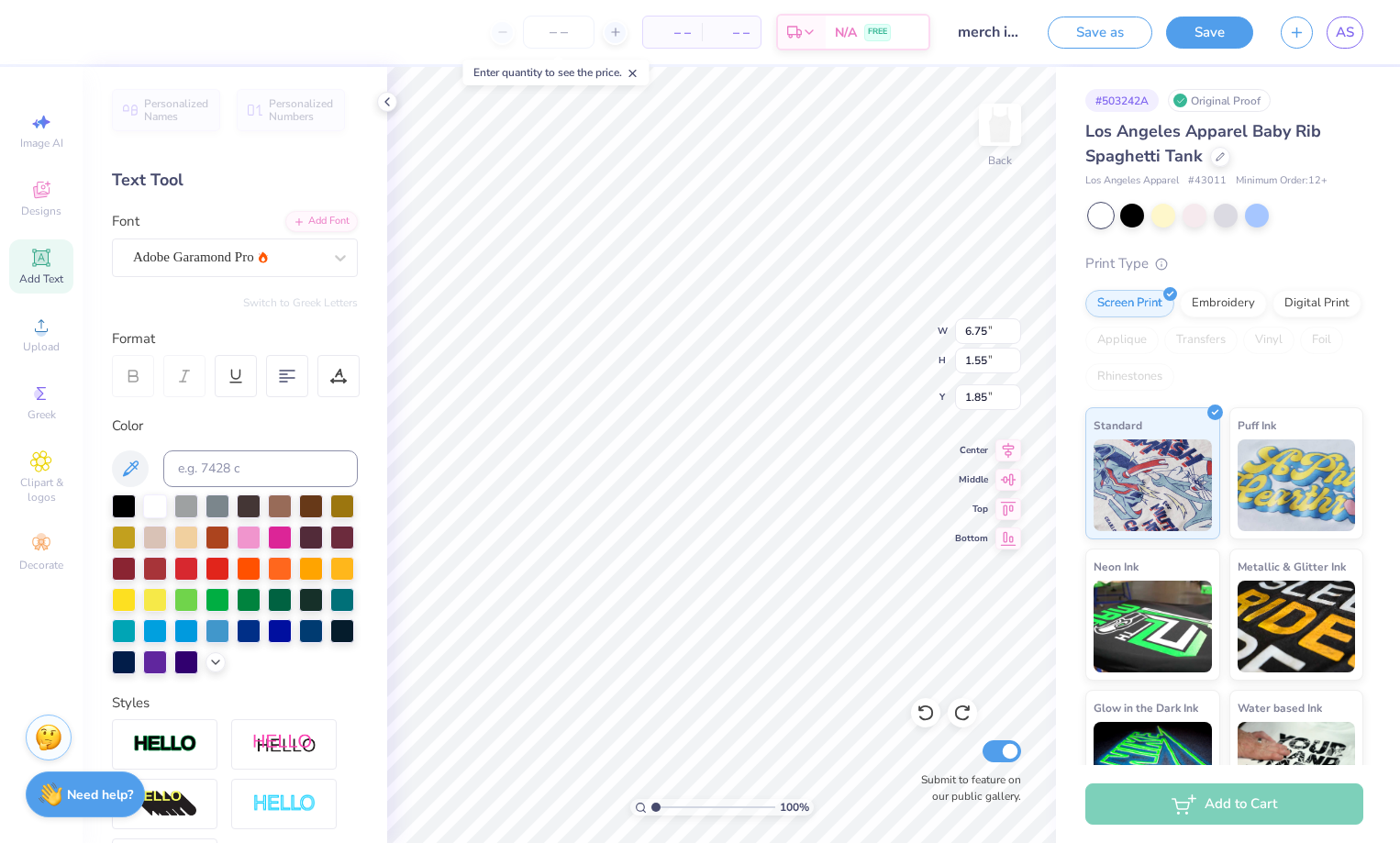 type on "4.69" 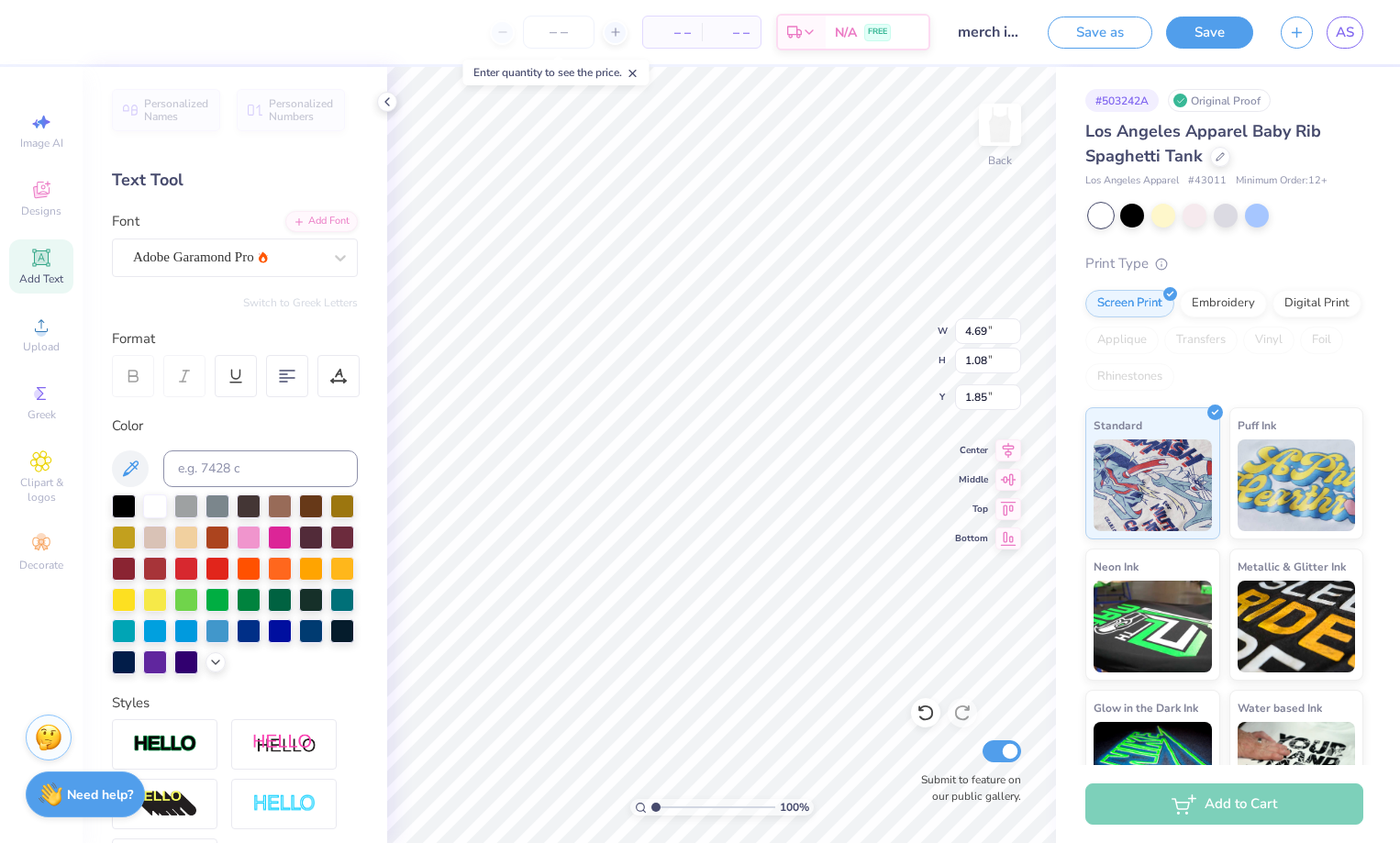type on "2.52" 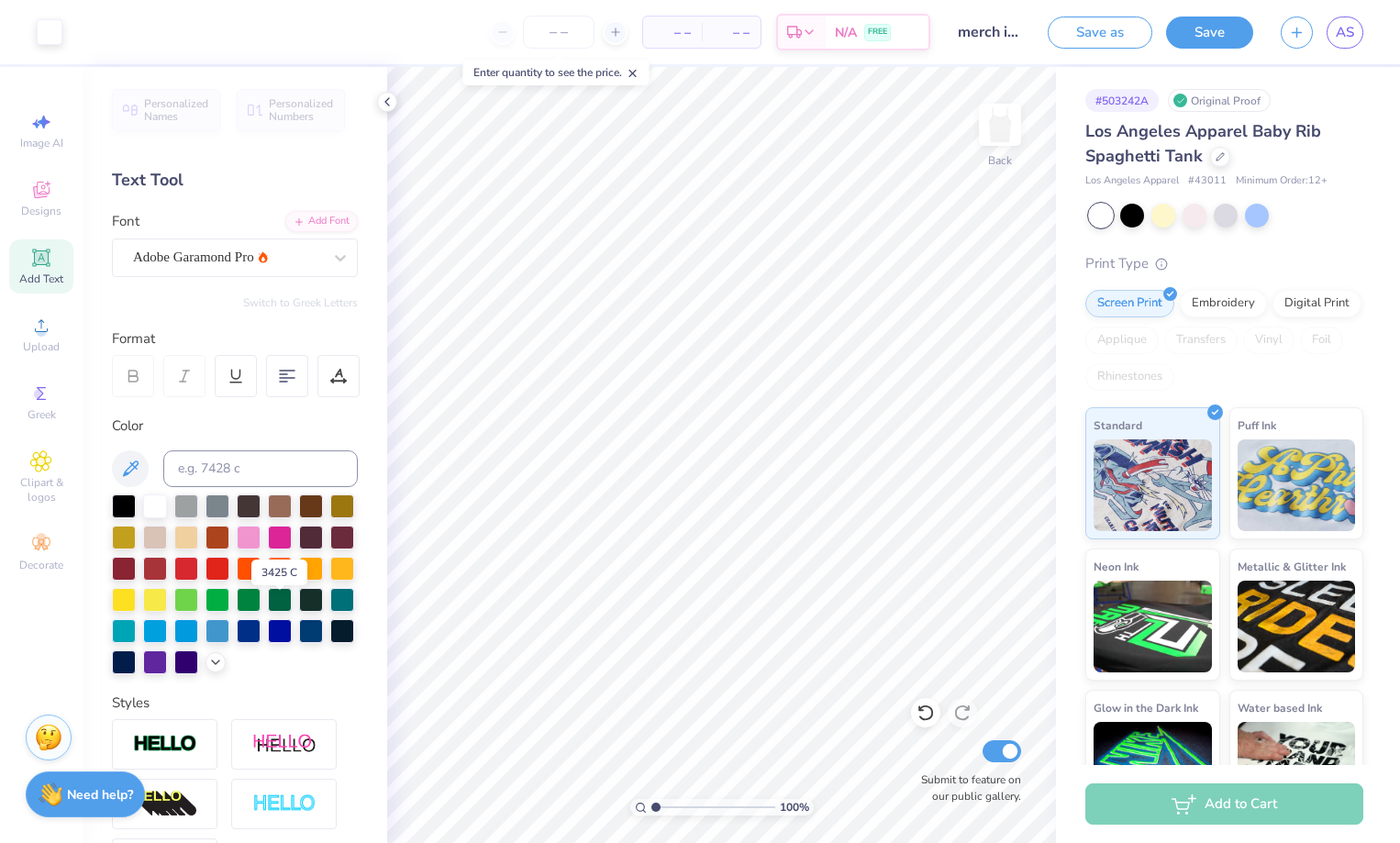 scroll, scrollTop: 0, scrollLeft: 0, axis: both 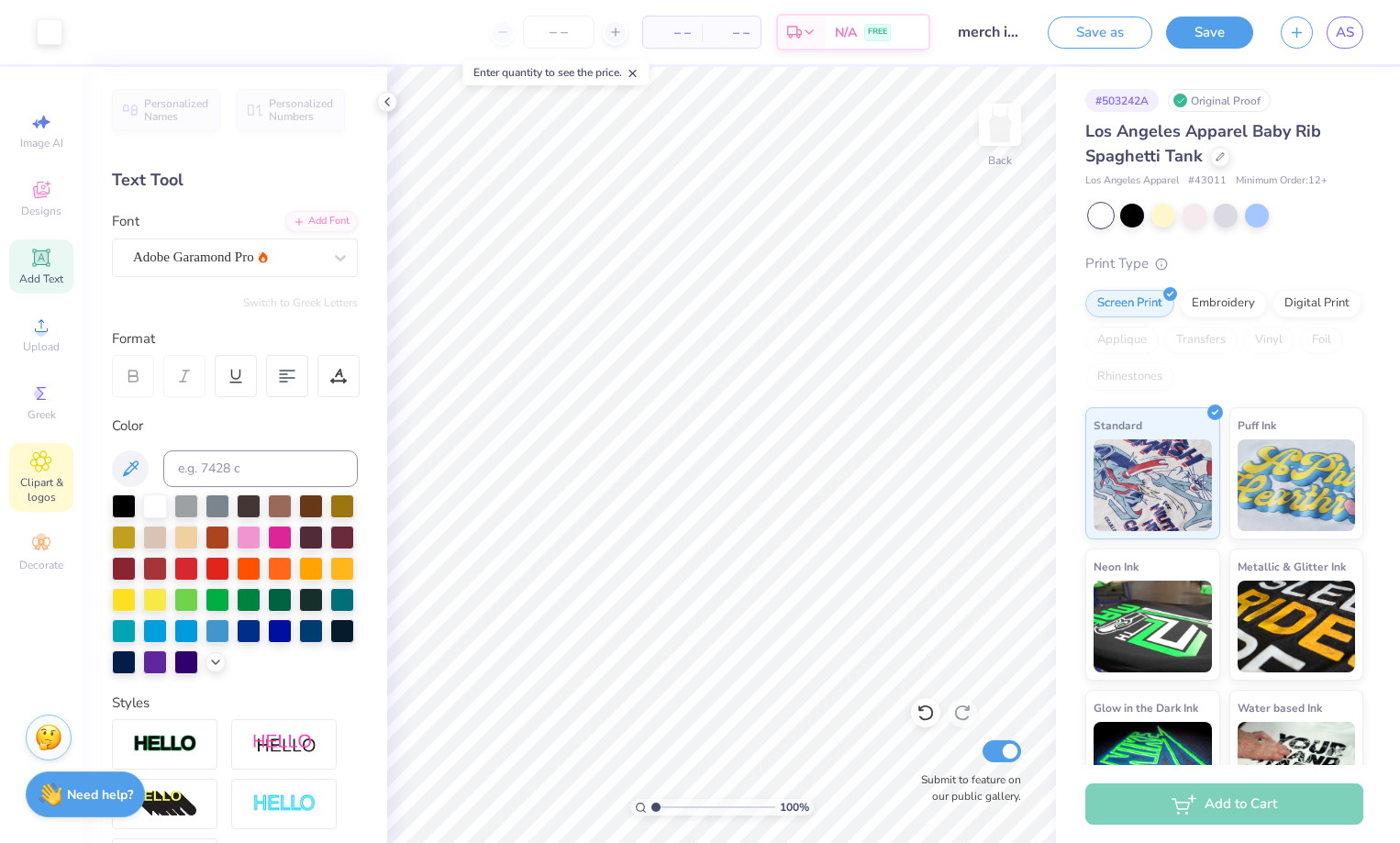 click 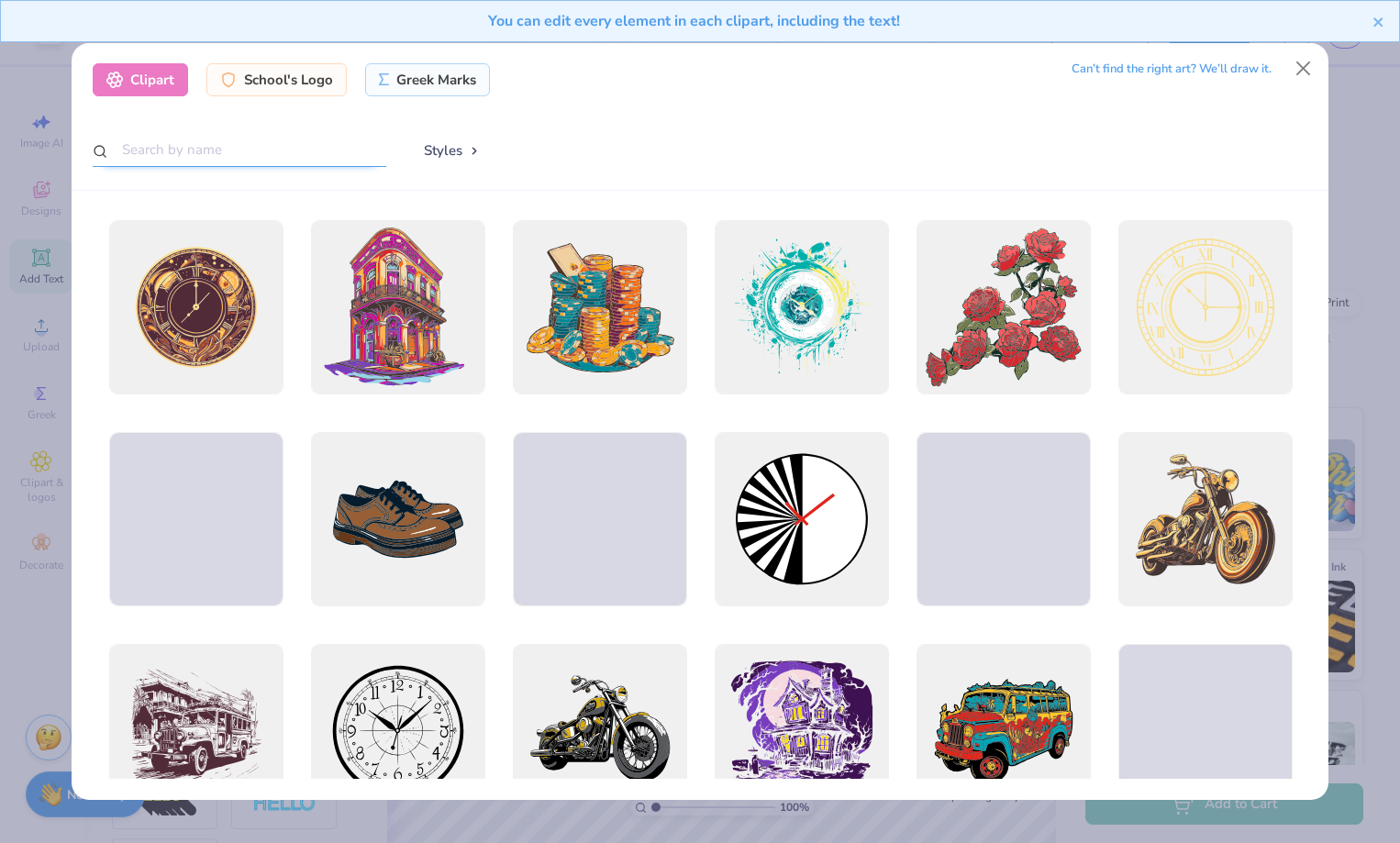 click at bounding box center (239, 150) 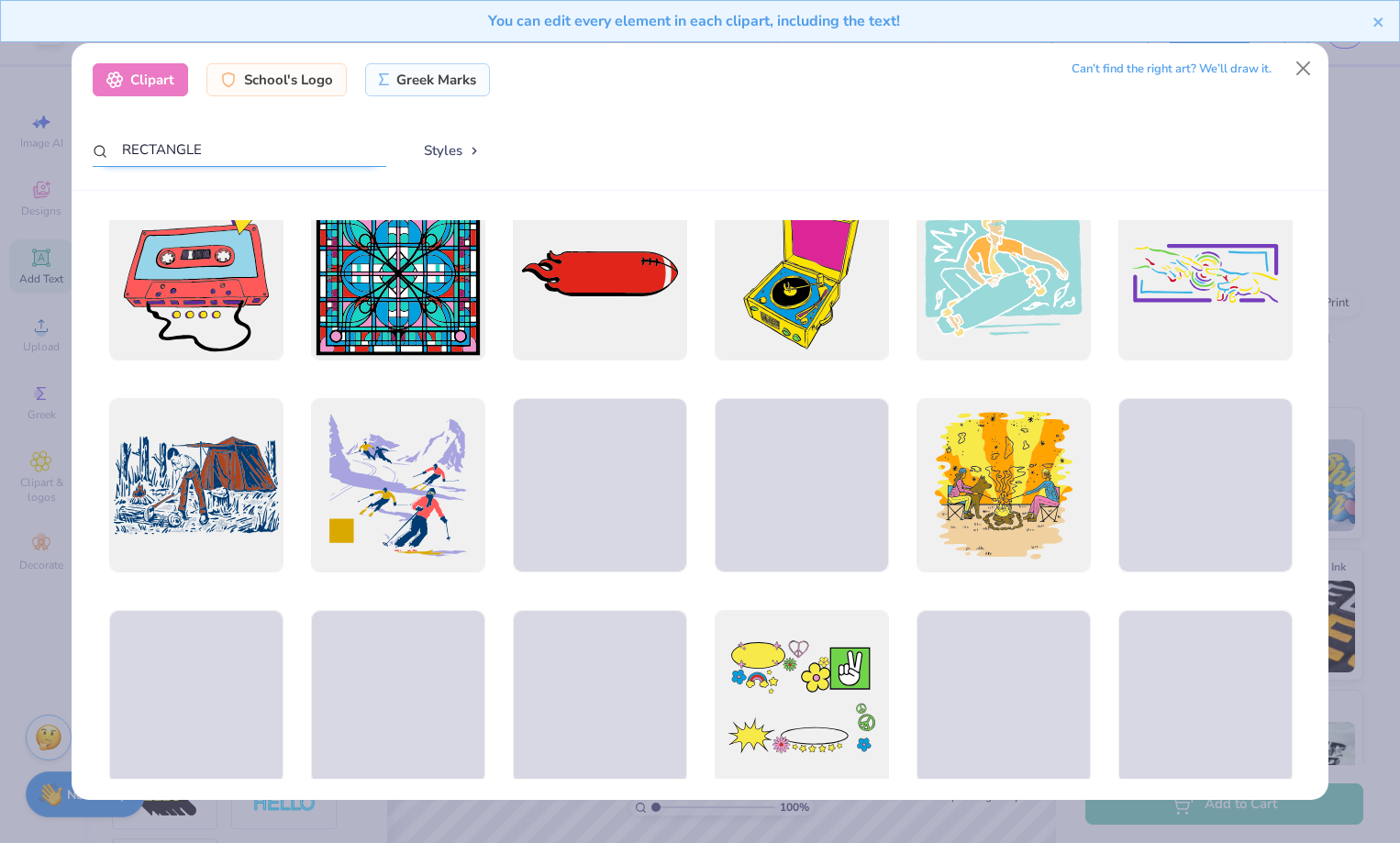 scroll, scrollTop: 1304, scrollLeft: 0, axis: vertical 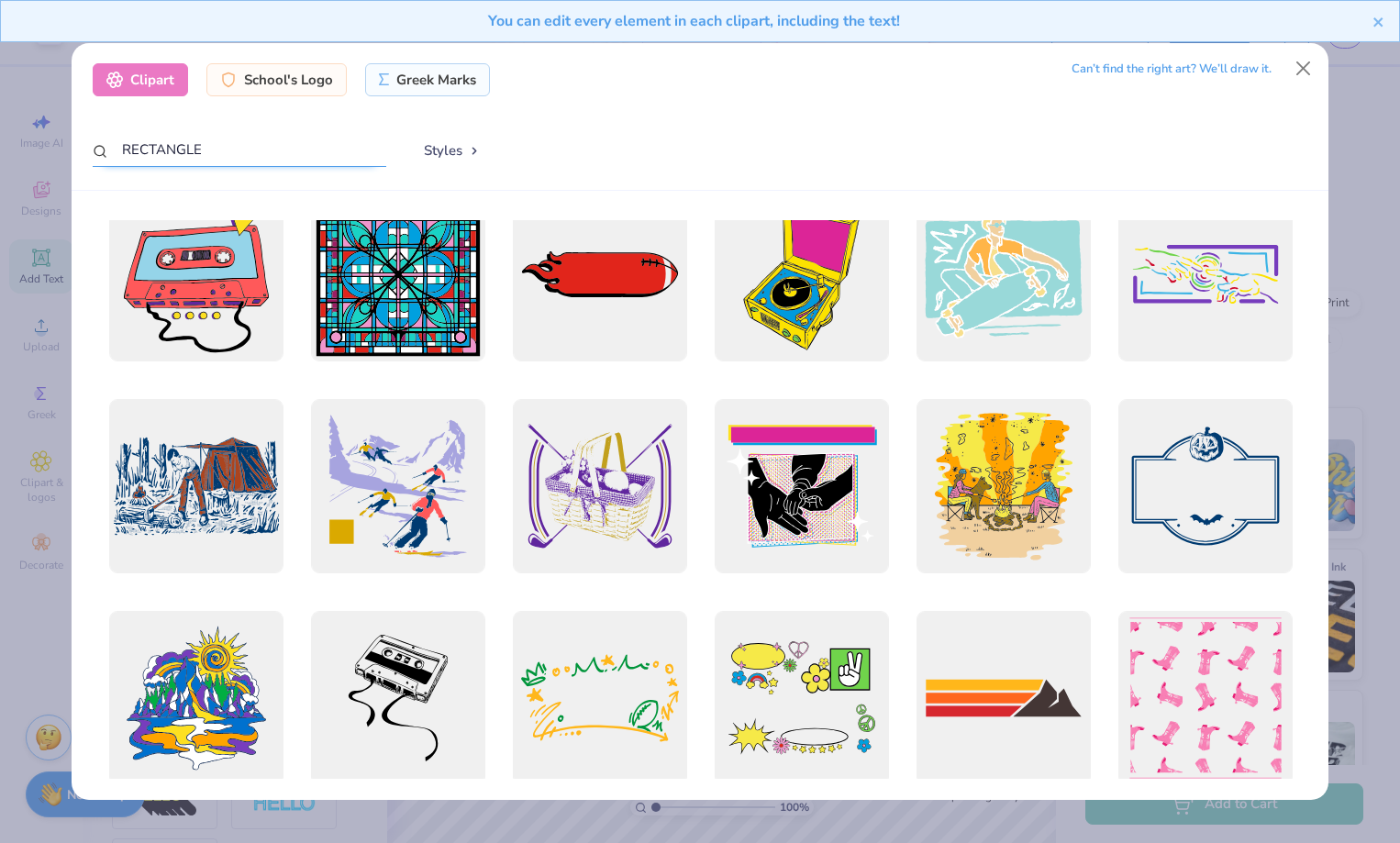 type on "RECTANGLE" 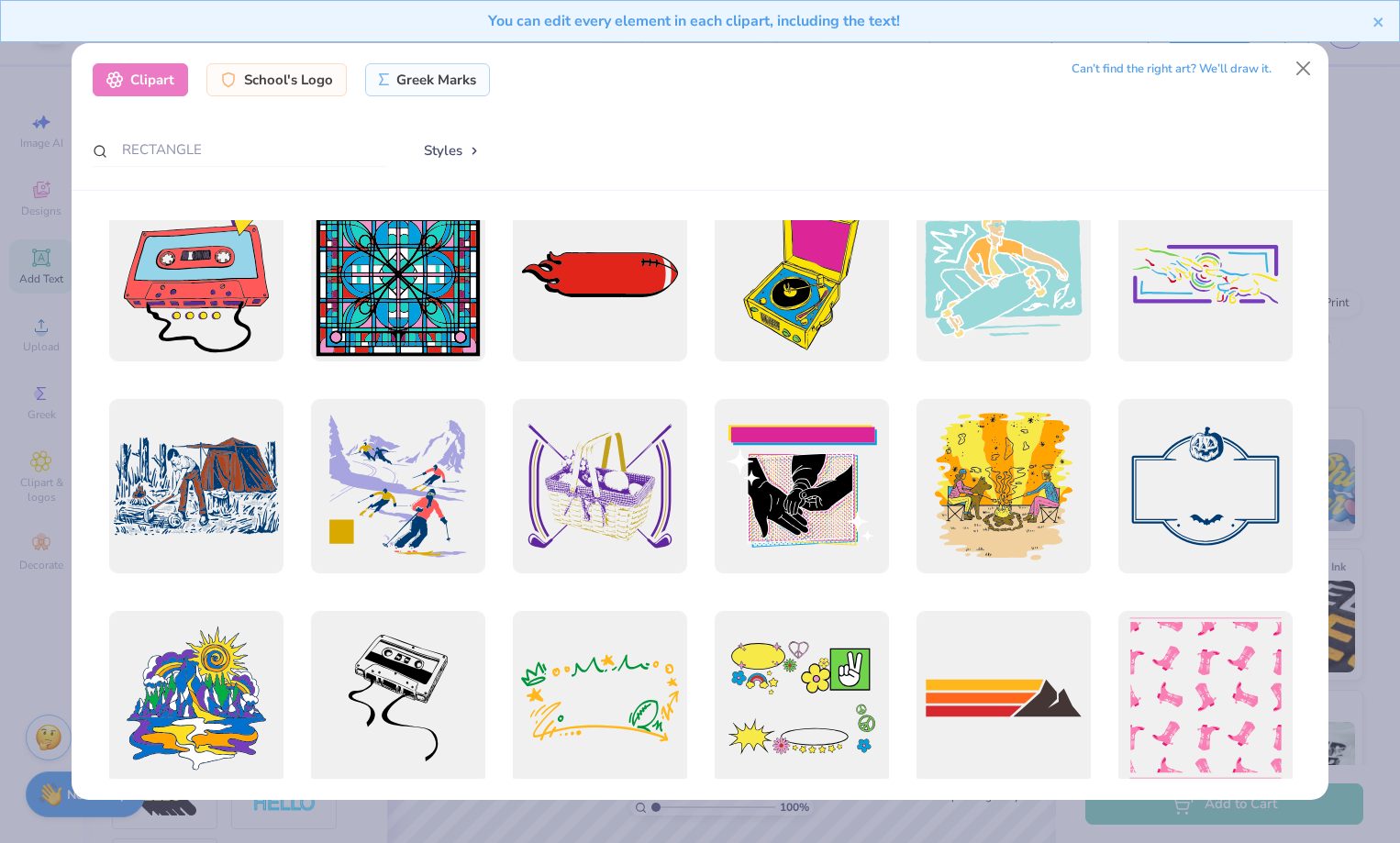 click on "Styles" at bounding box center [452, 150] 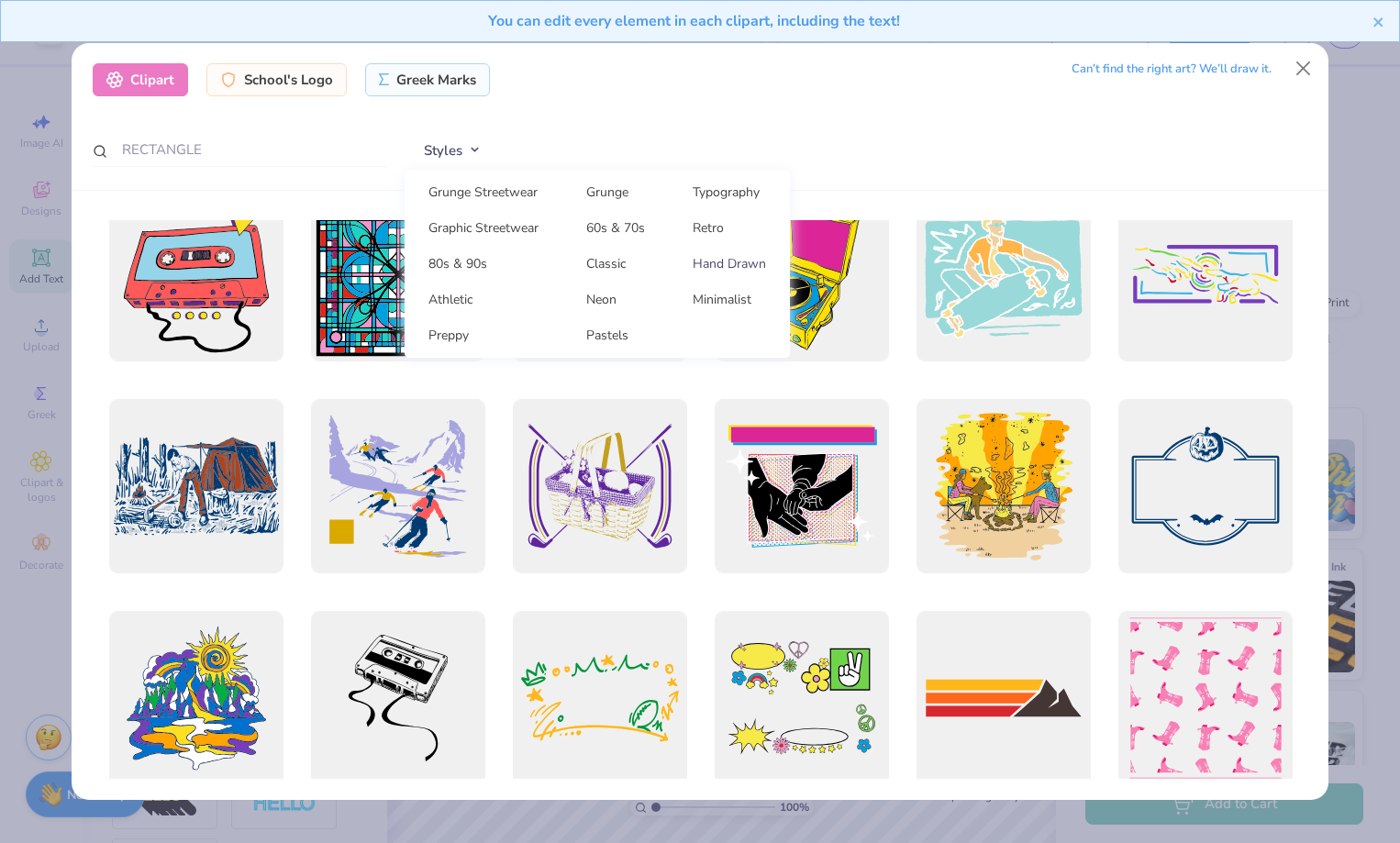 click on "Hand Drawn" at bounding box center (729, 263) 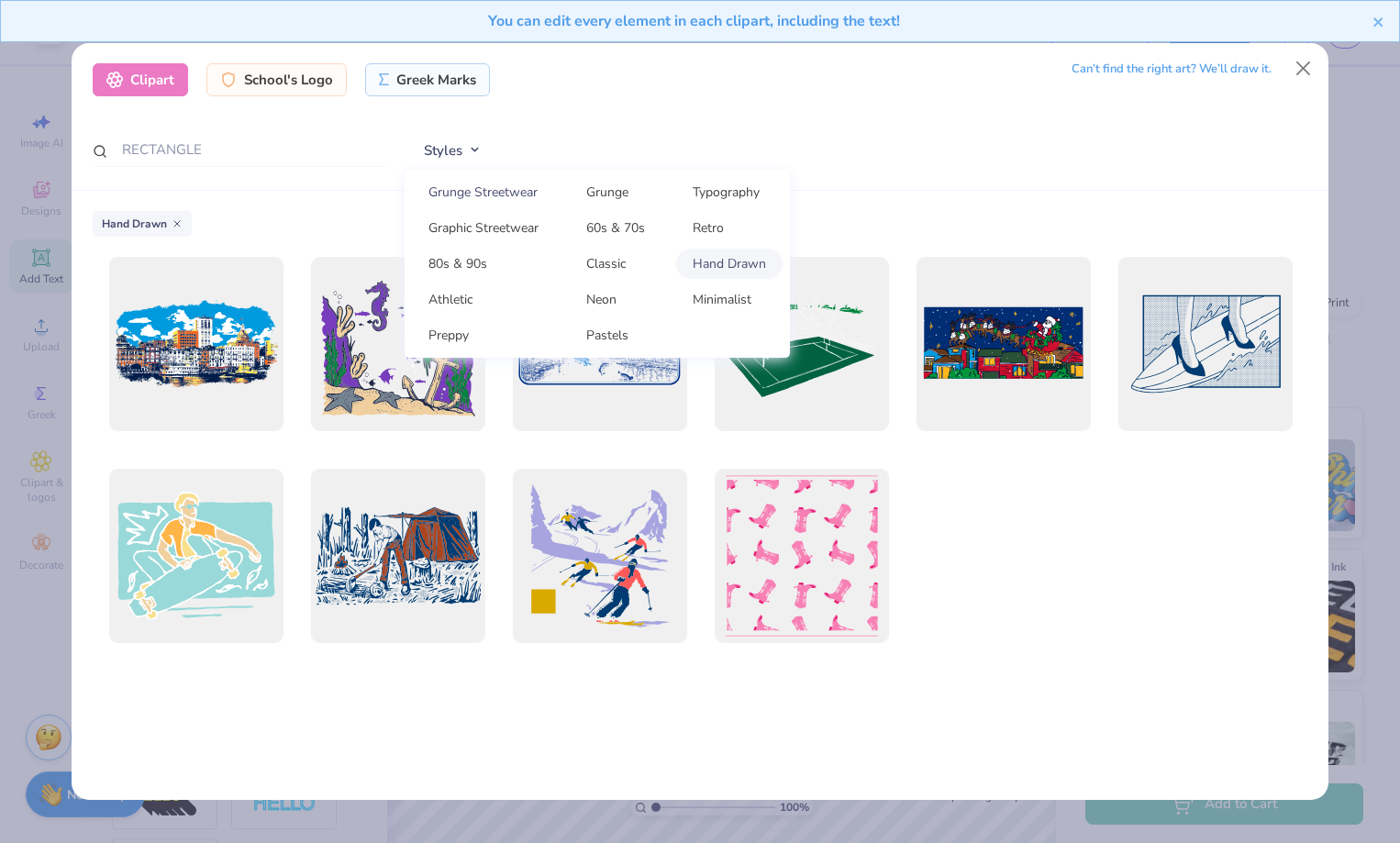 click on "Grunge Streetwear" at bounding box center (483, 192) 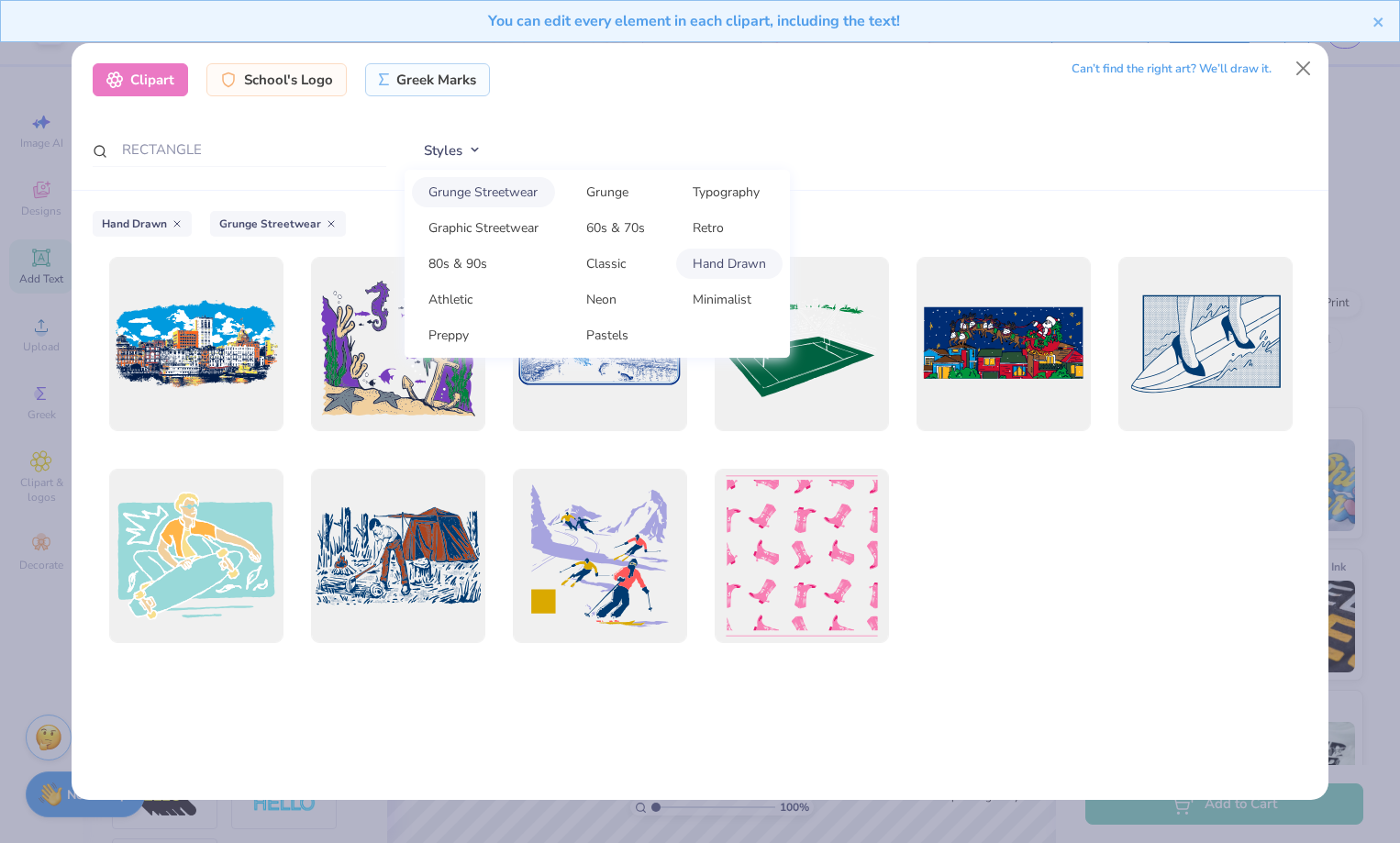 click on "Grunge Streetwear Grunge Typography Graphic Streetwear 60s & 70s Retro 80s & 90s Classic Hand Drawn Athletic Neon Minimalist Preppy Pastels" at bounding box center (597, 263) 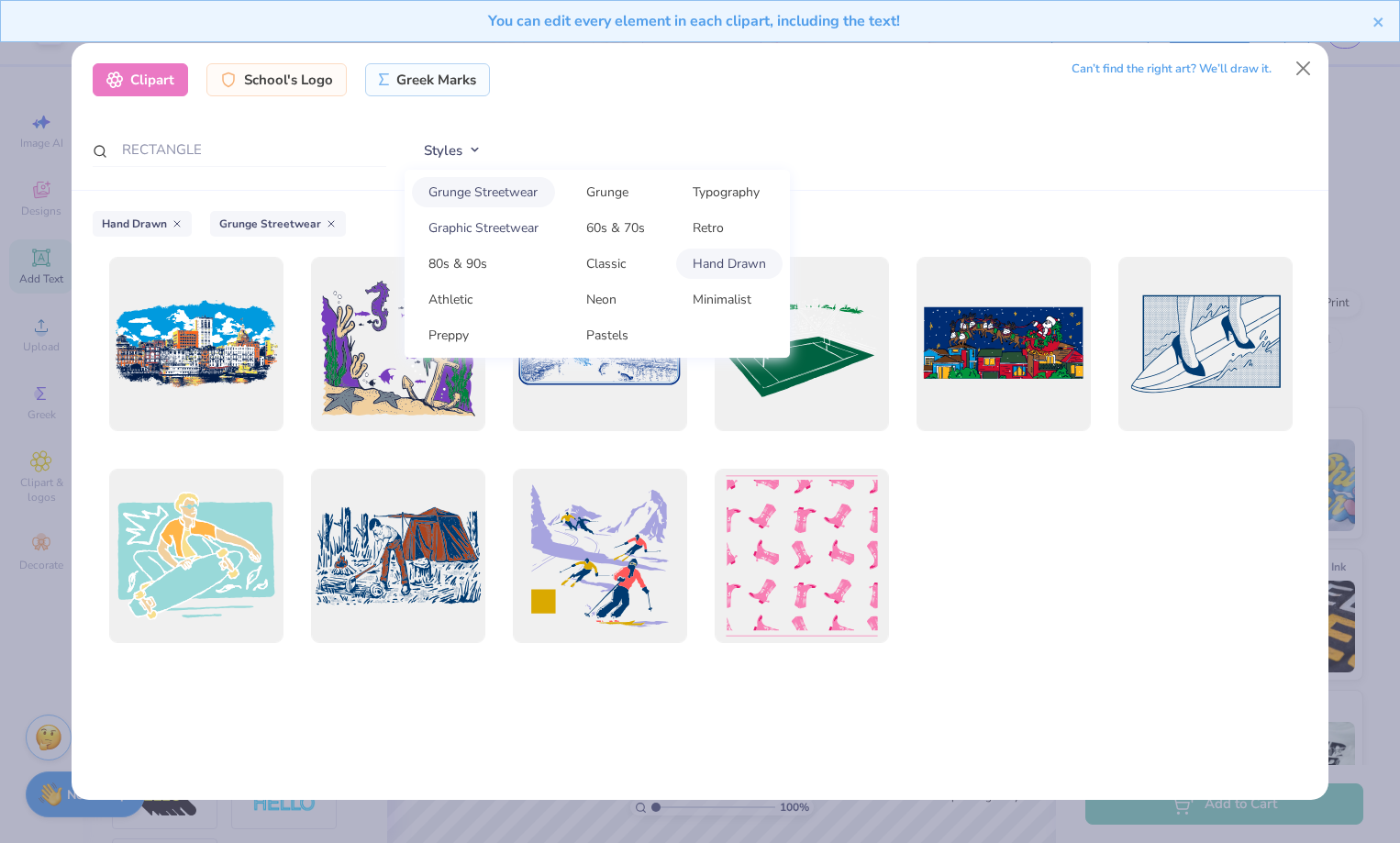 click on "Graphic Streetwear" at bounding box center [483, 227] 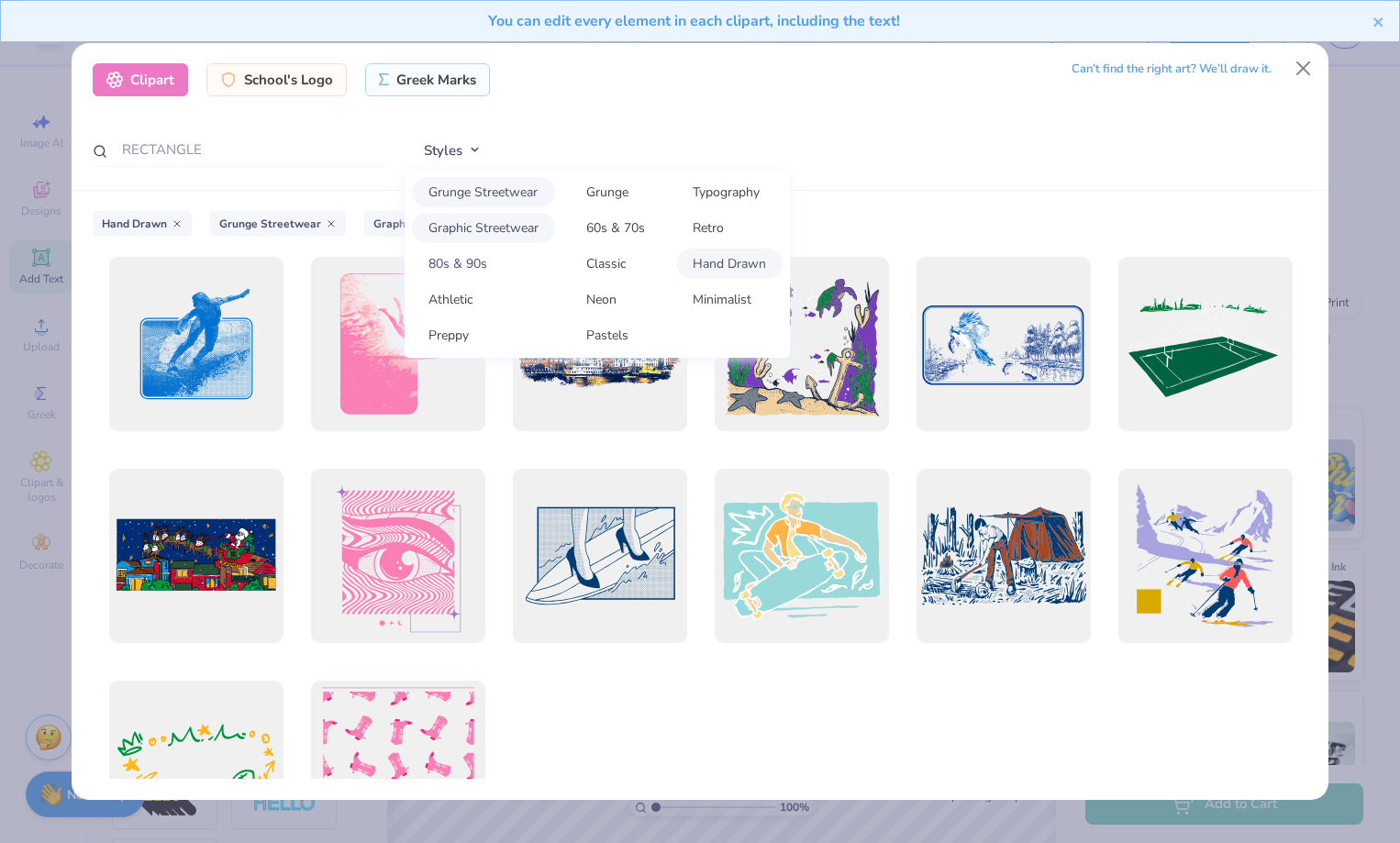 click on "80s & 90s" at bounding box center (483, 263) 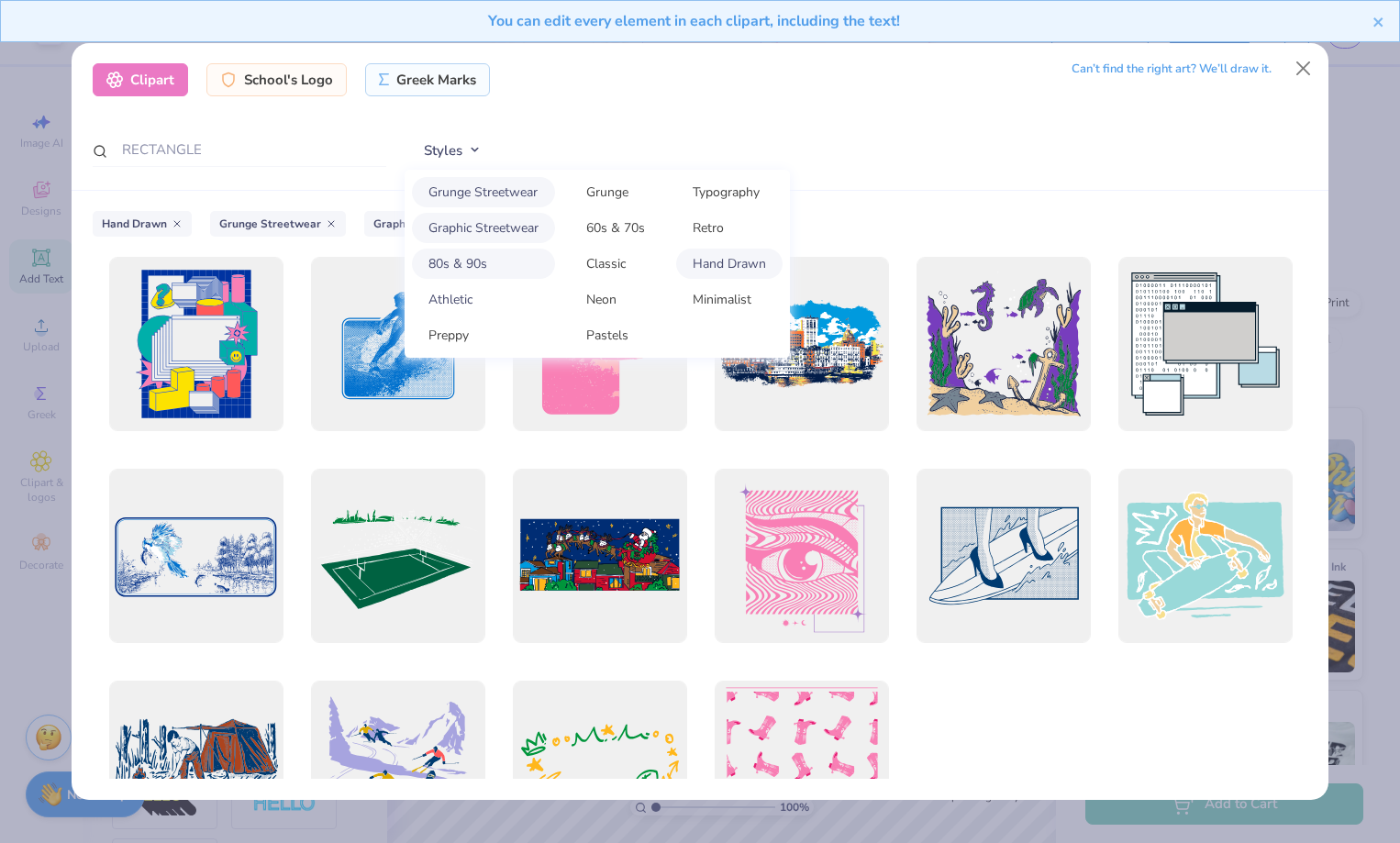 click on "Athletic" at bounding box center (483, 299) 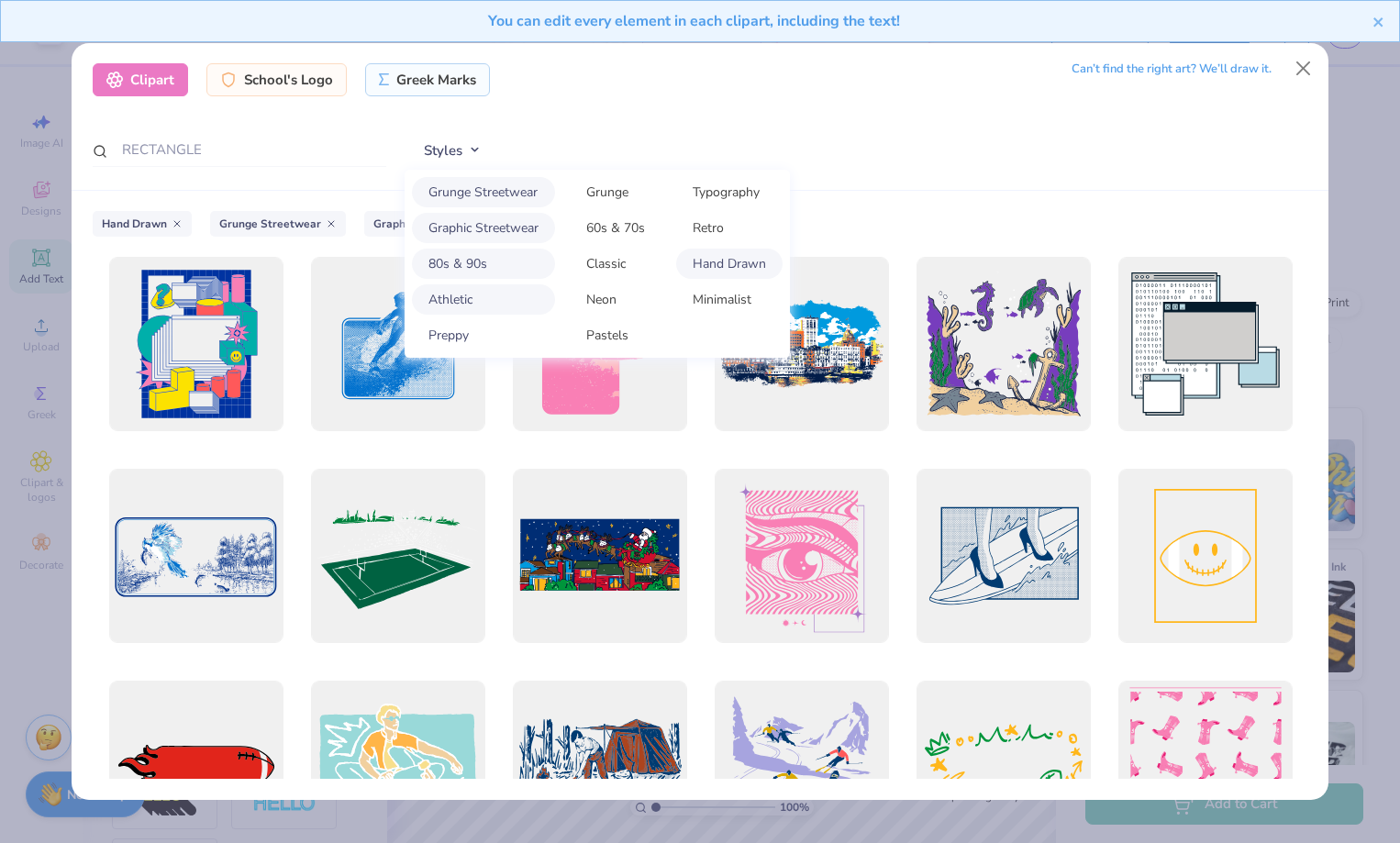 click on "Preppy" at bounding box center (483, 335) 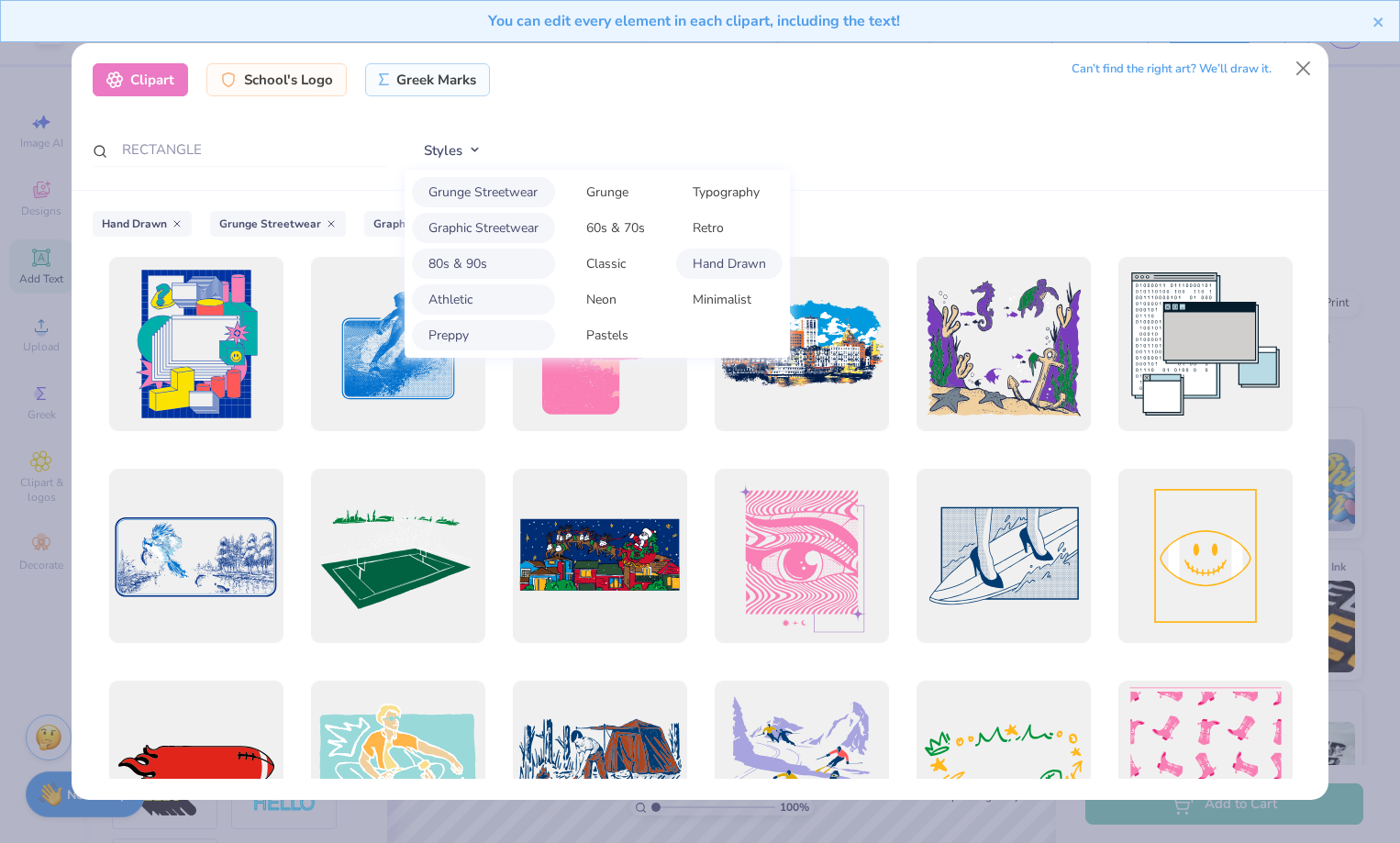 click on "Grunge Streetwear Grunge Typography Graphic Streetwear 60s & 70s Retro 80s & 90s Classic Hand Drawn Athletic Neon Minimalist Preppy Pastels" at bounding box center (597, 263) 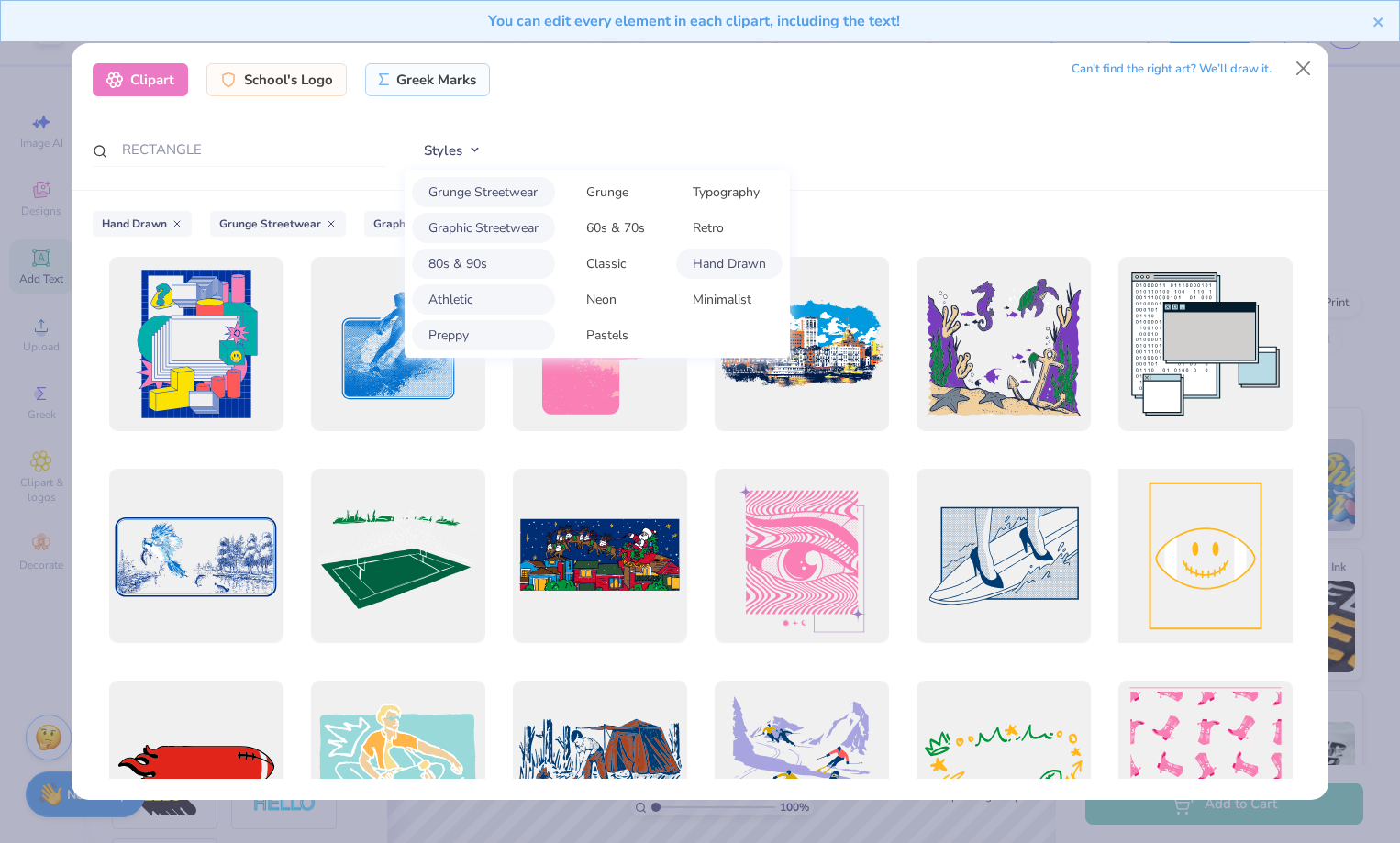click at bounding box center [1205, 556] 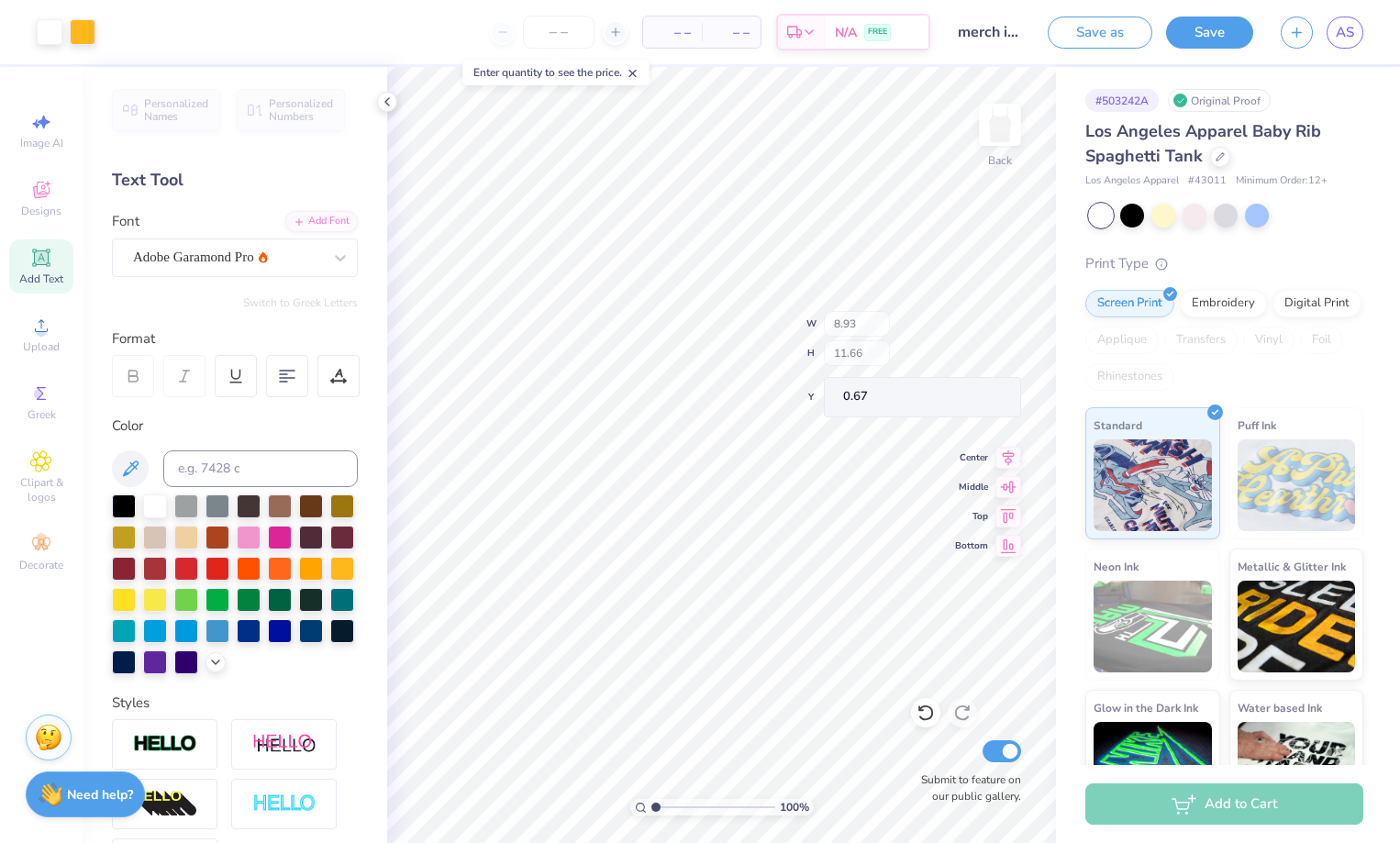 type on "7.93" 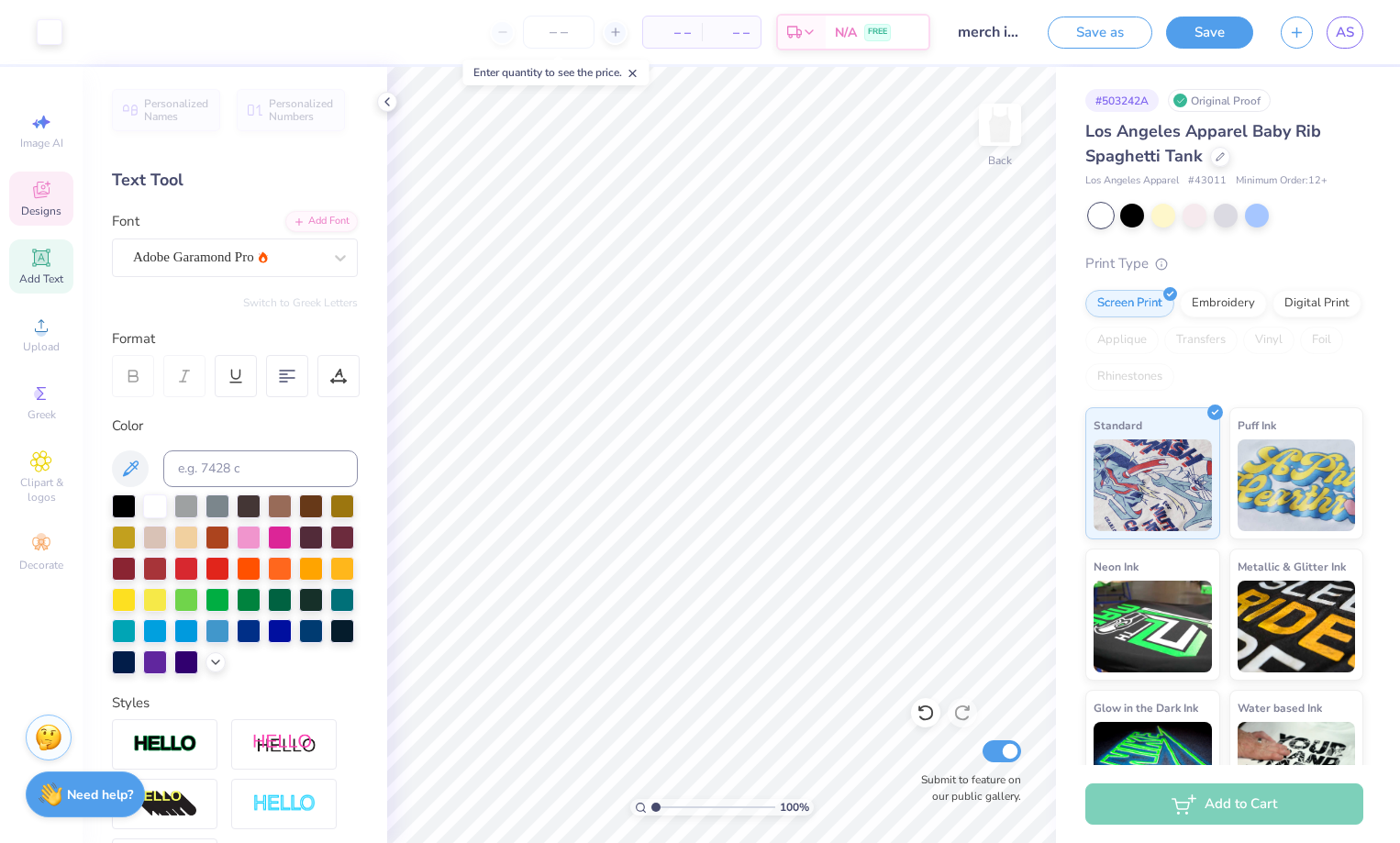 click on "Designs" at bounding box center [41, 198] 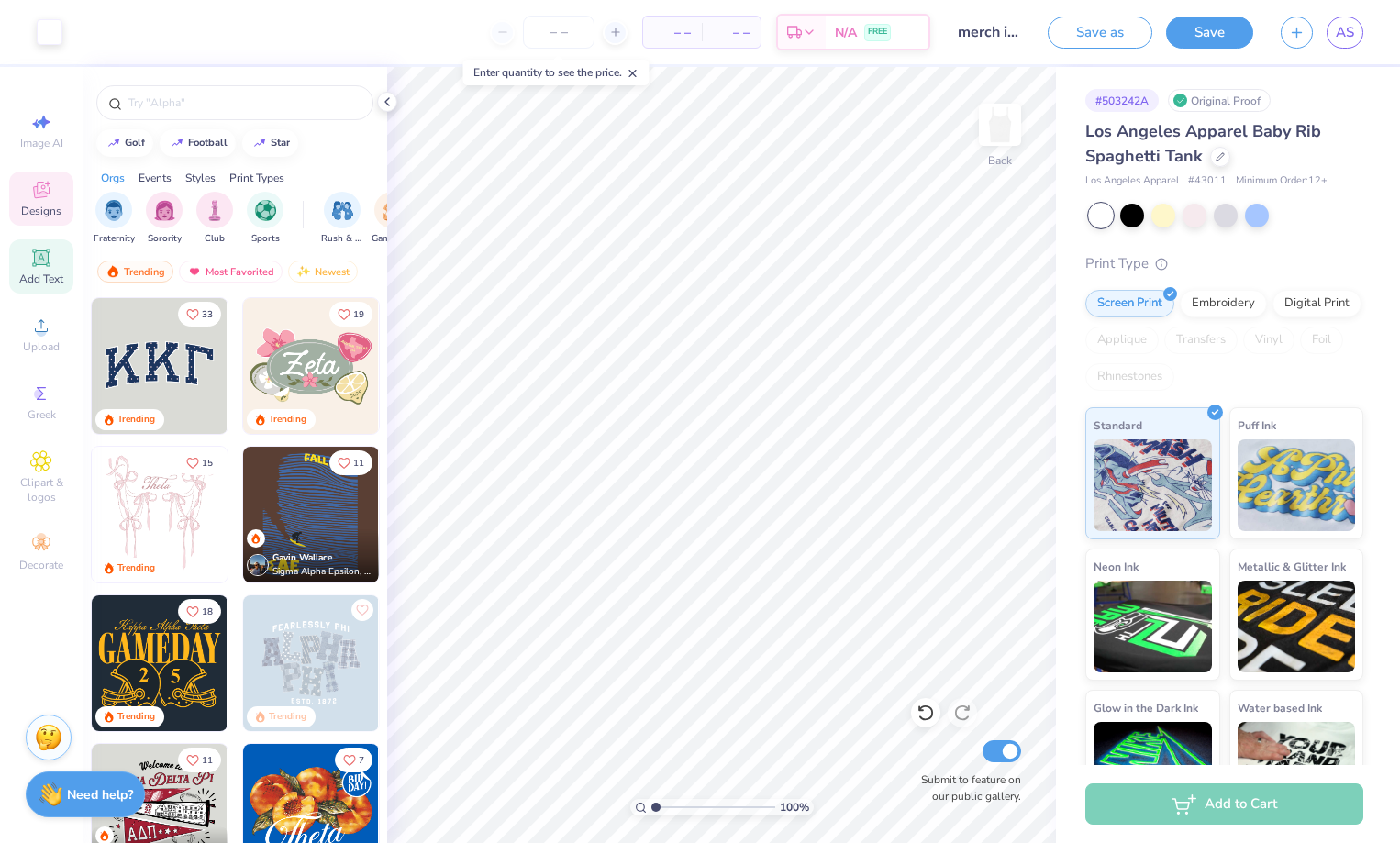 click on "Add Text" at bounding box center (41, 279) 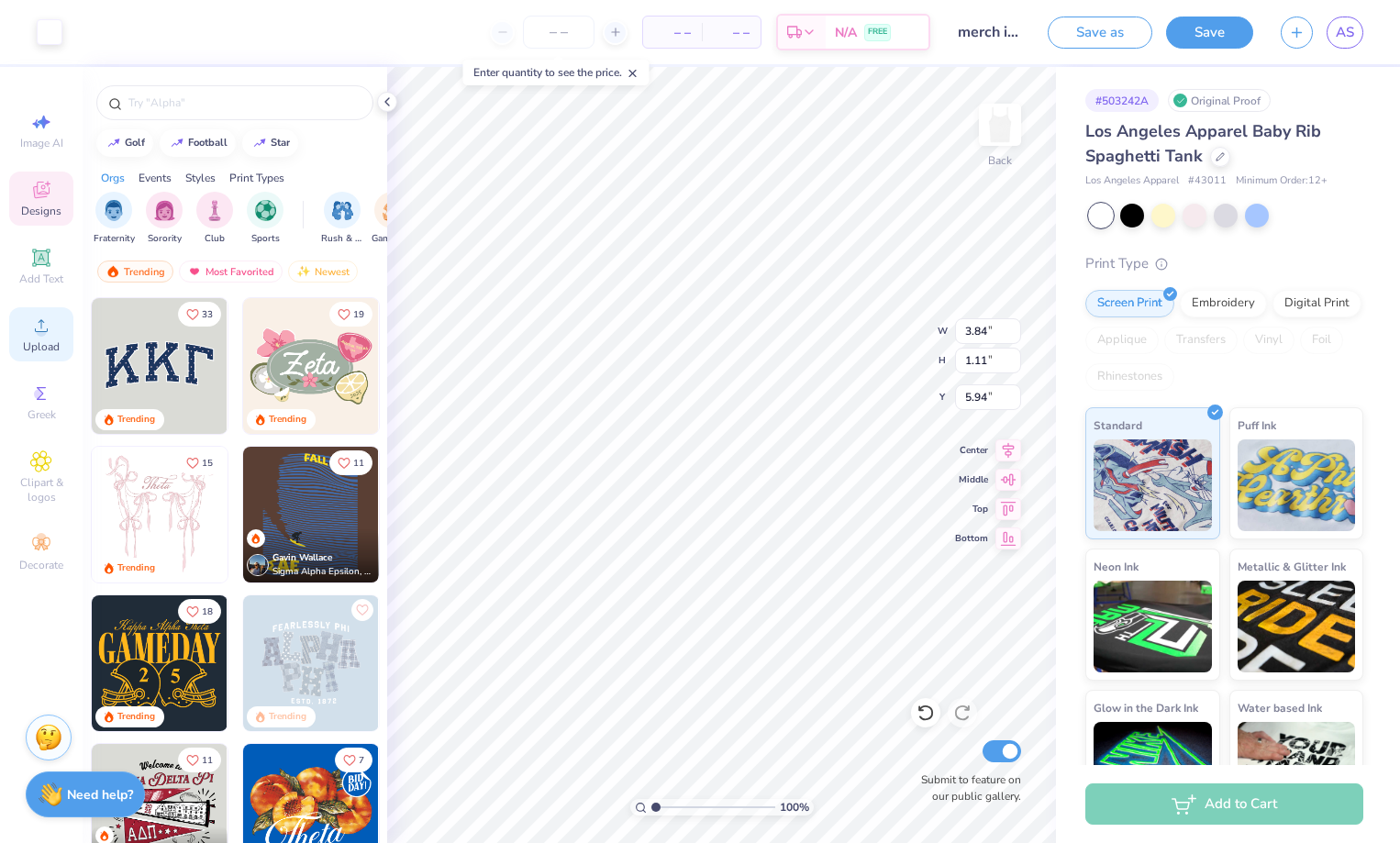click on "Upload" at bounding box center (41, 334) 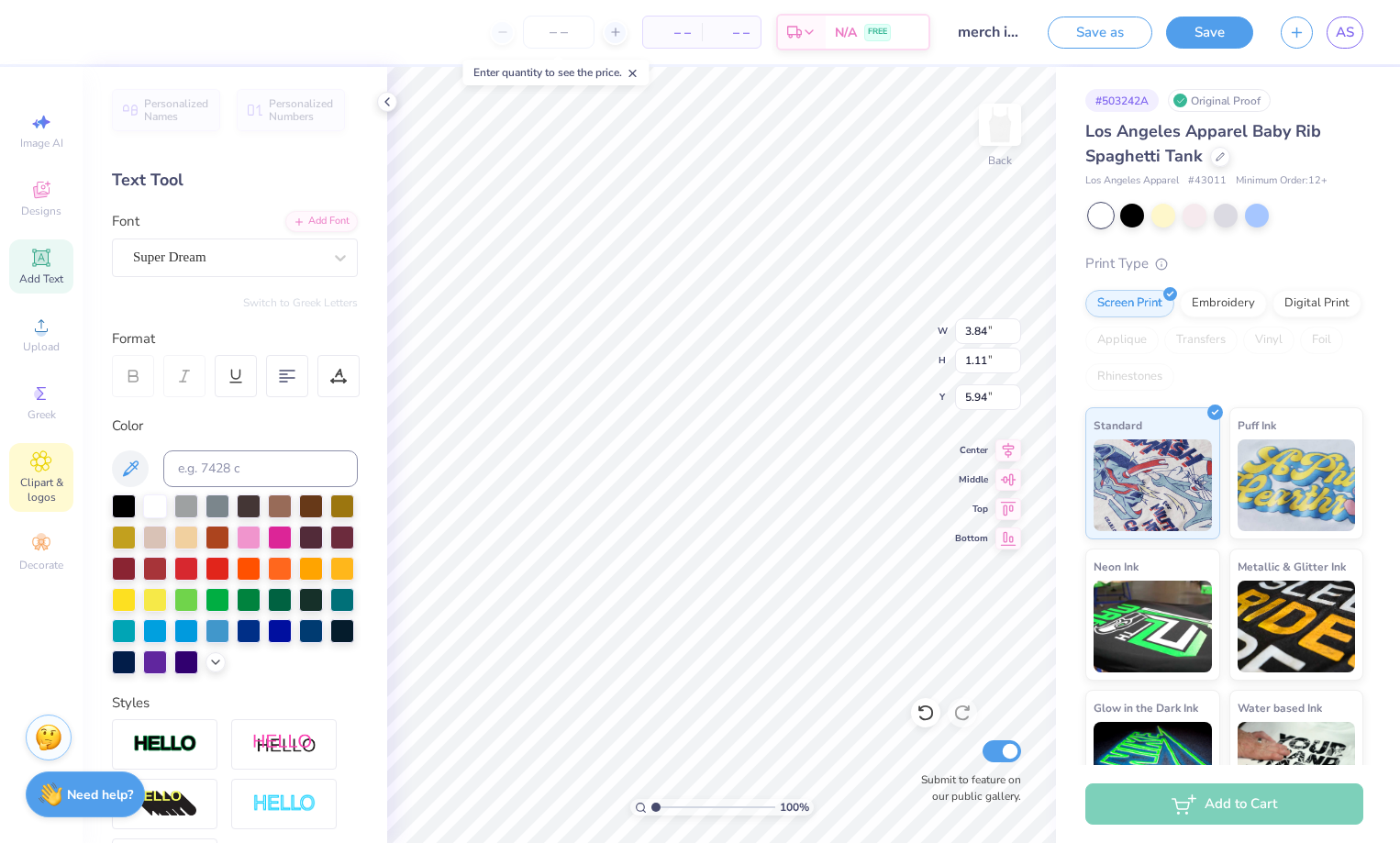 click on "Clipart & logos" at bounding box center (41, 490) 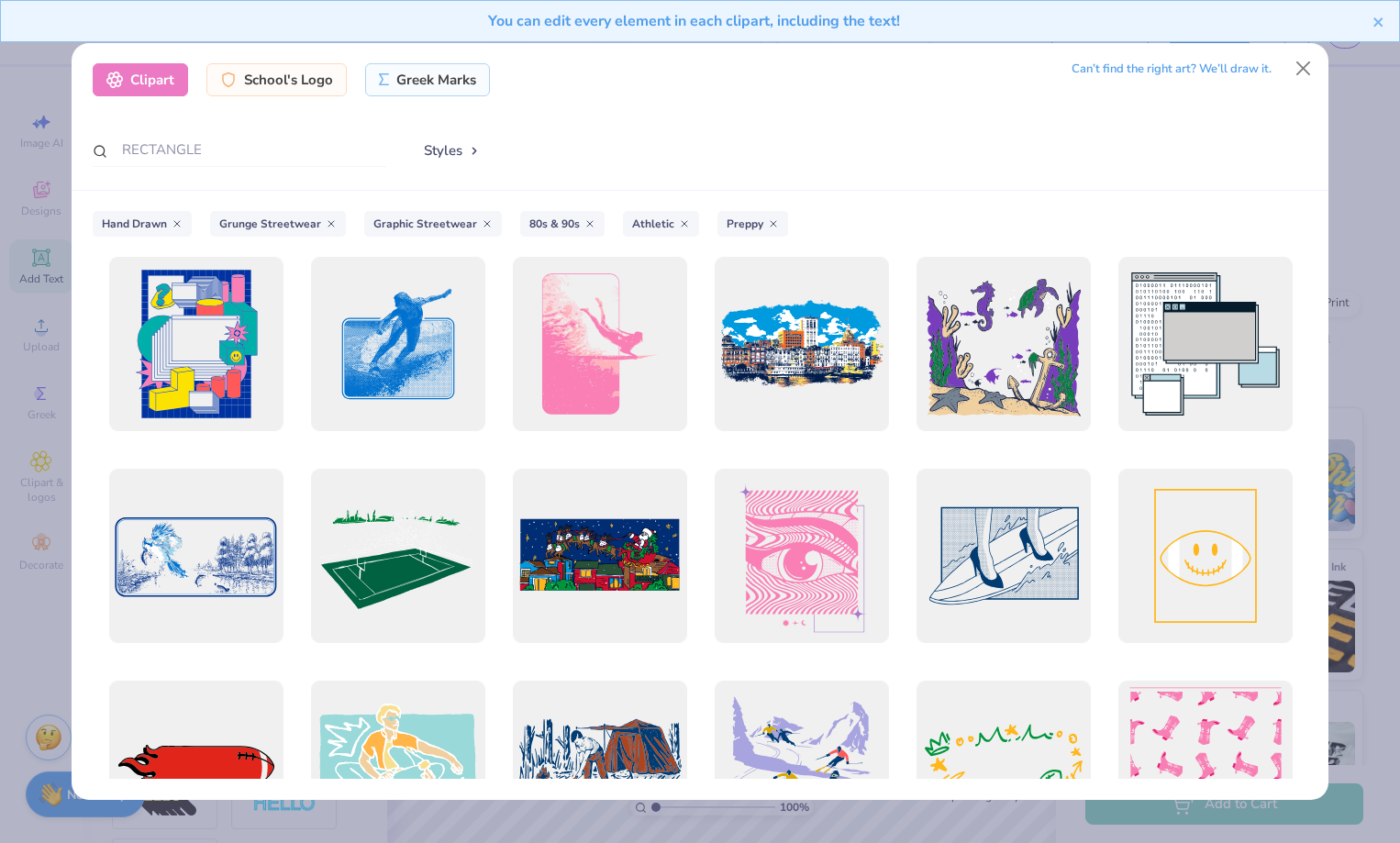 scroll, scrollTop: 0, scrollLeft: 0, axis: both 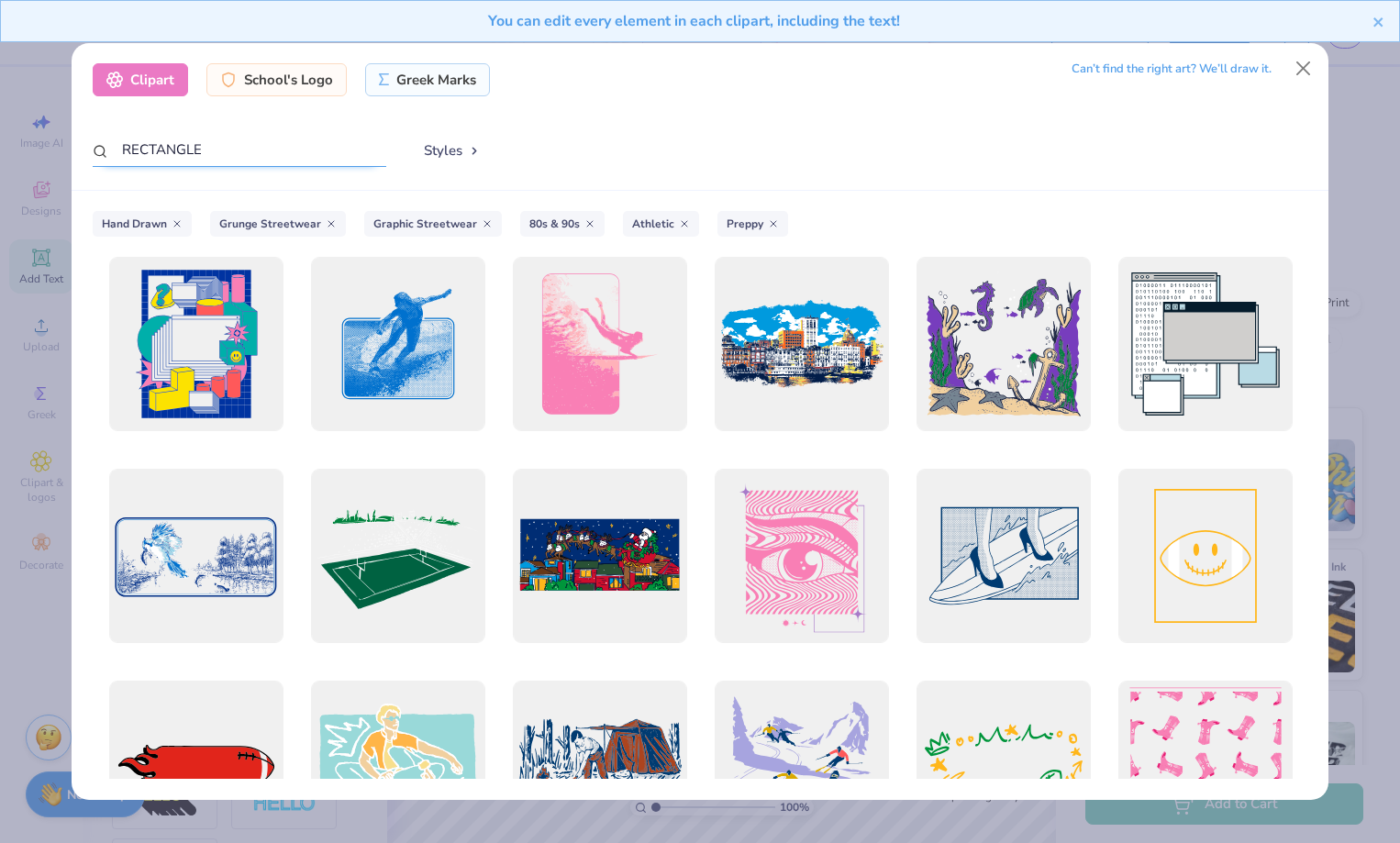 click on "RECTANGLE" at bounding box center [239, 150] 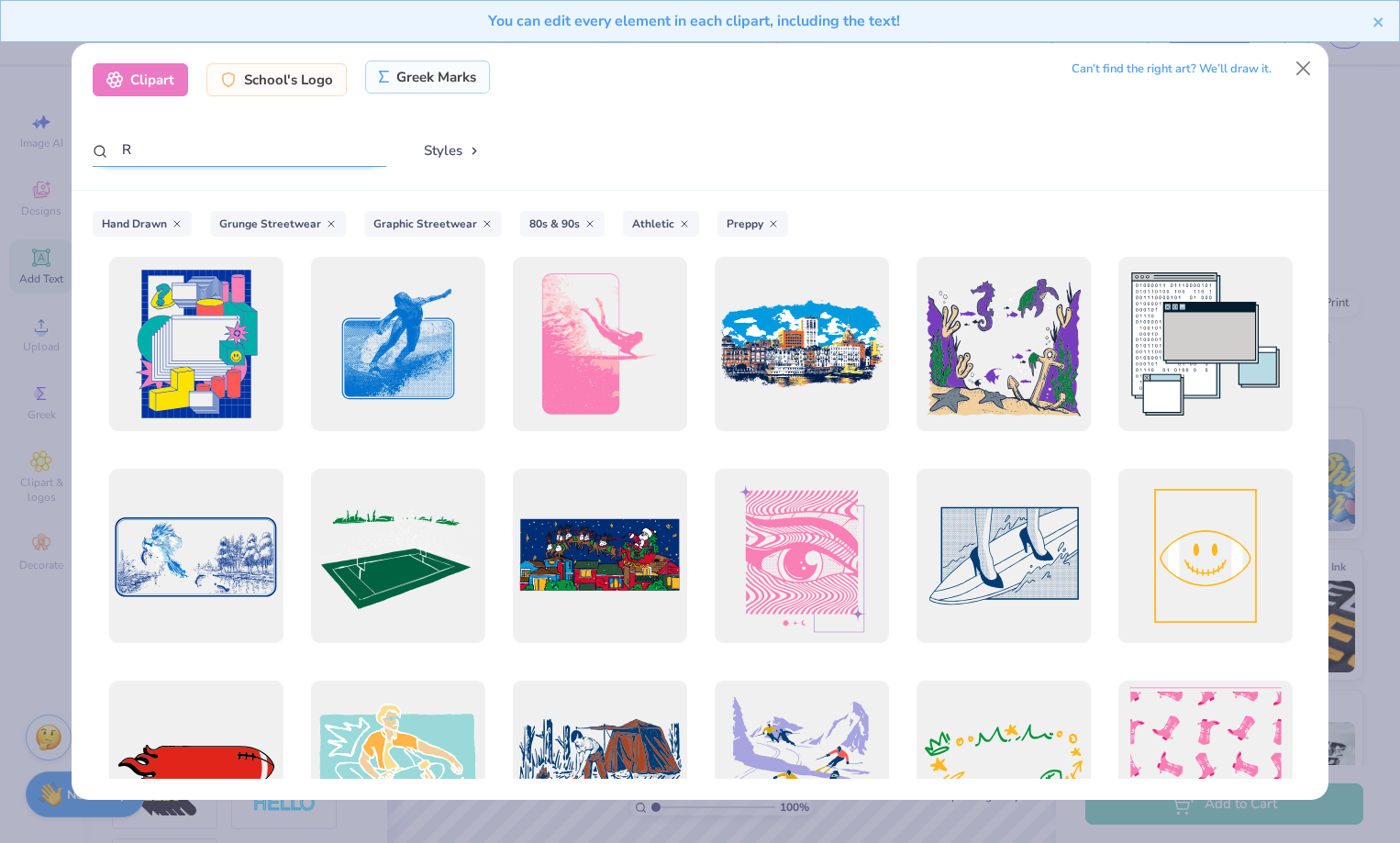 type on "R" 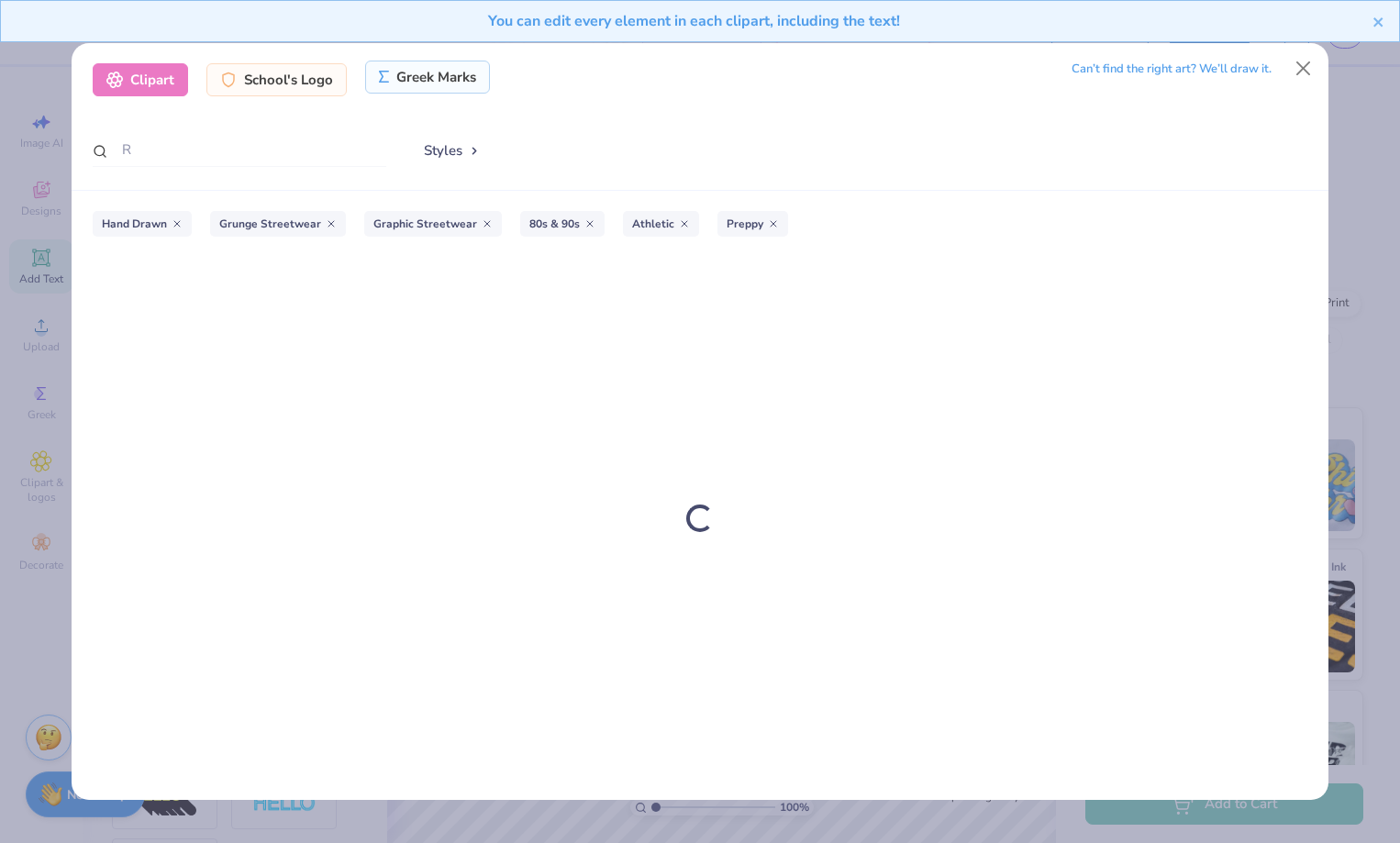 click on "Greek Marks" at bounding box center [428, 77] 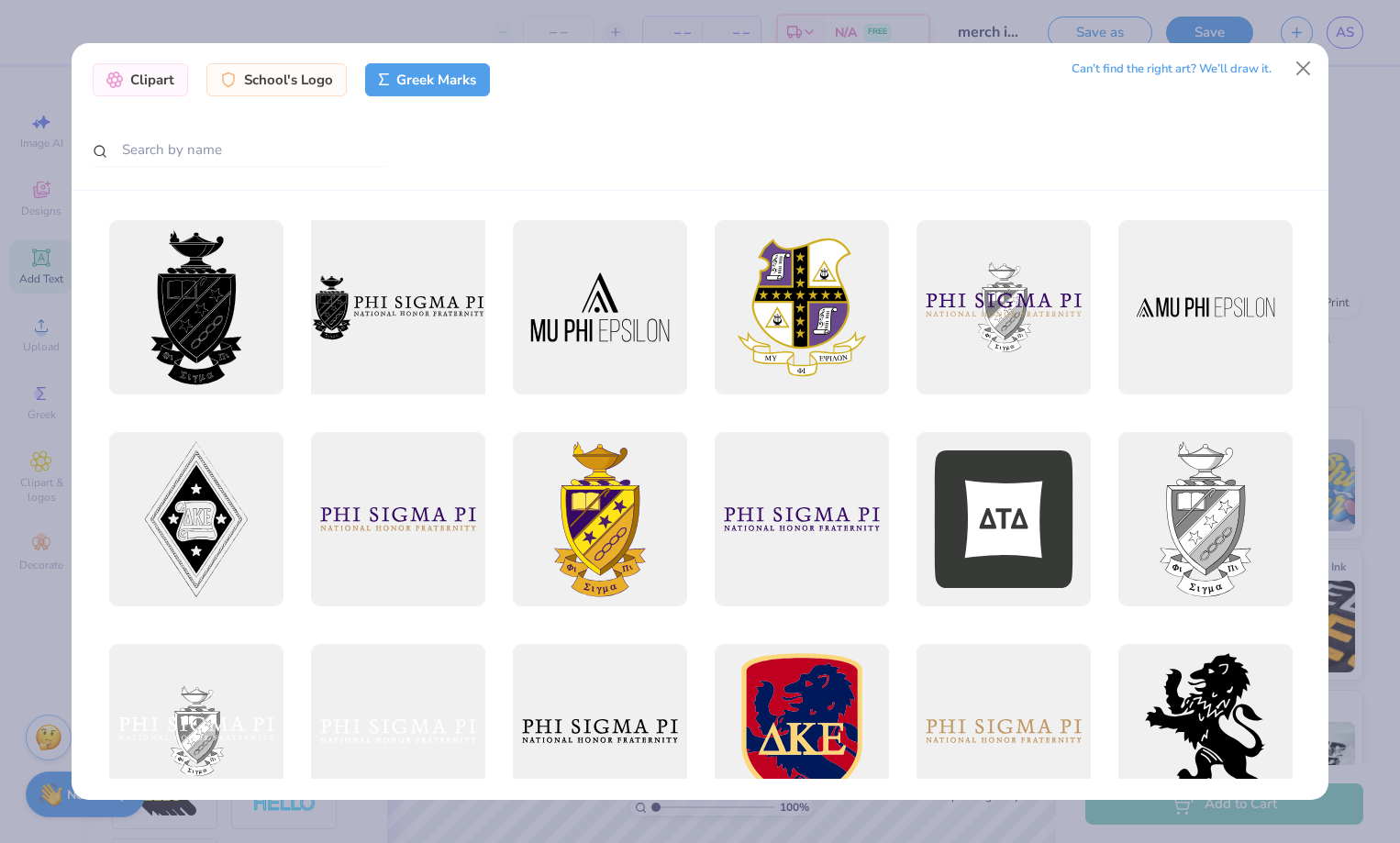 scroll, scrollTop: 0, scrollLeft: 0, axis: both 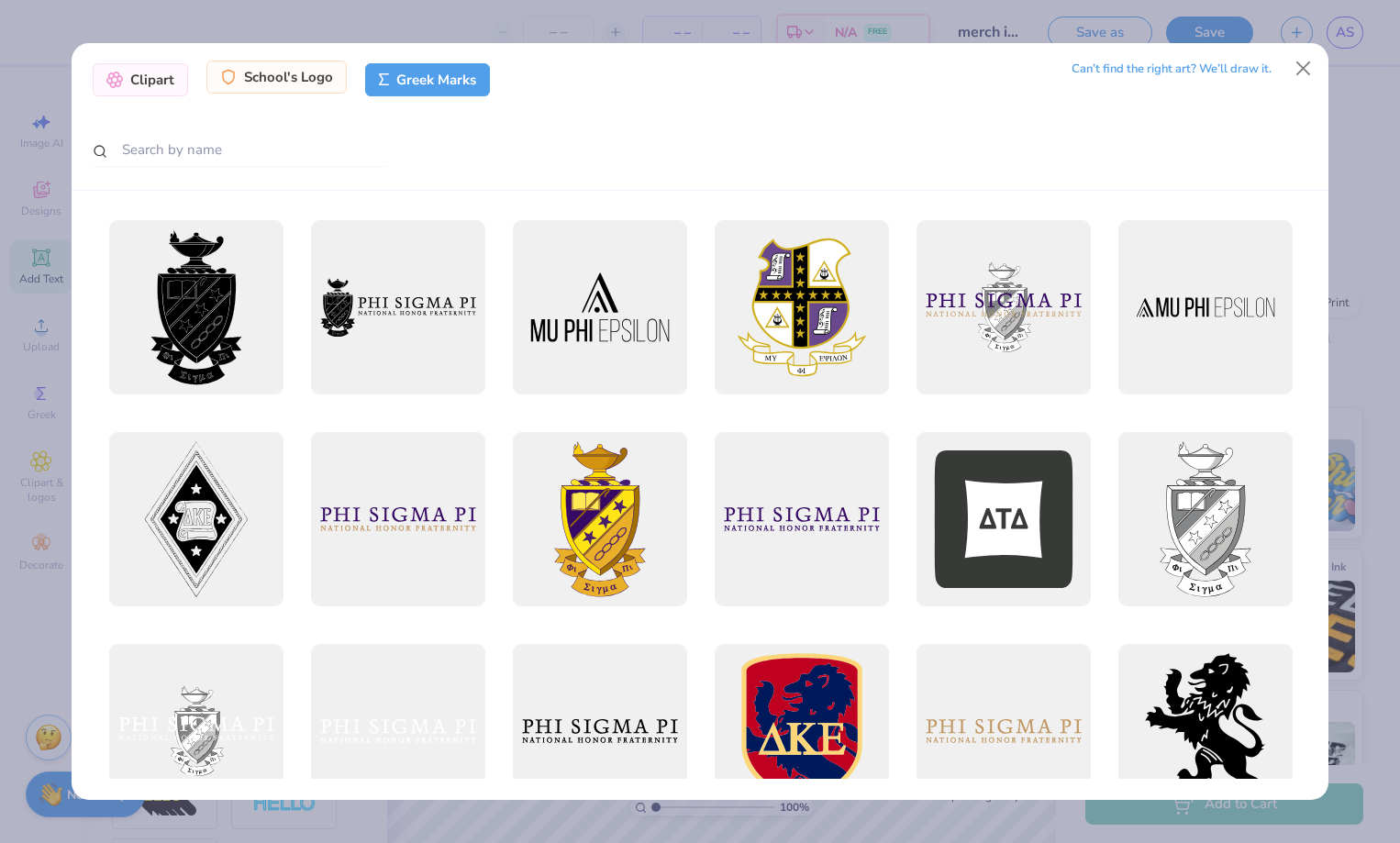 click on "School's Logo" at bounding box center [276, 77] 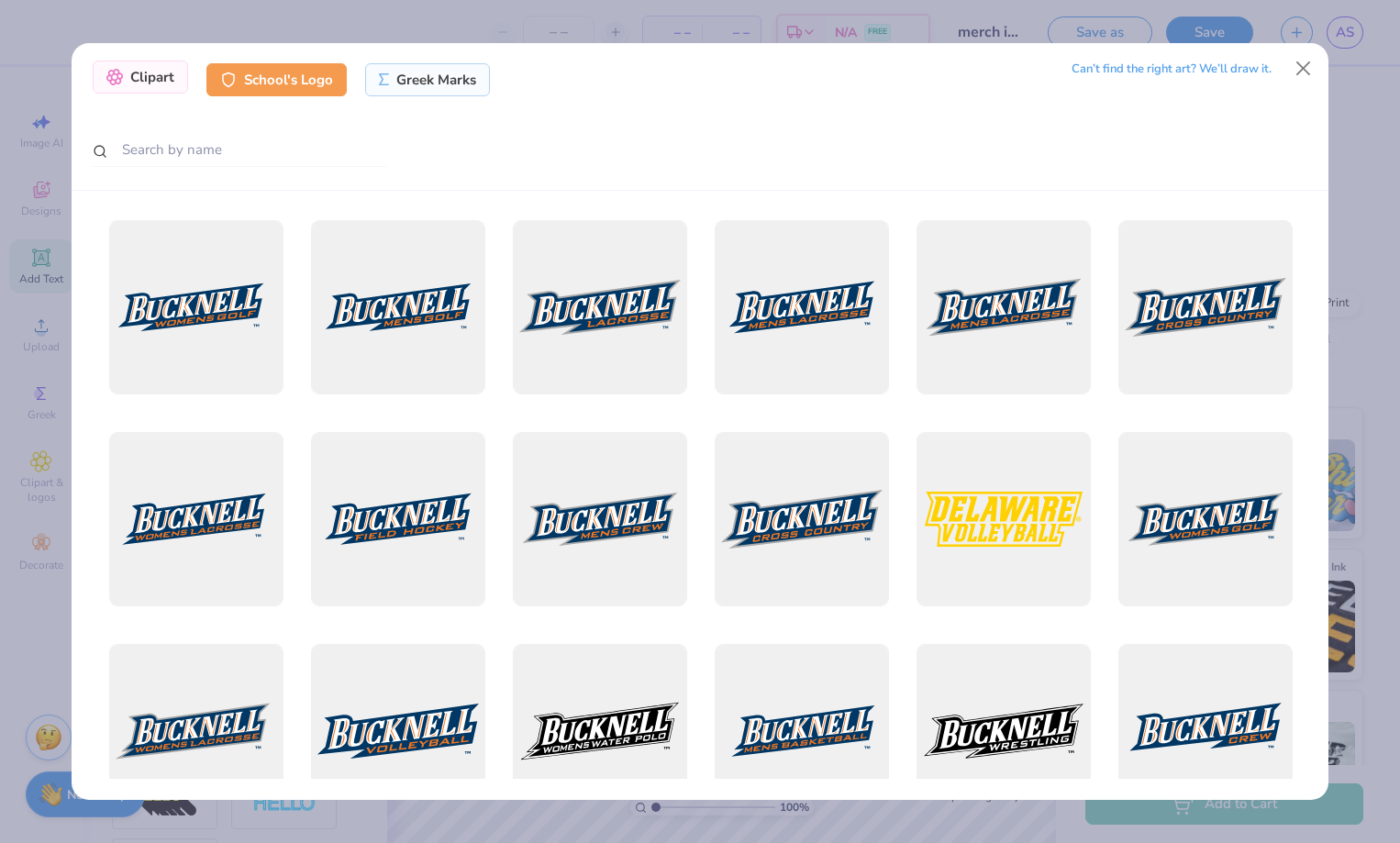 click on "Clipart" at bounding box center (140, 77) 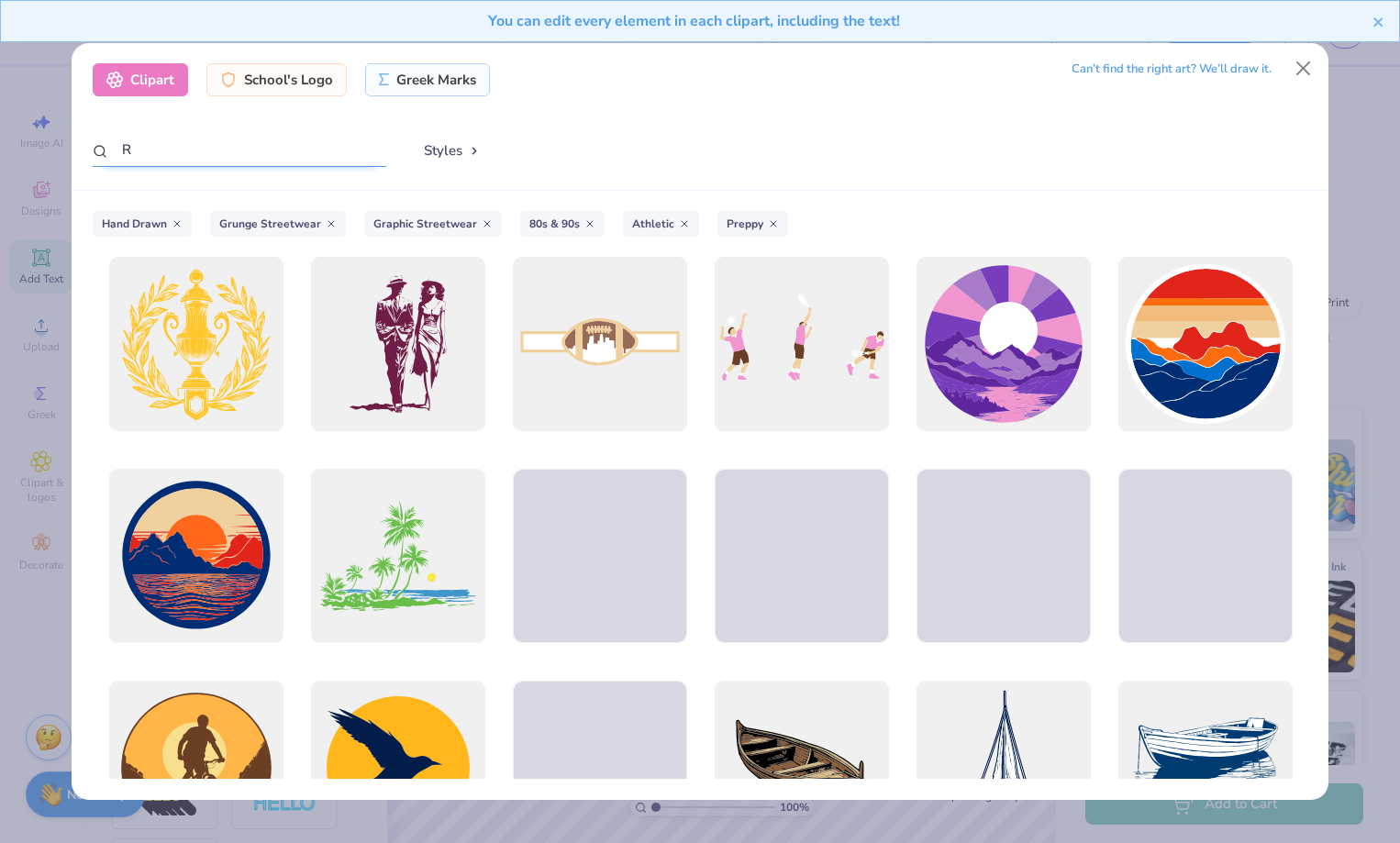 click on "R" at bounding box center (239, 150) 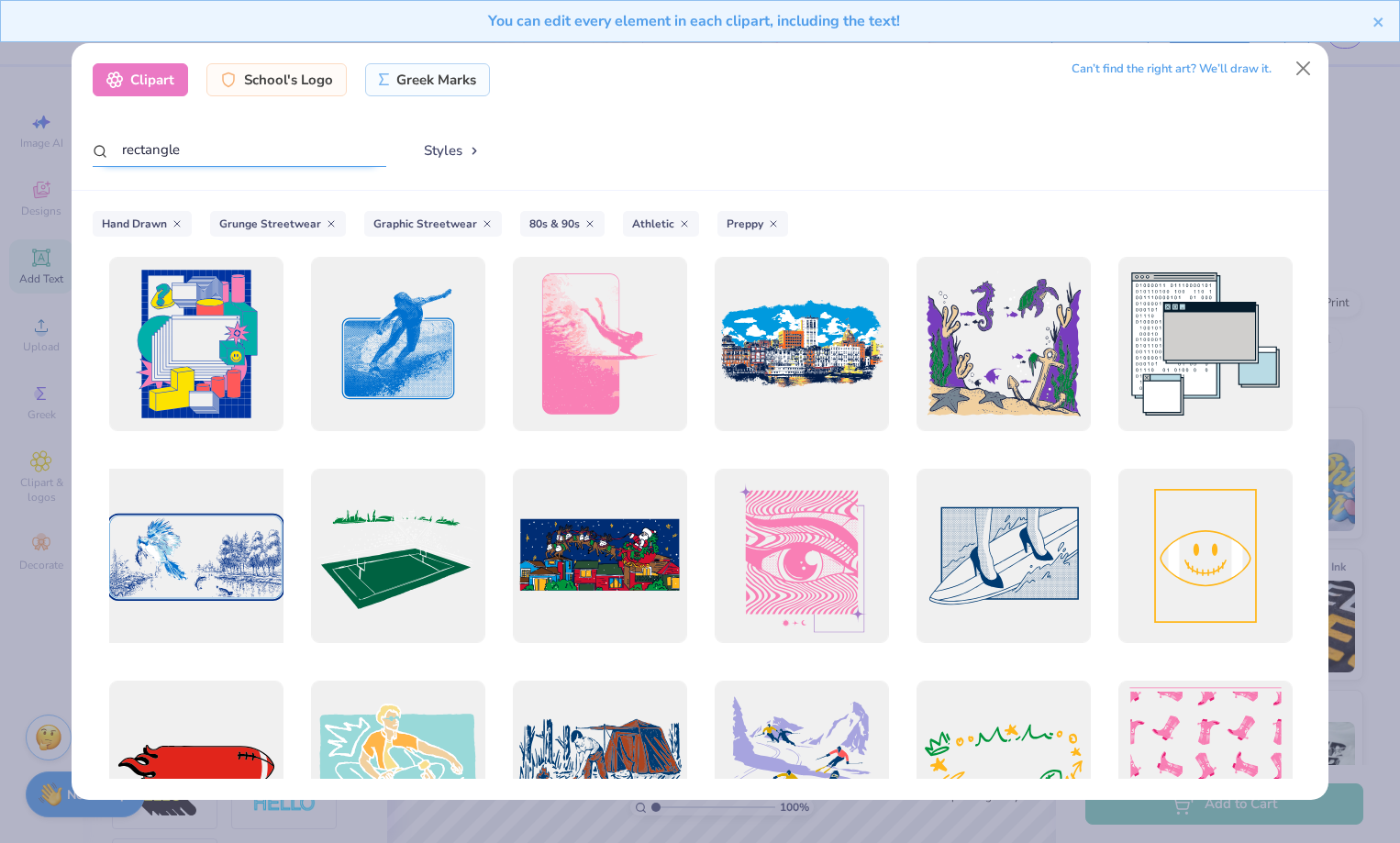 scroll, scrollTop: 0, scrollLeft: 0, axis: both 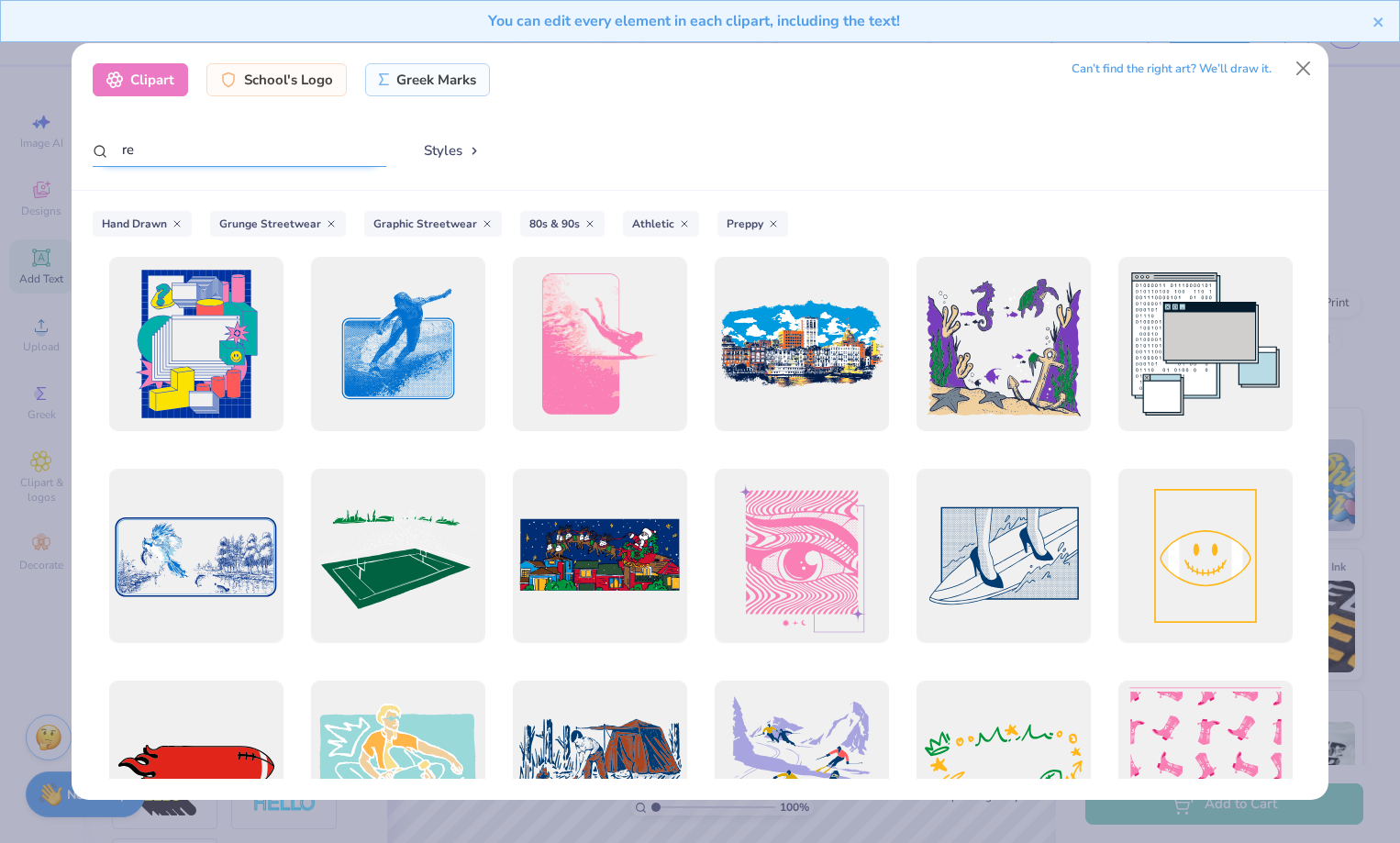 type on "r" 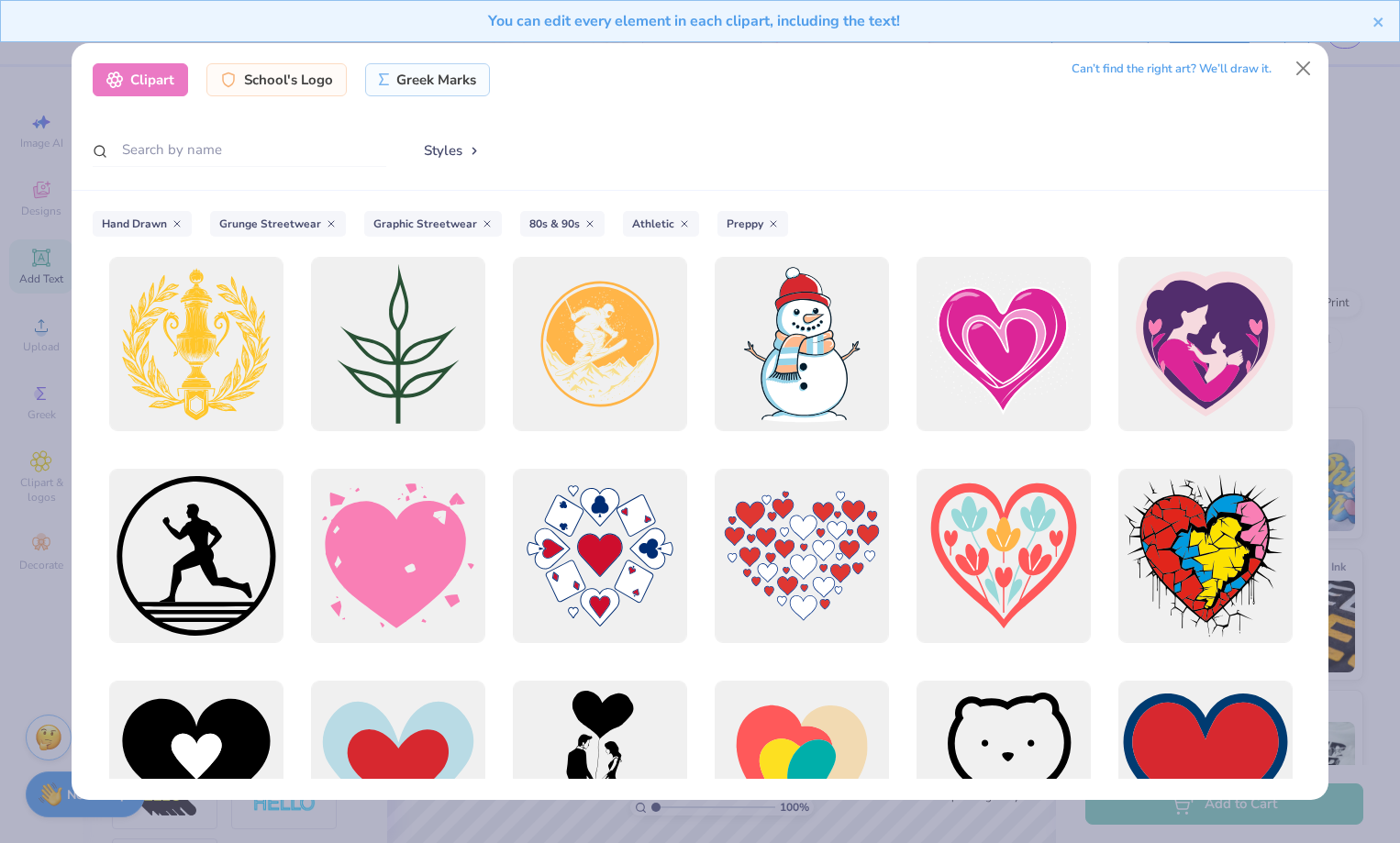 click 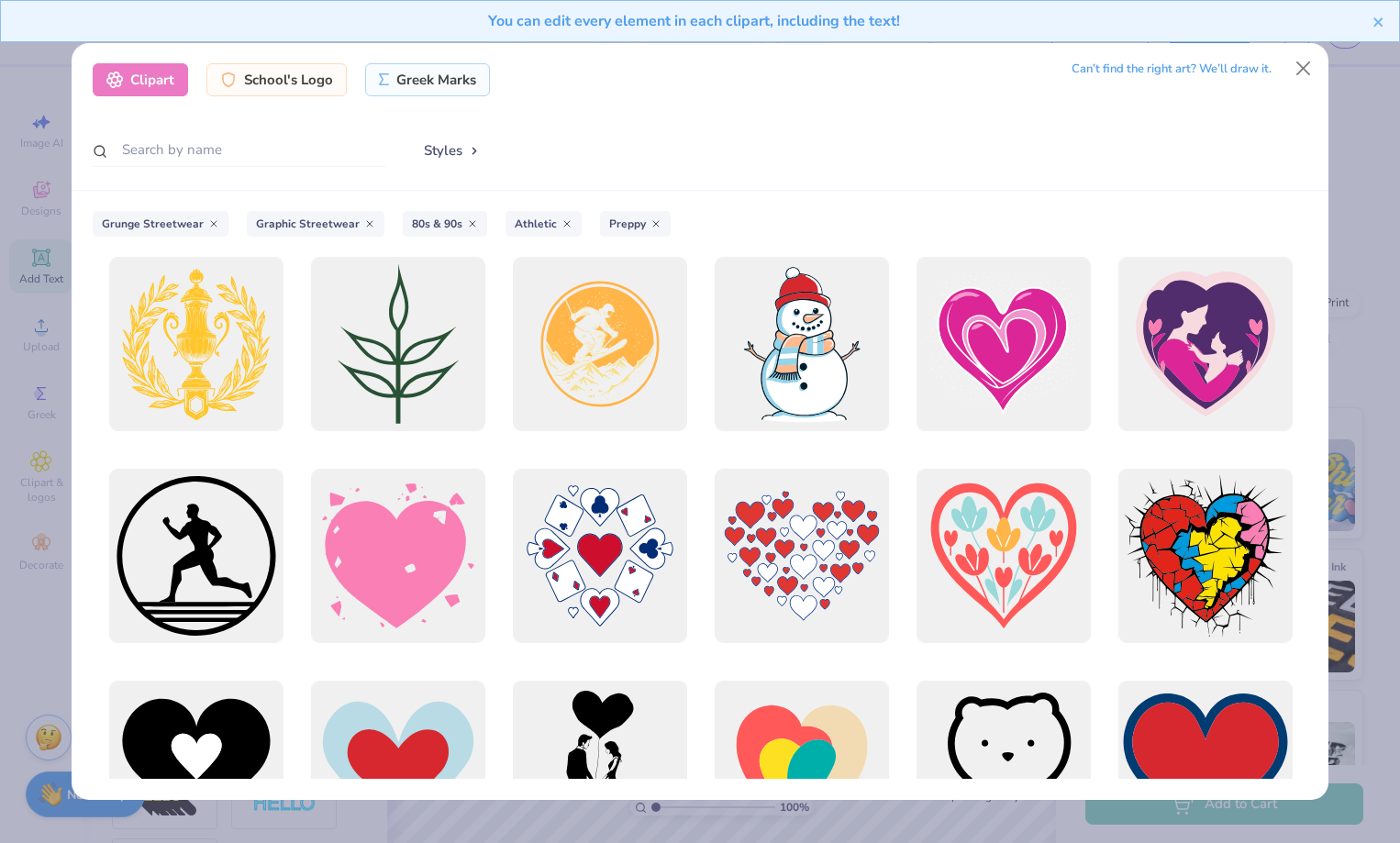 click on "Grunge Streetwear" at bounding box center [161, 224] 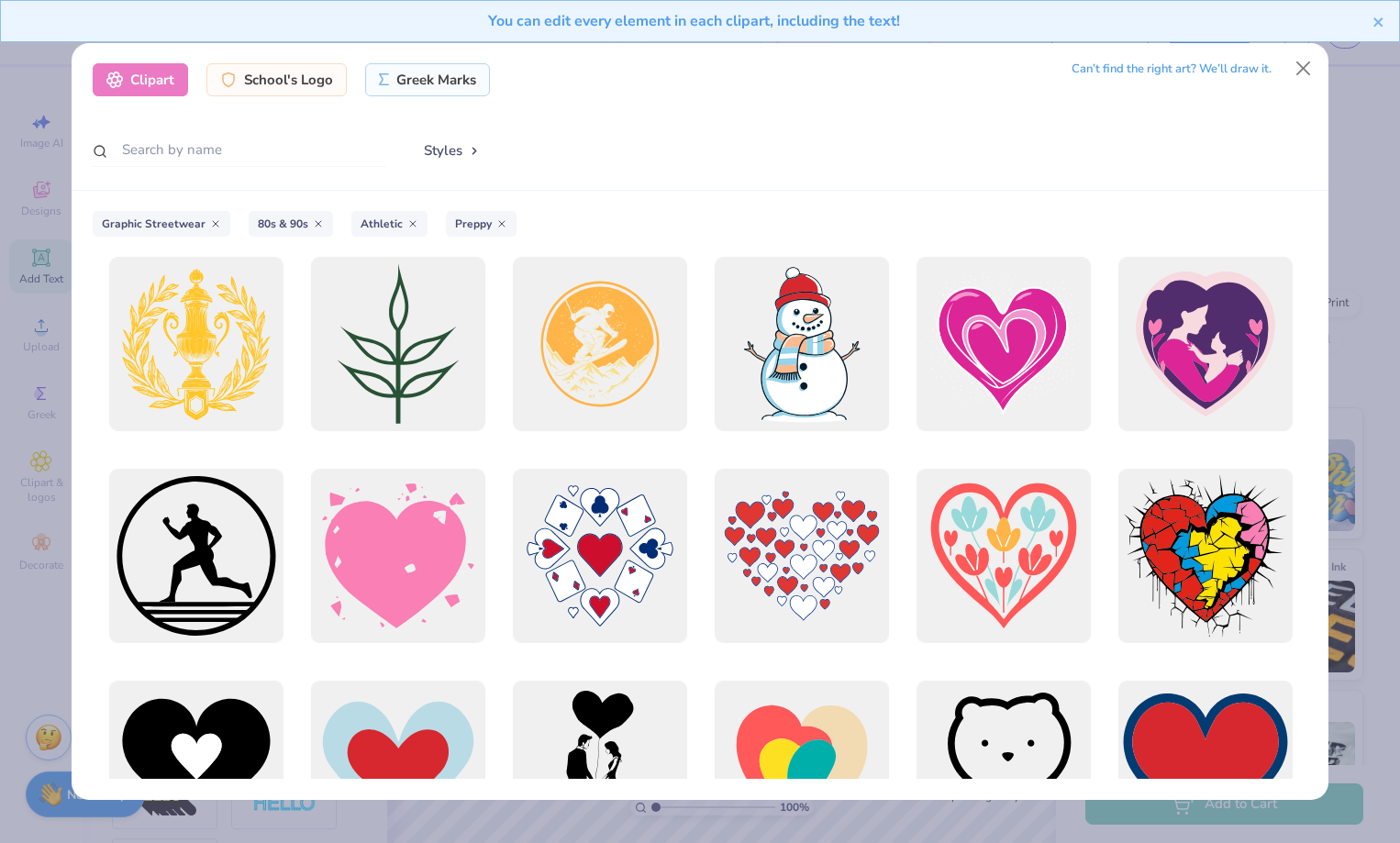 click 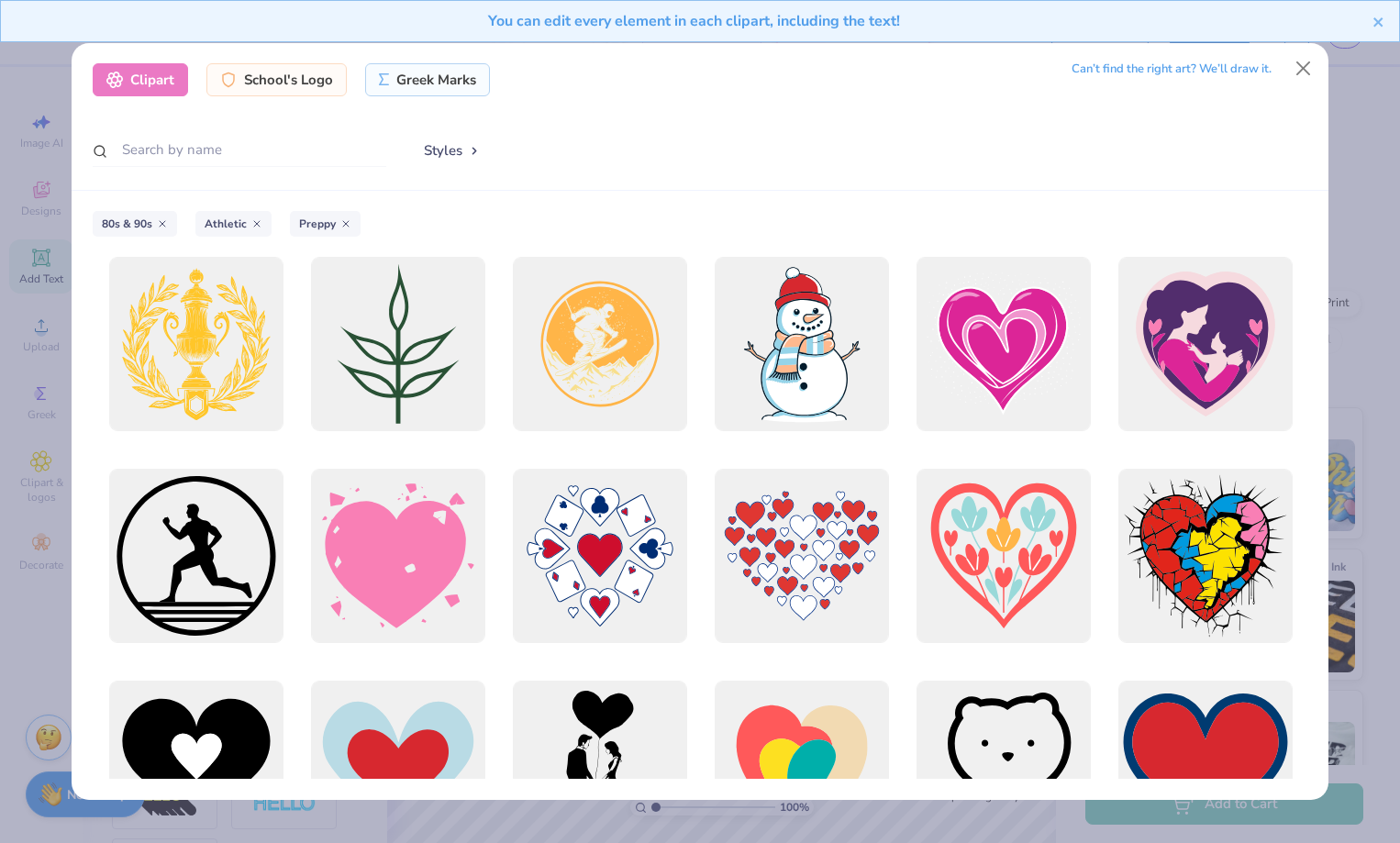 click on "Athletic" at bounding box center [233, 224] 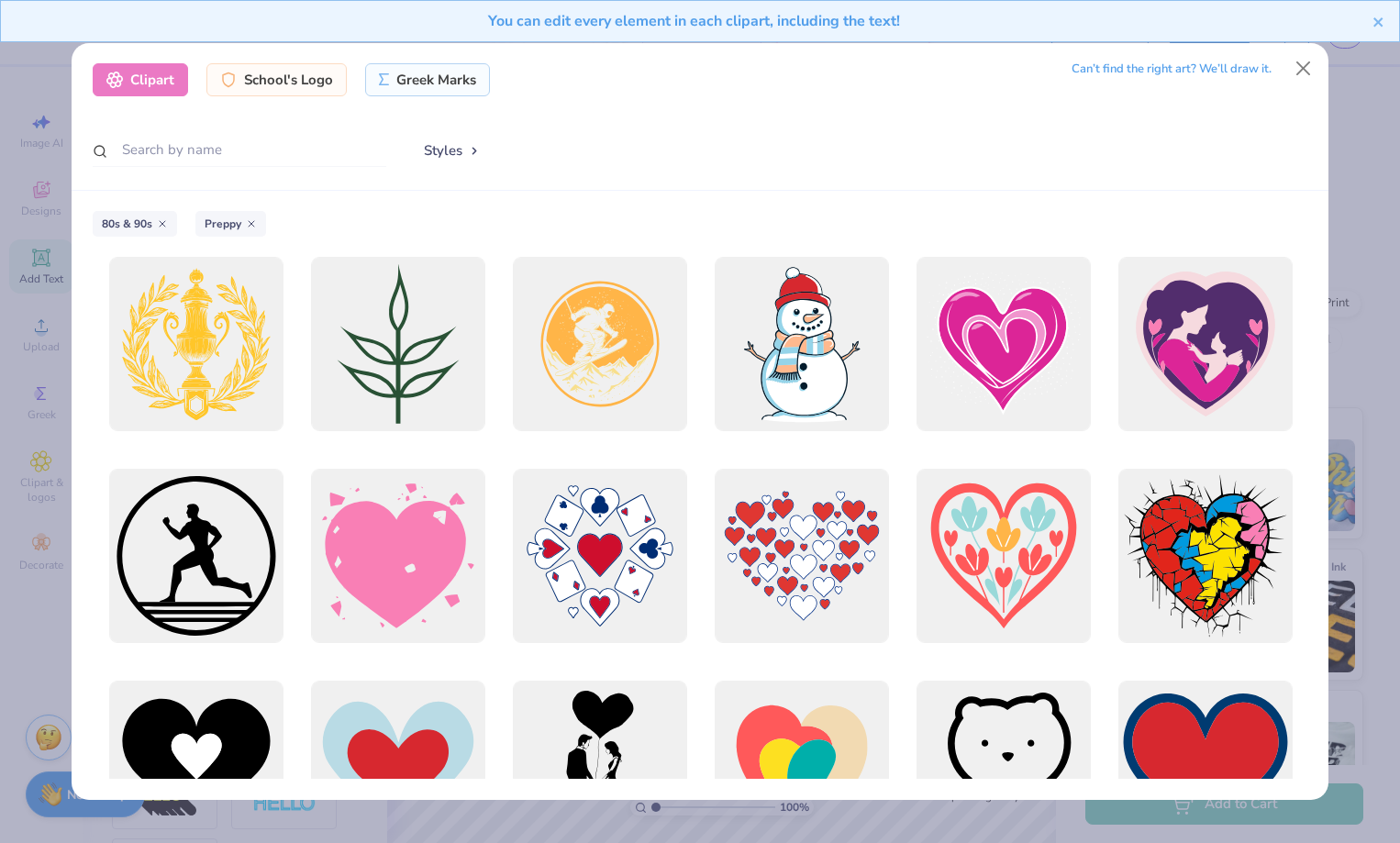 click 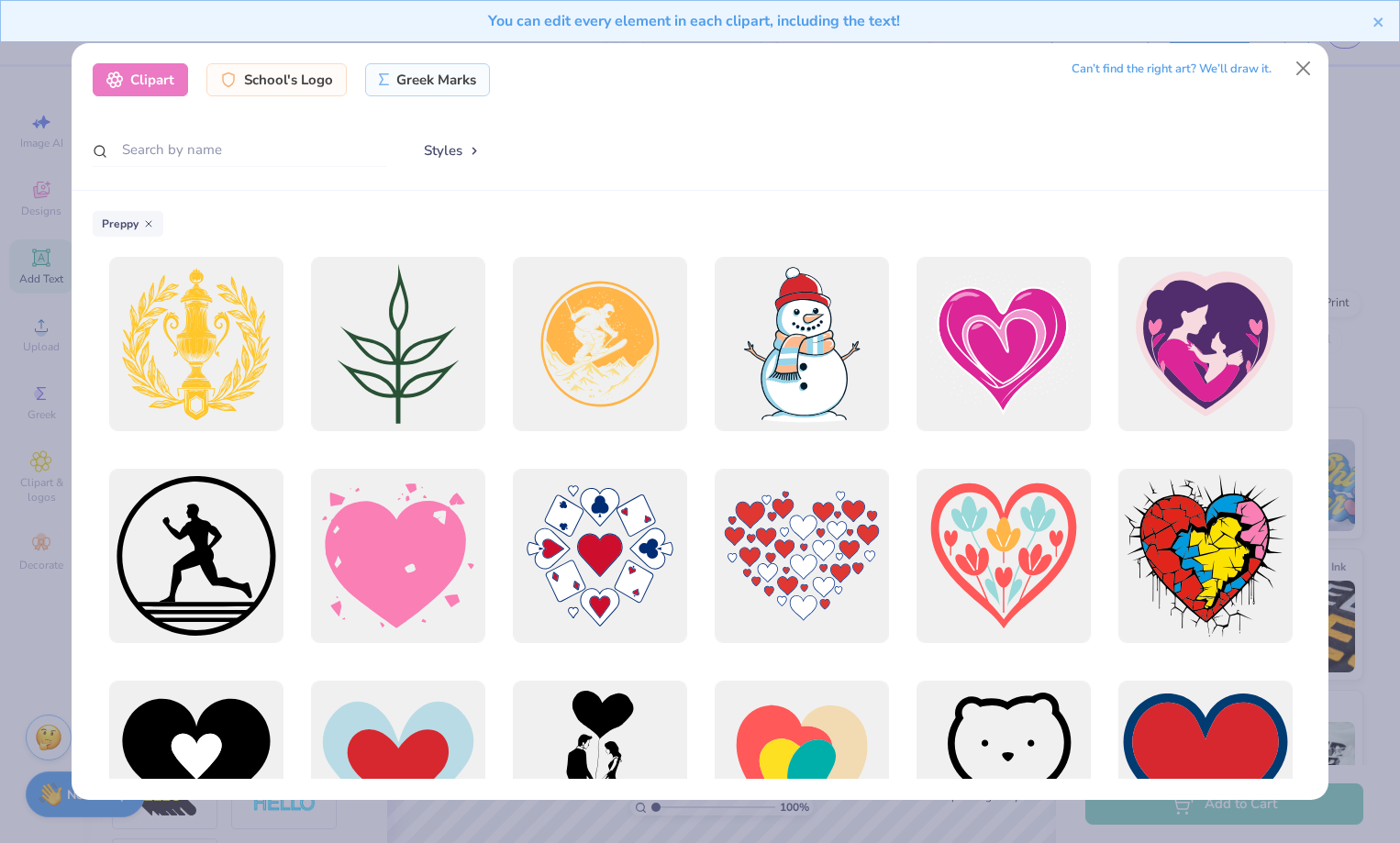 click 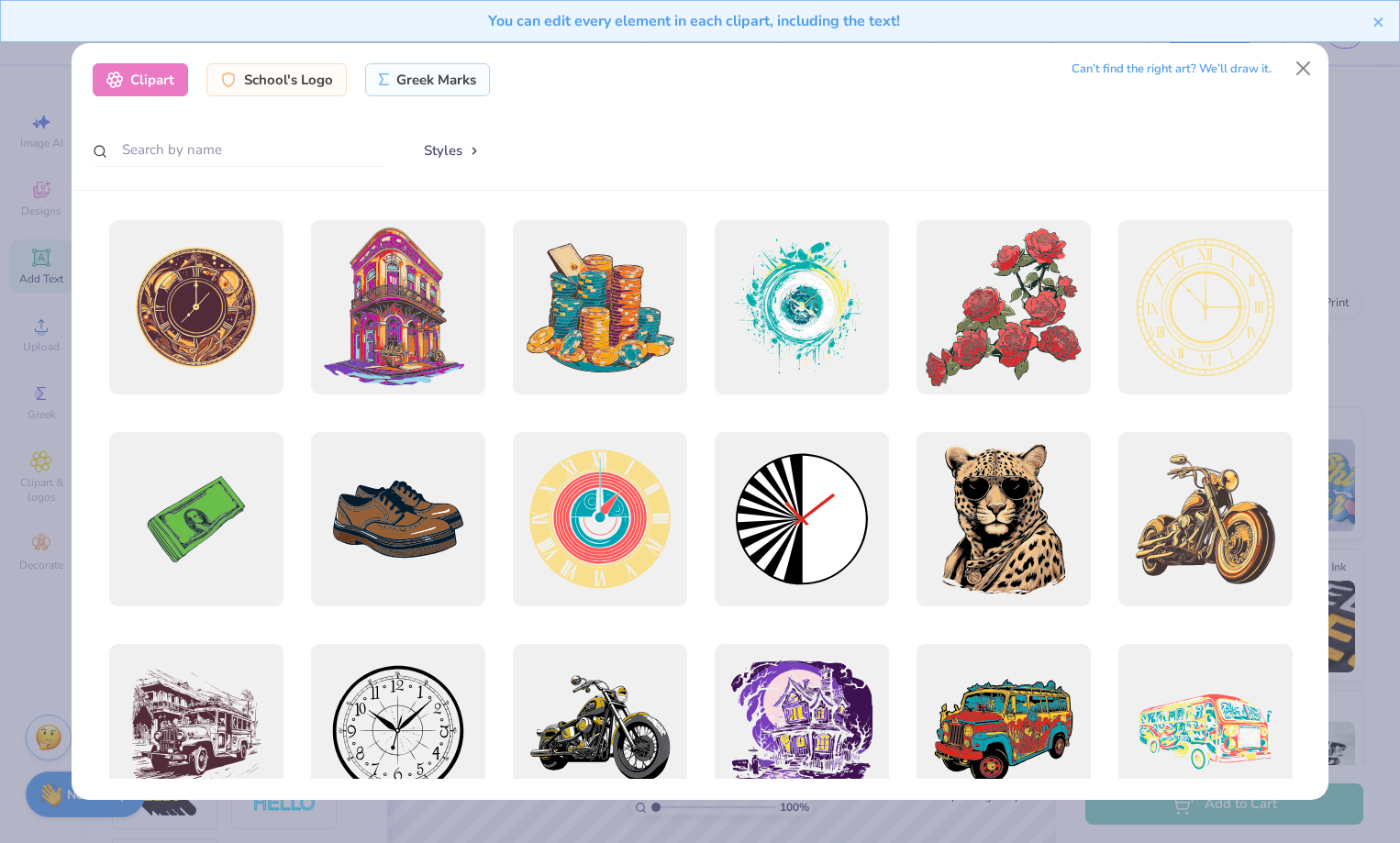 click on "Clipart School's Logo Greek Marks Can’t find the right art? We’ll draw it. Styles" at bounding box center [700, 116] 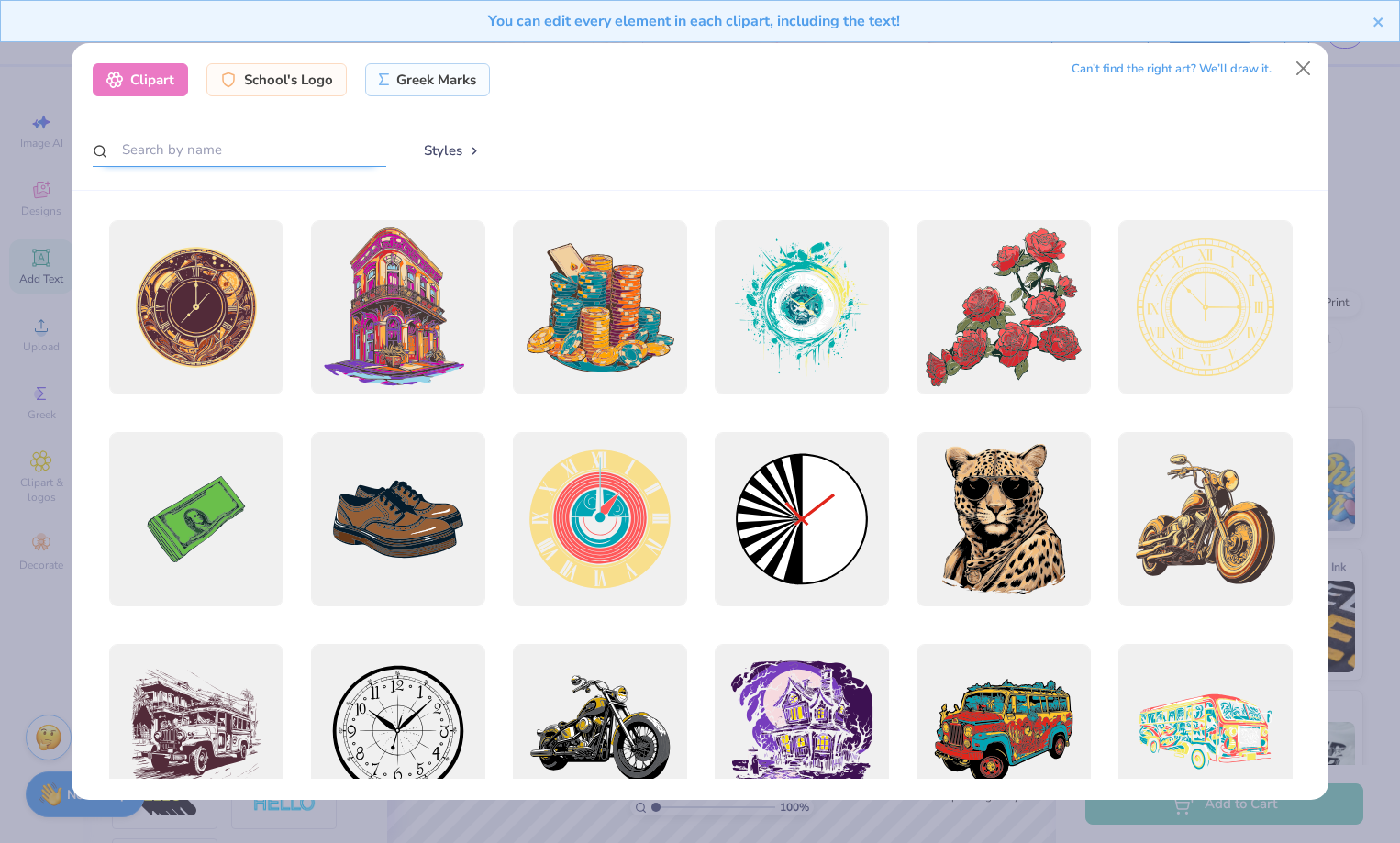 click at bounding box center [239, 150] 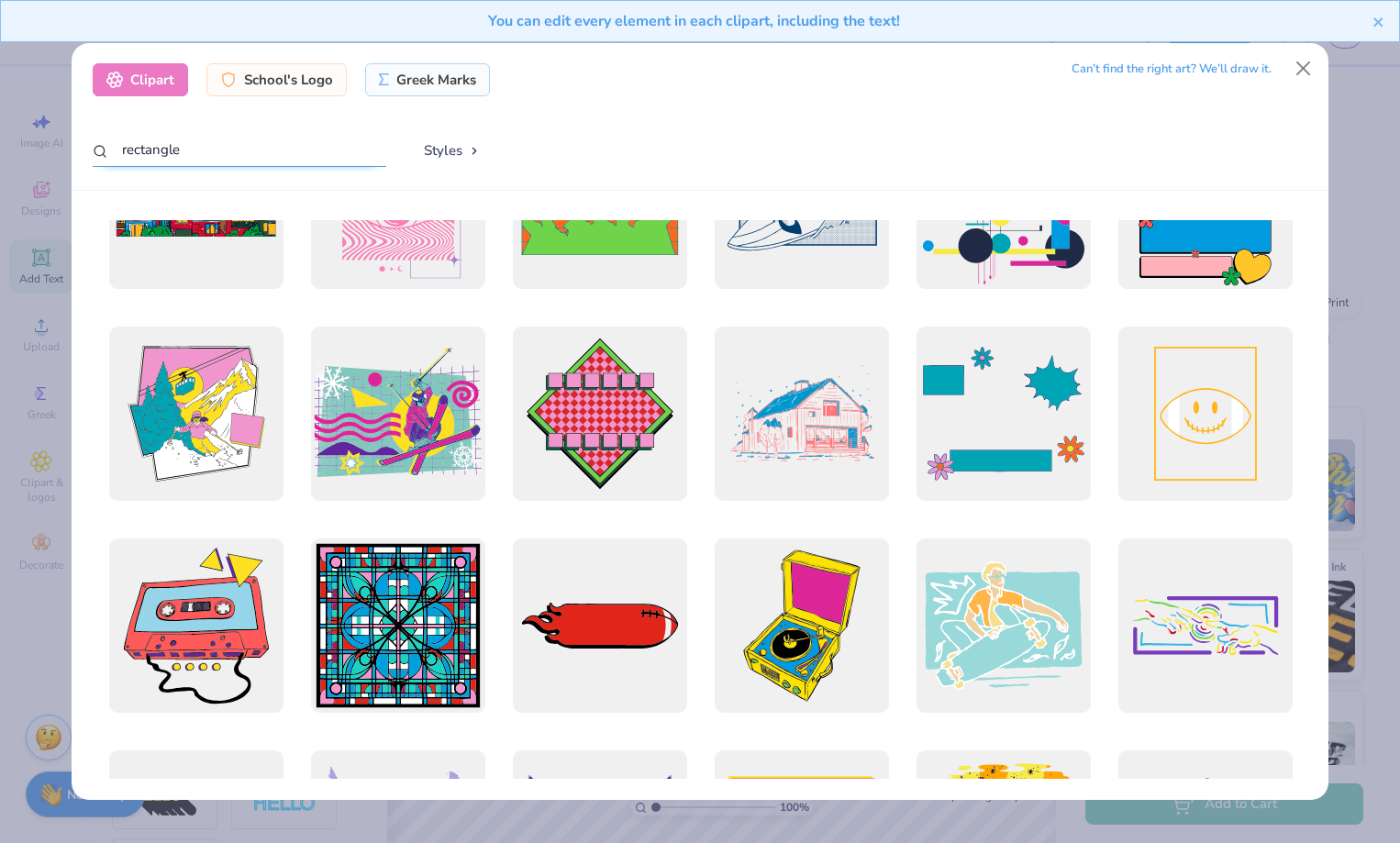 scroll, scrollTop: 937, scrollLeft: 0, axis: vertical 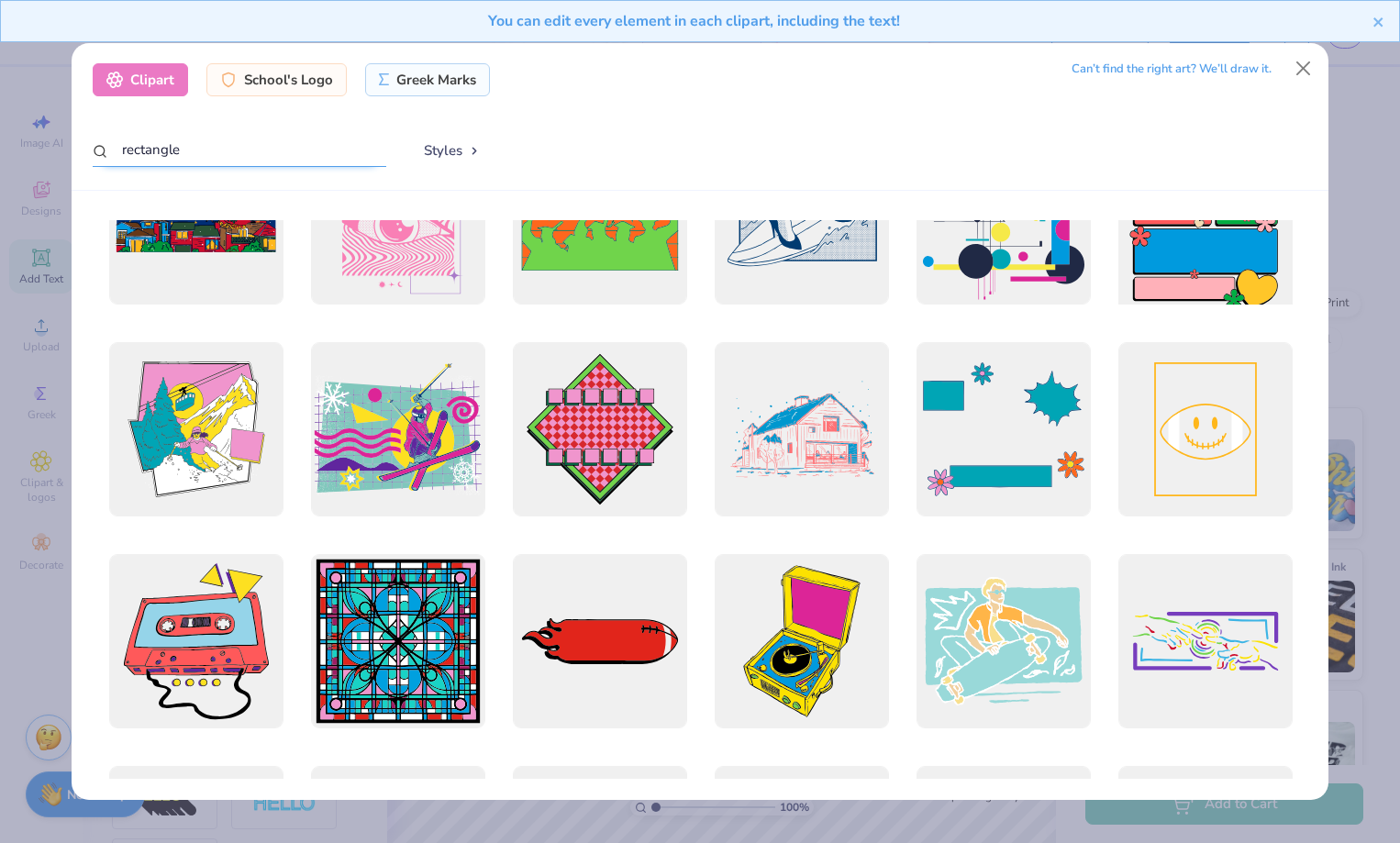 type on "rectangle" 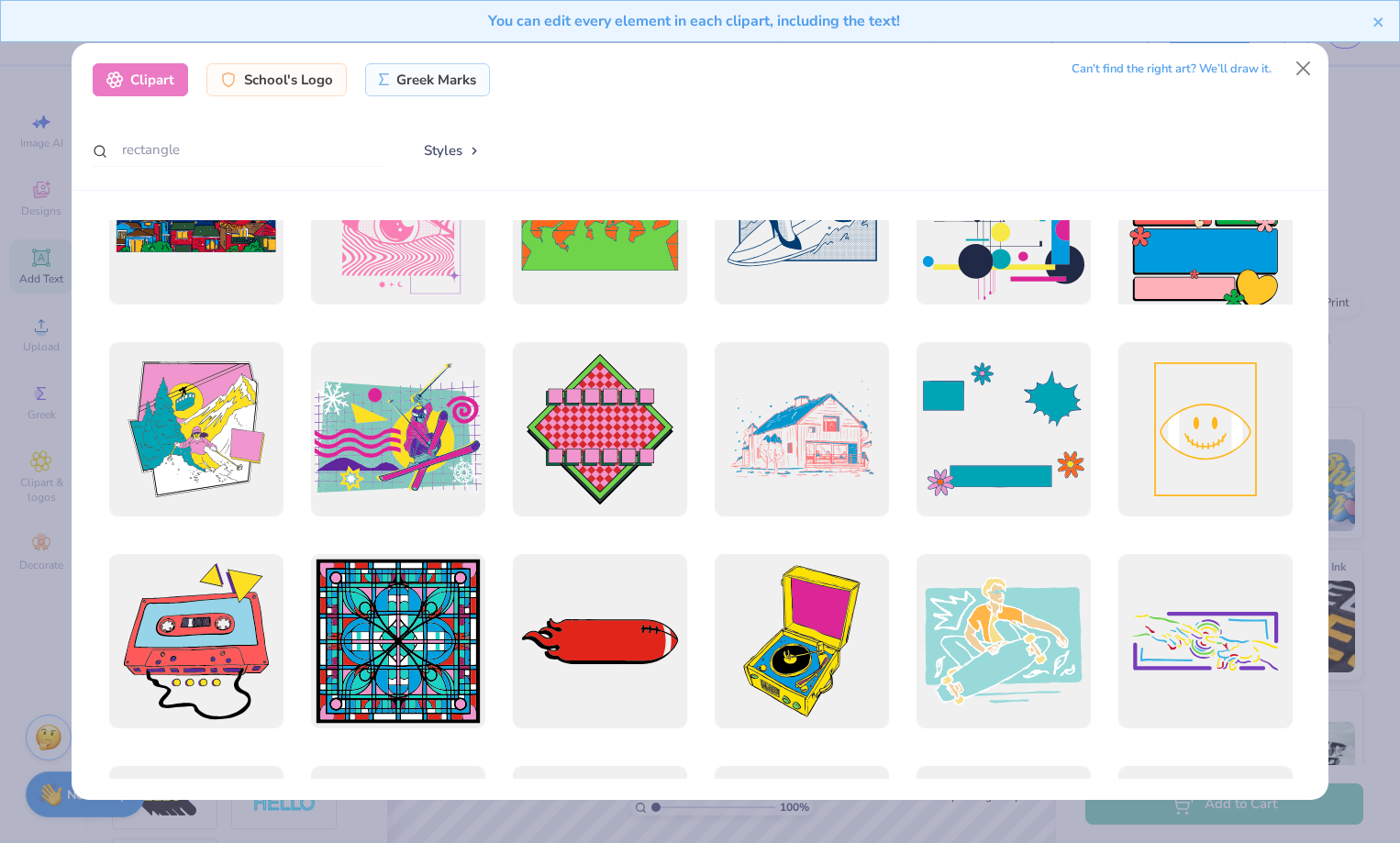 click at bounding box center [1205, 217] 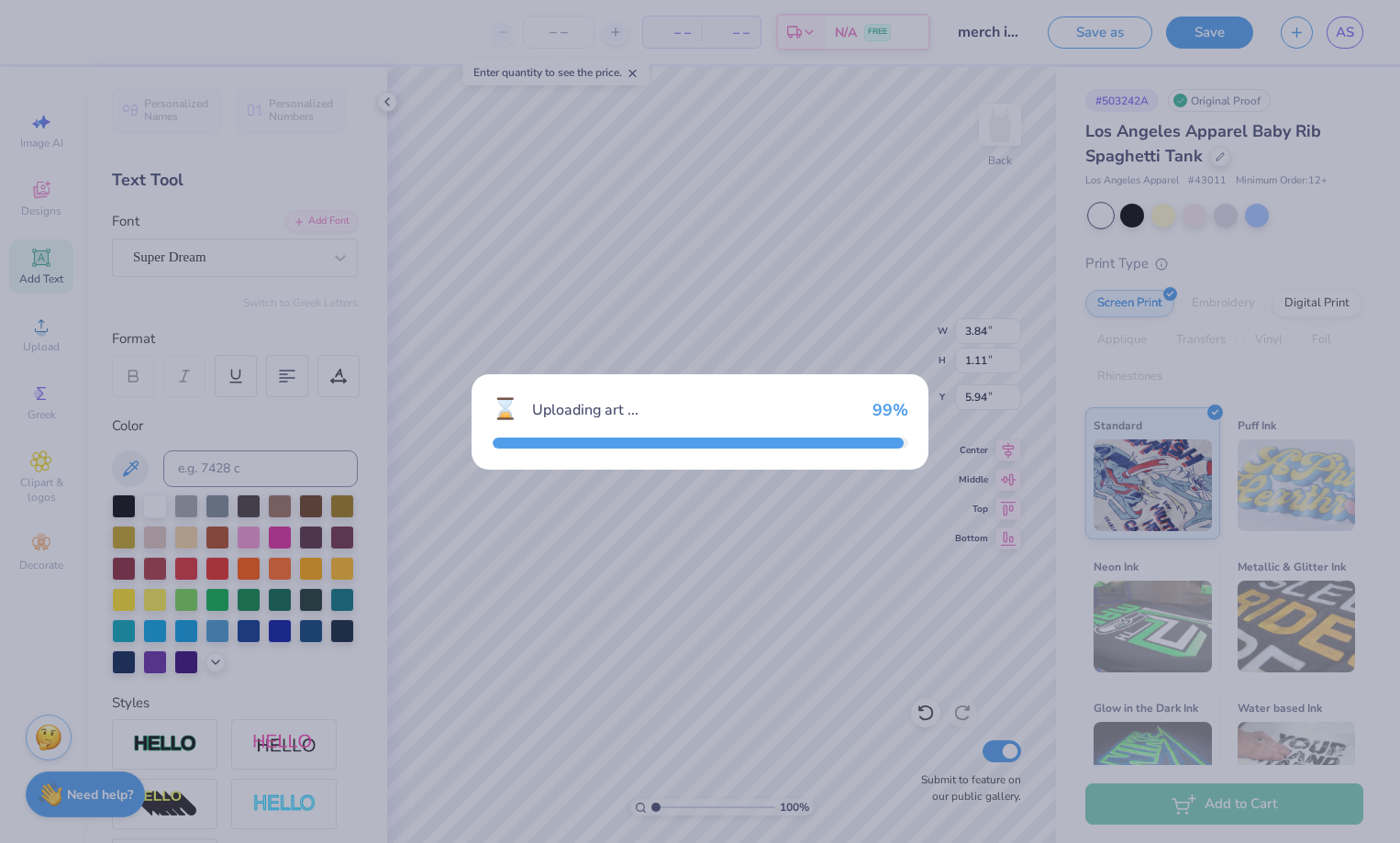 type on "8.93" 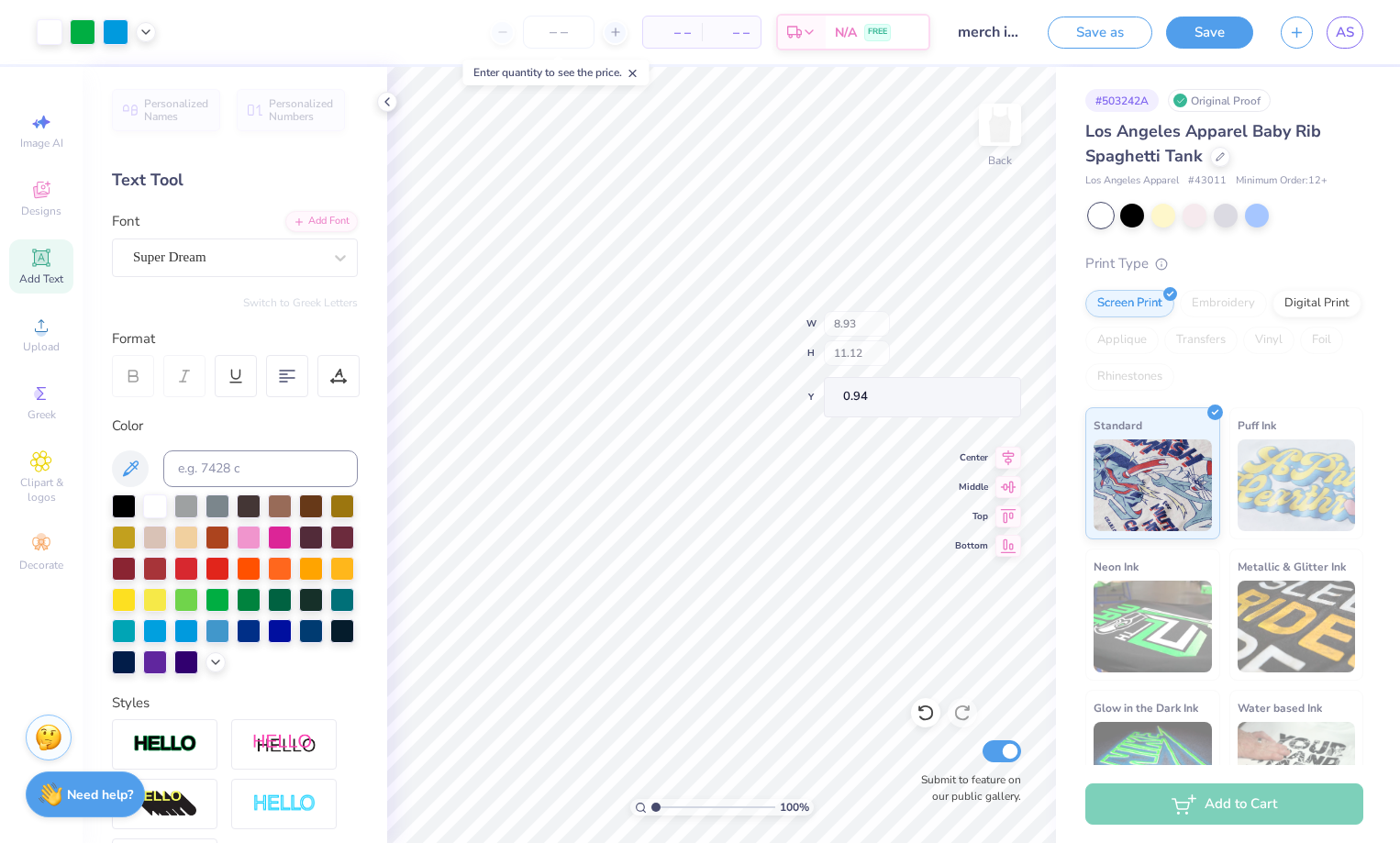 type on "5.43" 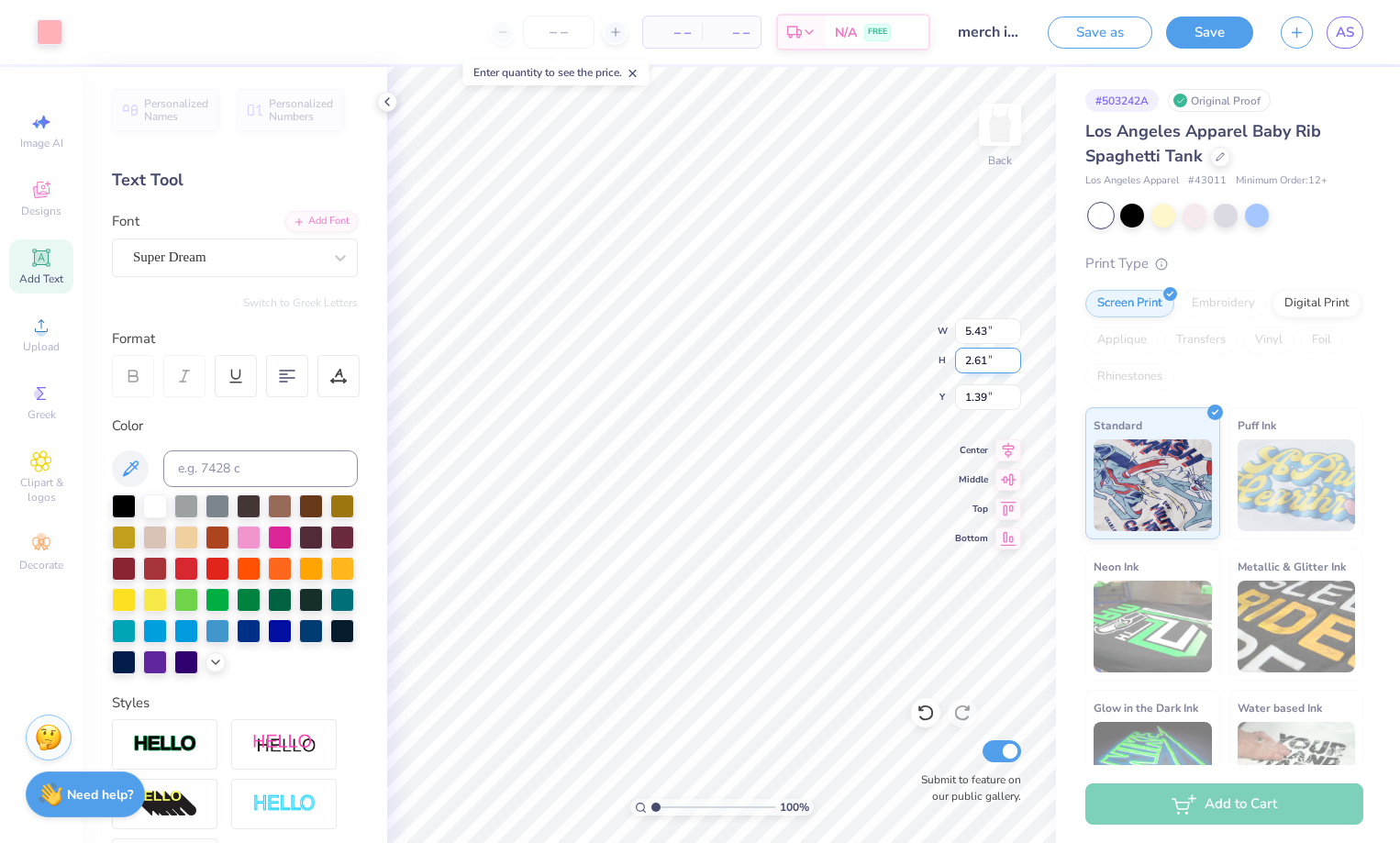 type on "1.29" 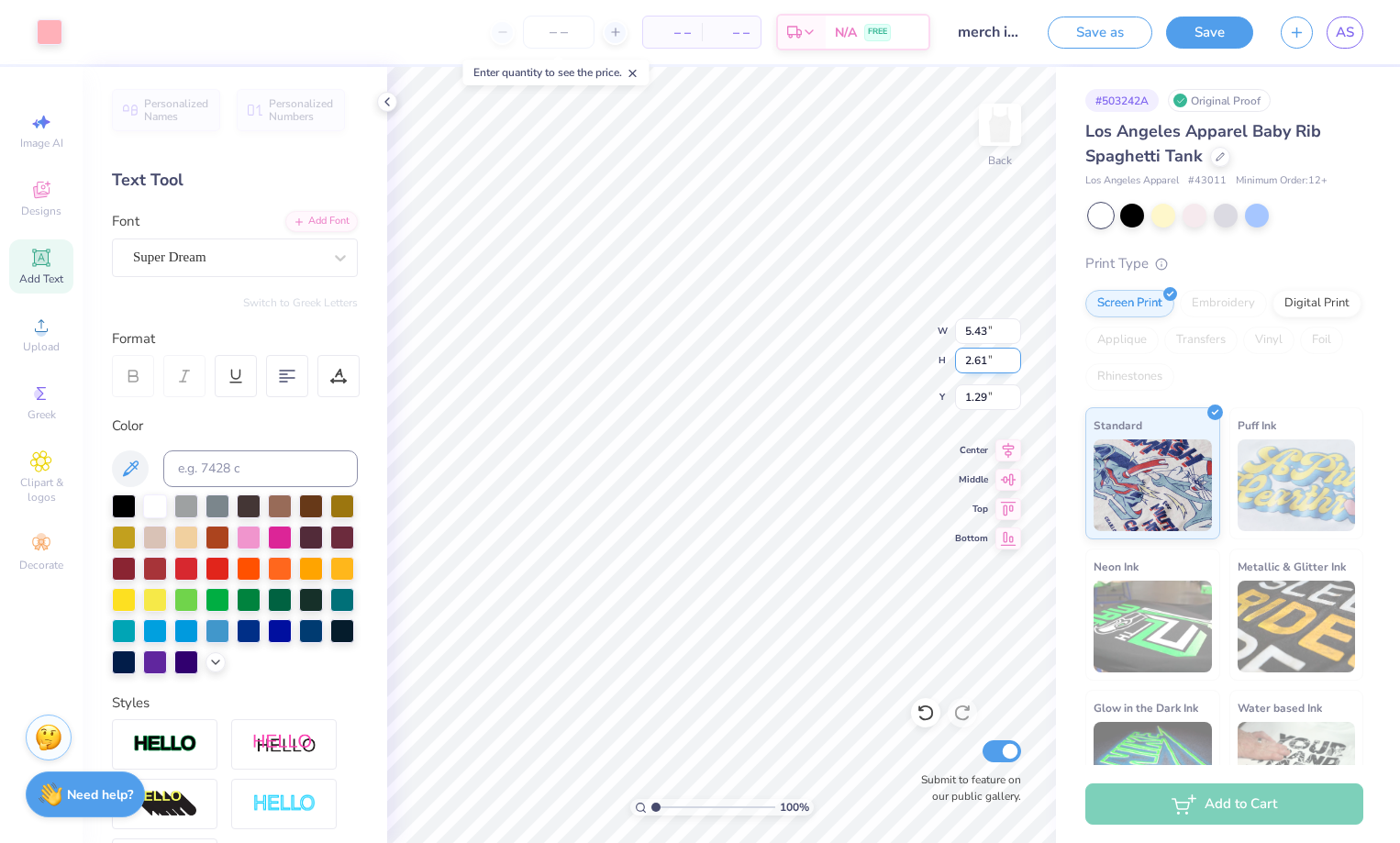 type on "6.02" 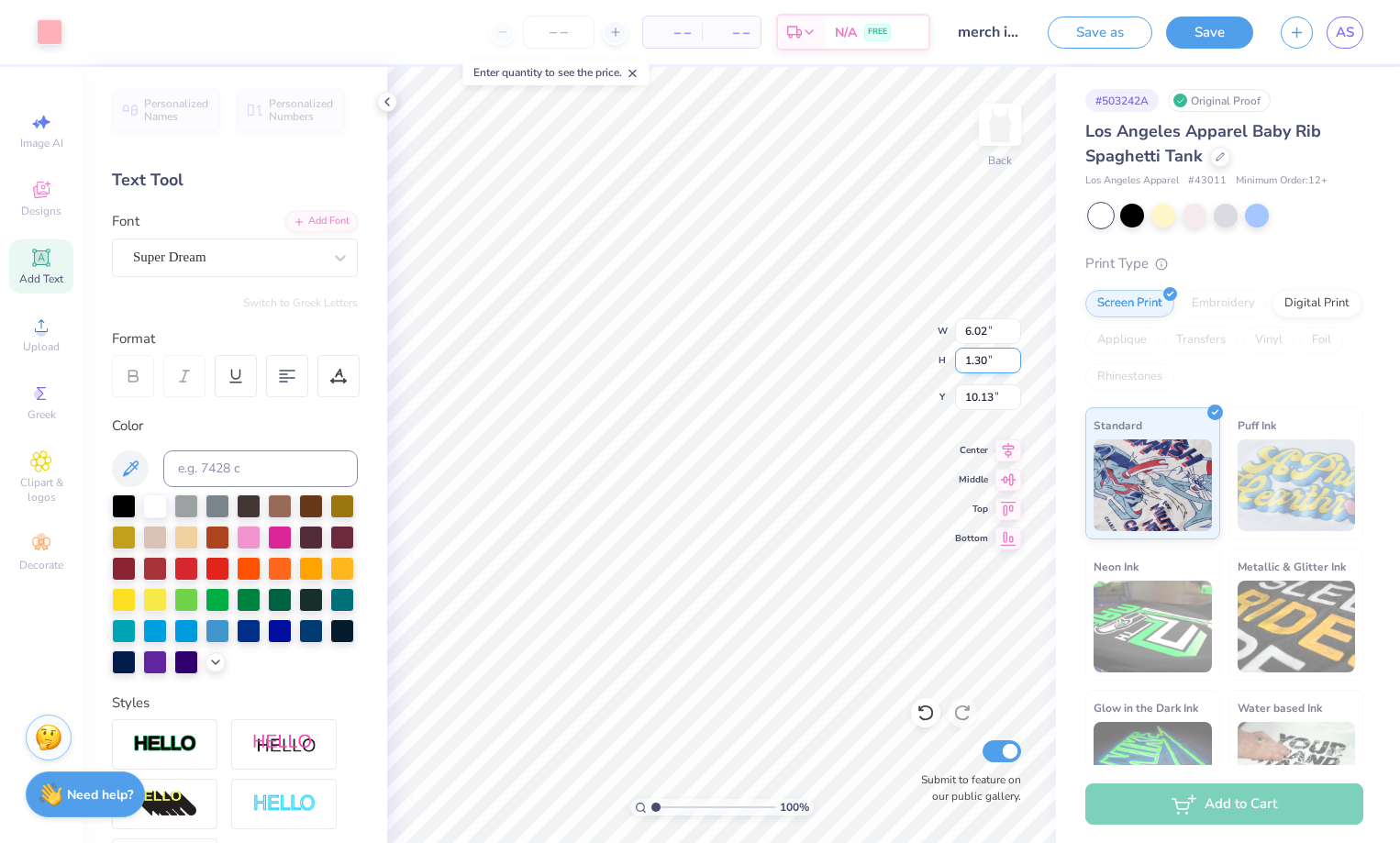 type on "8.59" 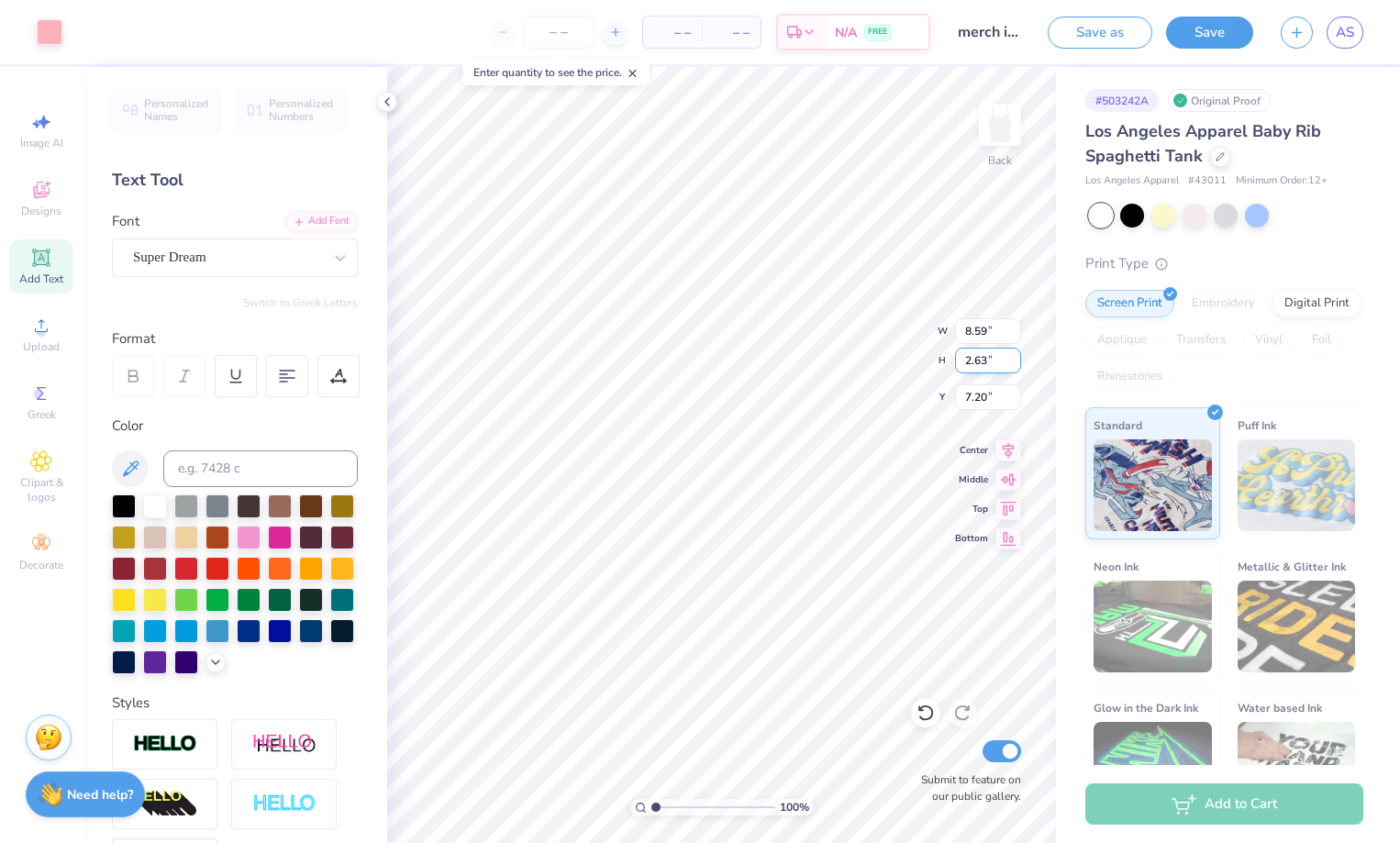 type on "6.02" 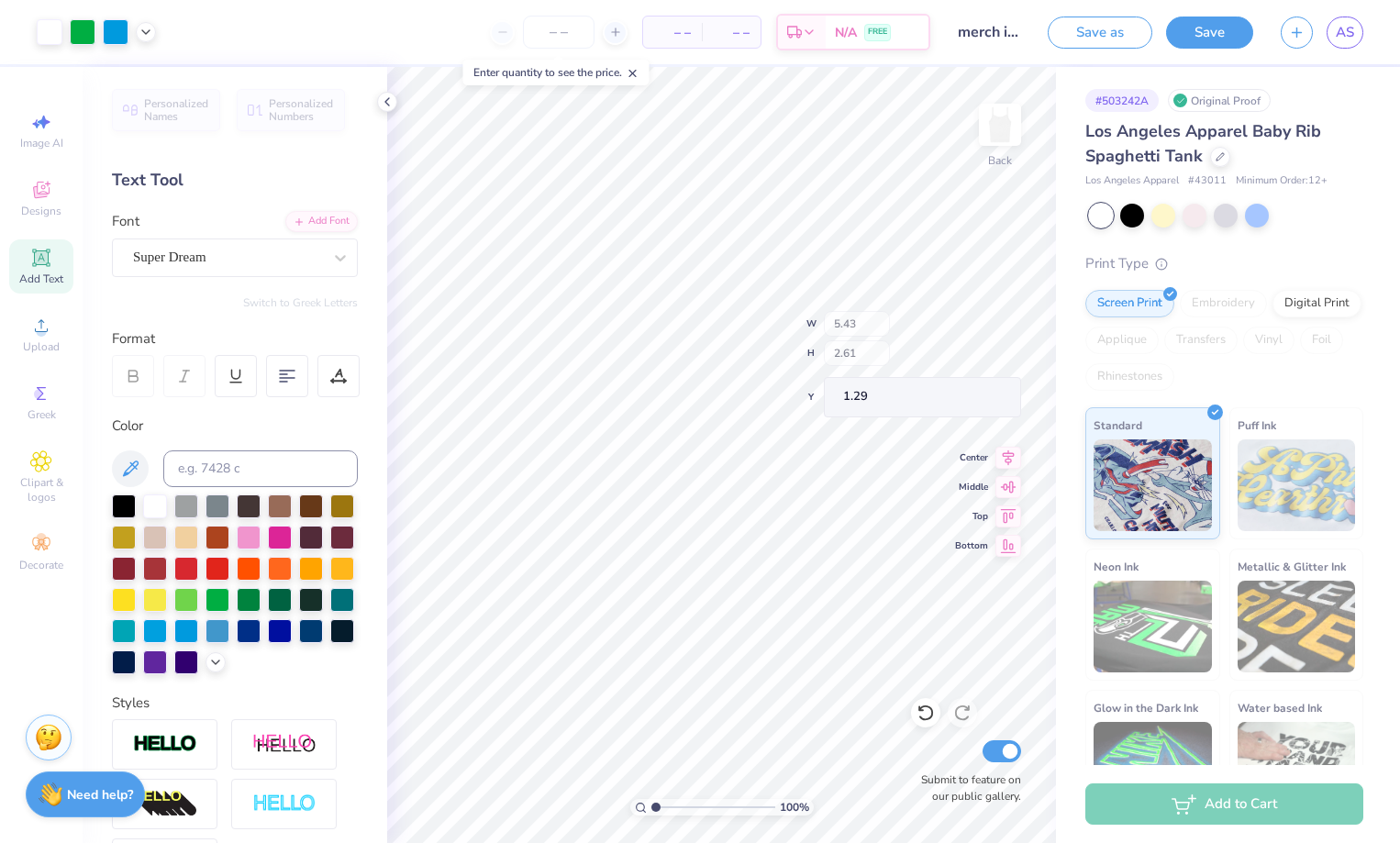 type on "3.63" 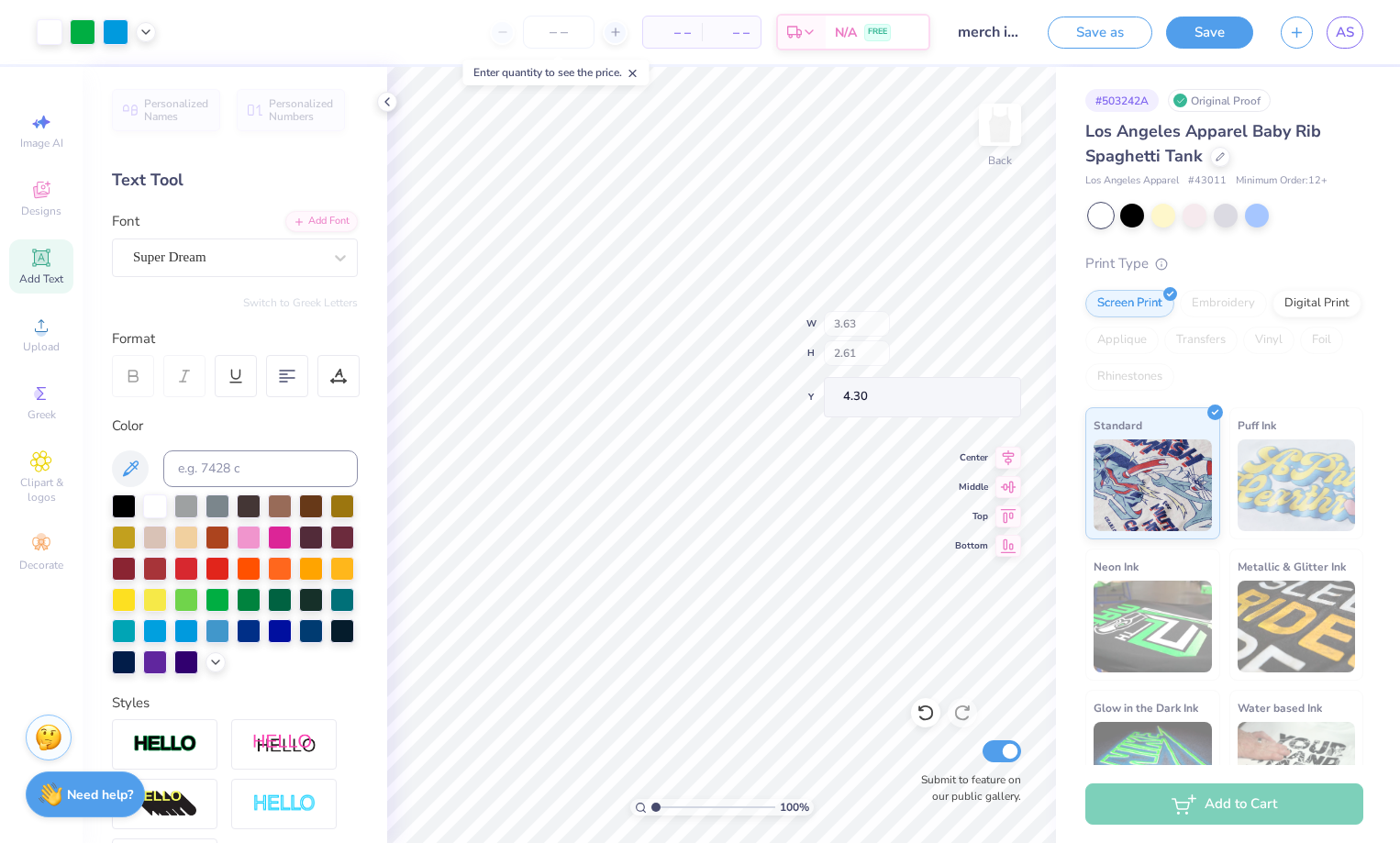 type on "4.61" 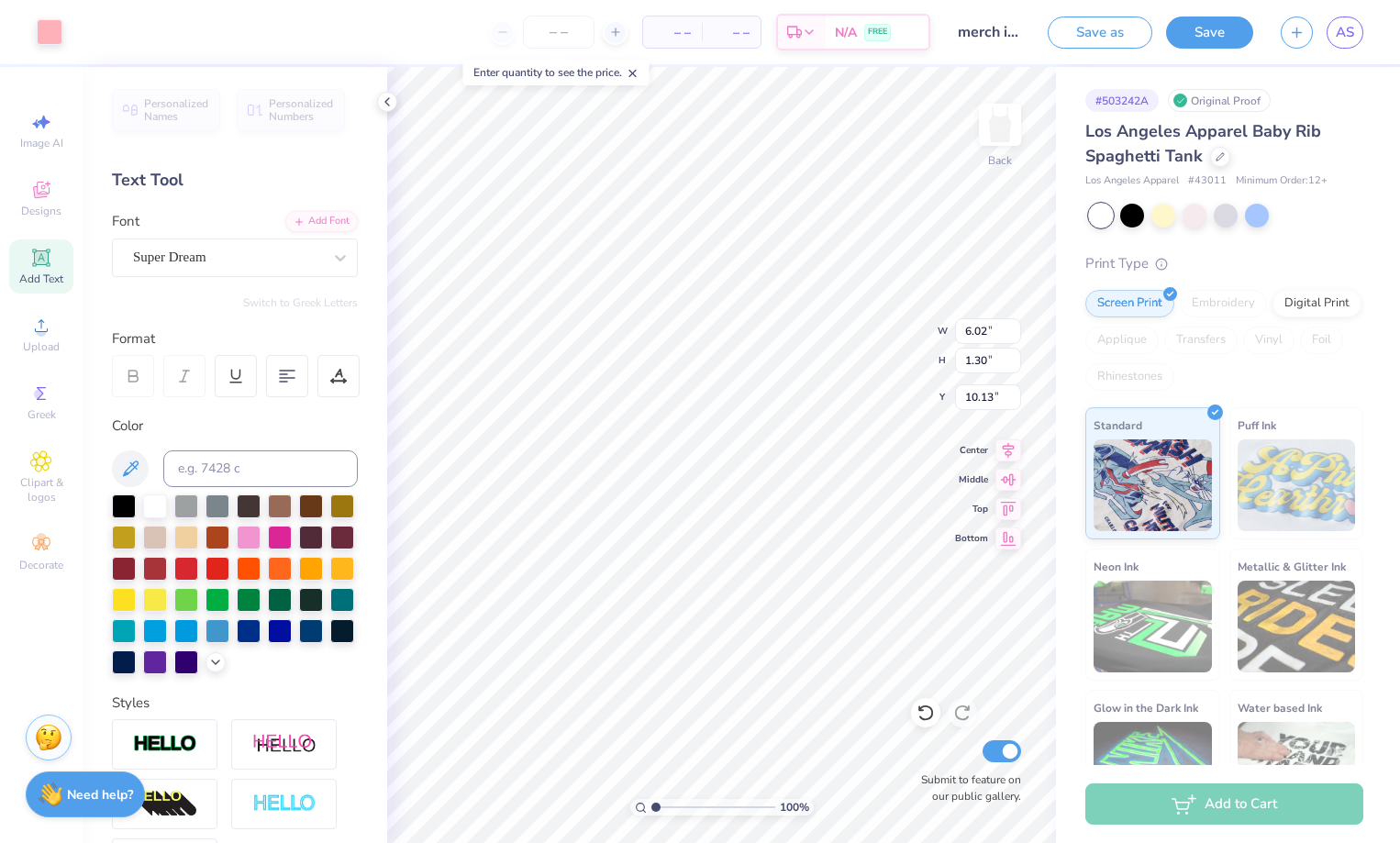 type on "7.86" 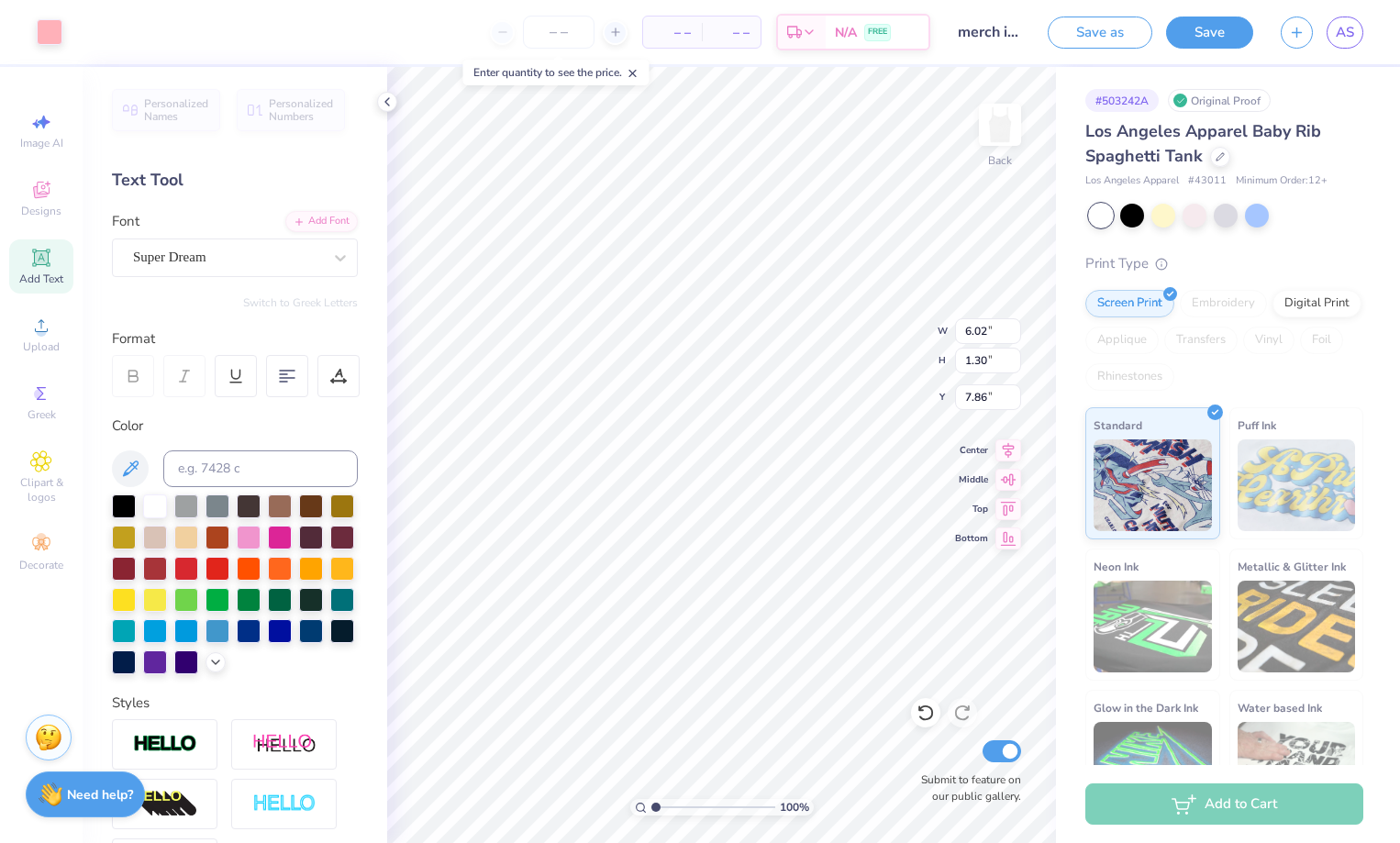 type on "6.17" 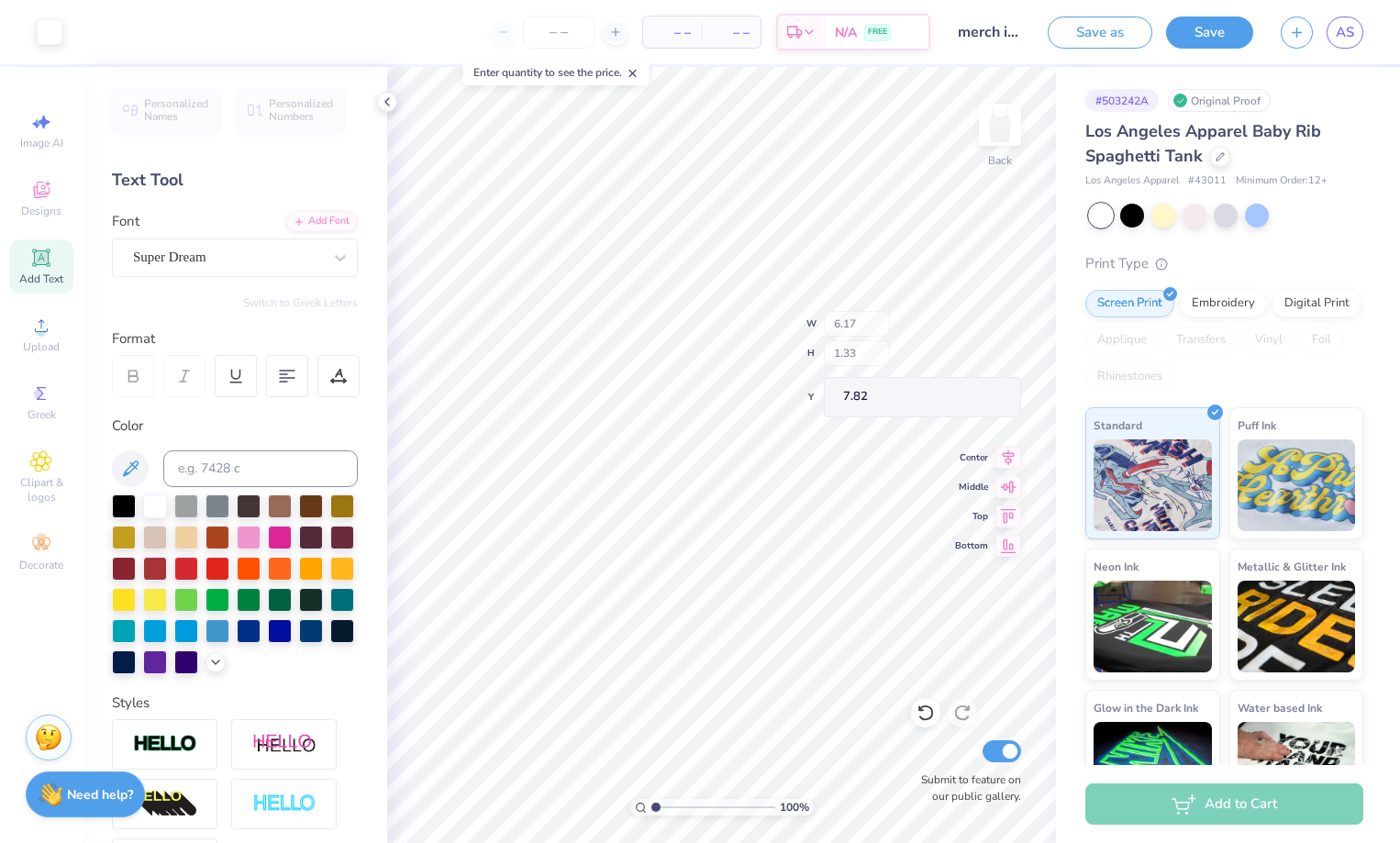 type on "7.63" 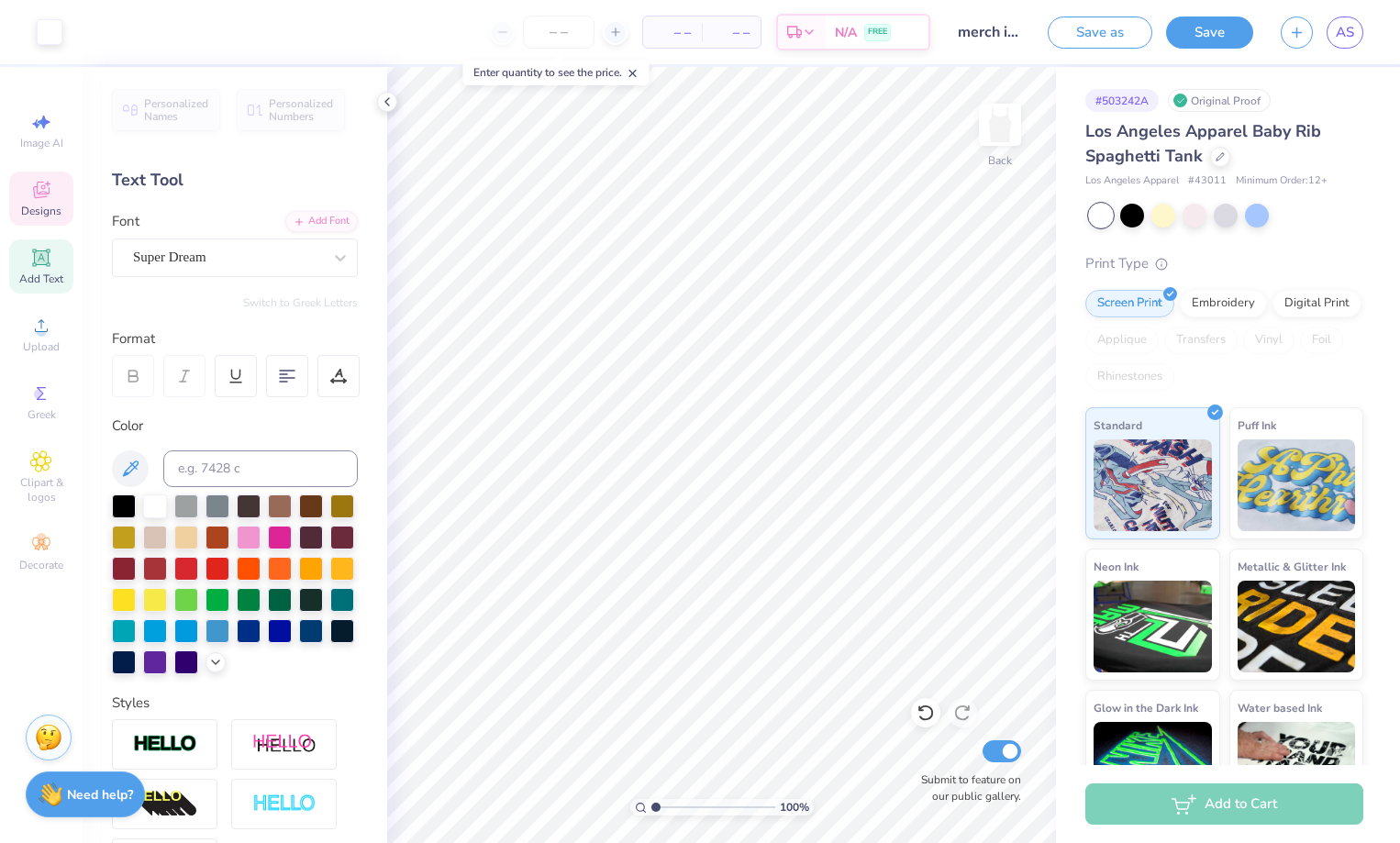 click 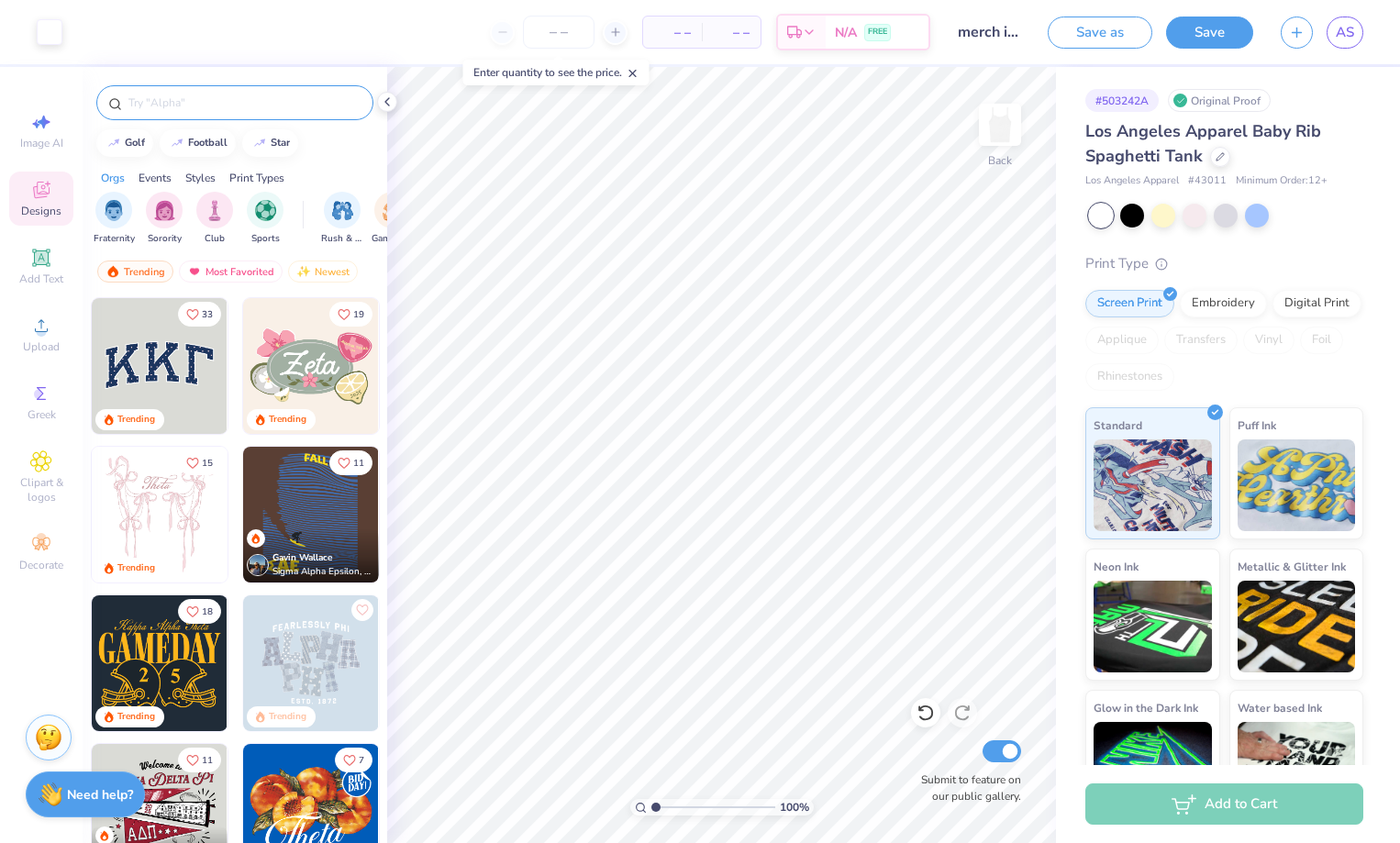click at bounding box center [244, 103] 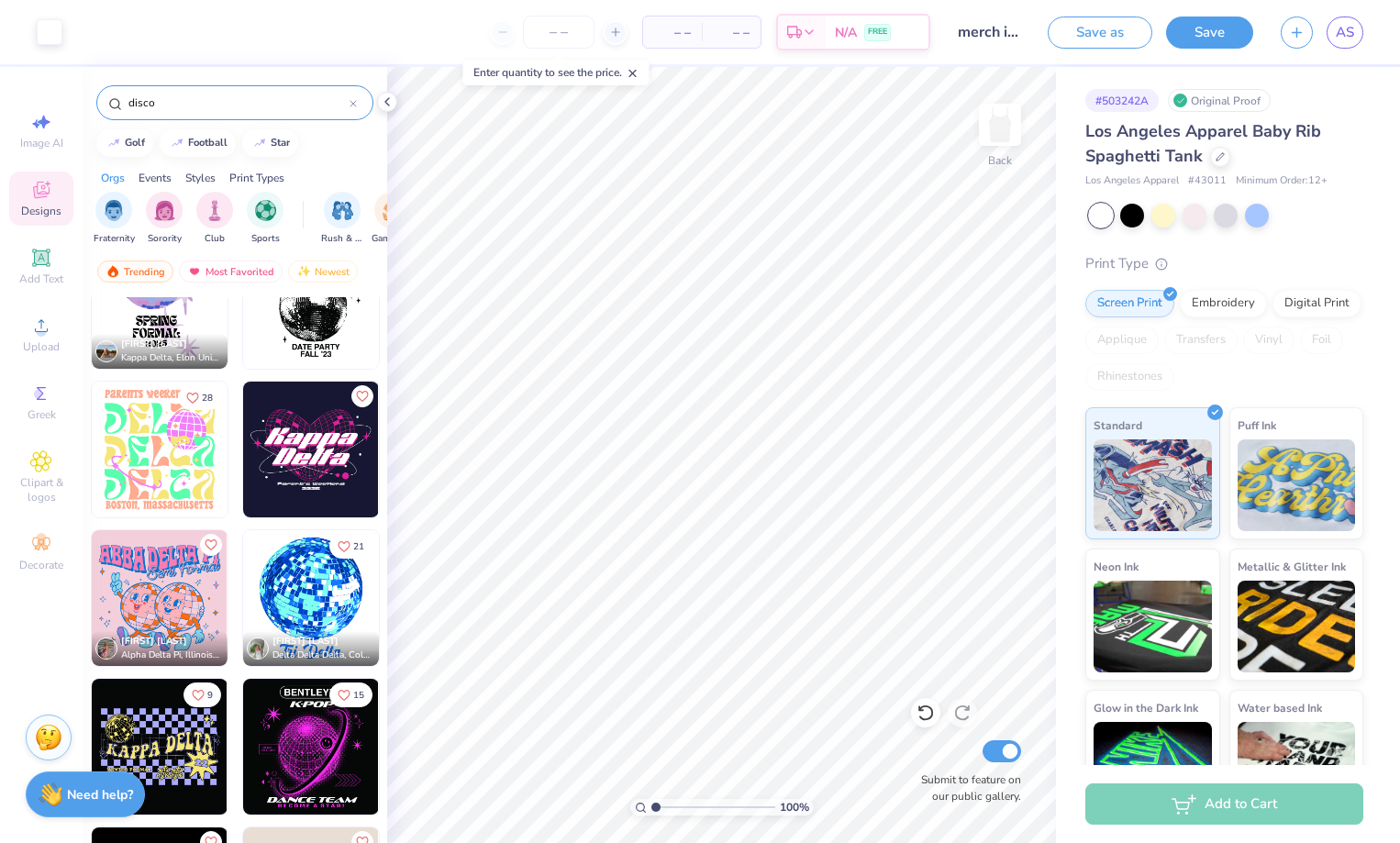 scroll, scrollTop: 678, scrollLeft: 0, axis: vertical 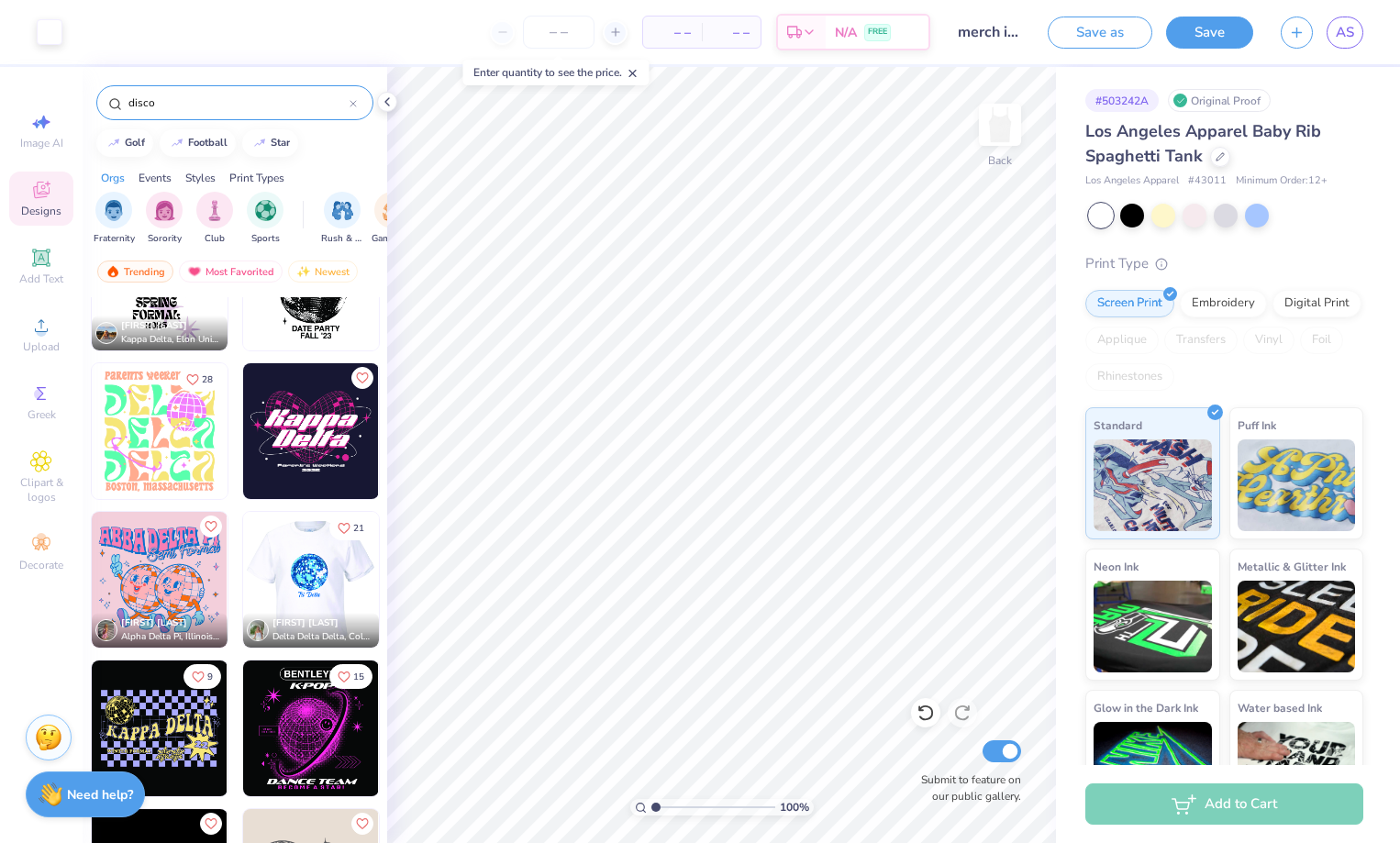 type on "disco" 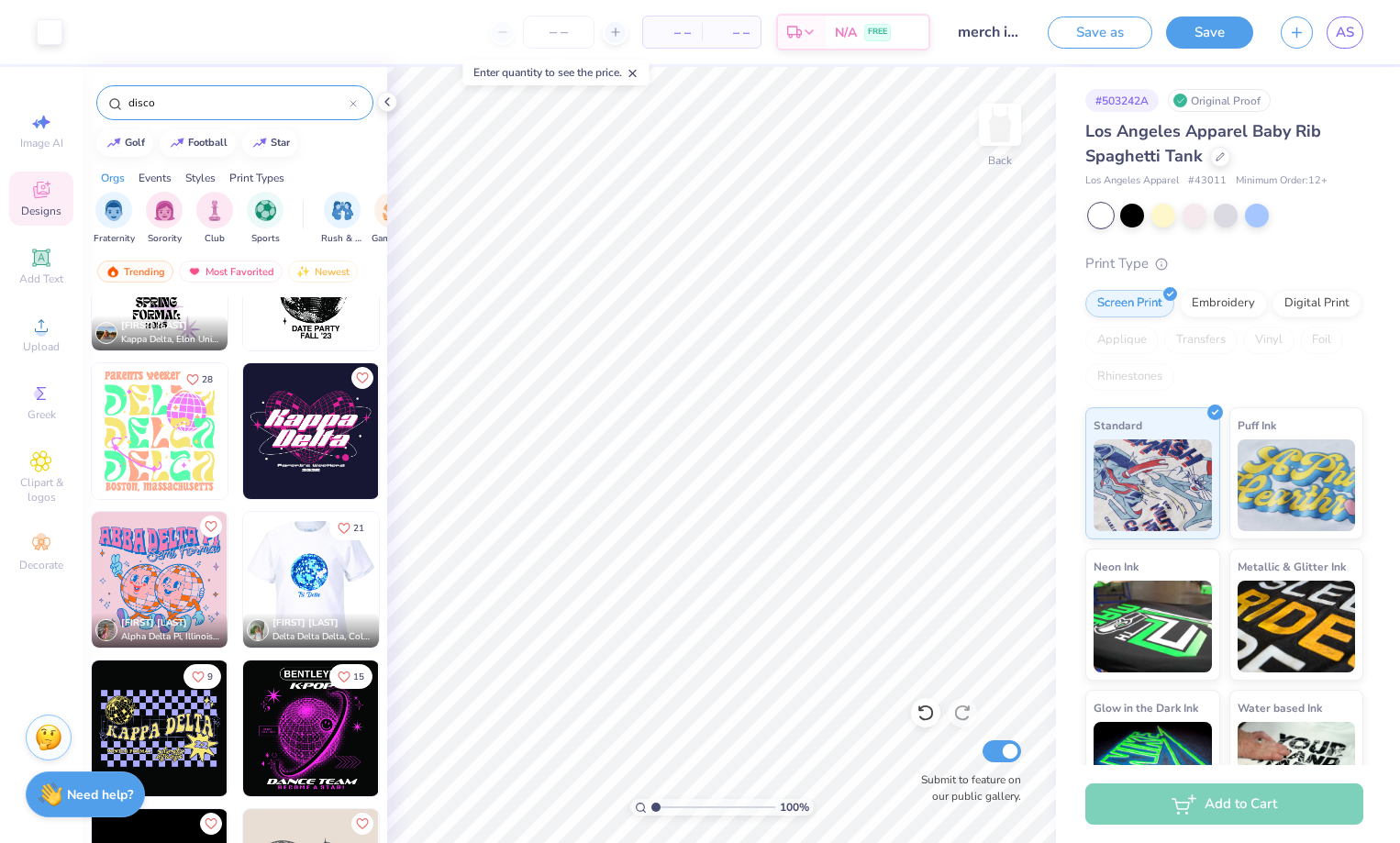 click at bounding box center (310, 580) 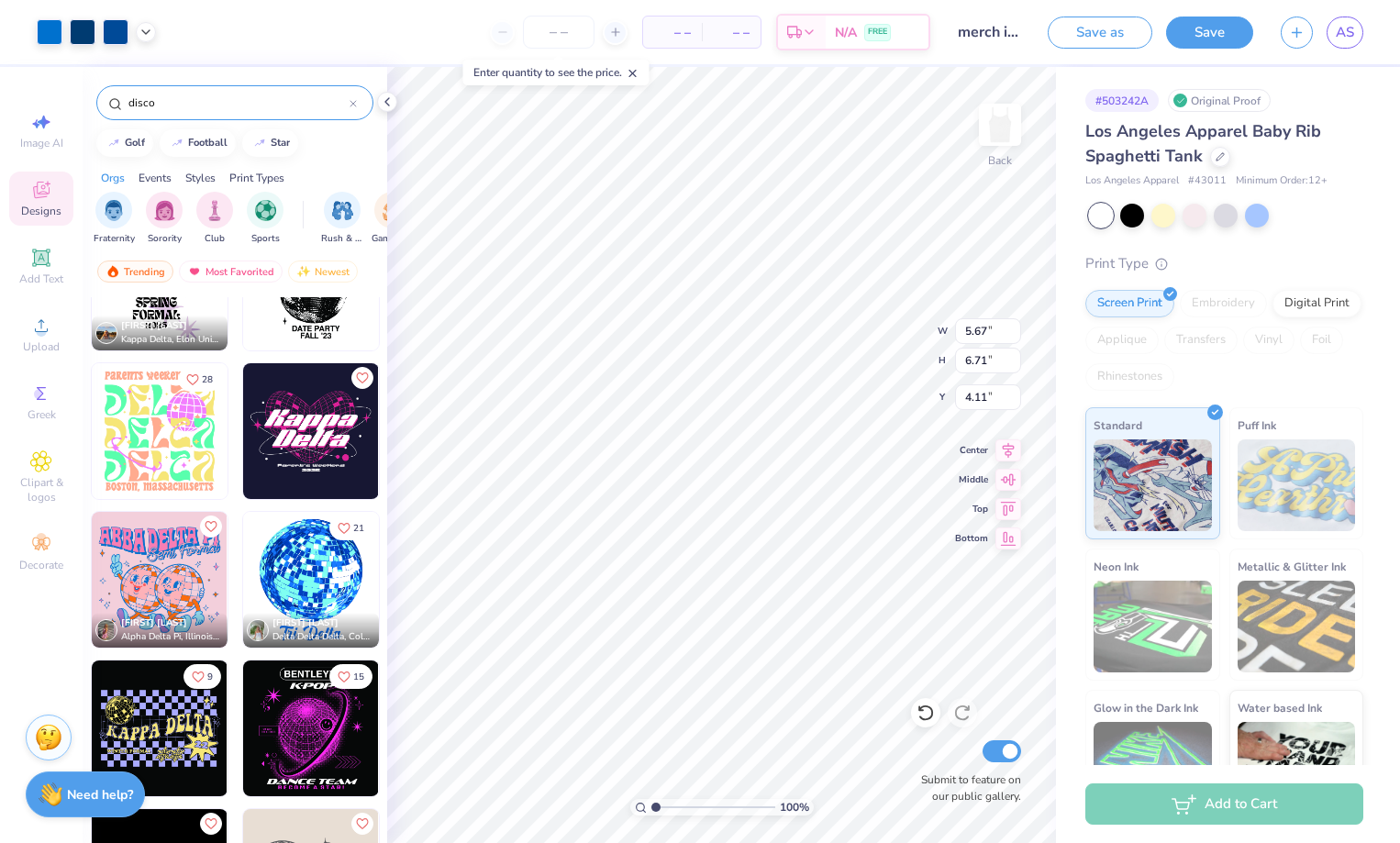 type on "4.11" 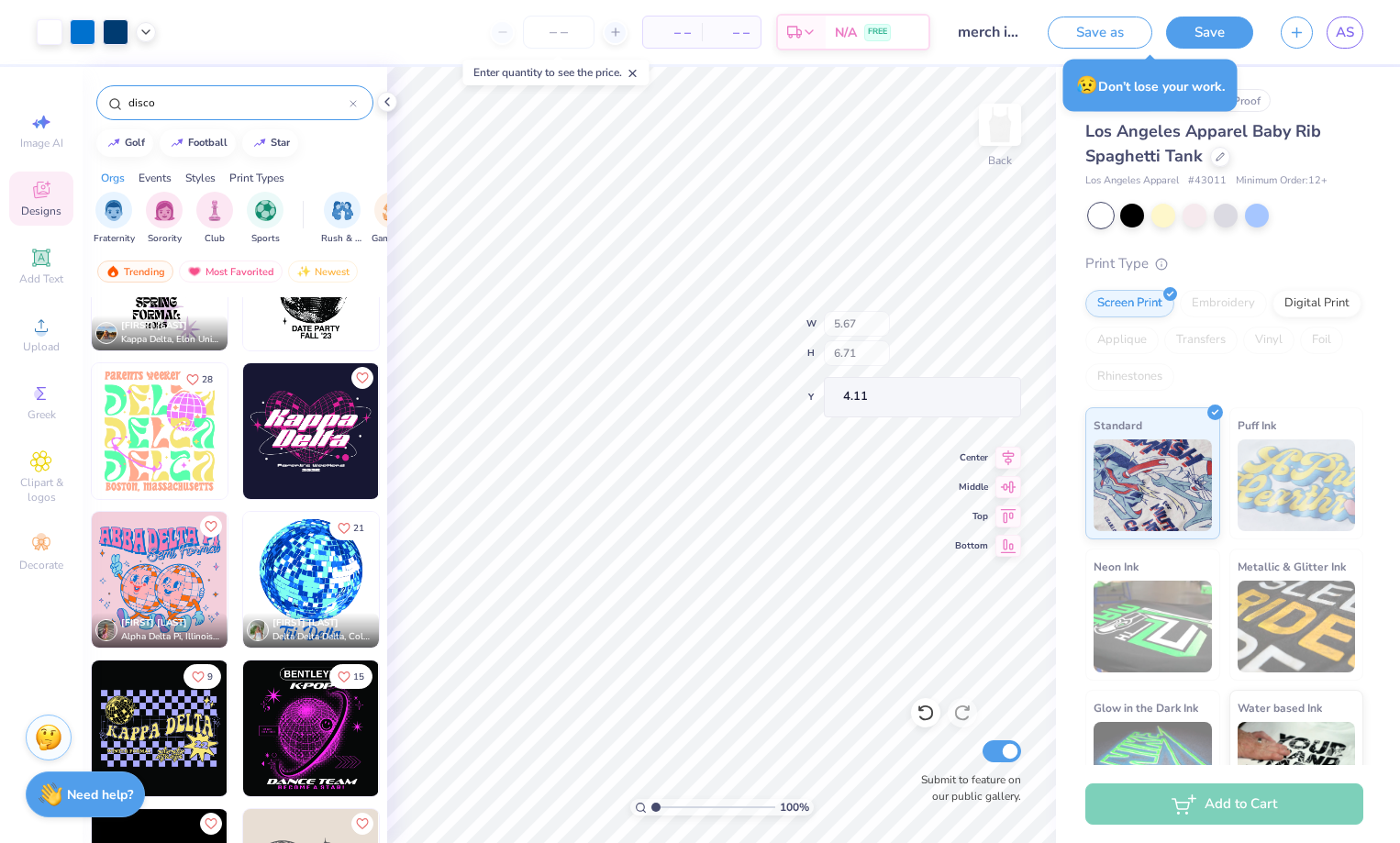 type on "3.42" 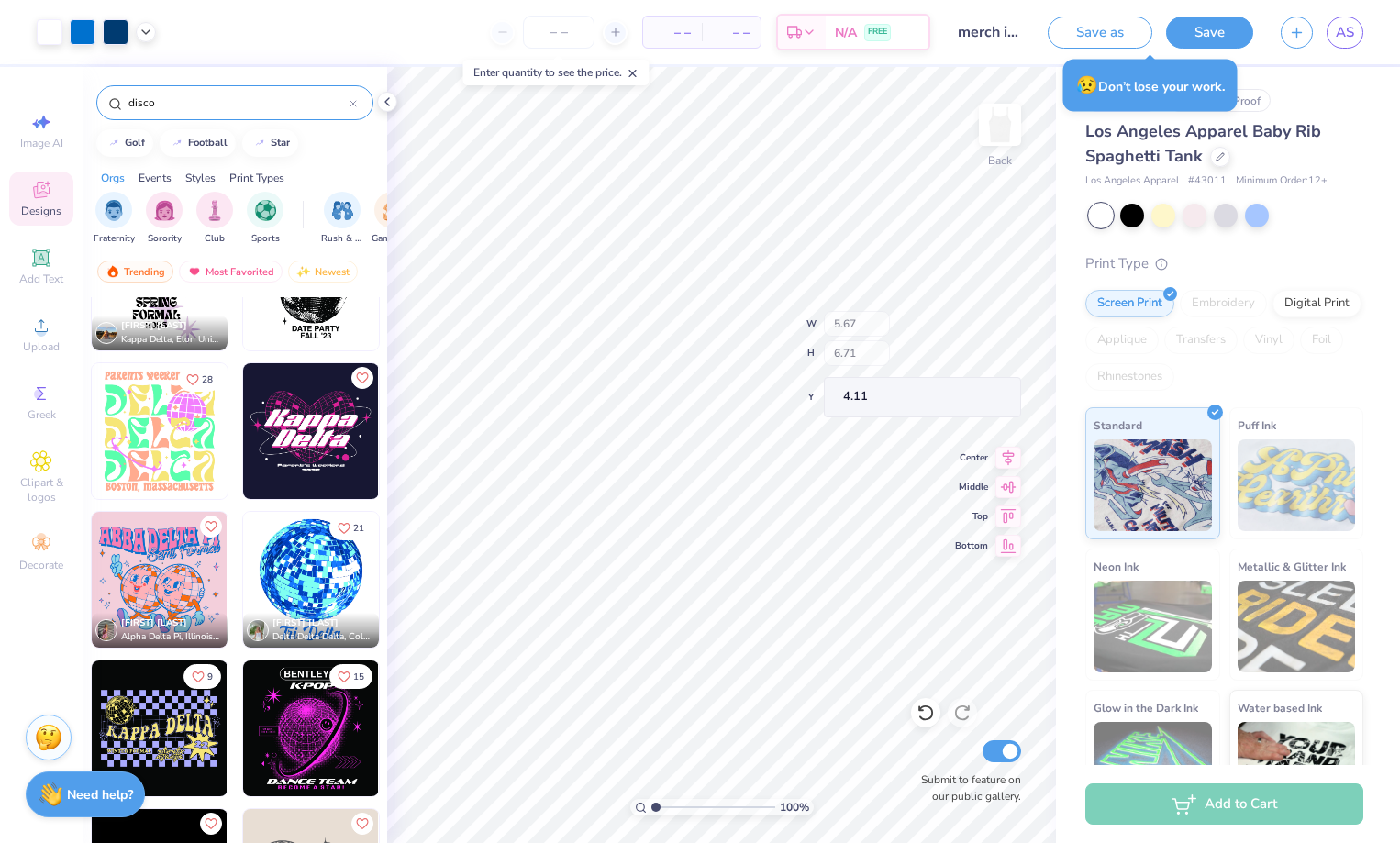 type on "0.82" 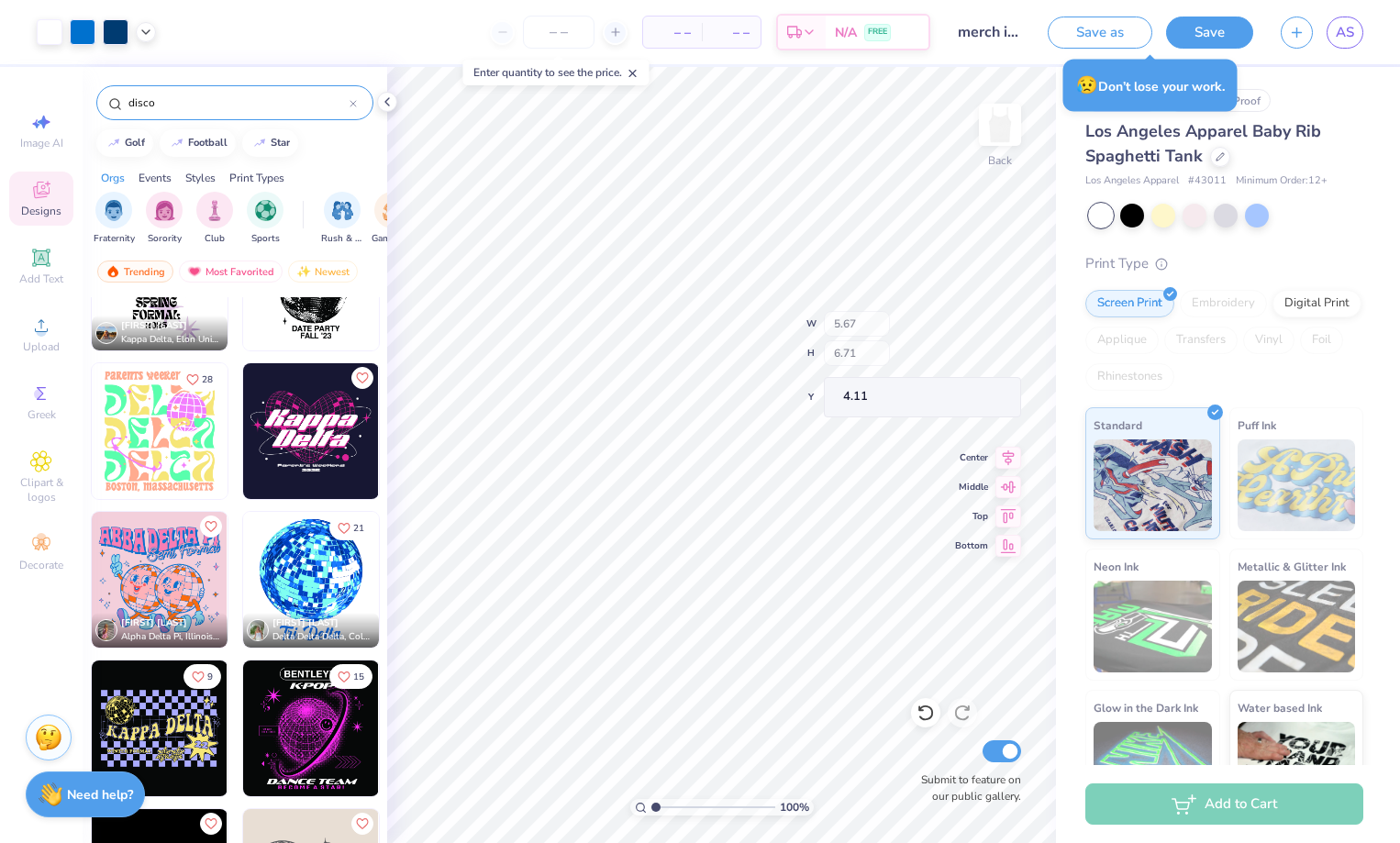 type on "9.99" 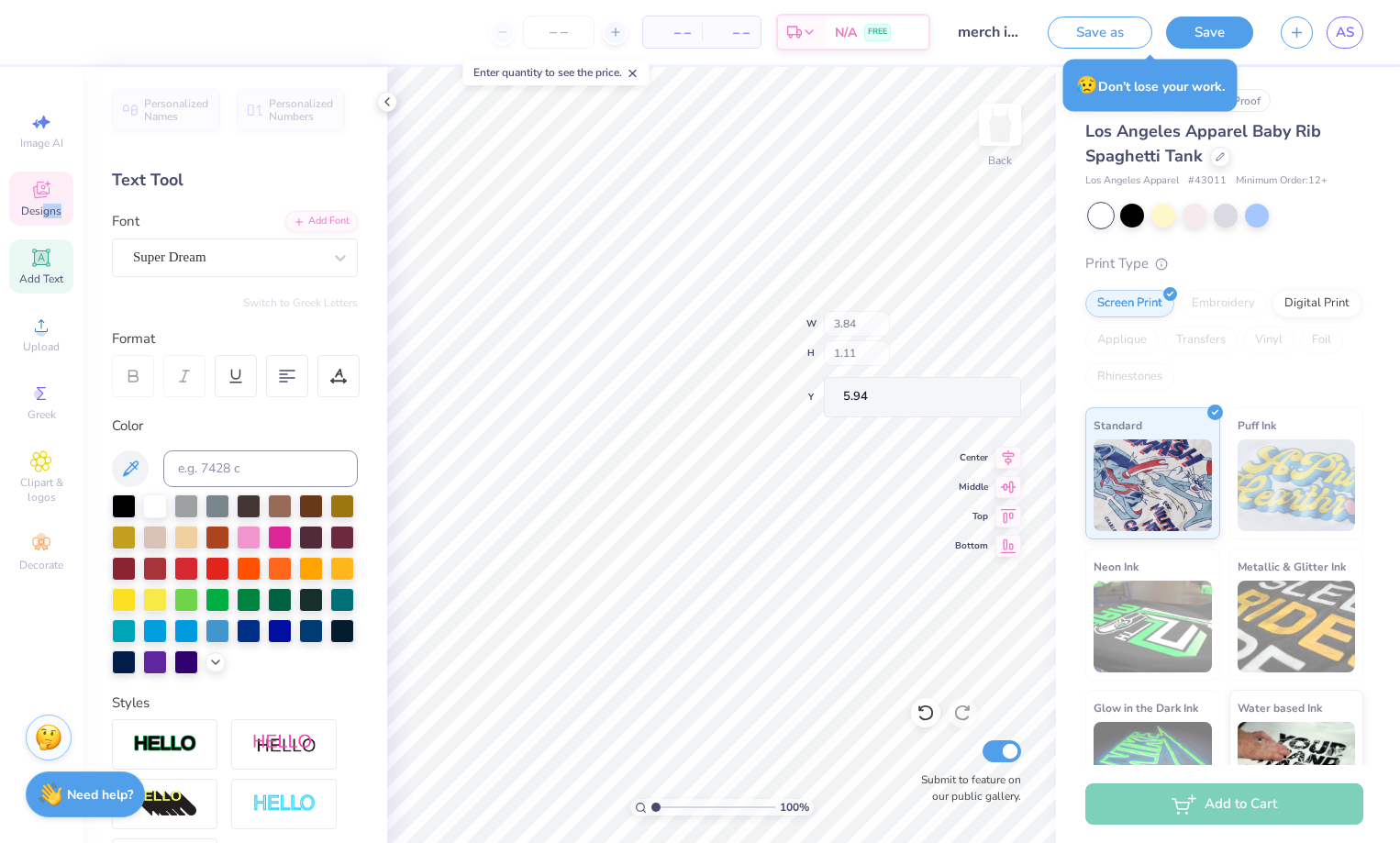 click on "Designs" at bounding box center [41, 198] 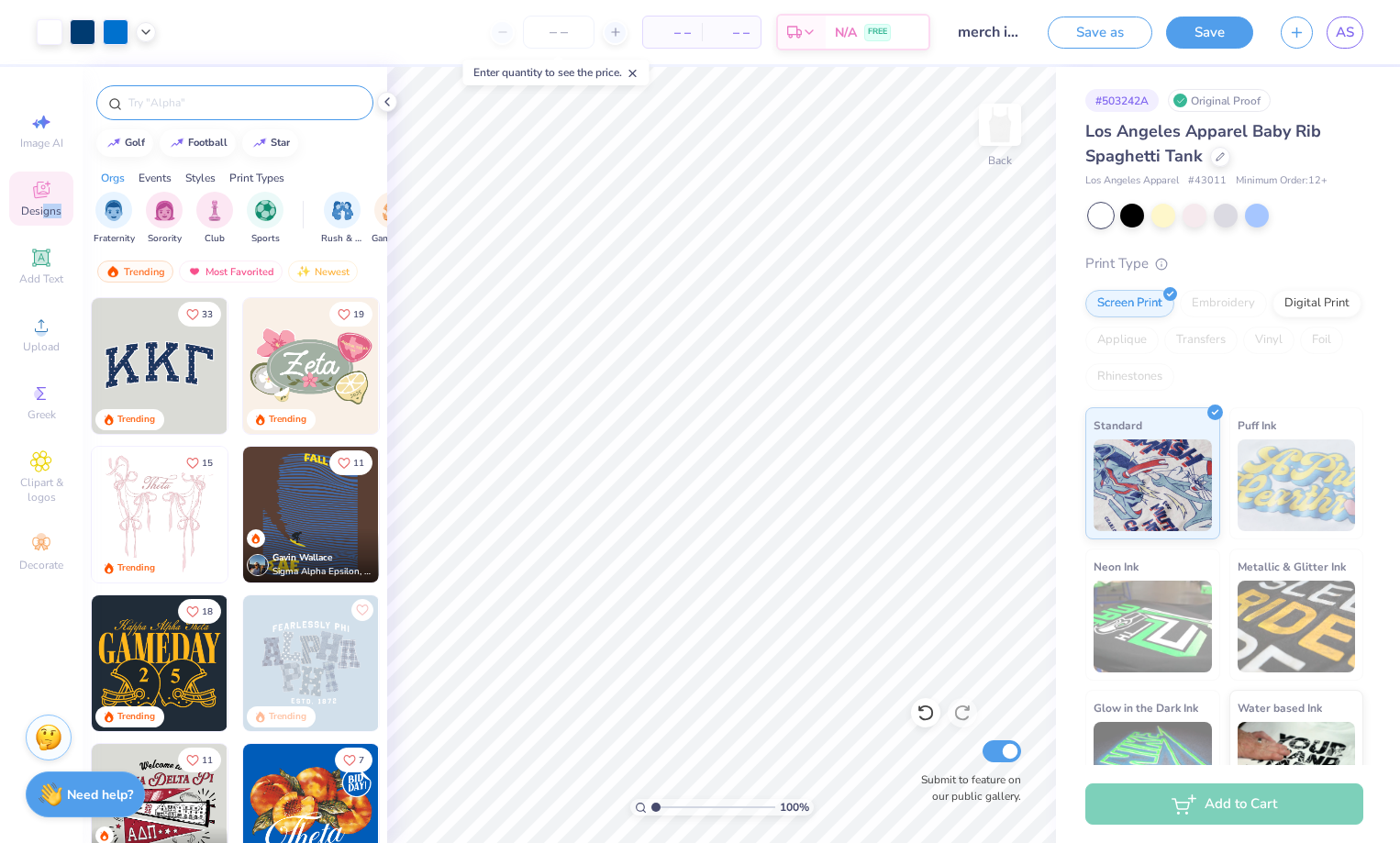 click at bounding box center (244, 103) 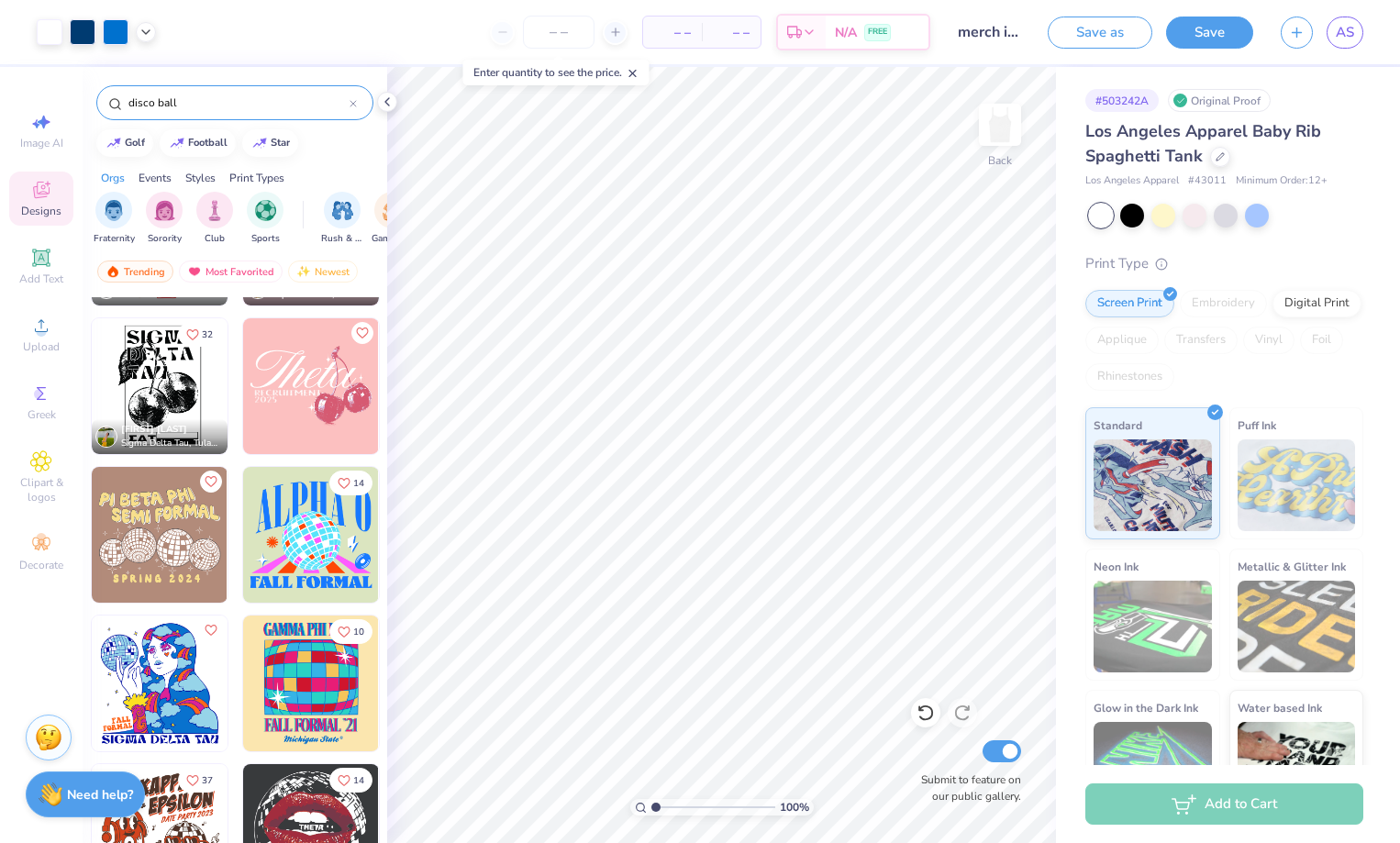 scroll, scrollTop: 2209, scrollLeft: 0, axis: vertical 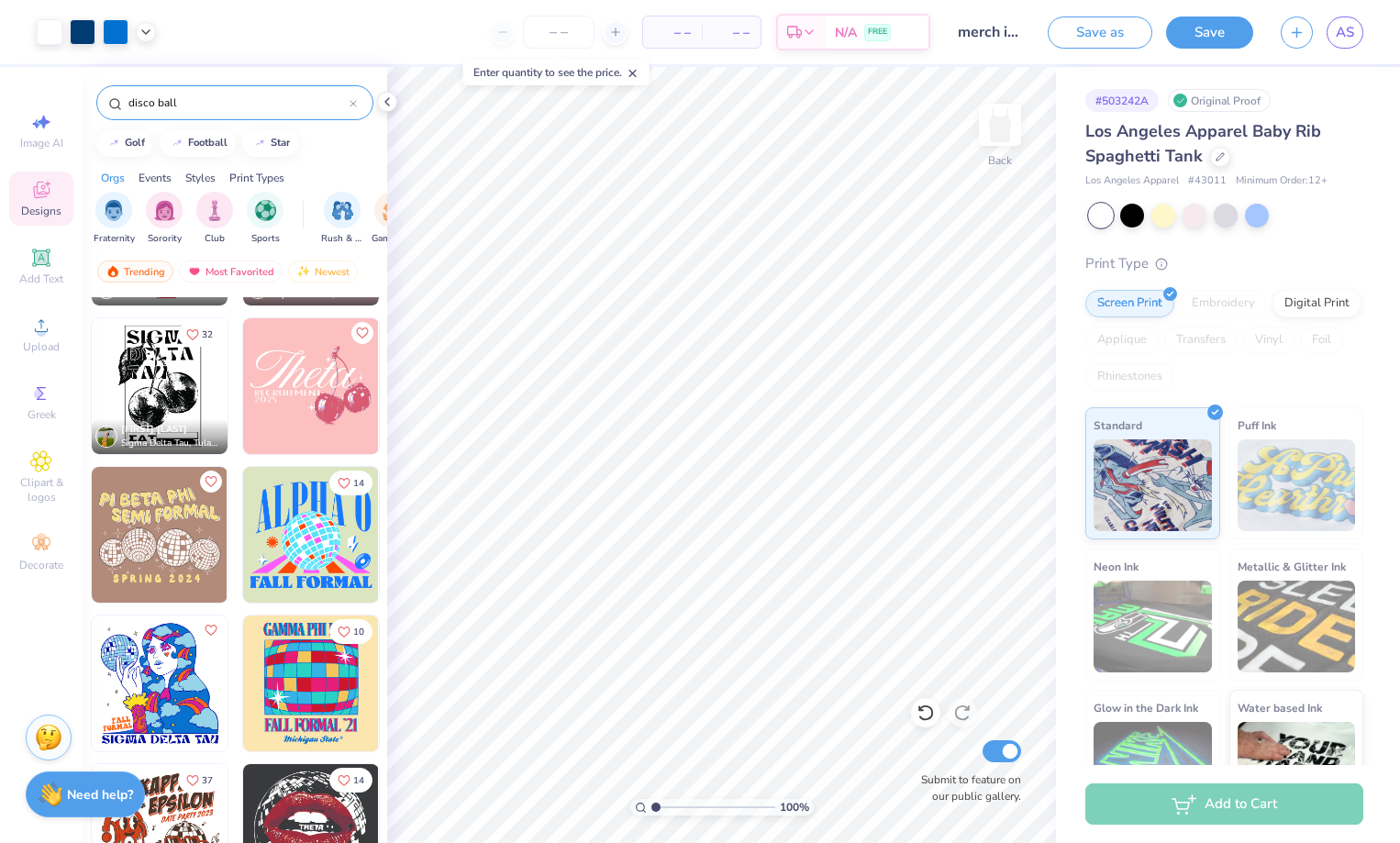 type on "disco ball" 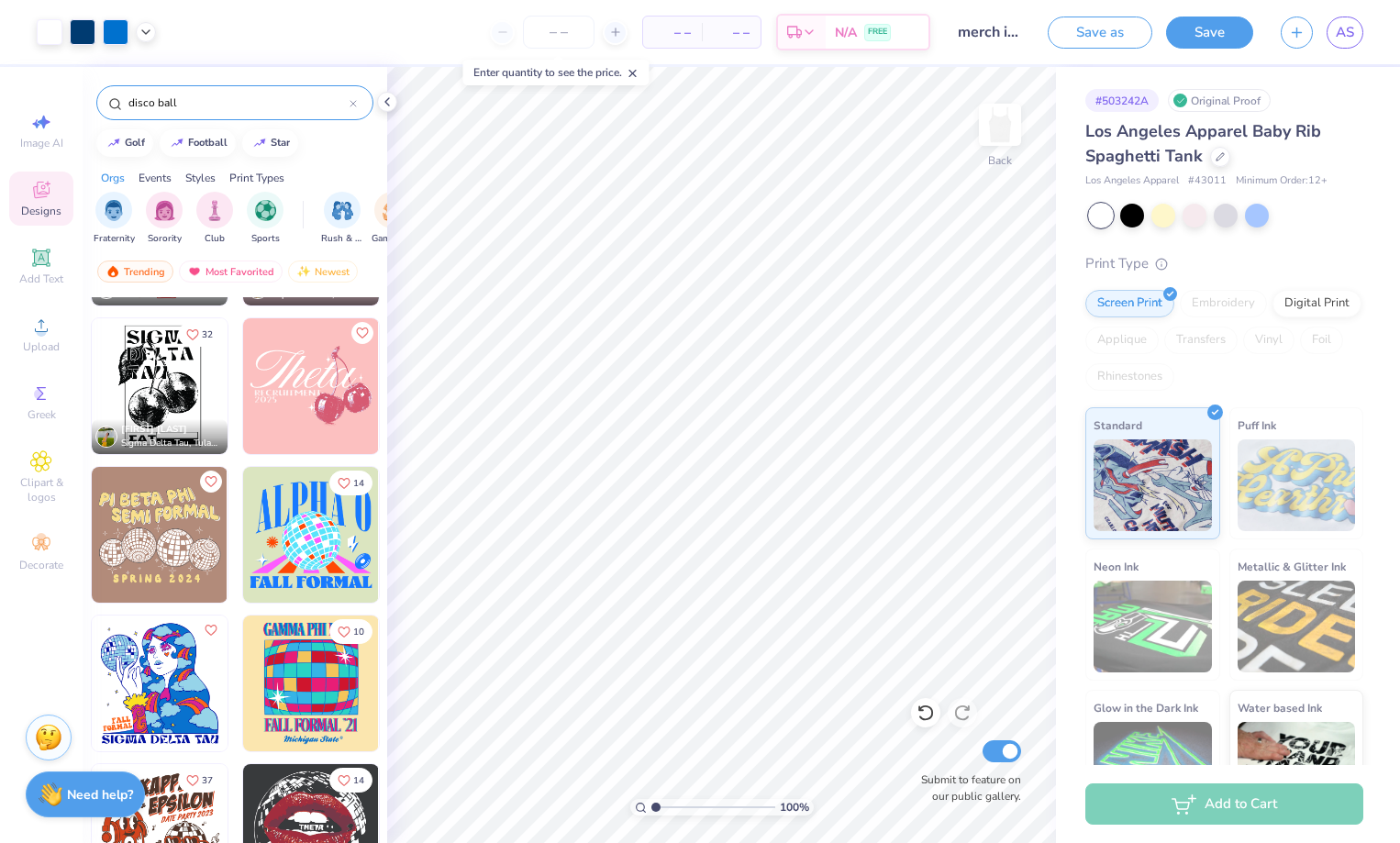 click on "18 Leah Lynch Phi Mu, Towson University 5 Grayson Cary National Panhellenic Conference, State University of New York at Buffalo Sydney Mccleish Alpha Delta Pi, Illinois State University 32 Jordie Block Sigma Delta Tau, Tulane University 14 10 37 14 Marley Stark-Moniz Kappa Alpha Theta, Loyola Marymount University" at bounding box center (235, 604) 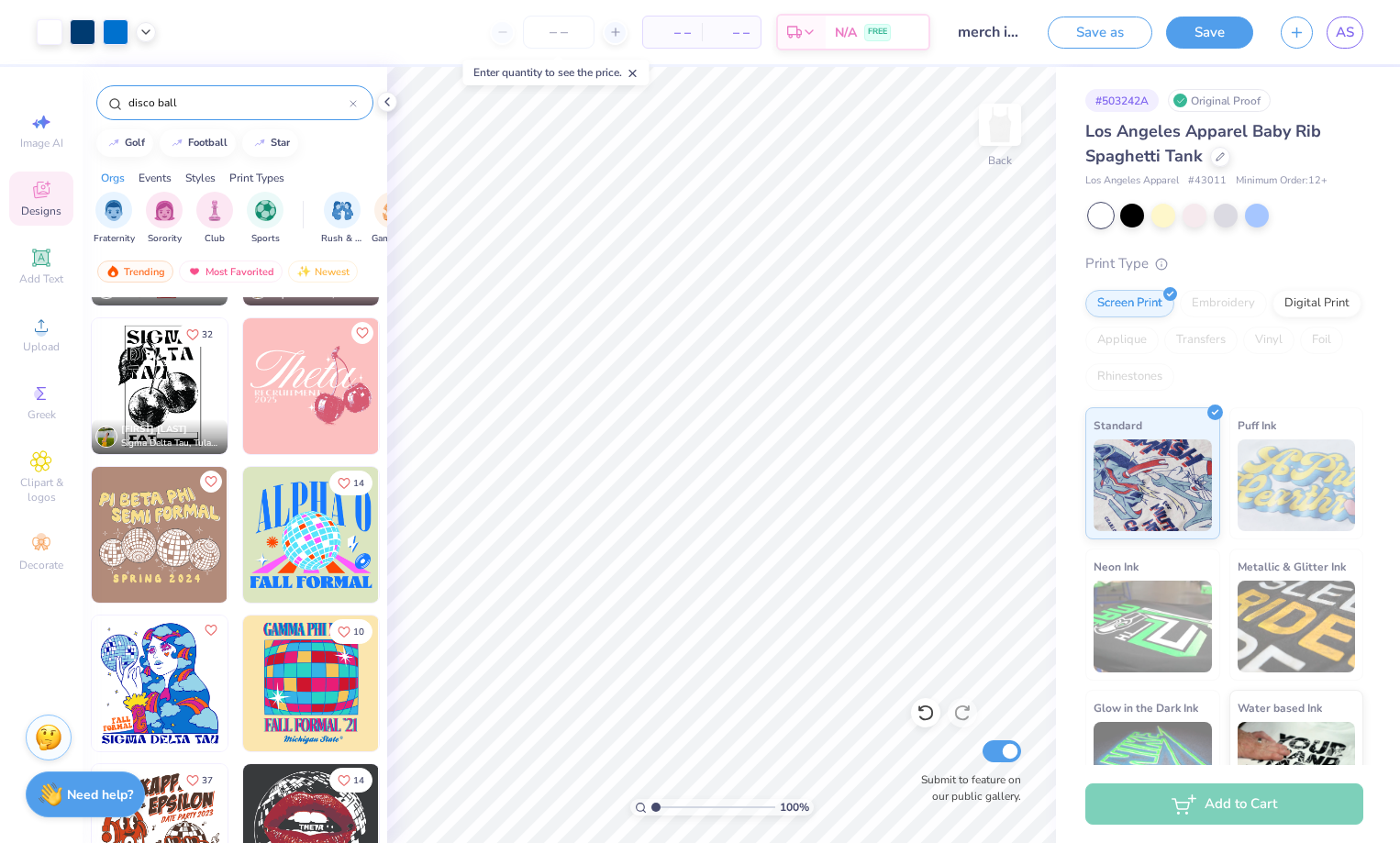 click at bounding box center [311, 832] 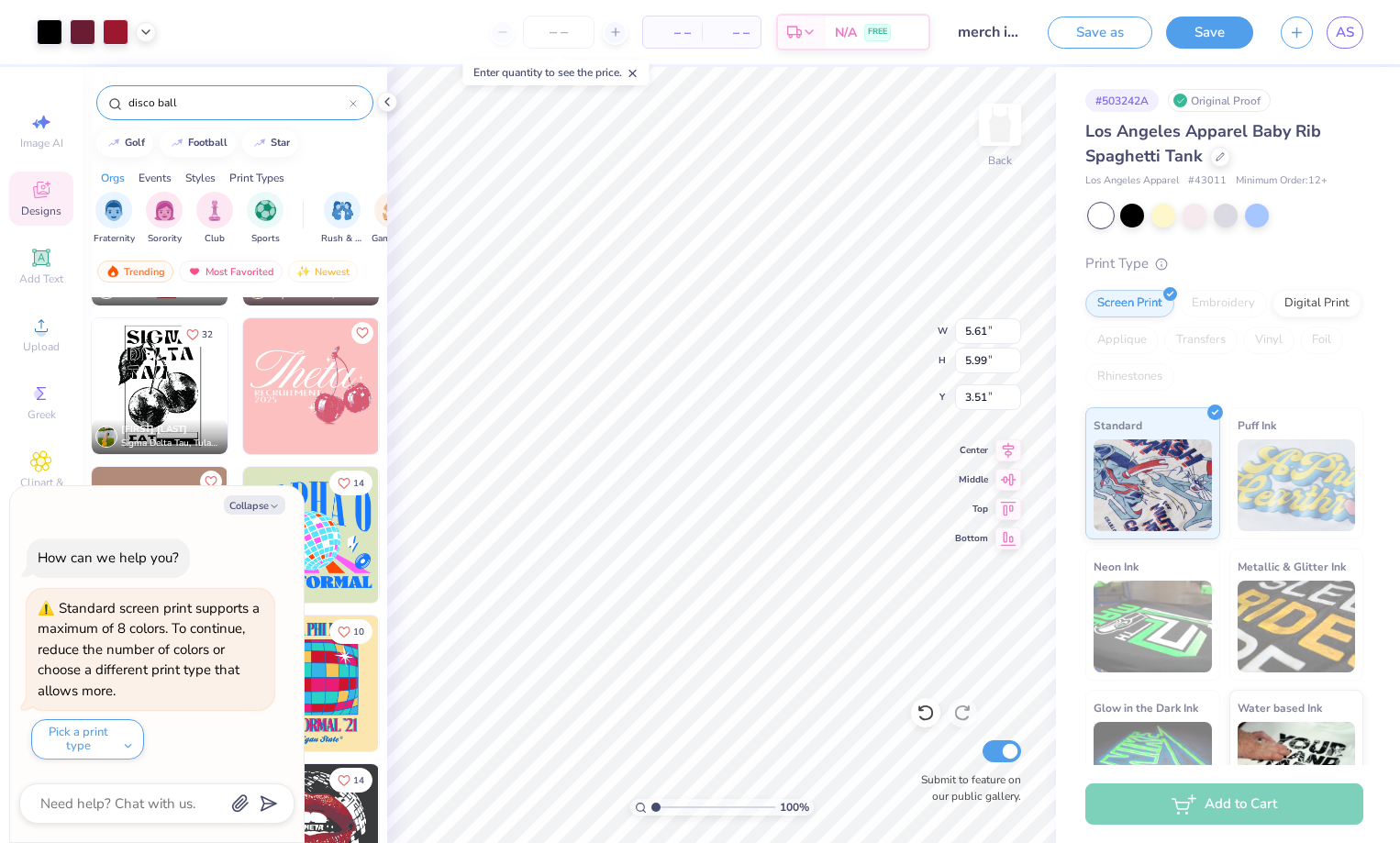 type on "x" 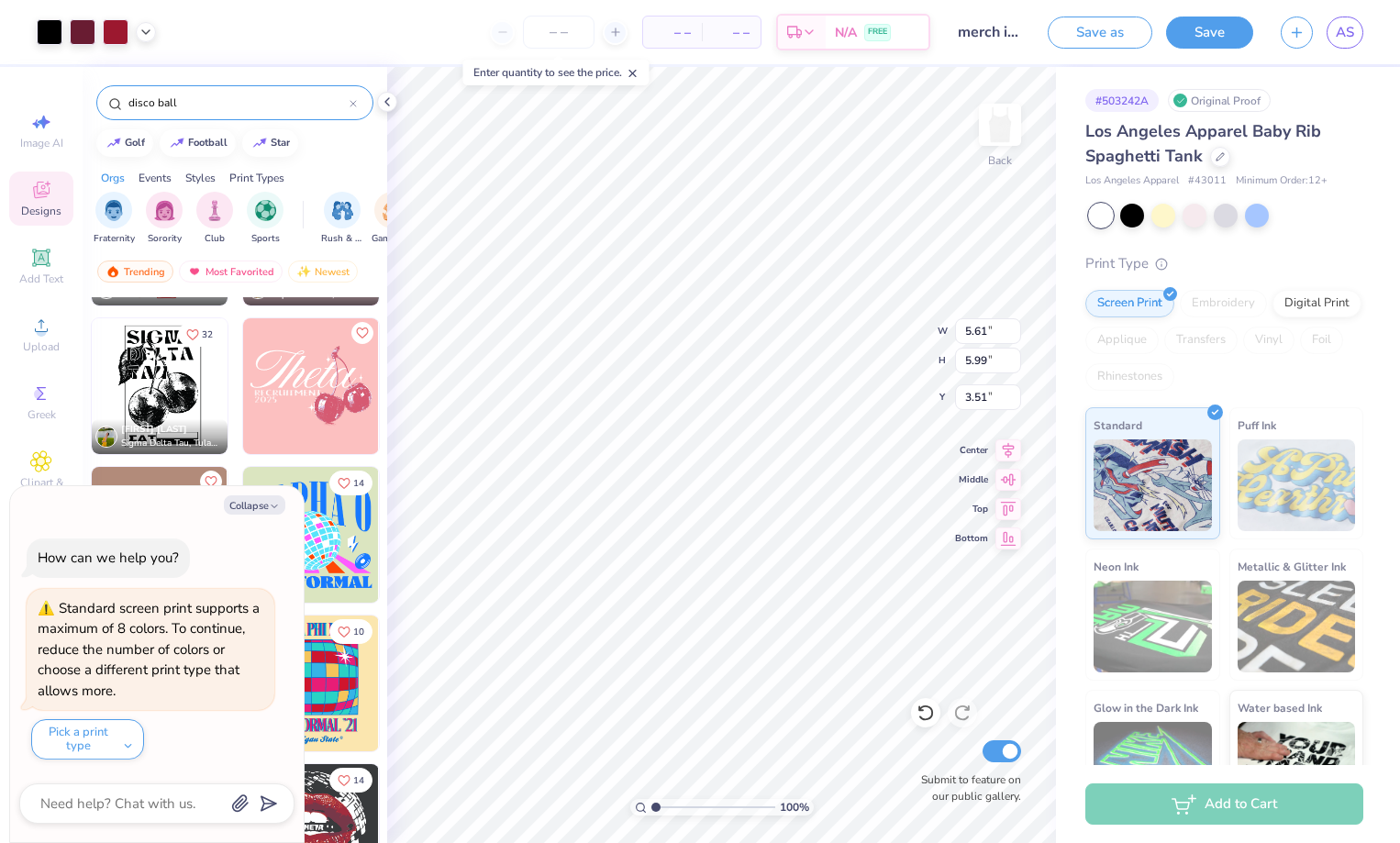 type on "1.85" 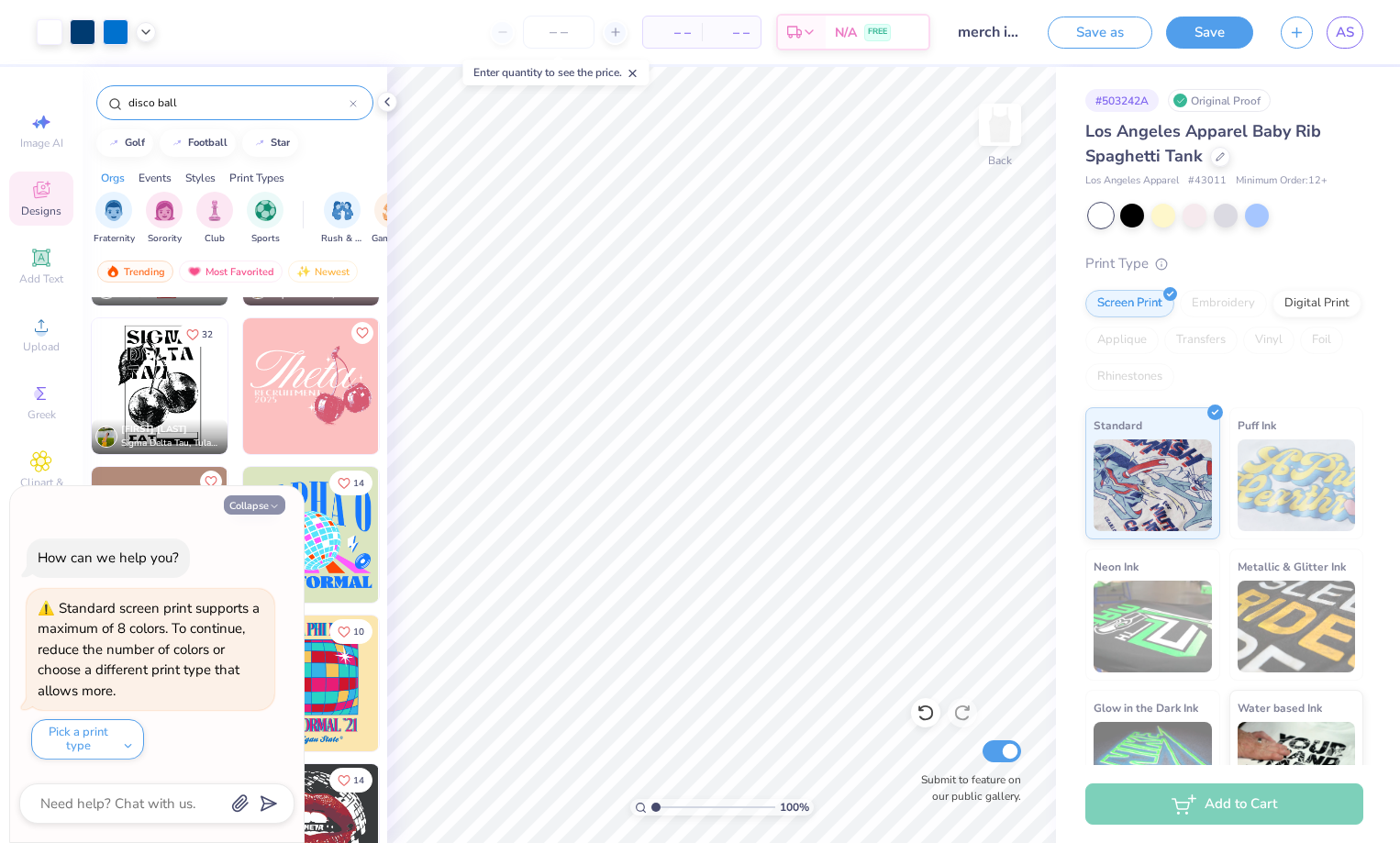 click 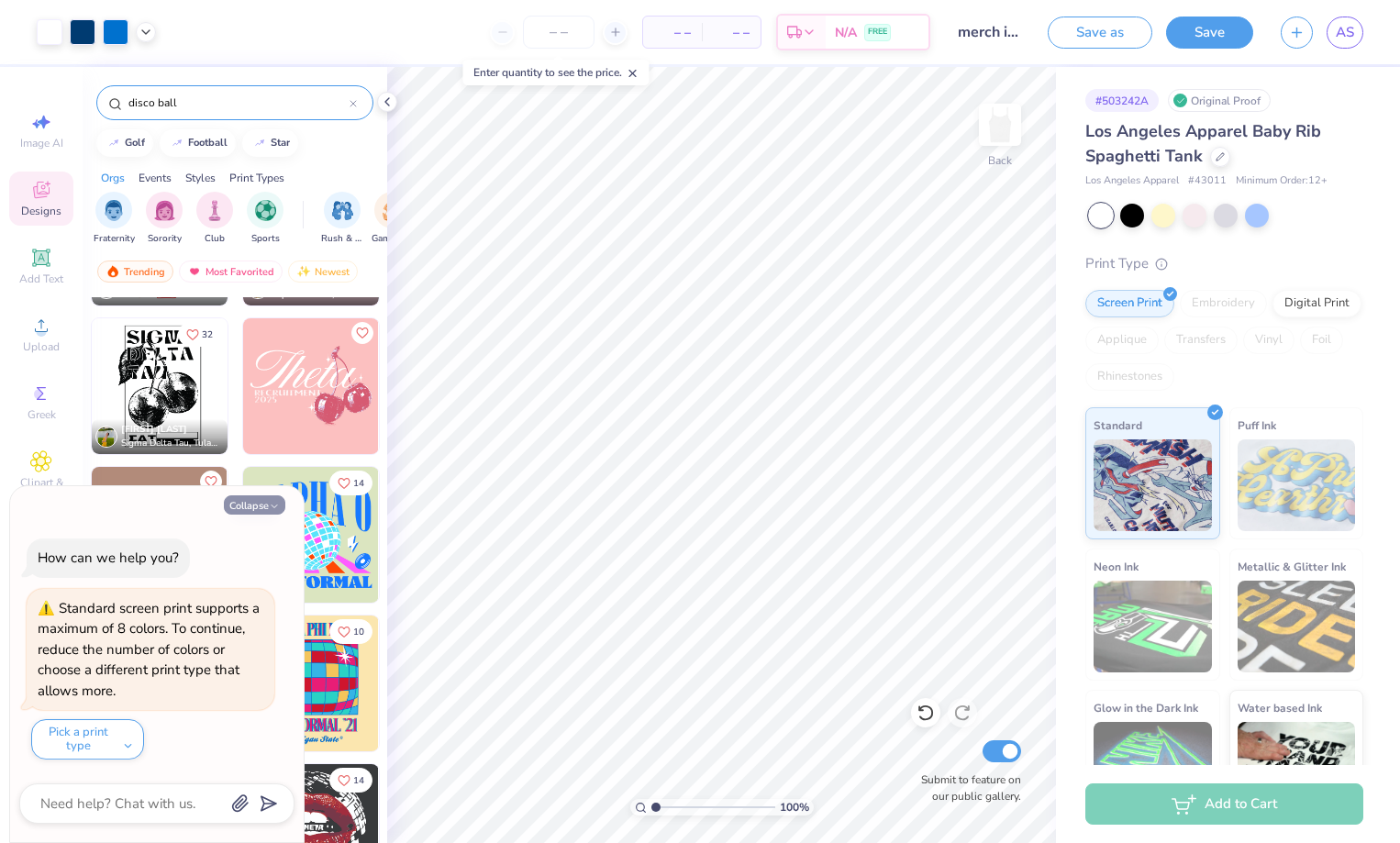 type on "x" 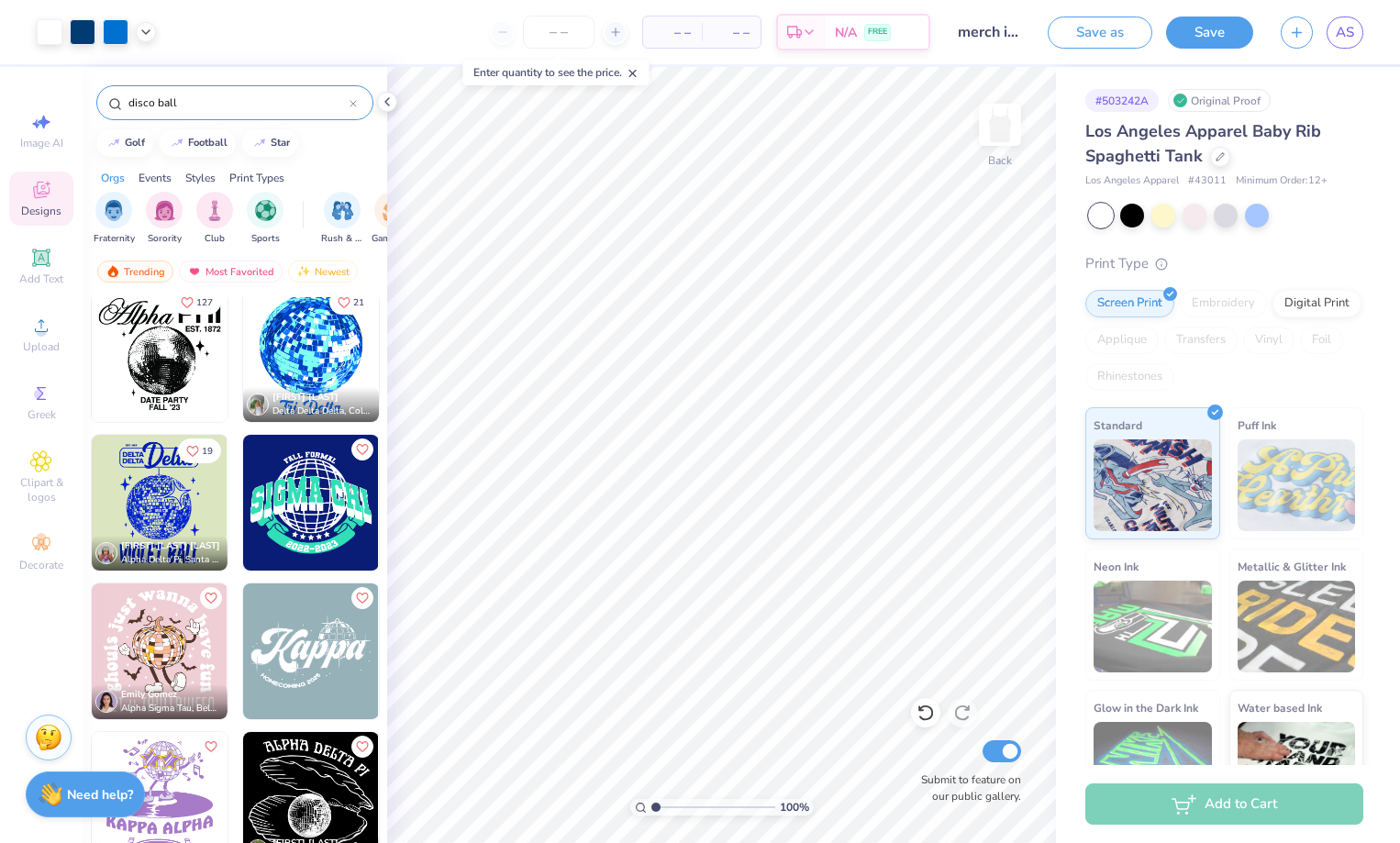 scroll, scrollTop: 607, scrollLeft: 0, axis: vertical 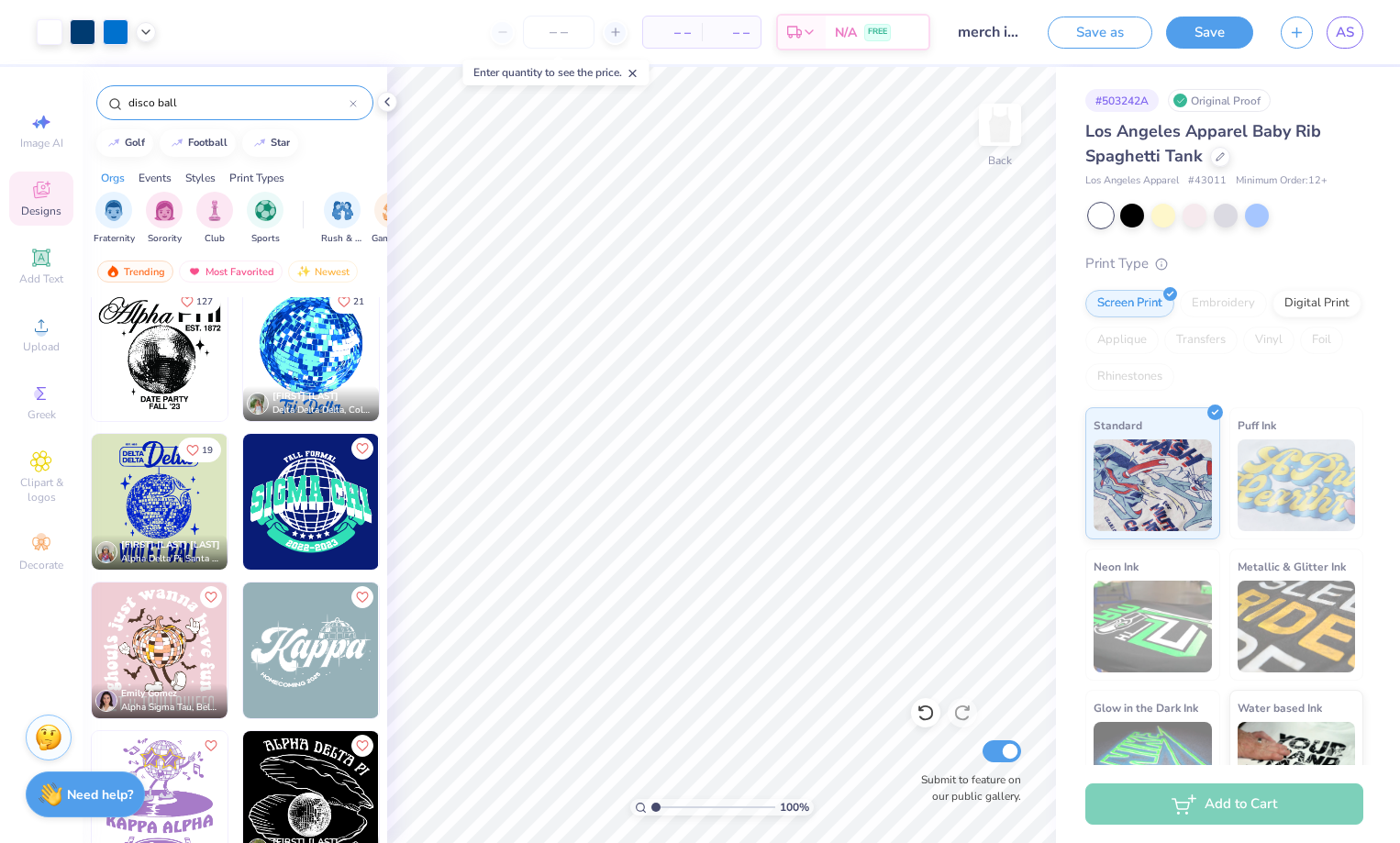 click at bounding box center (160, 502) 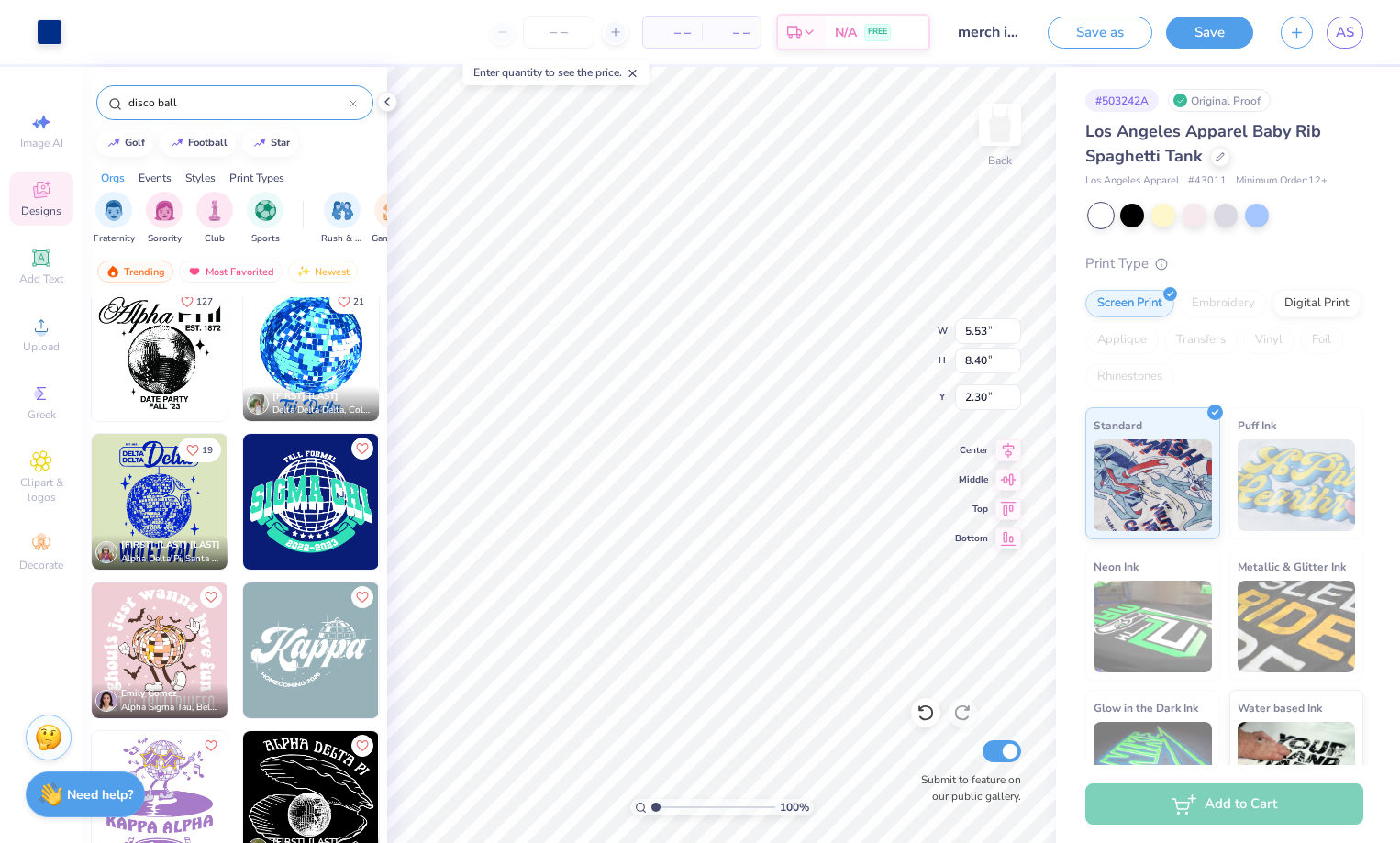 type on "5.41" 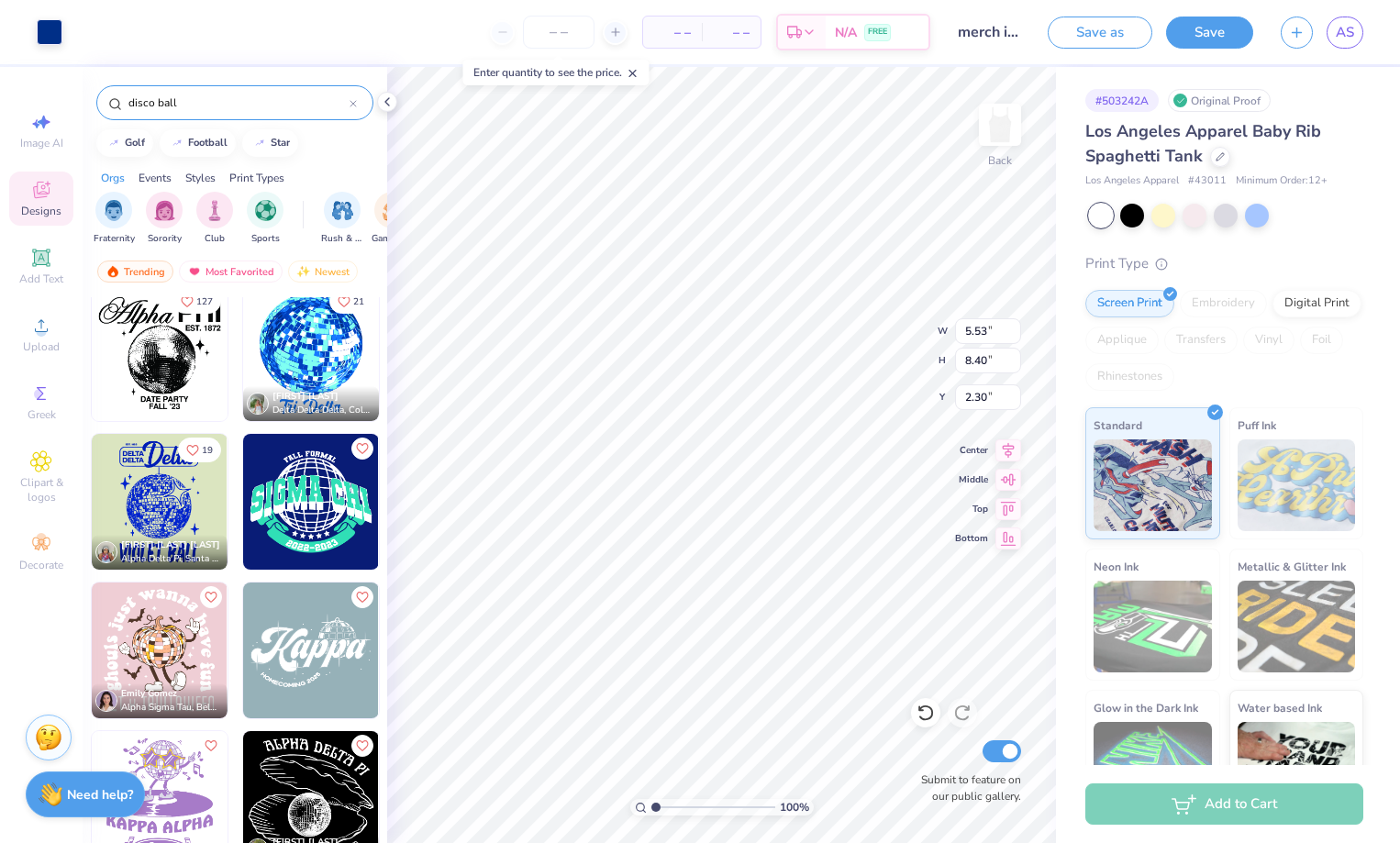 type on "1.37" 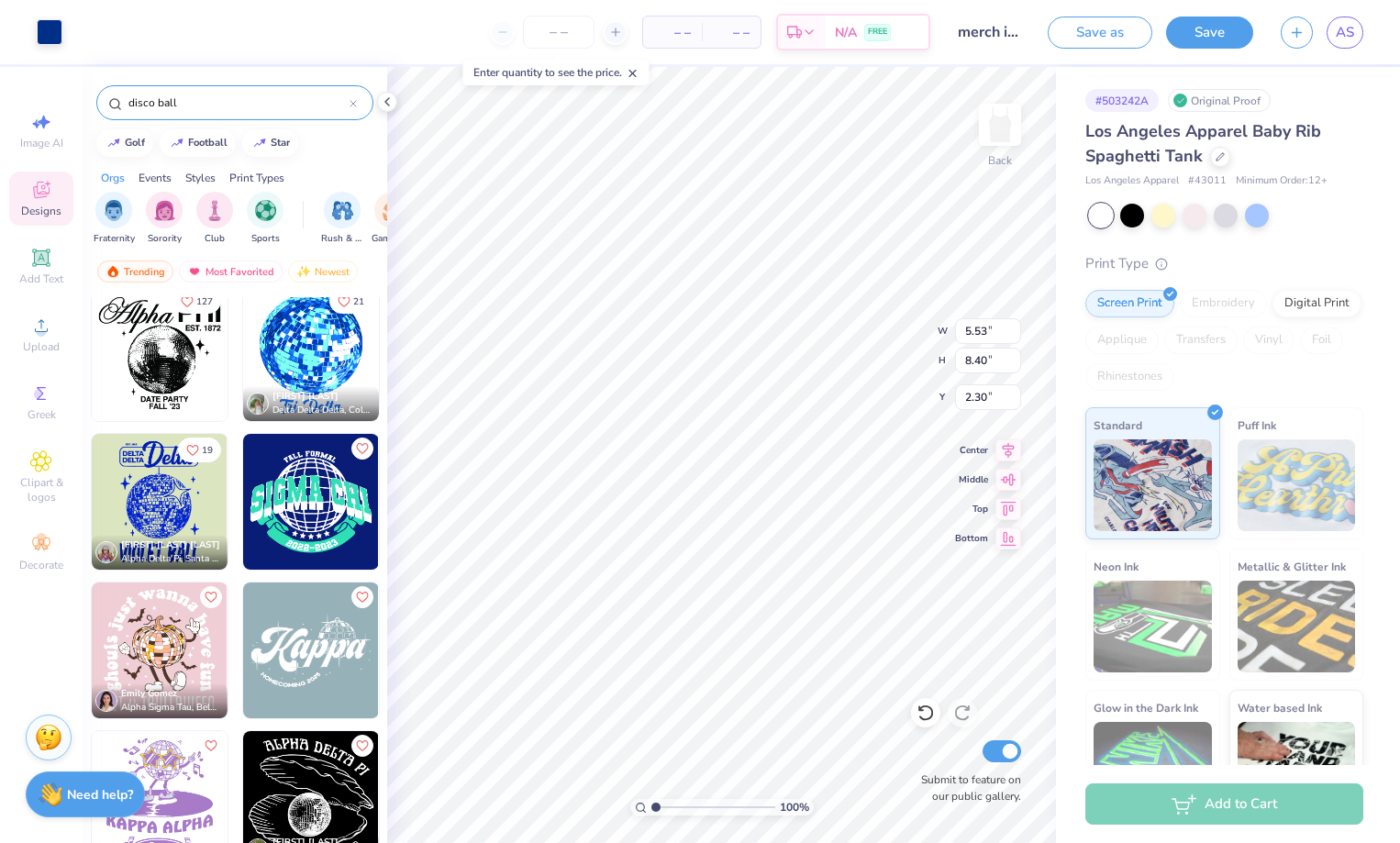 type on "9.34" 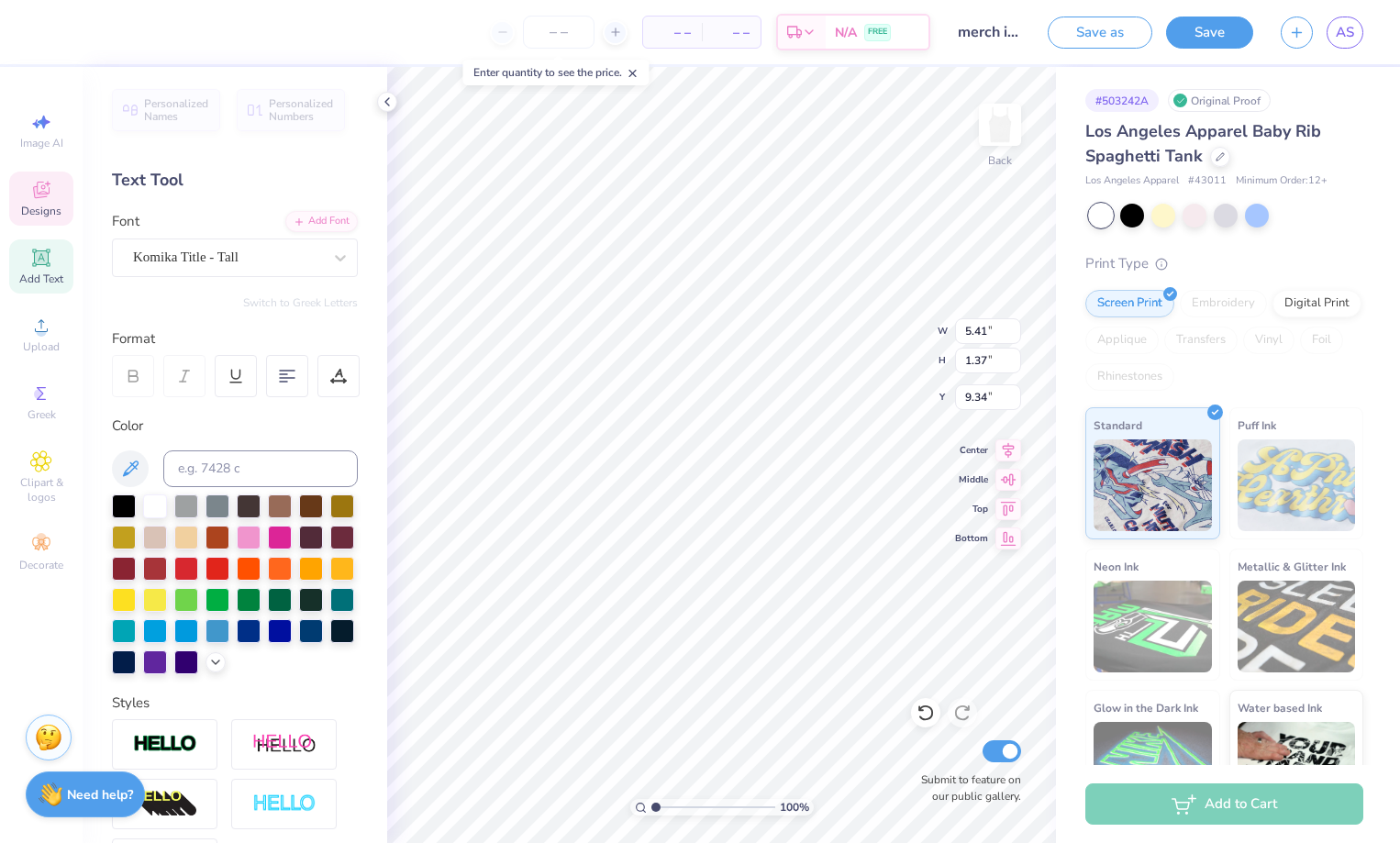 scroll, scrollTop: 0, scrollLeft: 1, axis: horizontal 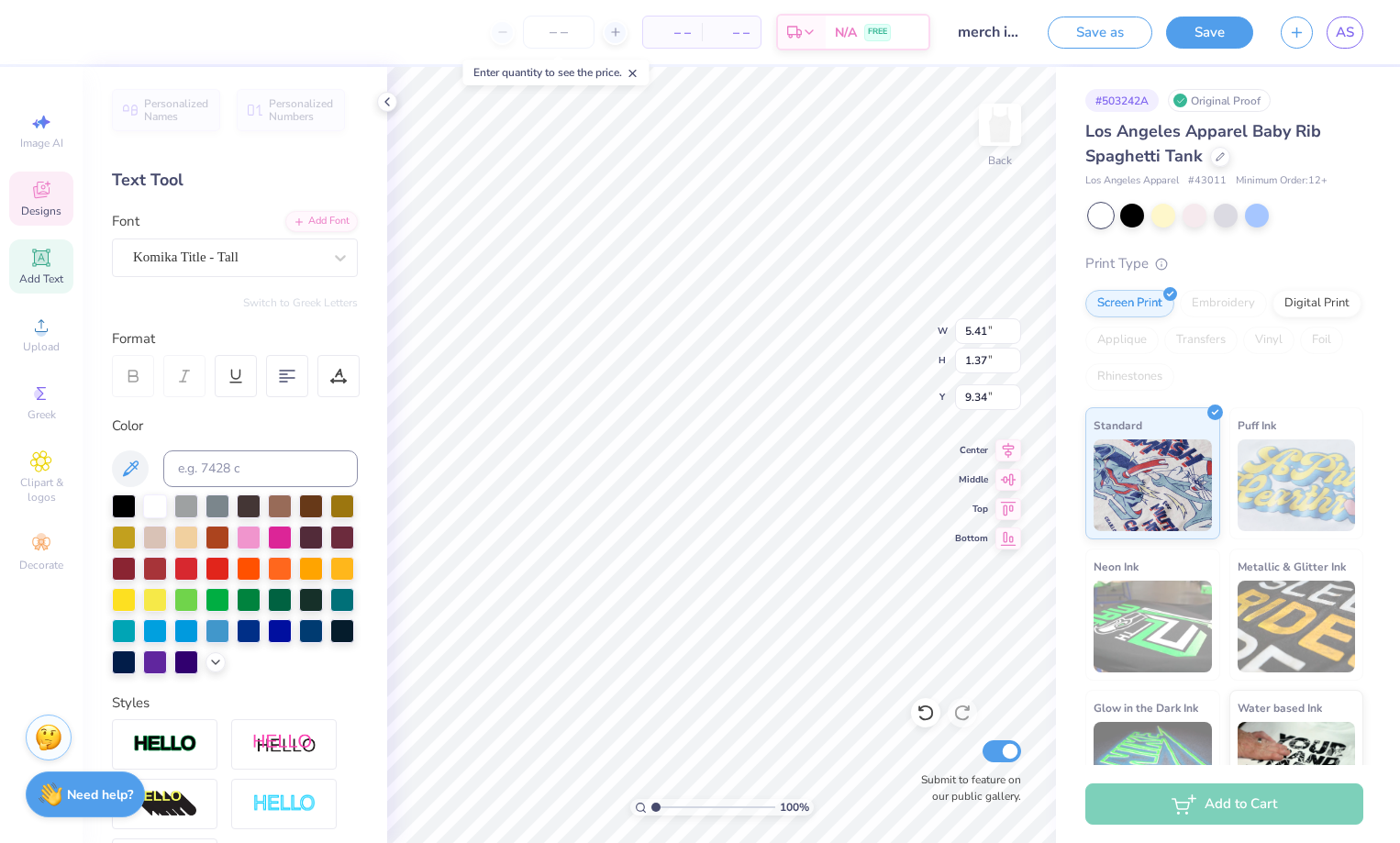 type on "V" 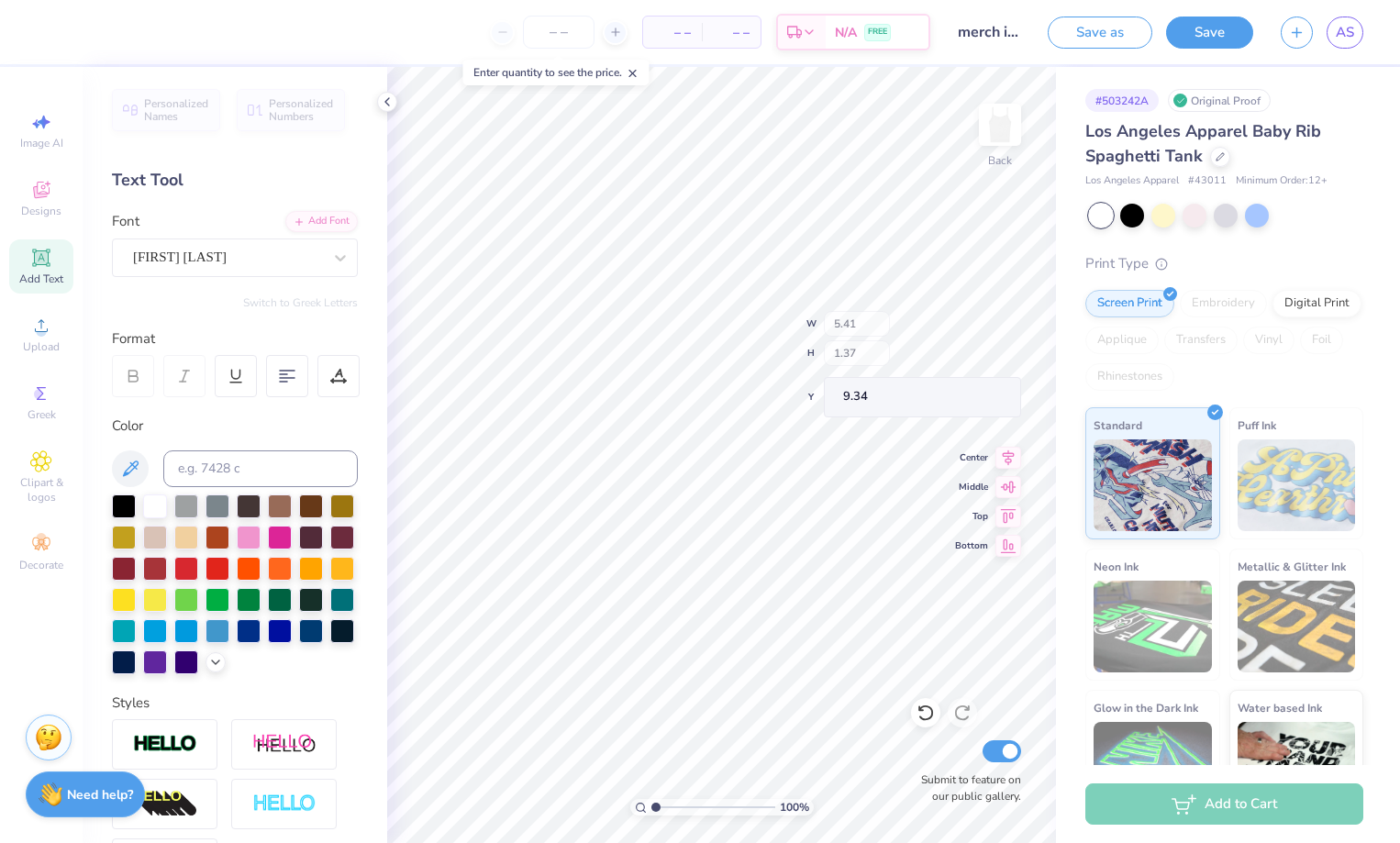 type on "2.23" 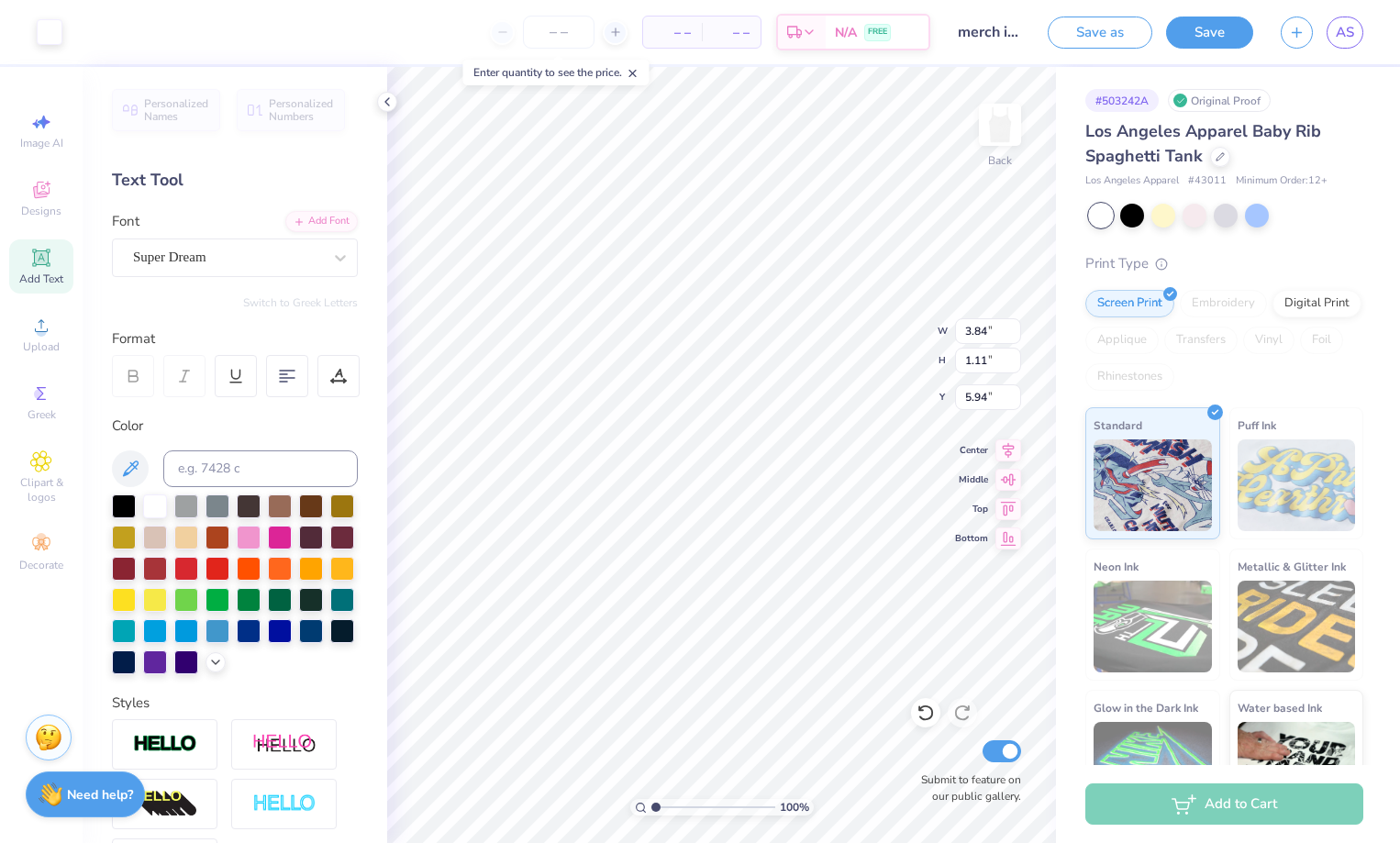 type on "4.48" 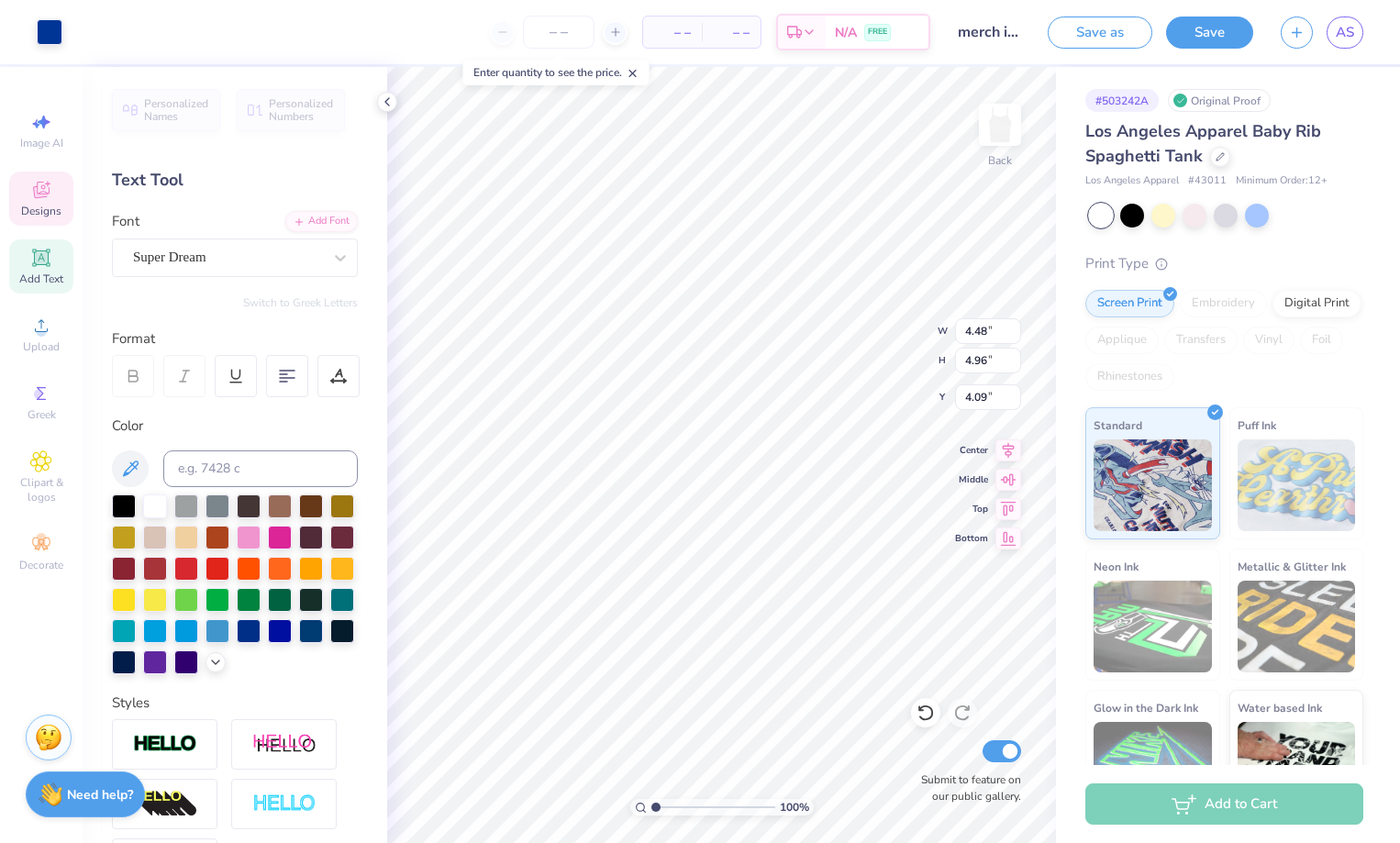 type on "4.02" 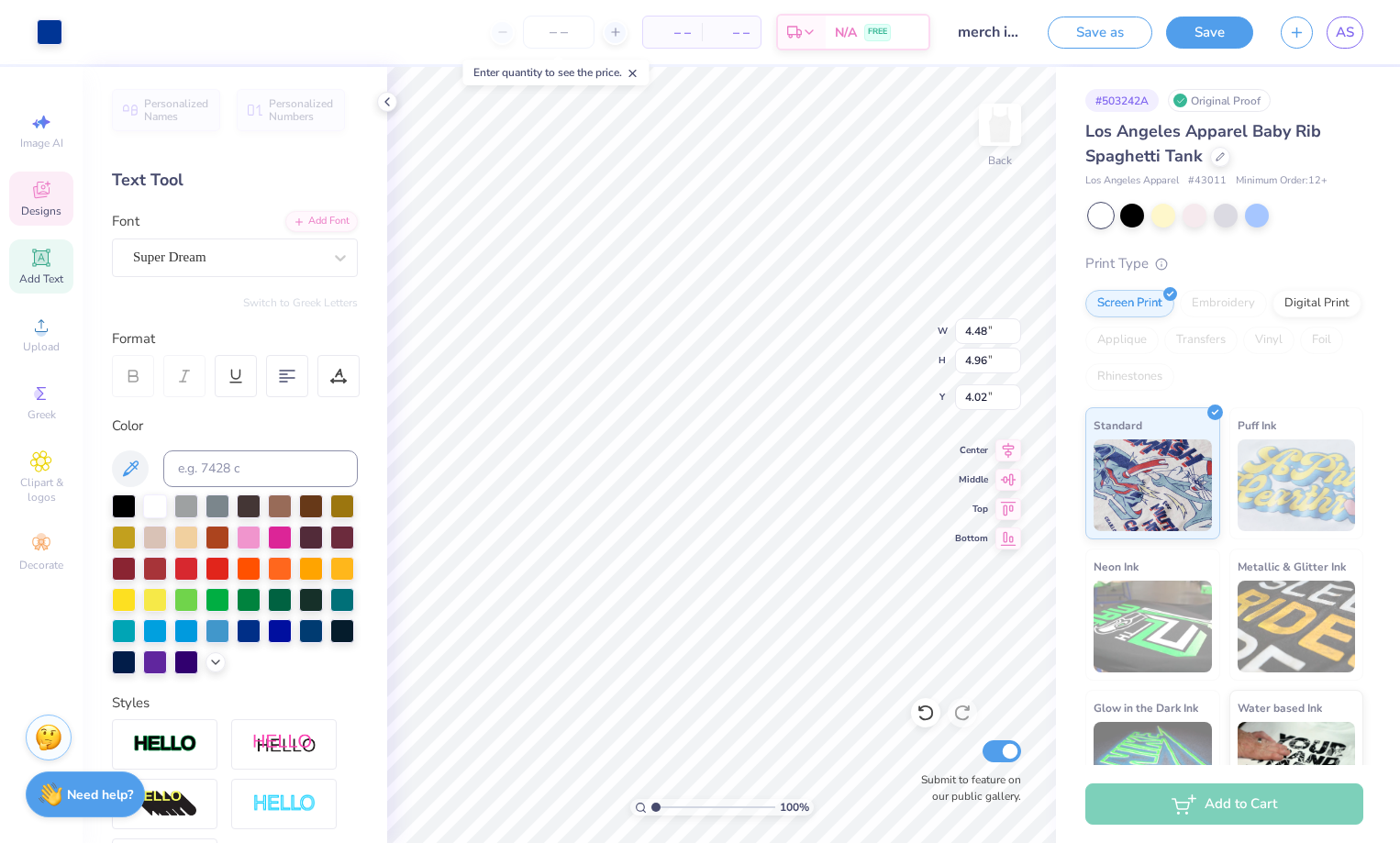 type on "5.24" 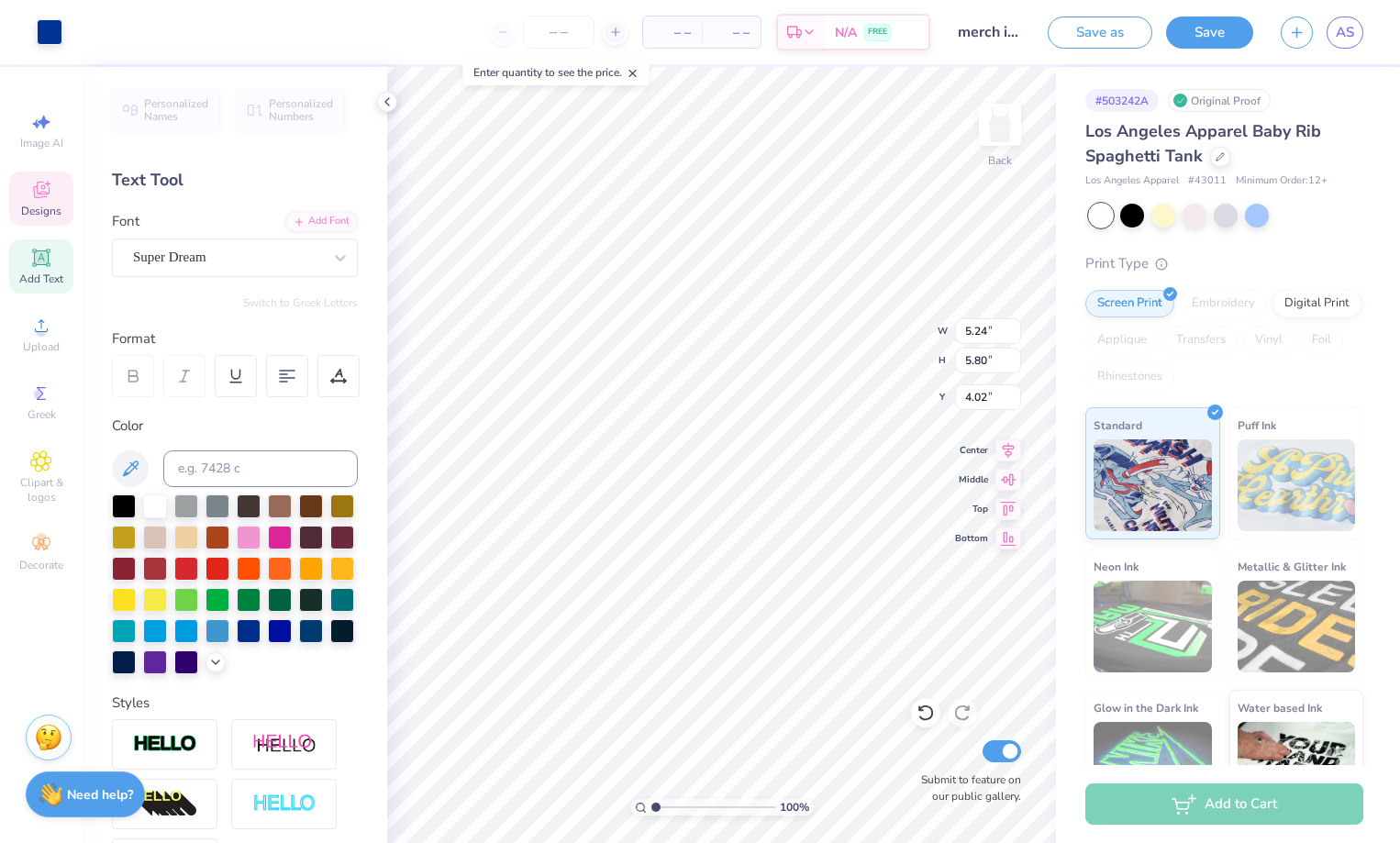 type on "5.62" 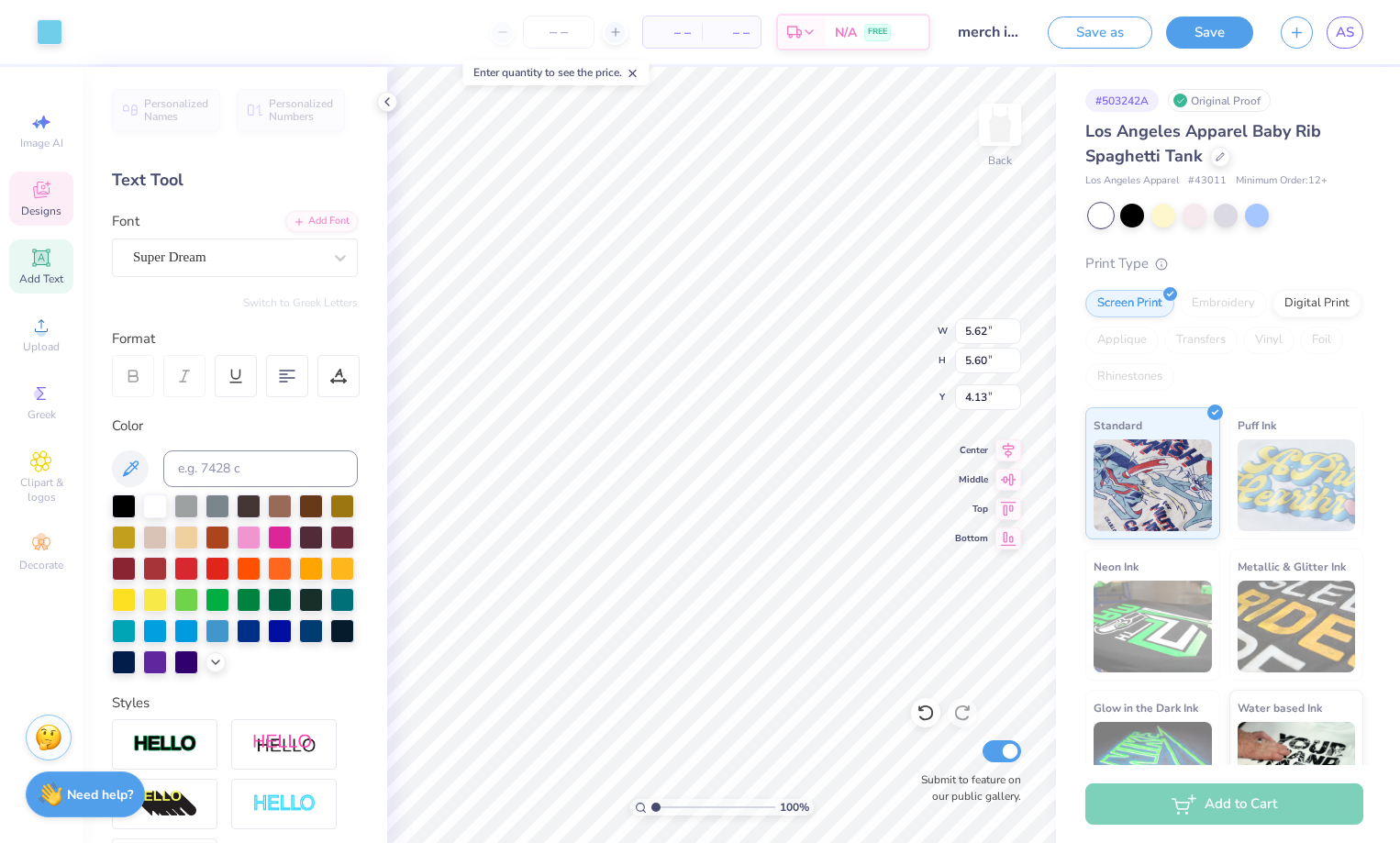 type on "4.22" 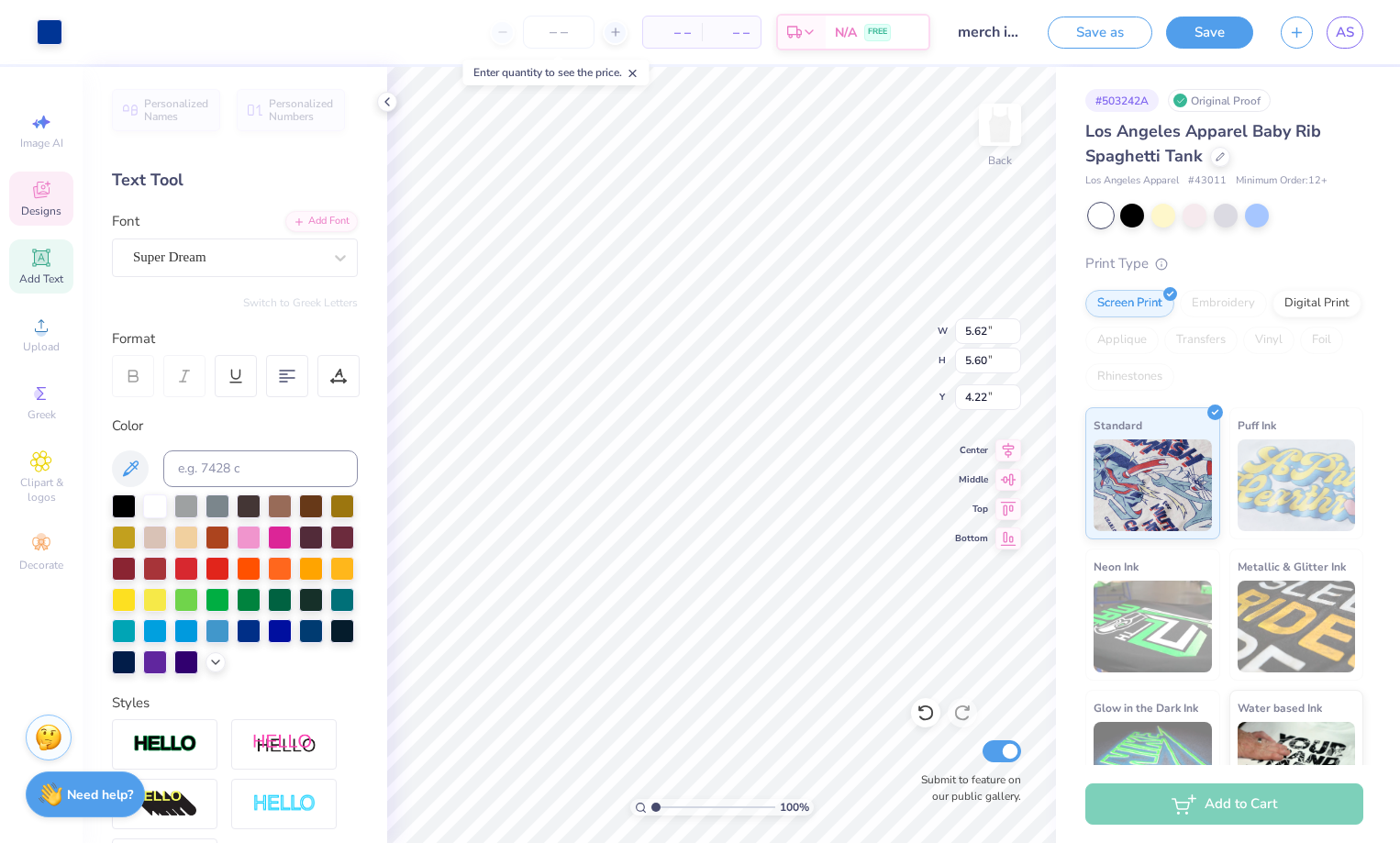 type on "5.24" 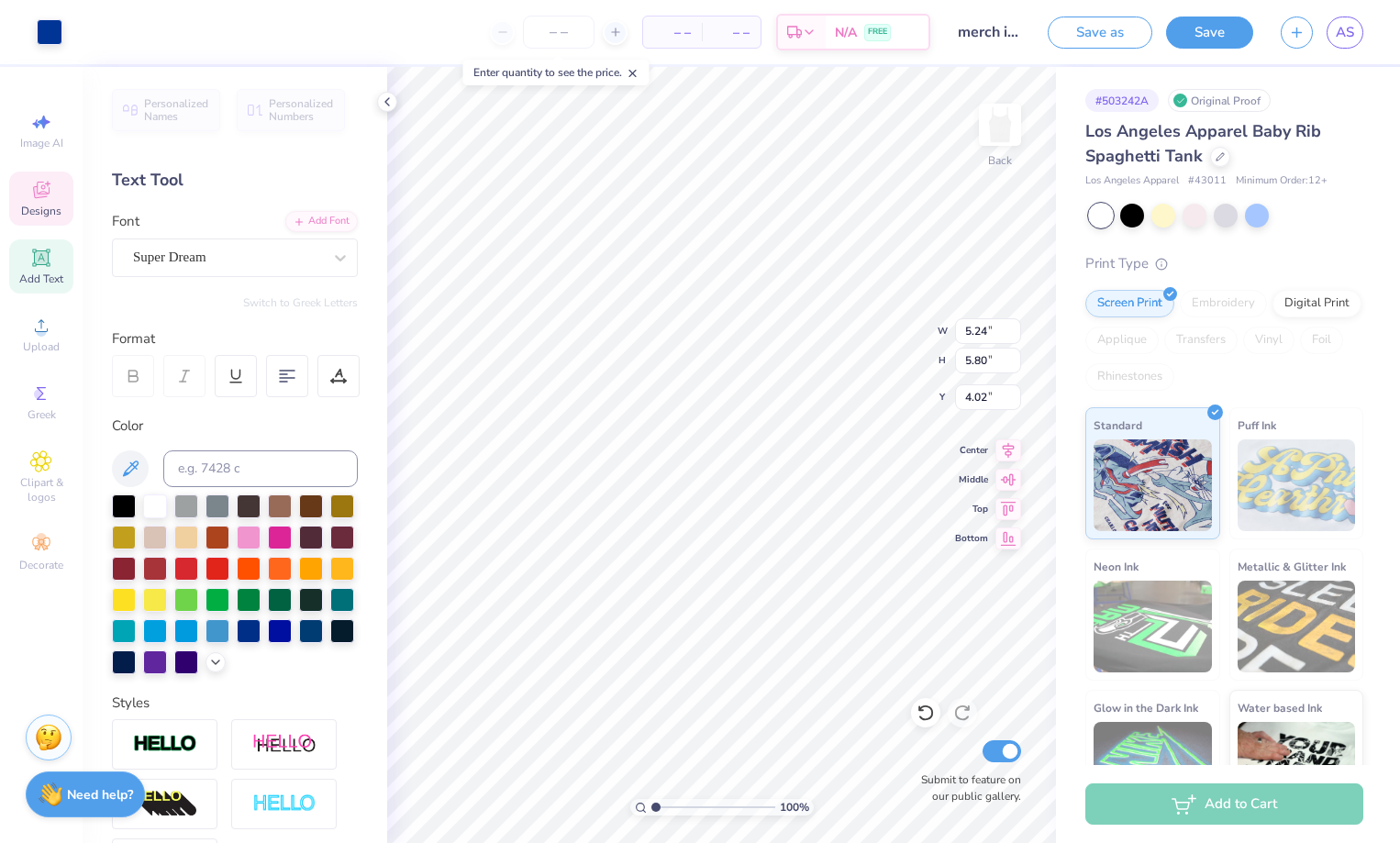 type on "5.66" 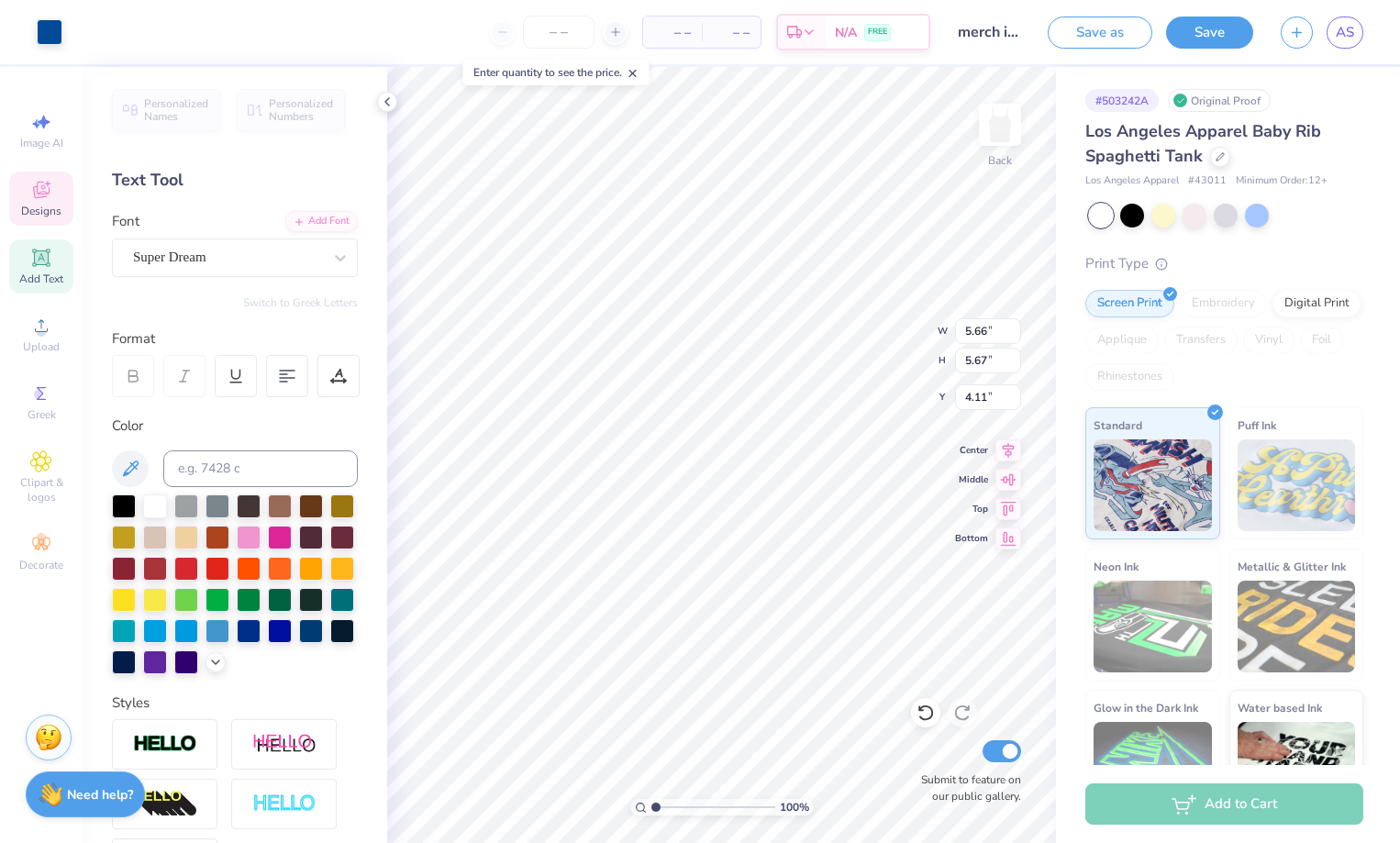 type on "5.24" 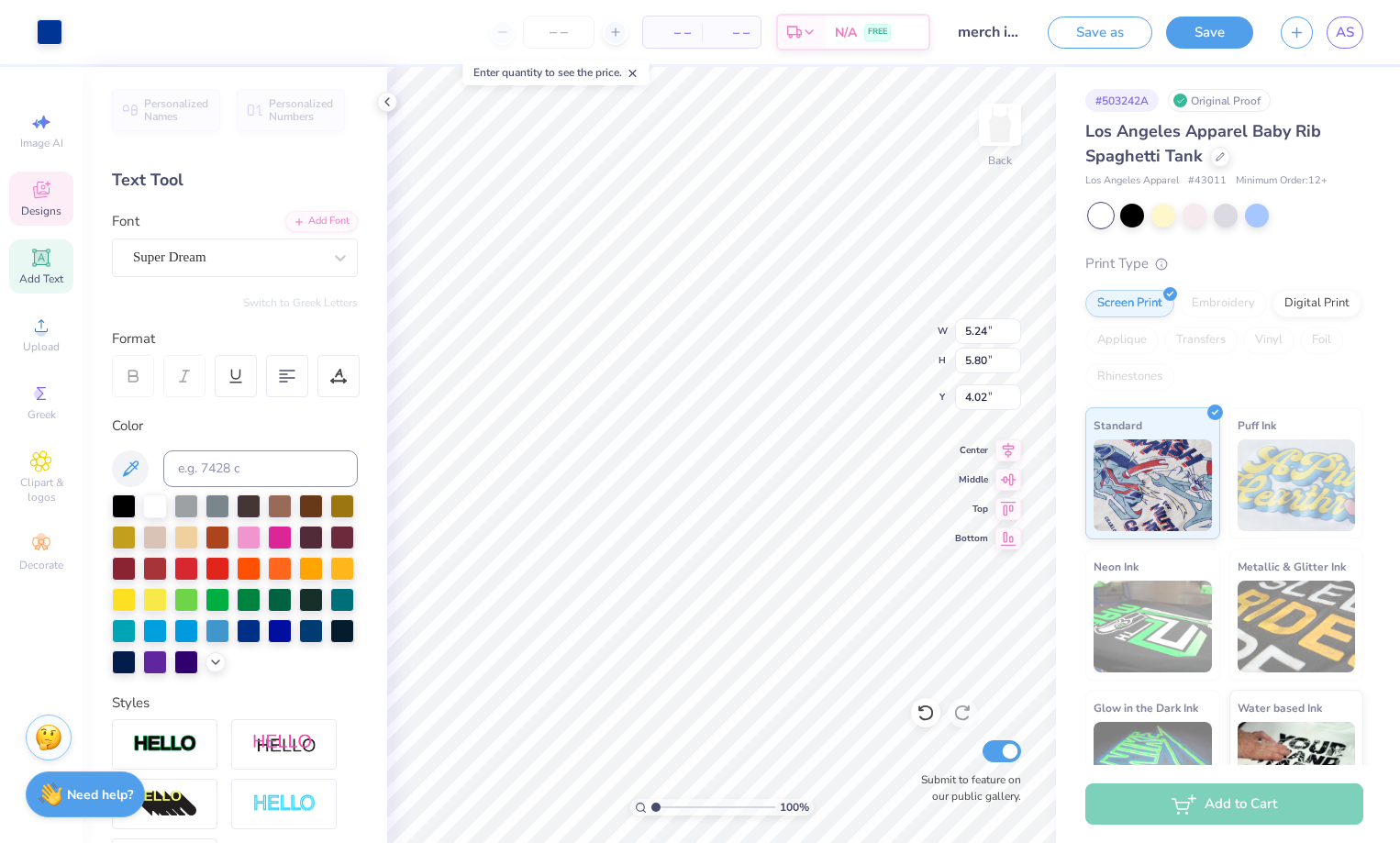 type on "5.62" 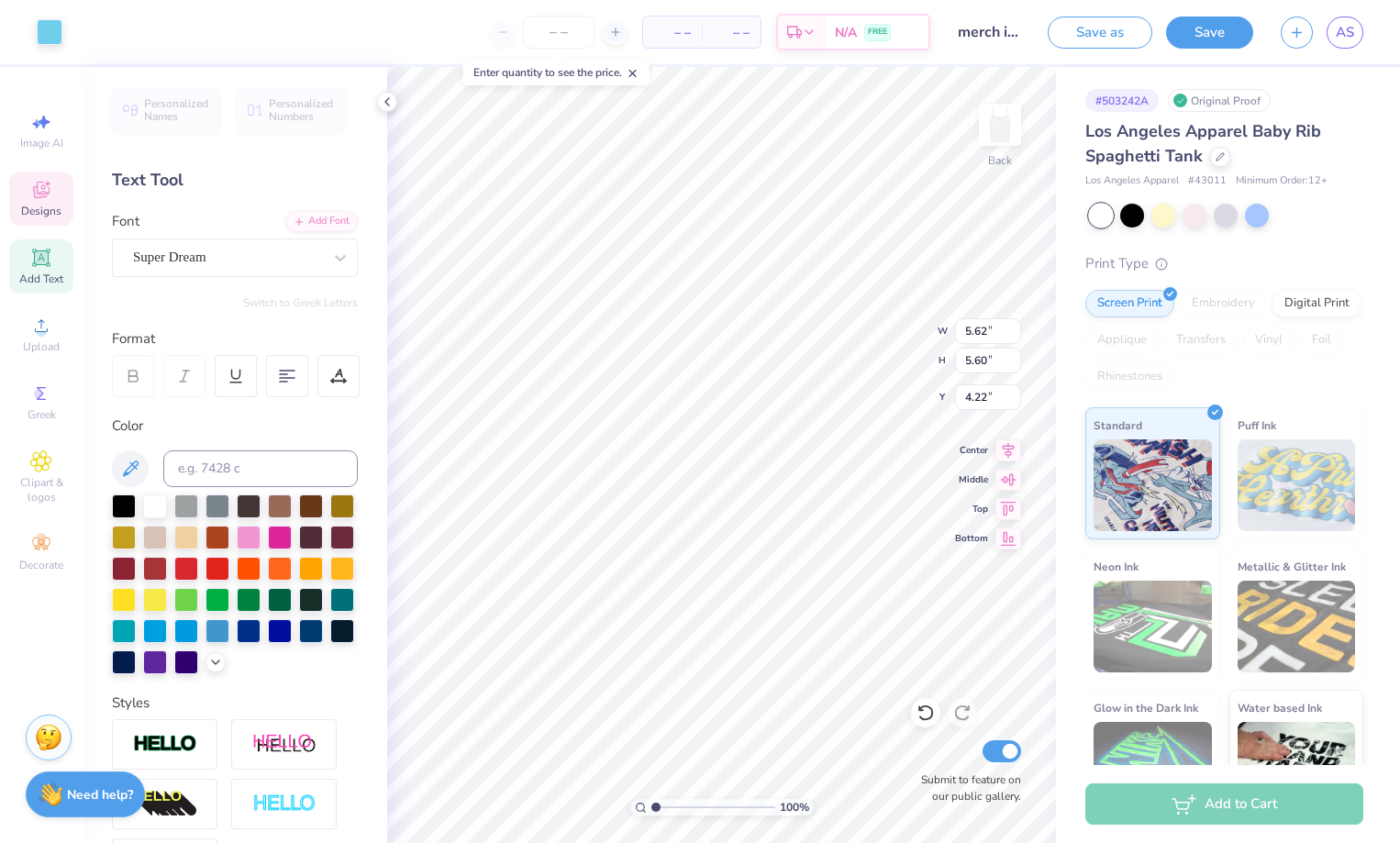 type on "1.76" 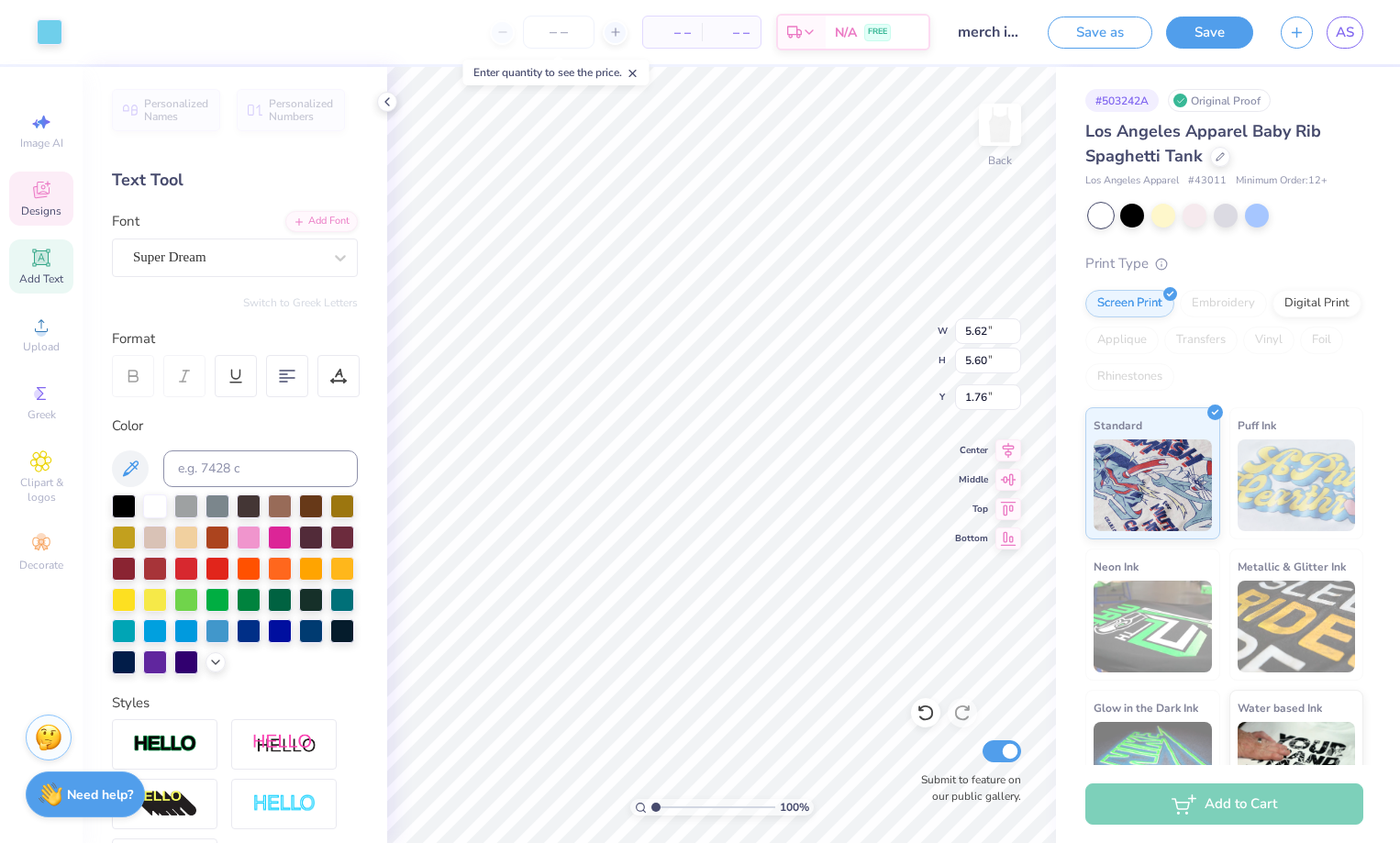 type on "3.82" 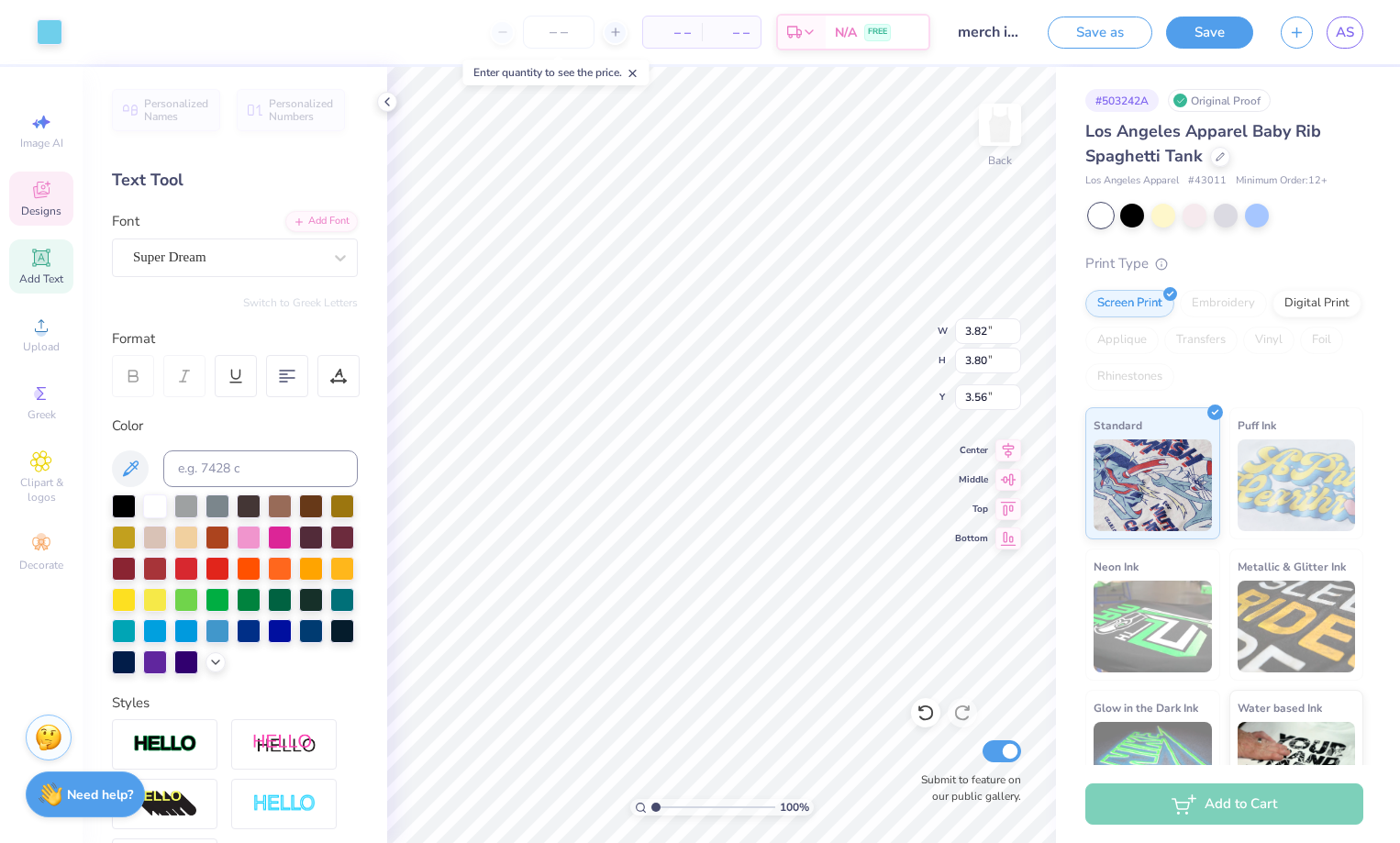 type on "5.24" 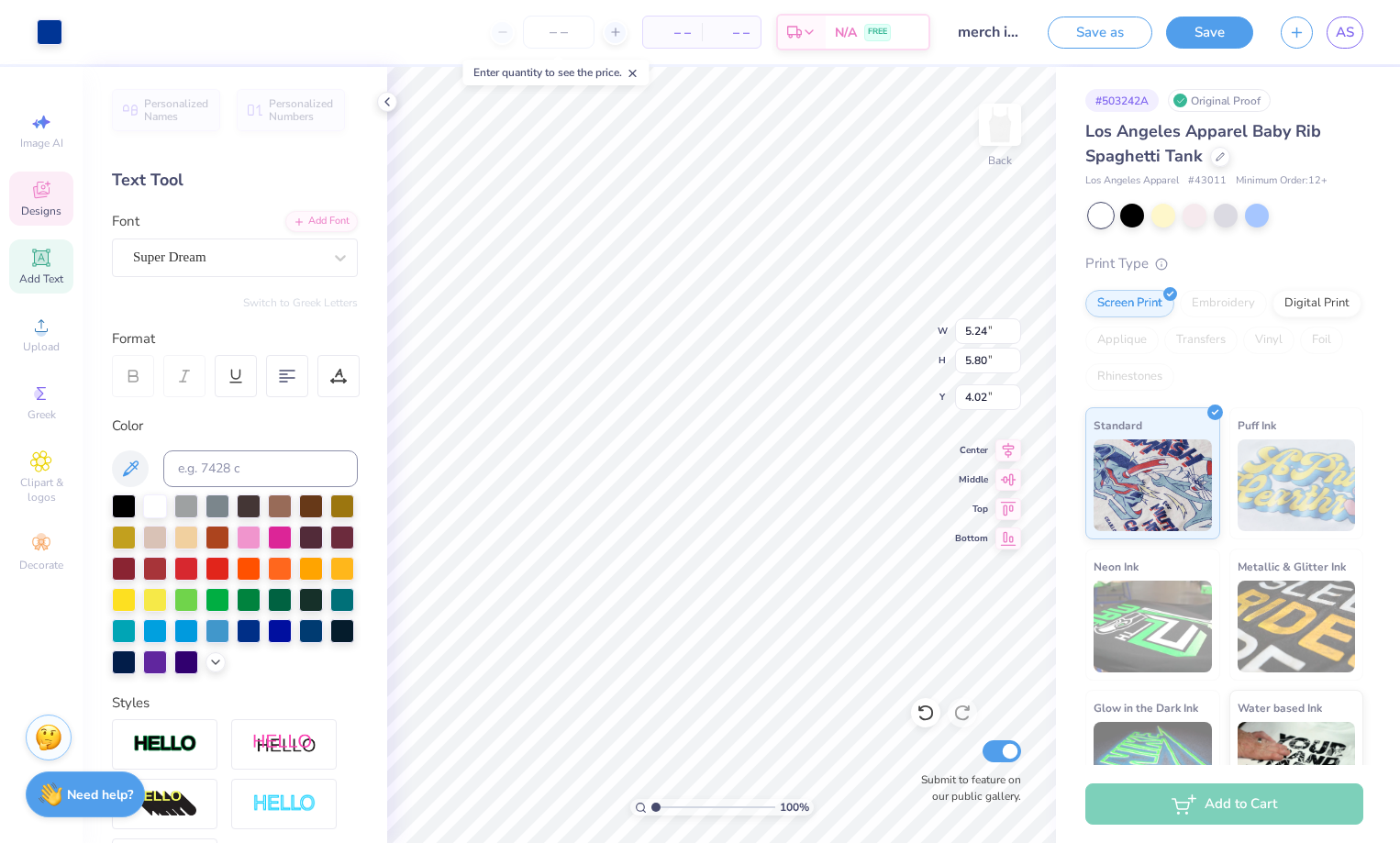 type on "5.64" 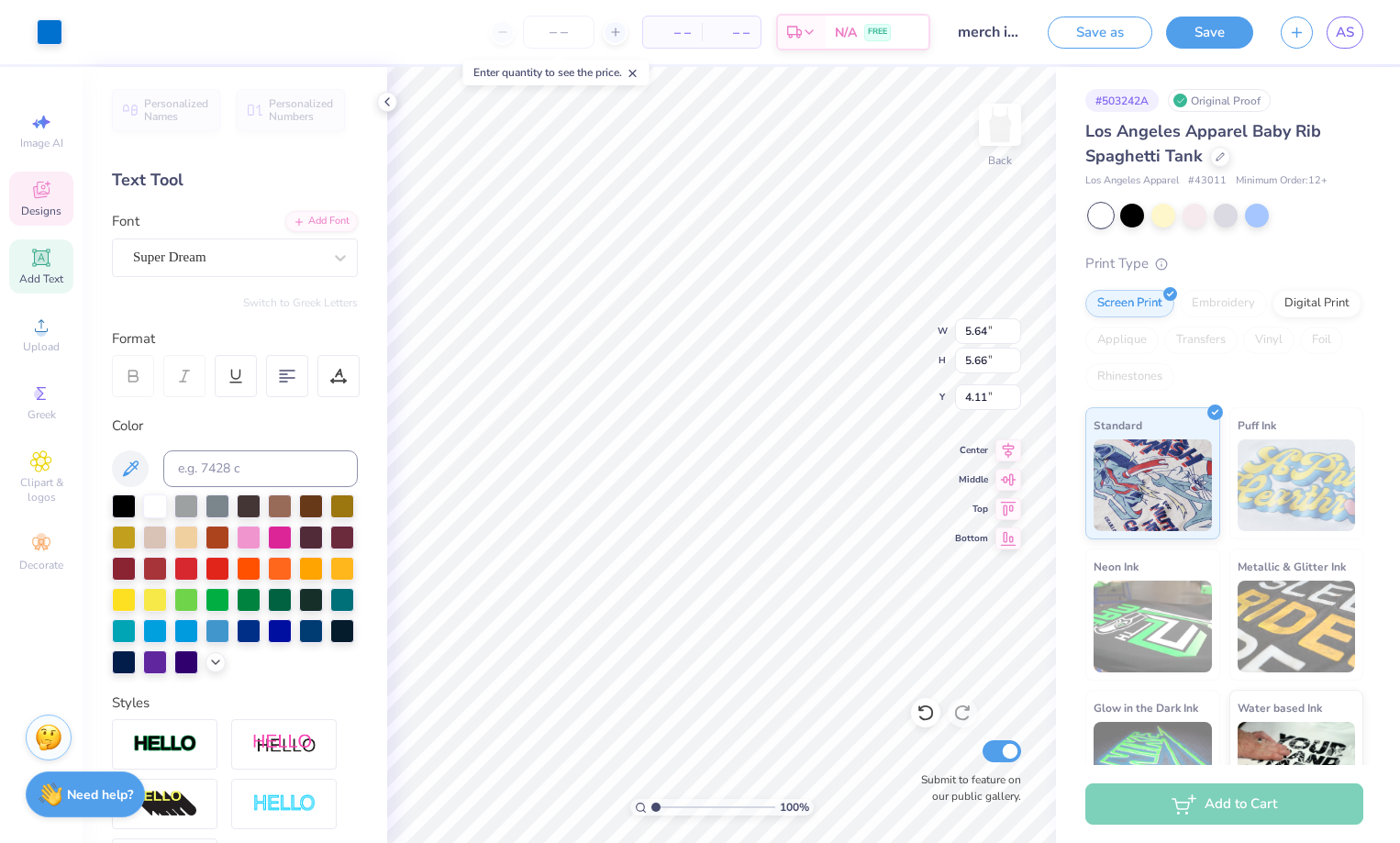 type on "2.84" 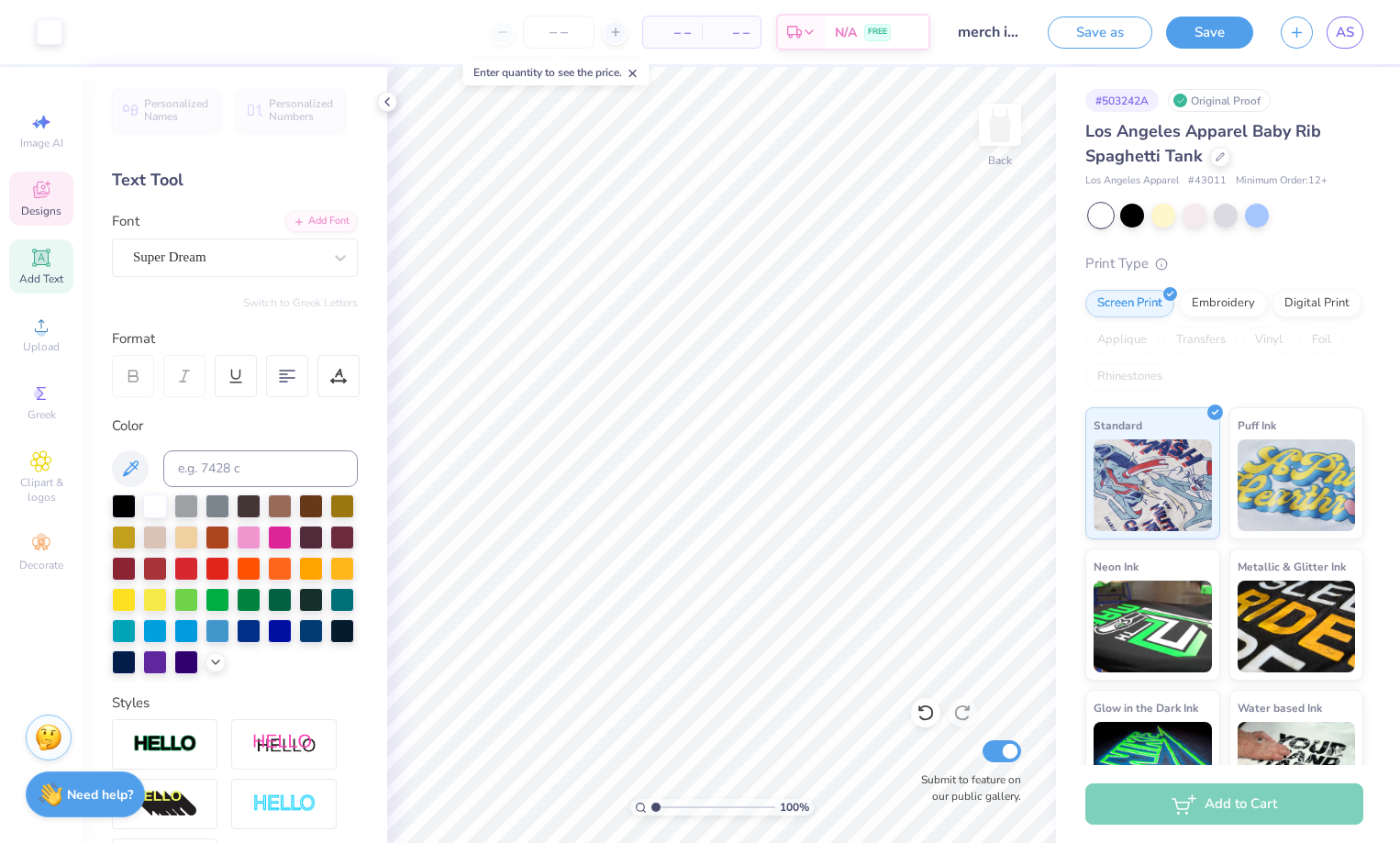 click on "Designs" at bounding box center (41, 211) 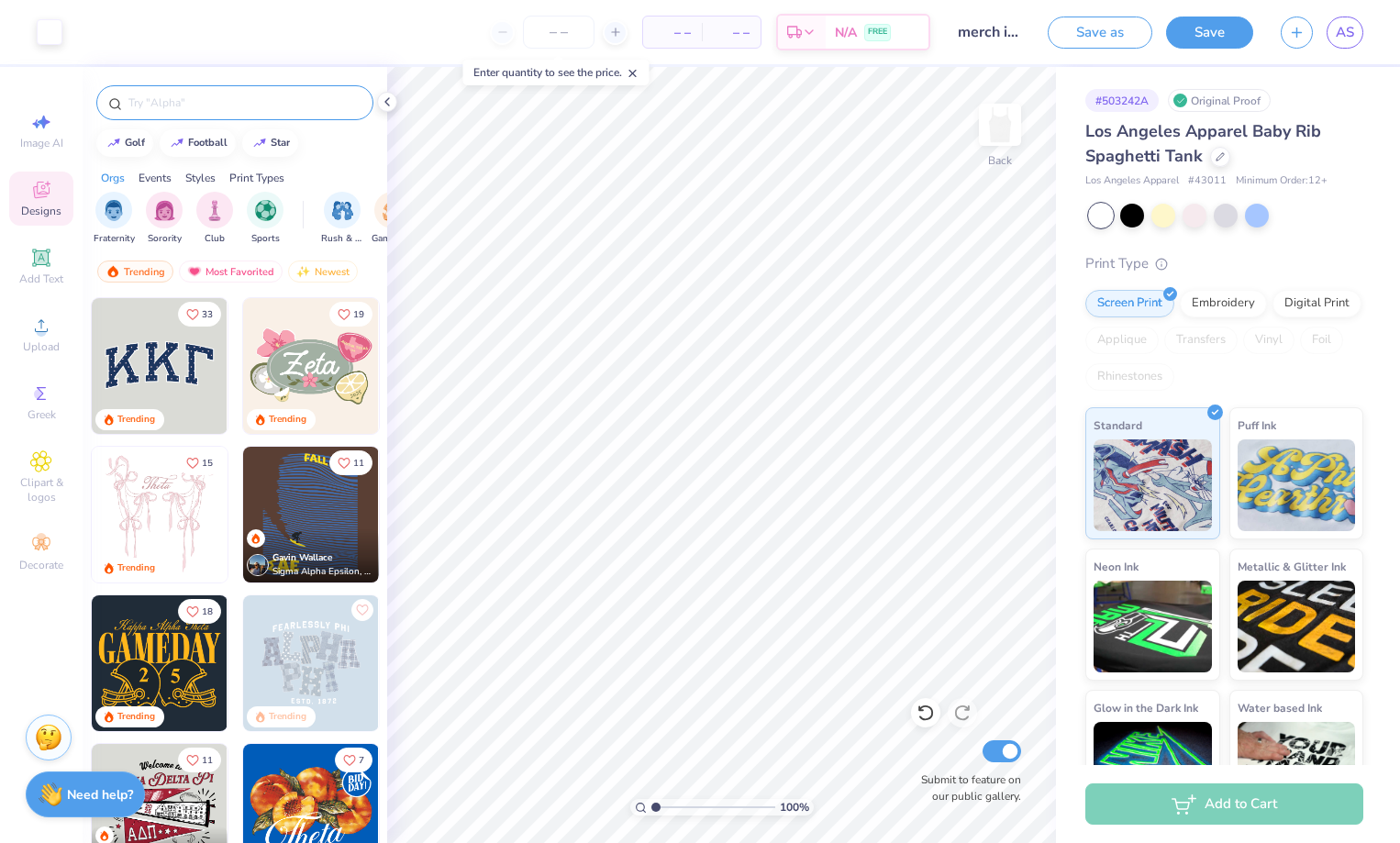 click at bounding box center [244, 103] 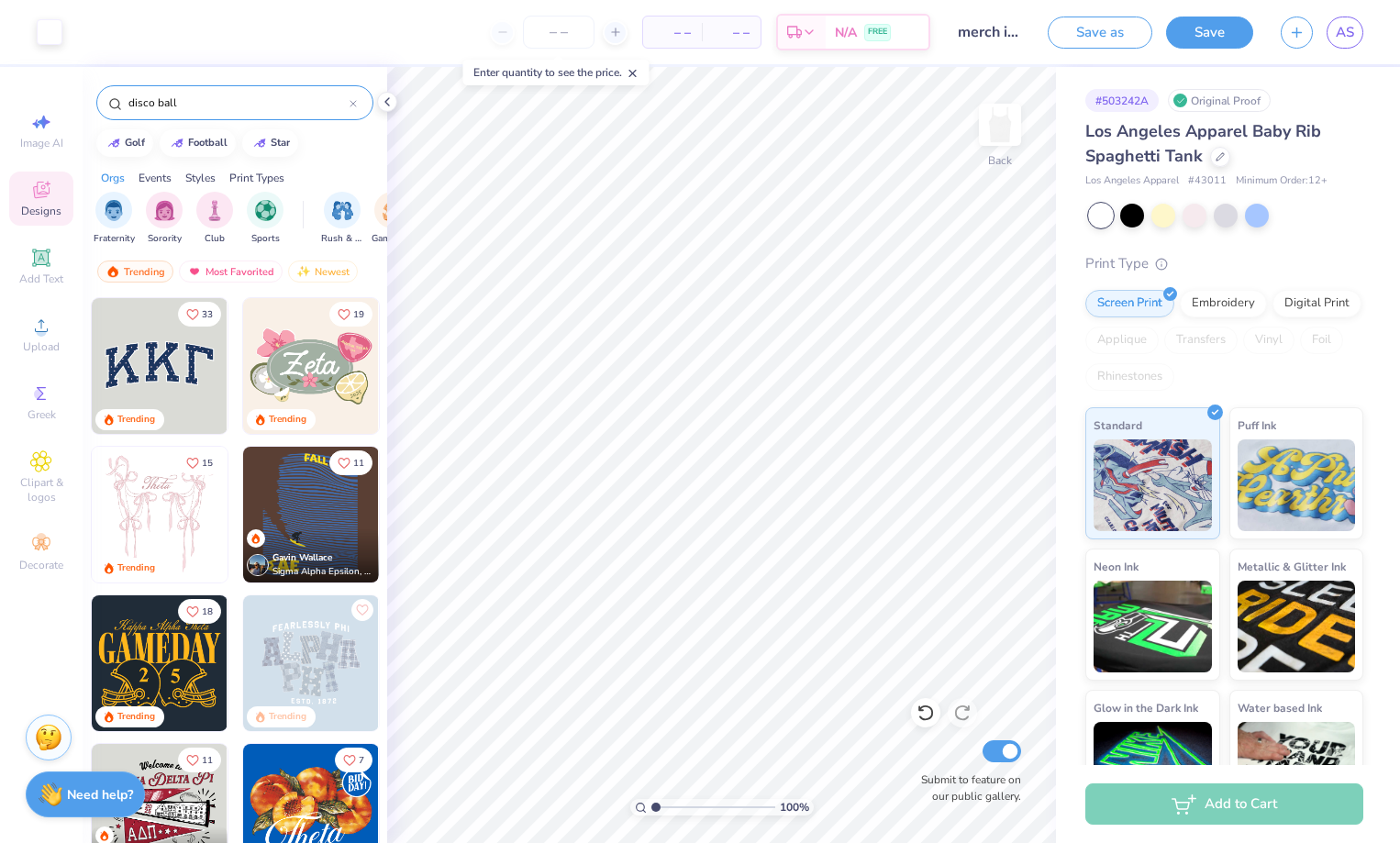 type on "disco ball" 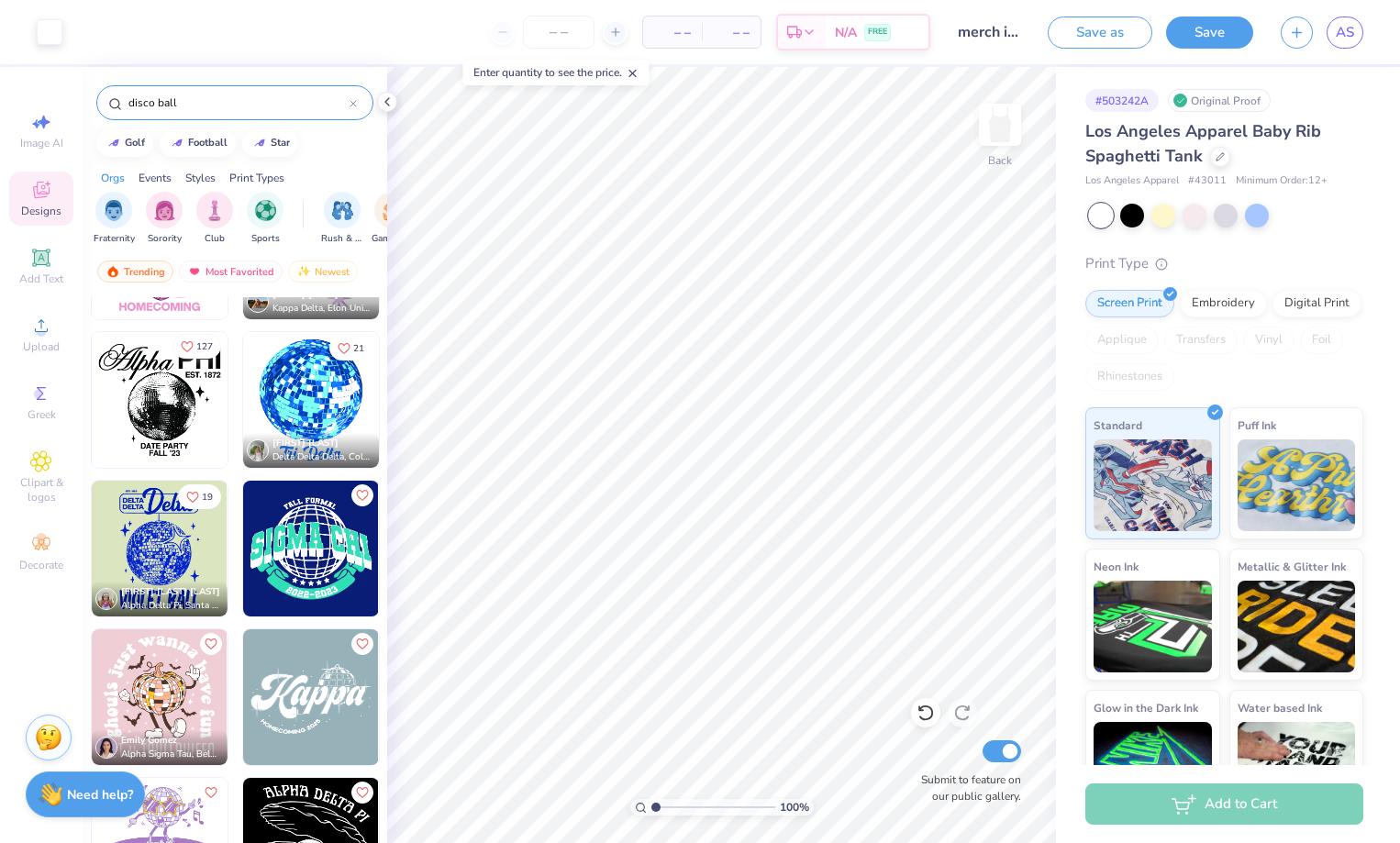 scroll, scrollTop: 564, scrollLeft: 0, axis: vertical 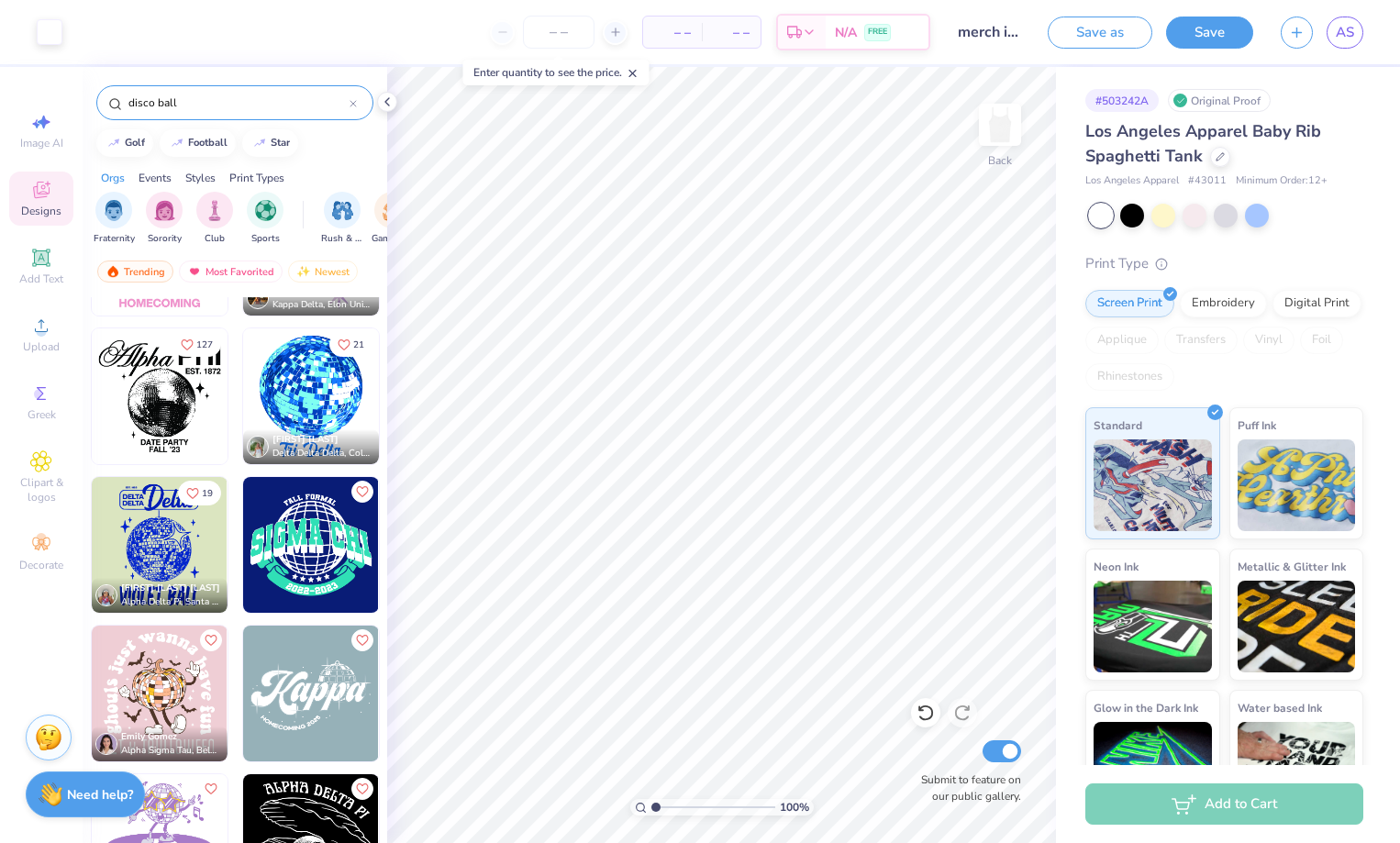click at bounding box center (160, 545) 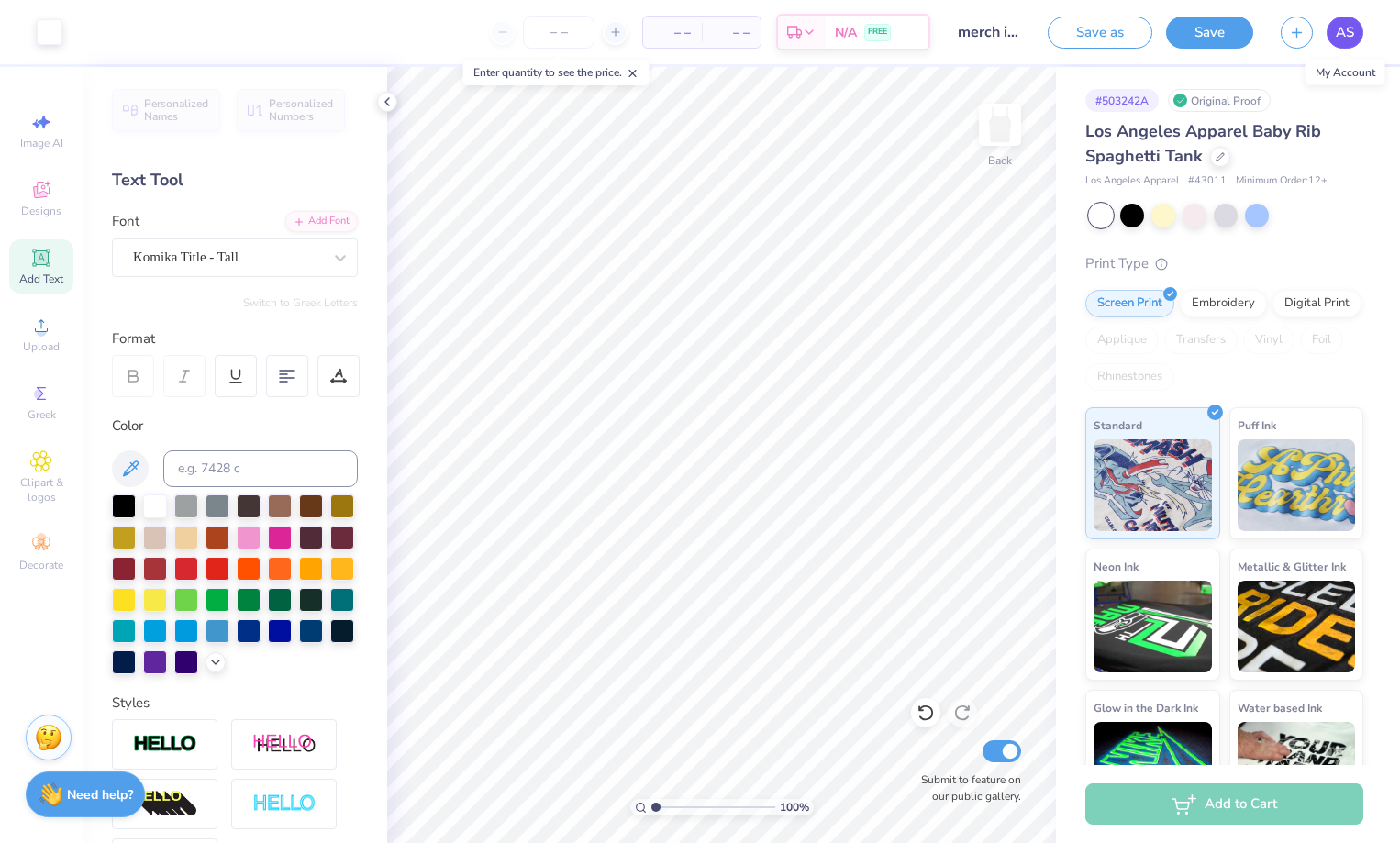 click on "AS" at bounding box center [1345, 32] 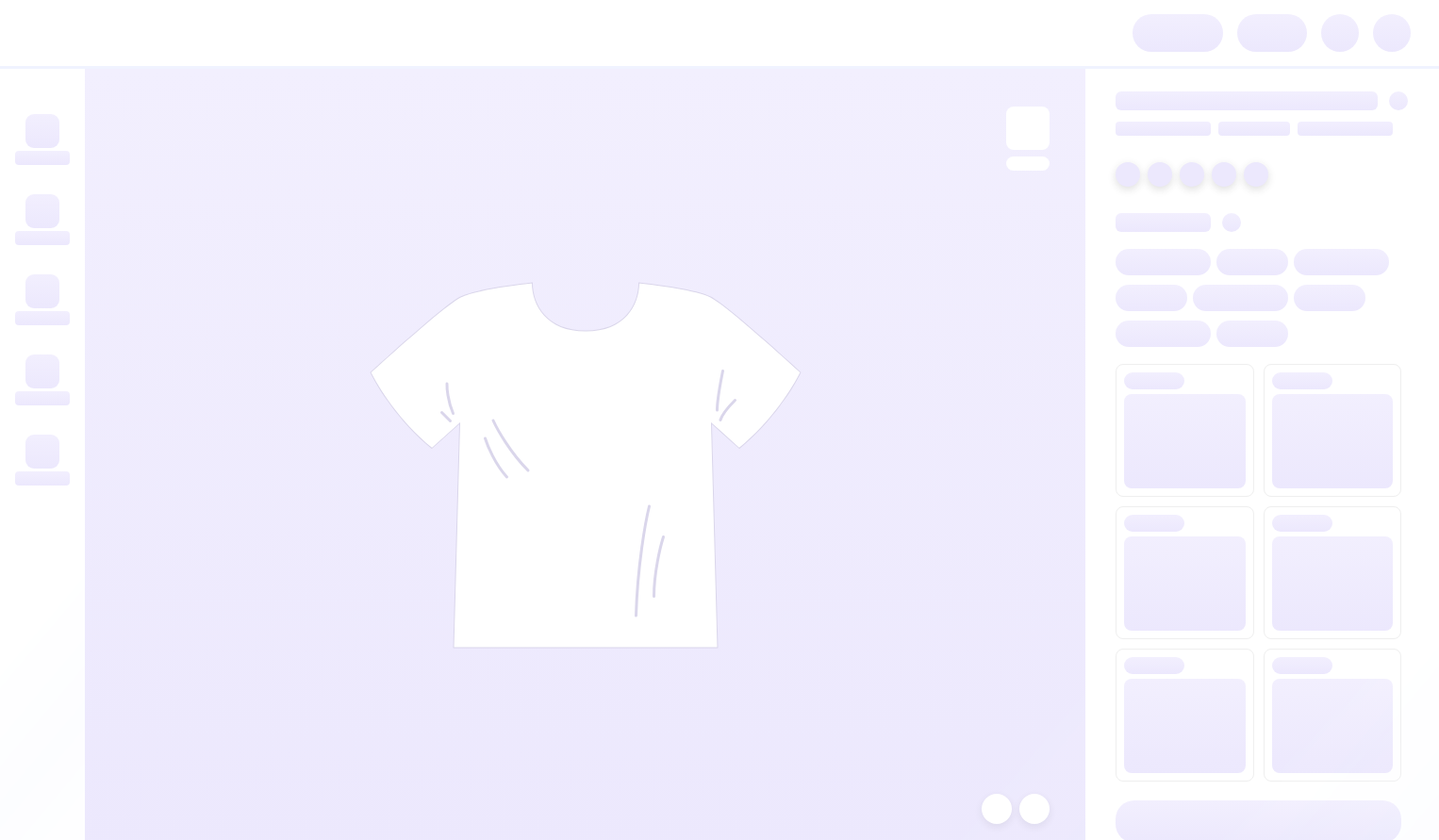 scroll, scrollTop: 0, scrollLeft: 0, axis: both 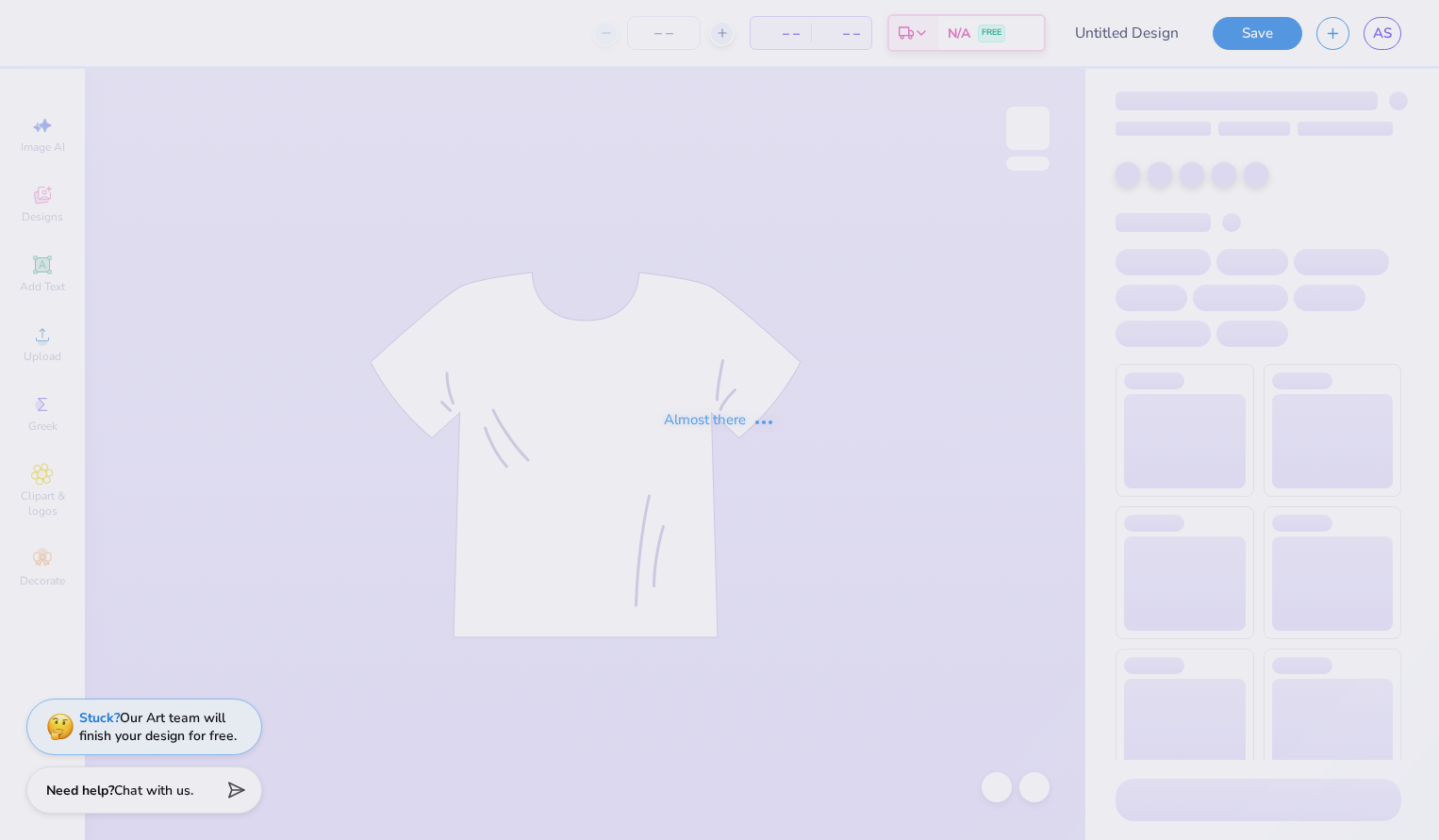 type on "merch idea 1" 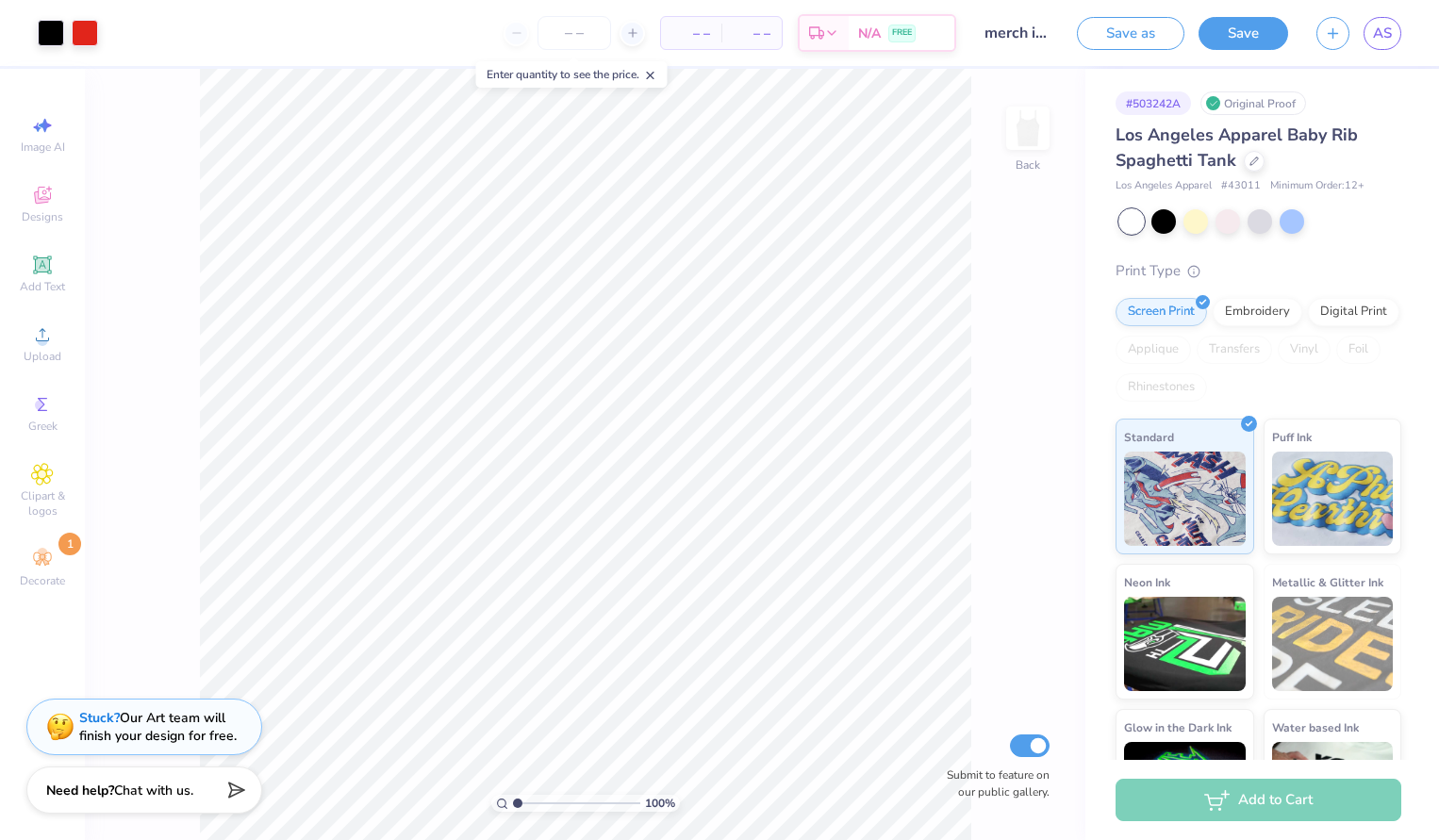 click on "Image AI Designs Add Text Upload Greek Clipart & logos Decorate 1" at bounding box center [42, 351] 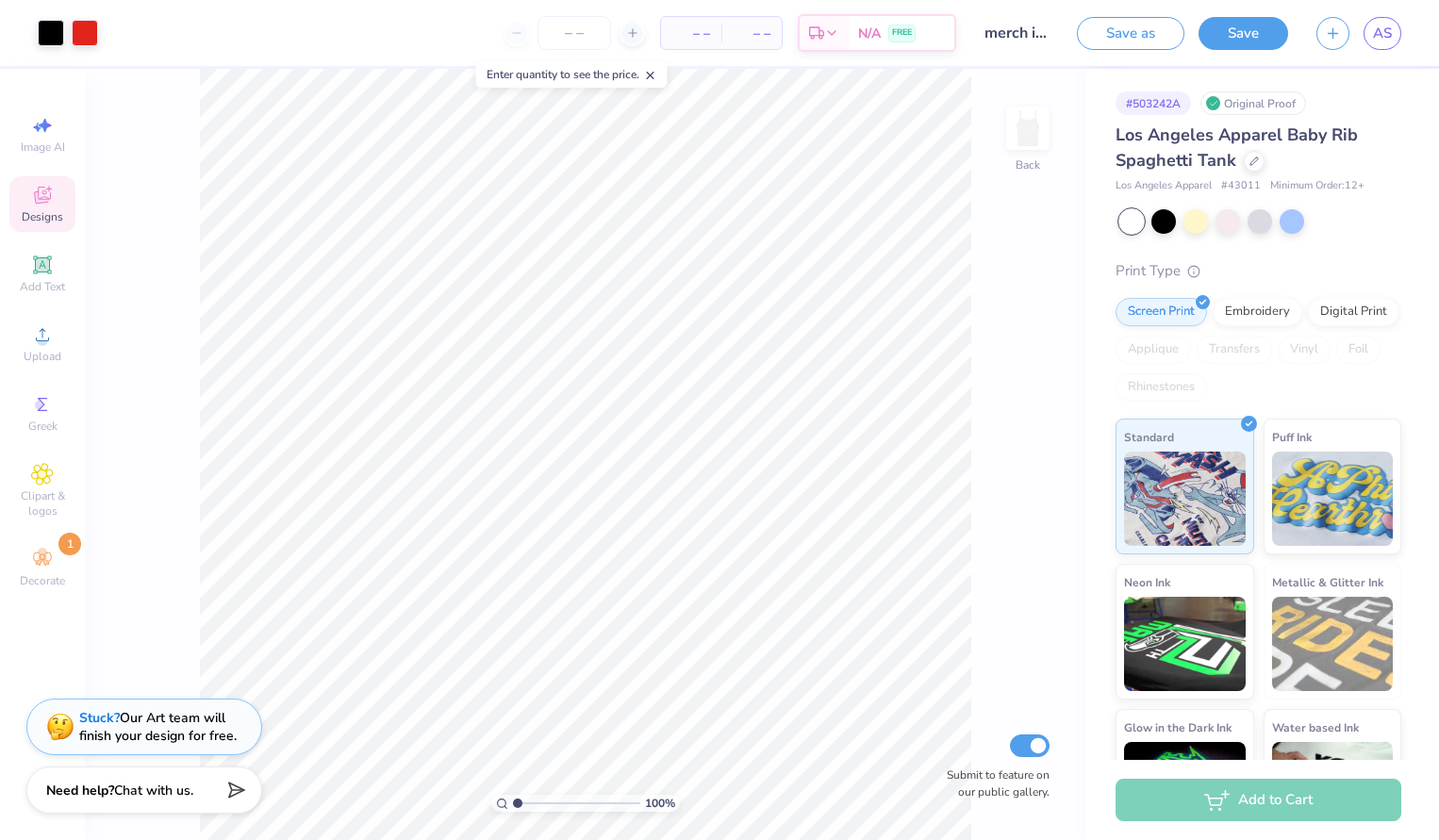 click on "Designs" at bounding box center [42, 217] 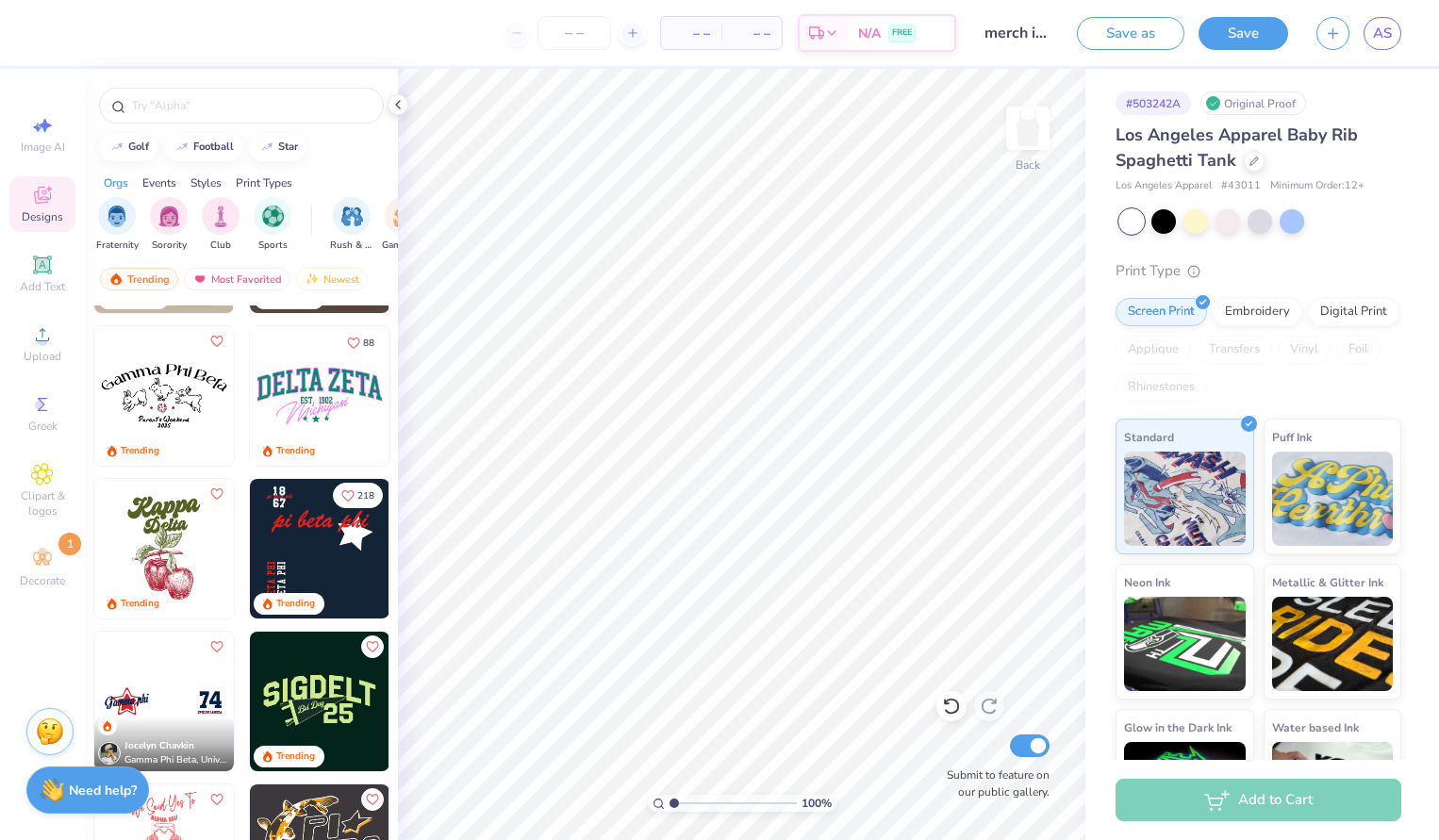 scroll, scrollTop: 2103, scrollLeft: 0, axis: vertical 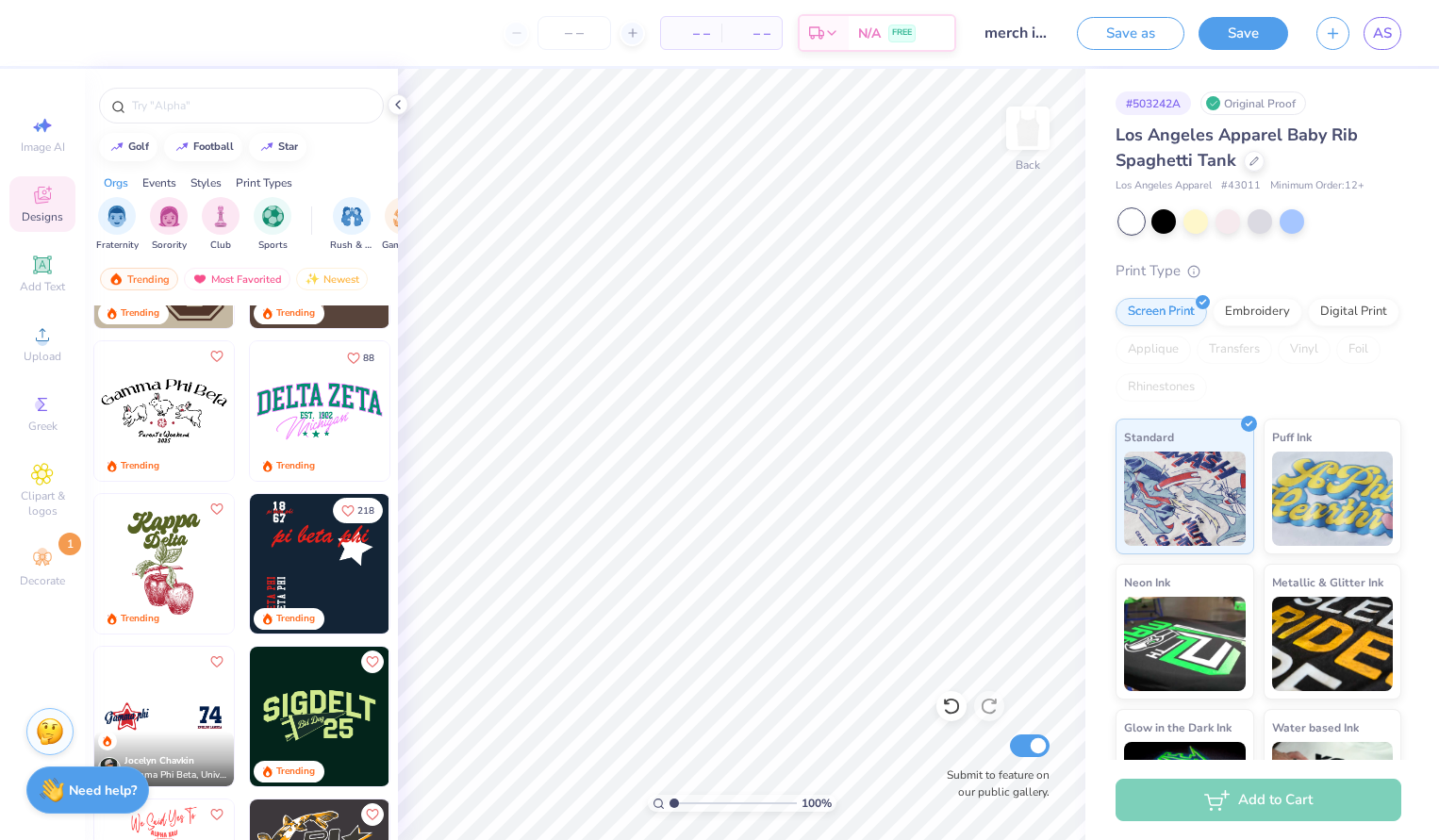 click at bounding box center [320, 564] 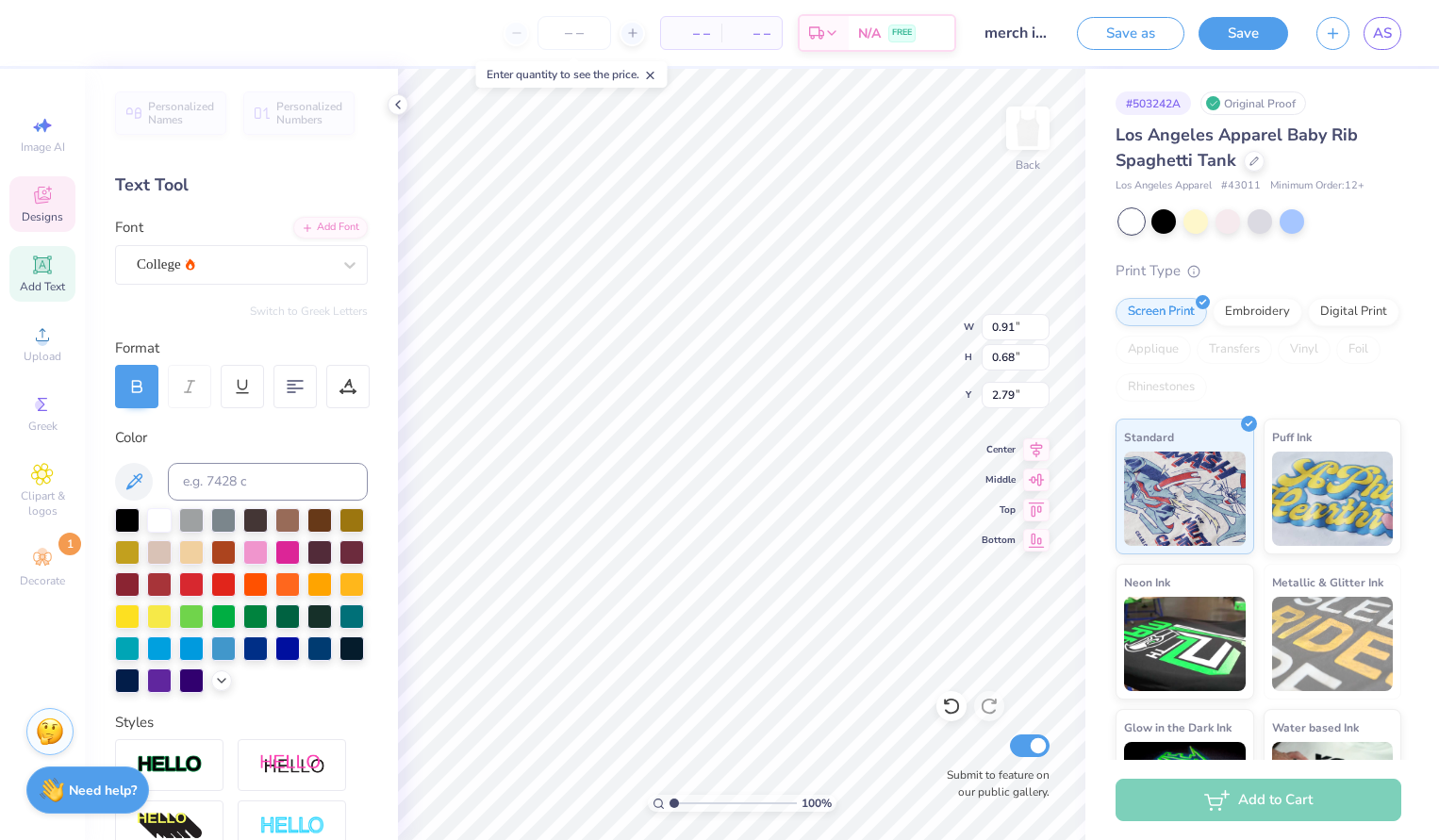type on "70" 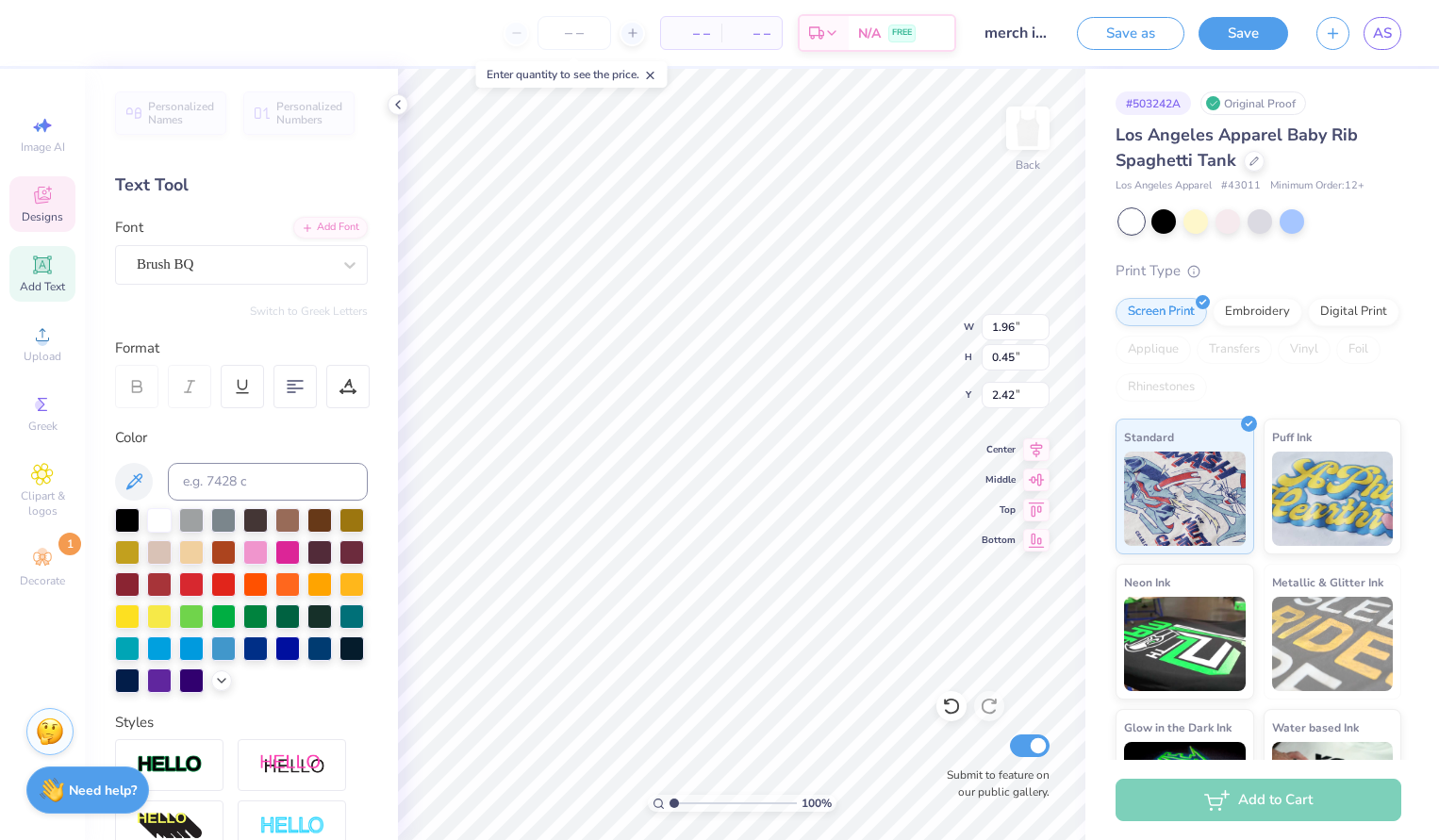 scroll, scrollTop: 0, scrollLeft: 0, axis: both 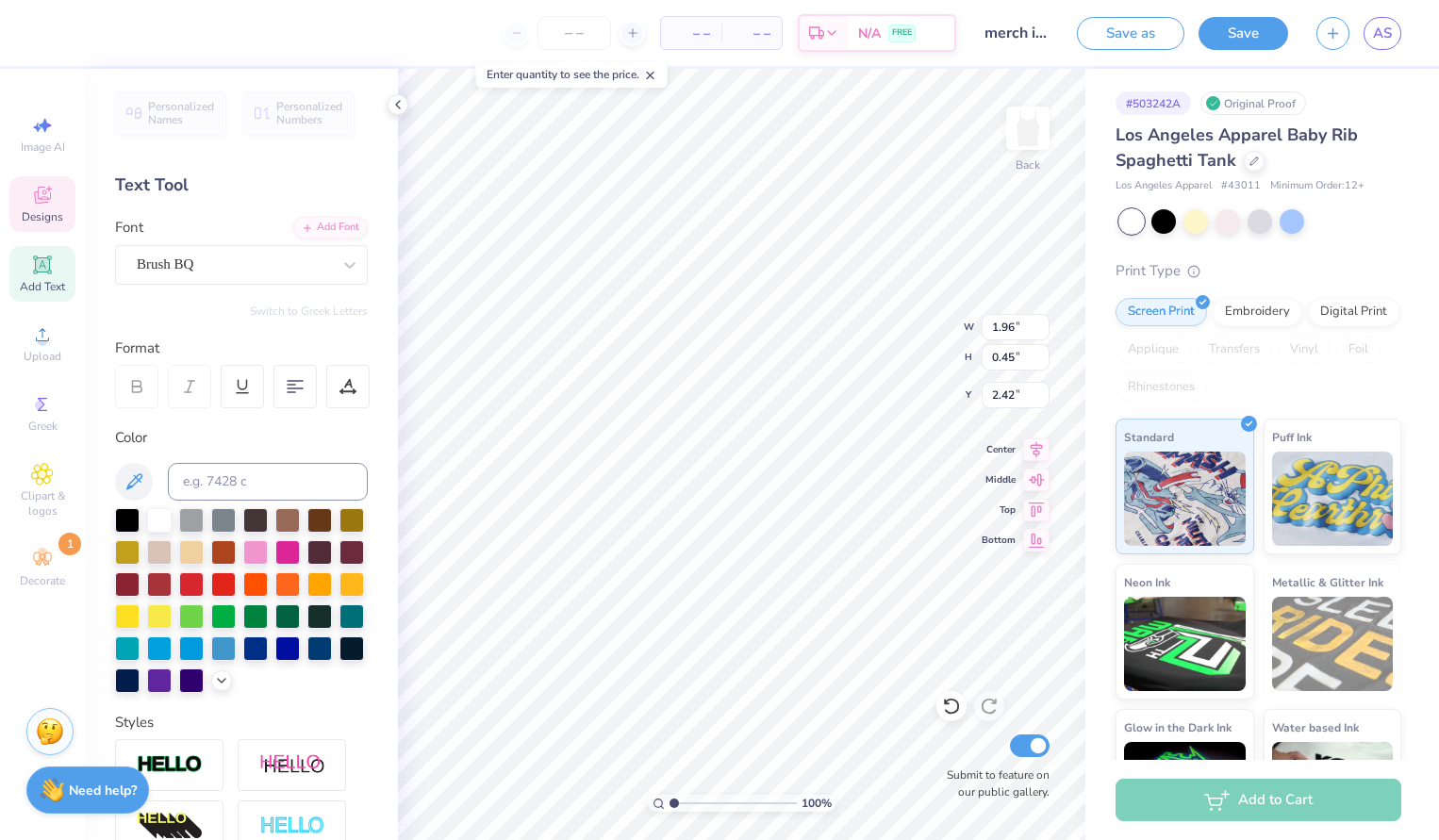 type on "kappa alpha theta" 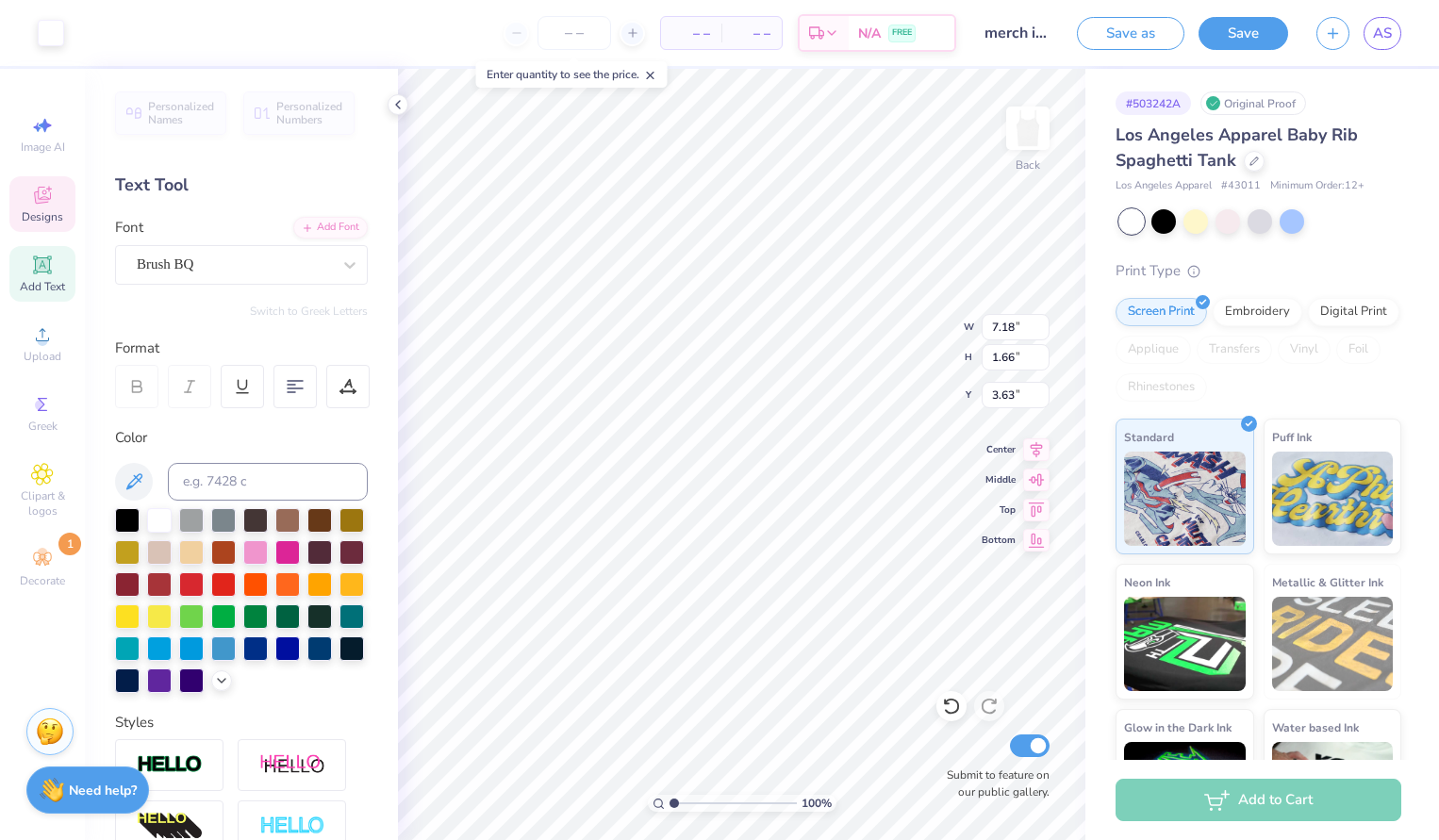 type on "2.58" 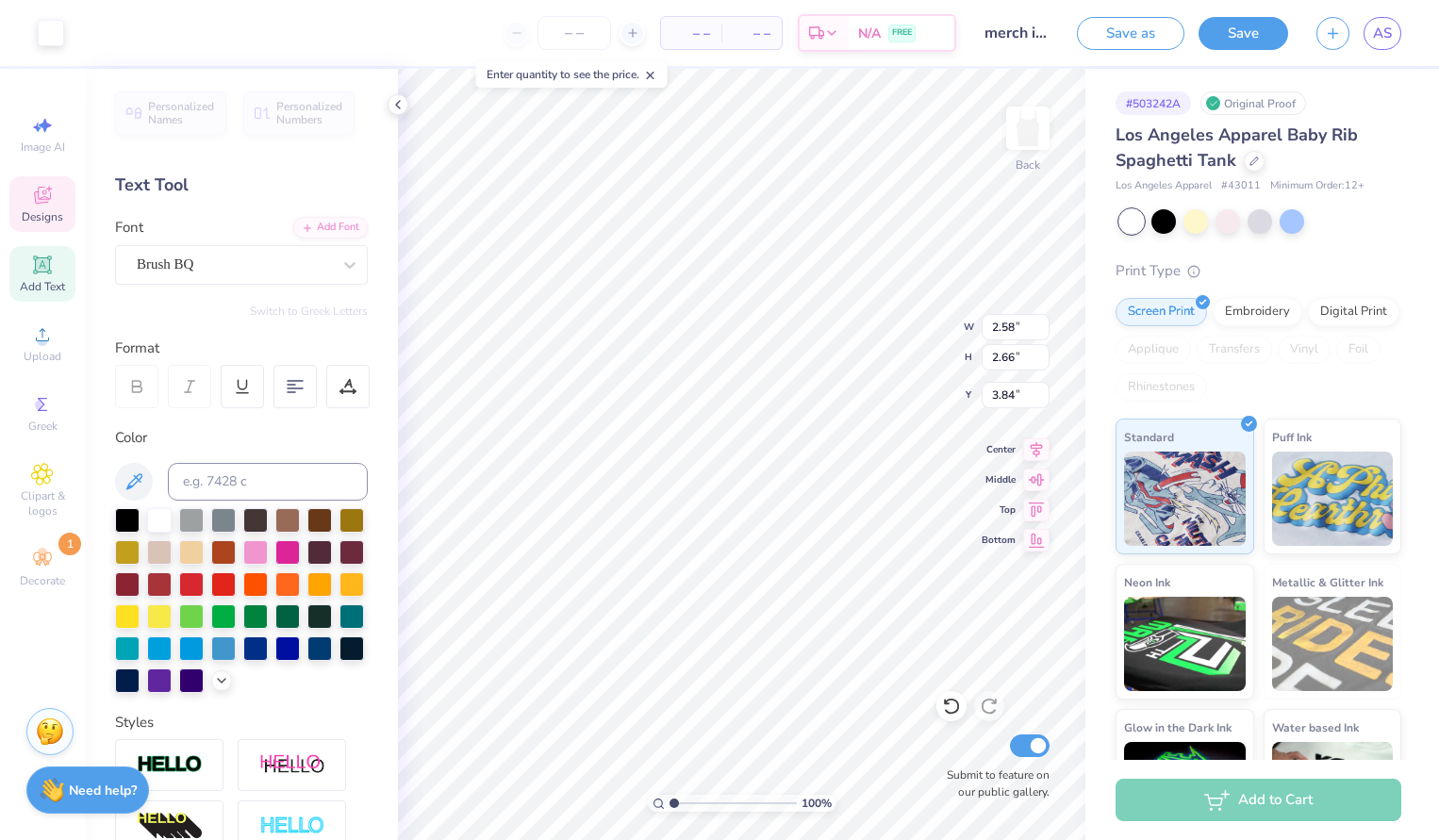 type on "4.36" 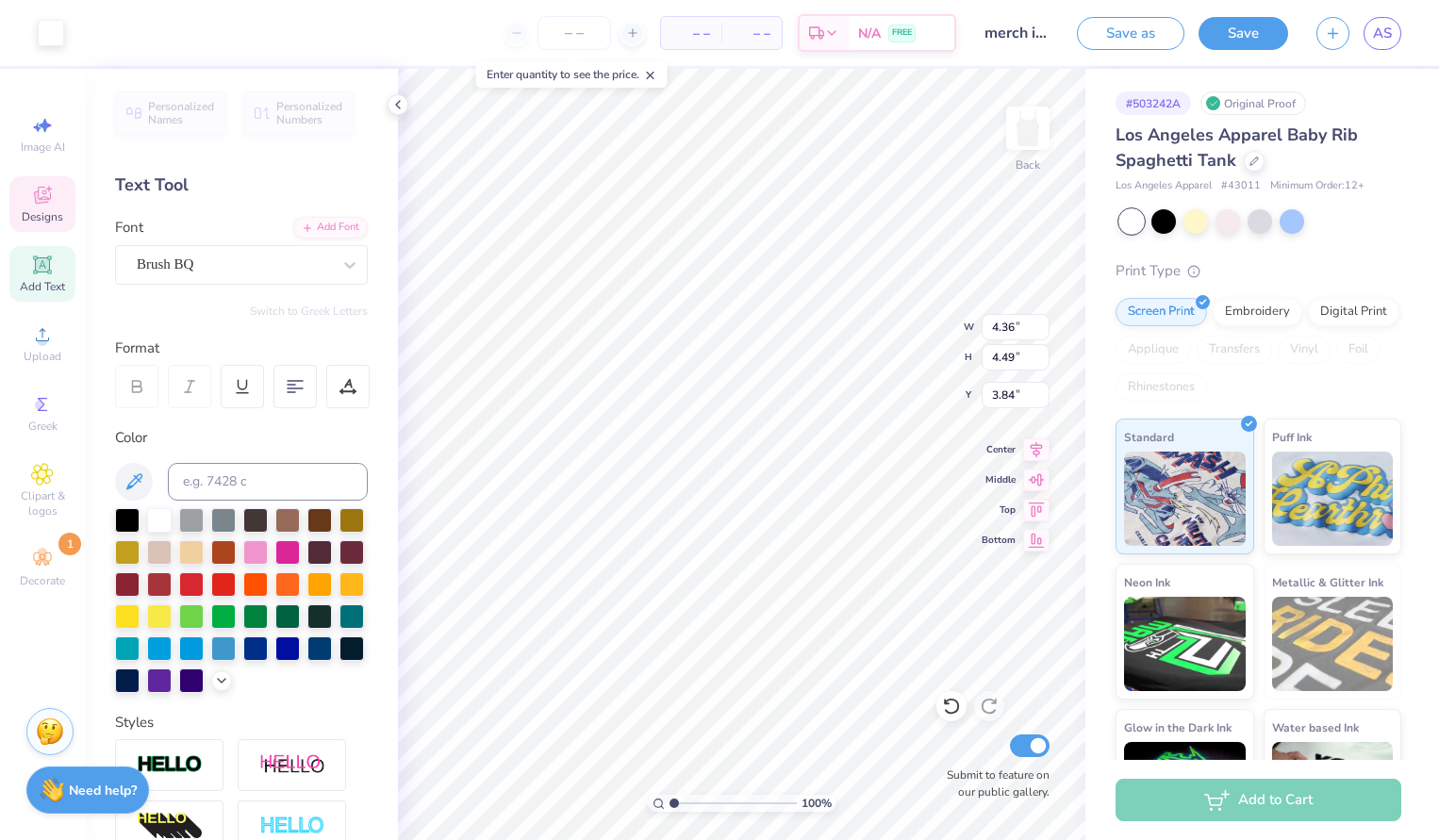 type on "2.66" 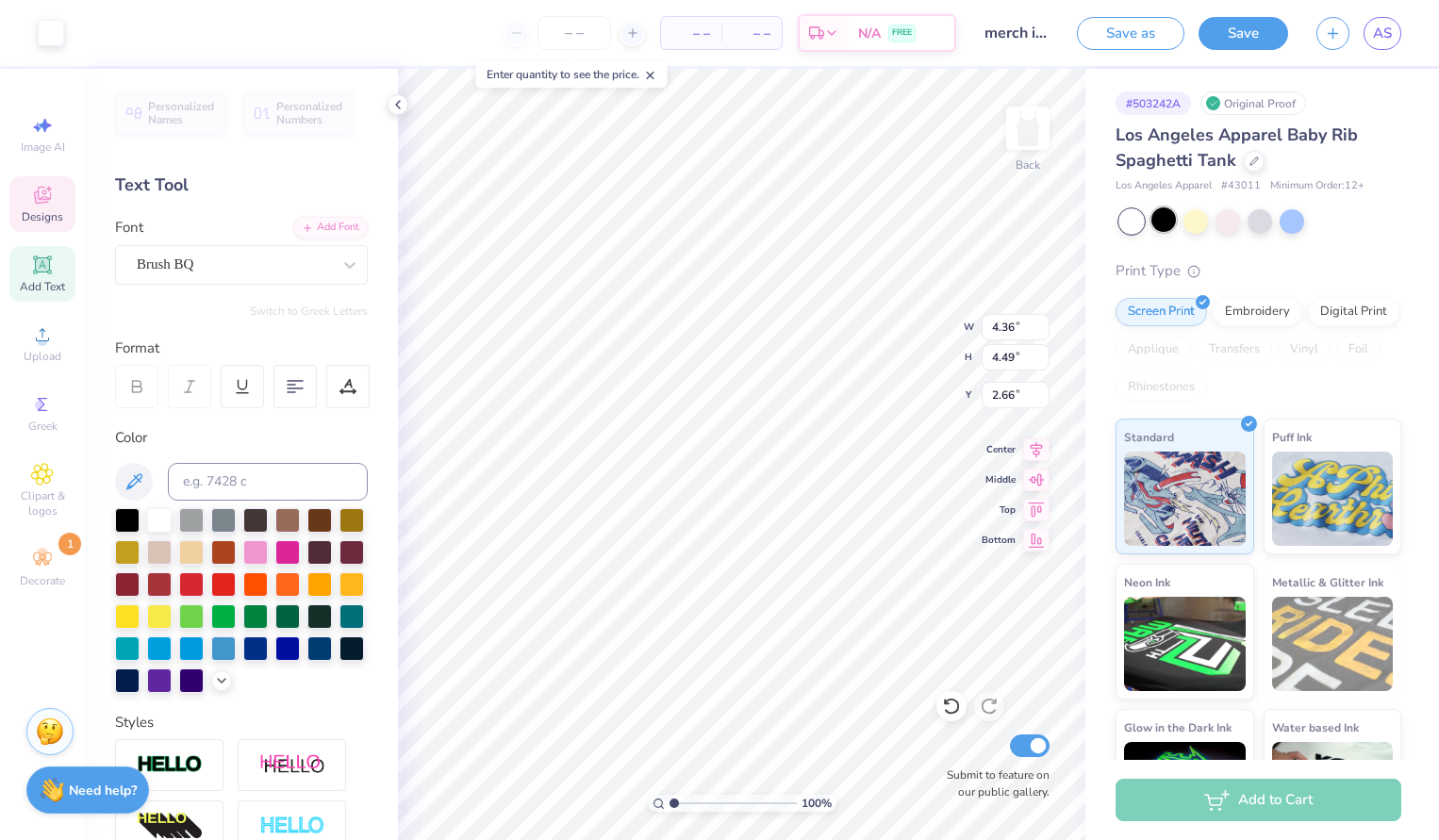 type on "5.01" 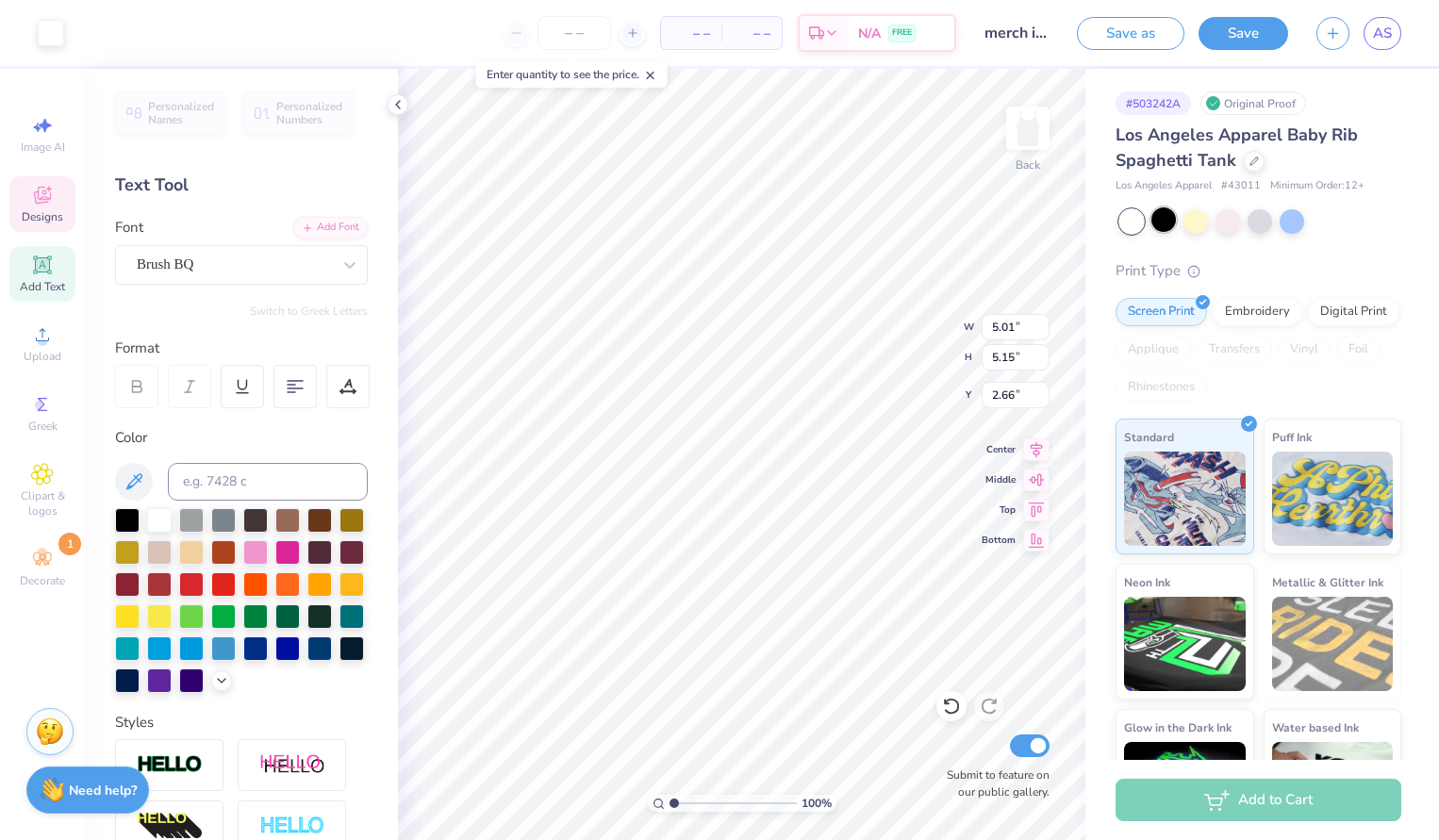 click at bounding box center [1164, 220] 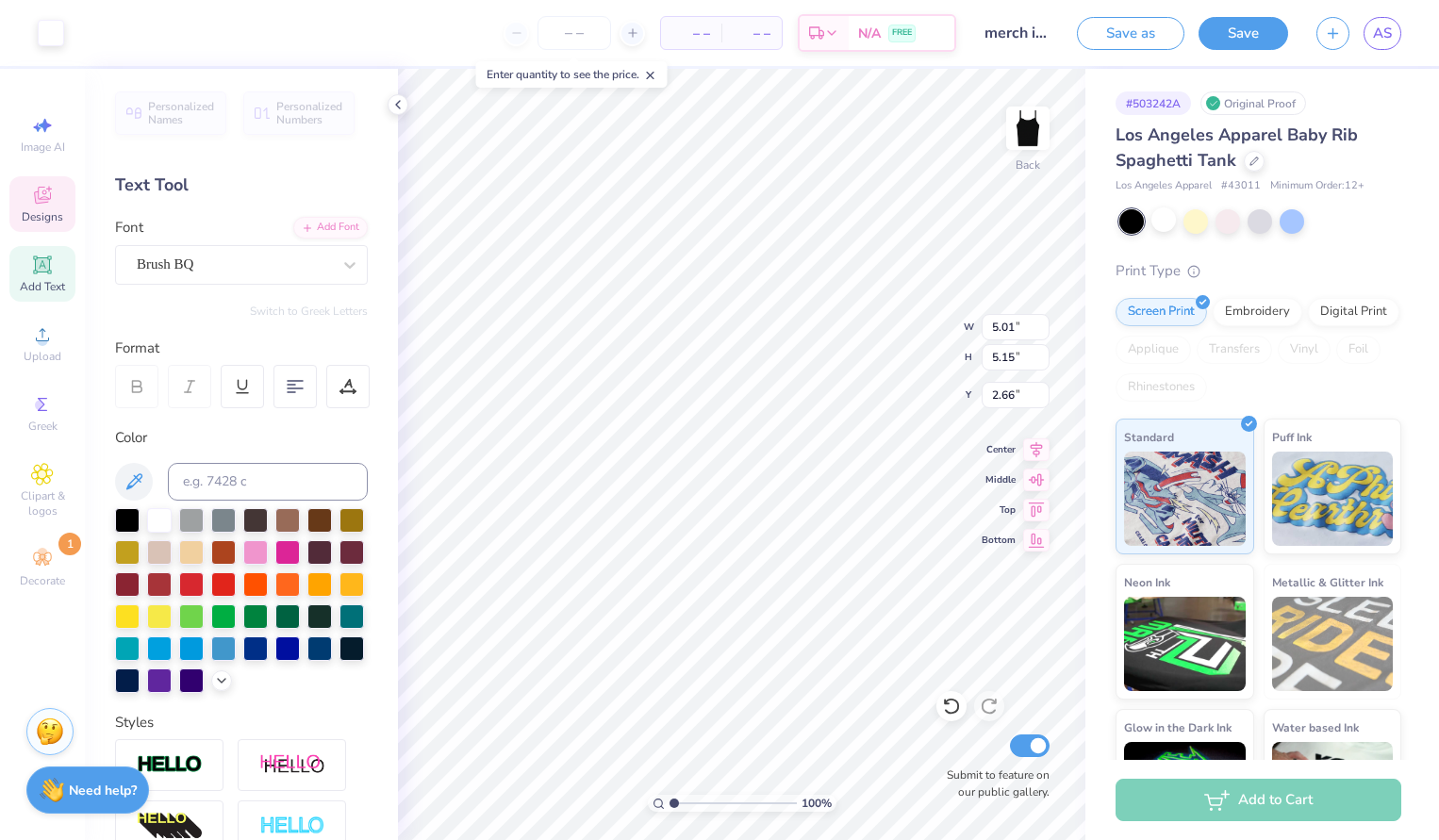 type on "0.58" 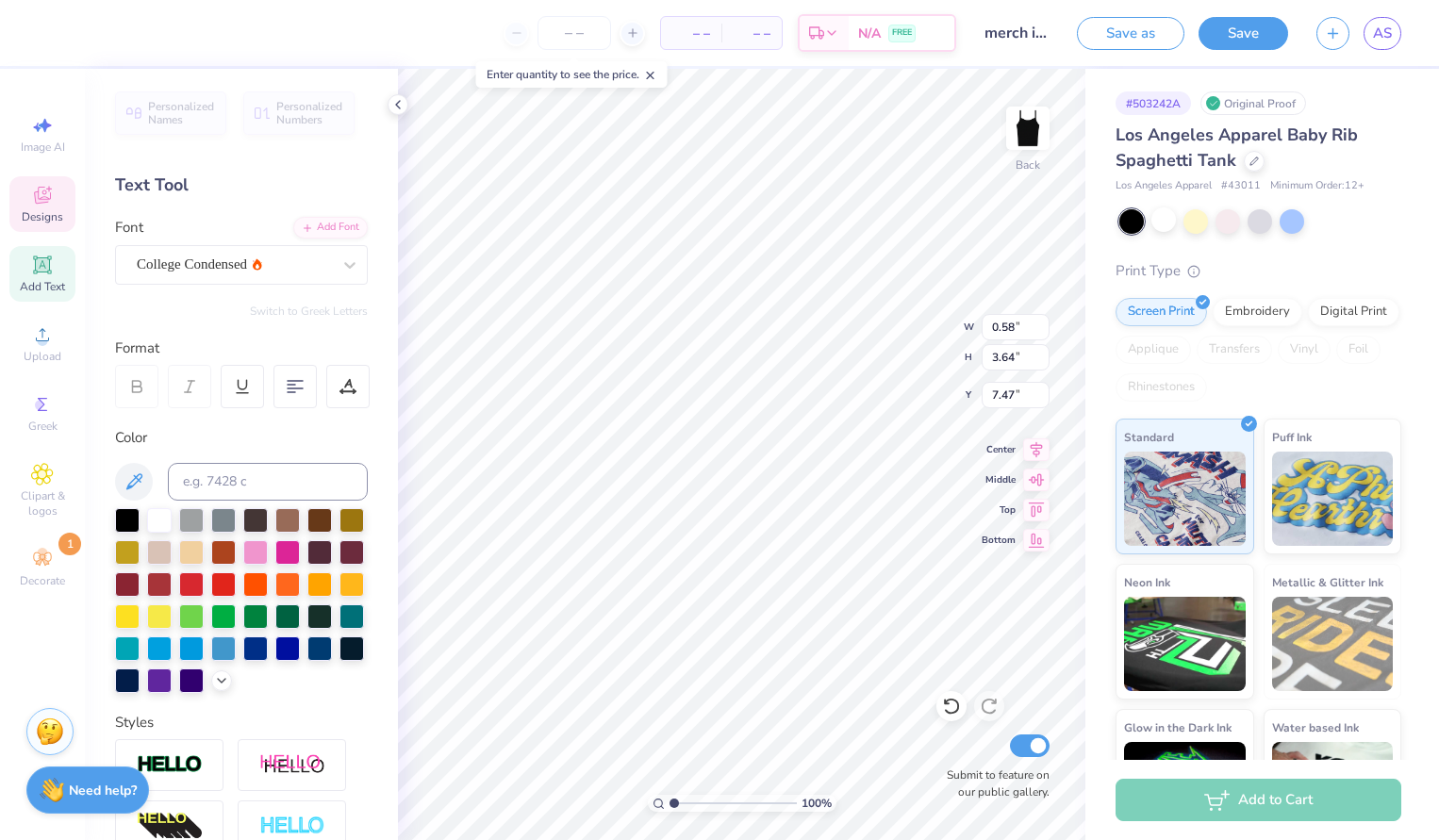 type on "0.59" 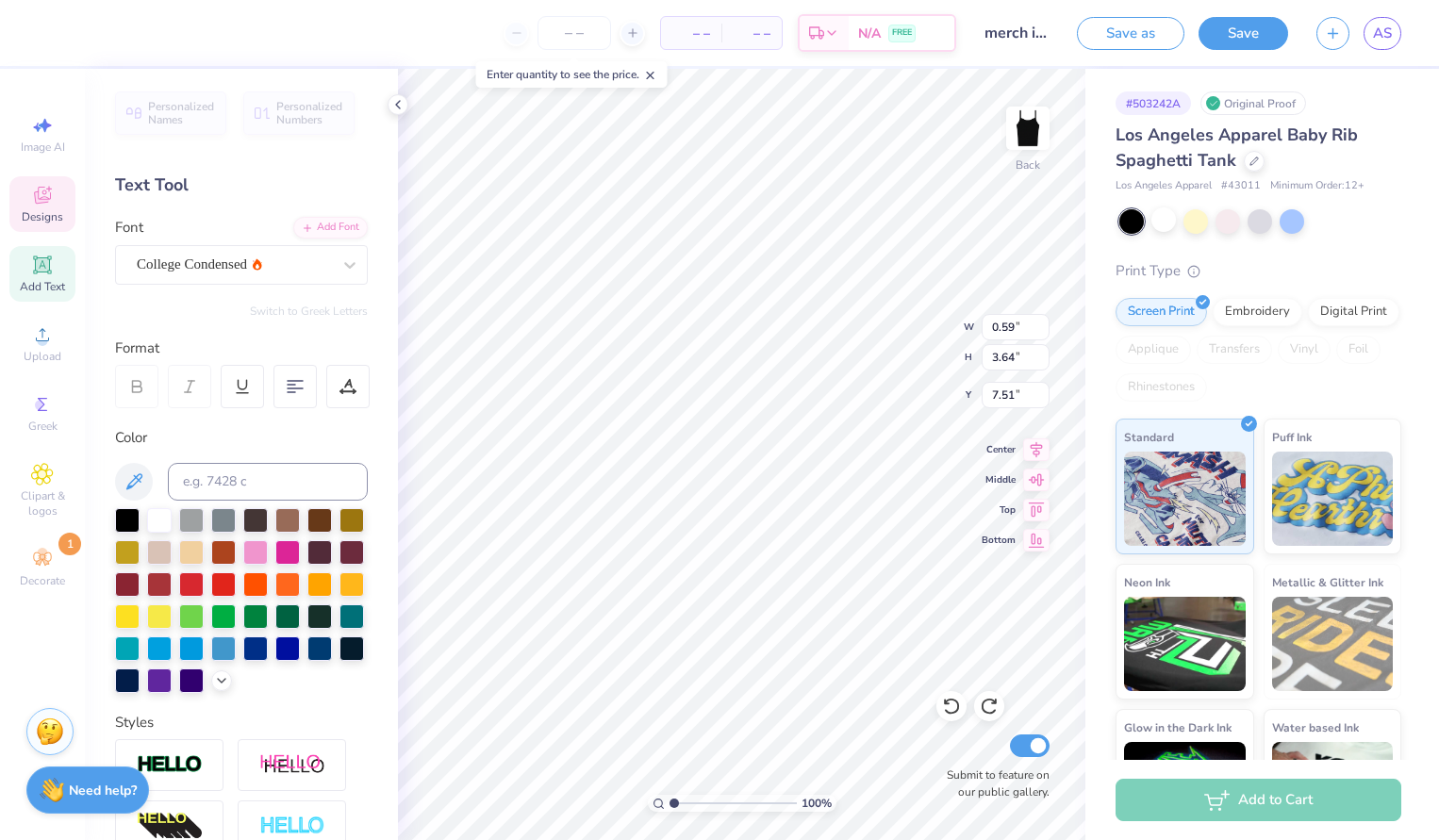 type on "0.58" 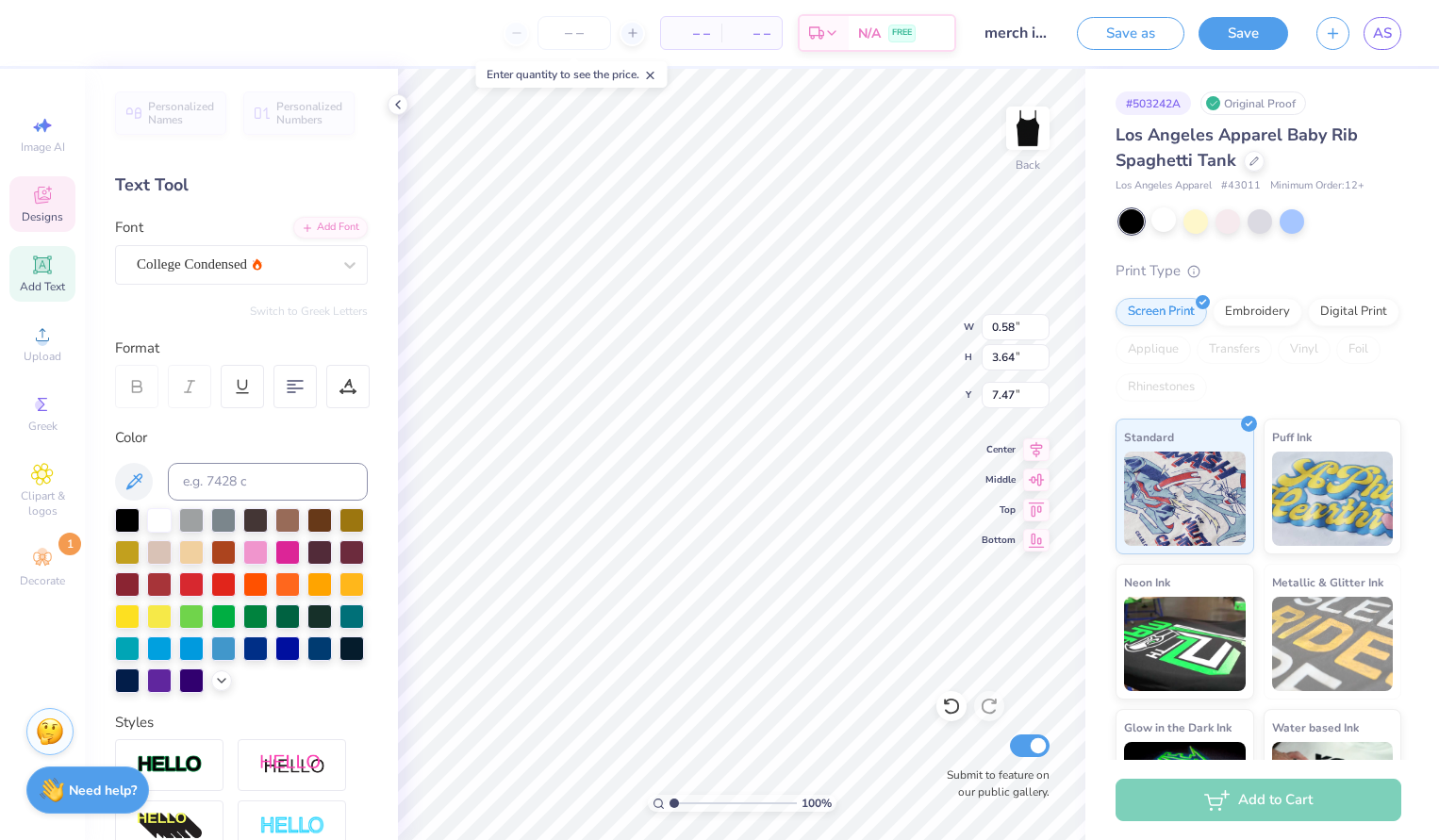 type on "0.61" 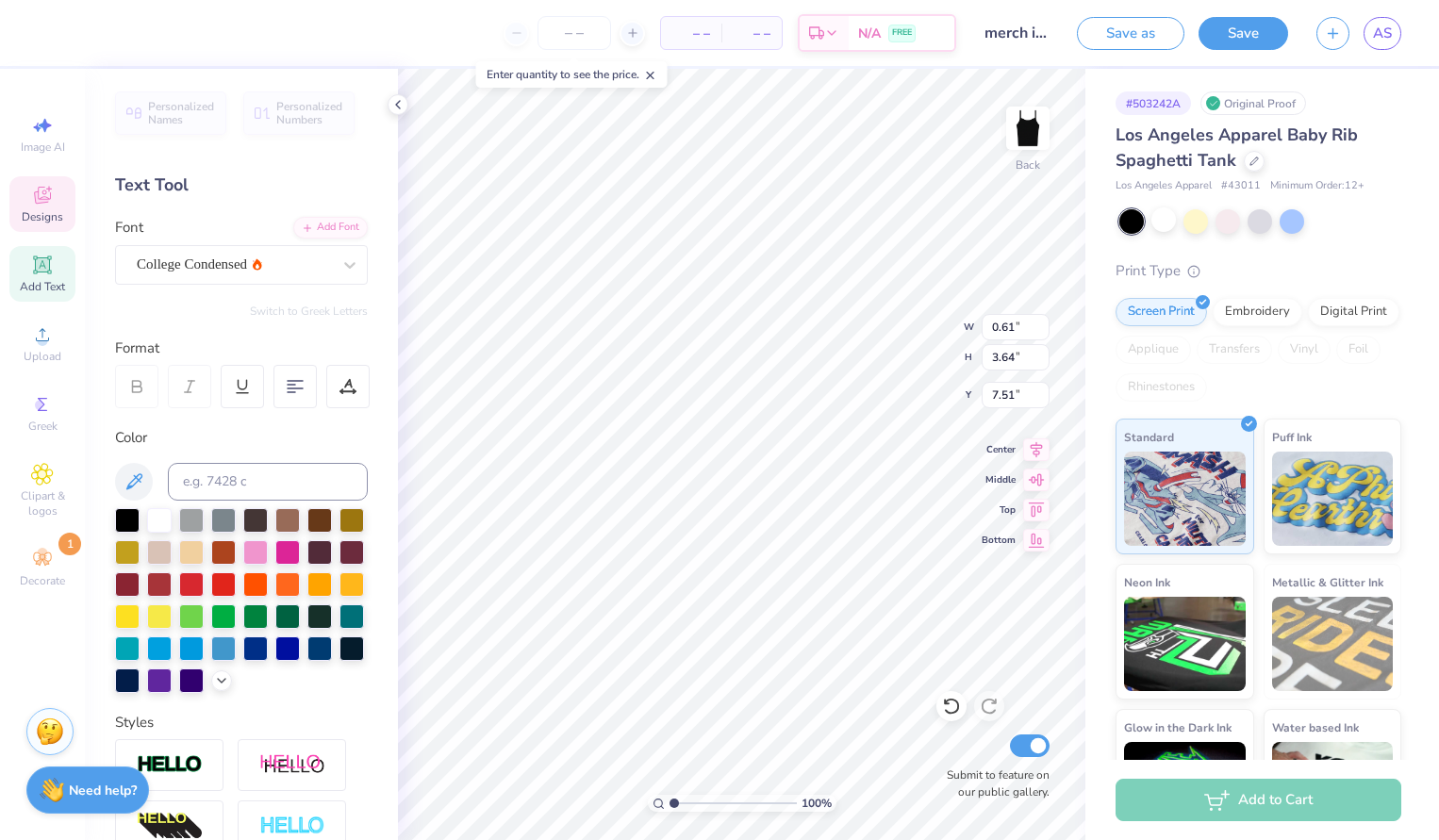 type on "0.50" 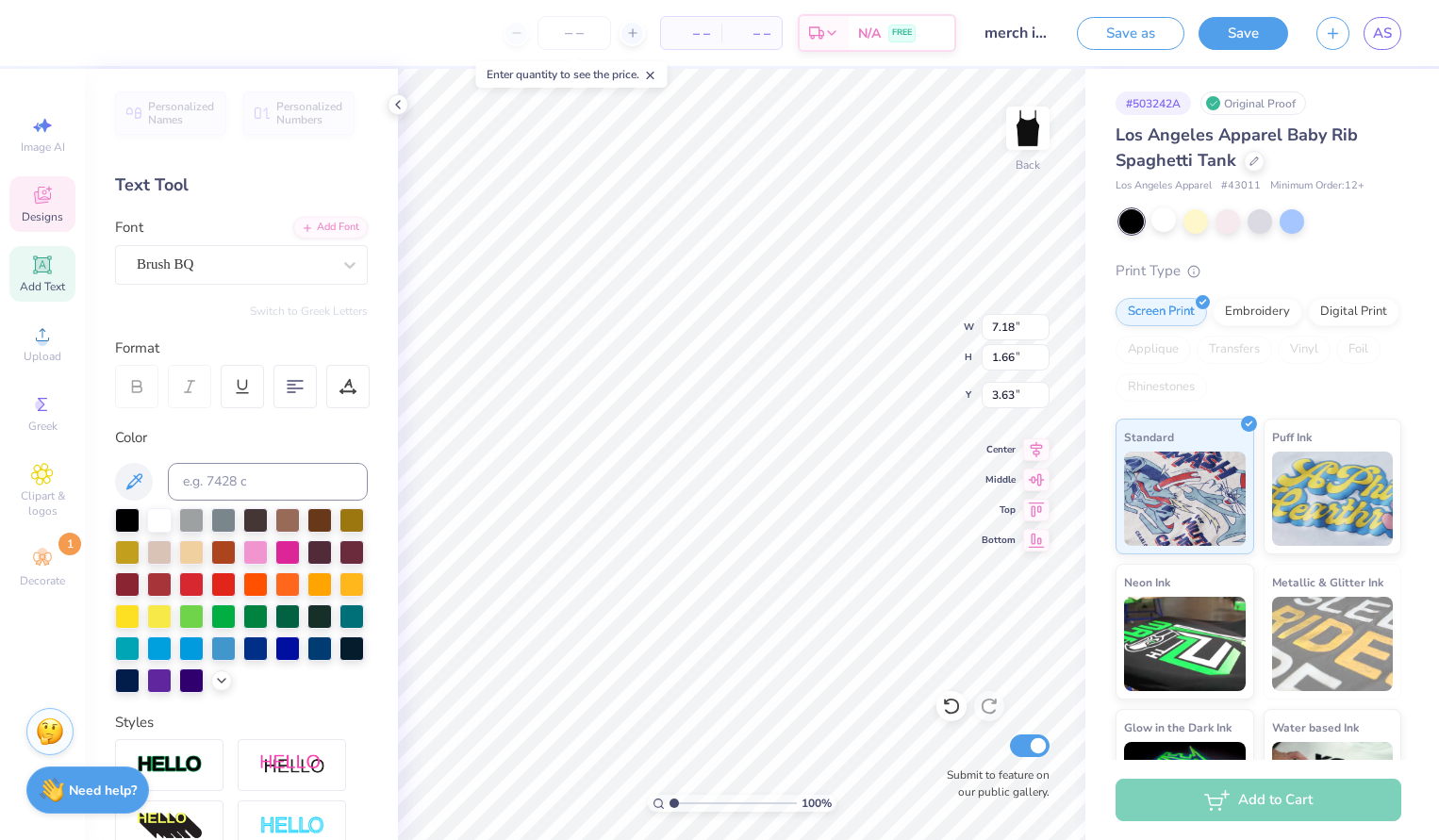 scroll, scrollTop: 0, scrollLeft: 2, axis: horizontal 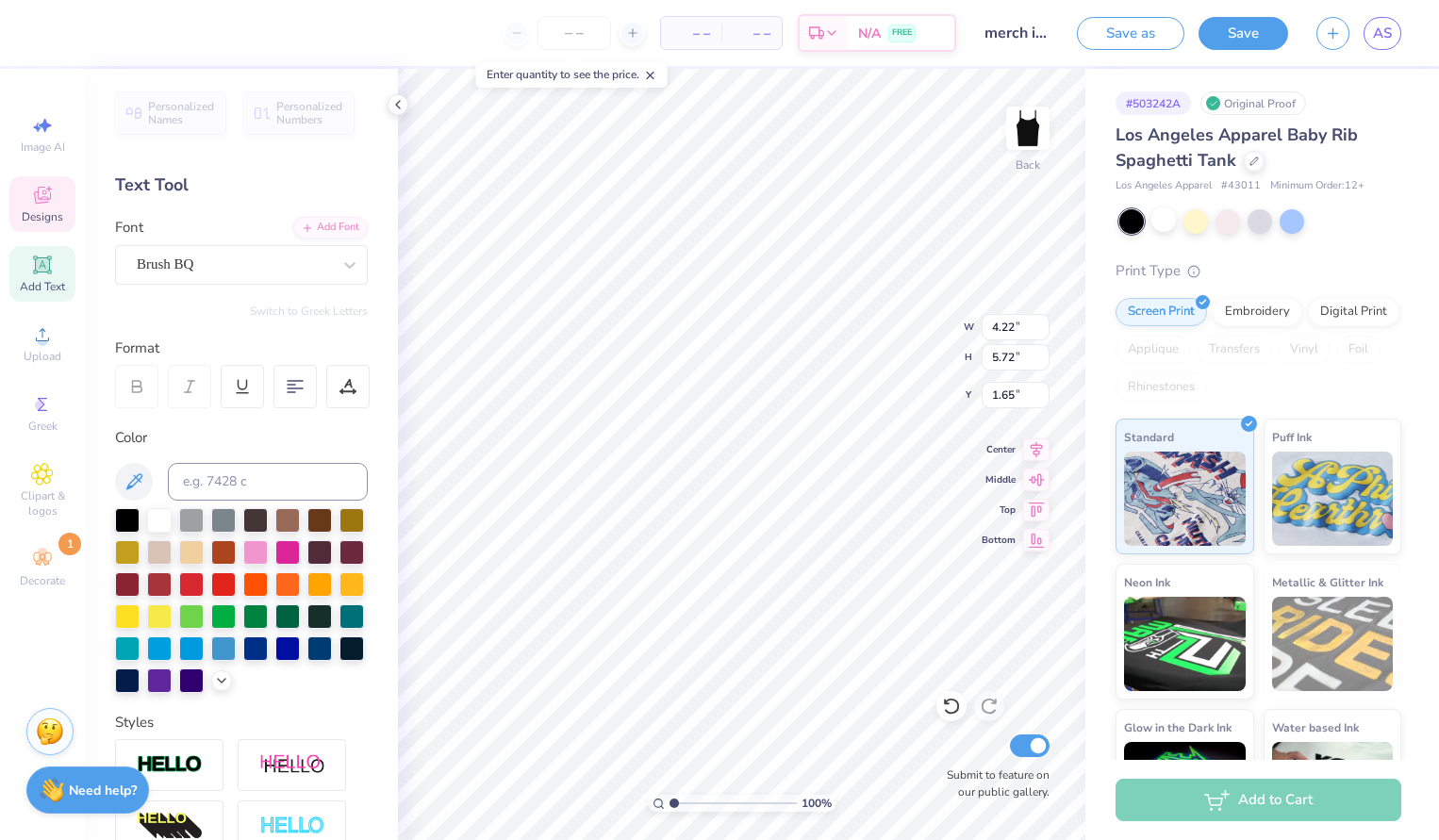 type on "1.75" 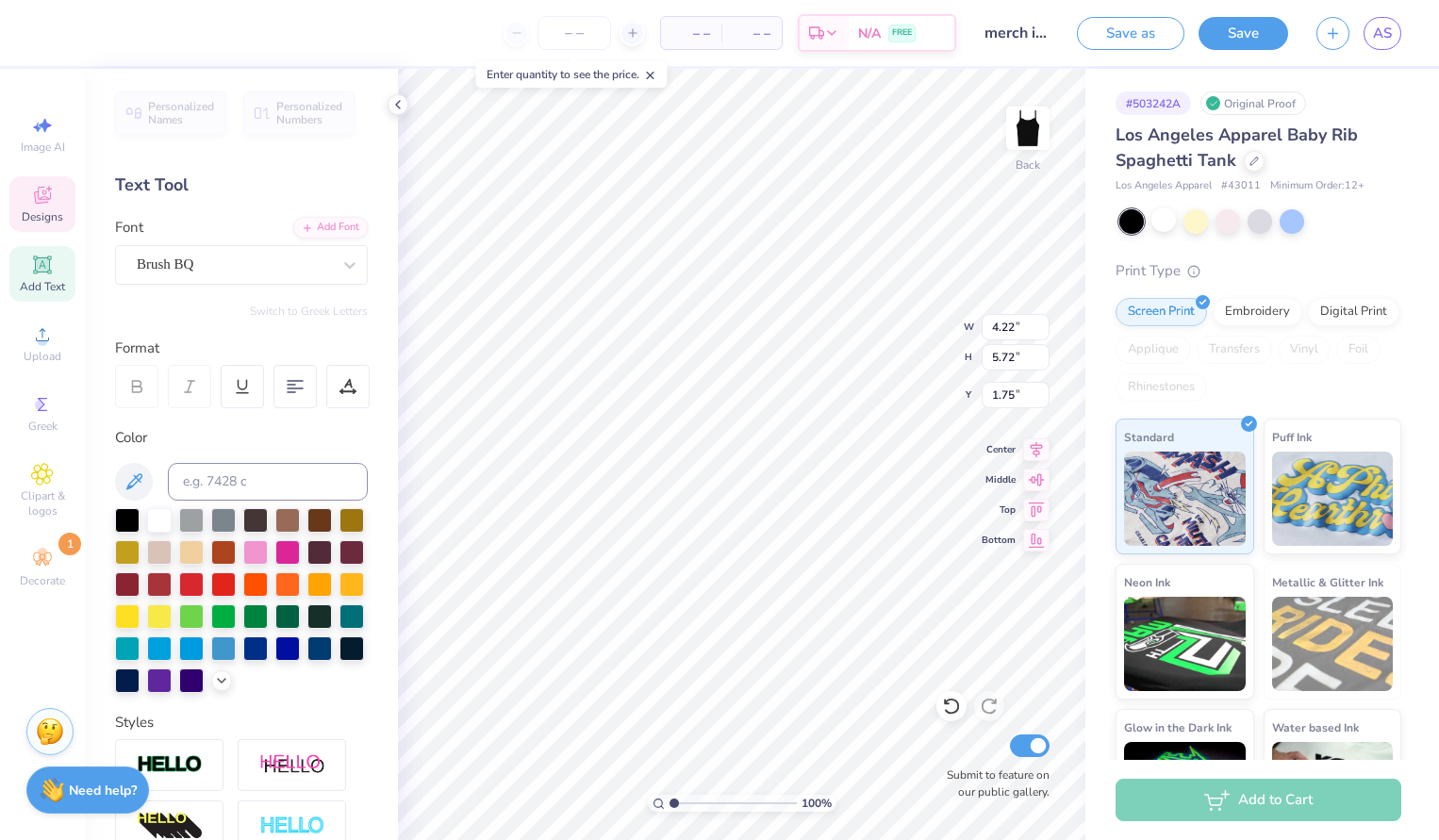 scroll, scrollTop: 2, scrollLeft: 1, axis: both 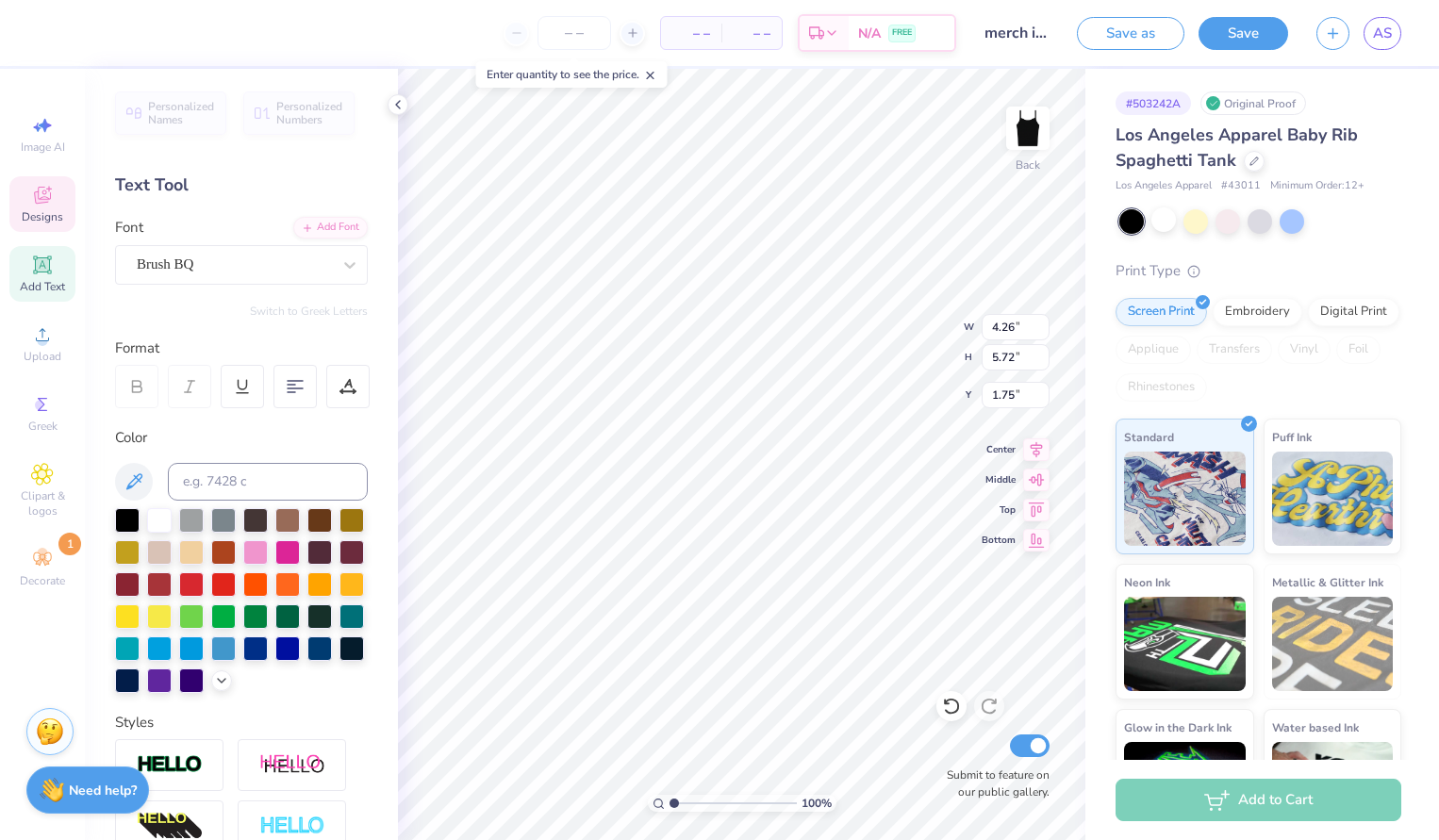 type on "3.46" 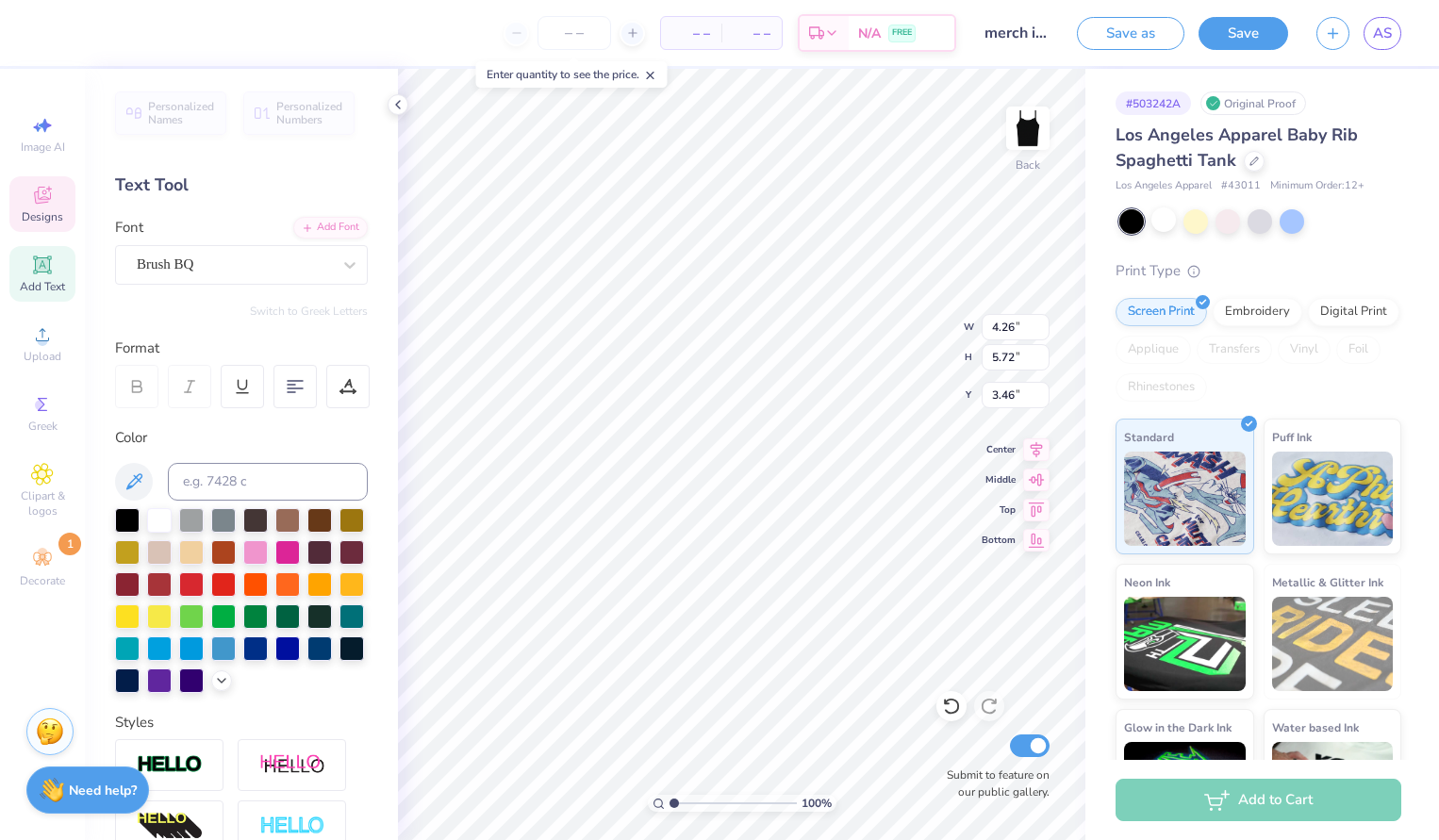 scroll, scrollTop: 0, scrollLeft: 3, axis: horizontal 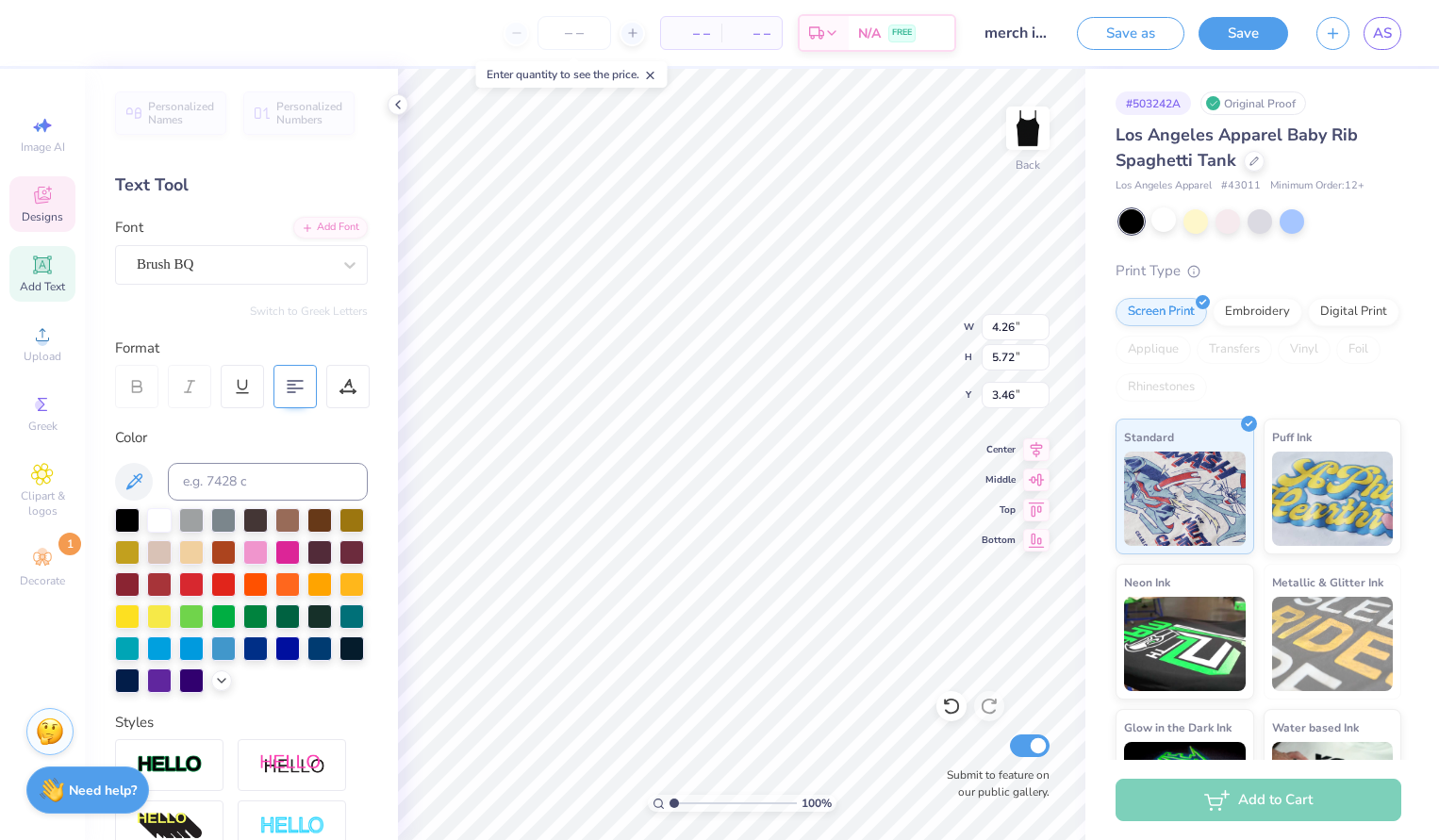 type on "kappa alpha
theta" 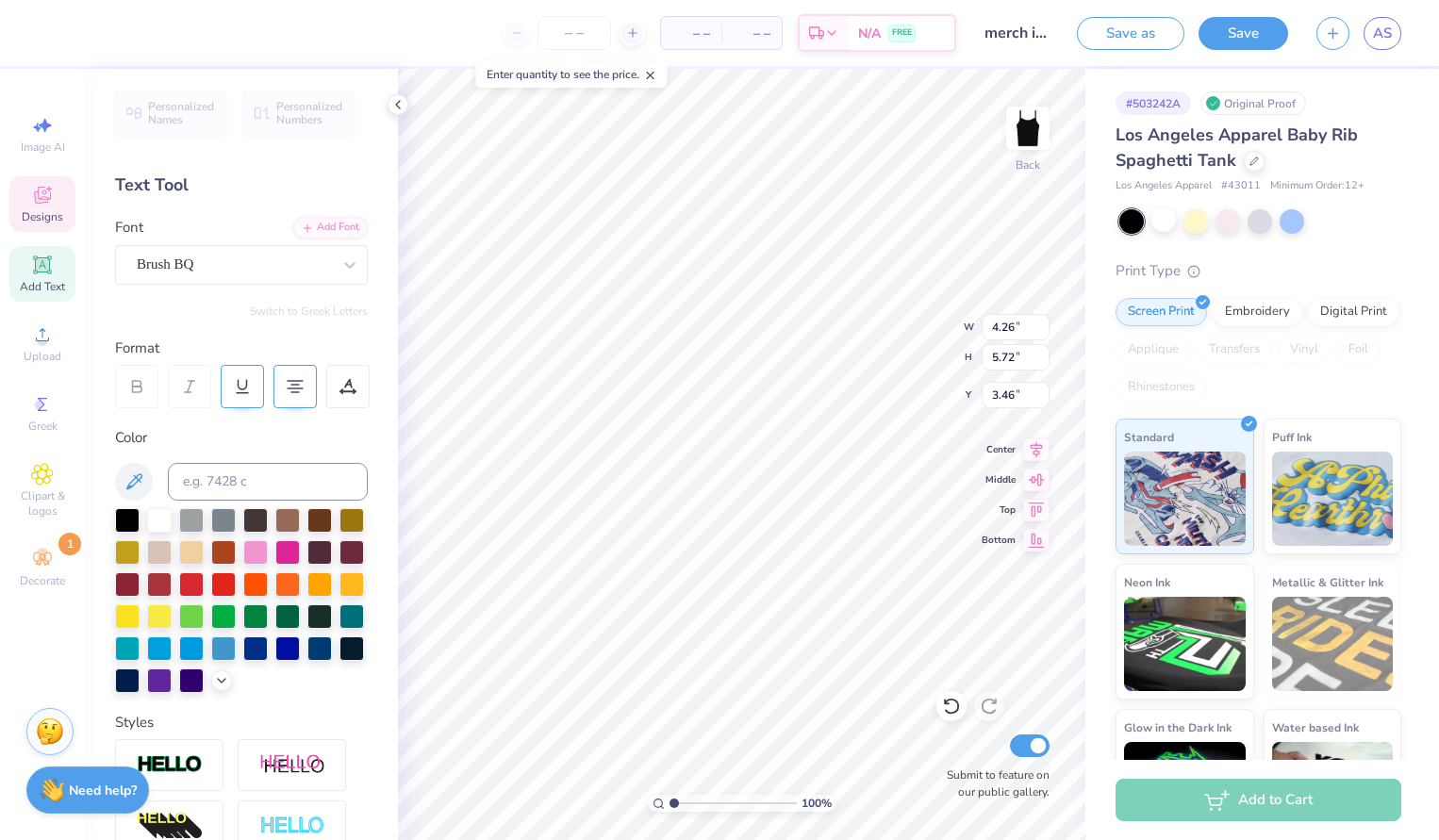 click 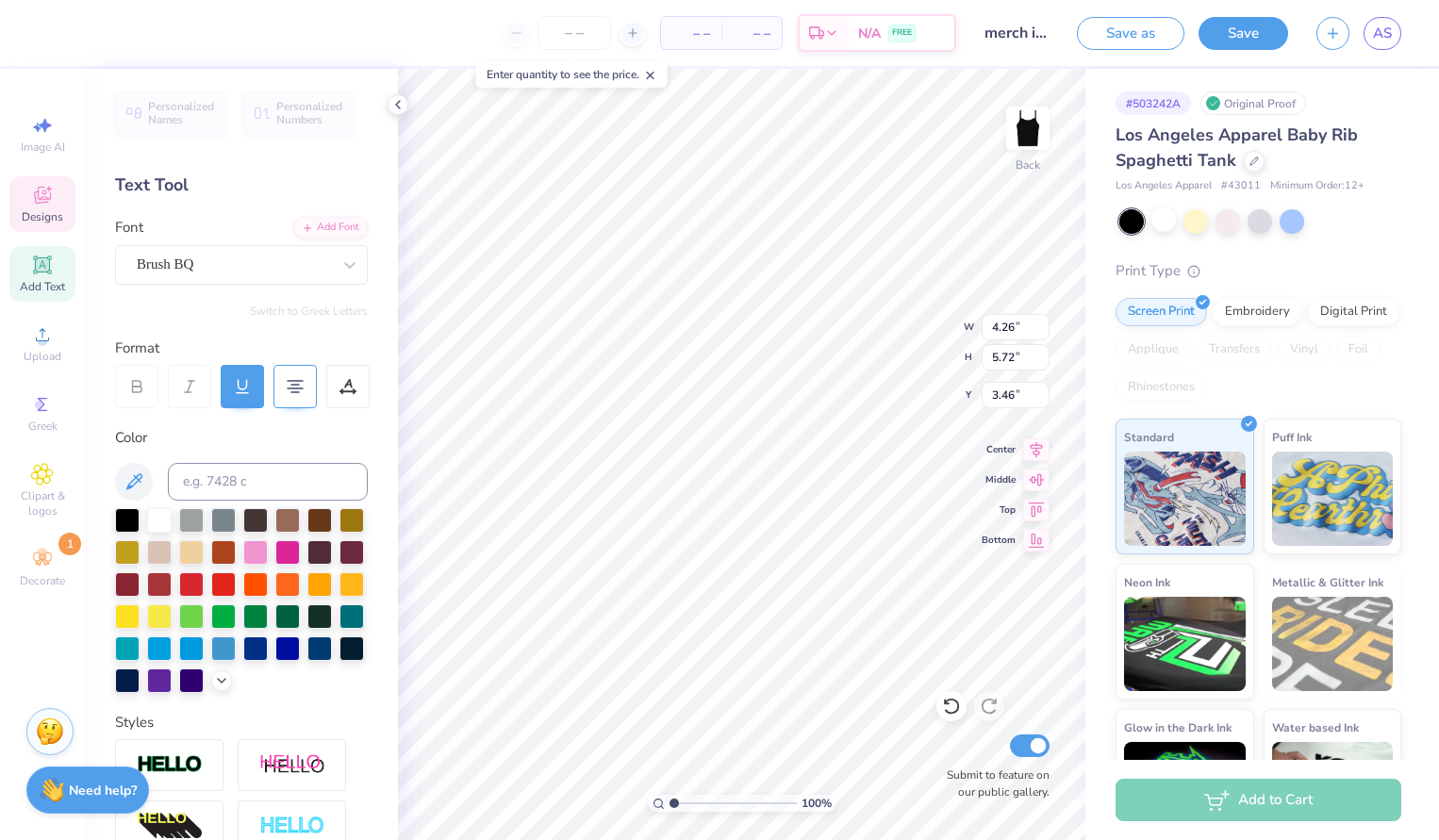 click 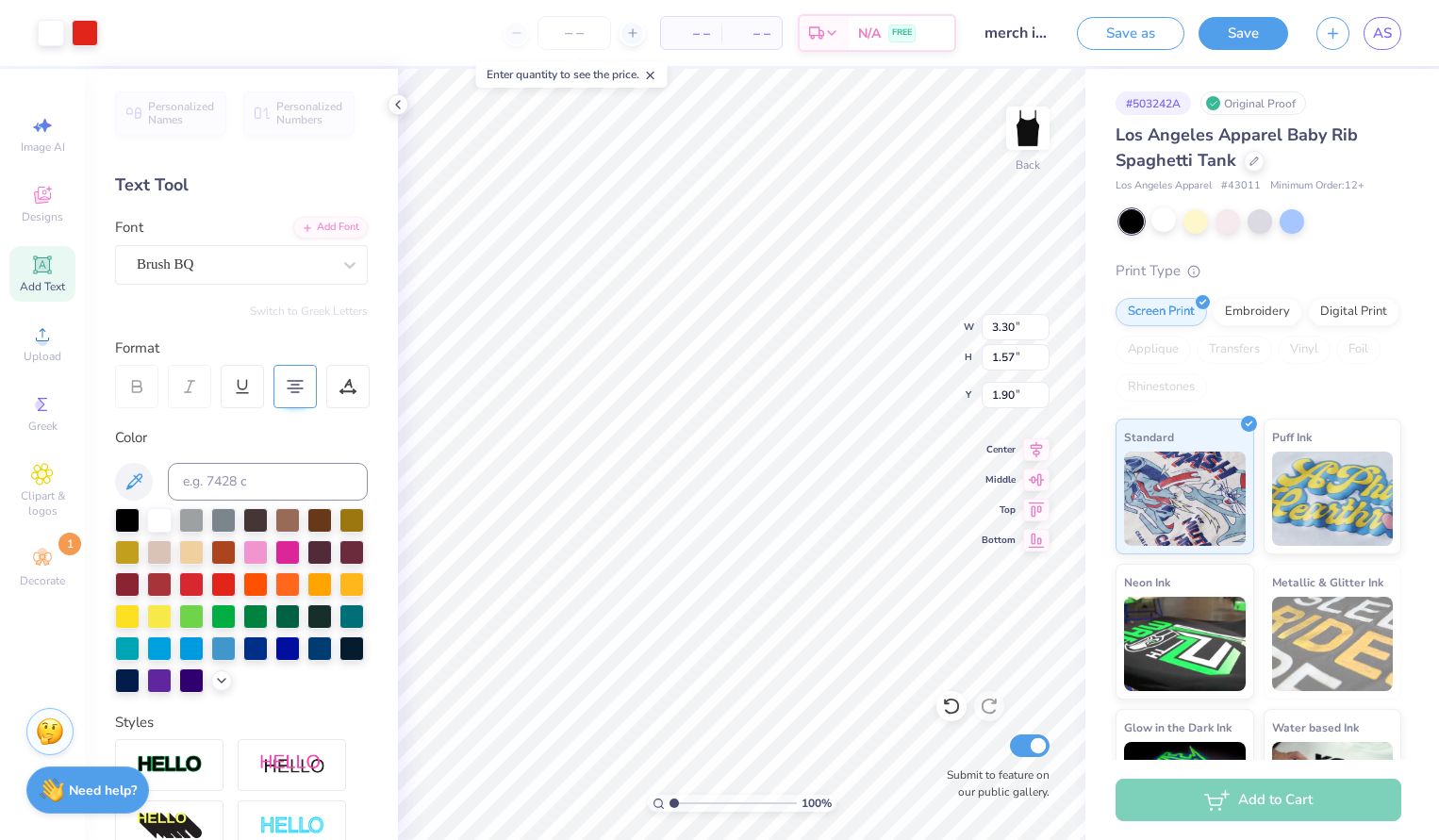 type on "0.75" 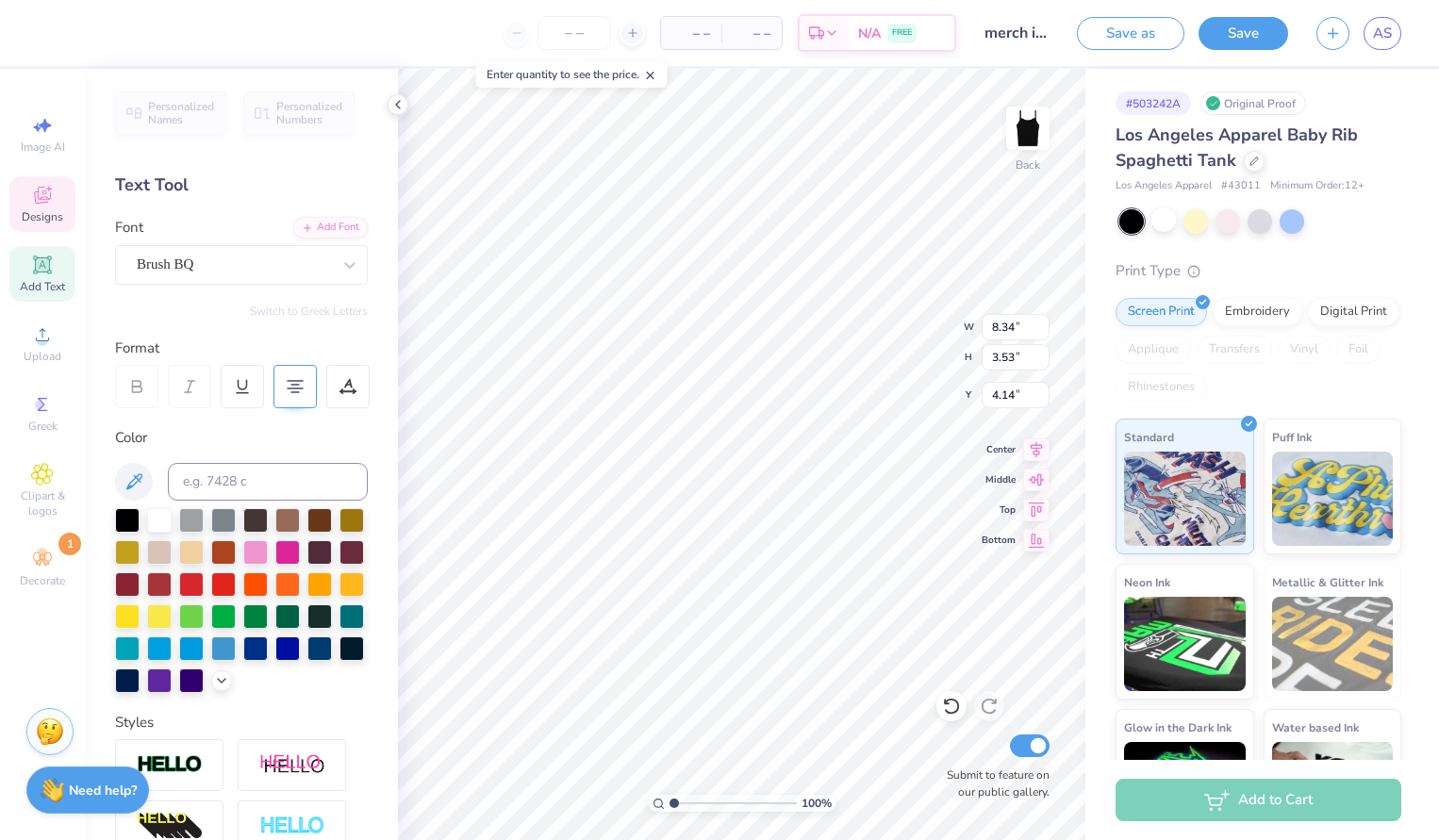type on "0.61" 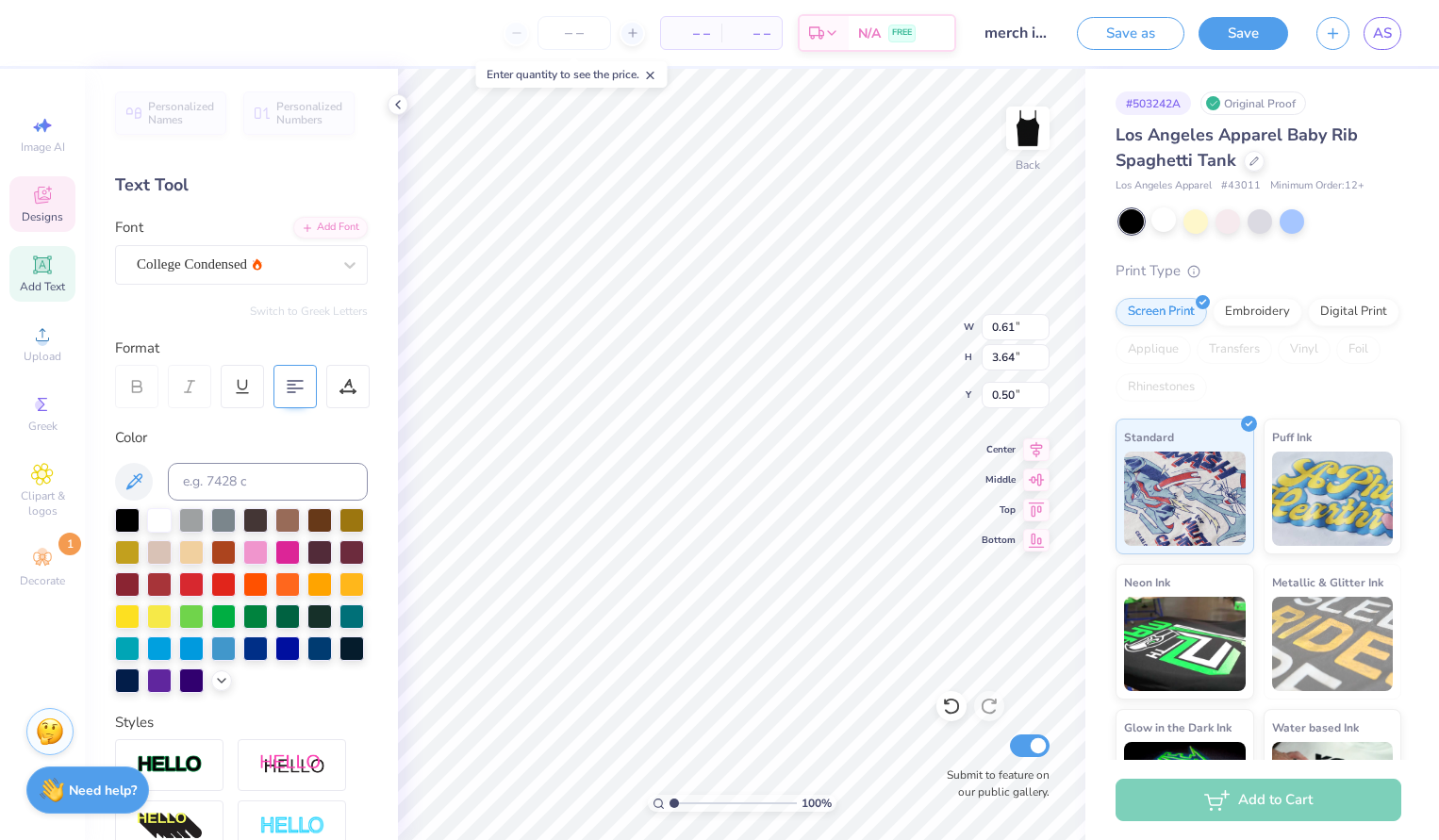 scroll, scrollTop: 0, scrollLeft: 0, axis: both 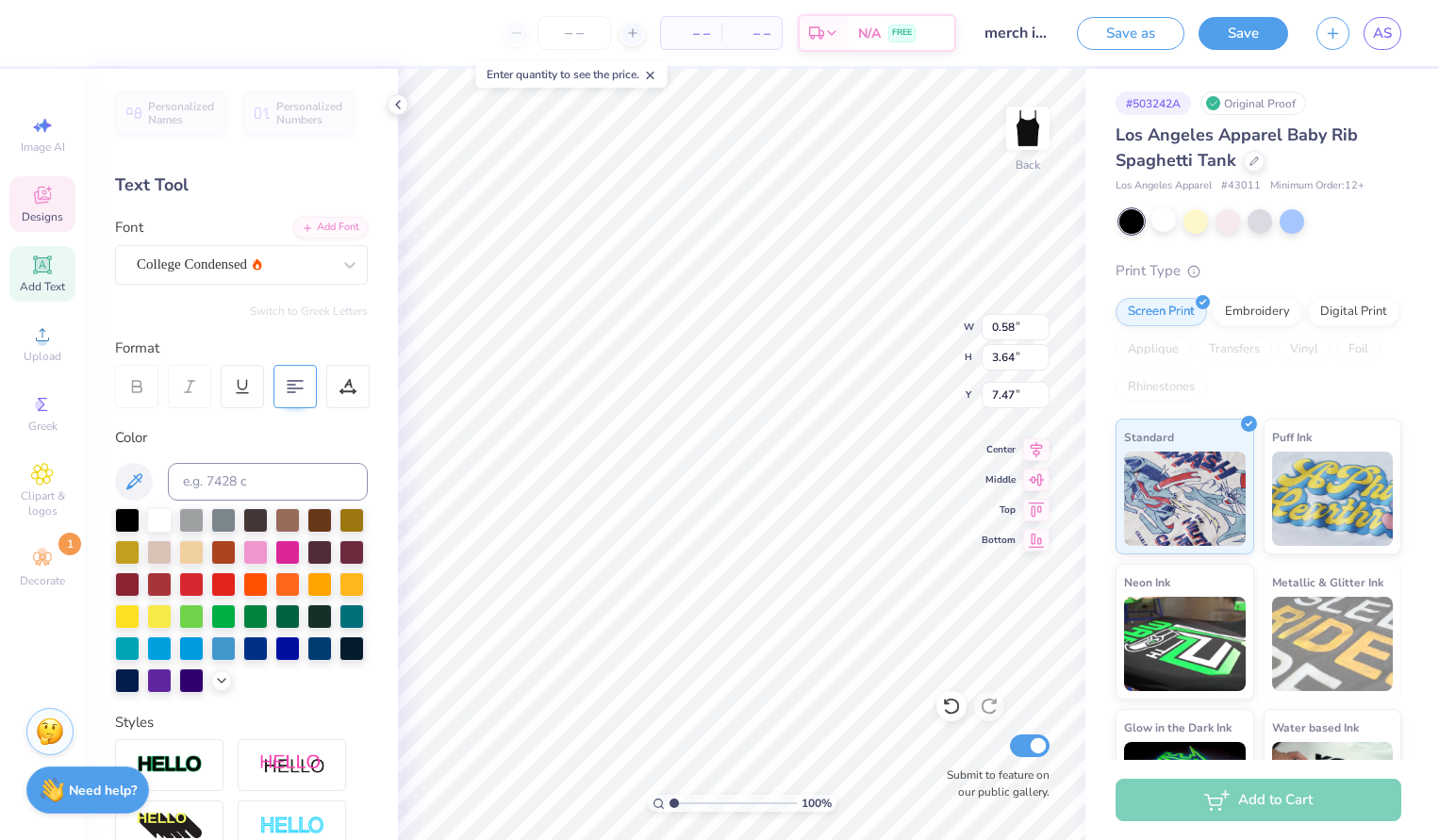 type on "P" 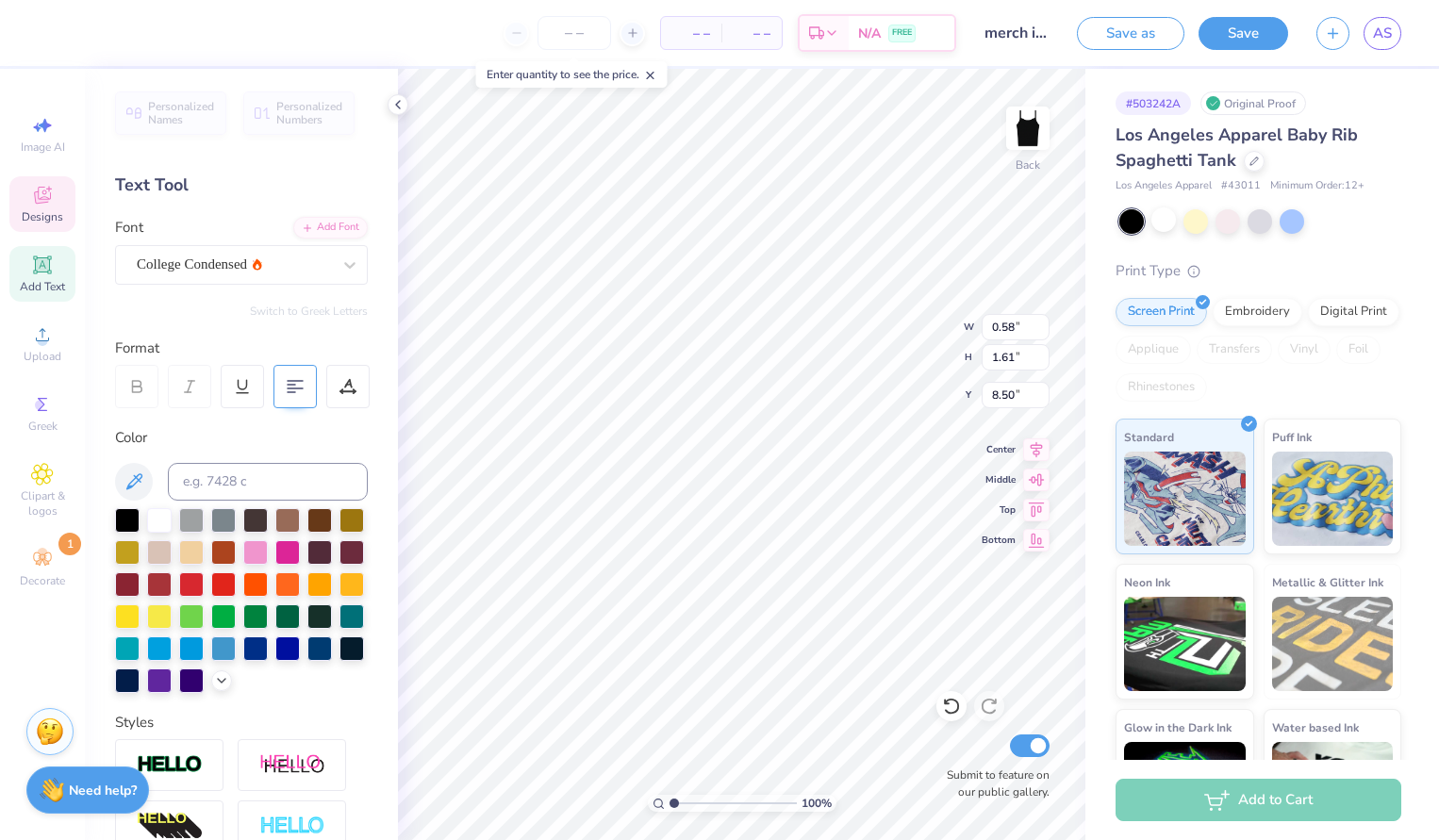 scroll, scrollTop: 0, scrollLeft: 2, axis: horizontal 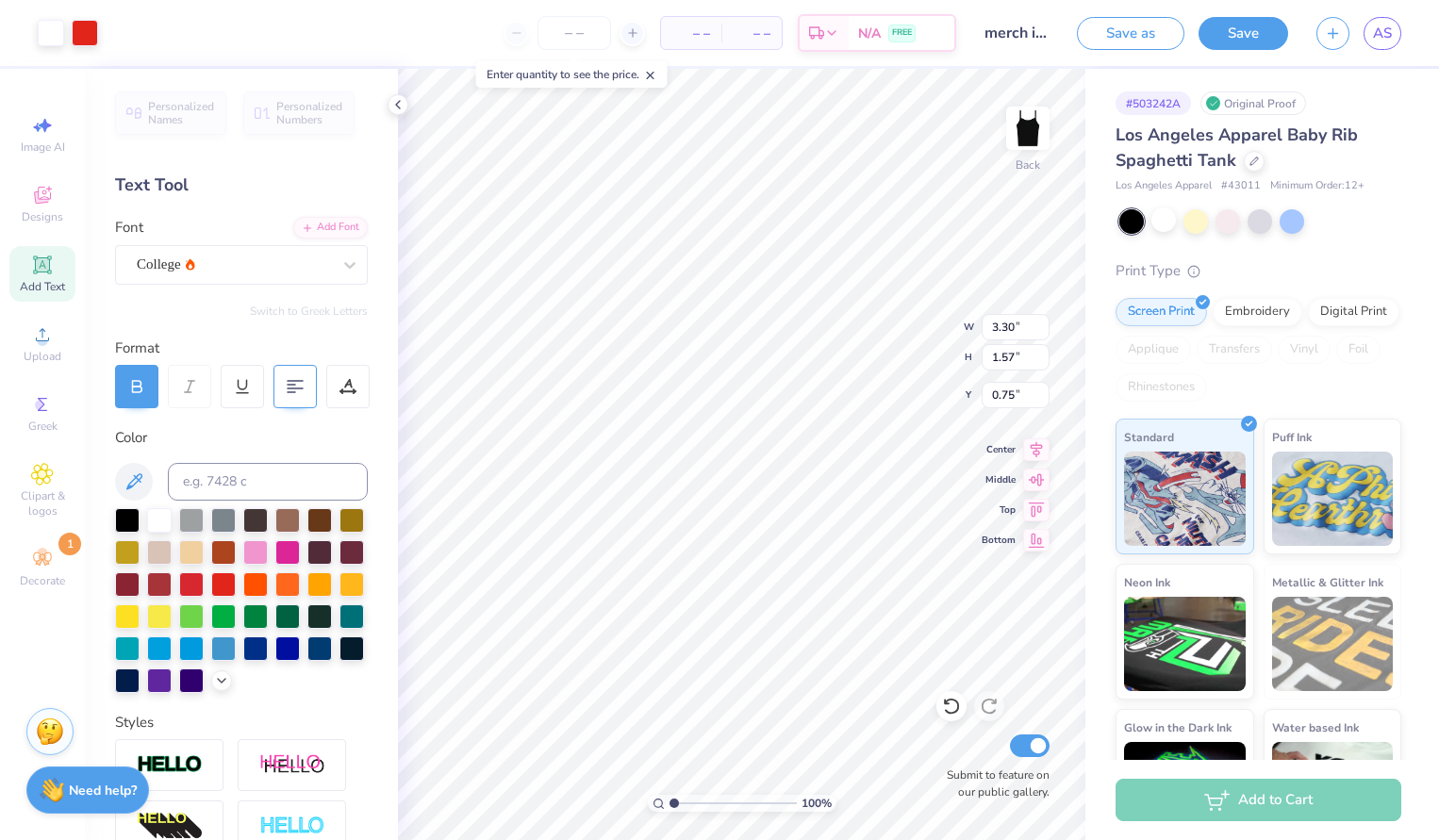 type on "1.09" 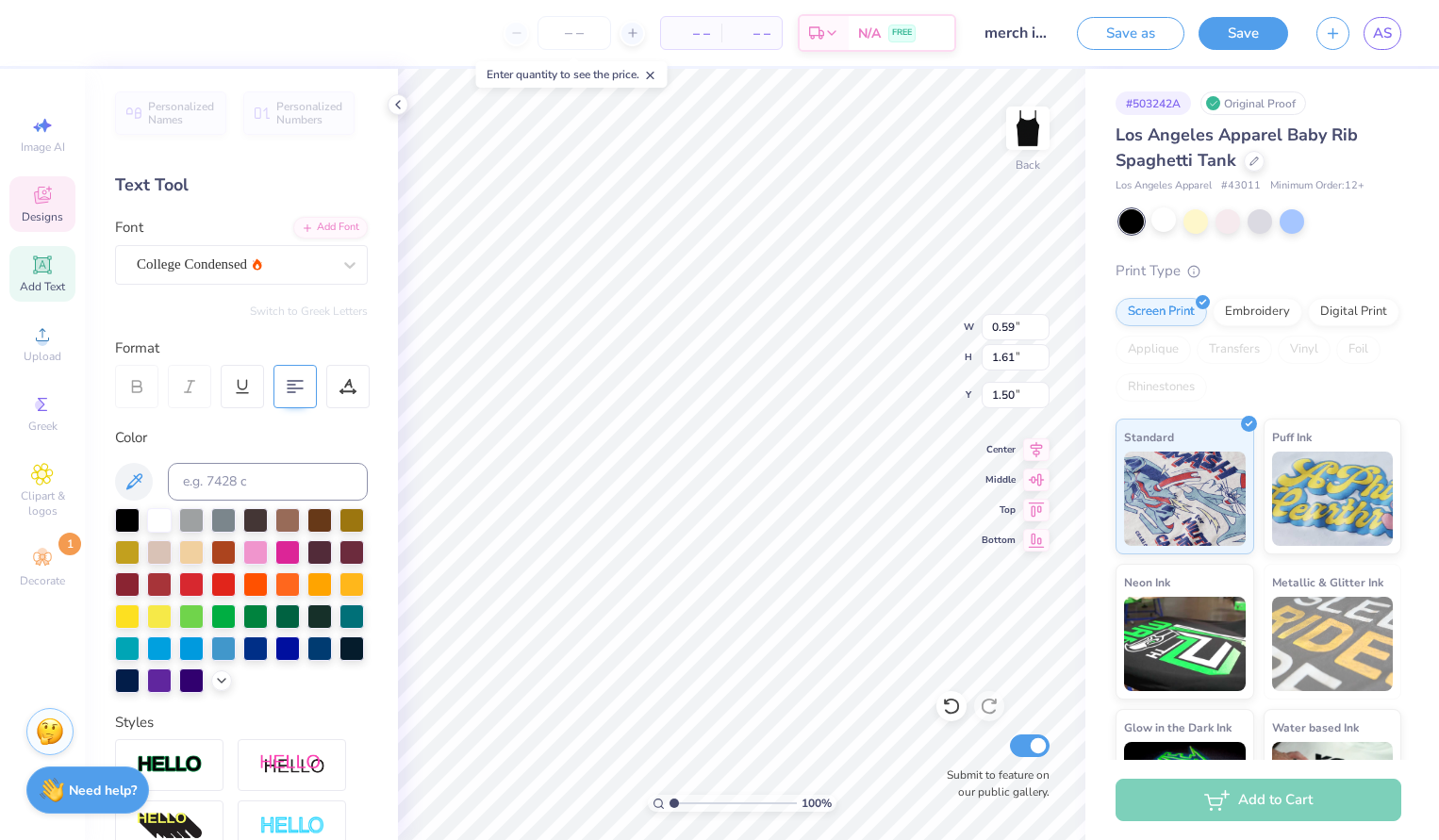 type on "t" 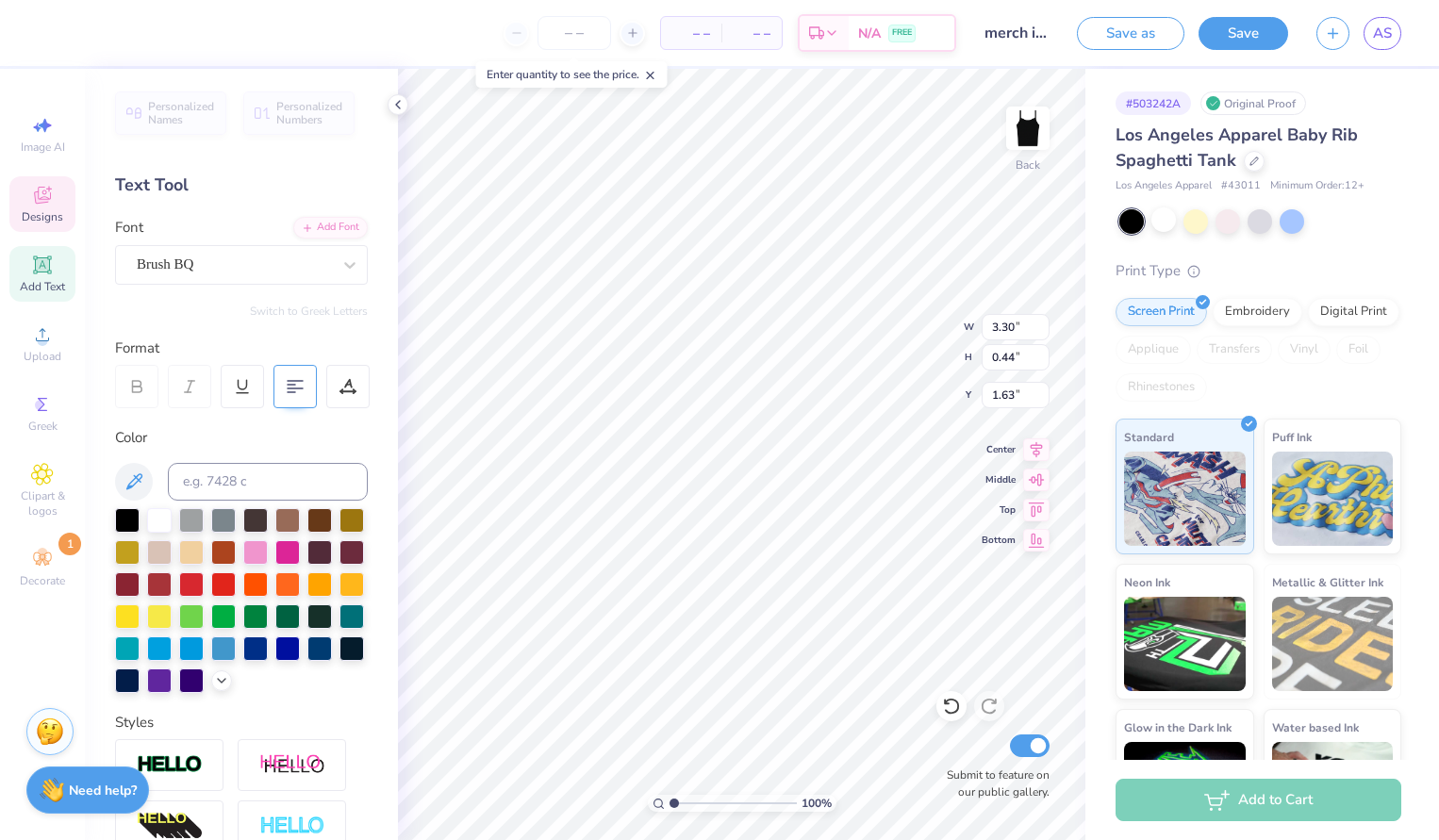 scroll, scrollTop: 0, scrollLeft: 6, axis: horizontal 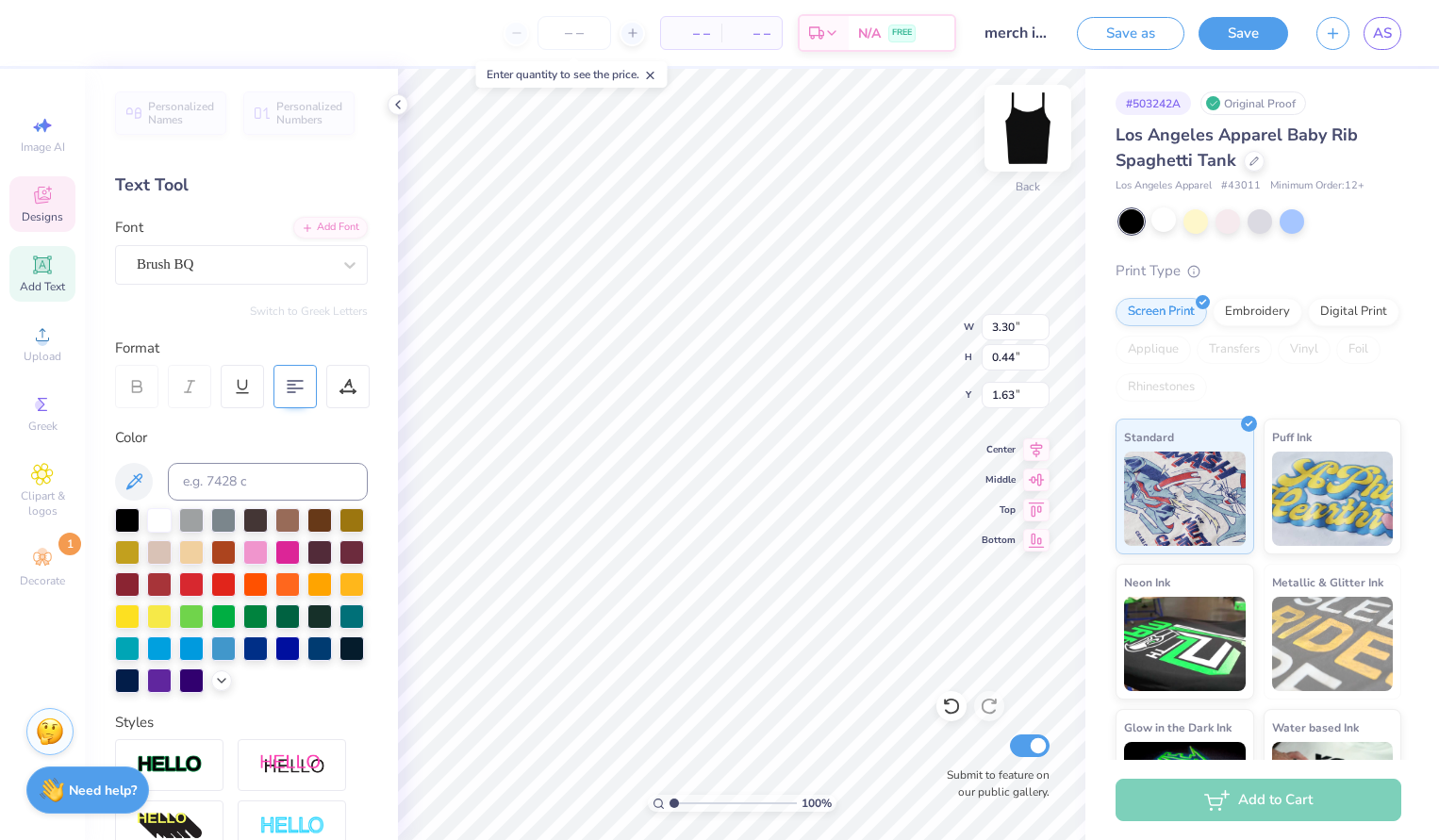 type on "k" 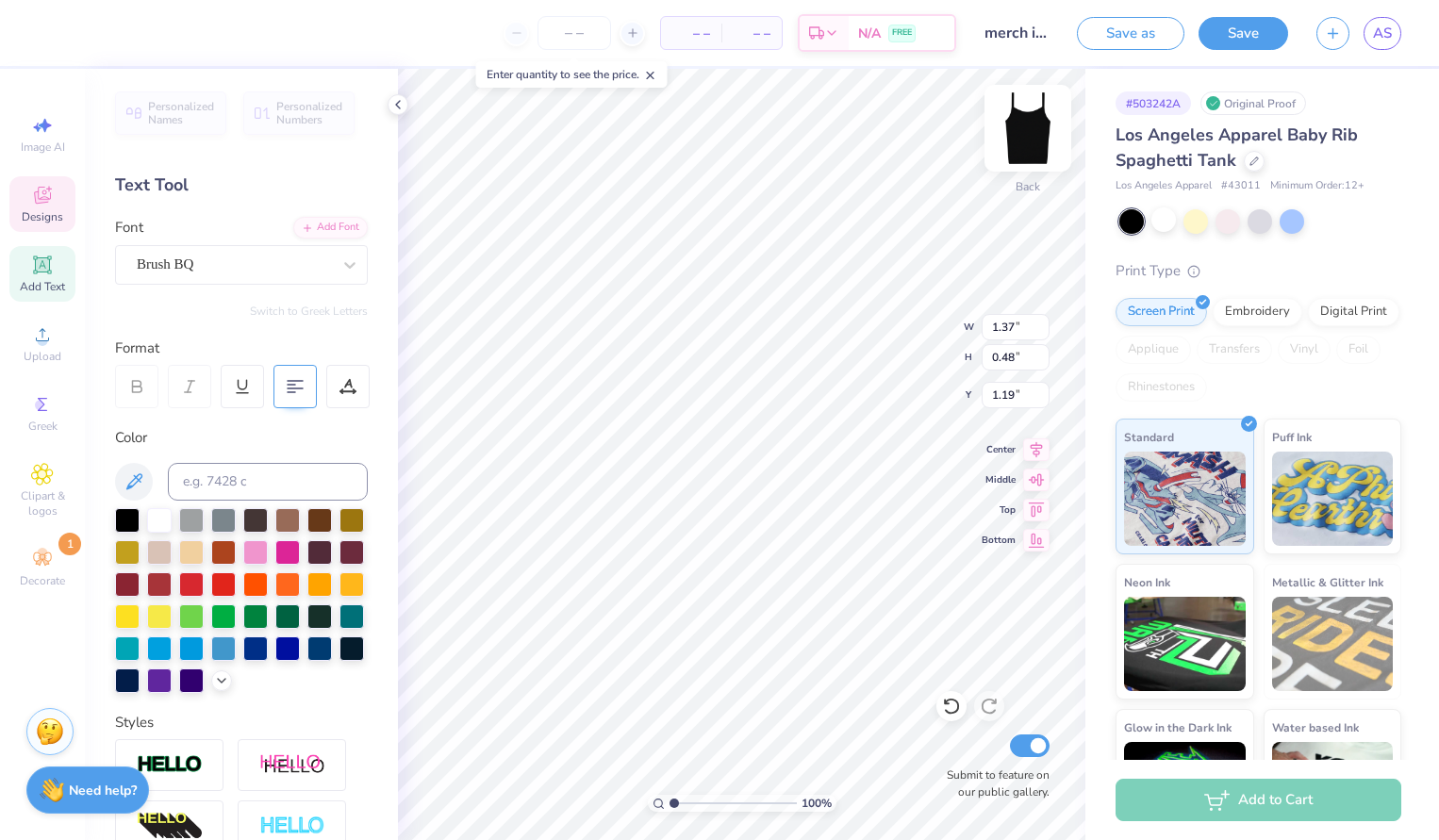 type on "2.08" 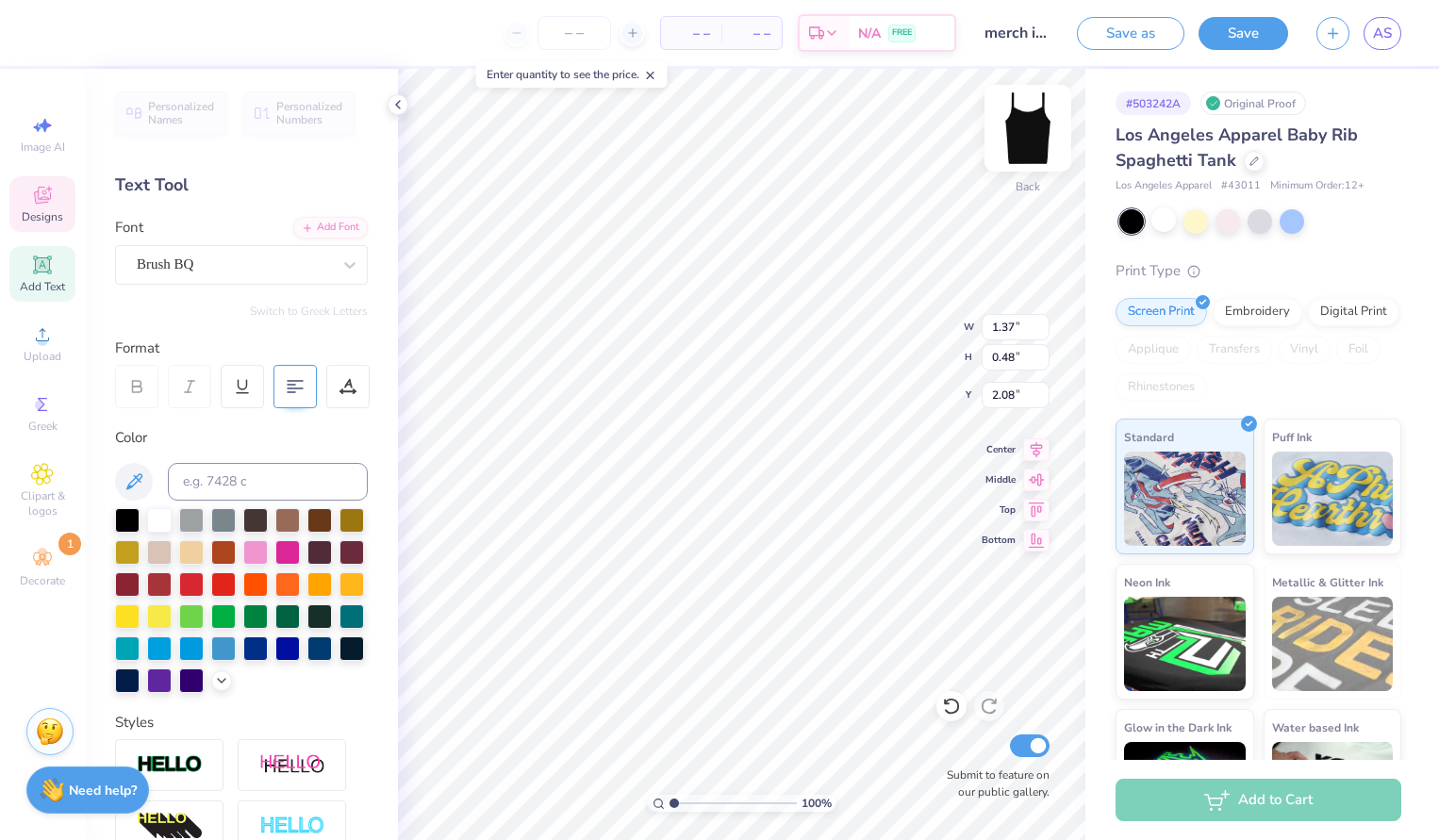 scroll, scrollTop: 0, scrollLeft: 1, axis: horizontal 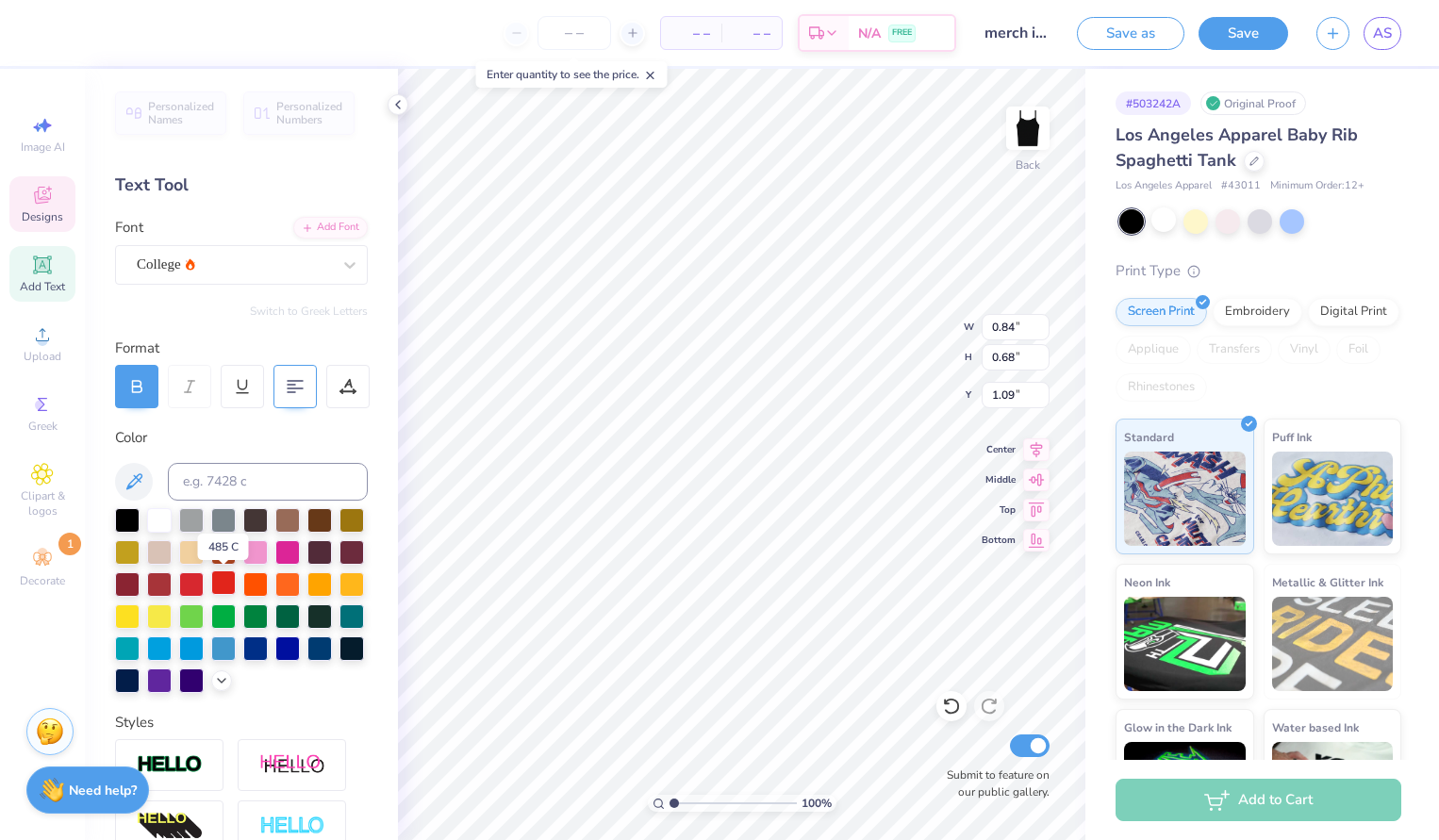 click at bounding box center (223, 583) 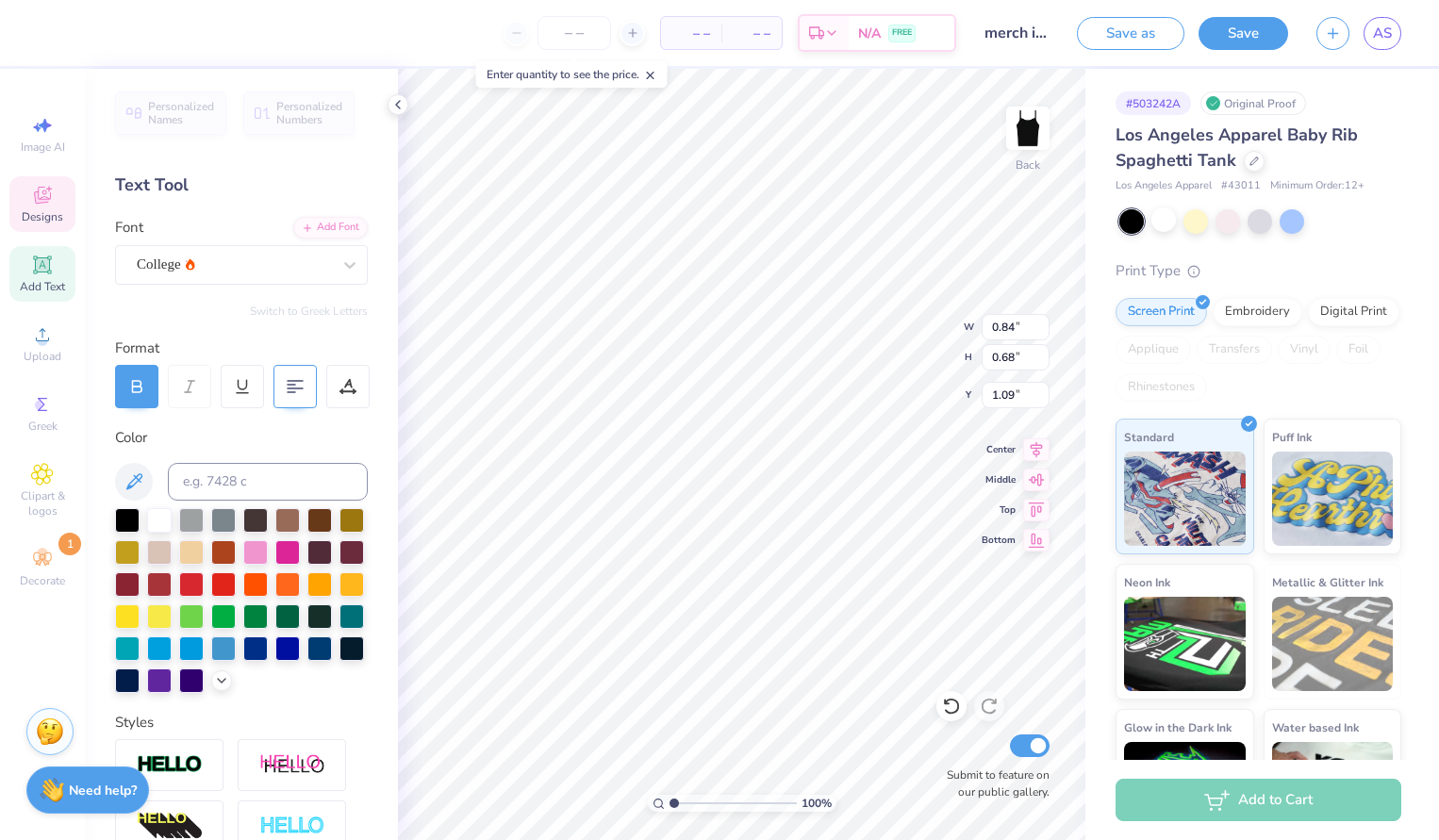 type on "1.37" 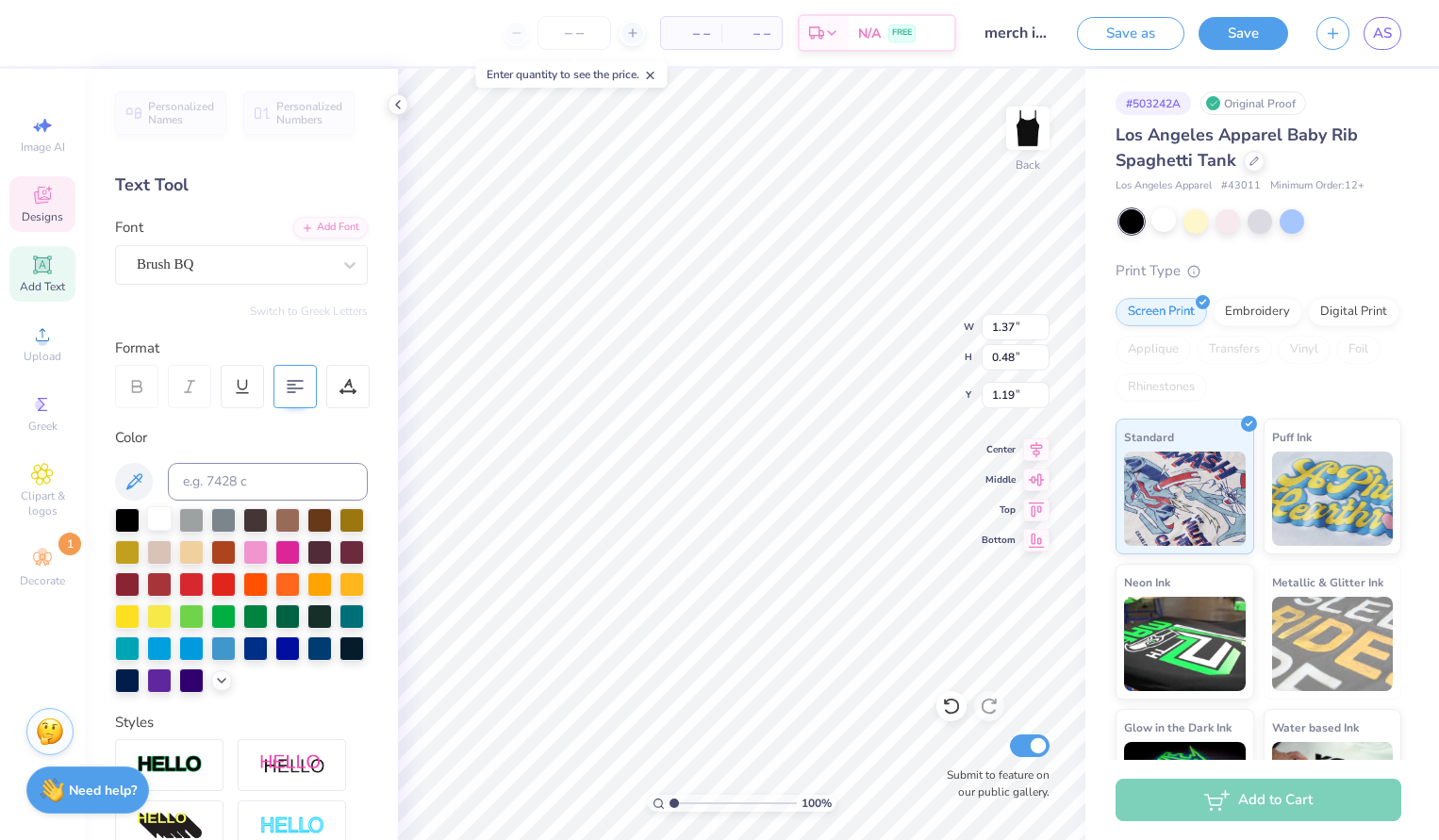 click at bounding box center (159, 519) 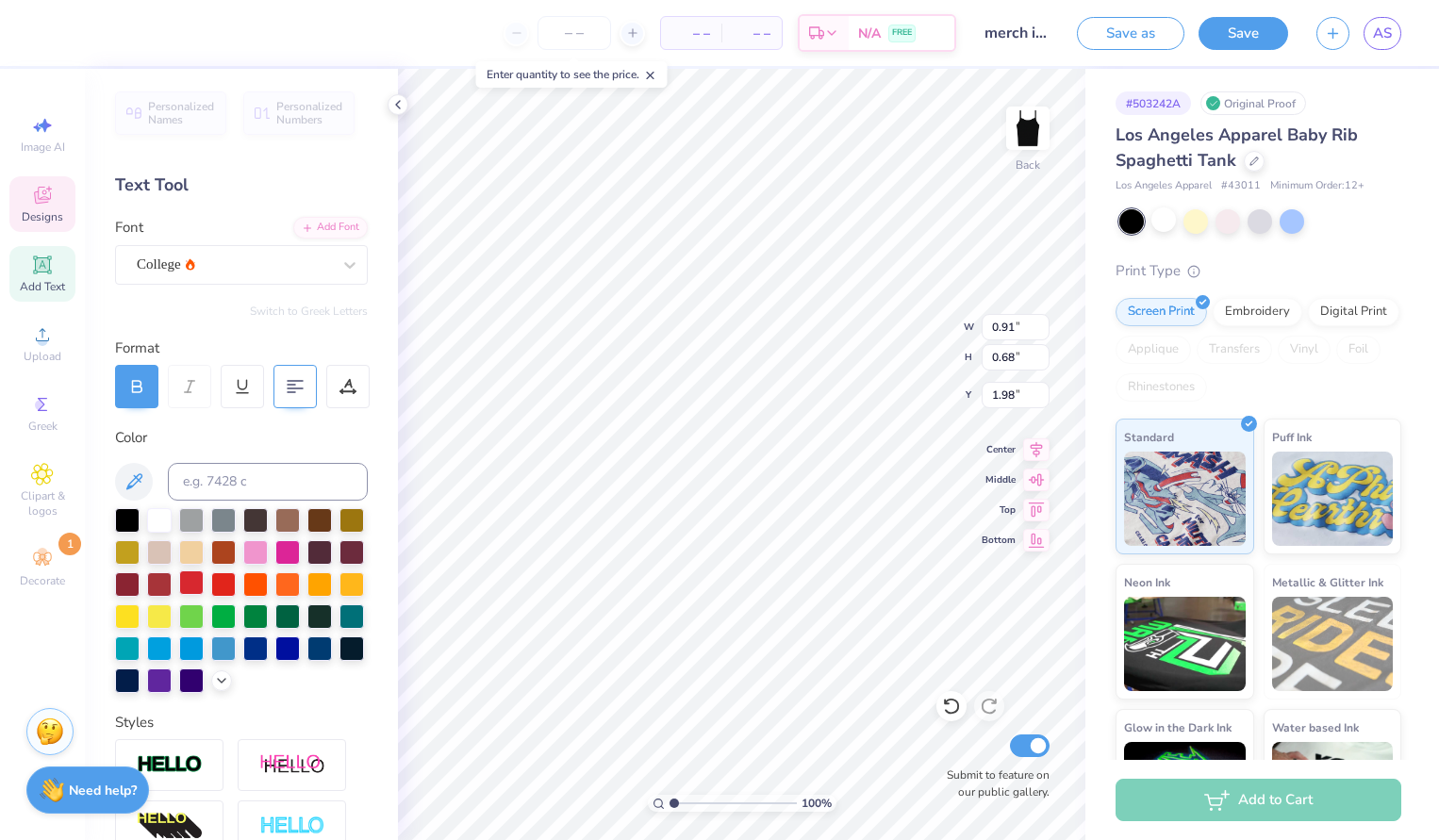 click at bounding box center (191, 583) 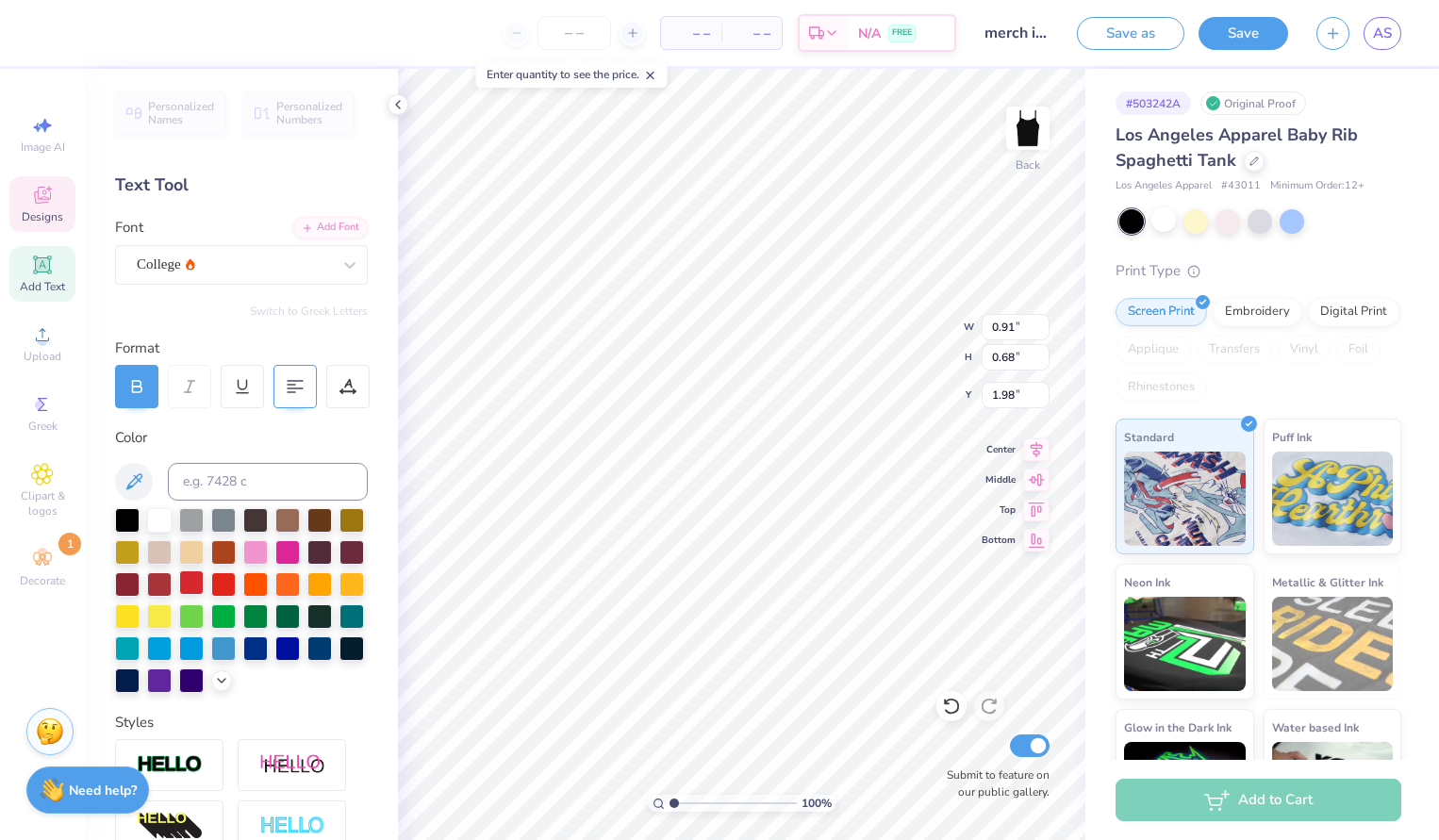 type on "1.24" 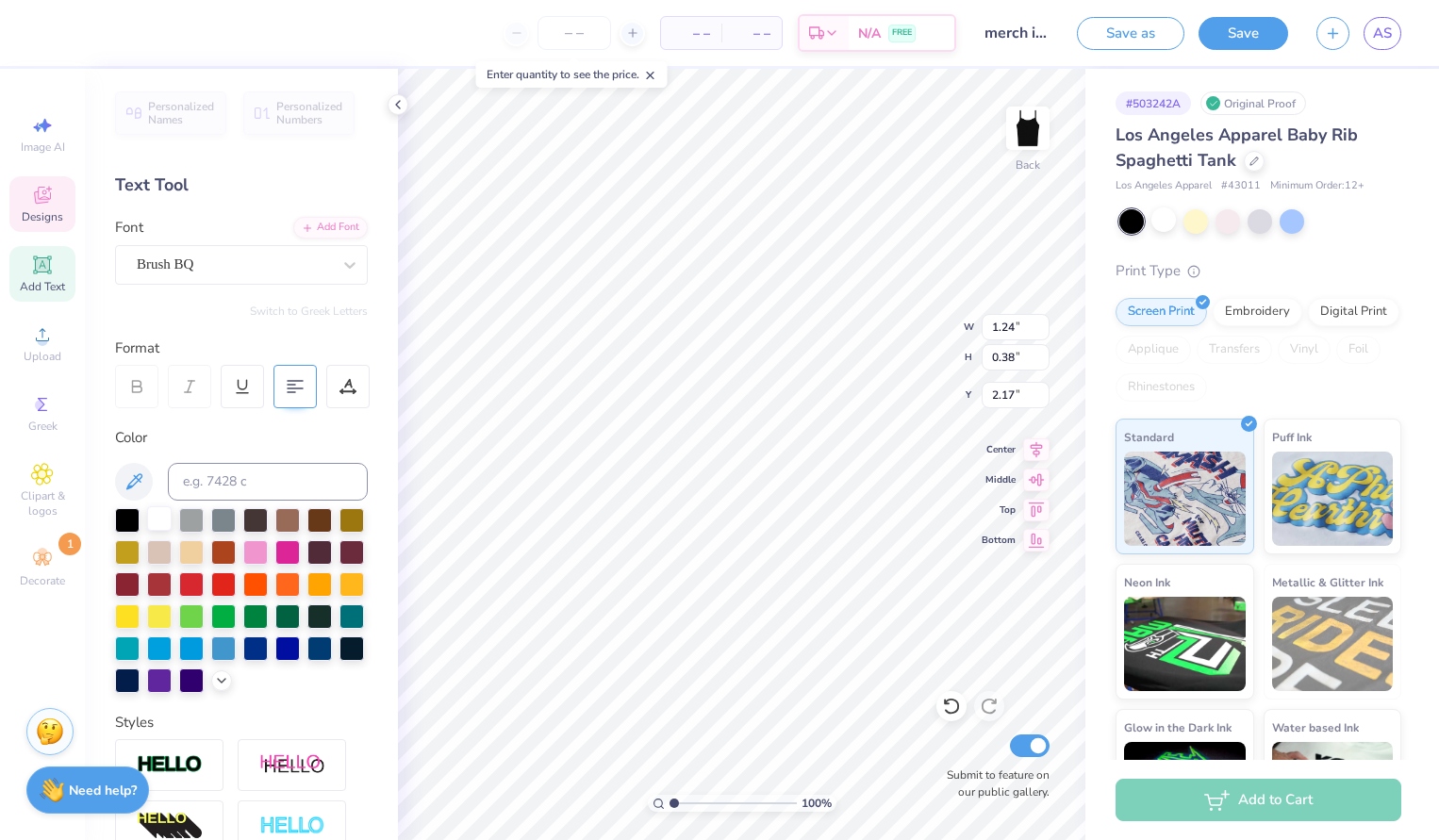 click at bounding box center [159, 519] 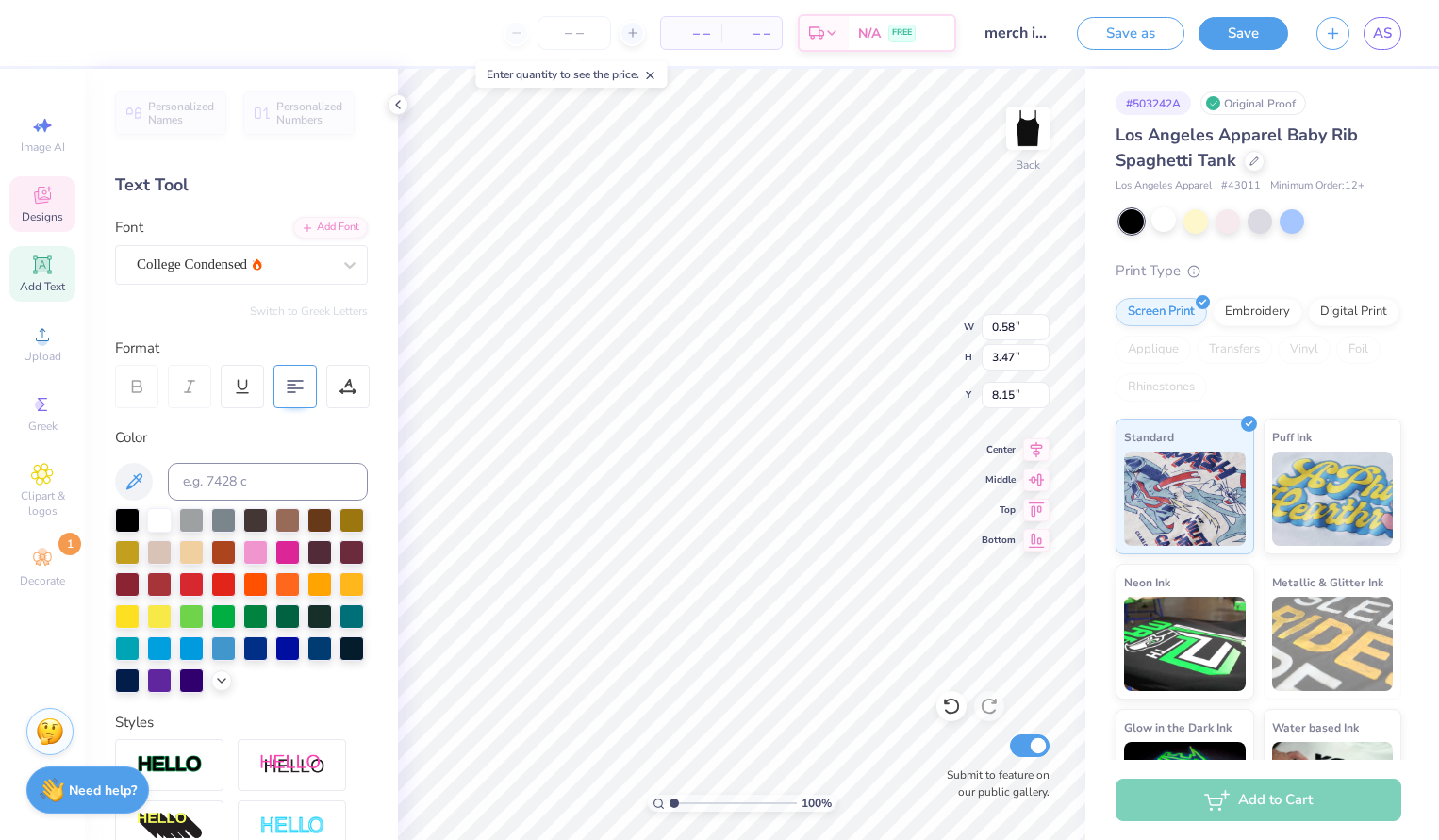 scroll, scrollTop: 0, scrollLeft: 0, axis: both 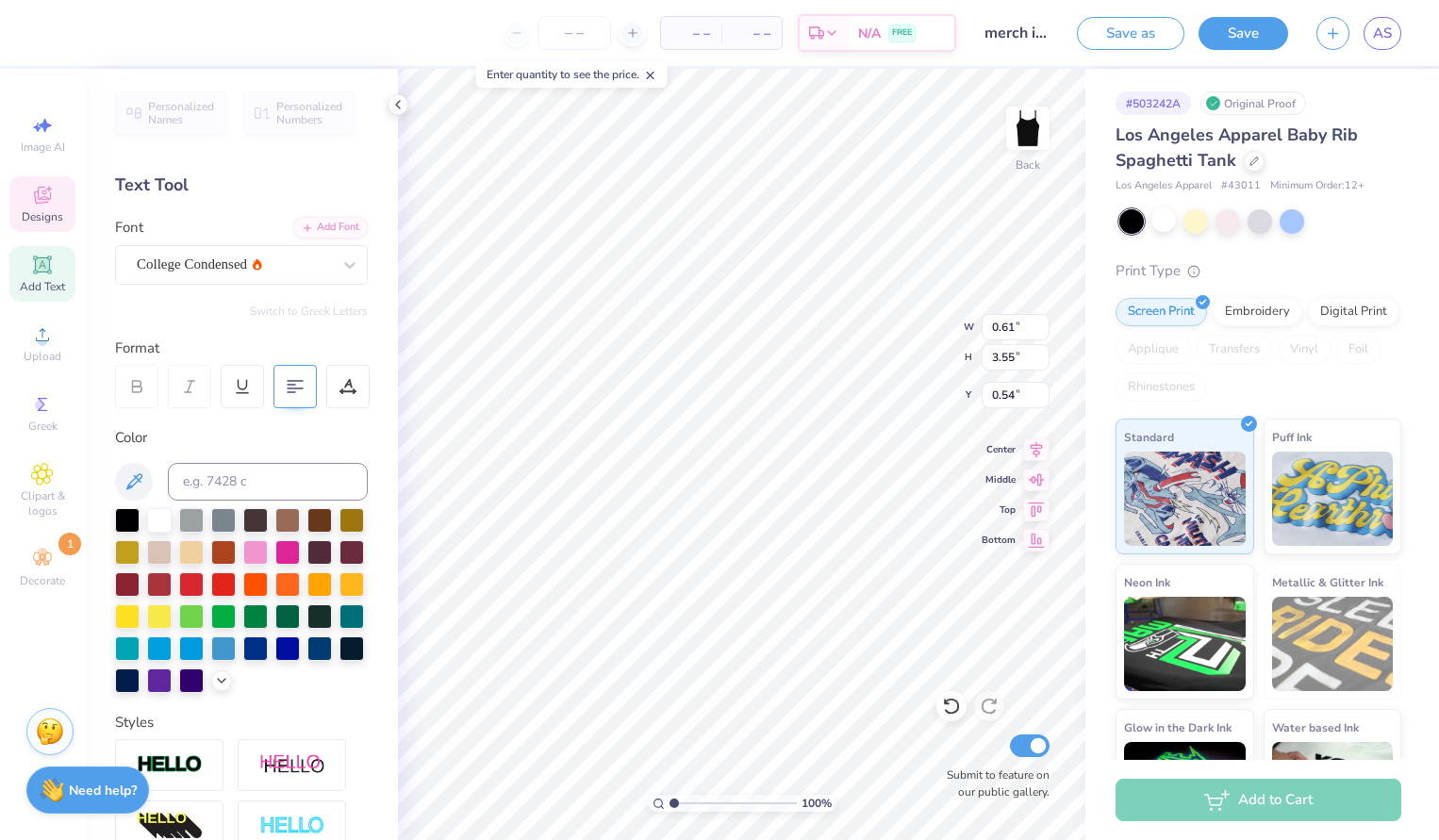 type on "t" 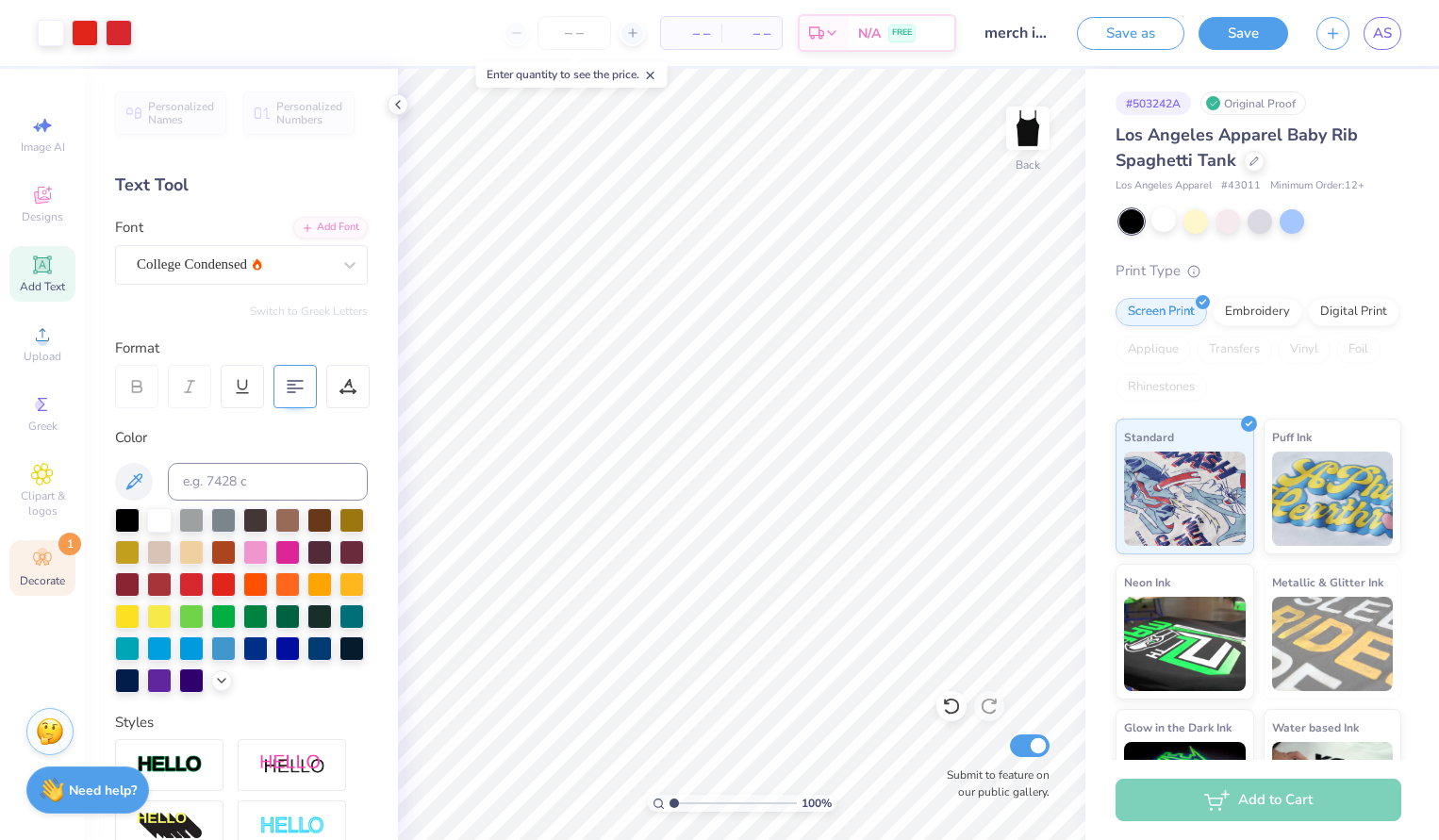 click on "Decorate" at bounding box center (42, 581) 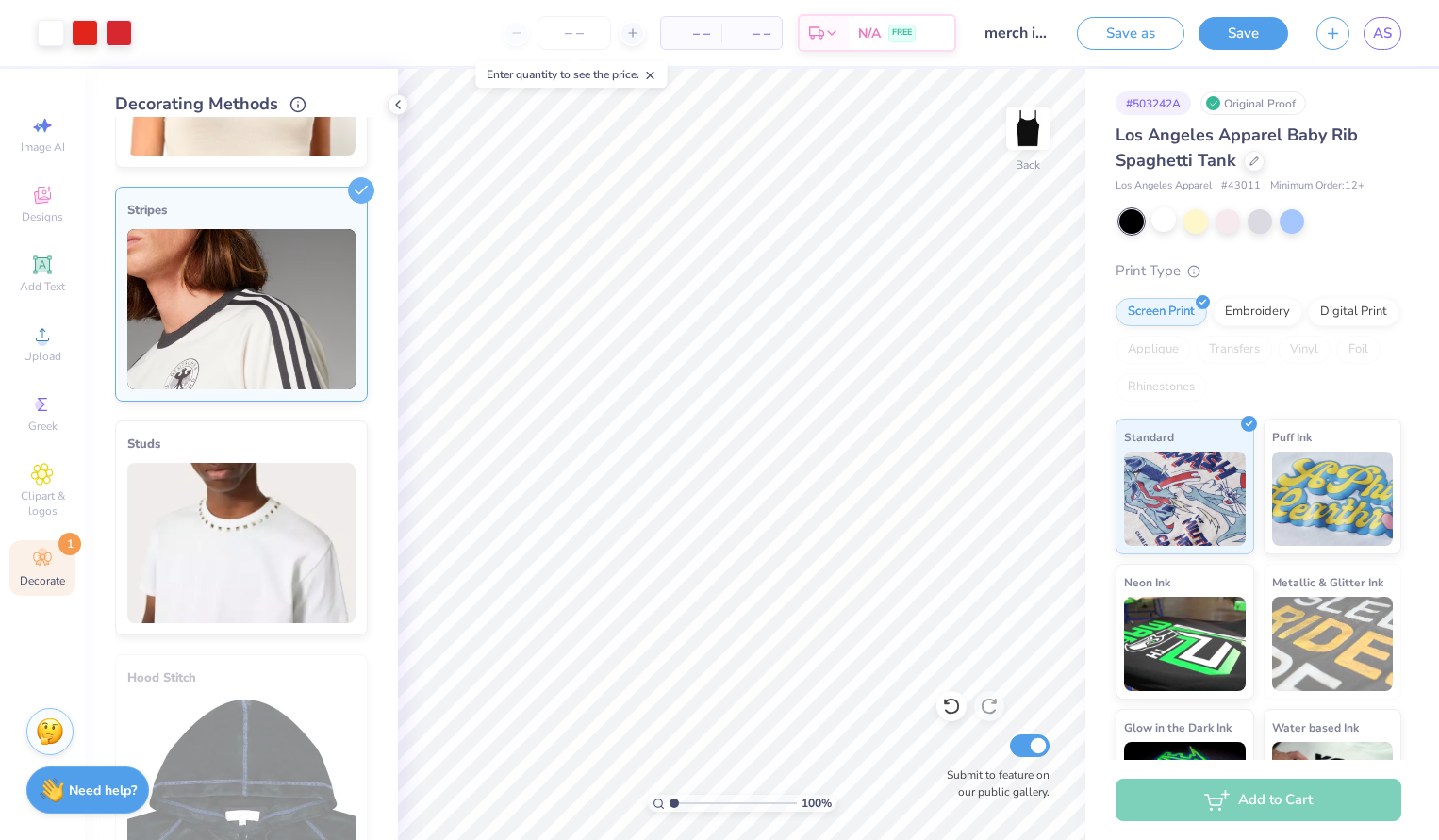 scroll, scrollTop: 405, scrollLeft: 0, axis: vertical 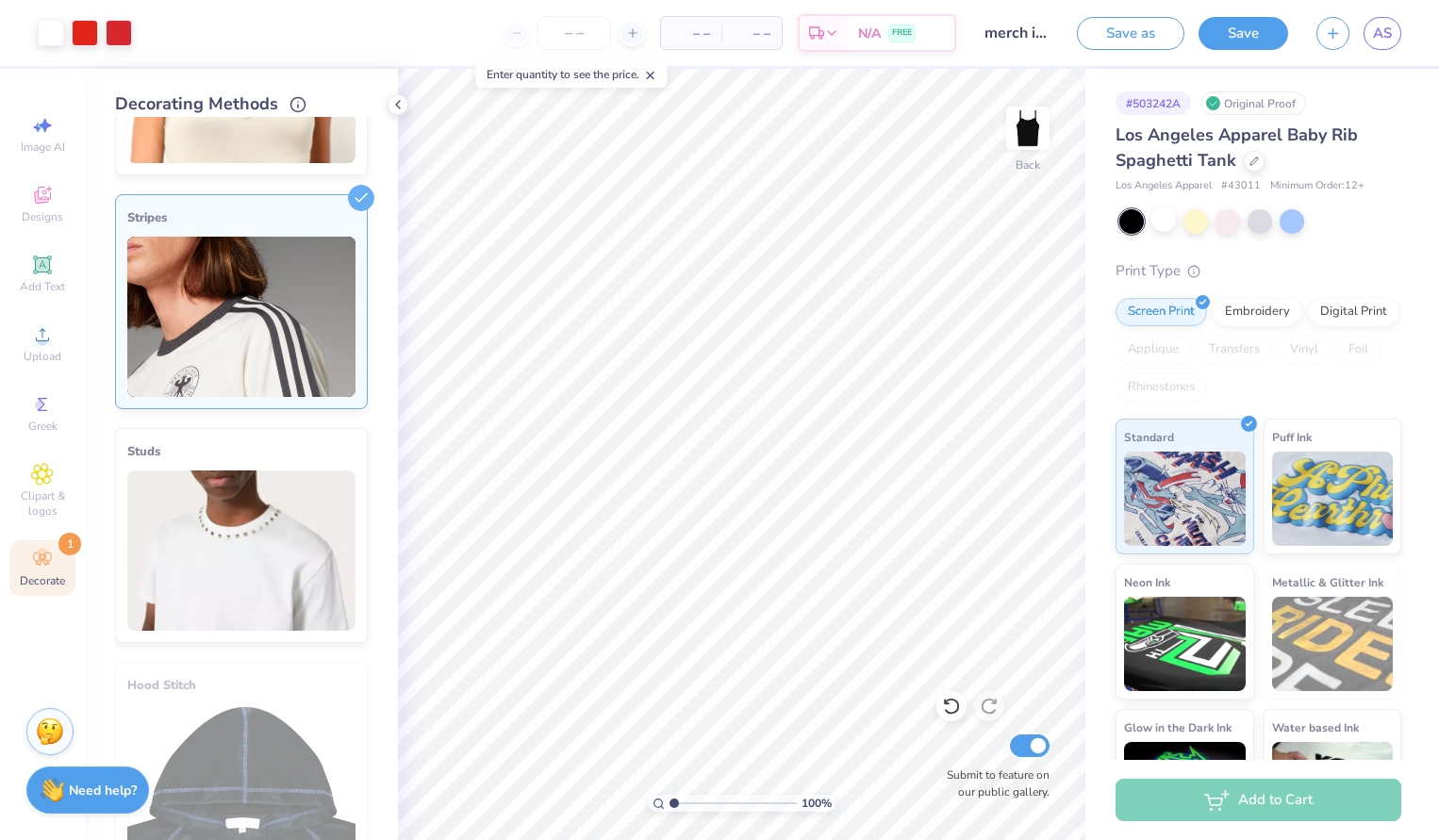 click at bounding box center (241, 317) 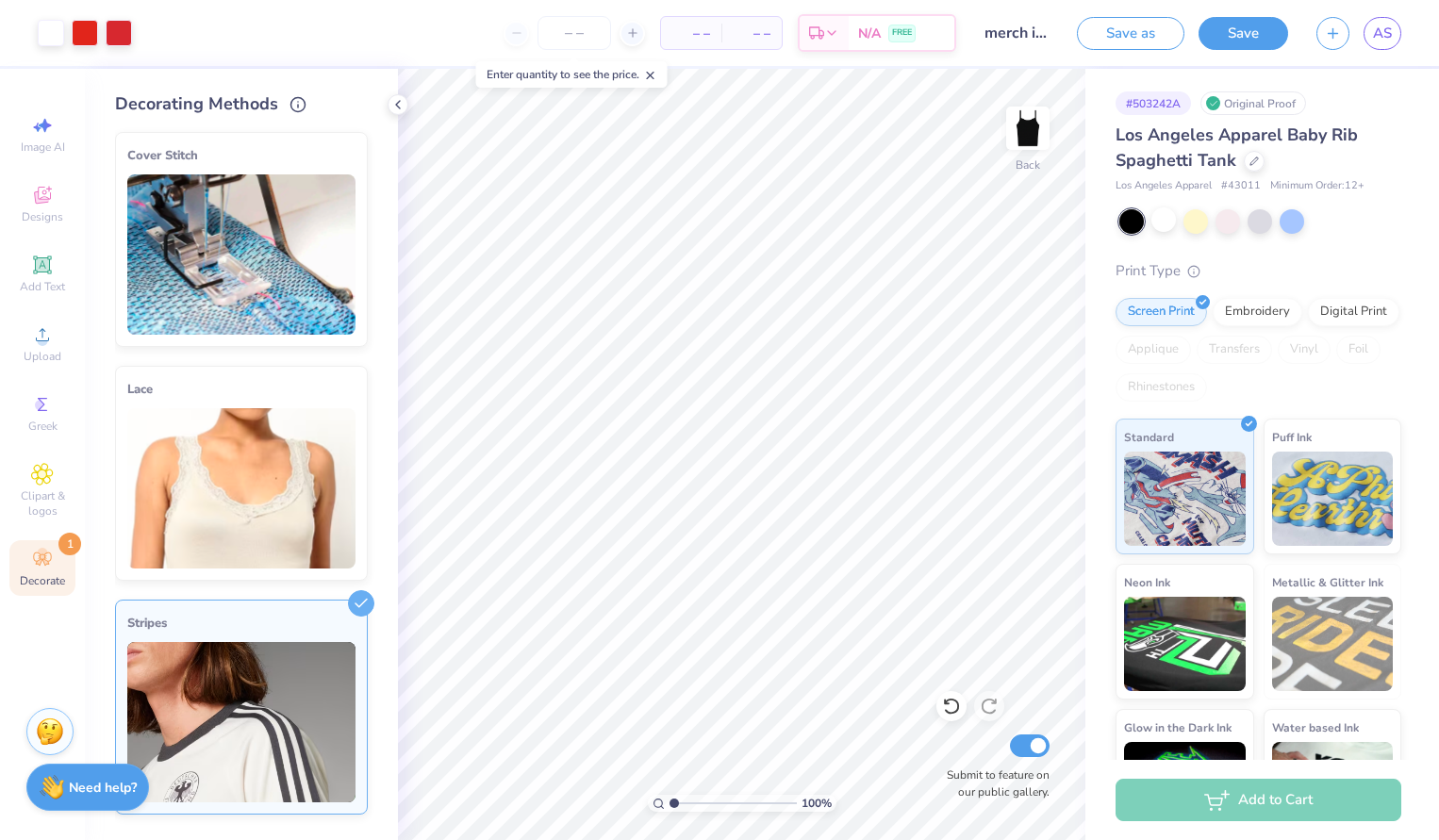 scroll, scrollTop: 0, scrollLeft: 0, axis: both 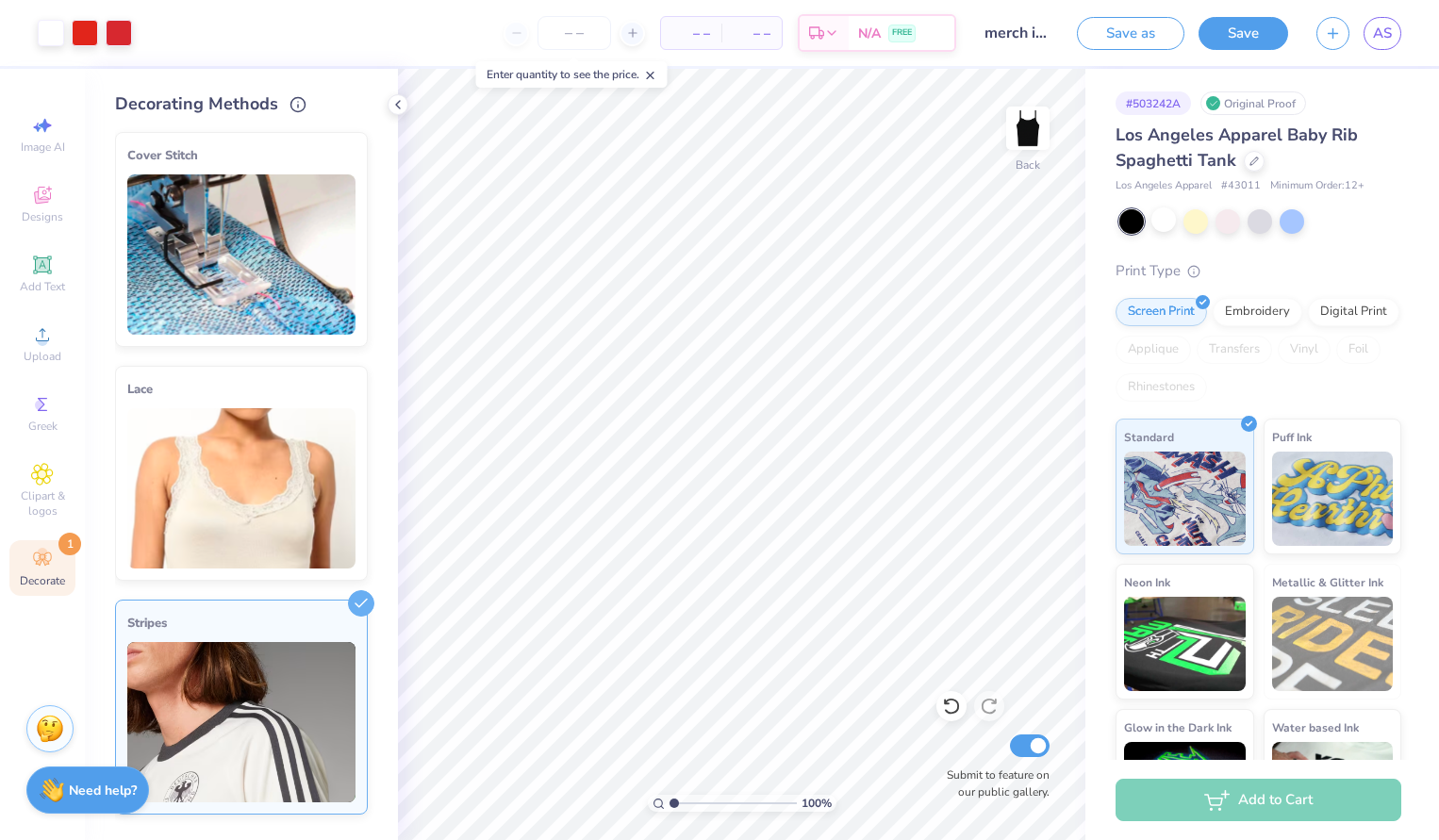 click at bounding box center (50, 729) 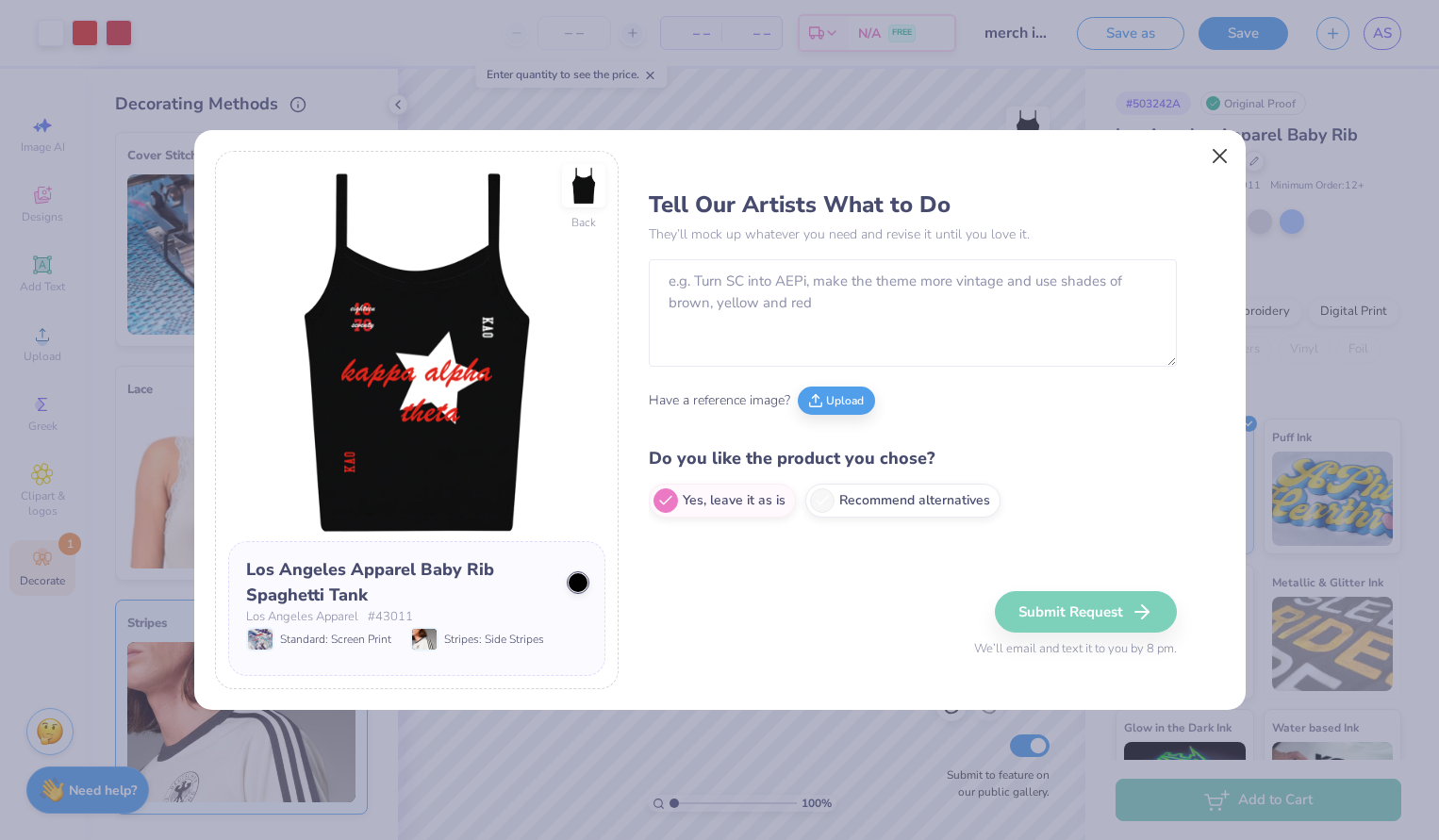 click at bounding box center [1219, 156] 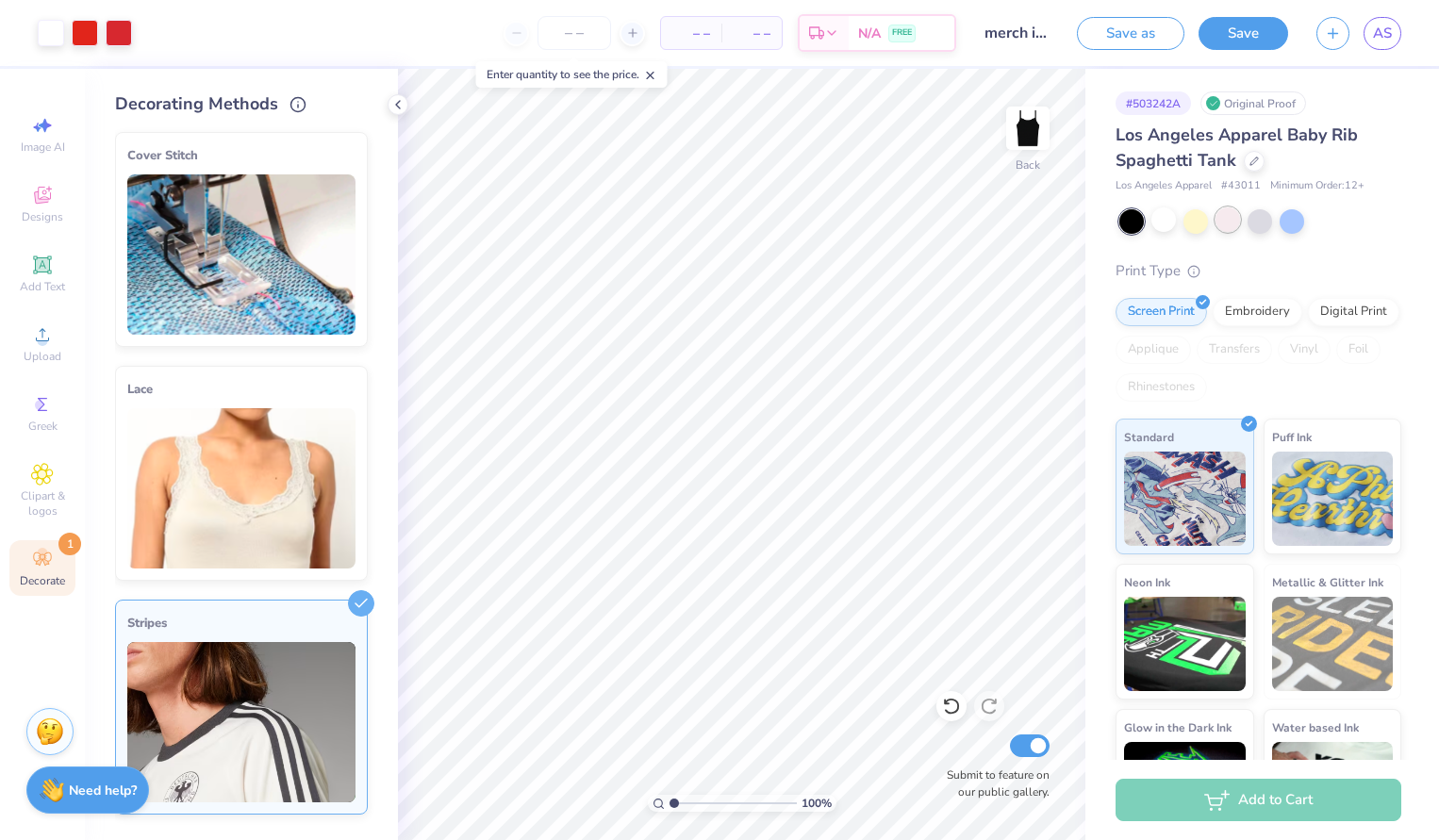 click at bounding box center [1228, 220] 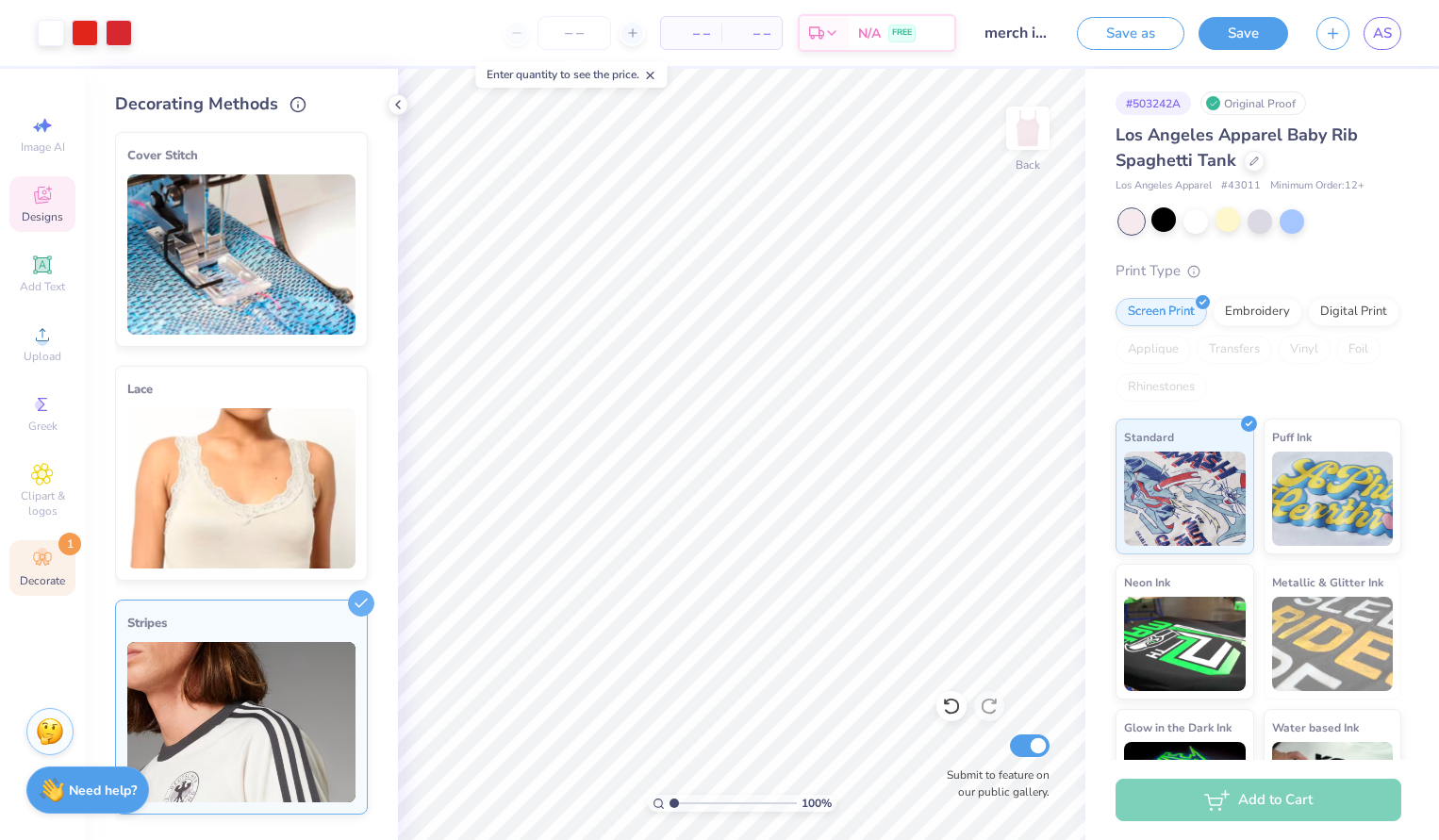click on "Designs" at bounding box center (42, 217) 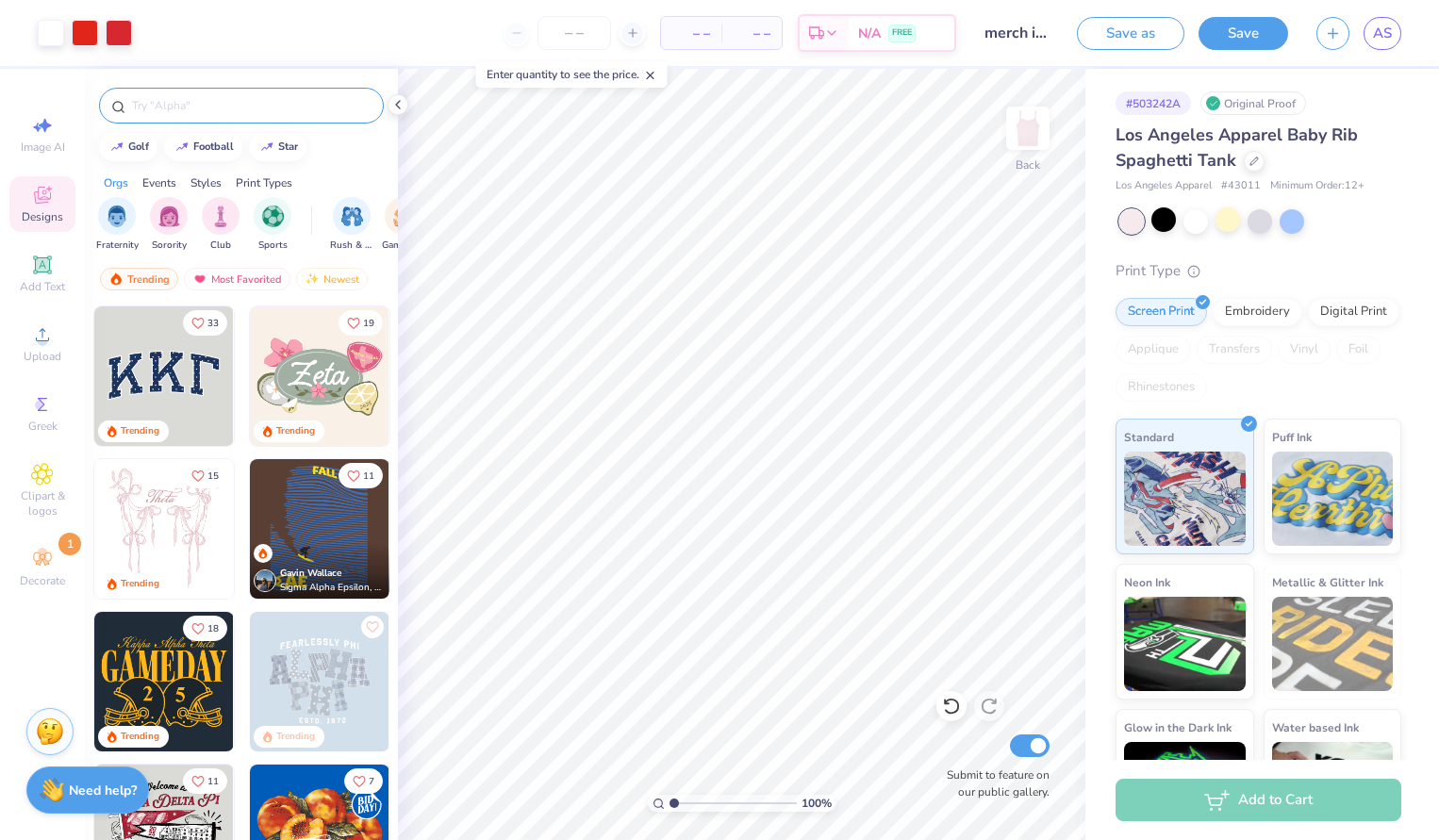click at bounding box center (251, 106) 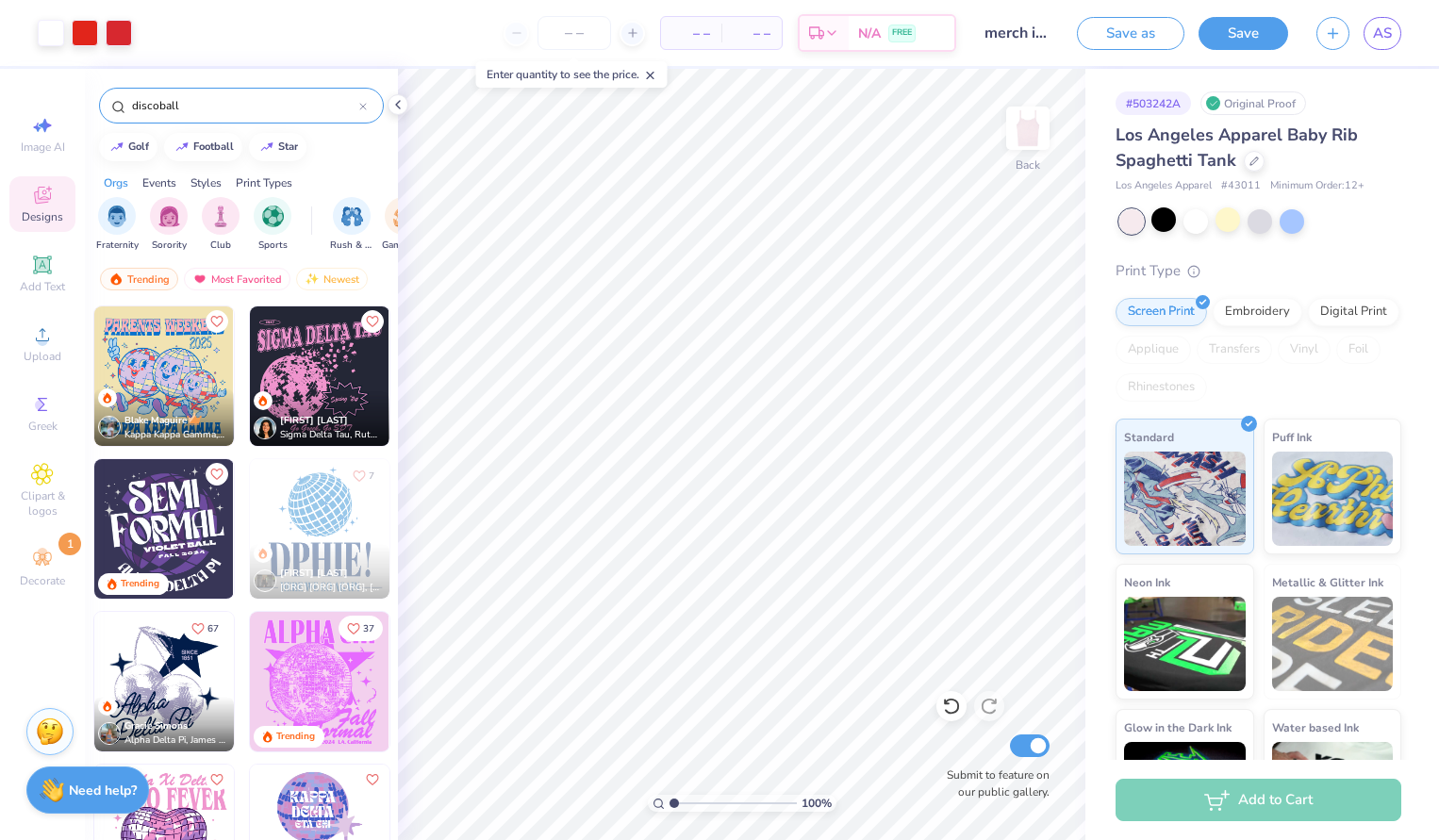scroll, scrollTop: 61, scrollLeft: 0, axis: vertical 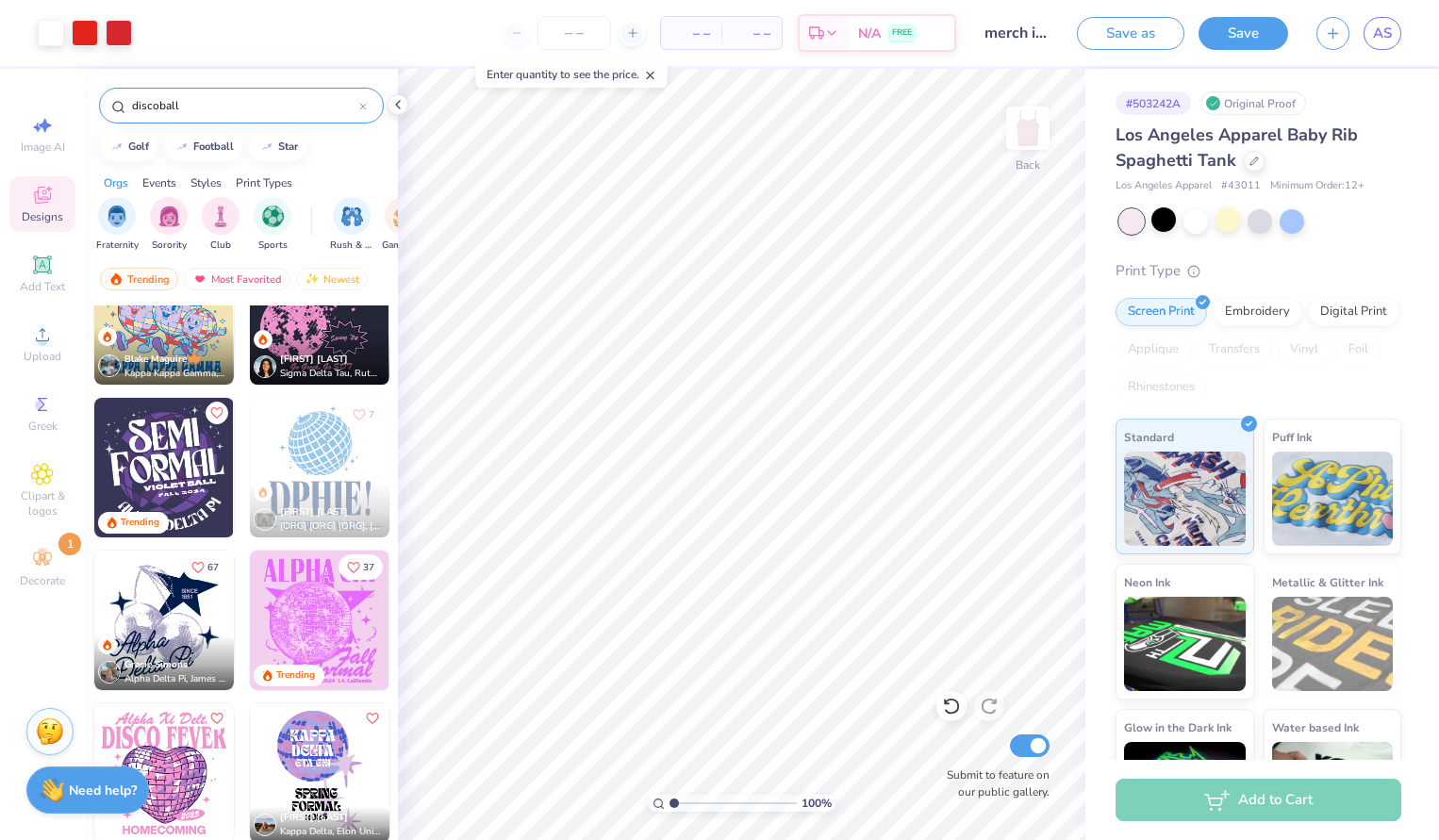 type on "discoball" 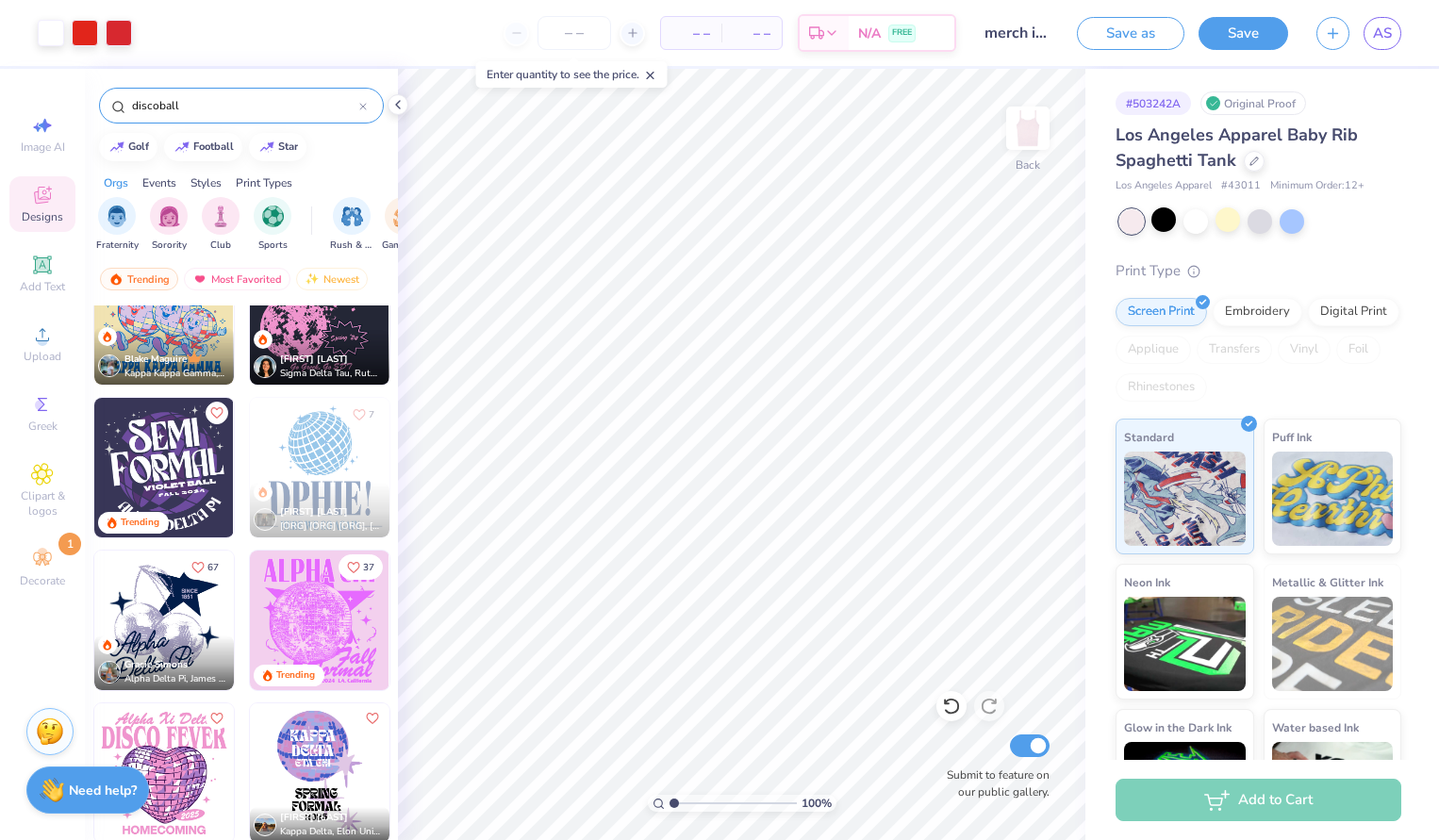 click at bounding box center (320, 620) 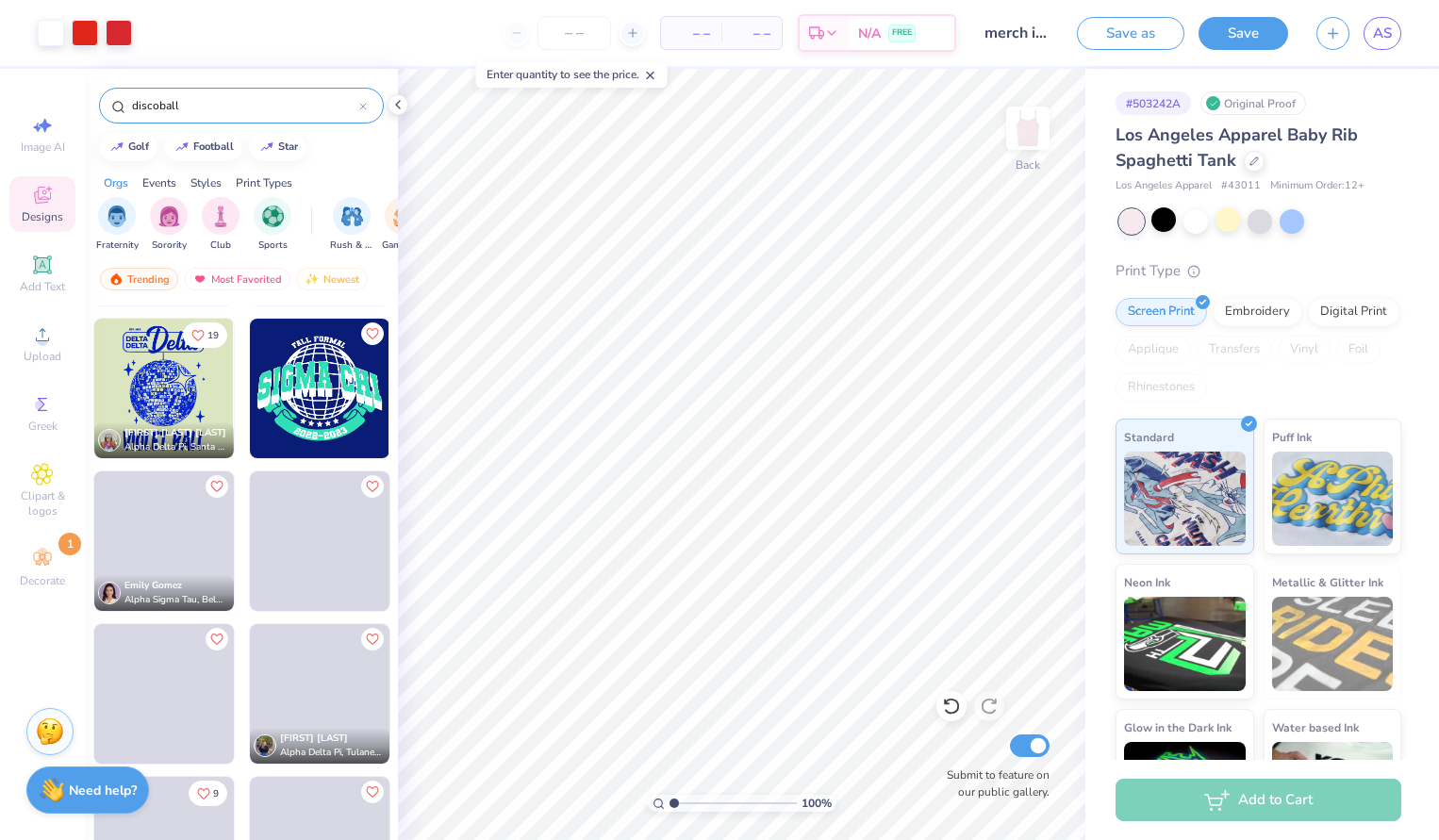 scroll, scrollTop: 748, scrollLeft: 0, axis: vertical 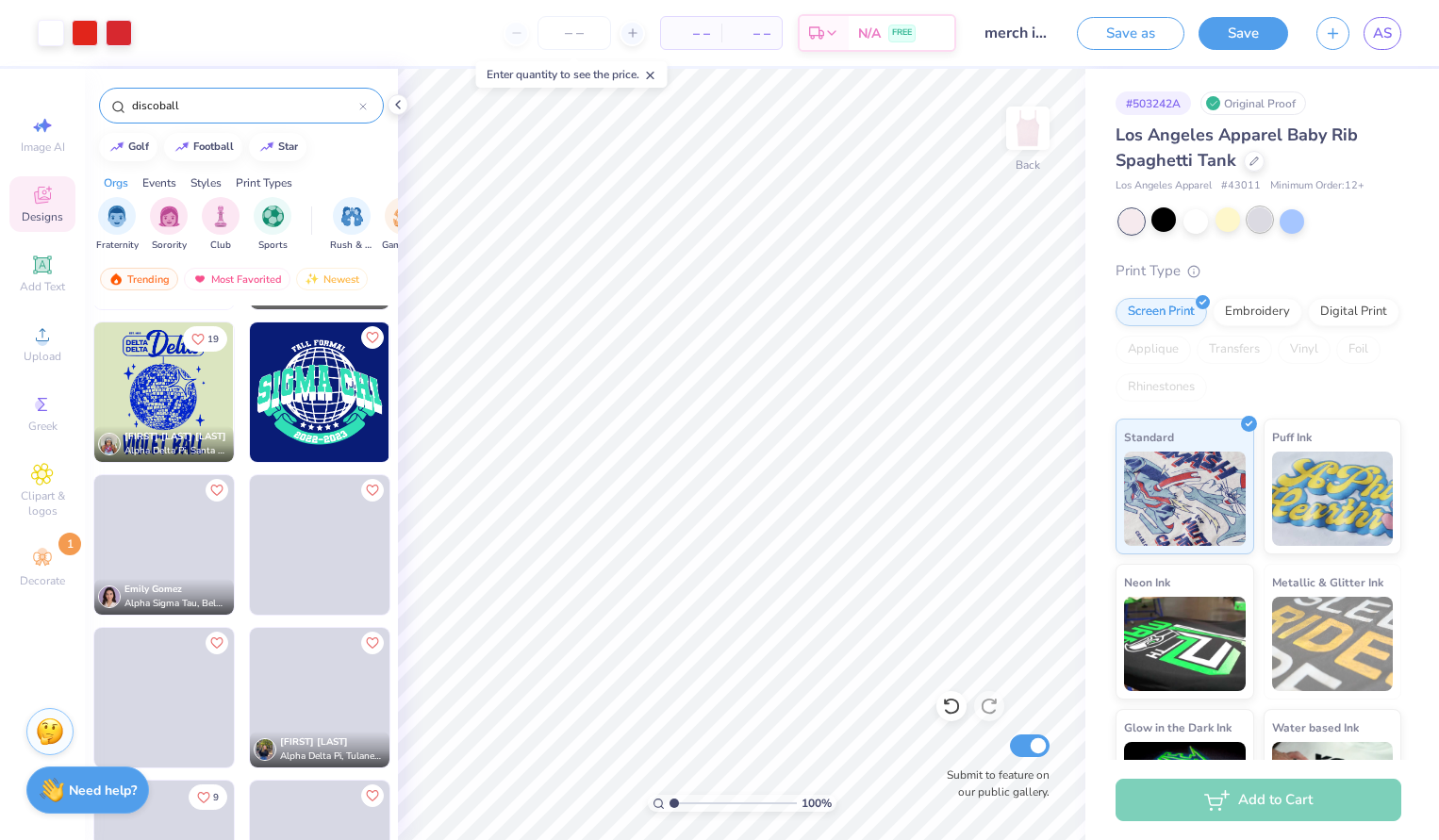 click at bounding box center (1260, 220) 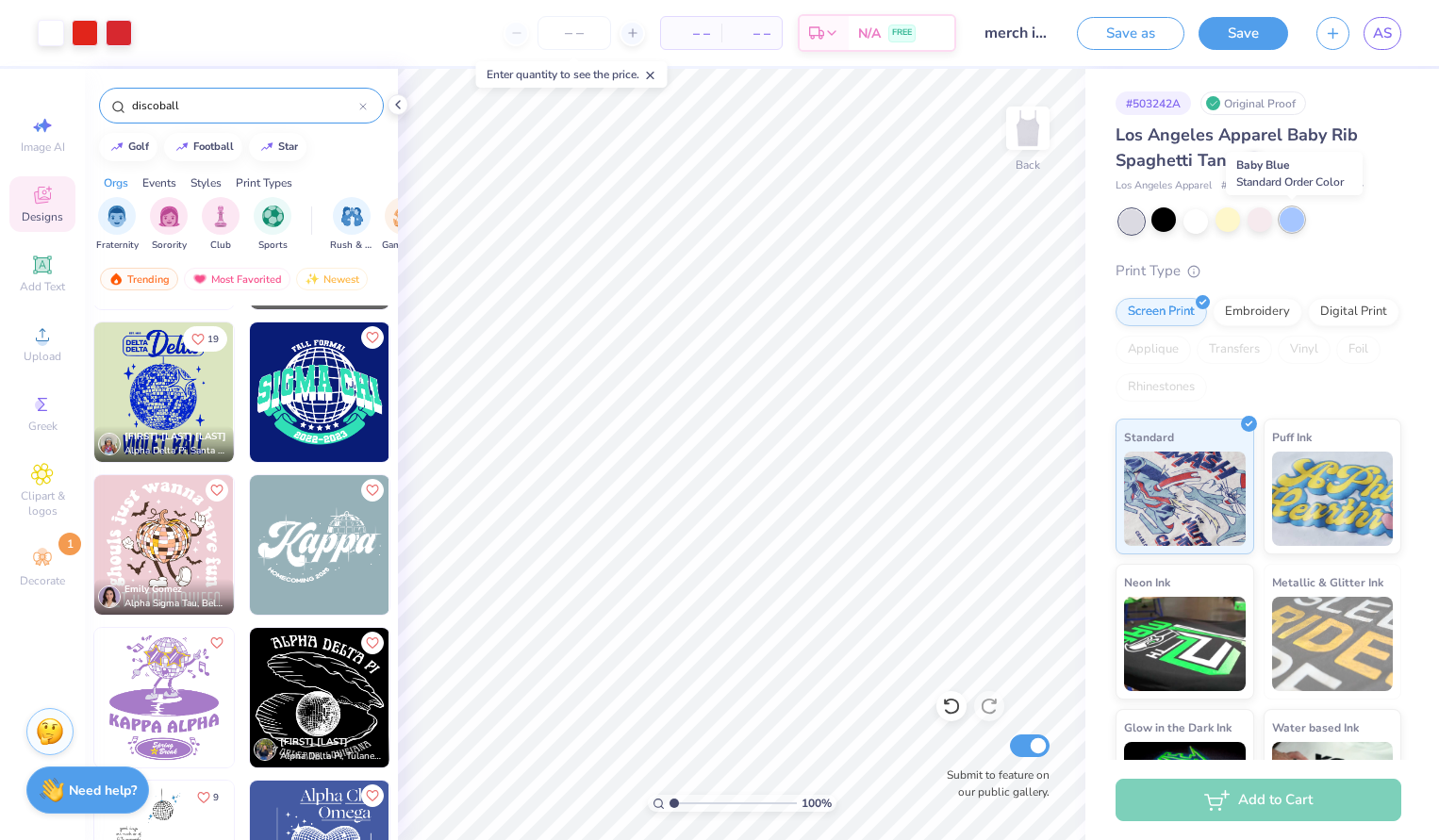 click at bounding box center [1292, 220] 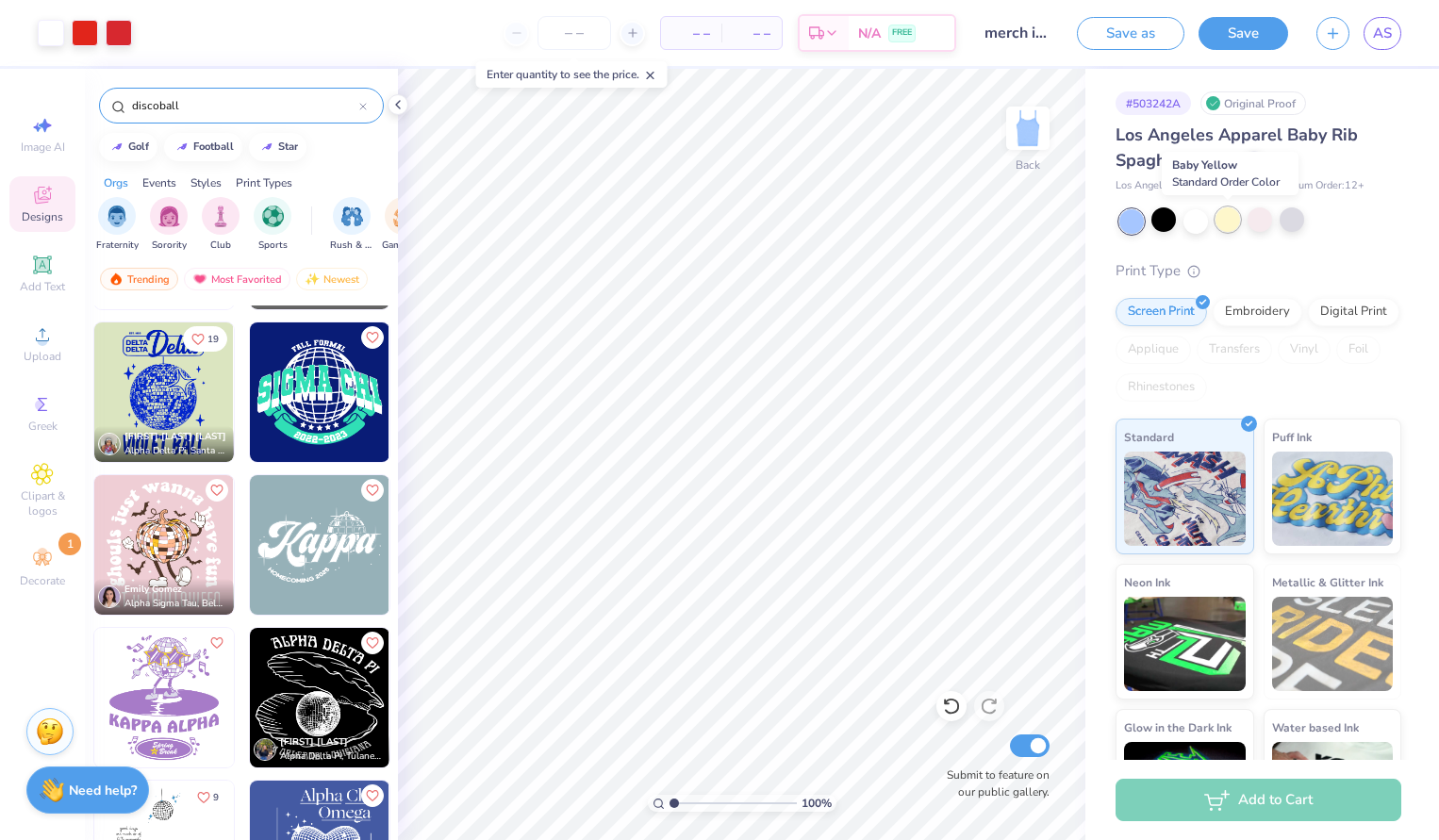 click at bounding box center (1228, 220) 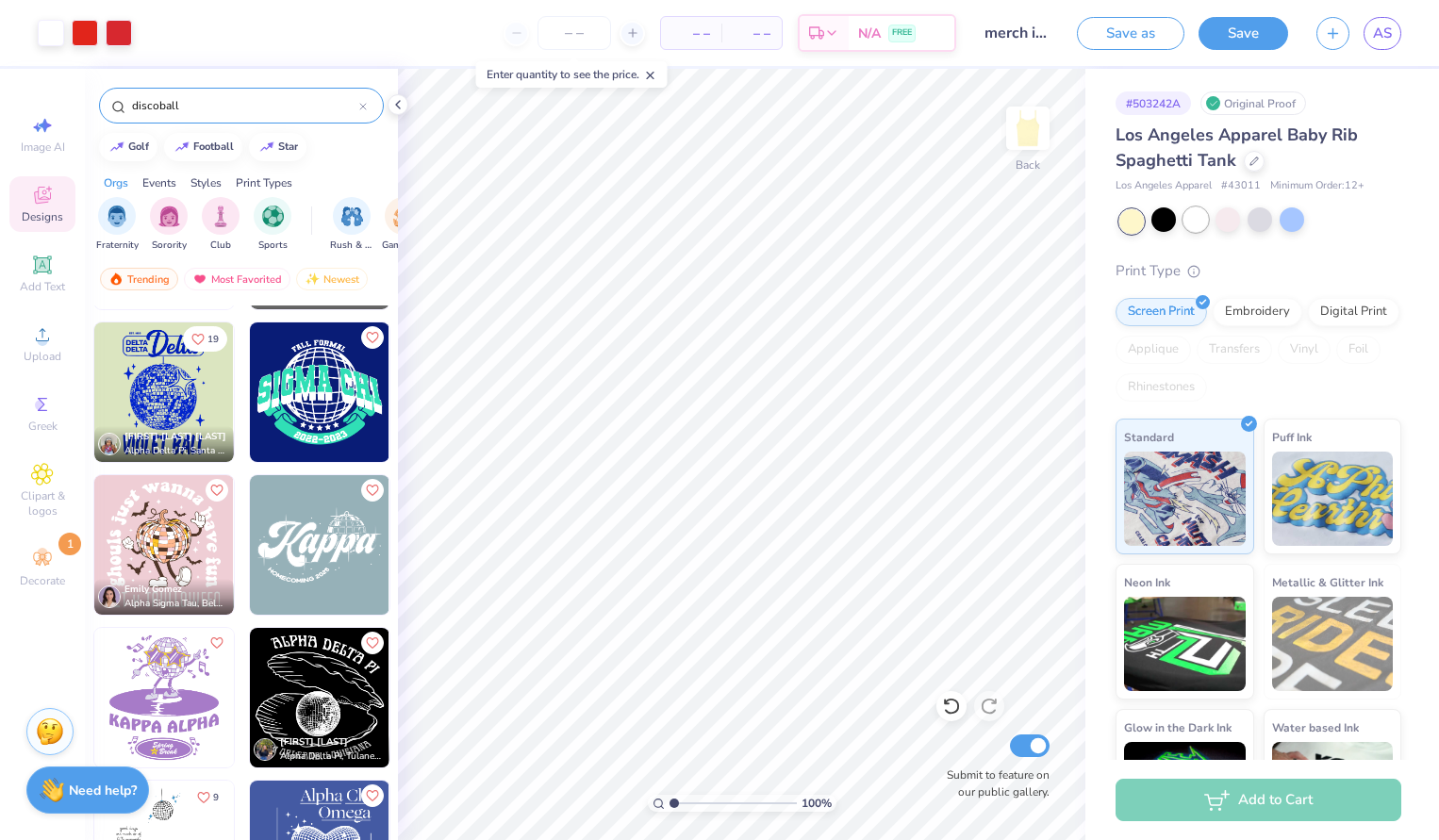 click at bounding box center (1196, 220) 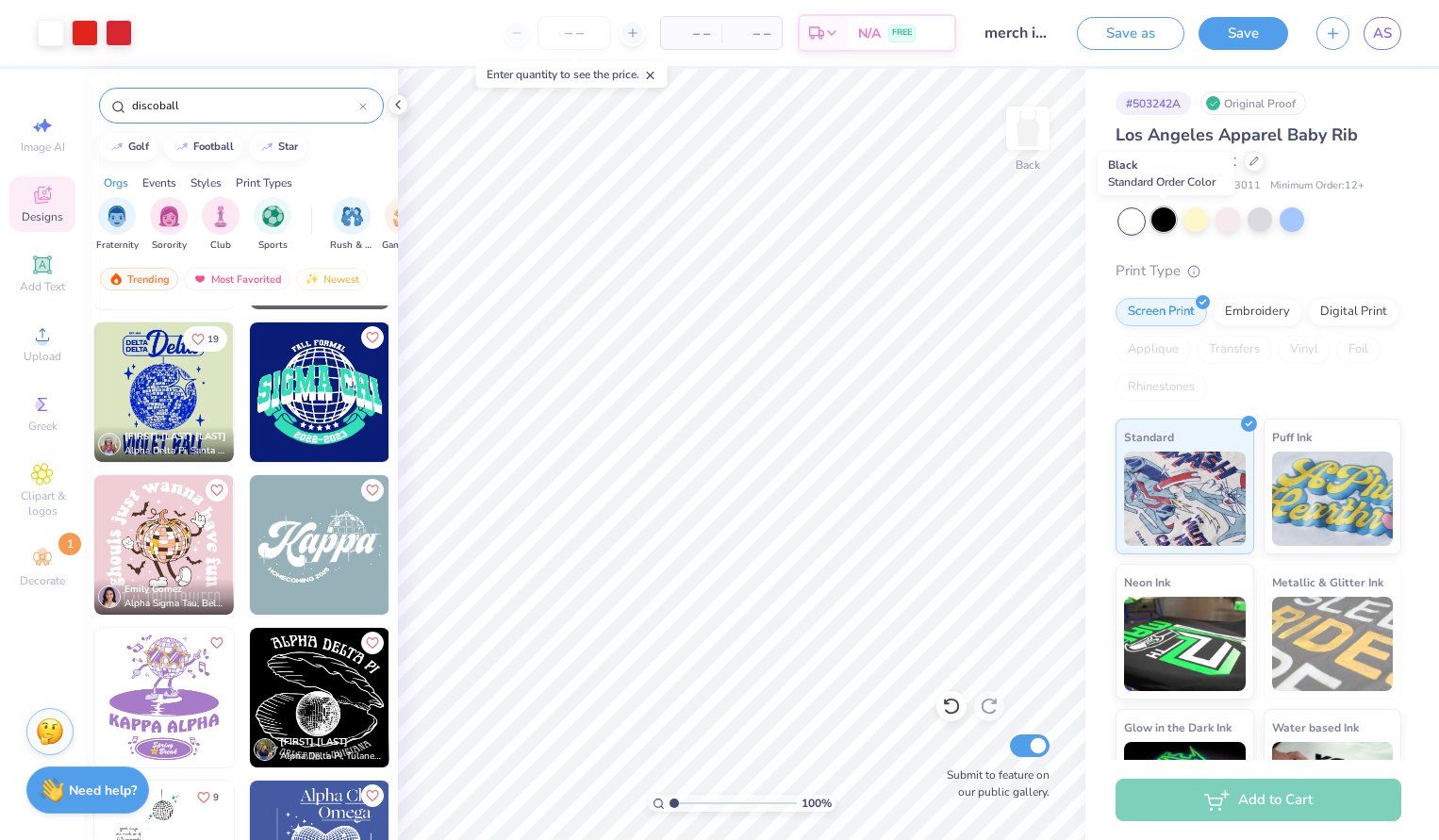 click at bounding box center (1164, 220) 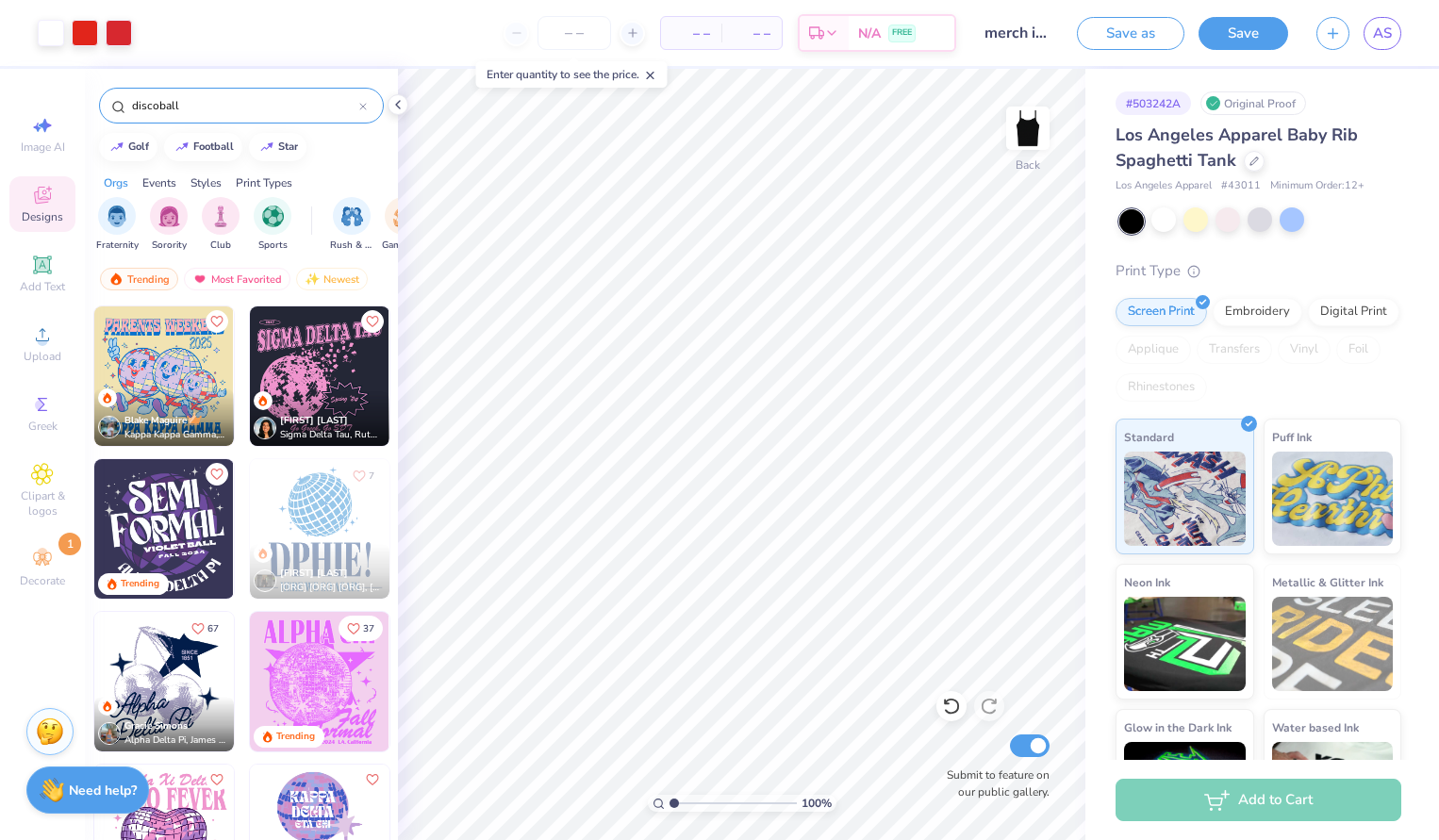 scroll, scrollTop: -1, scrollLeft: 0, axis: vertical 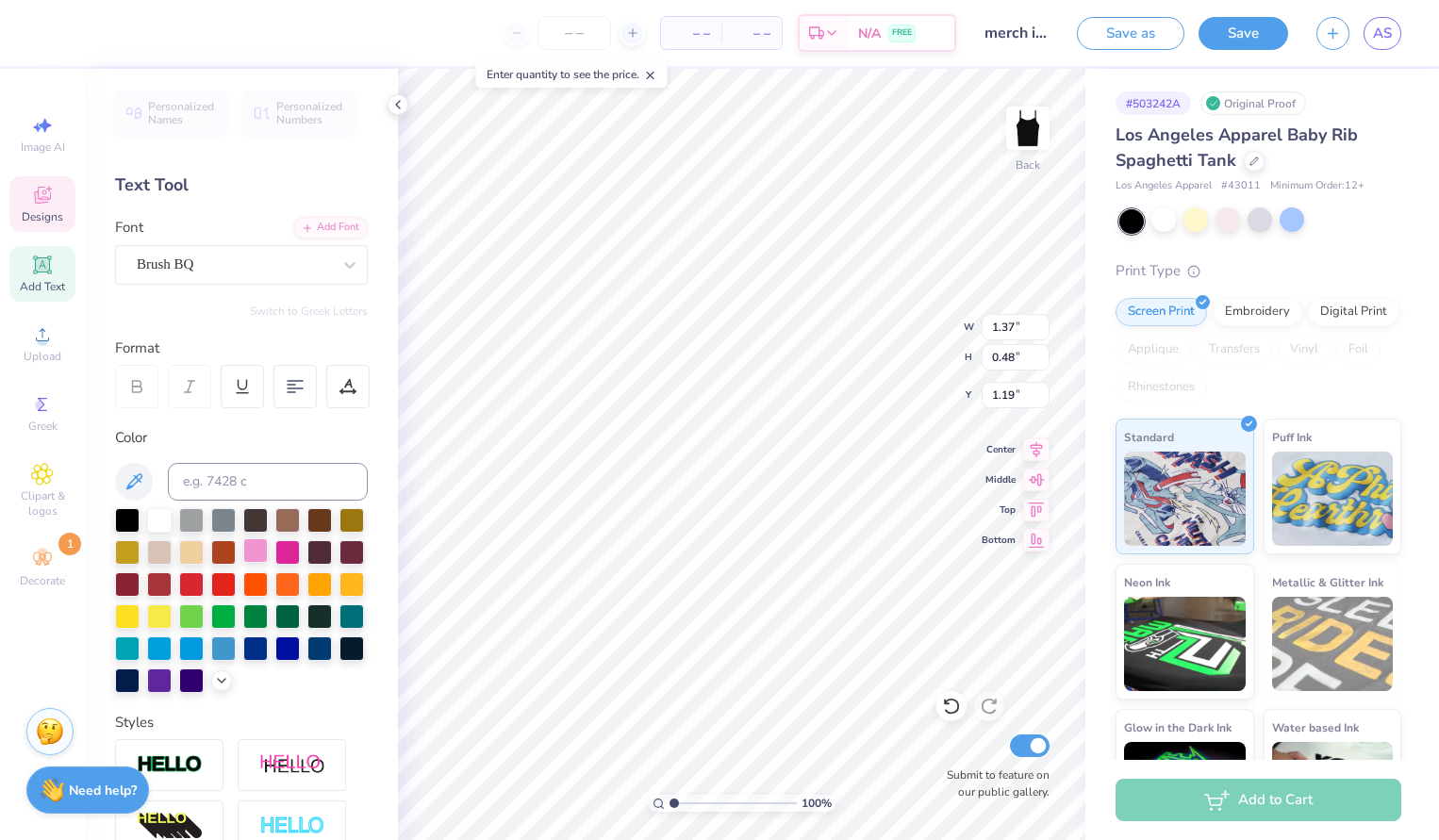 click at bounding box center [256, 551] 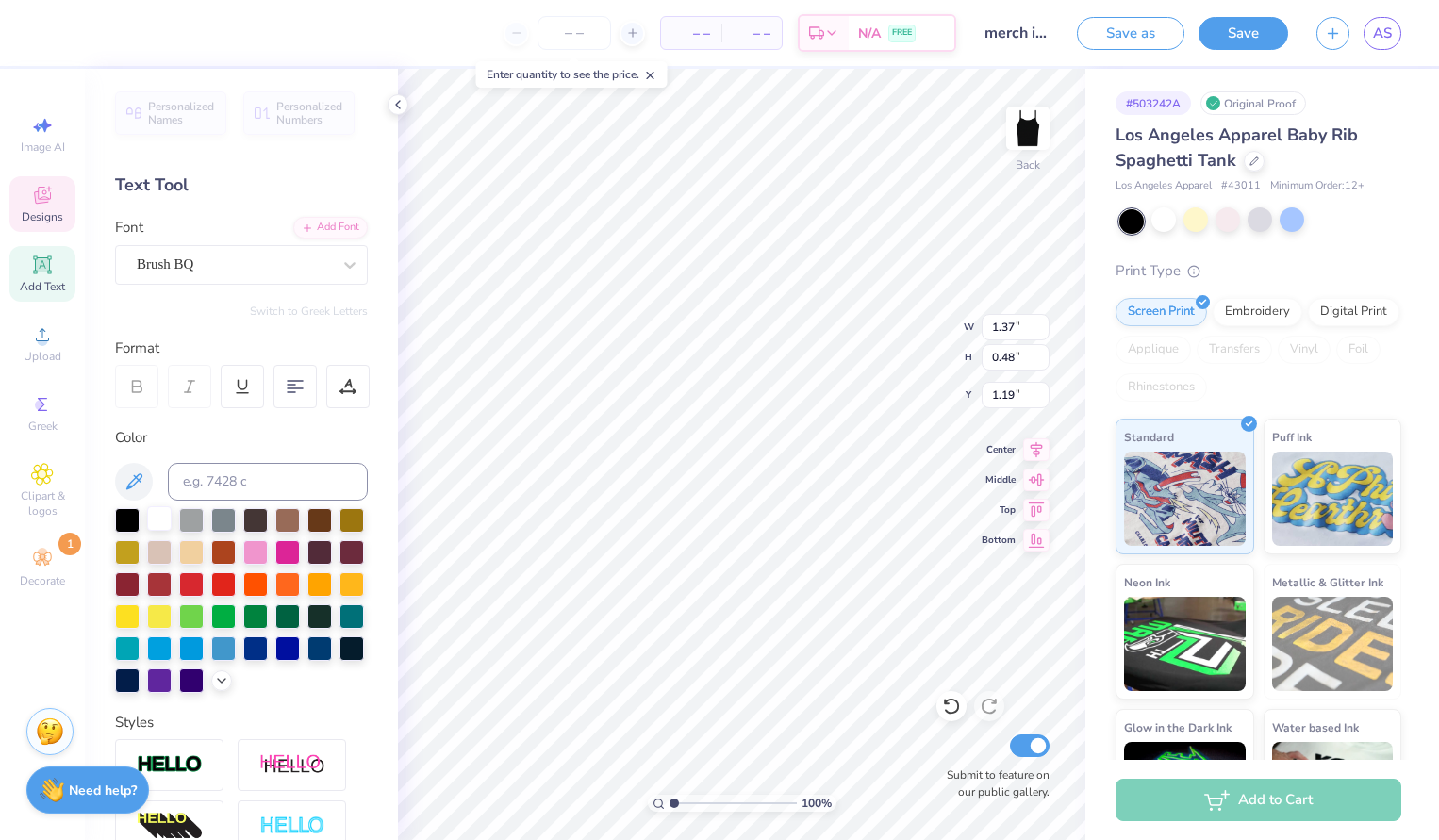 click at bounding box center (159, 519) 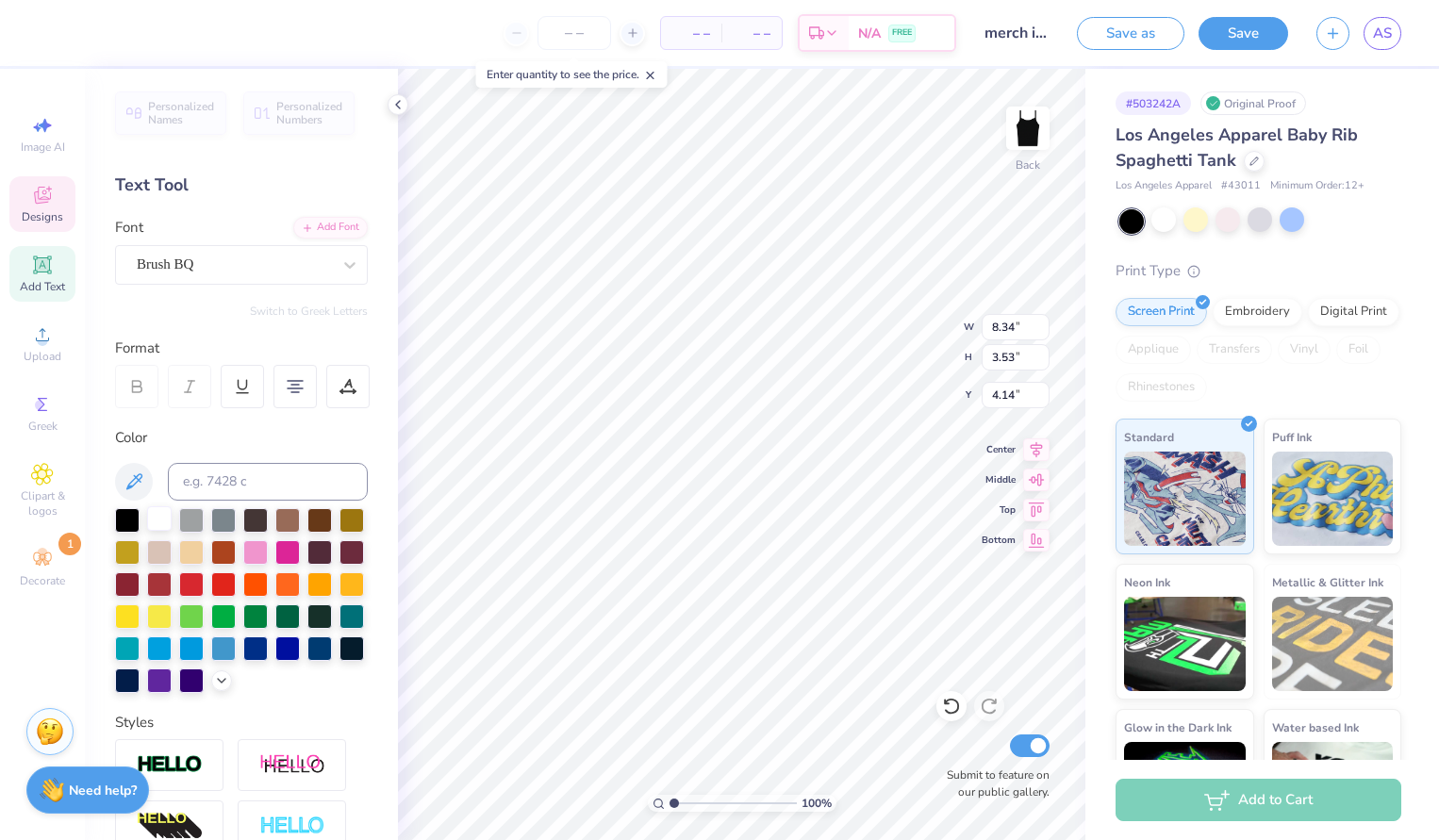 type on "8.34" 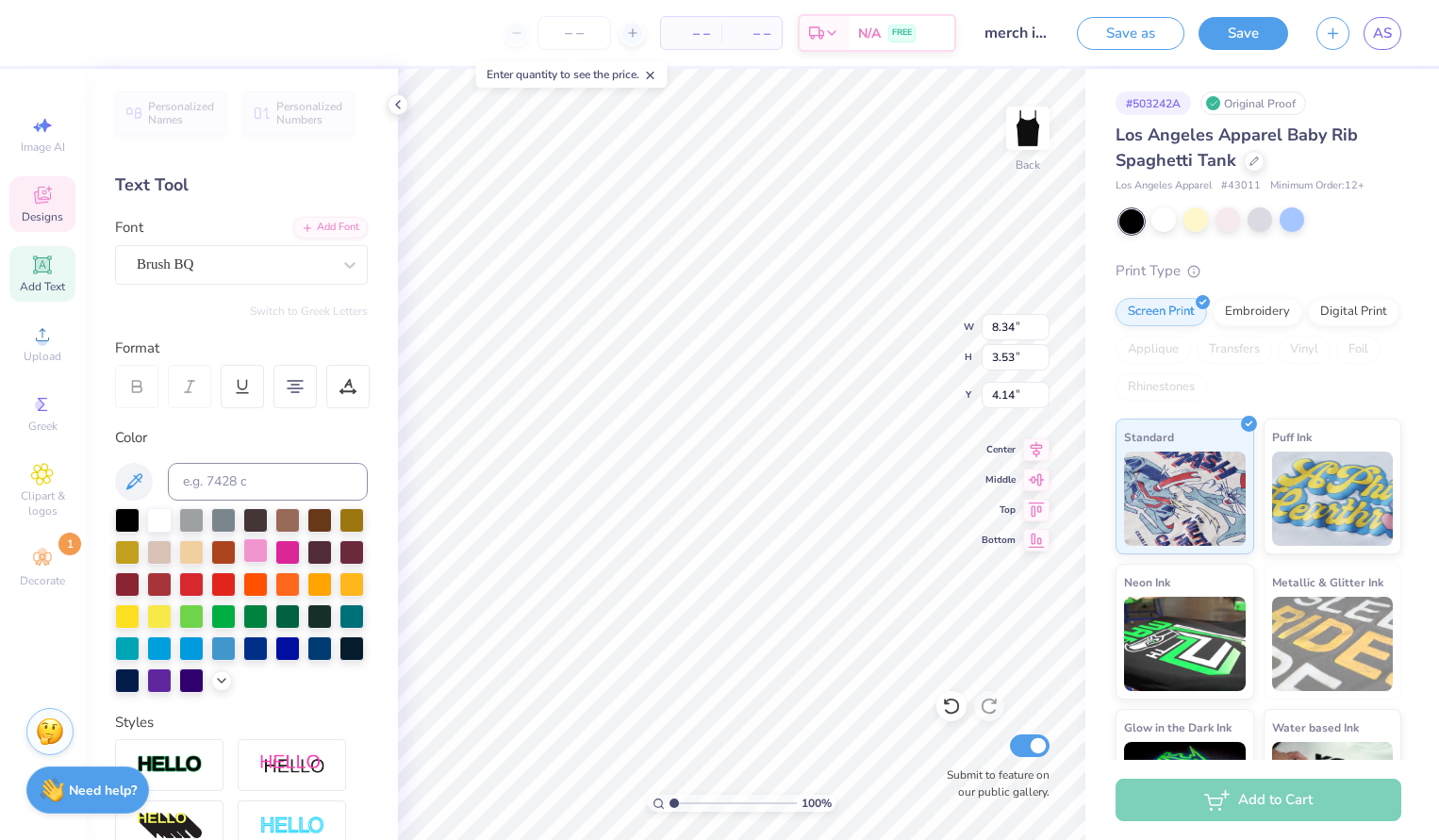click at bounding box center (256, 551) 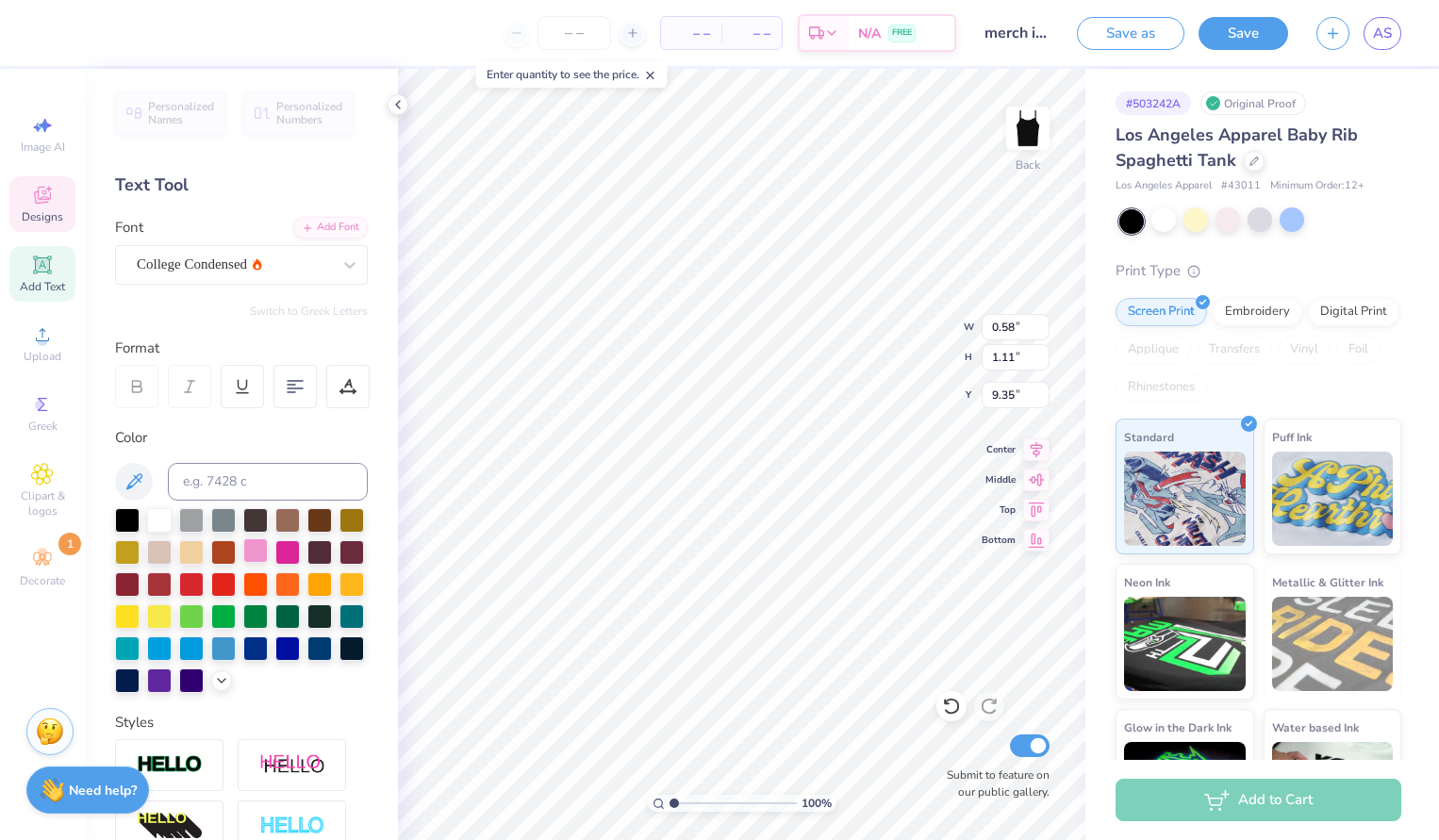 click at bounding box center (256, 551) 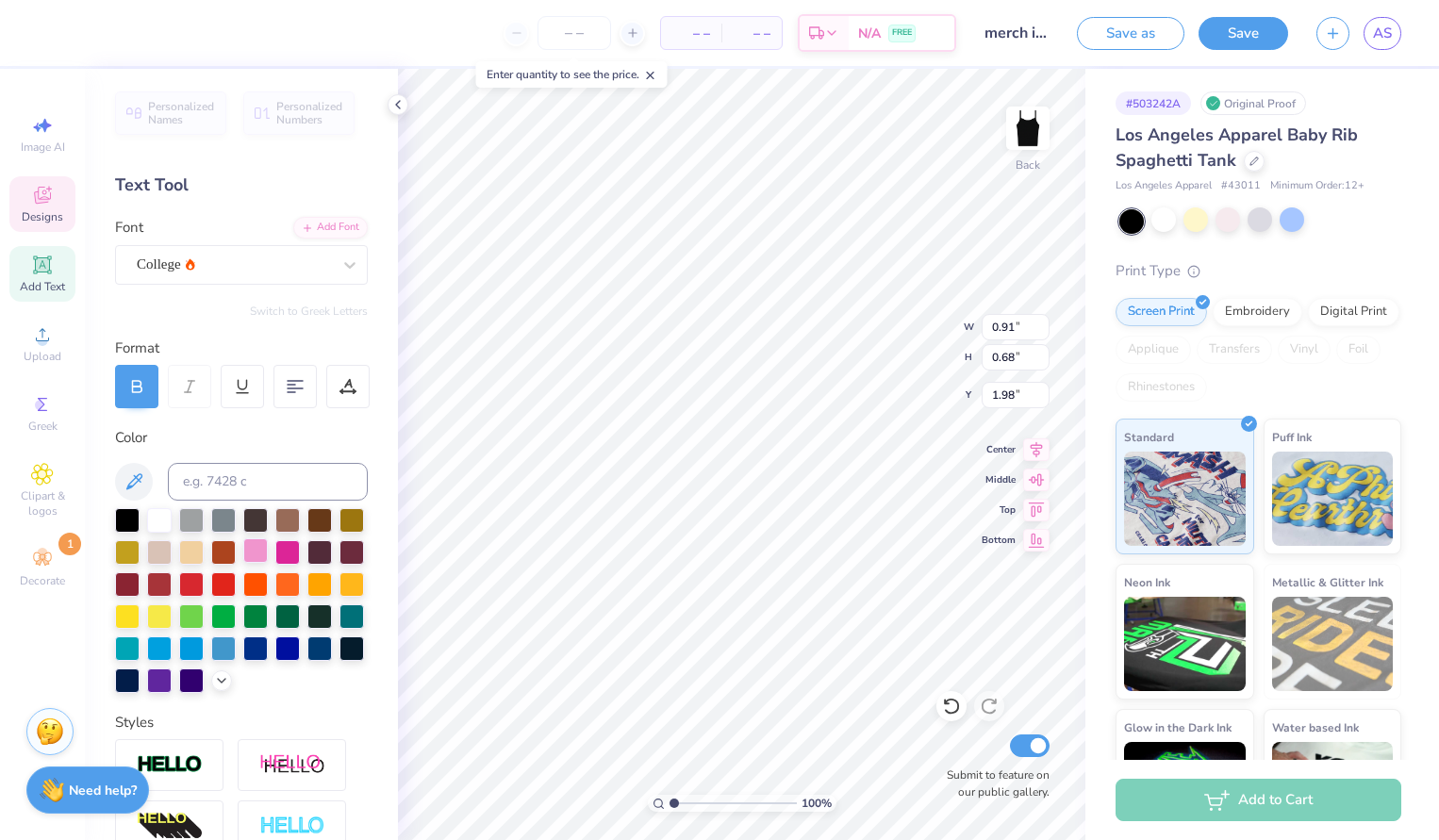 click at bounding box center (256, 551) 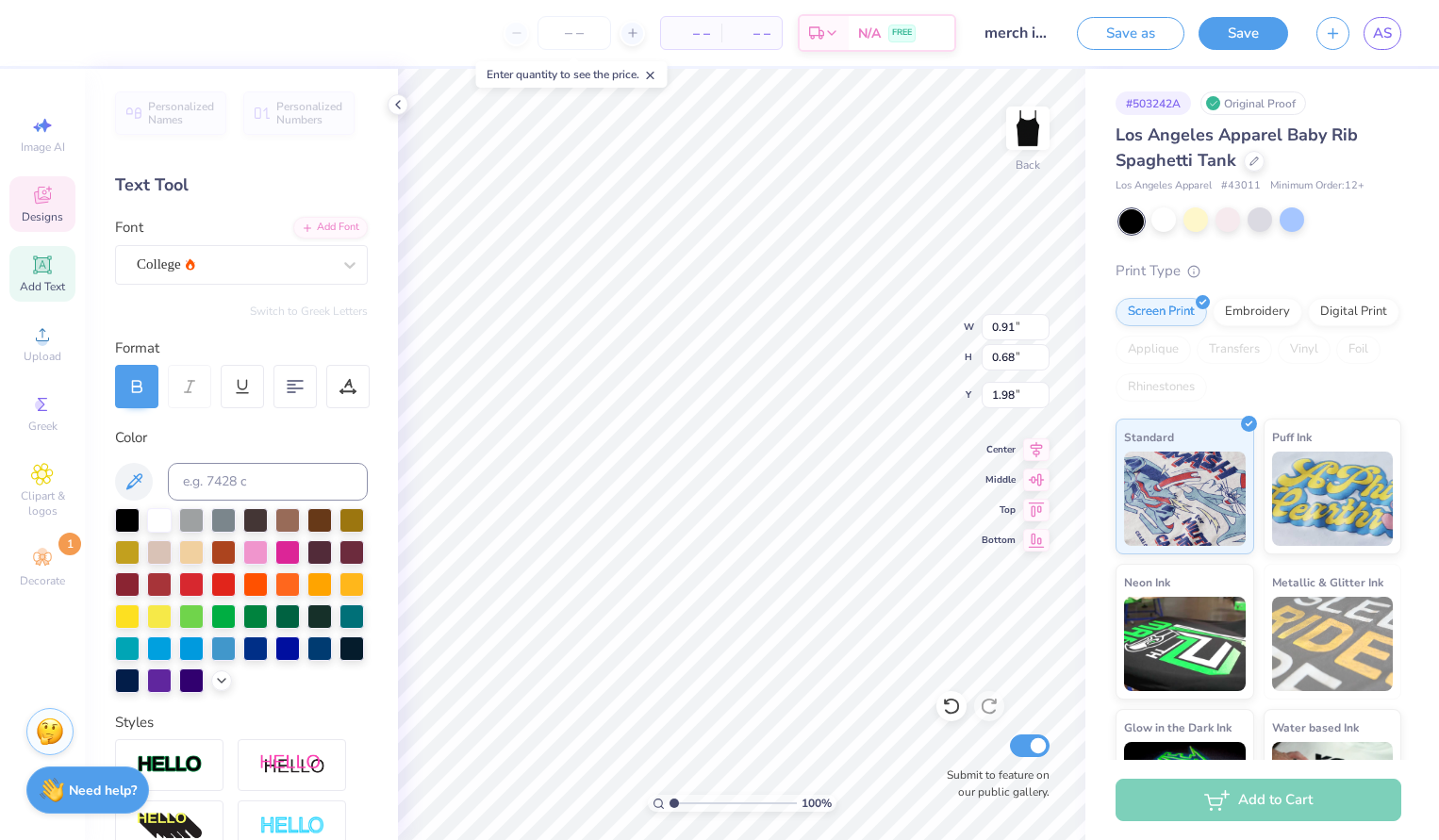 type on "1.37" 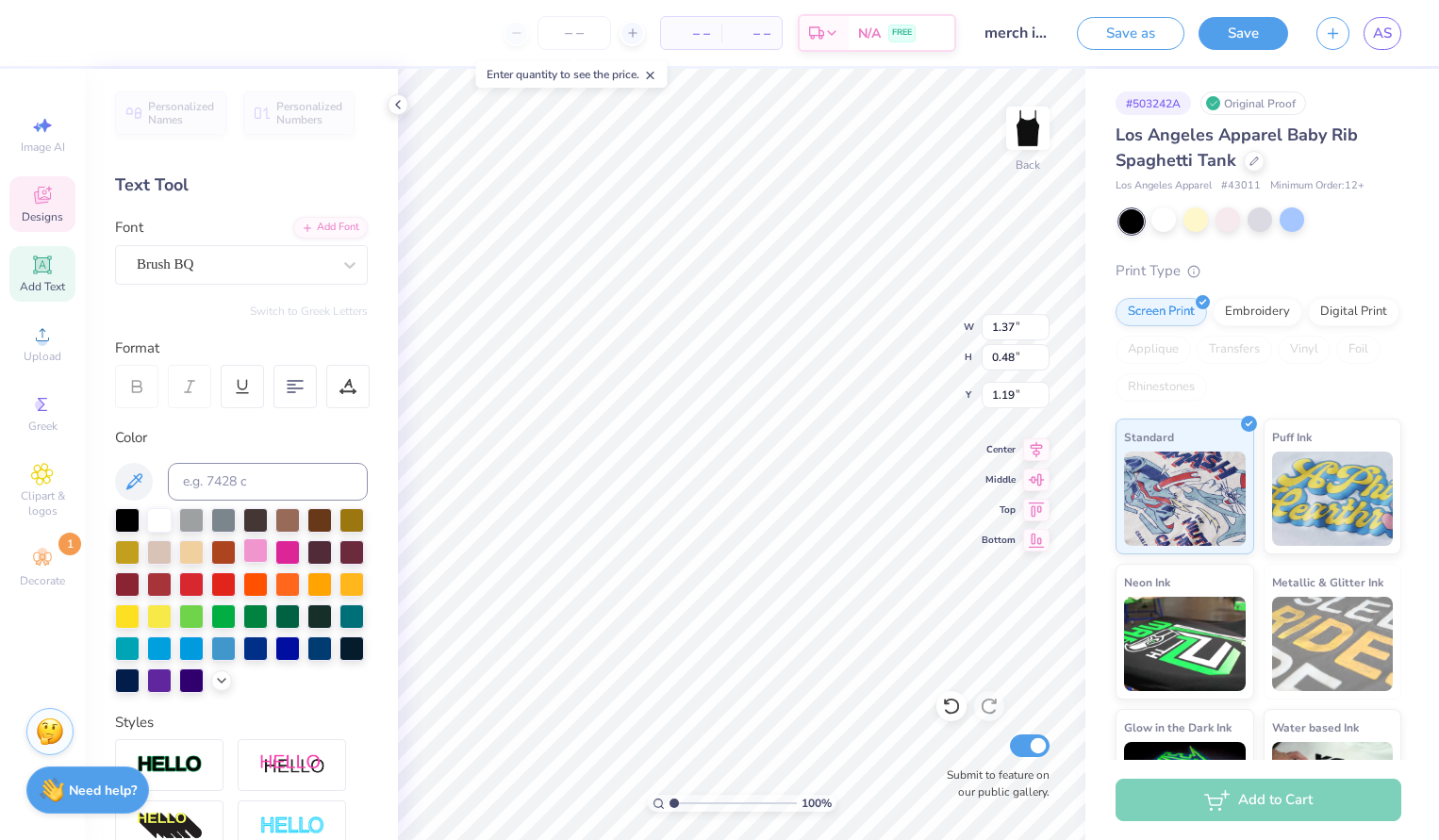 click at bounding box center [256, 551] 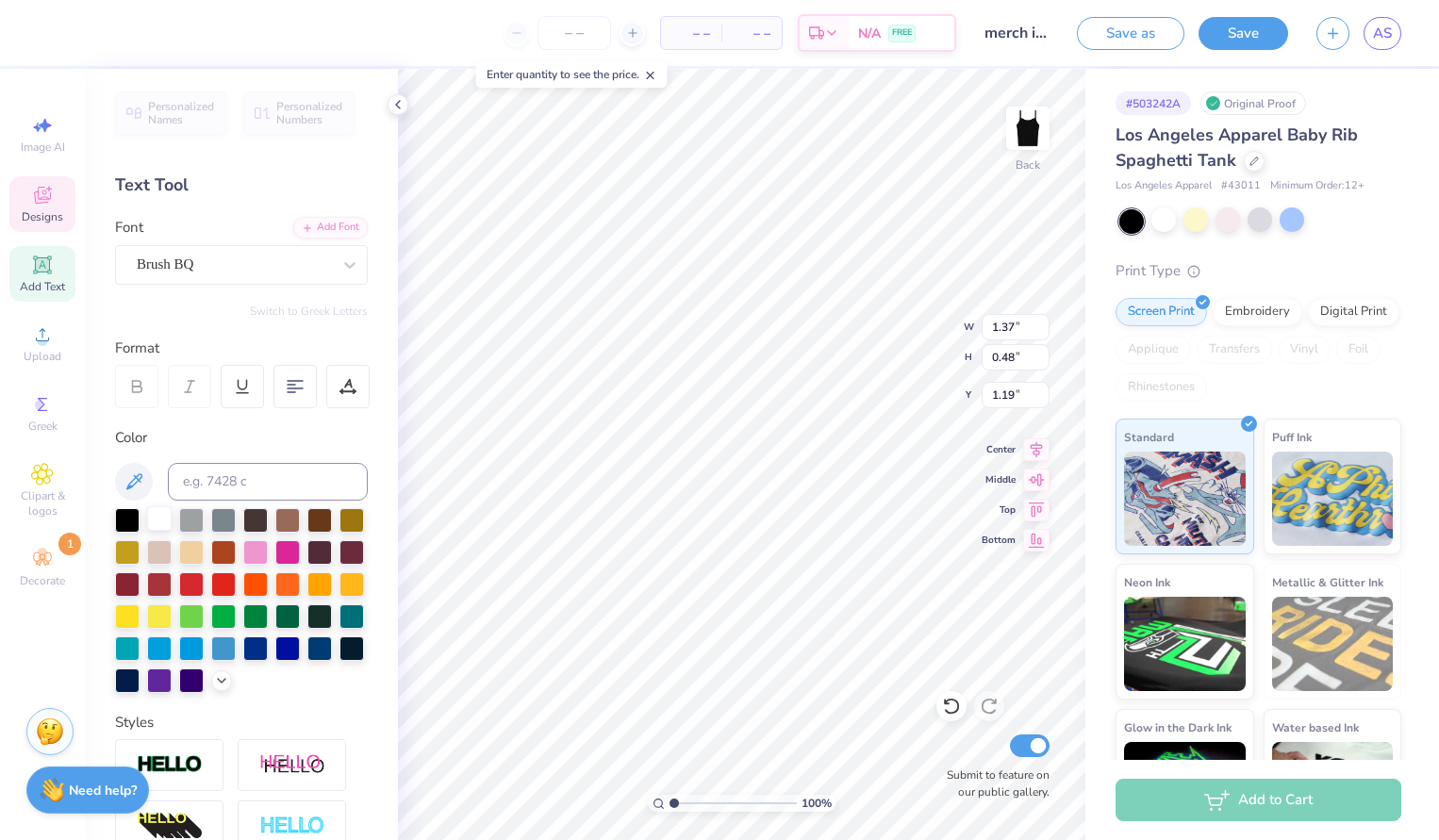 click at bounding box center [159, 519] 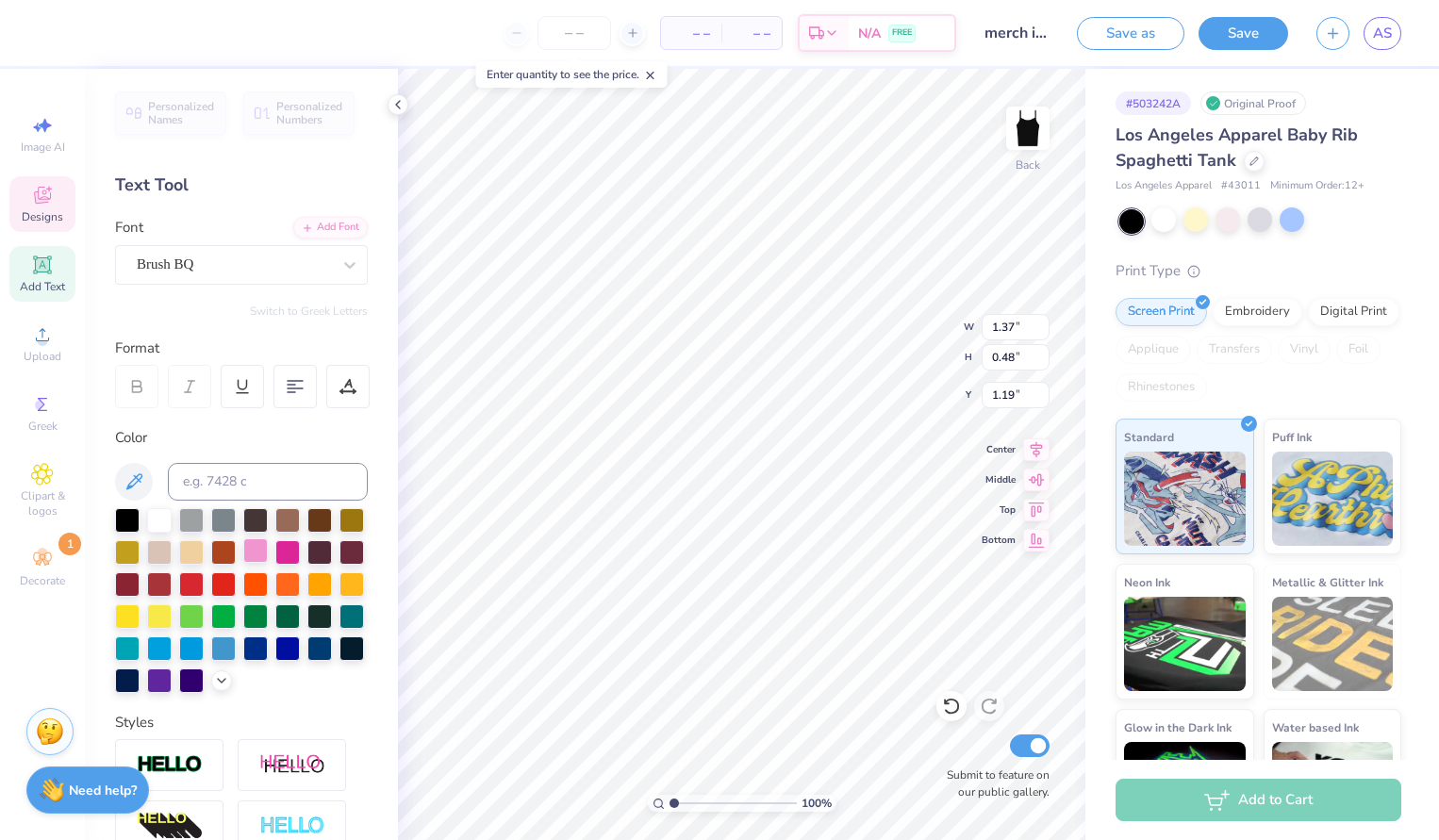 click at bounding box center [256, 551] 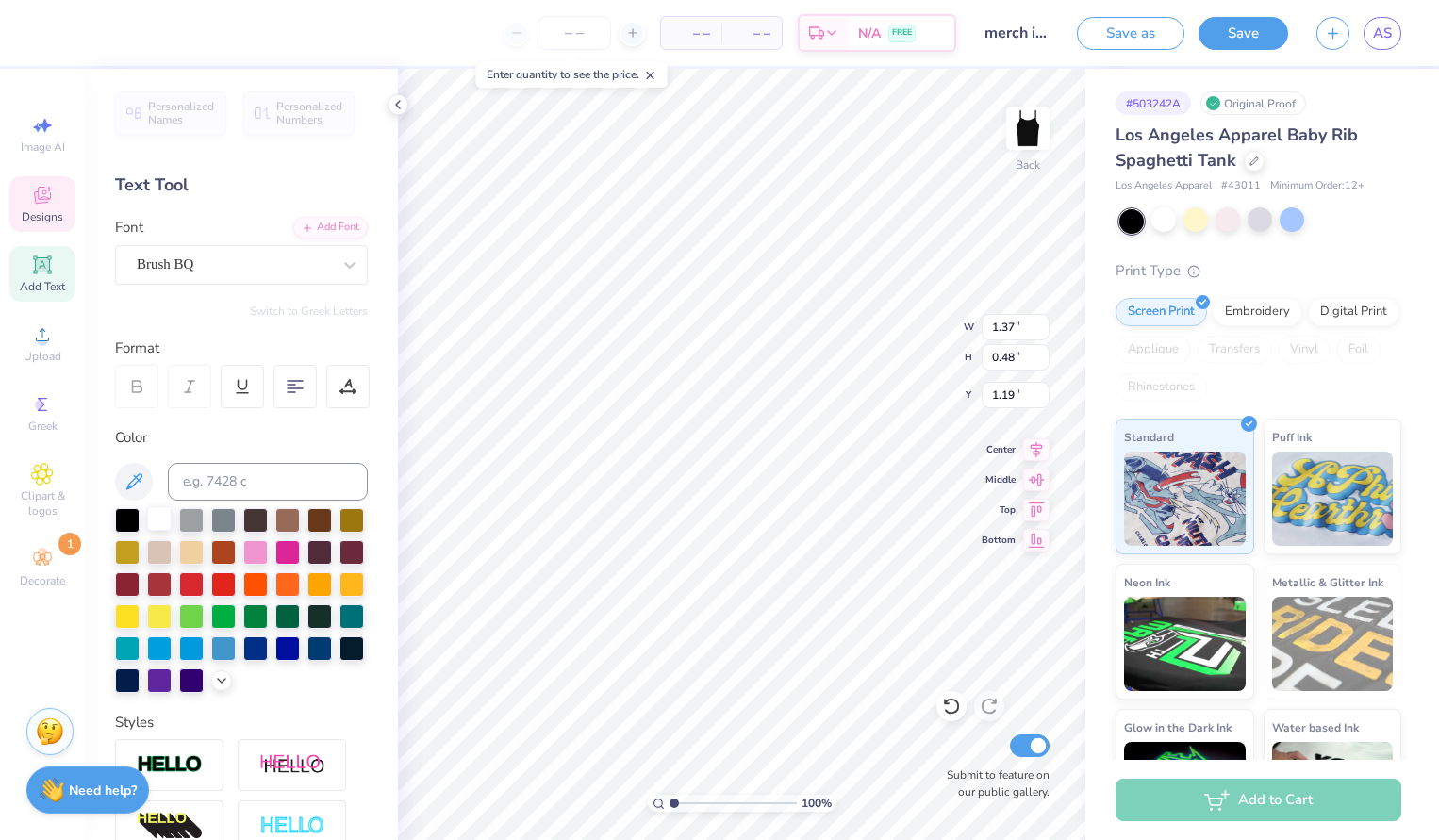 click at bounding box center [159, 519] 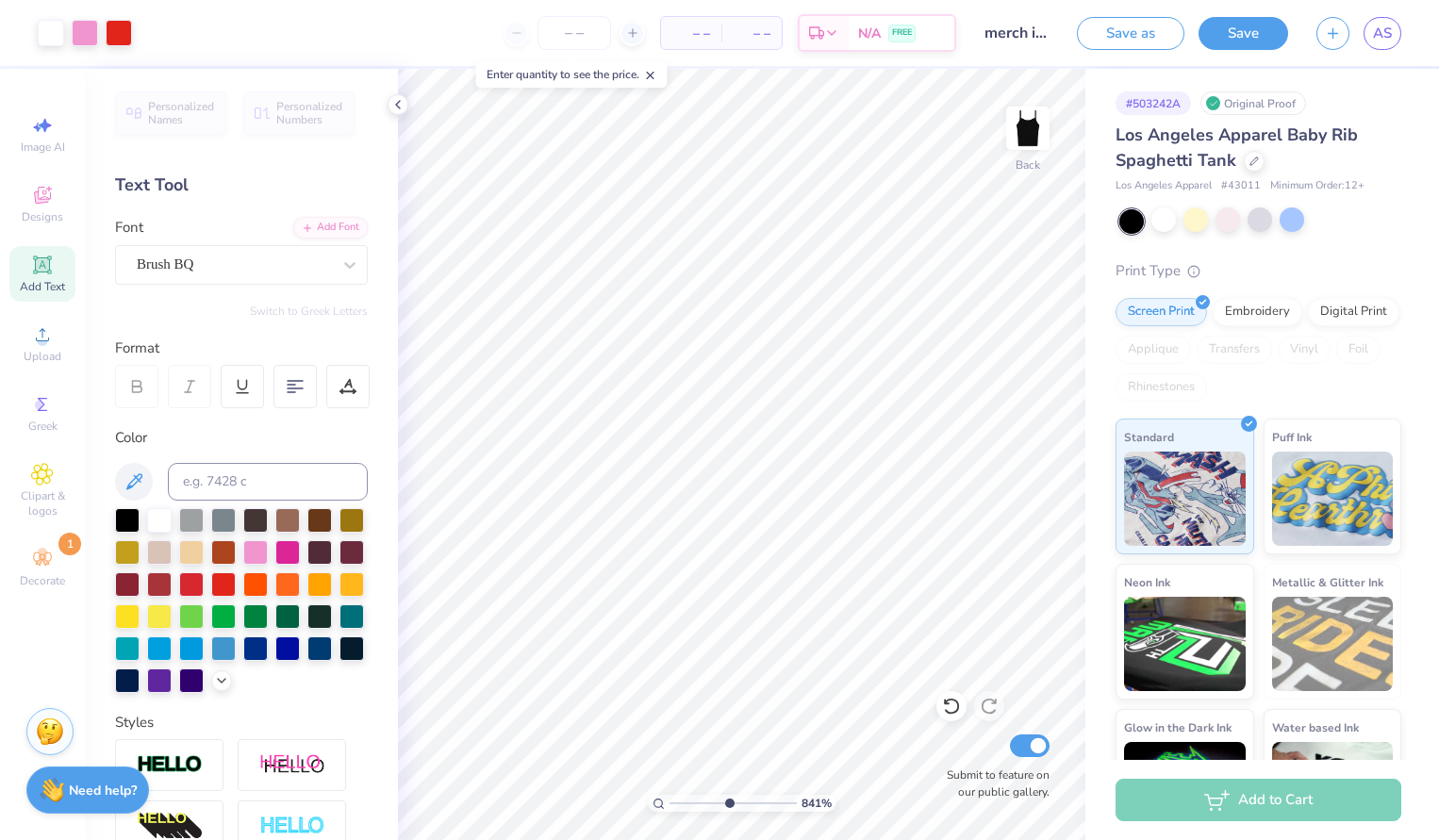 type on "5.21" 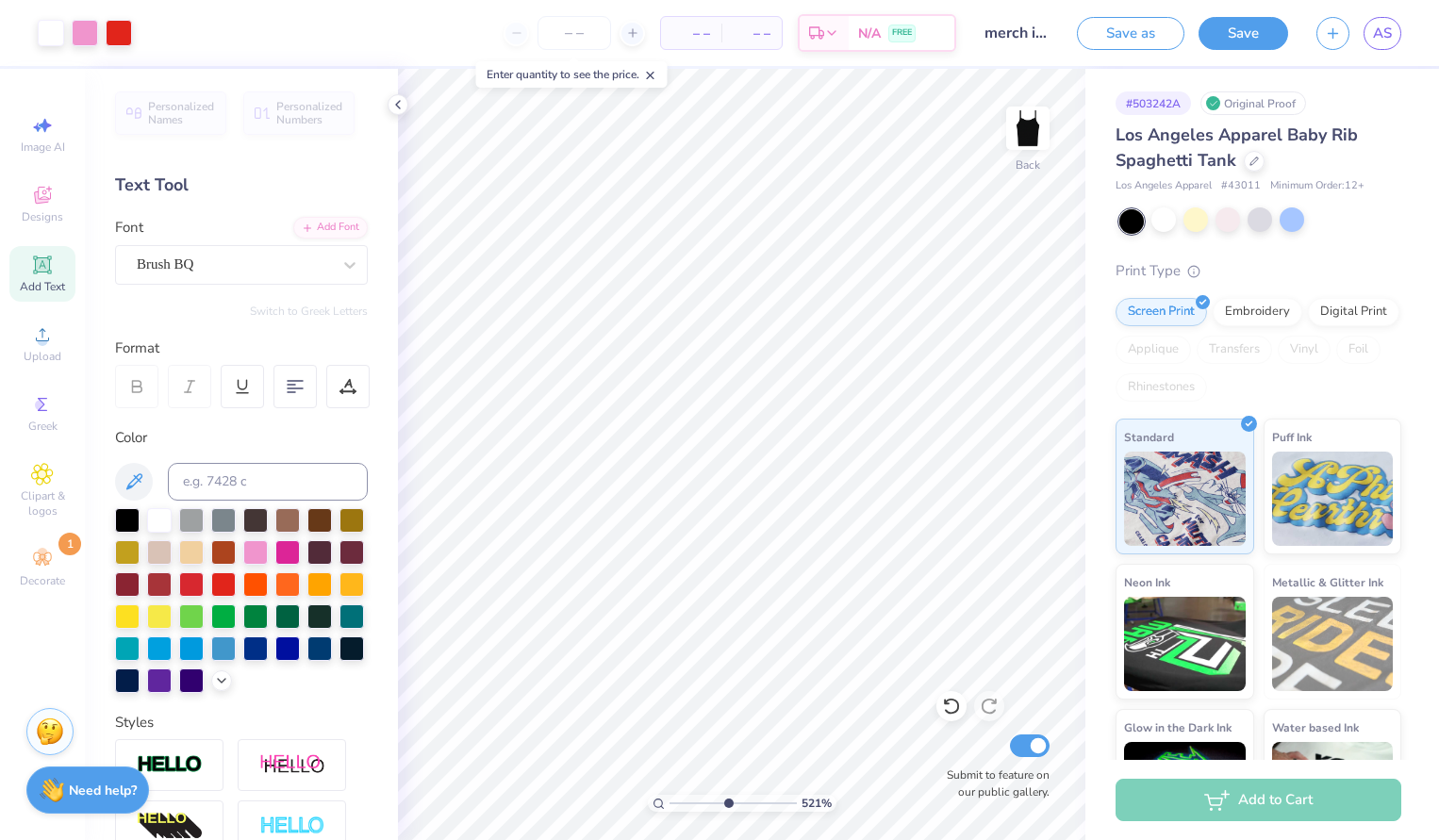 drag, startPoint x: 671, startPoint y: 800, endPoint x: 727, endPoint y: 786, distance: 57.723479 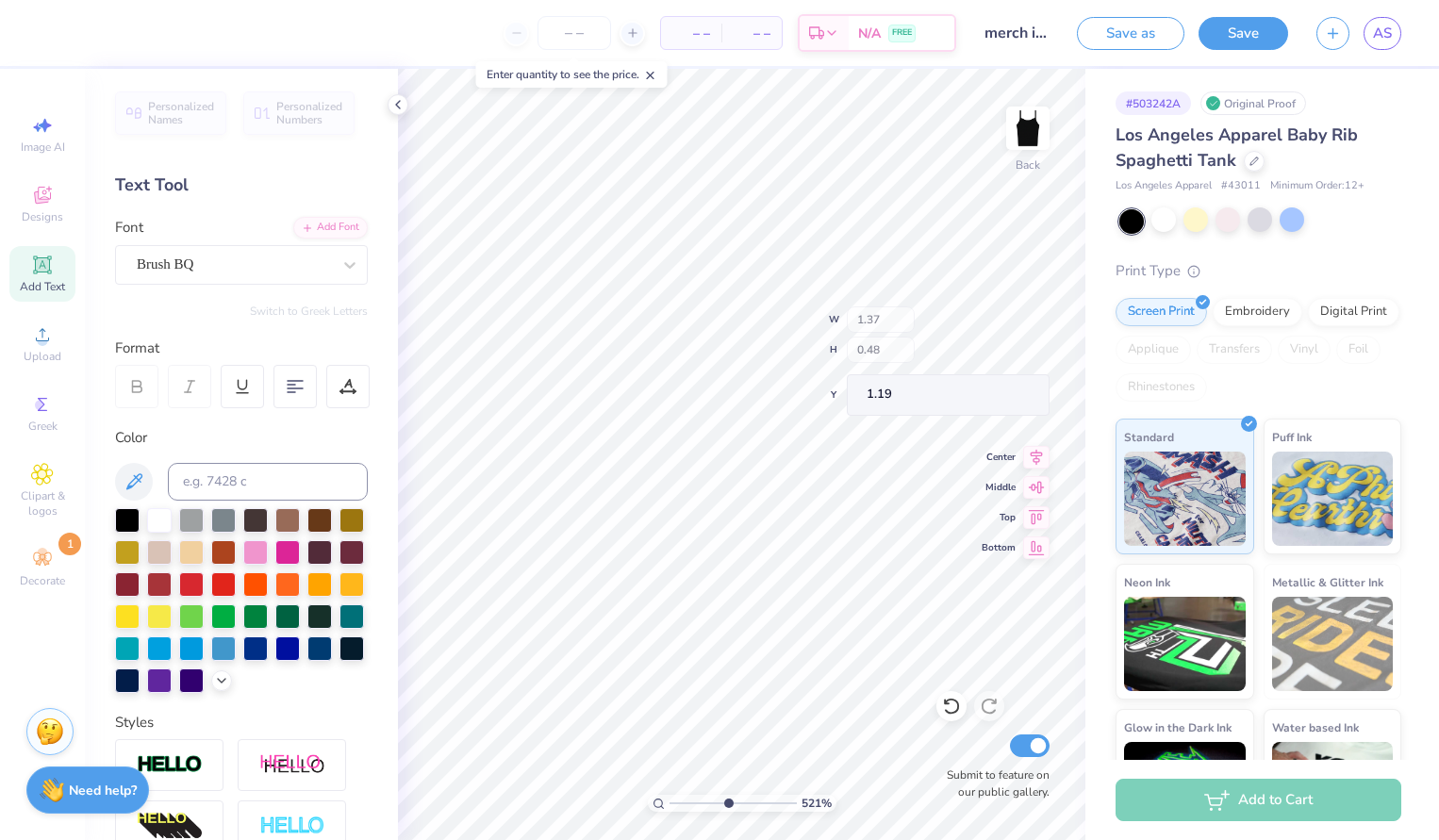 type on "0.68" 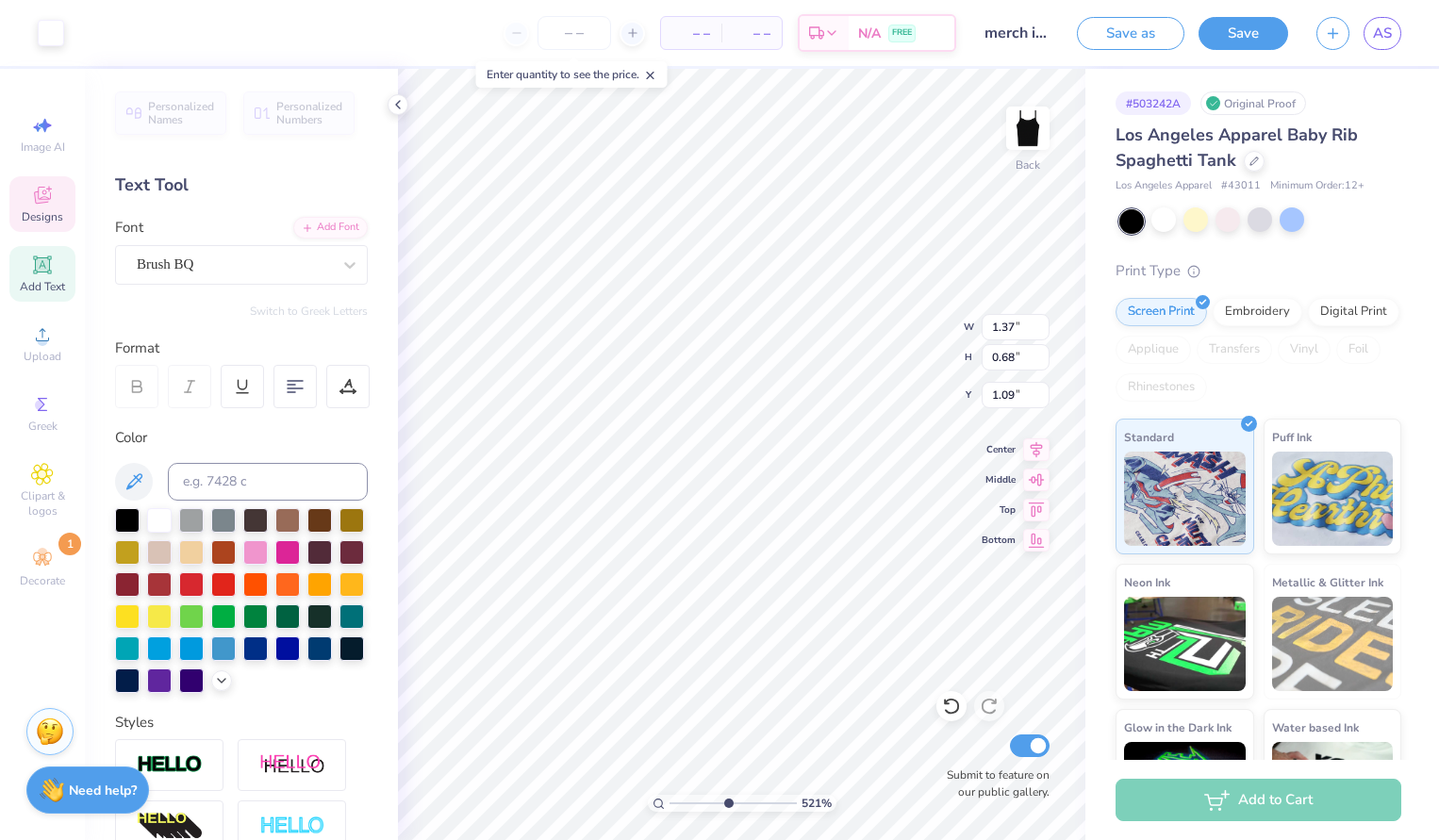 type on "1.24" 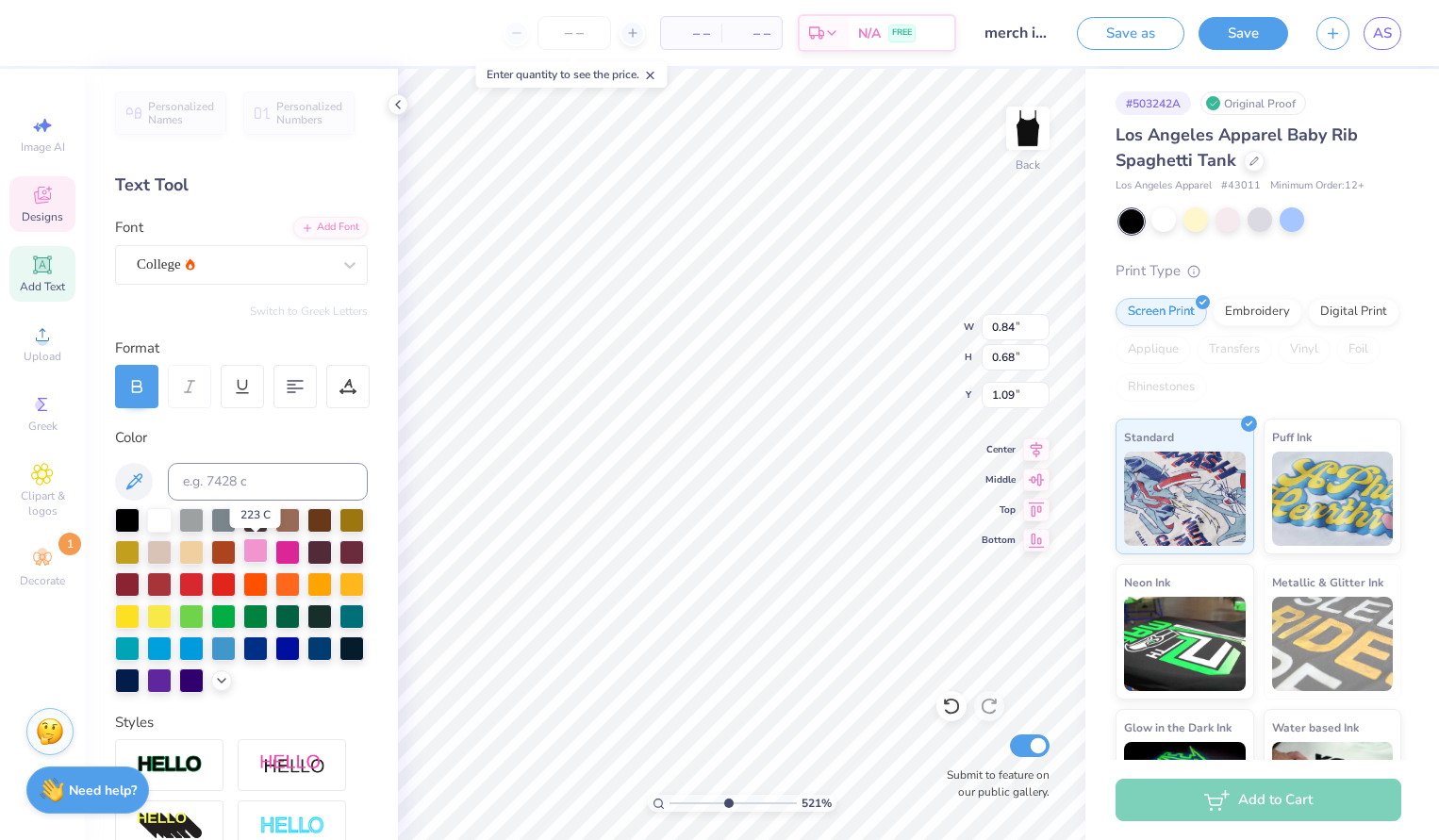 click at bounding box center (256, 551) 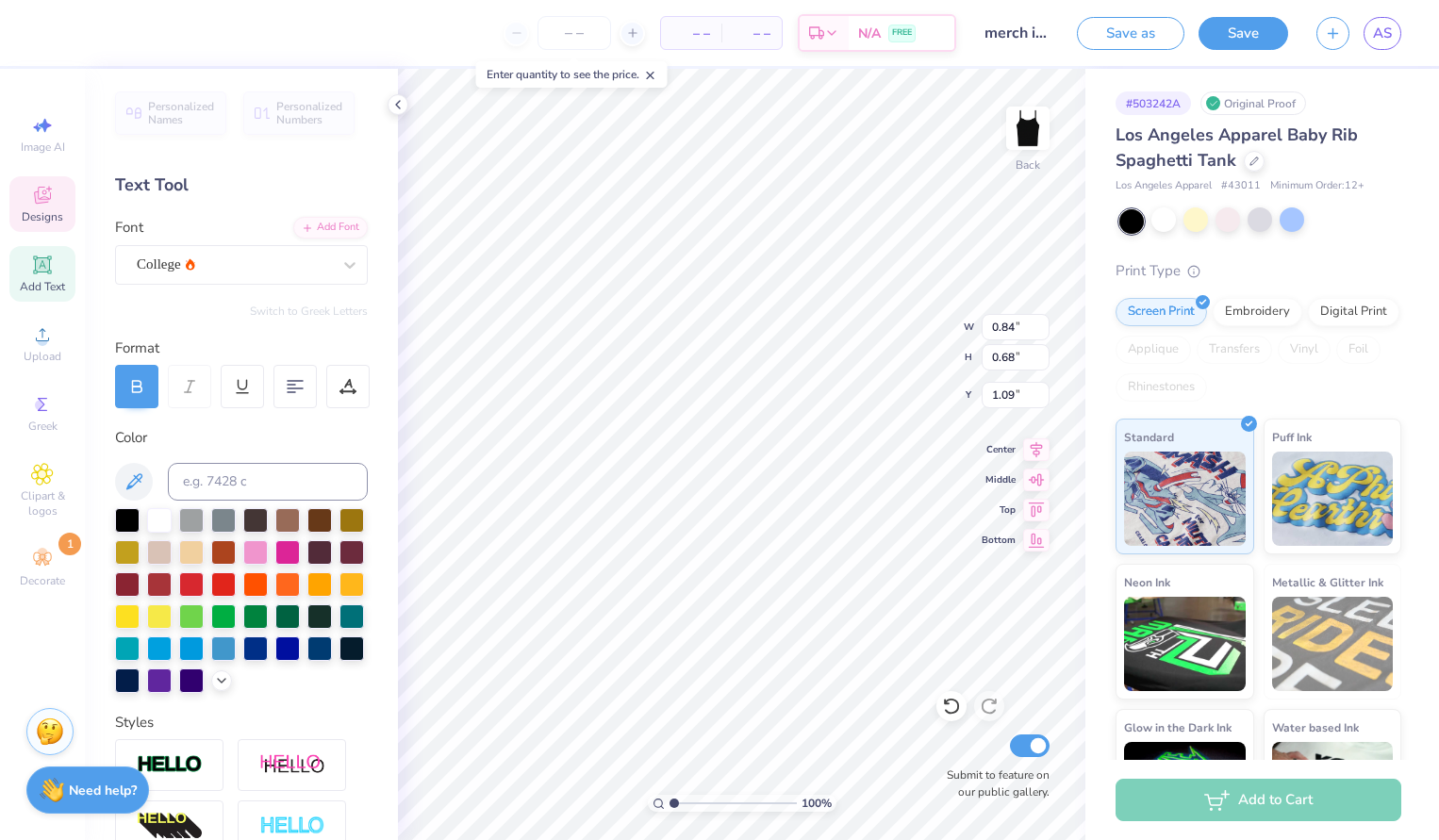 drag, startPoint x: 729, startPoint y: 803, endPoint x: 577, endPoint y: 799, distance: 152.05262 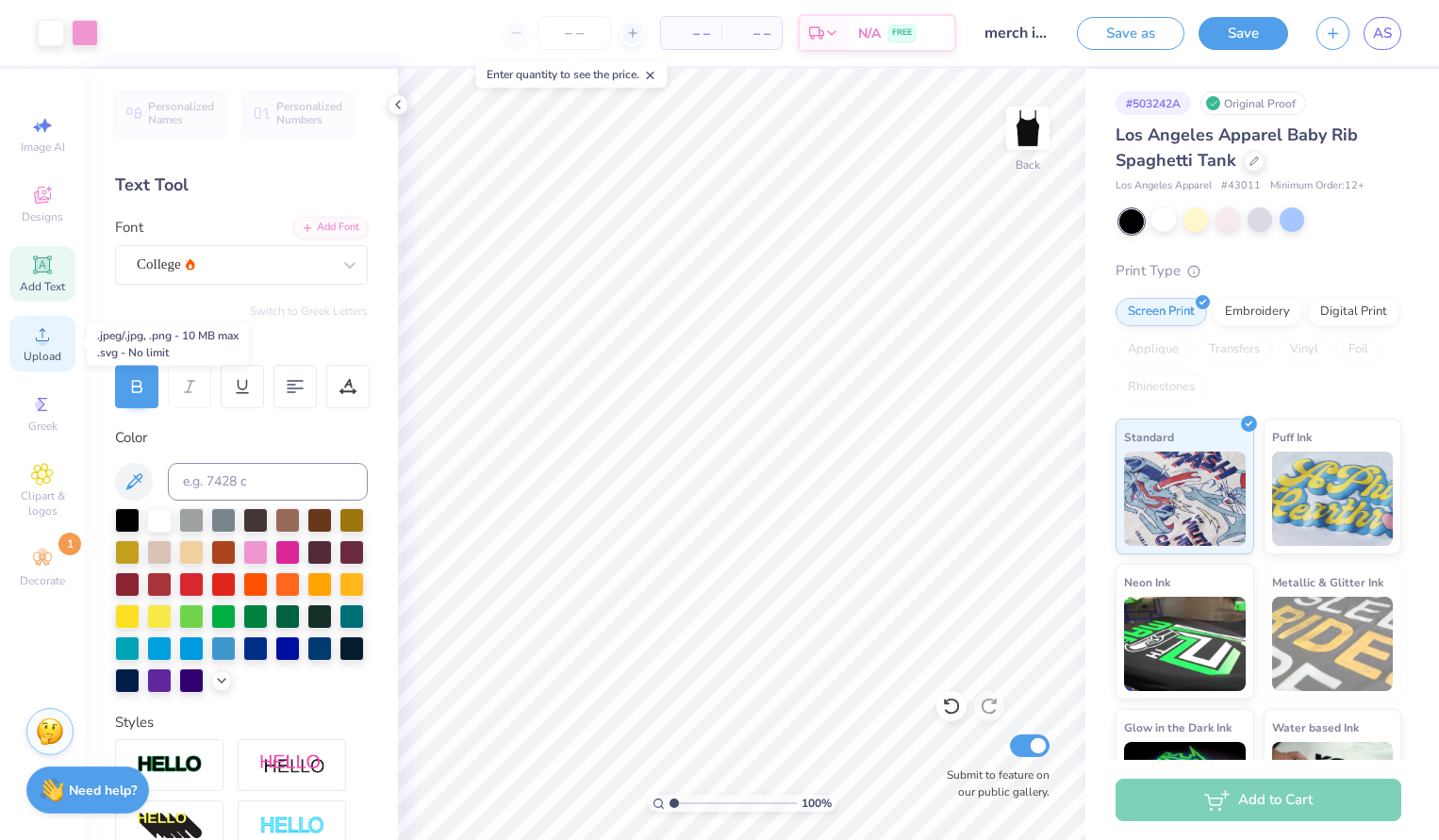 click on "Upload" at bounding box center [42, 343] 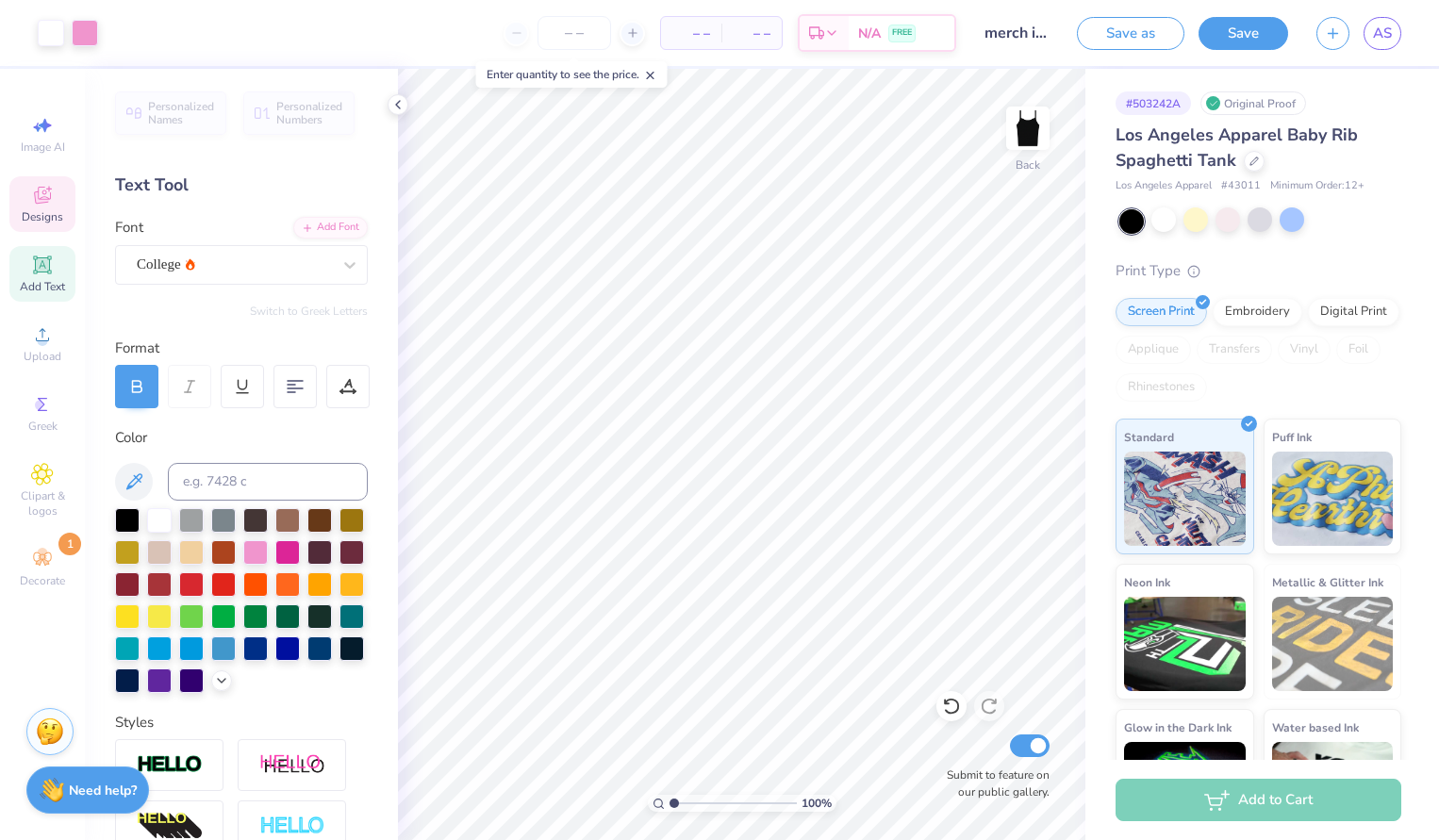 click on "Designs" at bounding box center [42, 204] 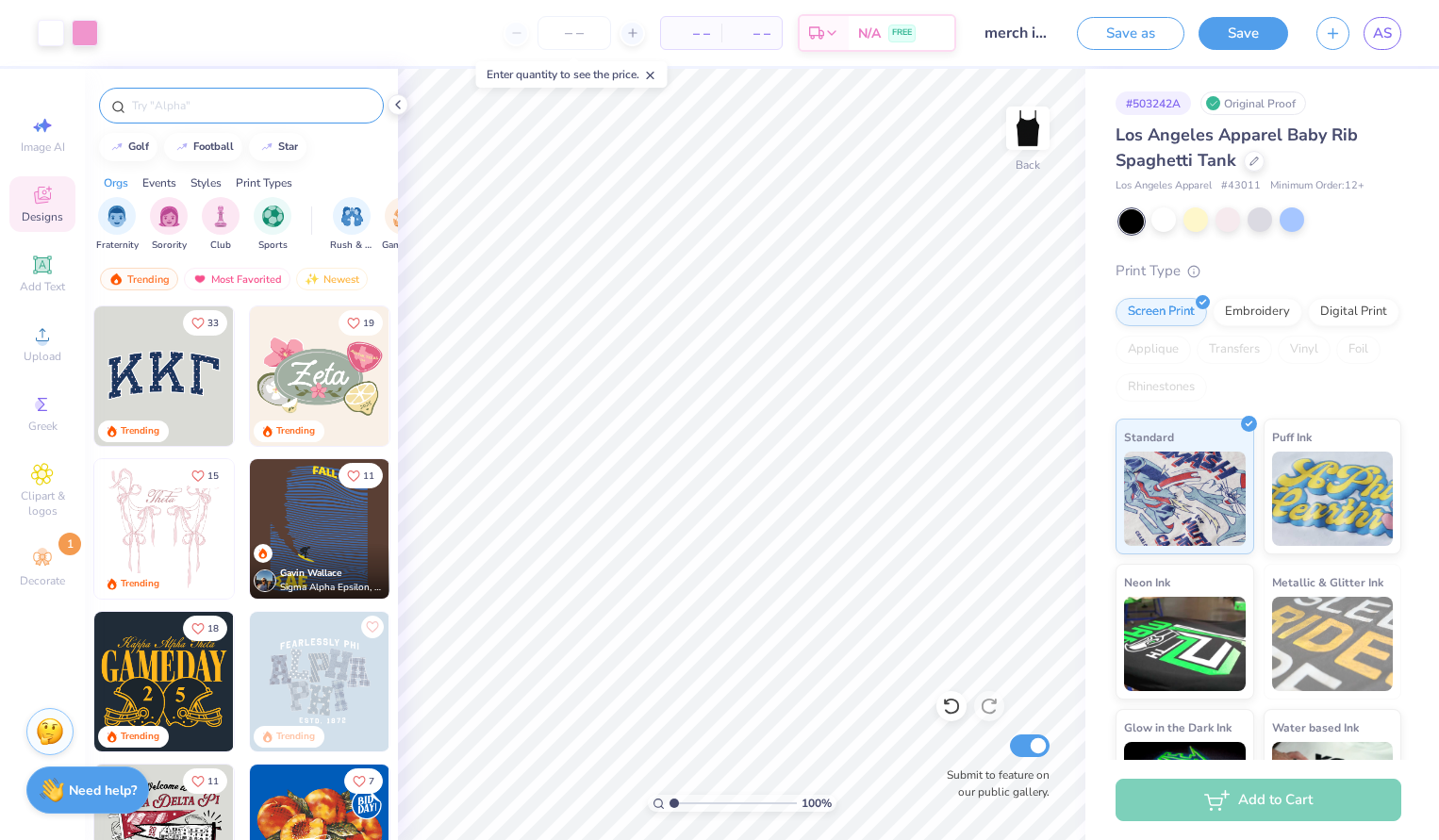 click at bounding box center [251, 106] 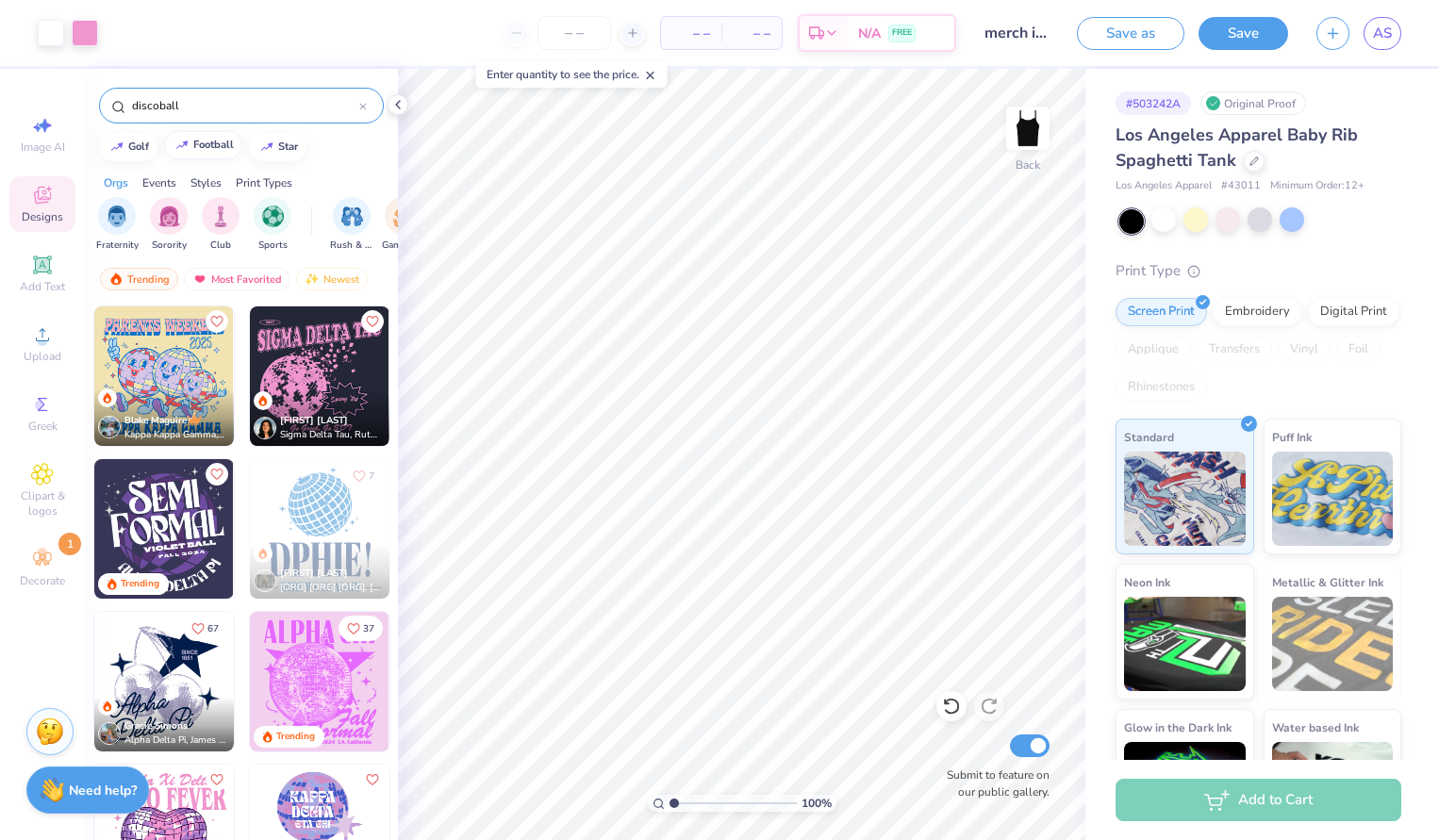 type on "discoball" 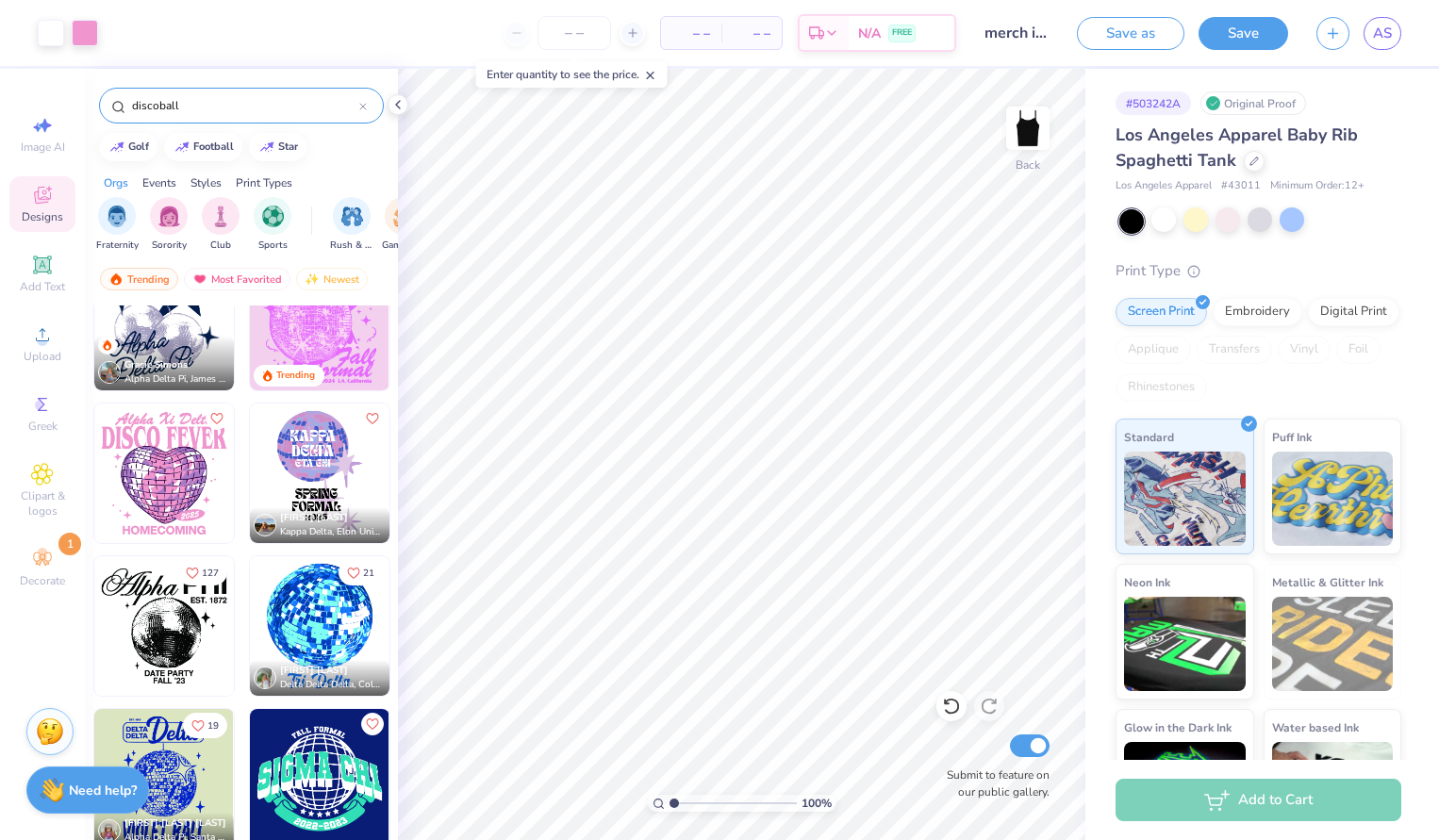 scroll, scrollTop: 363, scrollLeft: 0, axis: vertical 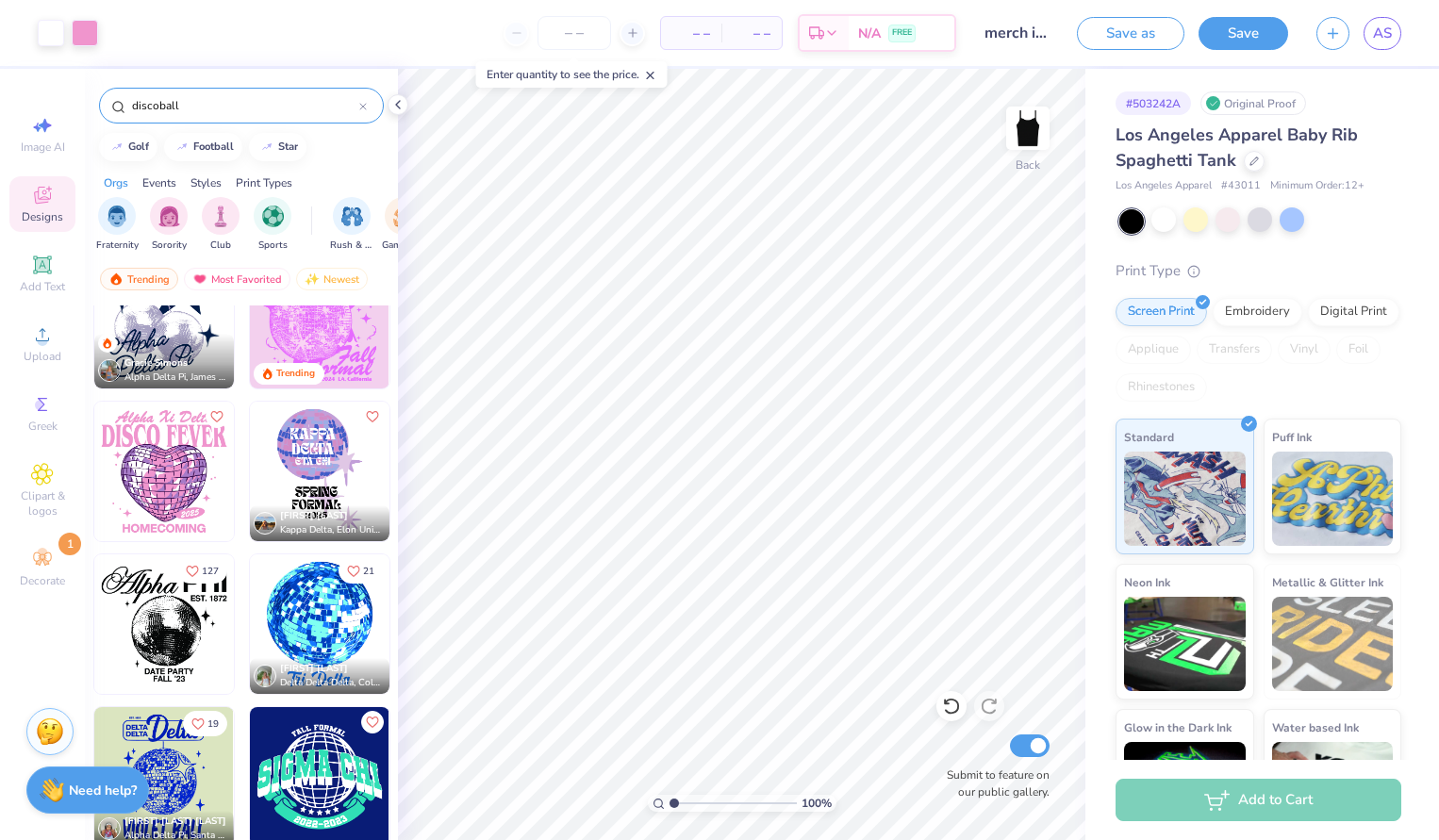click at bounding box center (320, 624) 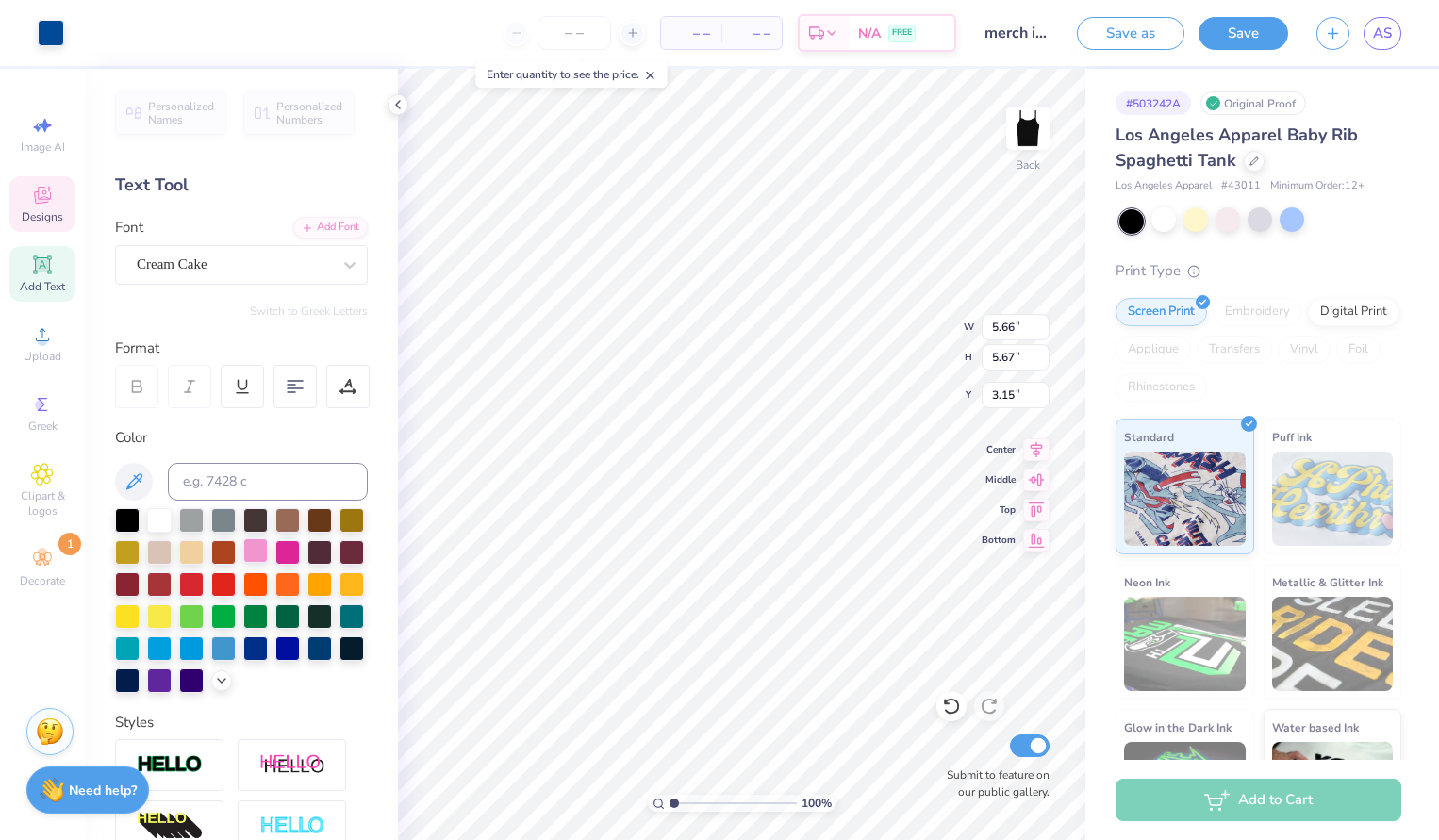 click at bounding box center (256, 551) 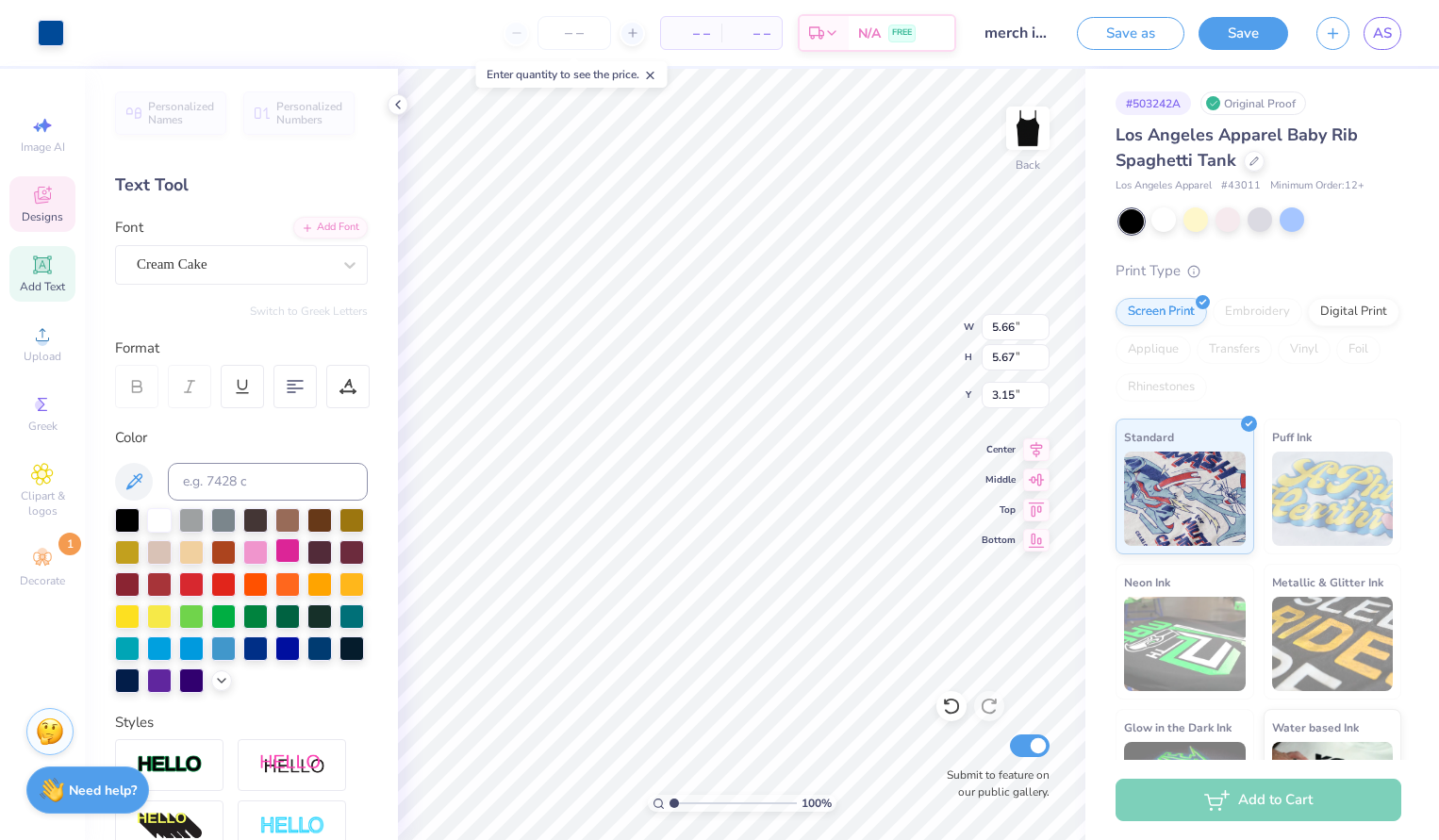 click at bounding box center (288, 551) 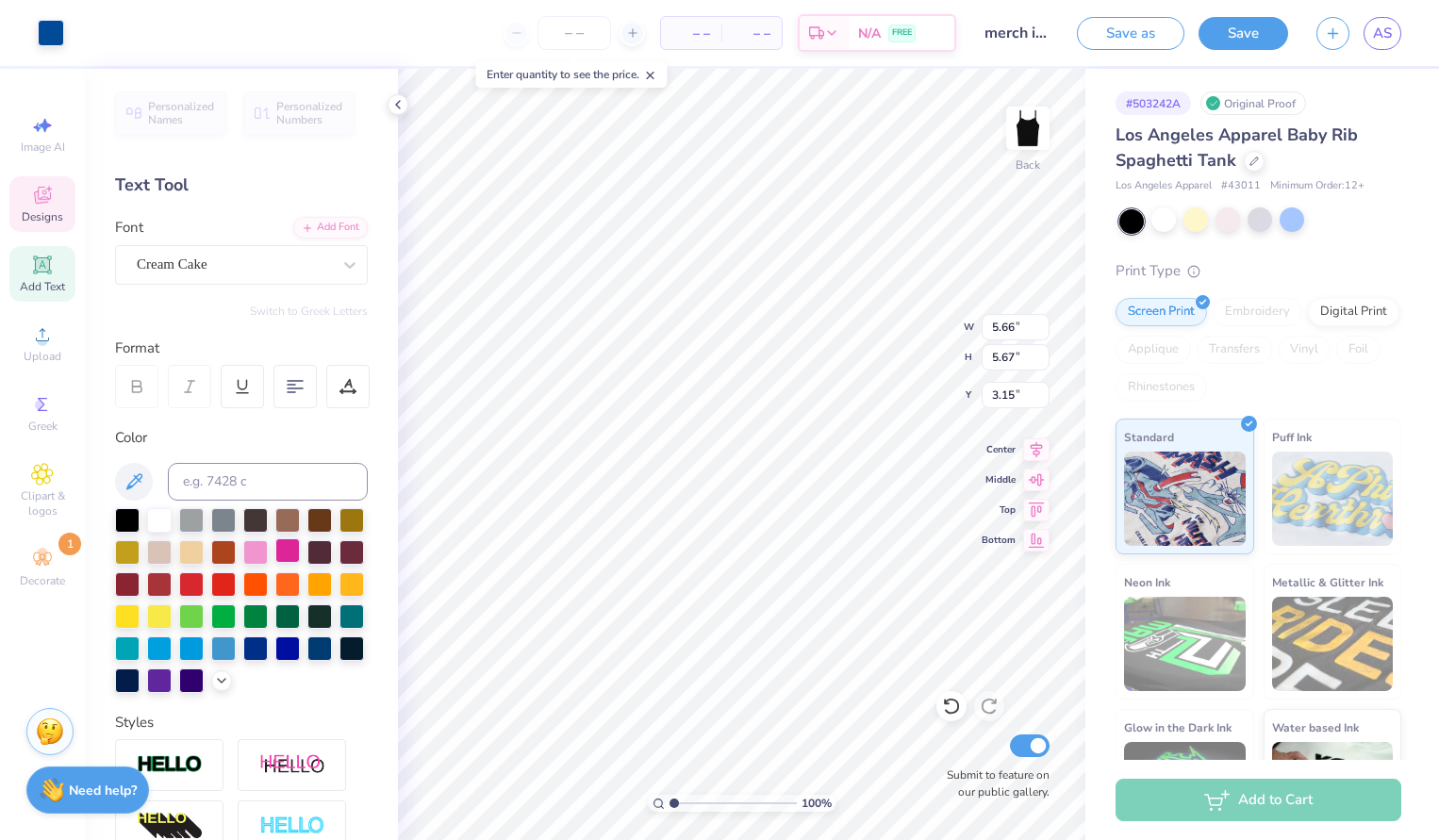 type on "6.50" 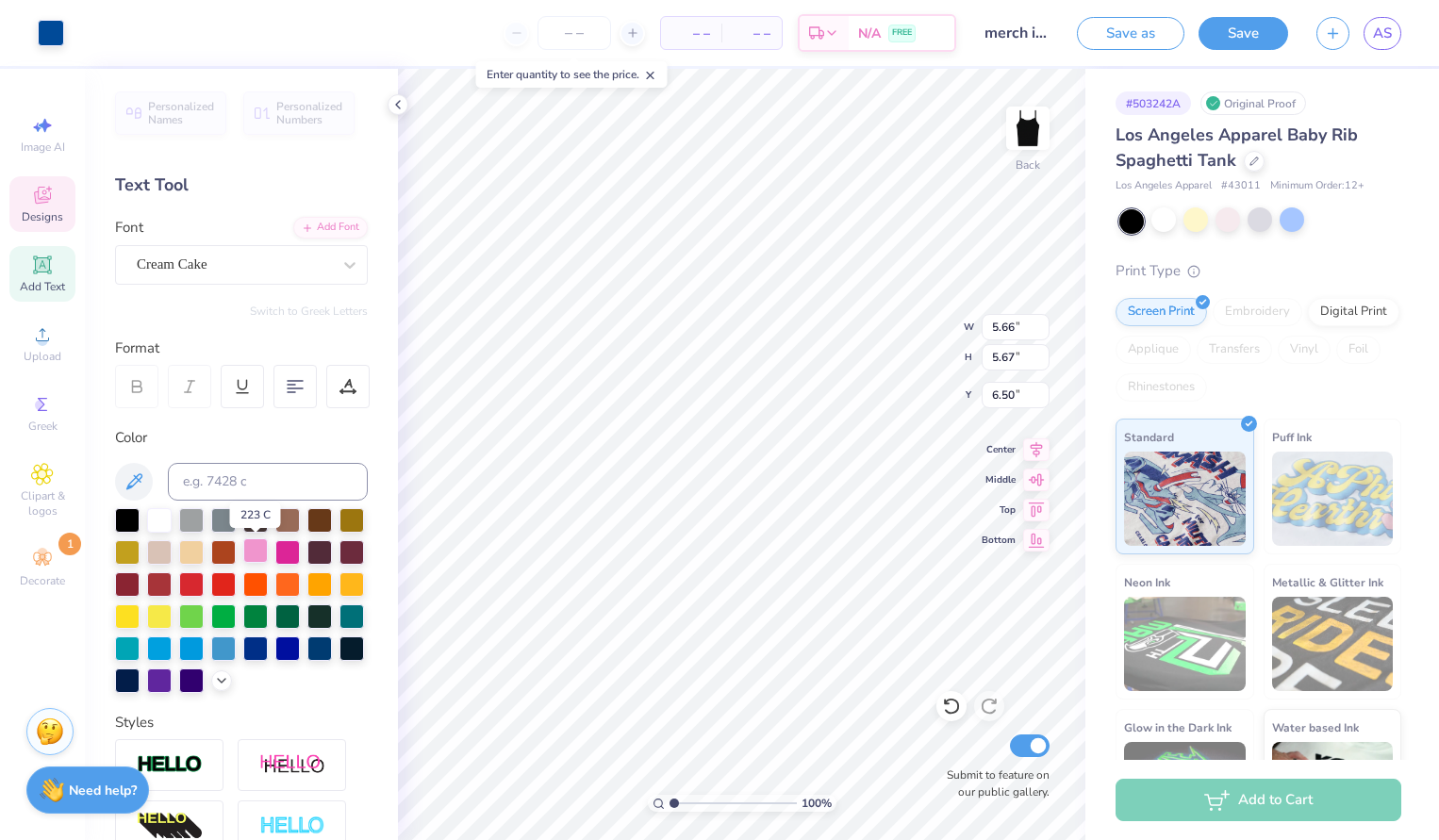 click at bounding box center (256, 551) 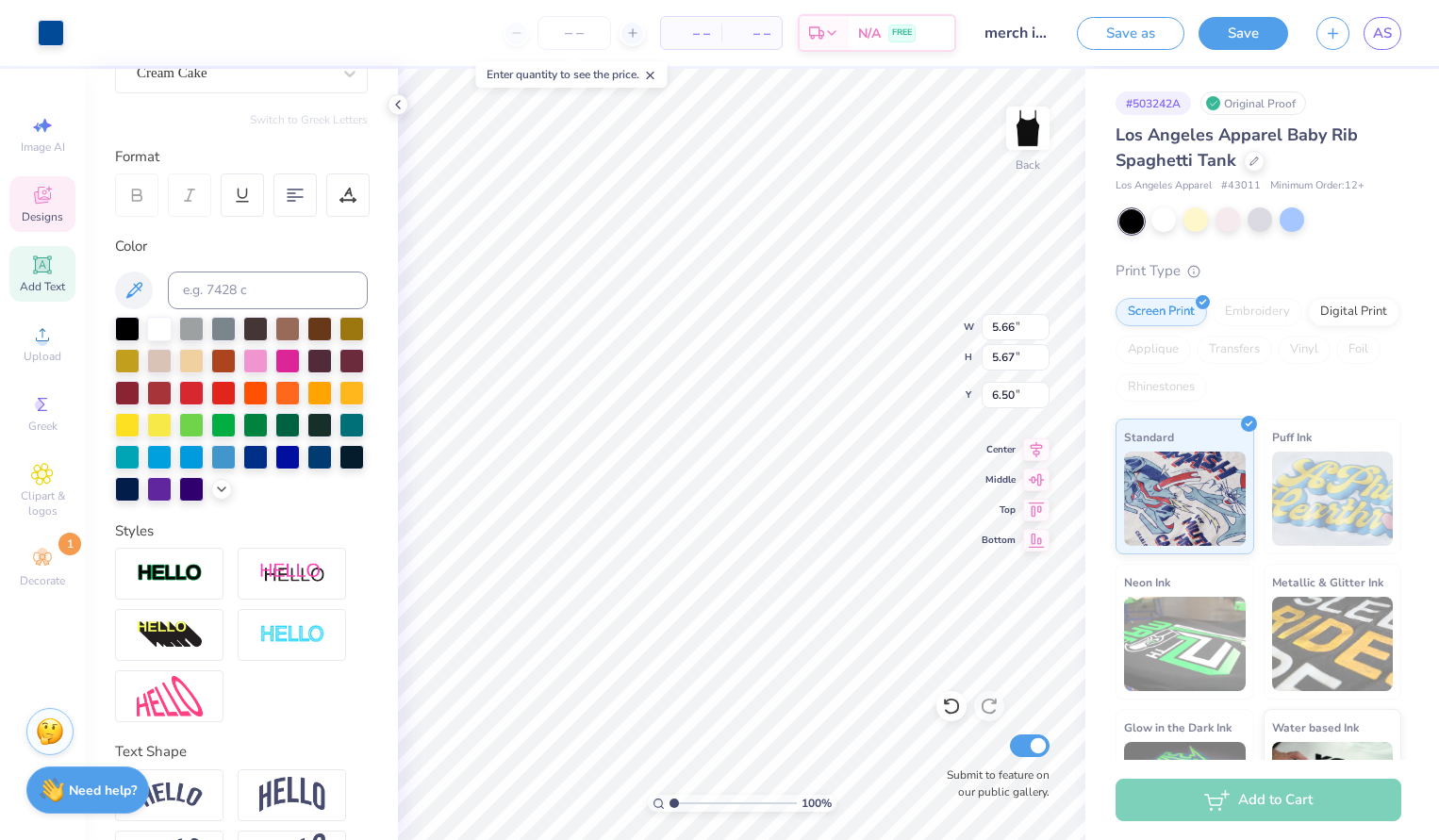scroll, scrollTop: 209, scrollLeft: 0, axis: vertical 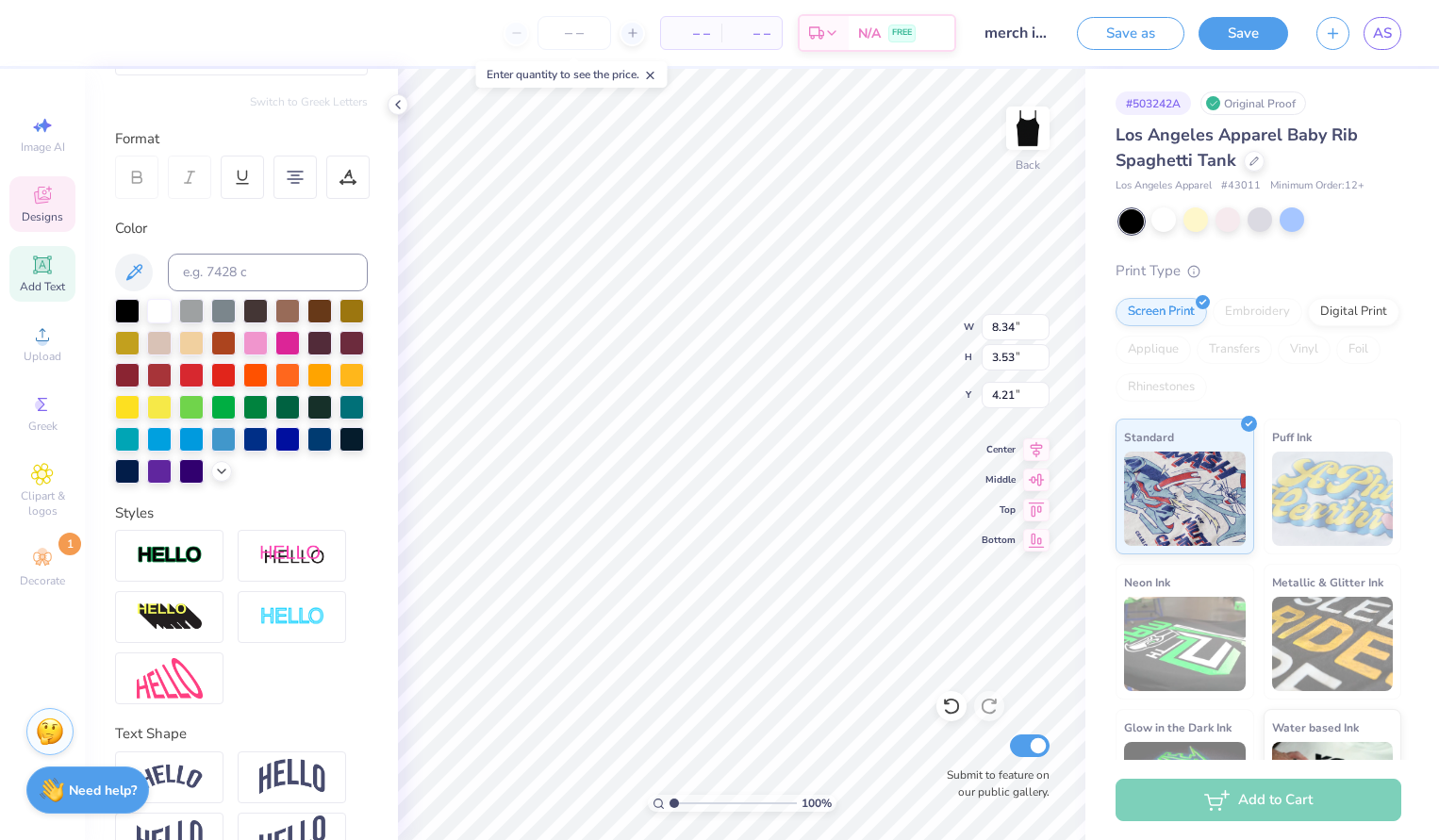 type on "4.21" 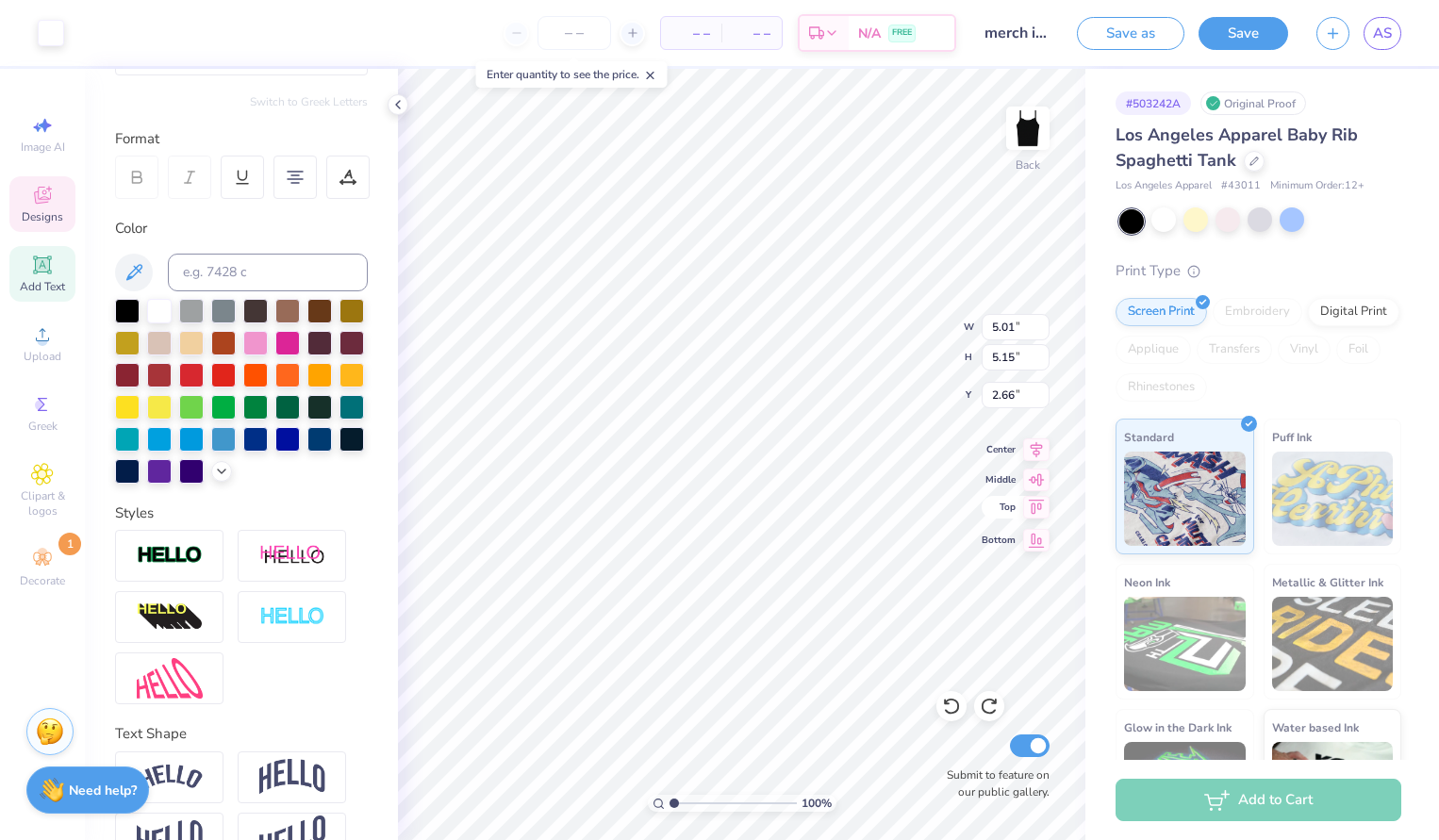 click 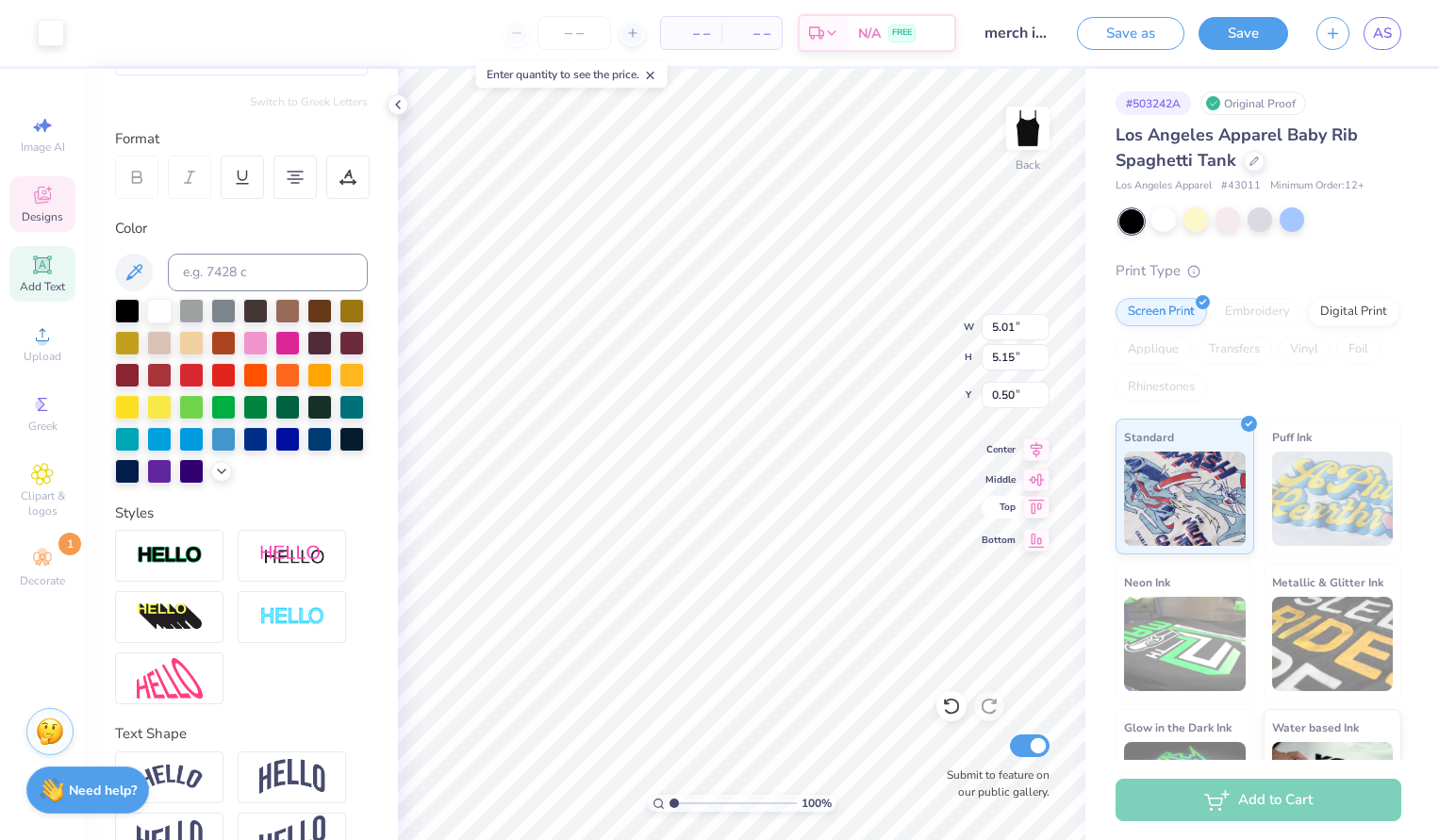 click 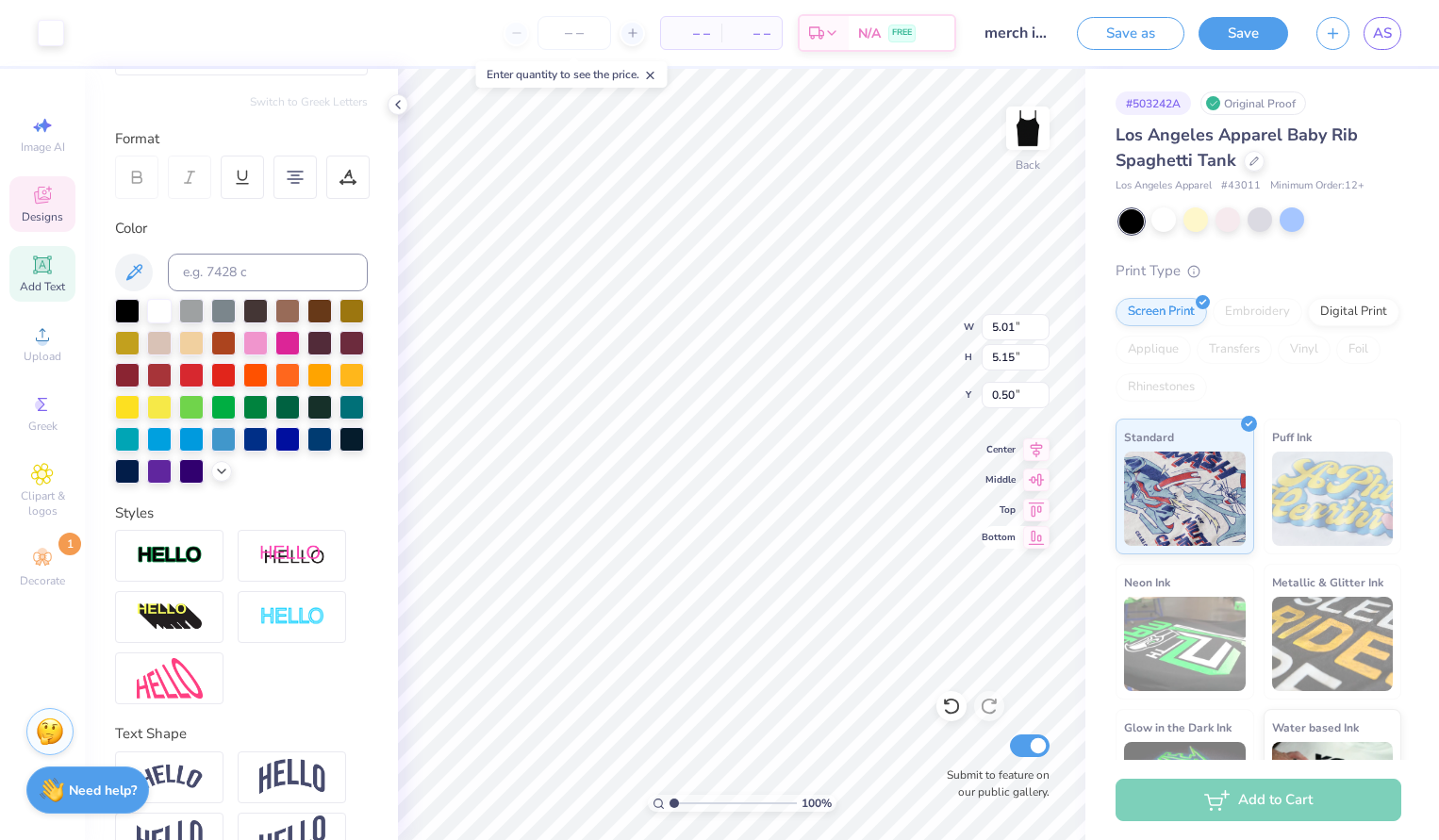 click 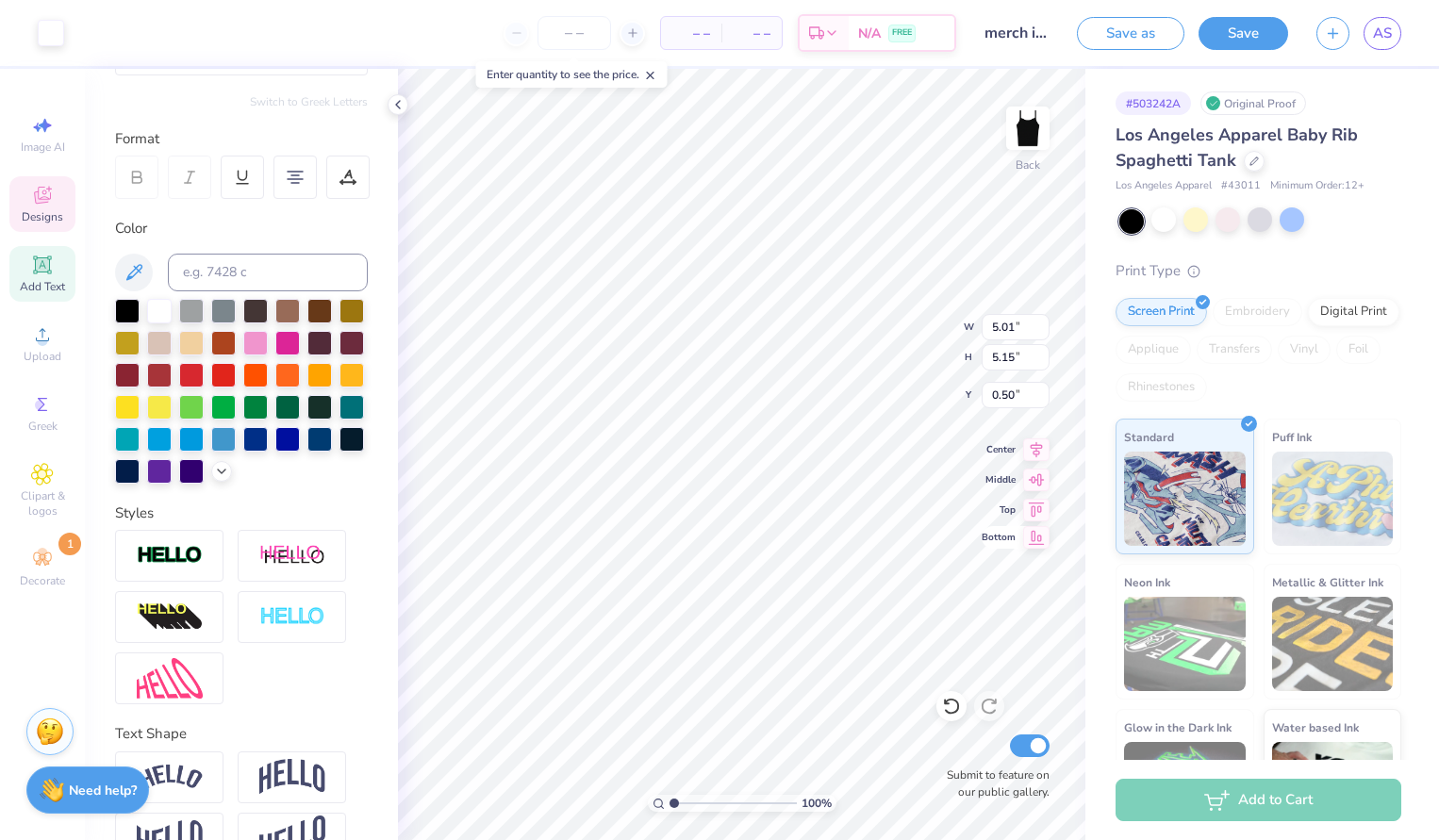 type on "7.35" 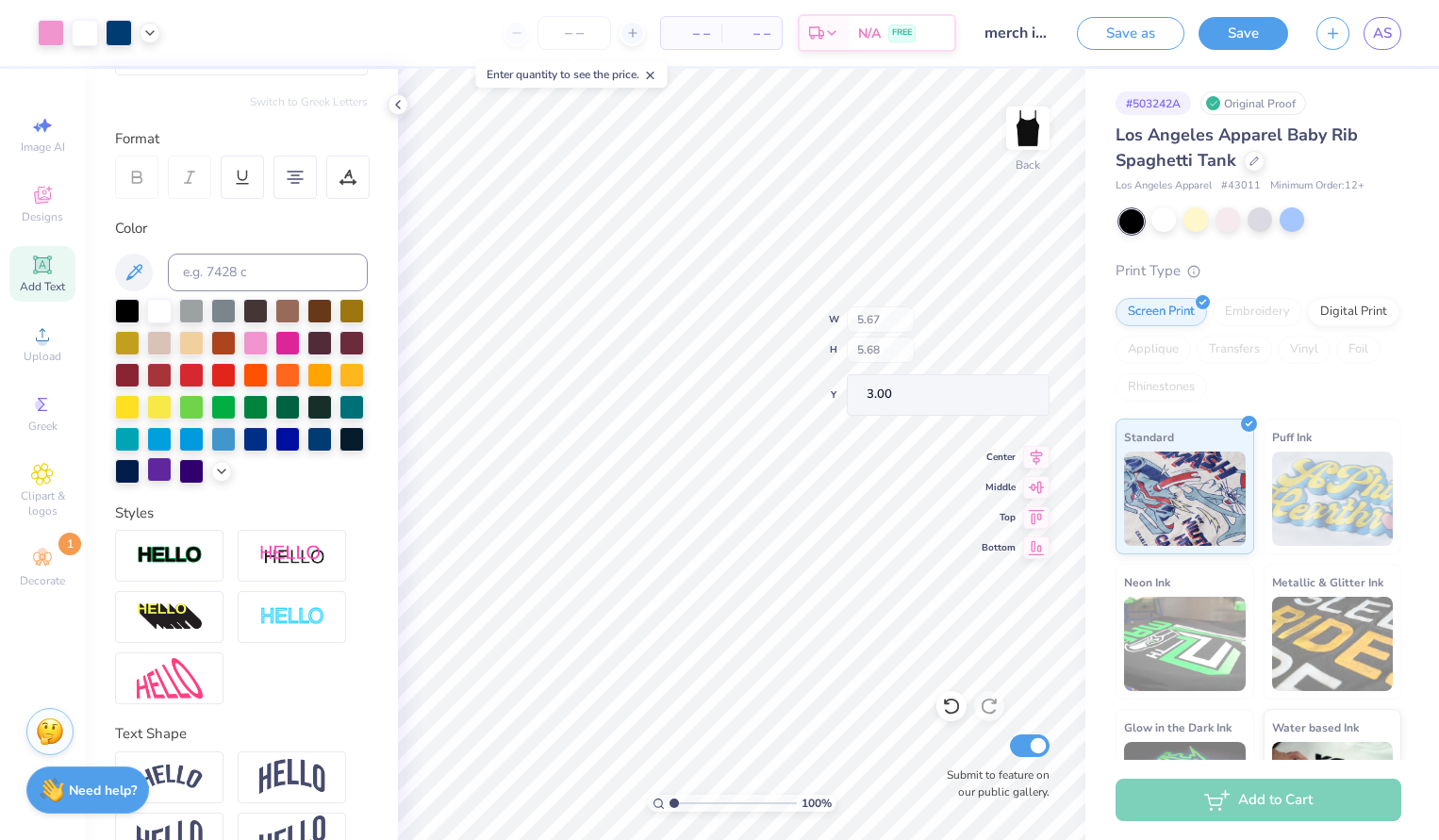 type on "3.00" 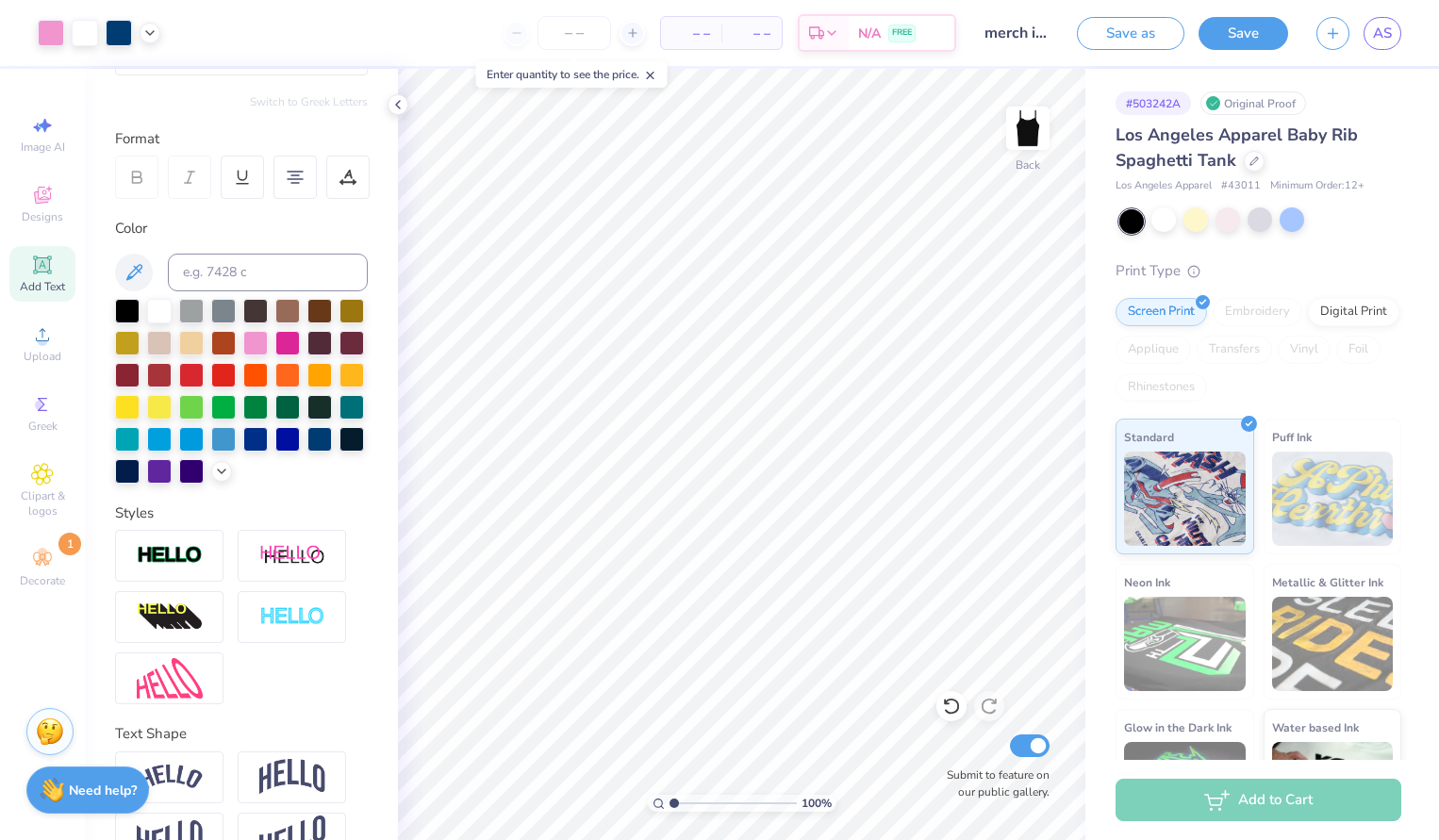 click on "Image AI Designs Add Text Upload Greek Clipart & logos Decorate 1" at bounding box center (42, 351) 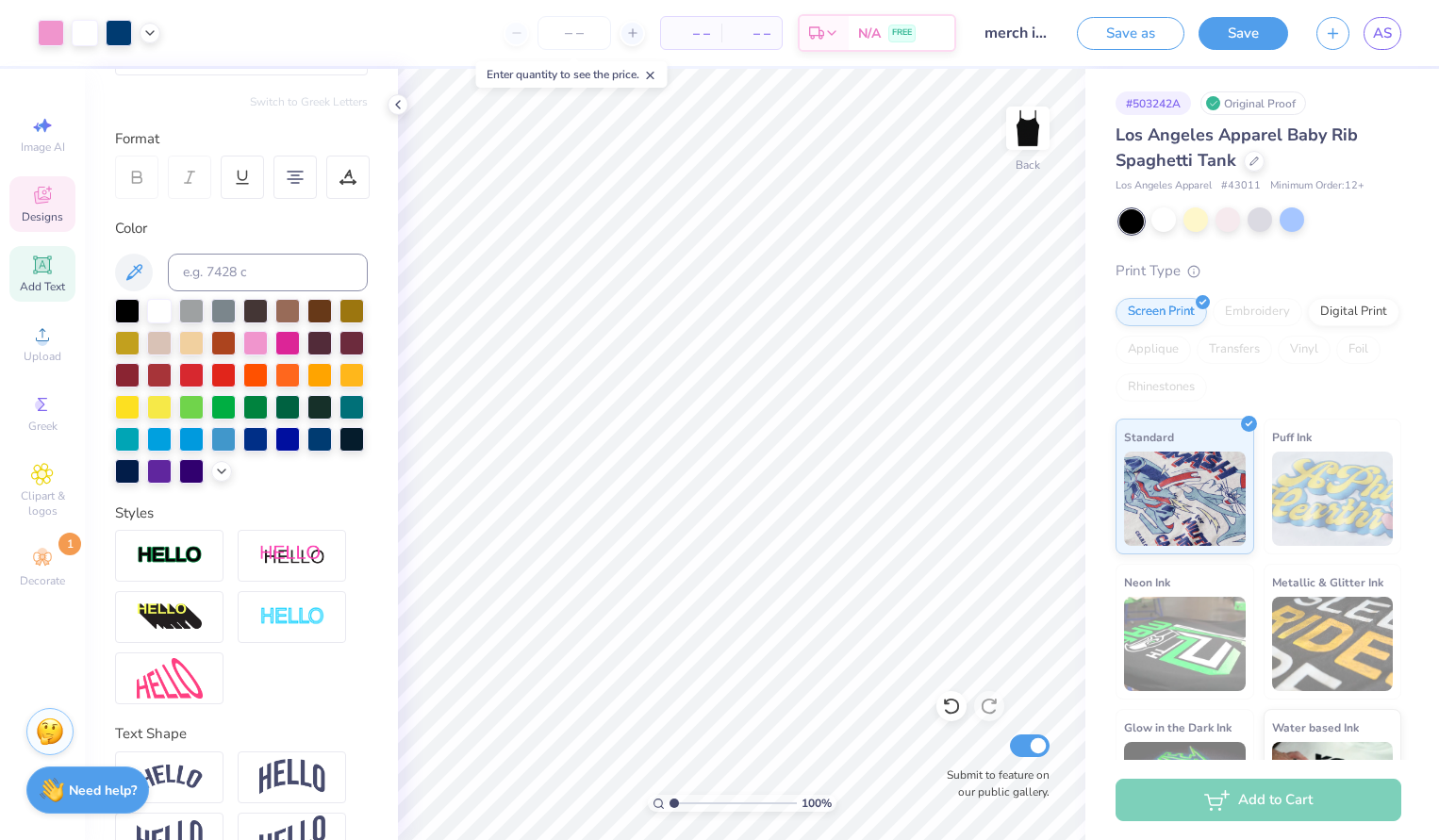 click on "Designs" at bounding box center (42, 217) 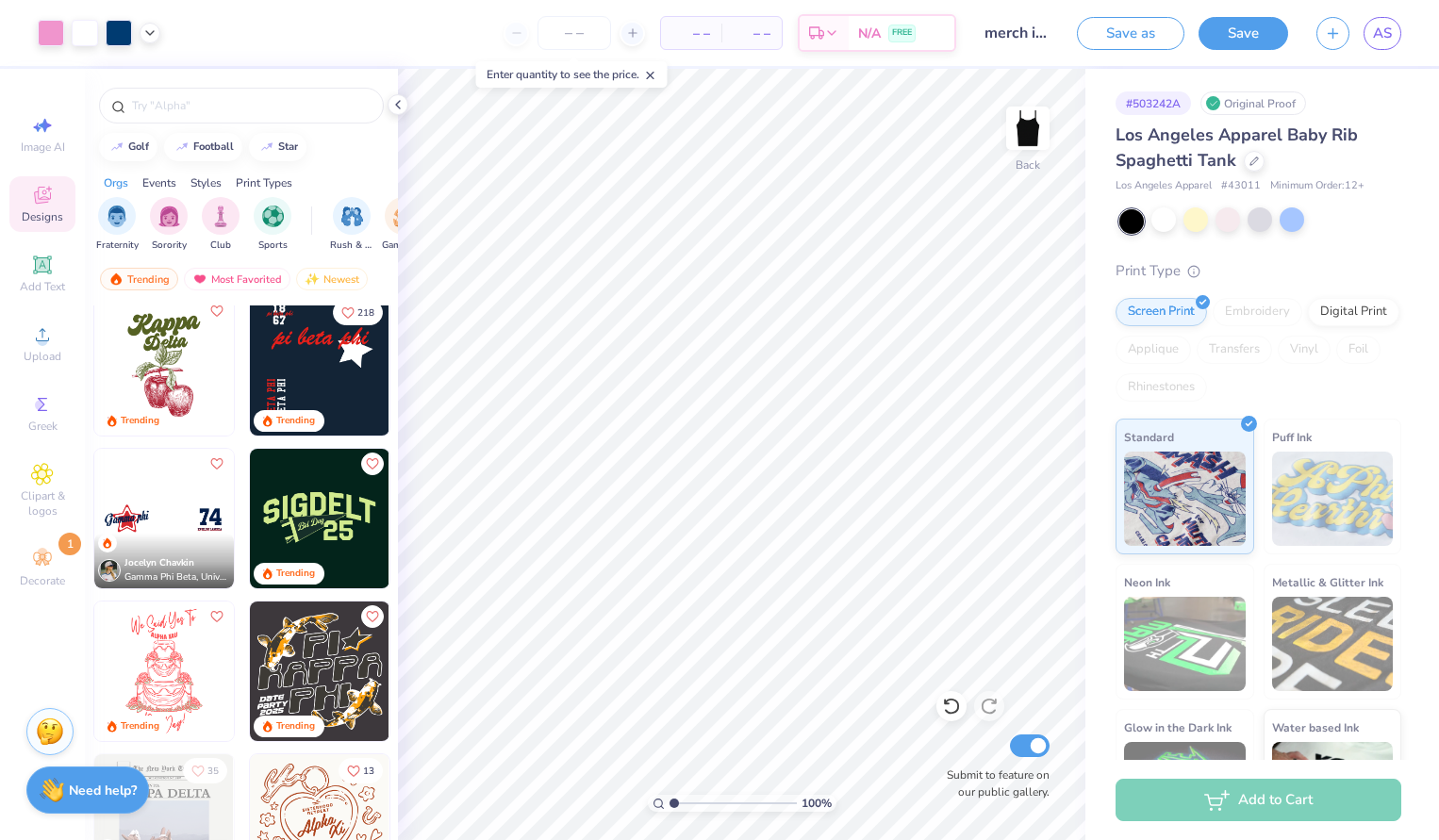 scroll, scrollTop: 2299, scrollLeft: 0, axis: vertical 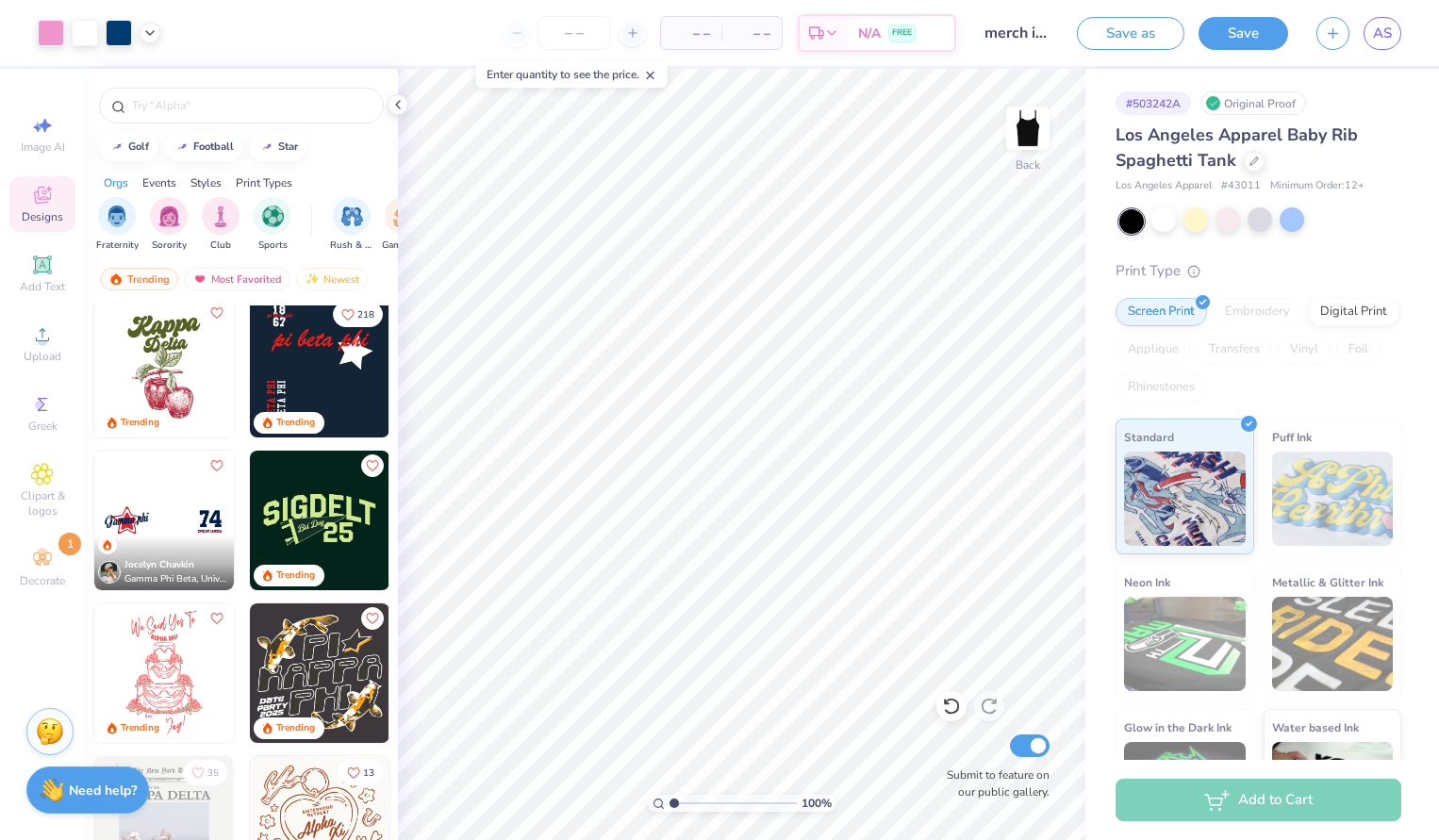 click at bounding box center [320, 368] 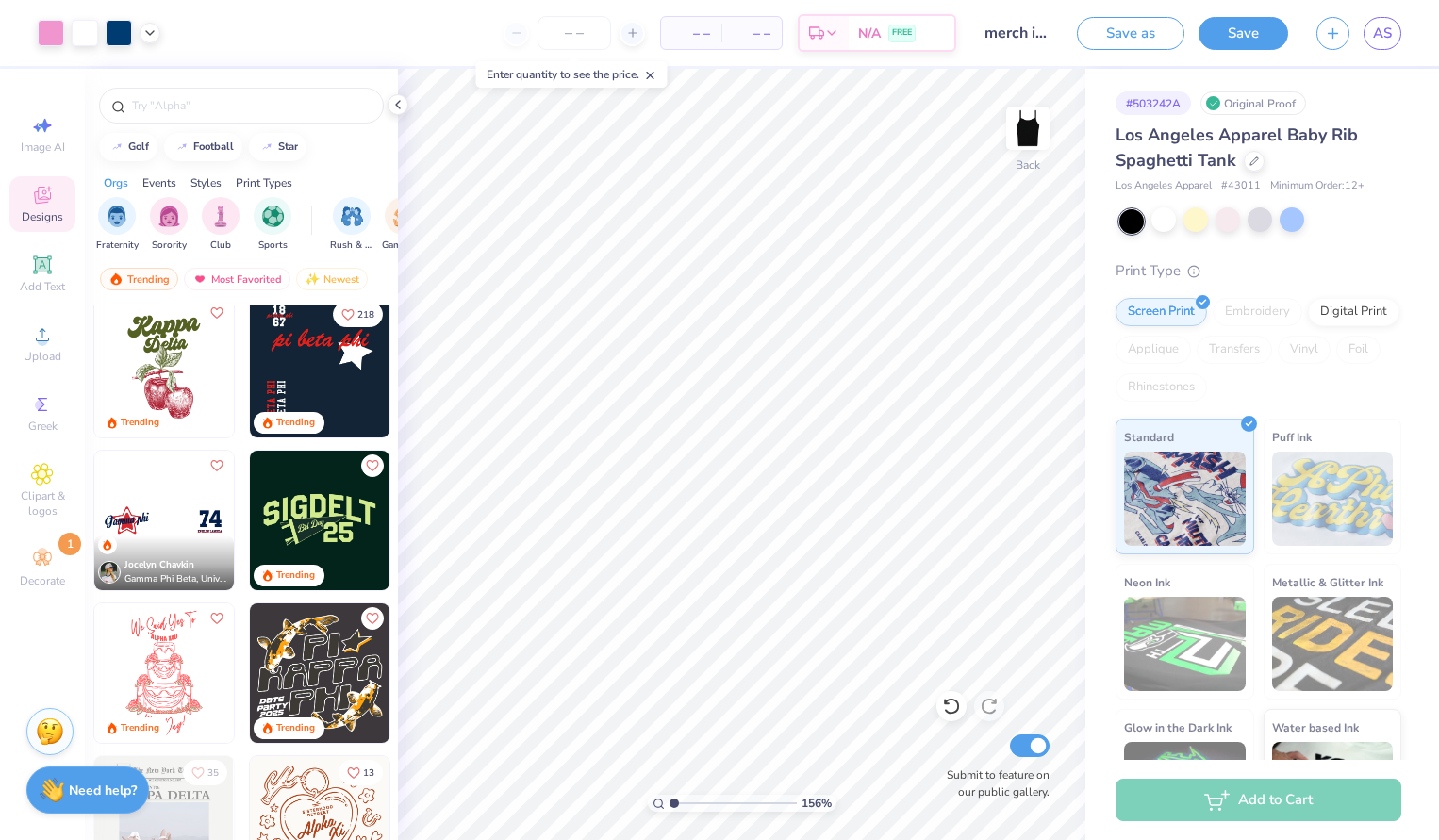 click at bounding box center [733, 803] 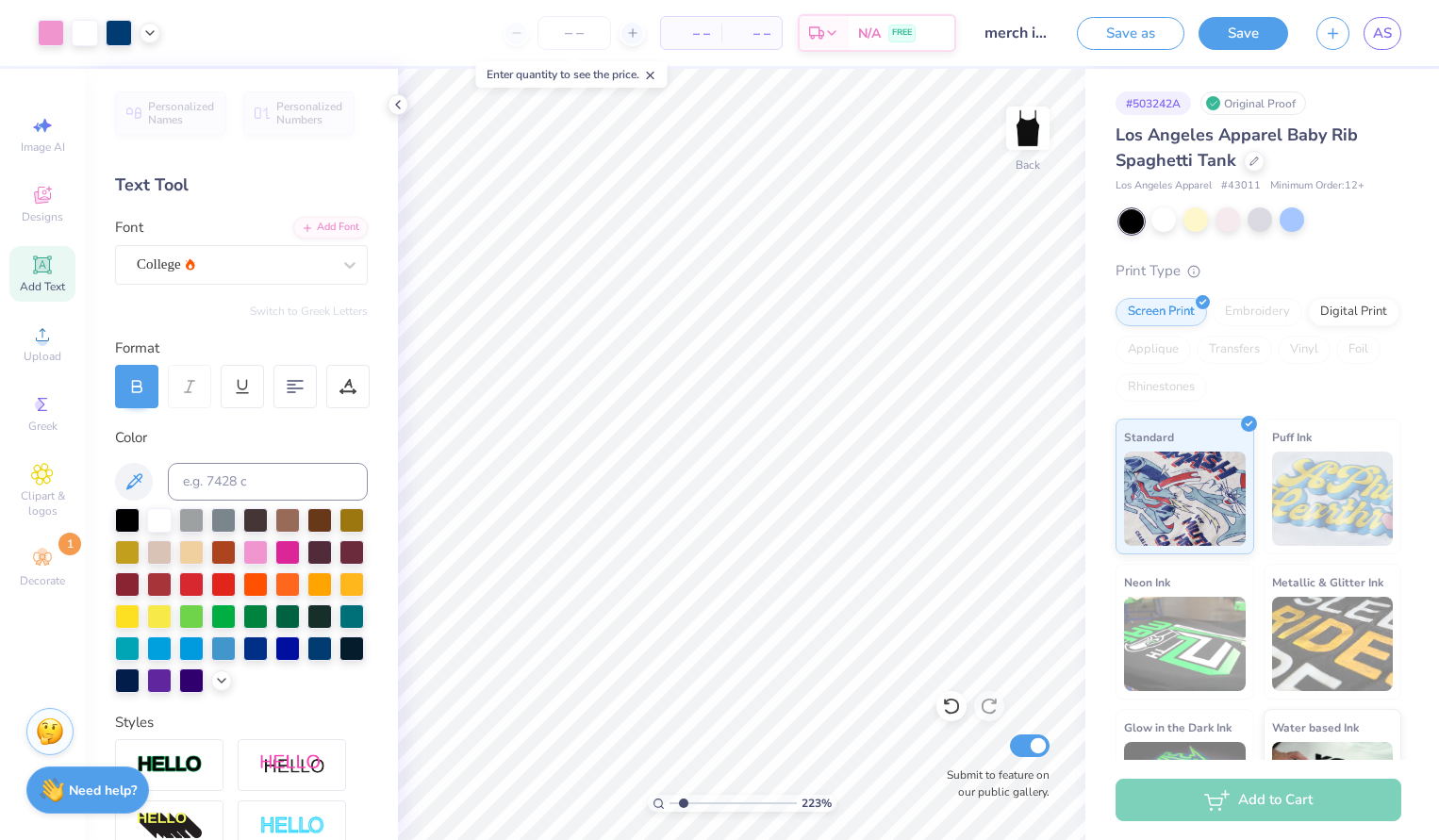 type on "2.23" 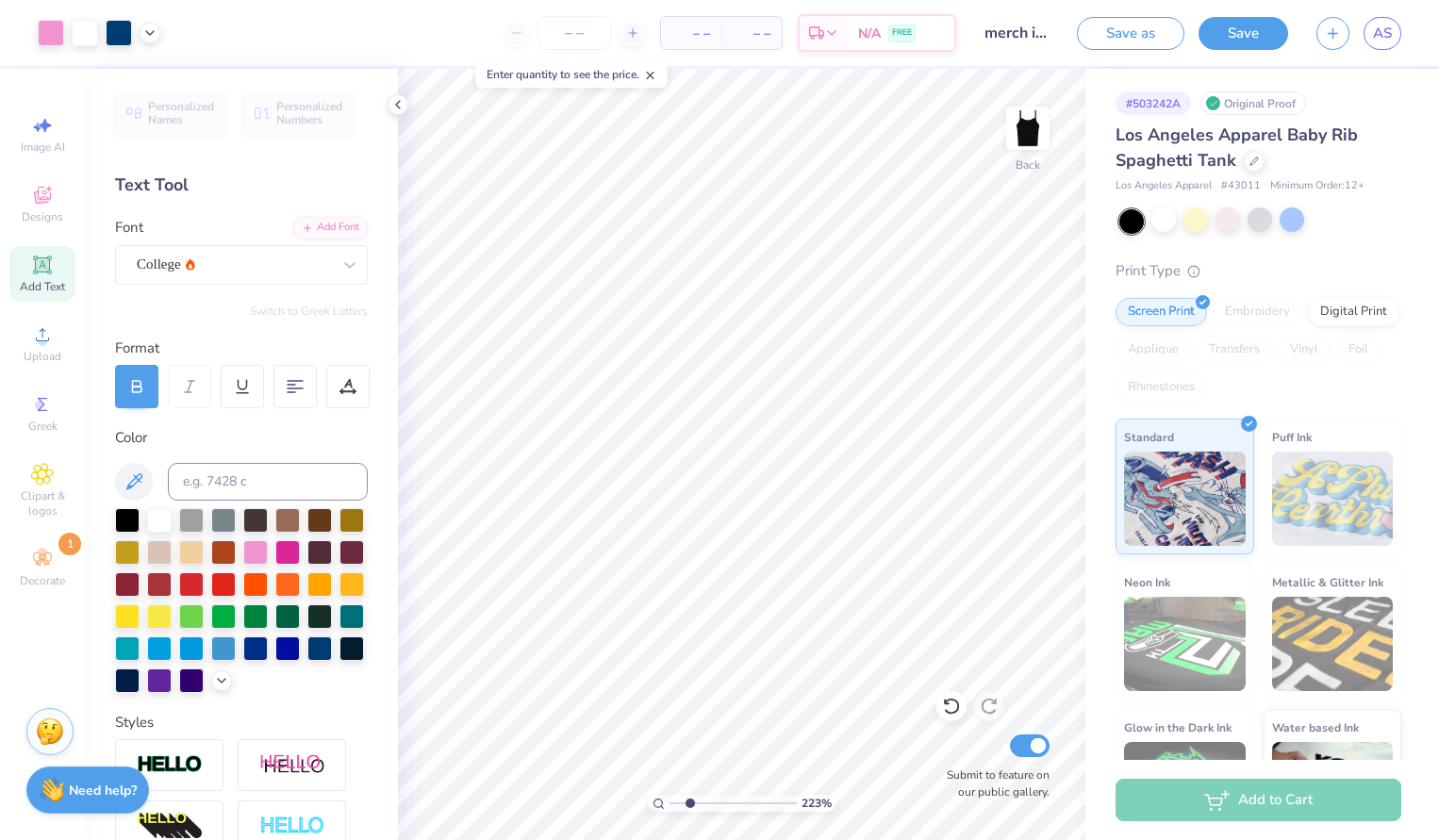 drag, startPoint x: 674, startPoint y: 799, endPoint x: 689, endPoint y: 802, distance: 15.29706 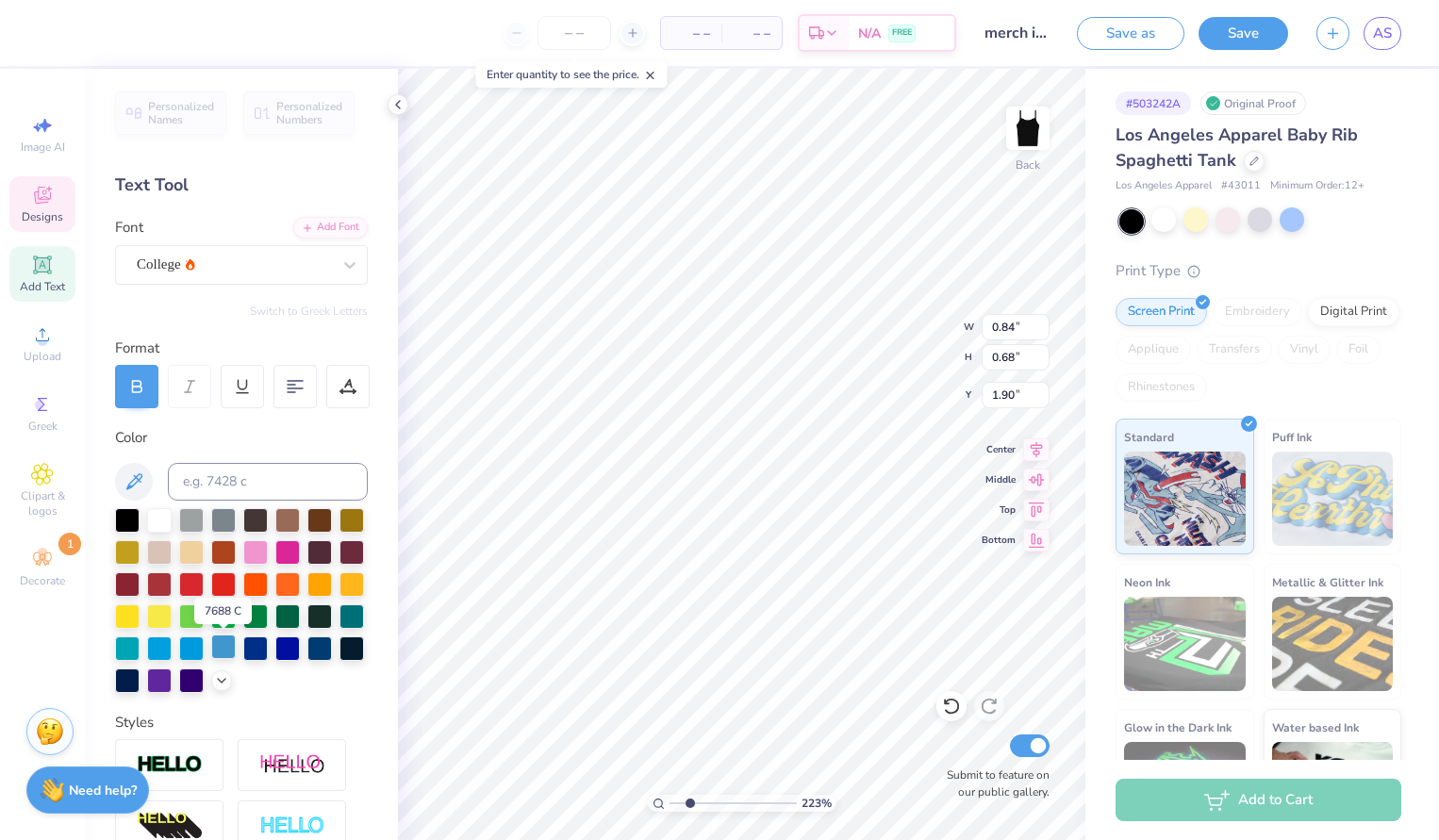 click at bounding box center (223, 647) 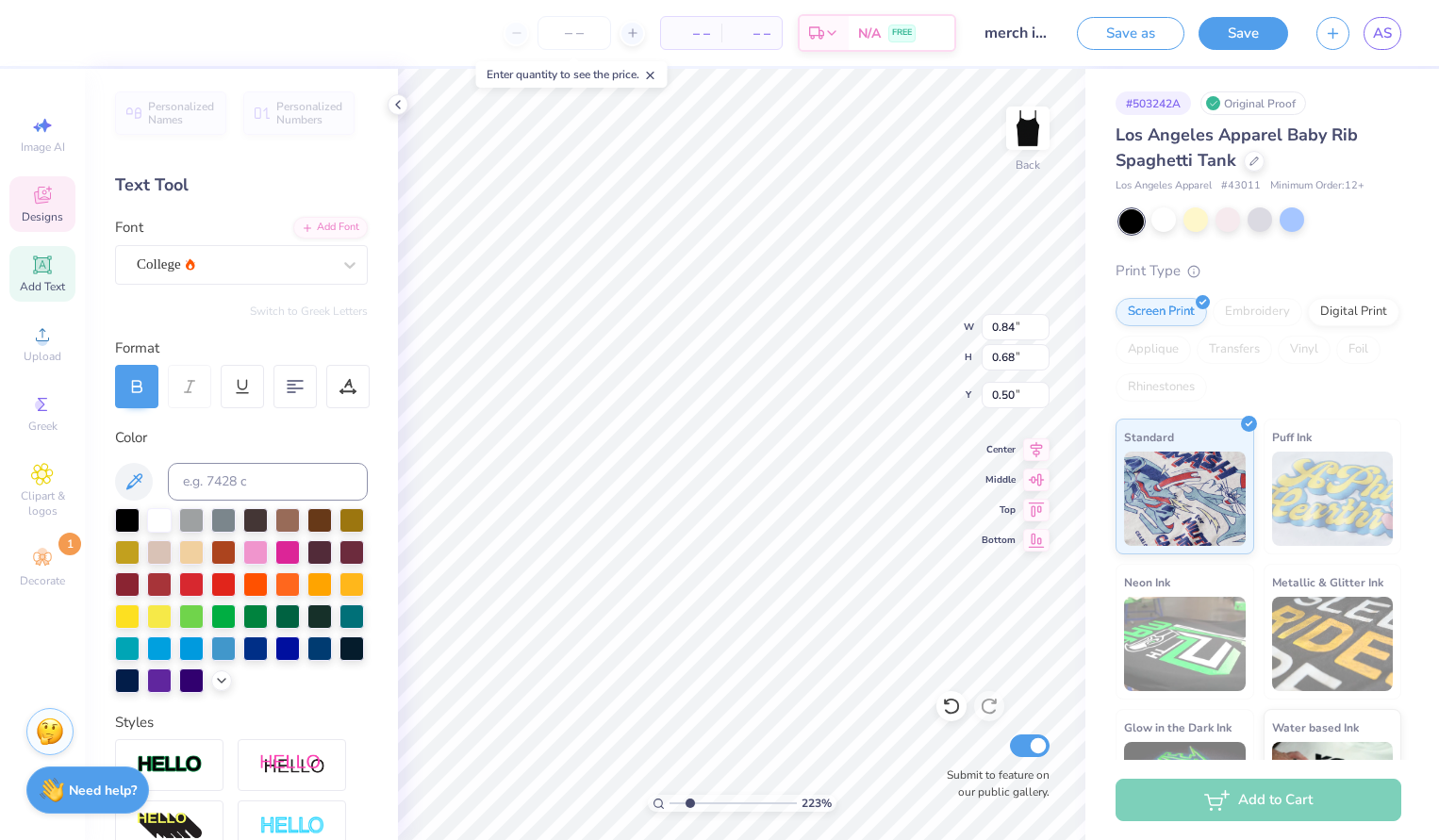 type on "1.09" 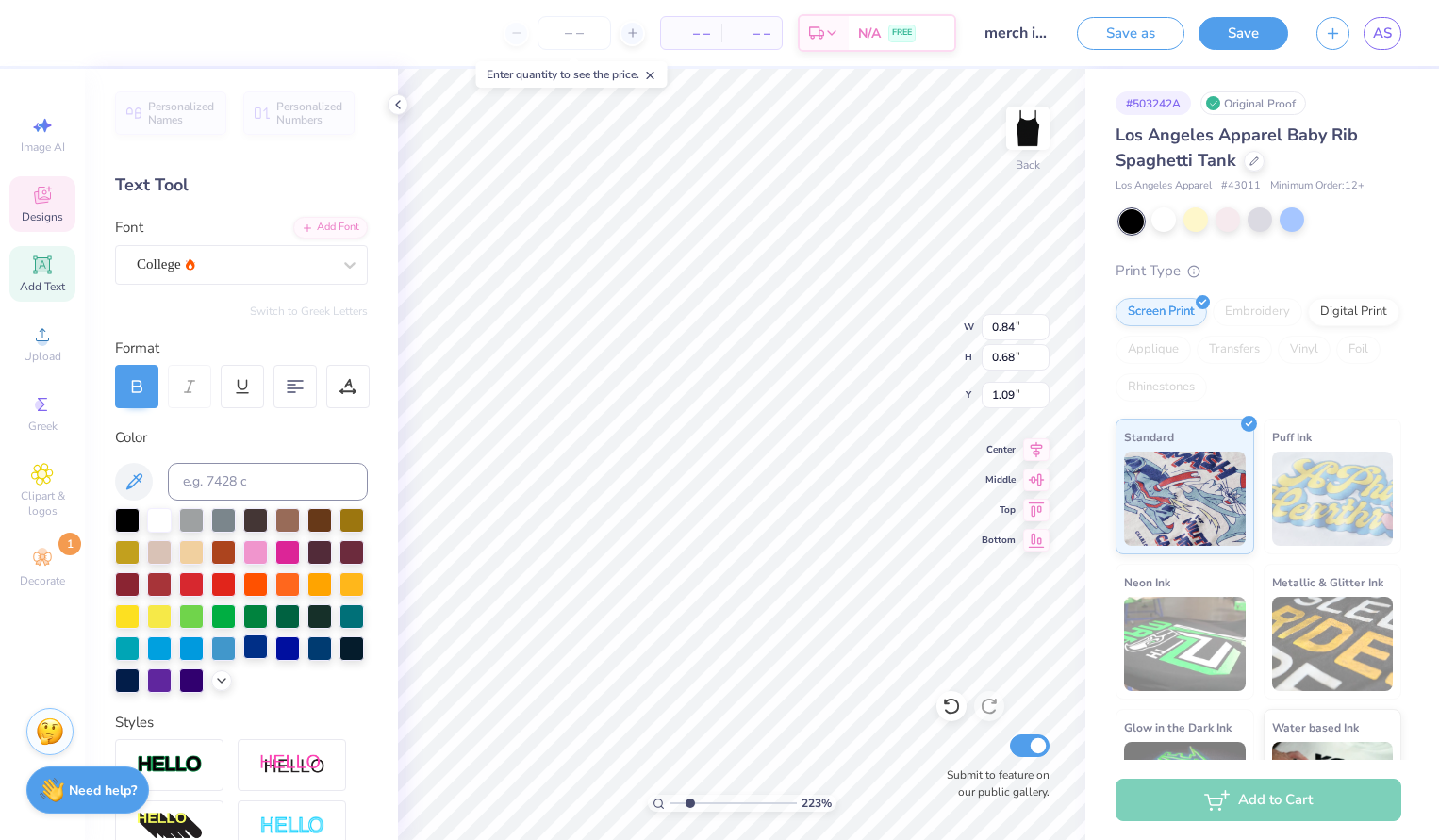 click at bounding box center [256, 647] 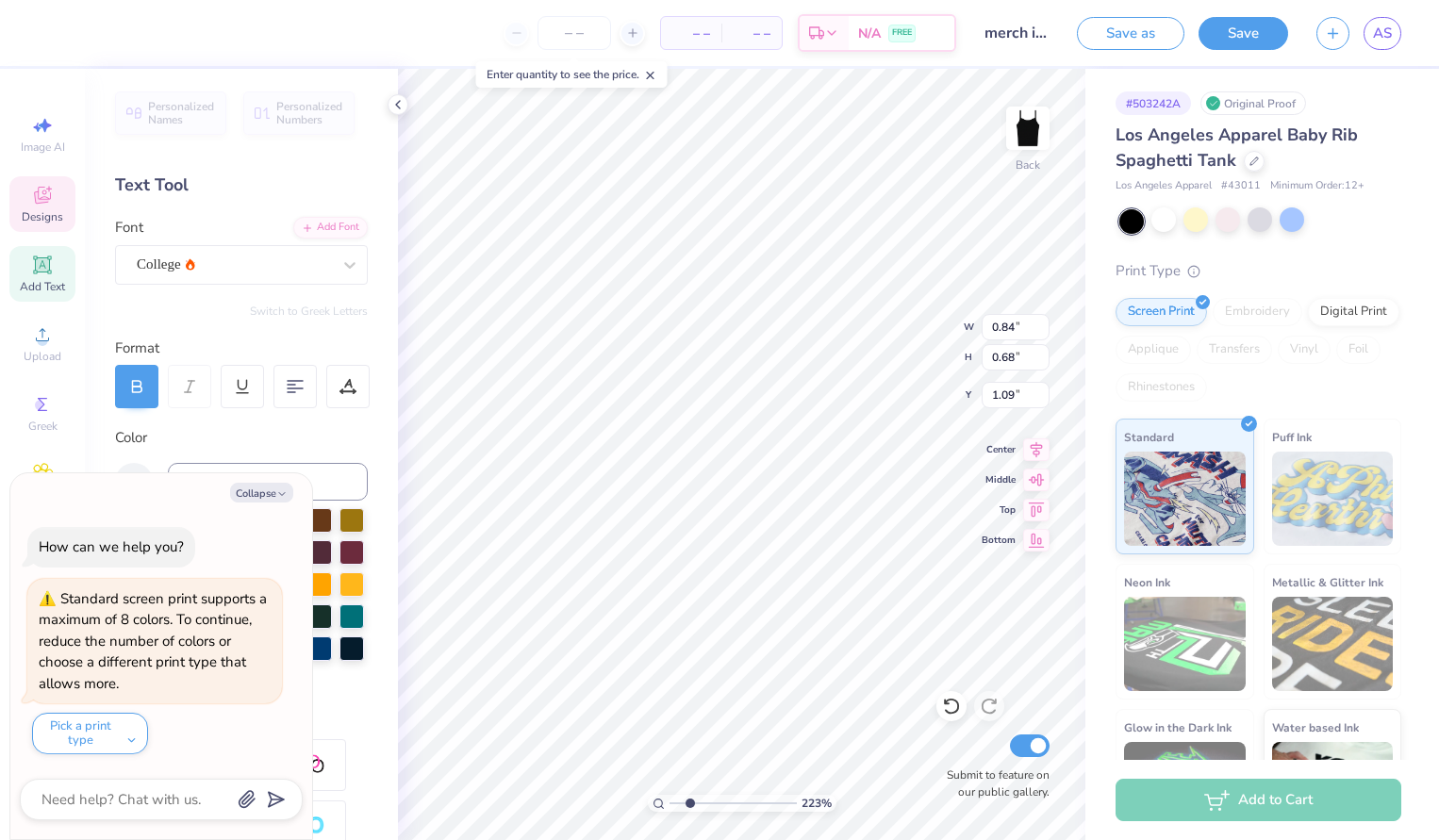 type on "x" 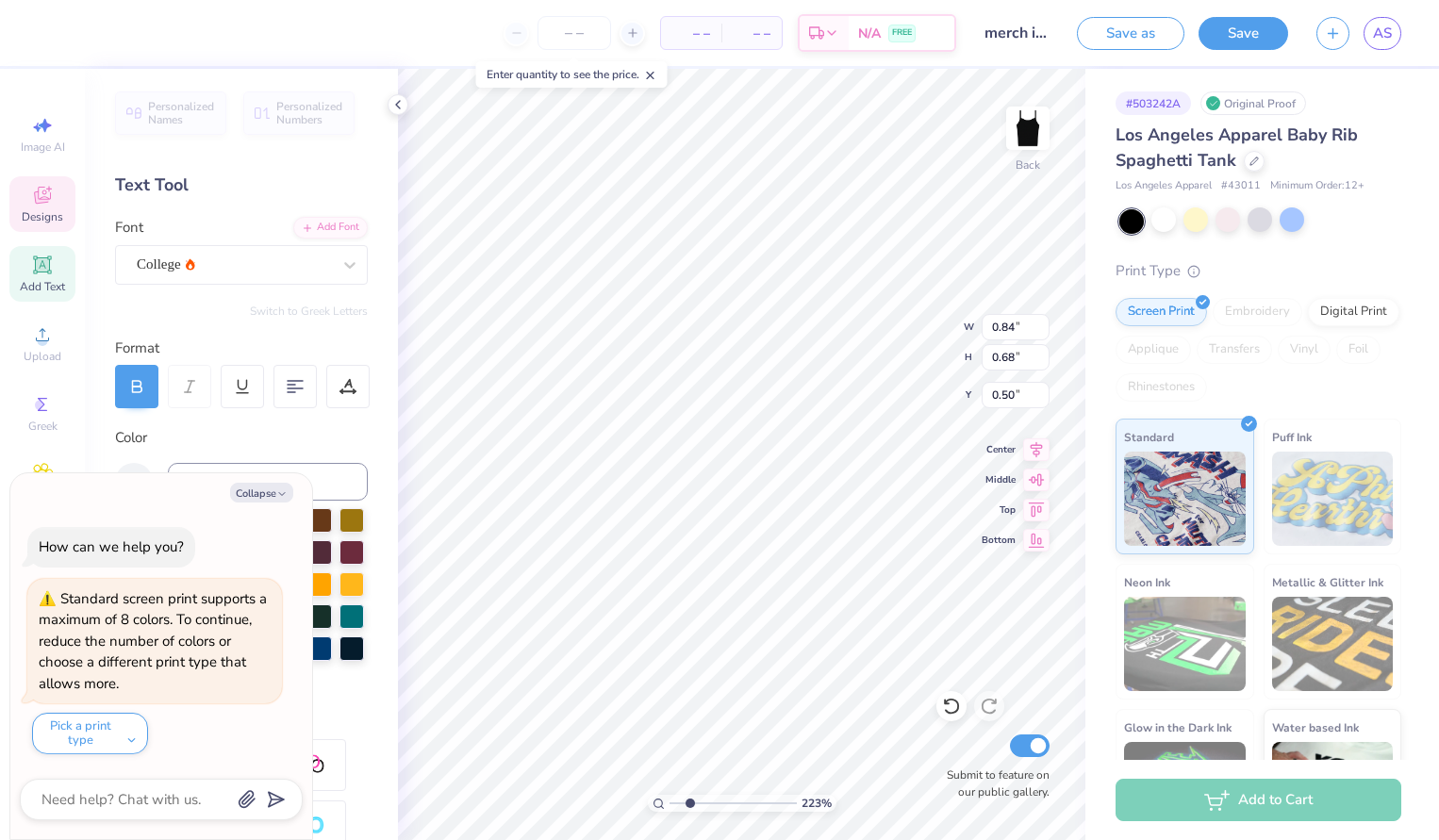 type on "x" 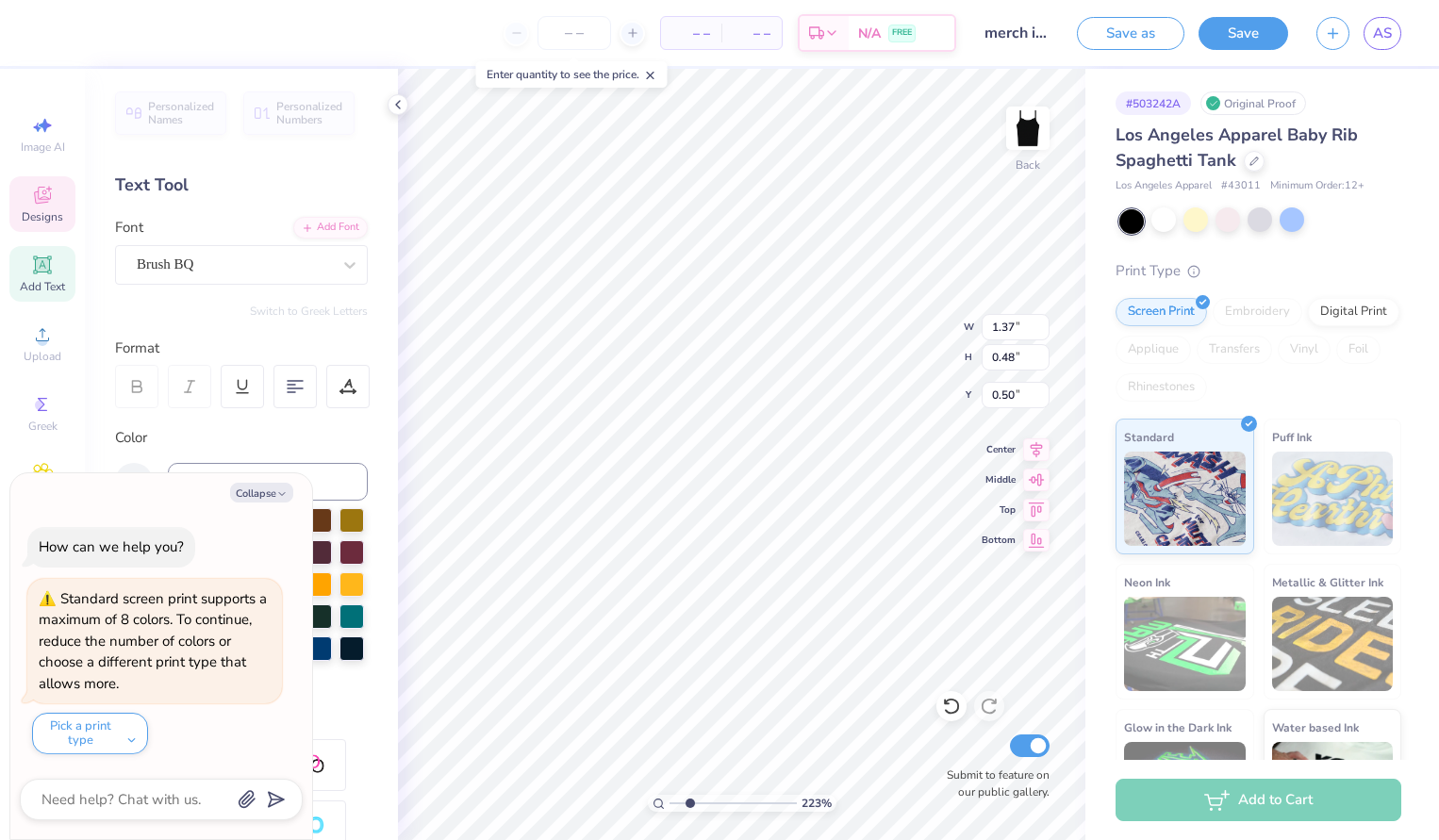 type on "1.37" 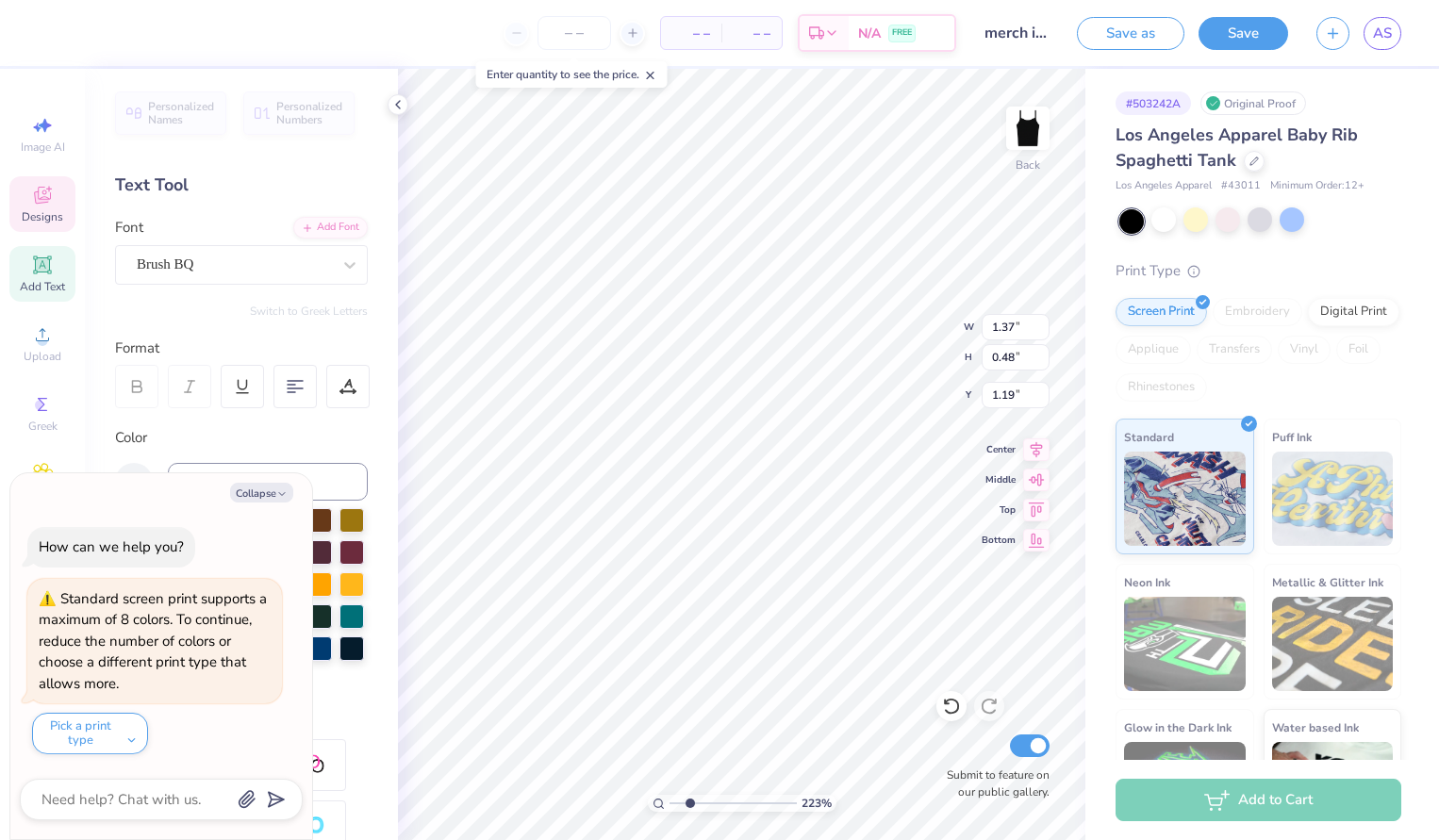 type on "x" 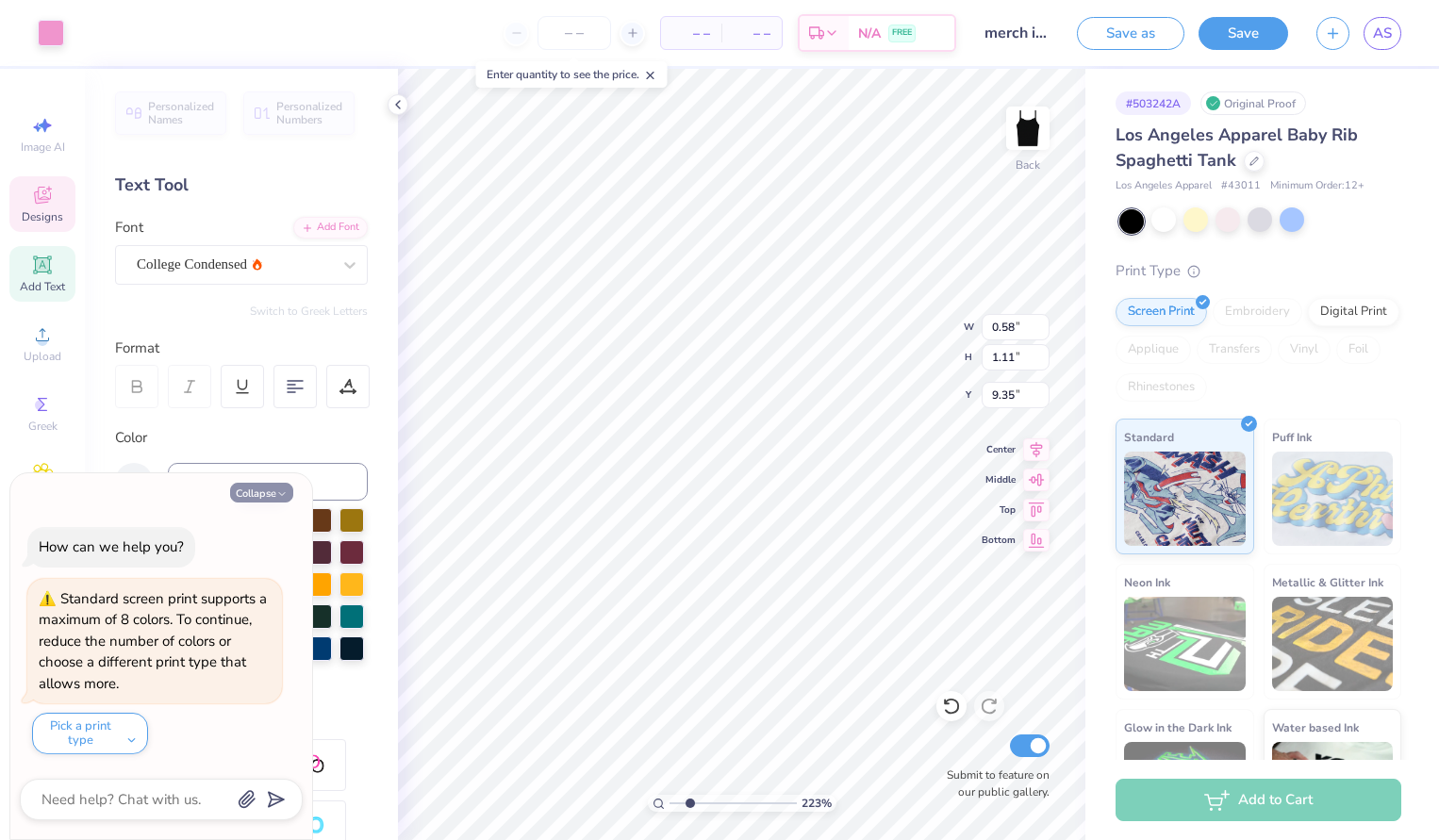 click on "Collapse" at bounding box center (261, 492) 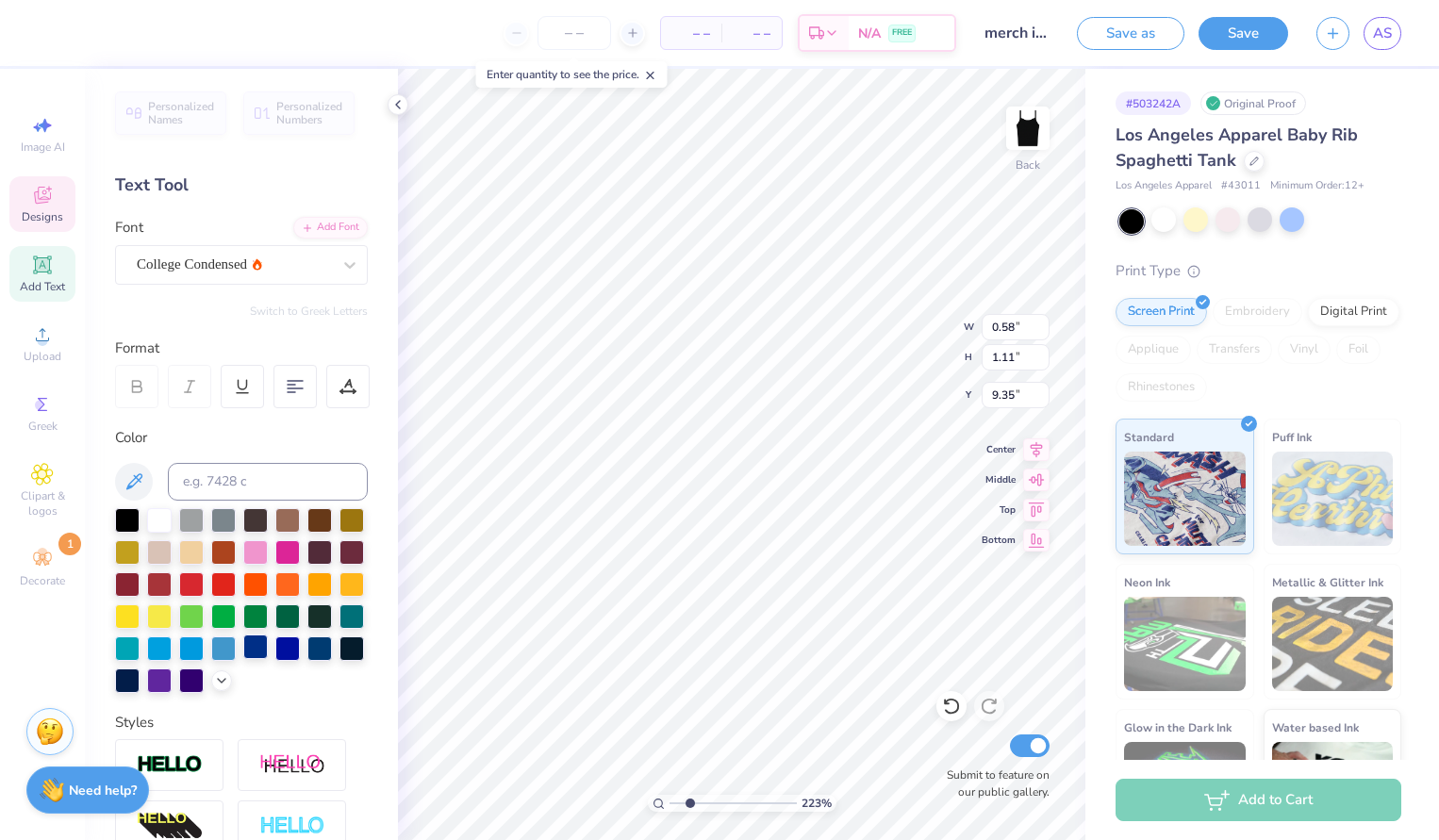 click at bounding box center (256, 647) 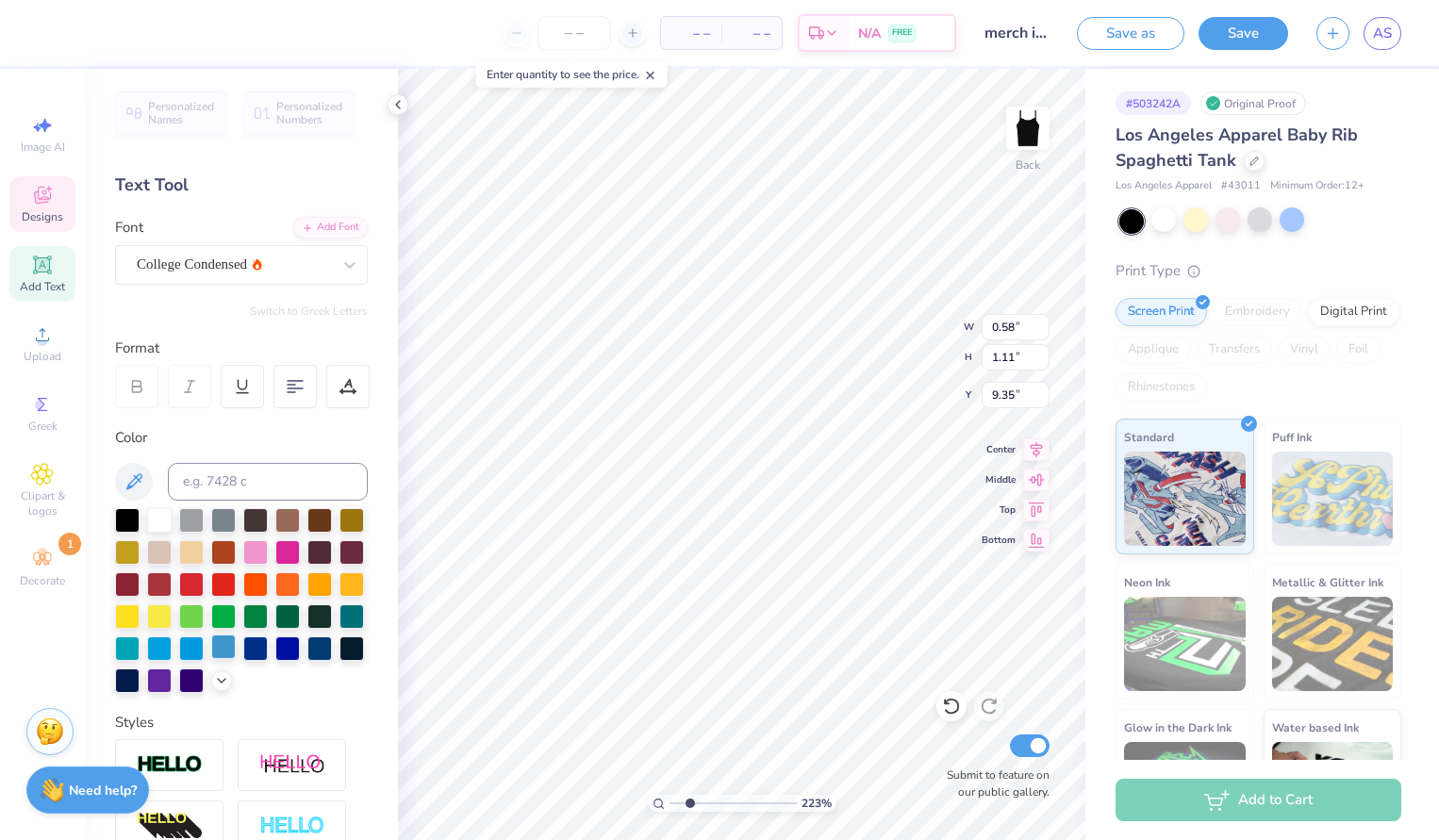 click at bounding box center (223, 647) 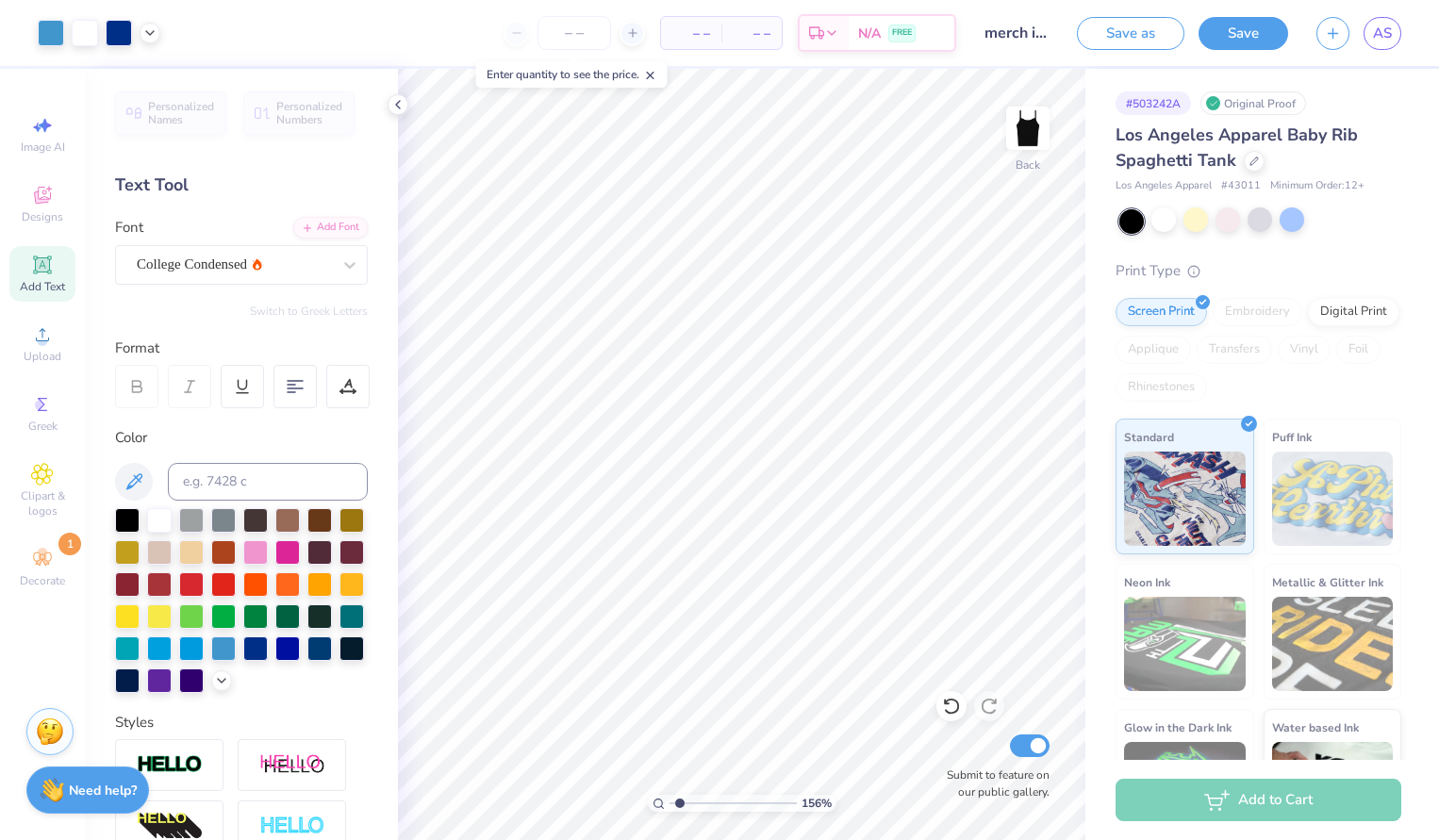 type on "1.56" 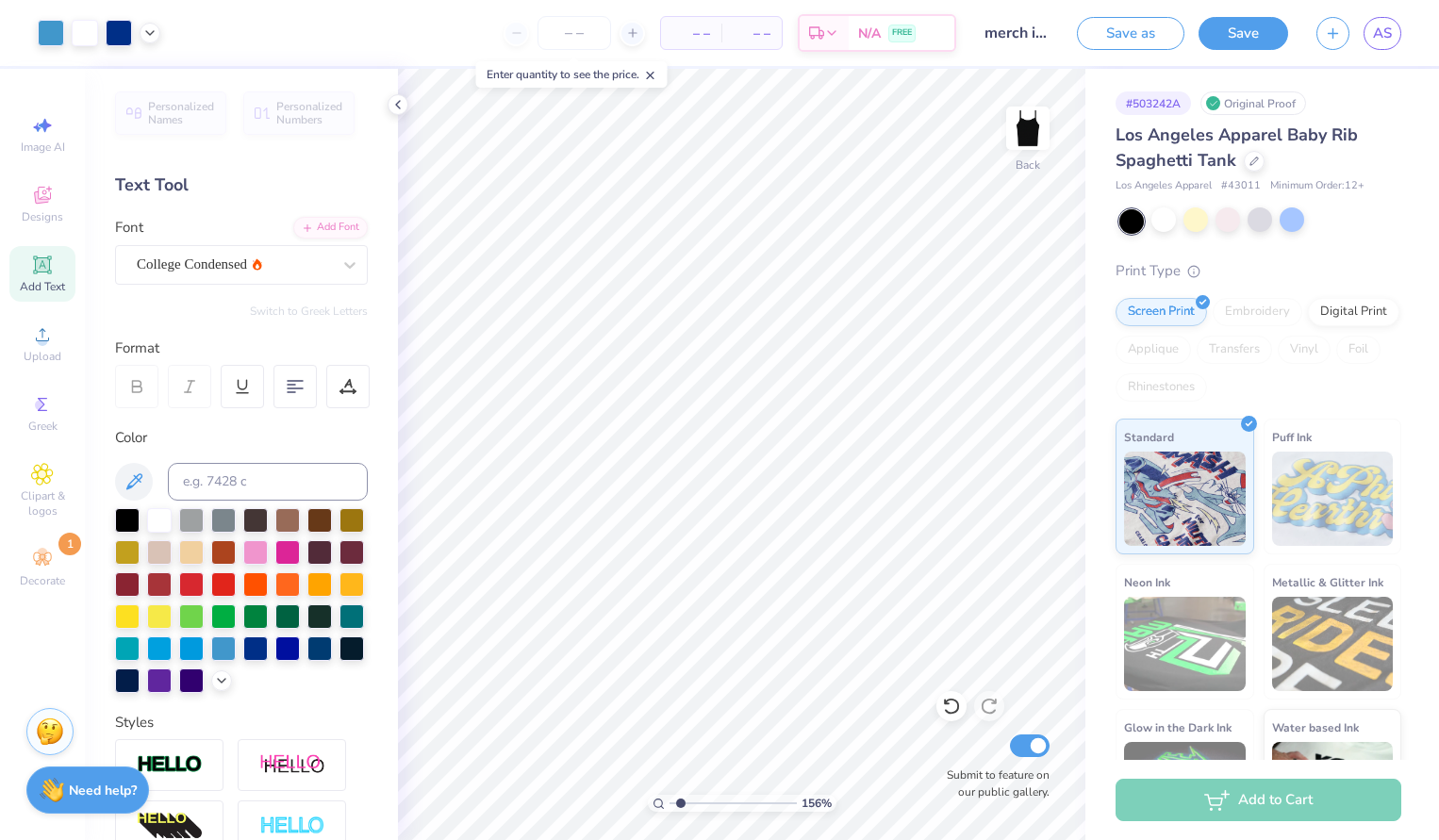 drag, startPoint x: 693, startPoint y: 805, endPoint x: 681, endPoint y: 806, distance: 12.041595 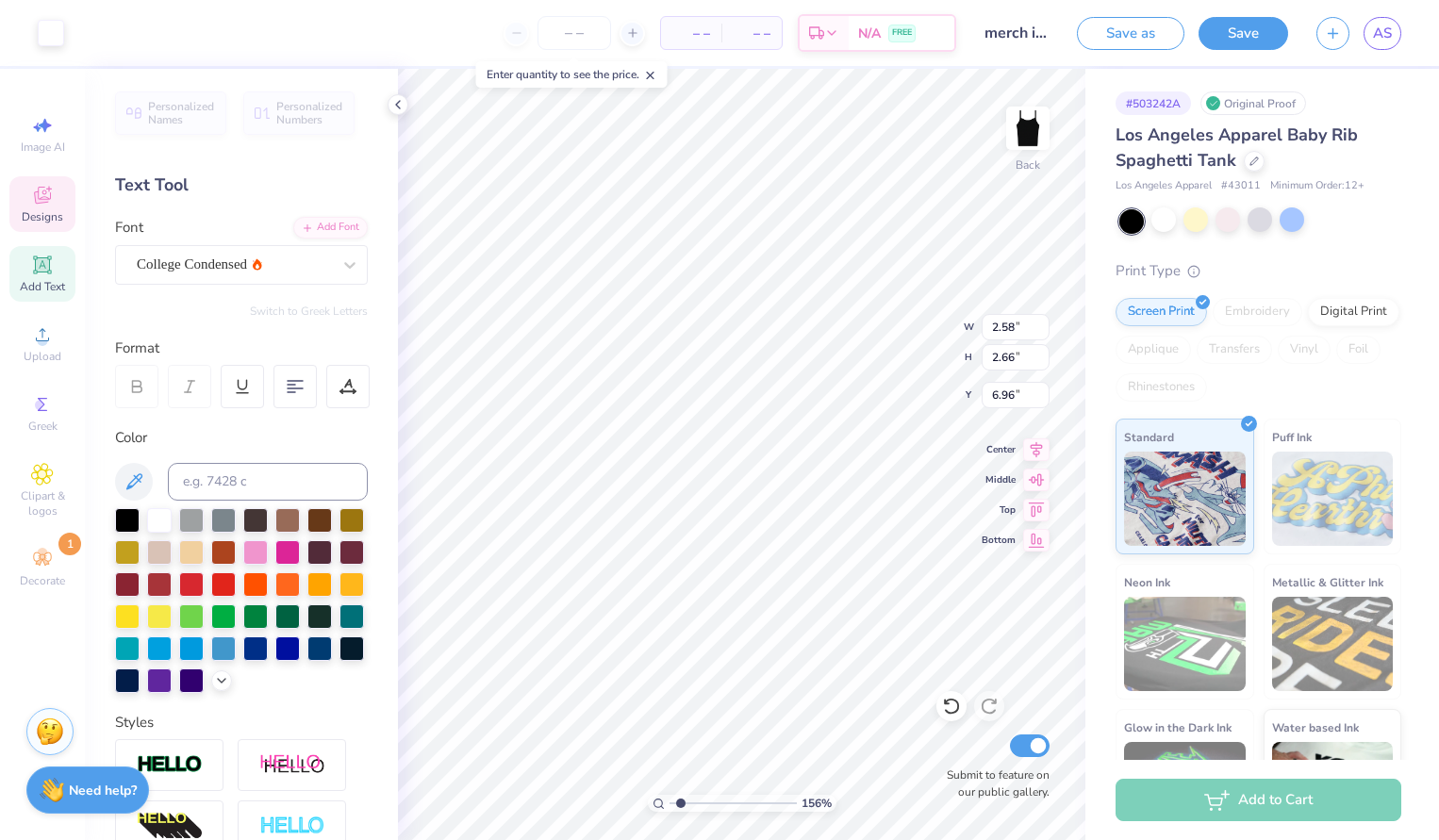 type on "6.50" 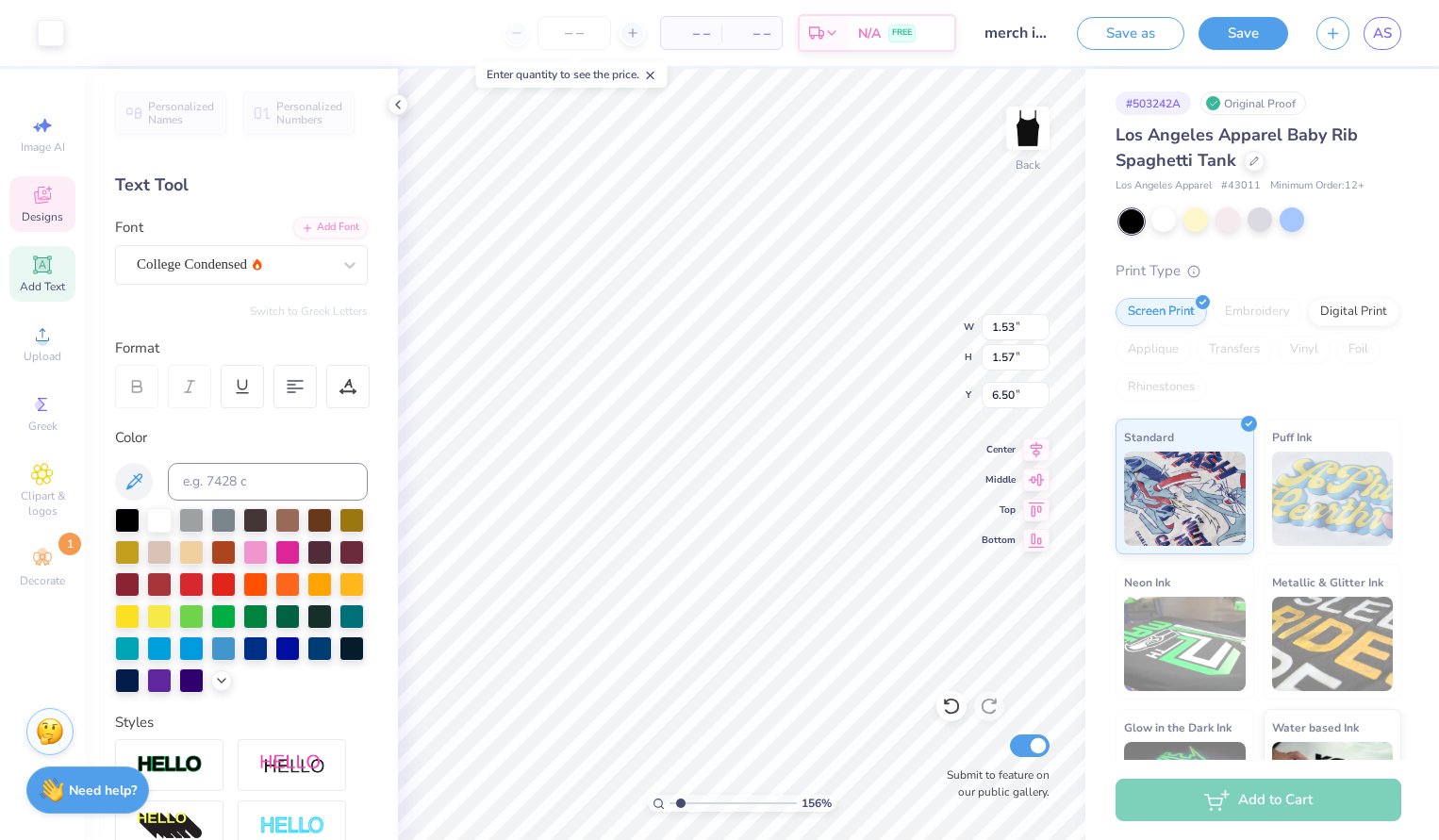 type on "1.53" 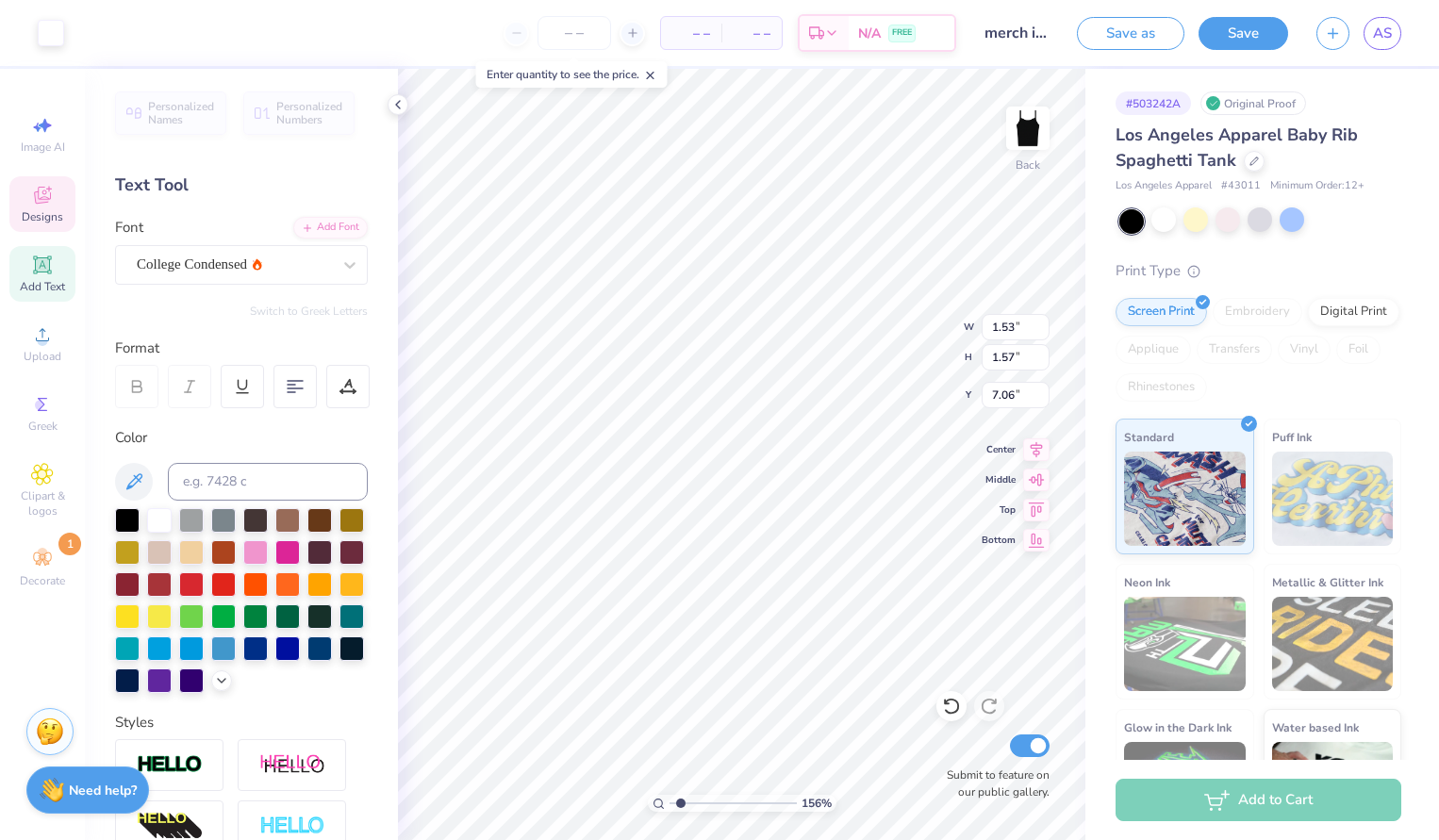 type on "6.62" 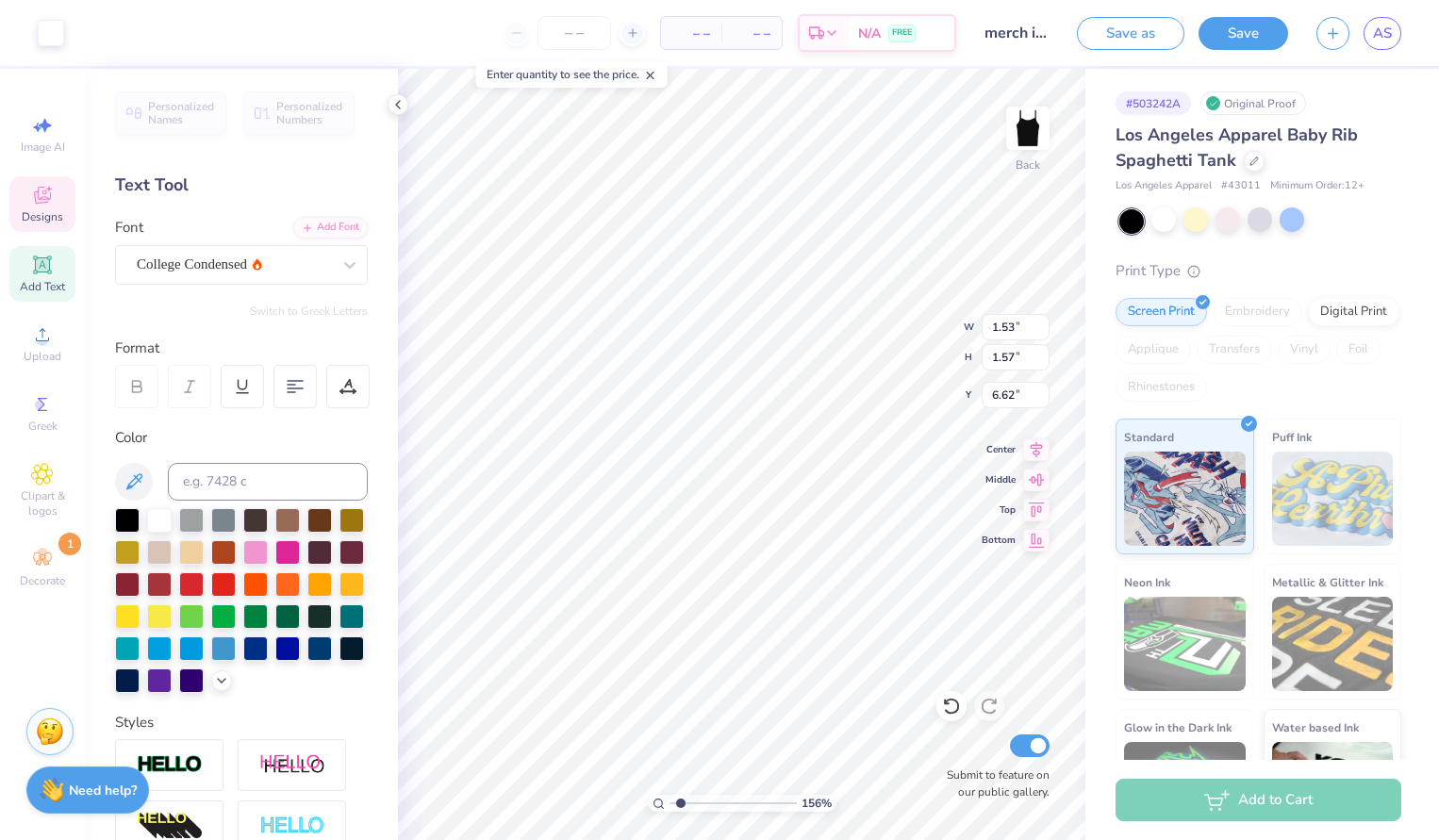 type on "1.40" 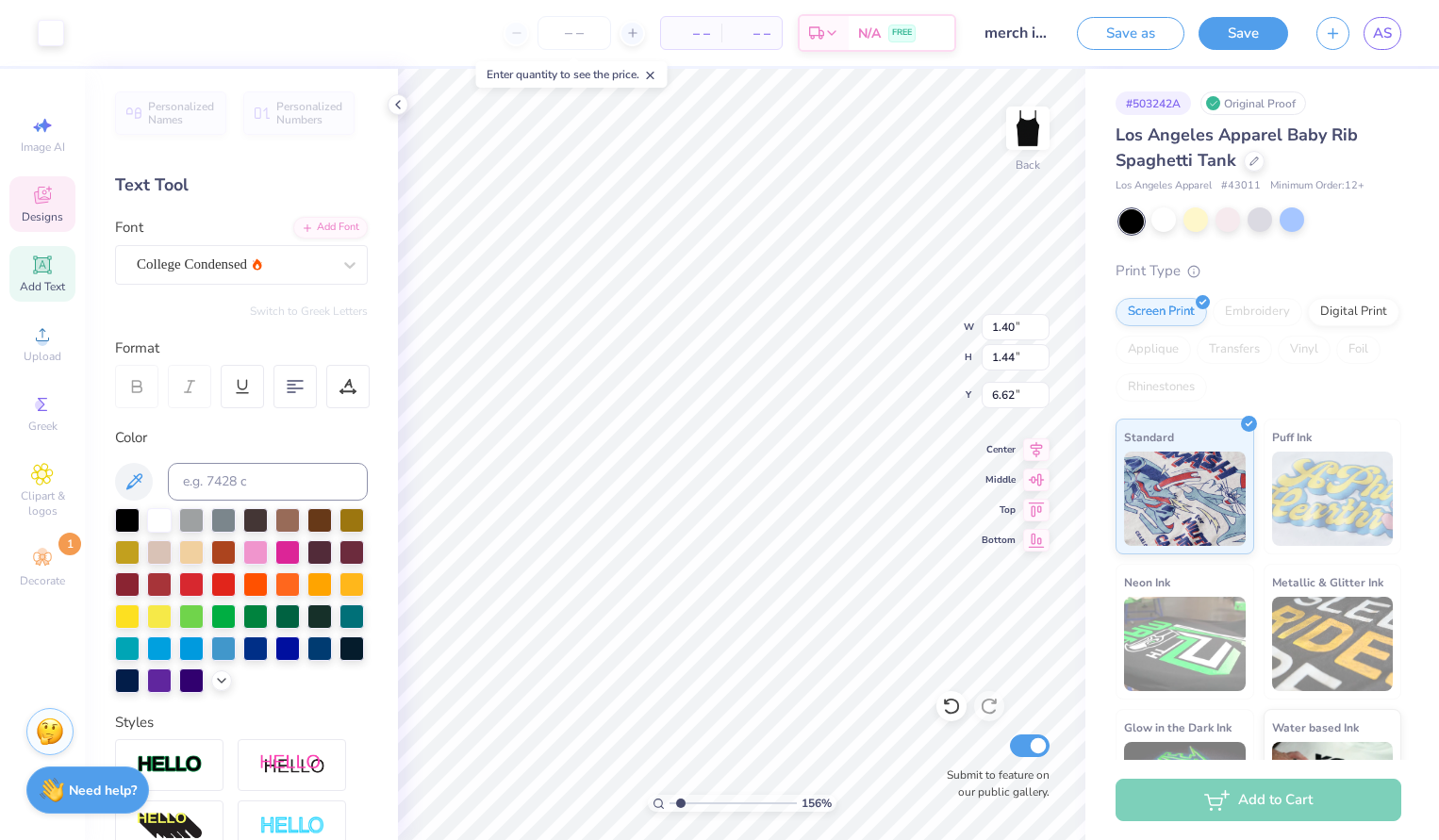 type on "7.34" 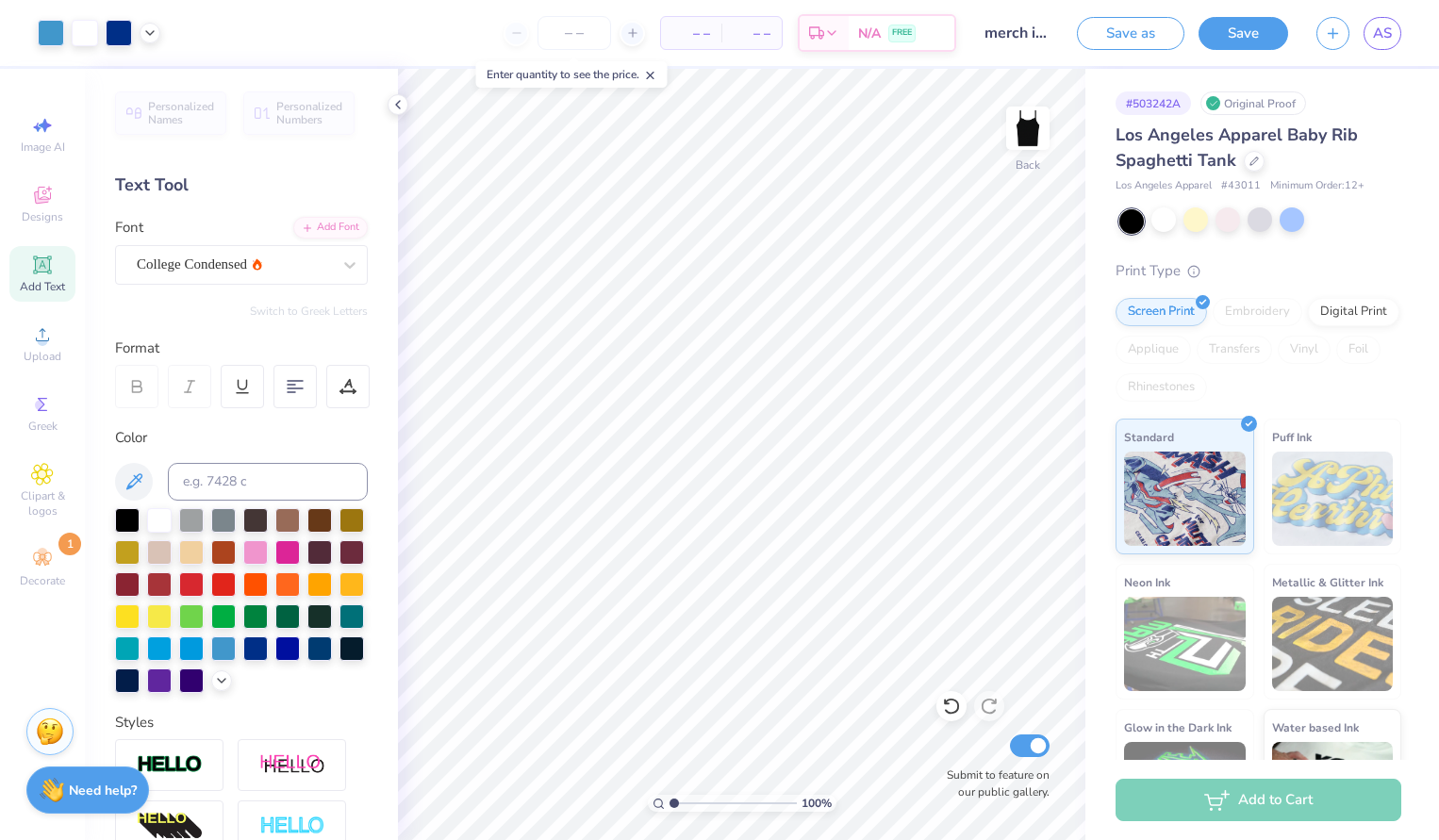 type on "1.11" 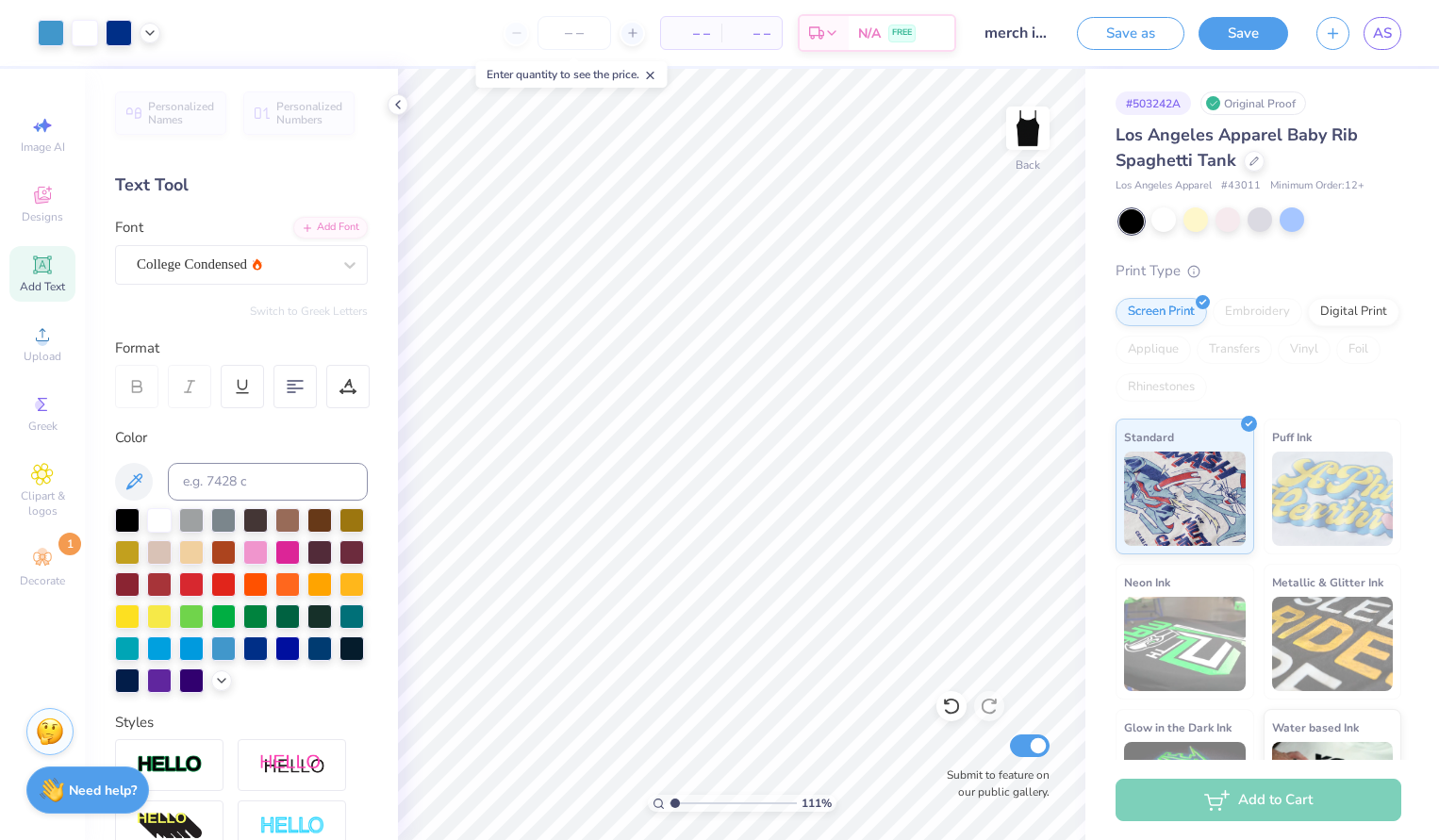 click at bounding box center (733, 803) 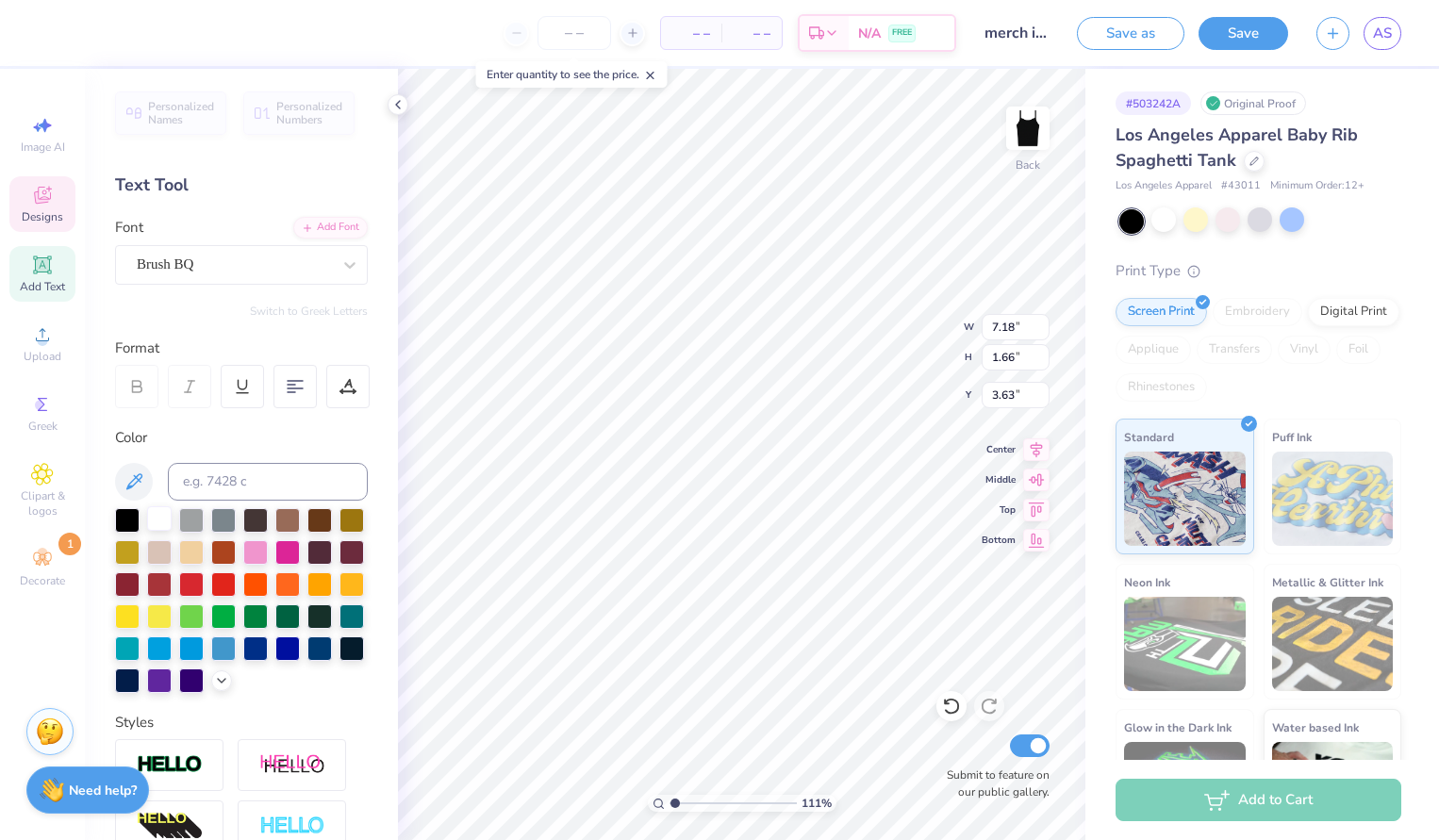 click at bounding box center [159, 519] 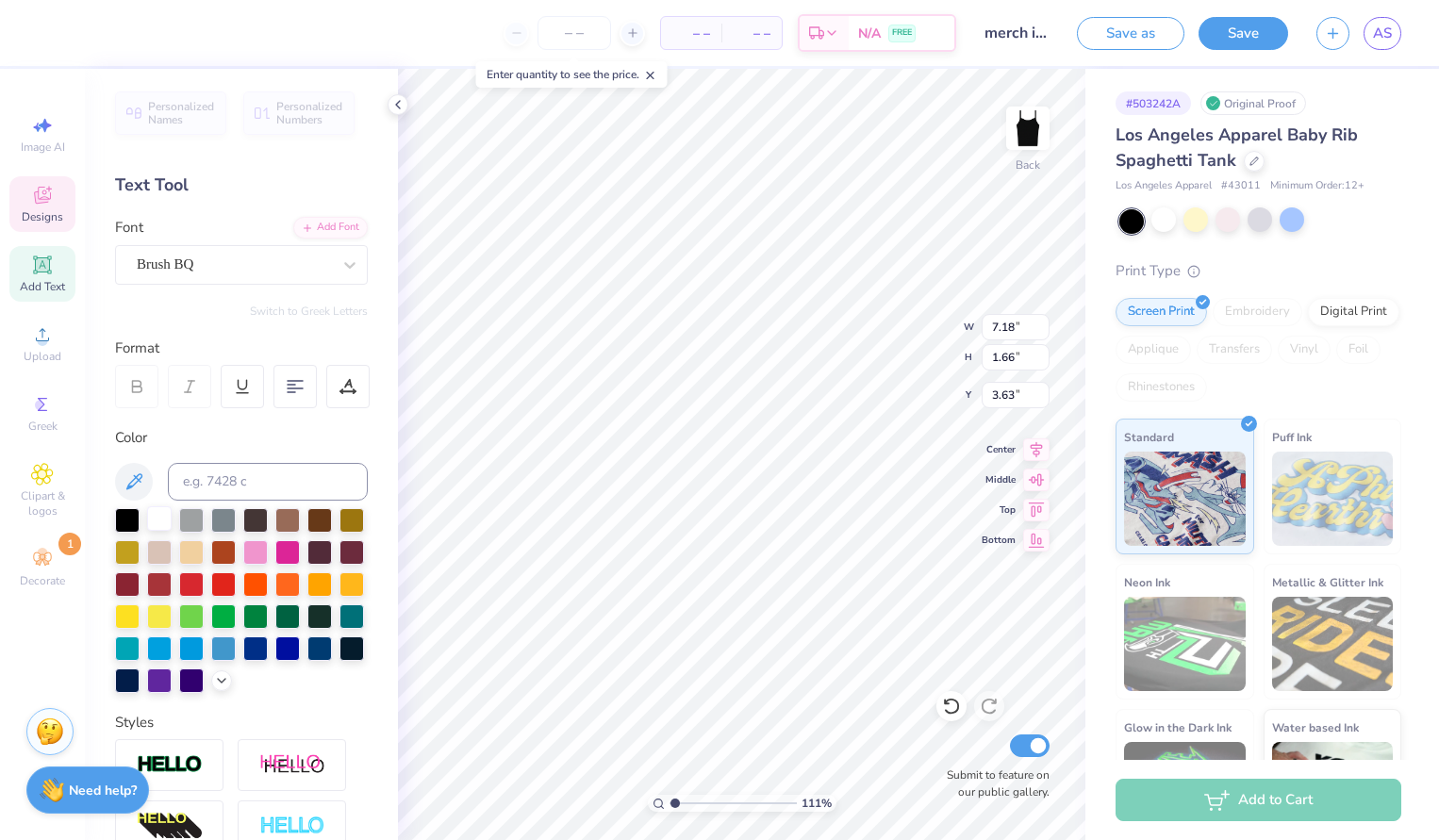 type on "4.25" 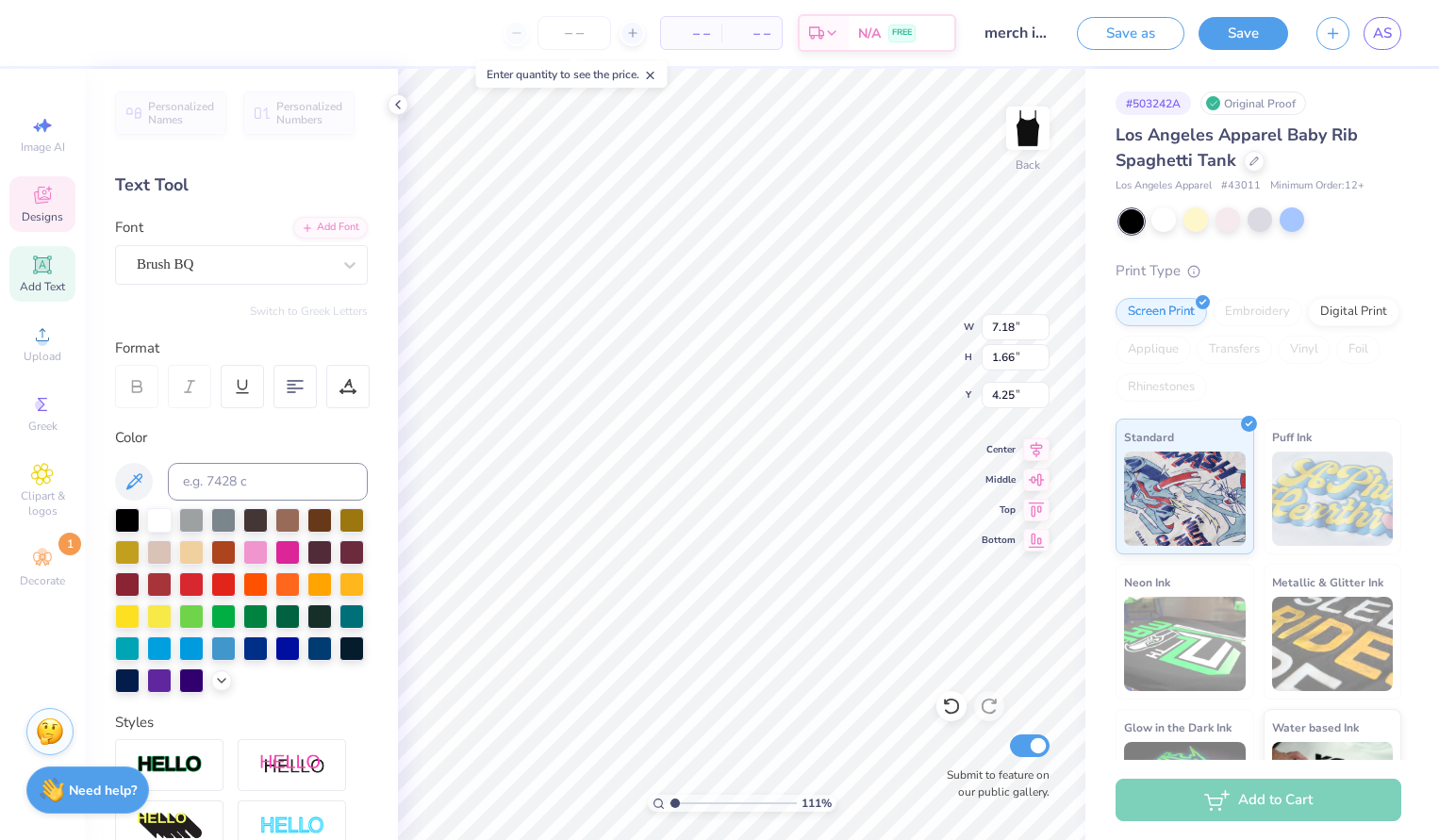 scroll, scrollTop: 0, scrollLeft: 0, axis: both 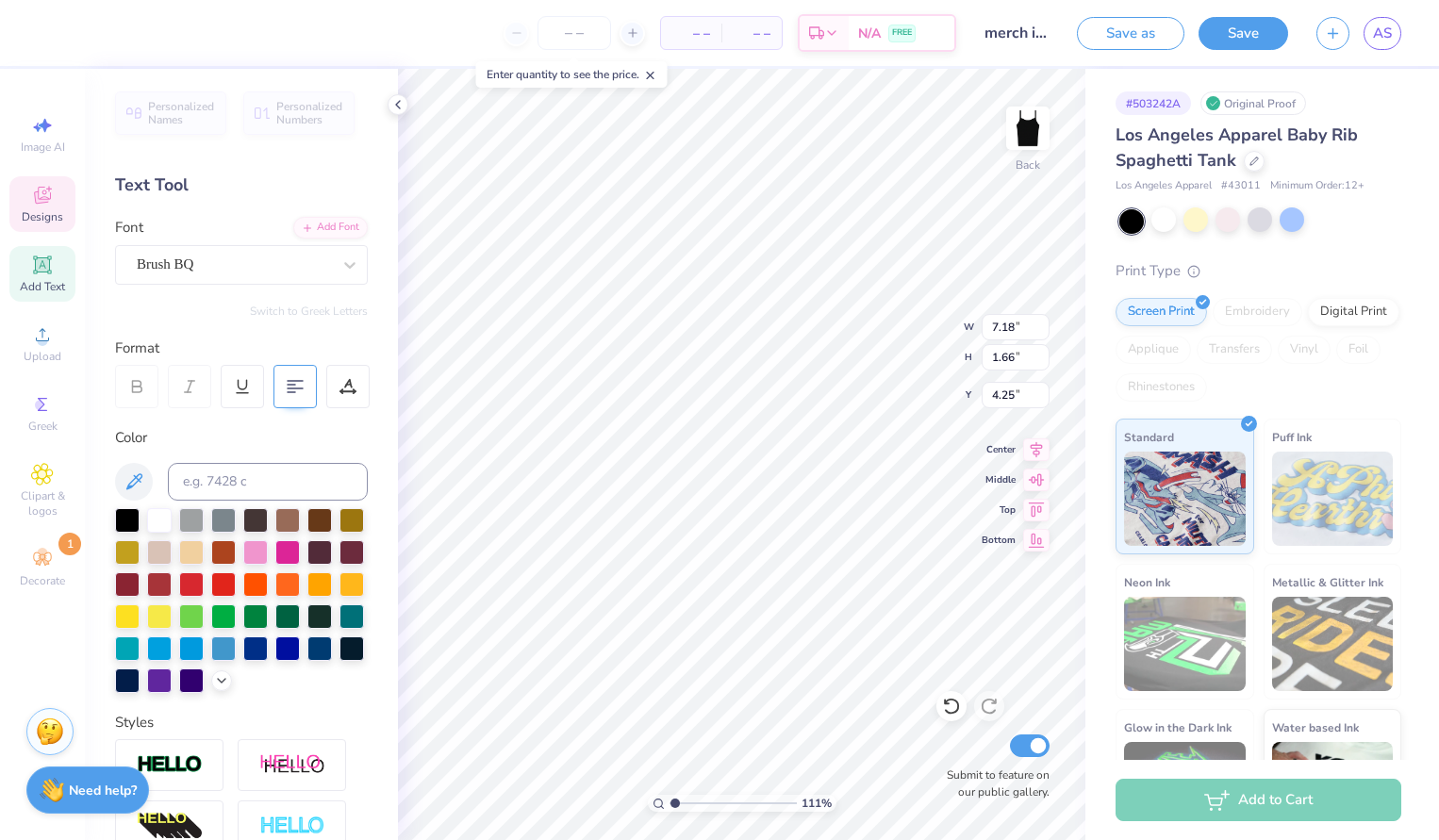 type on "kappa alpha
theta" 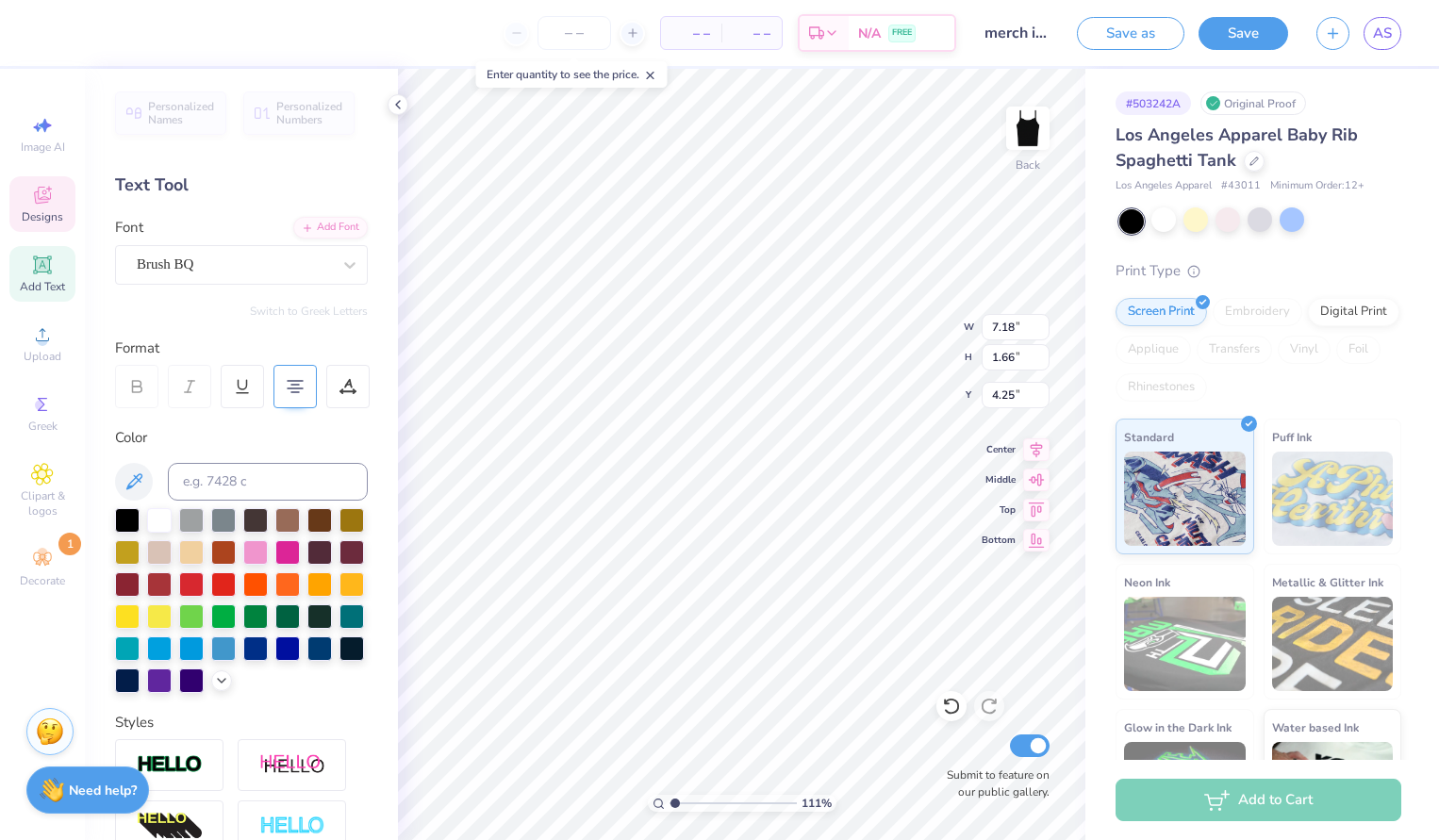 scroll, scrollTop: 0, scrollLeft: 2, axis: horizontal 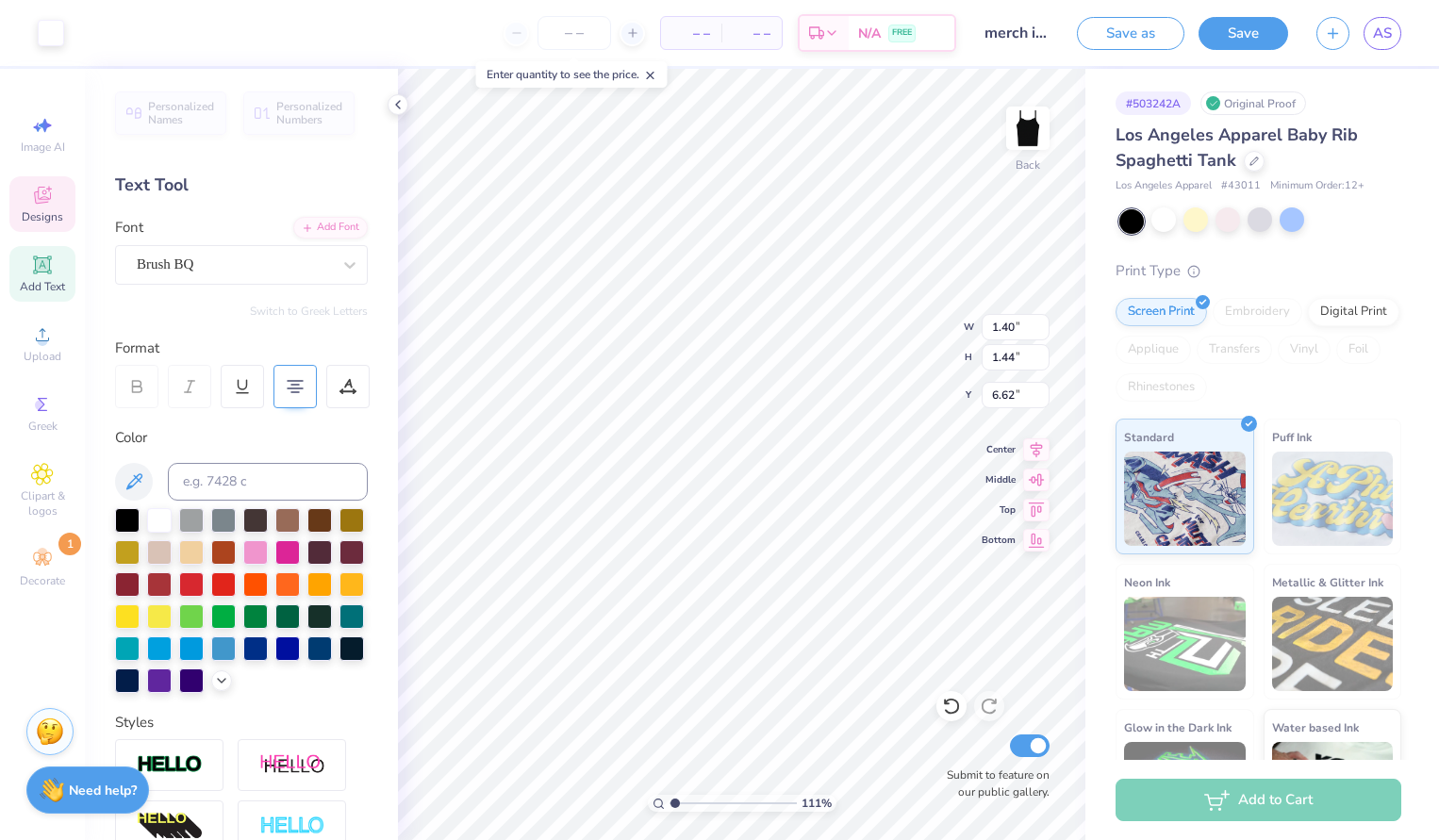 type on "7.23" 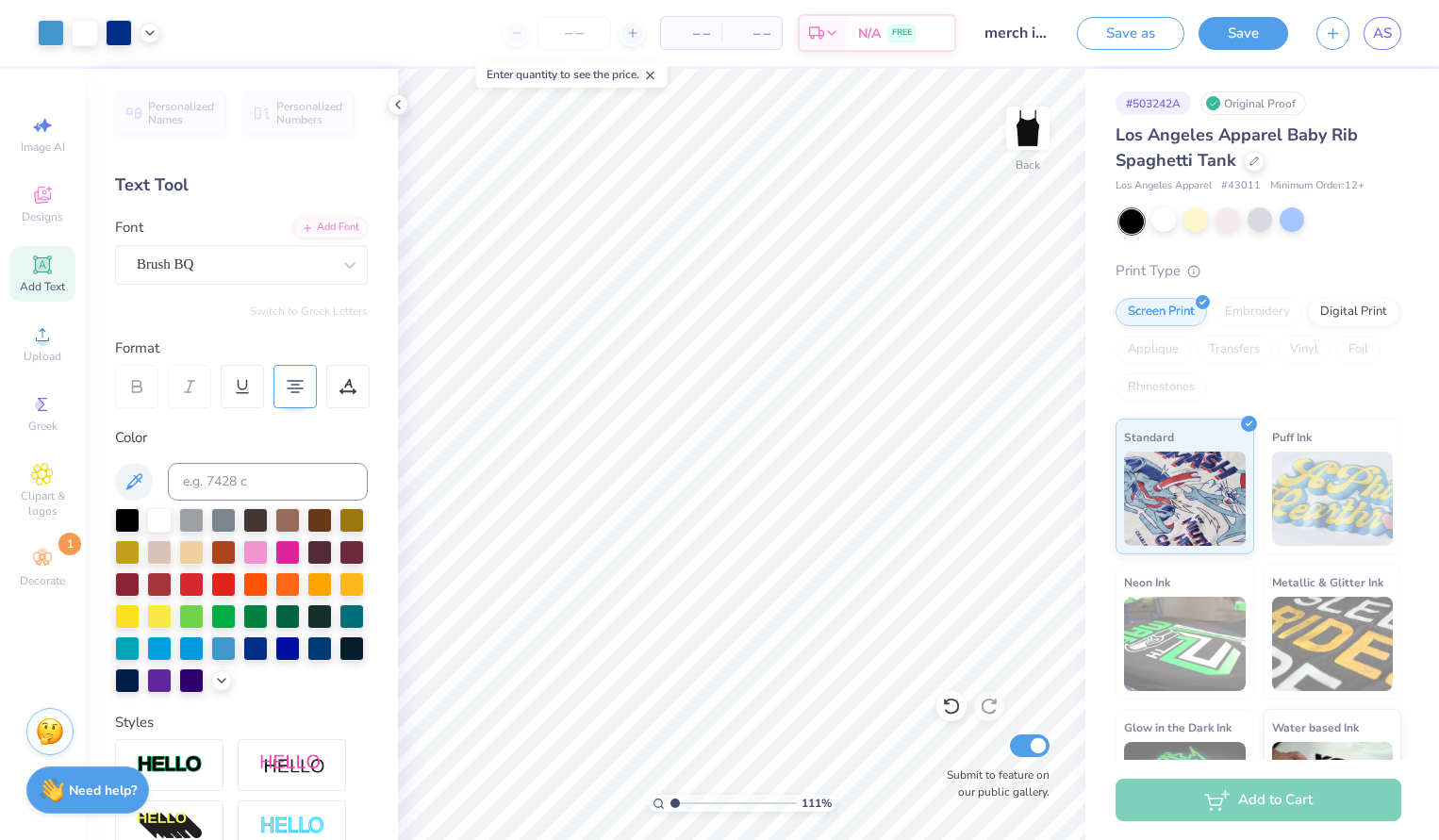 click on "Art colors – – Per Item – – Total Est.  Delivery N/A FREE Design Title merch idea 1 Save as Save AS Image AI Designs Add Text Upload Greek Clipart & logos Decorate 1 Personalized Names Personalized Numbers Text Tool  Add Font Font Brush BQ Switch to Greek Letters Format Color Styles Text Shape 111  % Back Submit to feature on our public gallery. # 503242A Original Proof Los Angeles Apparel Baby Rib Spaghetti Tank Los Angeles Apparel # 43011 Minimum Order:  12 +   Print Type Screen Print Embroidery Digital Print Applique Transfers Vinyl Foil Rhinestones Standard Puff Ink Neon Ink Metallic & Glitter Ink Glow in the Dark Ink Water based Ink Add to Cart Stuck?  Our Art team will finish your design for free. Need help?  Chat with us." at bounding box center (720, 420) 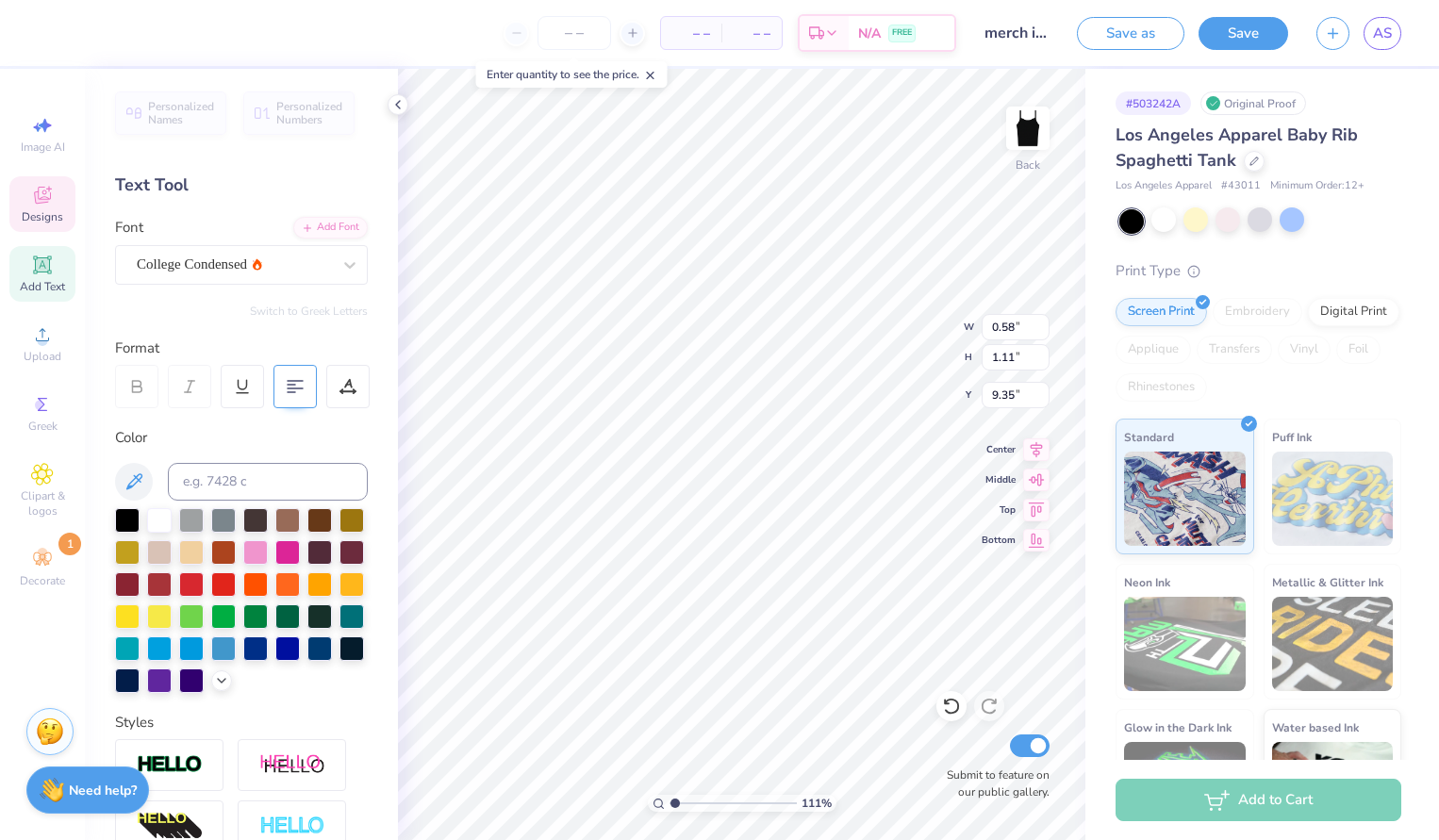click on "Personalized Names Personalized Numbers Text Tool  Add Font Font College Condensed Switch to Greek Letters Format Color Styles Text Shape" at bounding box center (241, 454) 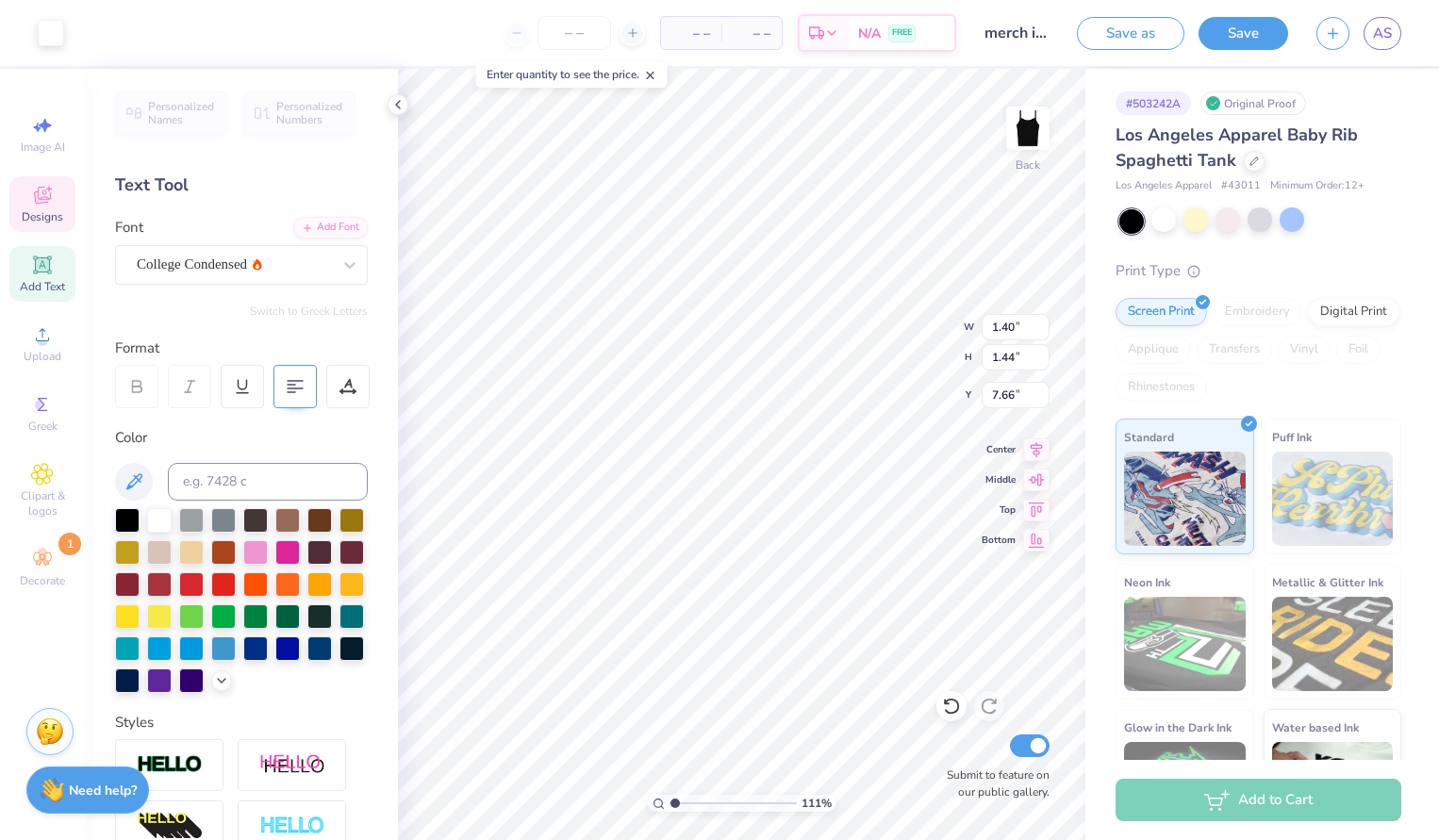 type on "7.95" 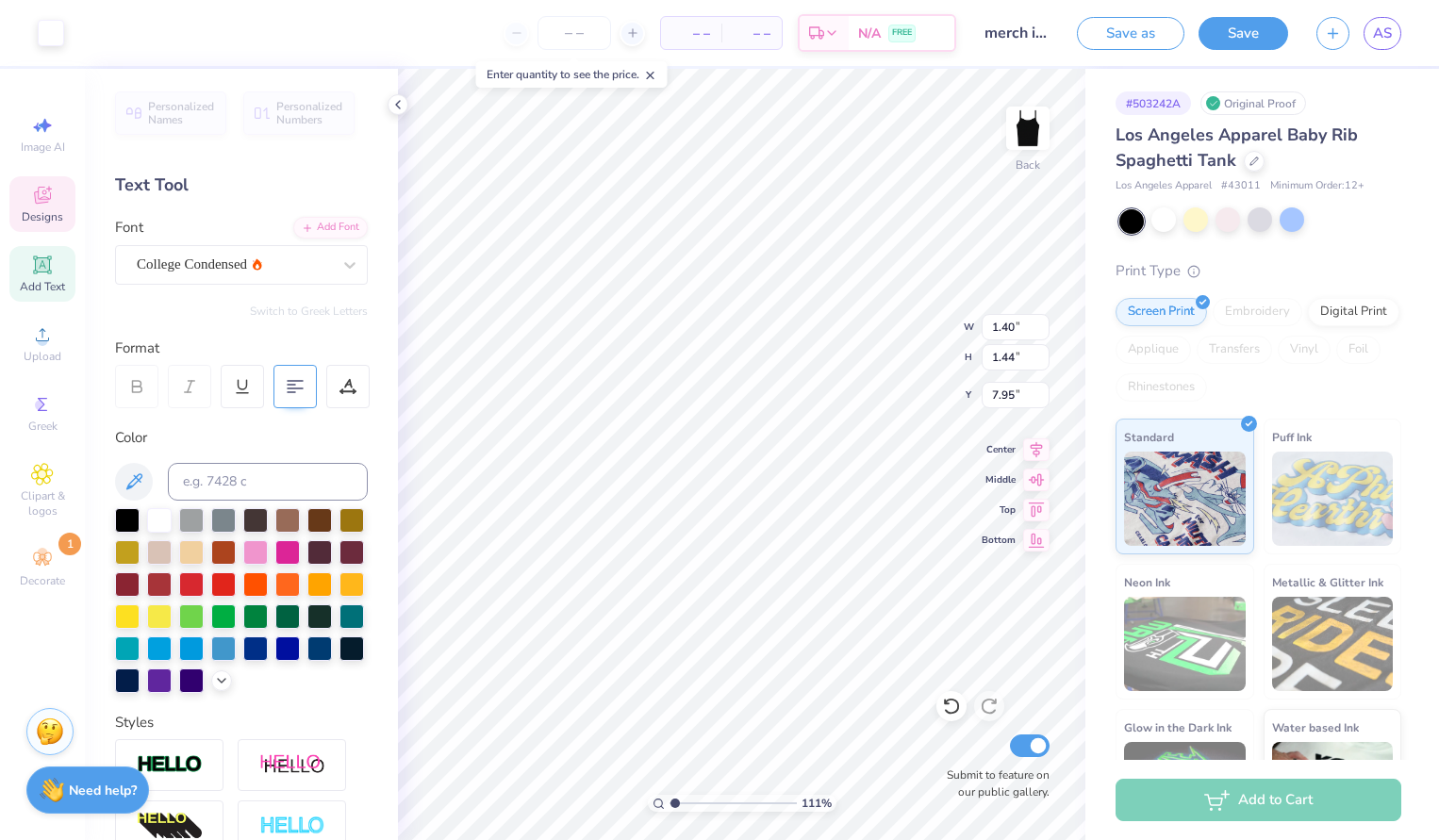 type on "1.12" 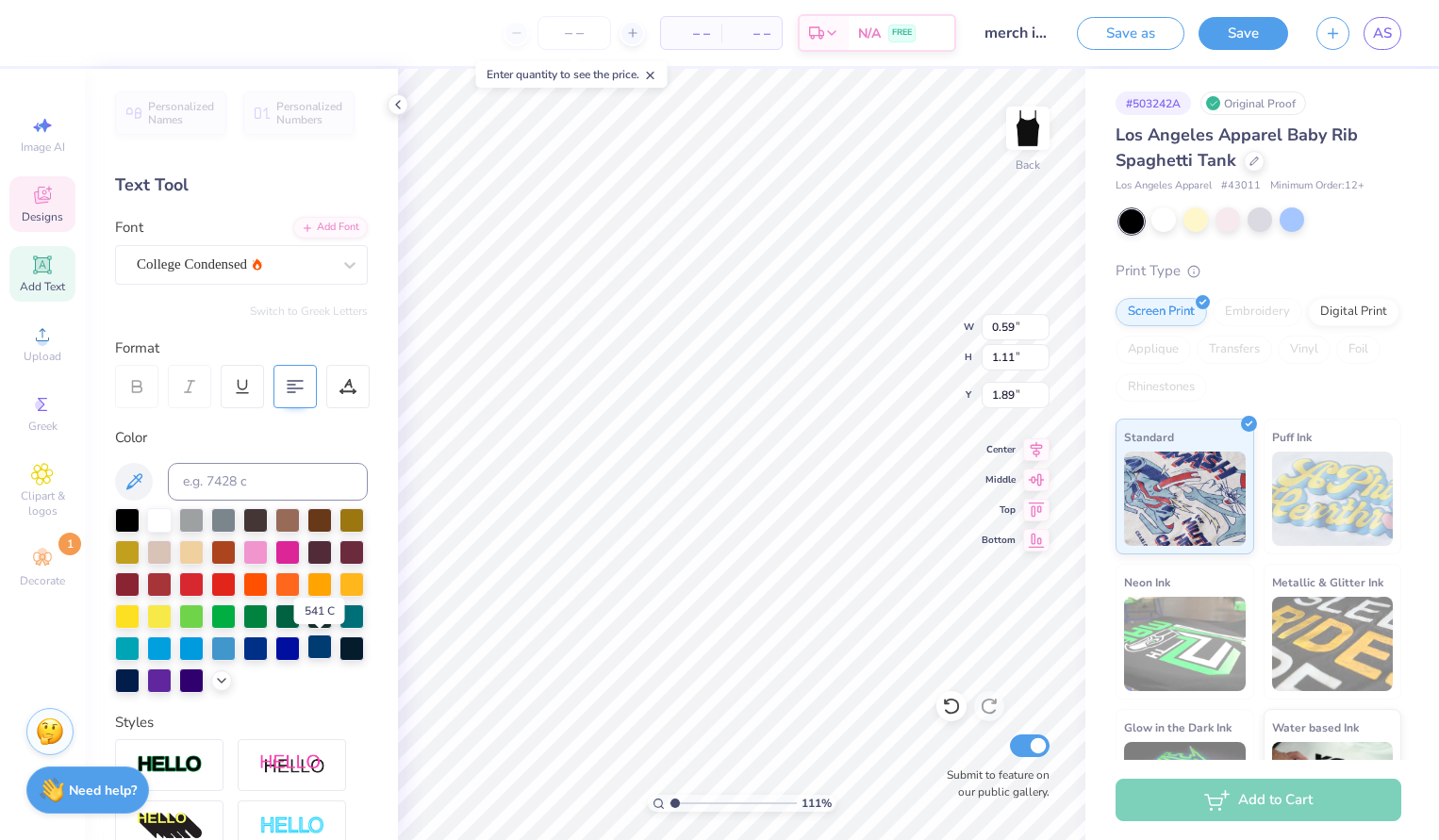 click at bounding box center (320, 647) 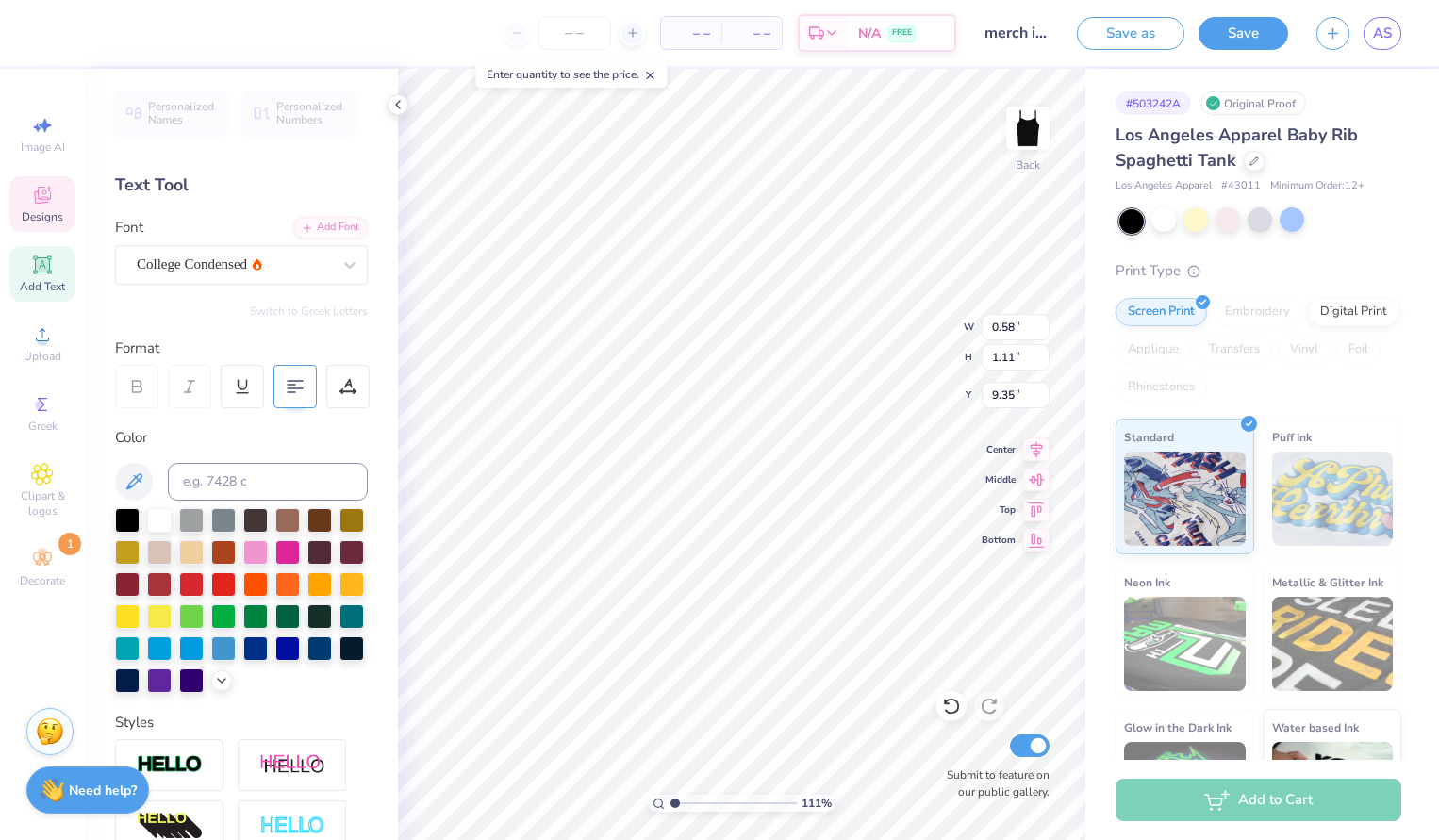 type on "0.58" 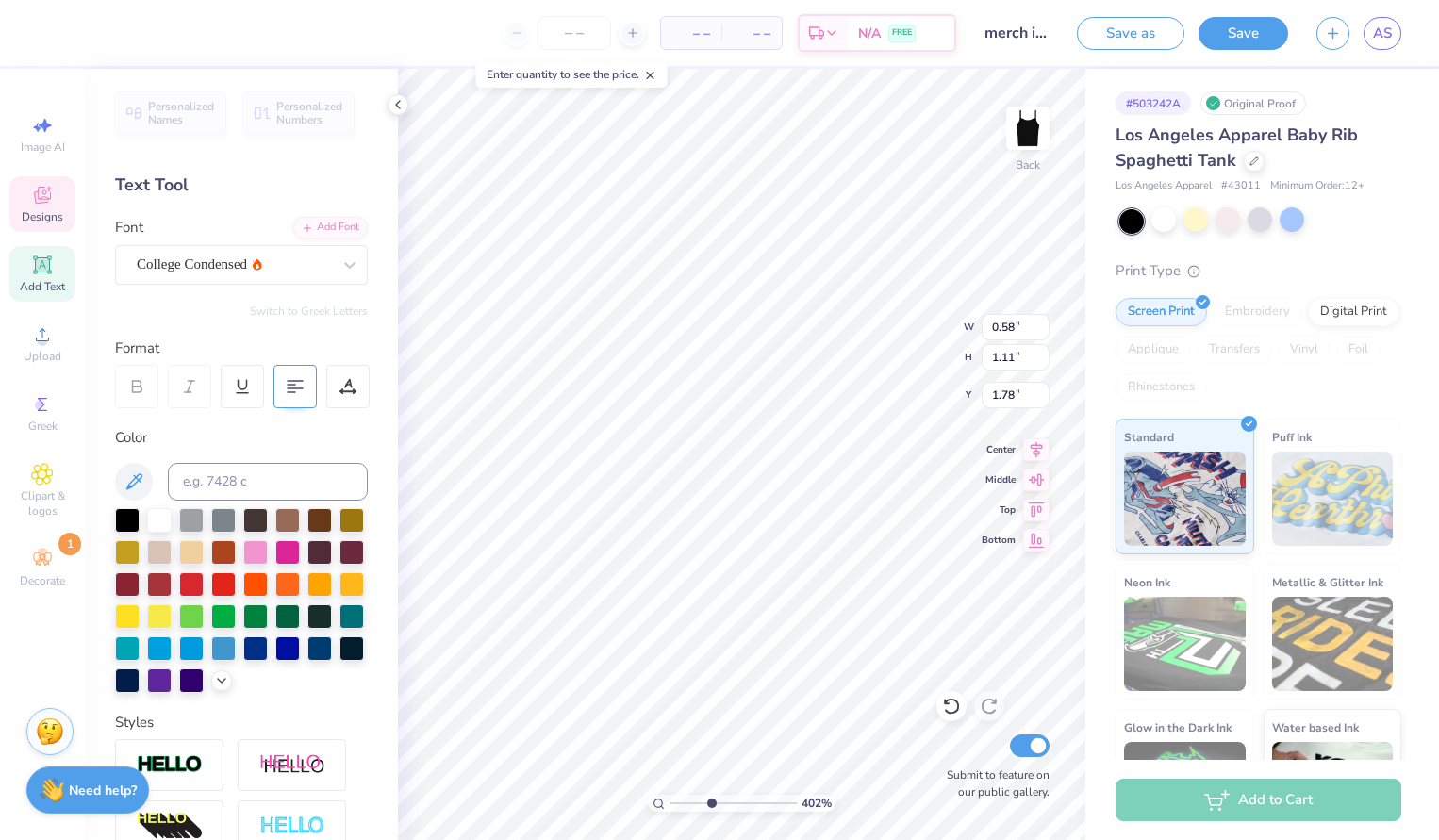 type on "3.94" 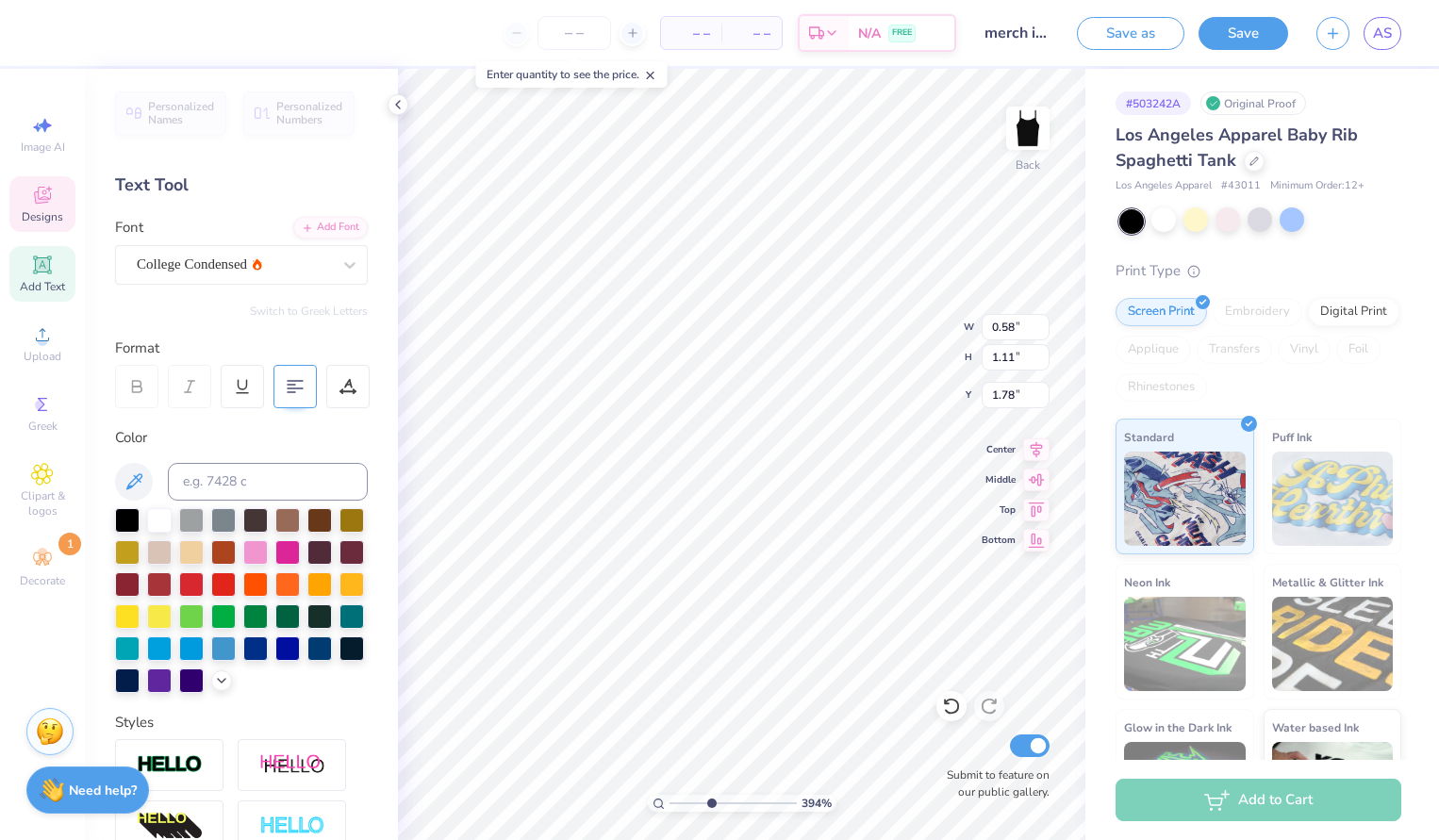 type on "0.59" 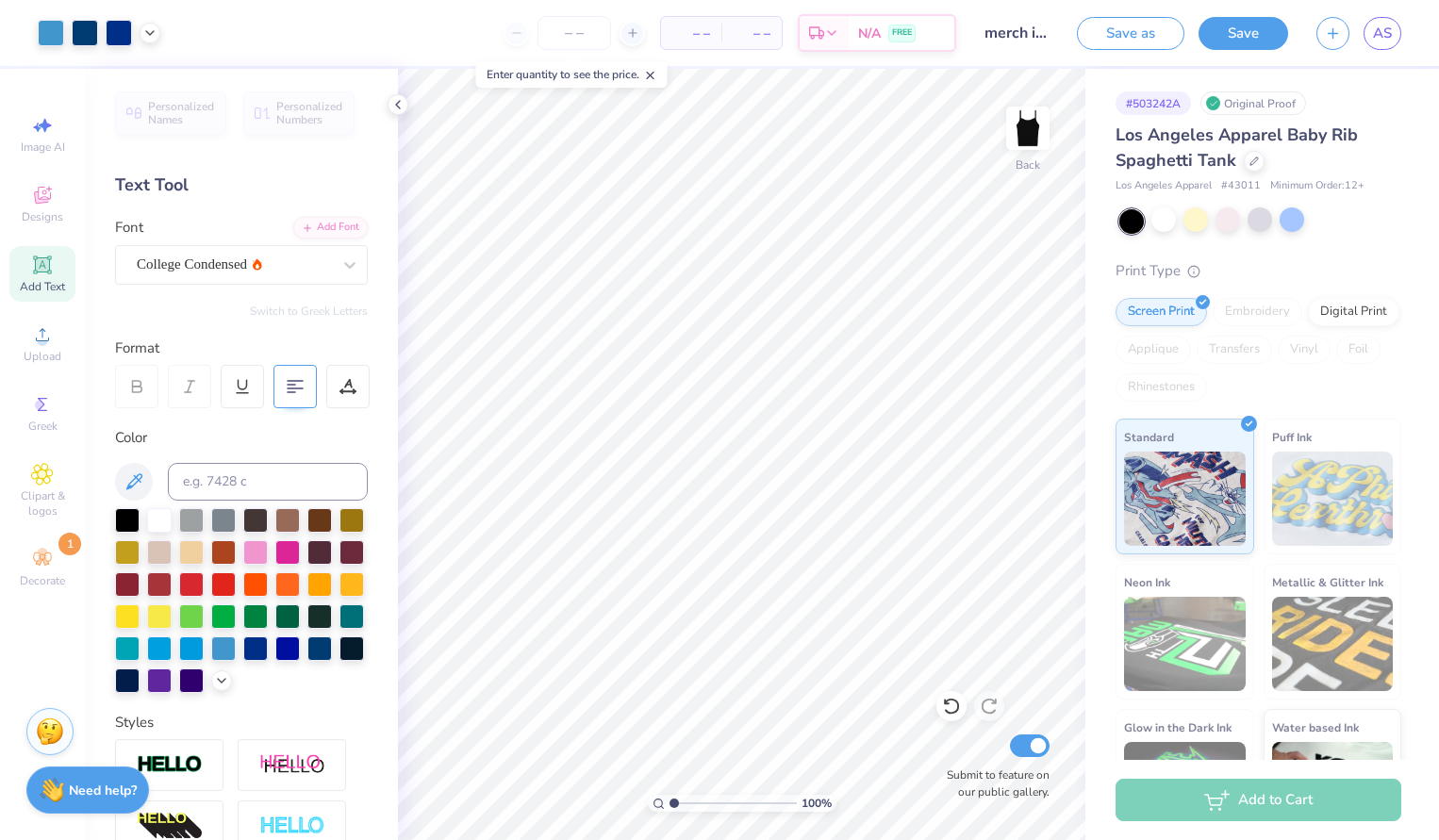 drag, startPoint x: 710, startPoint y: 803, endPoint x: 650, endPoint y: 806, distance: 60.074953 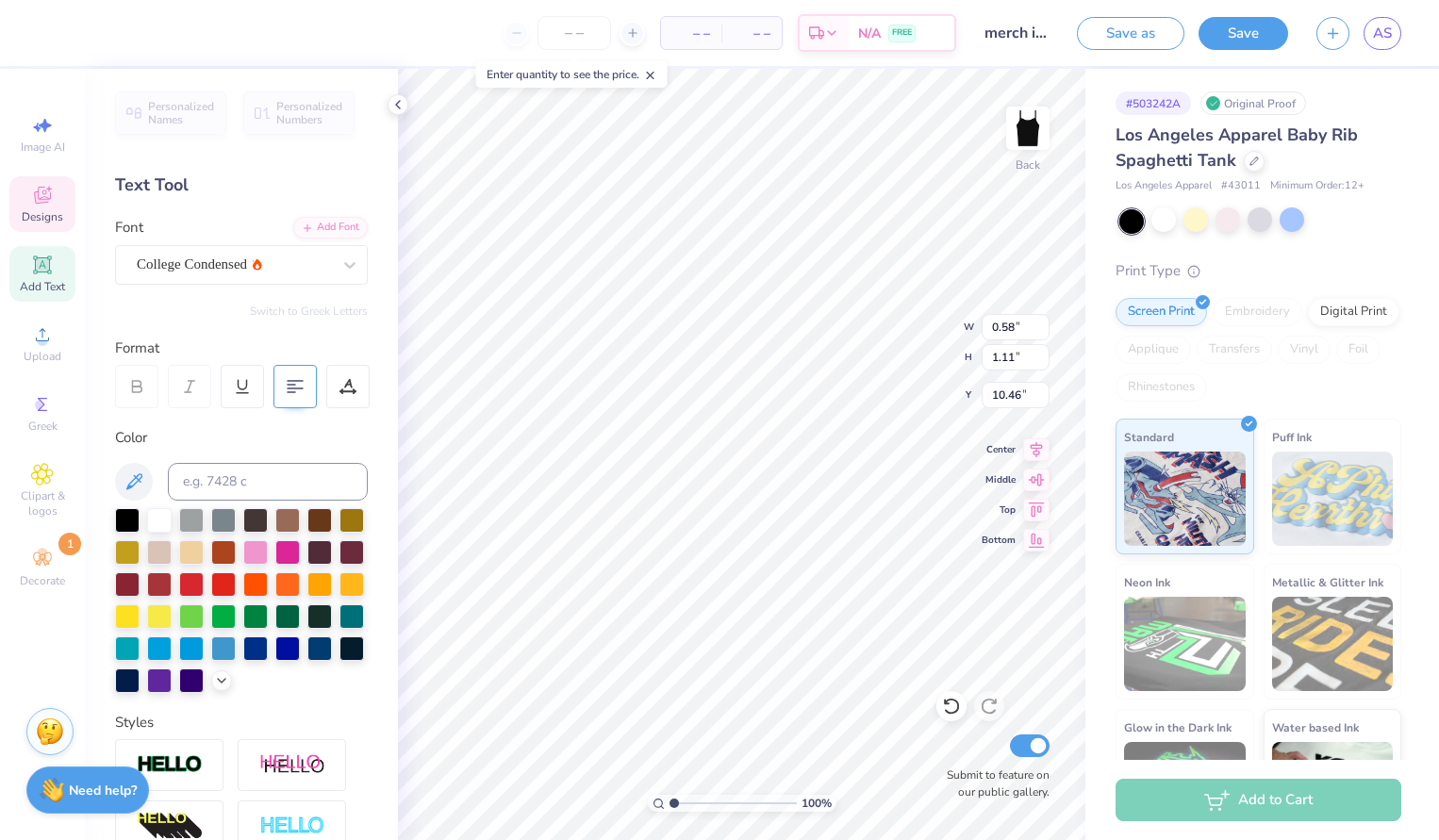 type on "10.31" 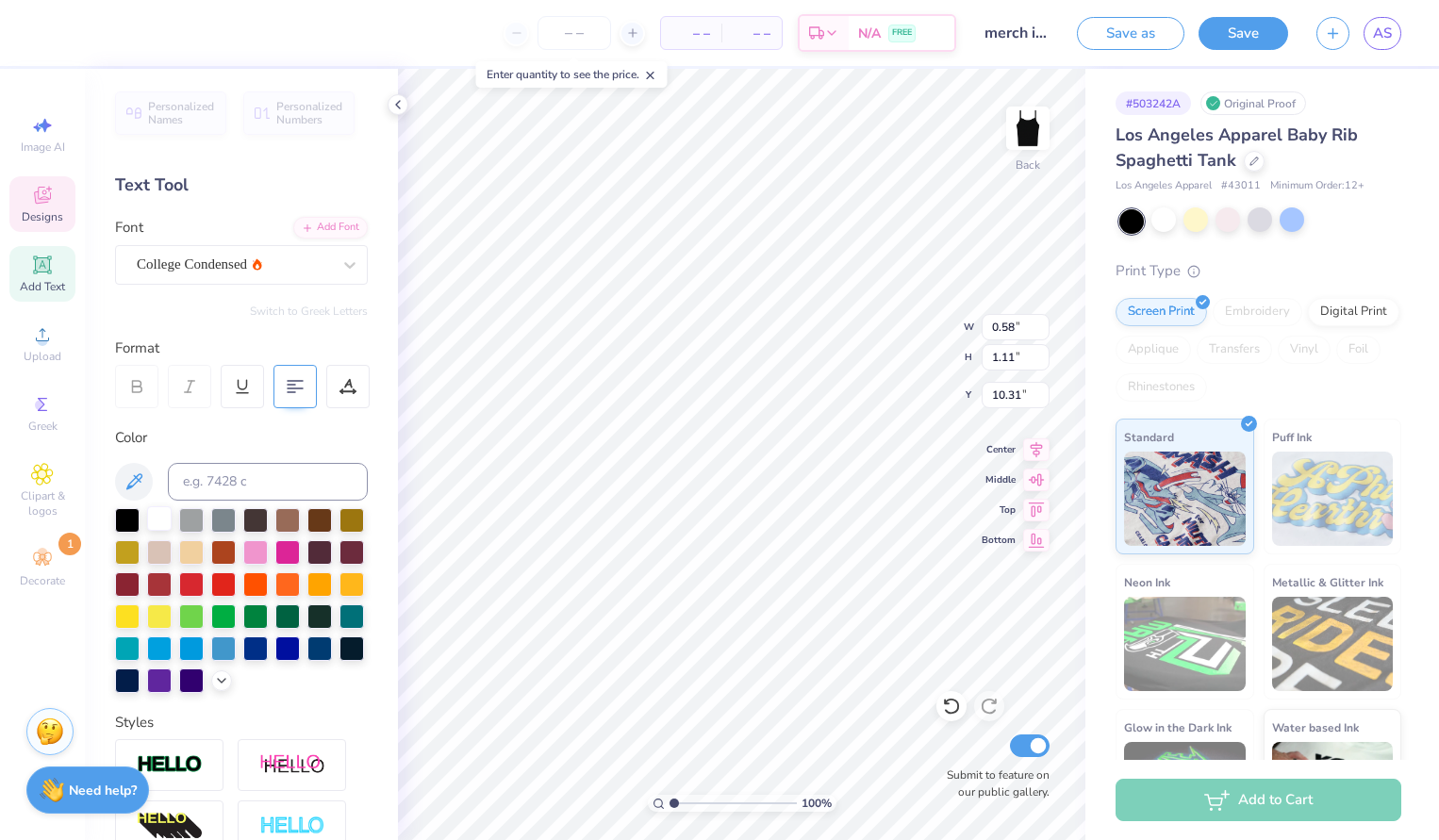 click at bounding box center [159, 519] 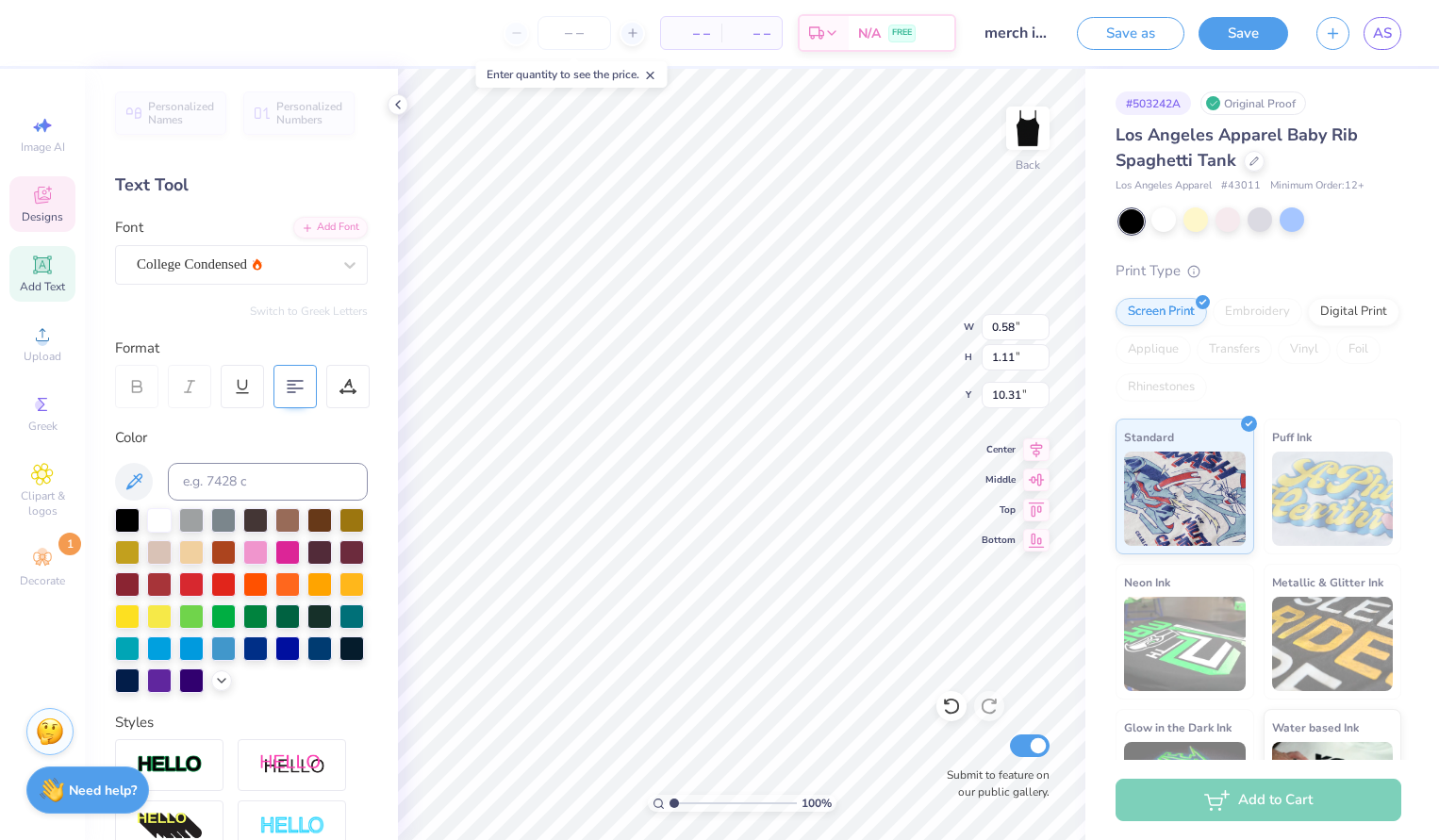 type on "4.69" 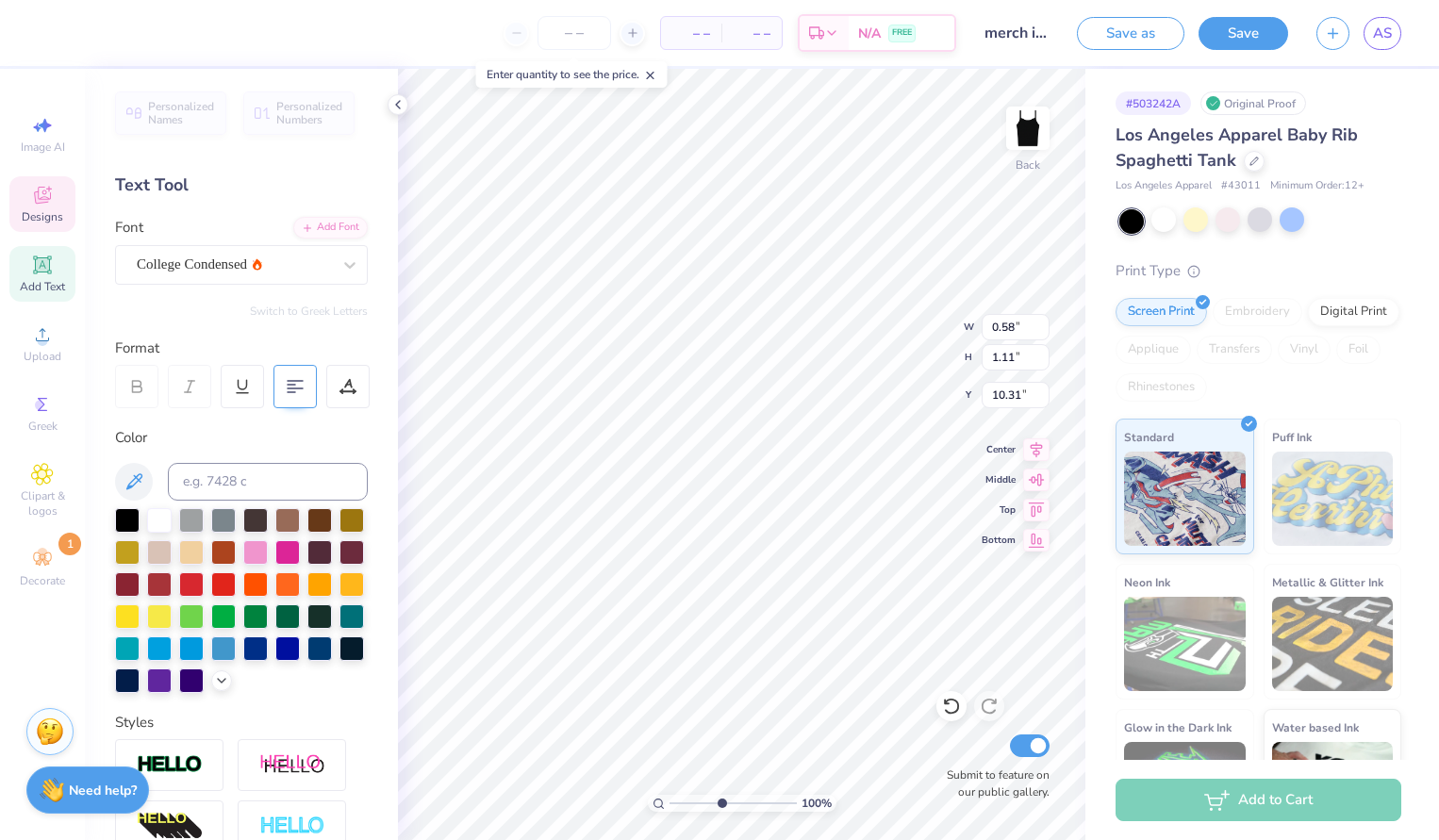 type on "1.92" 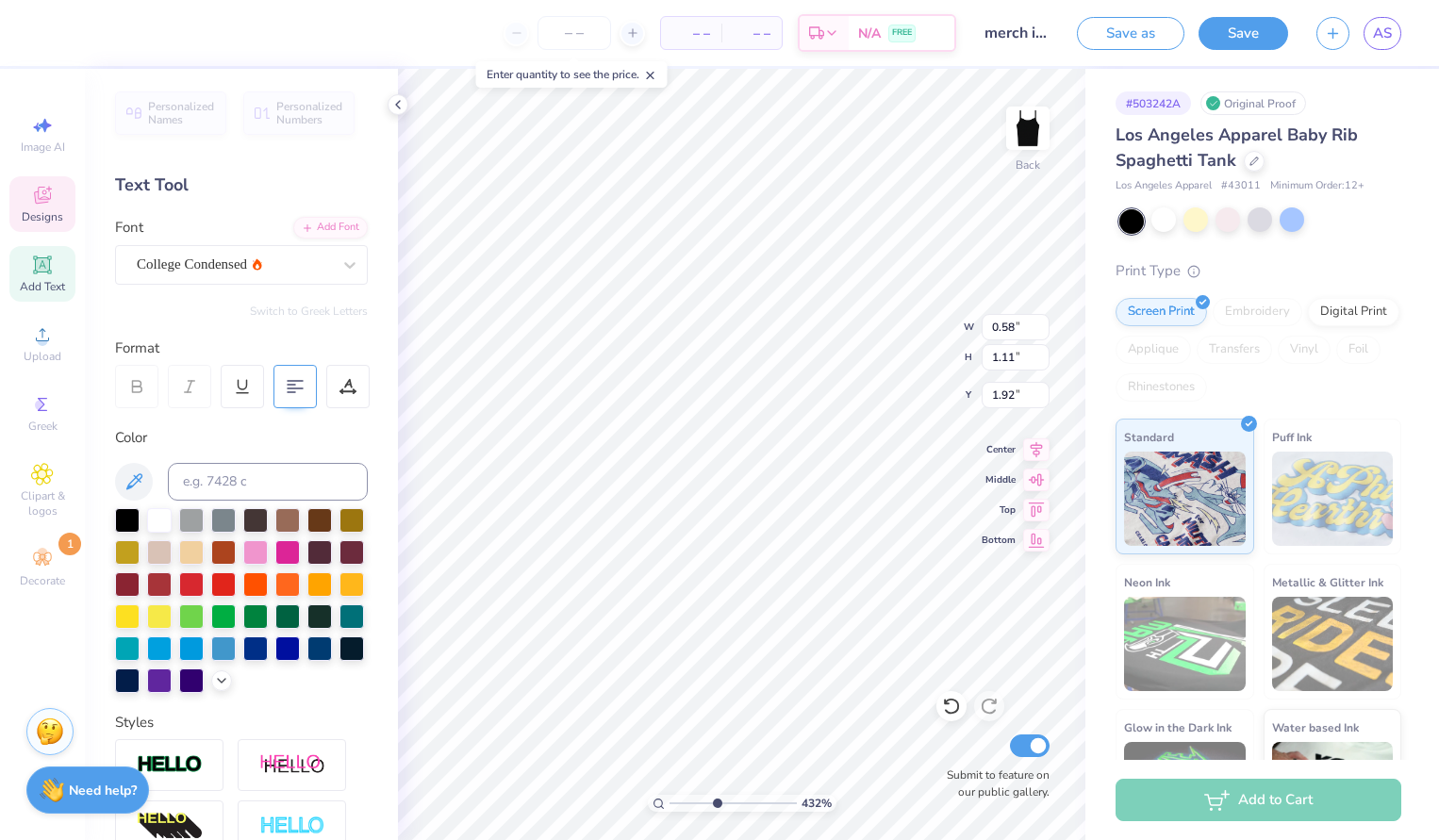 type on "4.24" 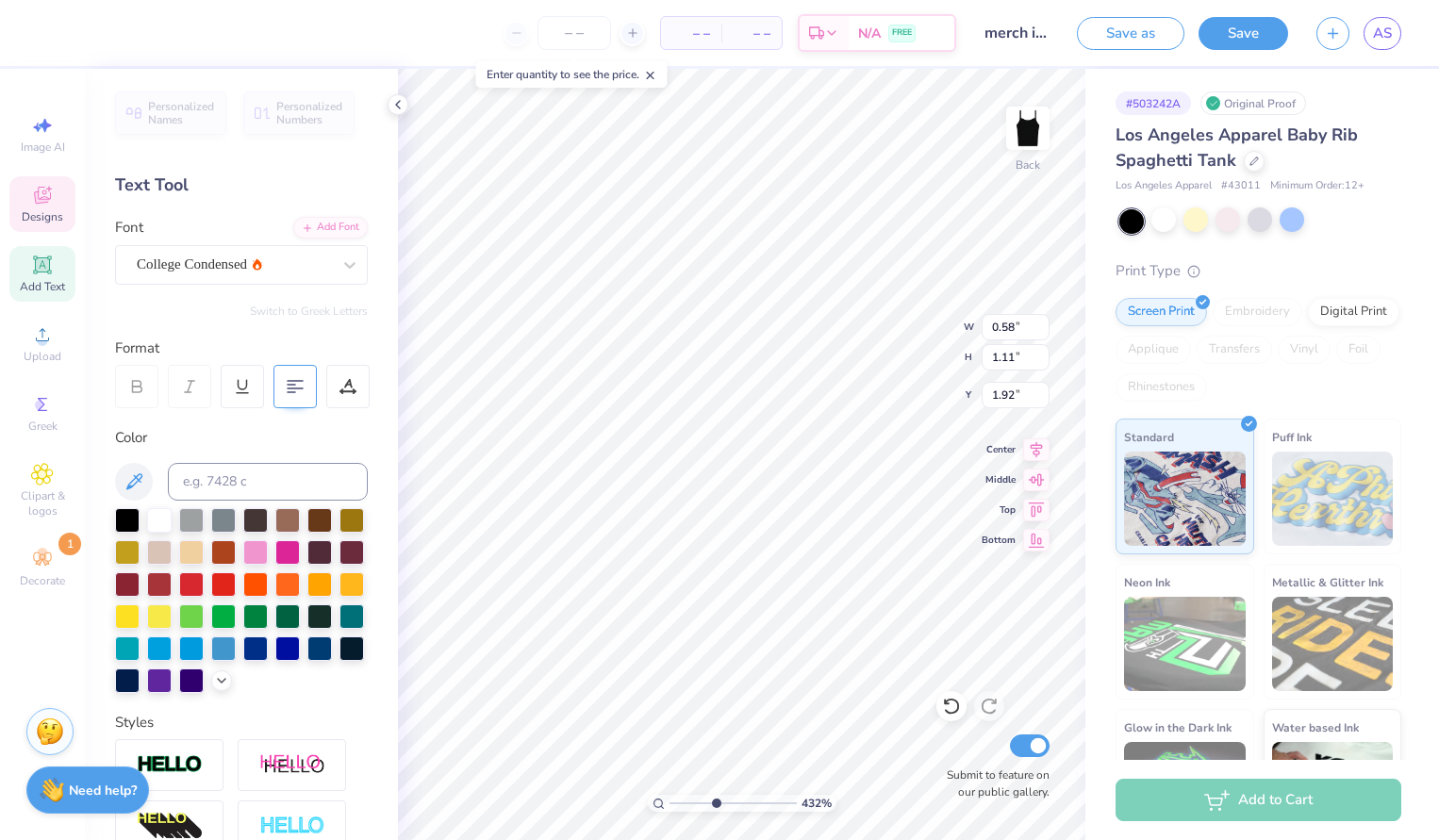 click at bounding box center (733, 803) 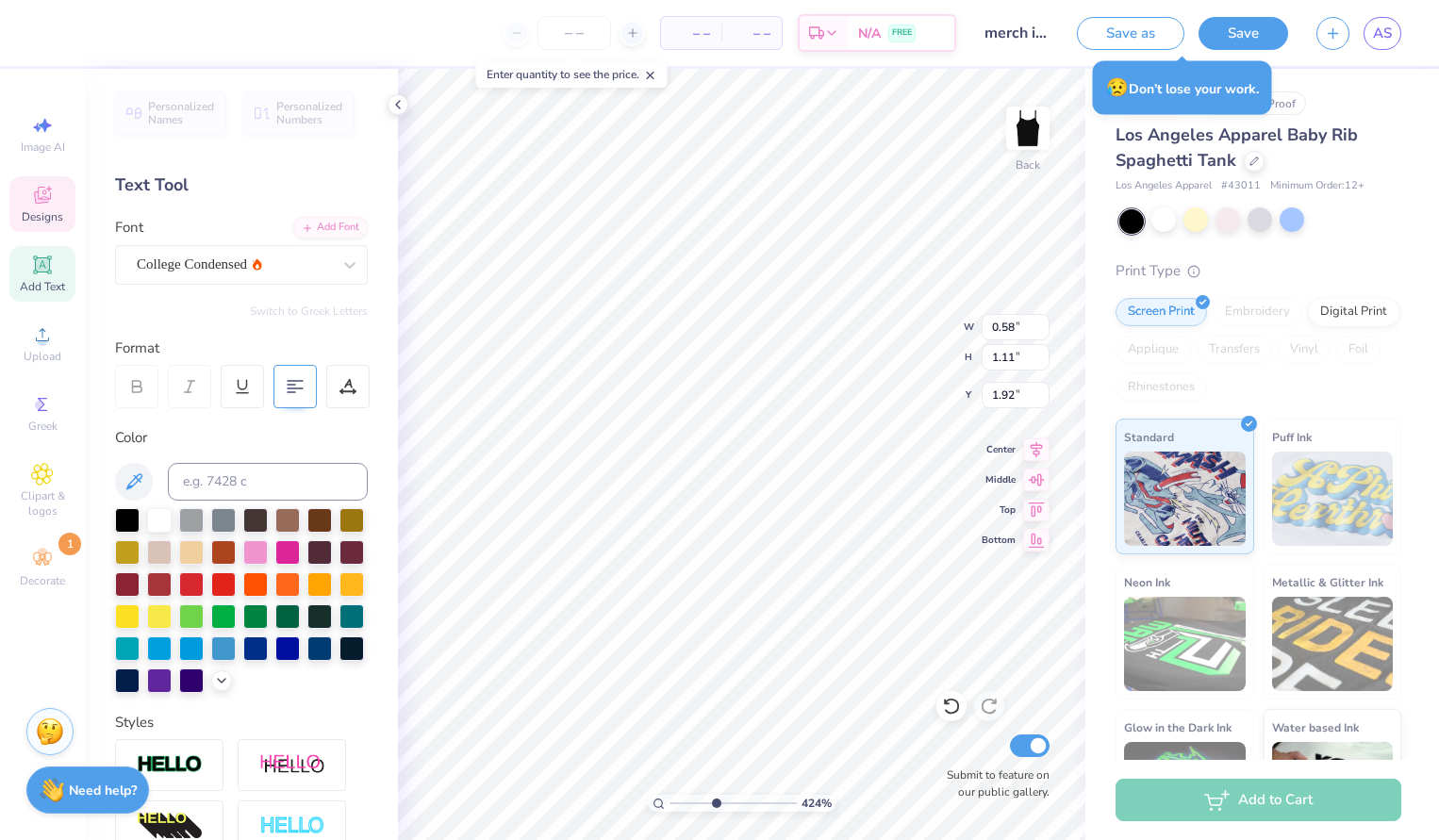type on "1.80" 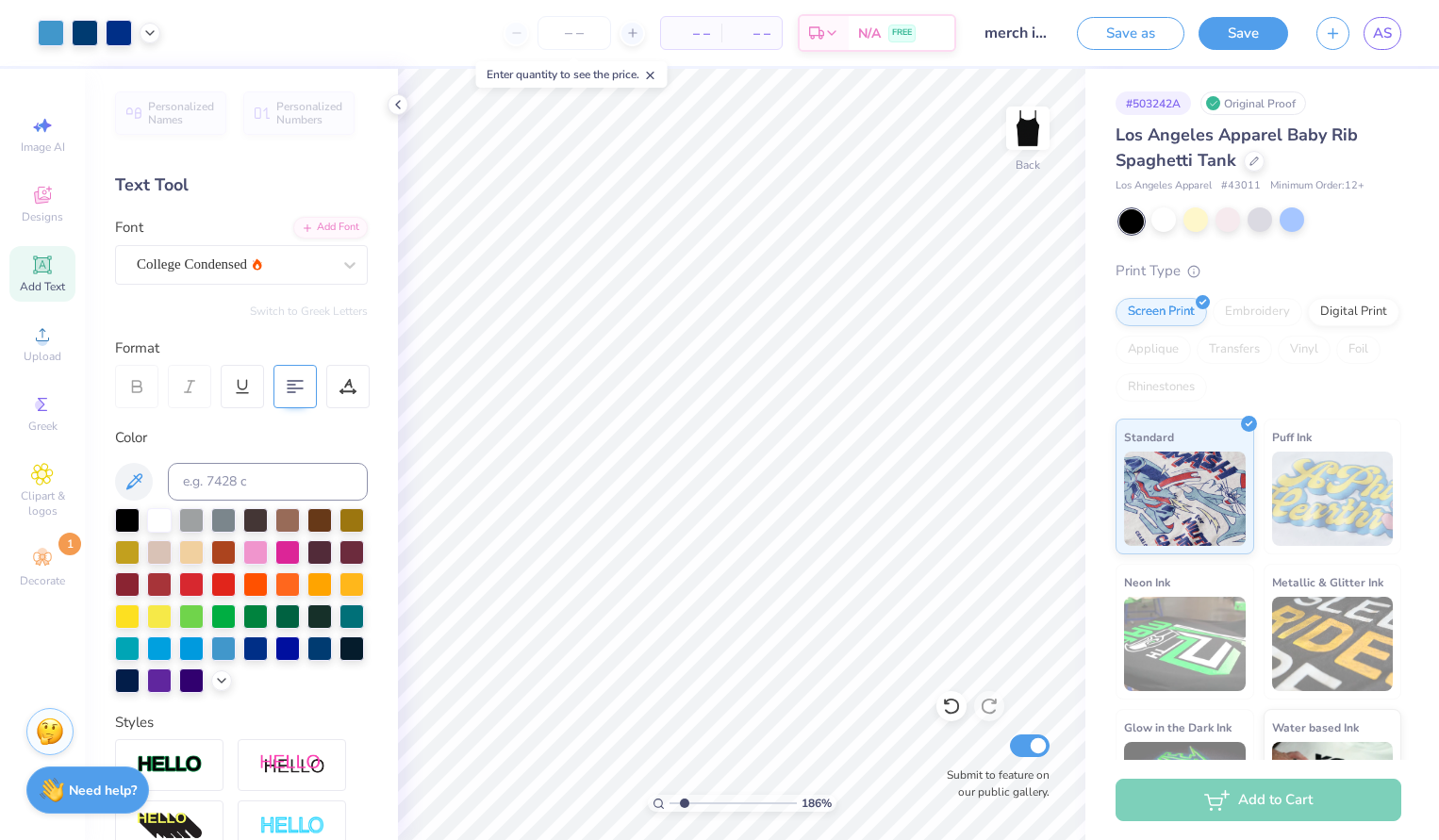 drag, startPoint x: 714, startPoint y: 804, endPoint x: 685, endPoint y: 817, distance: 31.7805 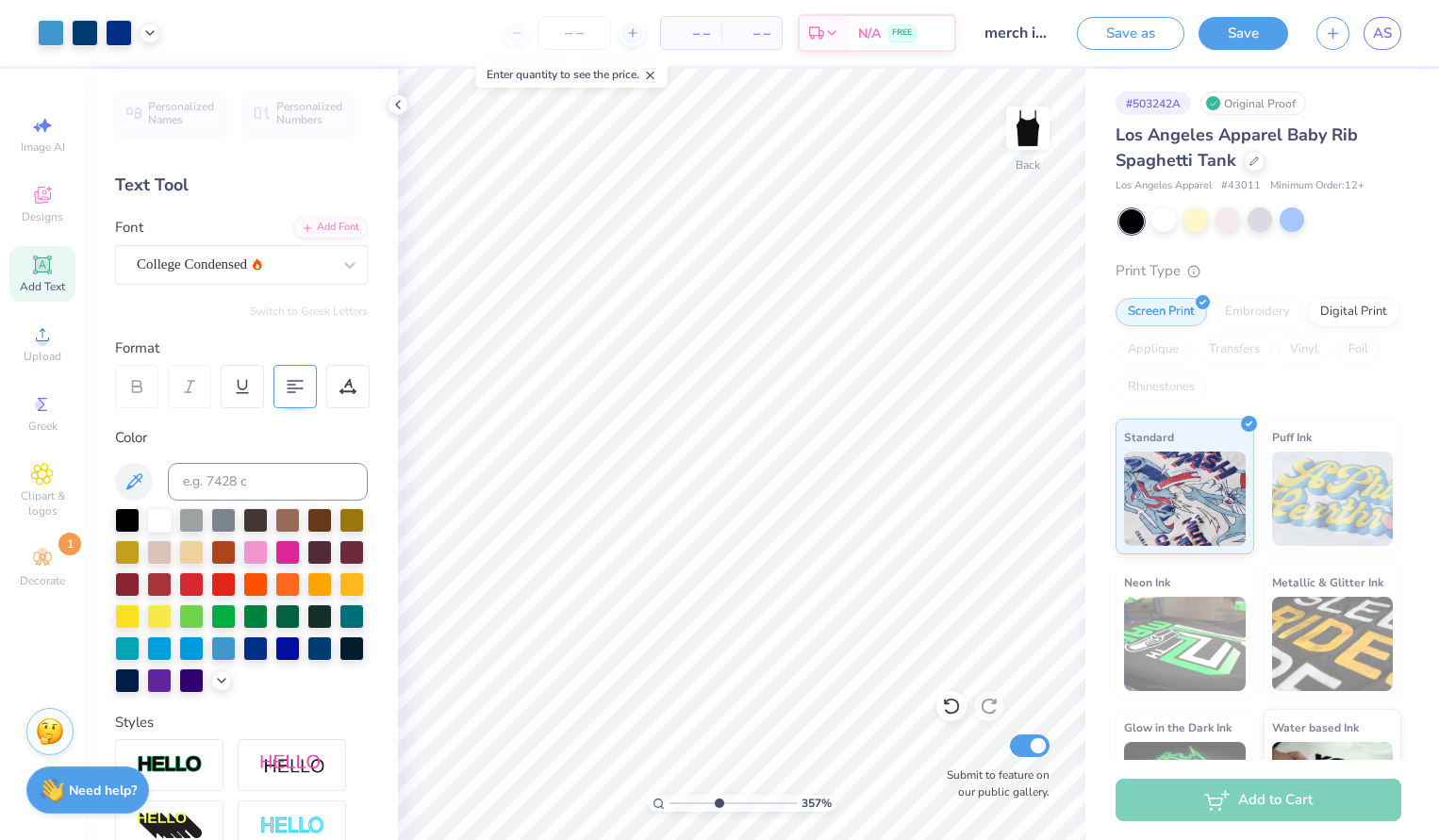 type on "5.88" 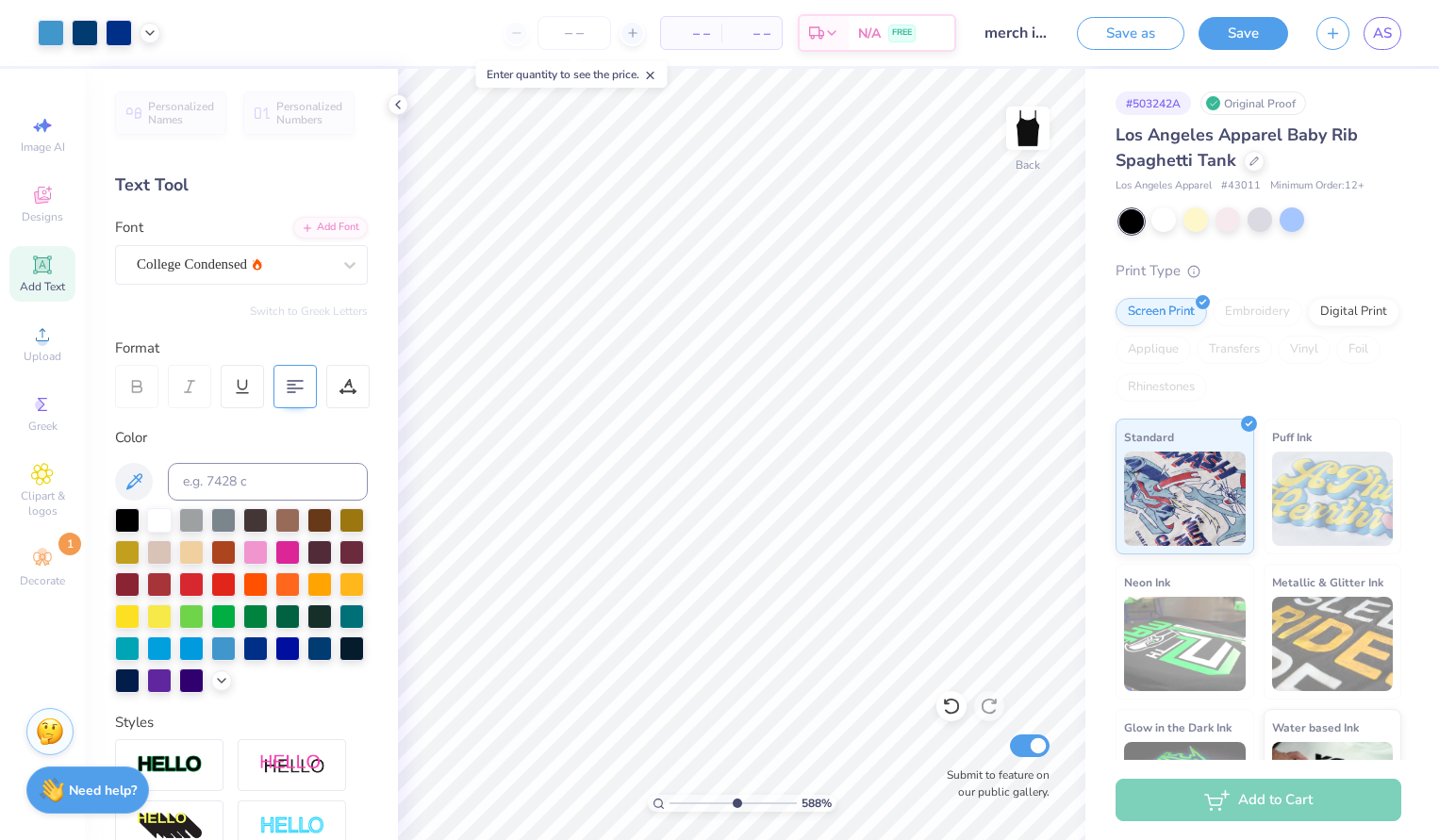 drag, startPoint x: 687, startPoint y: 806, endPoint x: 736, endPoint y: 810, distance: 49.162994 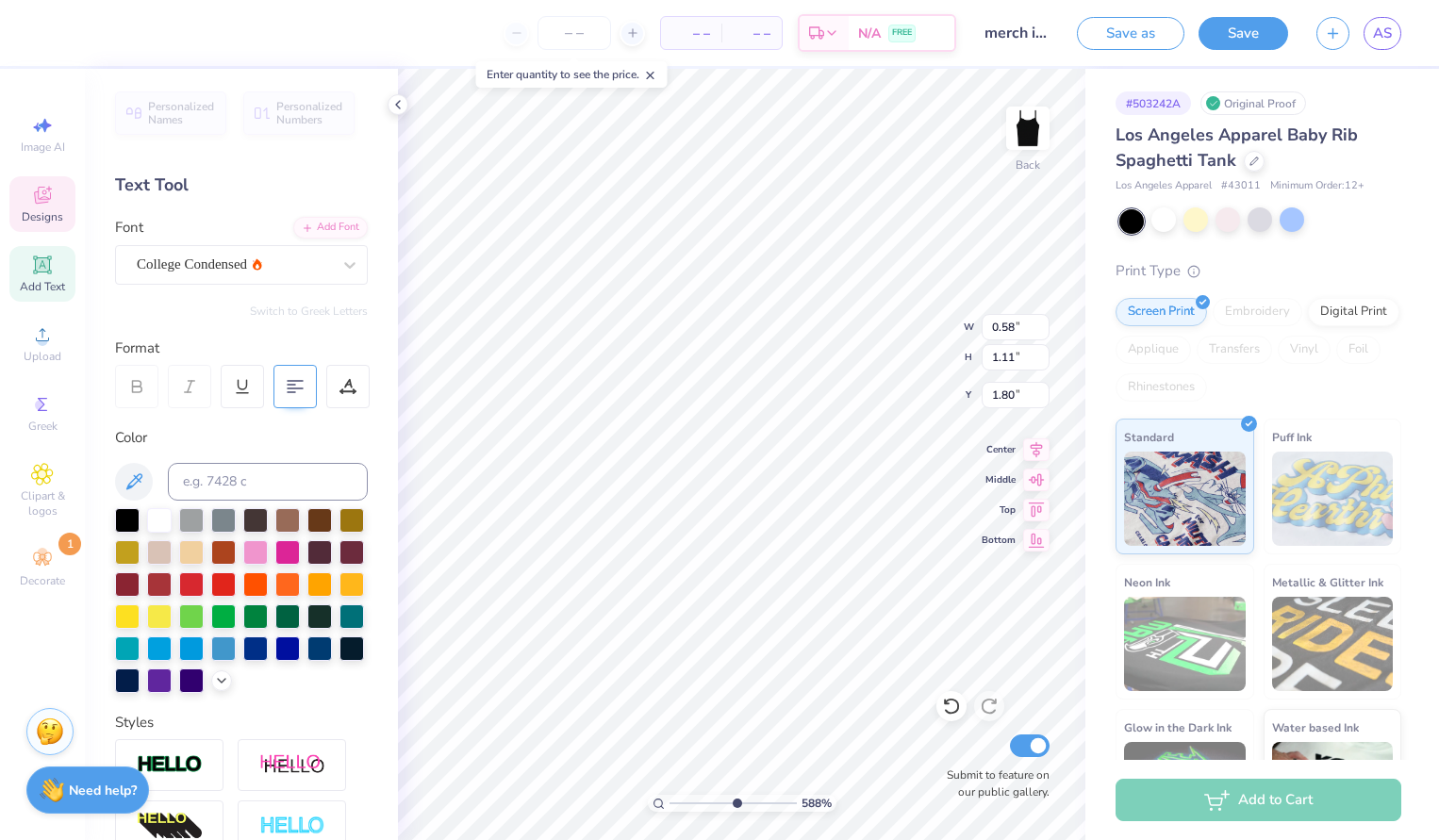 type on "1.79" 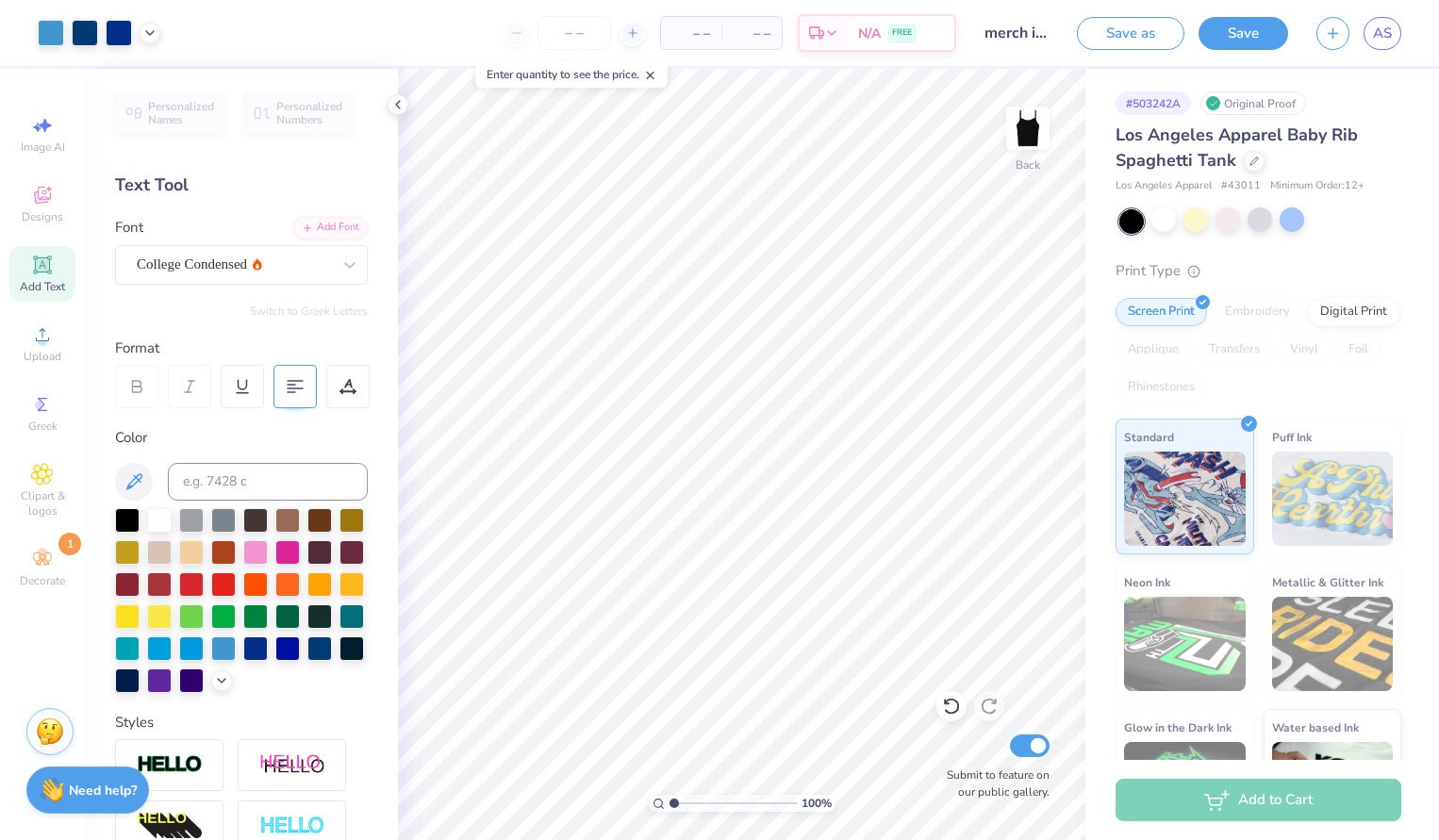 drag, startPoint x: 737, startPoint y: 802, endPoint x: 654, endPoint y: 796, distance: 83.21658 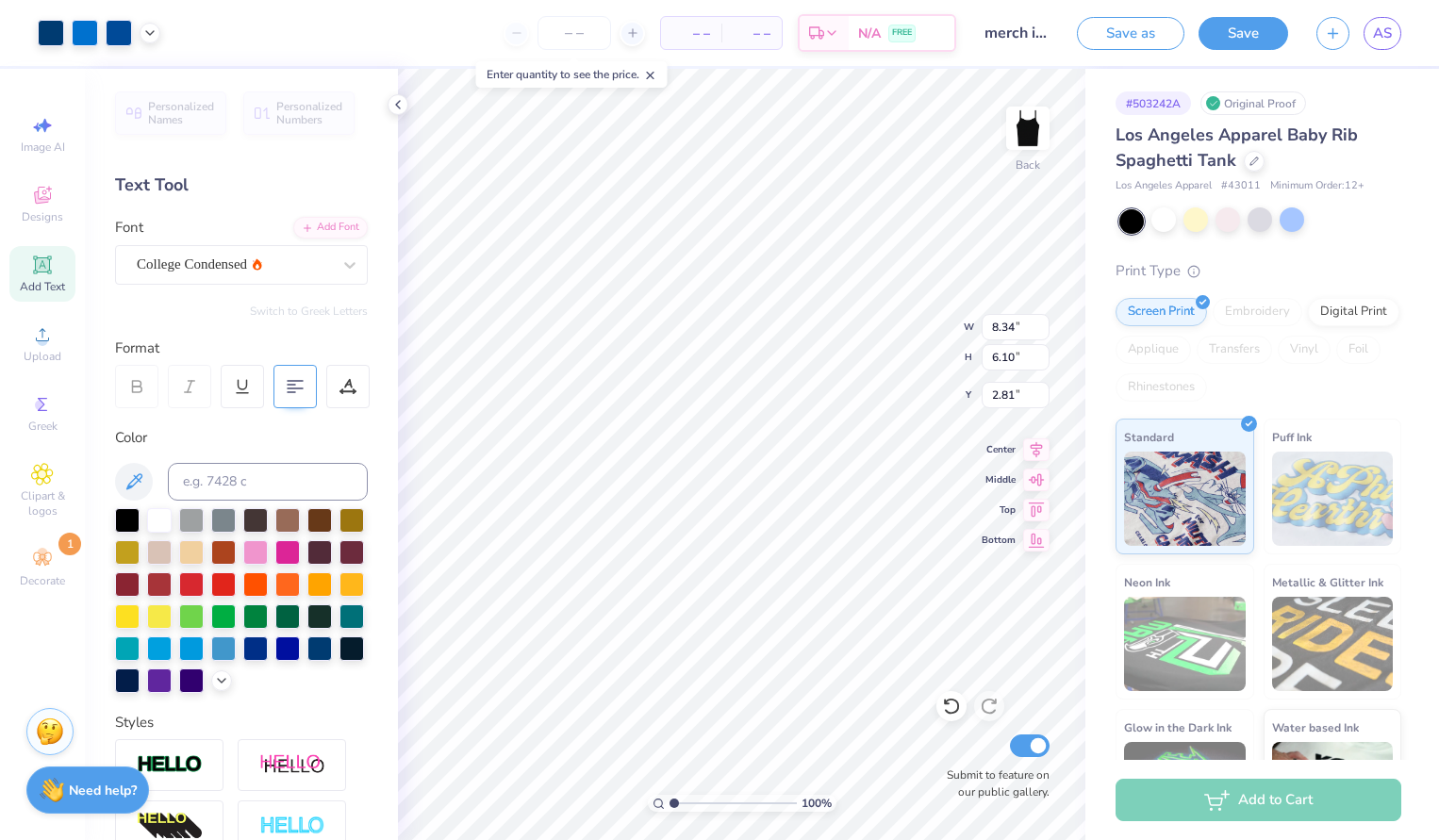 type on "2.90" 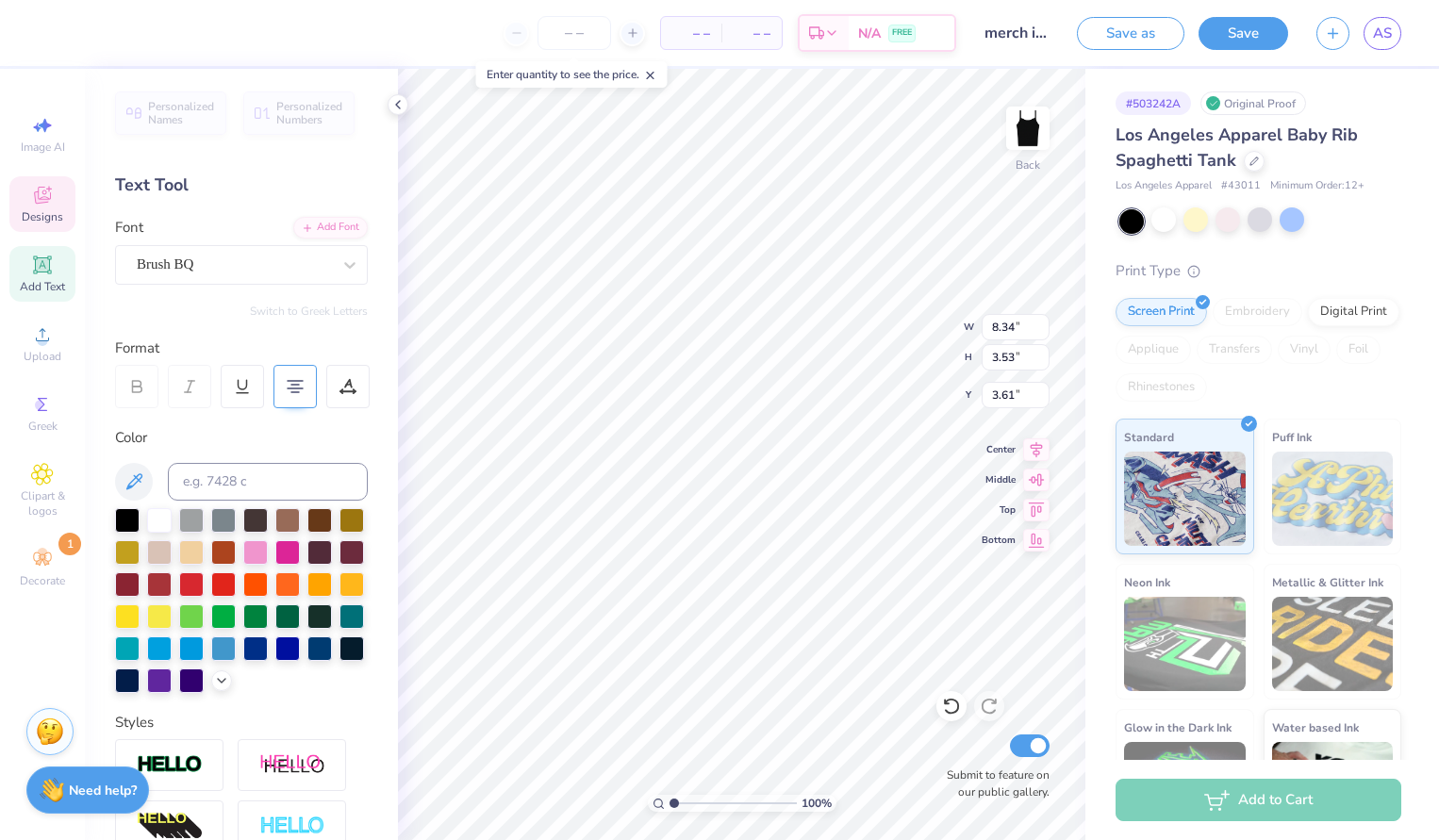 scroll, scrollTop: 0, scrollLeft: 3, axis: horizontal 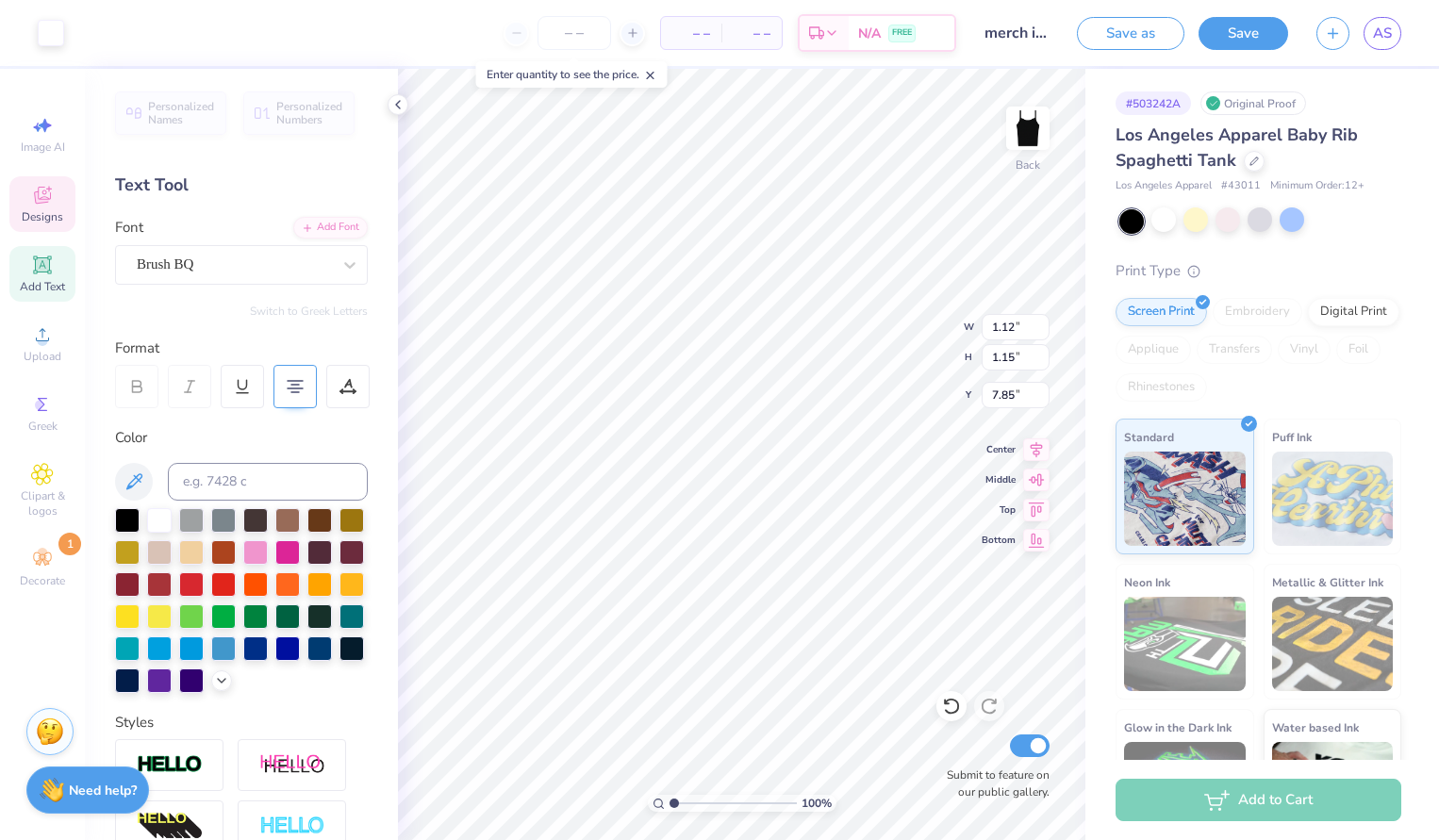 type on "1.12" 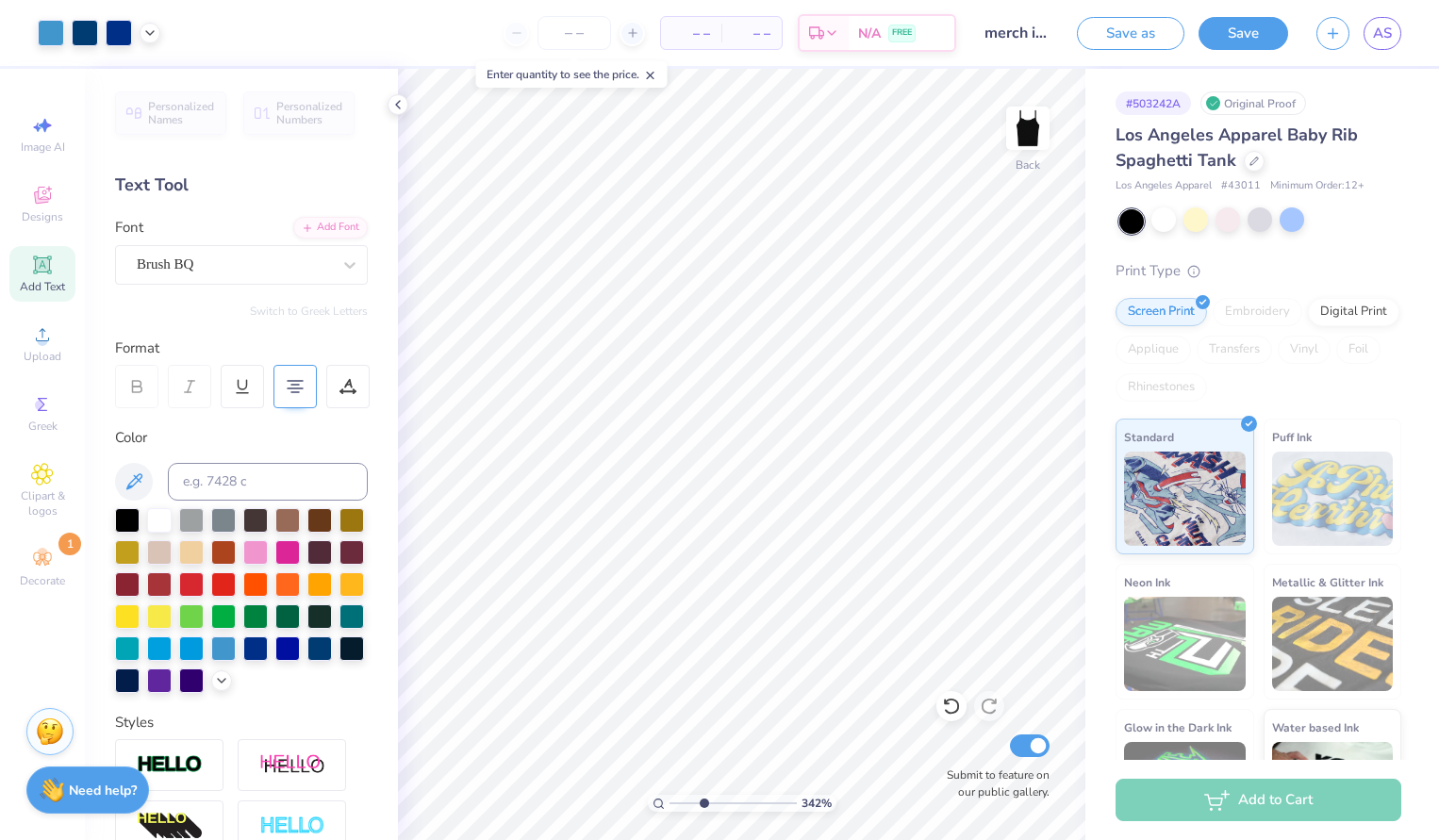 type on "2.97" 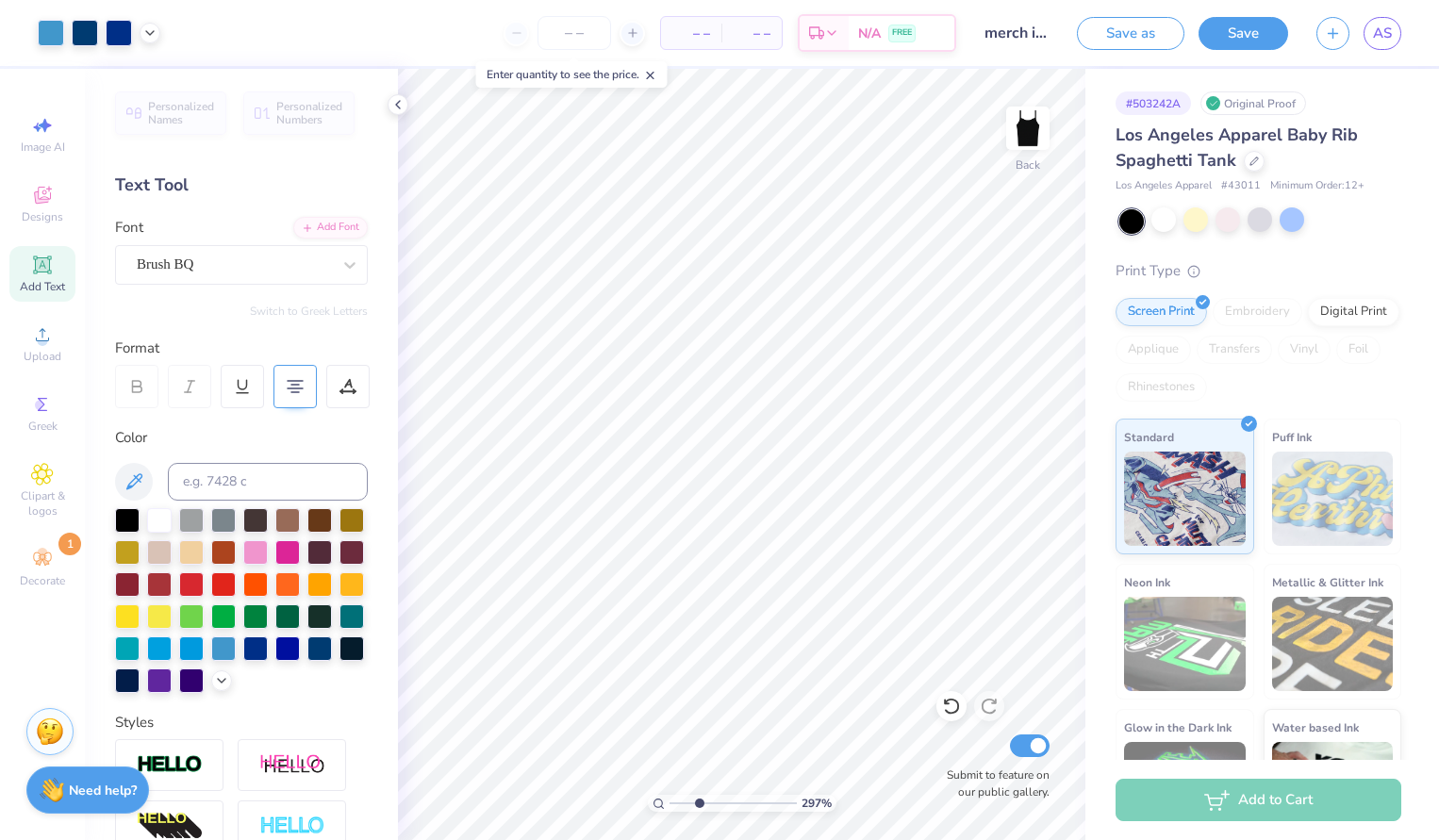 drag, startPoint x: 677, startPoint y: 804, endPoint x: 699, endPoint y: 801, distance: 22.203603 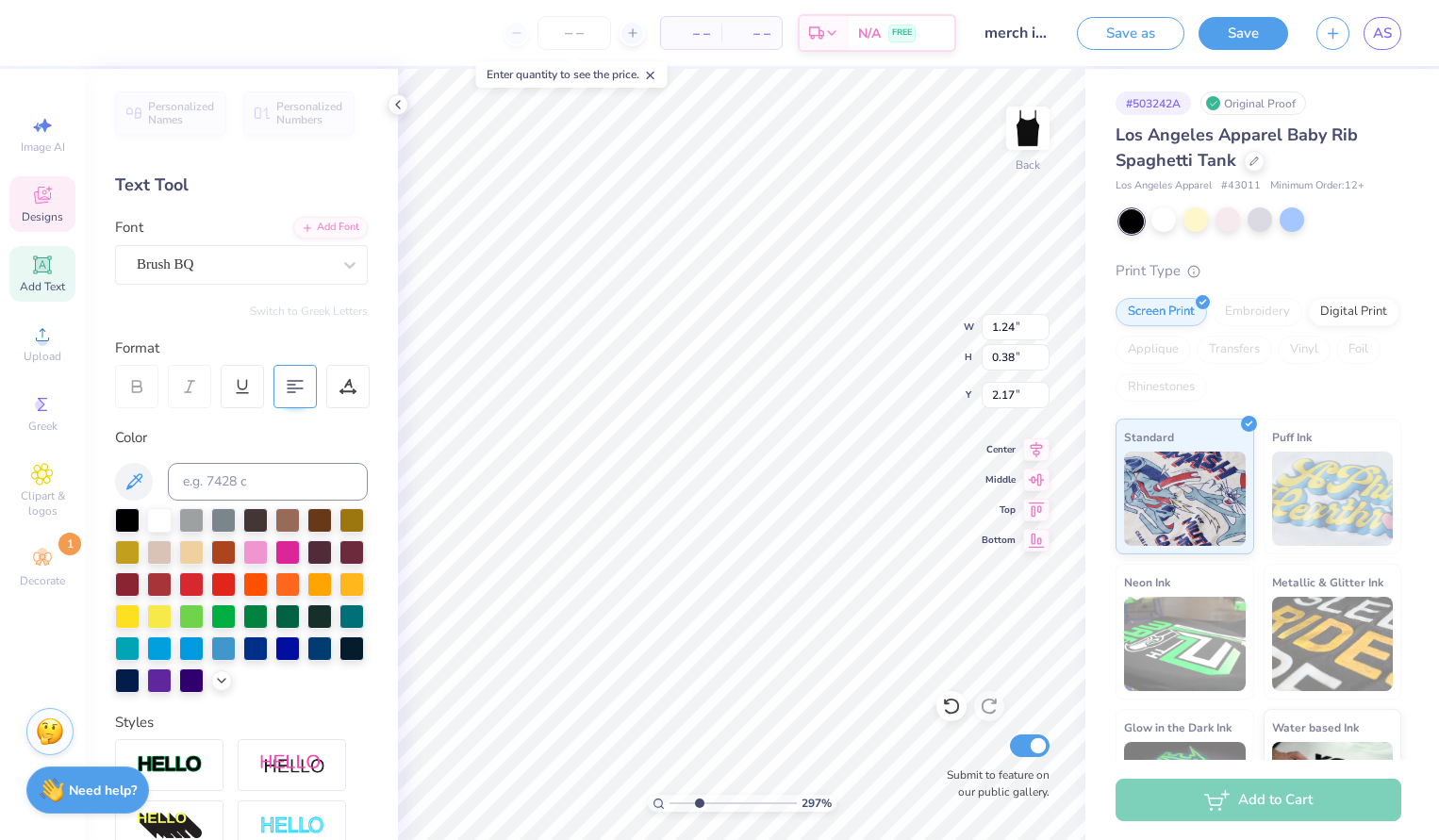 scroll, scrollTop: 0, scrollLeft: 2, axis: horizontal 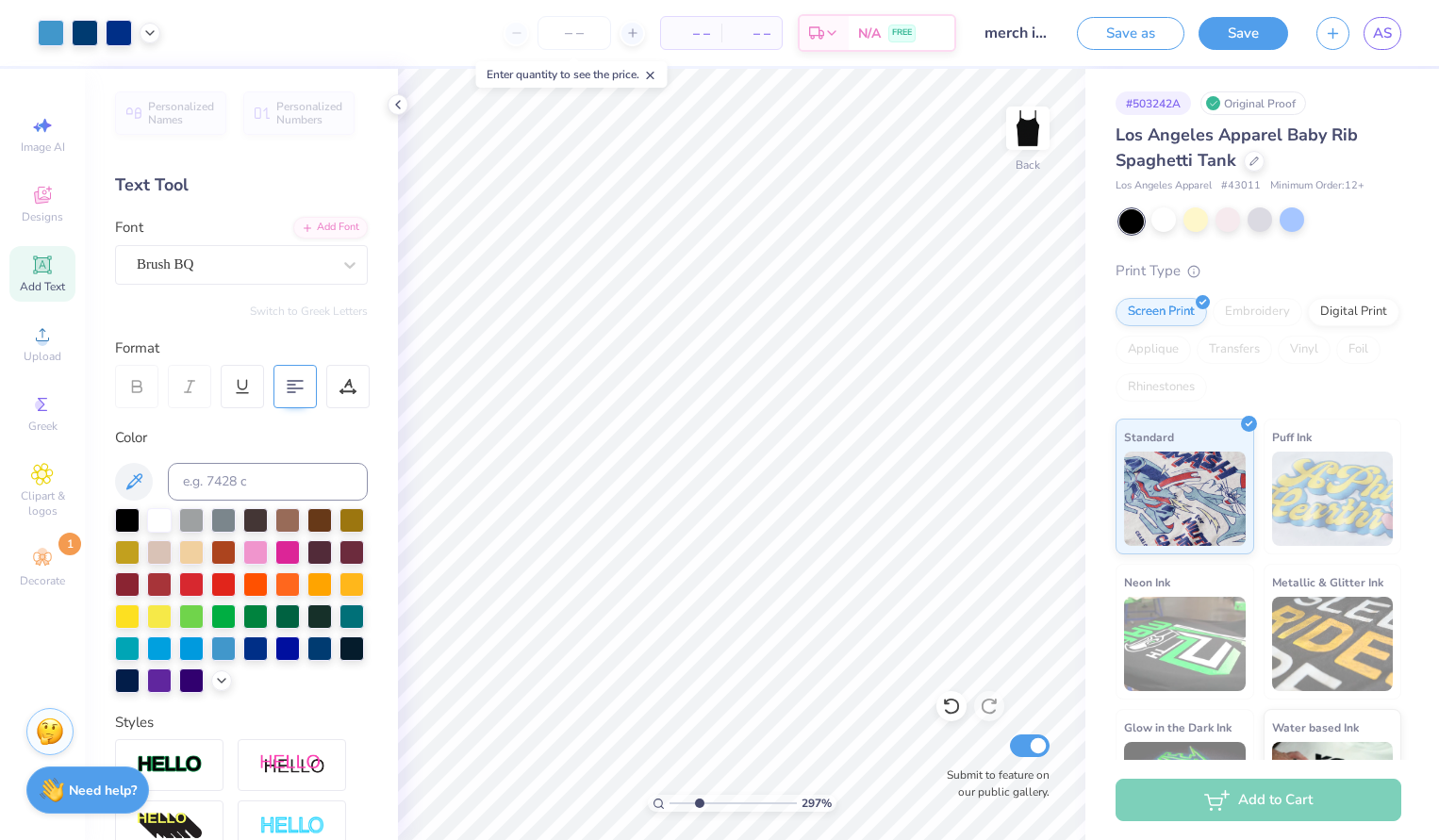 click at bounding box center (733, 803) 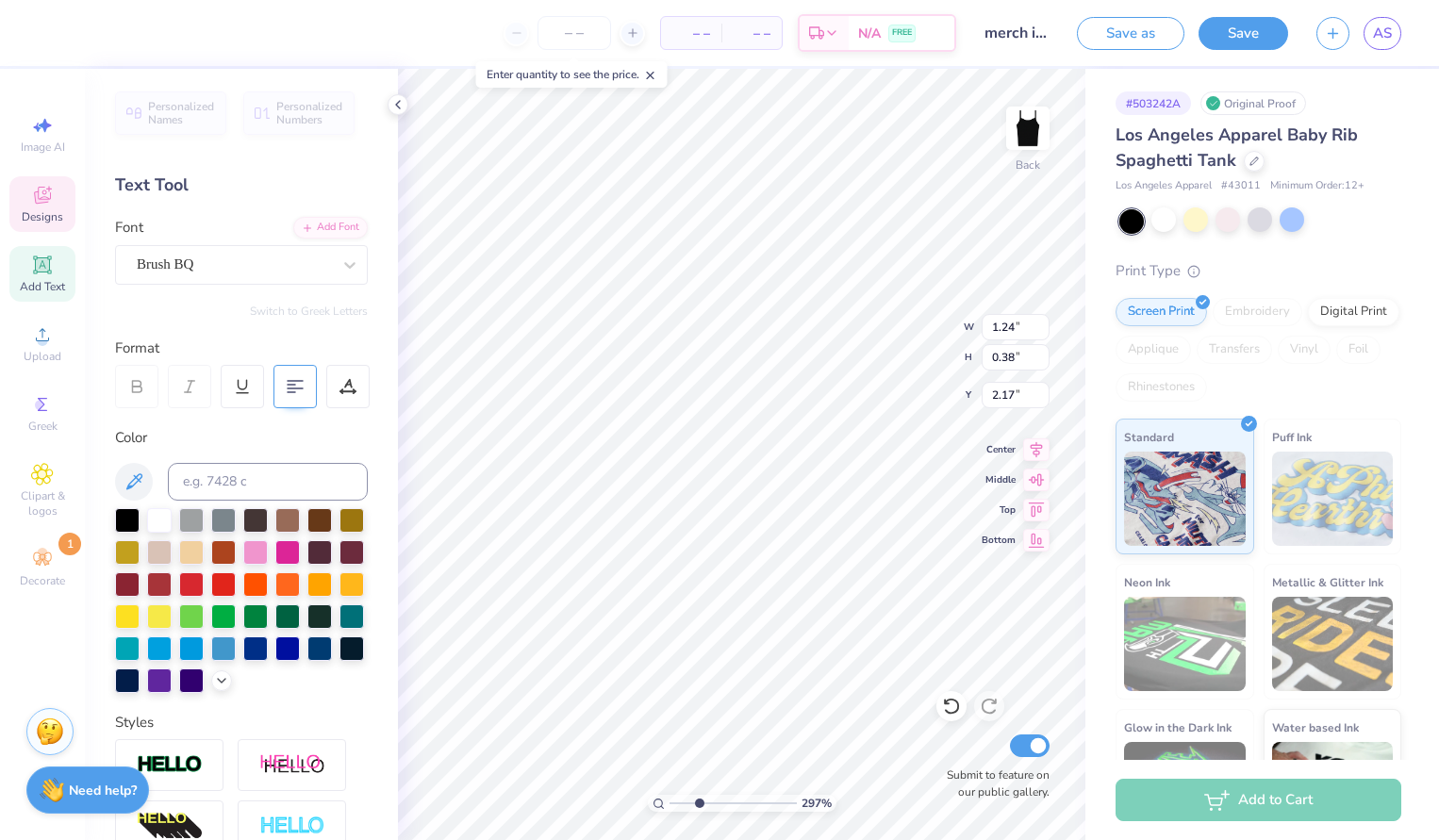 type on "8.34" 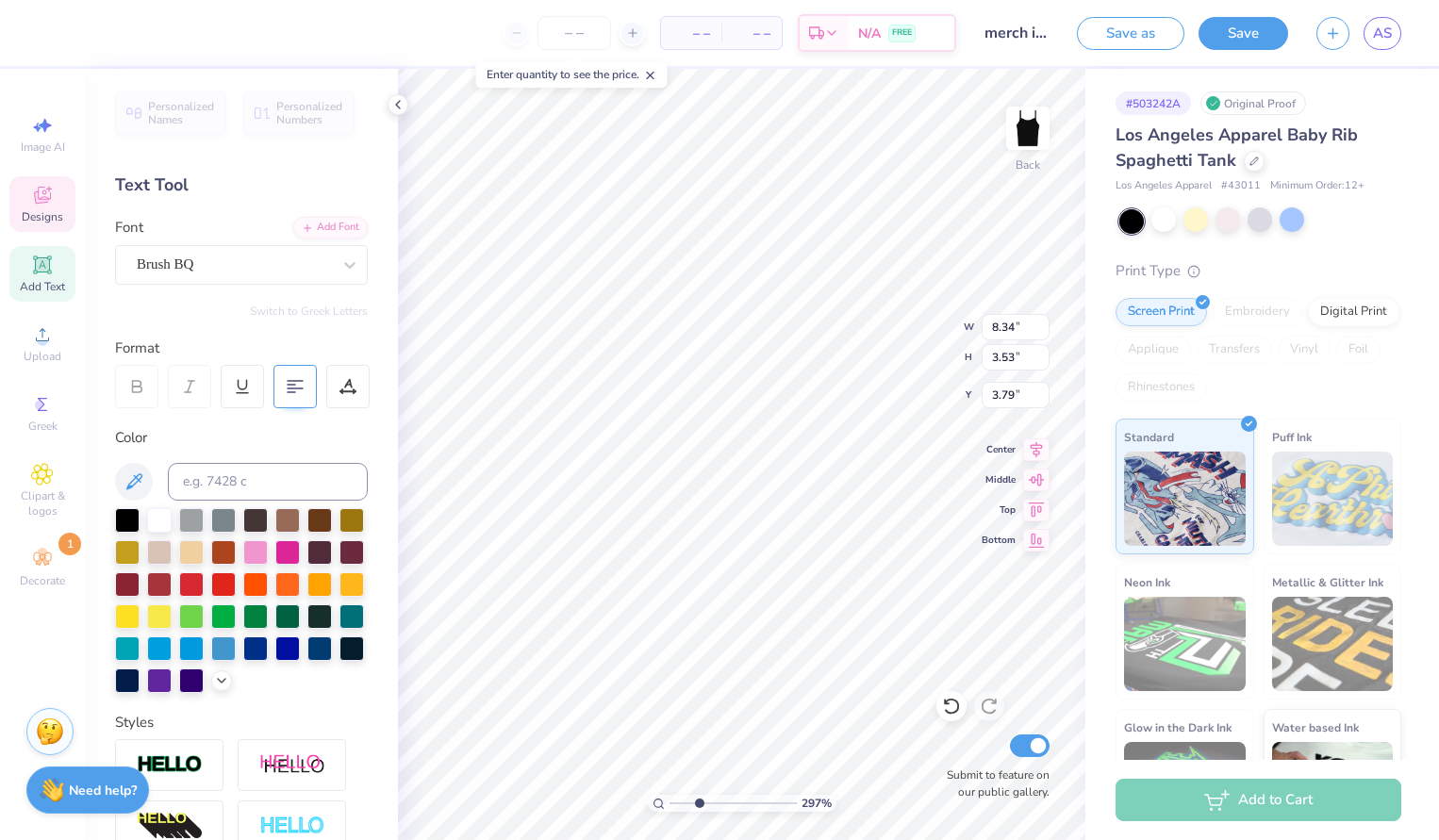 type on "1.24" 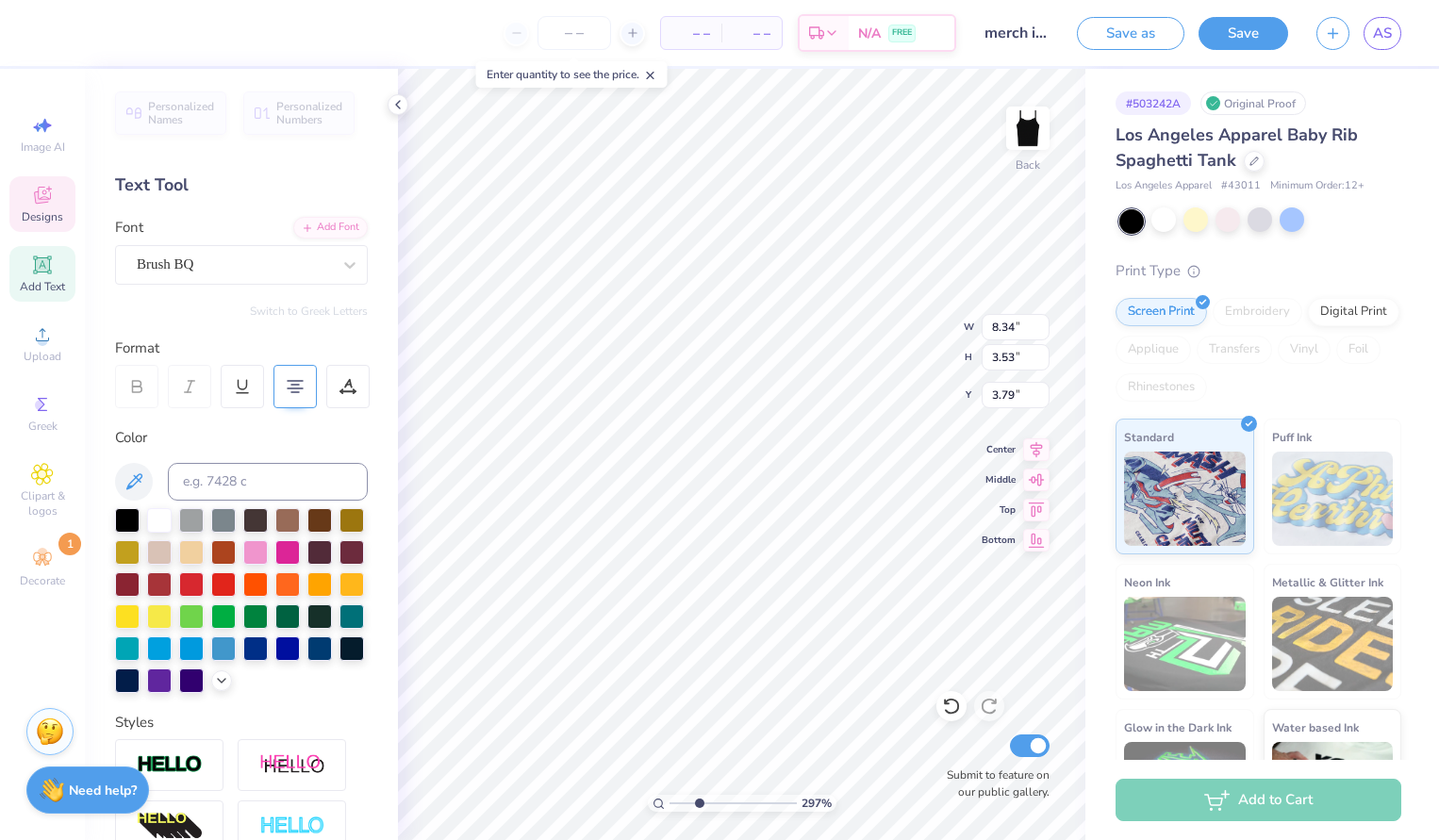 type on "8.34" 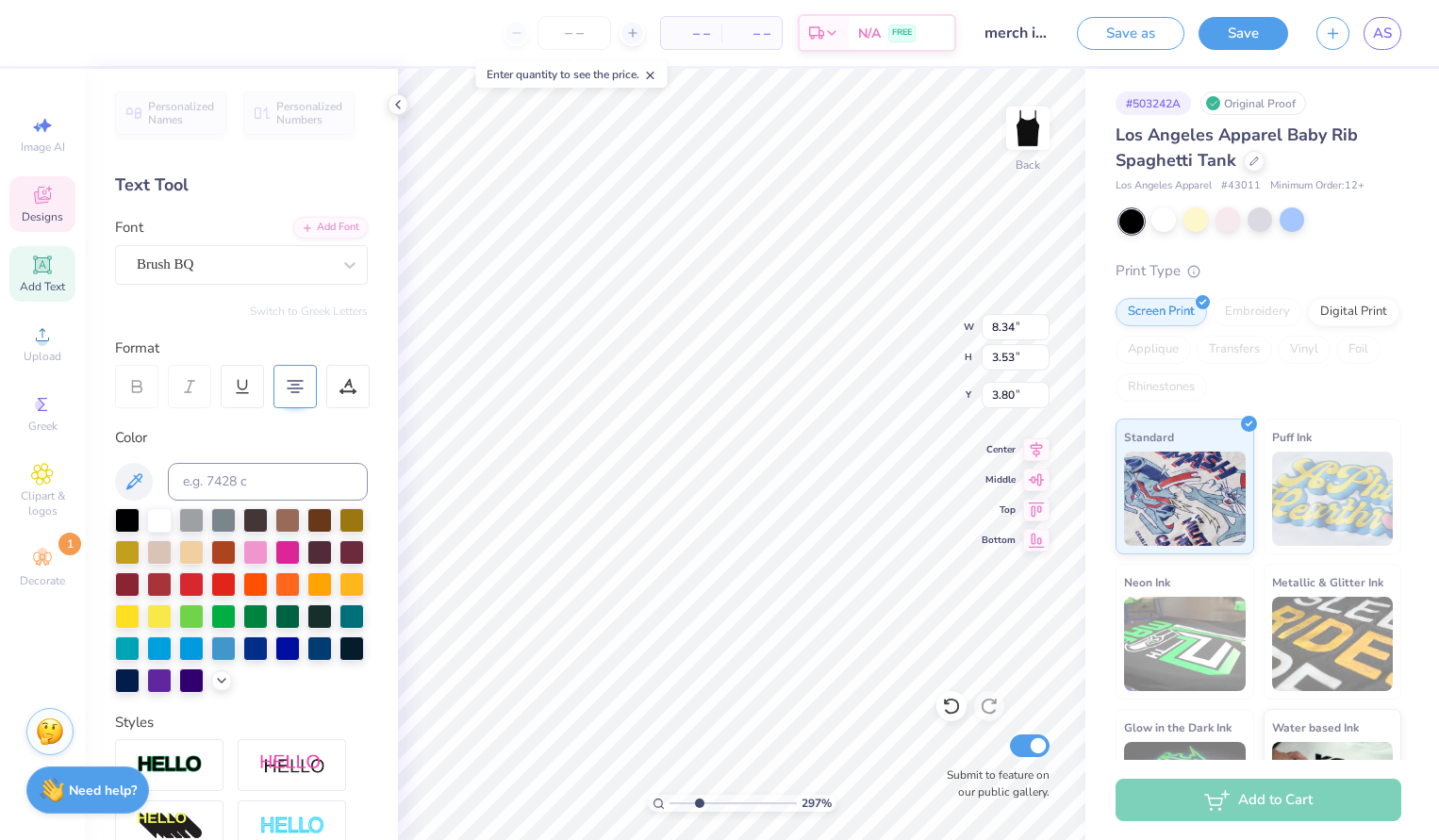 type on "0.91" 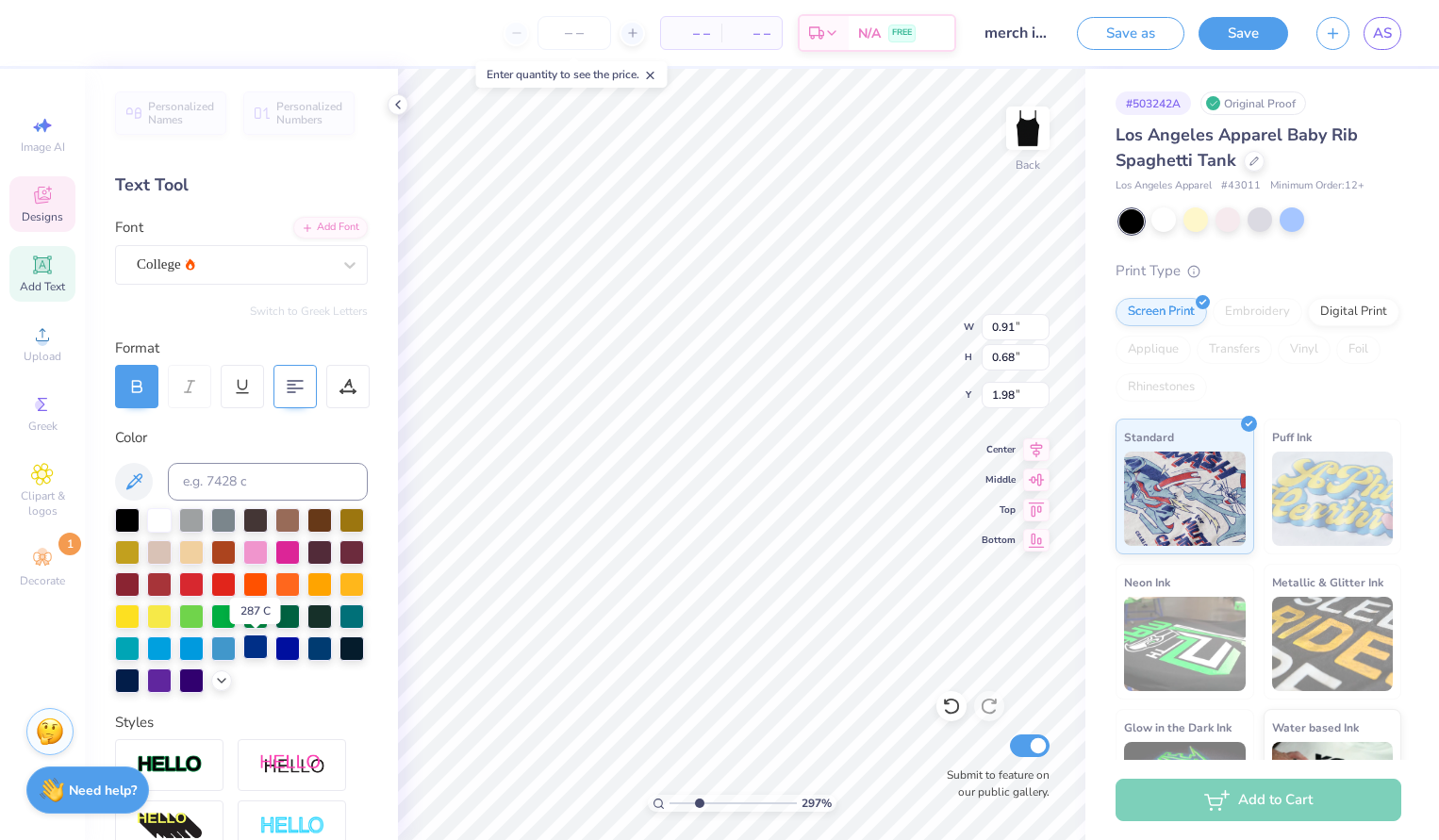click at bounding box center [256, 647] 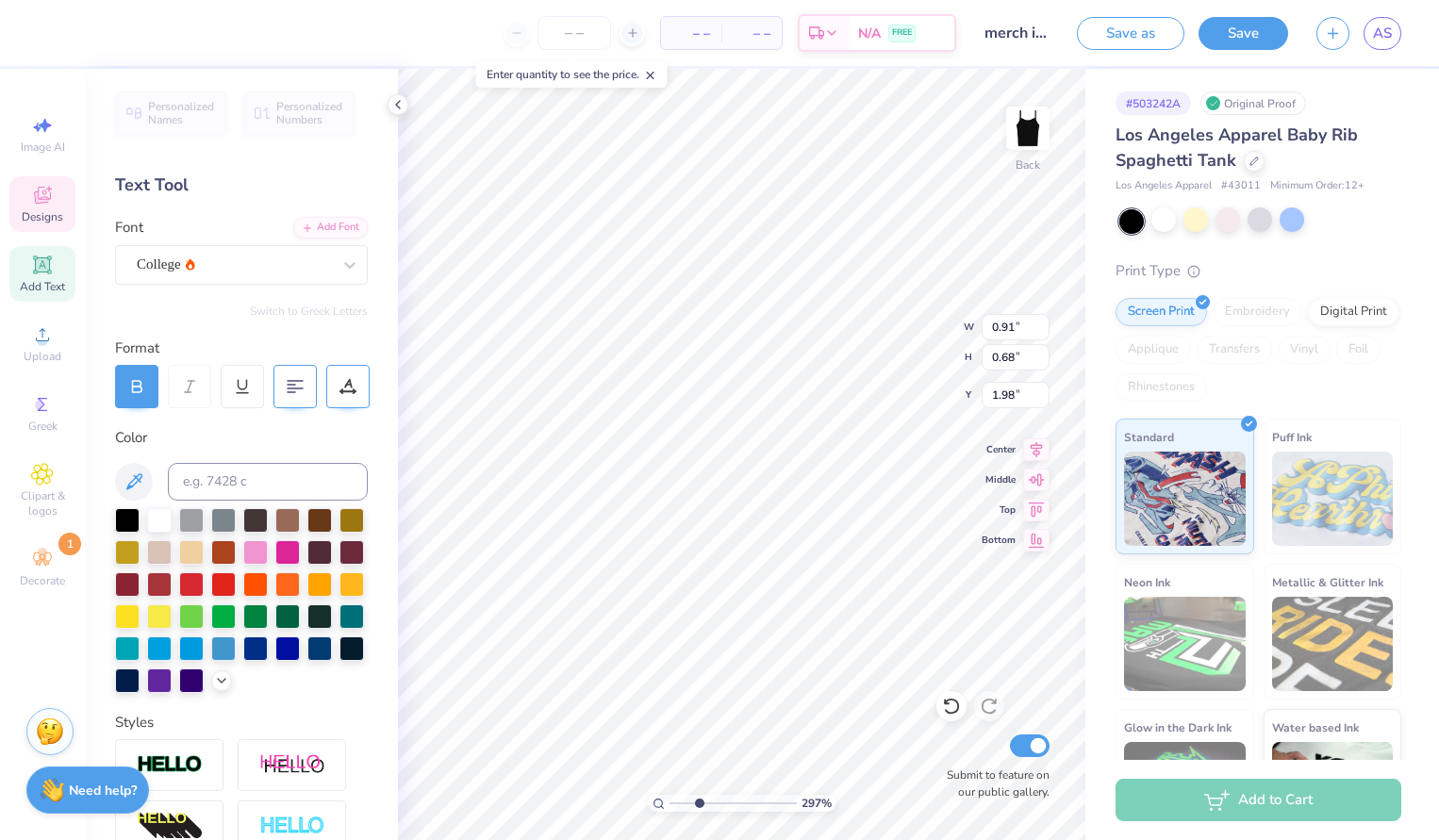 type on "1.24" 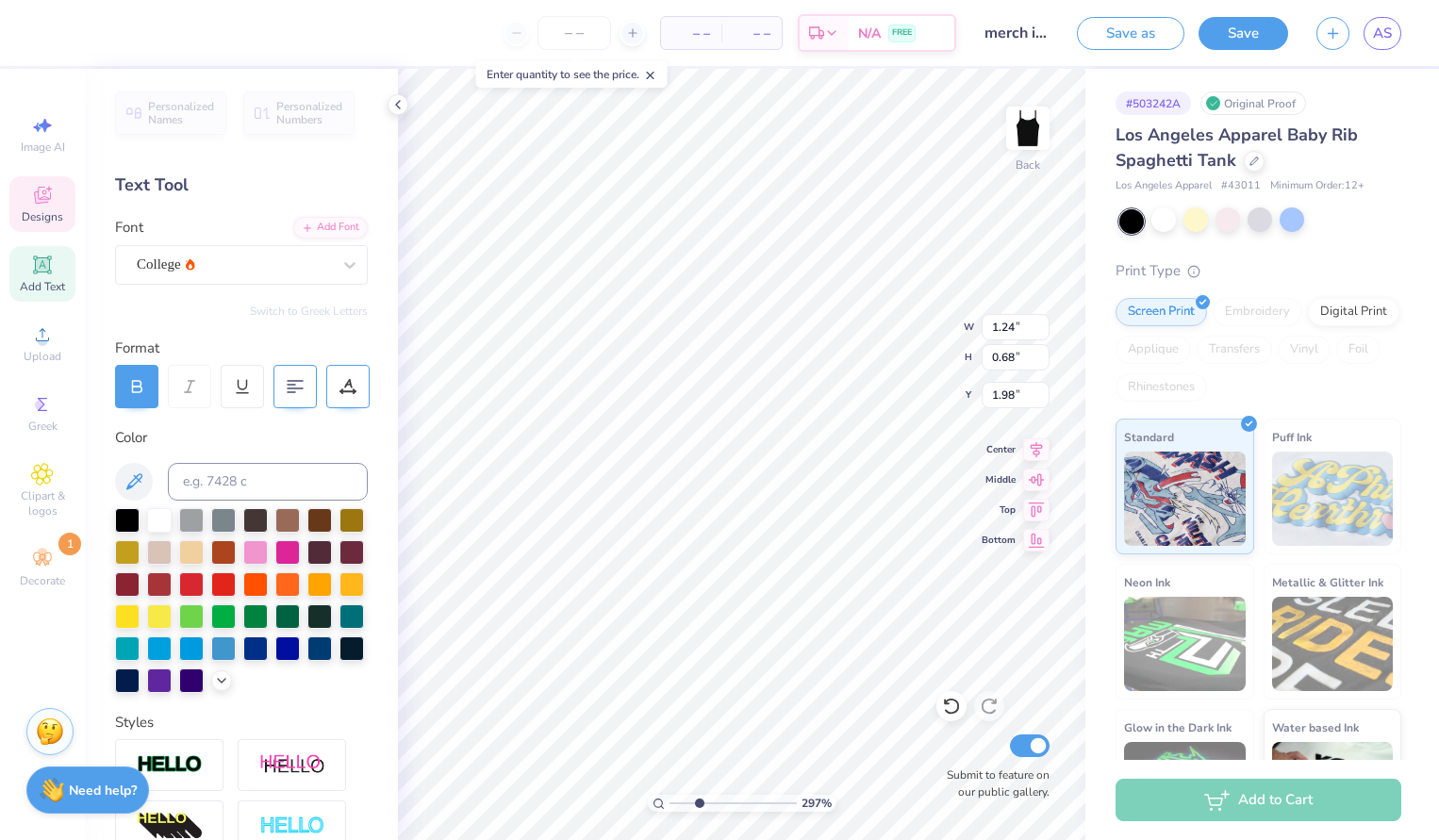 type on "0.38" 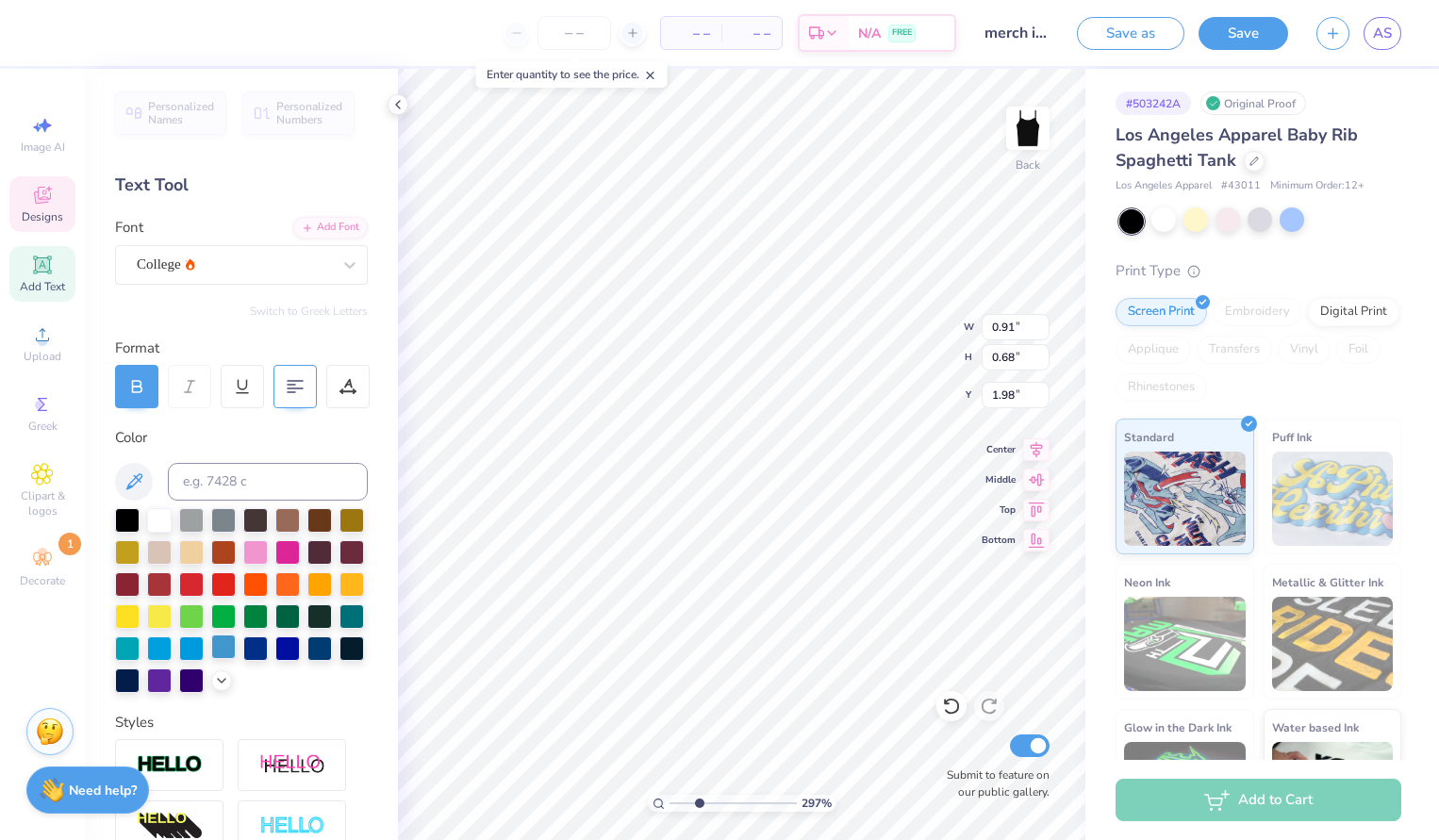 click at bounding box center [223, 647] 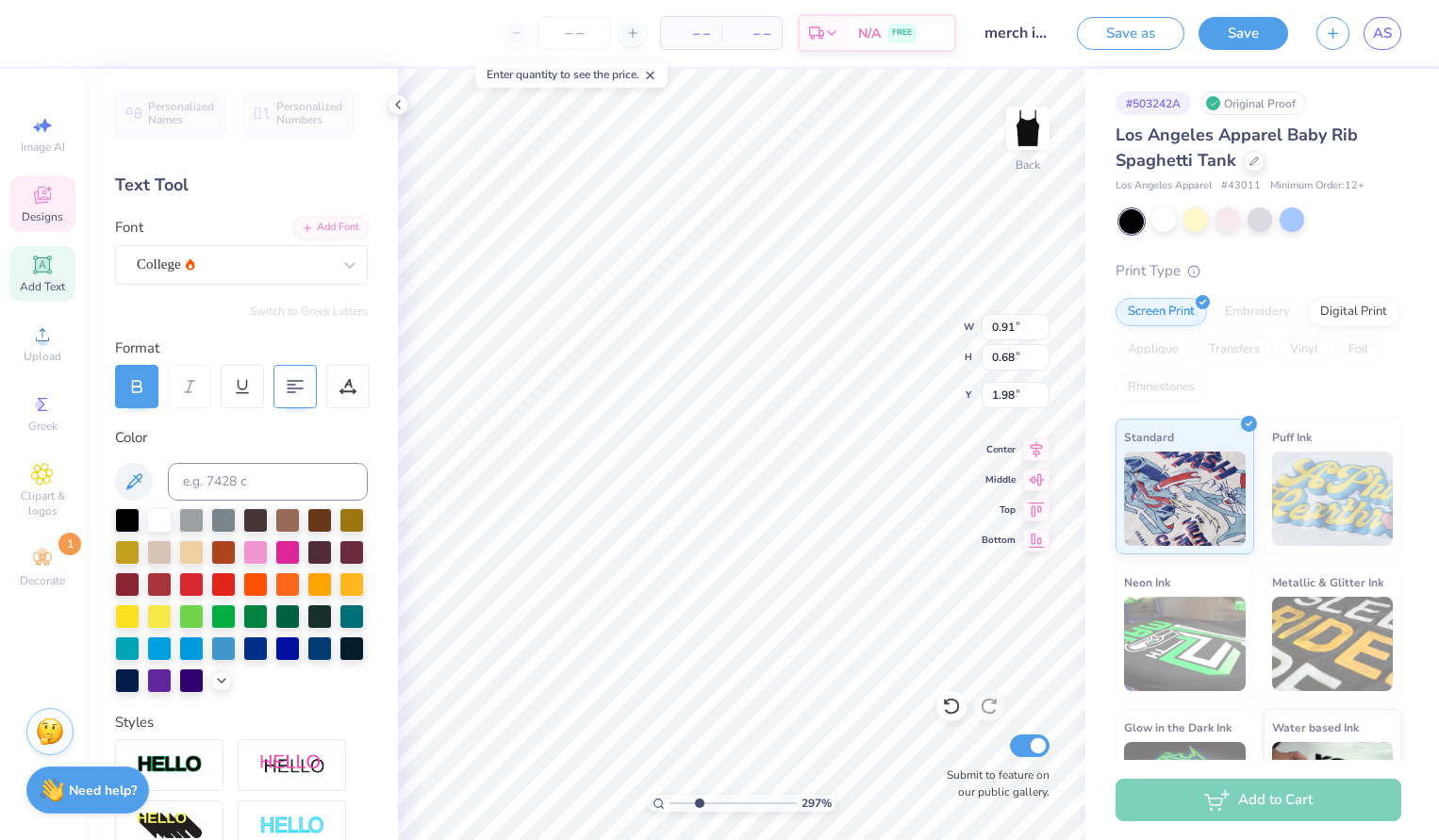 type on "8.34" 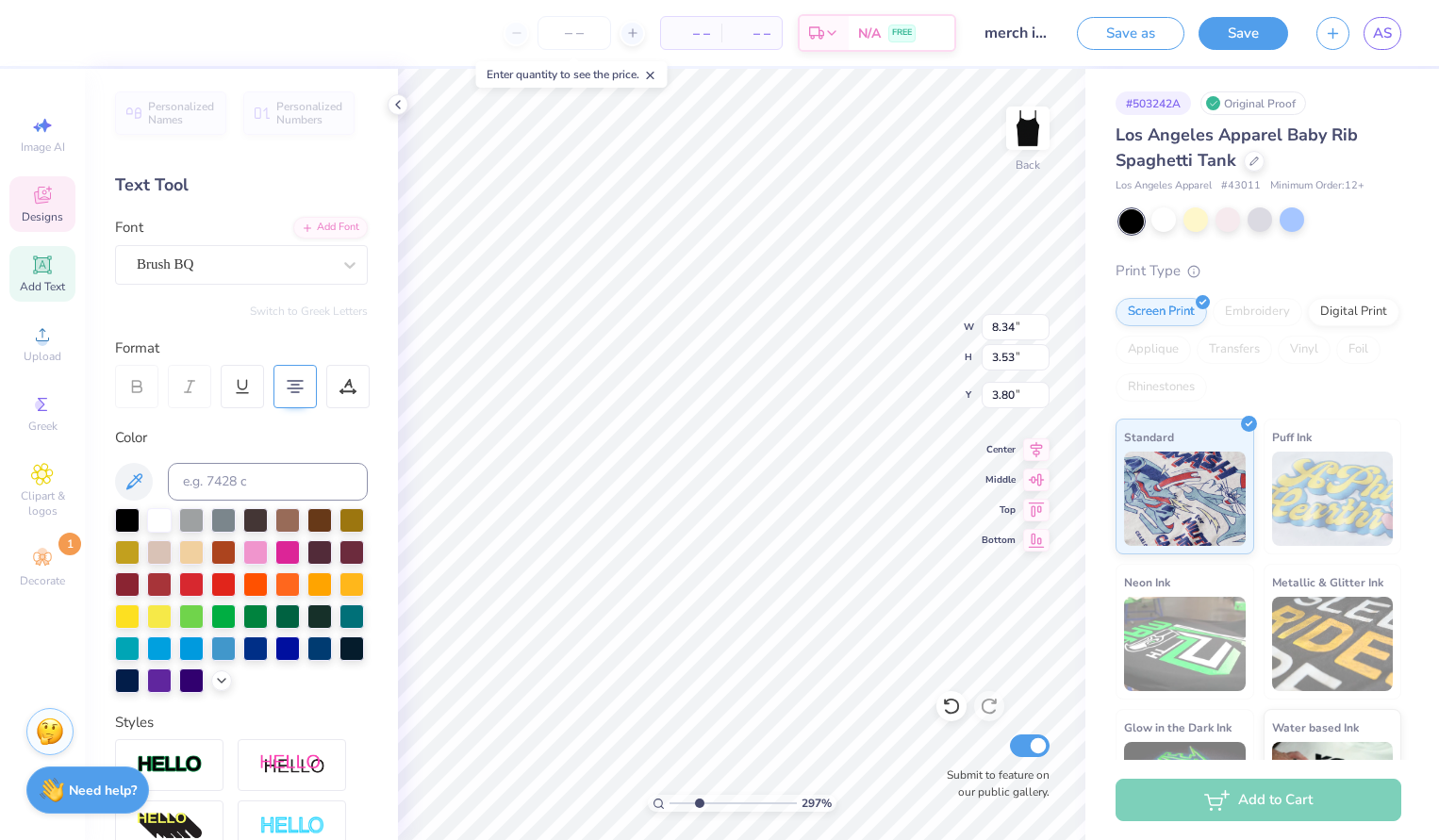 type on "0.91" 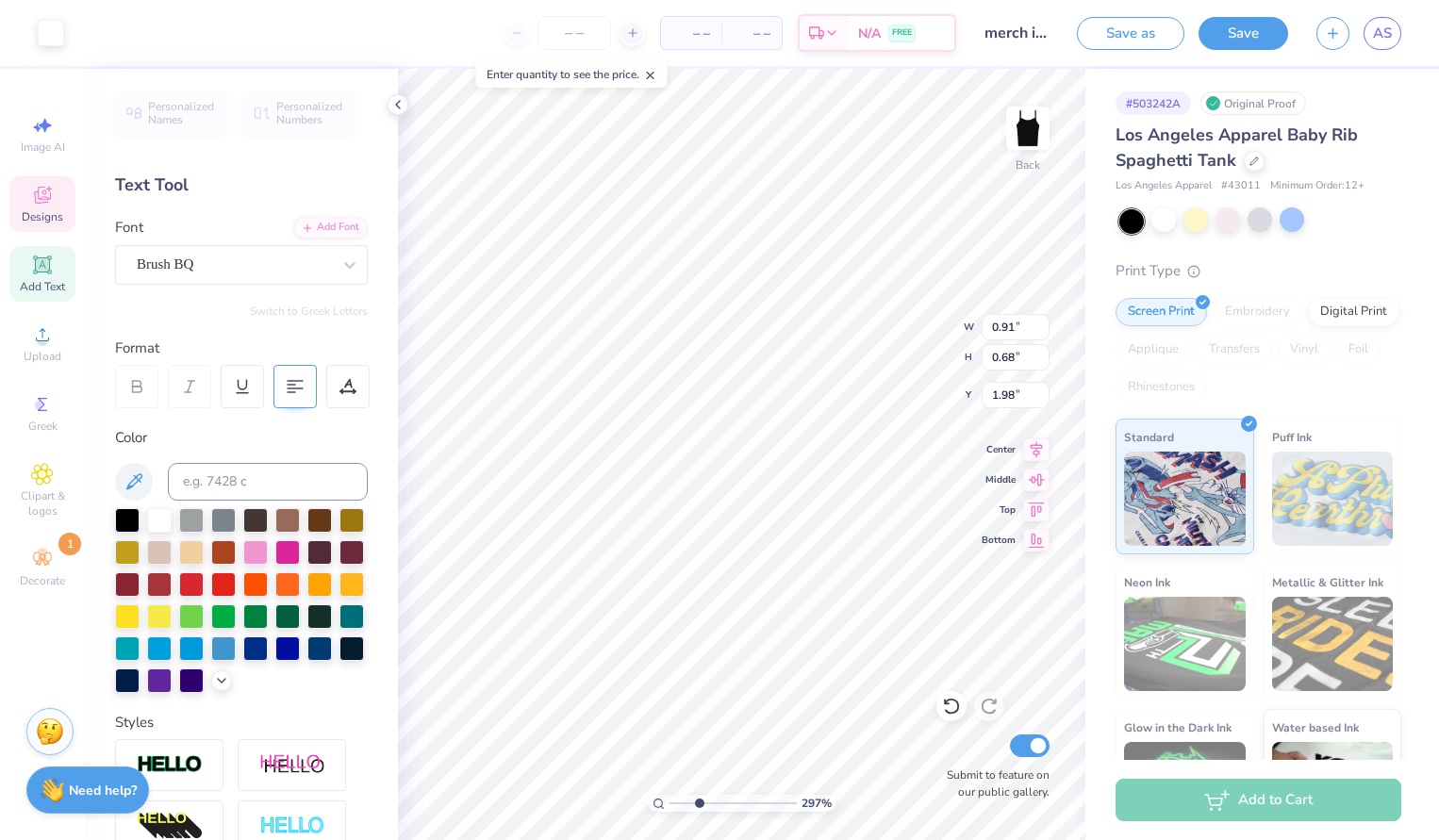 type on "1.37" 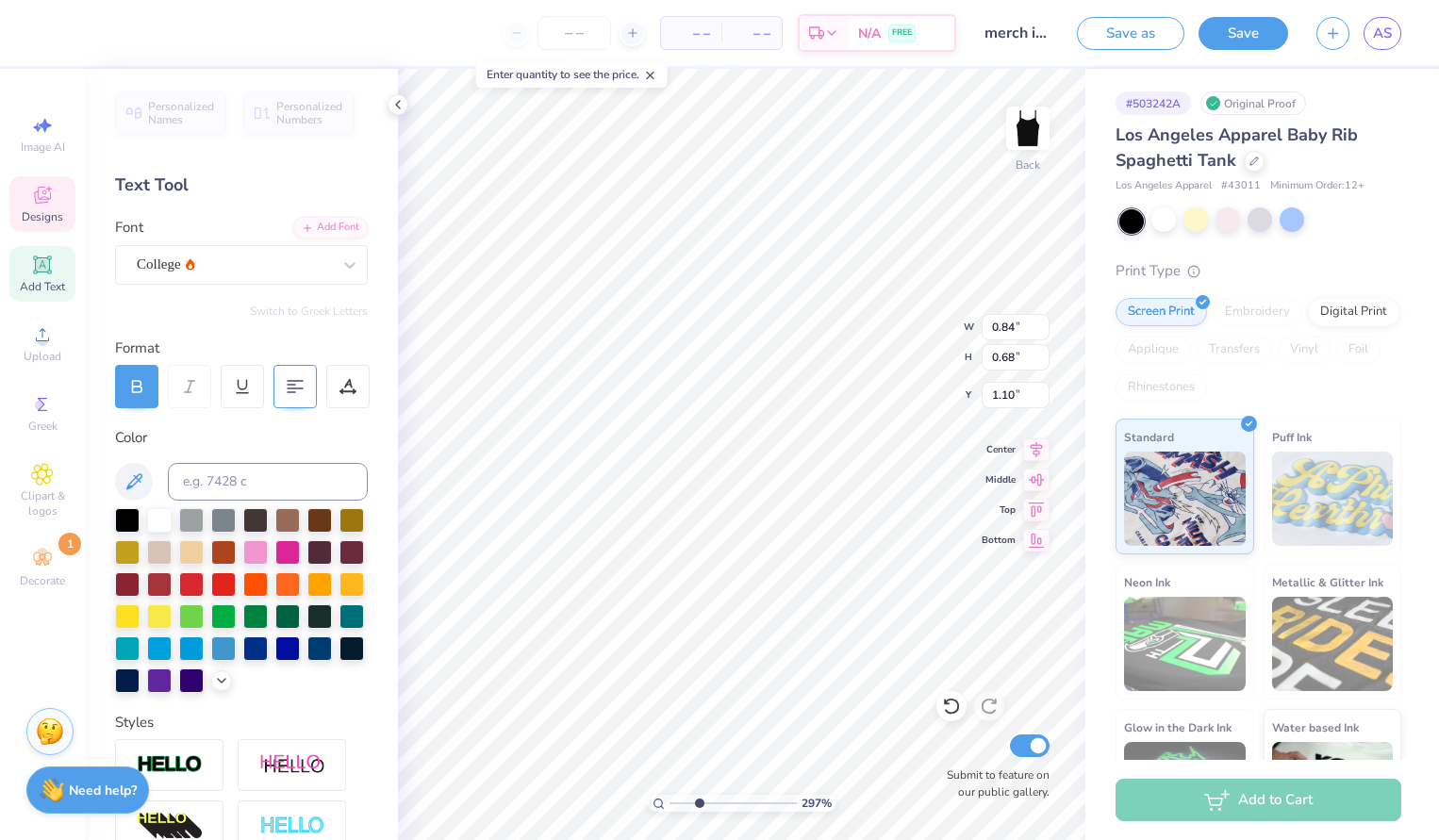 type on "8.34" 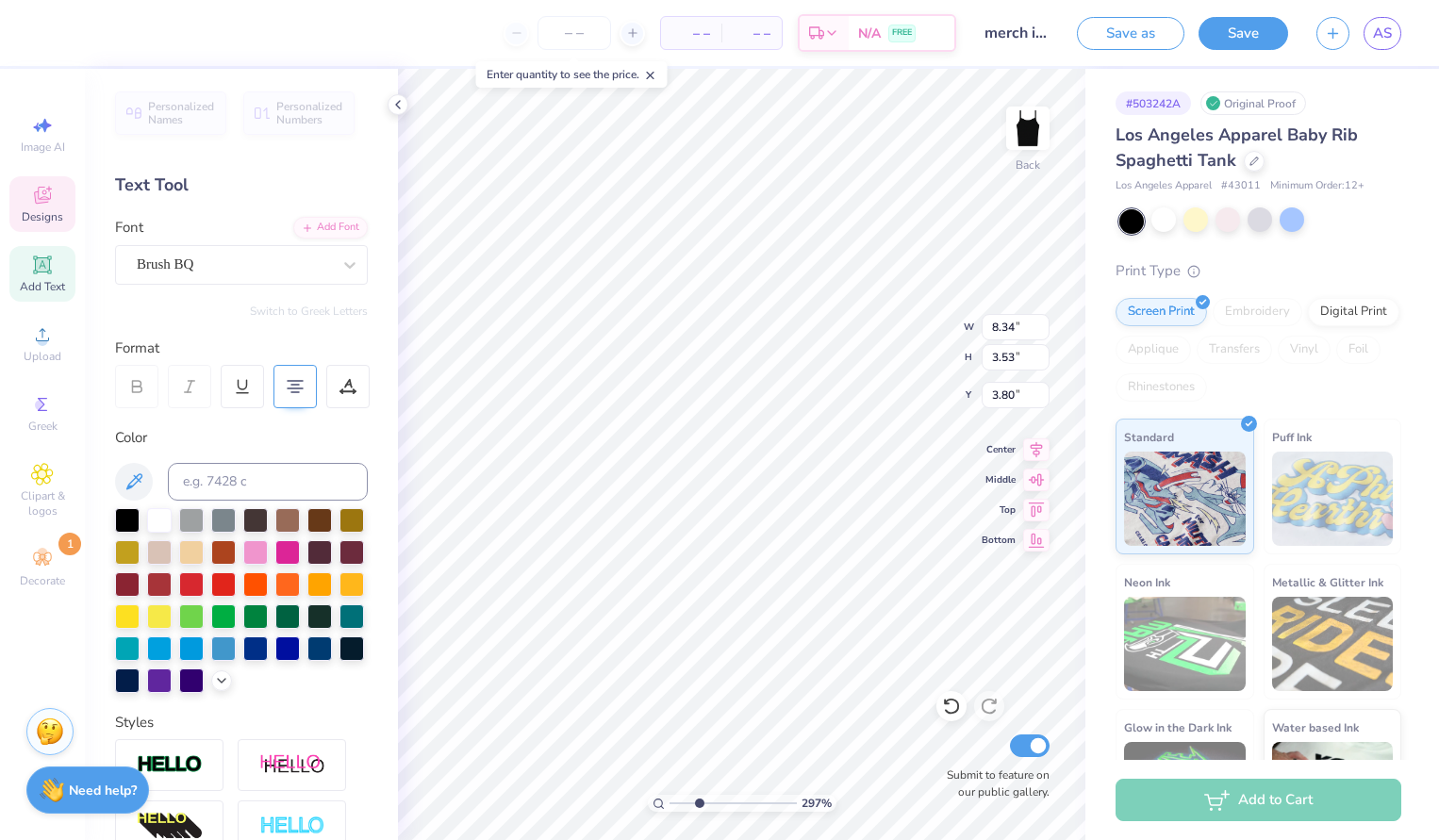 type on "1.37" 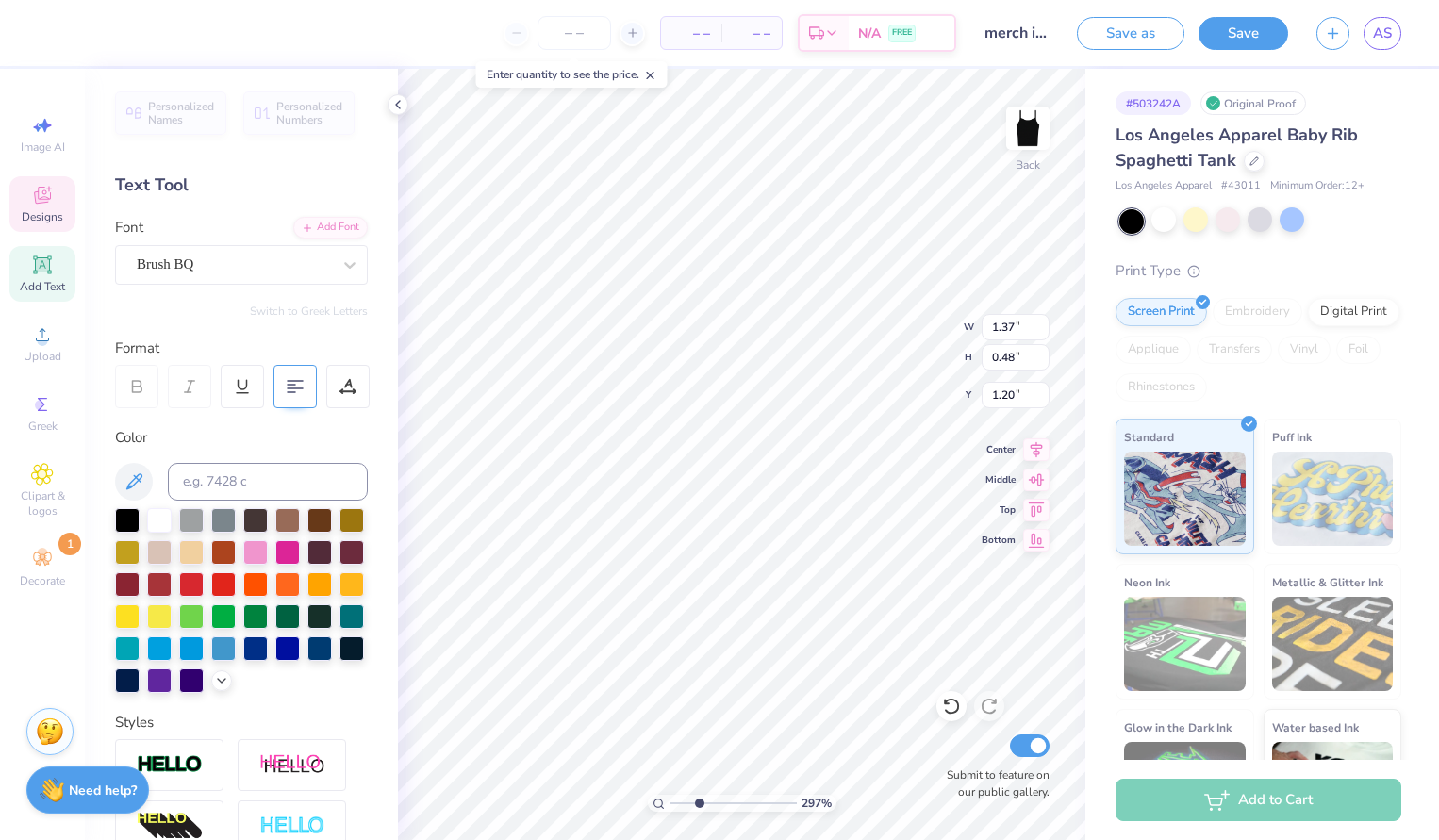 type on "8.34" 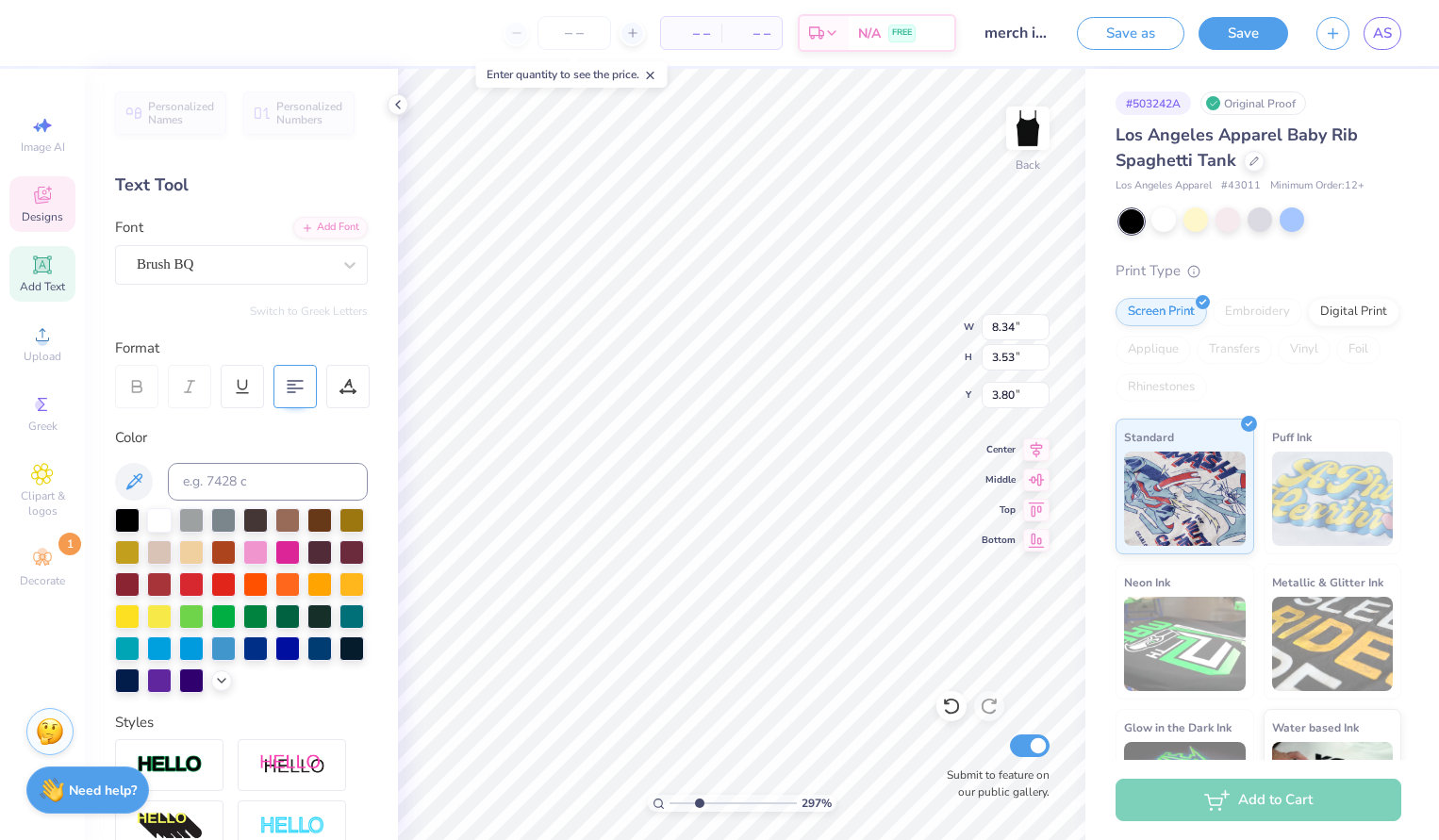 type on "1.37" 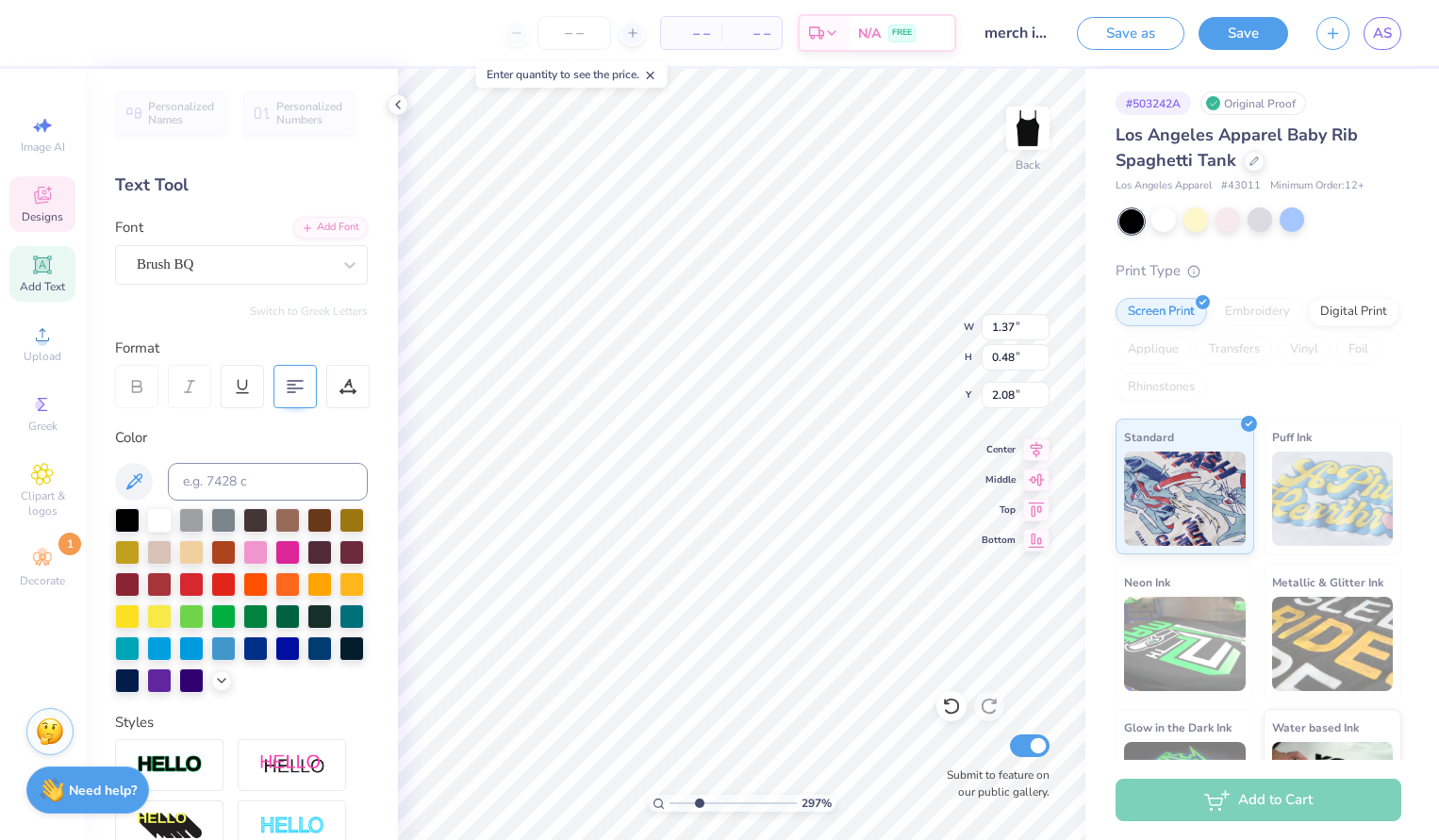 type on "seventy" 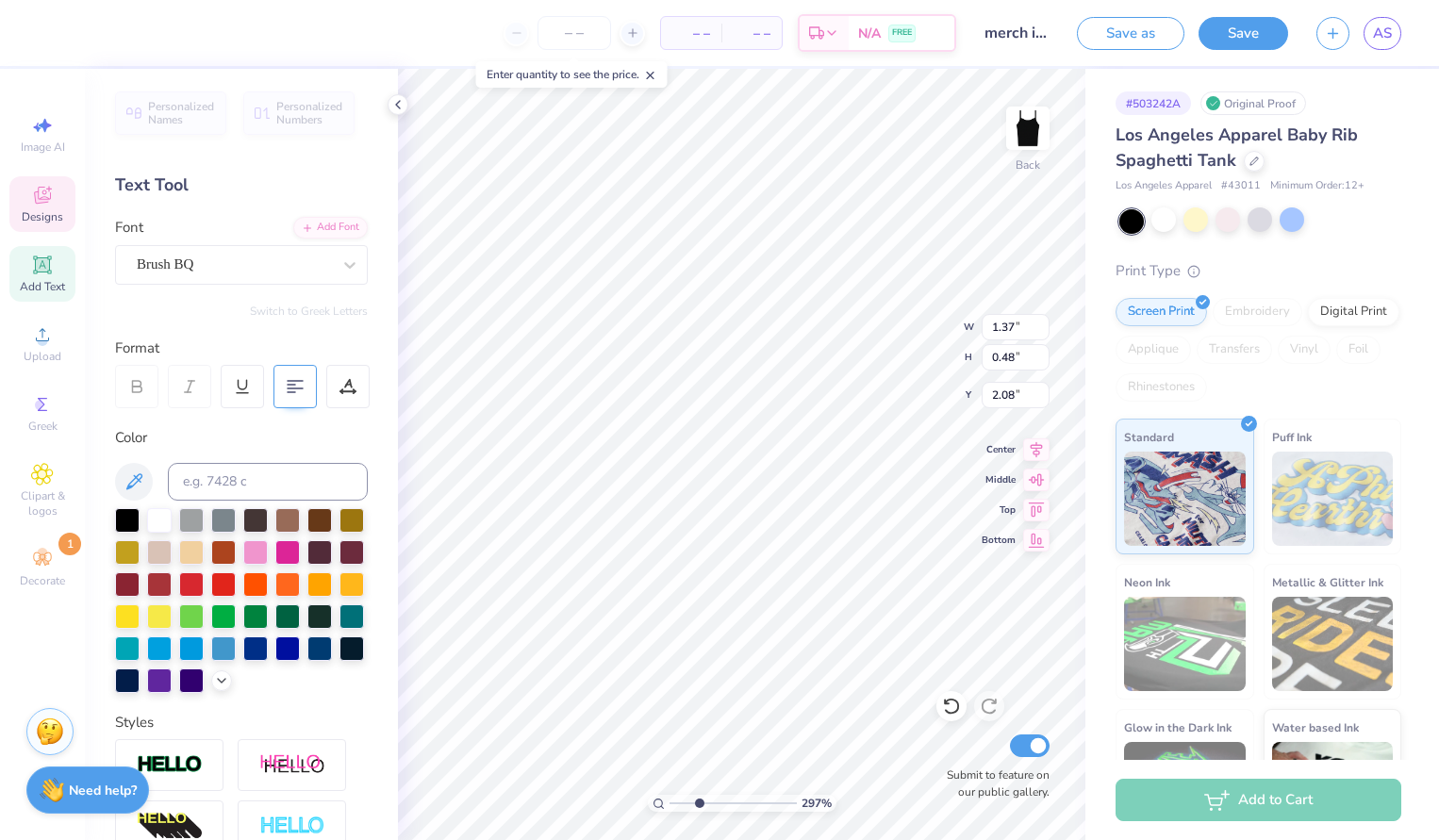 type on "8.34" 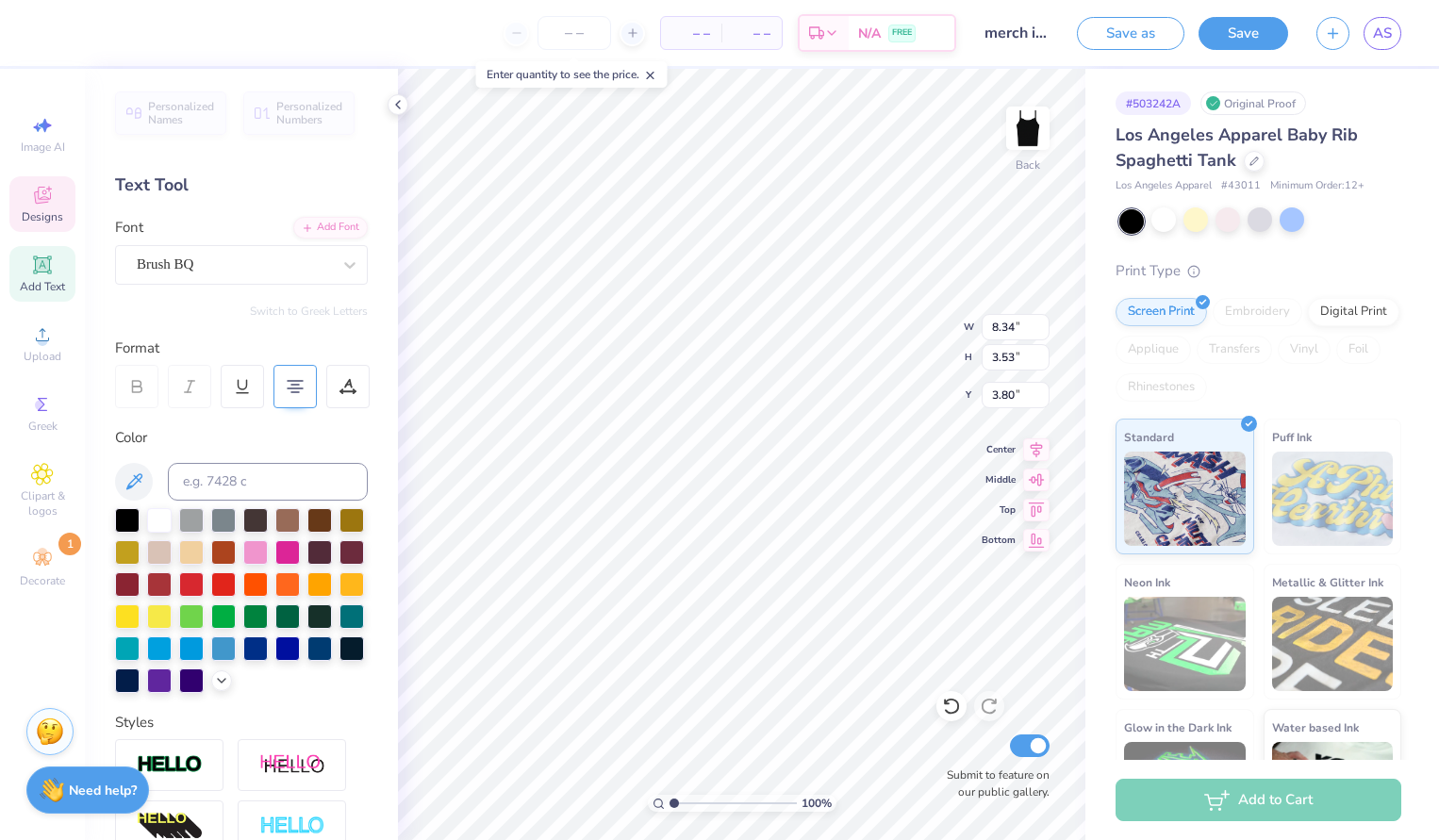 drag, startPoint x: 700, startPoint y: 802, endPoint x: 627, endPoint y: 798, distance: 73.10951 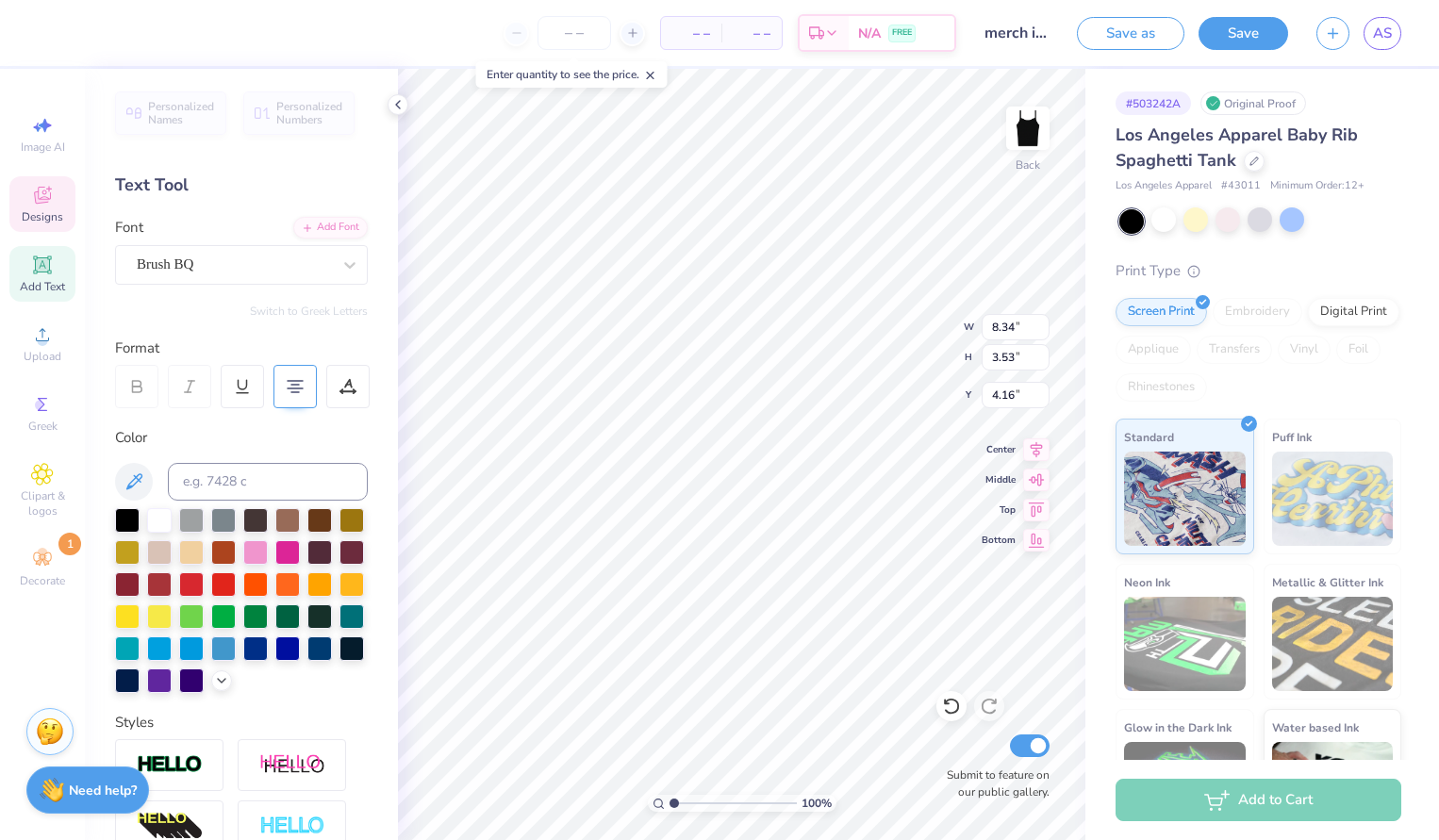 type on "8.00" 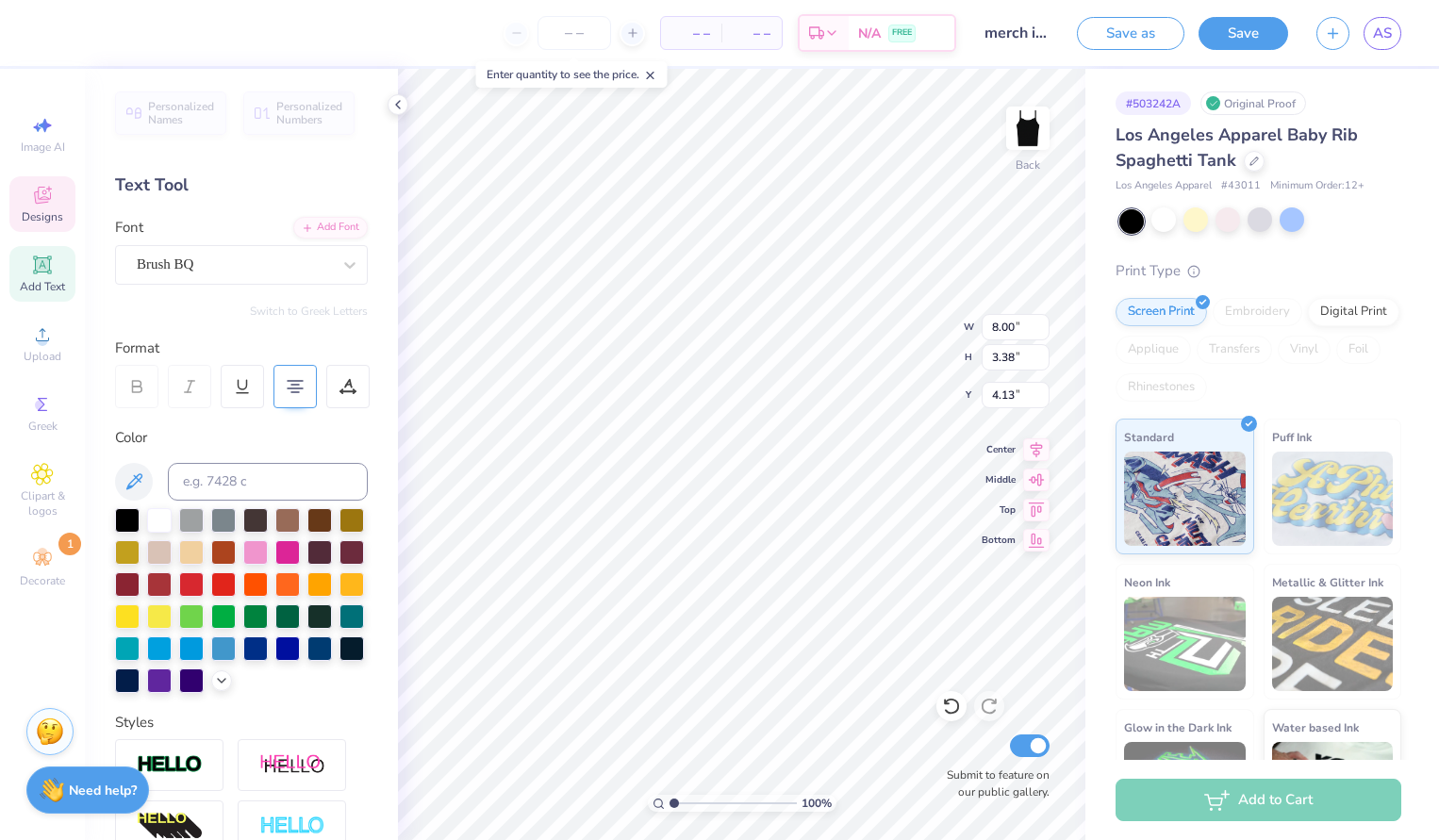 type on "4.23" 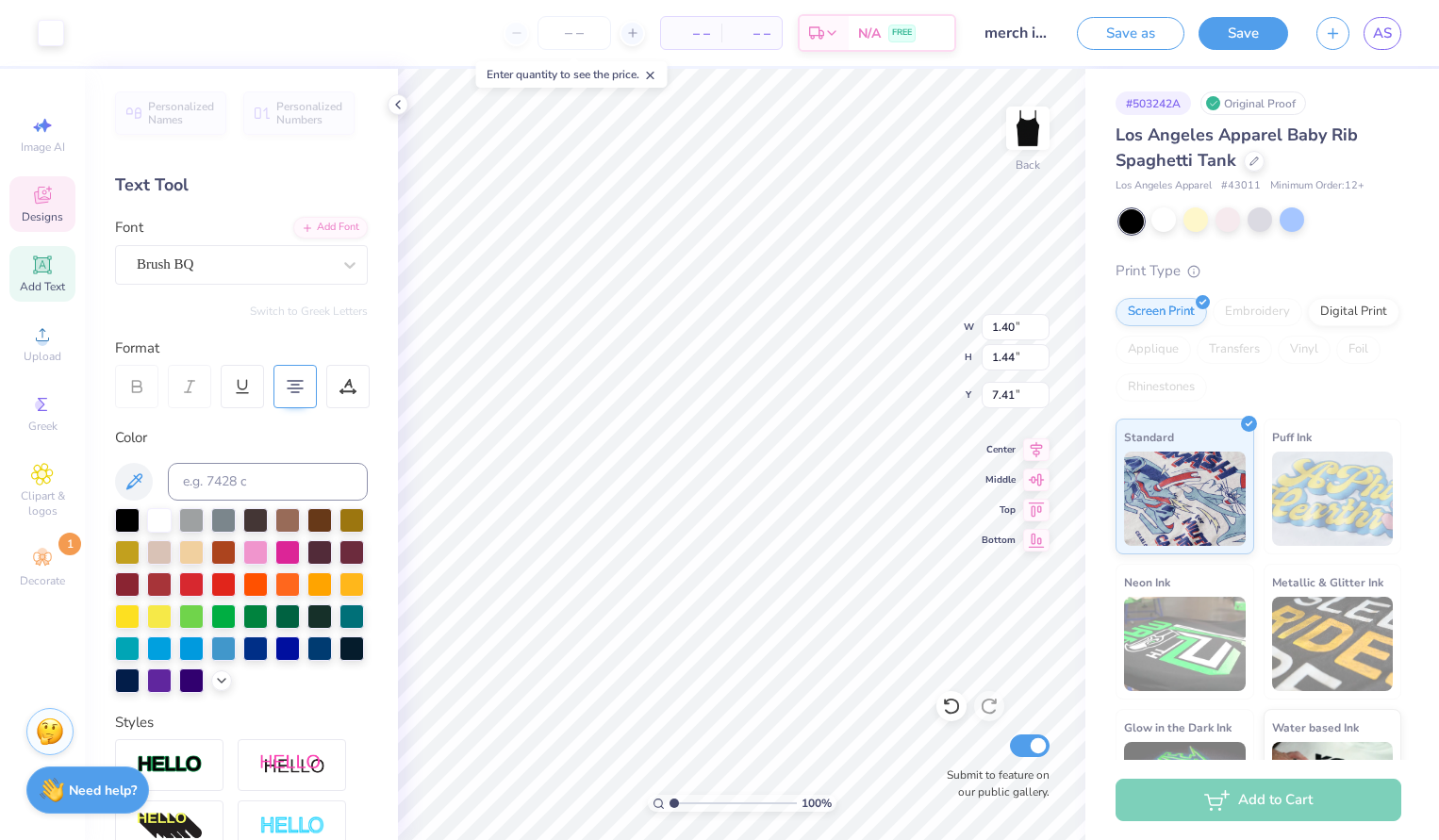 type on "1.40" 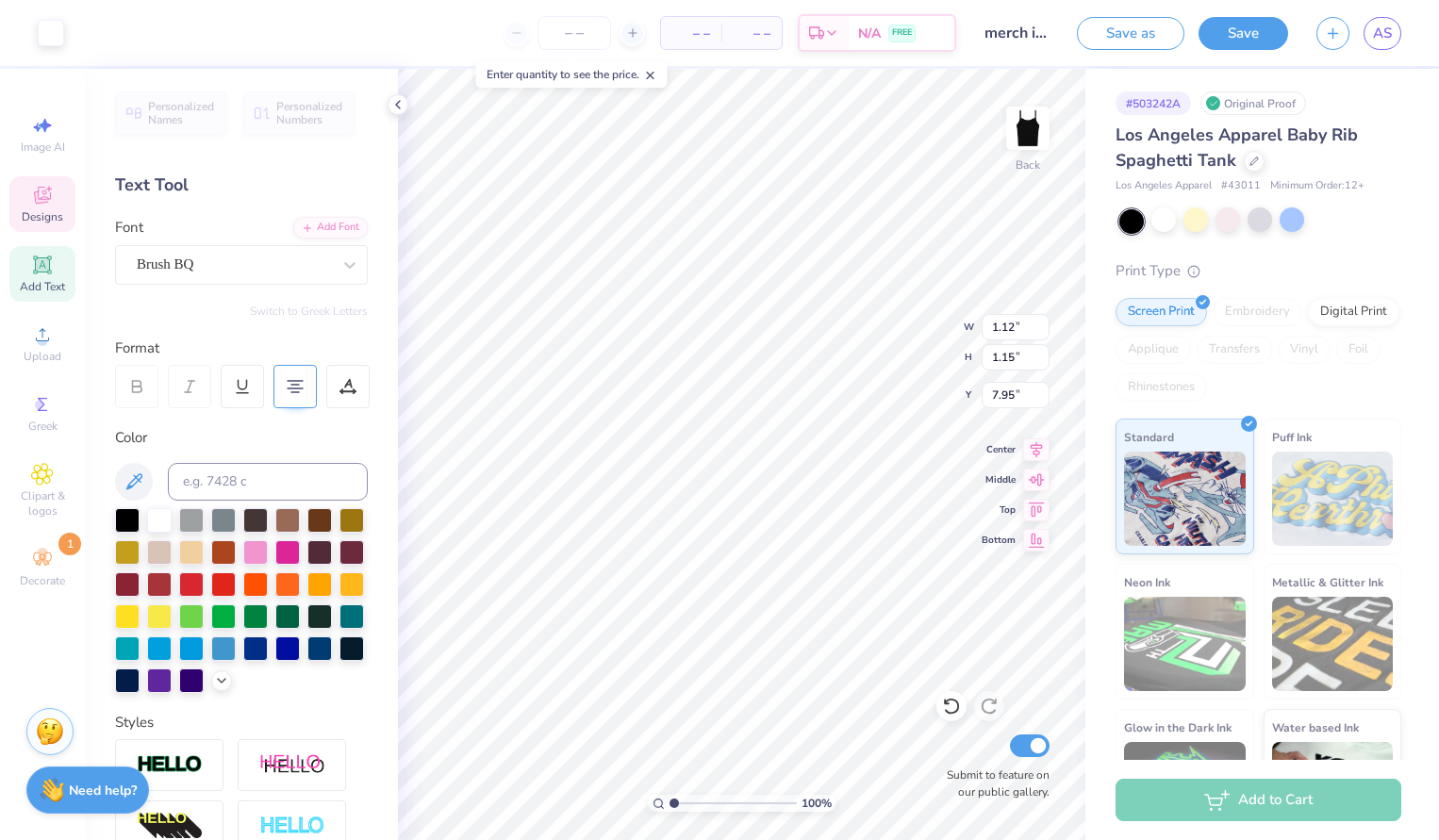 type on "8.14" 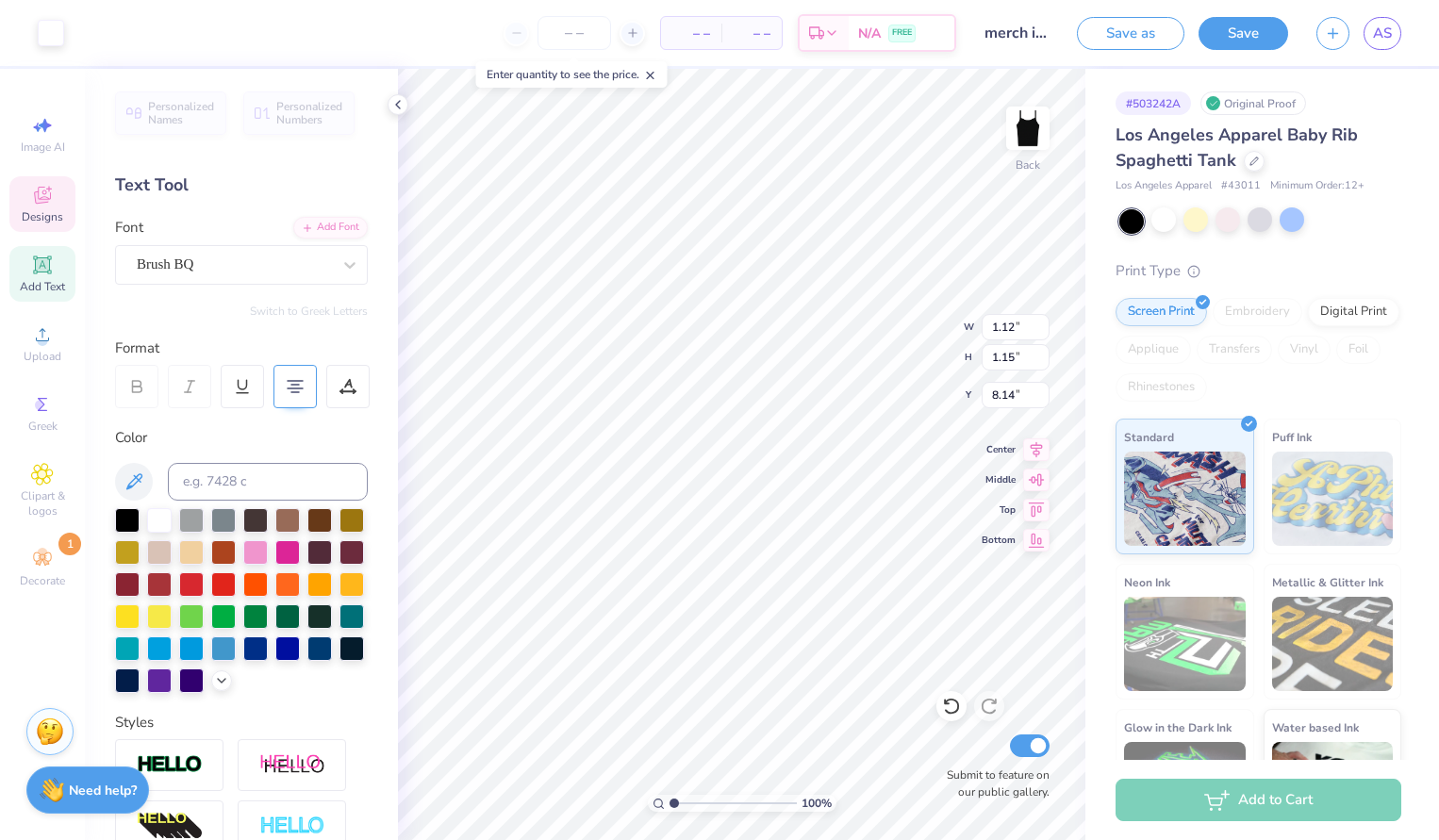 type on "8.00" 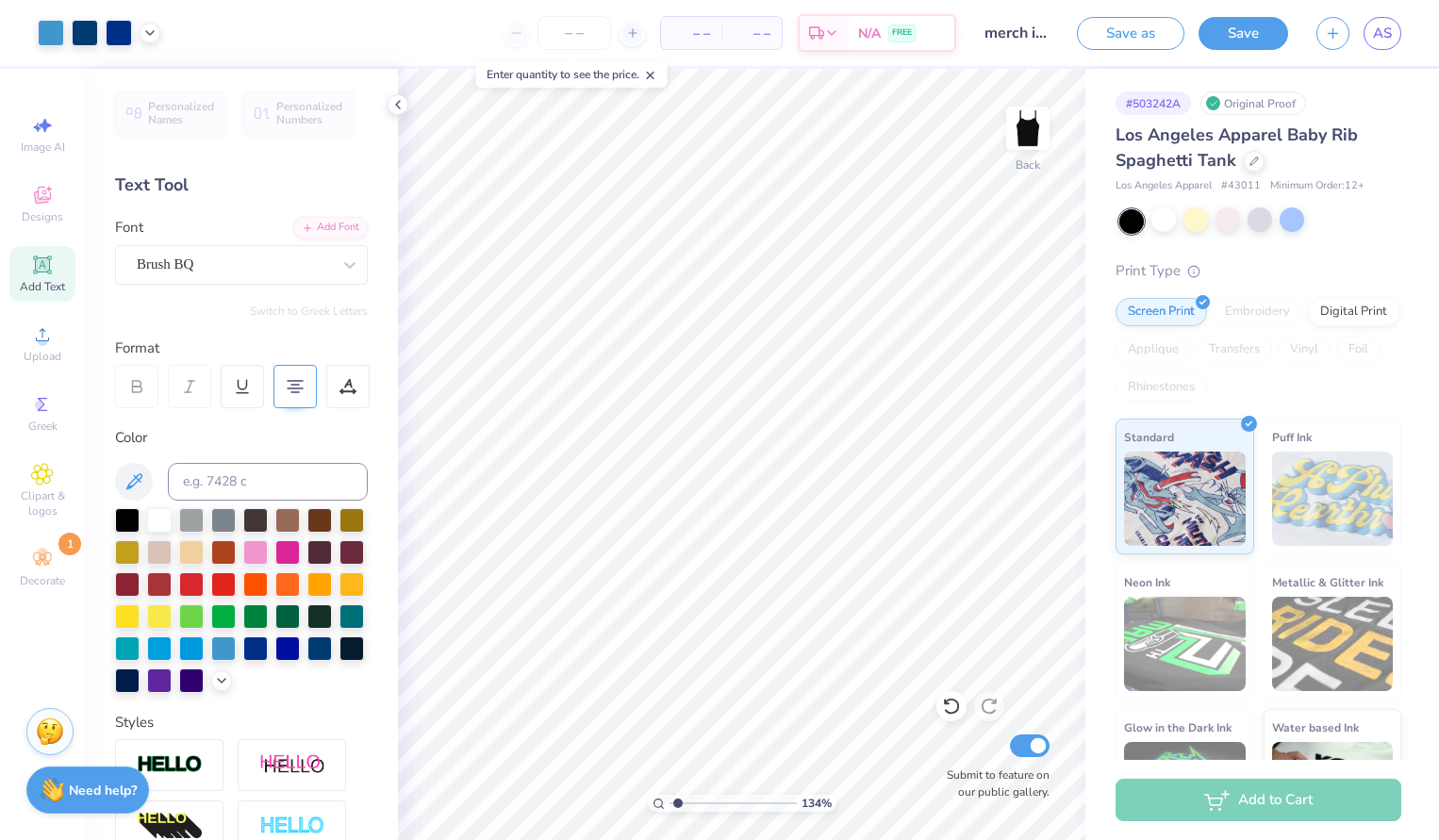 click at bounding box center [733, 803] 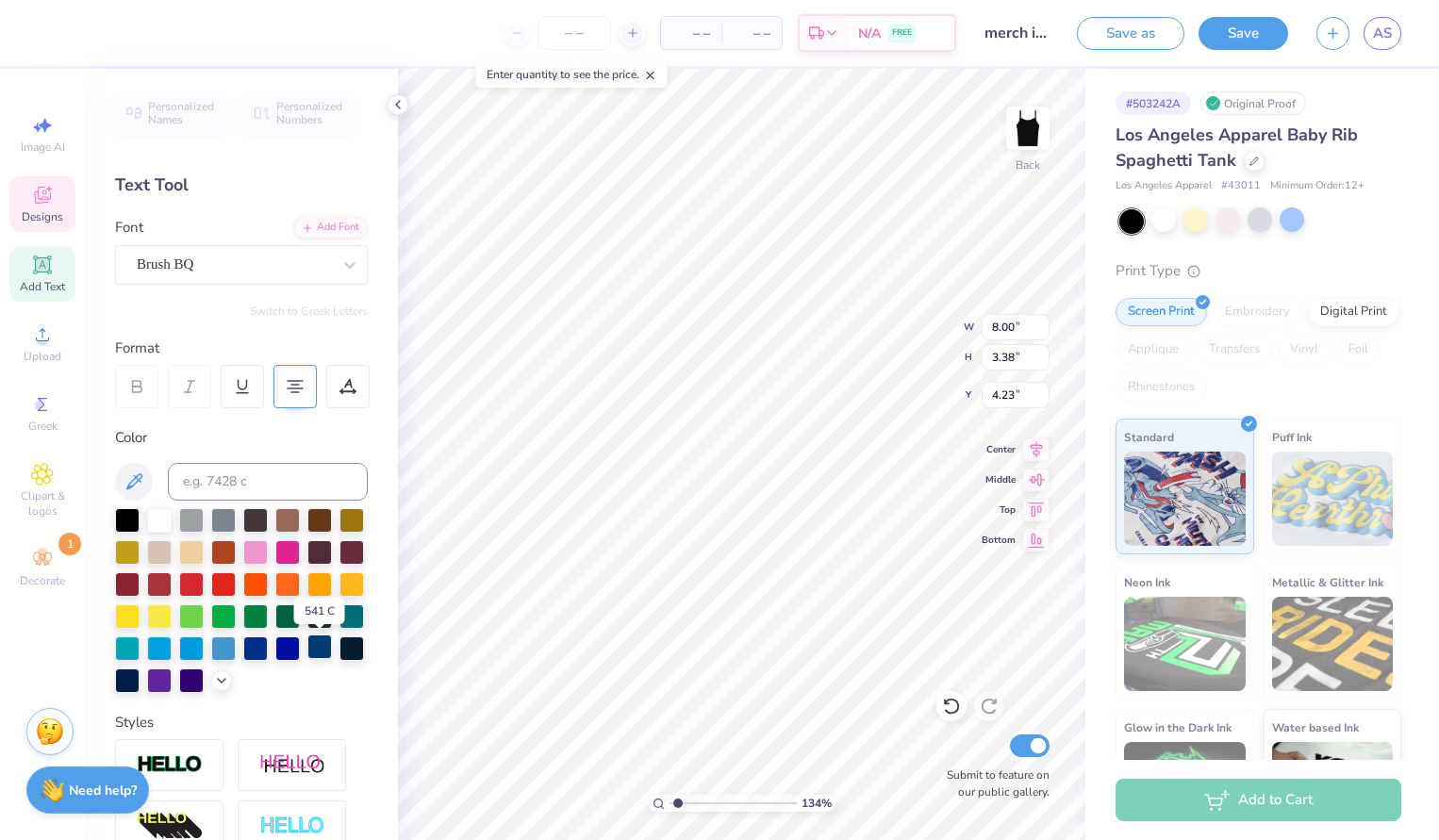 click at bounding box center (320, 647) 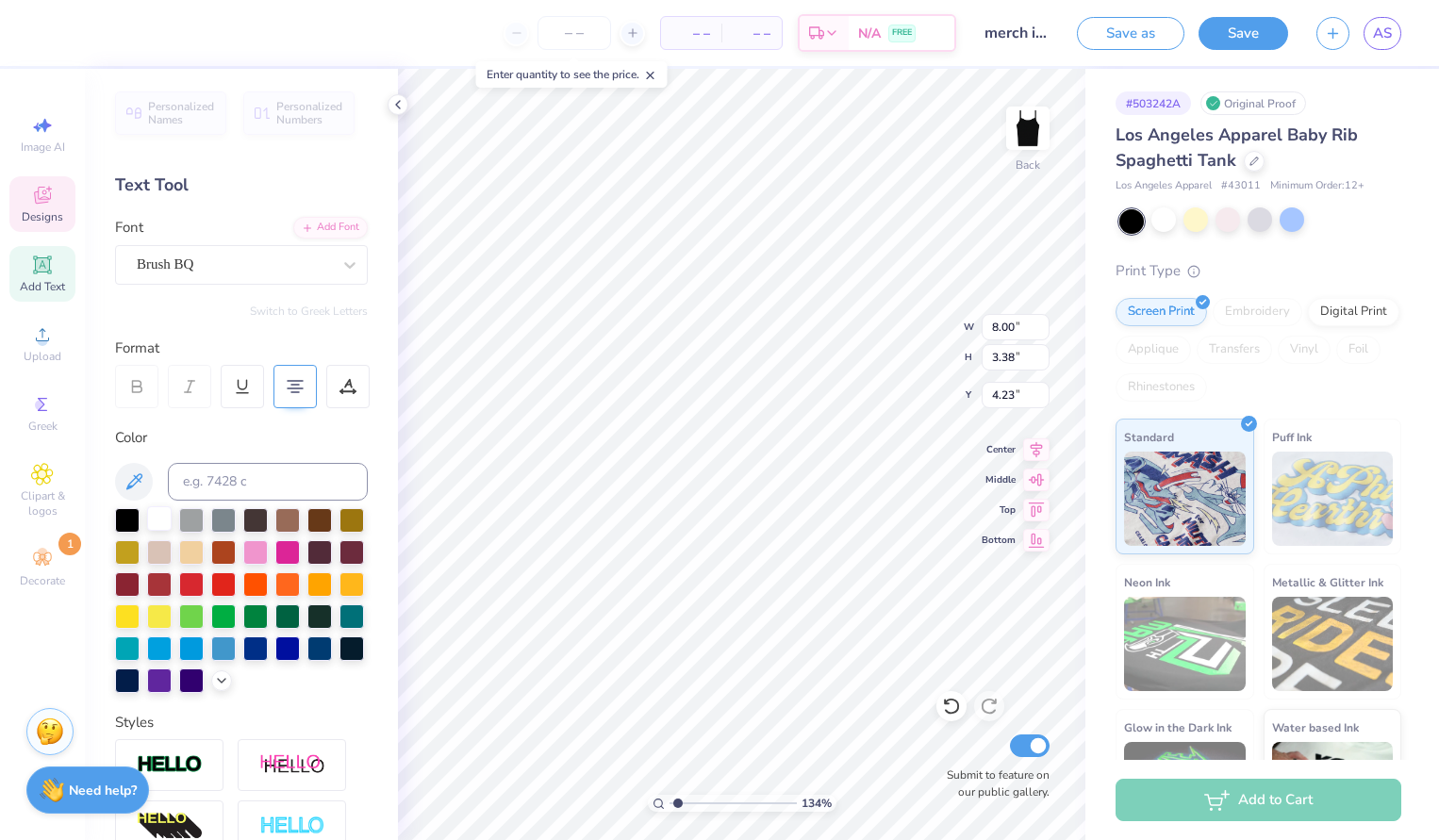 click at bounding box center [159, 519] 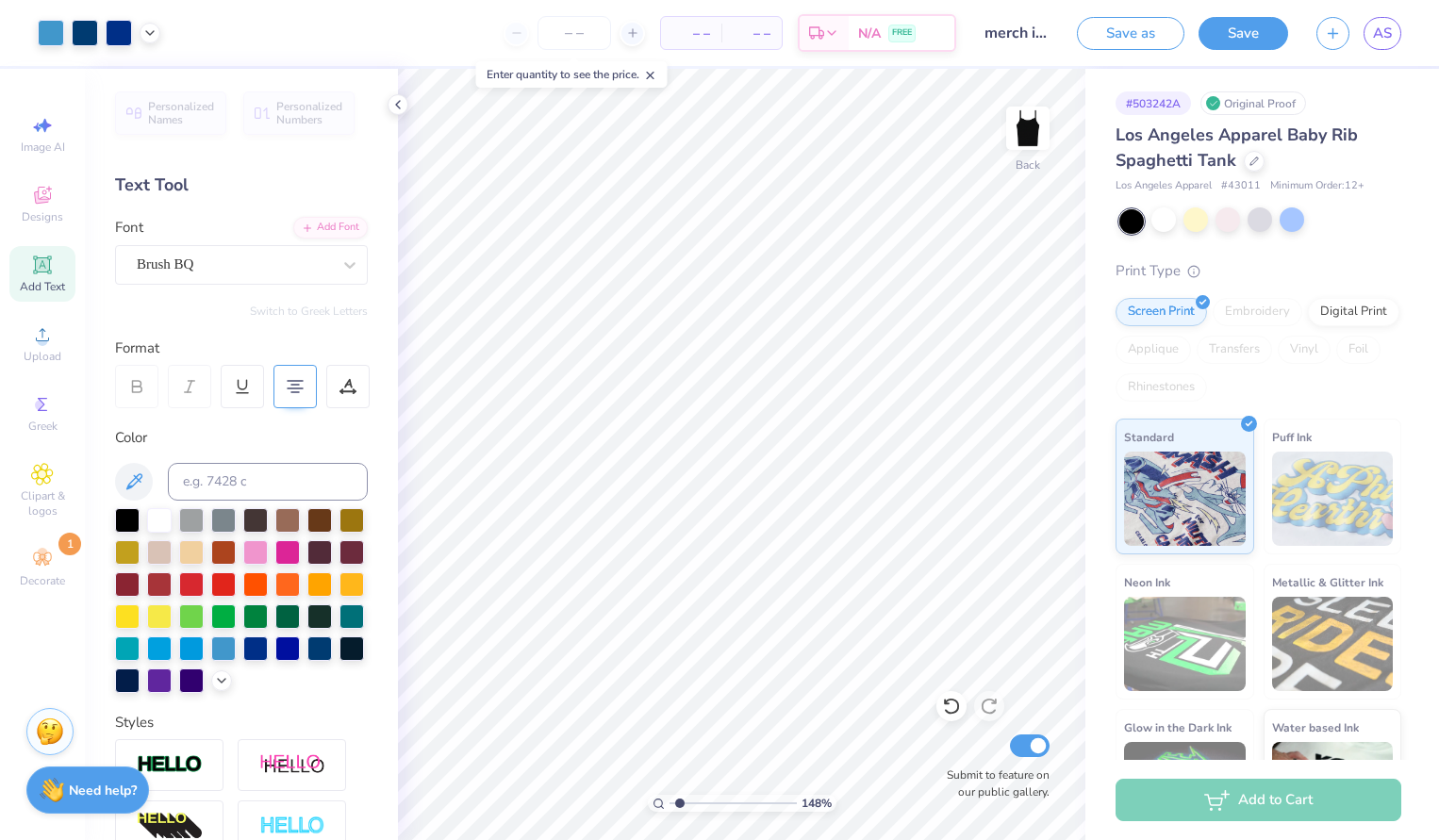 click at bounding box center [733, 803] 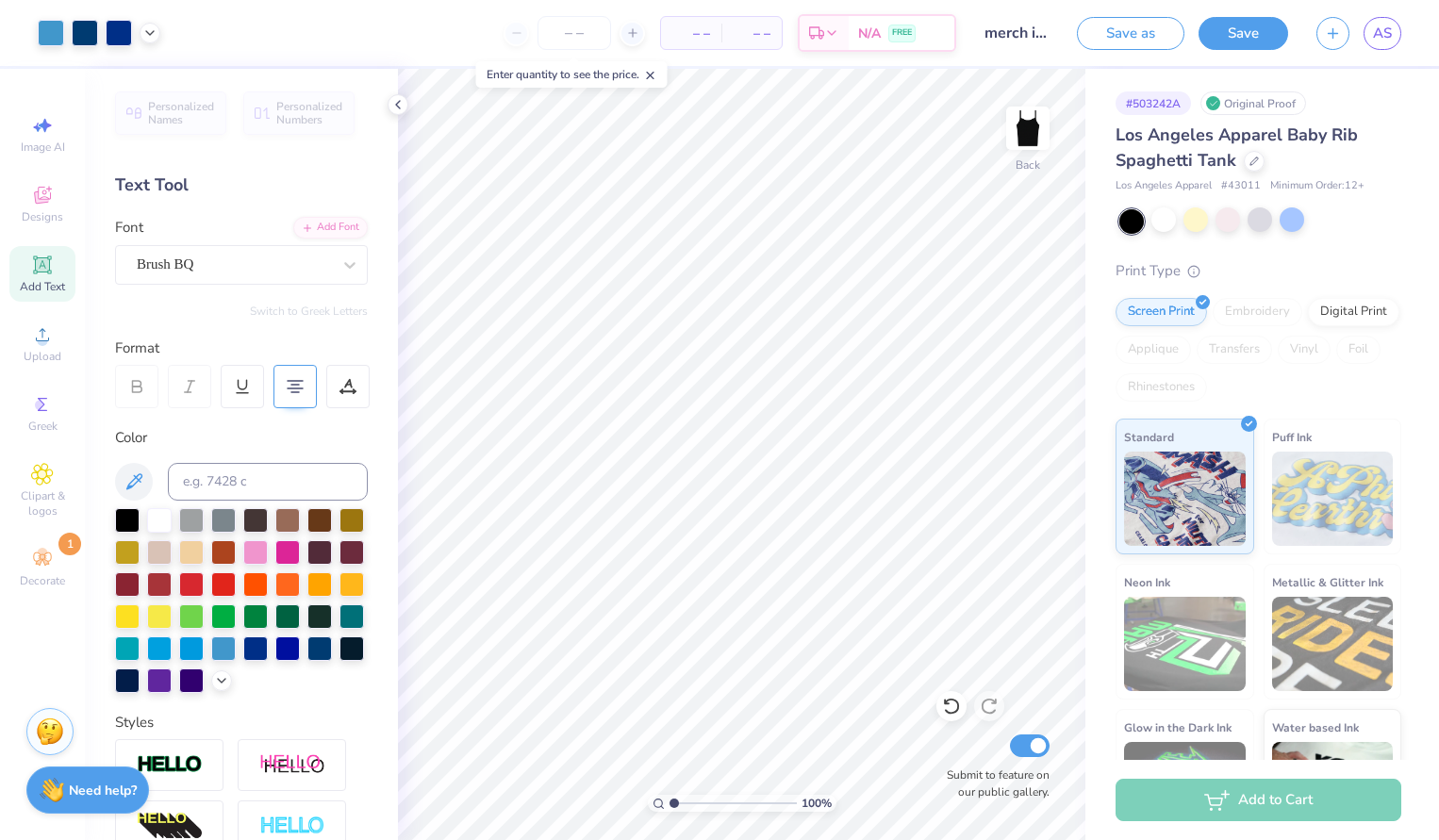 drag, startPoint x: 681, startPoint y: 802, endPoint x: 648, endPoint y: 802, distance: 33 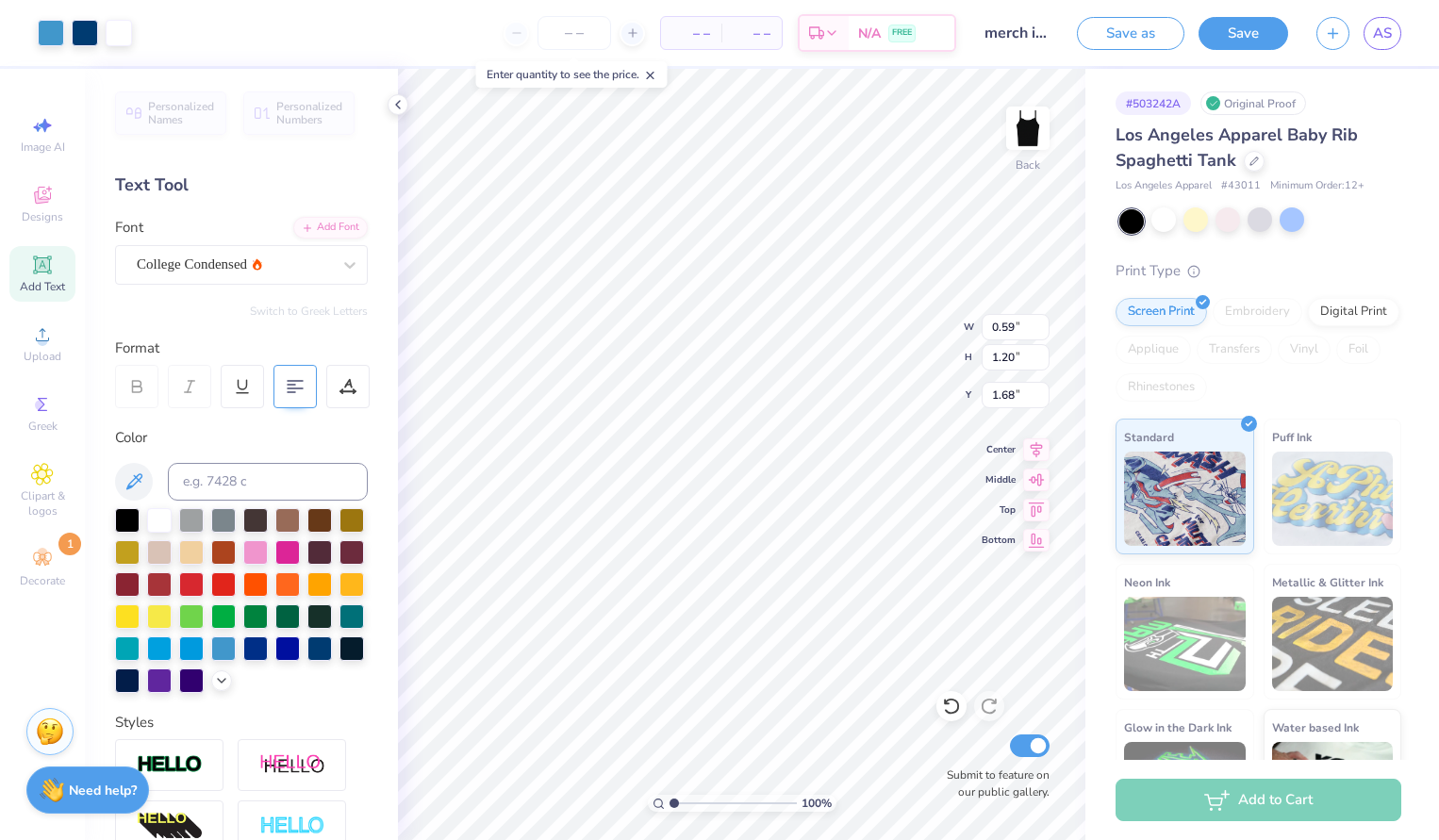 type on "10.74" 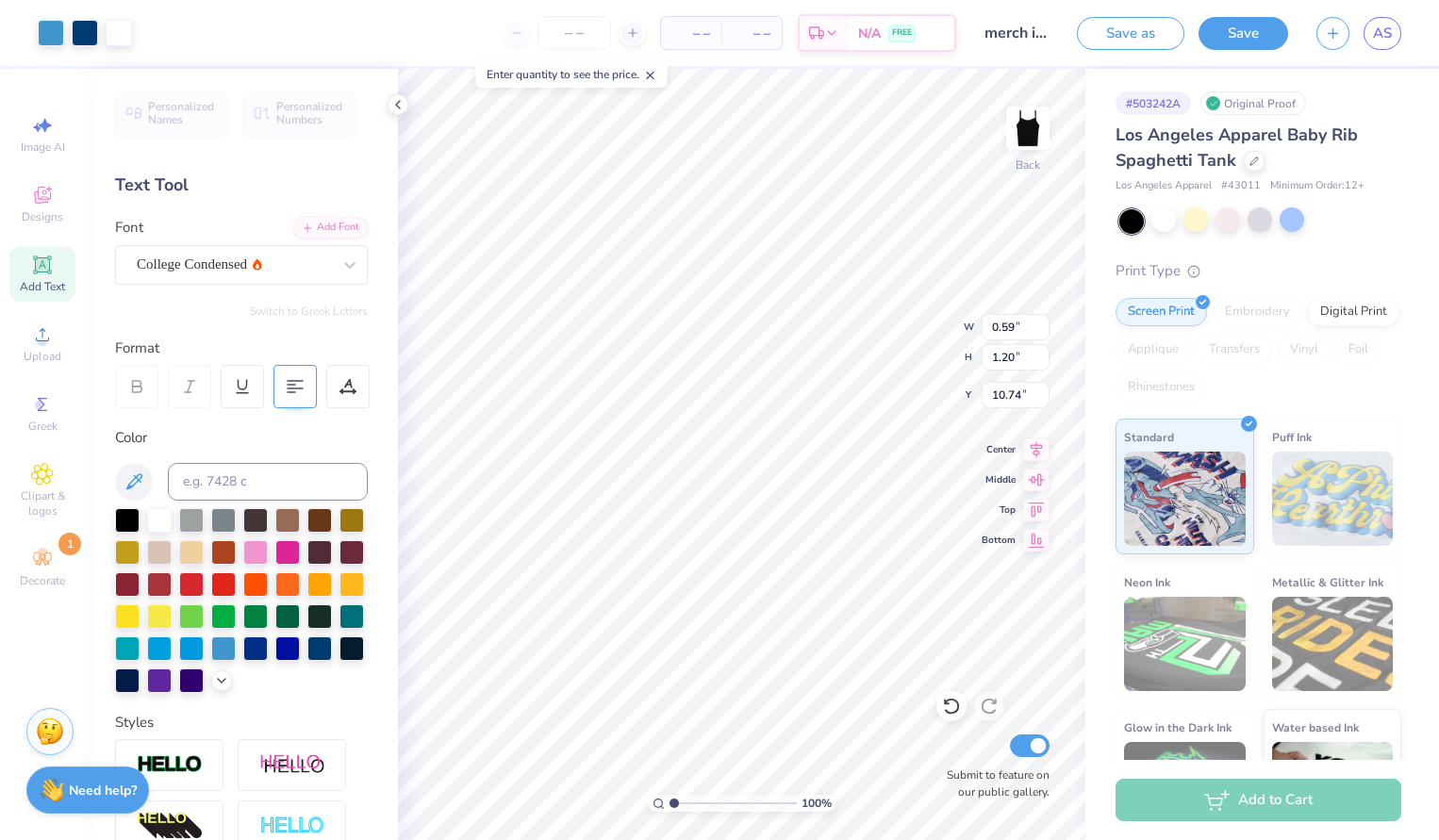 type on "10.49" 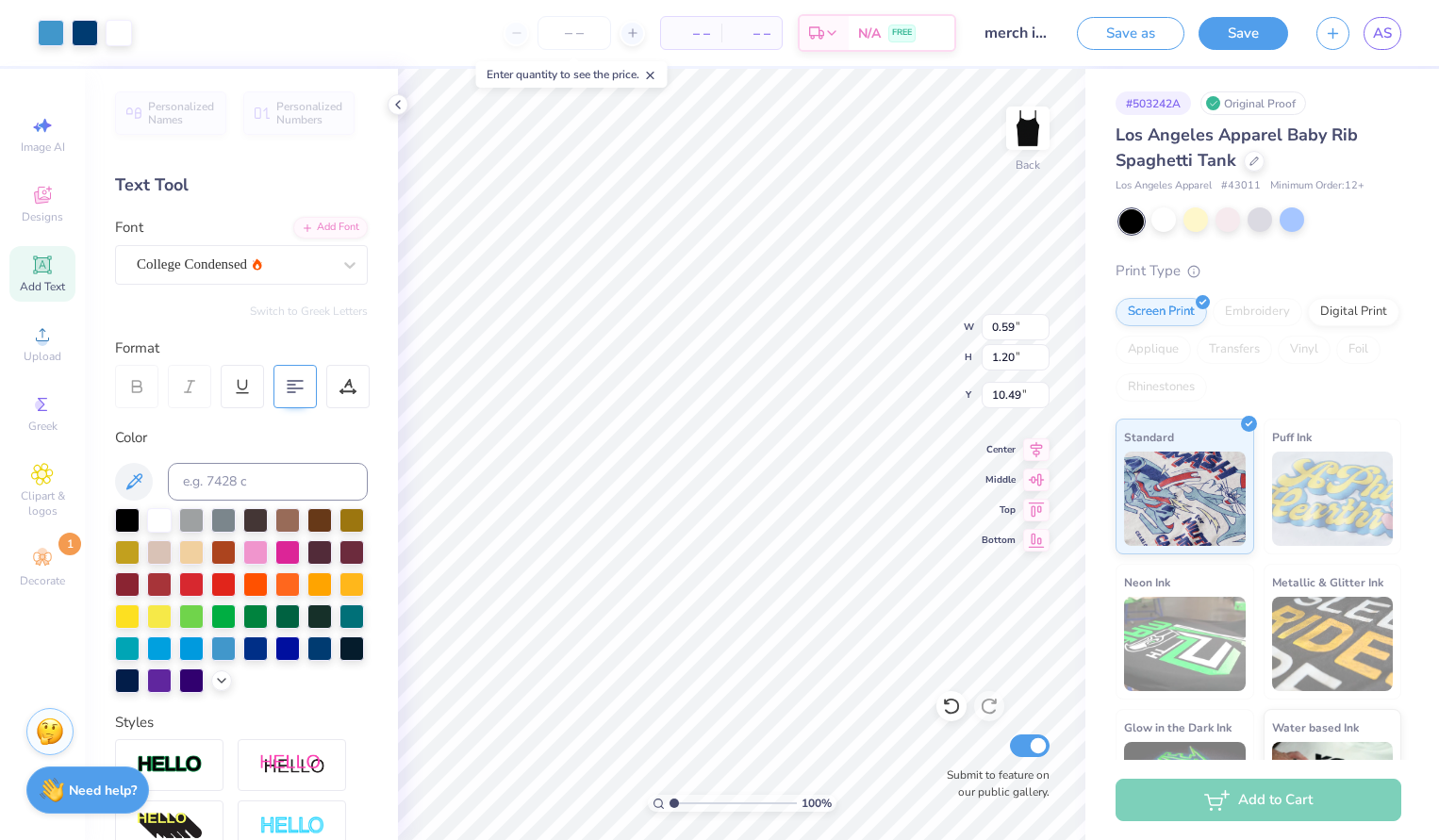 type on "10.03" 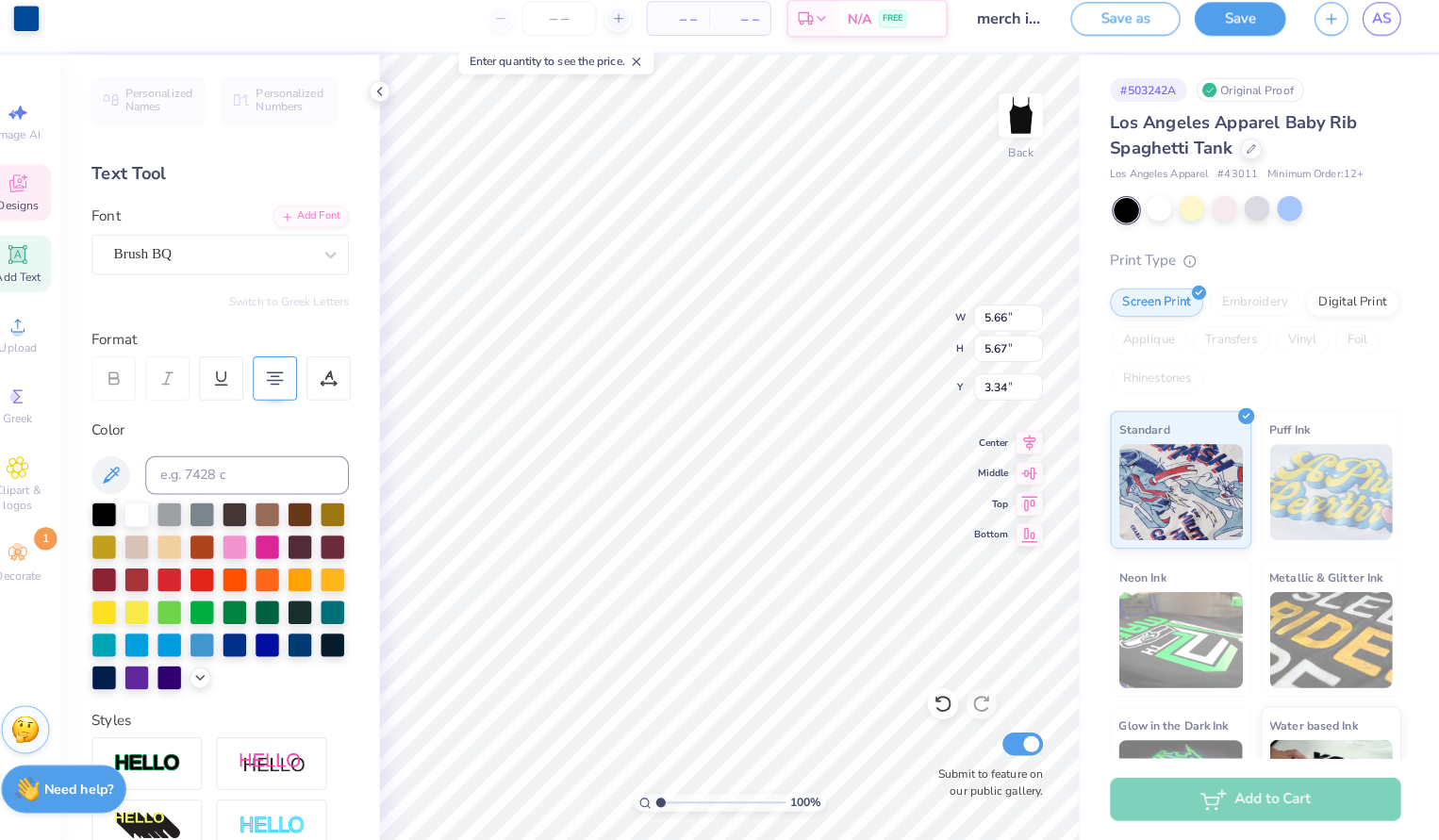 type on "5.62" 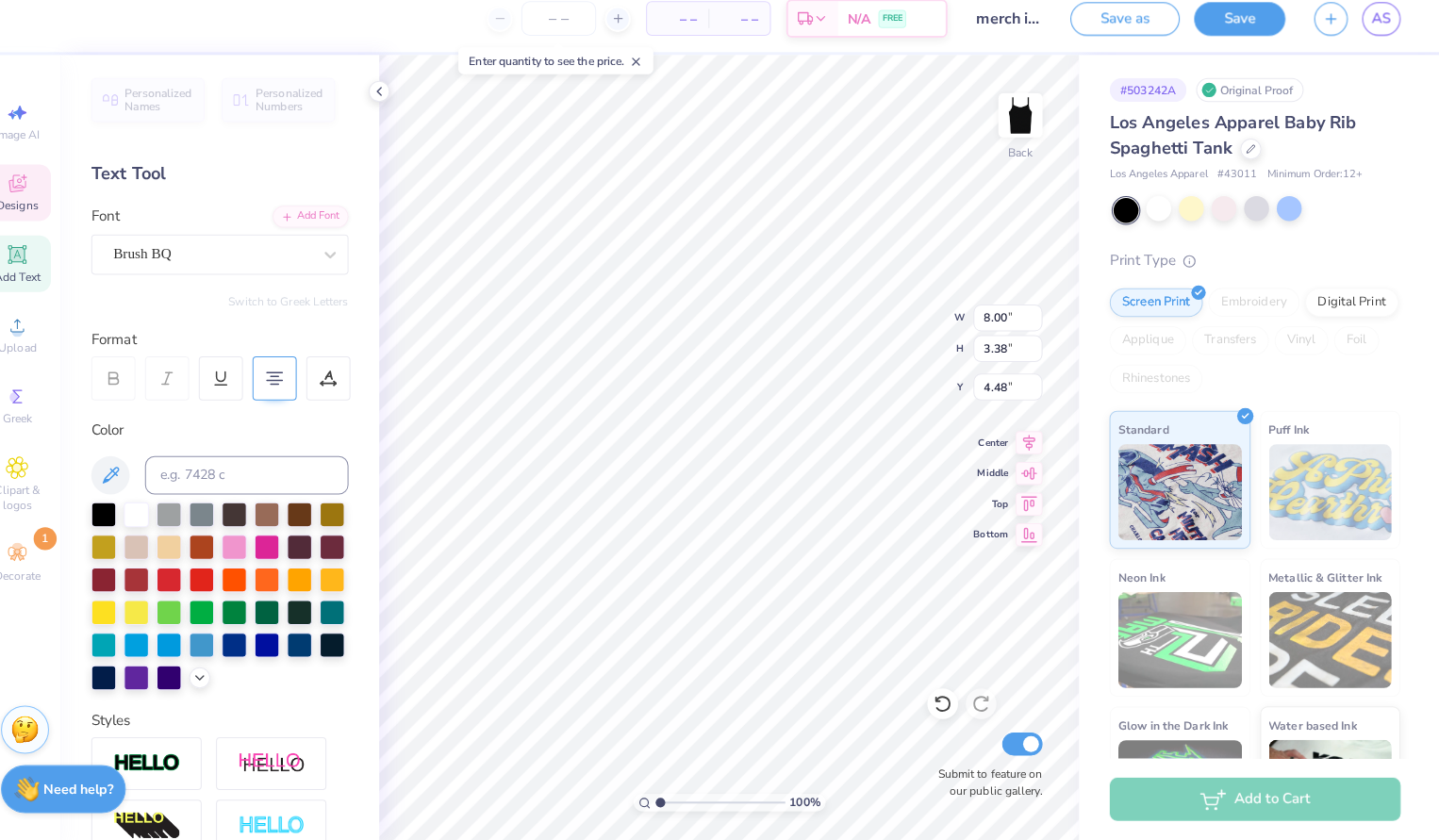 scroll, scrollTop: 0, scrollLeft: 0, axis: both 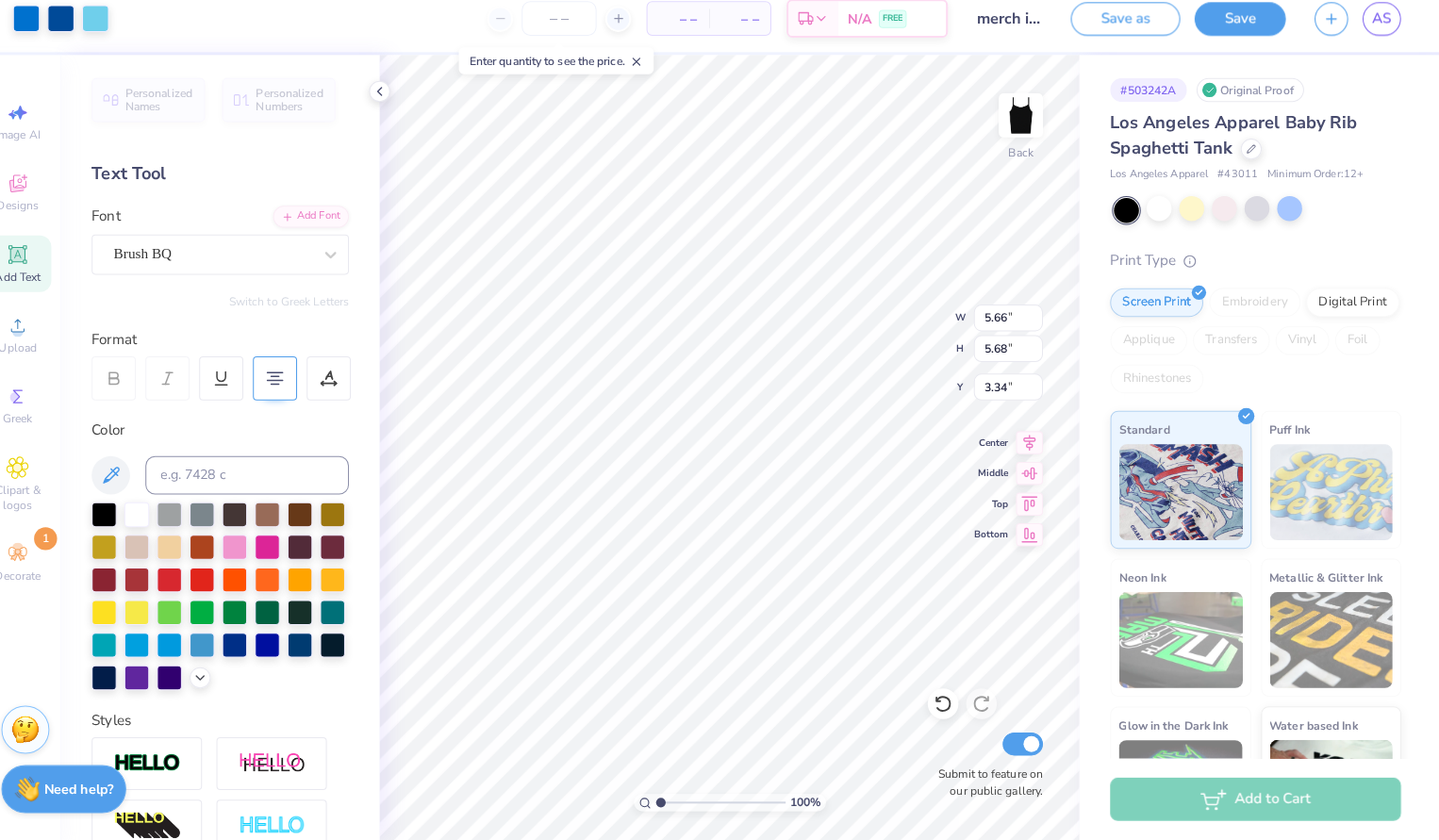 type on "3.04" 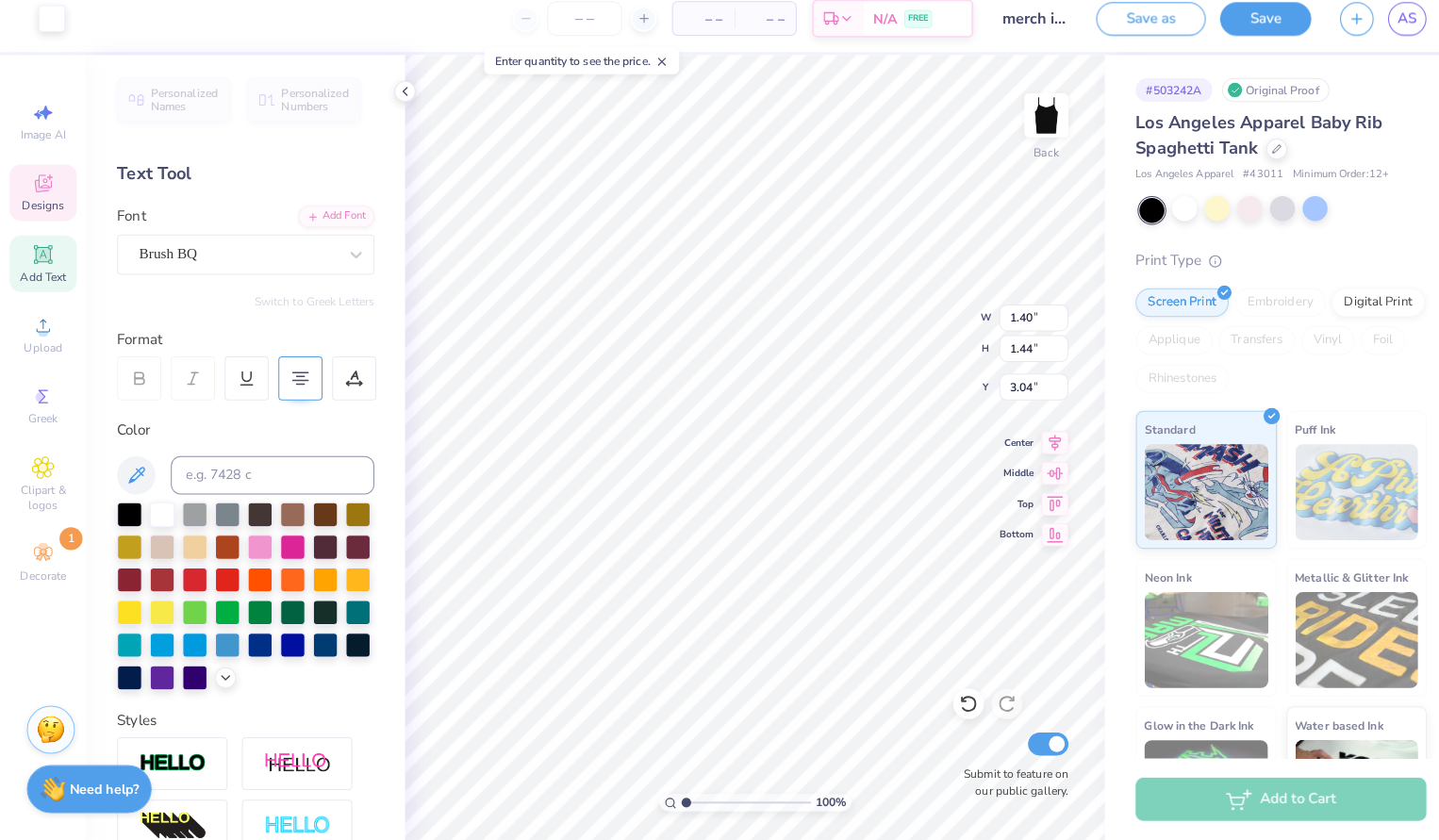 scroll, scrollTop: 0, scrollLeft: 0, axis: both 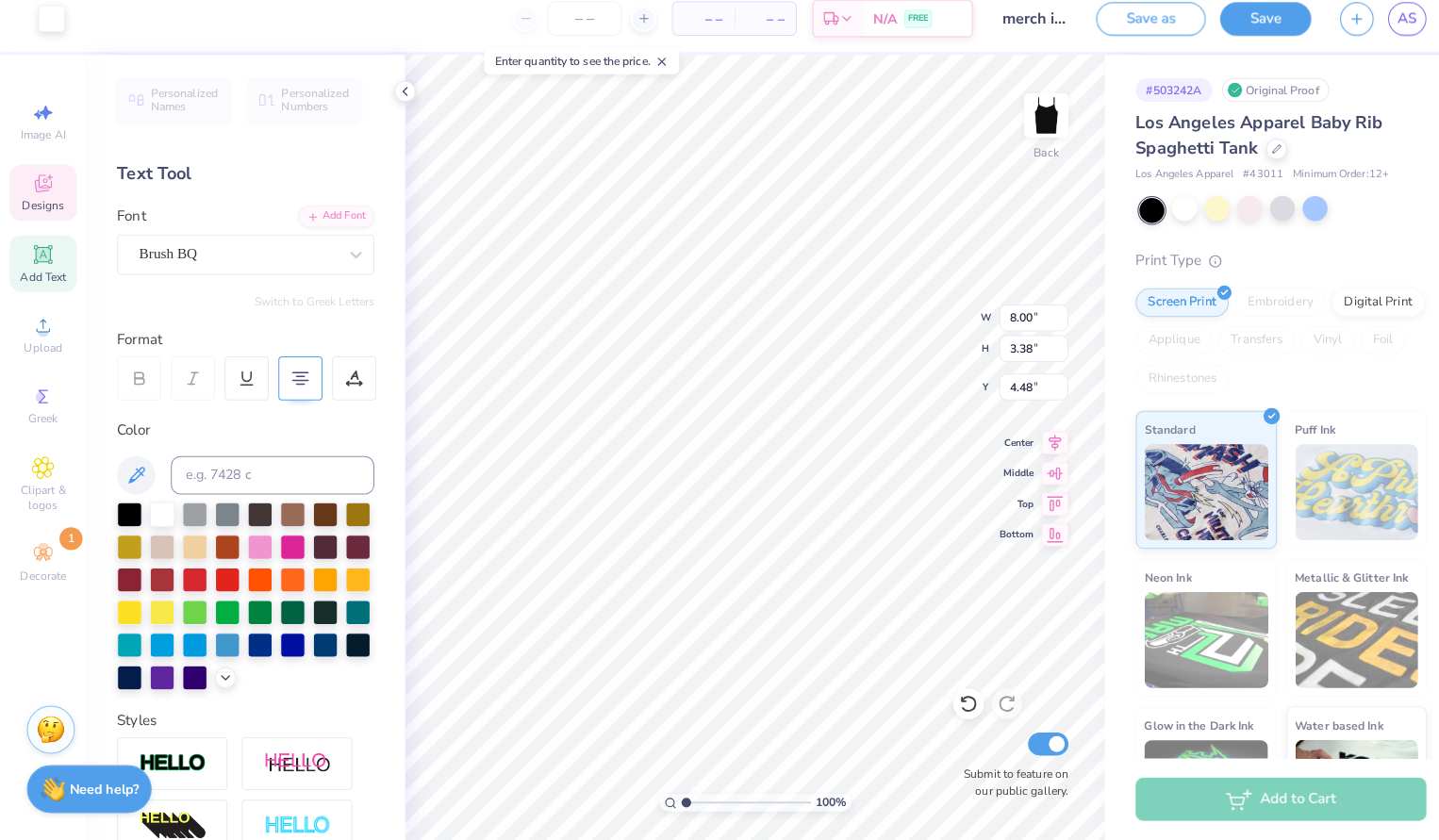 type on "8.00" 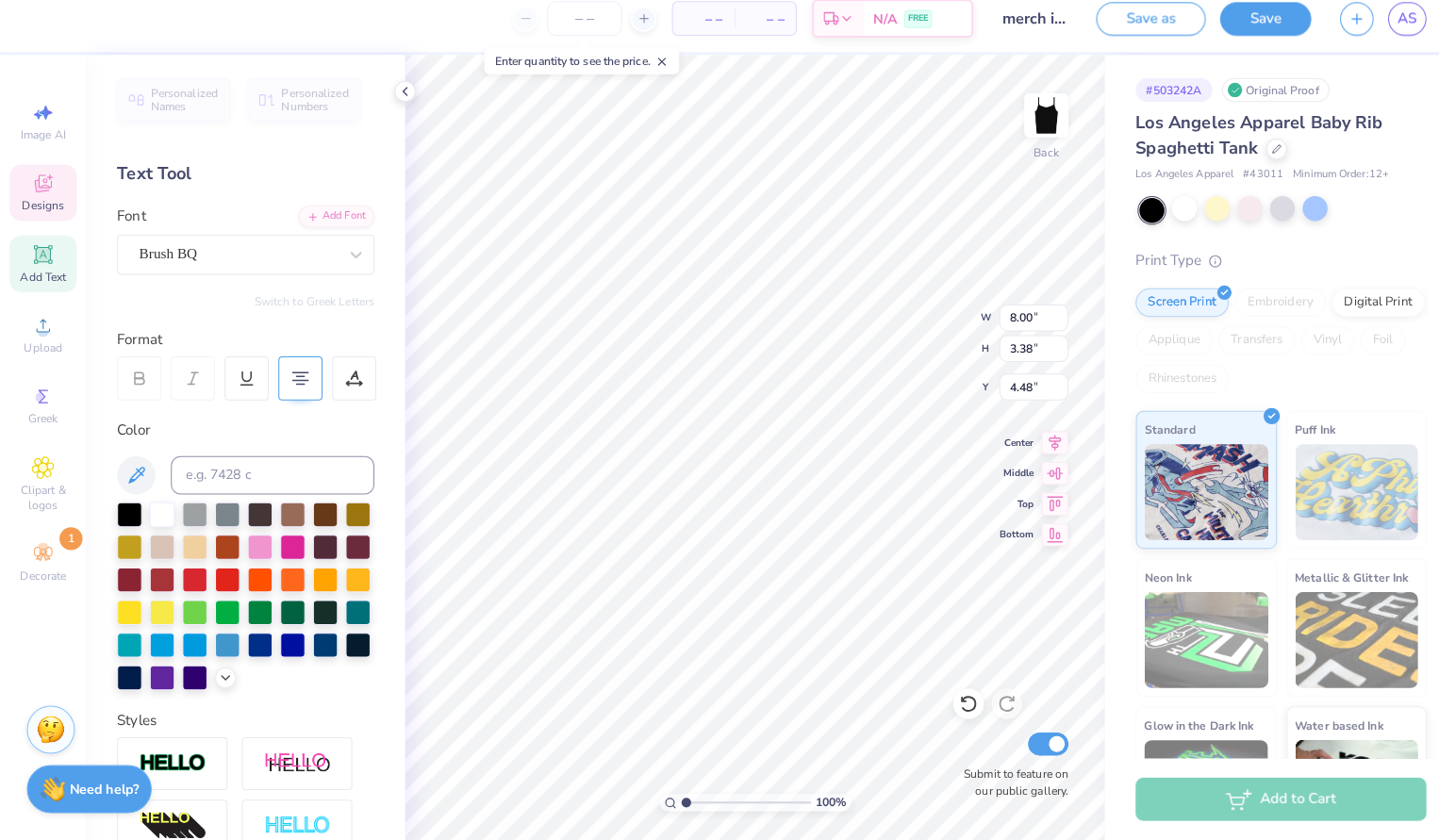 type on "4.48" 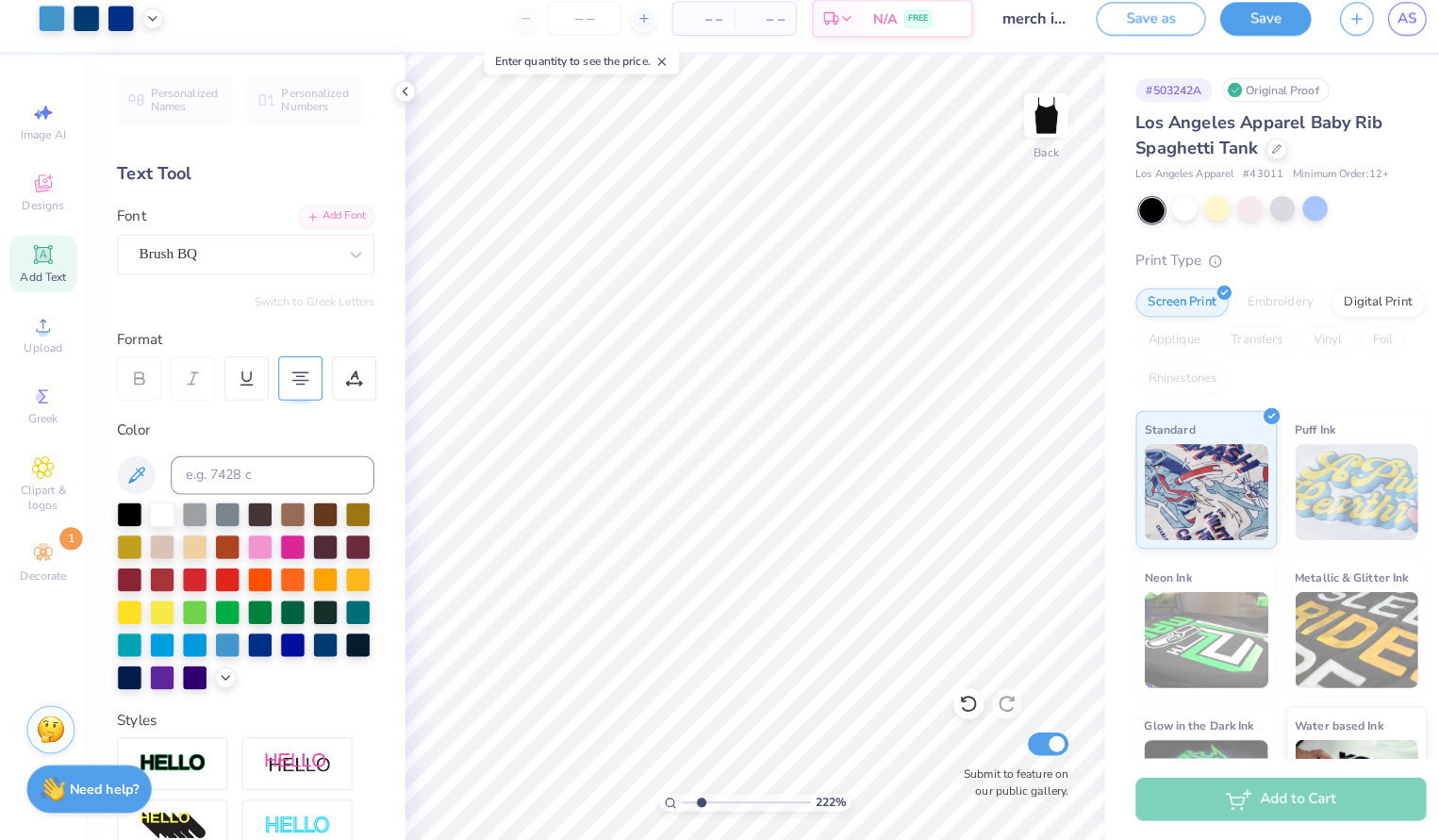 drag, startPoint x: 675, startPoint y: 787, endPoint x: 688, endPoint y: 791, distance: 13.60147 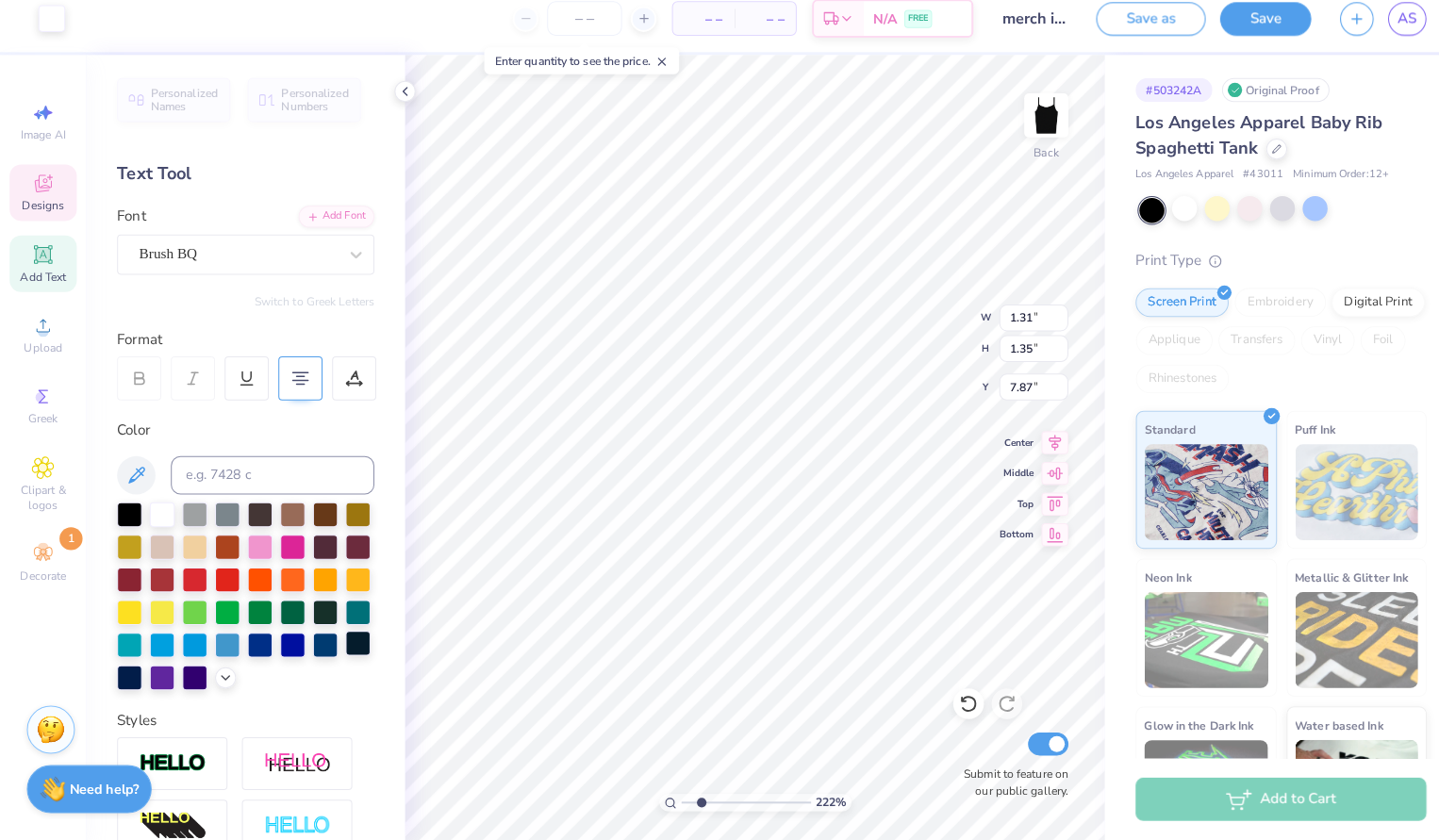 click at bounding box center [352, 647] 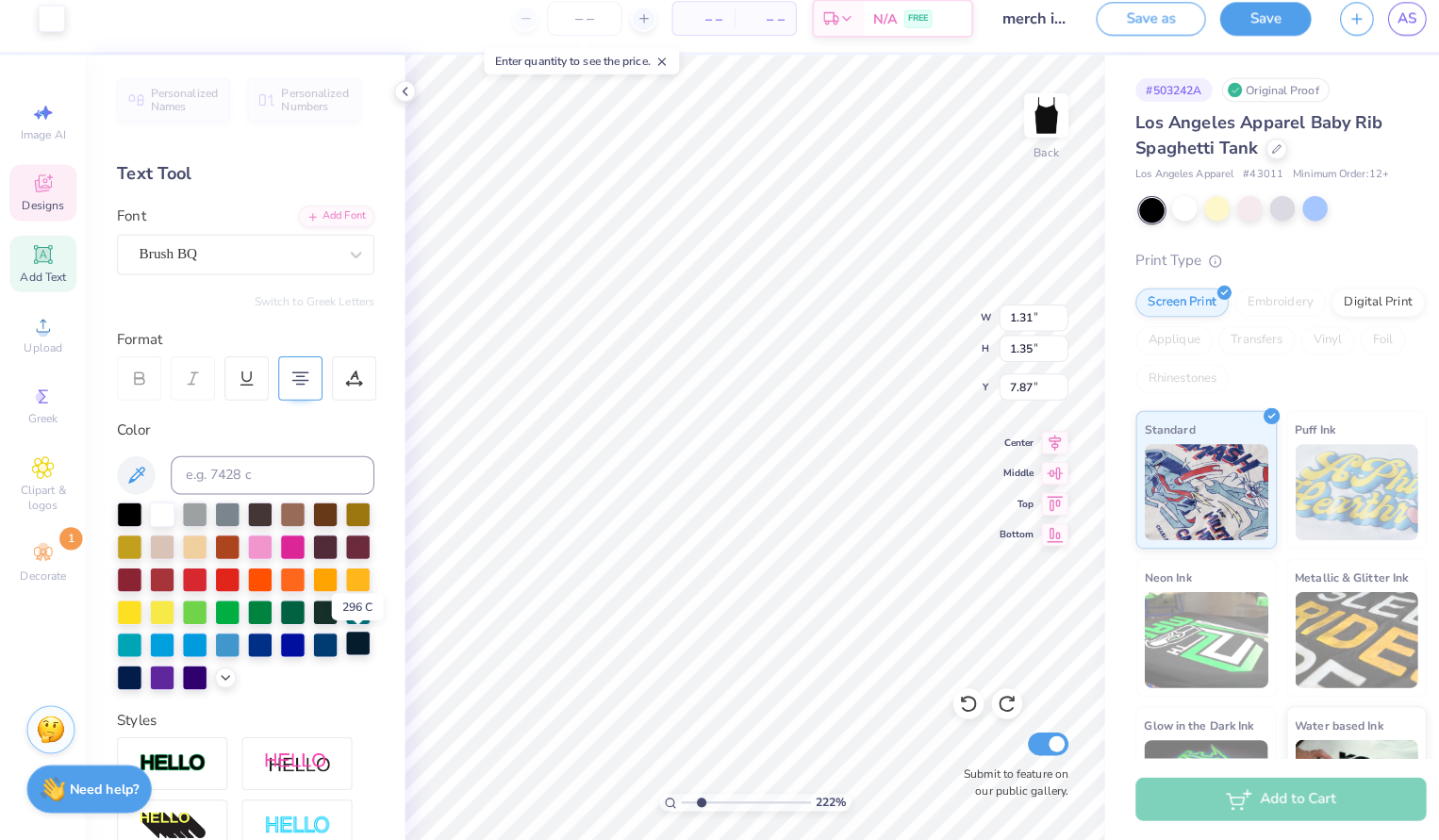 click at bounding box center [352, 647] 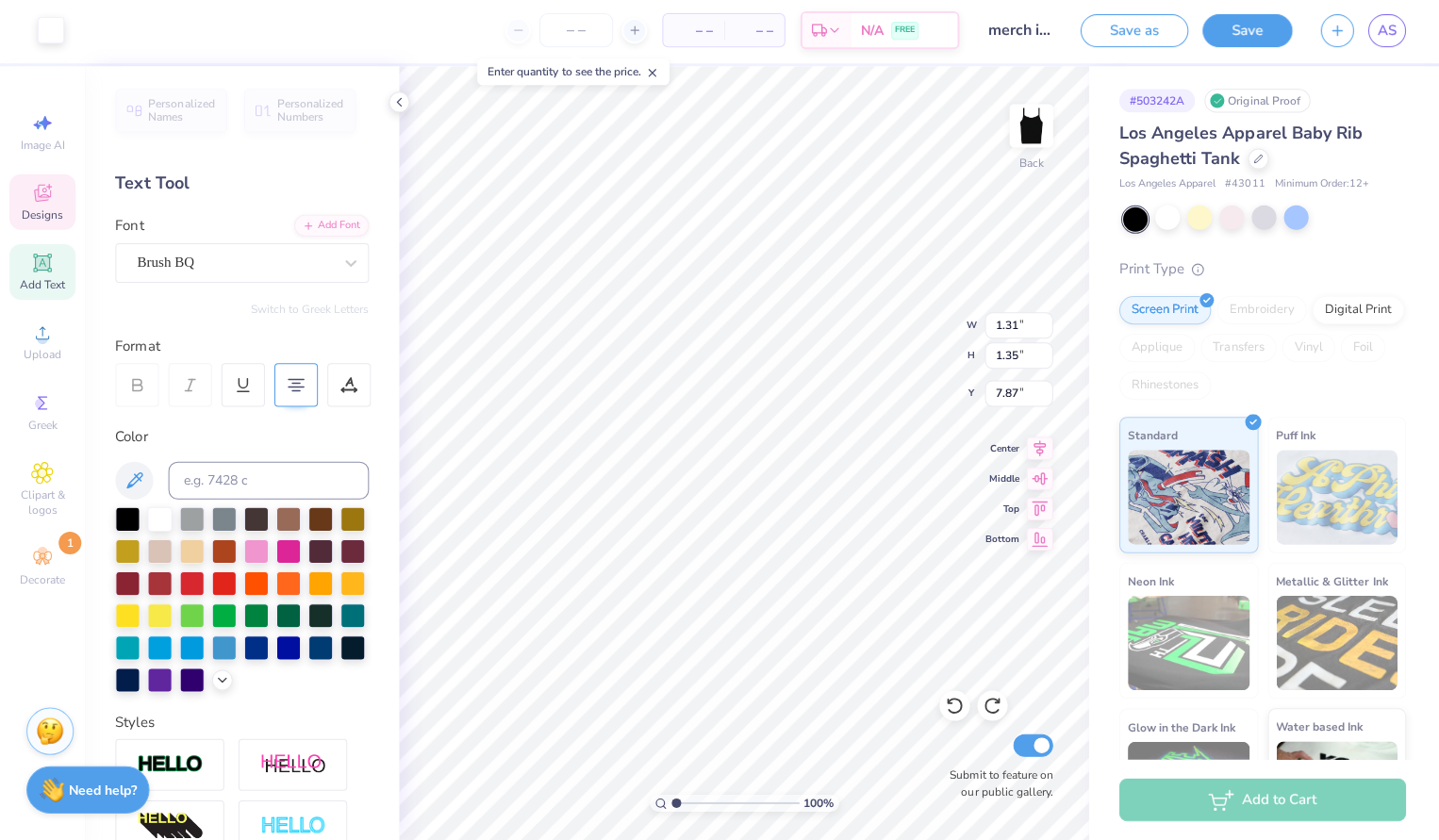 drag, startPoint x: 689, startPoint y: 805, endPoint x: 656, endPoint y: 805, distance: 33 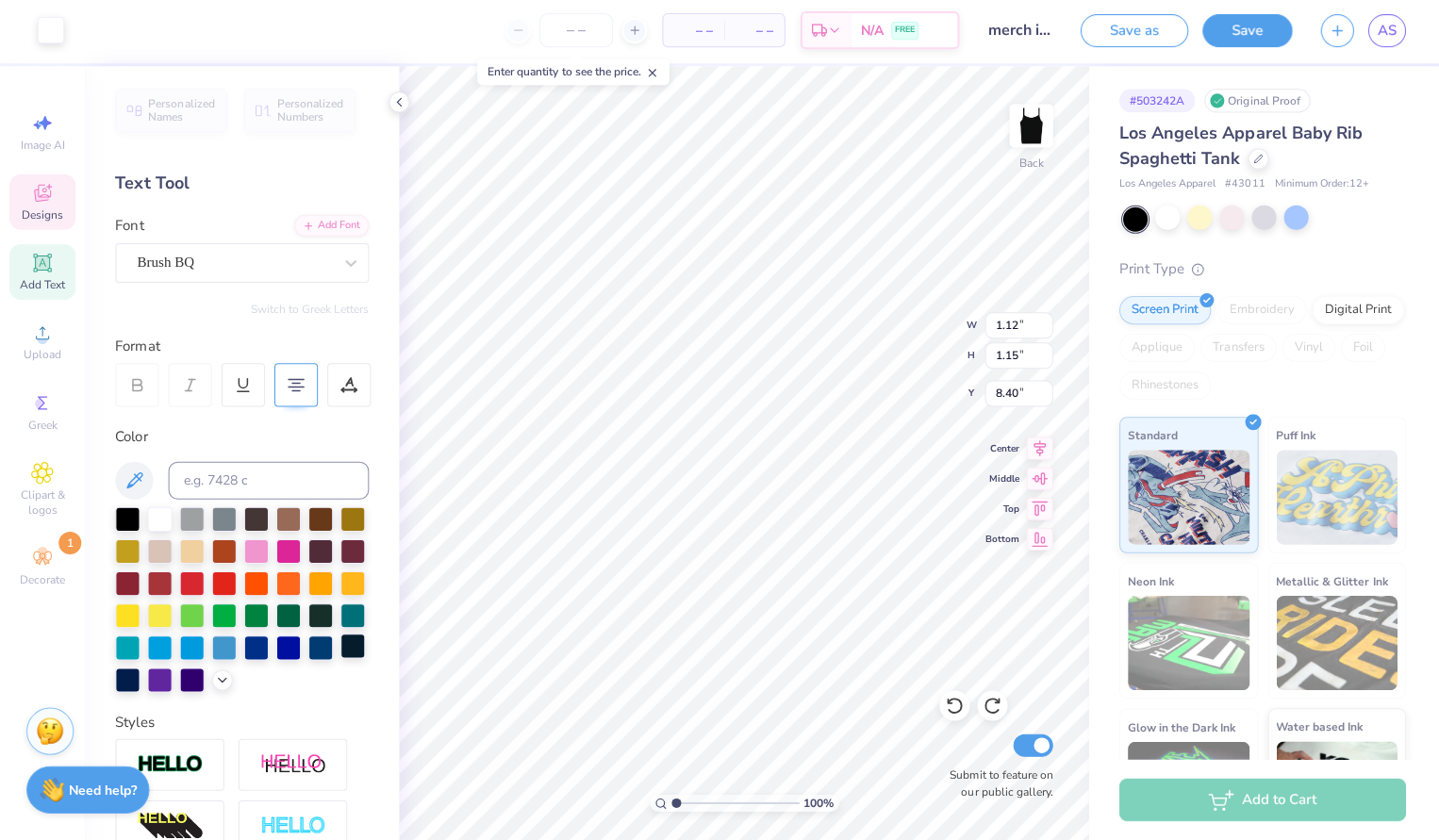 click at bounding box center [352, 647] 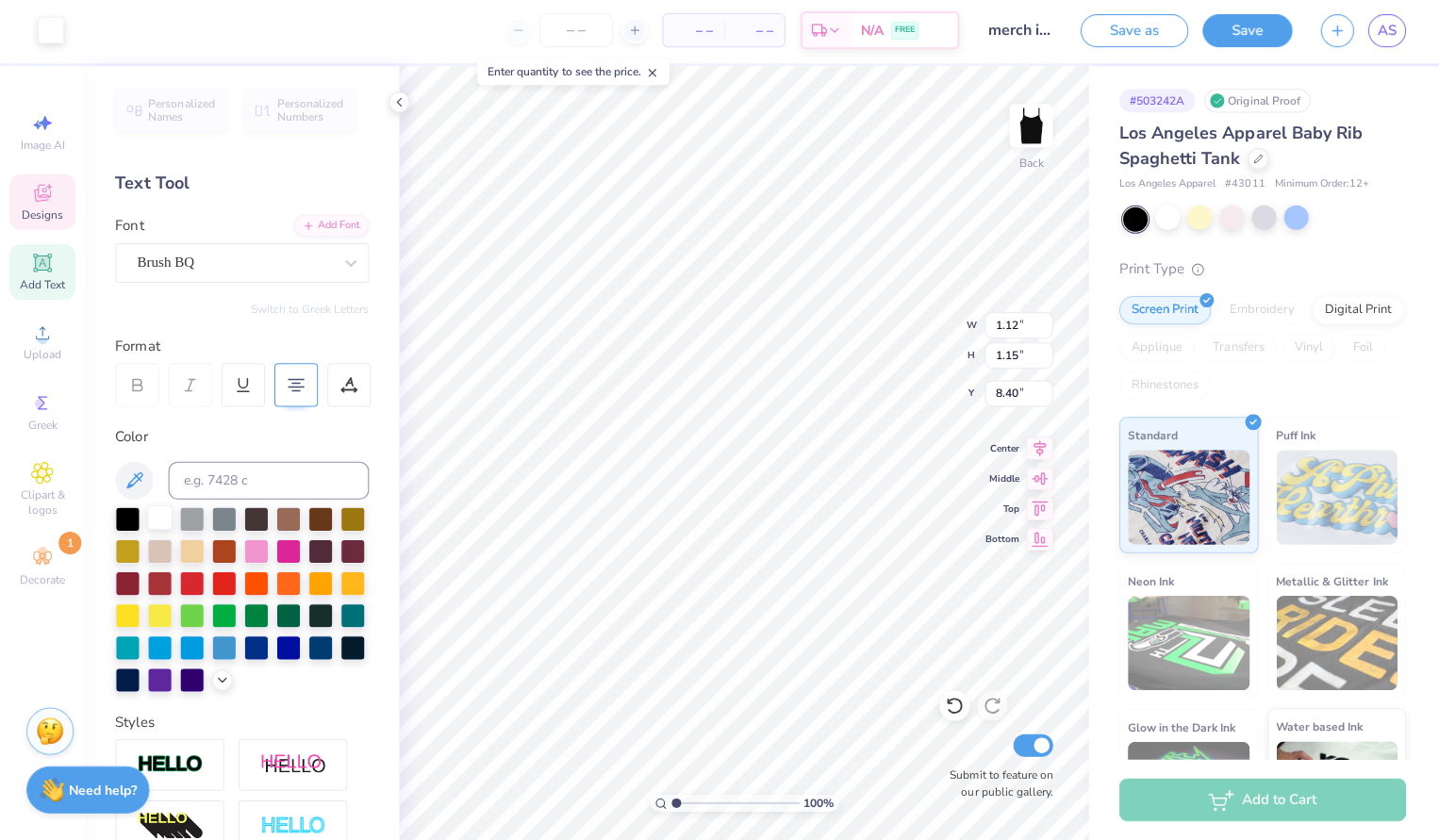click at bounding box center [159, 519] 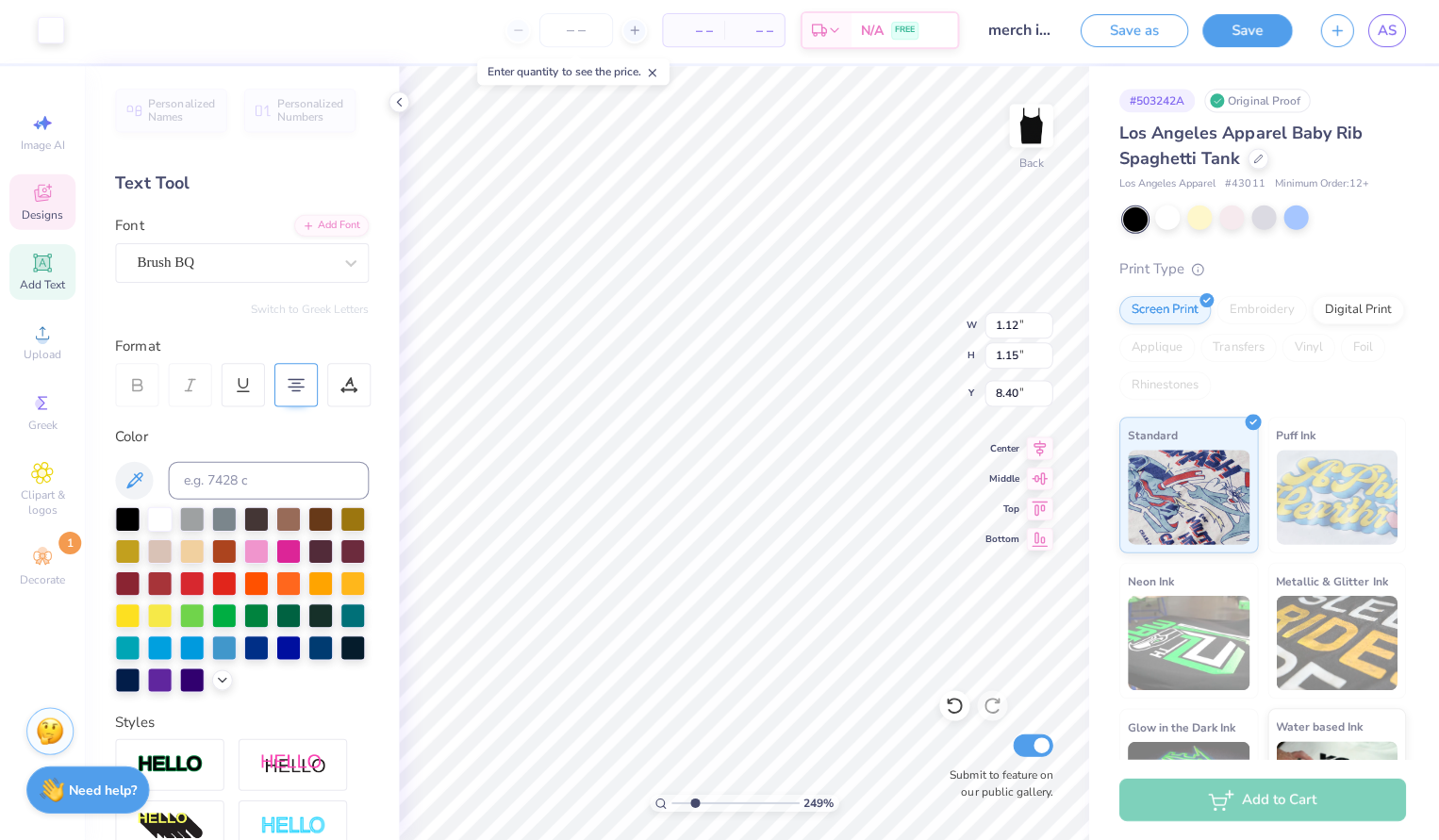 drag, startPoint x: 672, startPoint y: 799, endPoint x: 692, endPoint y: 796, distance: 20.223748 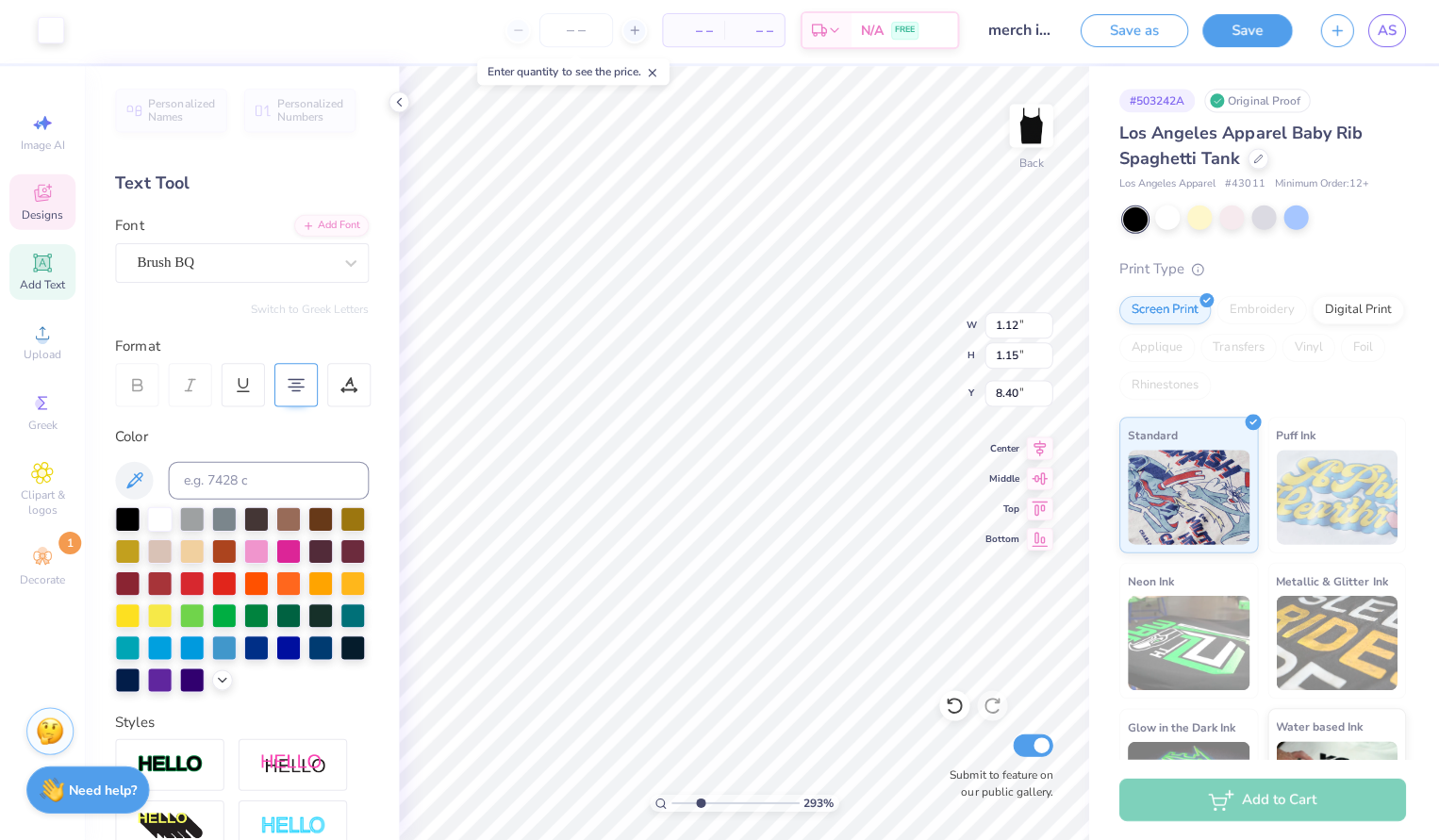 type on "4.42" 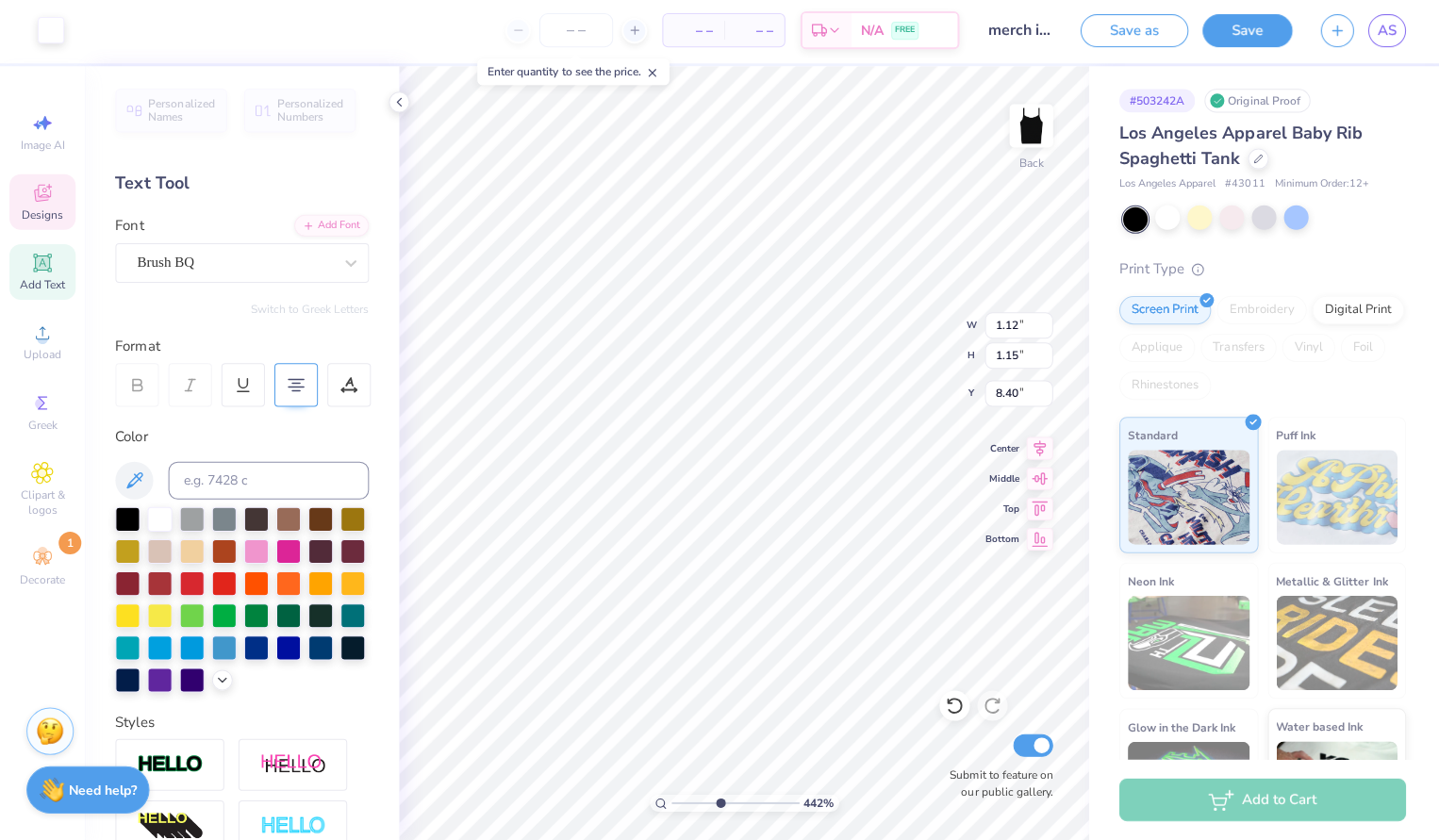 drag, startPoint x: 696, startPoint y: 800, endPoint x: 717, endPoint y: 800, distance: 21 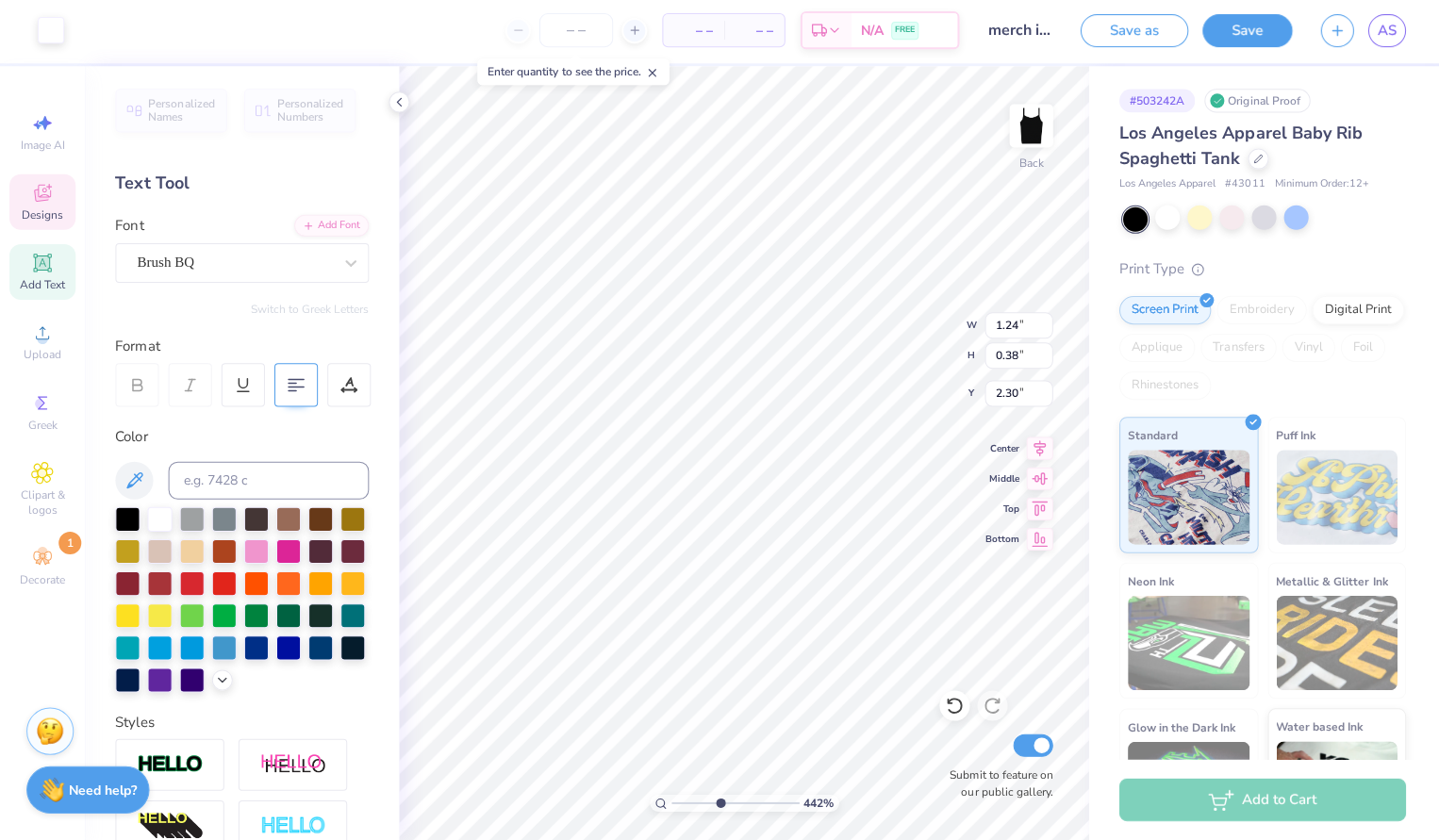 type on "1.24" 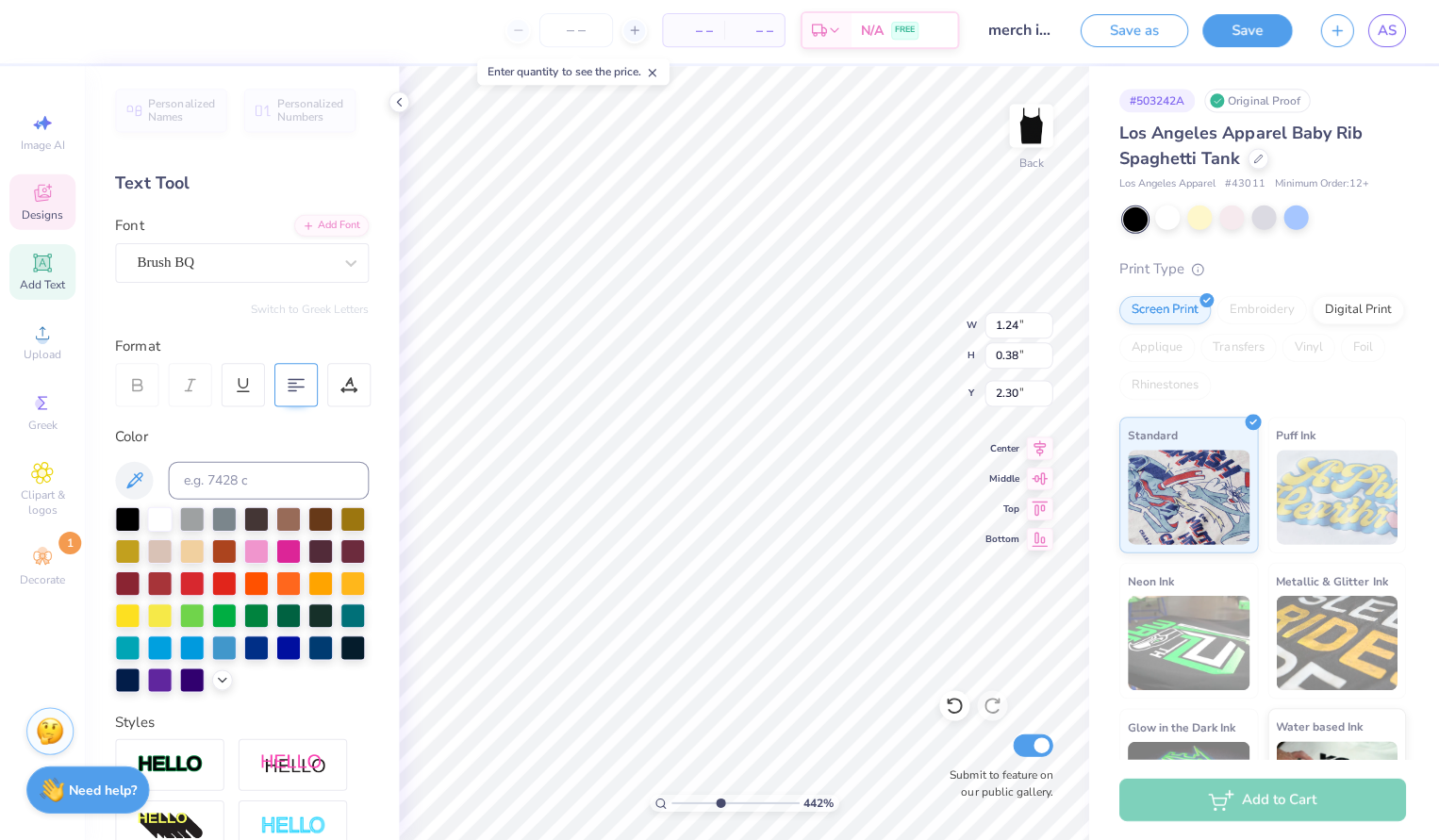 scroll, scrollTop: 0, scrollLeft: 1, axis: horizontal 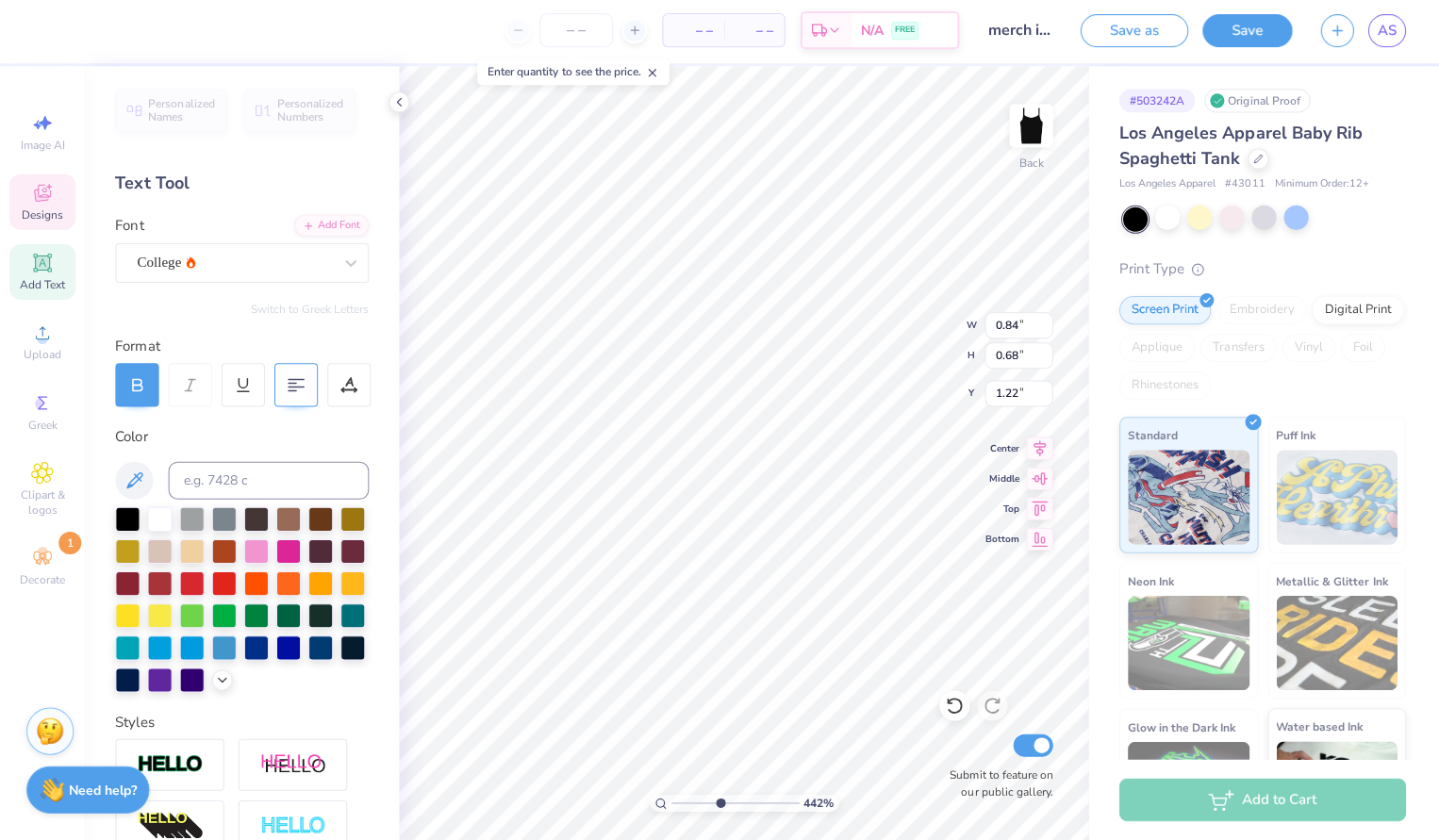 type on "1.22" 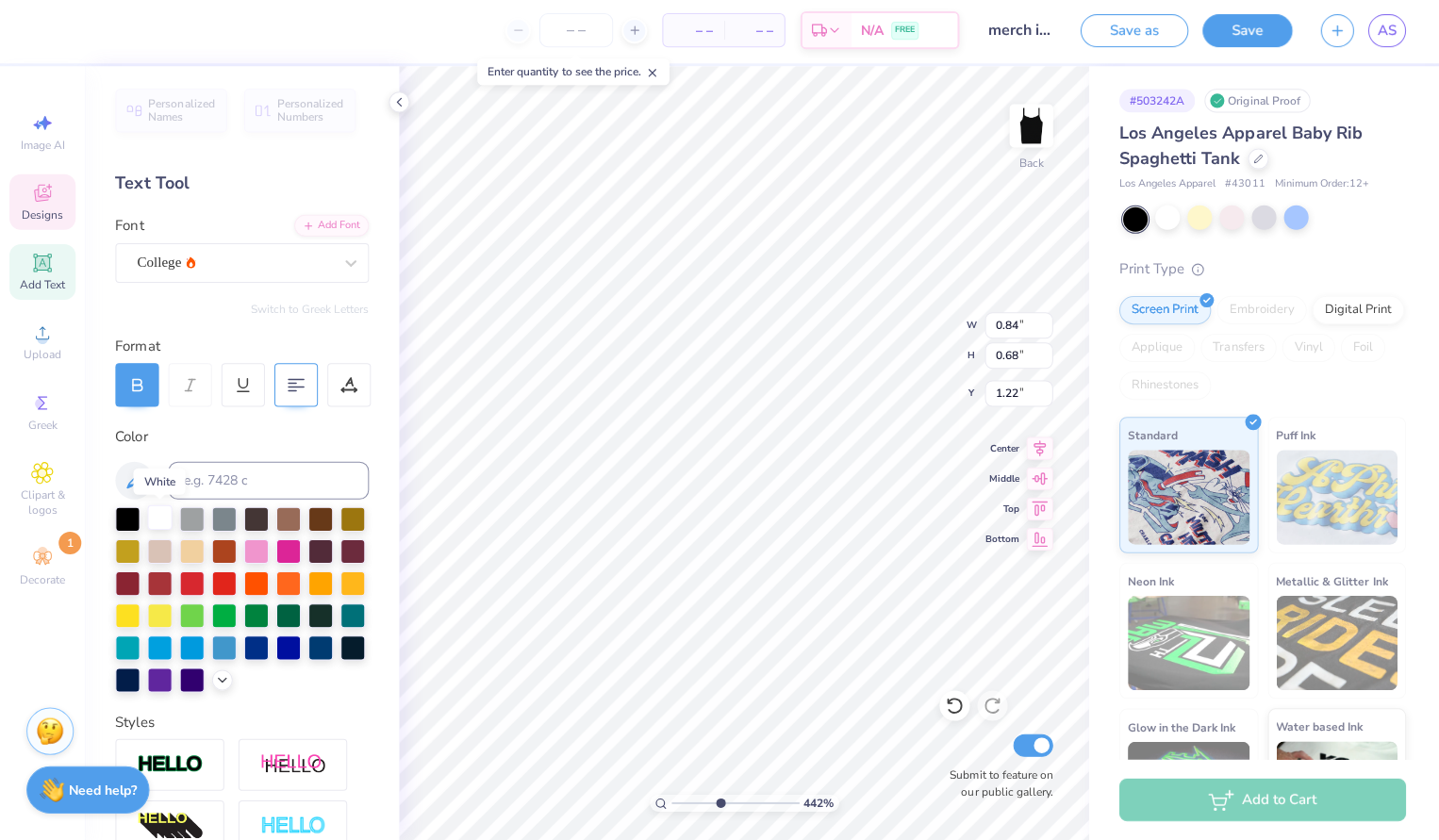 click at bounding box center [159, 519] 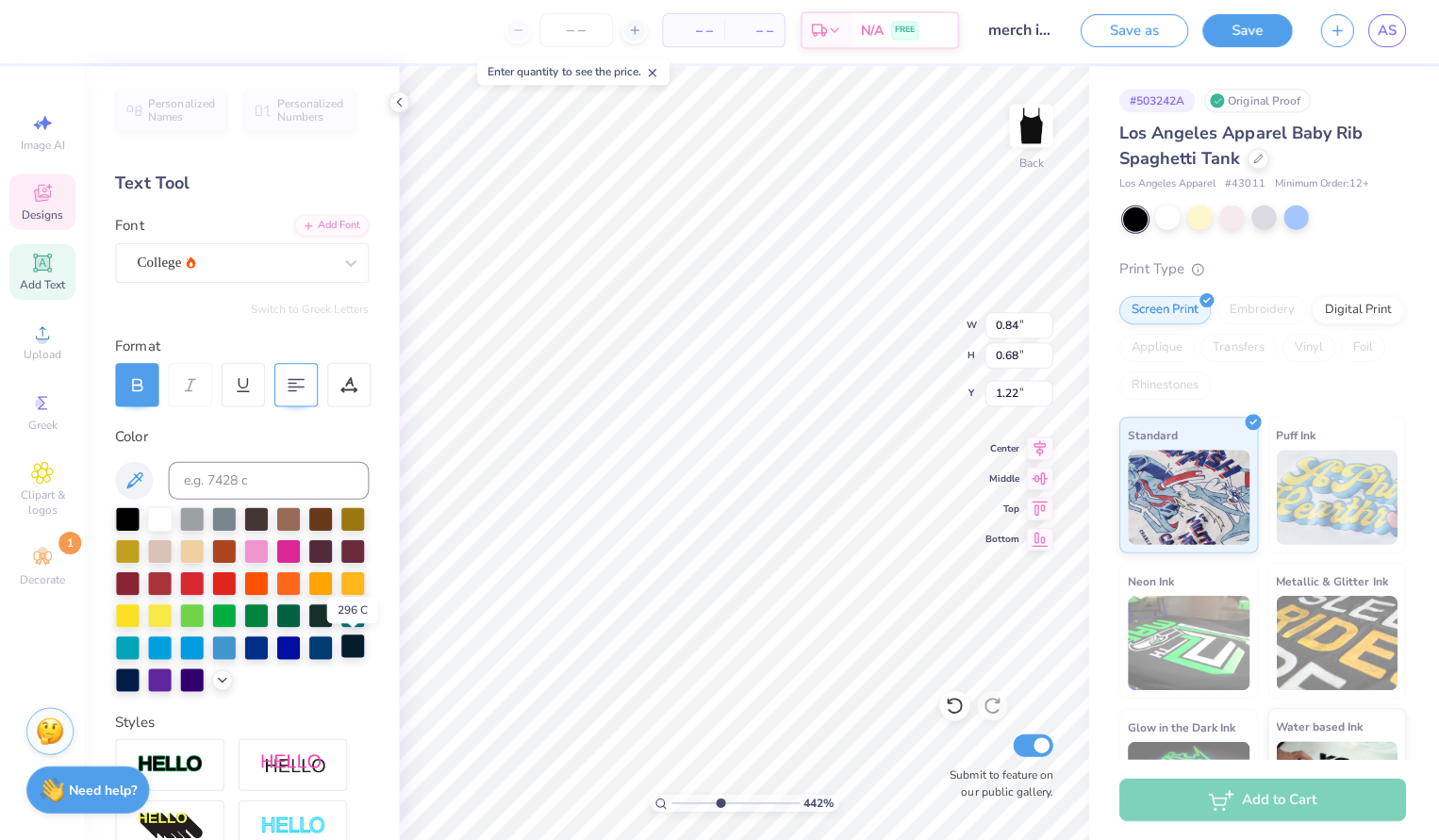 click at bounding box center [352, 647] 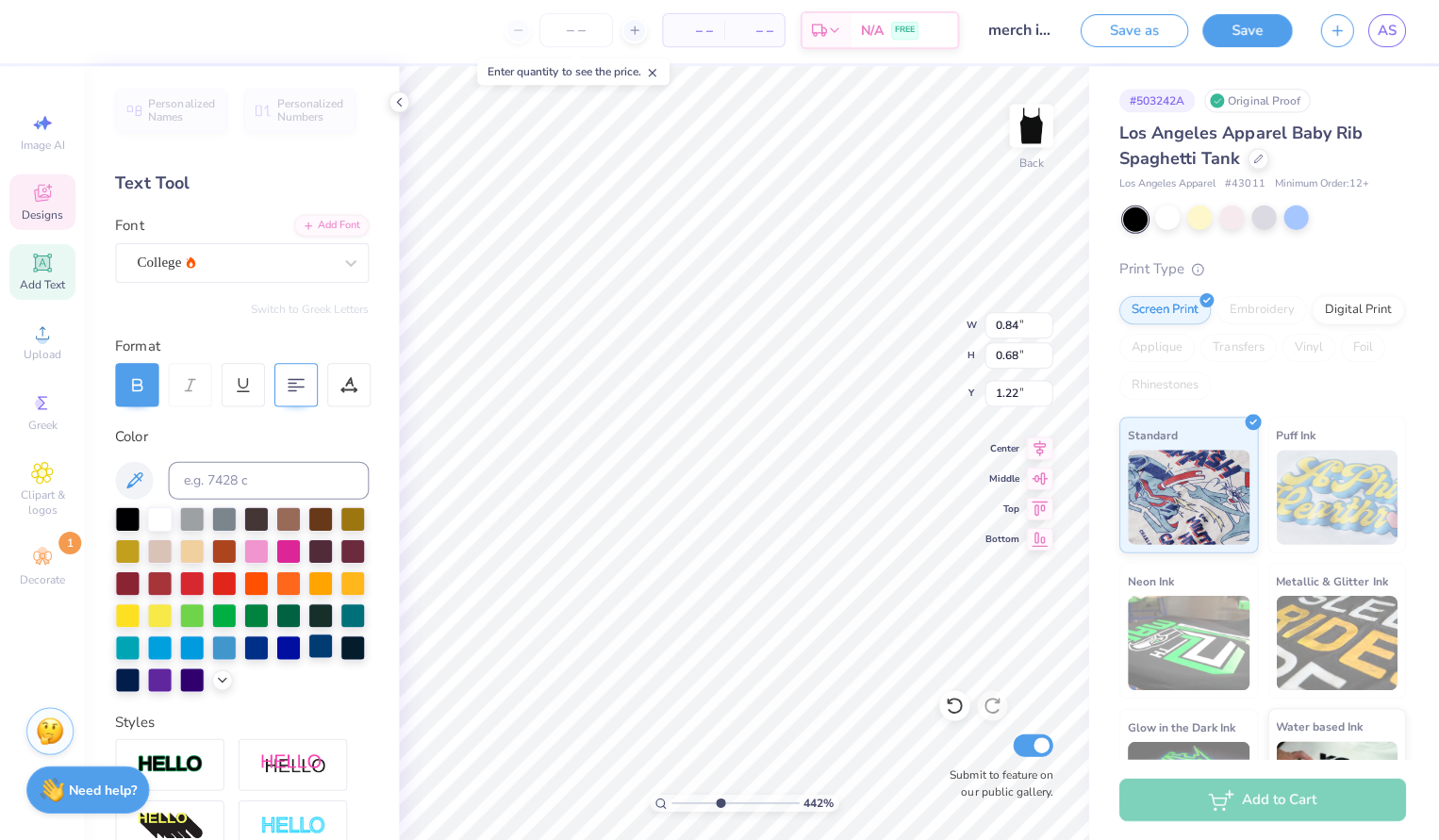 click at bounding box center (320, 647) 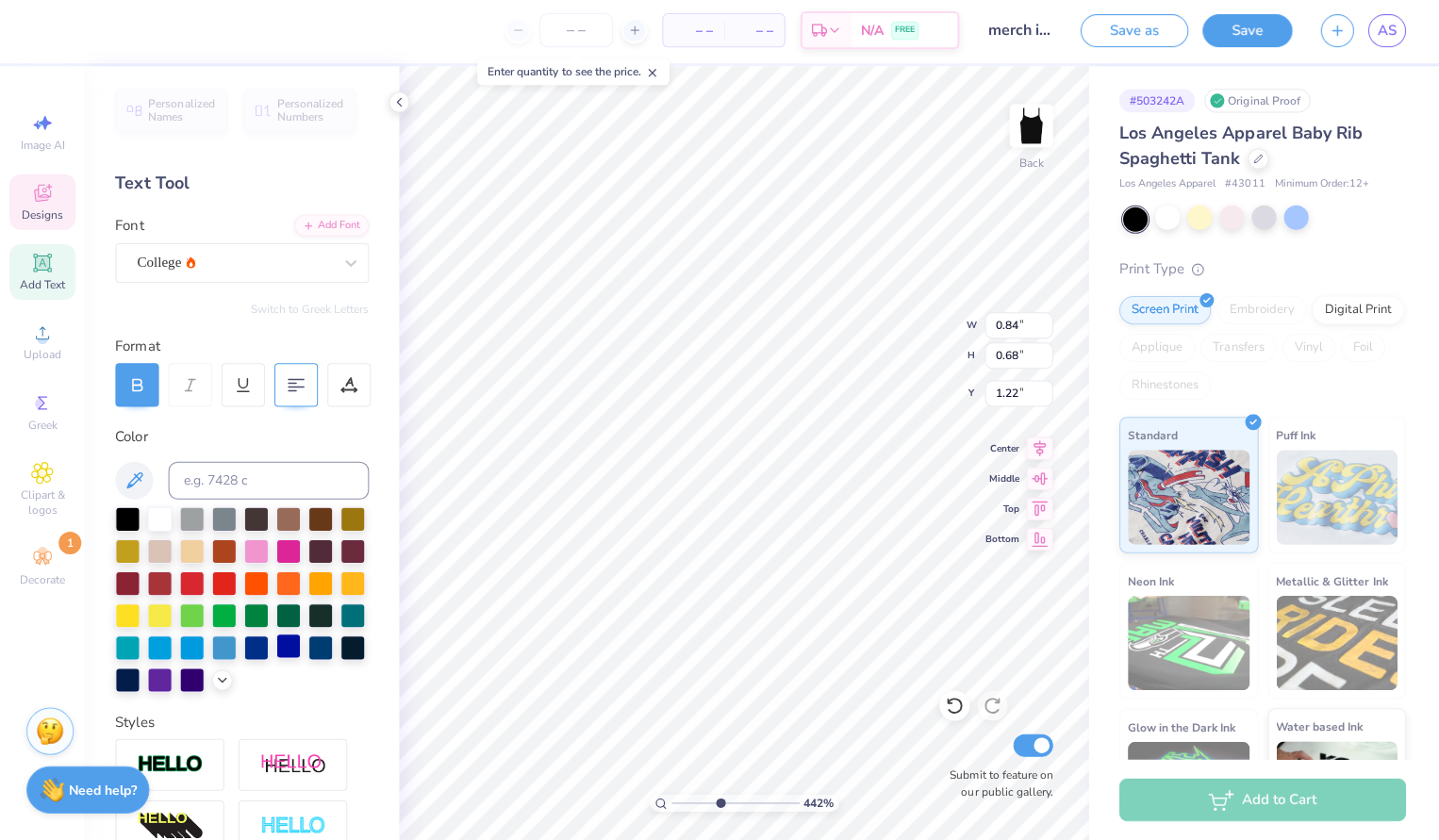 click at bounding box center [288, 647] 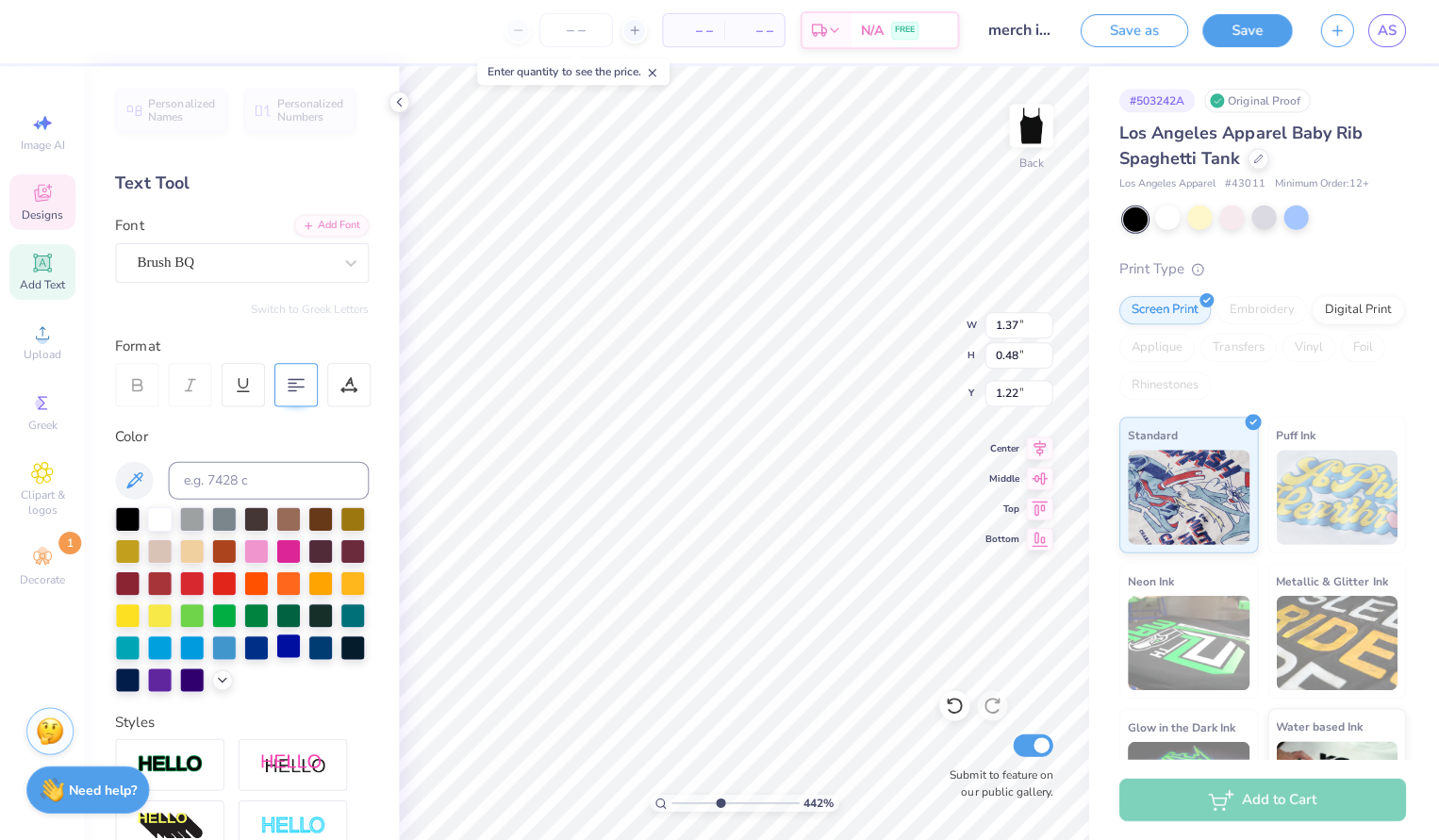 type on "1.37" 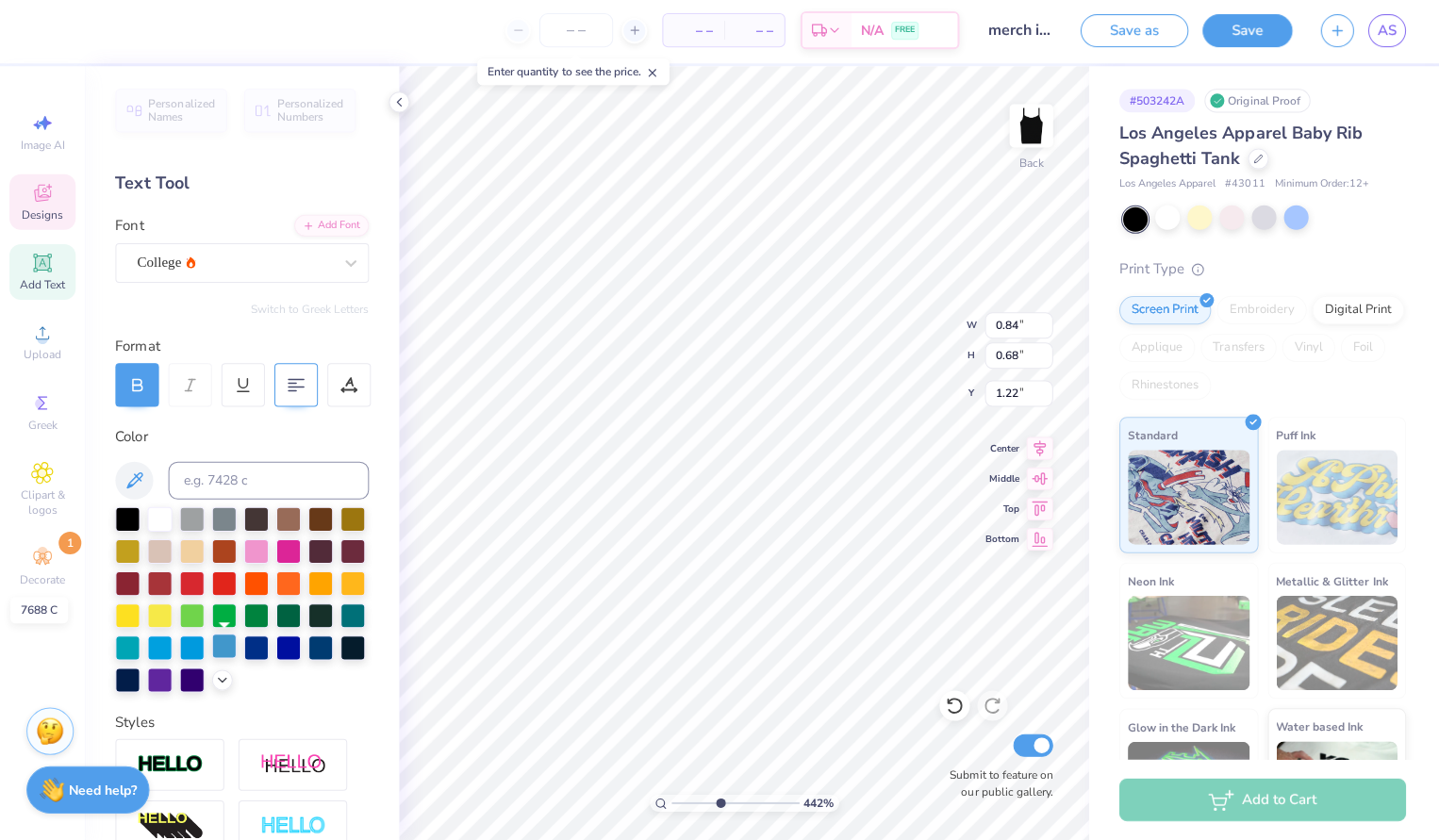 click at bounding box center [223, 647] 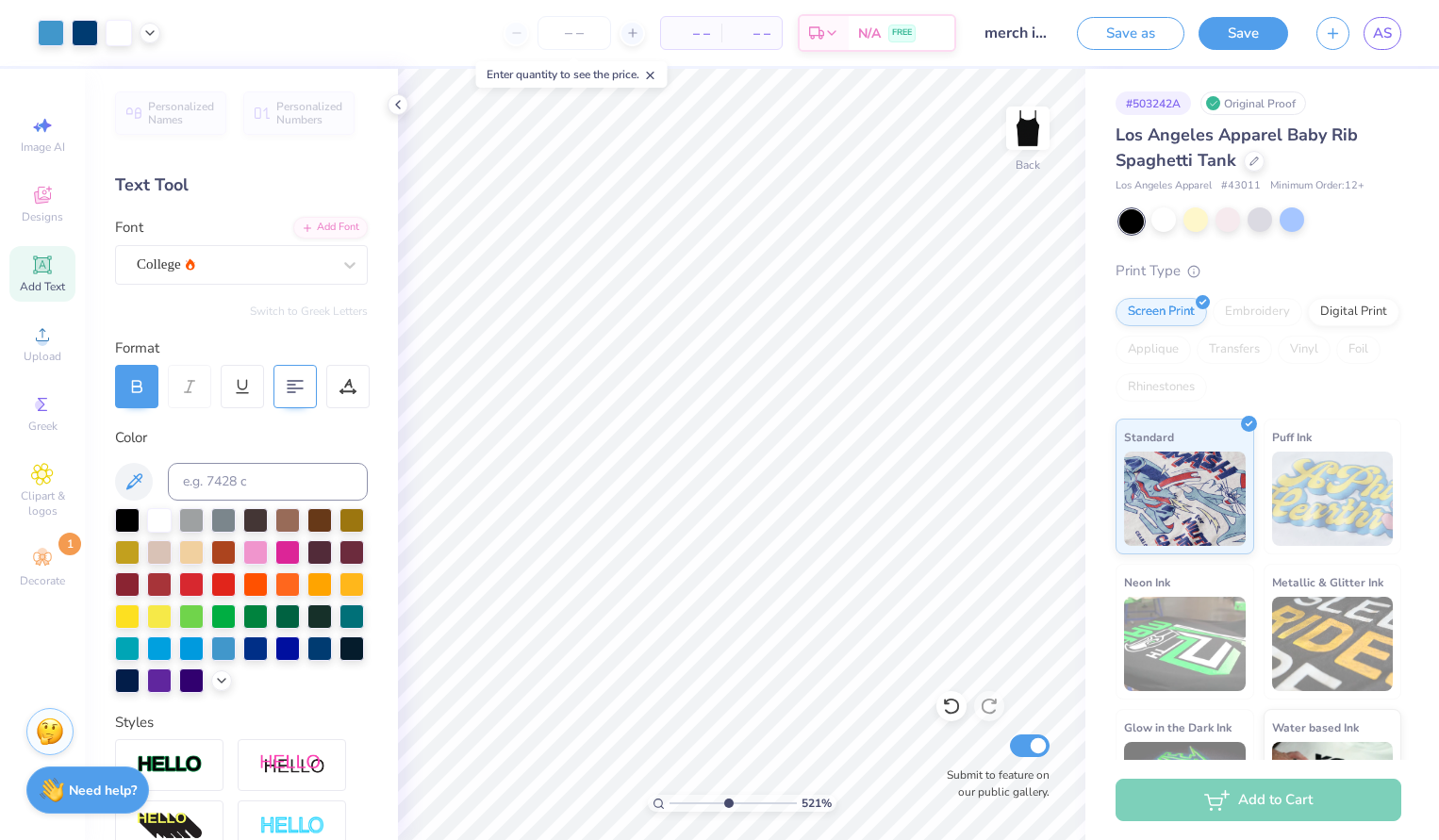 drag, startPoint x: 720, startPoint y: 801, endPoint x: 727, endPoint y: 794, distance: 9.899495 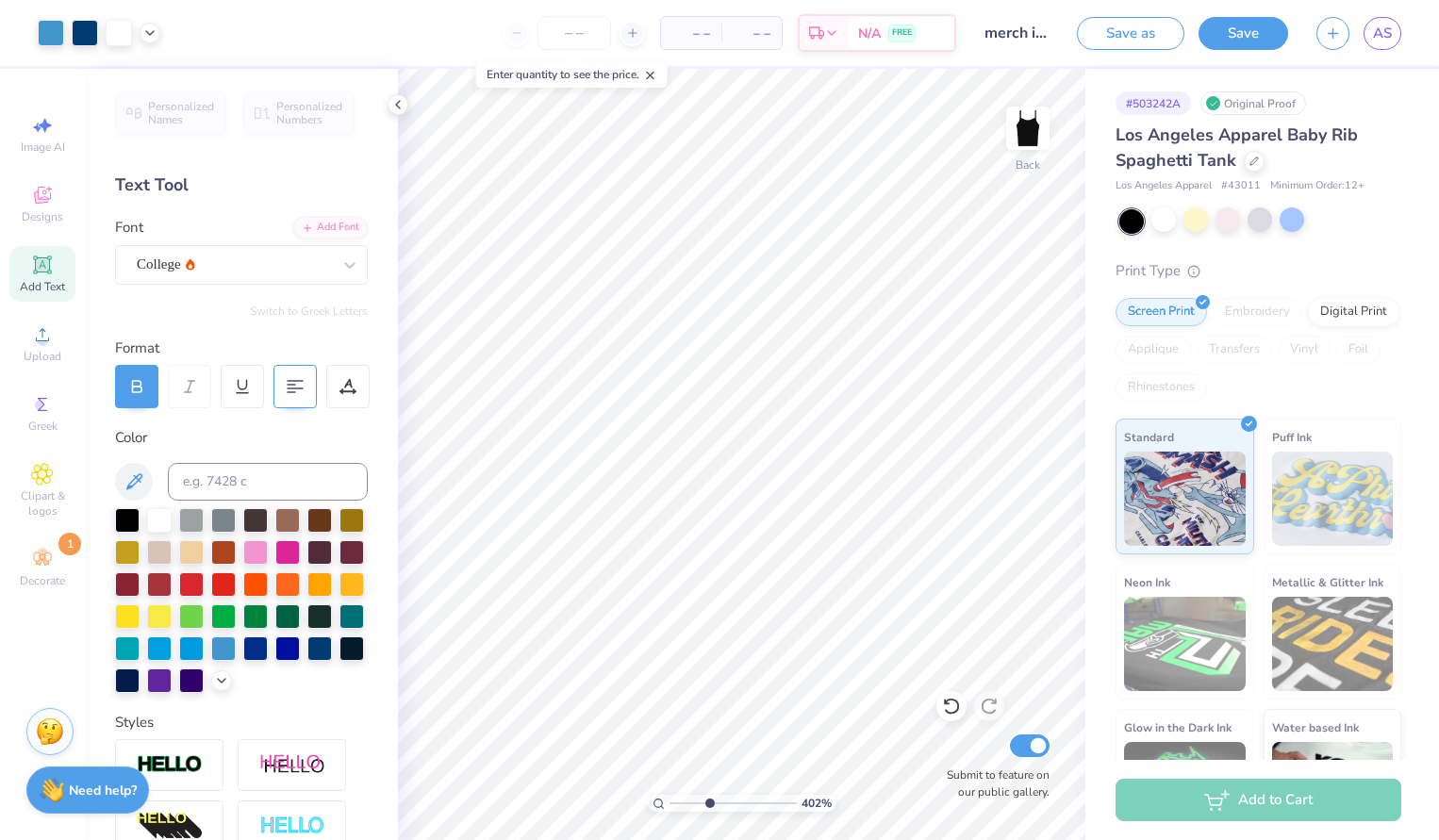 drag, startPoint x: 734, startPoint y: 803, endPoint x: 708, endPoint y: 795, distance: 27.202941 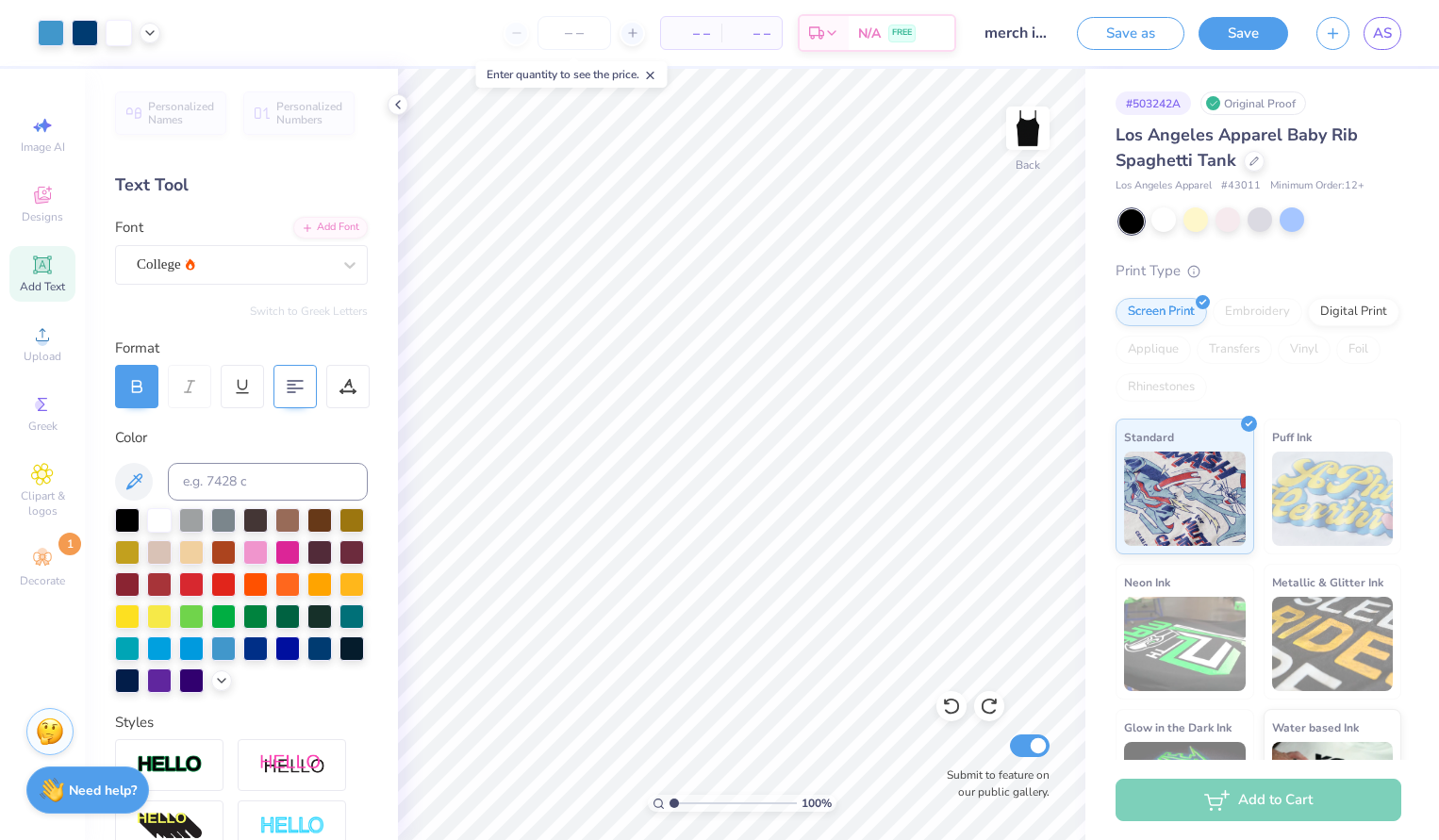 click on "100  %" at bounding box center (742, 803) 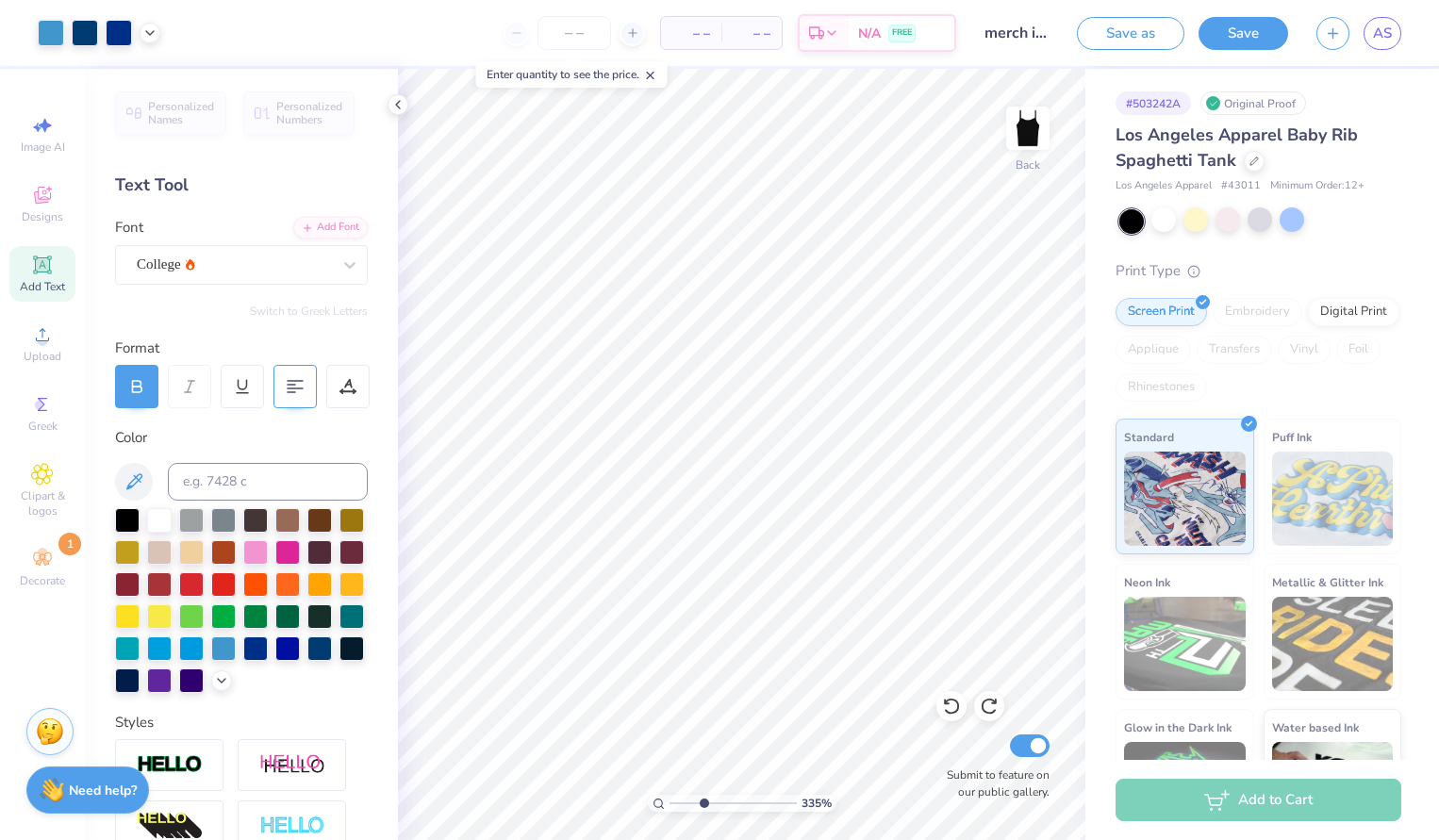 drag, startPoint x: 671, startPoint y: 799, endPoint x: 703, endPoint y: 811, distance: 34.17601 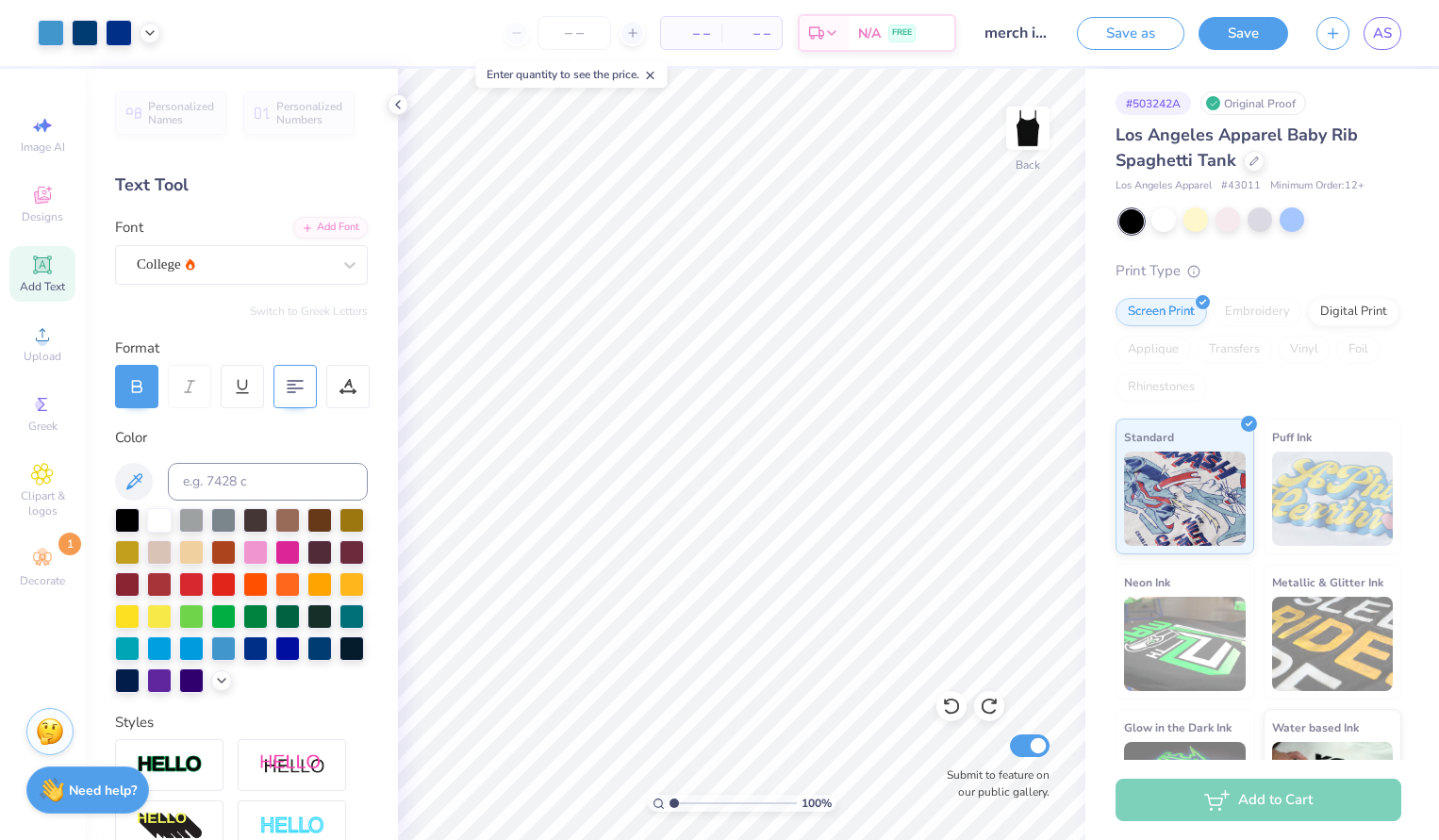 drag, startPoint x: 706, startPoint y: 803, endPoint x: 669, endPoint y: 807, distance: 37.2156 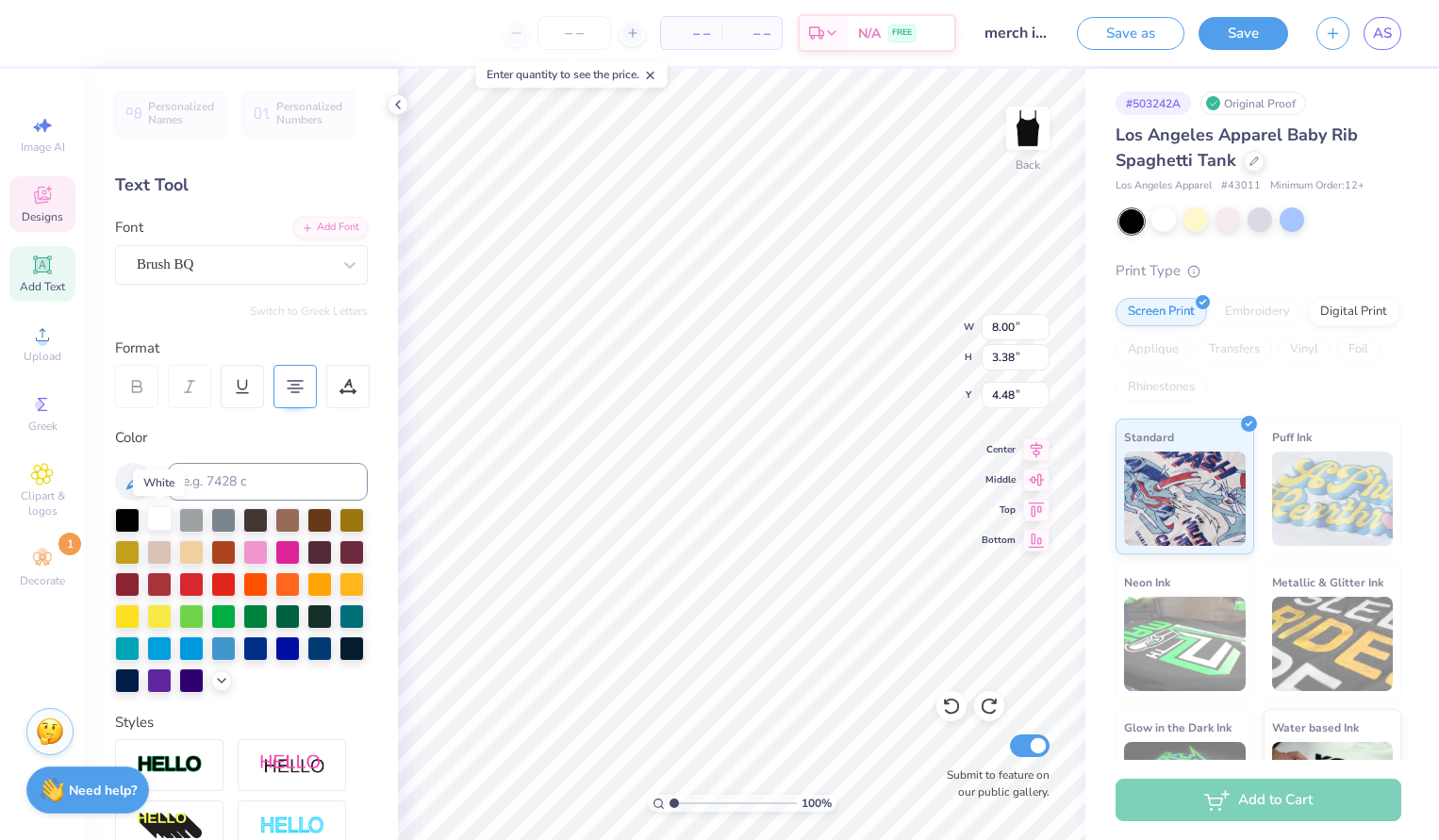 click at bounding box center [159, 519] 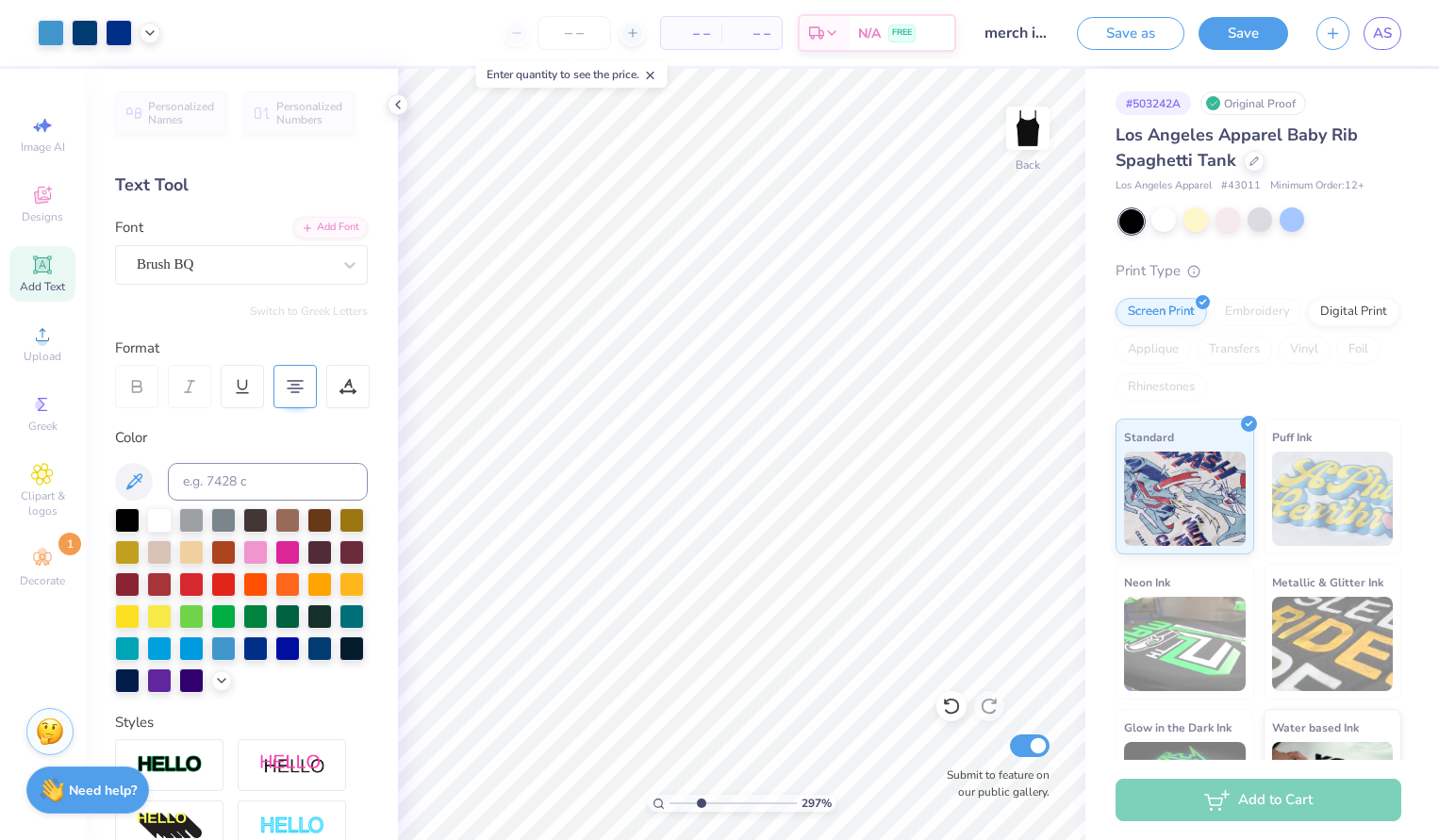 type on "3.12" 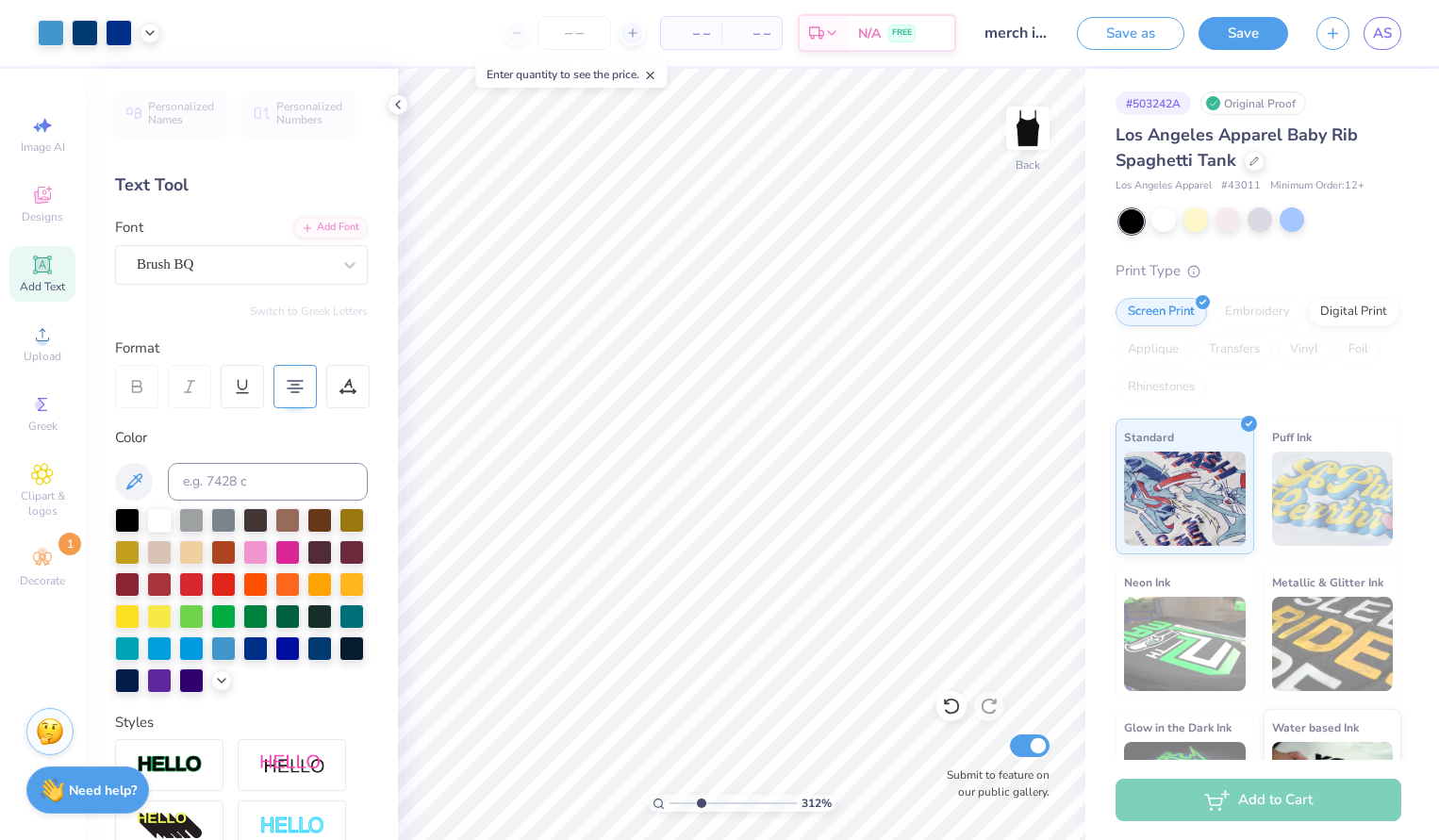 drag, startPoint x: 677, startPoint y: 801, endPoint x: 701, endPoint y: 802, distance: 24.020824 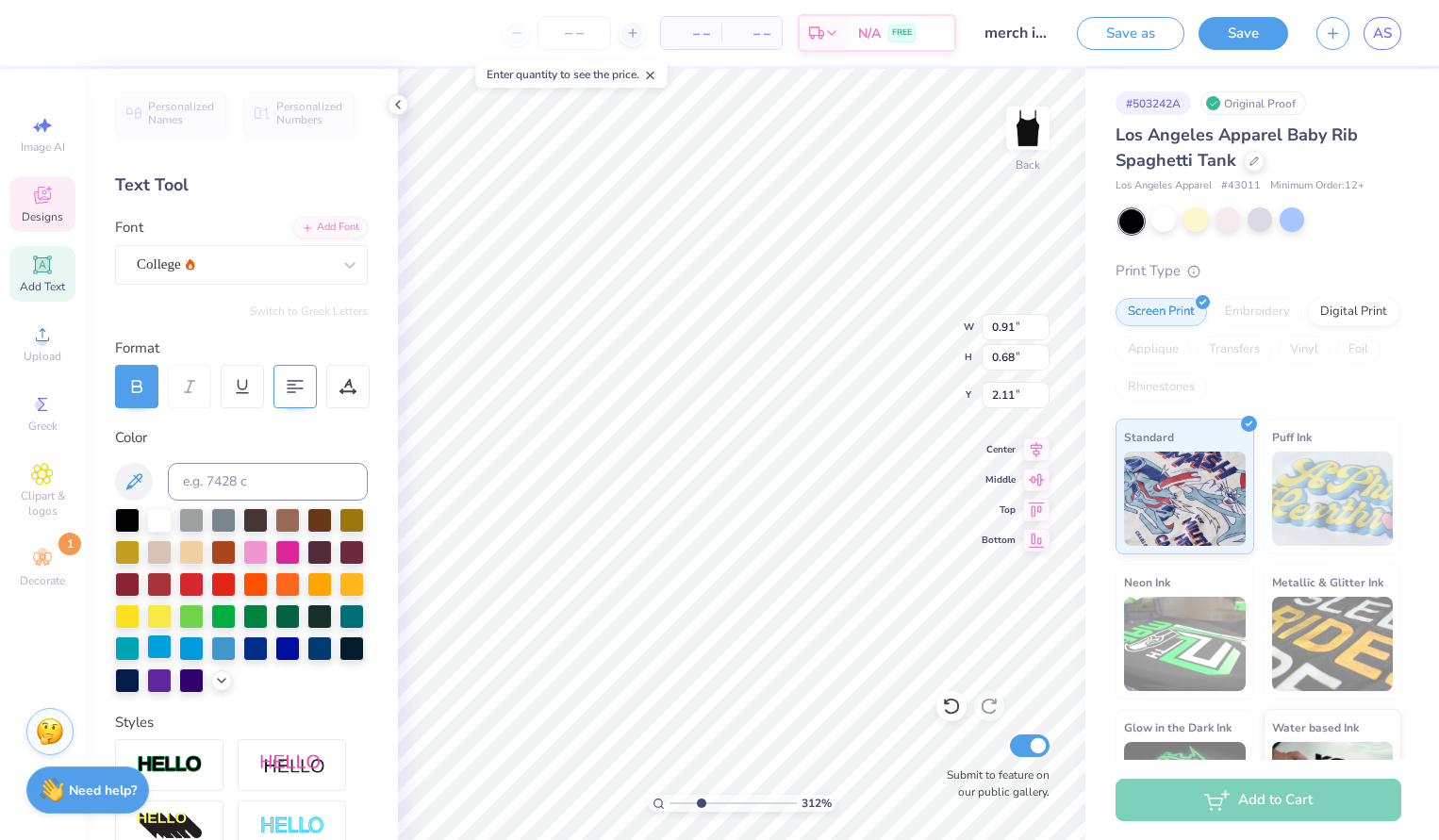 click at bounding box center [159, 647] 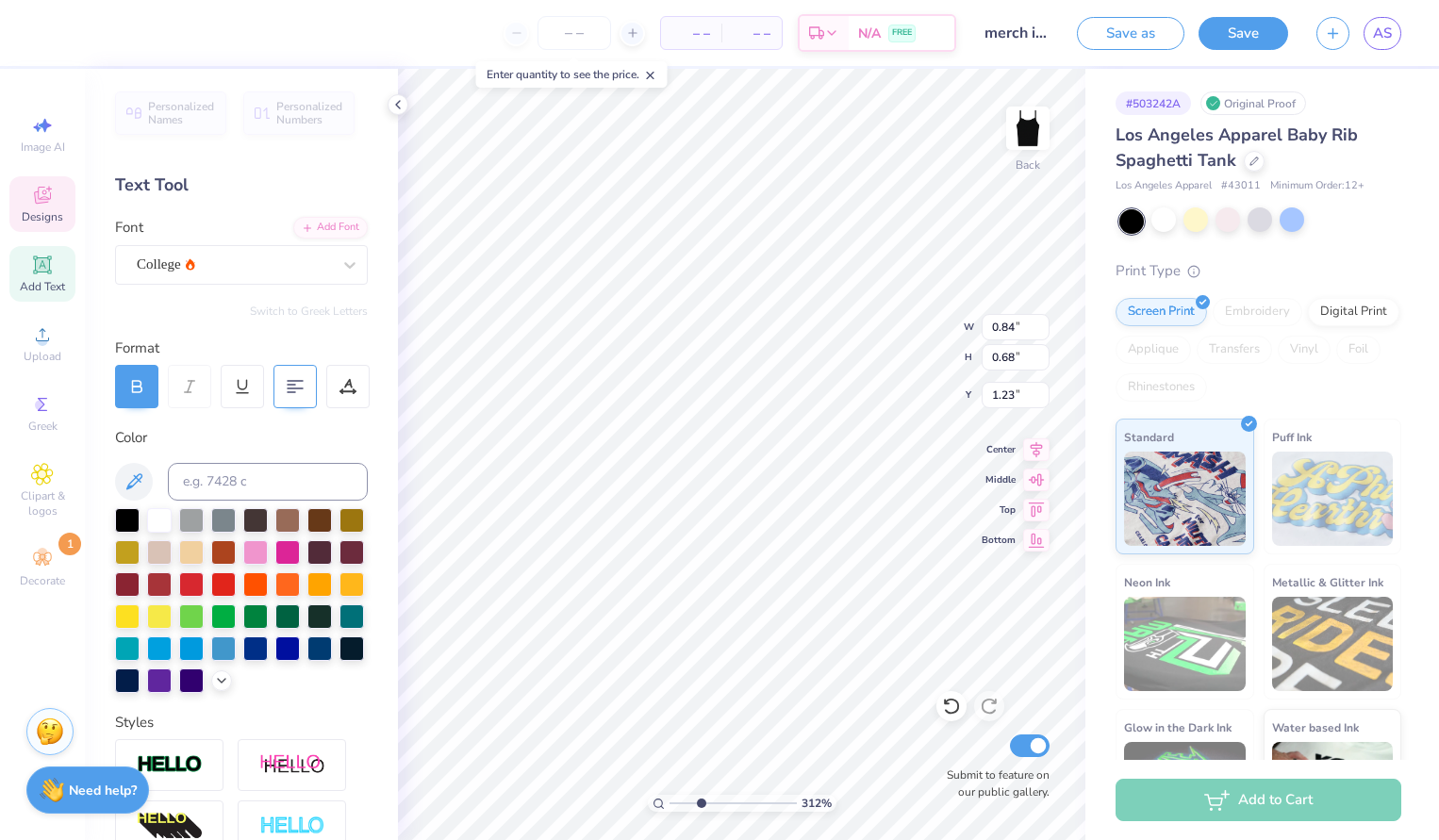 type on "0.84" 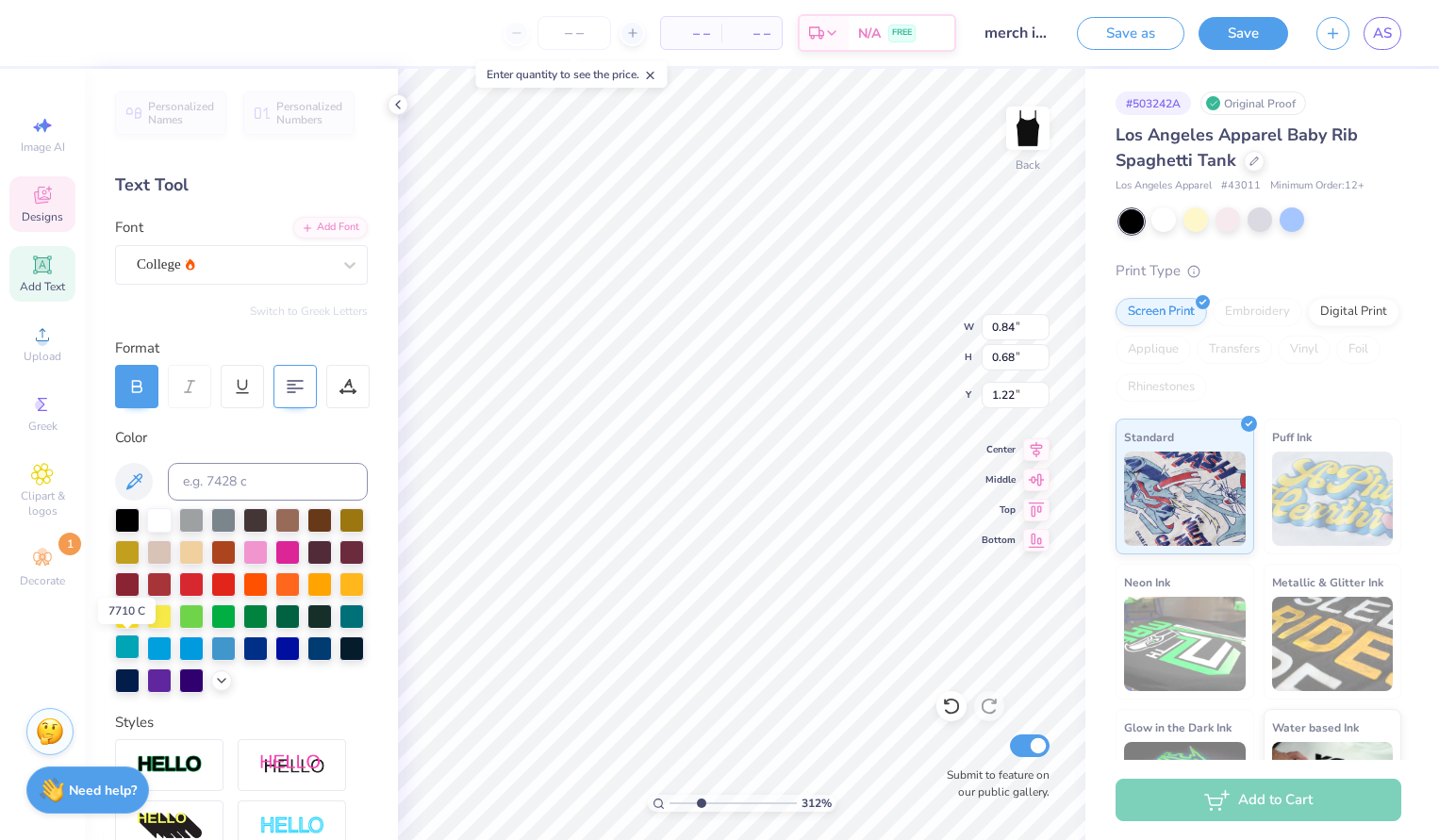 click at bounding box center (127, 647) 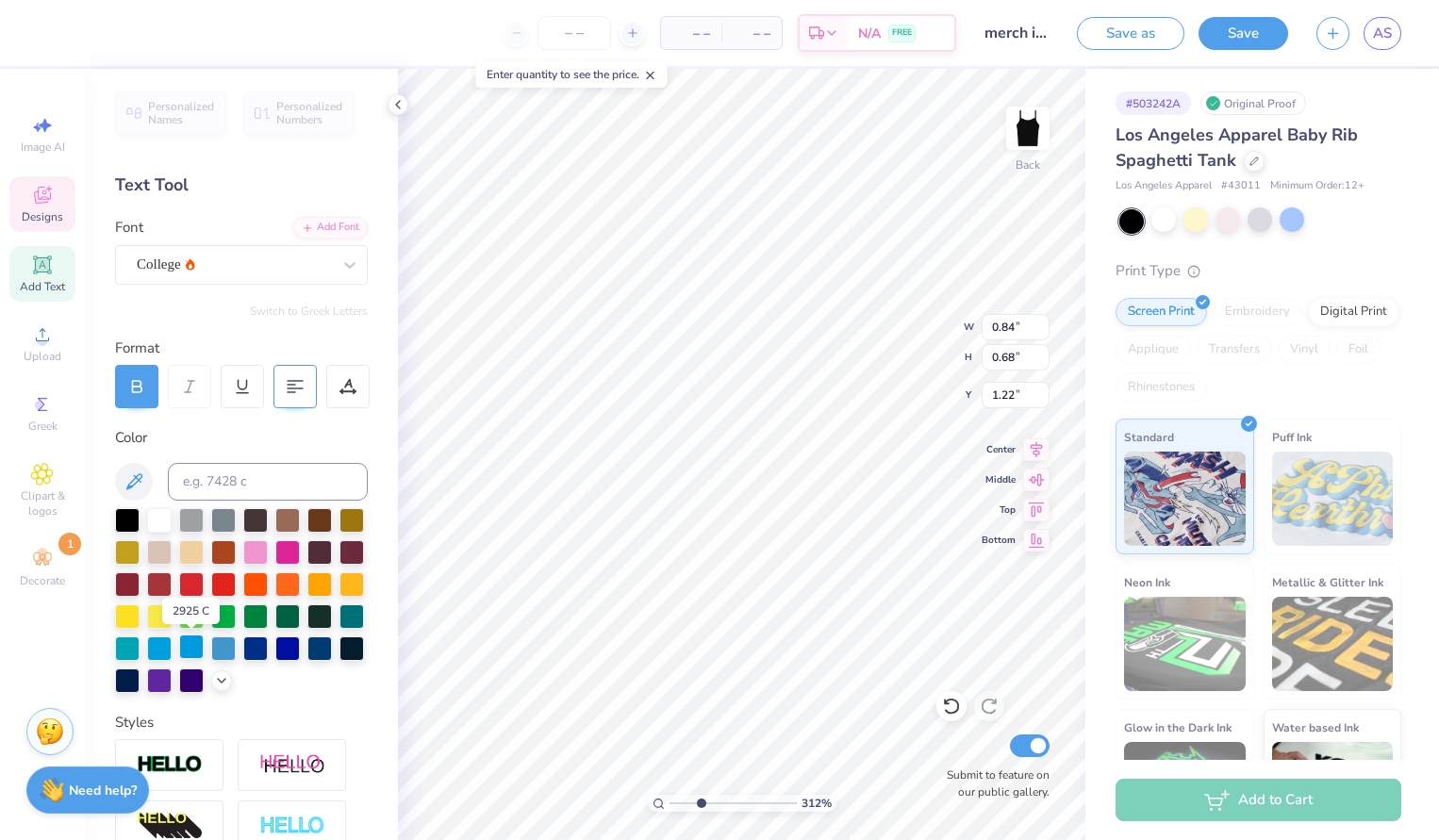 click at bounding box center [191, 647] 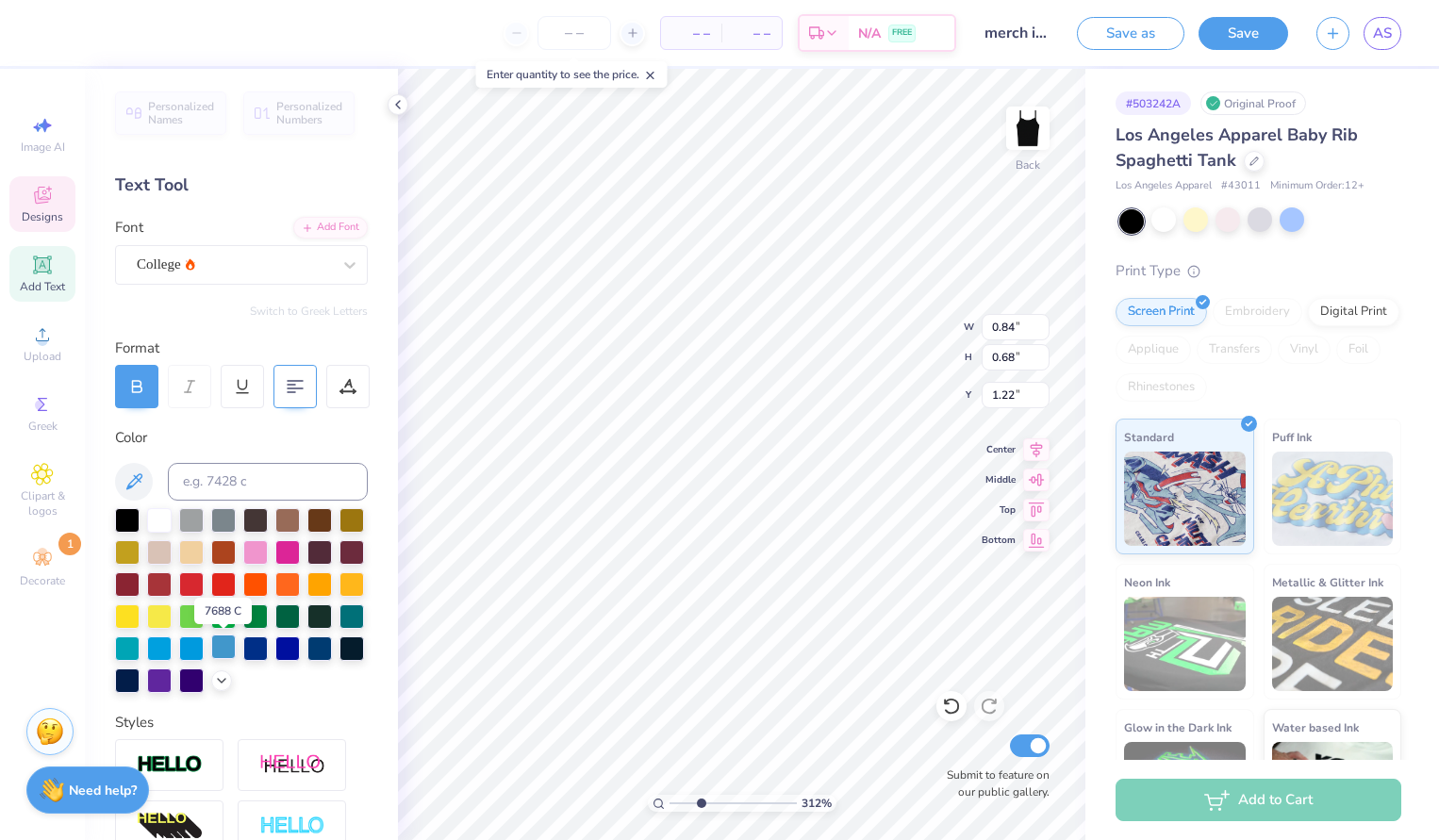 click at bounding box center [223, 647] 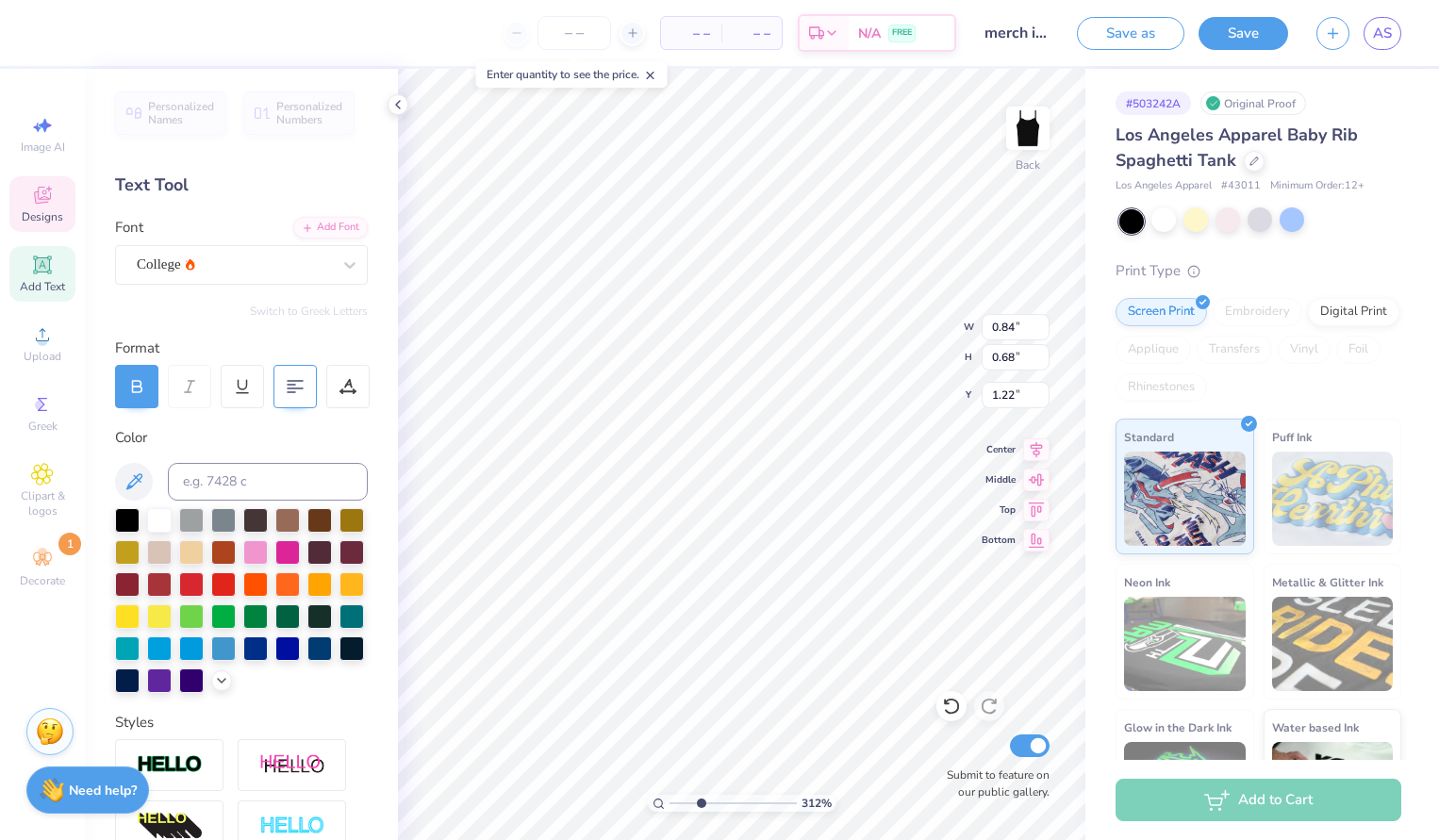 type on "0.91" 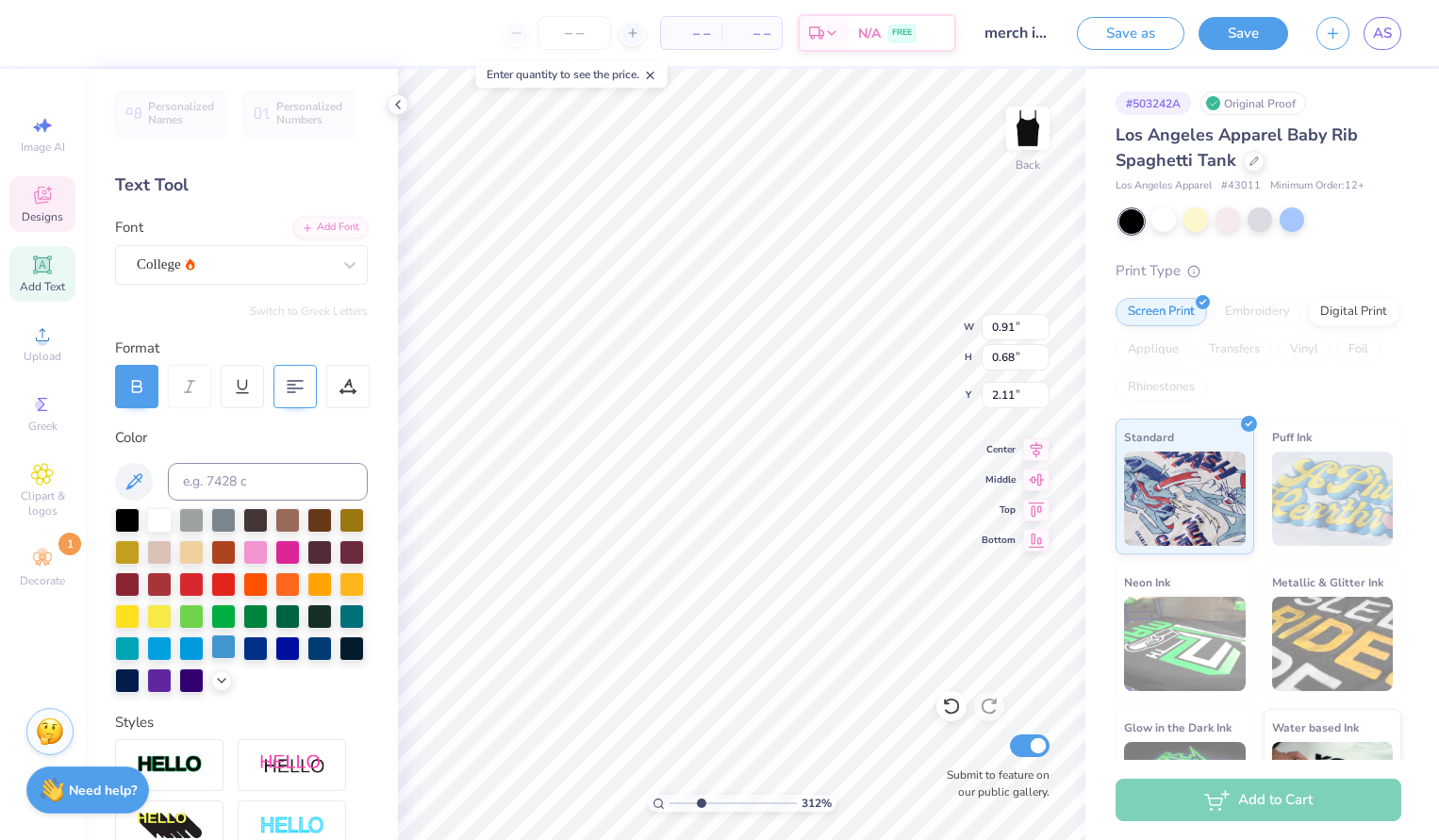 click at bounding box center [223, 647] 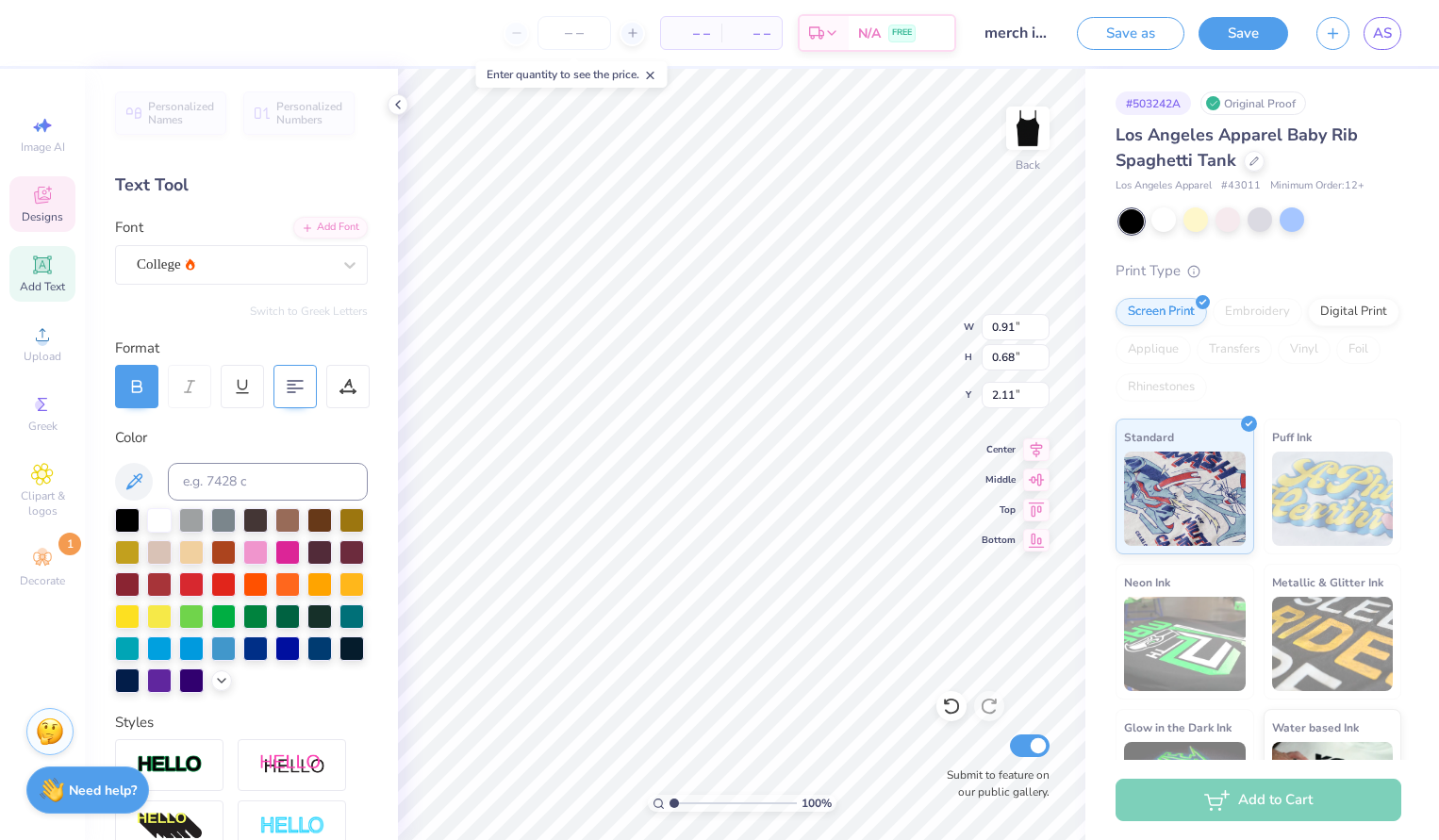 drag, startPoint x: 700, startPoint y: 801, endPoint x: 648, endPoint y: 799, distance: 52.03845 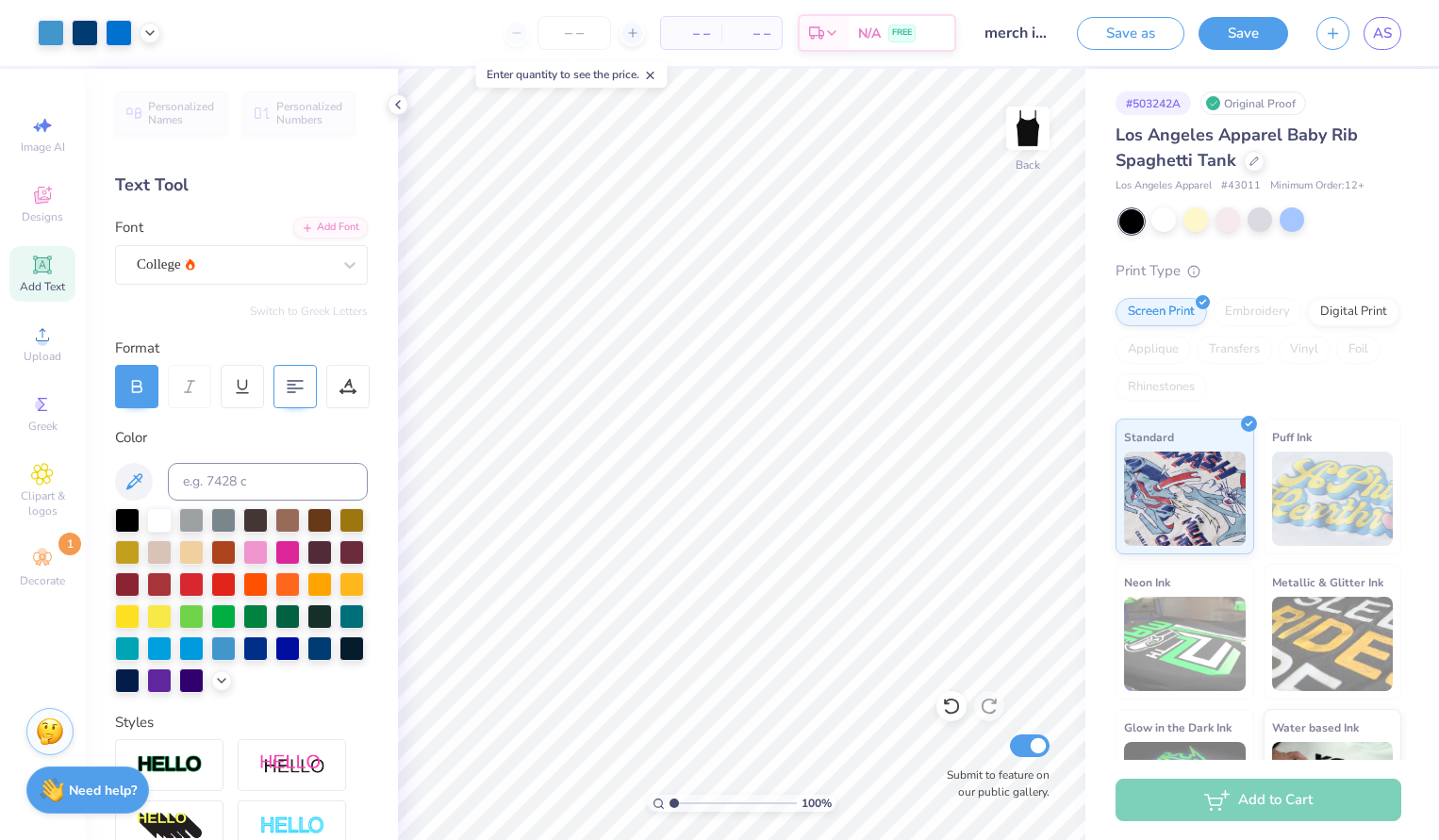 drag, startPoint x: 676, startPoint y: 807, endPoint x: 658, endPoint y: 805, distance: 18.11077 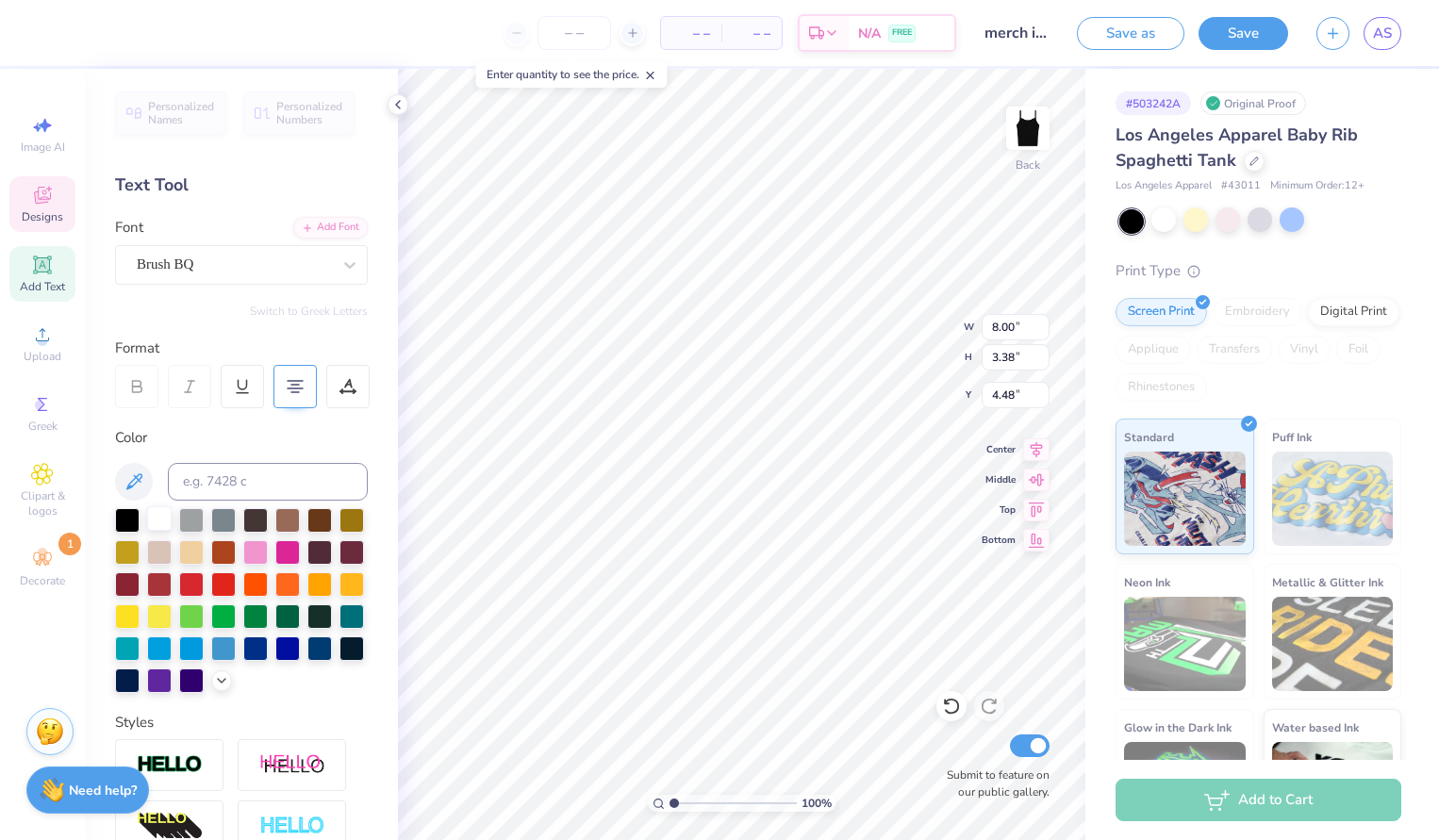 click at bounding box center (159, 519) 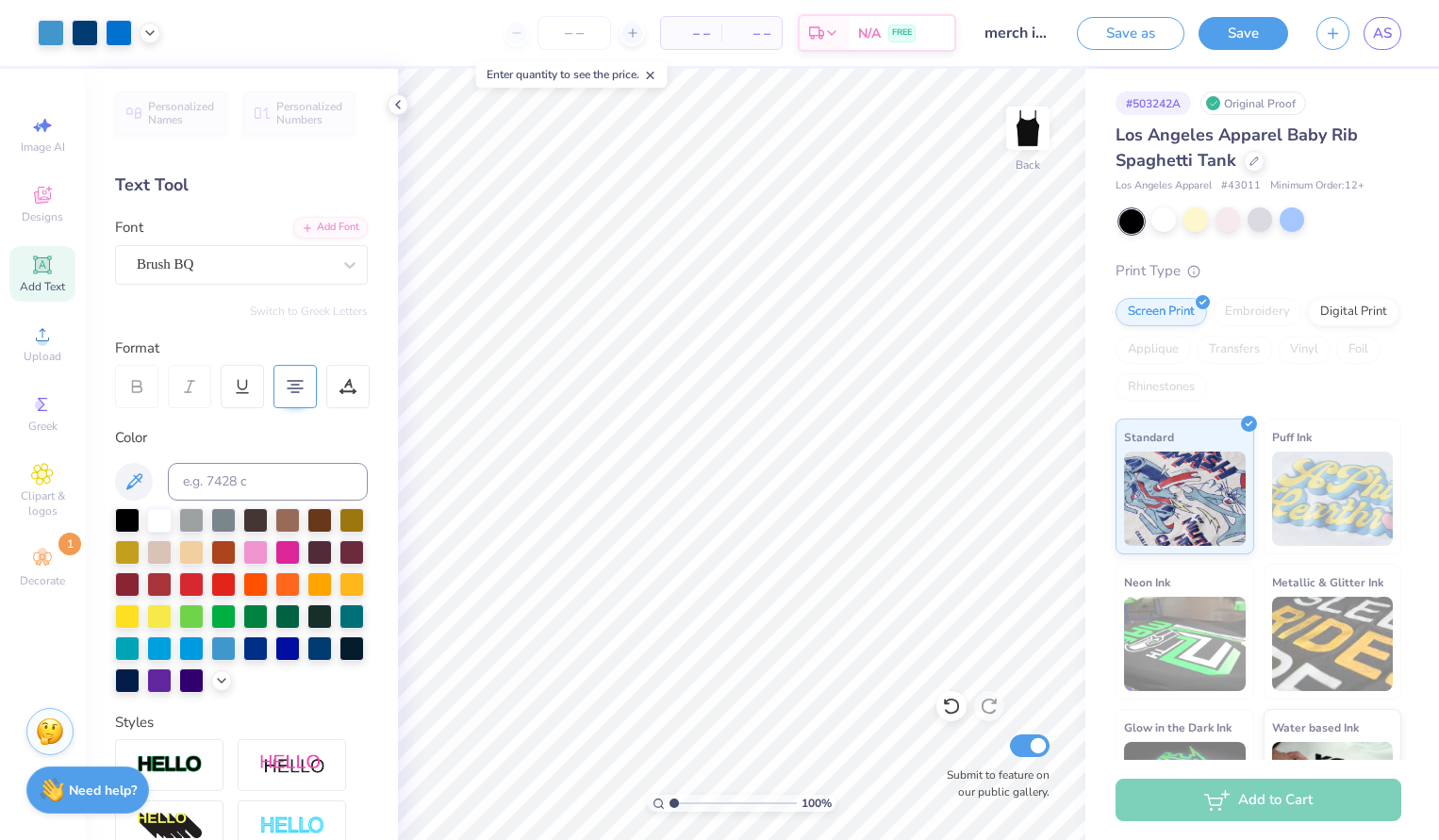 click on "100  %" at bounding box center [742, 803] 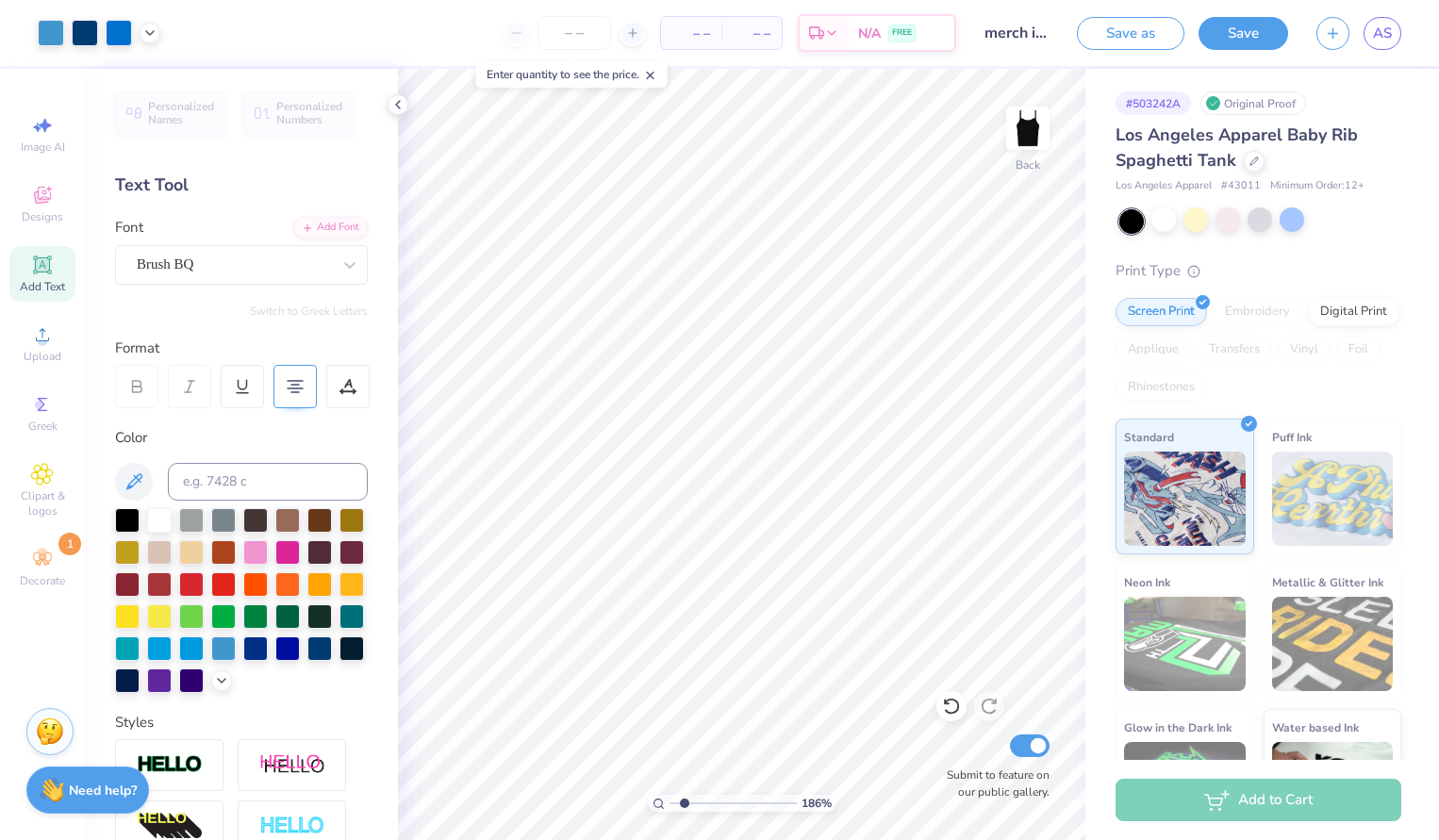 click at bounding box center [733, 803] 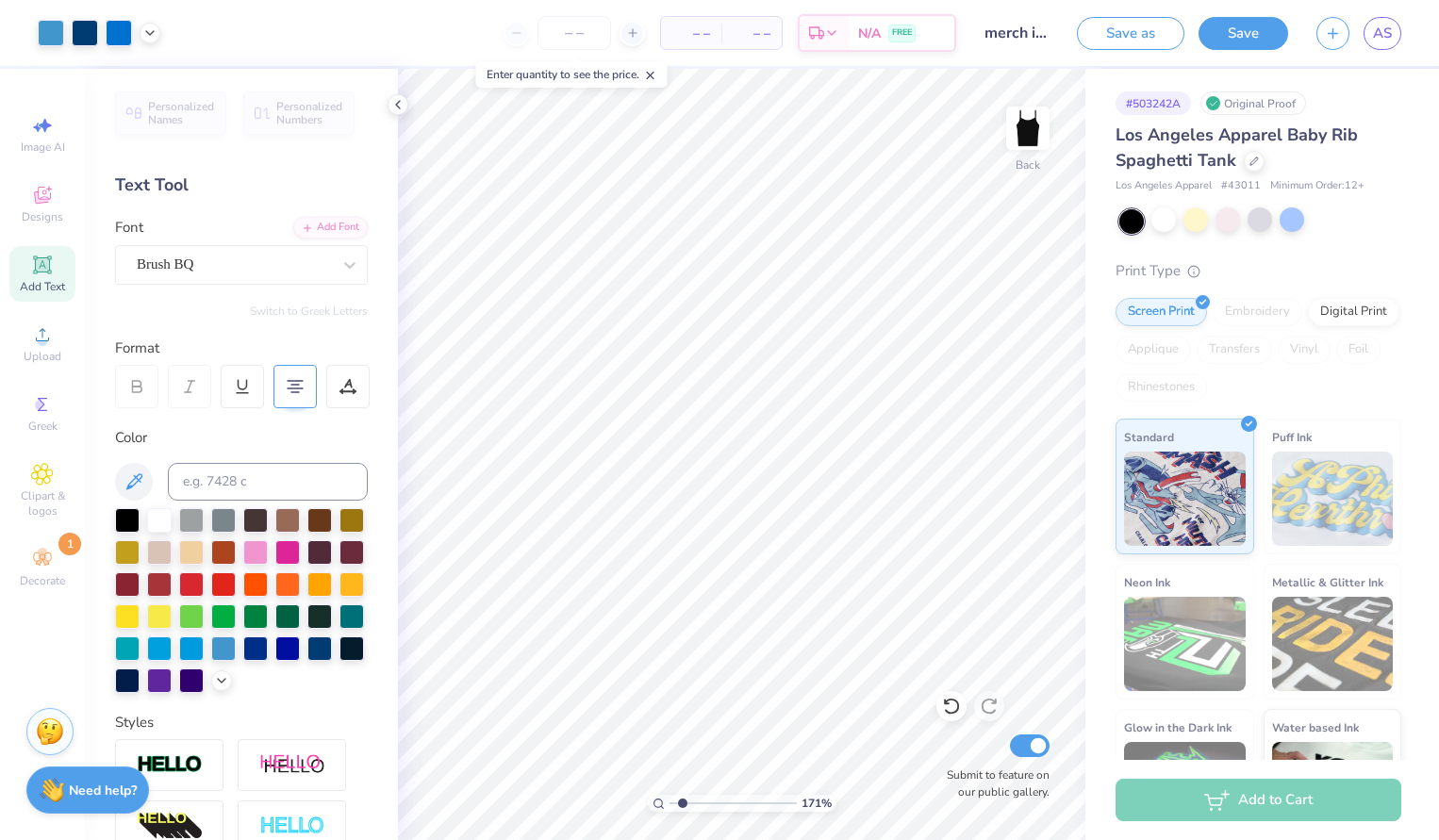 click at bounding box center (733, 803) 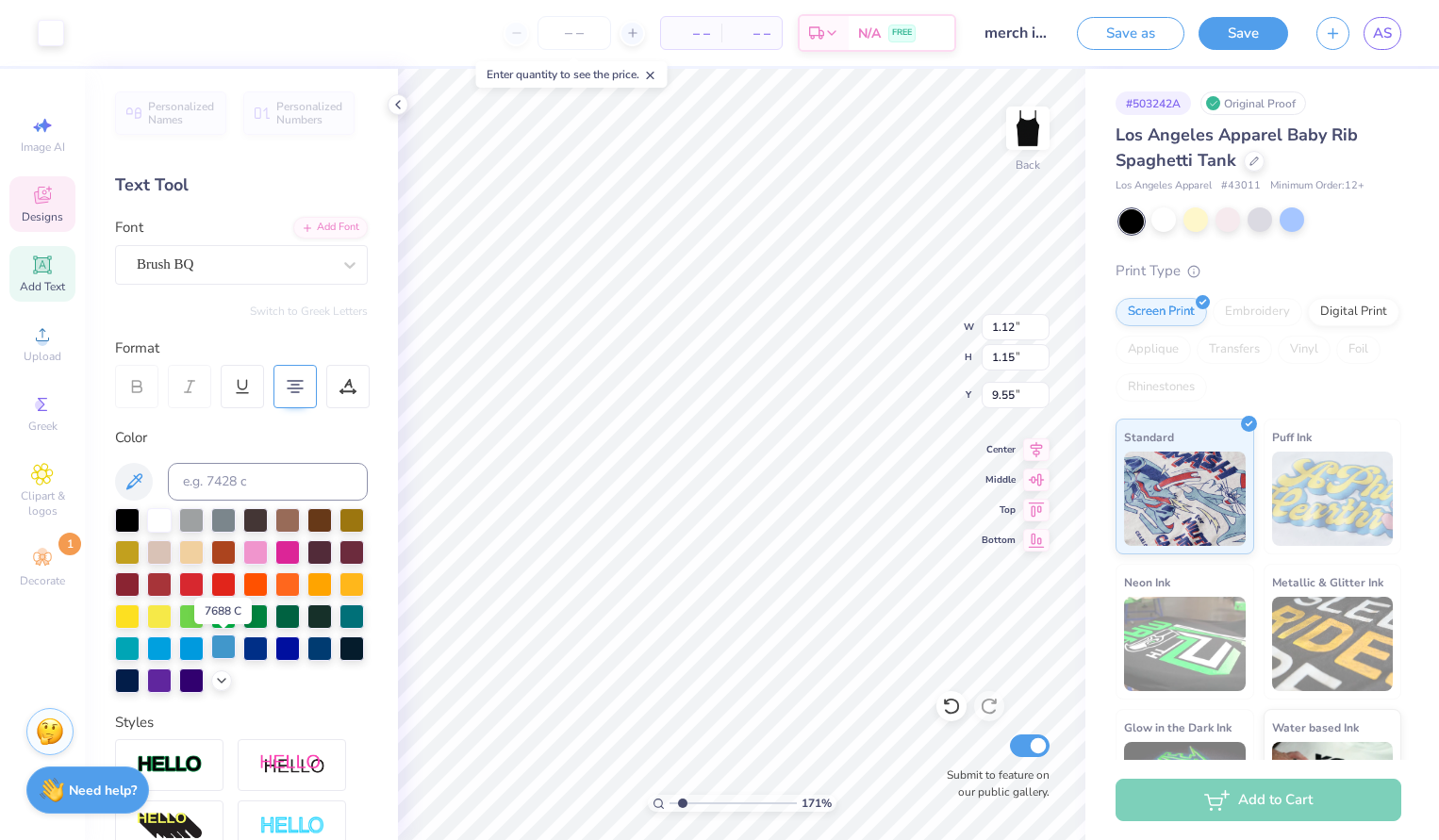 click at bounding box center [223, 647] 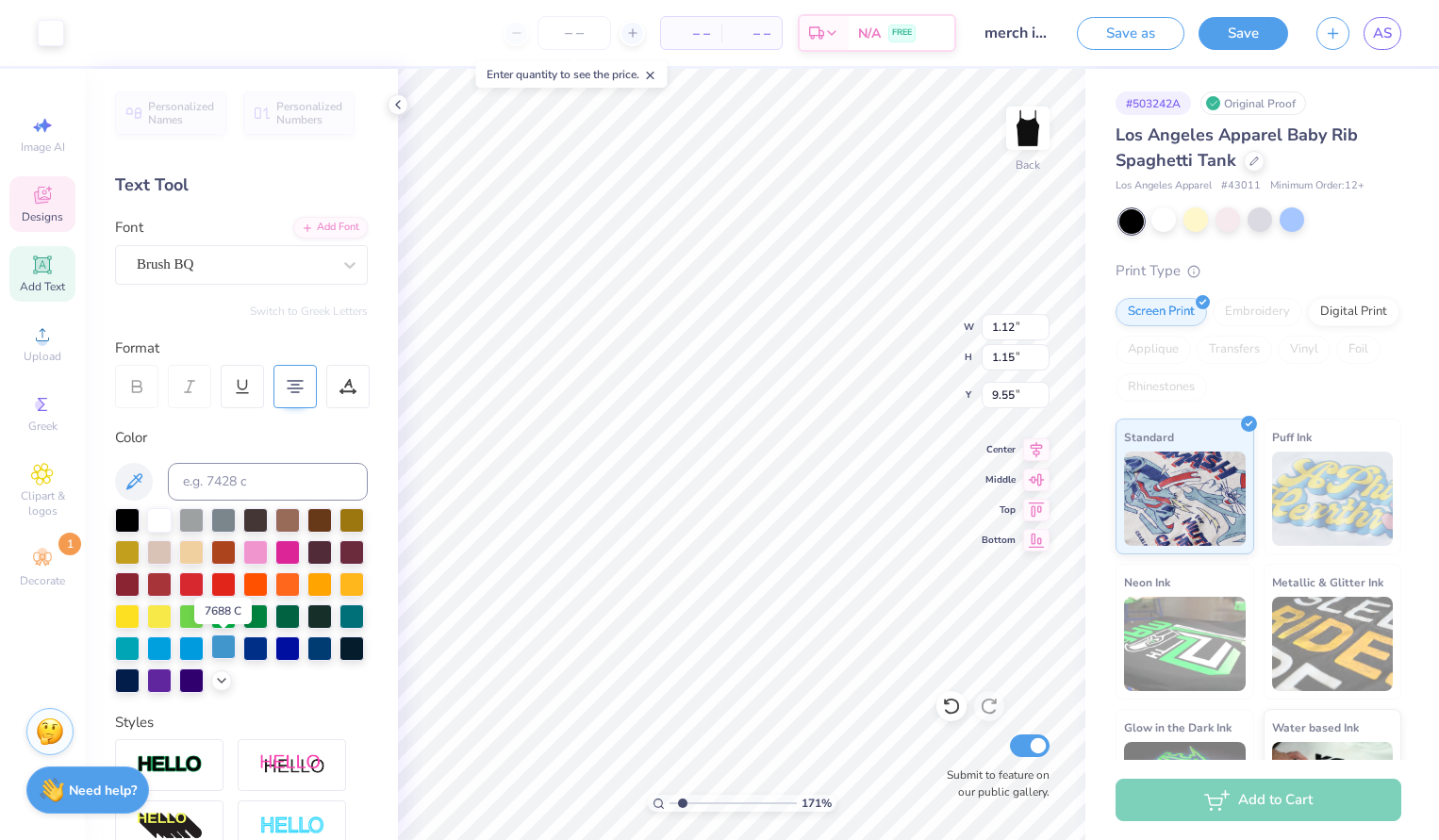 click at bounding box center [223, 647] 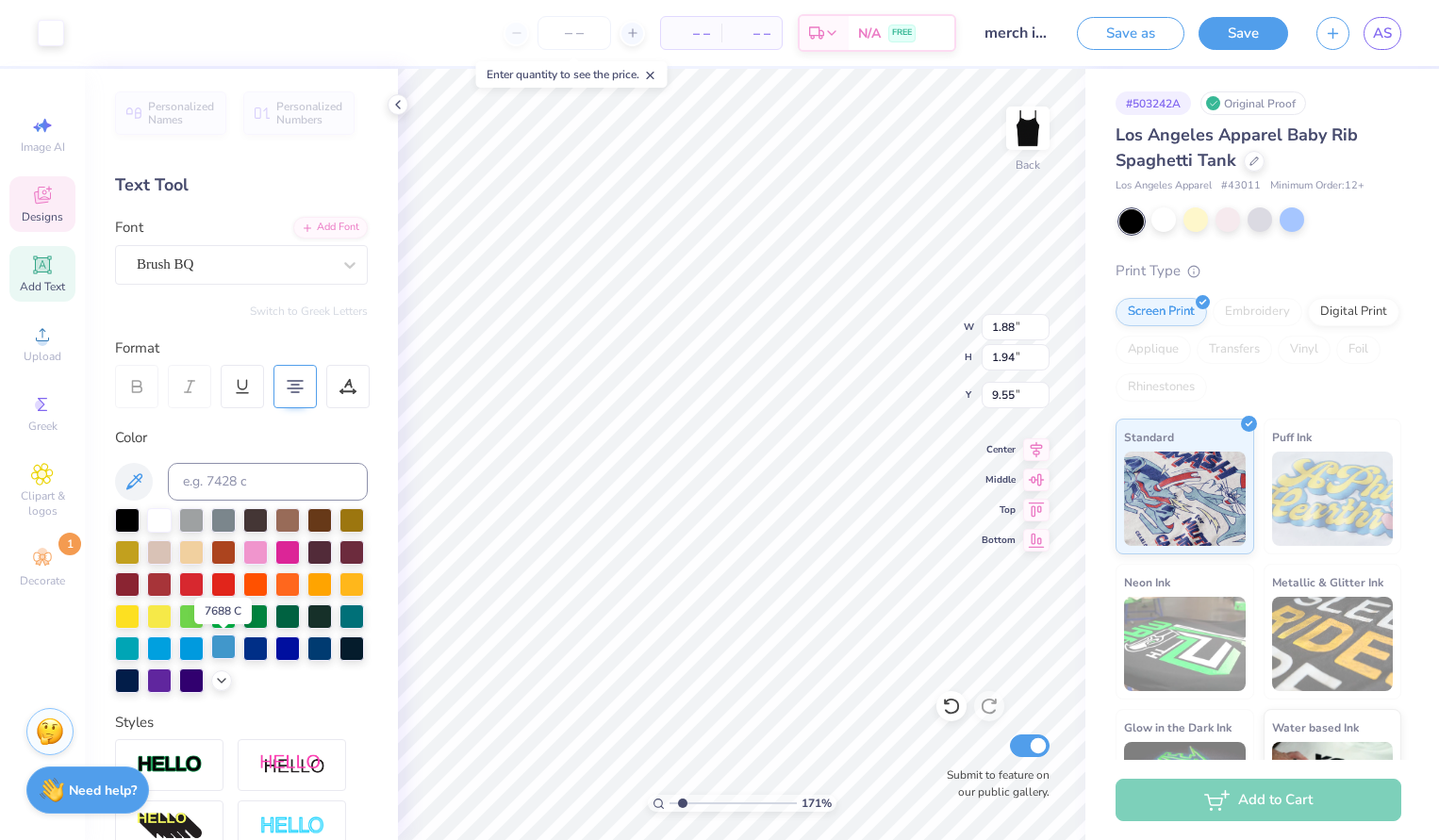 click at bounding box center (223, 647) 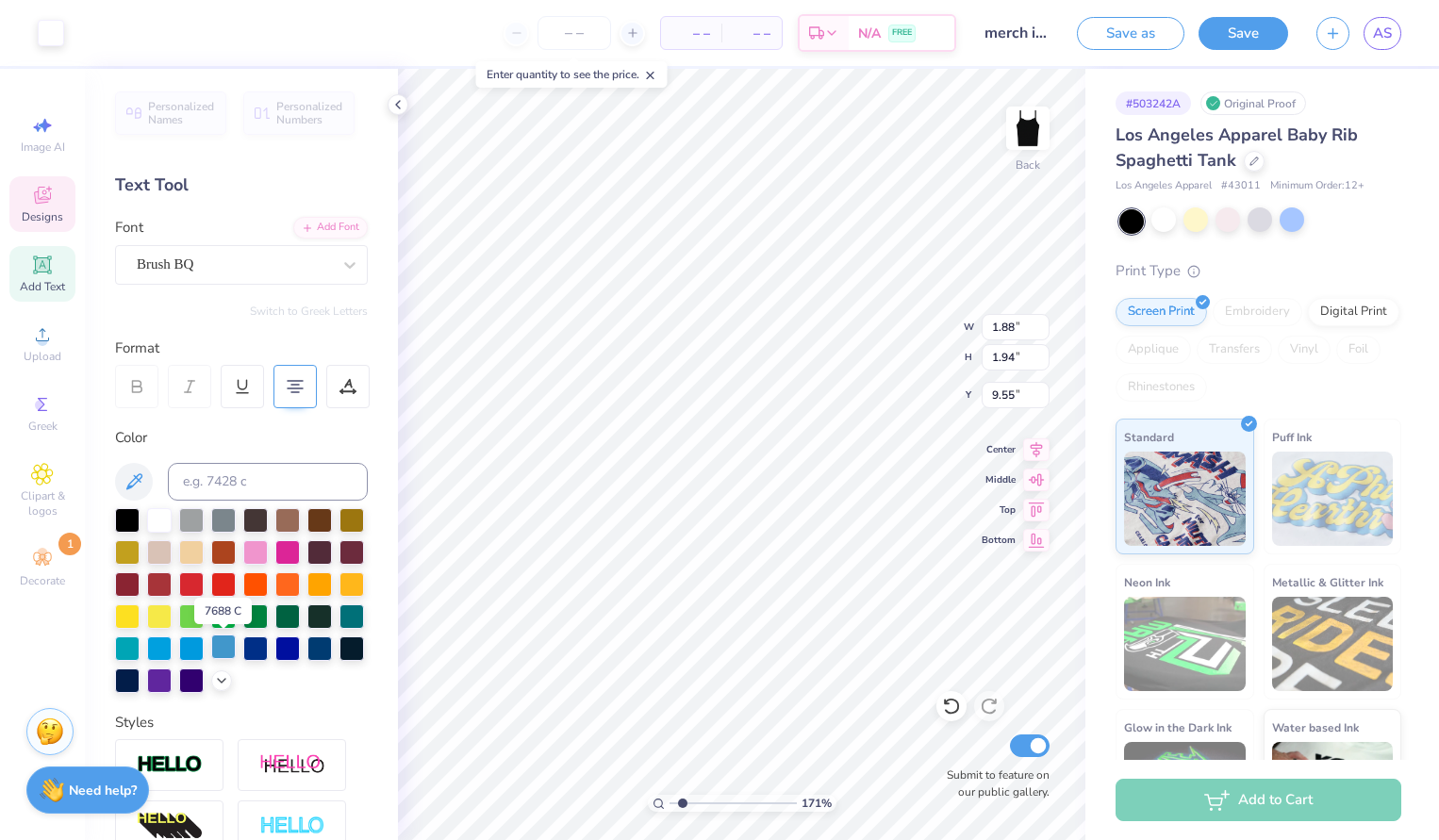 click at bounding box center (223, 647) 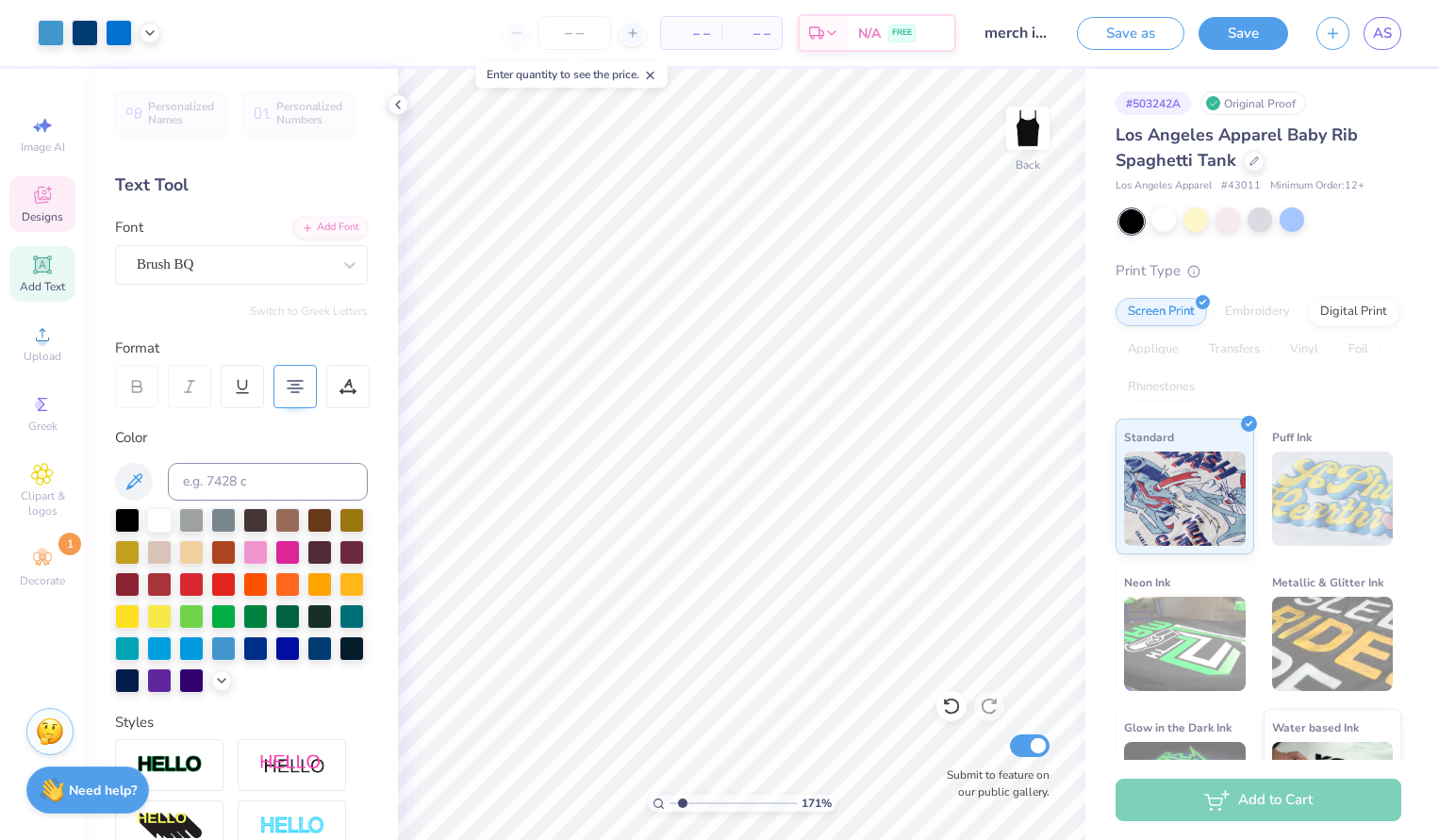 click 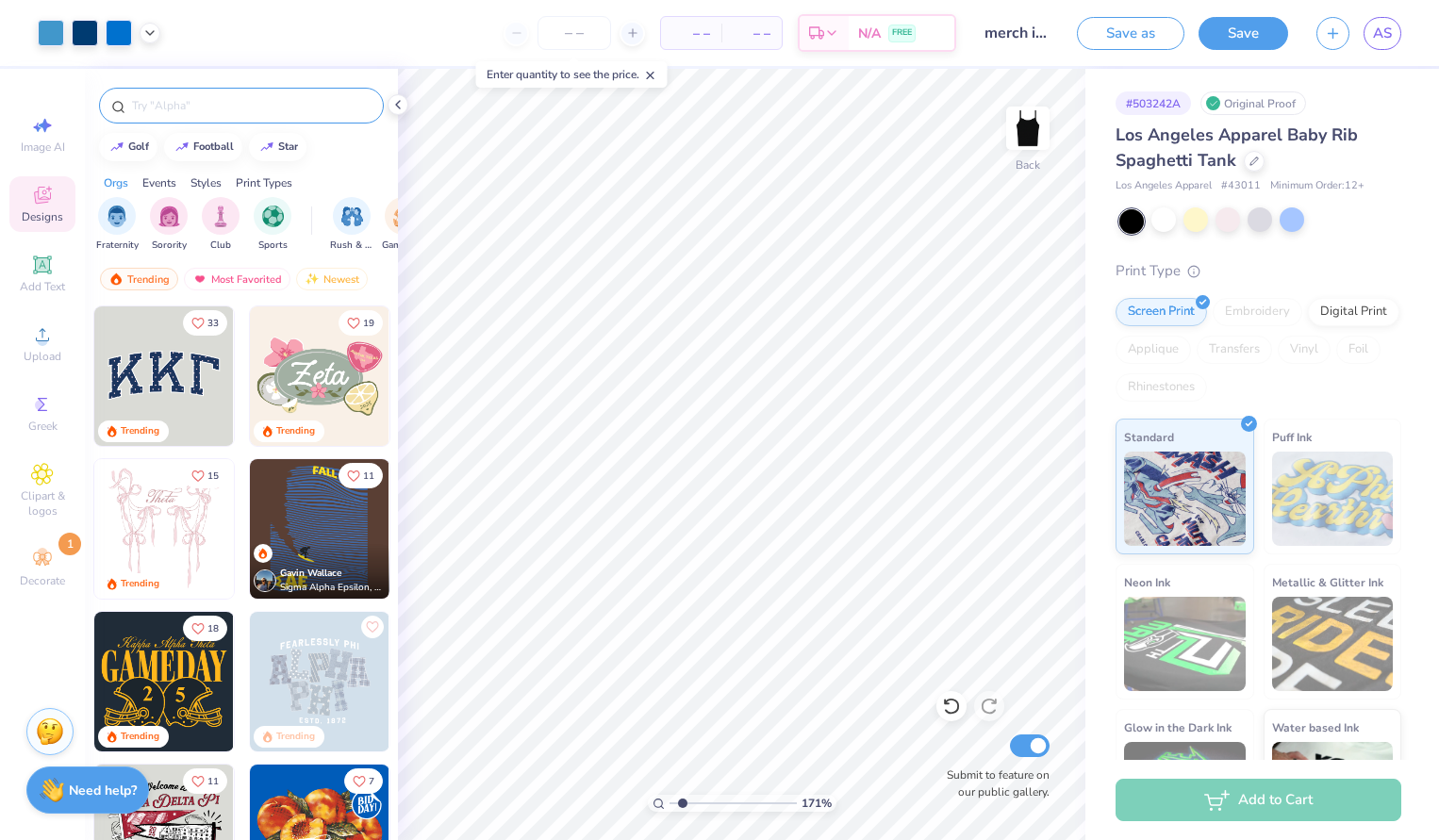 click at bounding box center (251, 106) 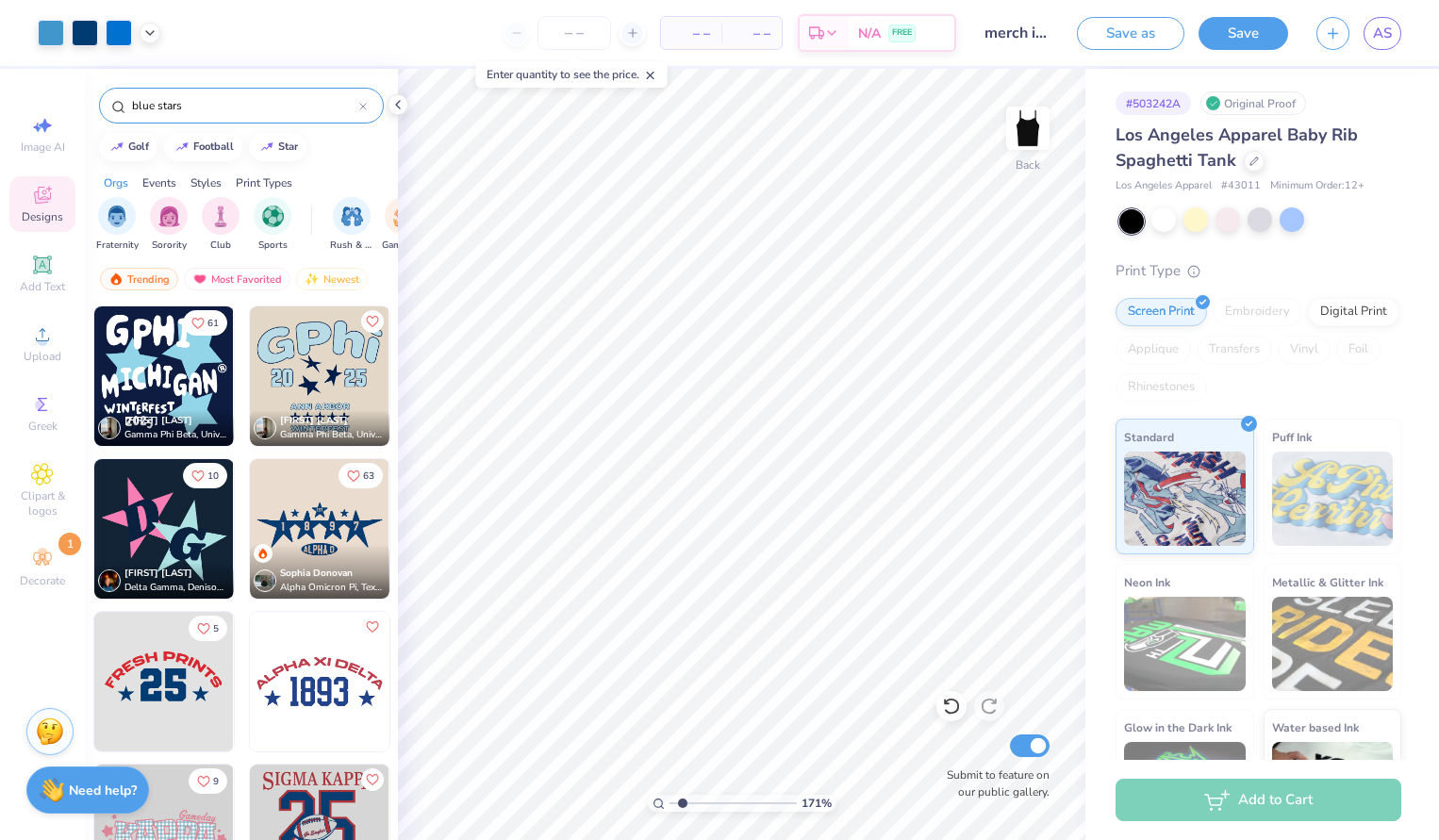 click at bounding box center [164, 376] 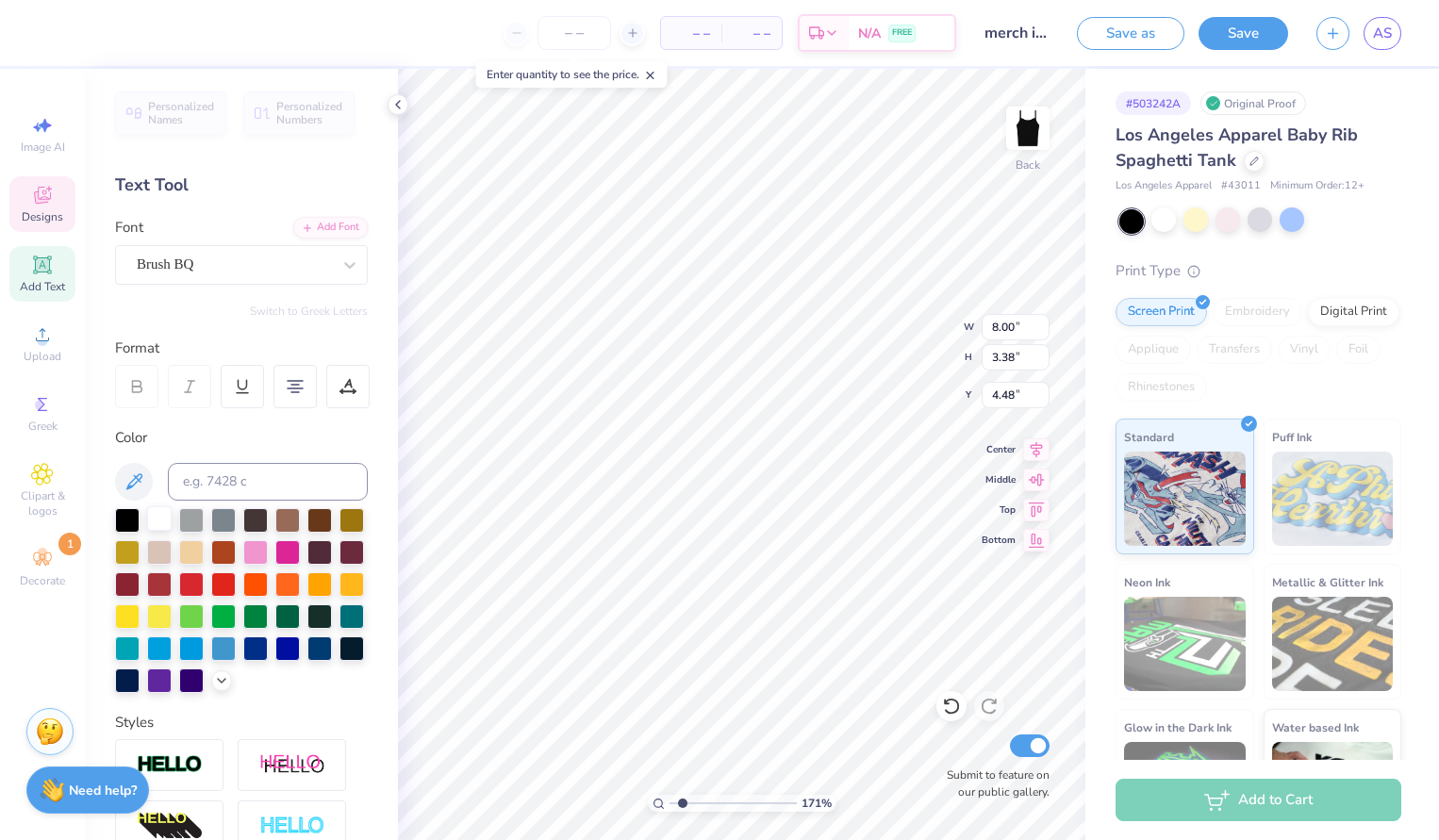 click at bounding box center [159, 519] 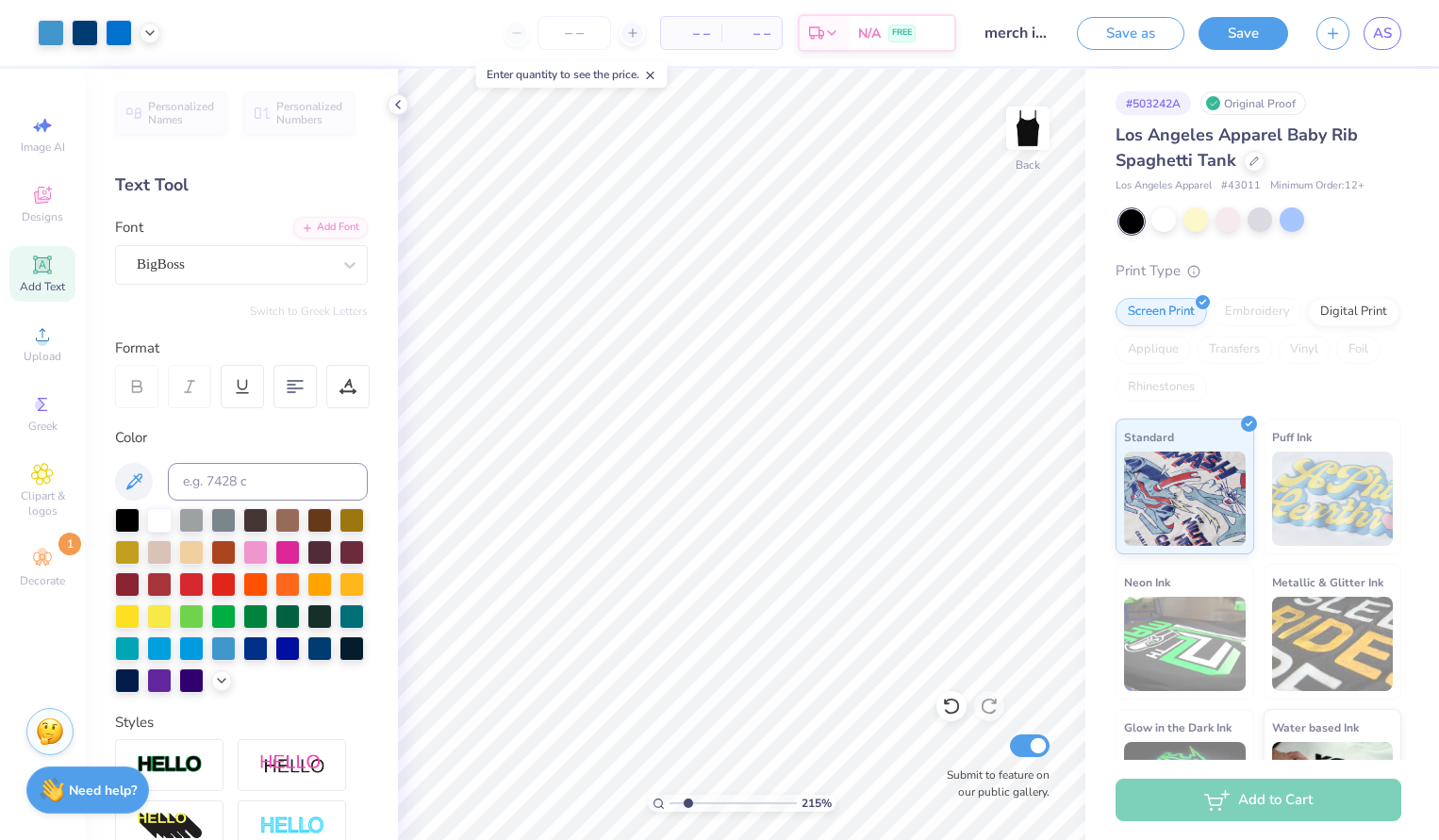 click at bounding box center [733, 803] 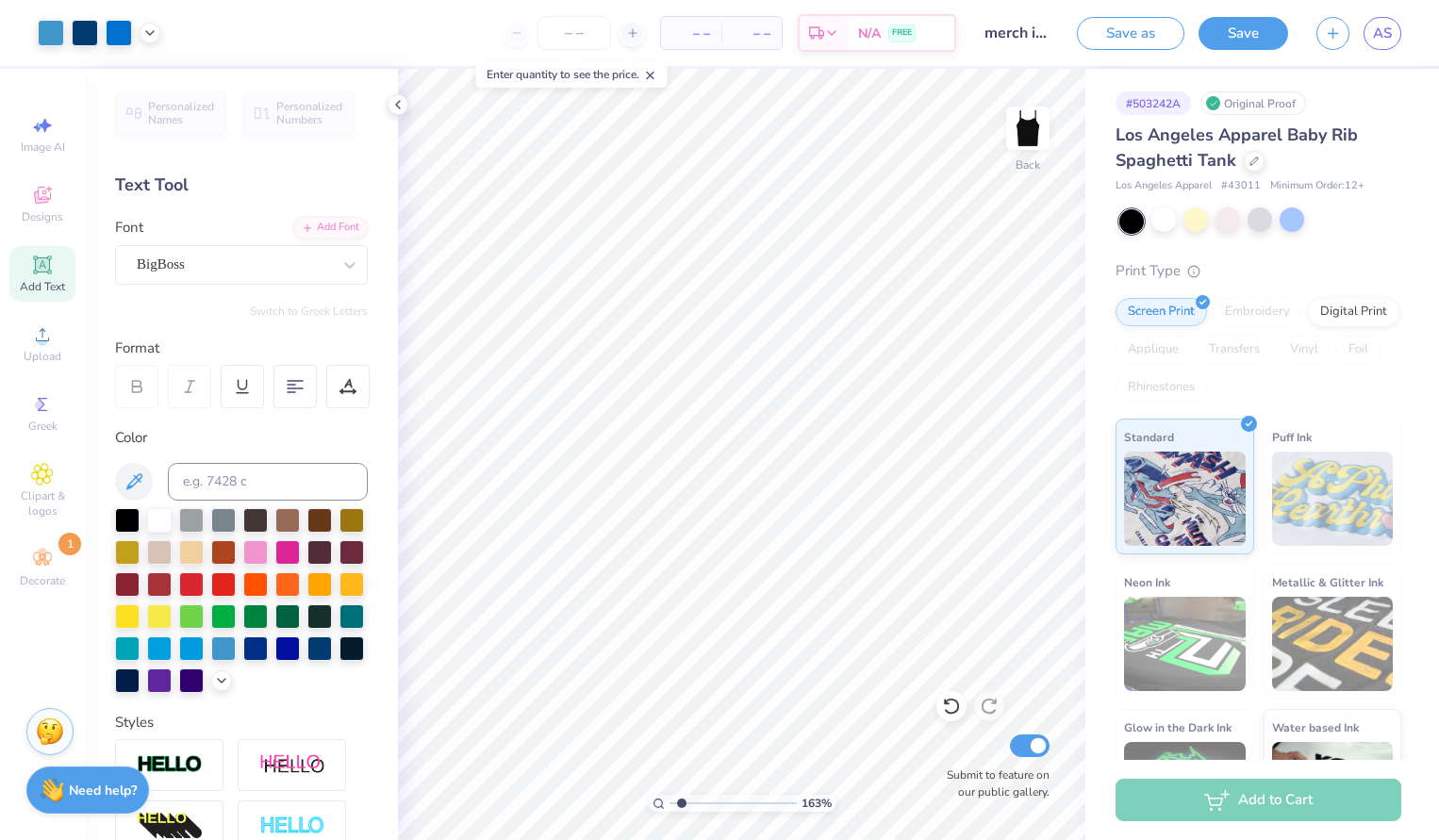drag, startPoint x: 691, startPoint y: 801, endPoint x: 682, endPoint y: 800, distance: 9.055385 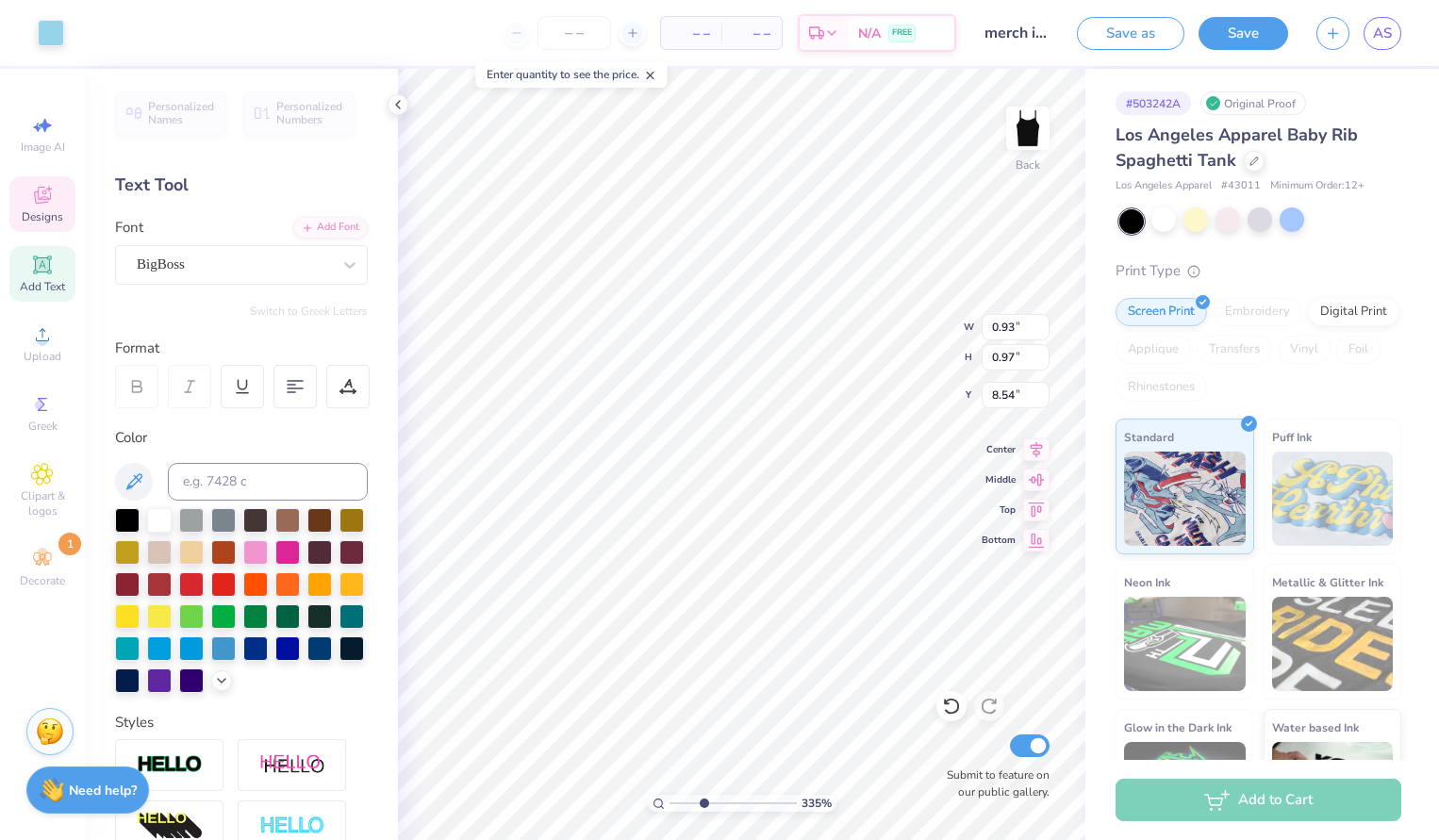 drag, startPoint x: 682, startPoint y: 805, endPoint x: 703, endPoint y: 807, distance: 21.095023 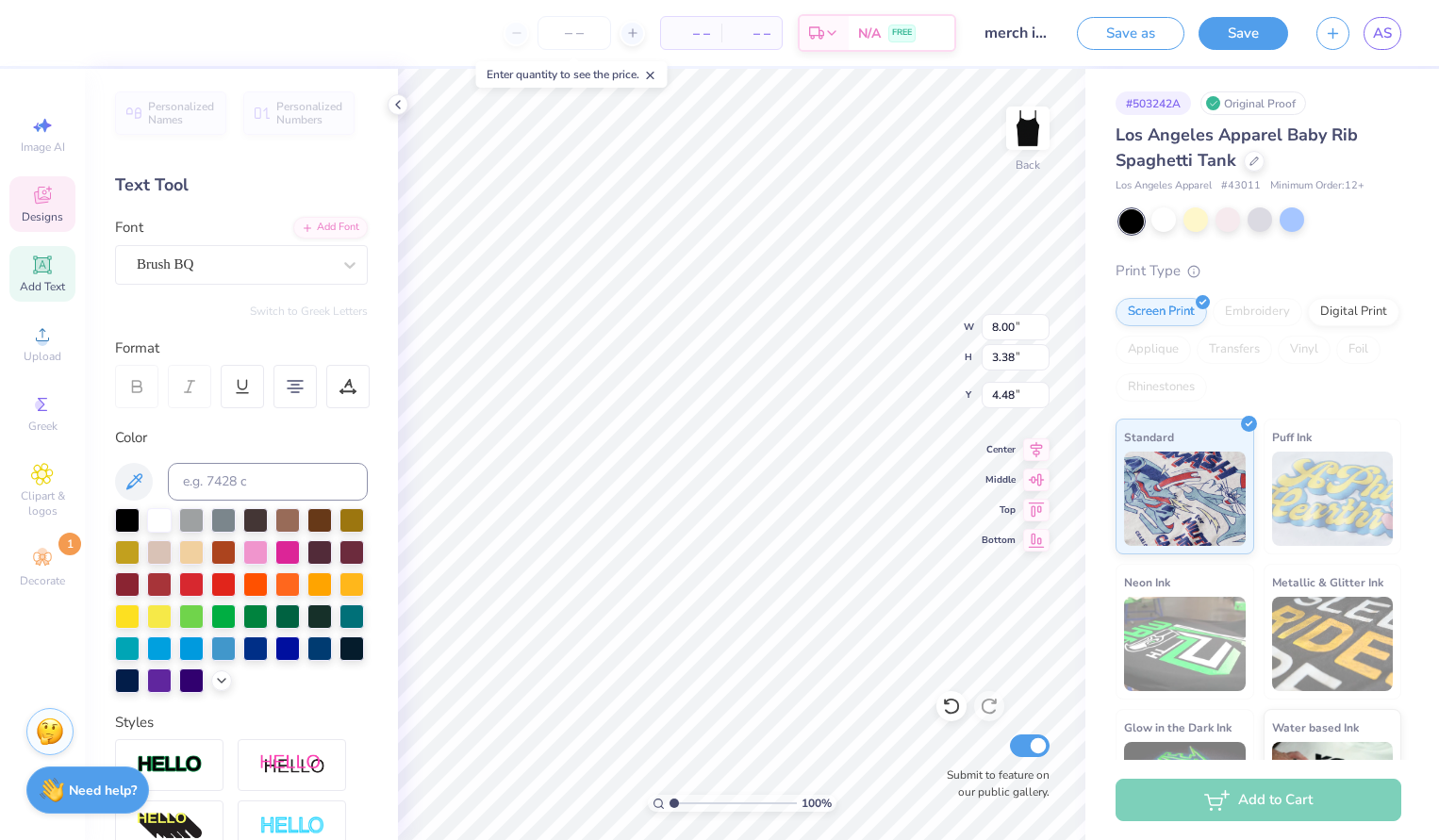 drag, startPoint x: 703, startPoint y: 799, endPoint x: 636, endPoint y: 799, distance: 67 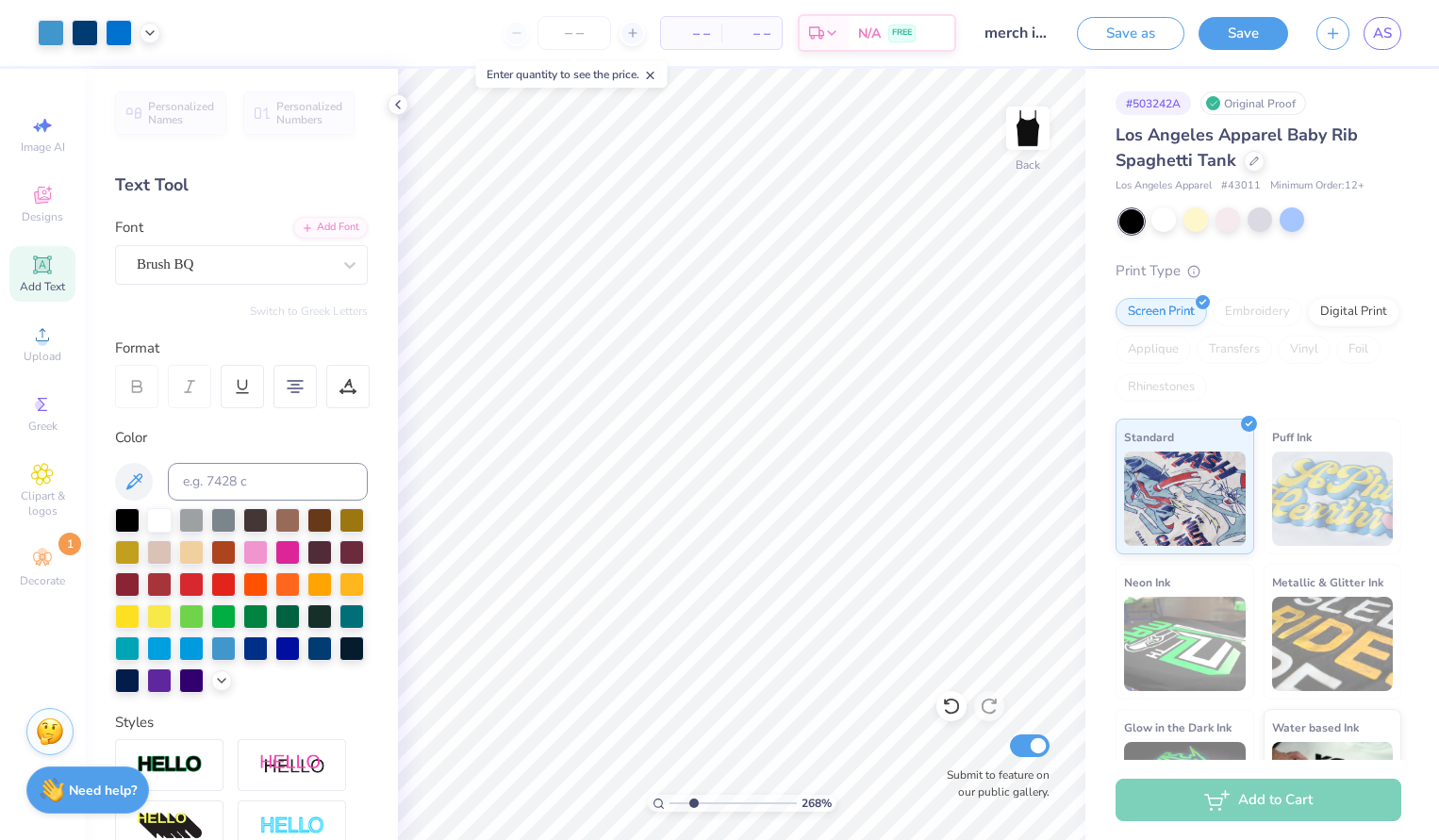 drag, startPoint x: 676, startPoint y: 799, endPoint x: 693, endPoint y: 803, distance: 17.464249 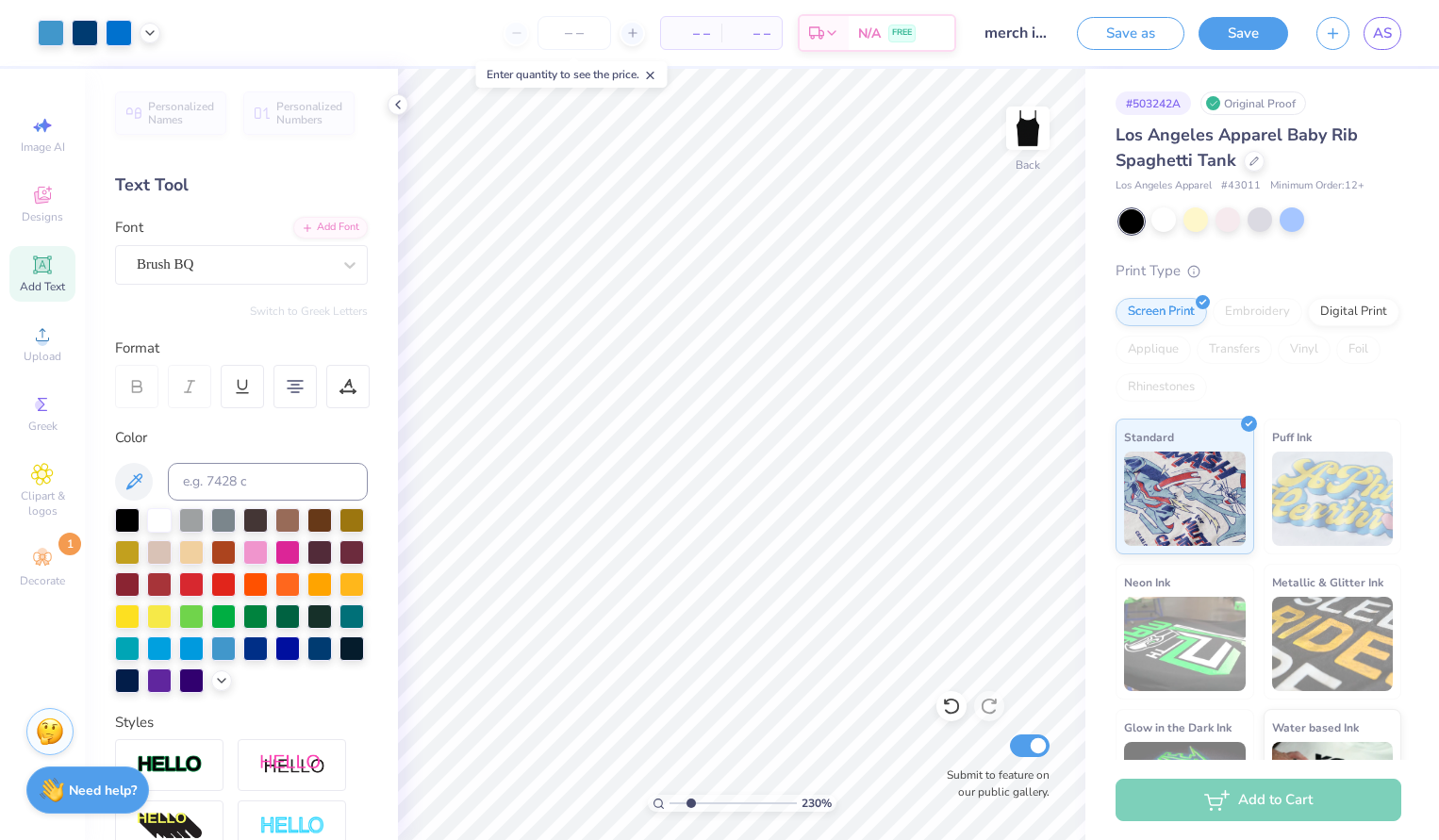 click at bounding box center [733, 803] 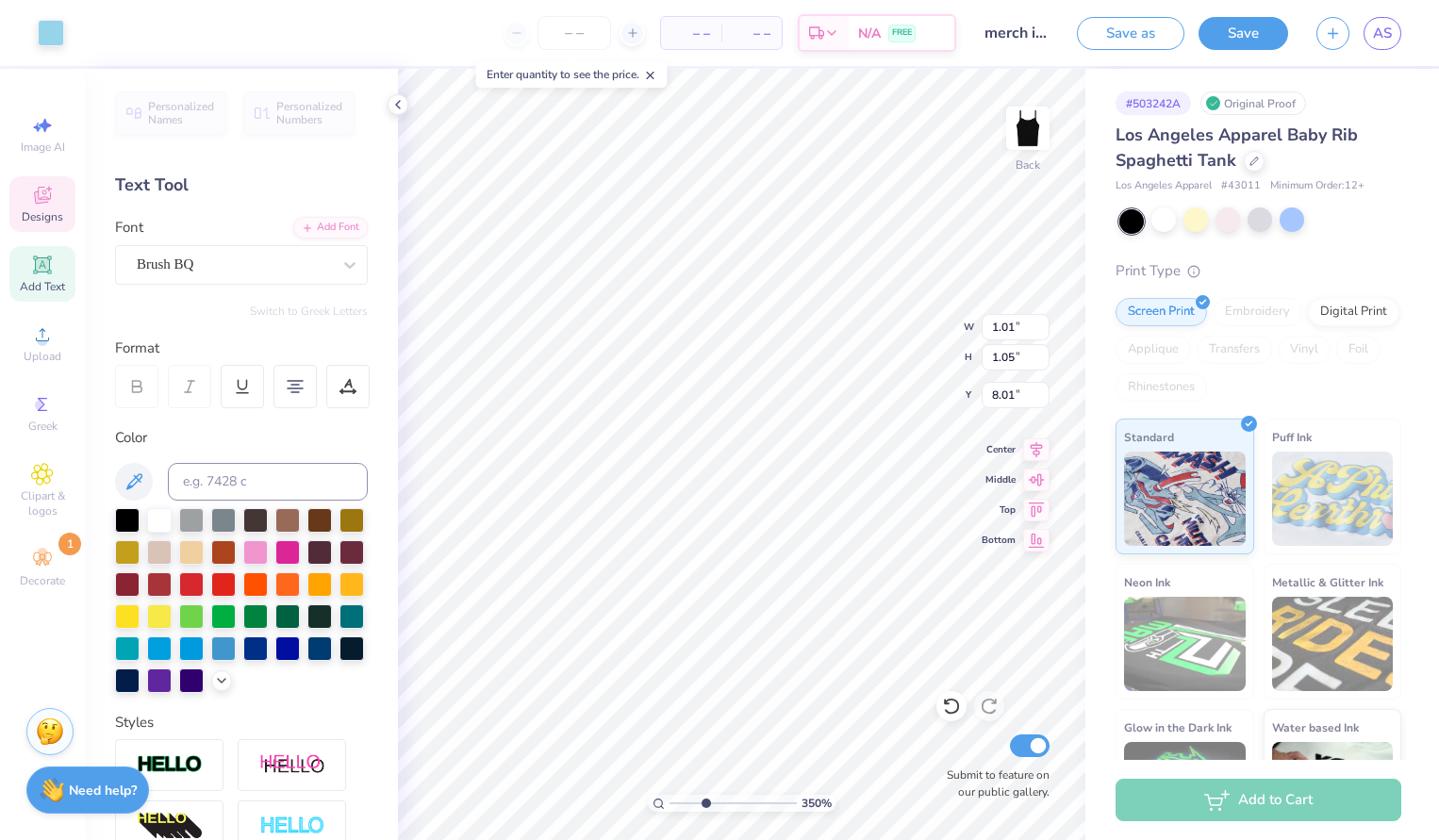 drag, startPoint x: 690, startPoint y: 803, endPoint x: 703, endPoint y: 797, distance: 14.317821 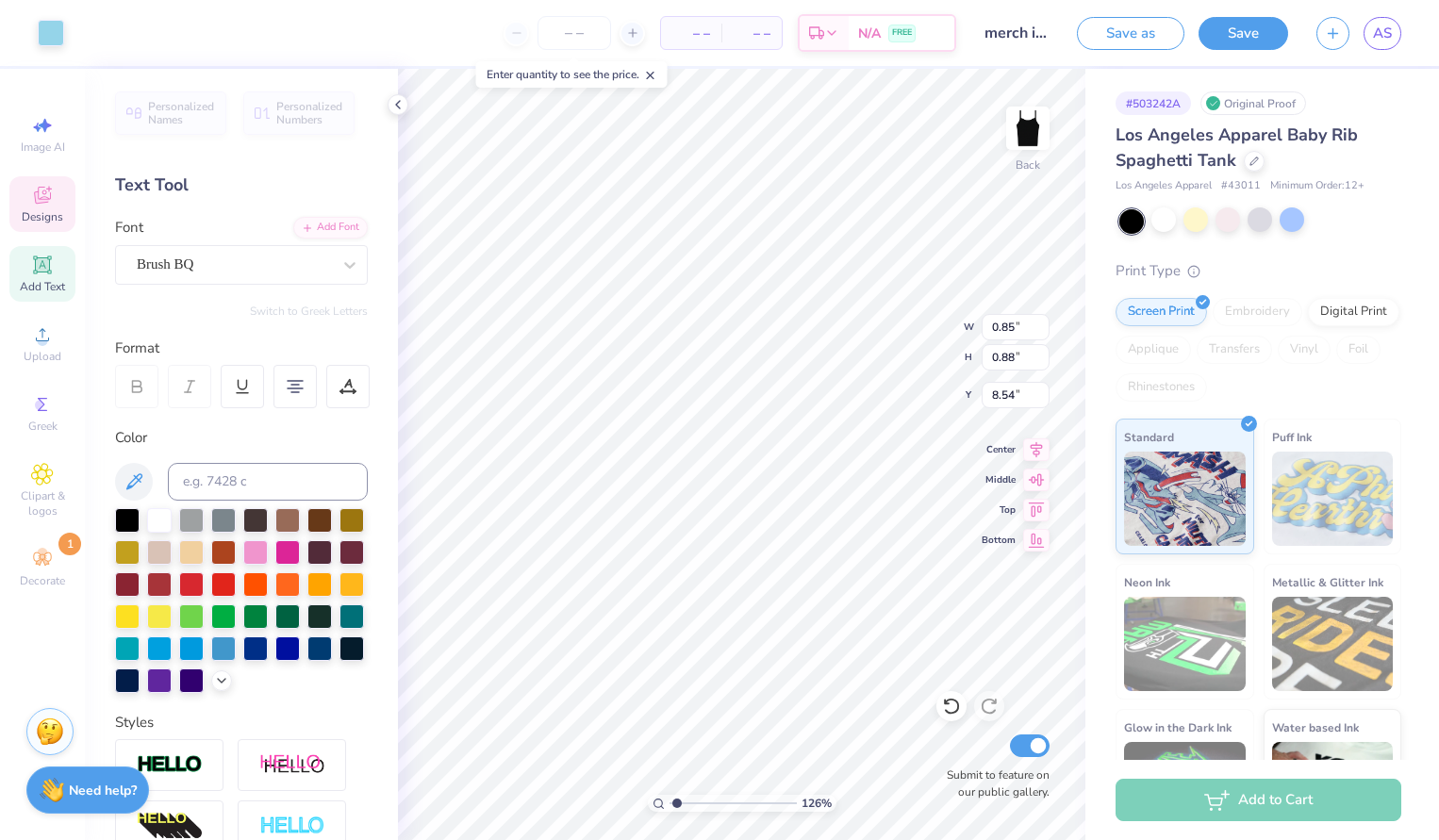 drag, startPoint x: 707, startPoint y: 801, endPoint x: 677, endPoint y: 800, distance: 30.01666 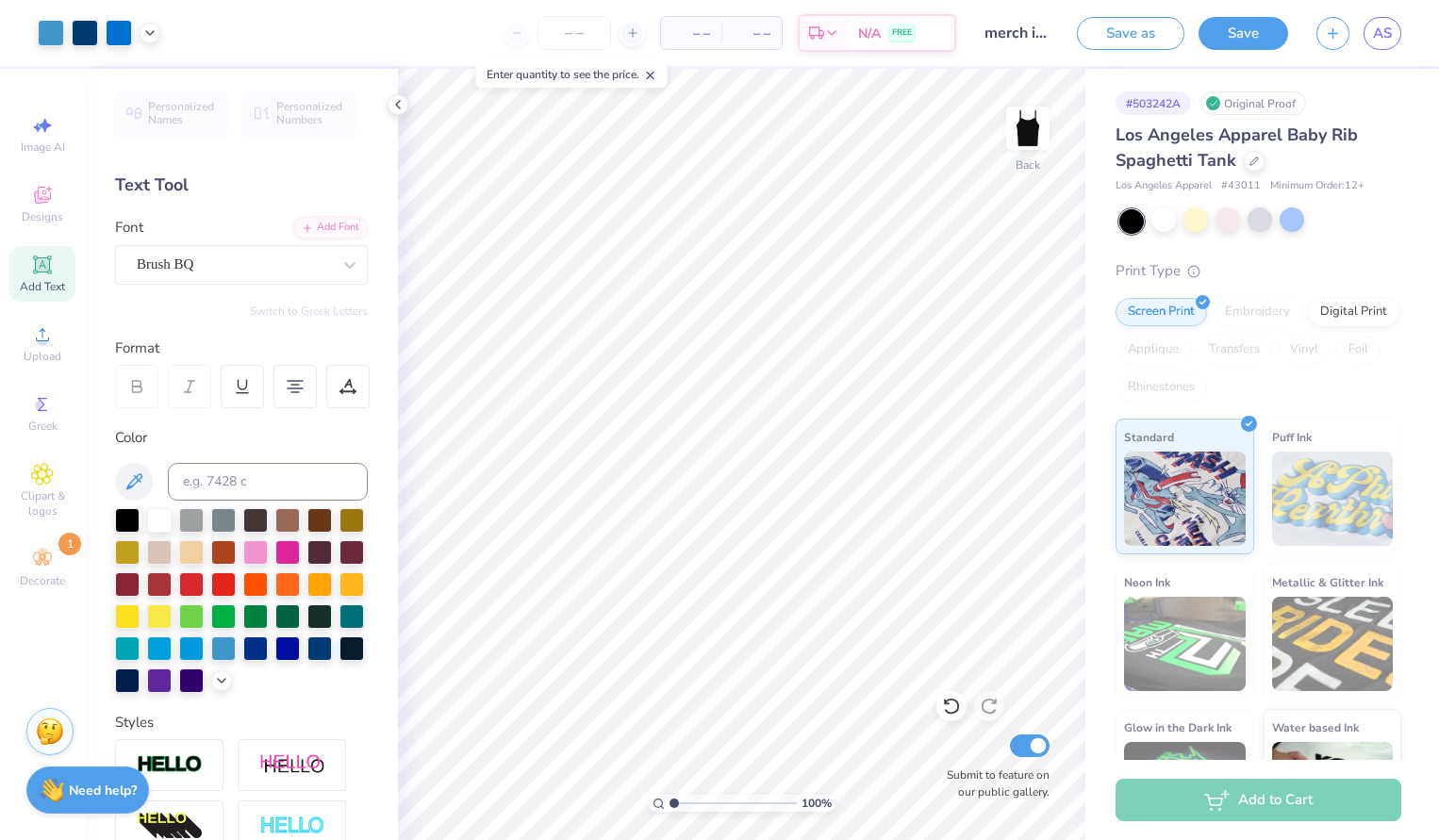 drag, startPoint x: 674, startPoint y: 801, endPoint x: 659, endPoint y: 803, distance: 15.132746 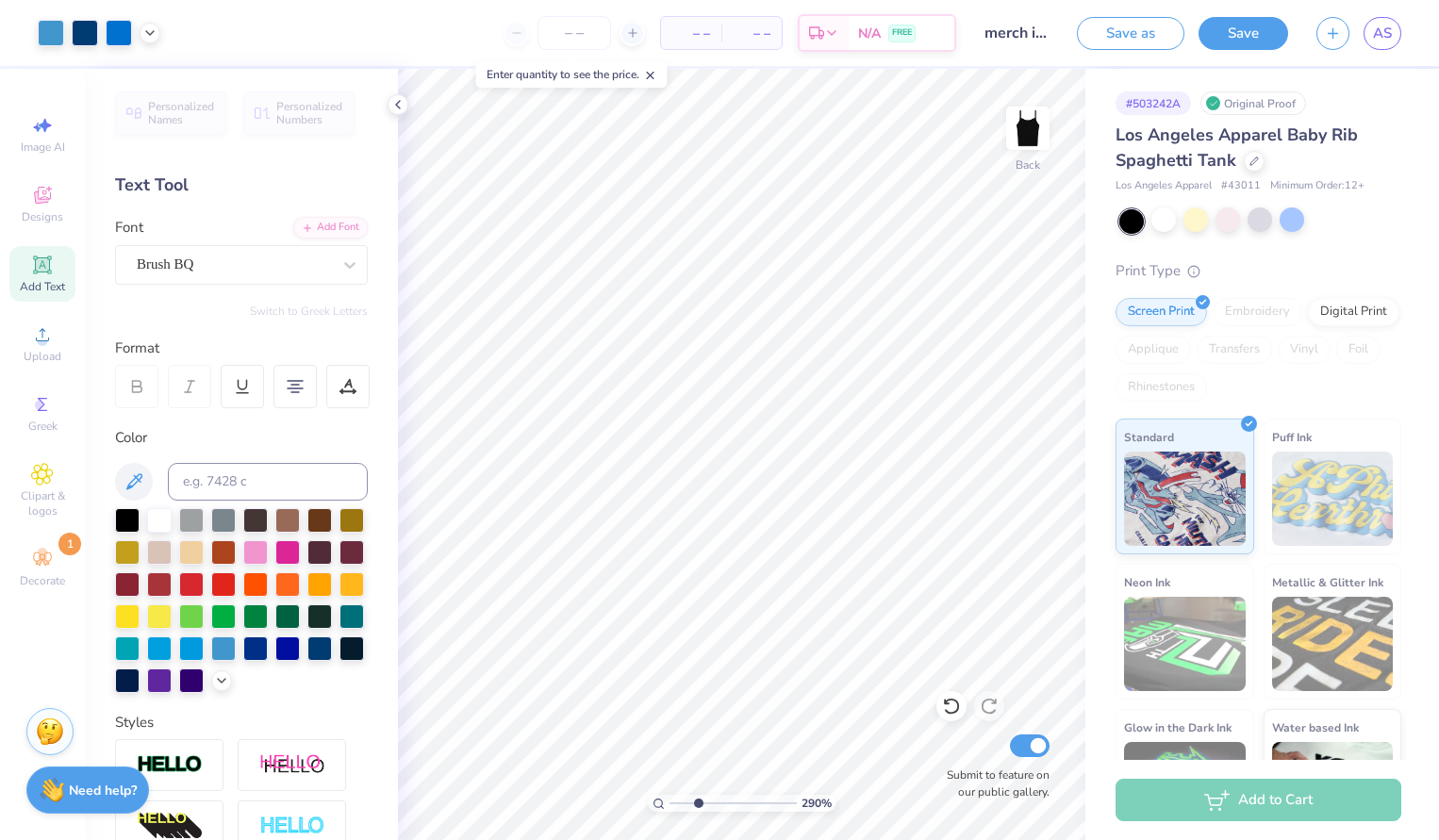 drag, startPoint x: 676, startPoint y: 799, endPoint x: 698, endPoint y: 801, distance: 22.090722 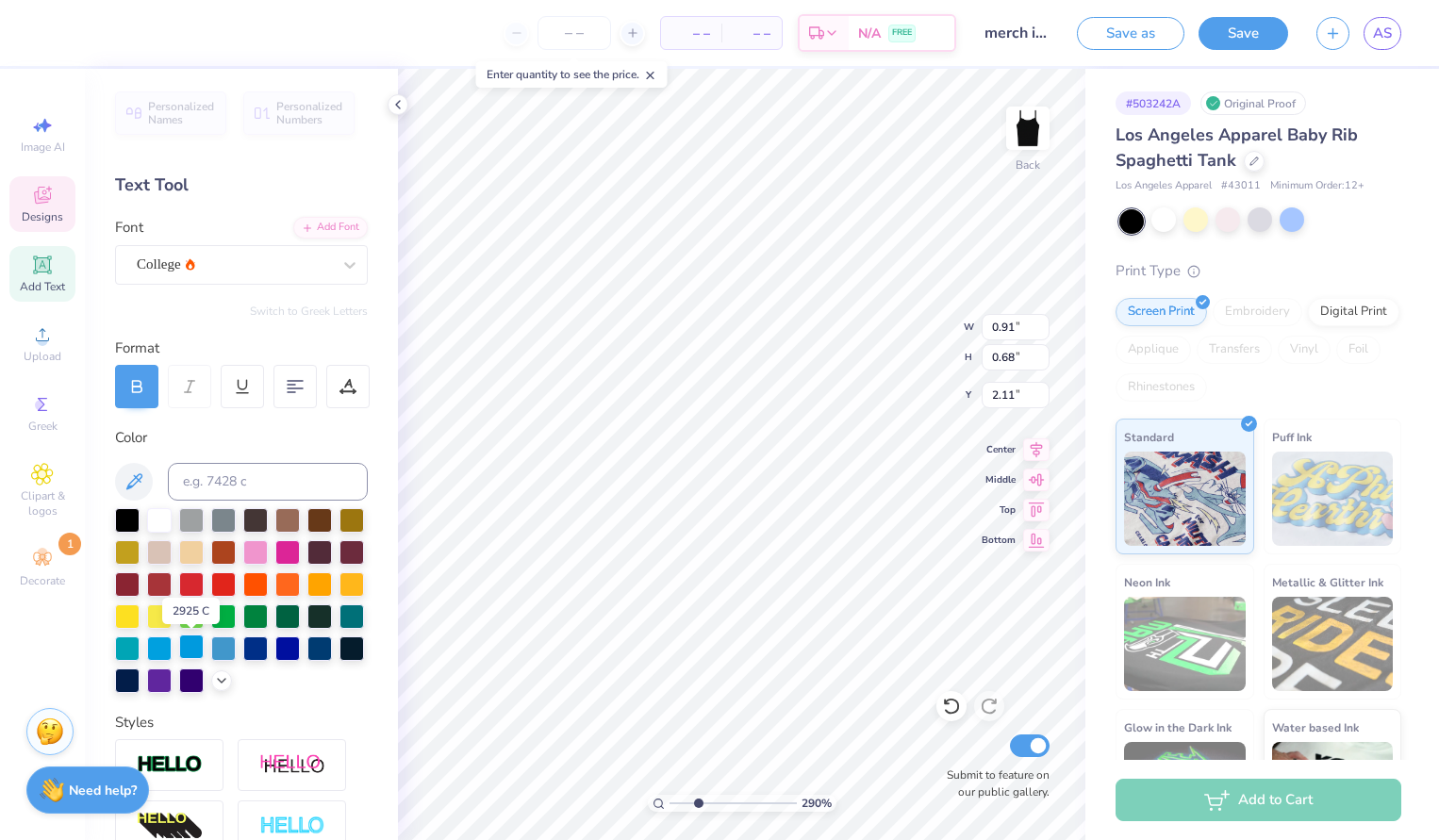click at bounding box center [191, 647] 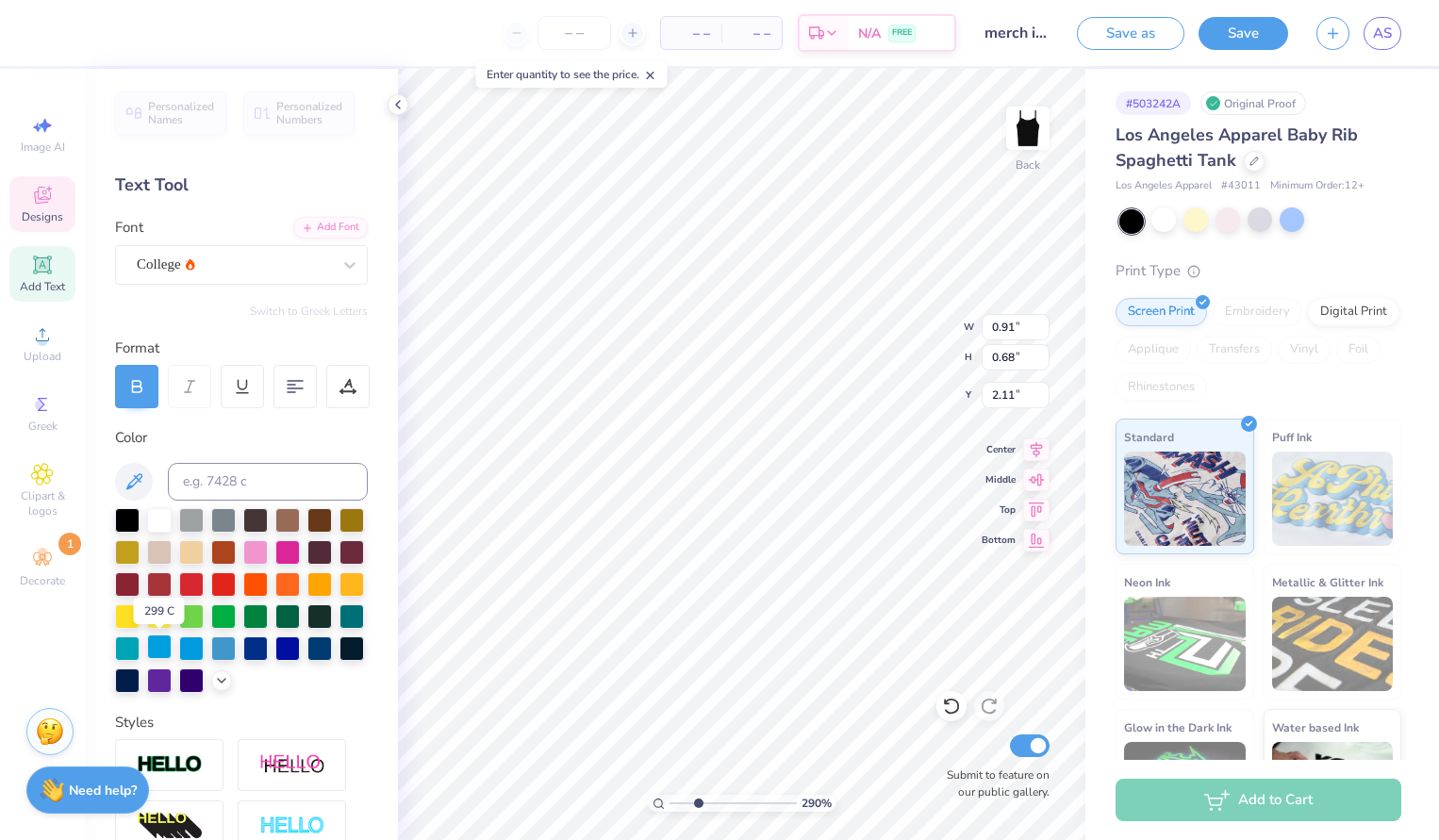 click at bounding box center (159, 647) 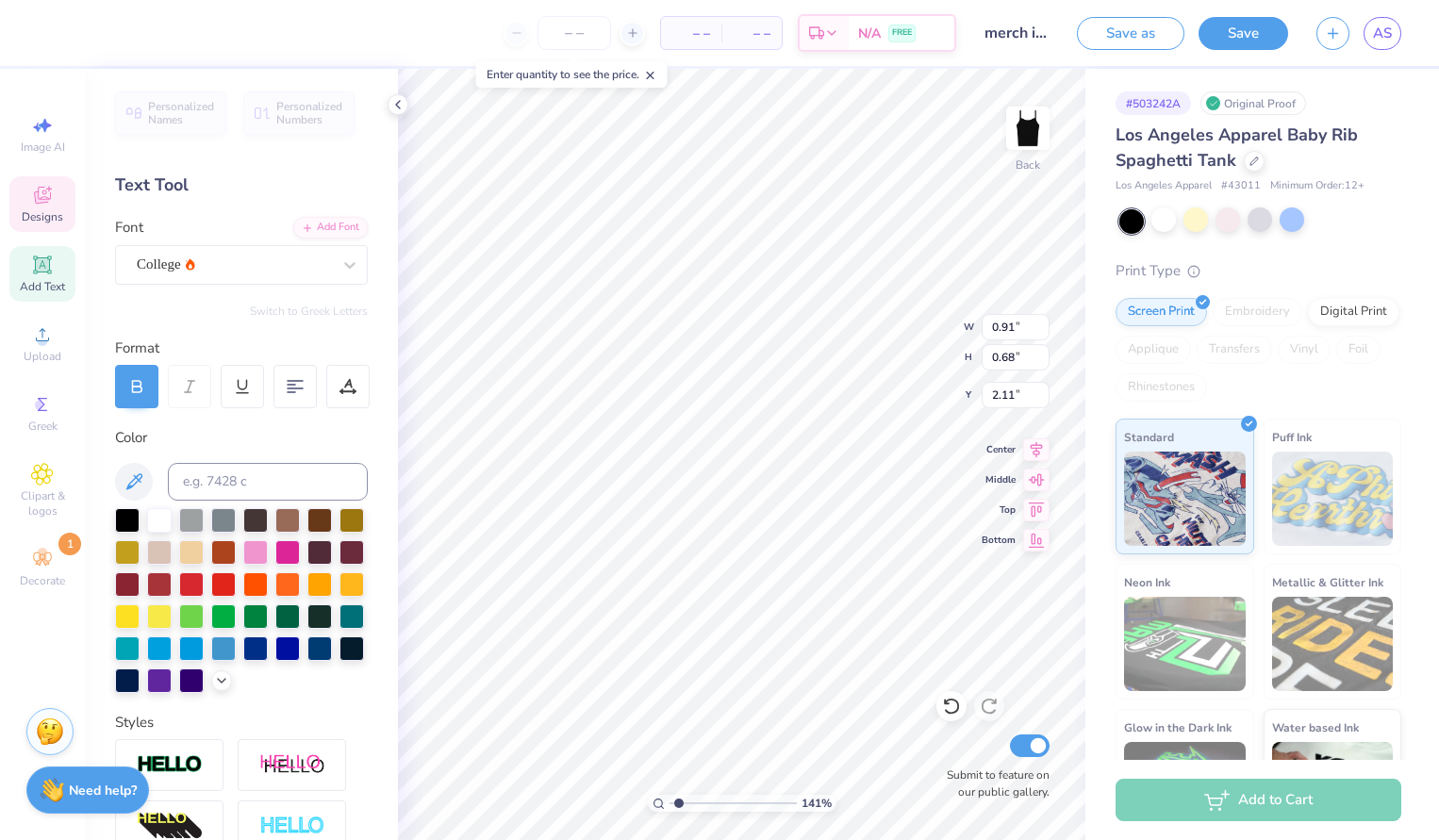 drag, startPoint x: 696, startPoint y: 803, endPoint x: 679, endPoint y: 803, distance: 17 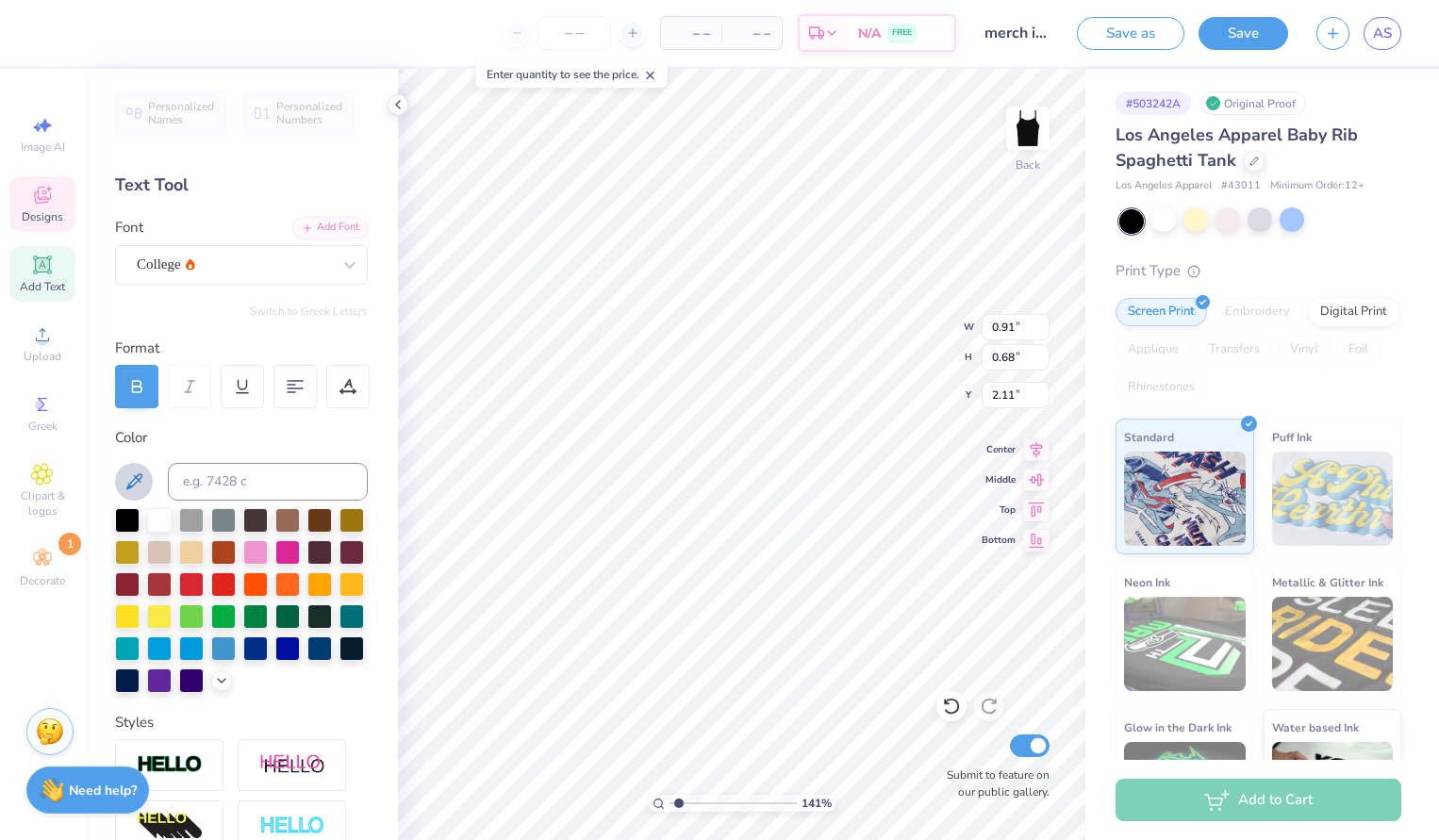 click 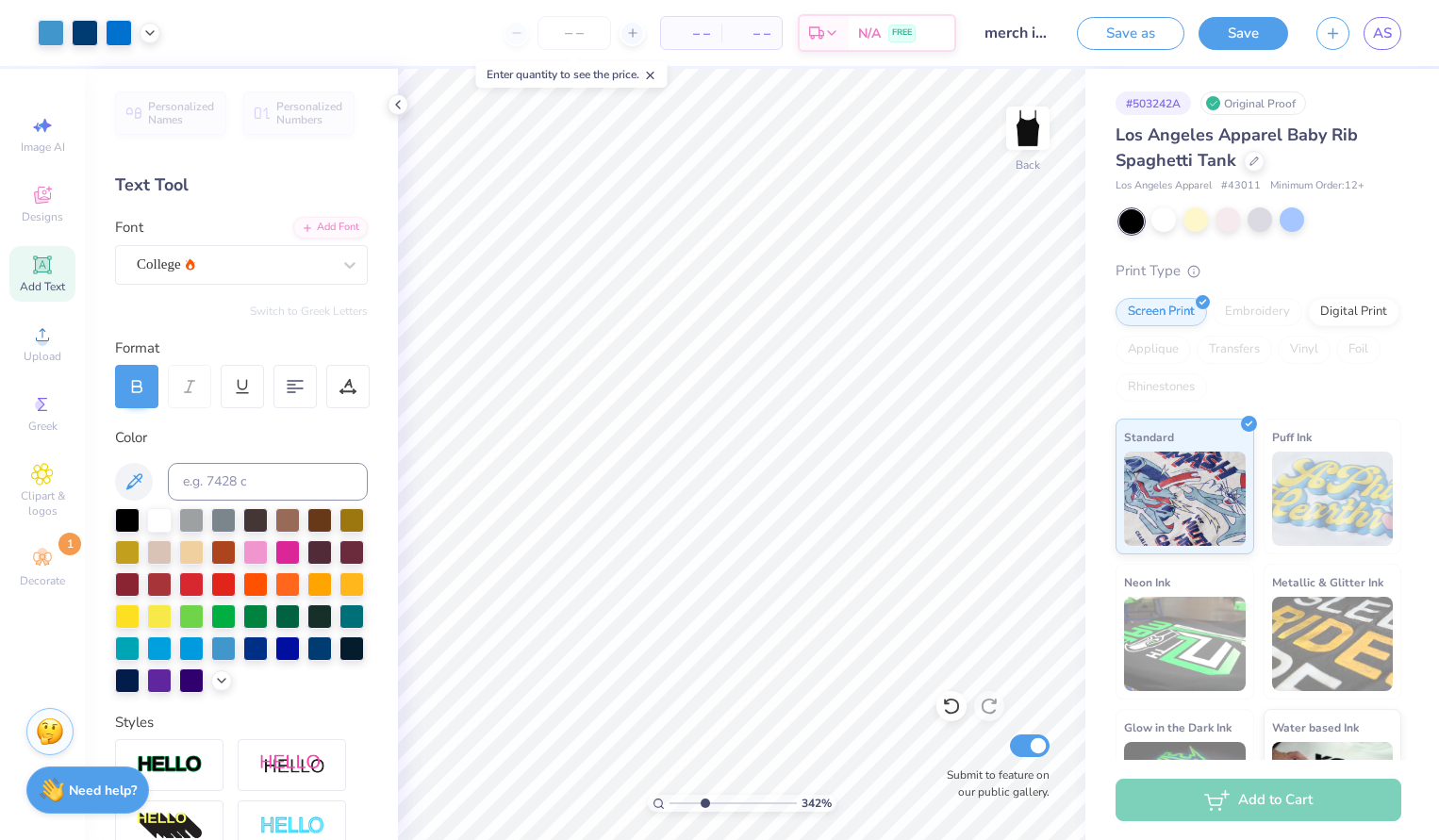 drag, startPoint x: 679, startPoint y: 803, endPoint x: 704, endPoint y: 806, distance: 25.179357 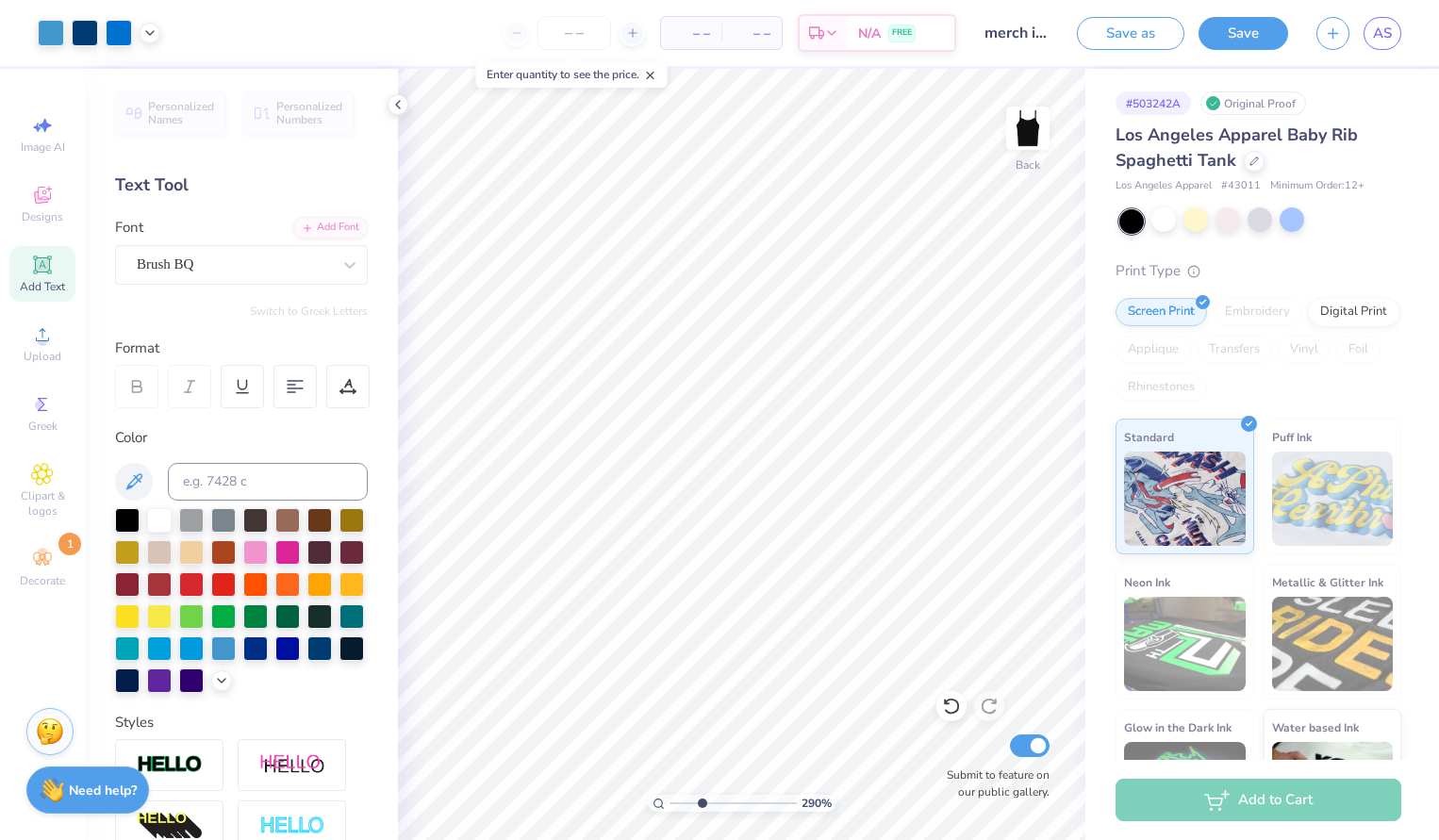 click at bounding box center [733, 803] 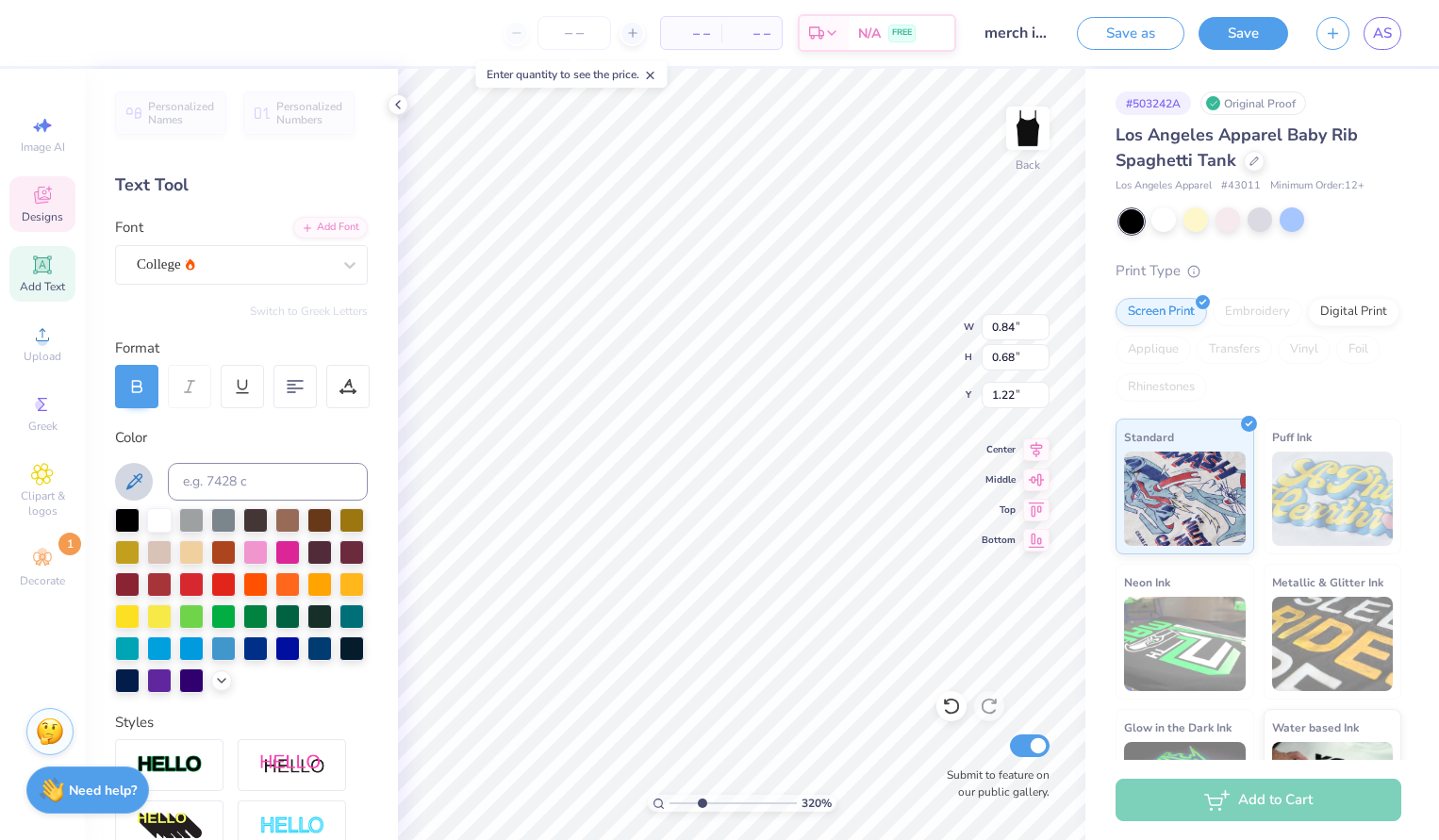 click 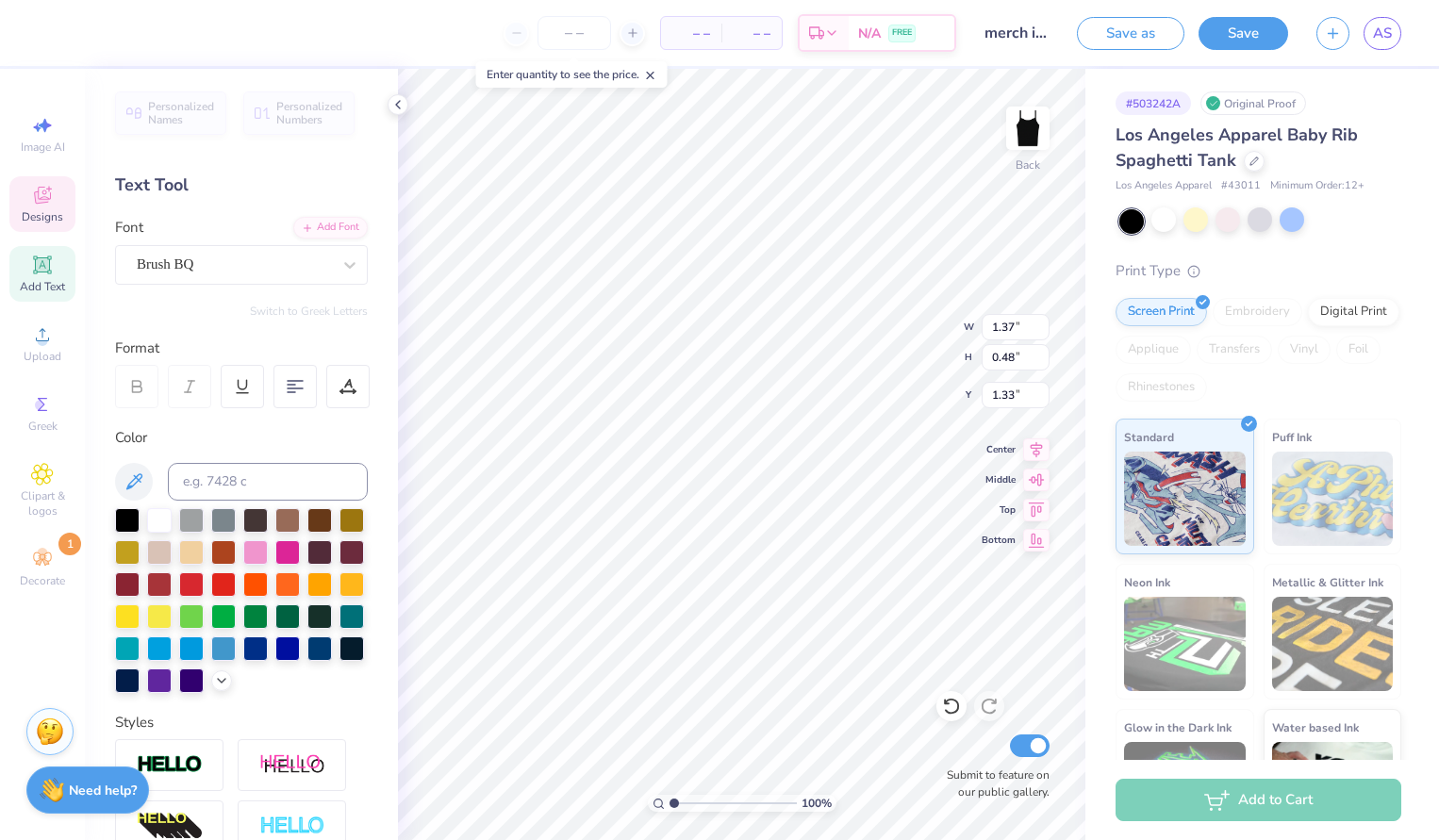 drag, startPoint x: 702, startPoint y: 800, endPoint x: 612, endPoint y: 791, distance: 90.448881 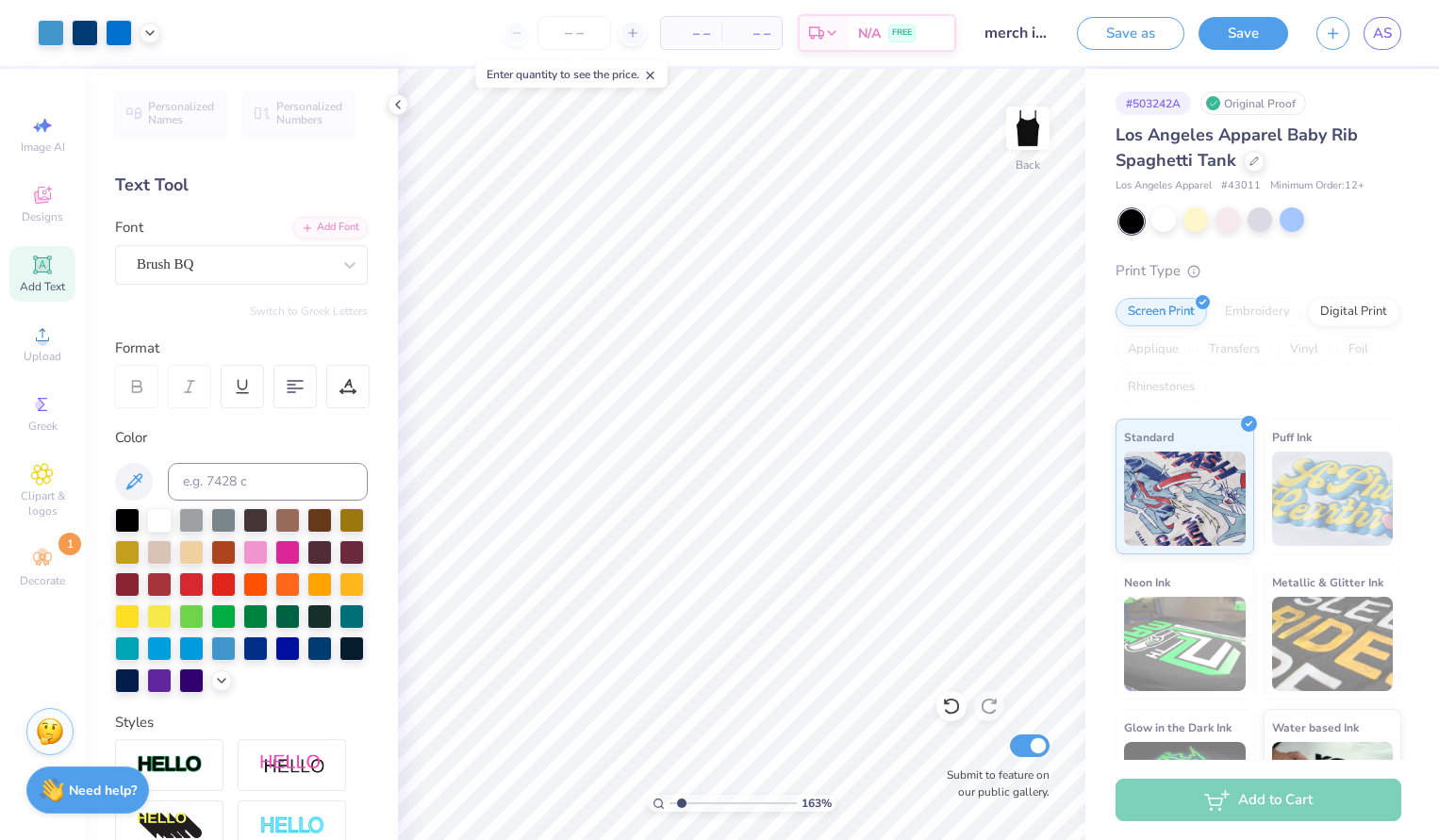 drag, startPoint x: 672, startPoint y: 804, endPoint x: 682, endPoint y: 806, distance: 10.198039 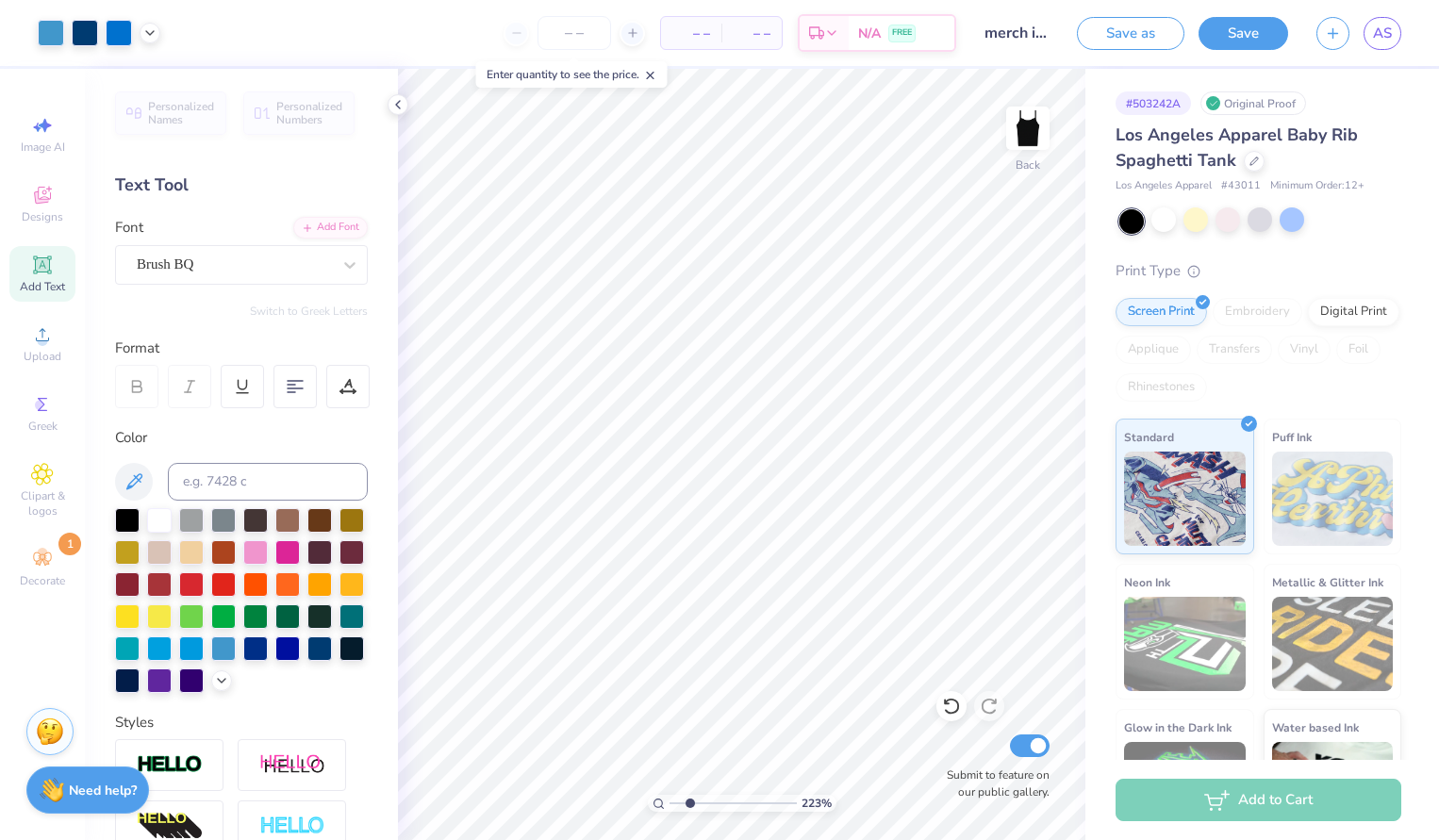 drag, startPoint x: 680, startPoint y: 802, endPoint x: 689, endPoint y: 805, distance: 9.486833 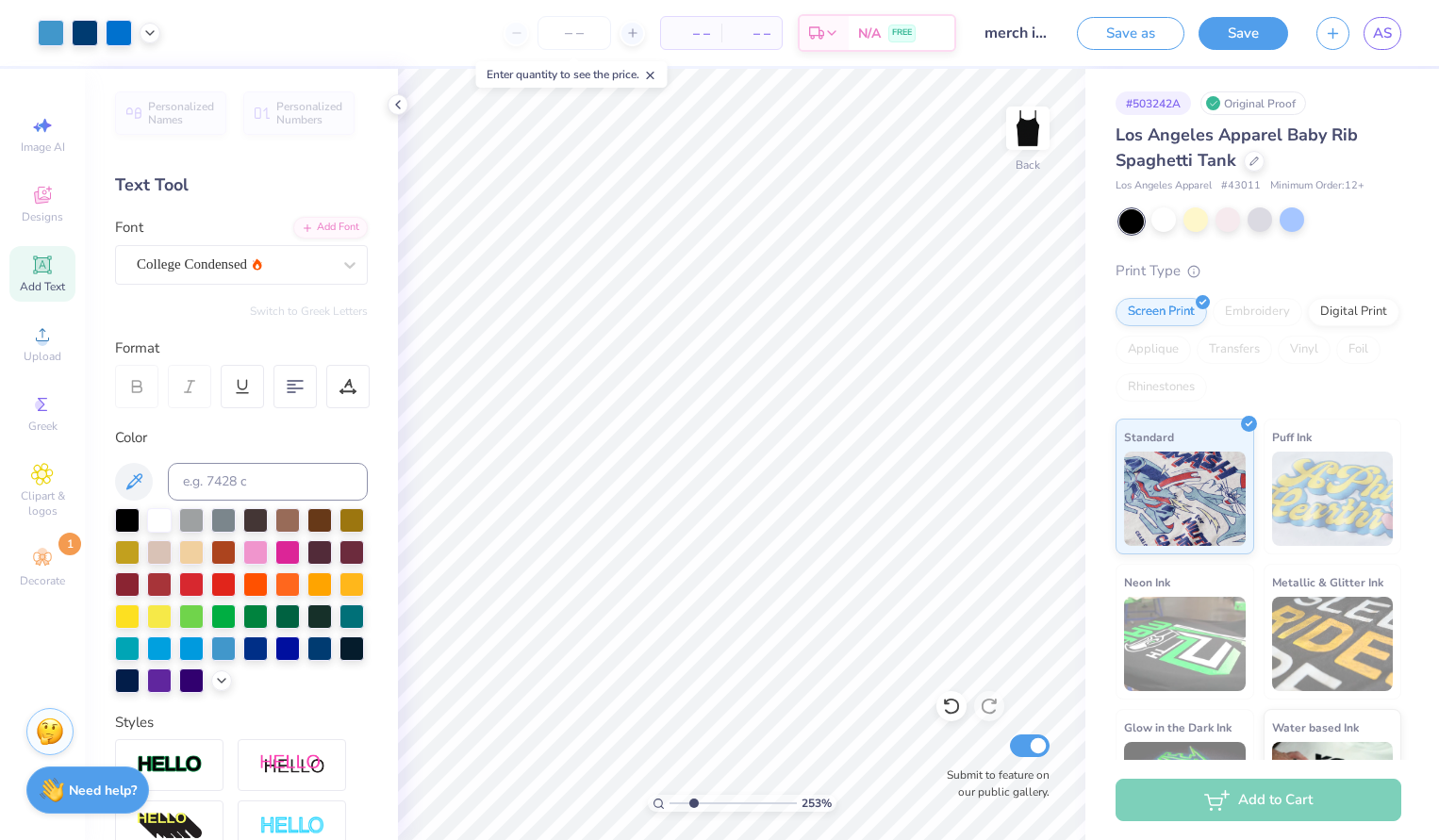 click at bounding box center [733, 803] 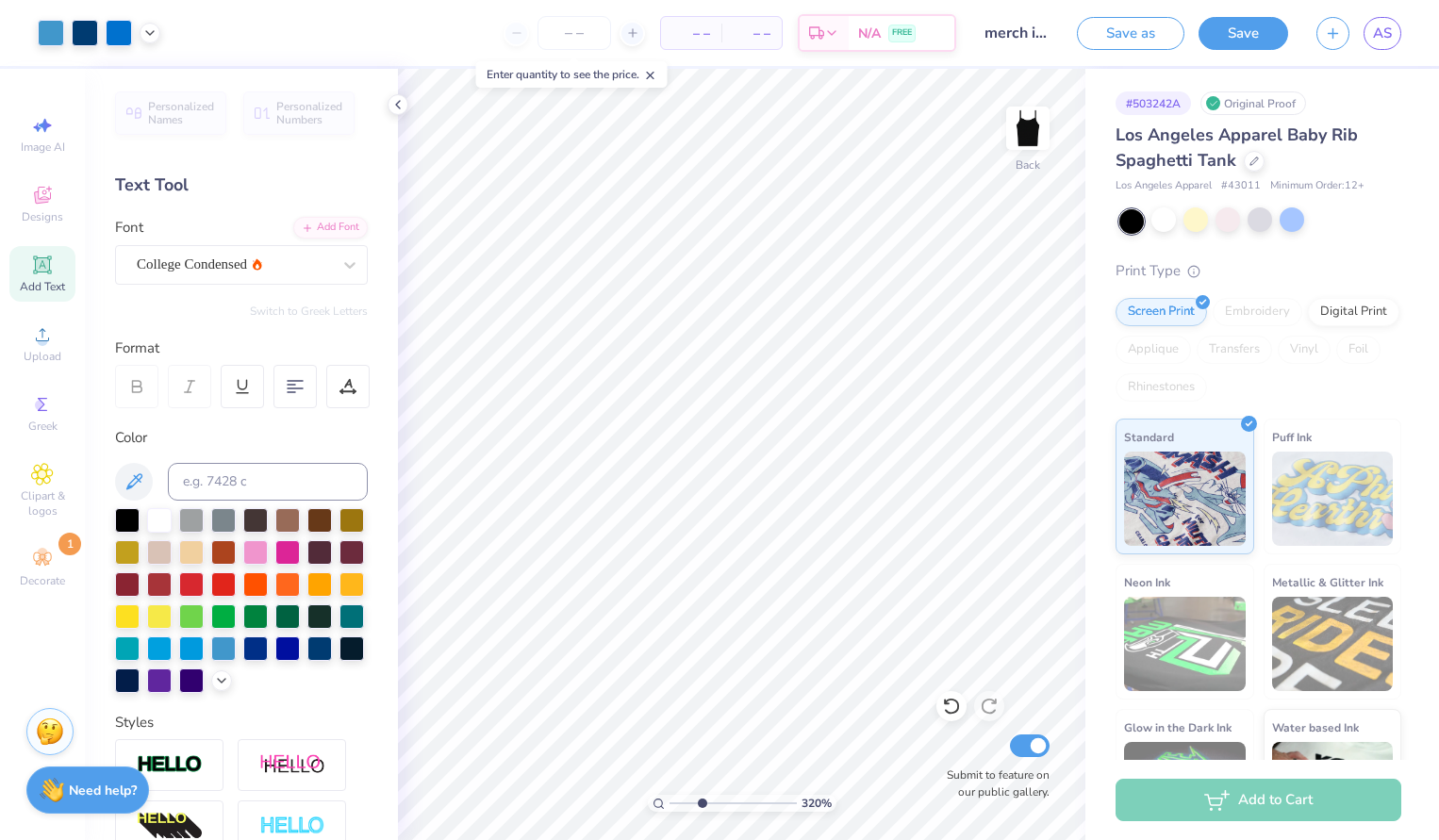 drag, startPoint x: 692, startPoint y: 799, endPoint x: 702, endPoint y: 800, distance: 10.049876 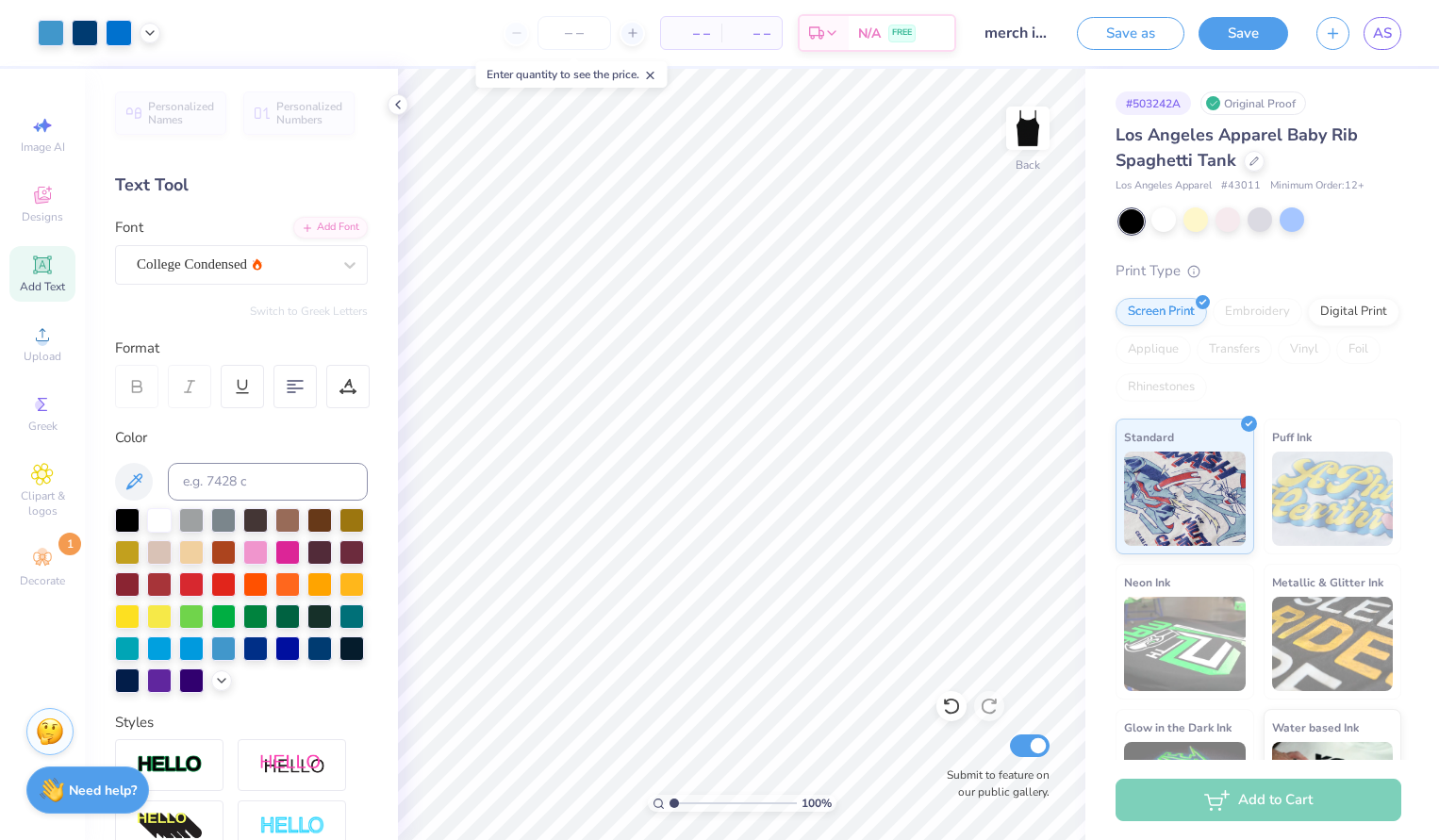 drag, startPoint x: 703, startPoint y: 804, endPoint x: 669, endPoint y: 802, distance: 34.058773 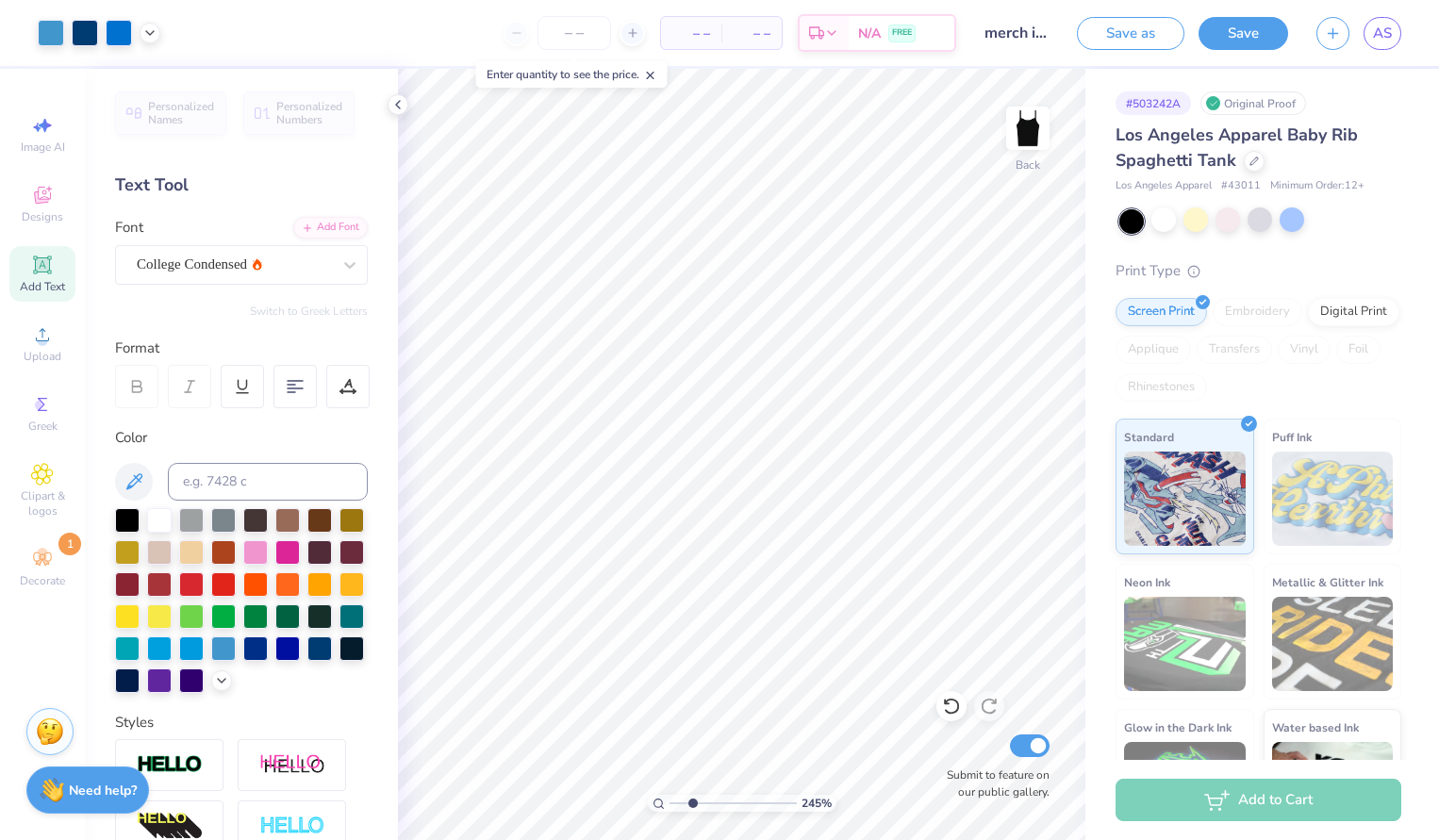 drag, startPoint x: 672, startPoint y: 801, endPoint x: 692, endPoint y: 800, distance: 20.024984 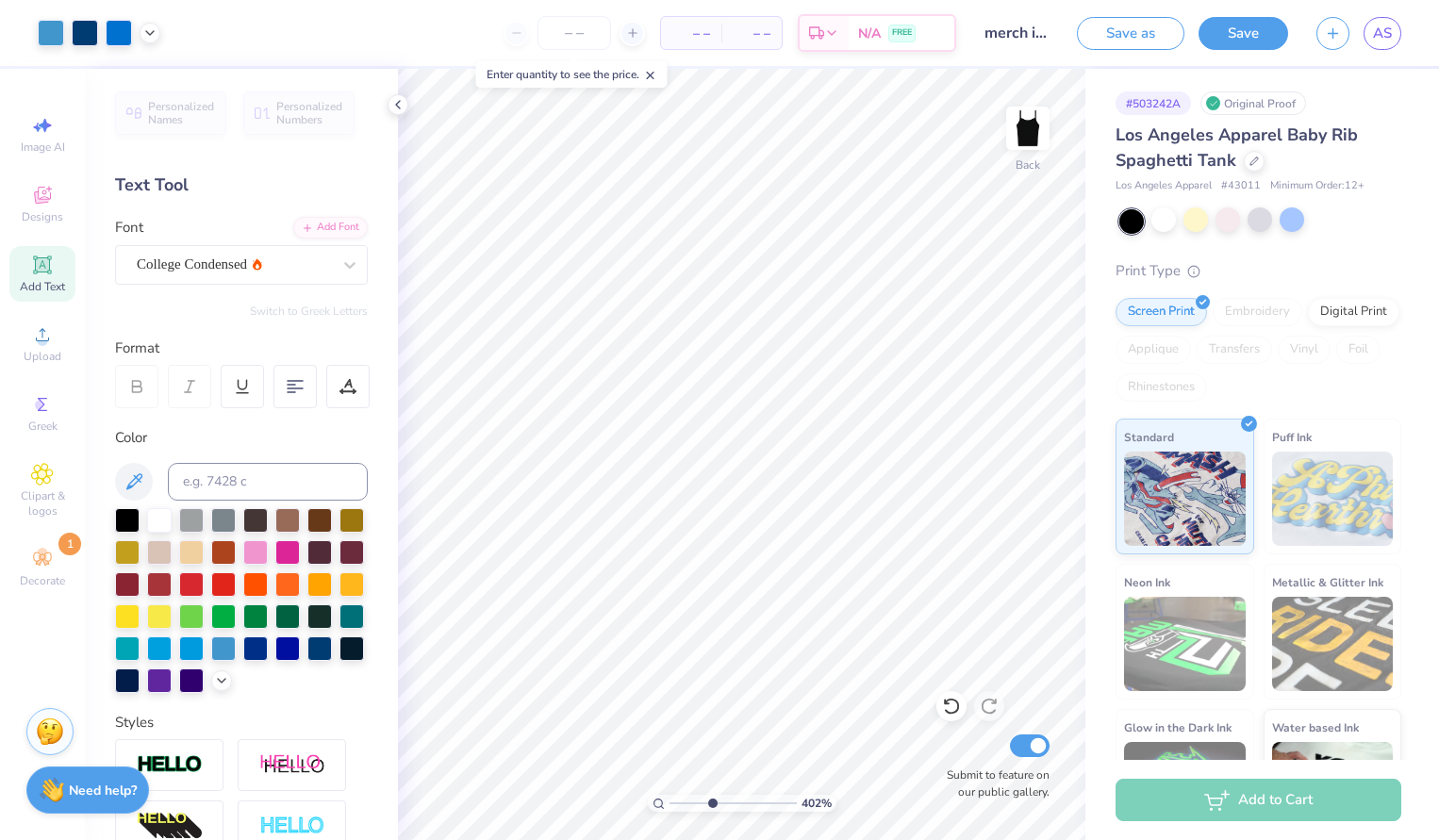 drag, startPoint x: 690, startPoint y: 801, endPoint x: 712, endPoint y: 803, distance: 22.090722 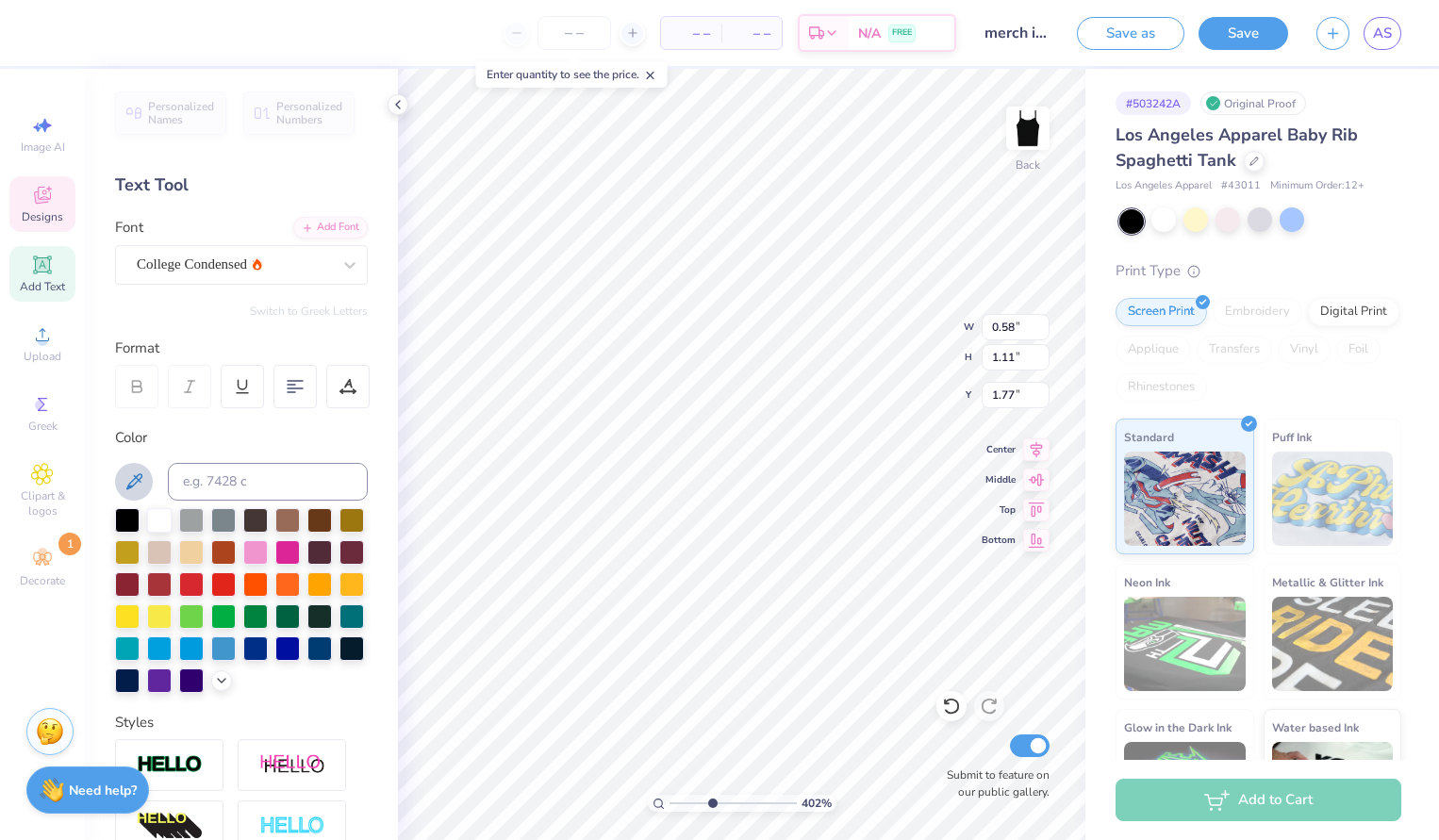 click 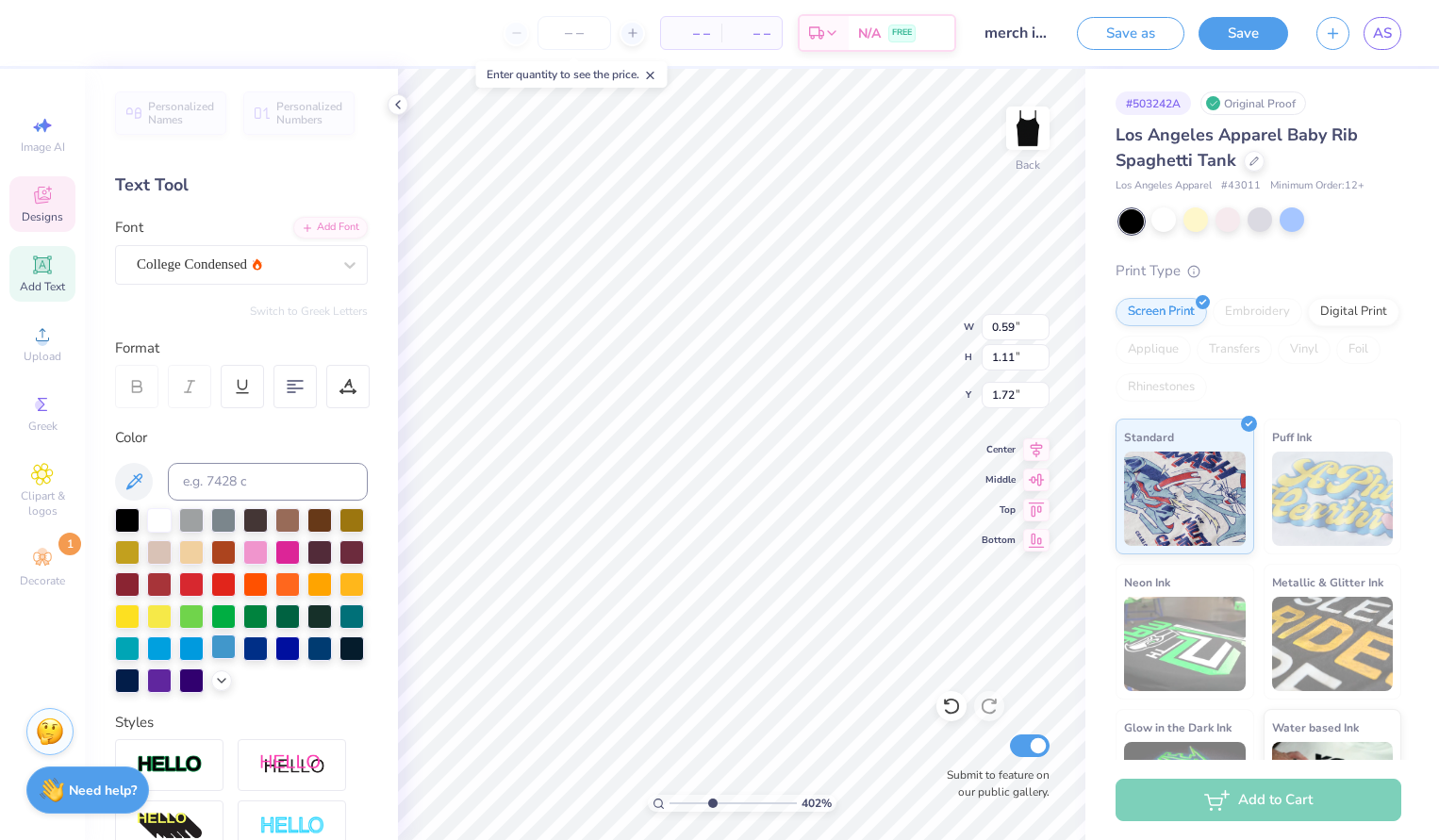 click at bounding box center (223, 647) 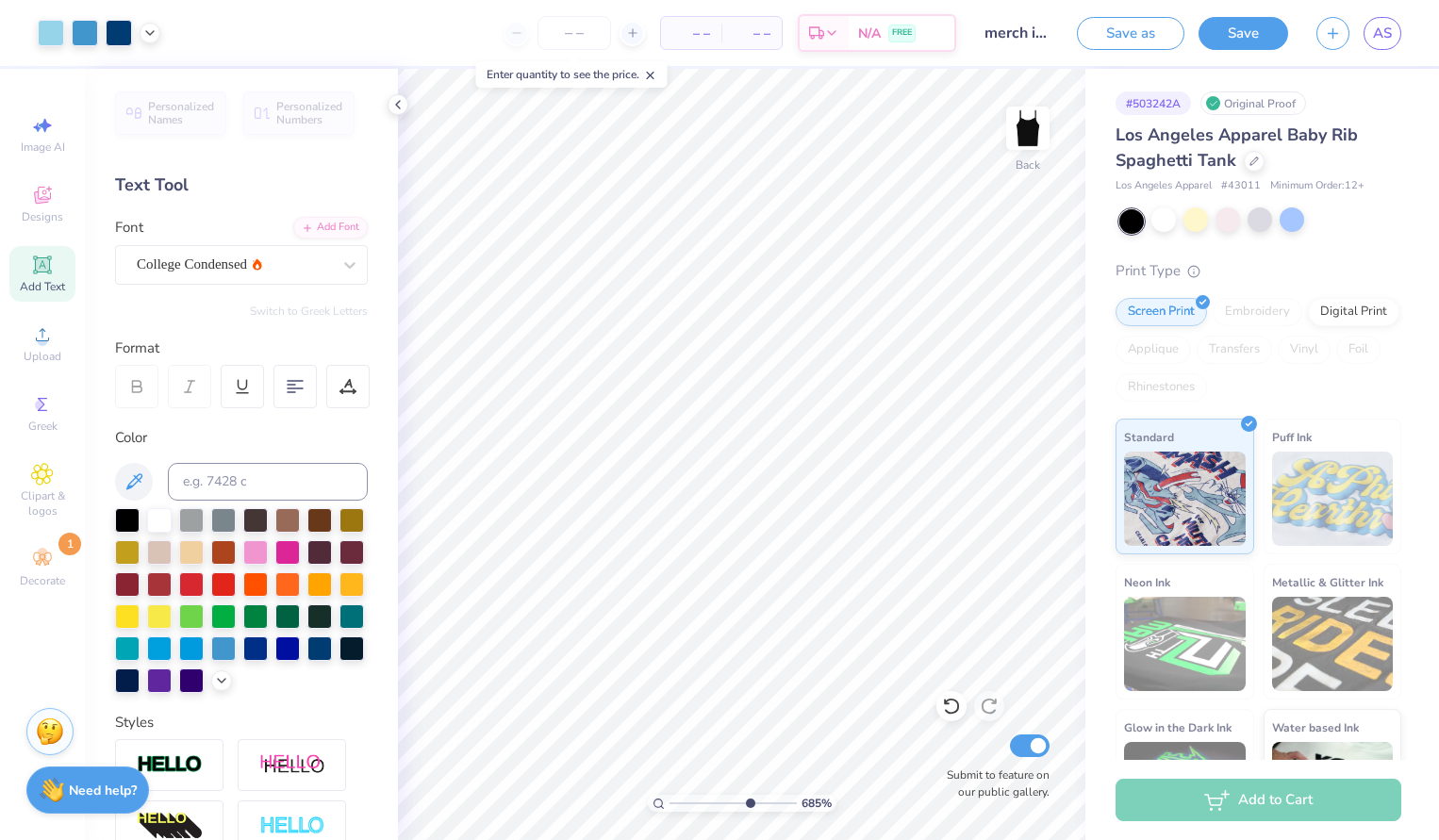 drag, startPoint x: 712, startPoint y: 802, endPoint x: 748, endPoint y: 786, distance: 39.39543 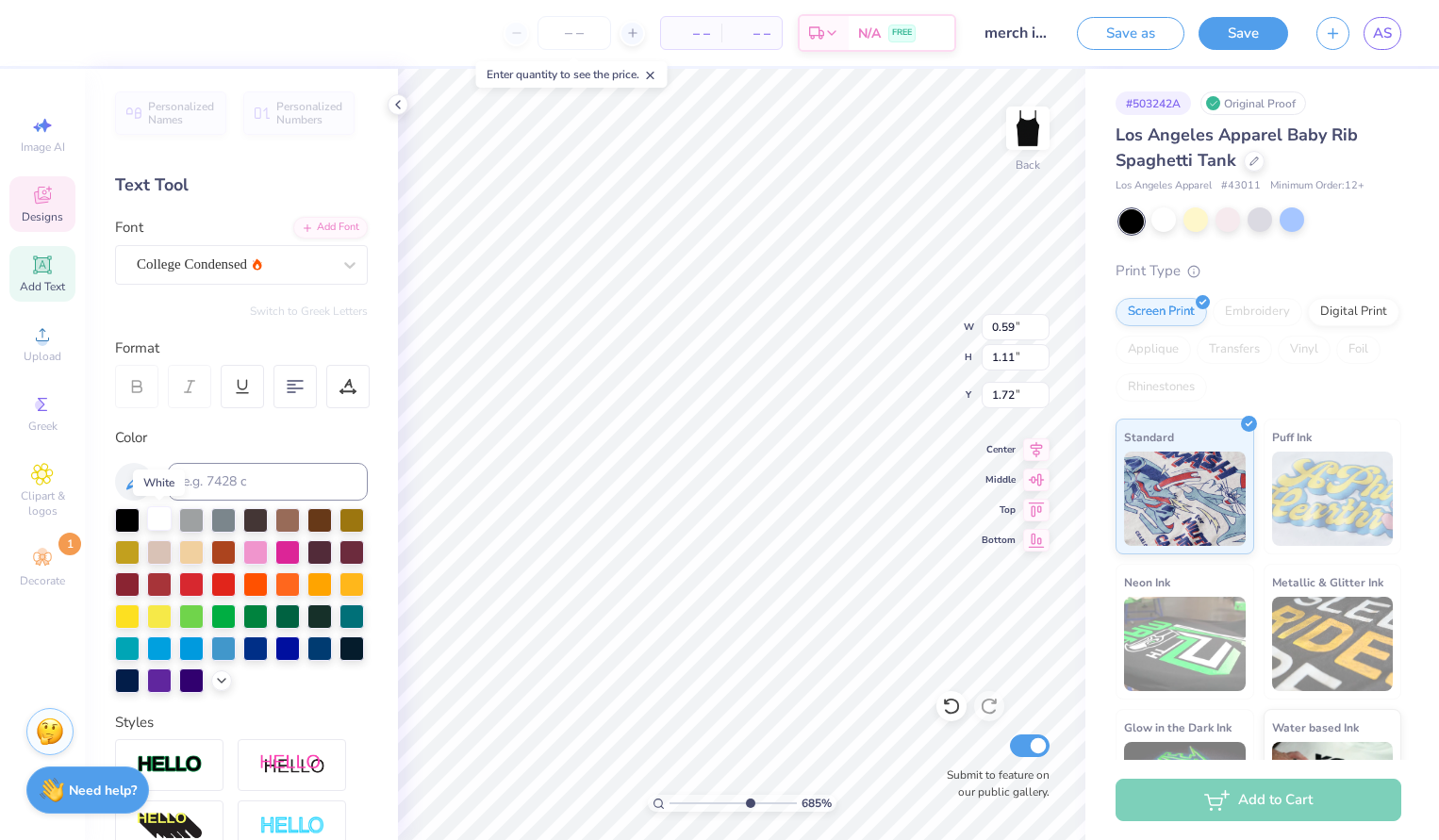 click at bounding box center (159, 519) 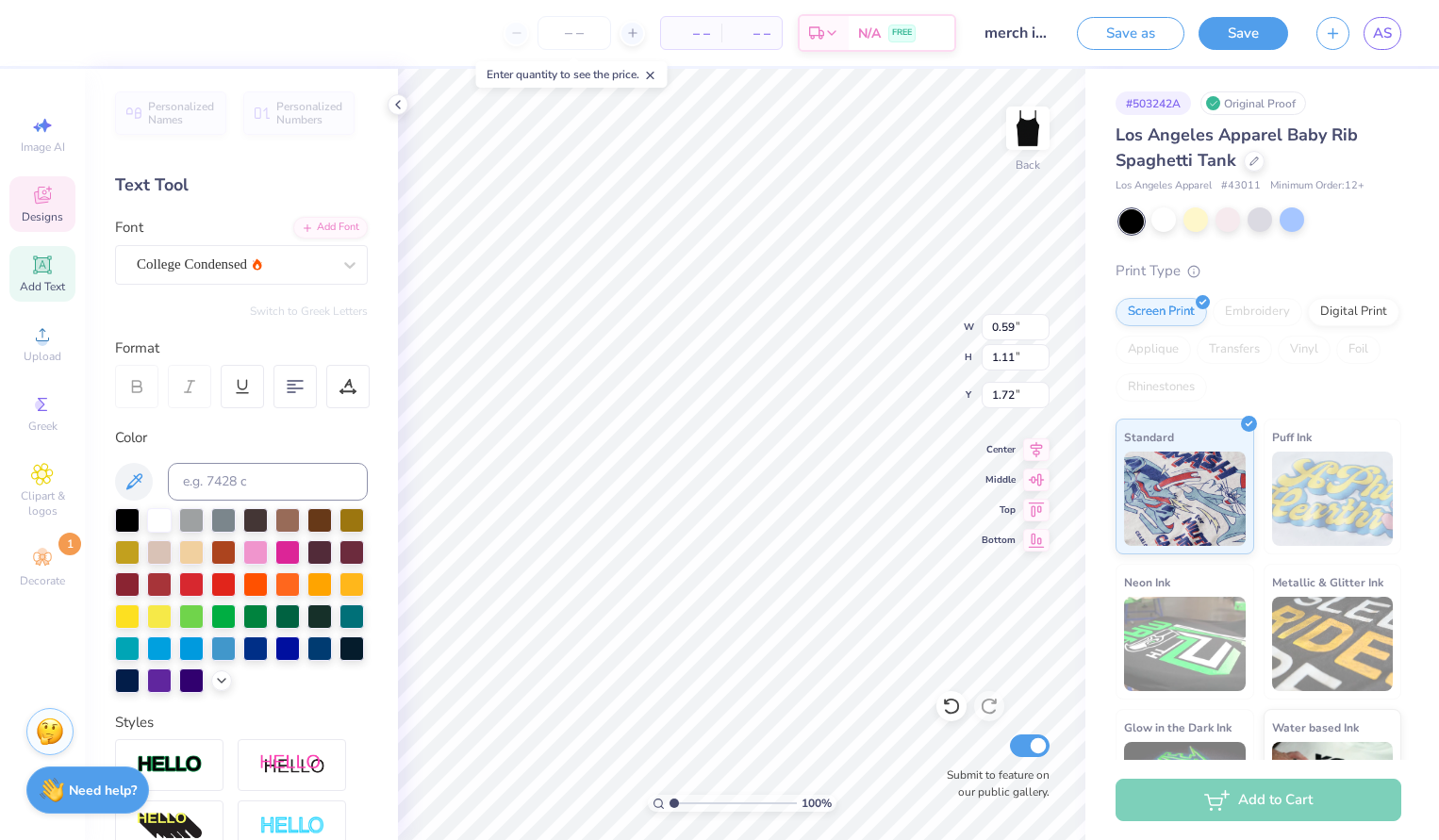 drag, startPoint x: 749, startPoint y: 802, endPoint x: 668, endPoint y: 798, distance: 81.098705 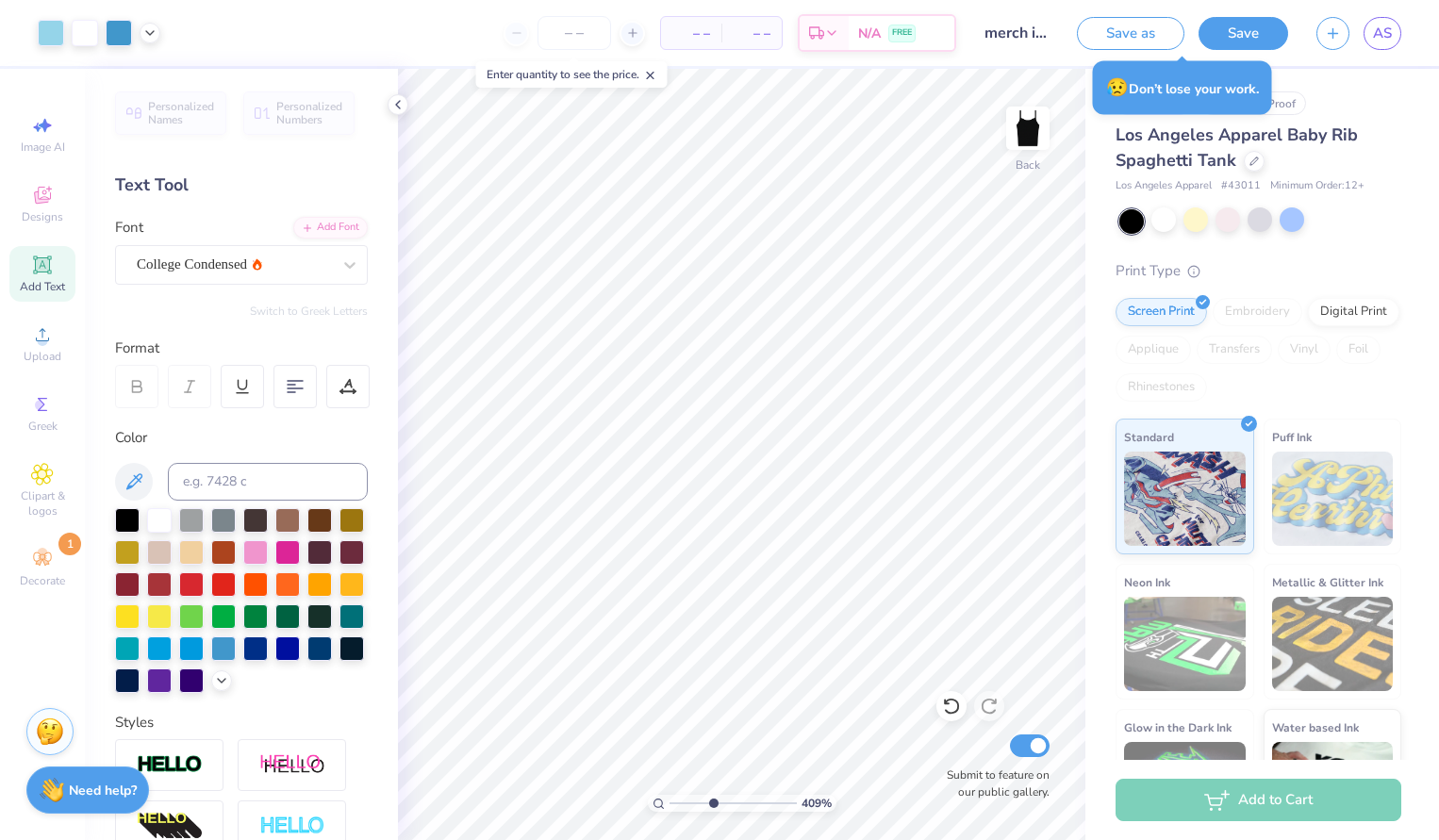 drag, startPoint x: 670, startPoint y: 801, endPoint x: 713, endPoint y: 801, distance: 43 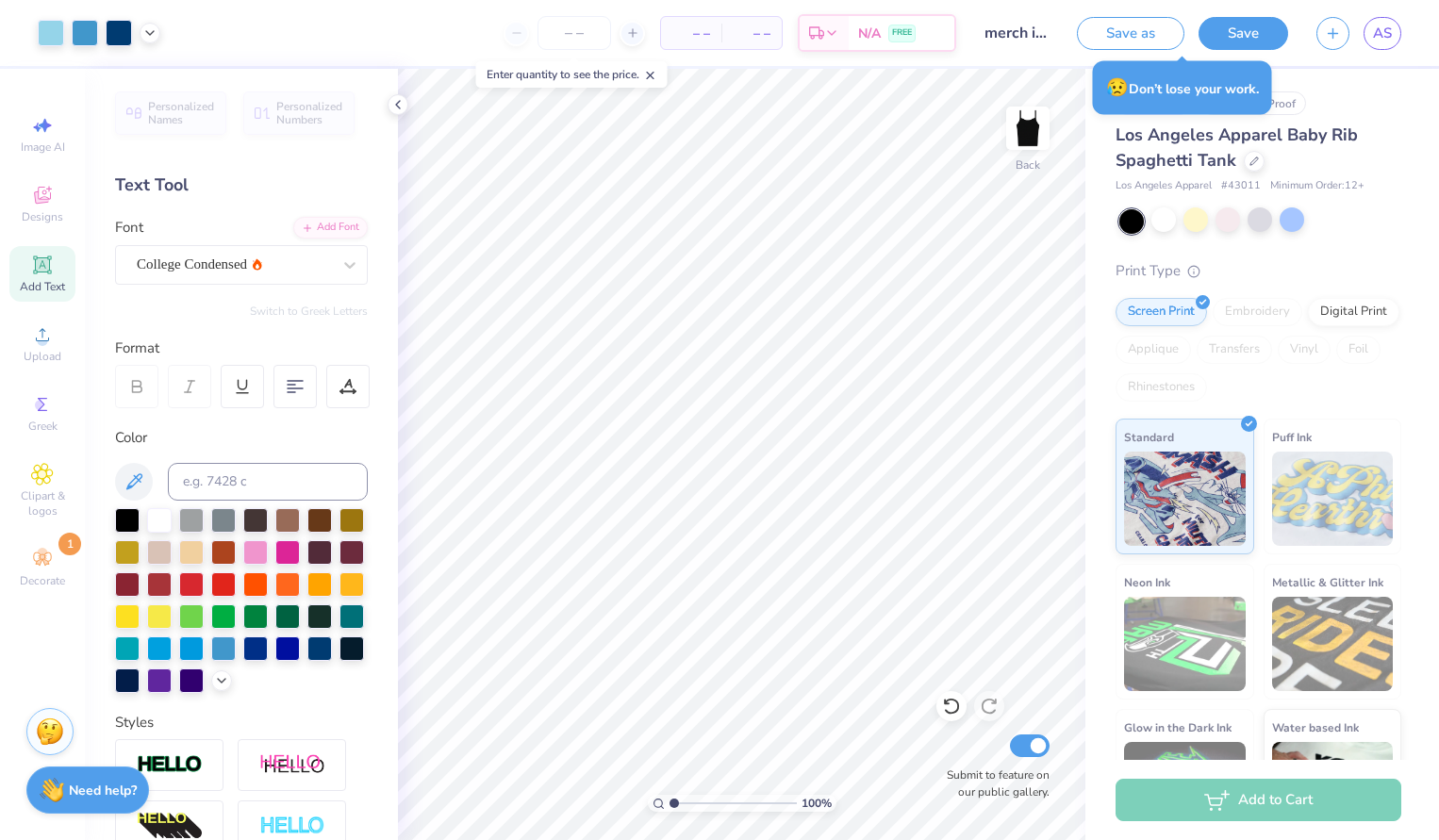 drag, startPoint x: 710, startPoint y: 799, endPoint x: 661, endPoint y: 799, distance: 49 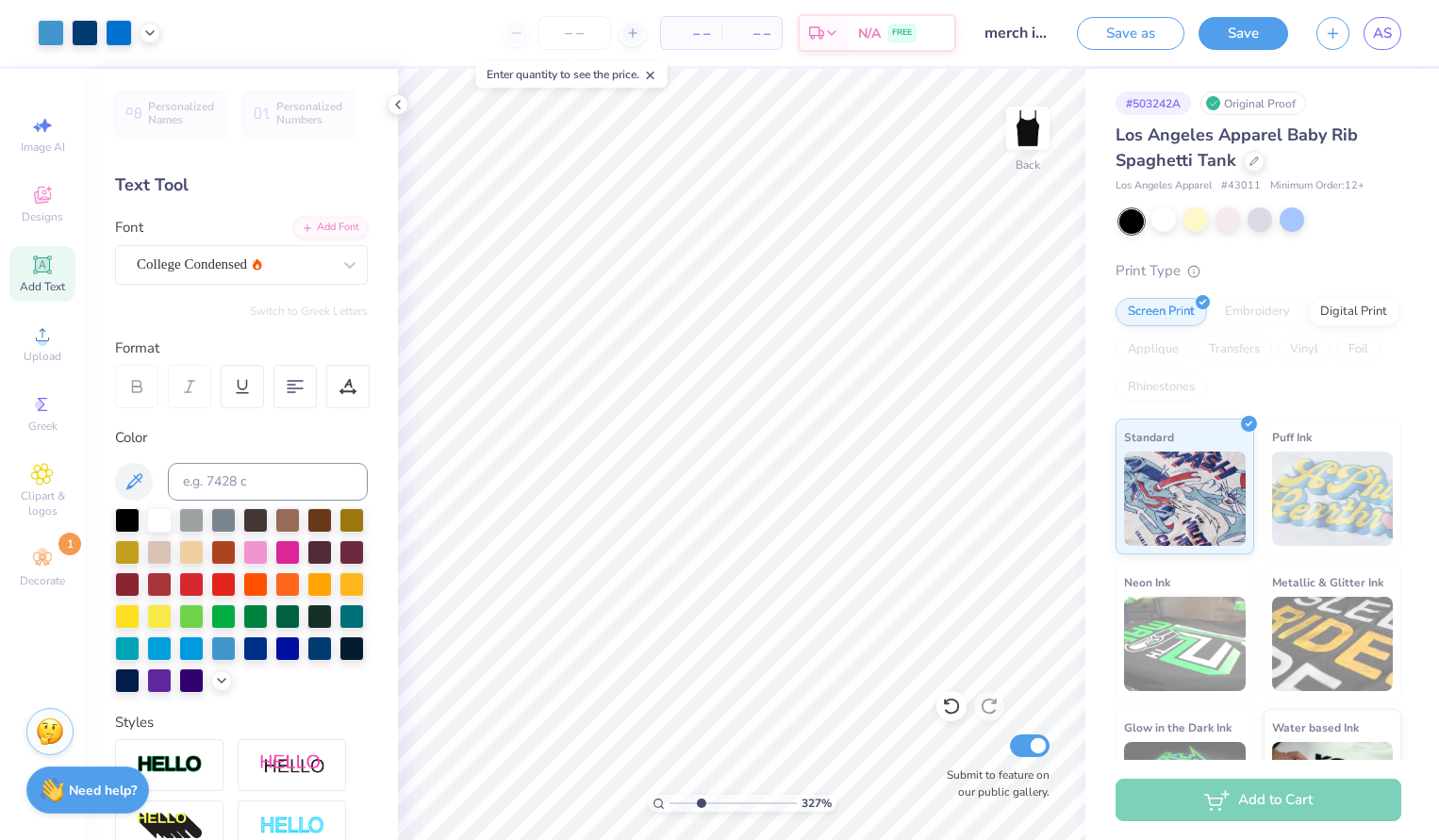 drag, startPoint x: 686, startPoint y: 798, endPoint x: 701, endPoint y: 798, distance: 15 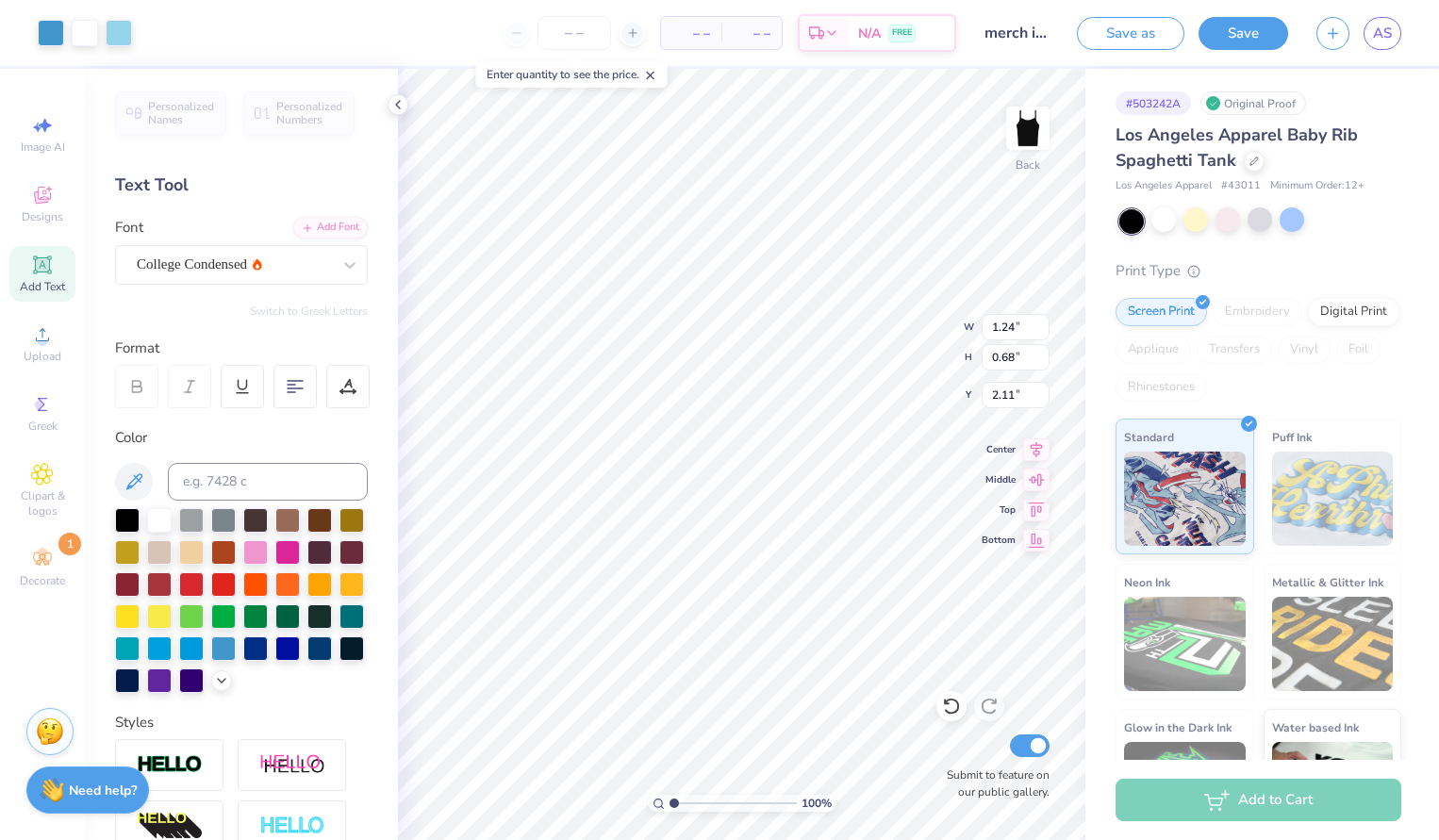 drag, startPoint x: 697, startPoint y: 803, endPoint x: 671, endPoint y: 803, distance: 26 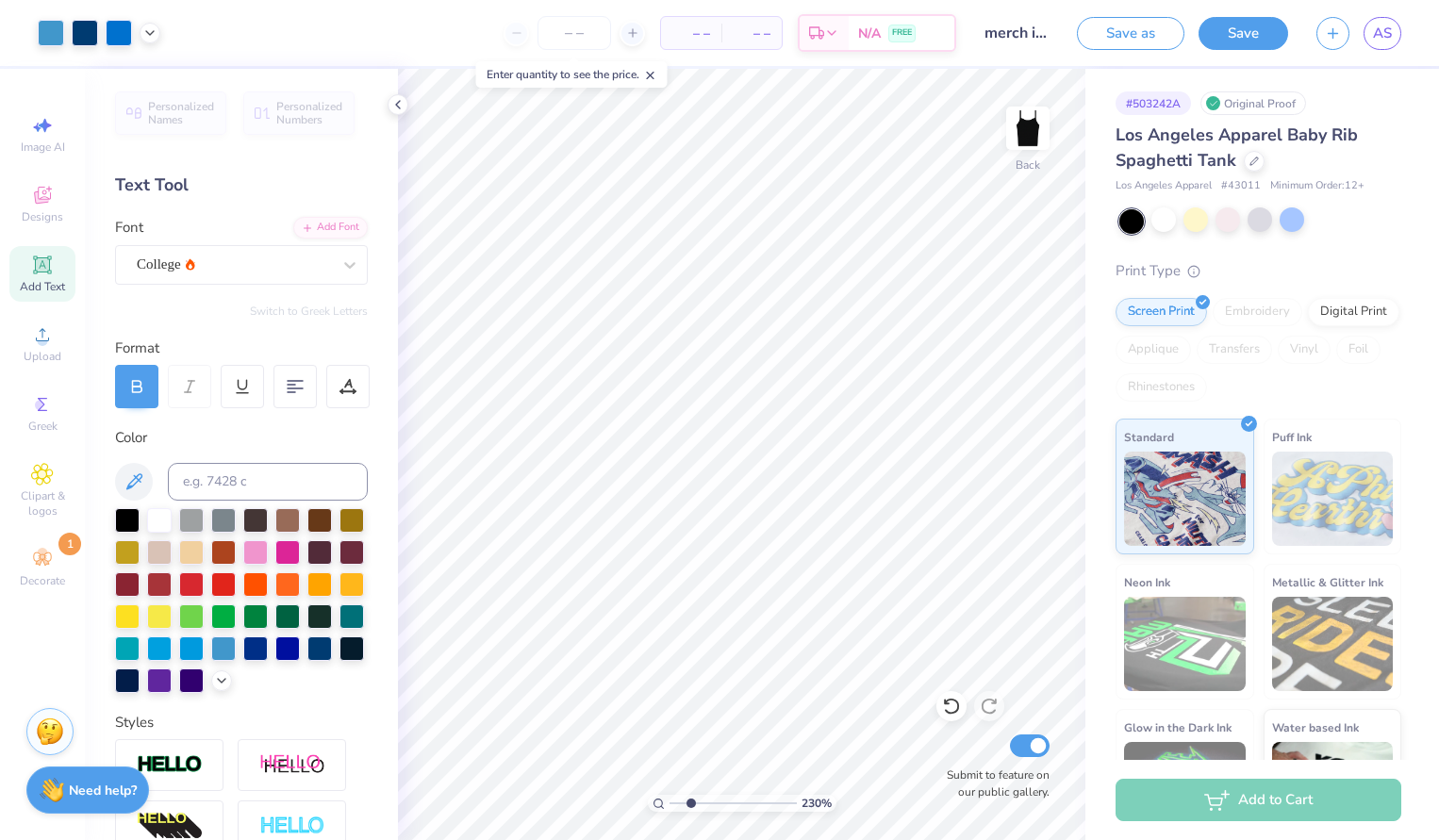 drag, startPoint x: 673, startPoint y: 802, endPoint x: 690, endPoint y: 806, distance: 17.464249 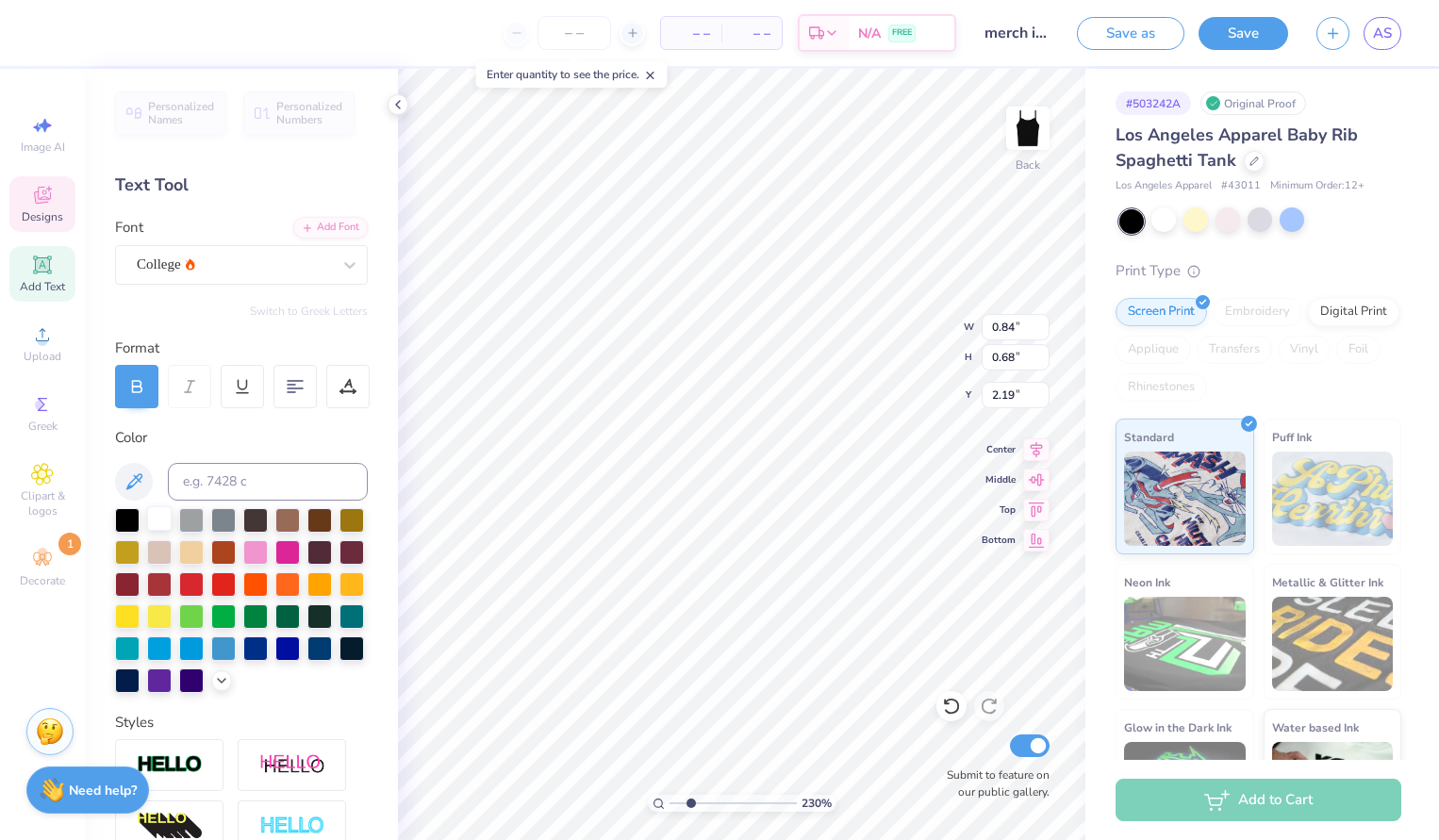 click at bounding box center (159, 519) 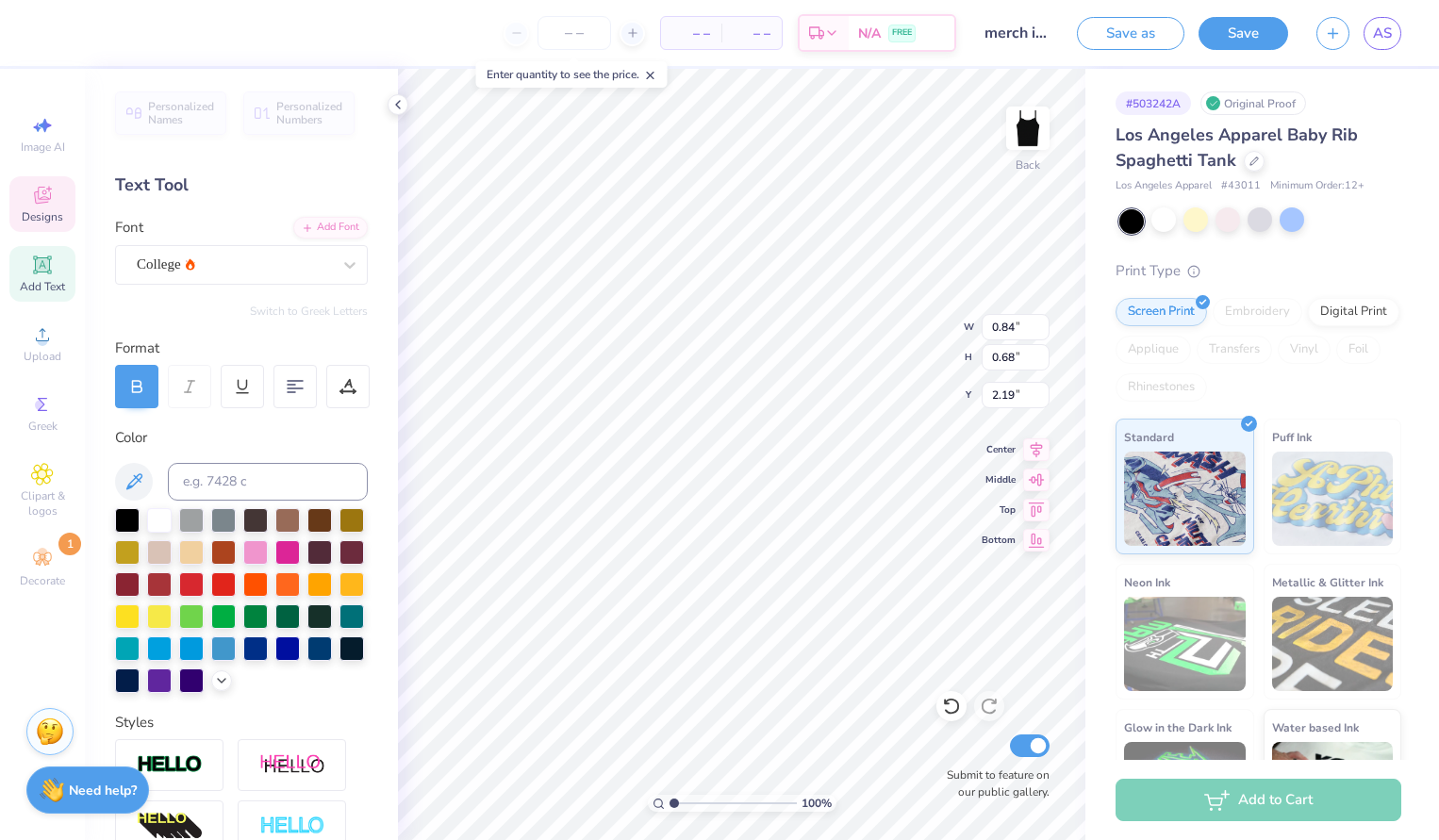 drag, startPoint x: 689, startPoint y: 802, endPoint x: 669, endPoint y: 802, distance: 20 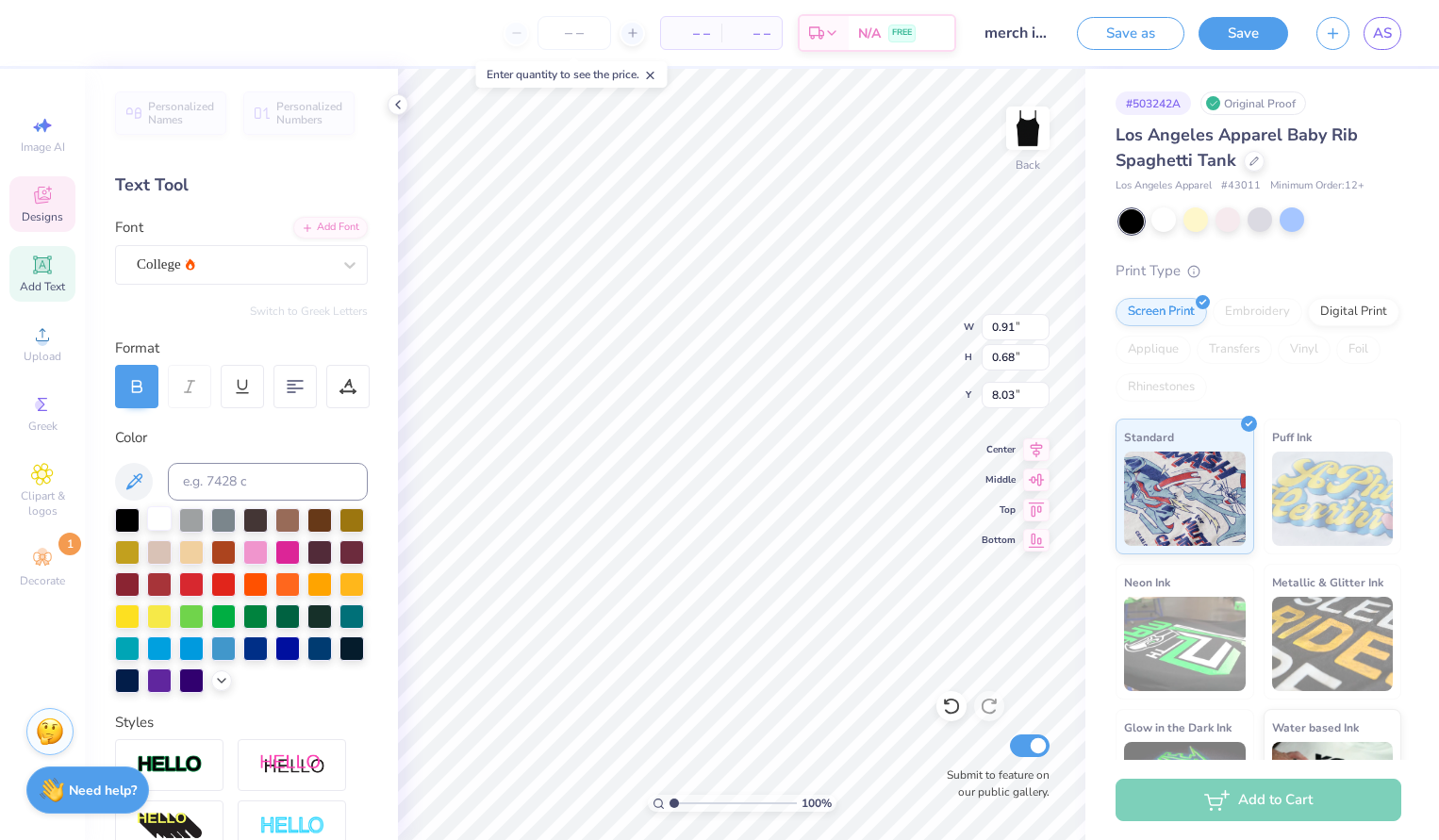 click at bounding box center (159, 519) 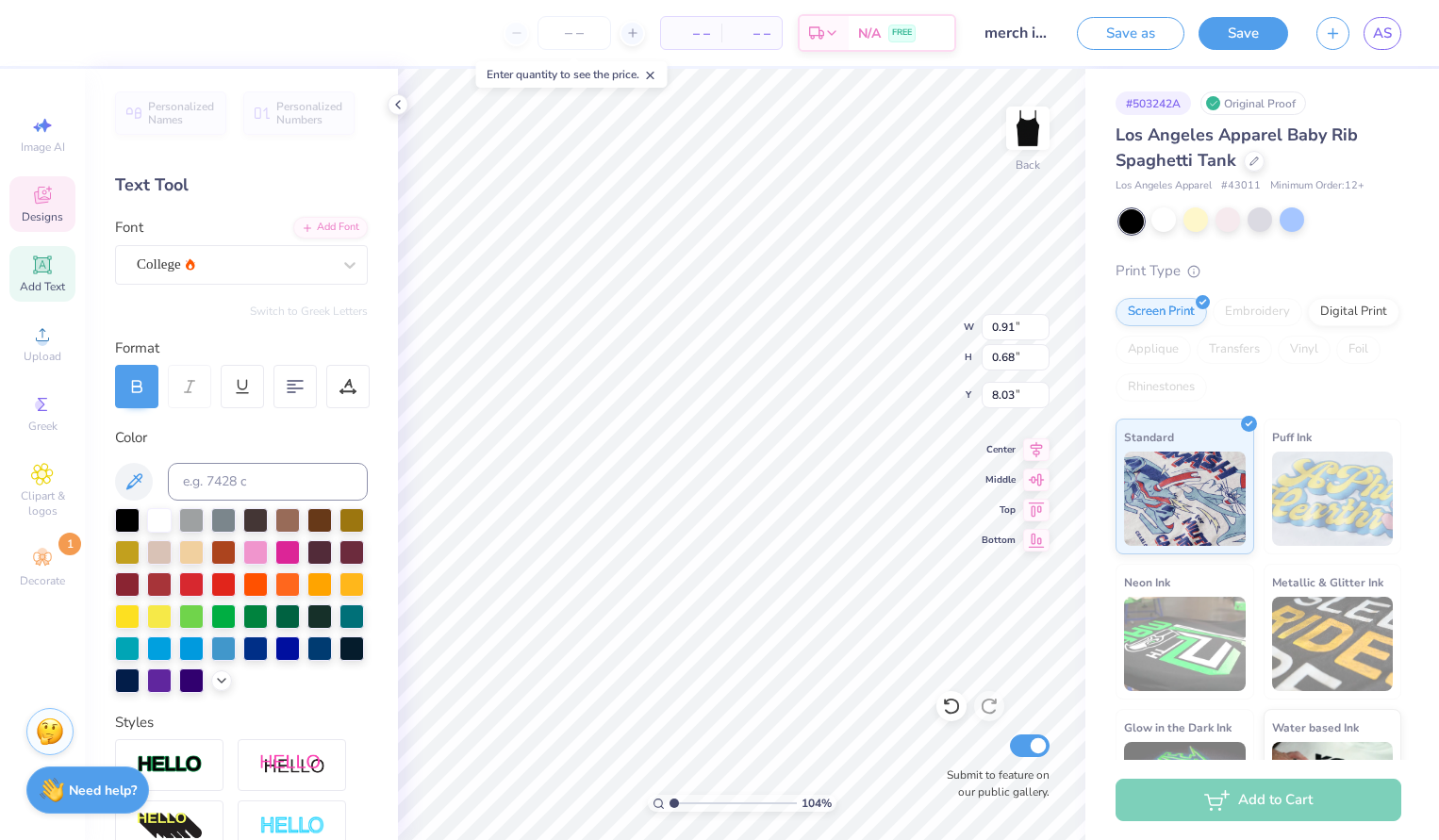 click at bounding box center (733, 803) 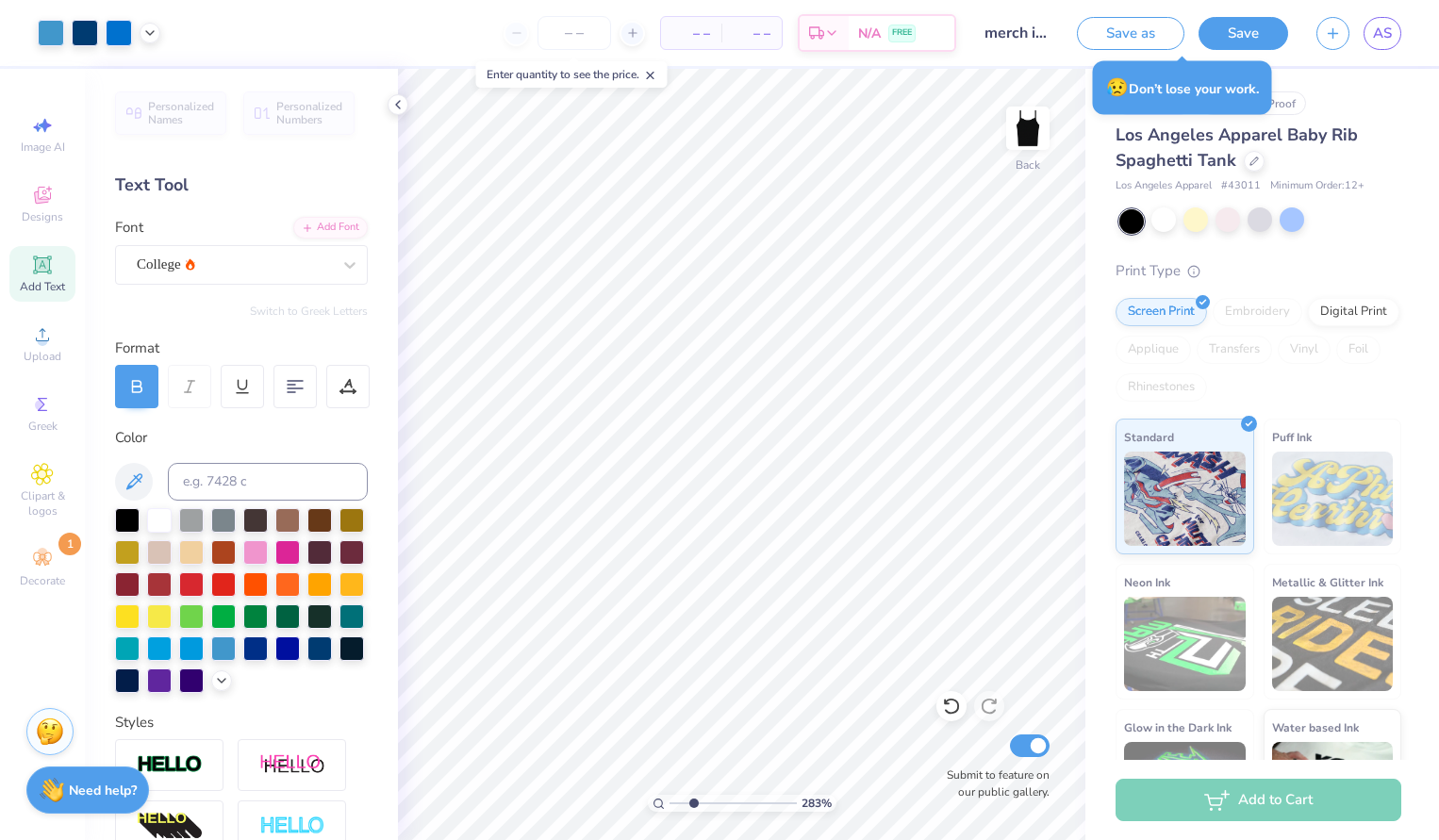 drag, startPoint x: 671, startPoint y: 804, endPoint x: 693, endPoint y: 805, distance: 22.022716 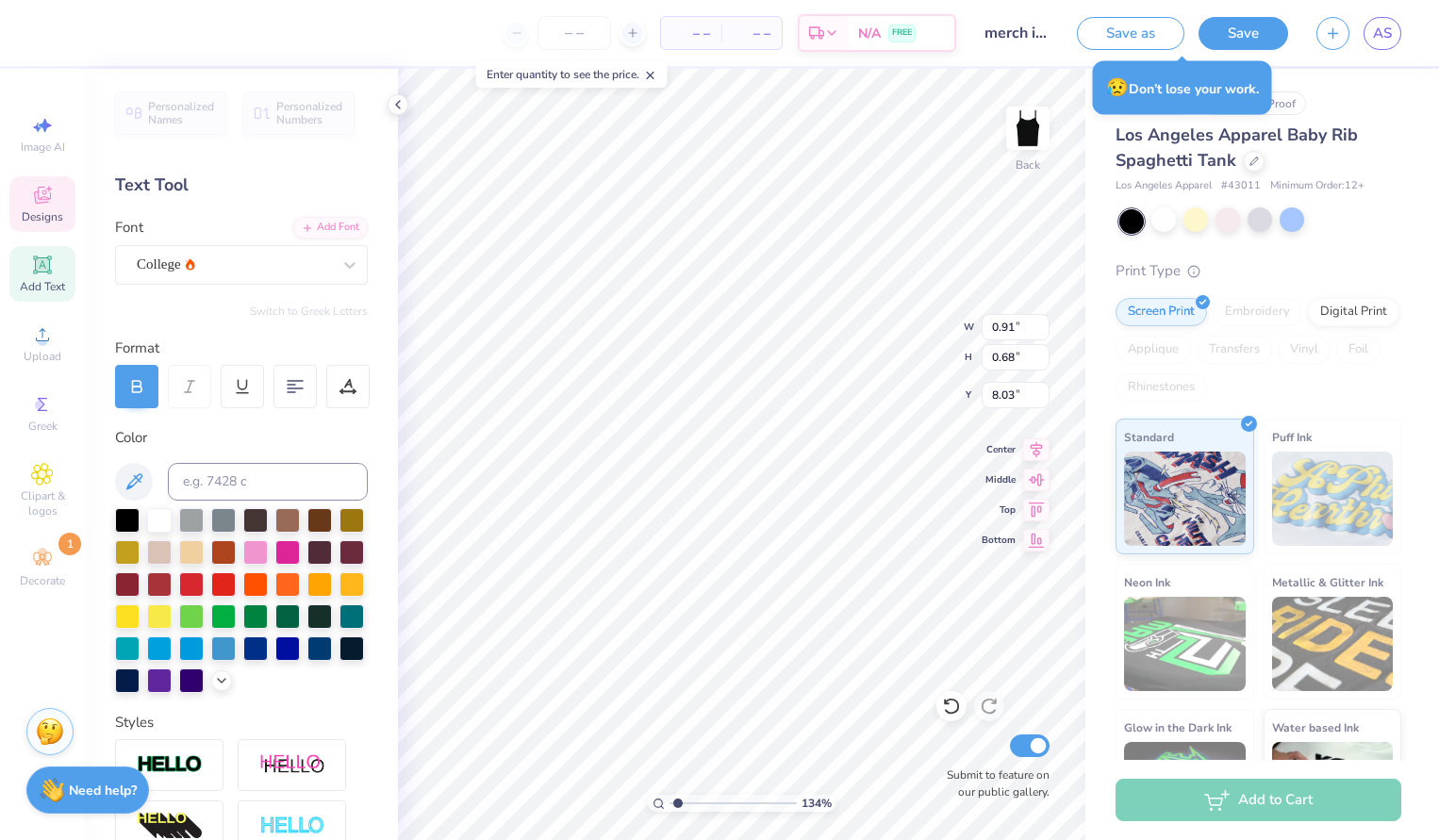 drag, startPoint x: 696, startPoint y: 805, endPoint x: 678, endPoint y: 803, distance: 18.11077 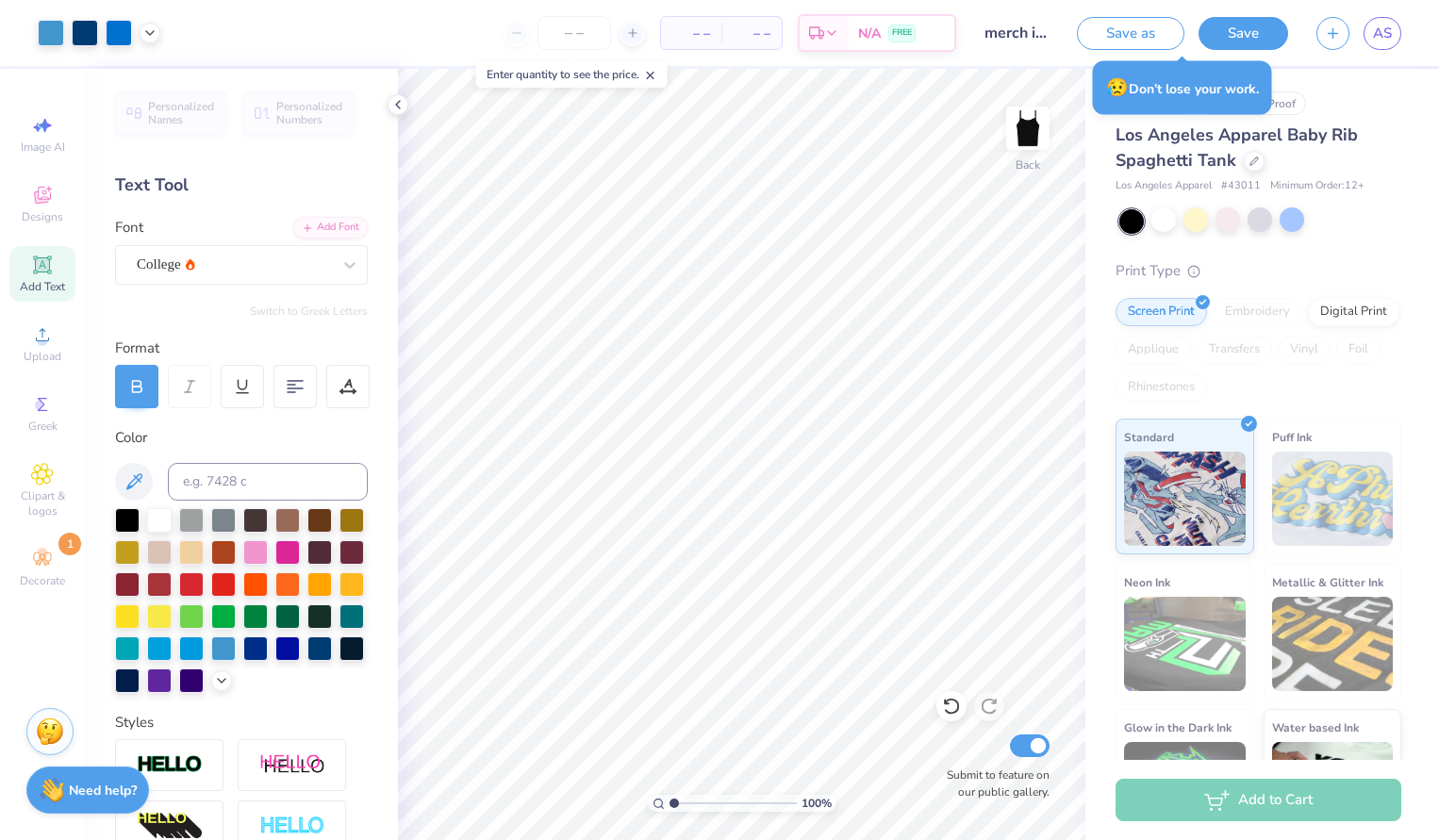 drag, startPoint x: 679, startPoint y: 803, endPoint x: 661, endPoint y: 803, distance: 18 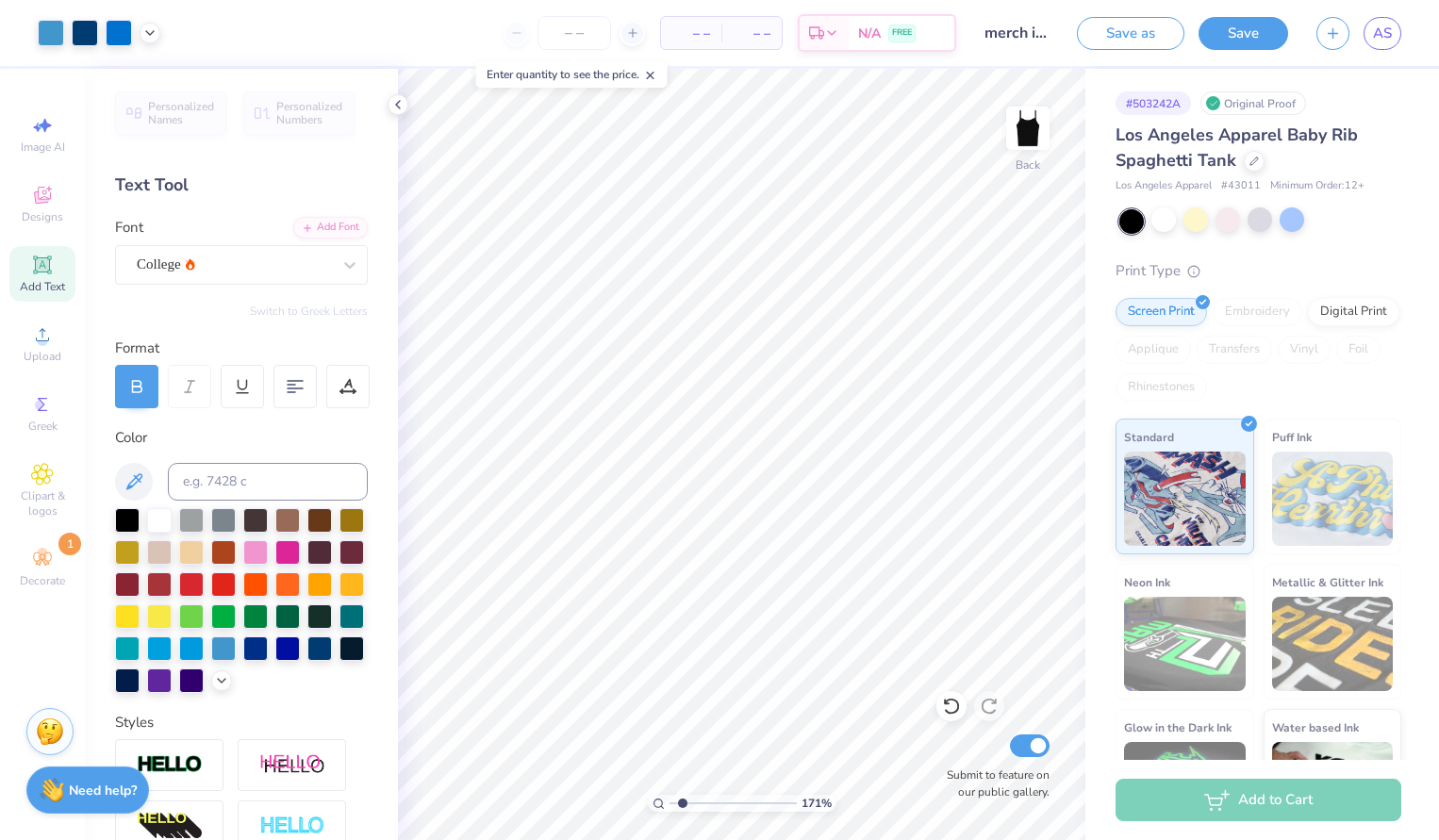 click at bounding box center [733, 803] 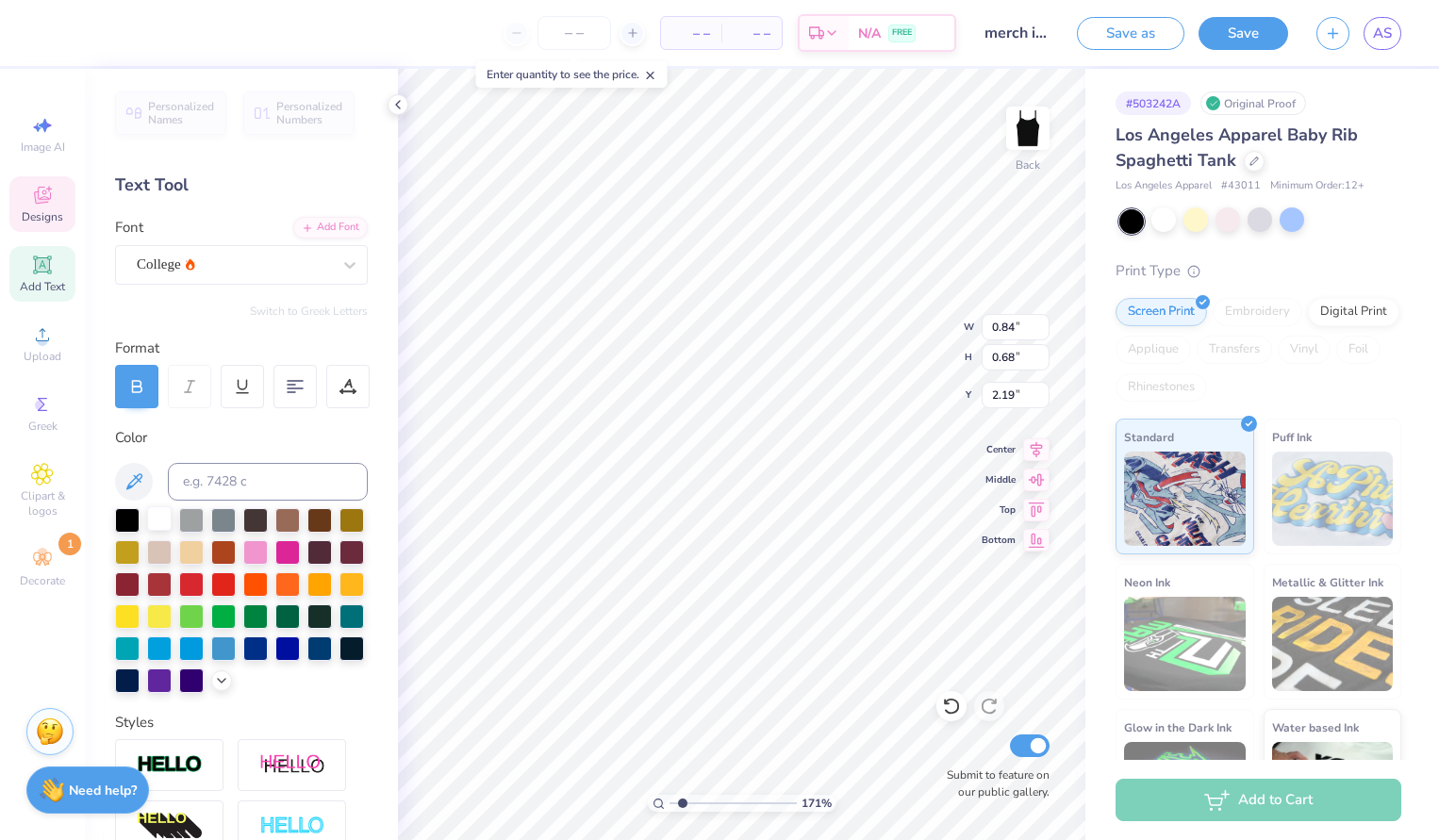 click at bounding box center [159, 519] 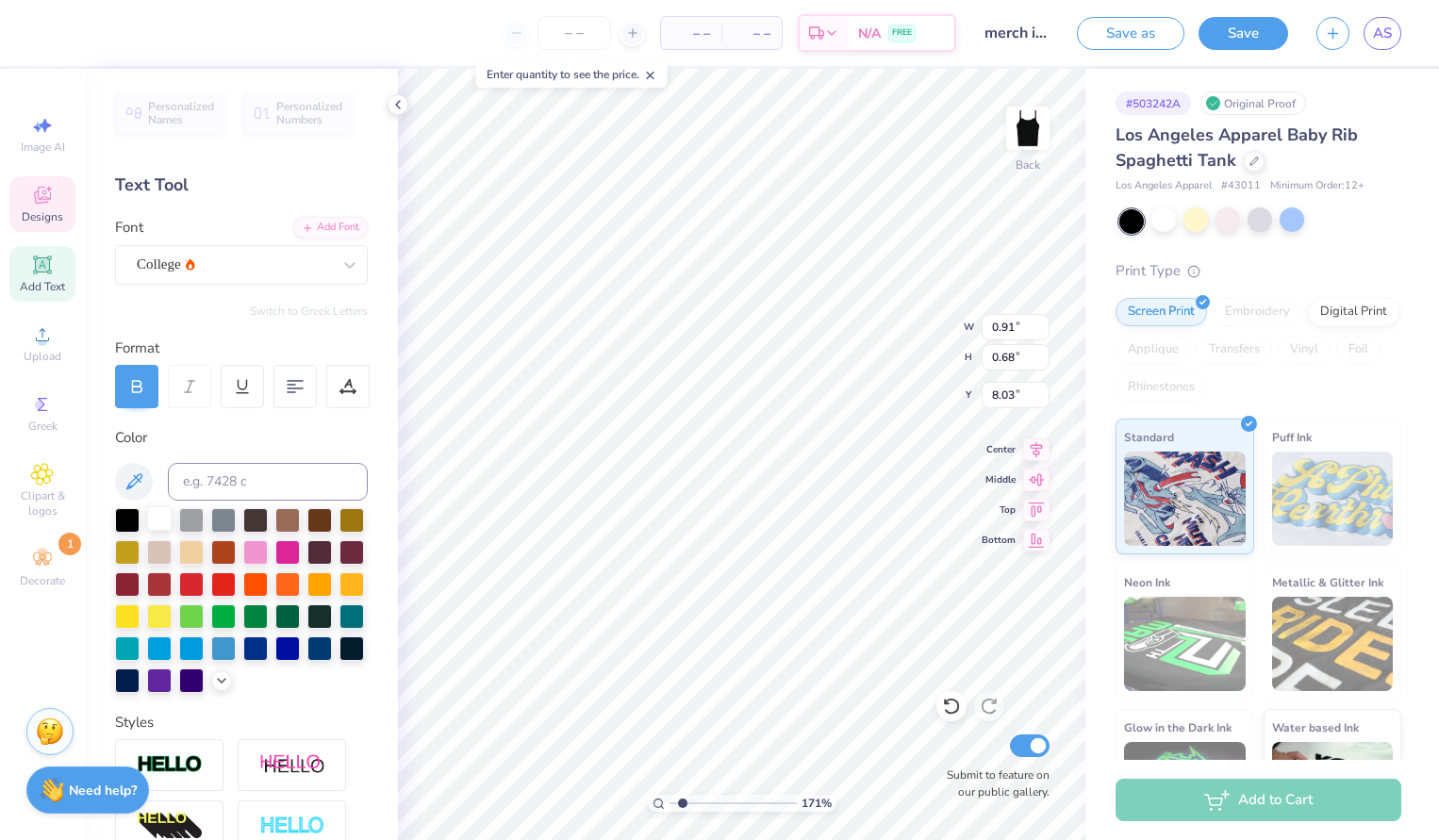 click at bounding box center [159, 519] 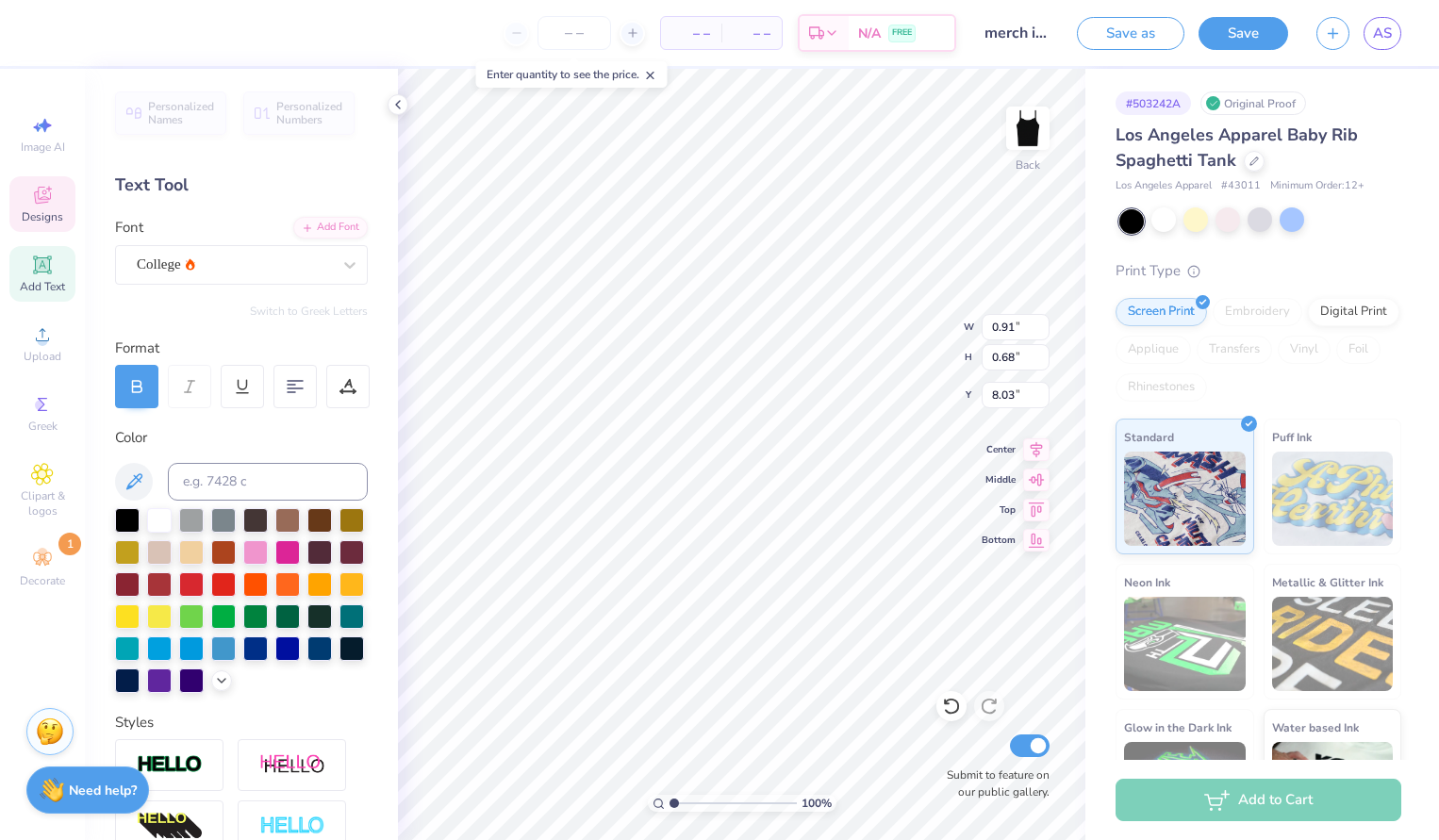 drag, startPoint x: 686, startPoint y: 805, endPoint x: 652, endPoint y: 805, distance: 34 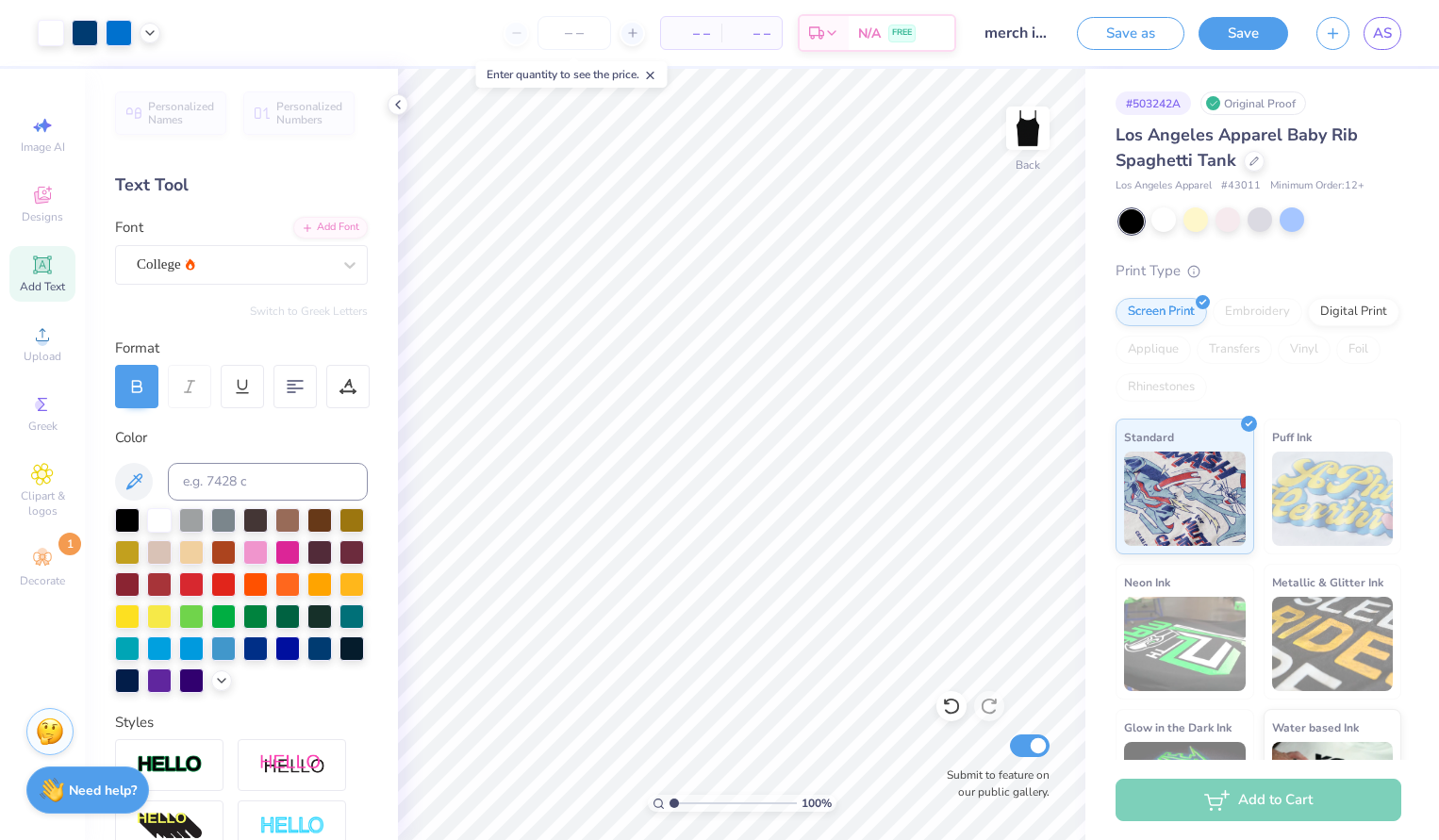 click on "Image AI Designs Add Text Upload Greek Clipart & logos Decorate 1" at bounding box center (42, 351) 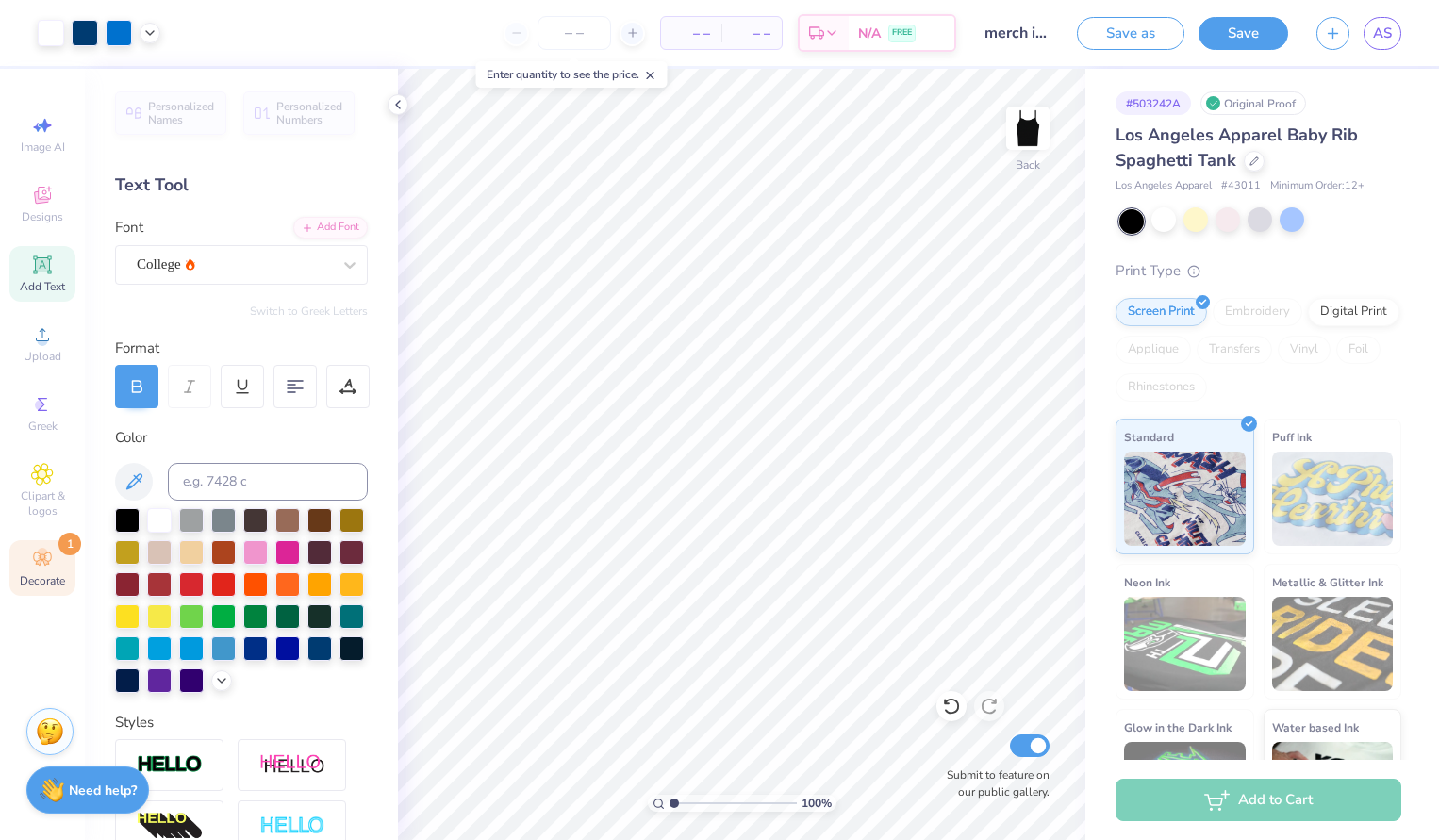 click on "1" at bounding box center [70, 544] 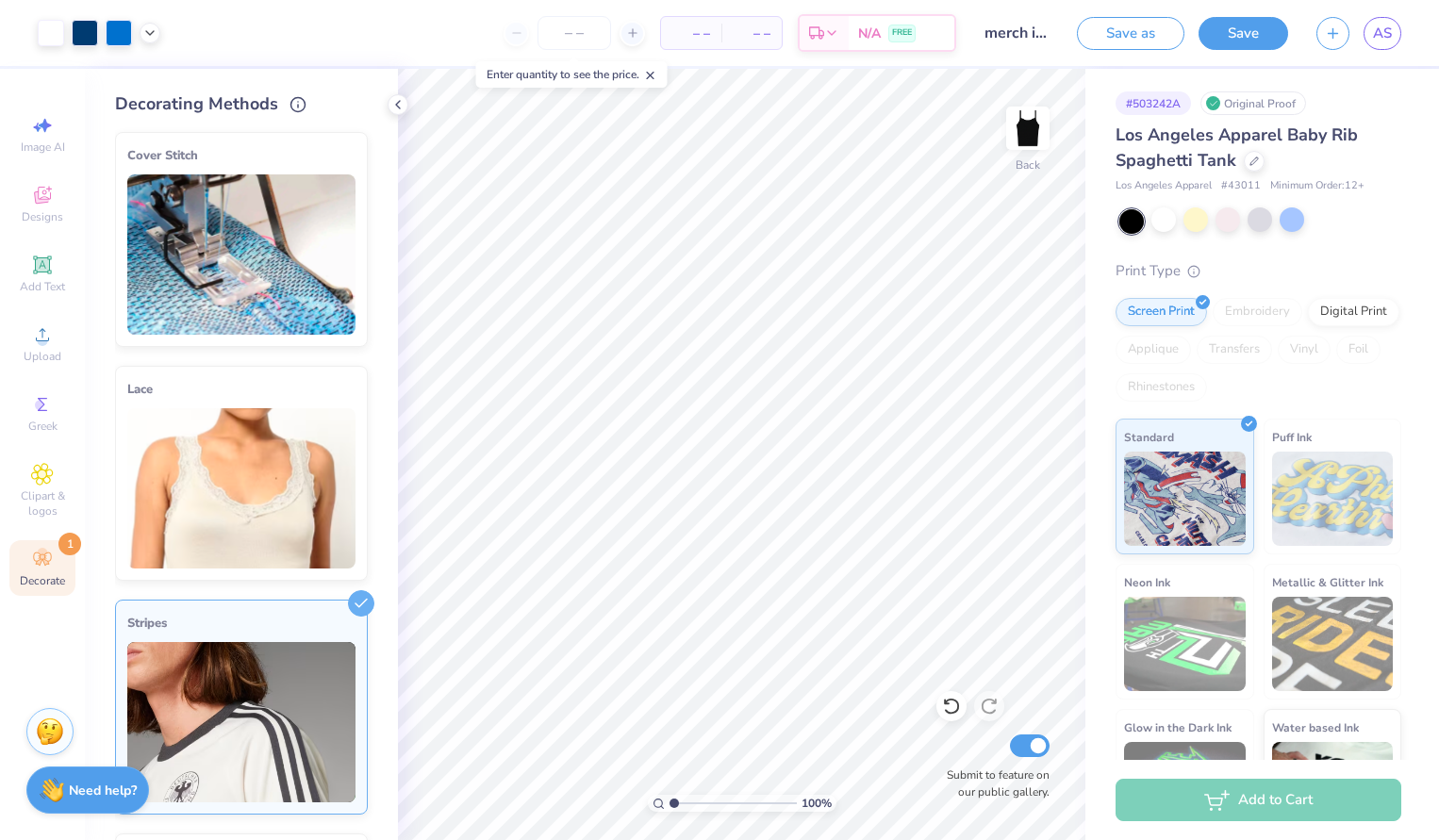 click at bounding box center (241, 722) 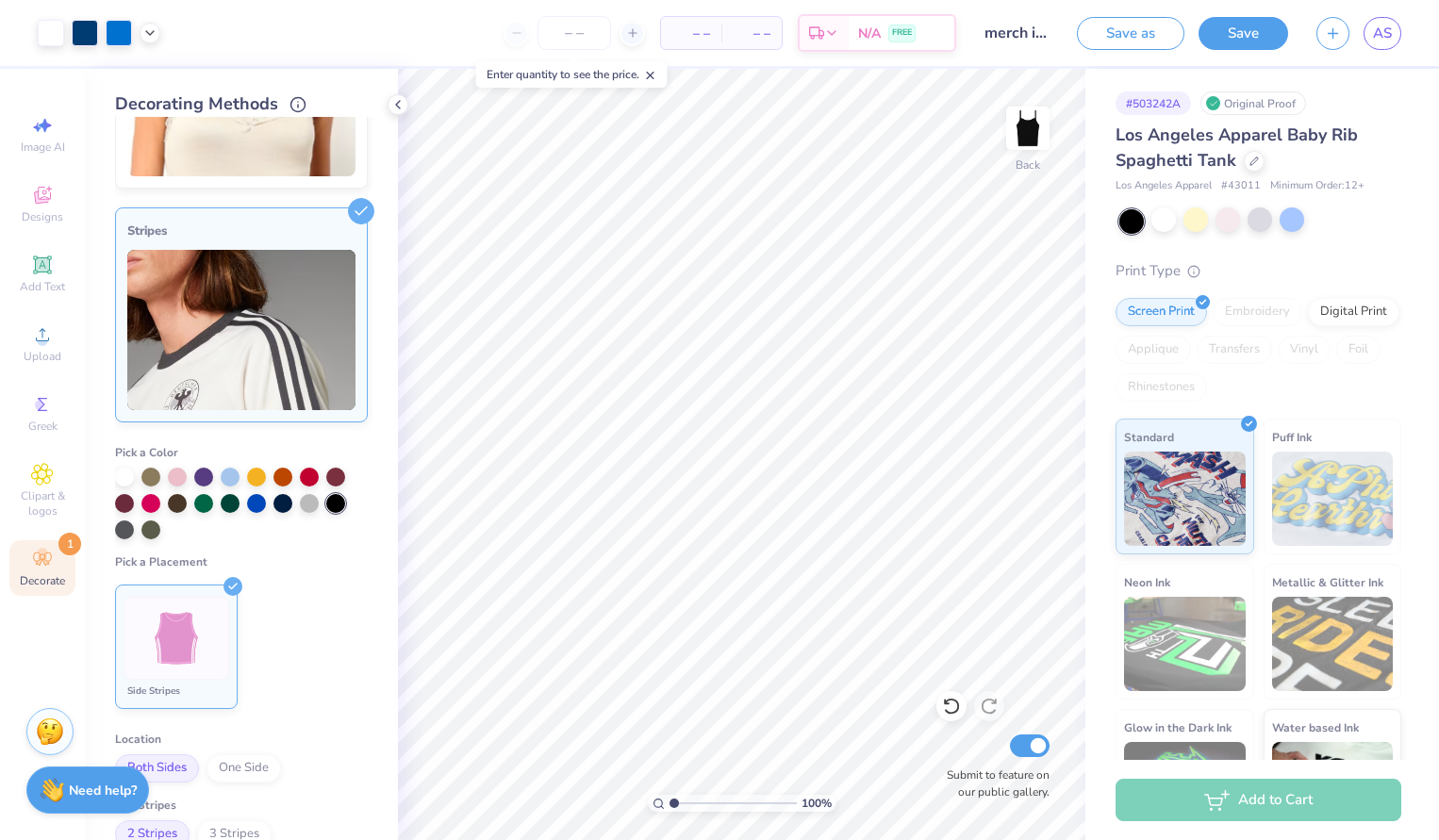scroll, scrollTop: 418, scrollLeft: 0, axis: vertical 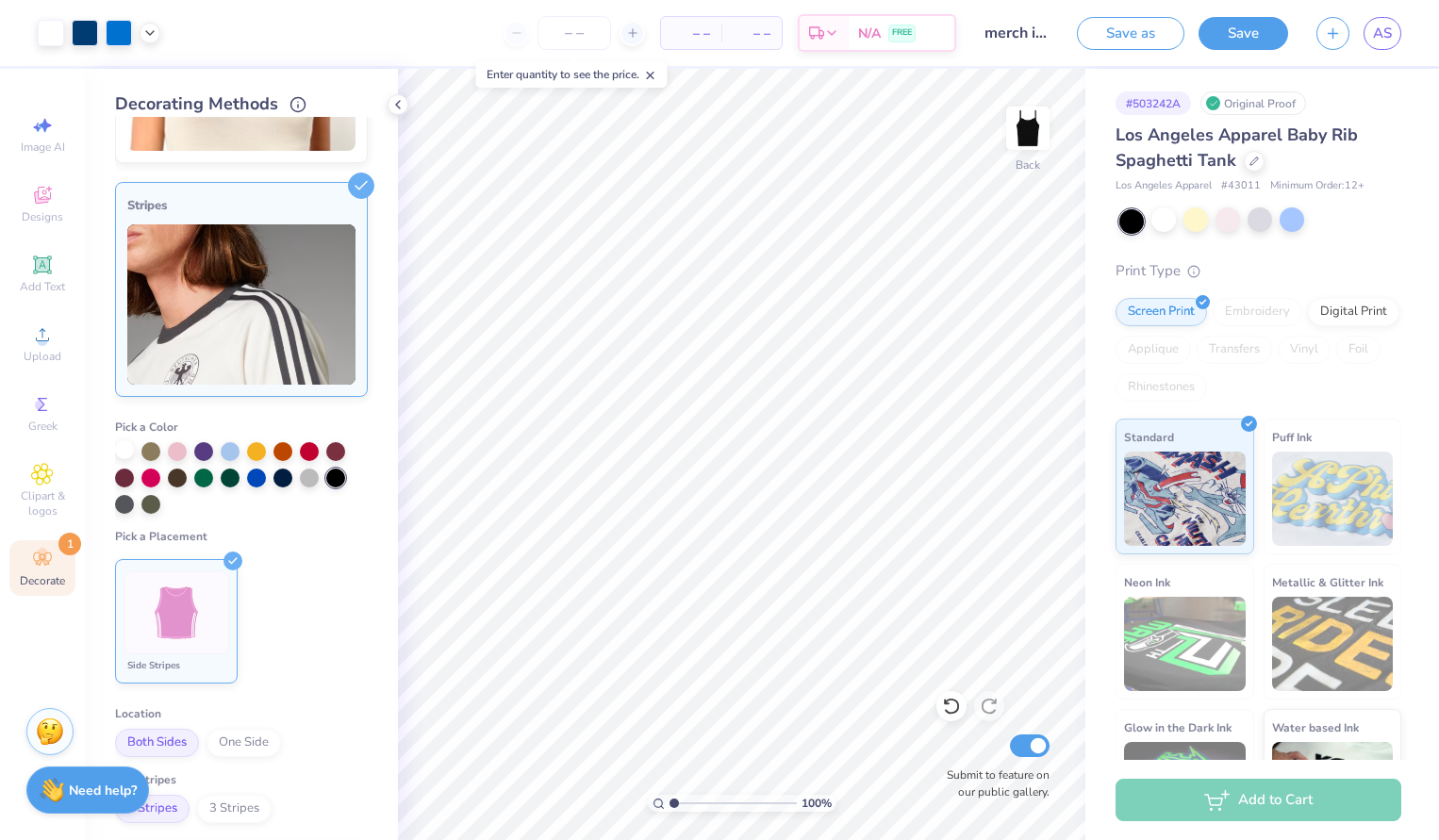 click at bounding box center (124, 450) 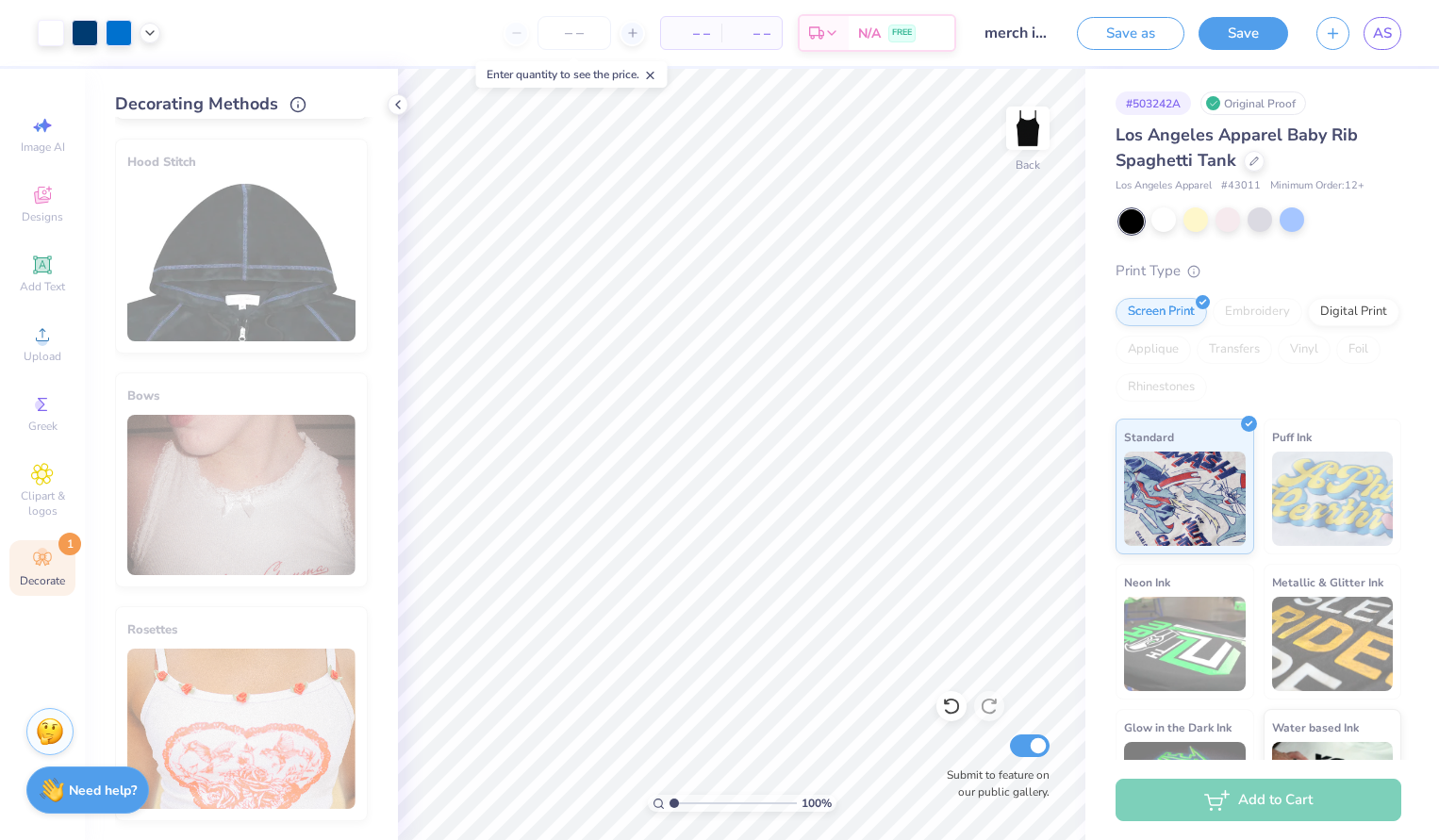 scroll, scrollTop: 1642, scrollLeft: 0, axis: vertical 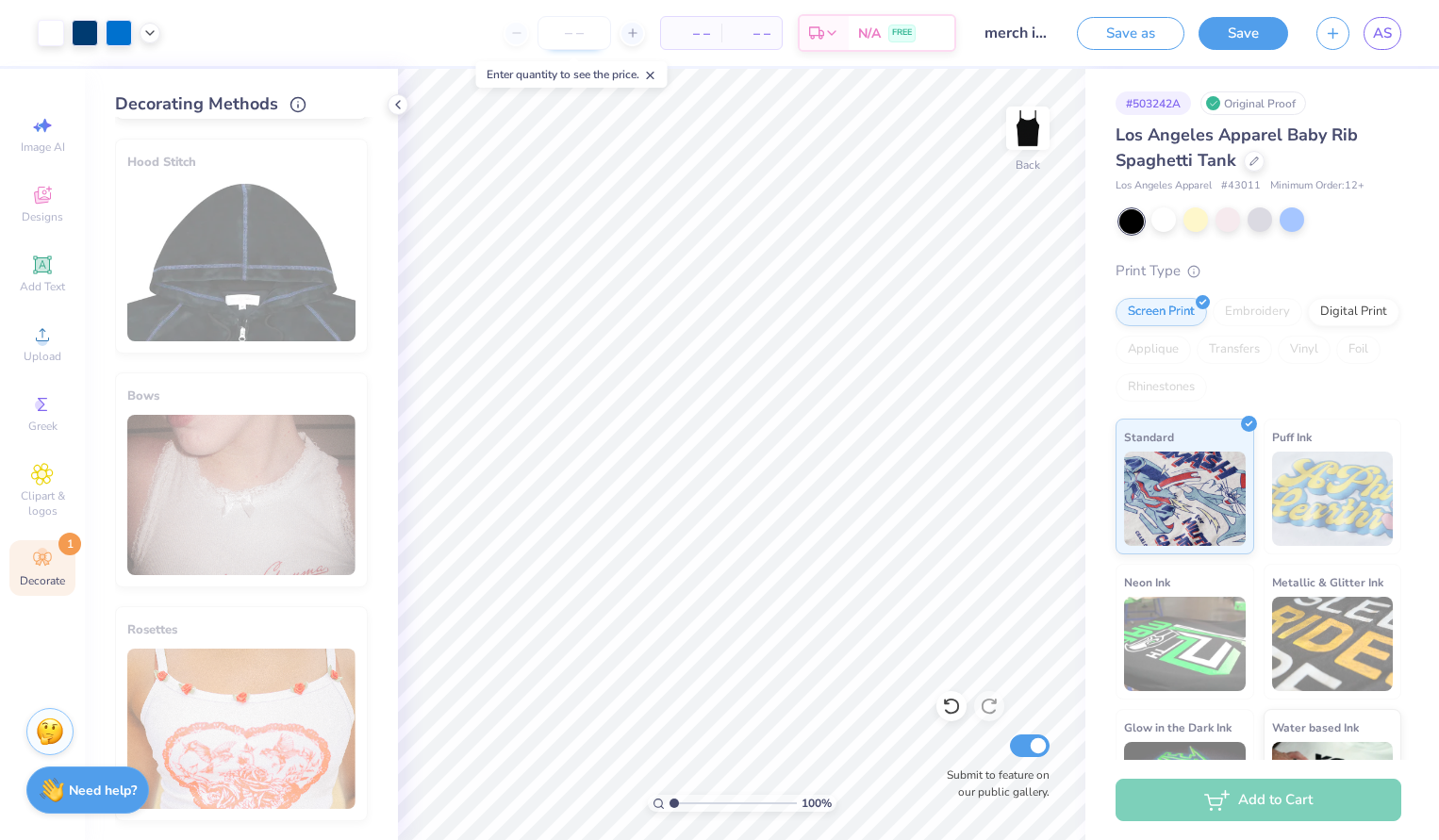 click at bounding box center (574, 33) 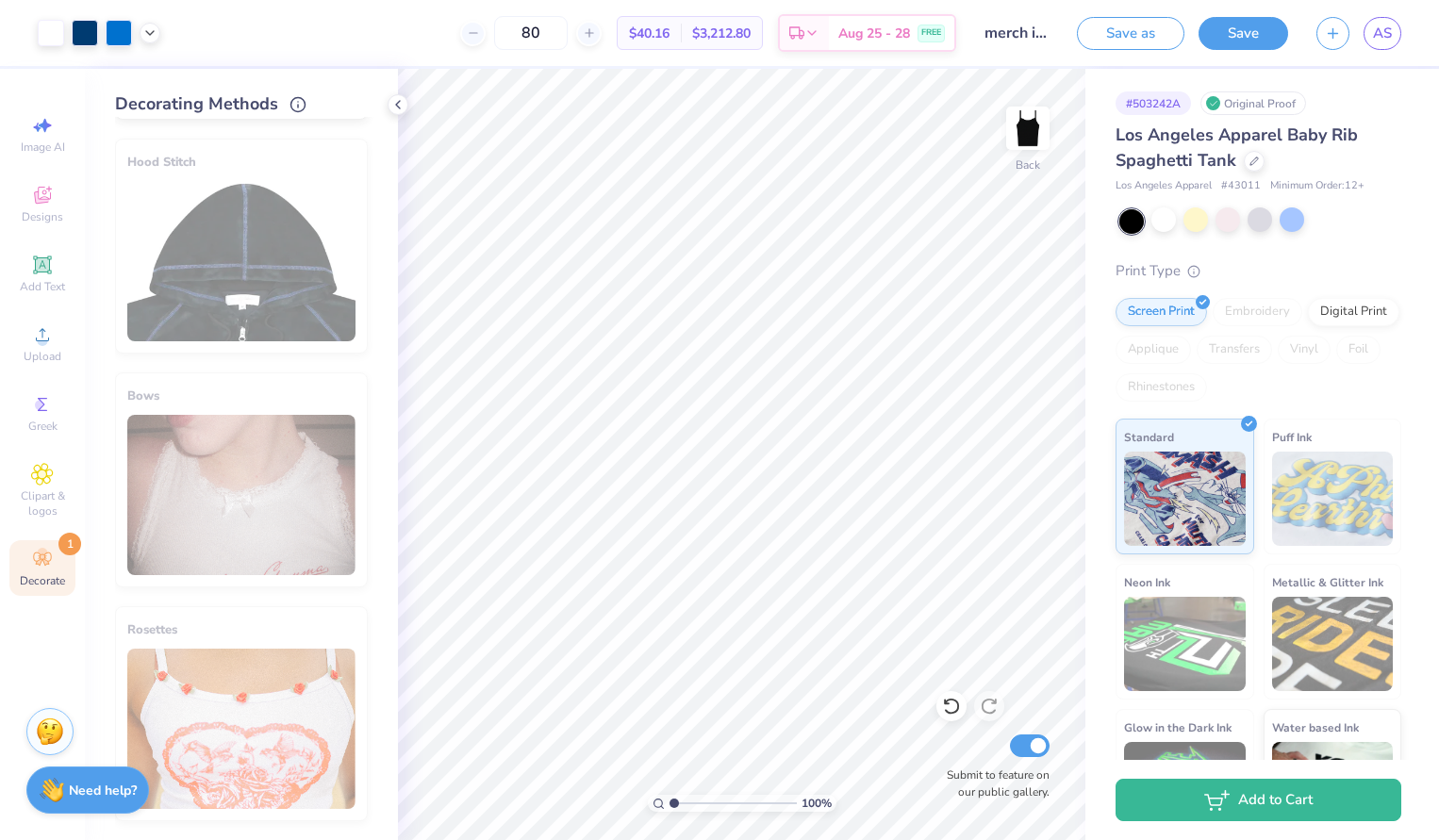 click on "$40.16" at bounding box center (649, 33) 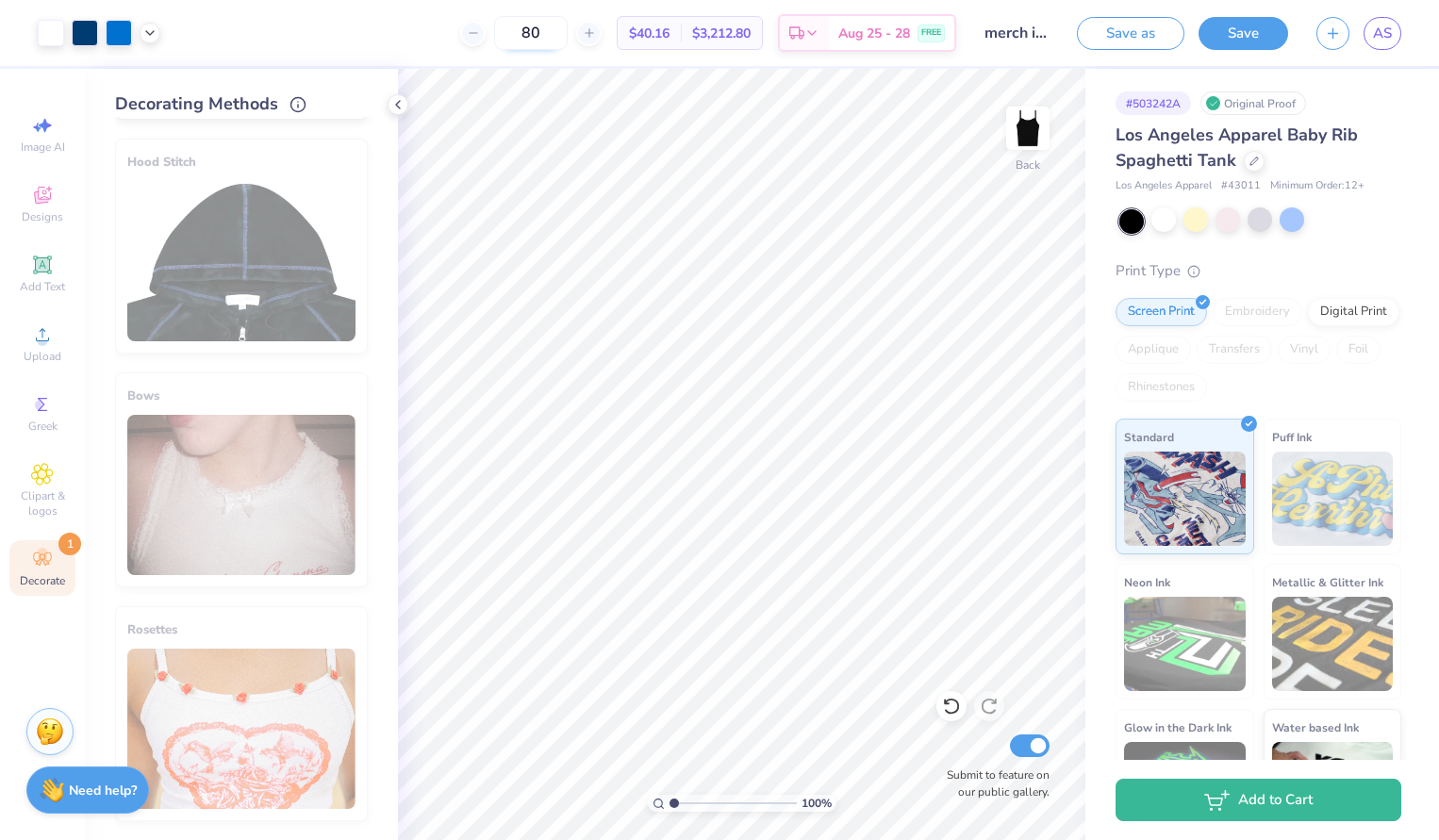 drag, startPoint x: 539, startPoint y: 35, endPoint x: 504, endPoint y: 32, distance: 35.128336 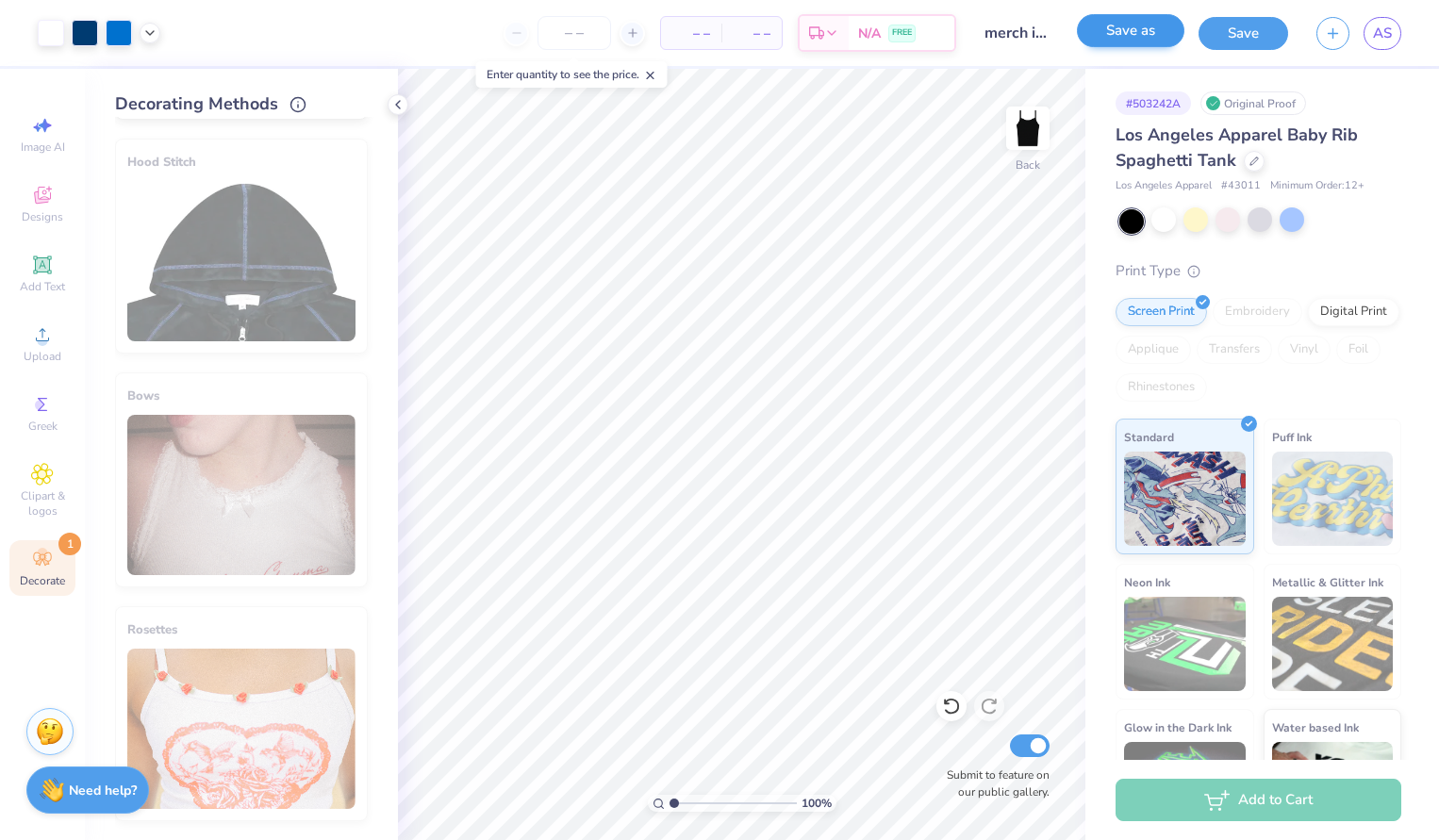 click on "Save as" at bounding box center [1131, 30] 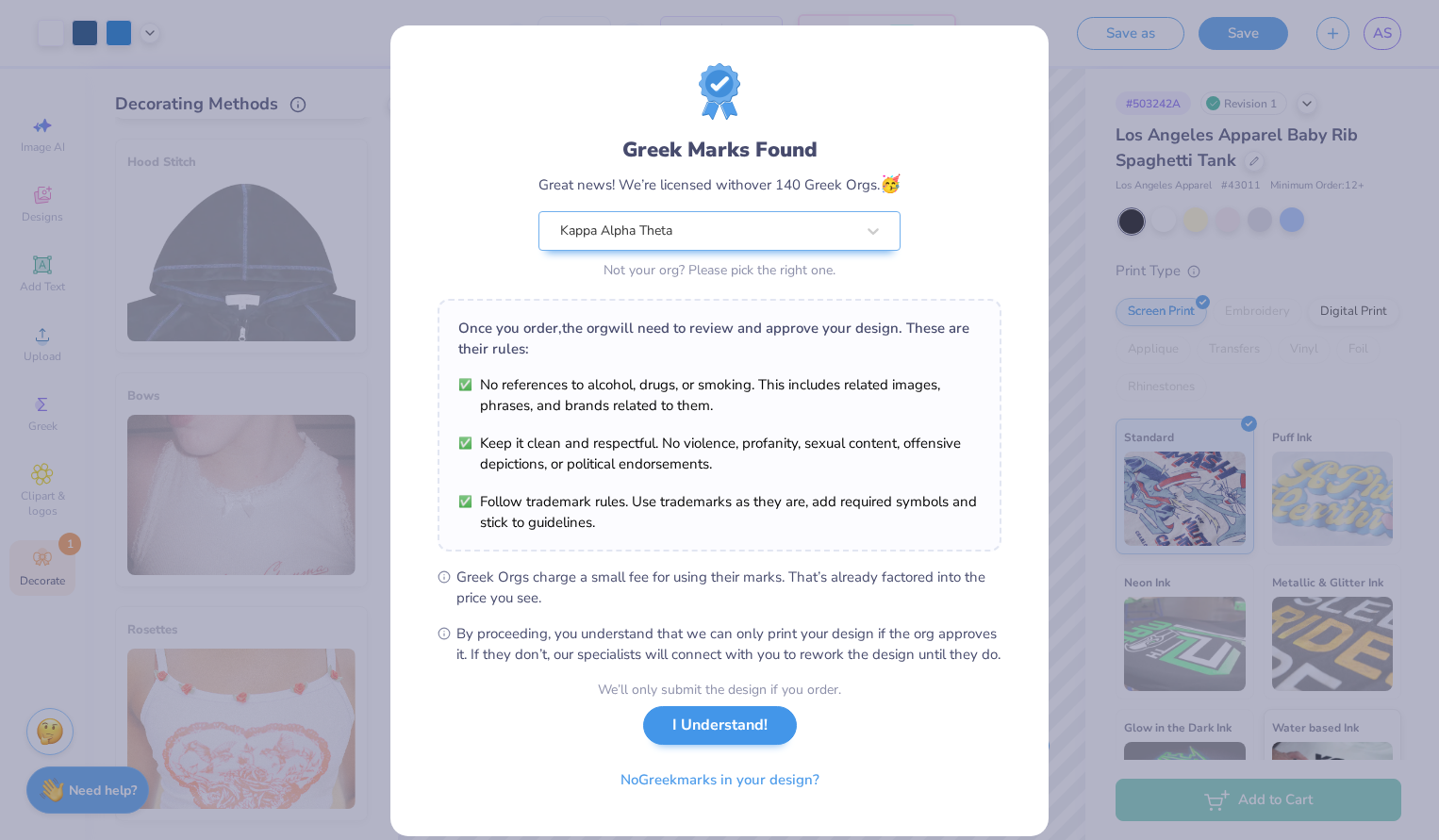click on "I Understand!" at bounding box center (720, 725) 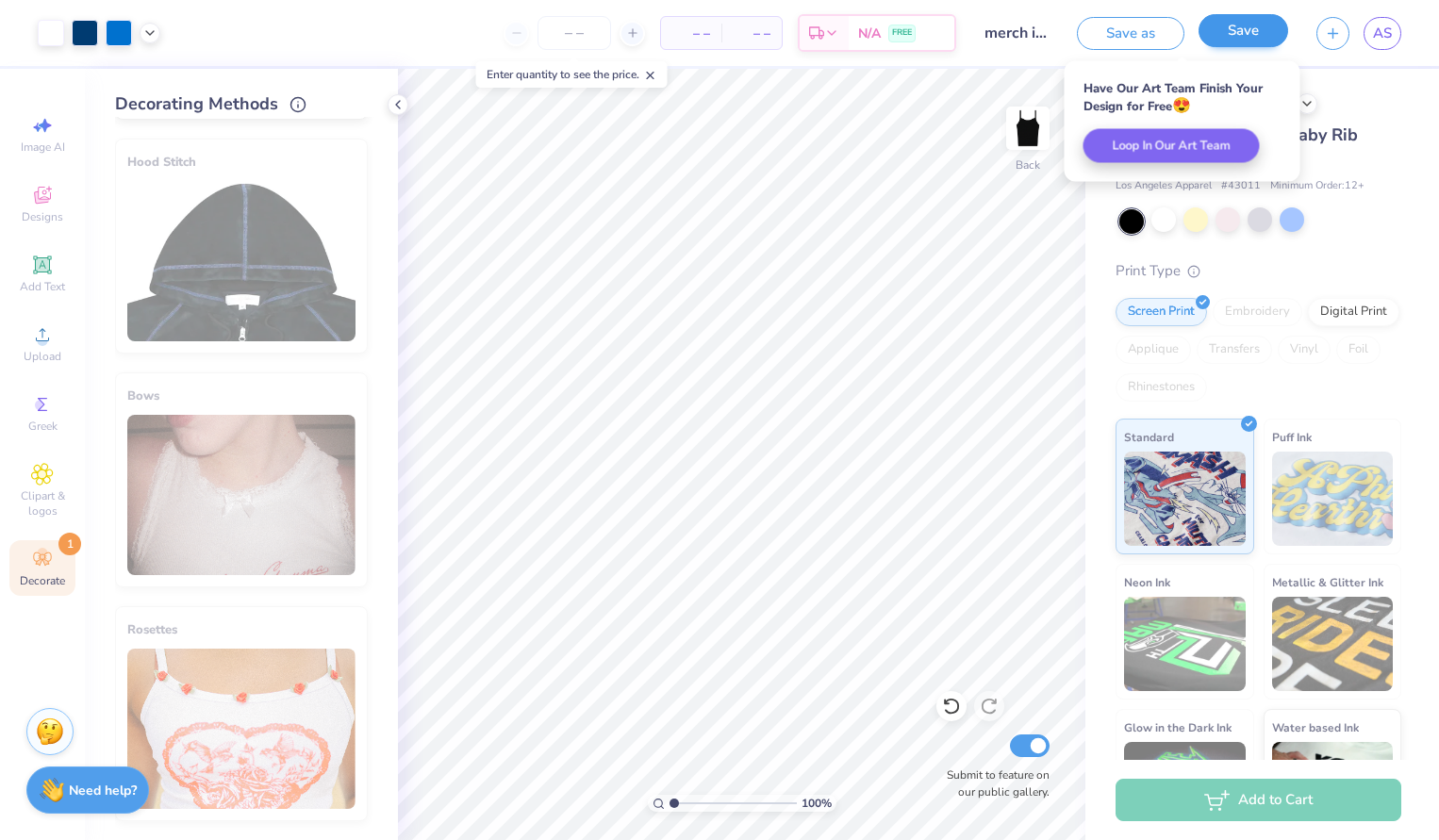 click on "Save" at bounding box center (1243, 30) 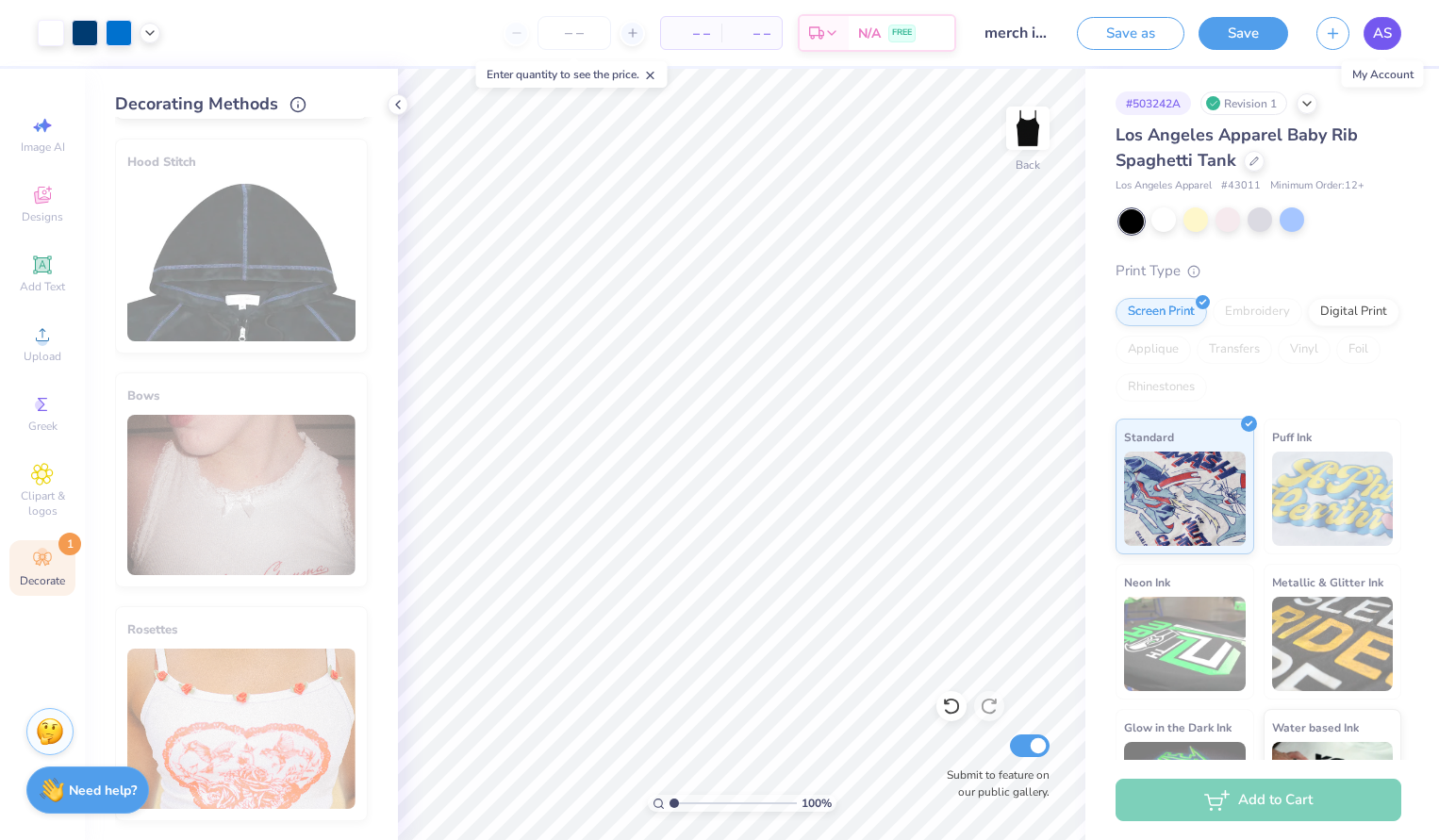 click on "AS" at bounding box center [1382, 33] 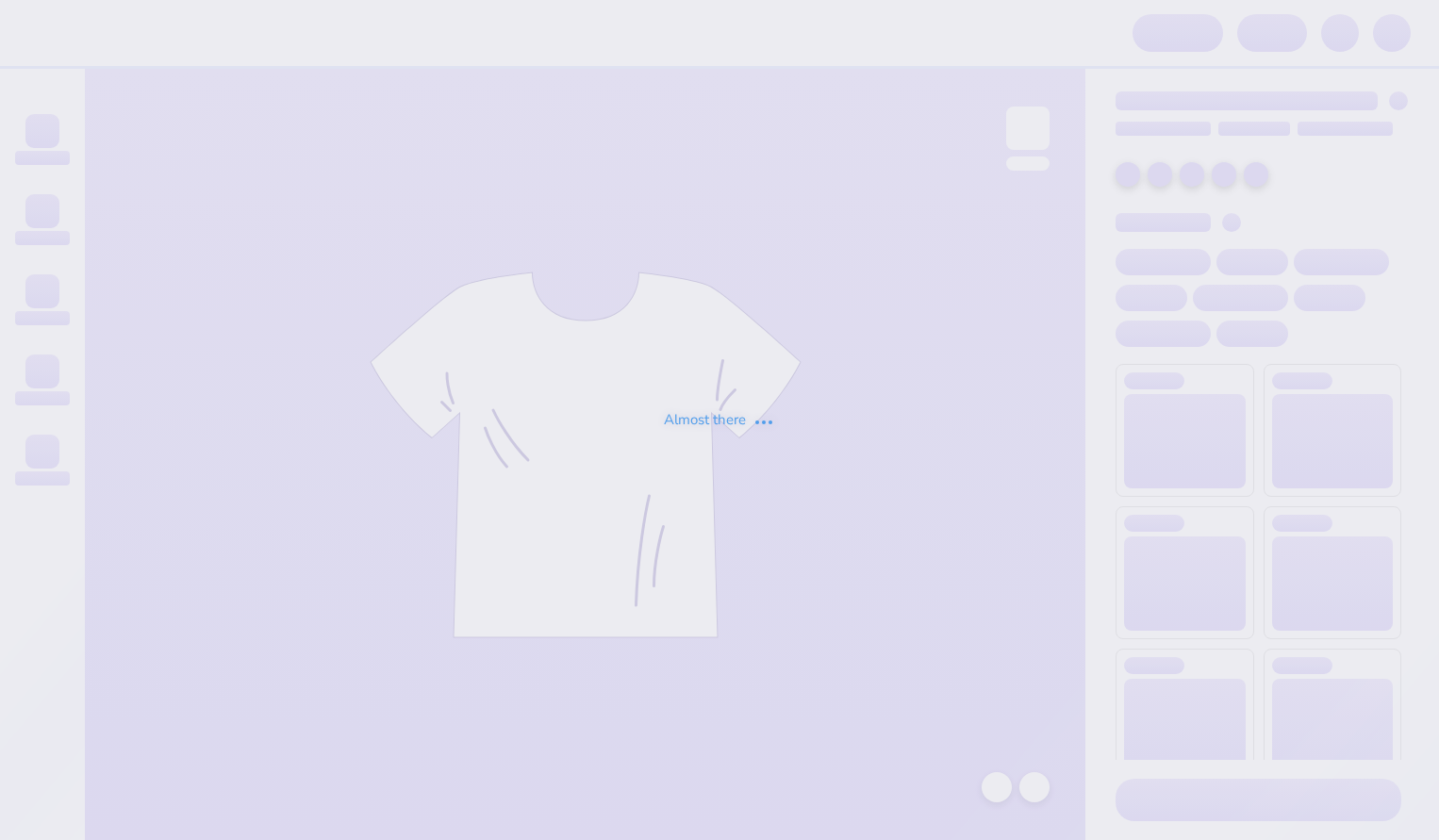 scroll, scrollTop: 0, scrollLeft: 0, axis: both 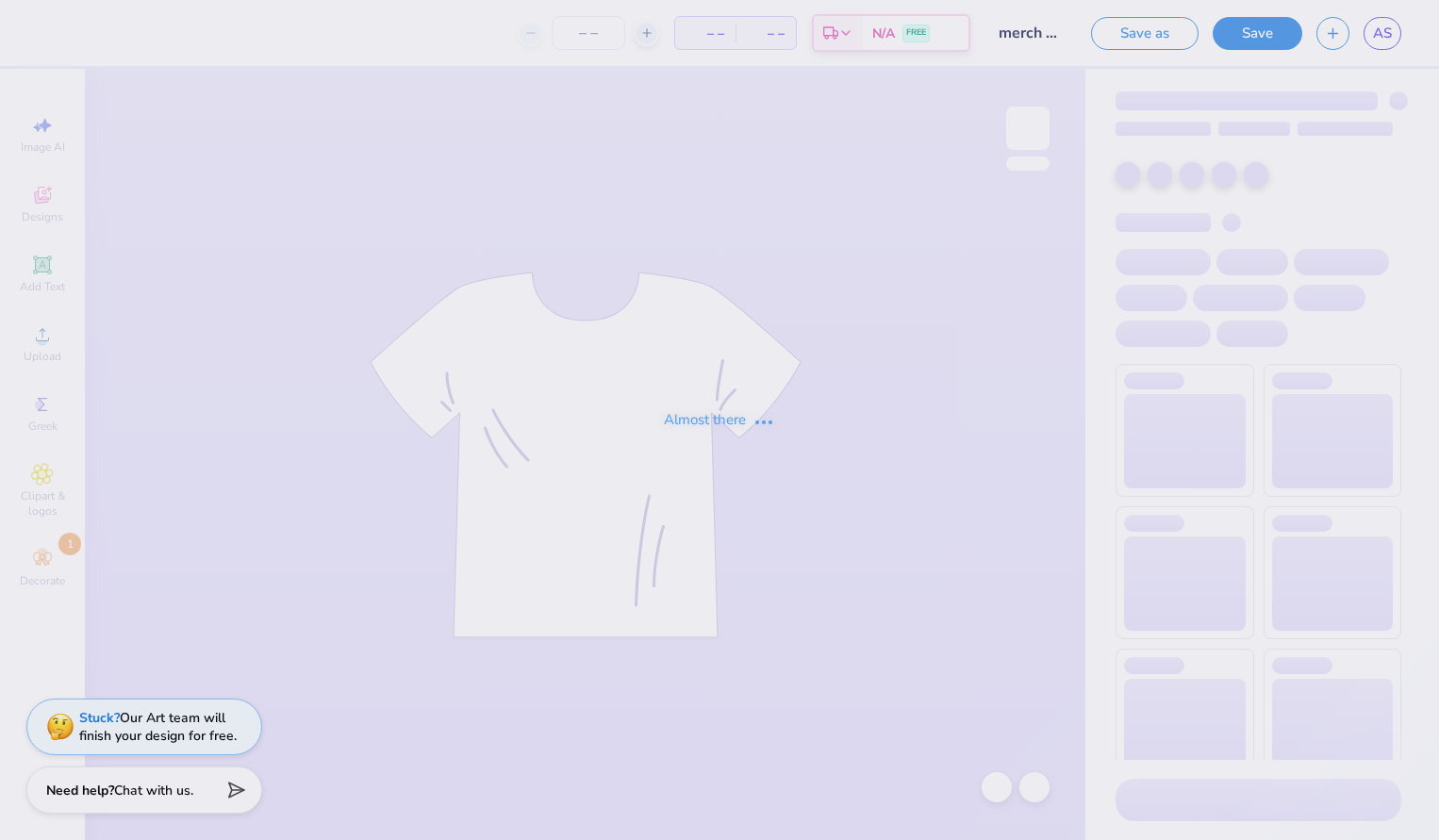 type on "merch design 1 pant" 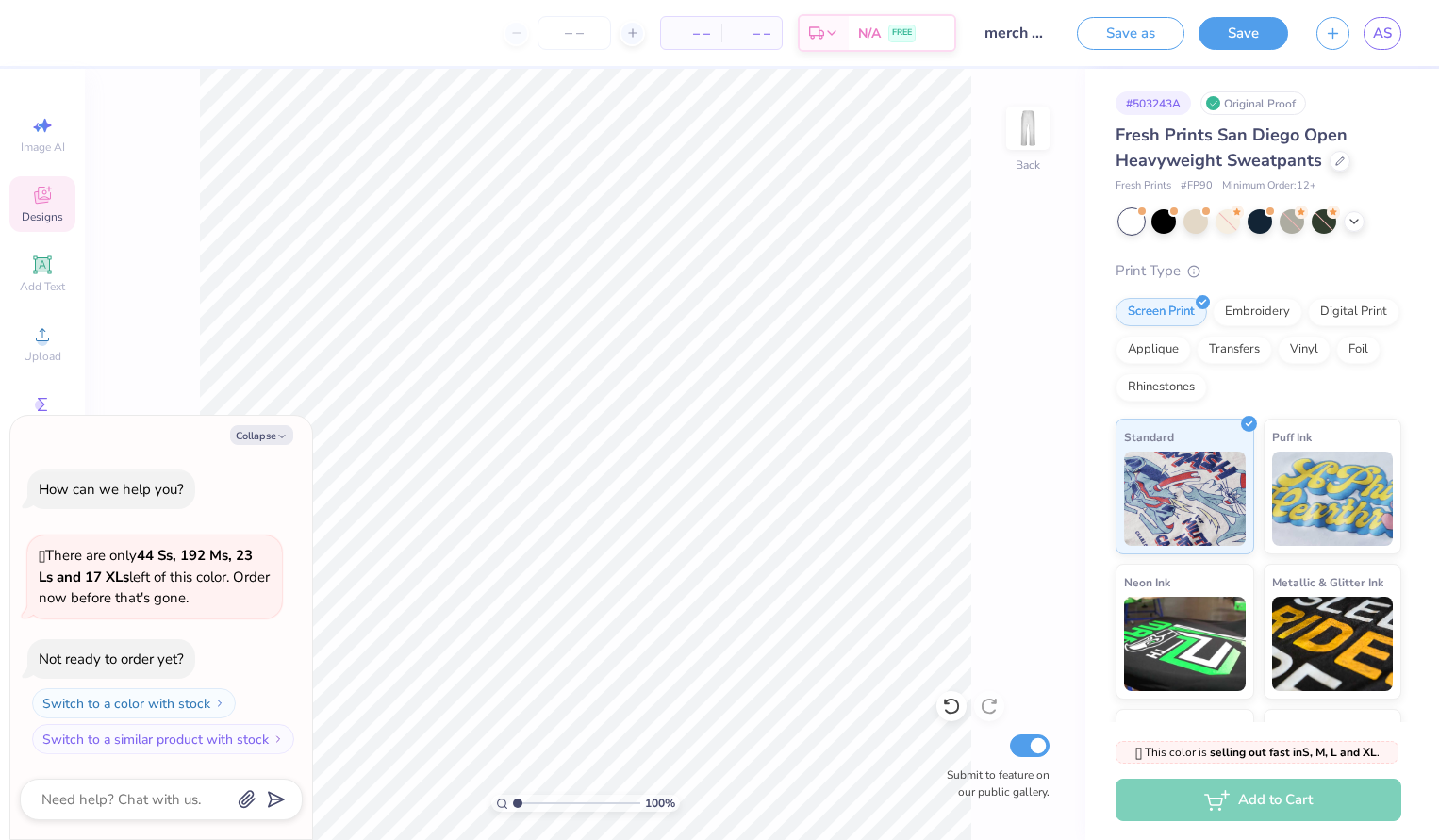 click 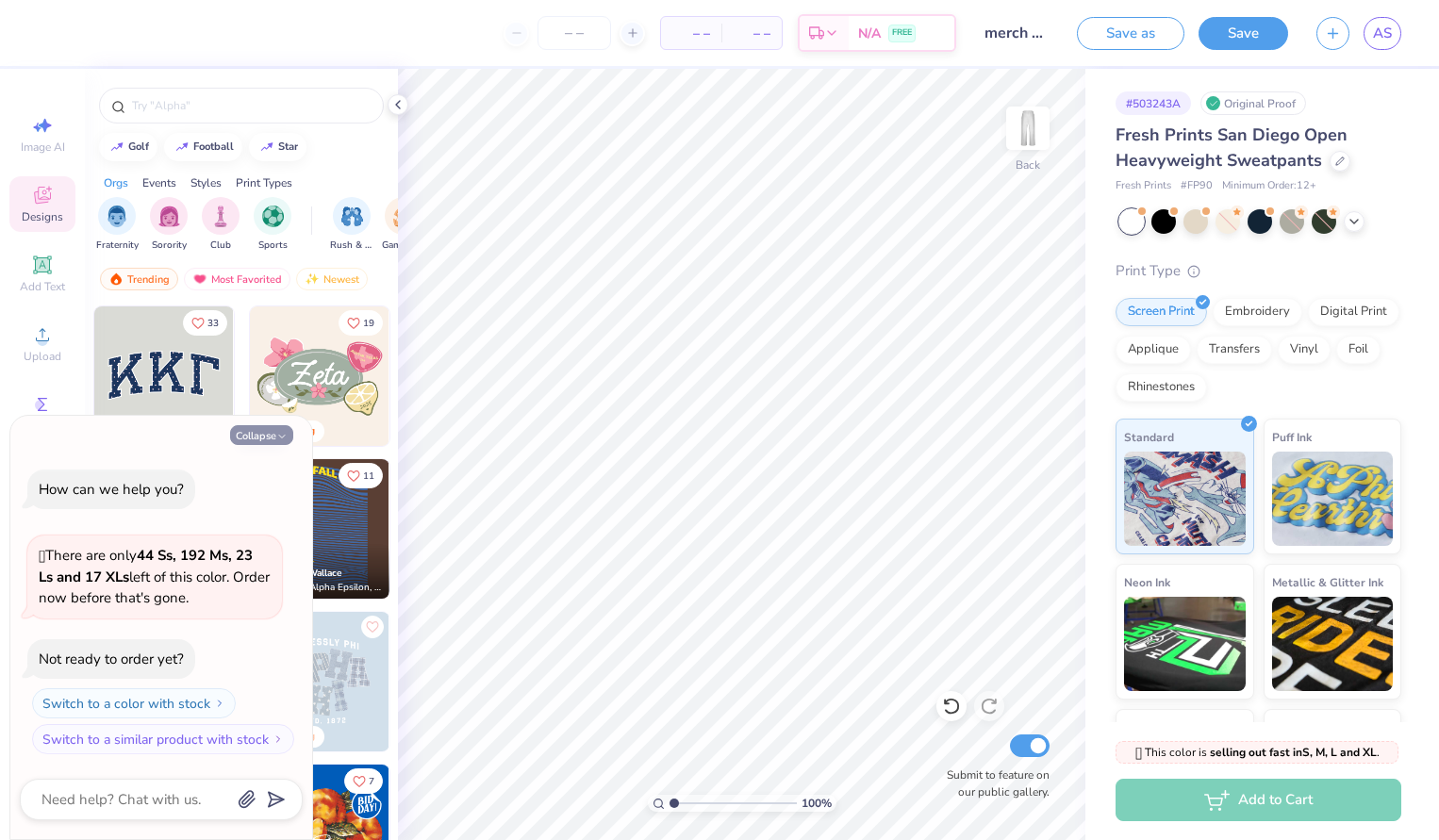 click 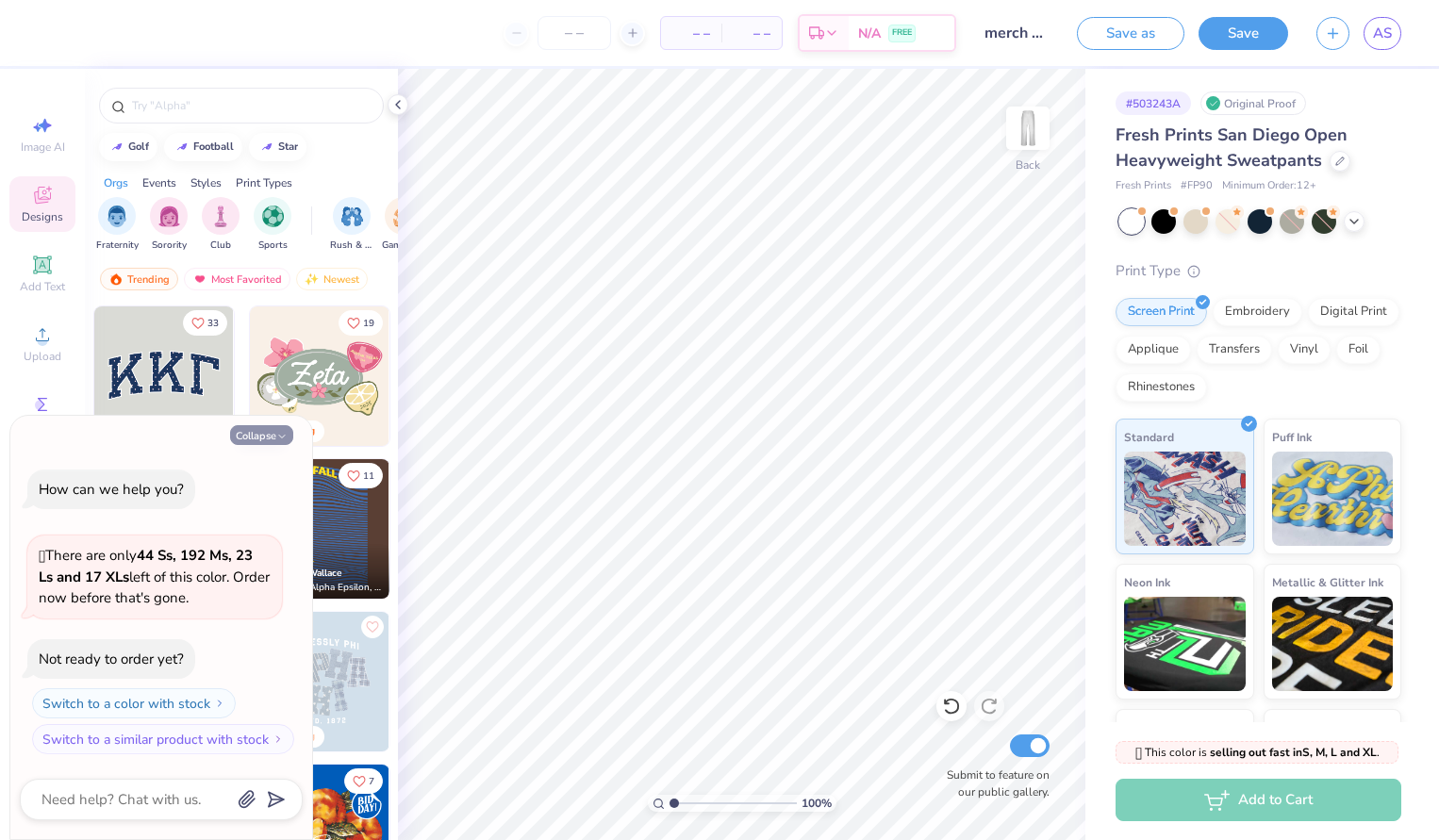 type on "x" 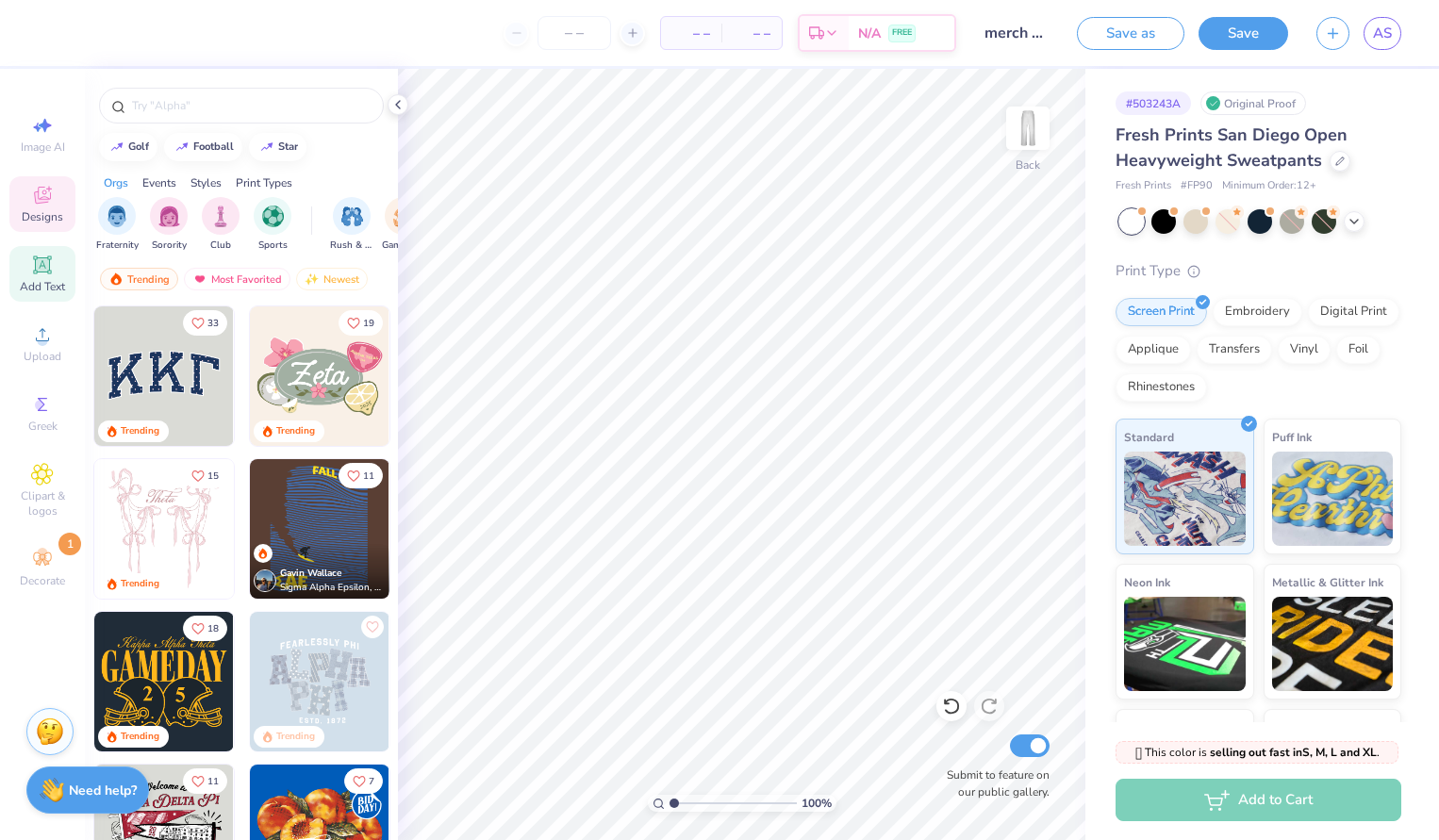 click on "Add Text" at bounding box center (42, 287) 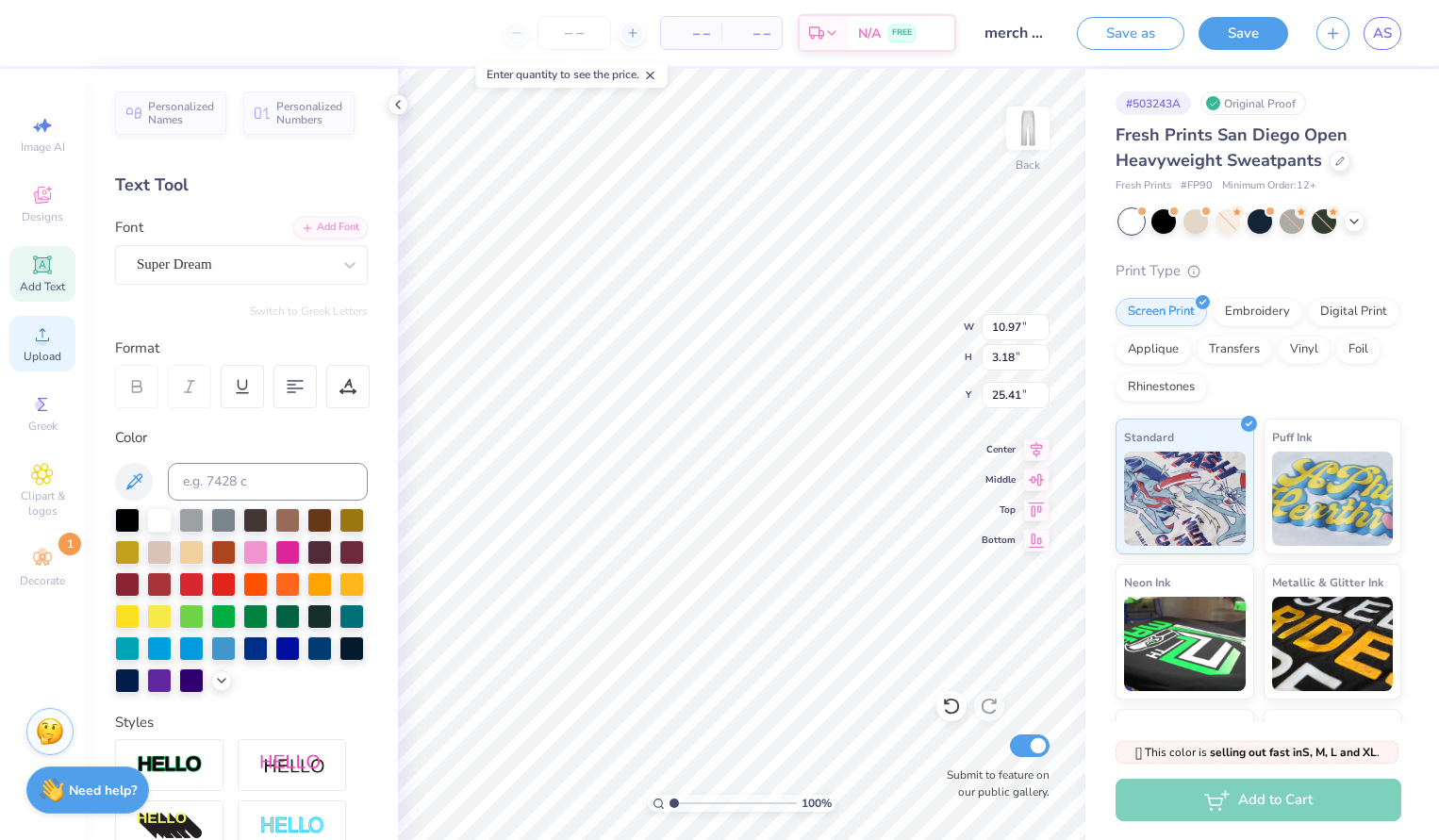 click on "Upload" at bounding box center (42, 356) 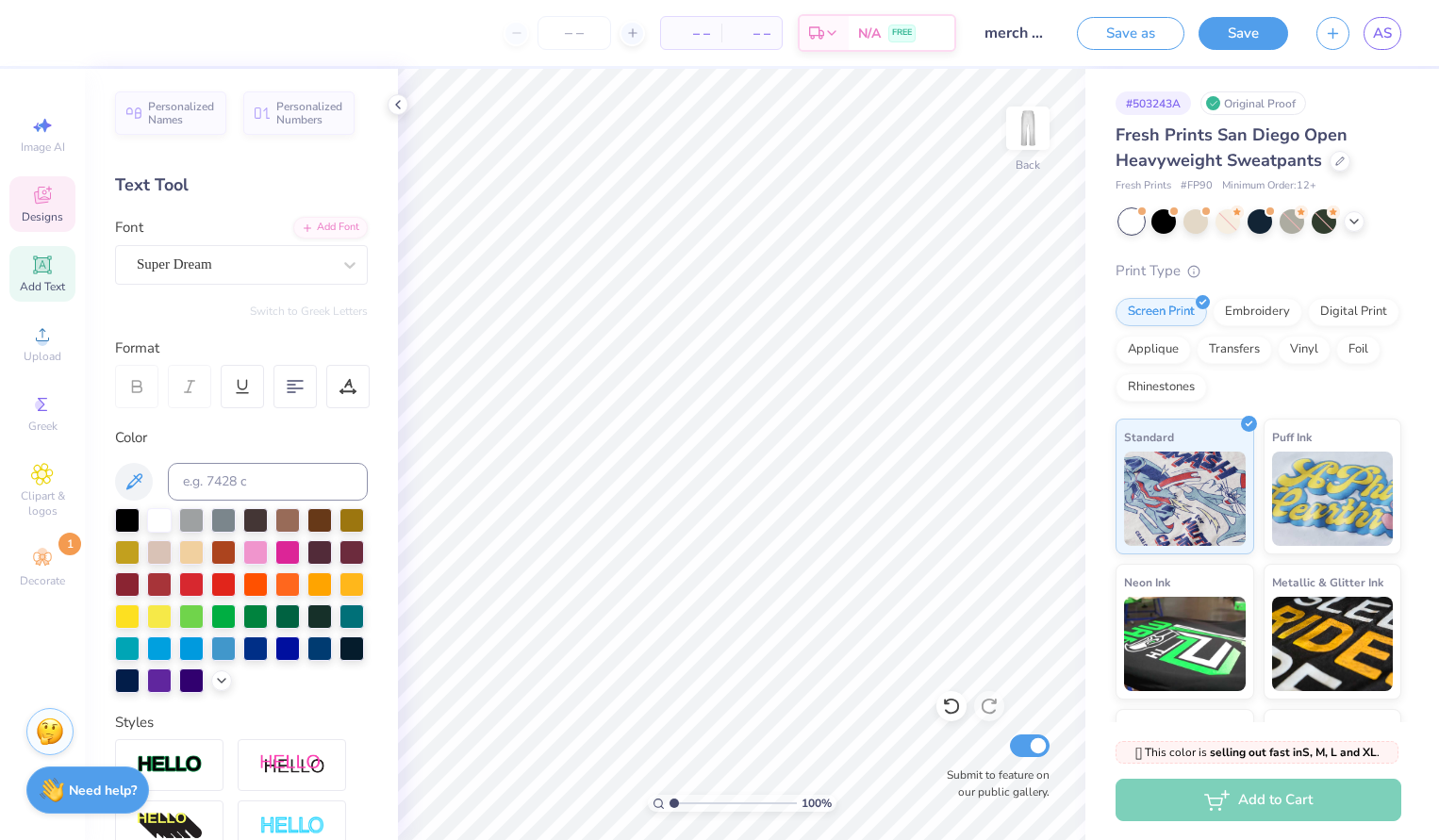 click on "Designs" at bounding box center [42, 204] 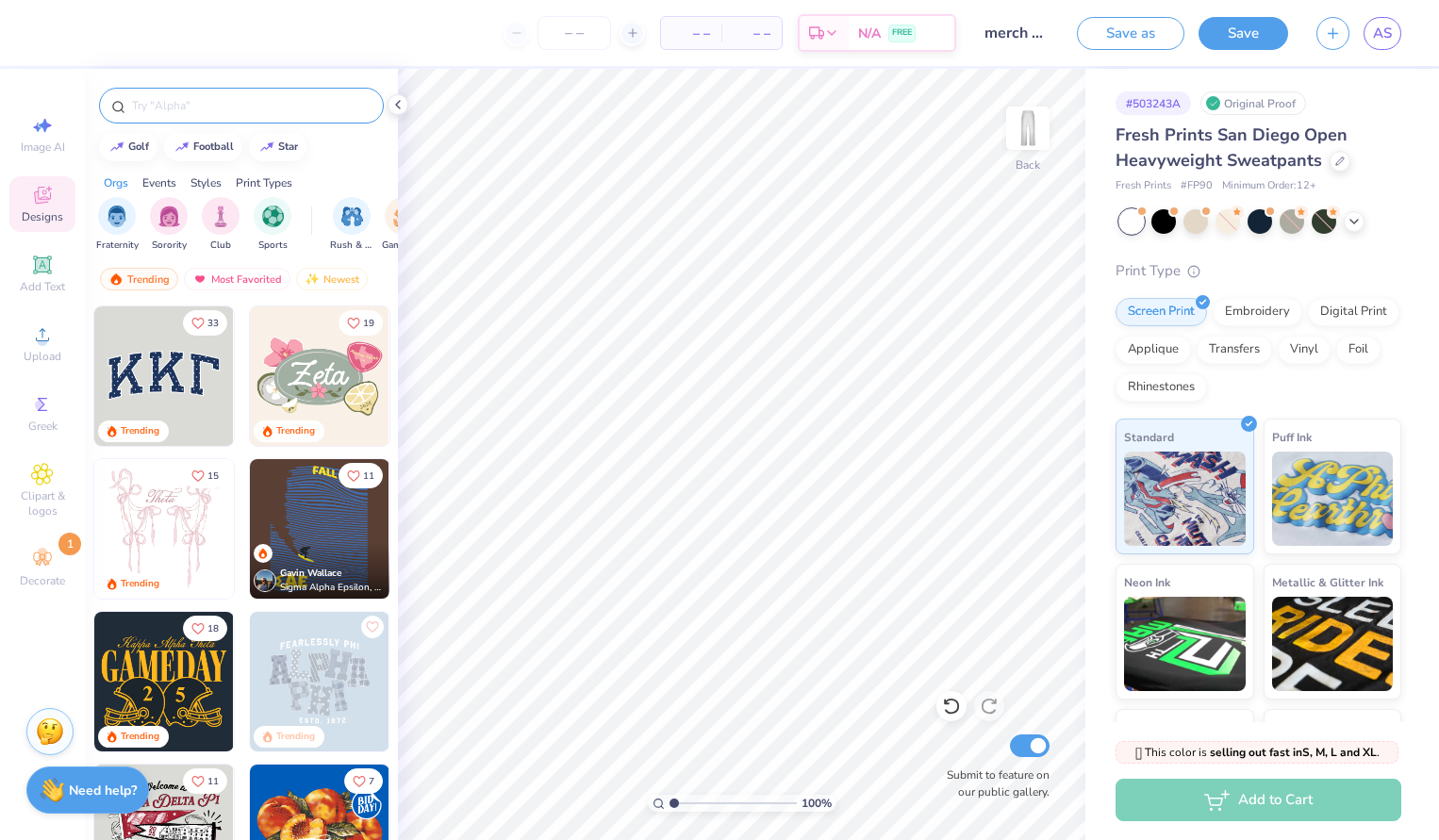 click at bounding box center (251, 106) 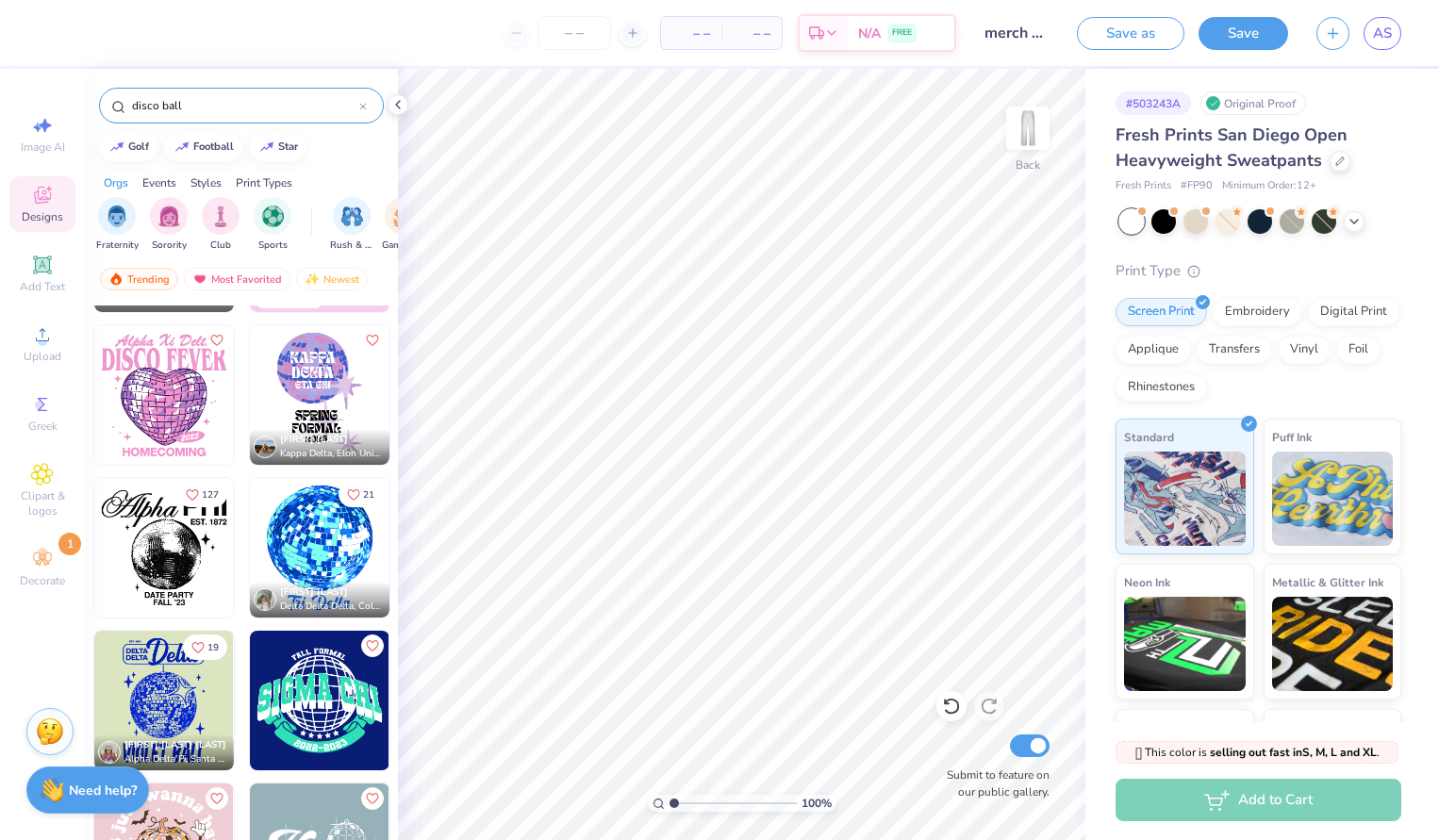 scroll, scrollTop: 453, scrollLeft: 0, axis: vertical 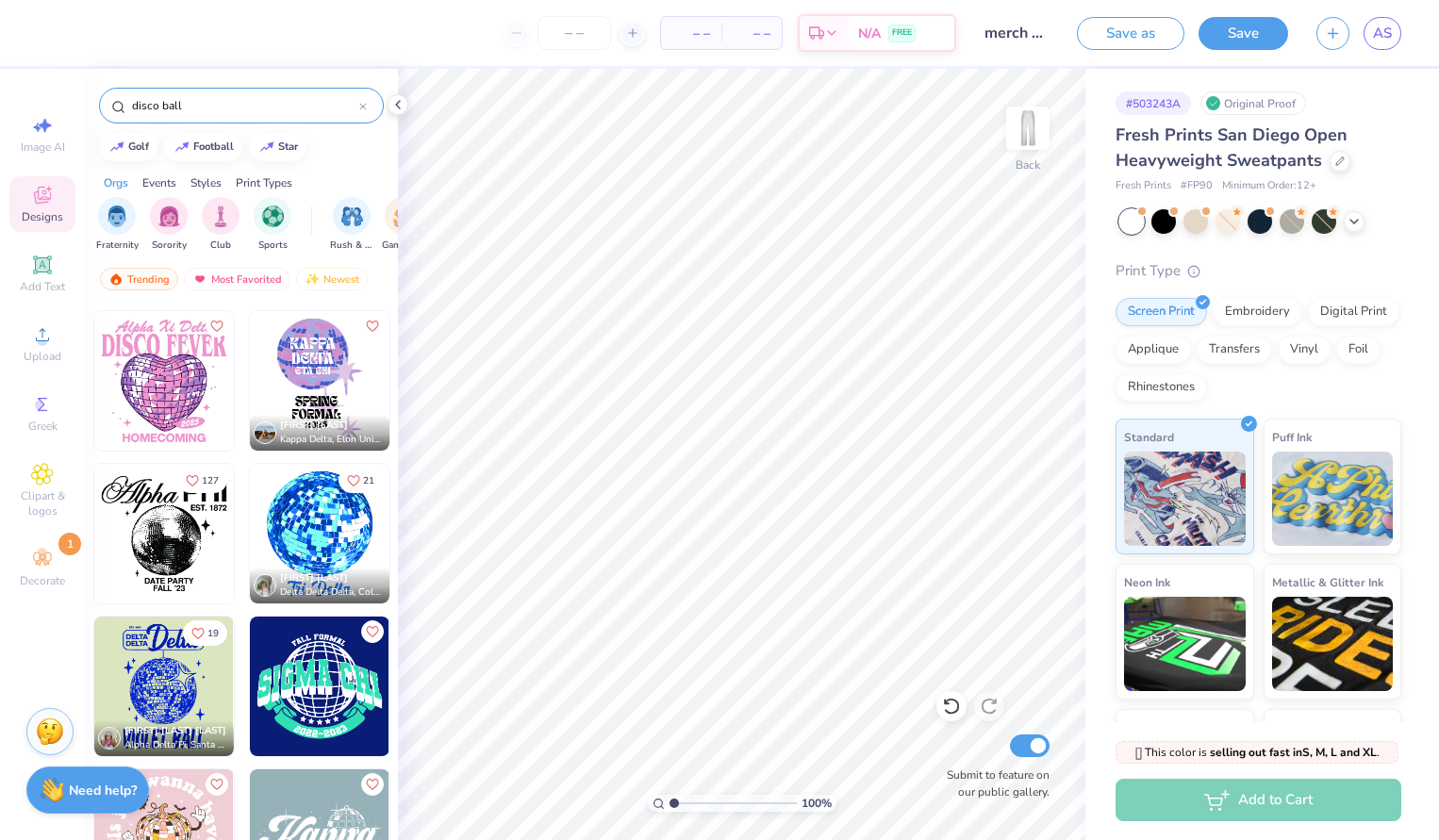 type on "disco ball" 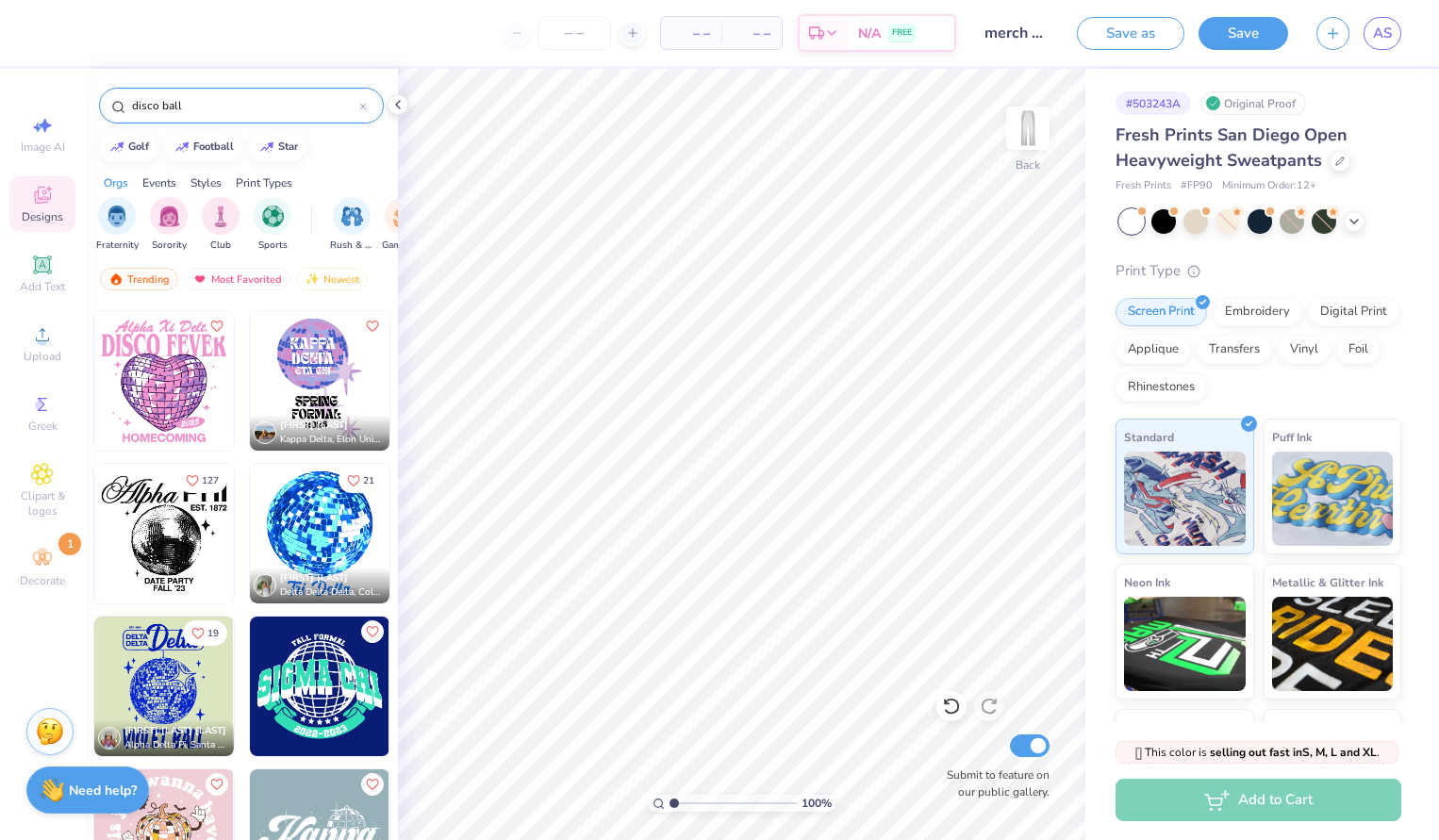 click at bounding box center [320, 534] 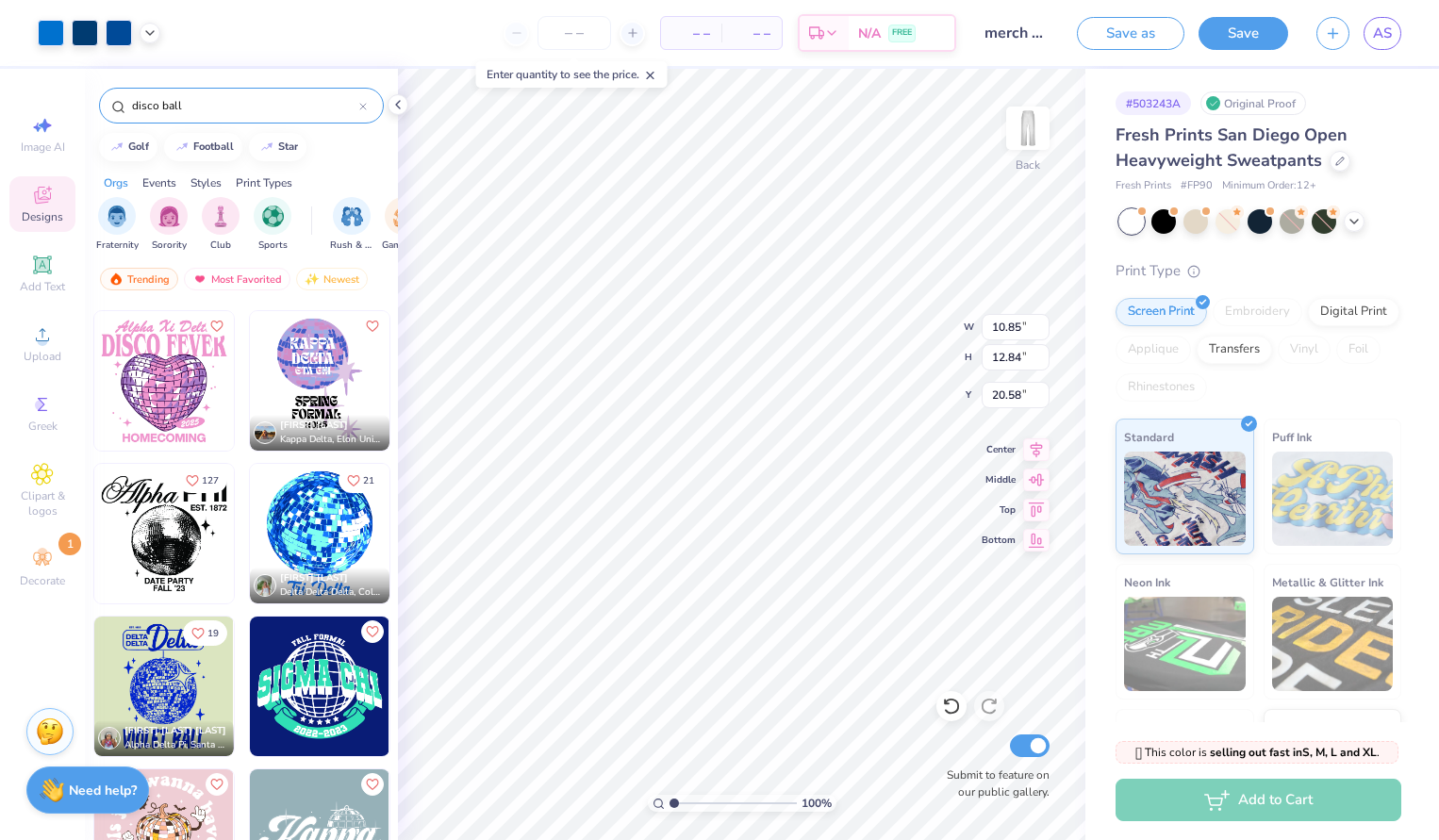 type on "6.49" 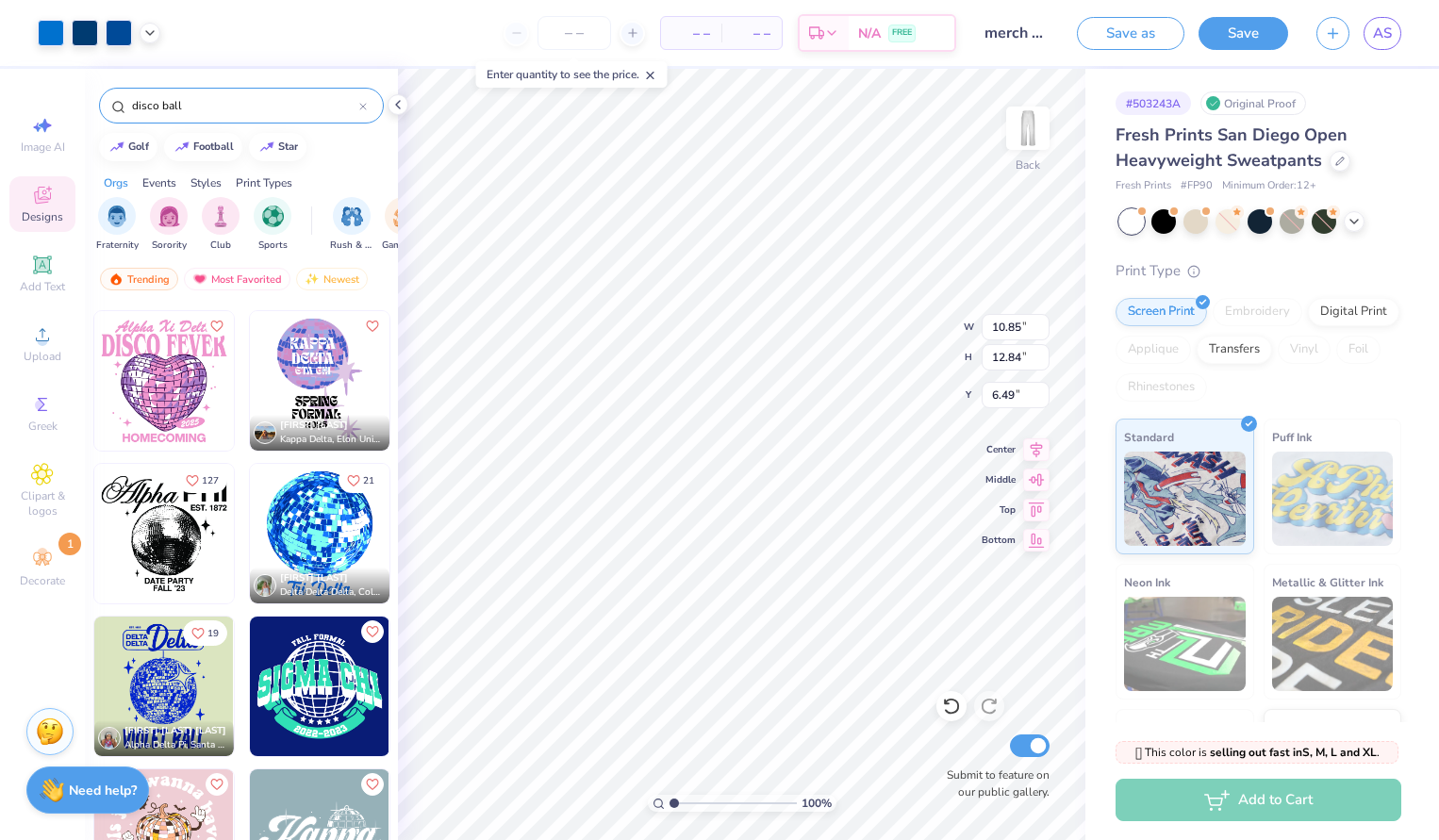 type on "5.81" 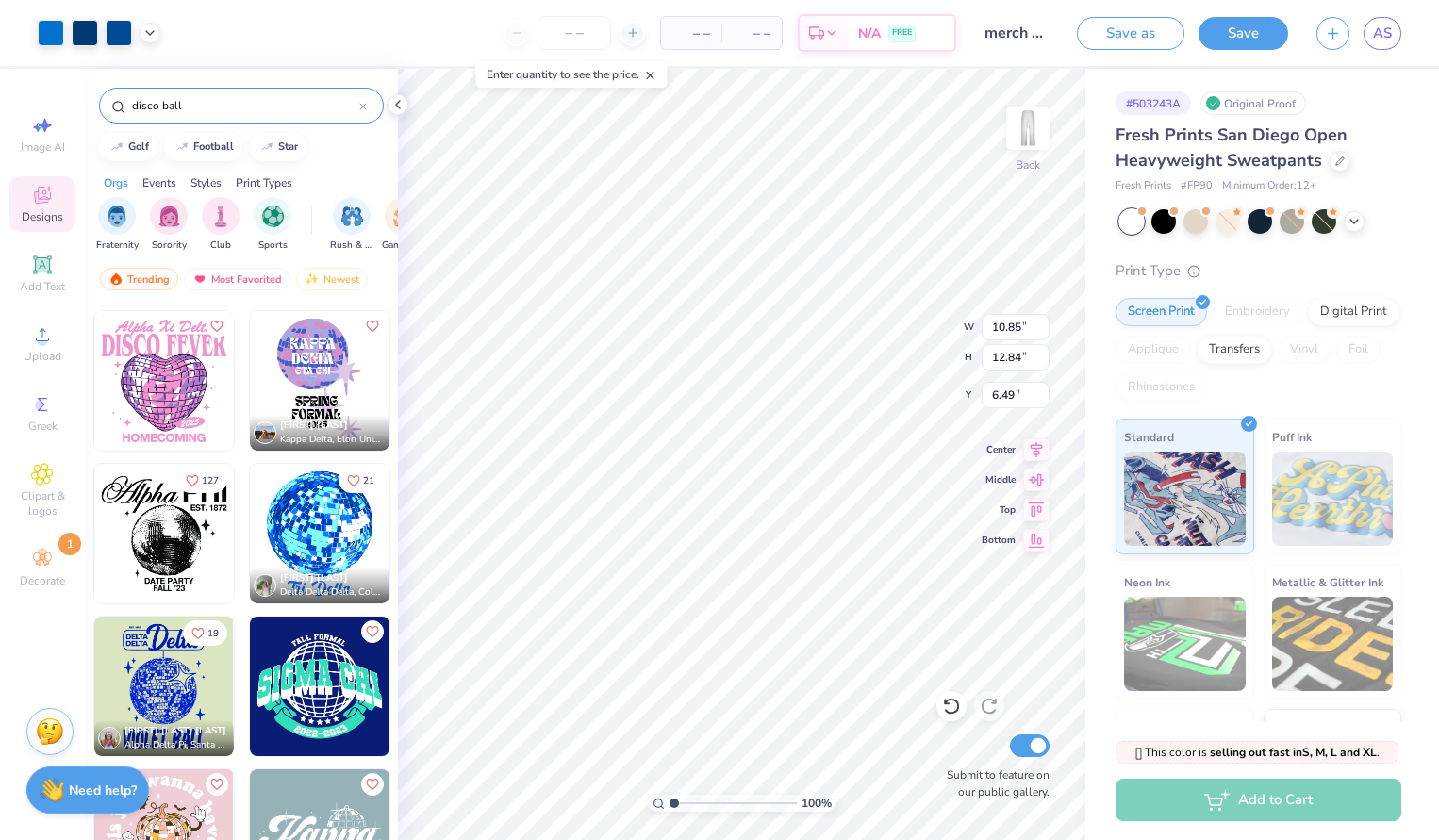 type on "6.88" 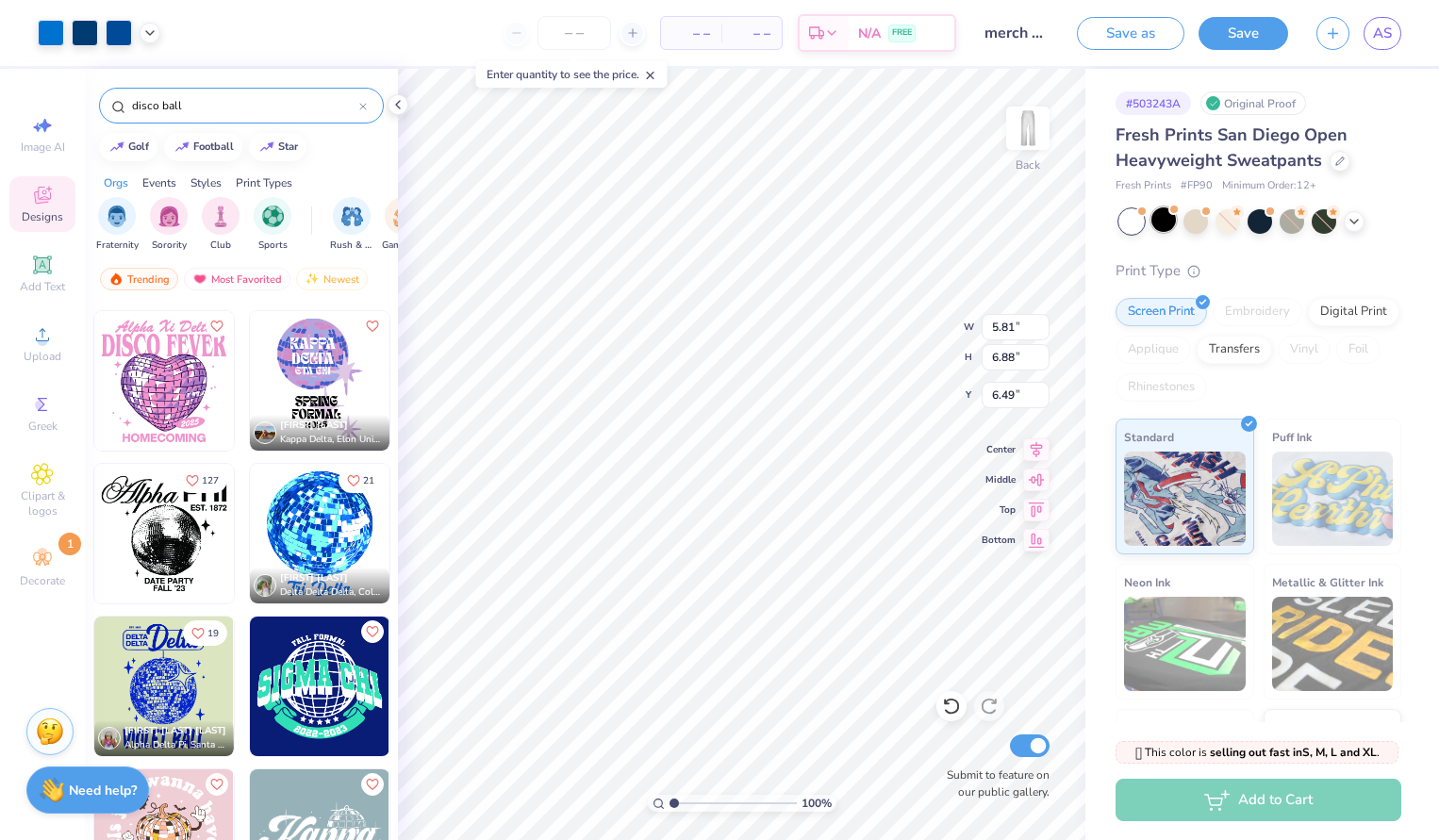 type on "6.26" 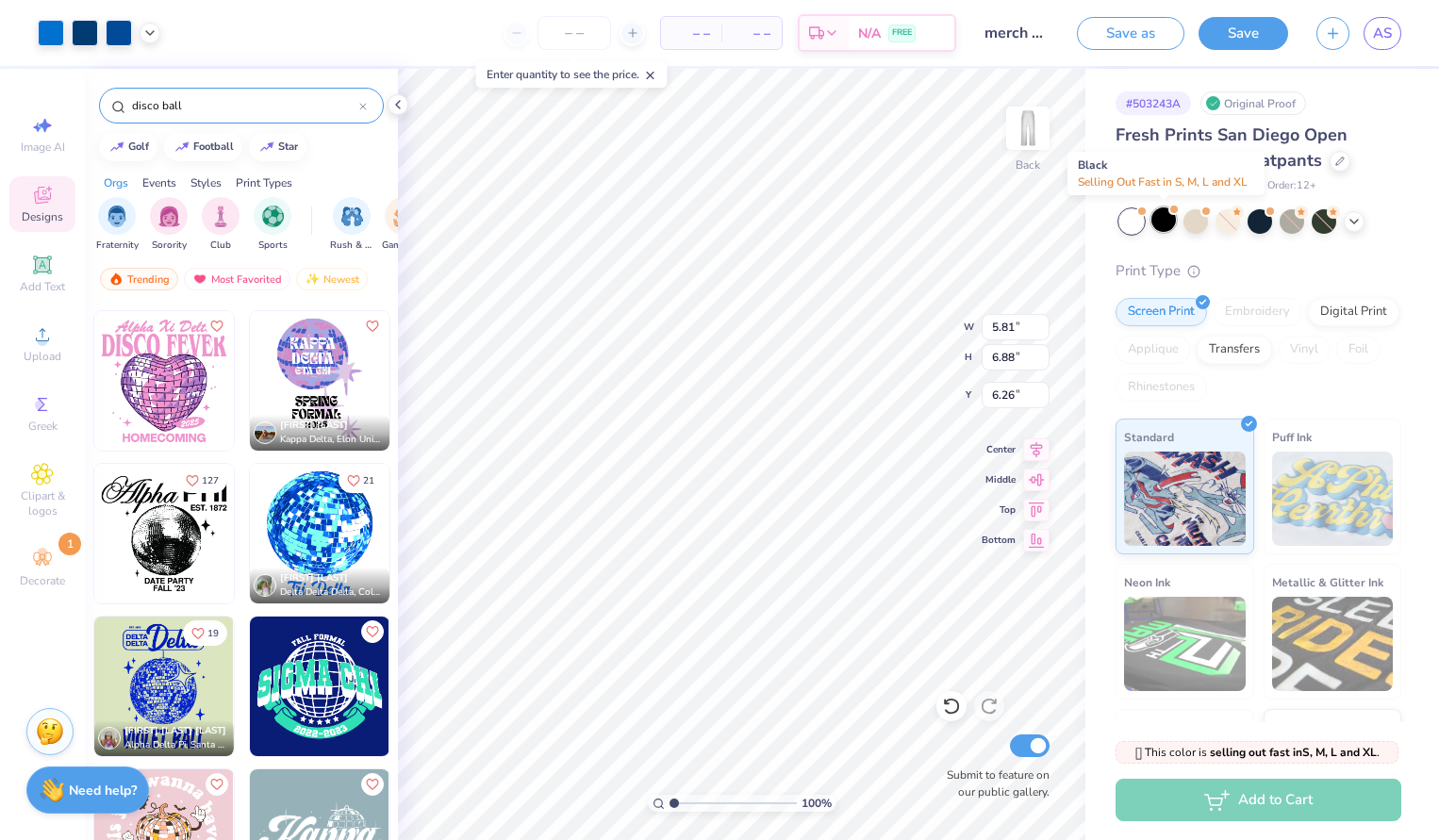 click at bounding box center [1164, 220] 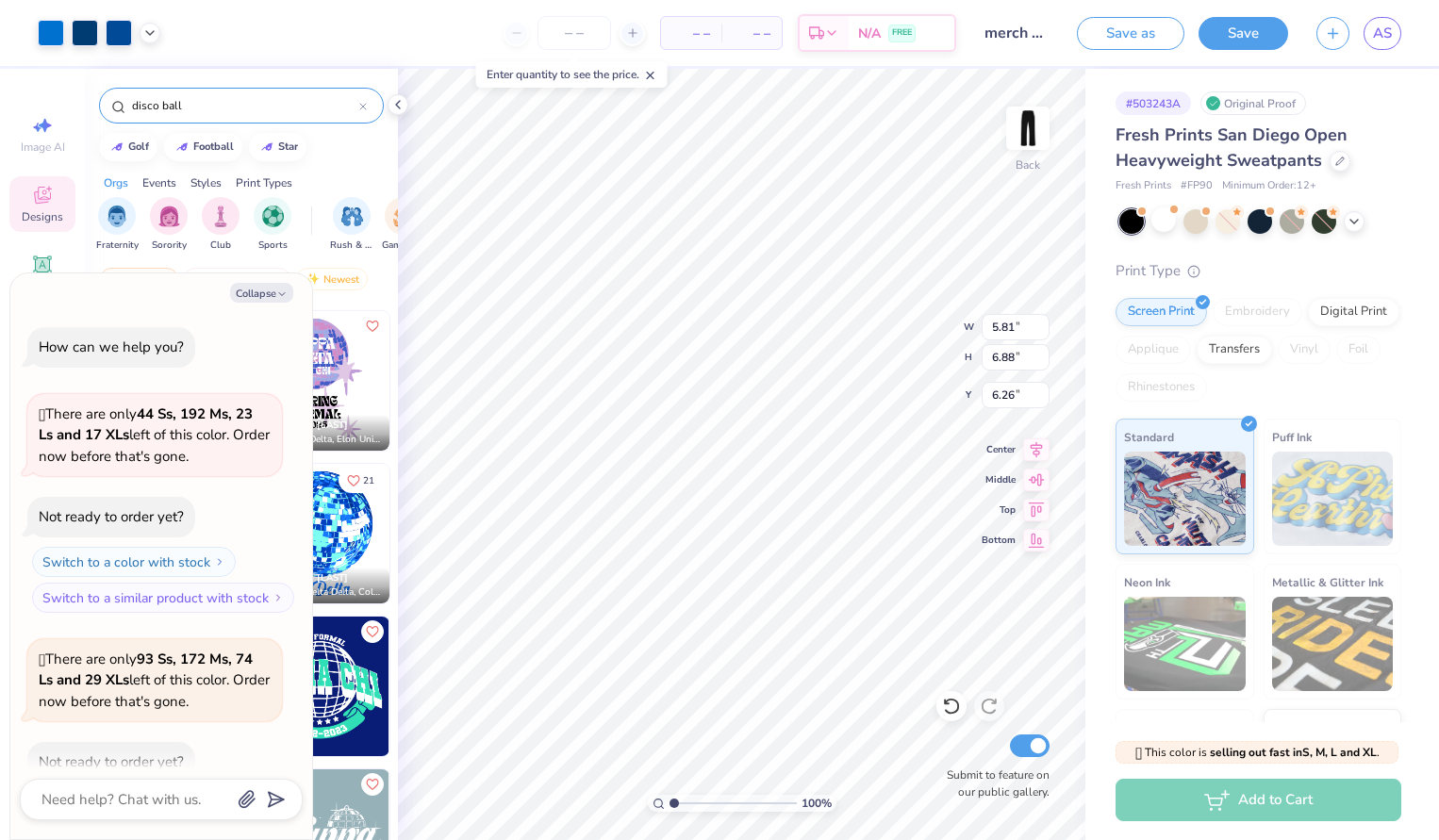scroll, scrollTop: 99, scrollLeft: 0, axis: vertical 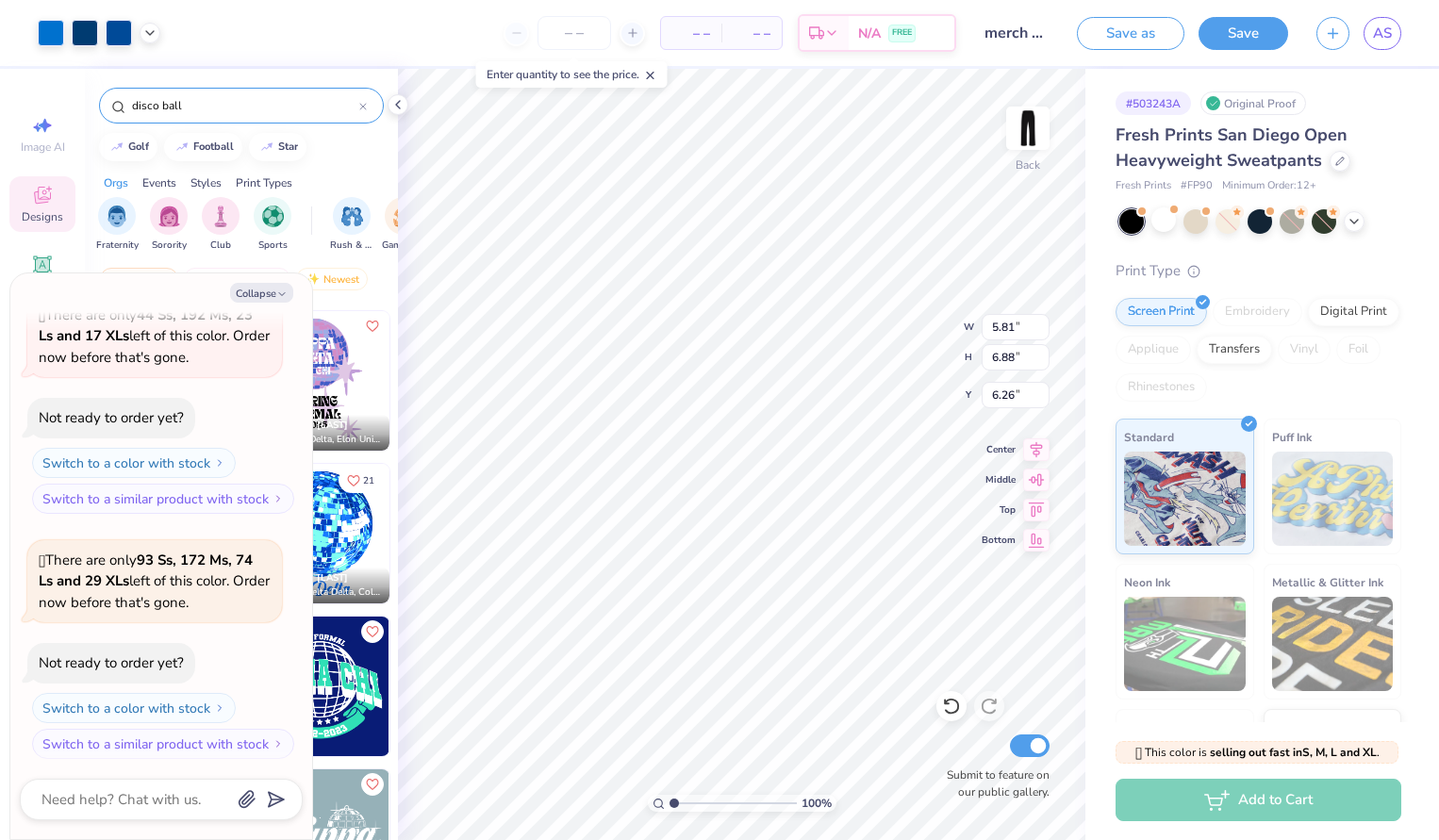 type on "x" 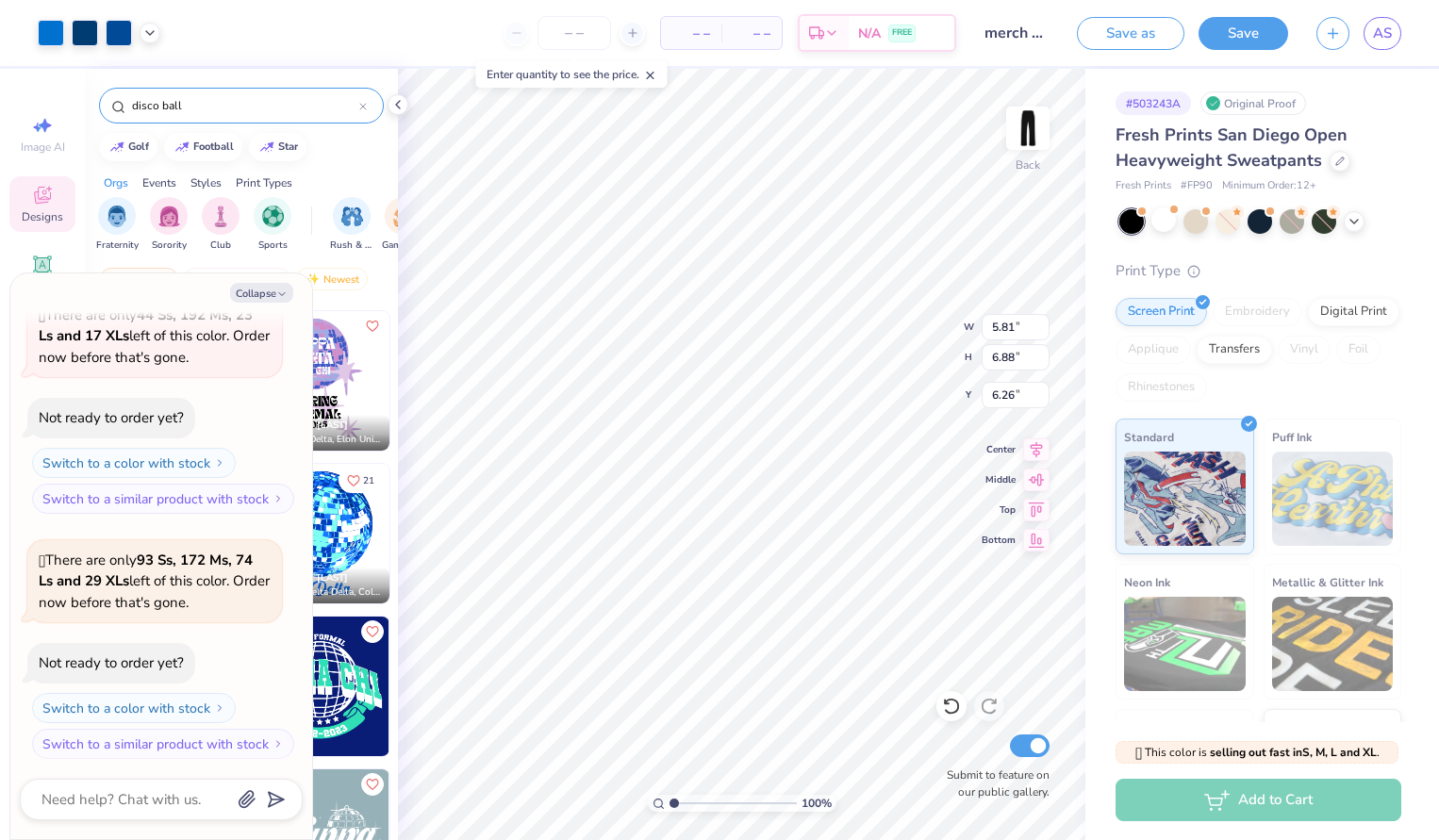 type on "7.09" 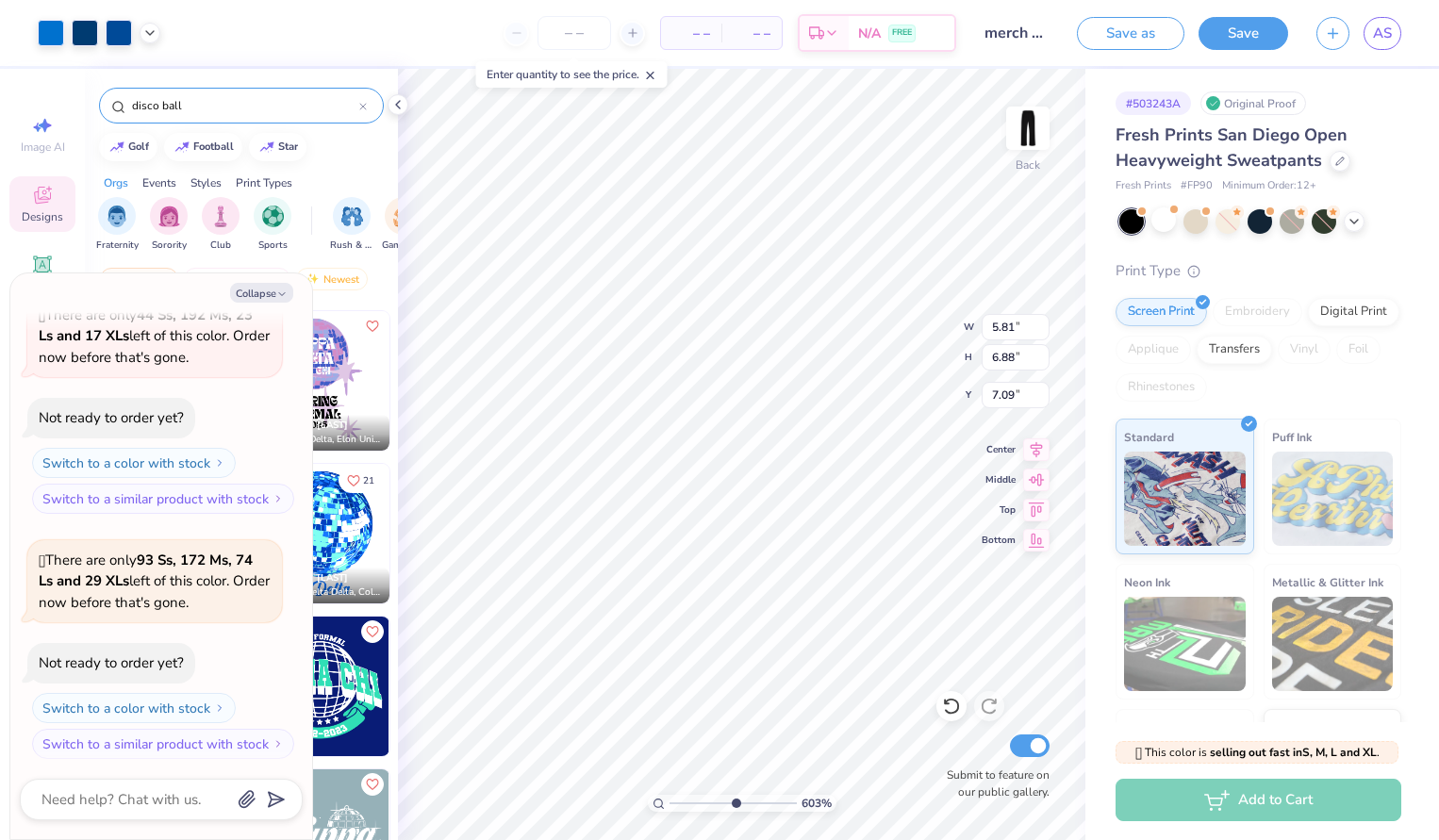 type on "5.8" 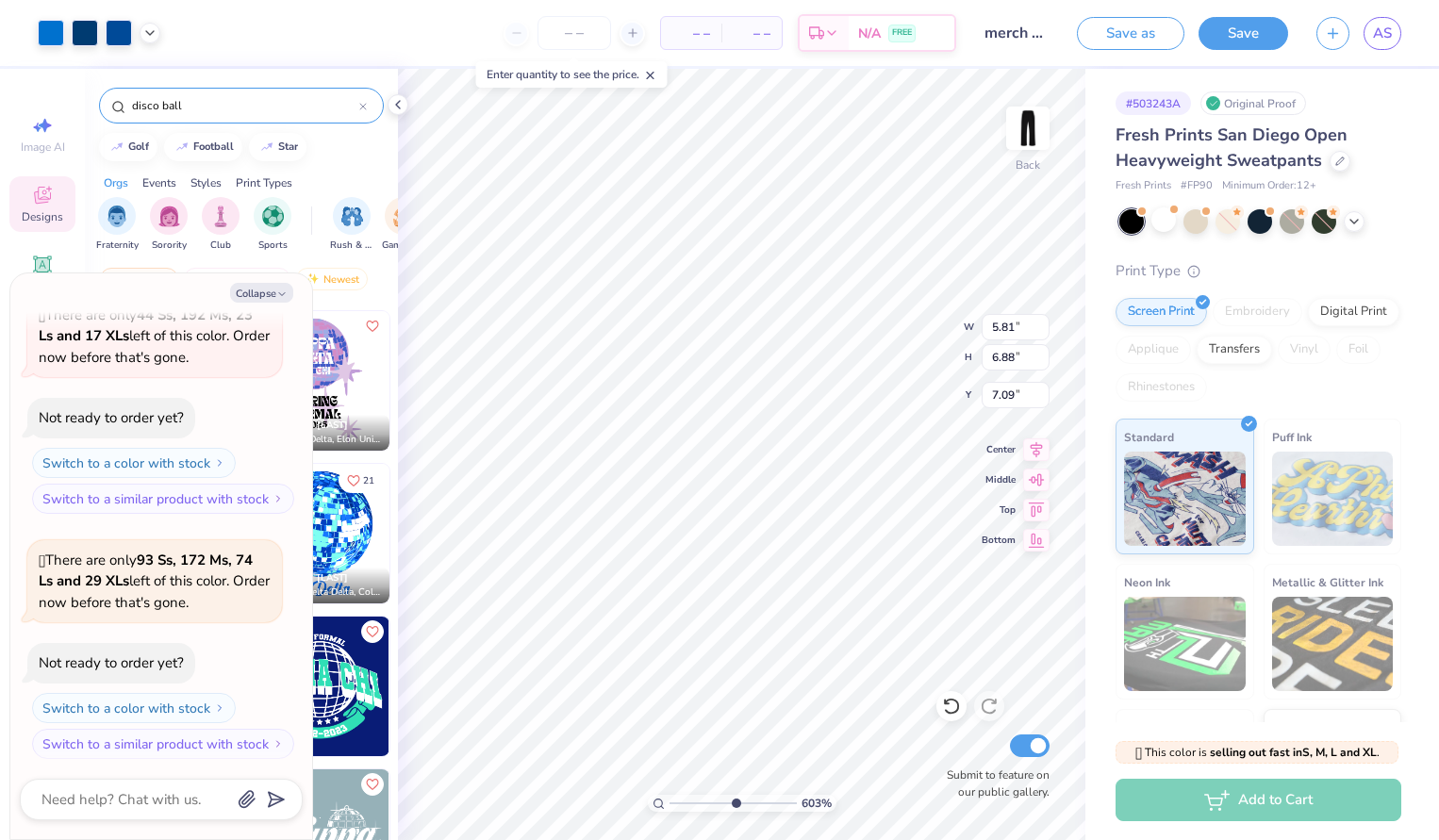 drag, startPoint x: 675, startPoint y: 803, endPoint x: 735, endPoint y: 804, distance: 60.008333 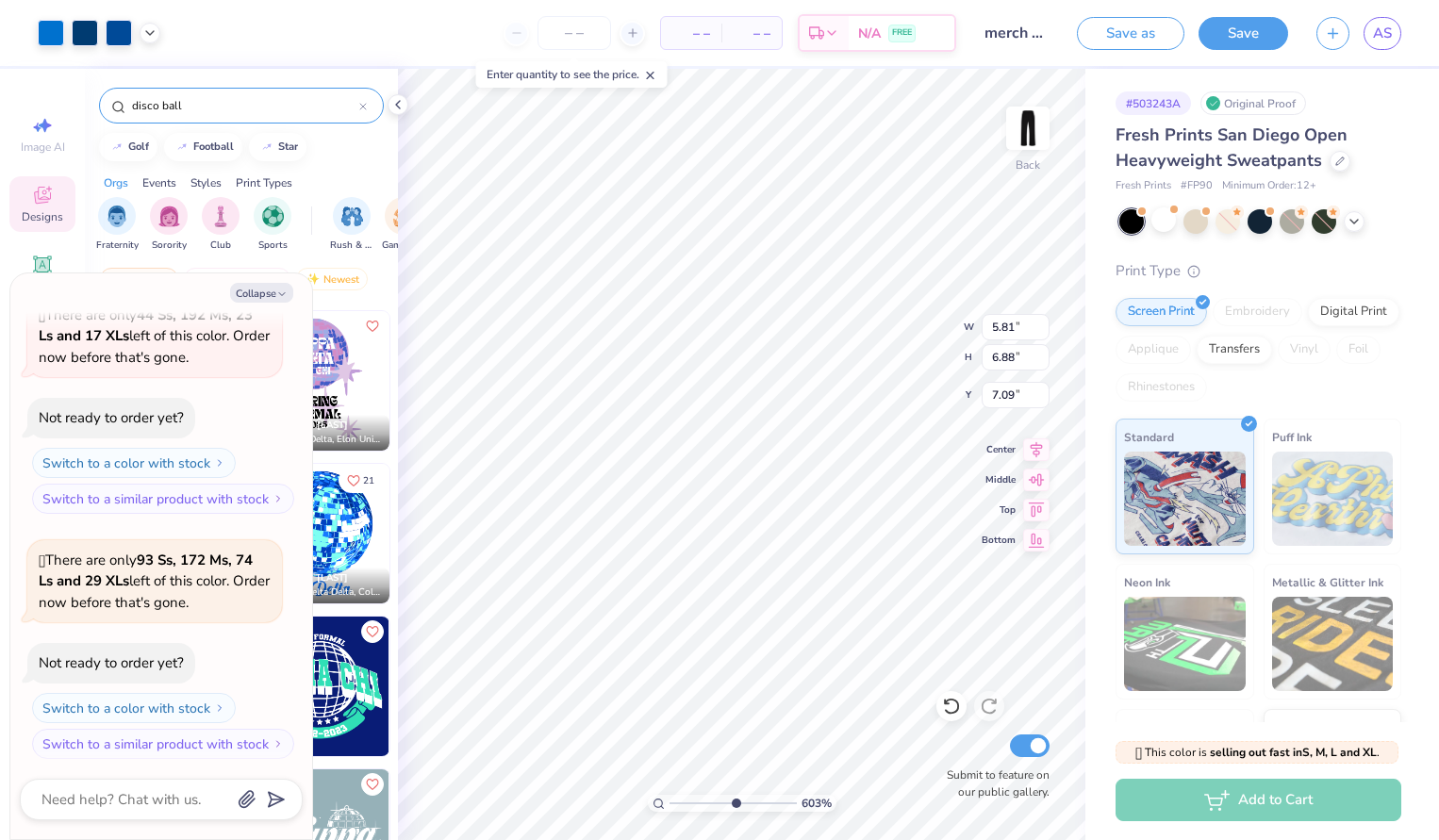 click at bounding box center (733, 803) 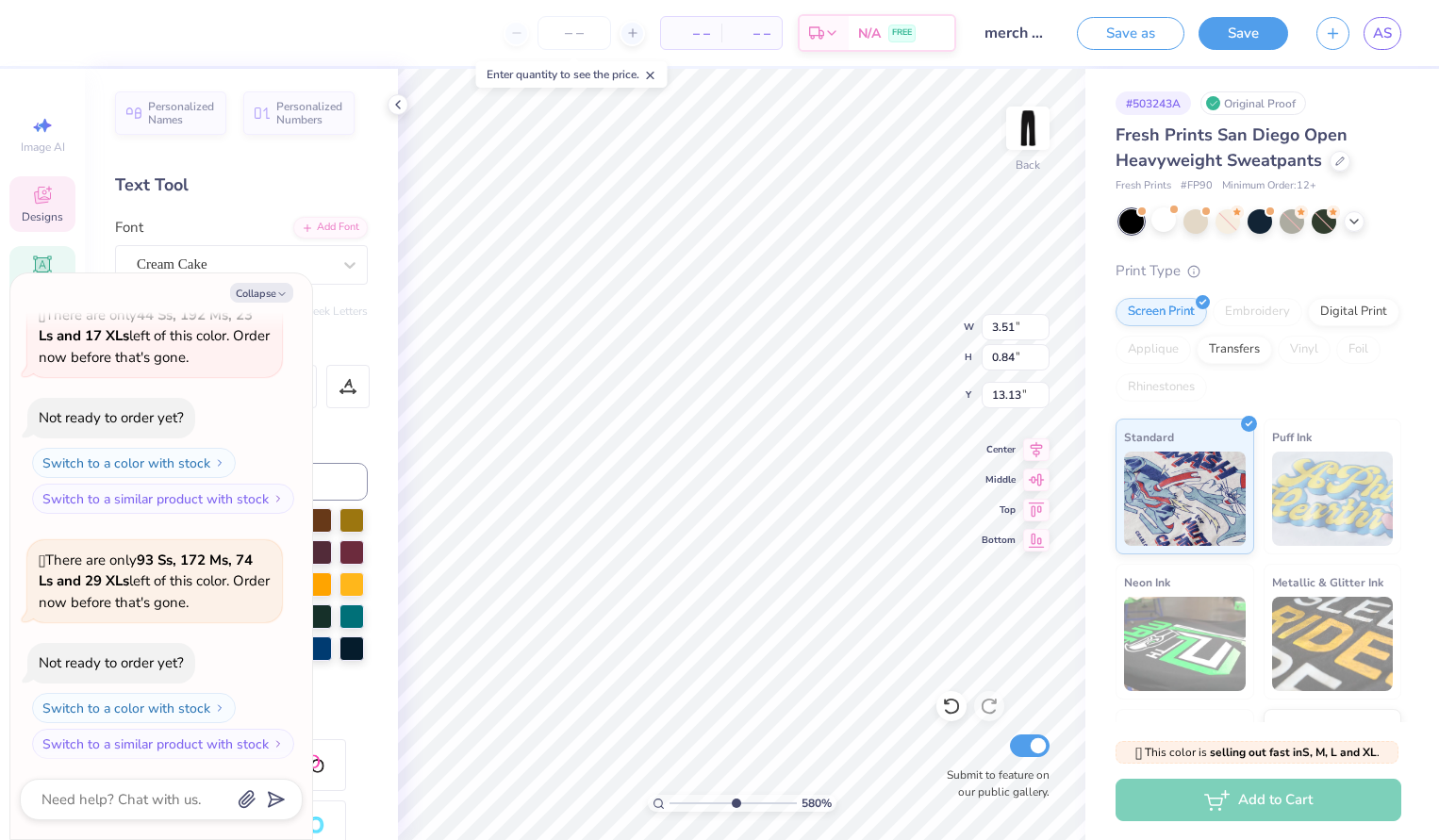 type on "x" 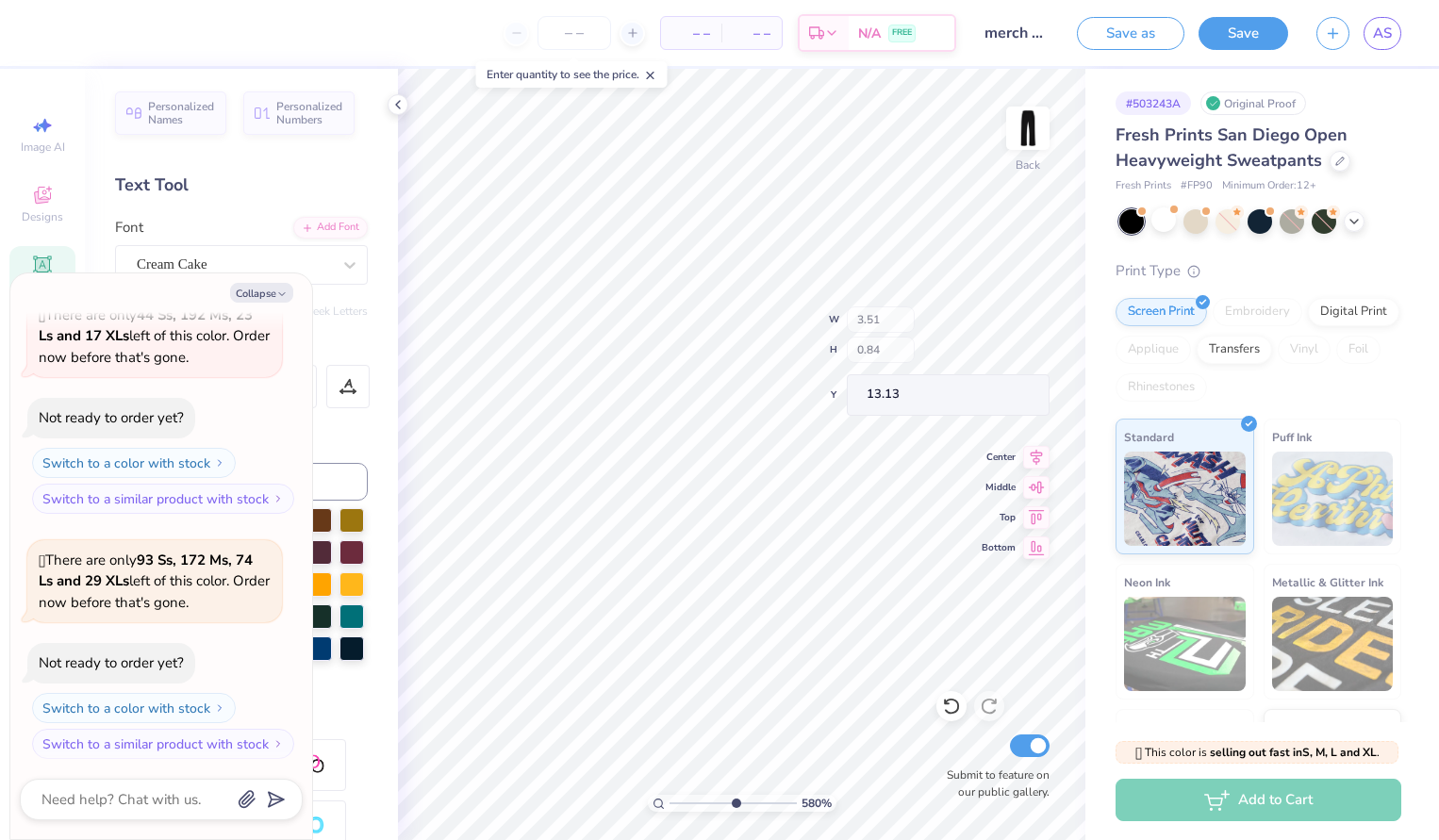 type on "x" 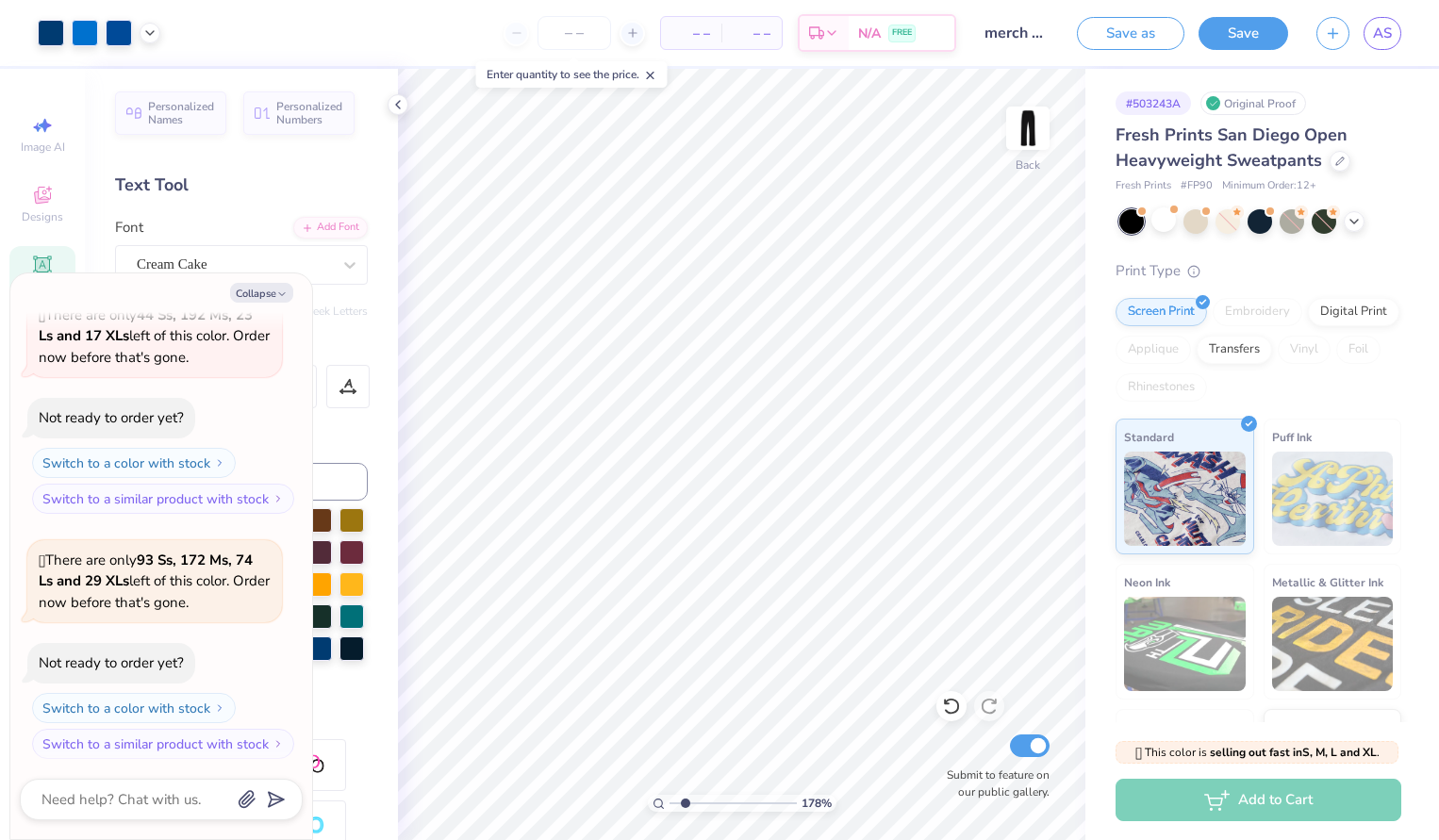type on "1.93" 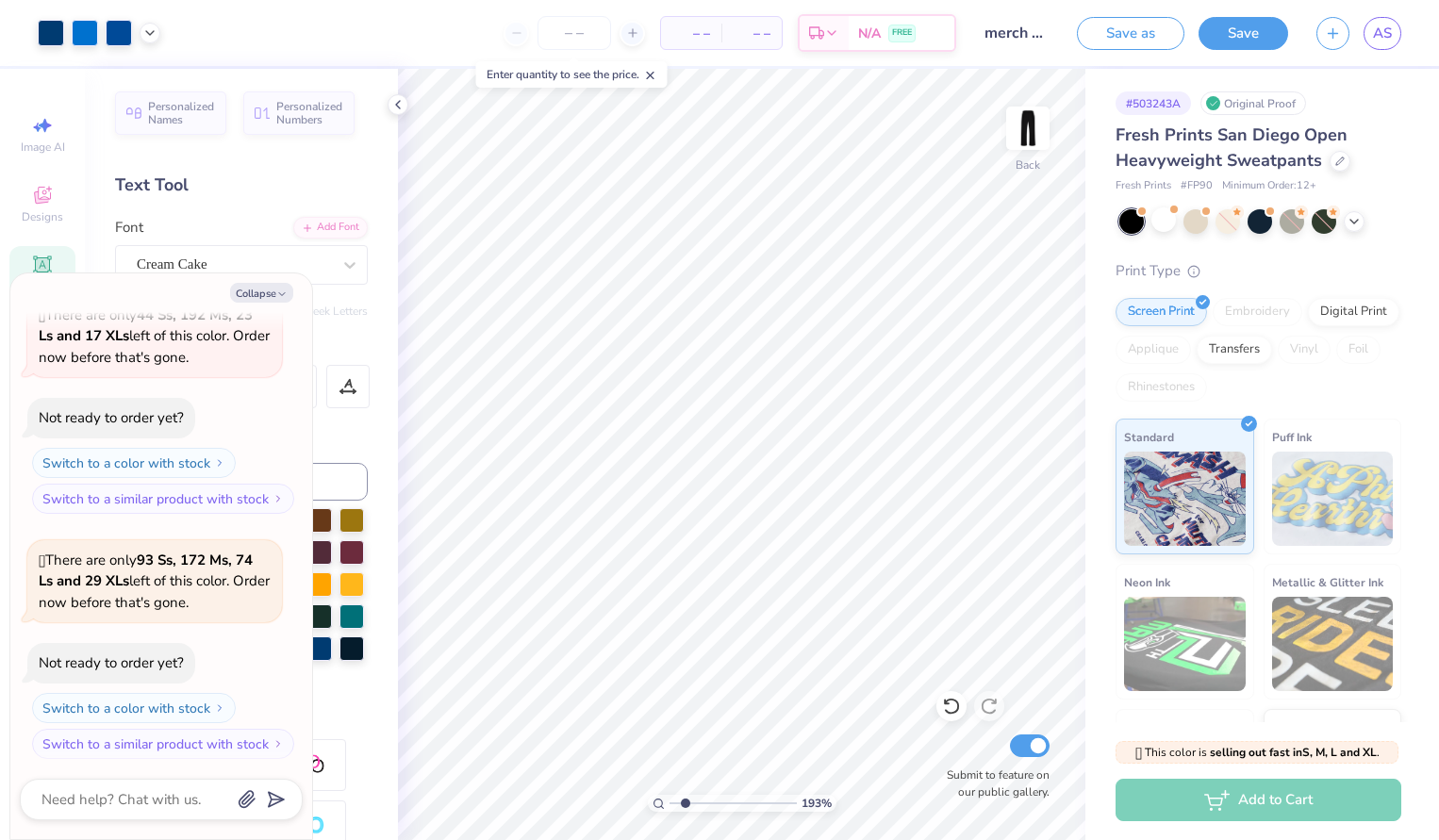 drag, startPoint x: 734, startPoint y: 800, endPoint x: 686, endPoint y: 818, distance: 51.26402 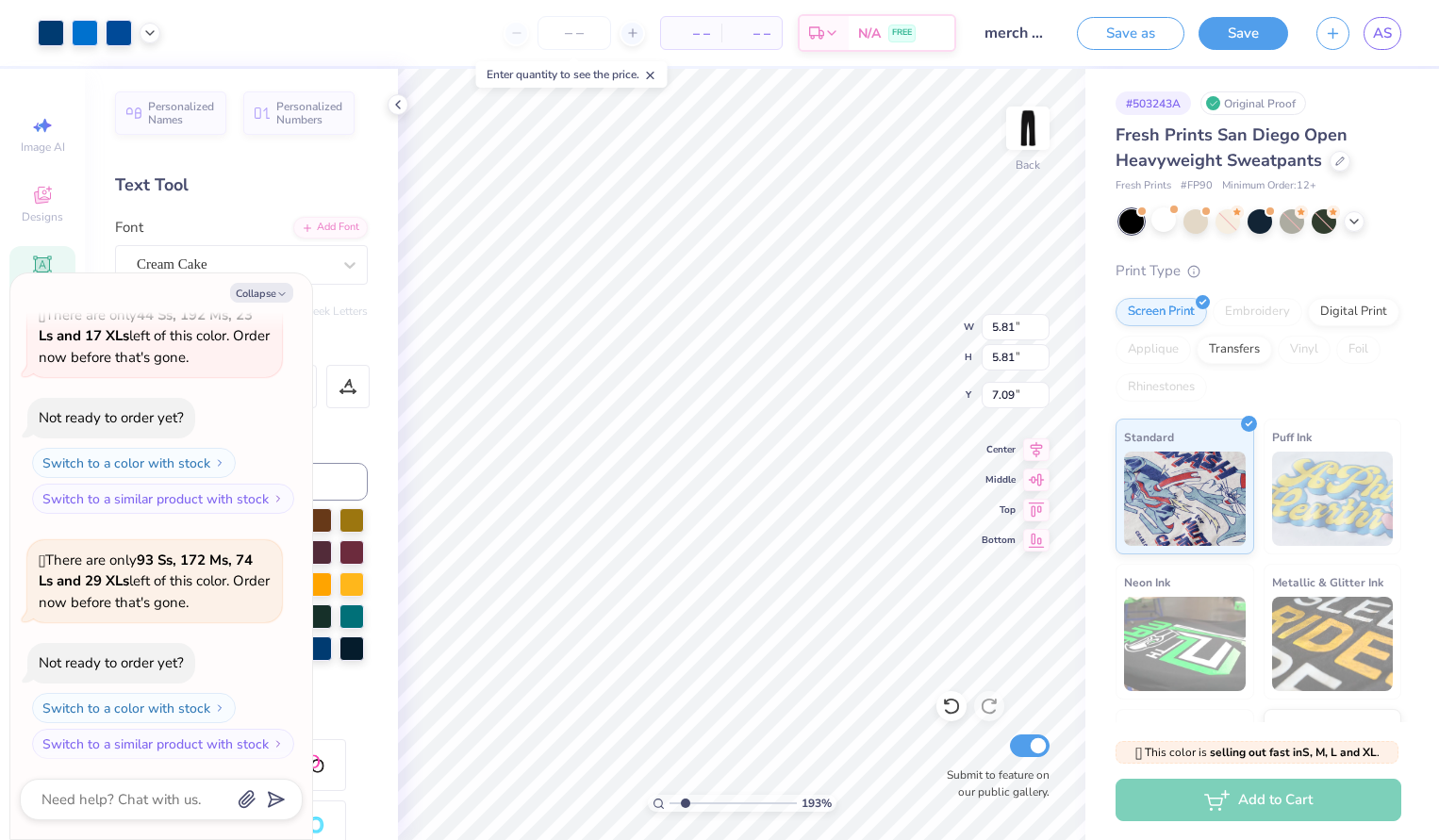 type on "x" 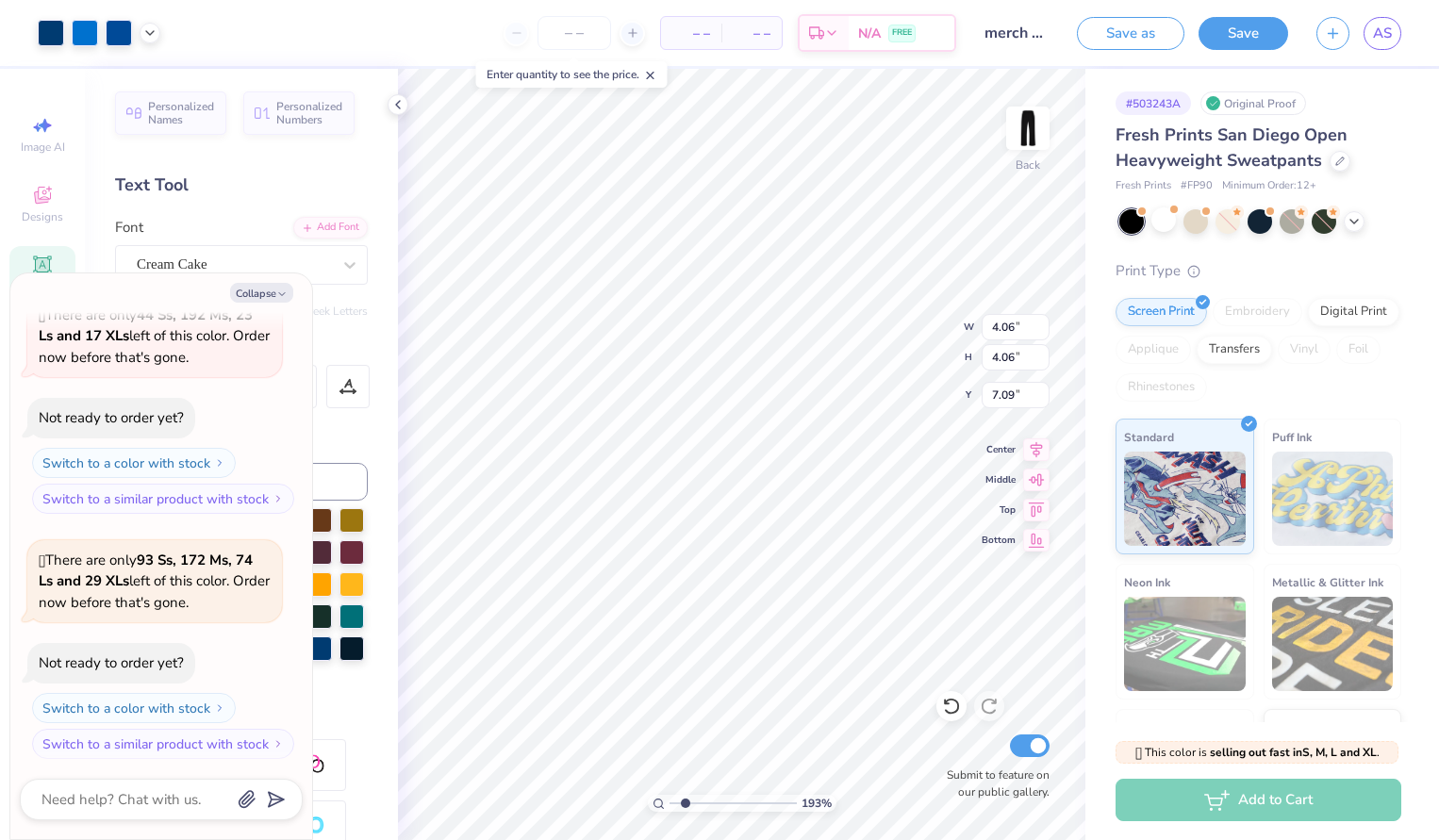 type on "x" 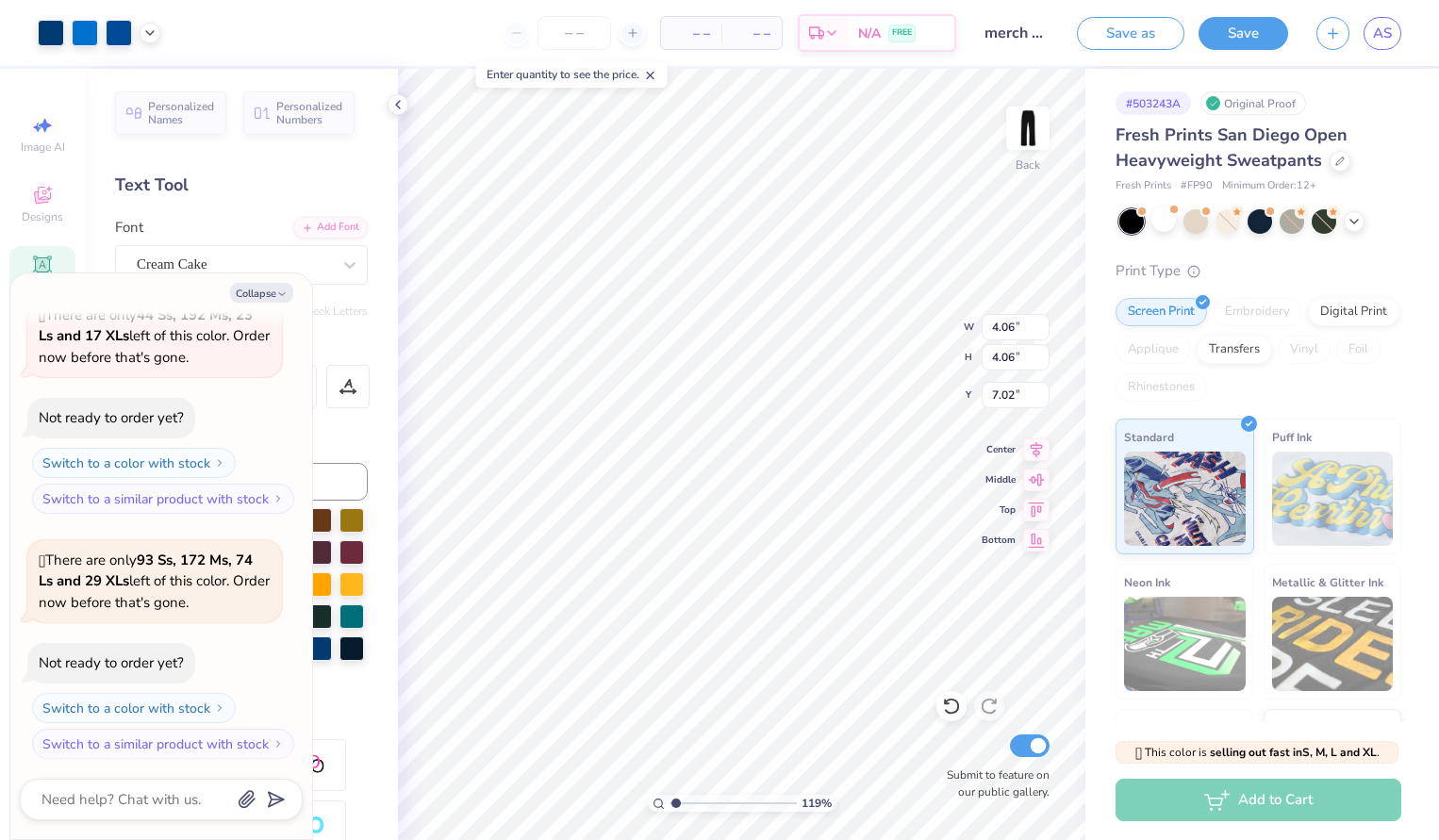 type on "1.19" 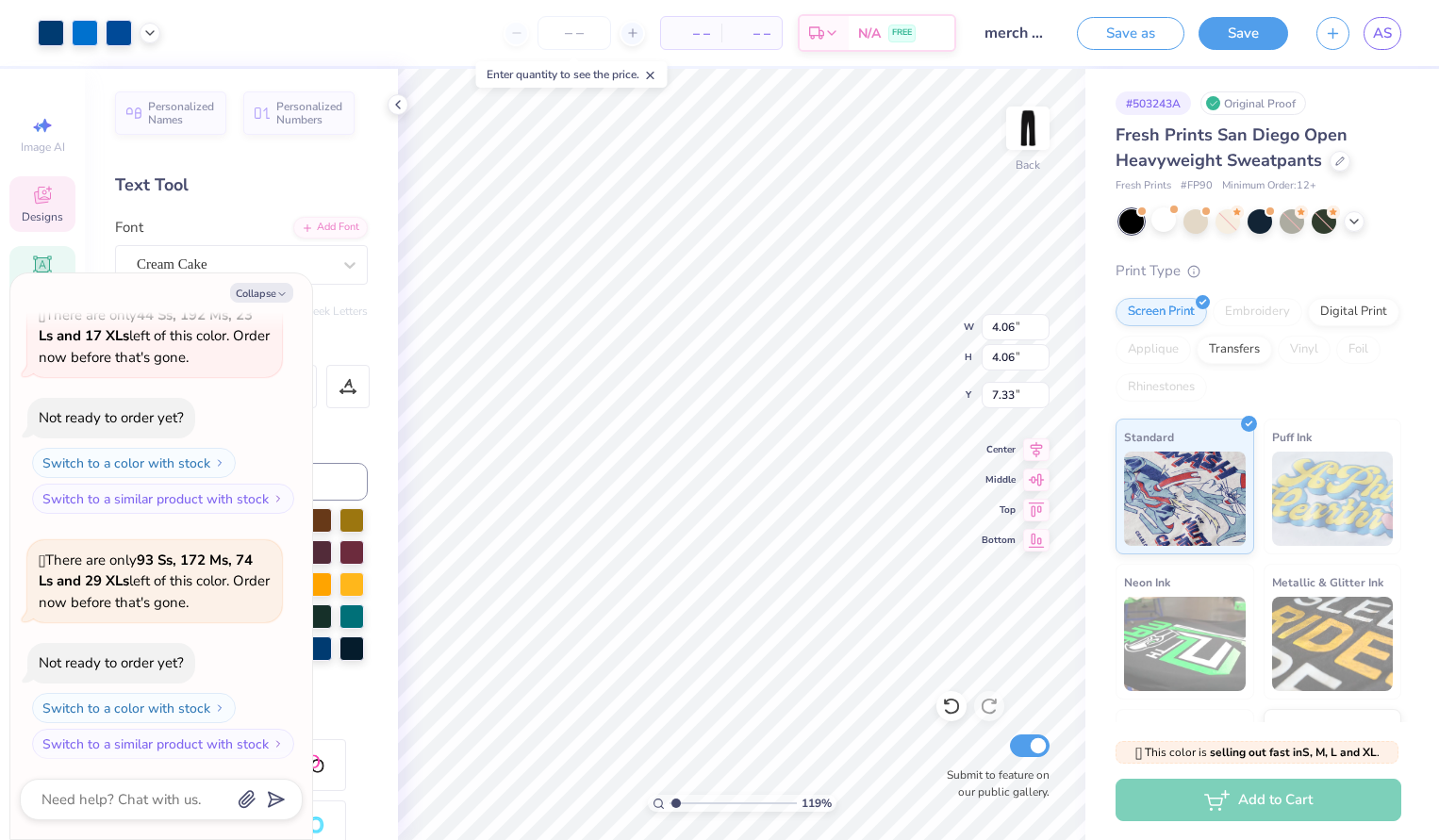 click on "Designs" at bounding box center [42, 204] 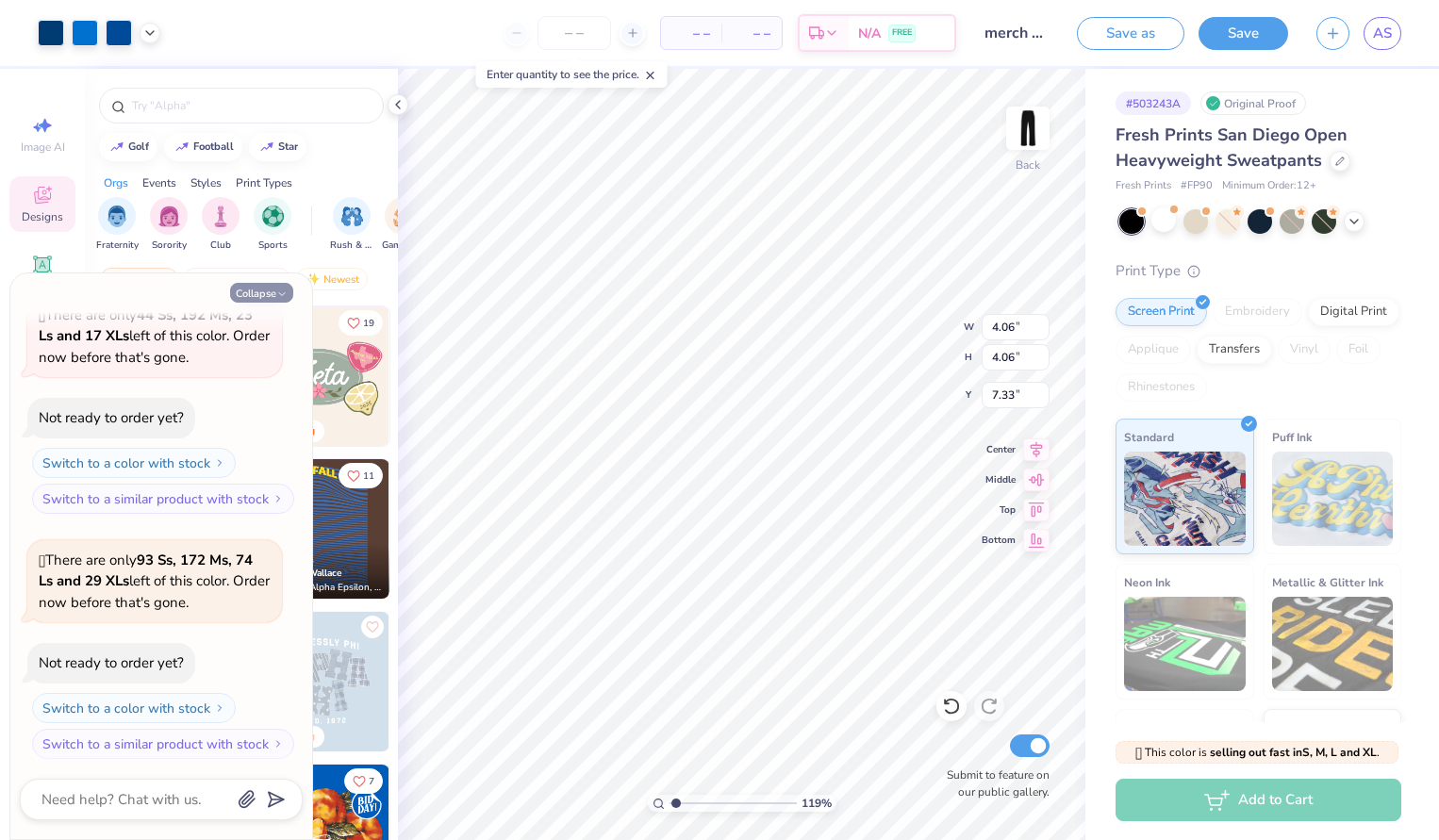 click on "Collapse" at bounding box center (261, 292) 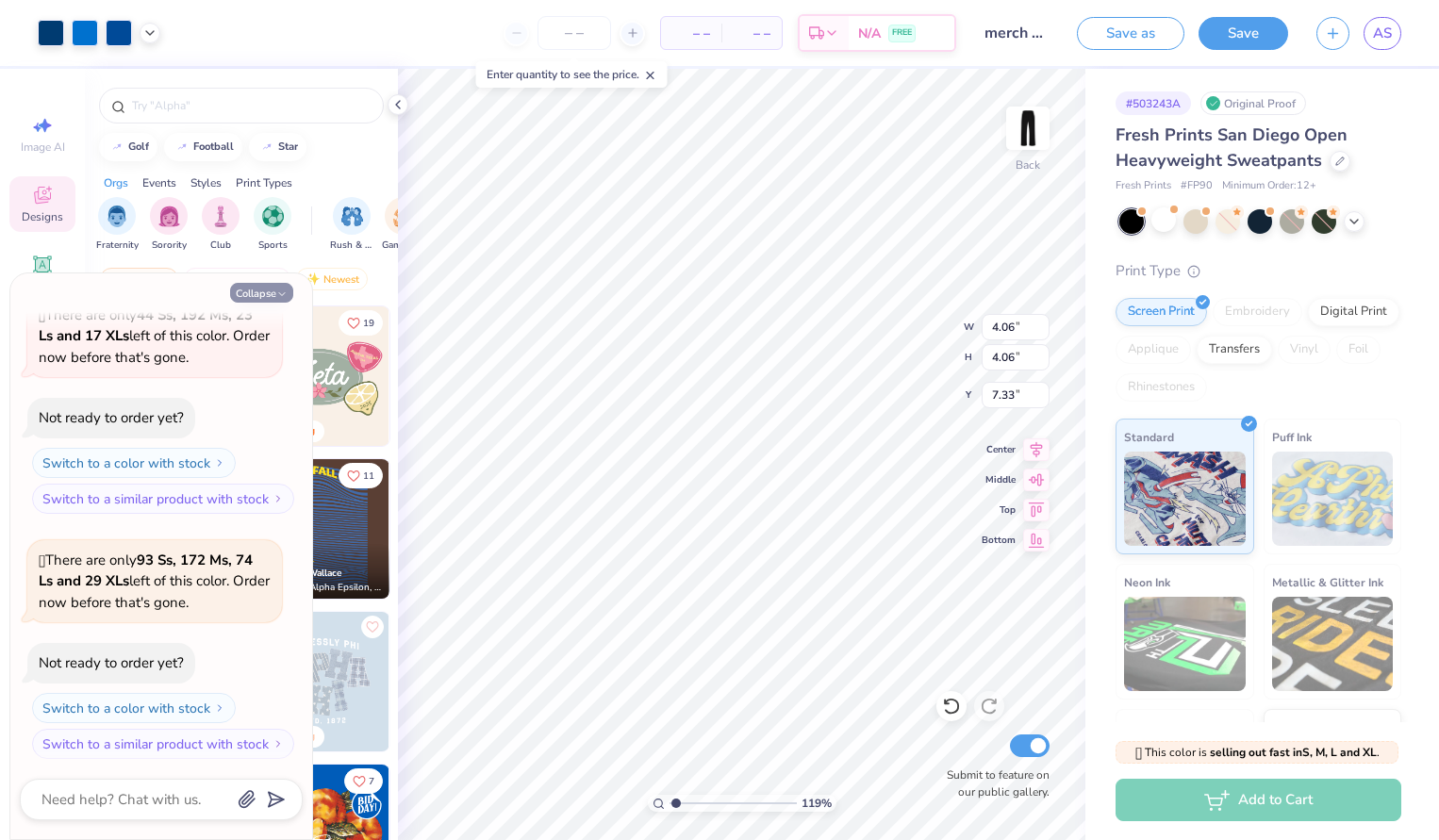 type on "x" 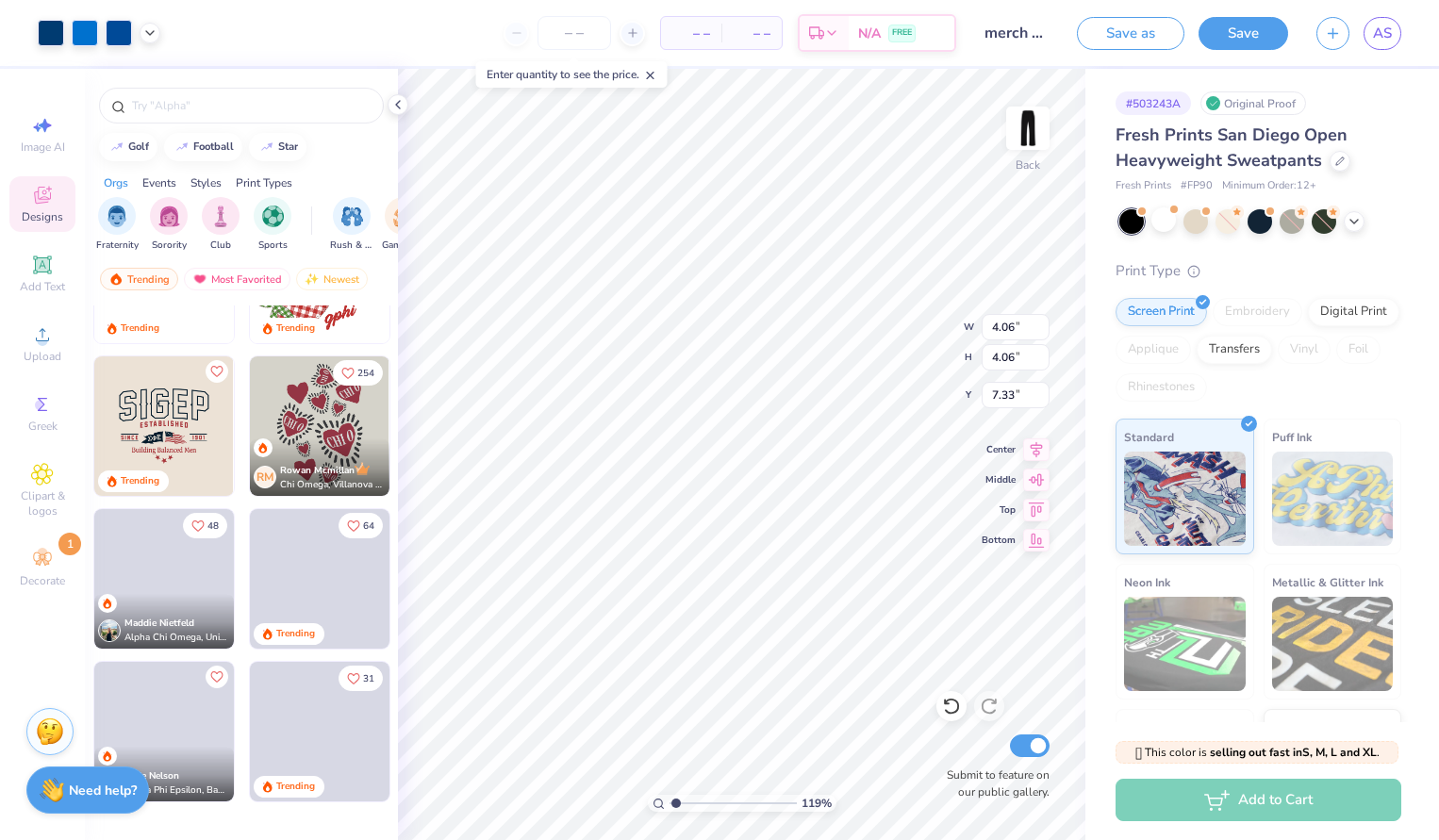 scroll, scrollTop: 685, scrollLeft: 0, axis: vertical 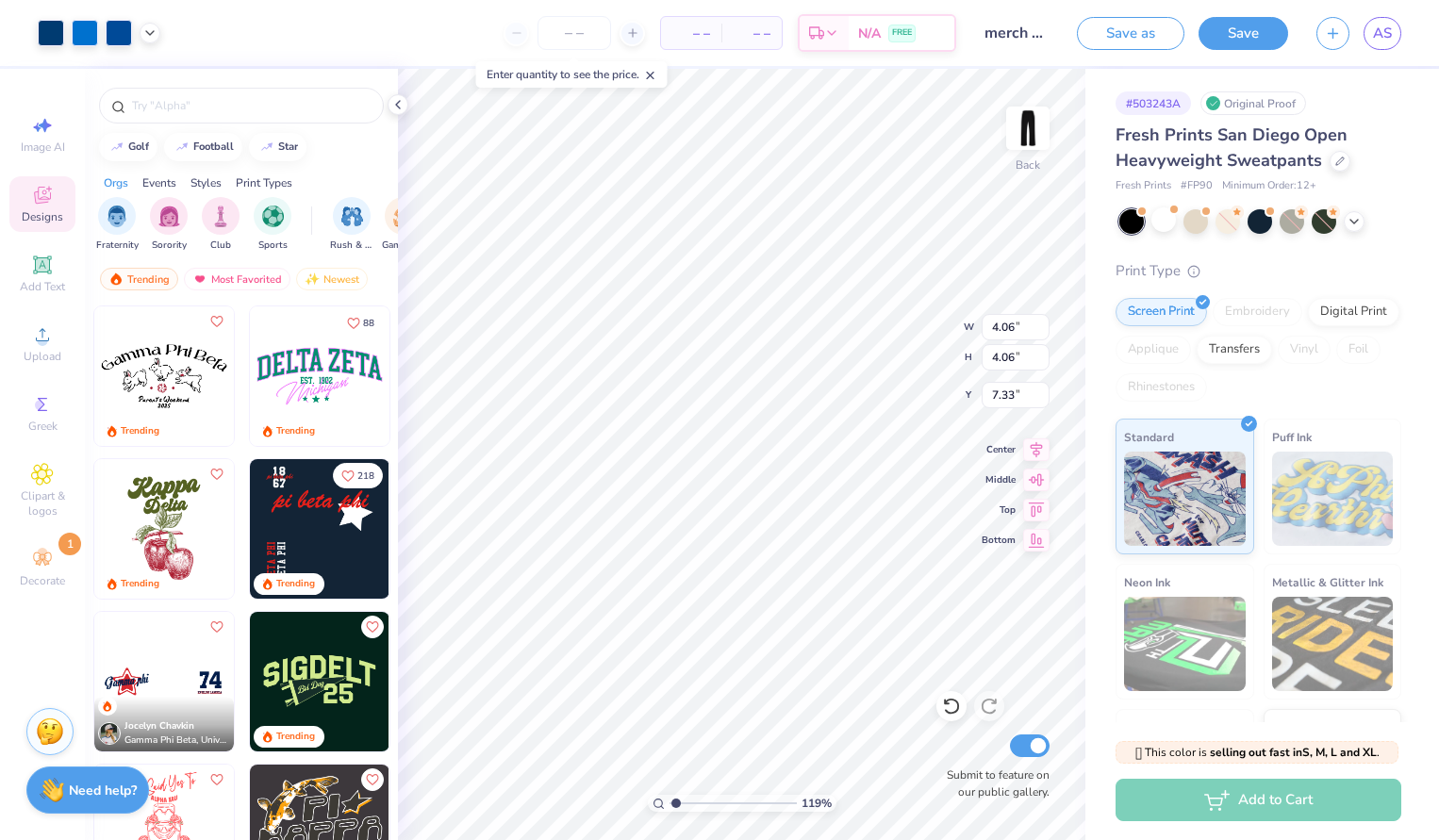 click at bounding box center [320, 529] 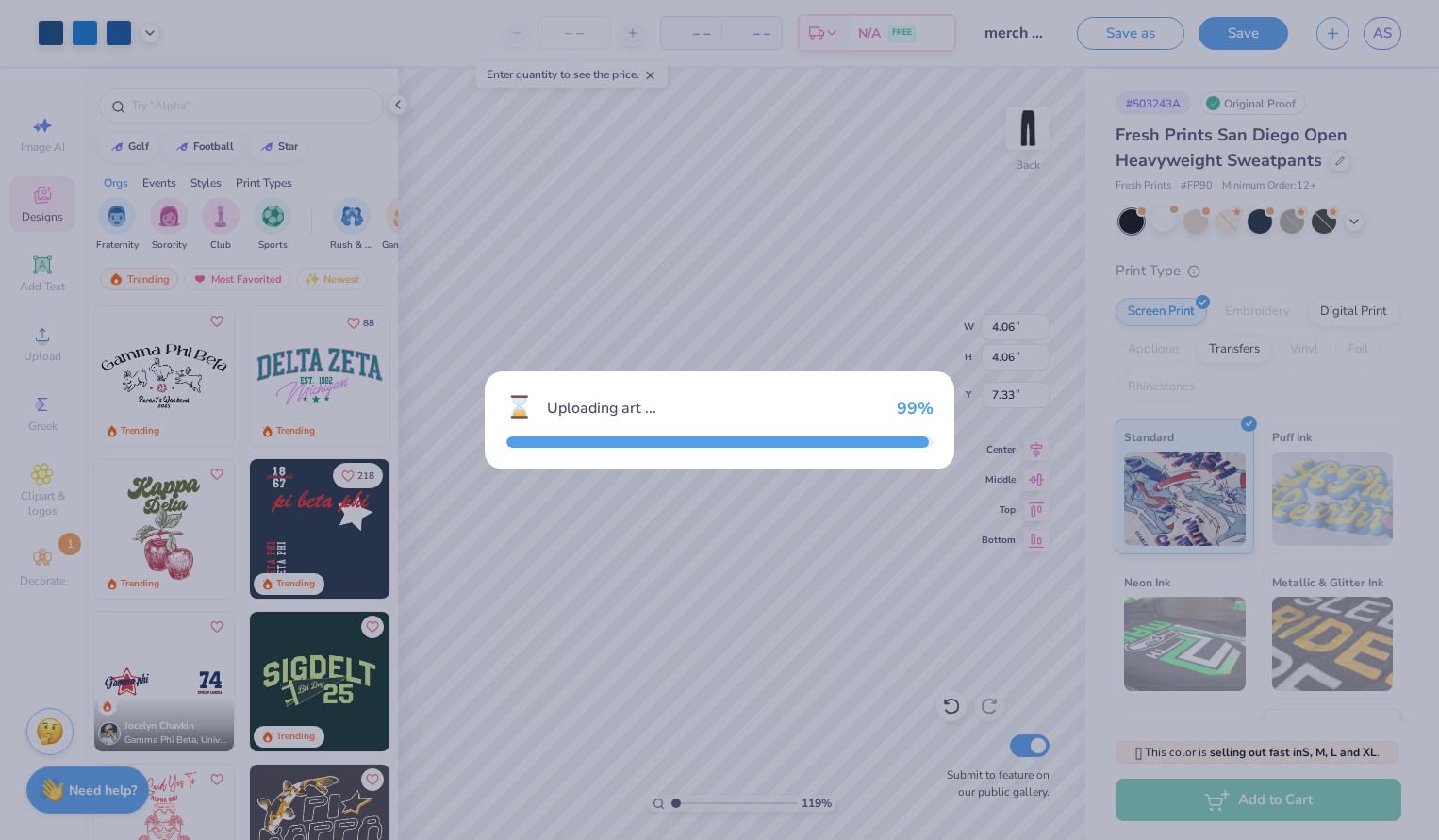type on "10.85" 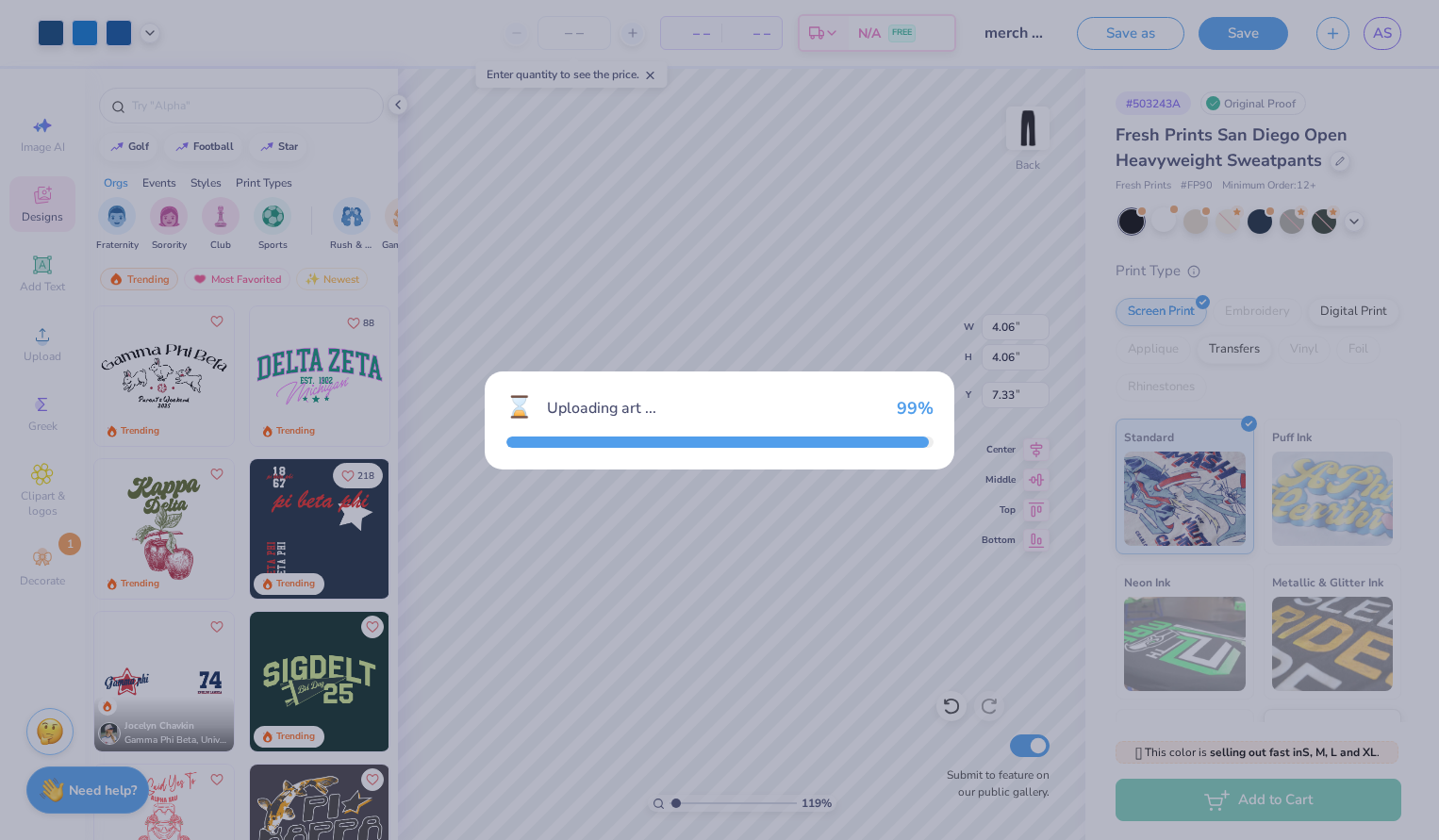 type on "12.75" 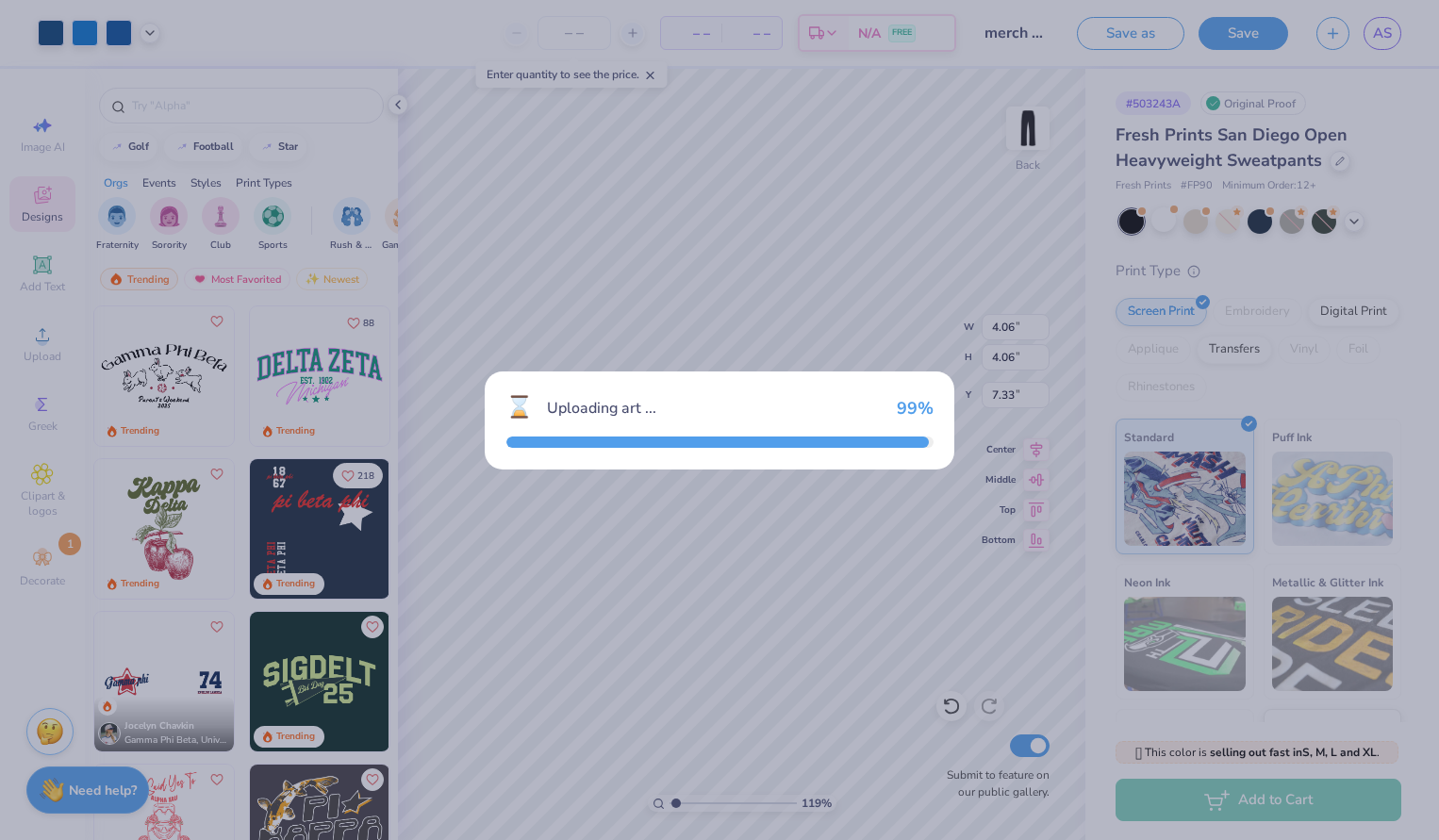 type on "20.63" 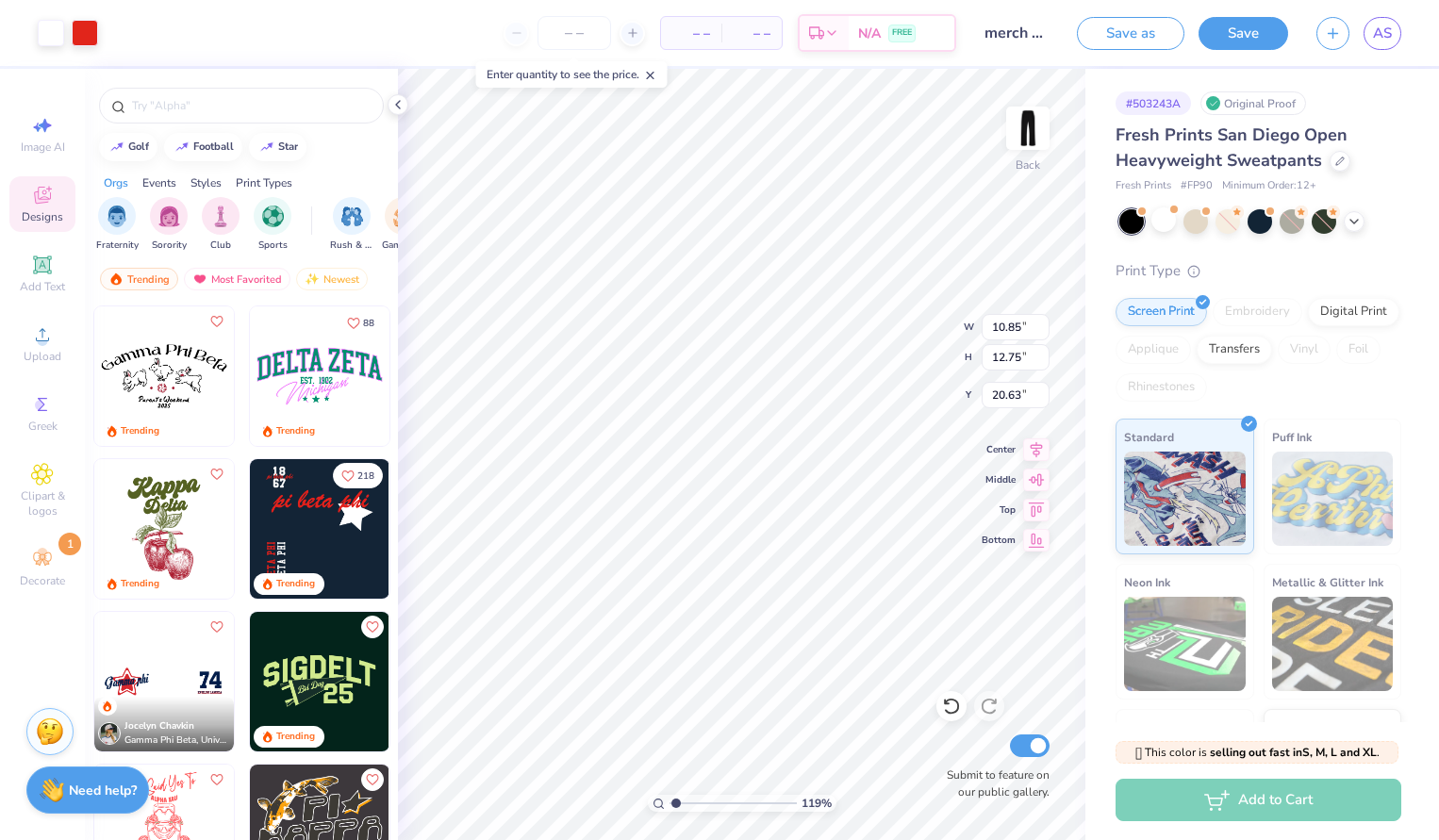 type on "15.02" 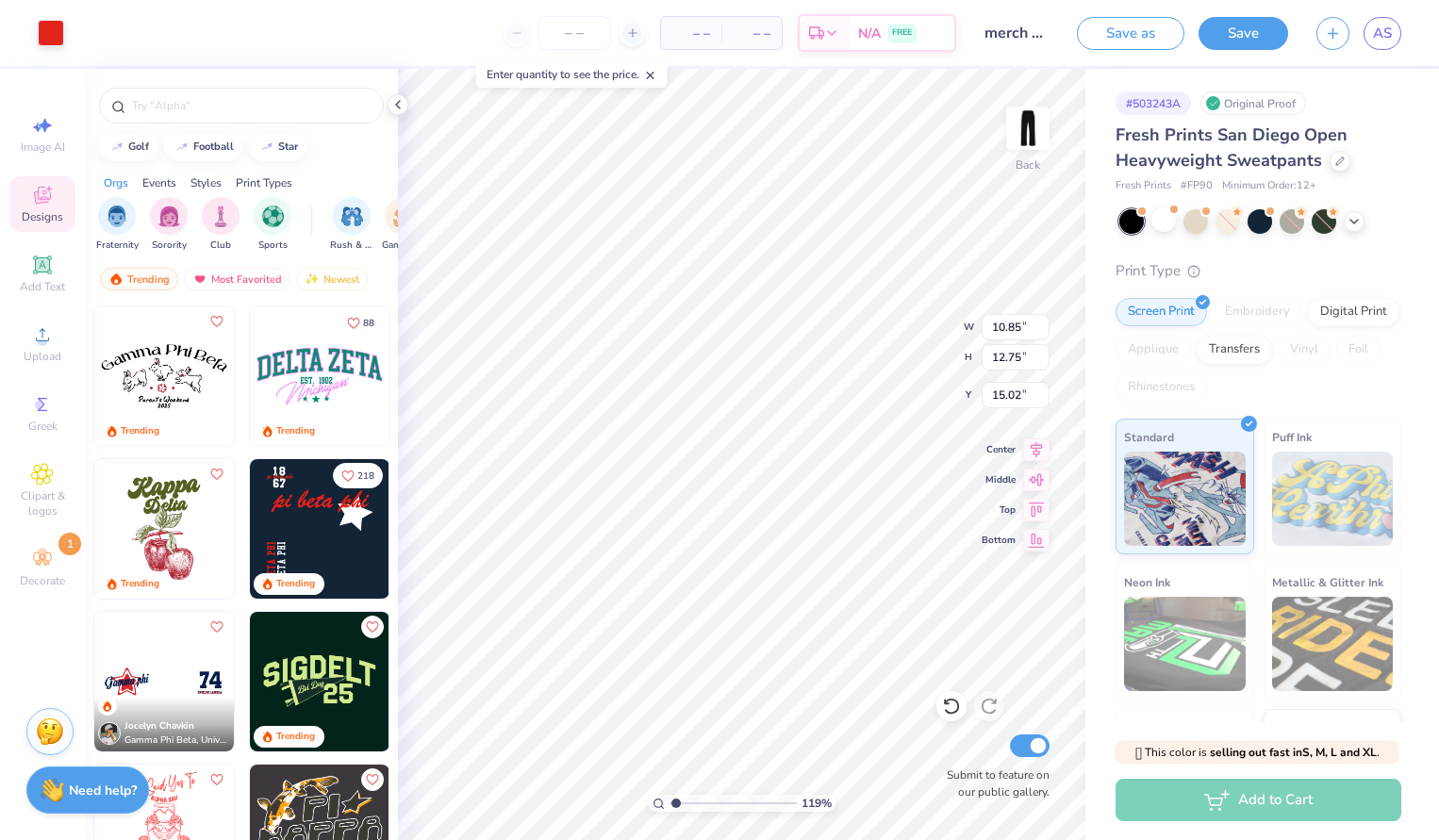 type on "9.94" 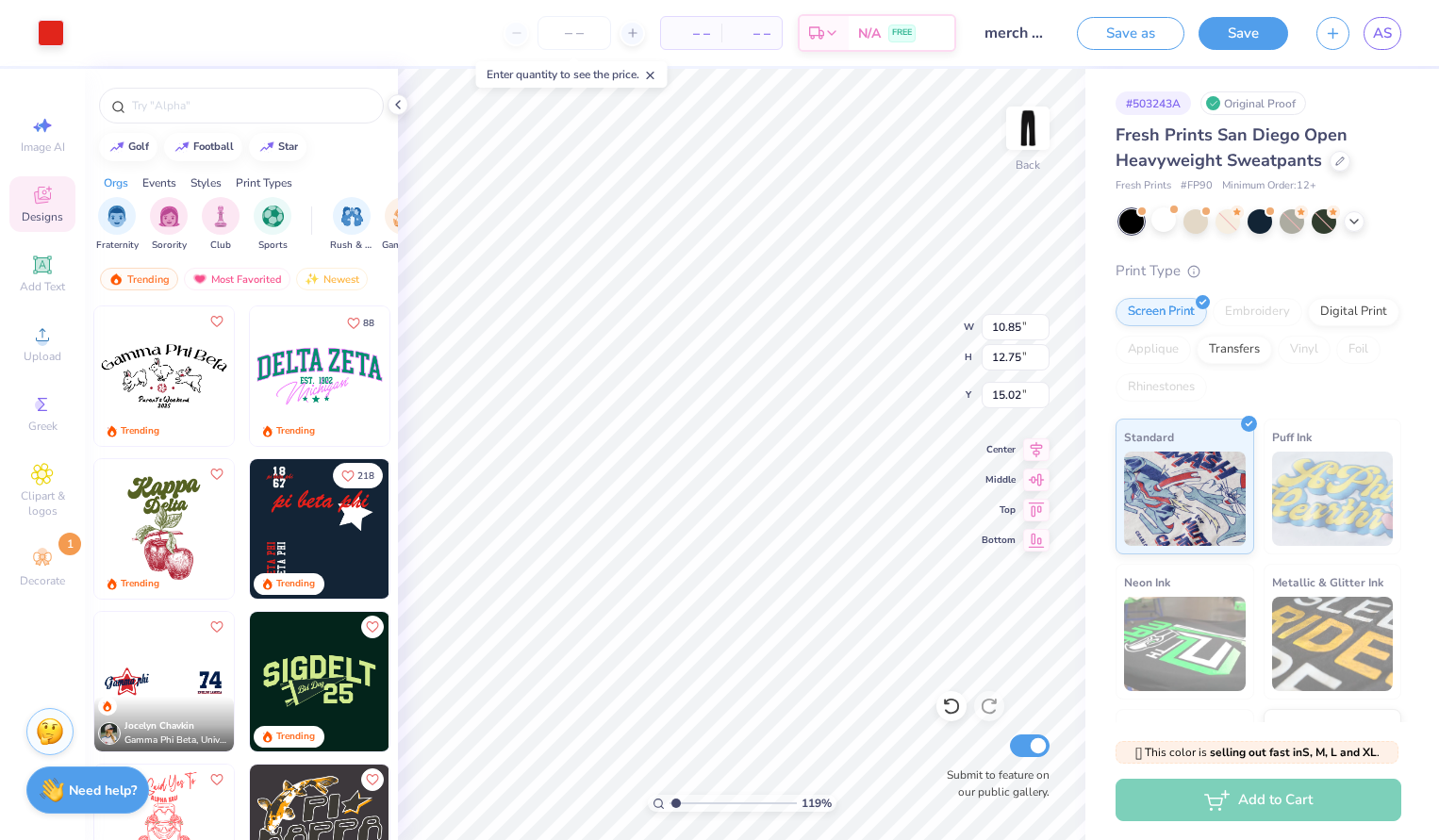 type on "2.30" 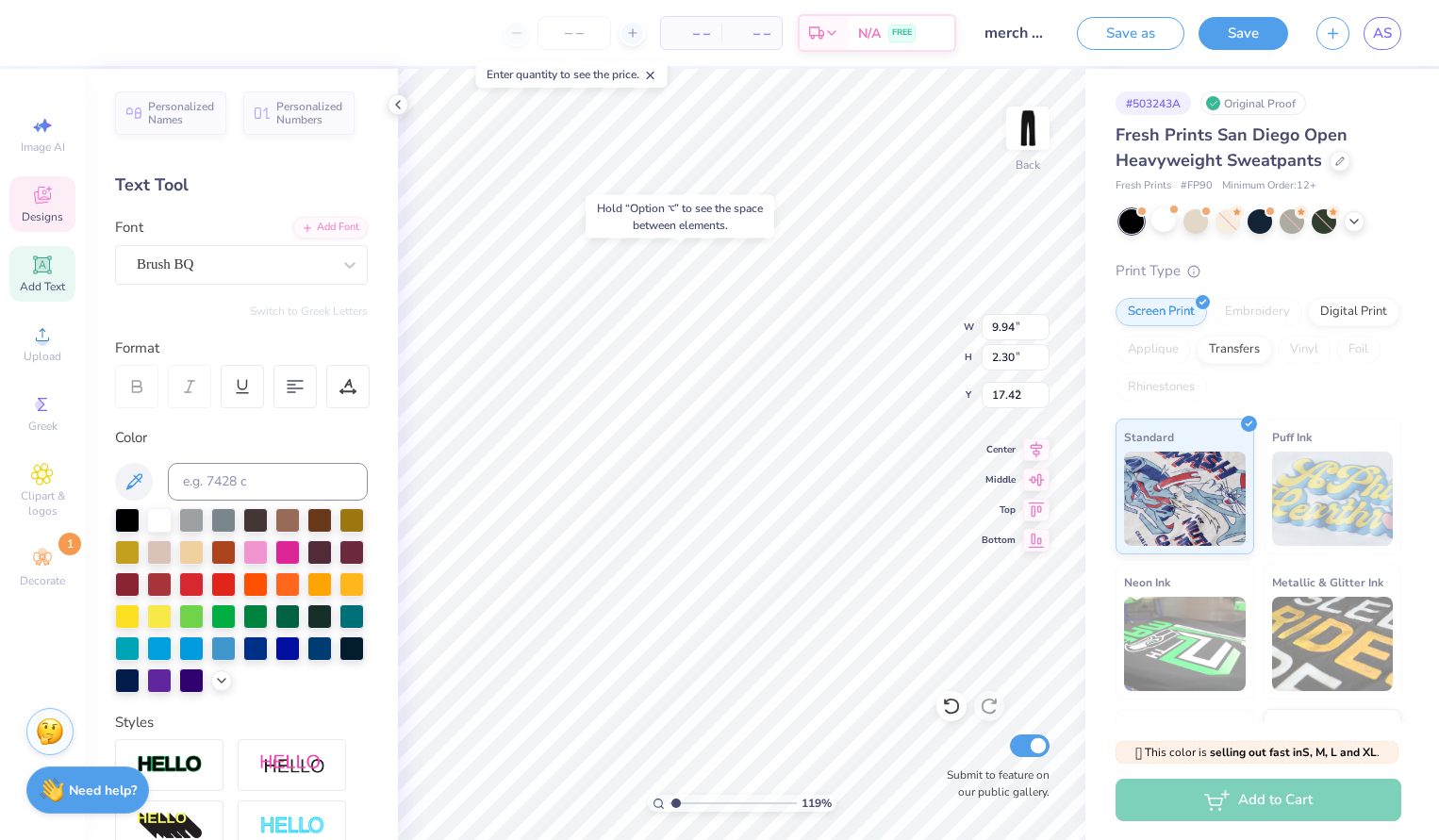 type on "8.64" 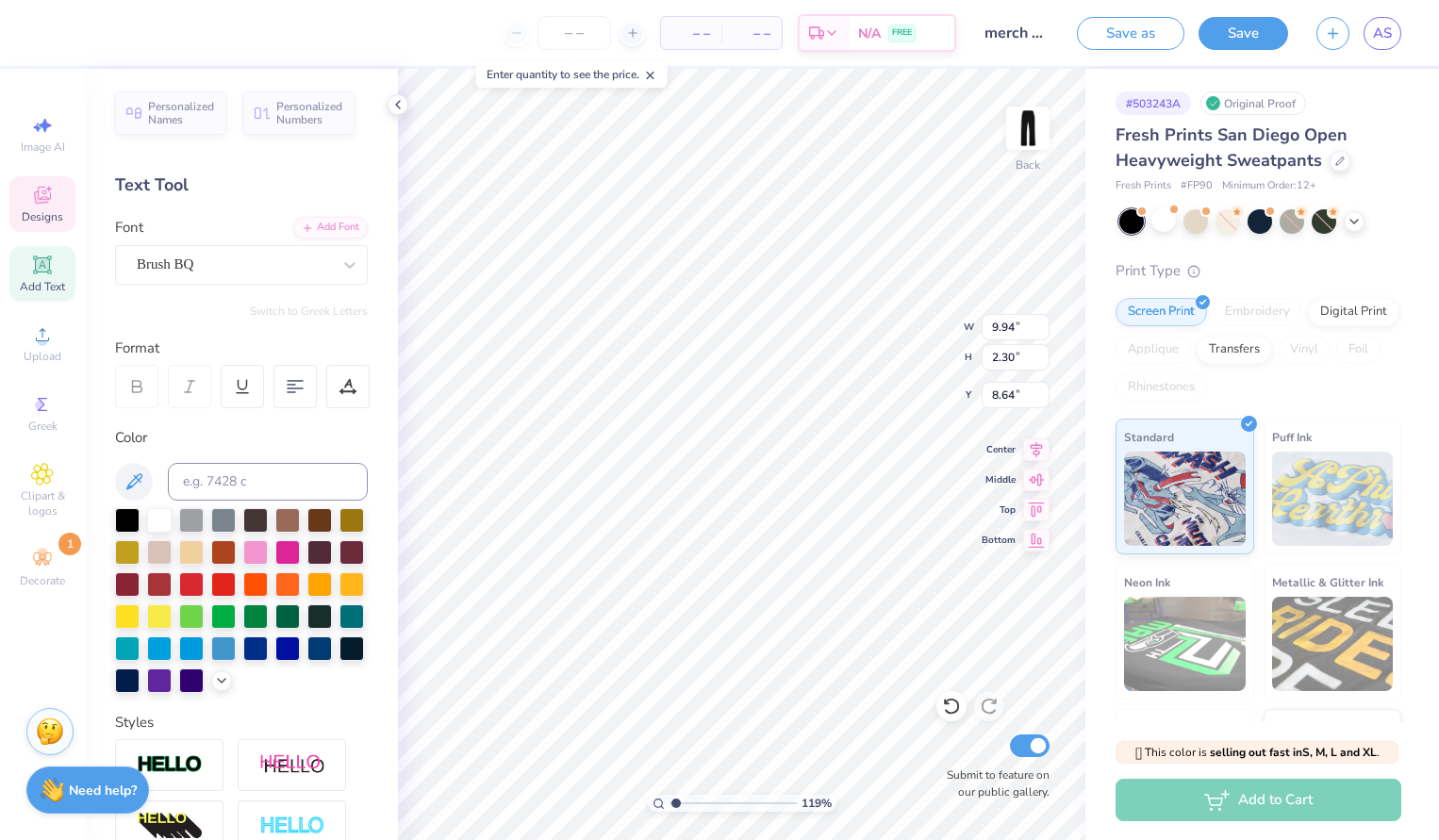 scroll, scrollTop: 0, scrollLeft: 0, axis: both 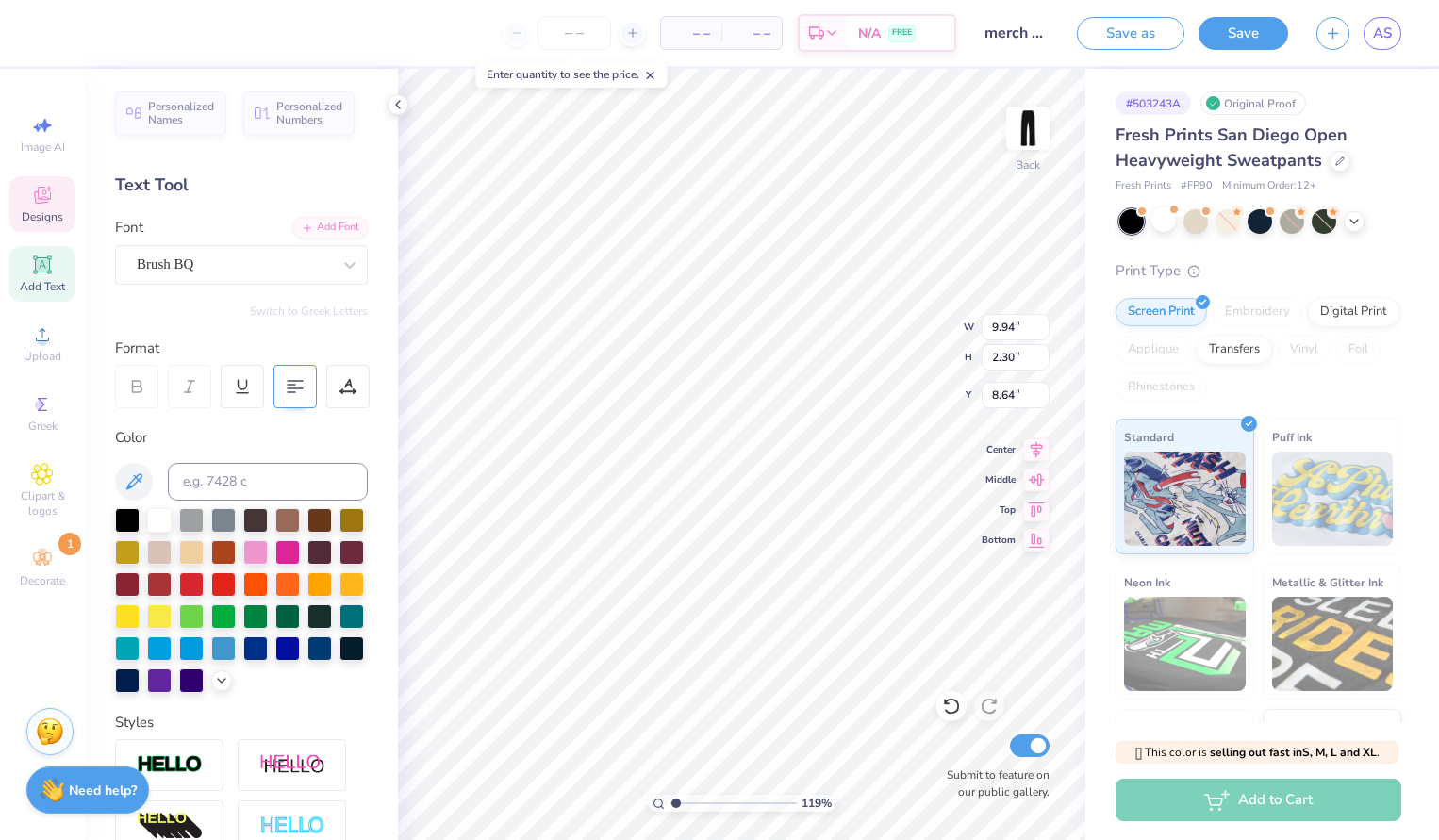 type on "kappa alpha
theta" 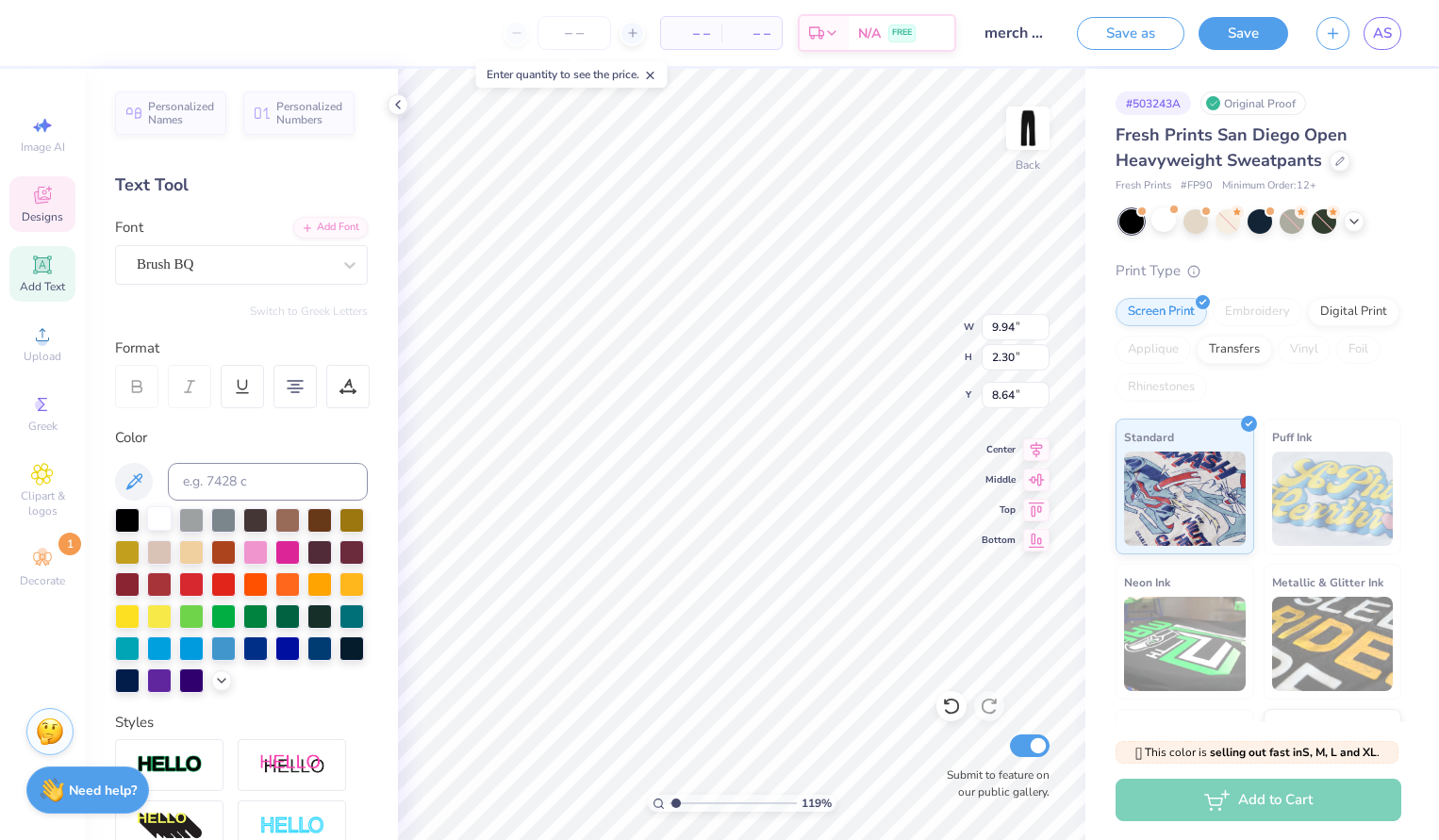 click at bounding box center [159, 519] 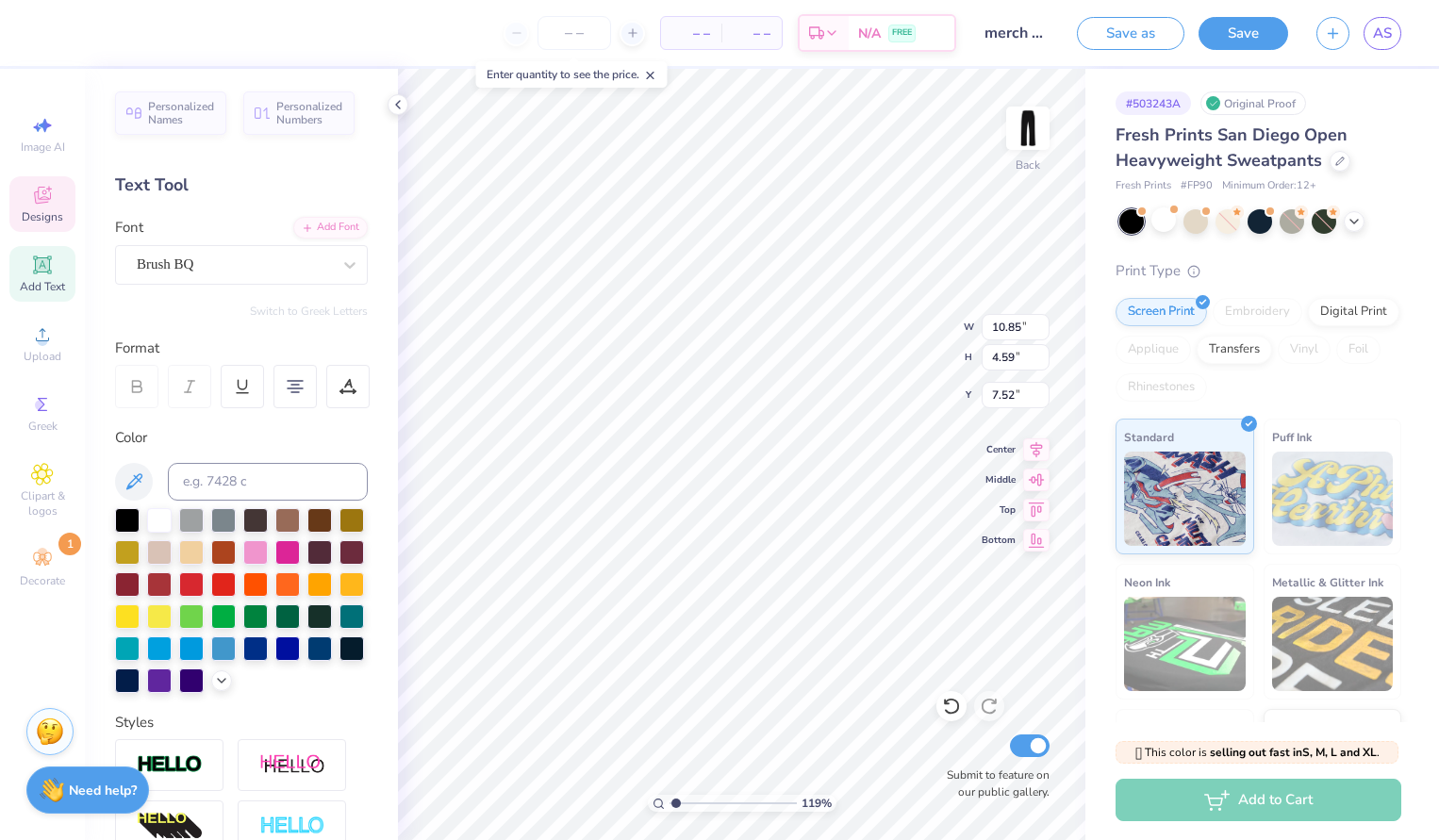 type on "5.95" 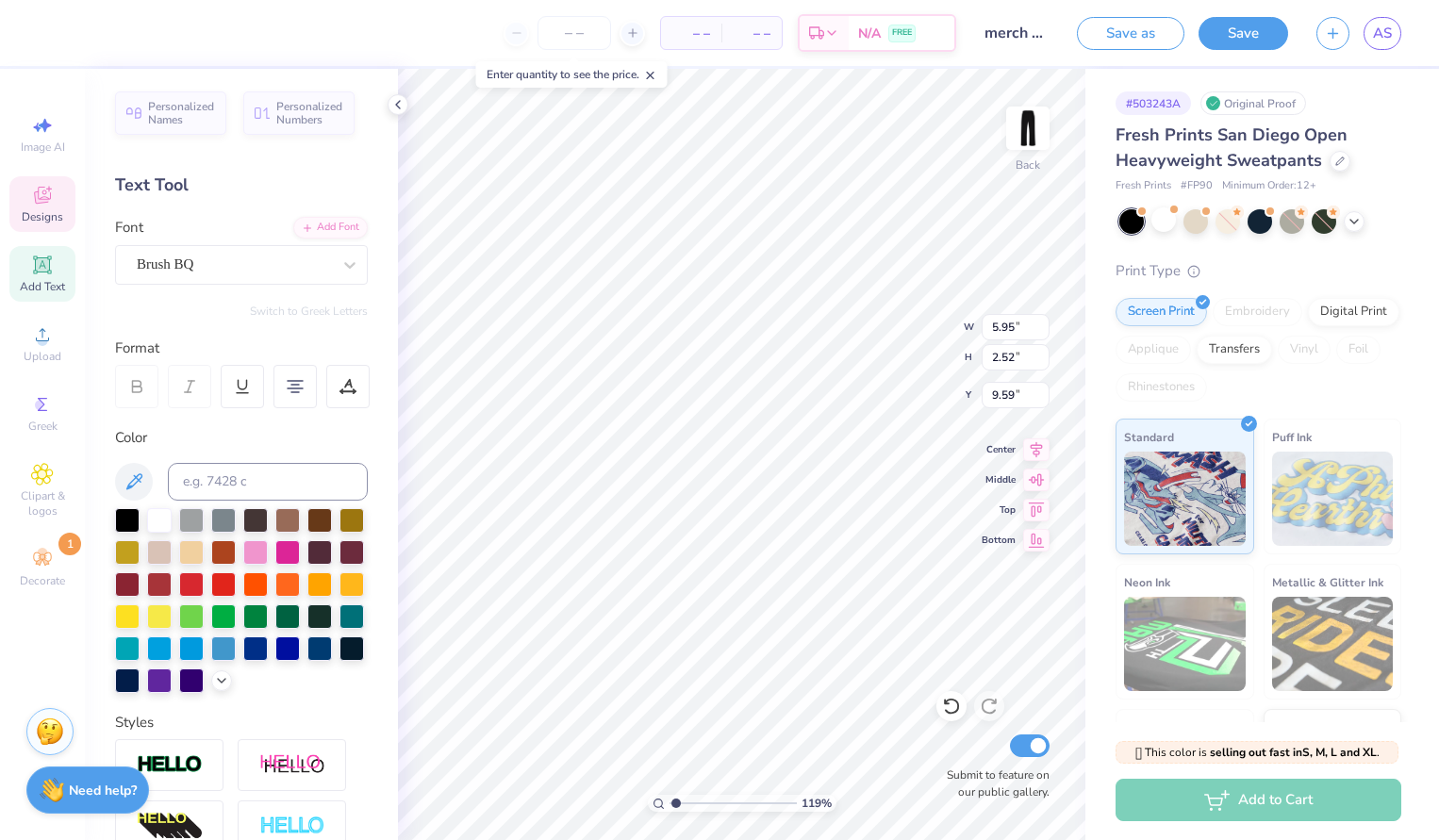 type on "8.51" 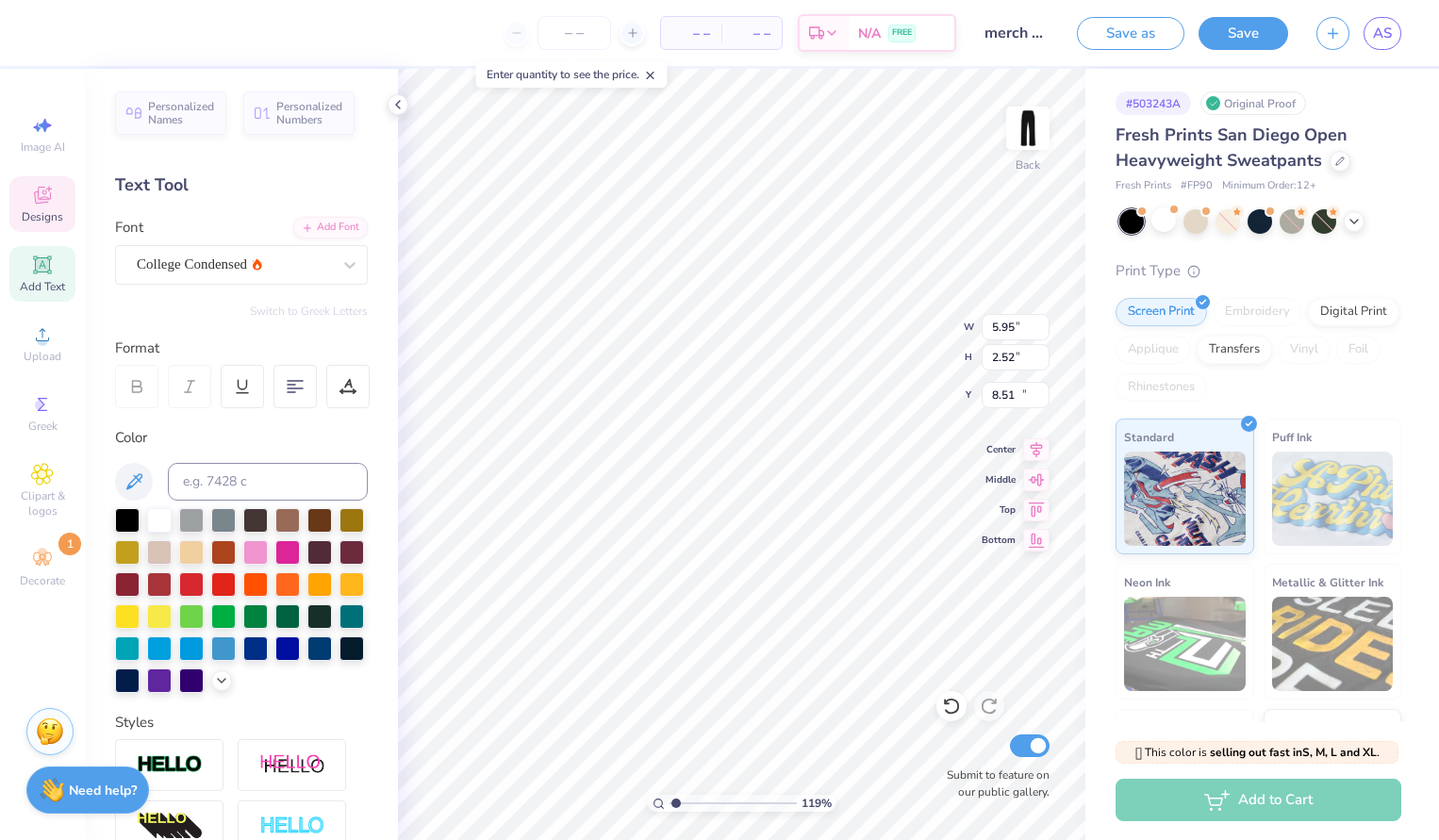 type on "0.80" 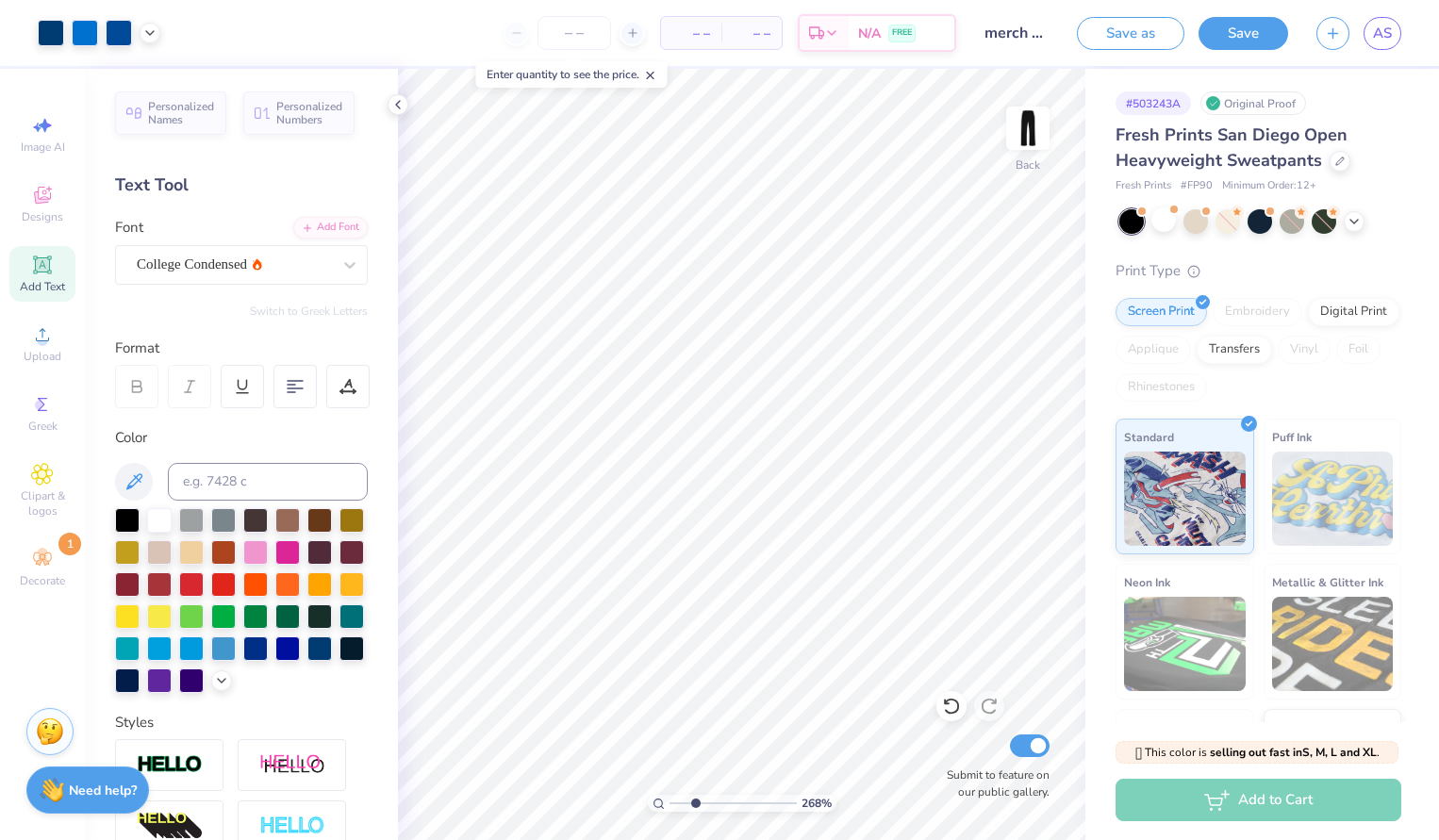 type on "2.75" 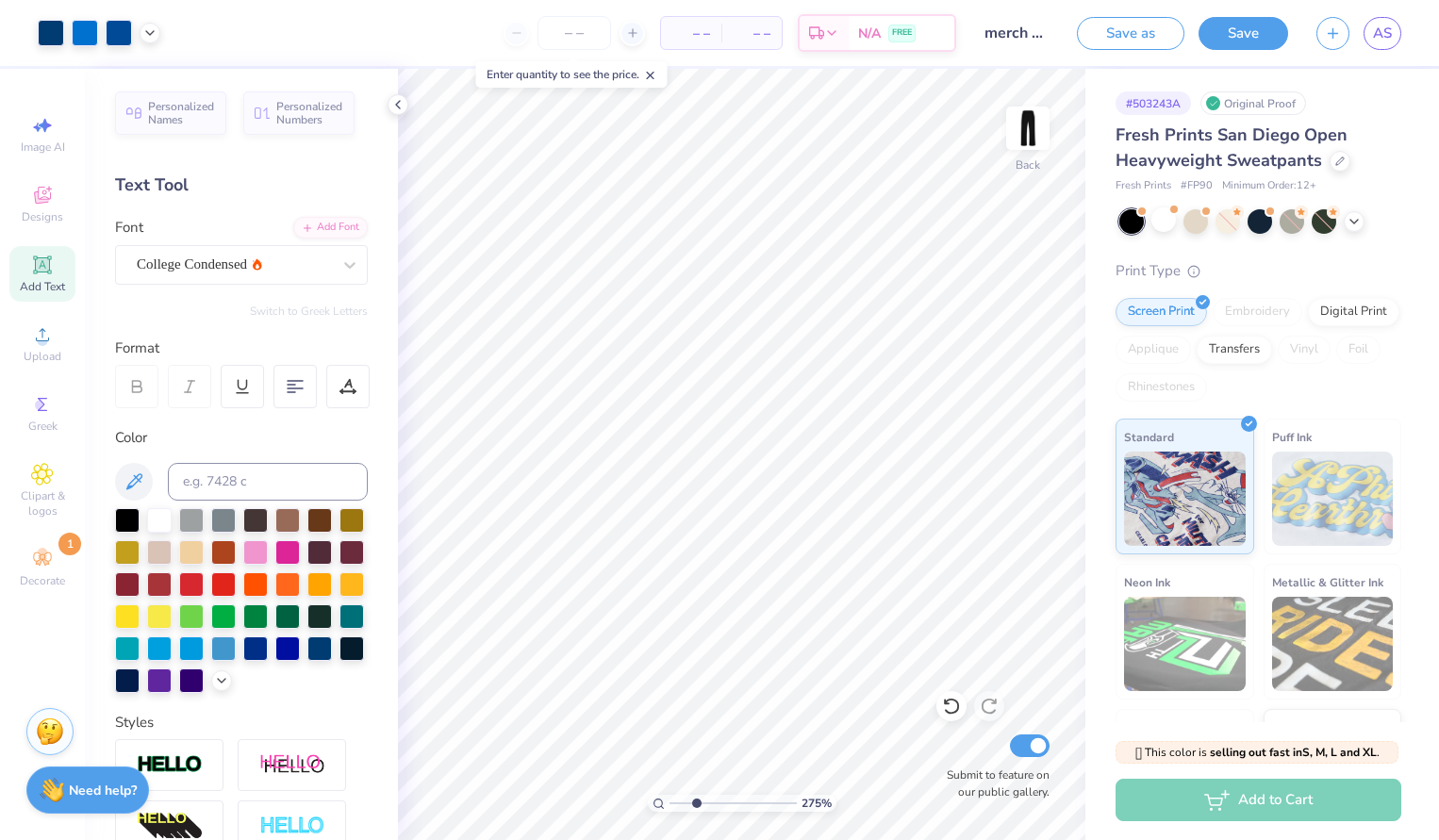 drag, startPoint x: 678, startPoint y: 806, endPoint x: 696, endPoint y: 808, distance: 18.11077 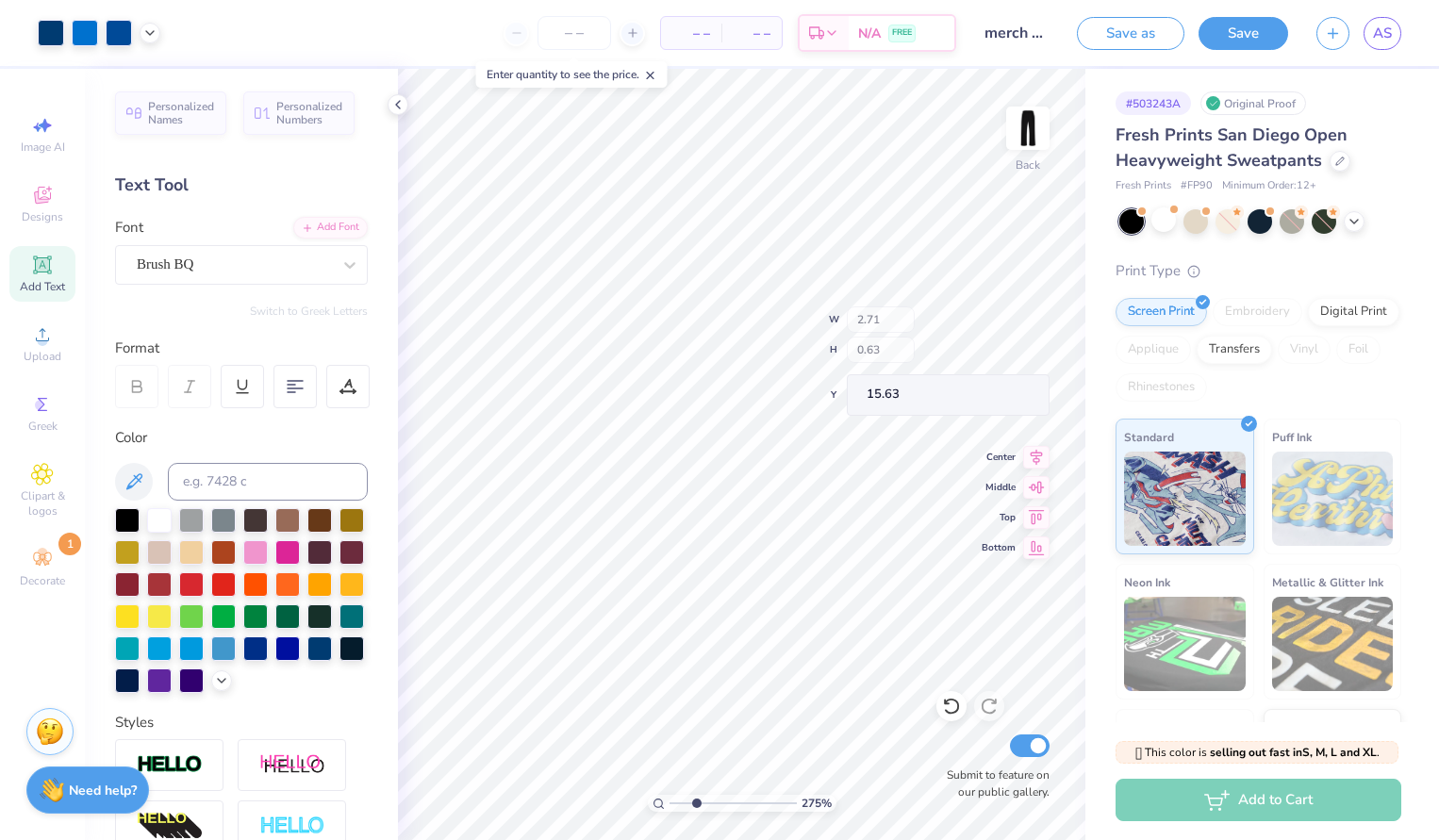 type on "15.63" 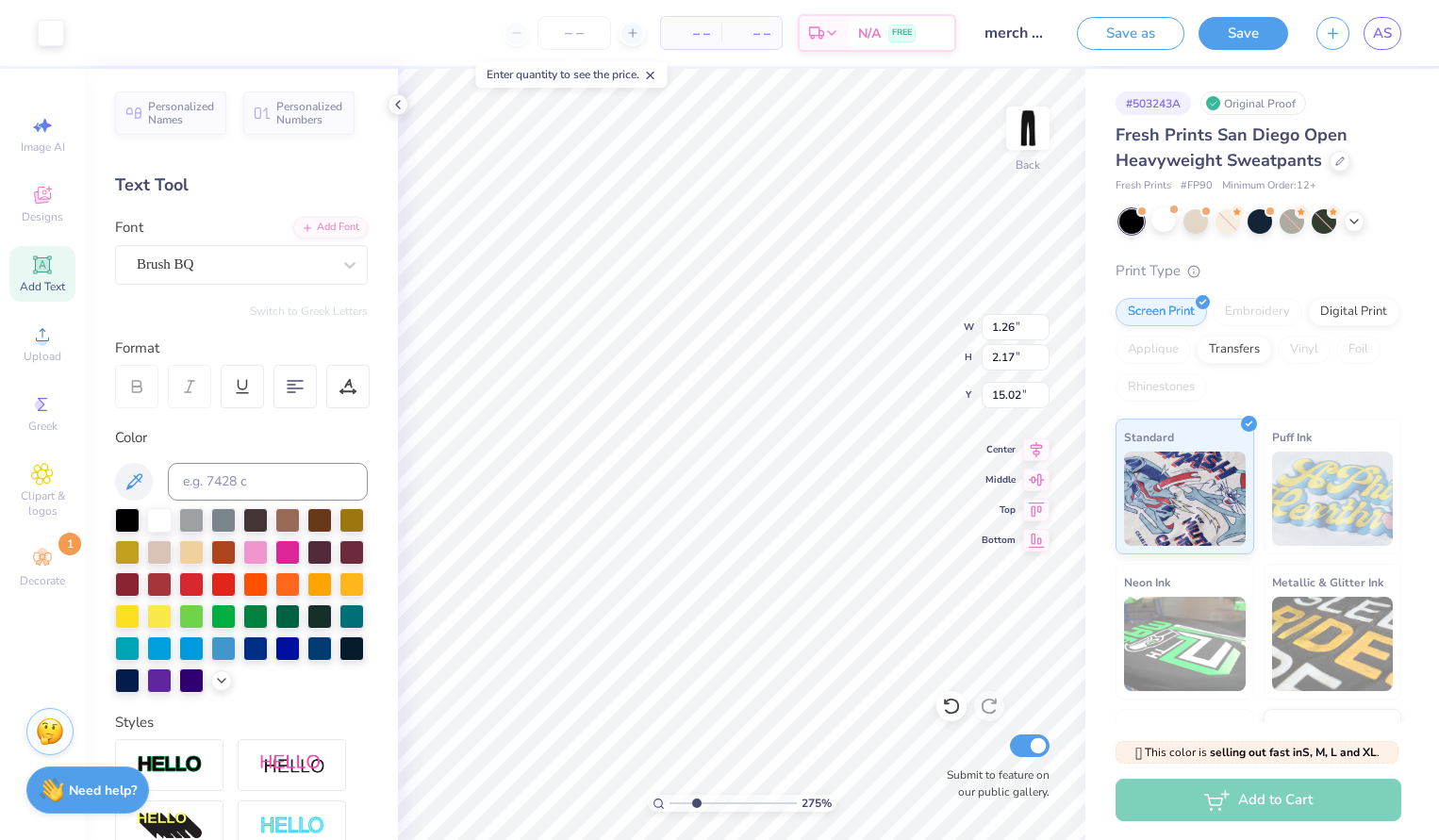 type on "5.98" 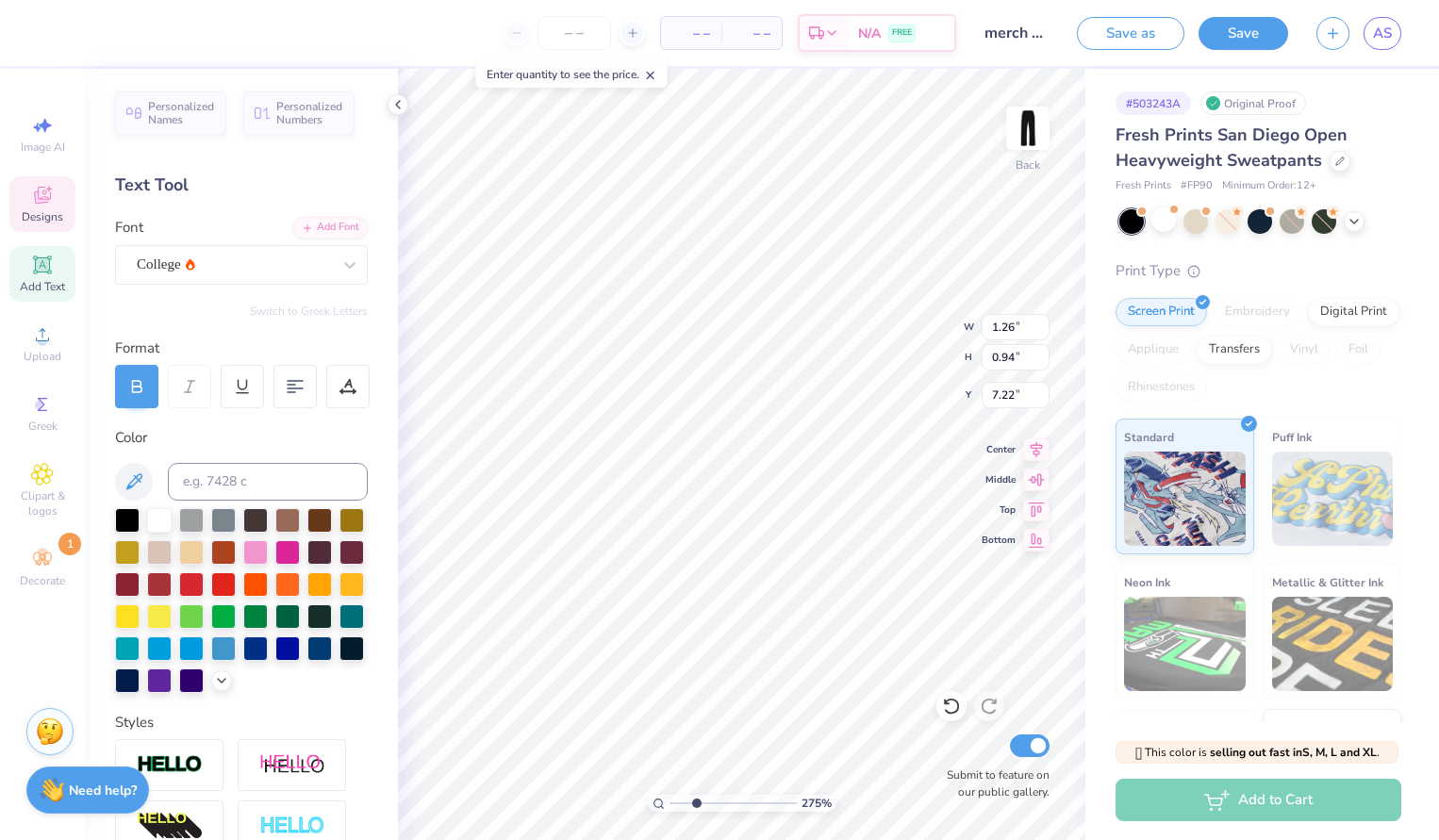 type on "11.60" 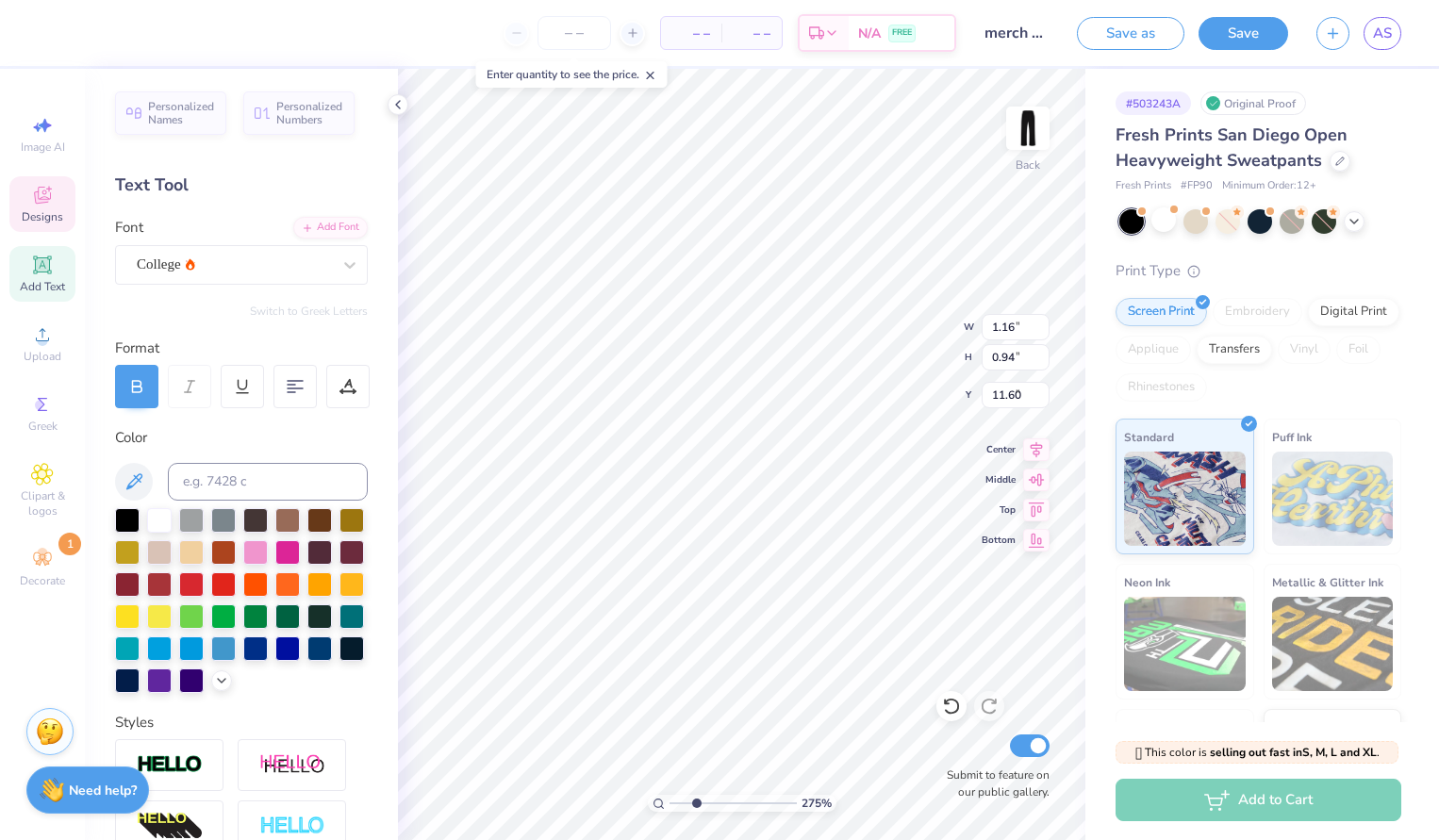 type on "1.16" 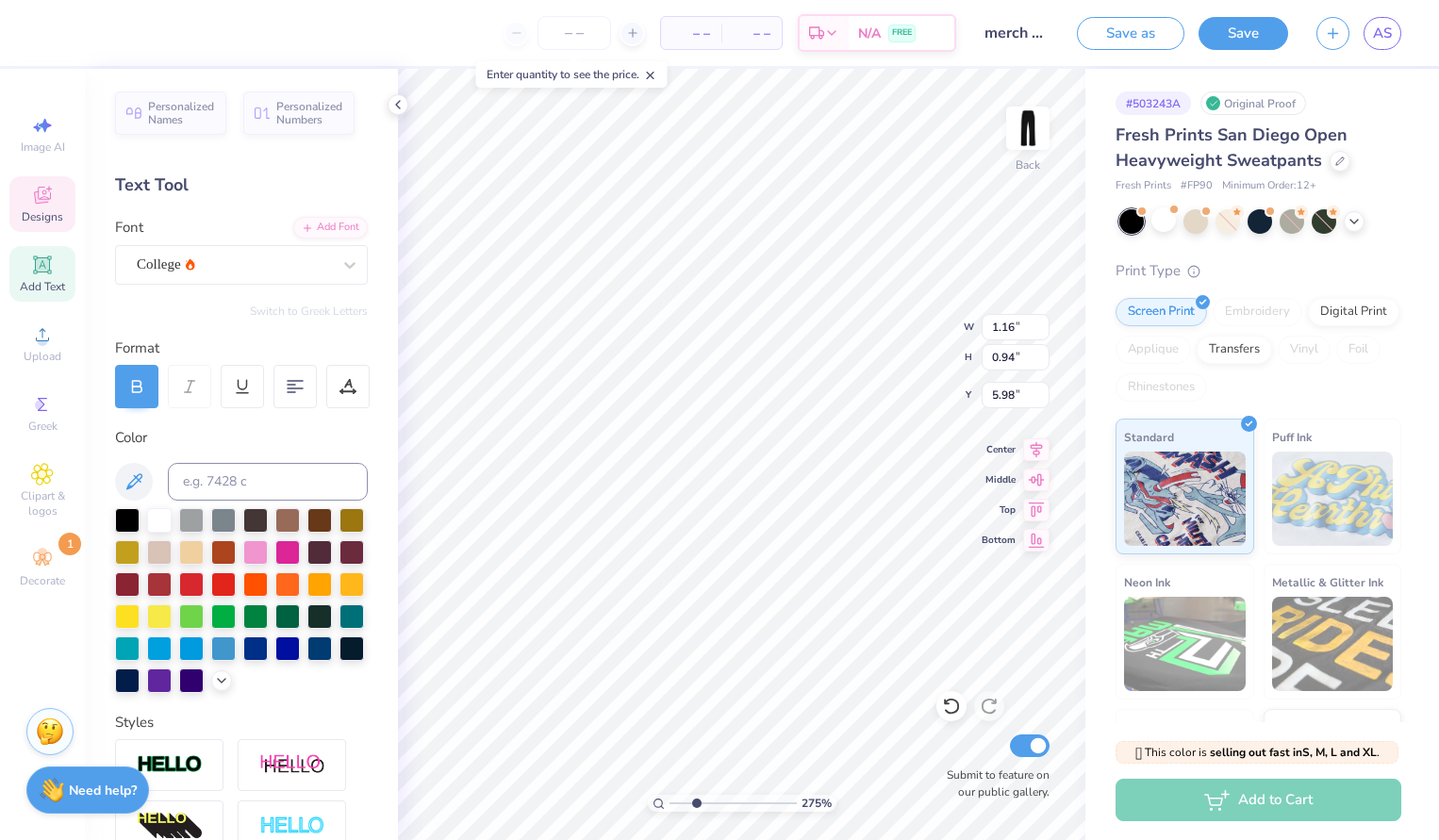 type on "1.26" 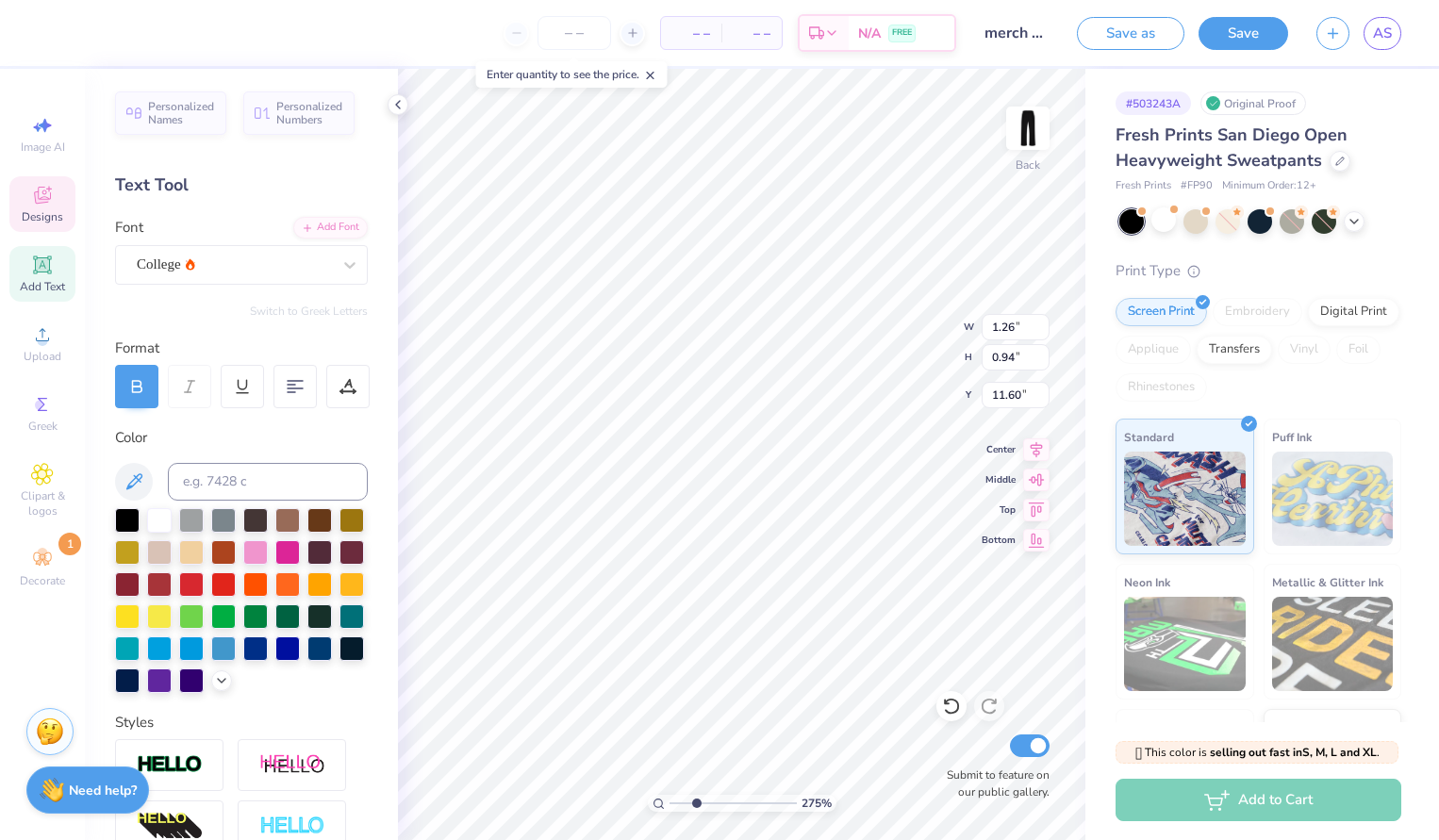 type on "70" 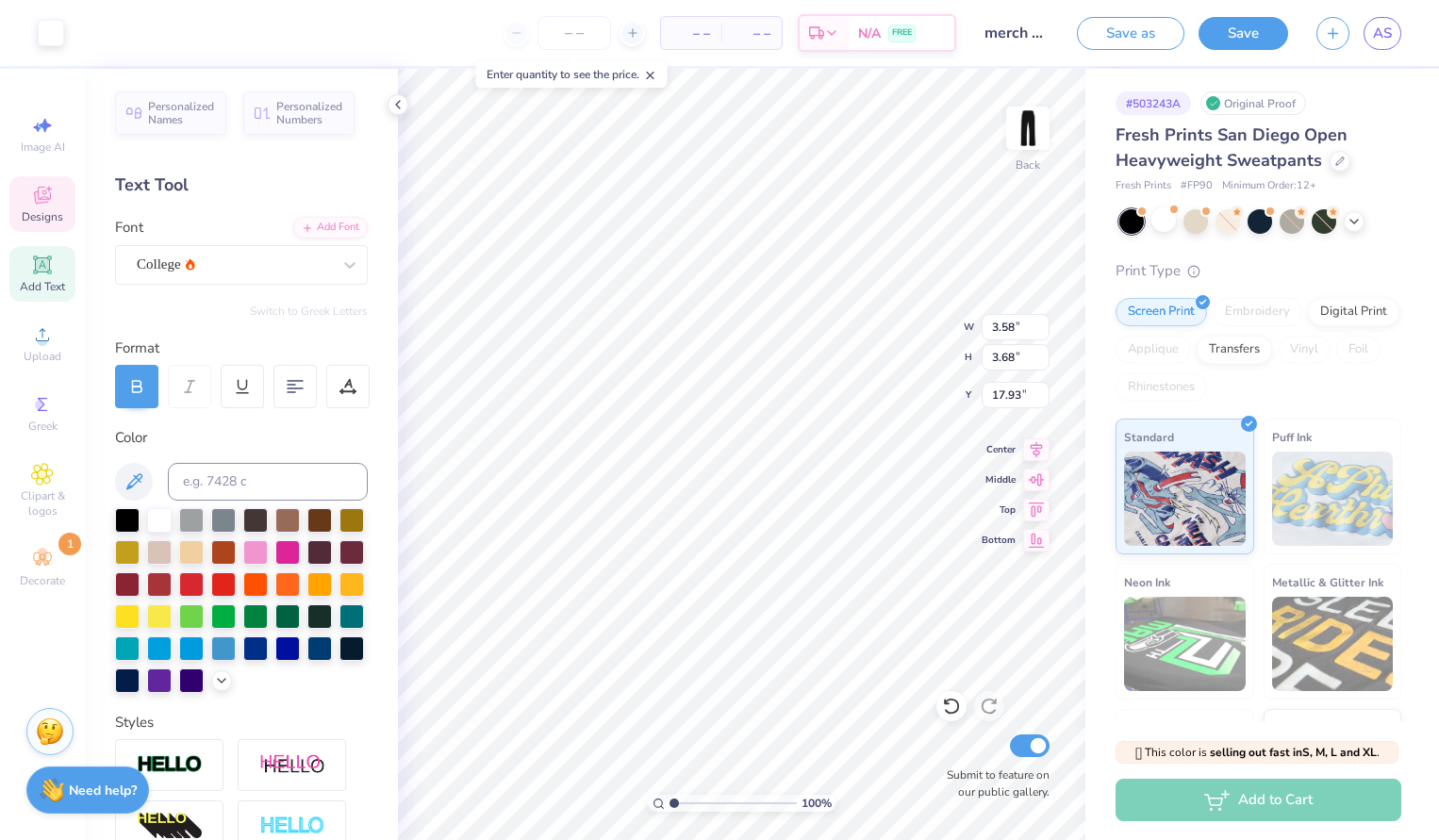drag, startPoint x: 696, startPoint y: 806, endPoint x: 661, endPoint y: 806, distance: 35 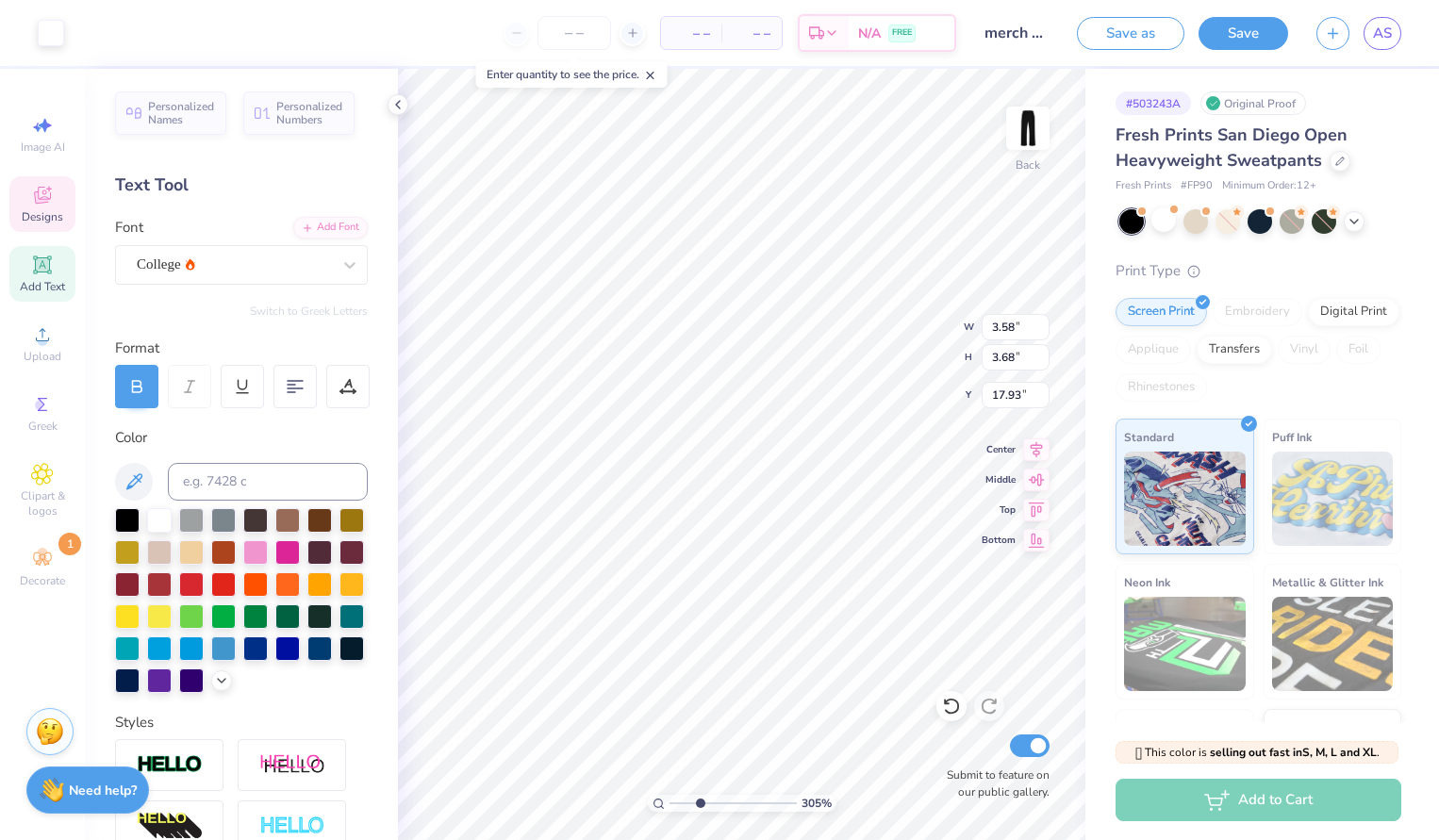 type on "3.05" 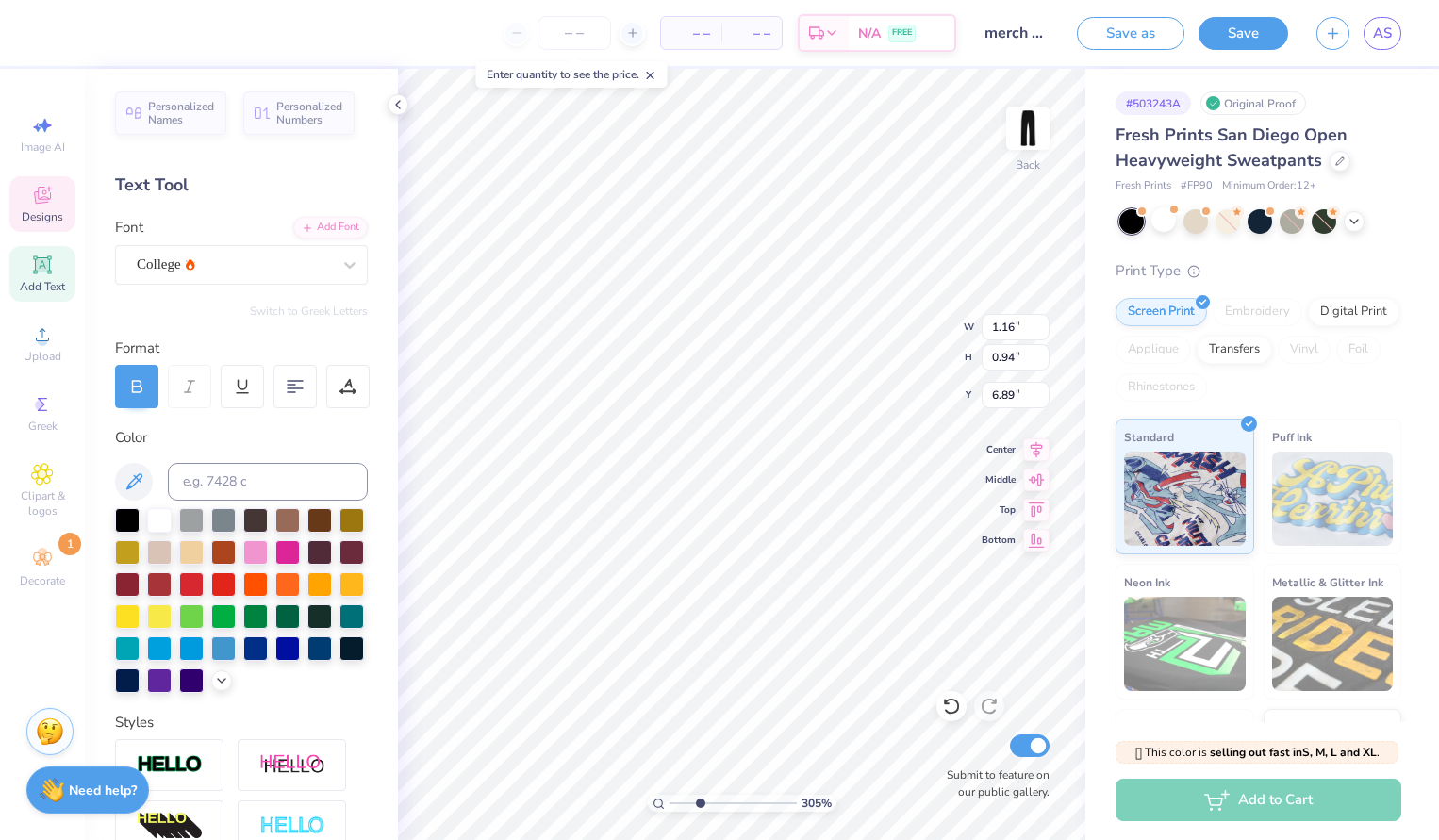 type on "0.69" 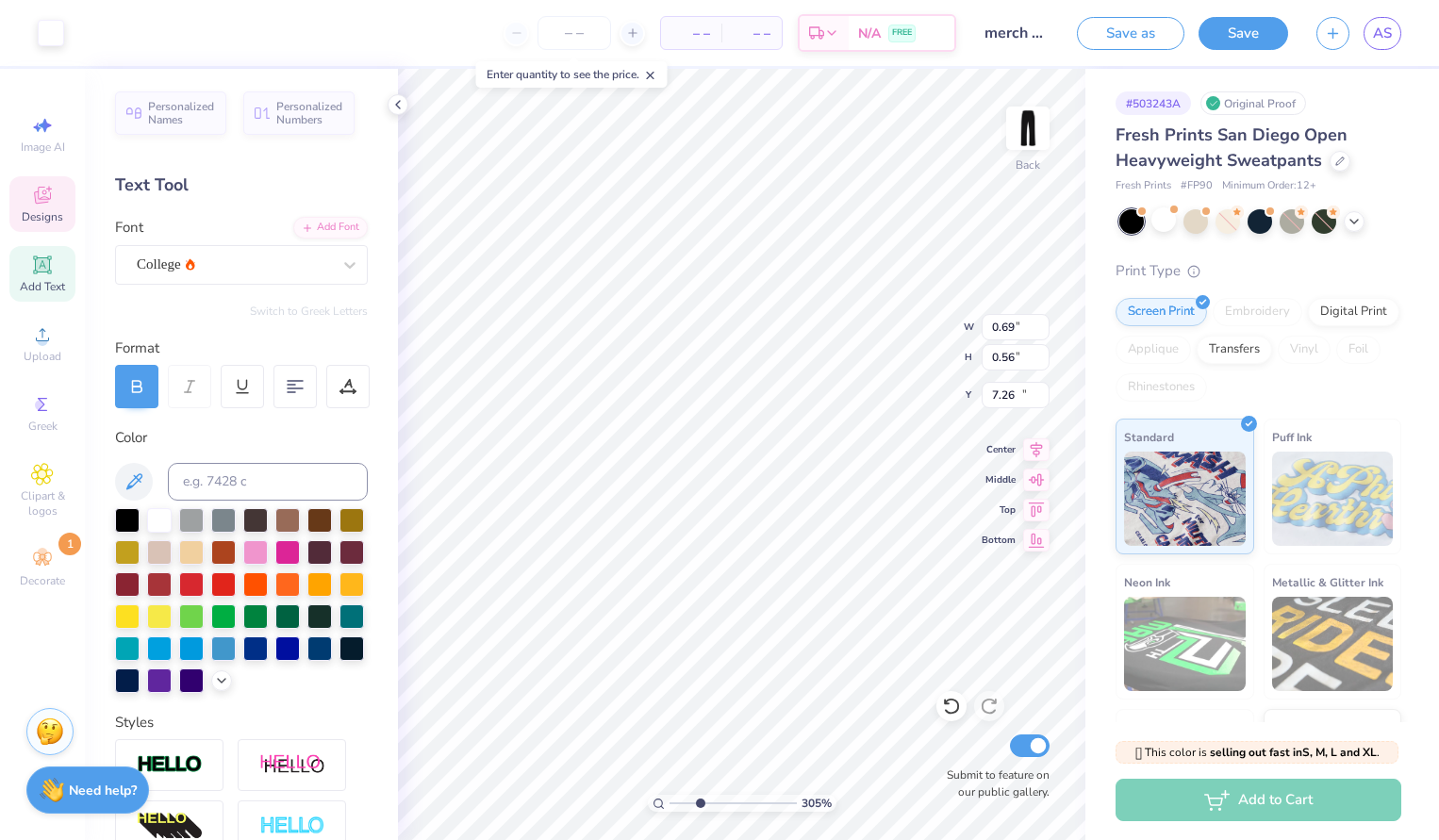 type on "1.26" 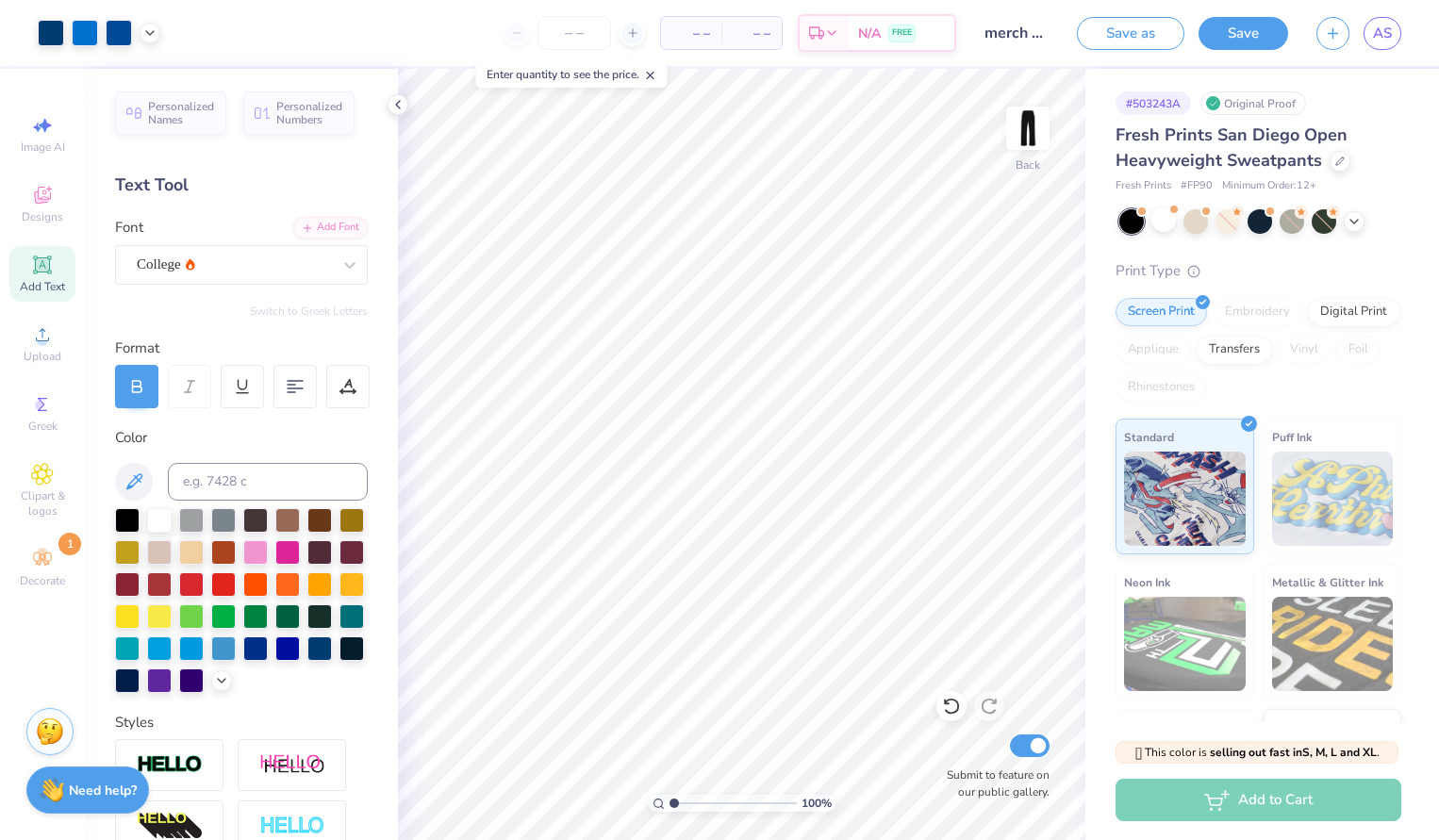 drag, startPoint x: 702, startPoint y: 807, endPoint x: 653, endPoint y: 806, distance: 49.010203 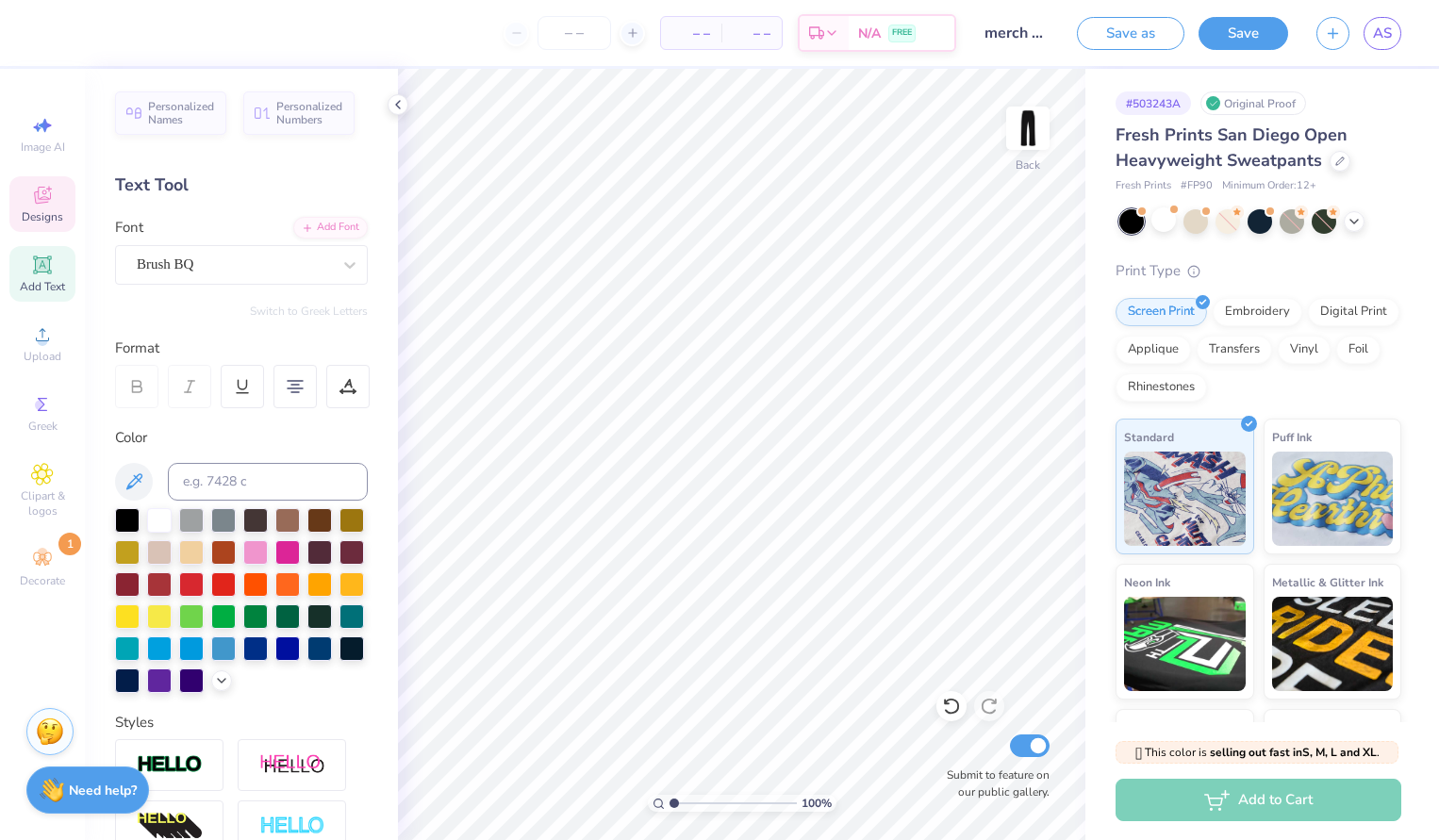 click on "Designs" at bounding box center (42, 204) 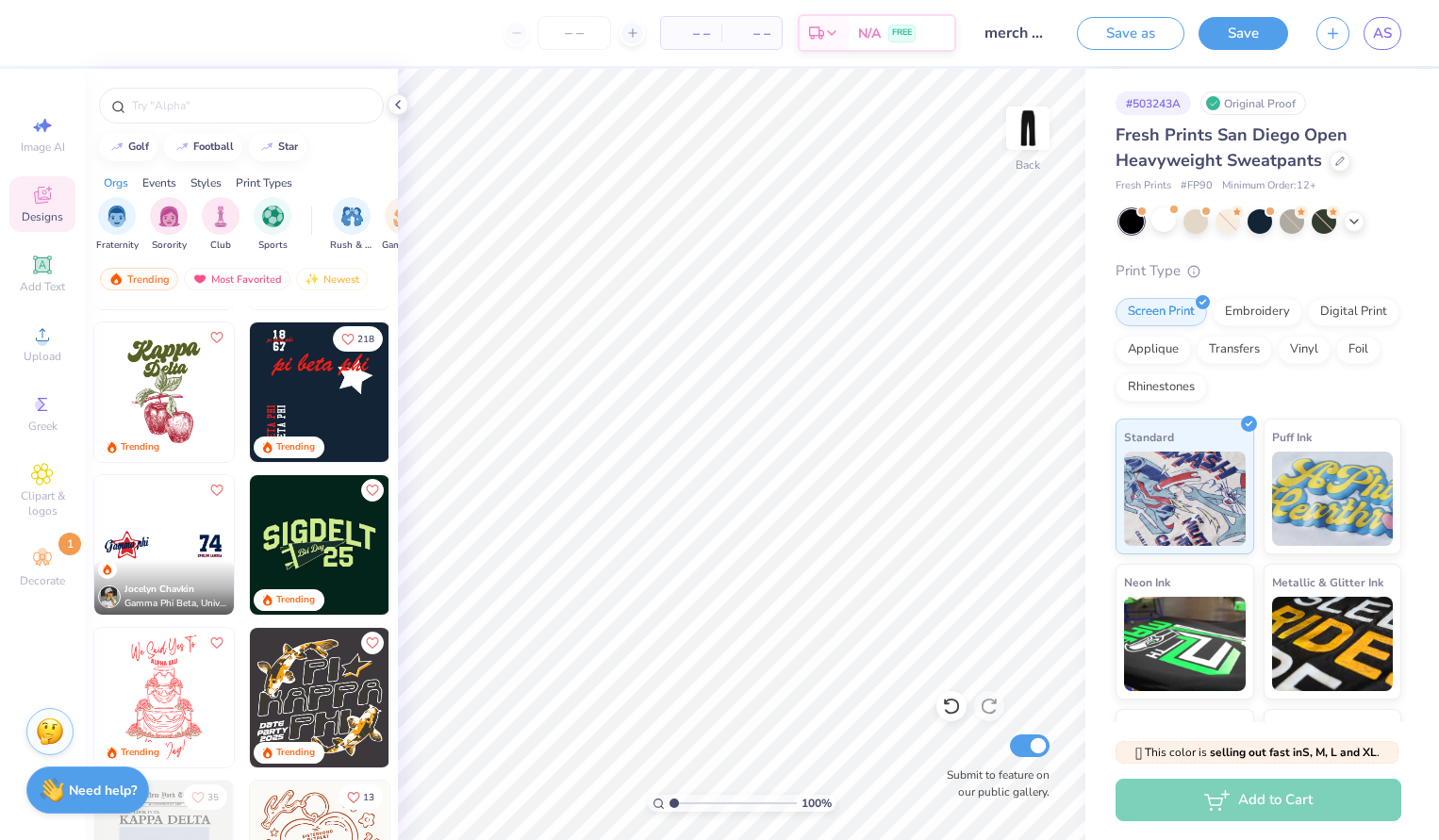 scroll, scrollTop: 2222, scrollLeft: 0, axis: vertical 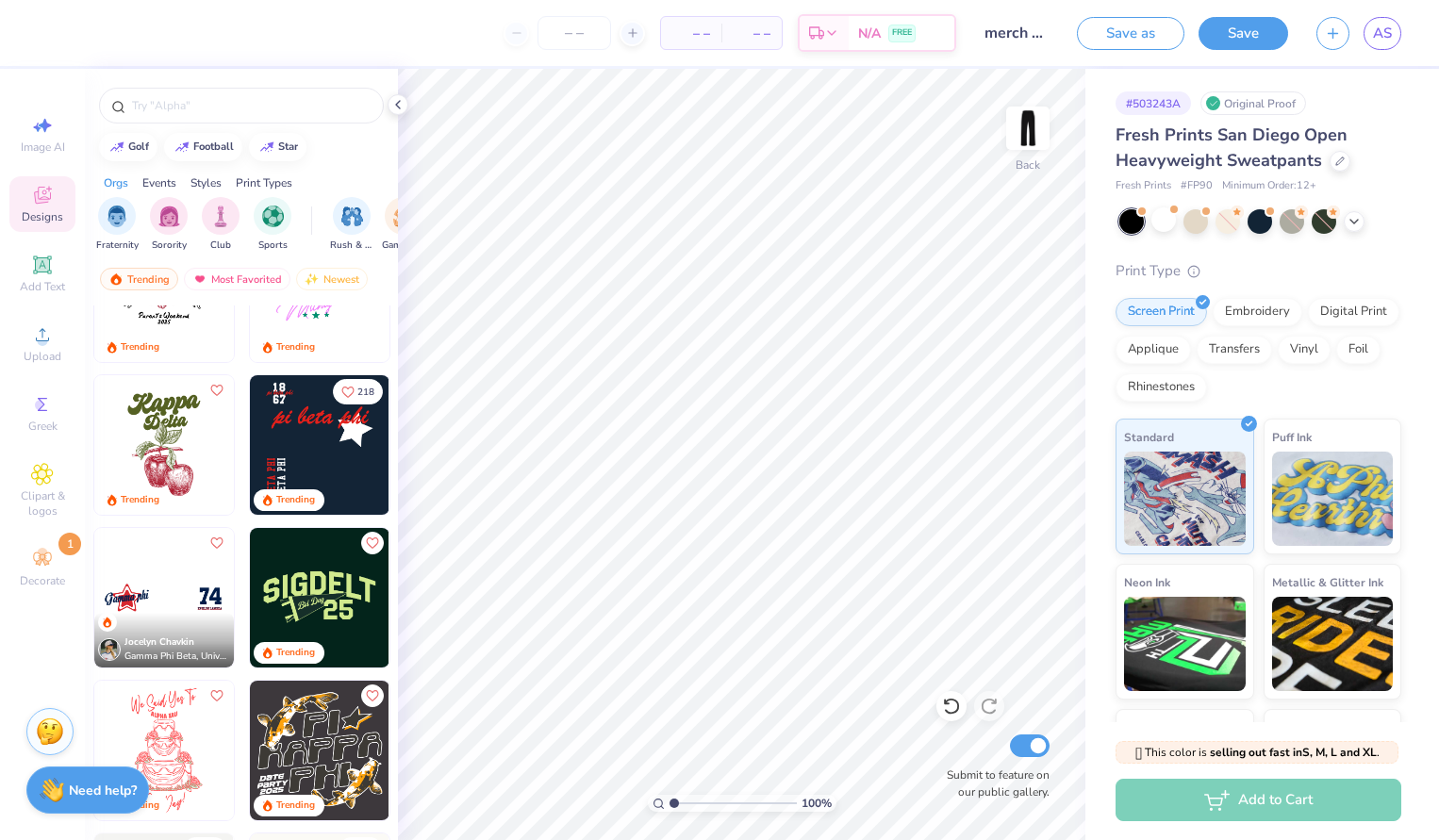 click at bounding box center (320, 445) 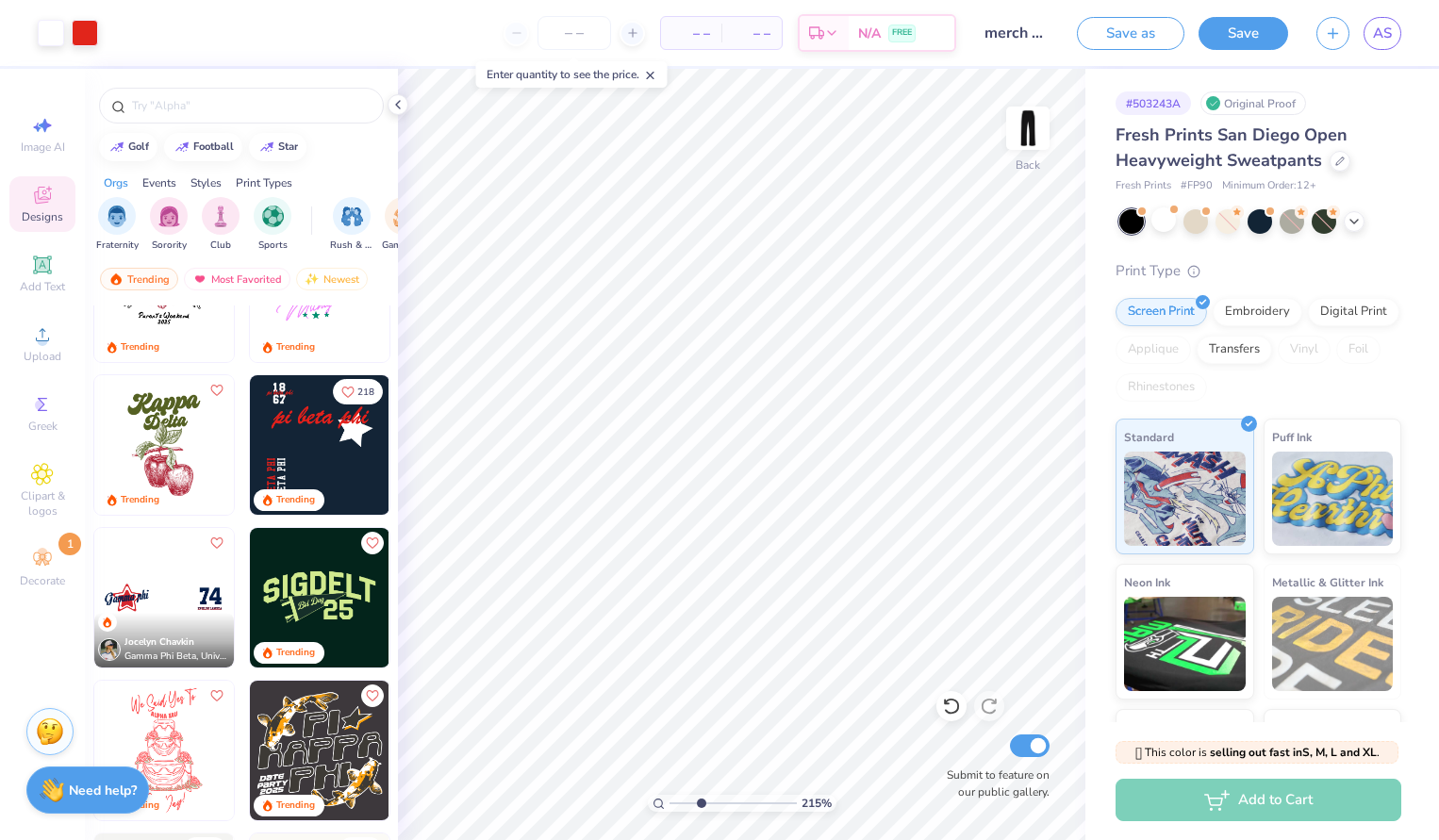 type on "3.27" 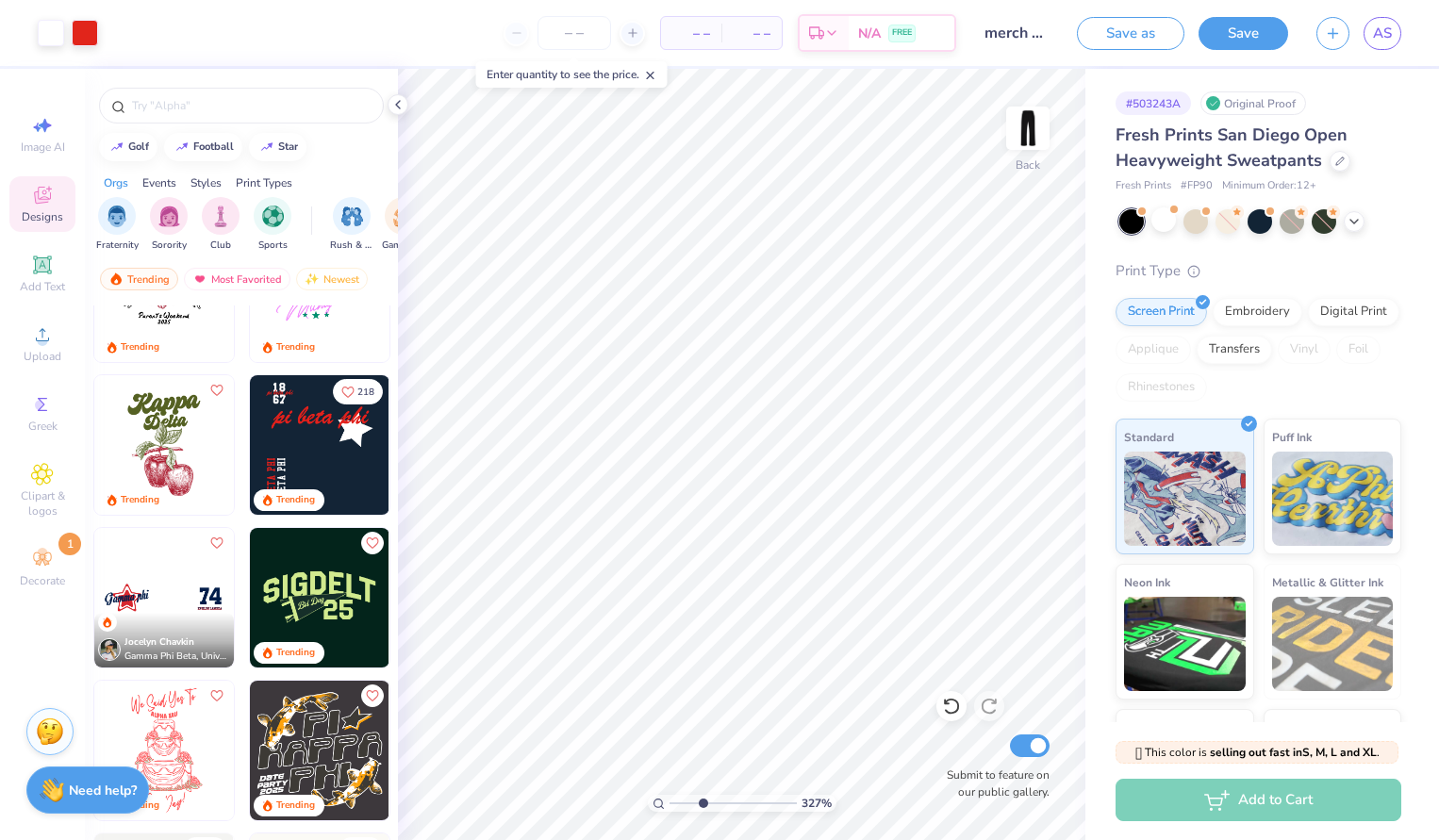 drag, startPoint x: 674, startPoint y: 805, endPoint x: 703, endPoint y: 807, distance: 29.068884 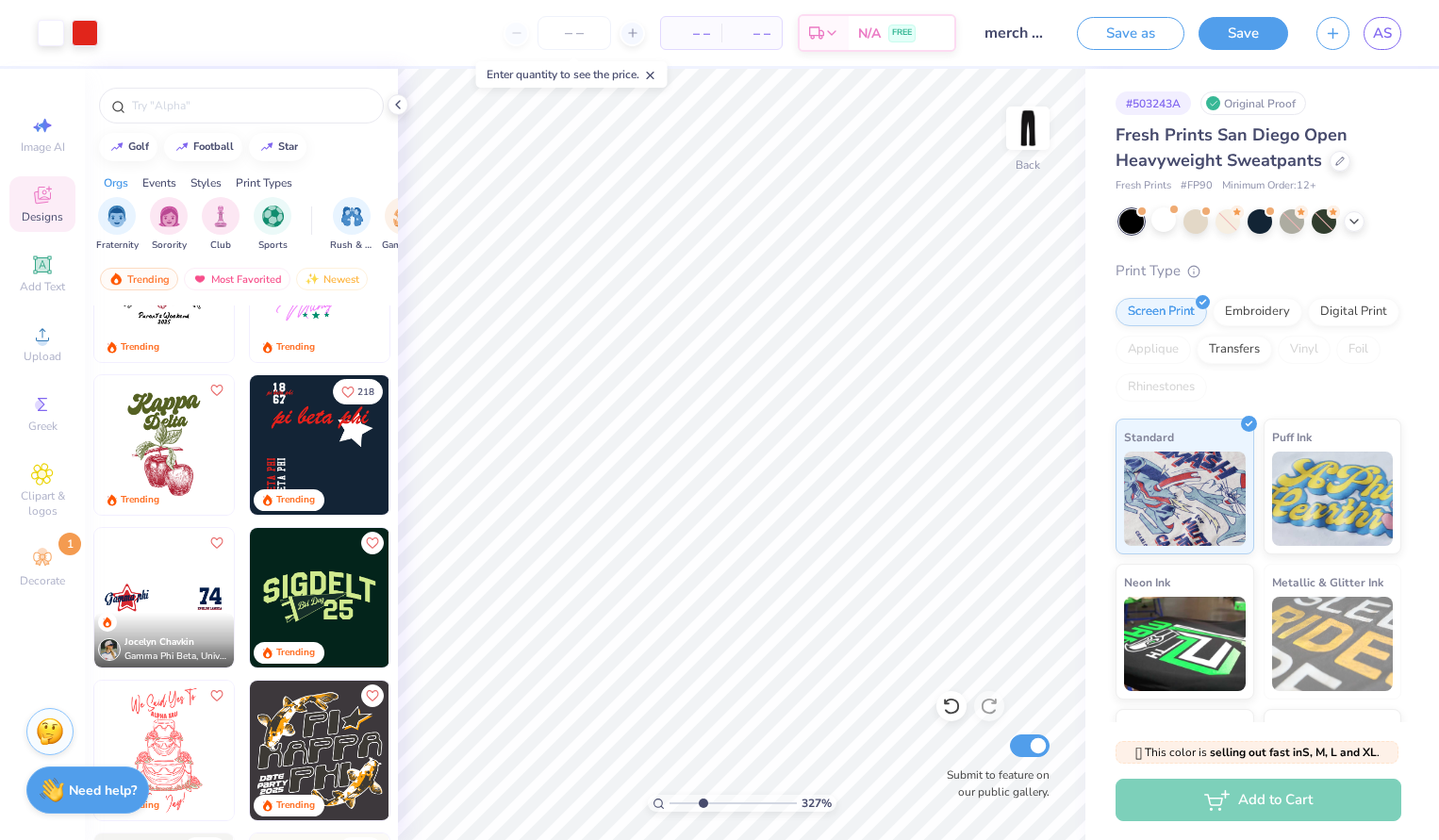 click at bounding box center [733, 803] 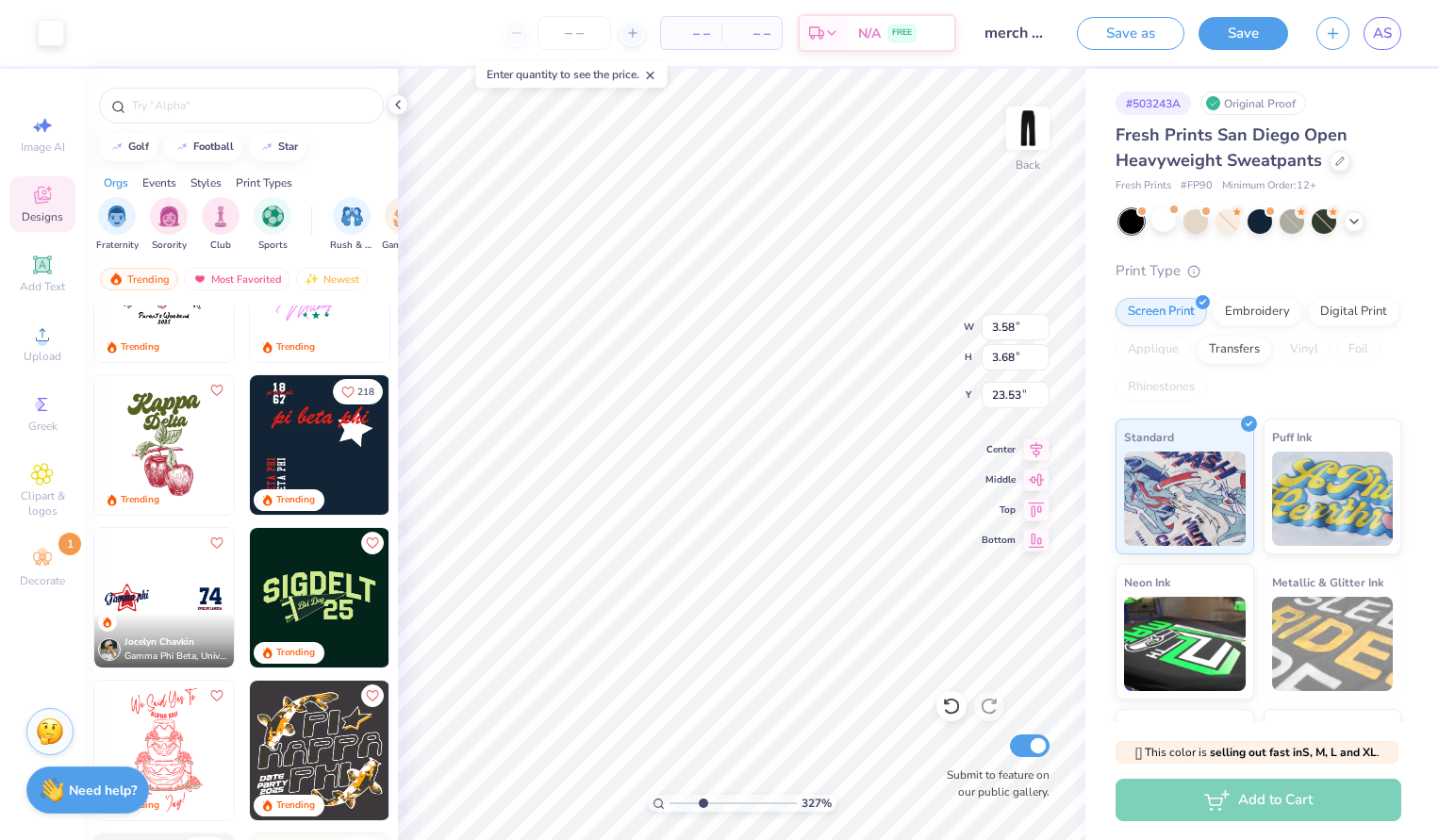 type on "2.77" 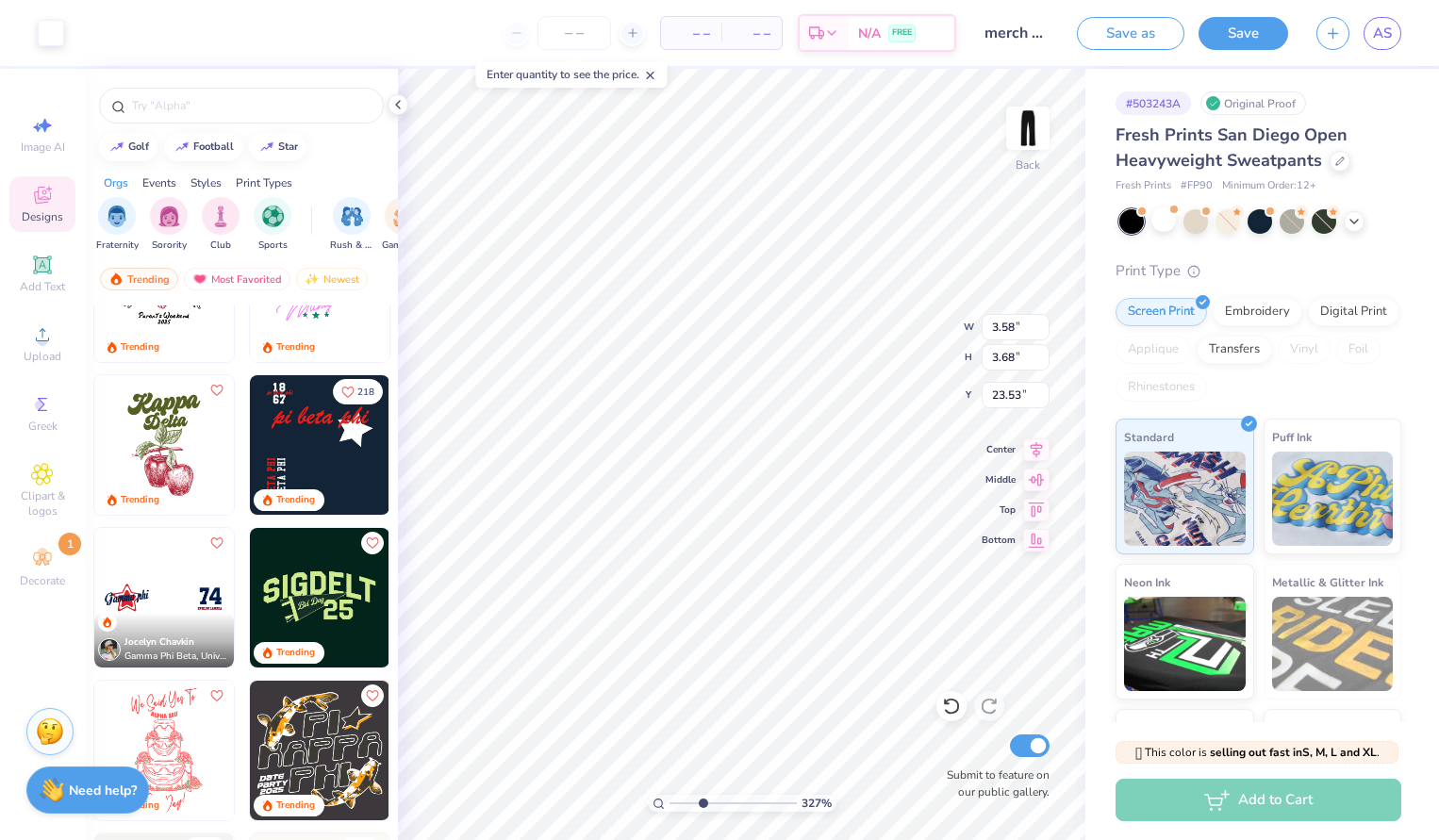 type on "2.85" 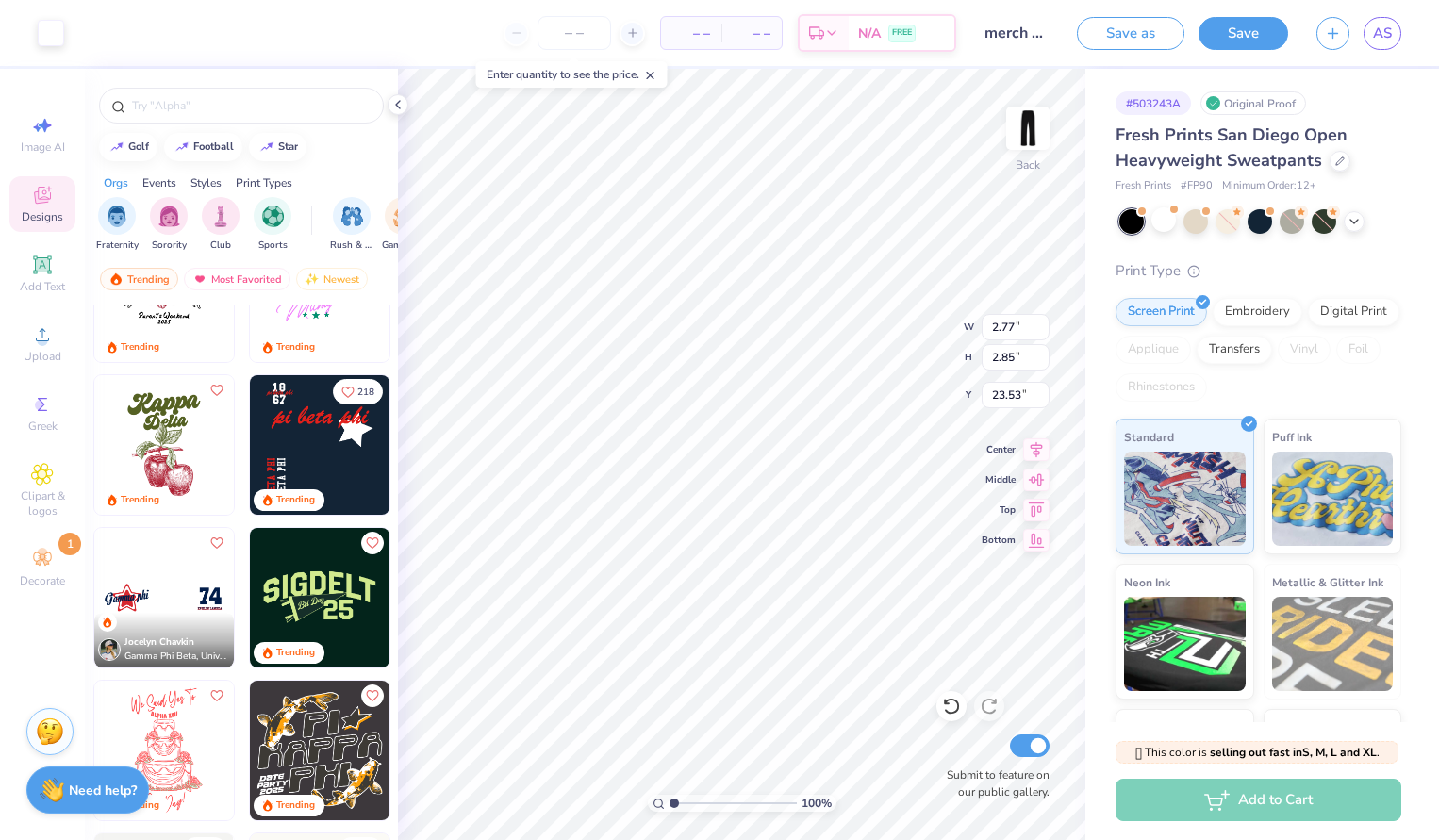 drag, startPoint x: 707, startPoint y: 806, endPoint x: 650, endPoint y: 812, distance: 57.31492 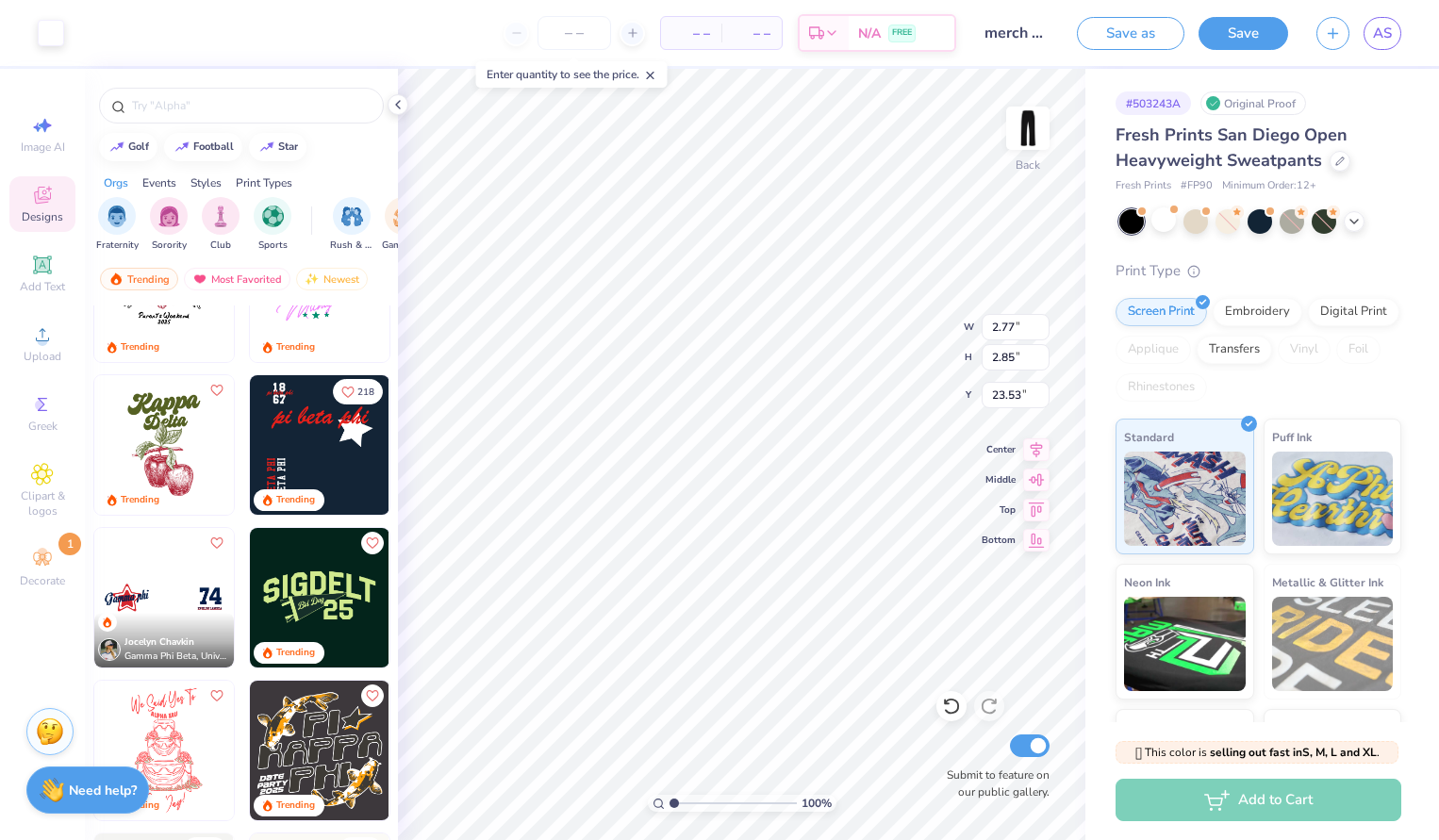 type on "1" 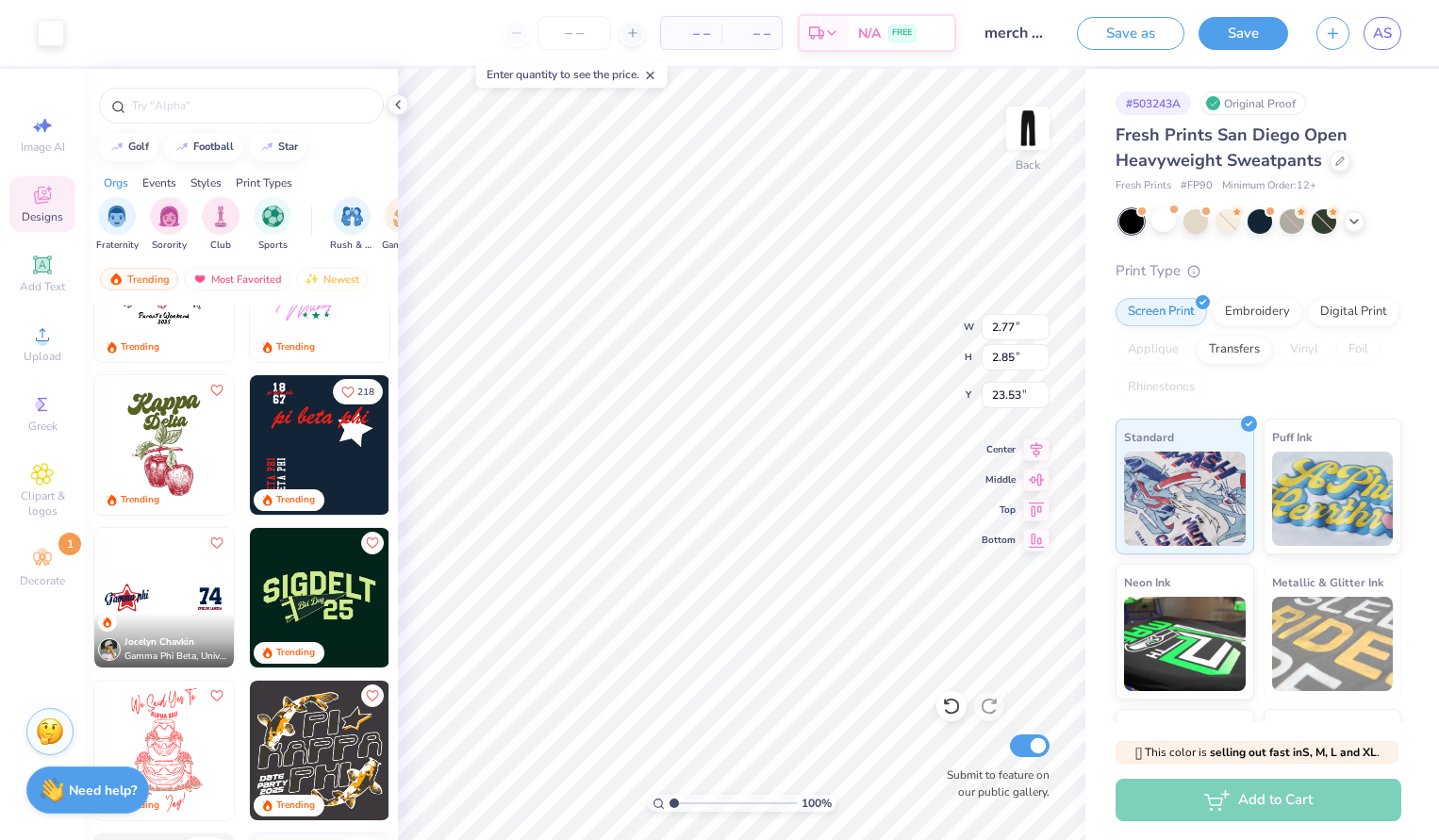 click on "100  %" at bounding box center [742, 454] 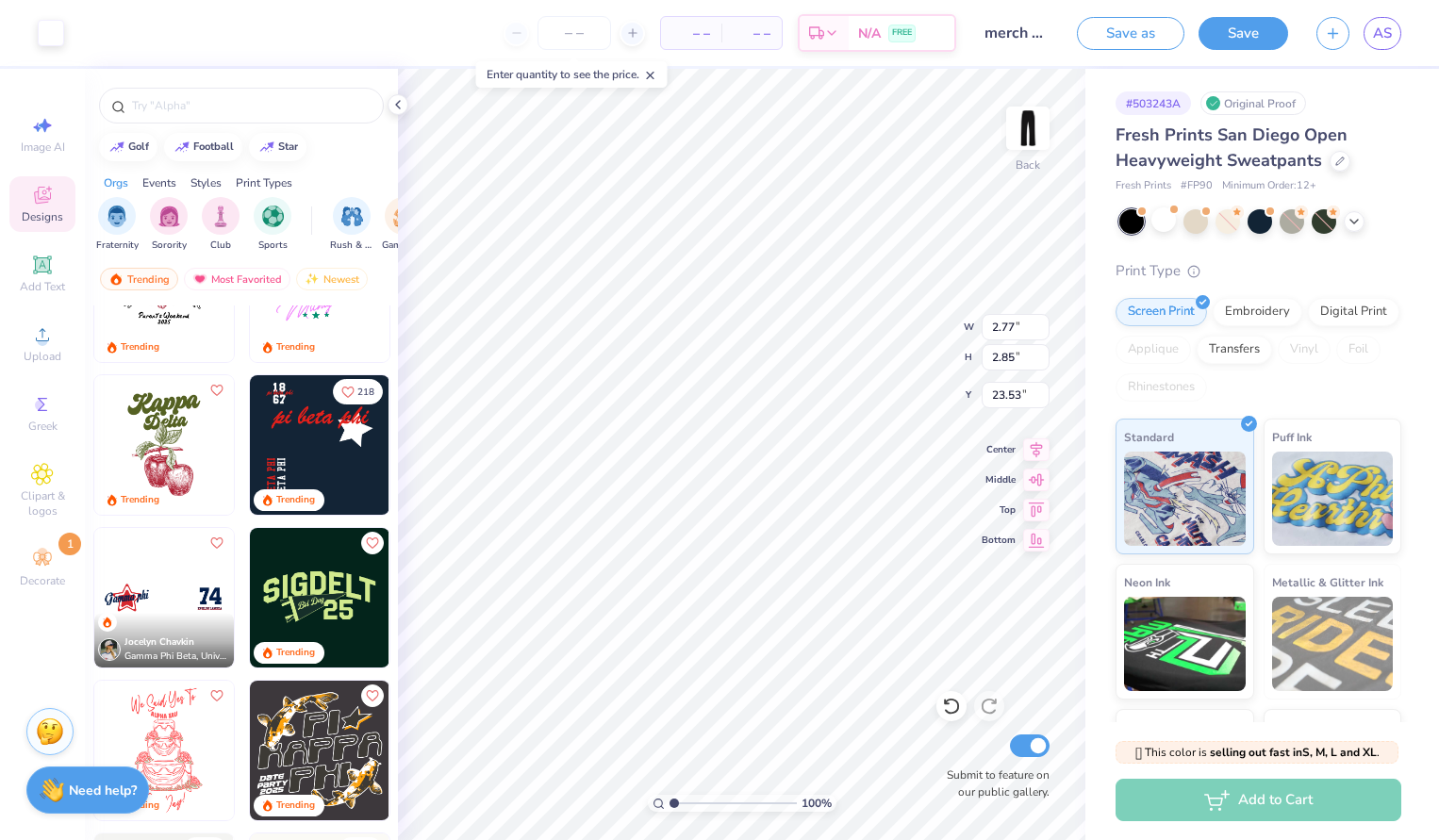 type on "24.15" 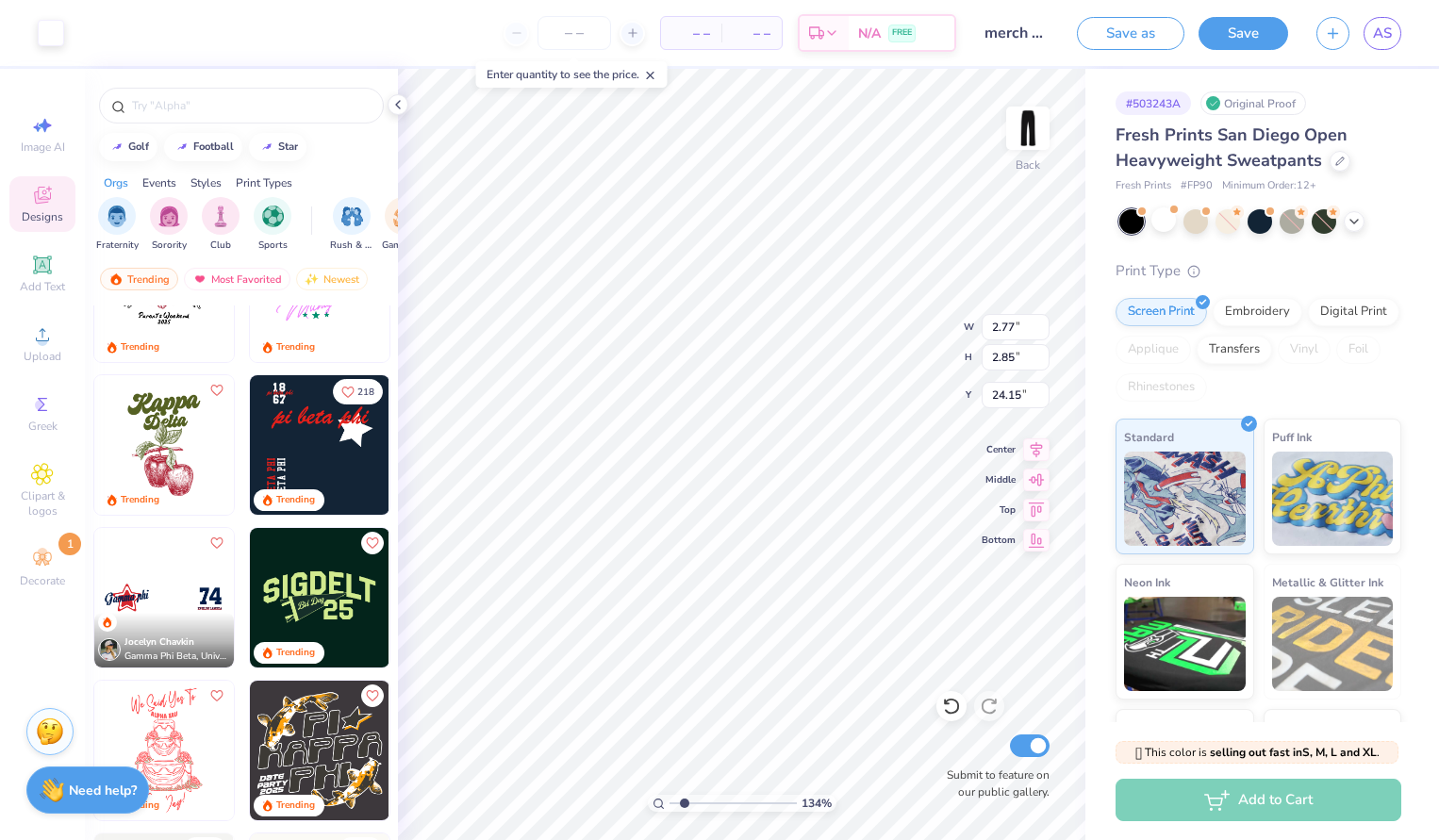 type on "1.93" 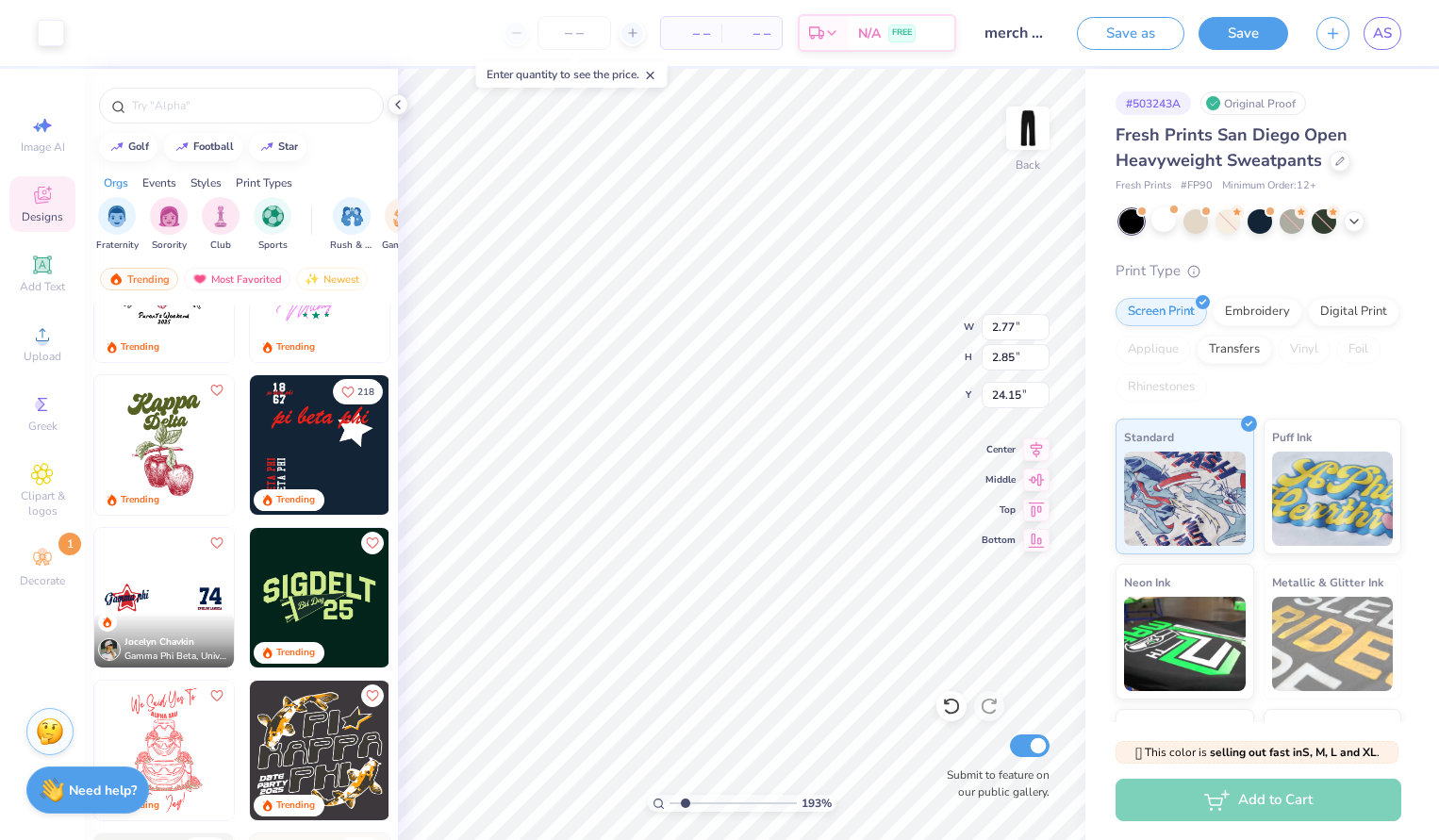 drag, startPoint x: 675, startPoint y: 802, endPoint x: 686, endPoint y: 802, distance: 11 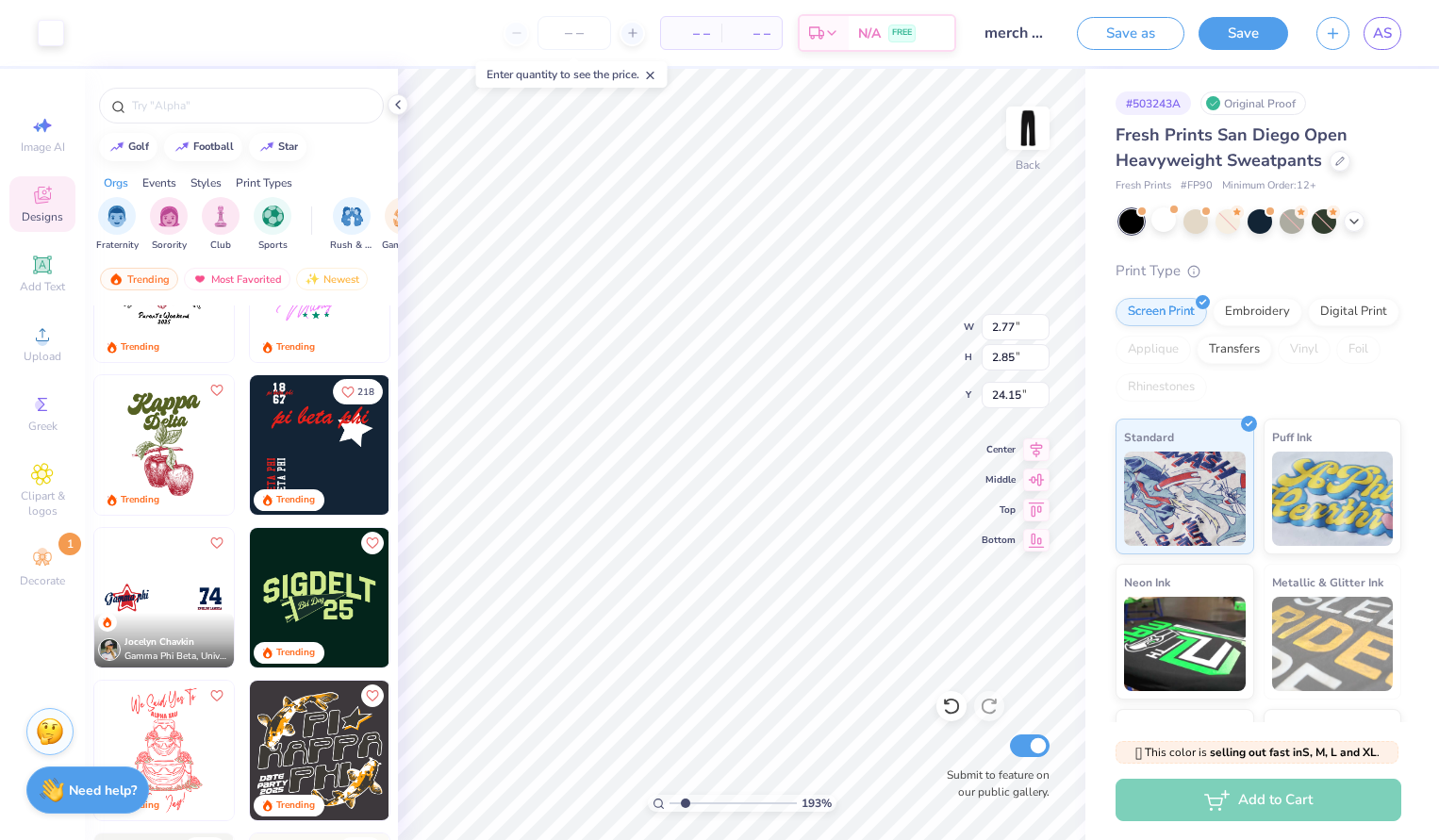 click at bounding box center [733, 803] 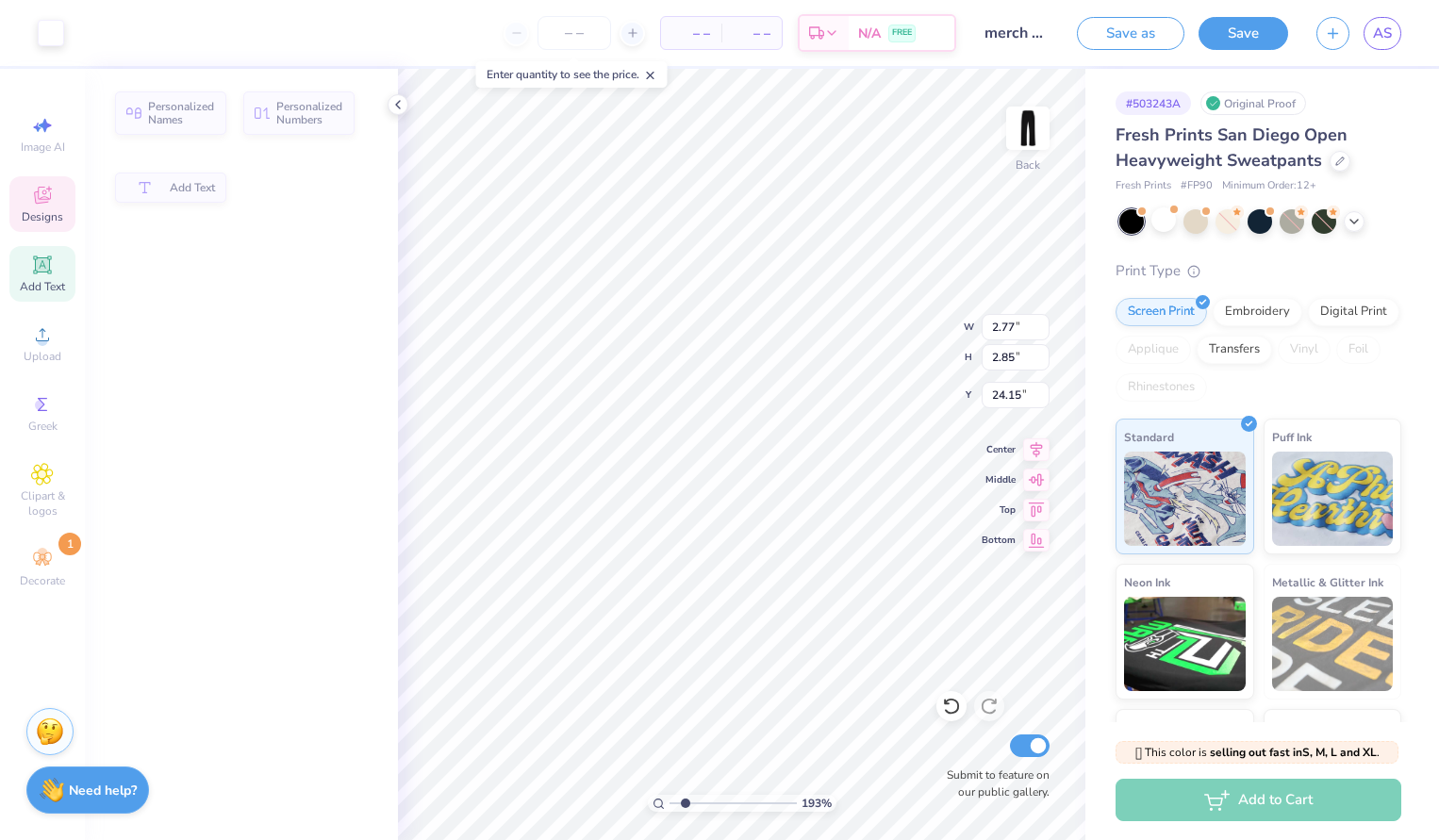 type on "1.26" 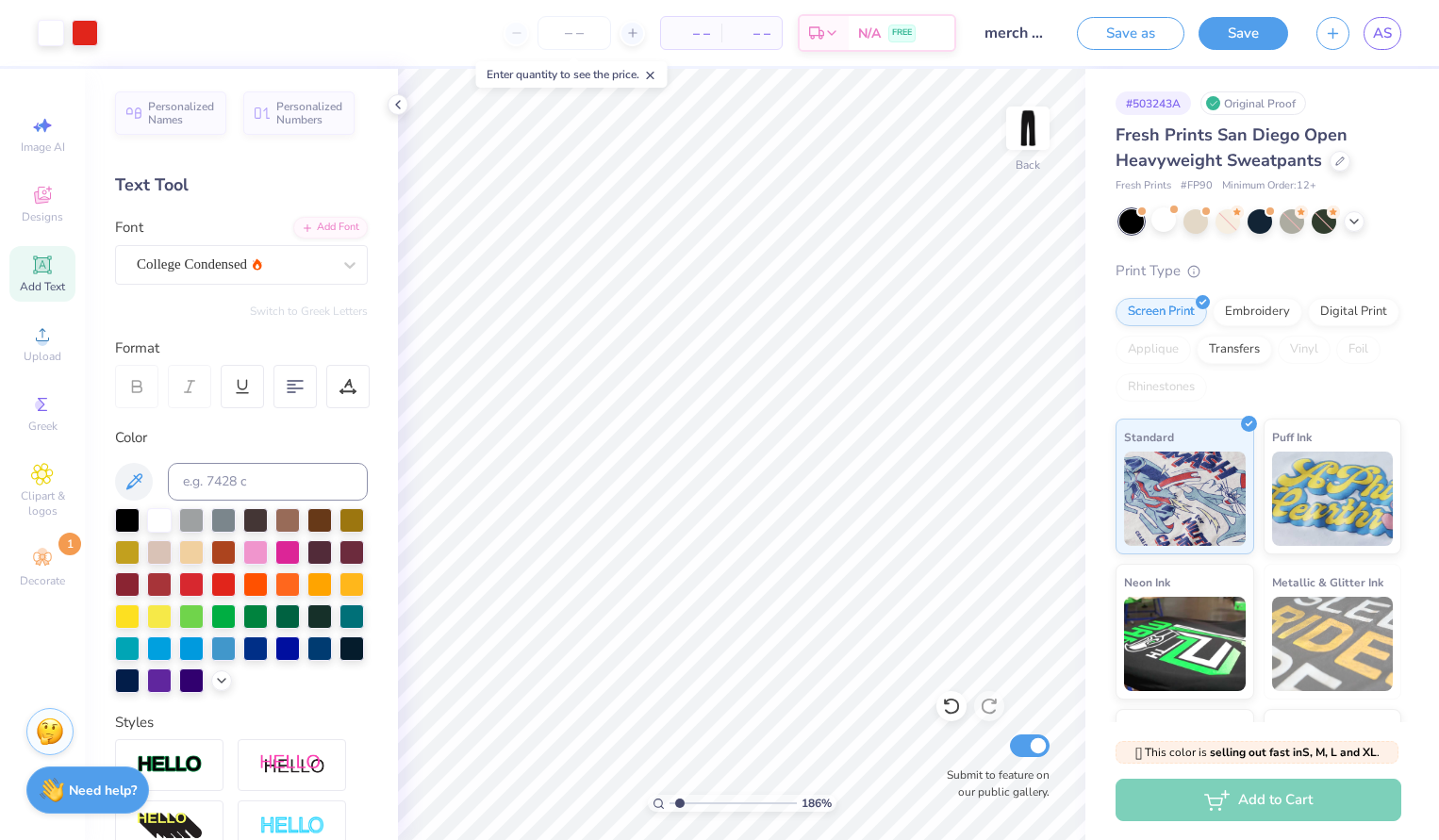 type on "1.34" 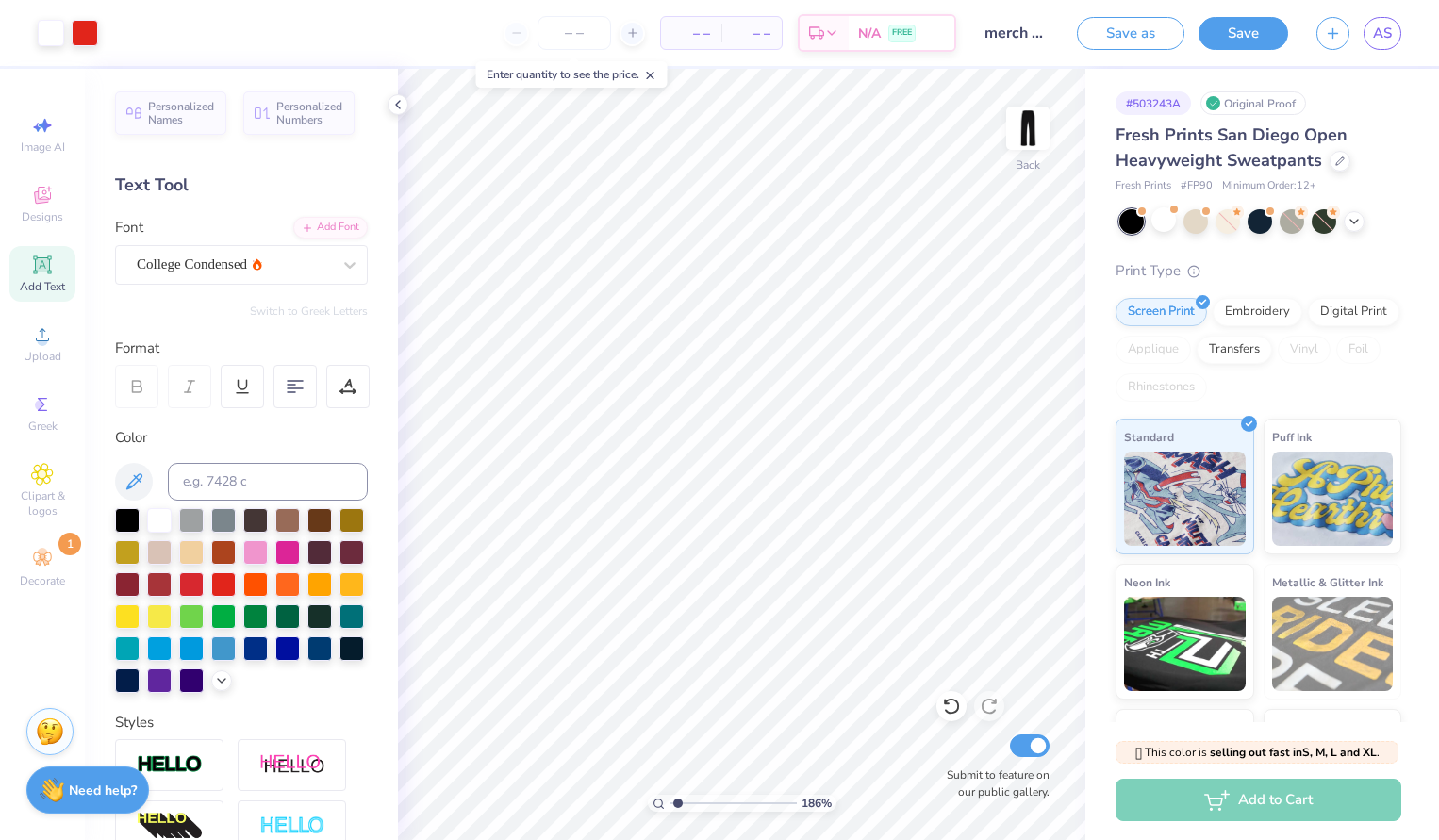drag, startPoint x: 688, startPoint y: 807, endPoint x: 678, endPoint y: 807, distance: 10 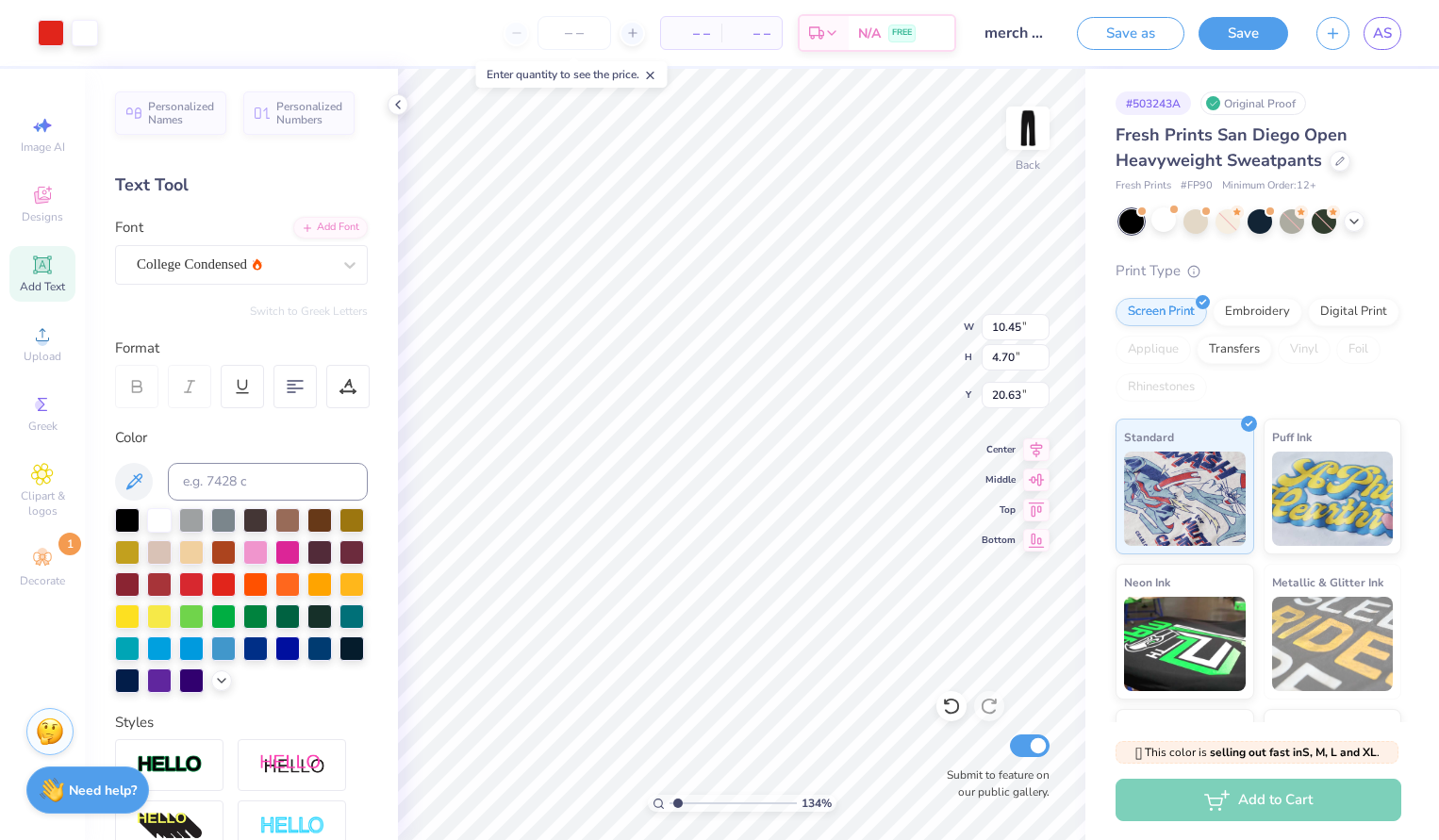 type on "6.15" 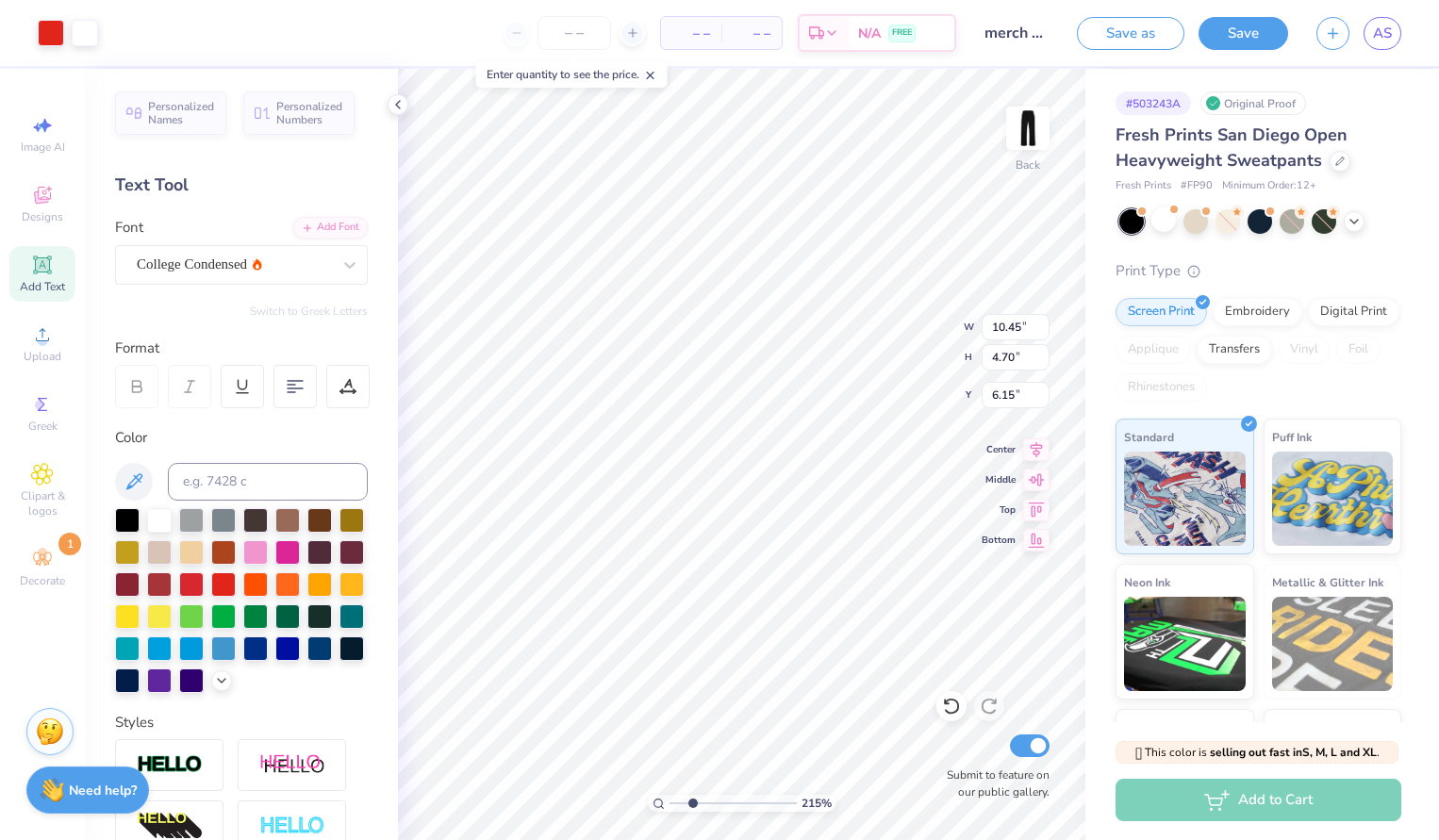 type on "2.53" 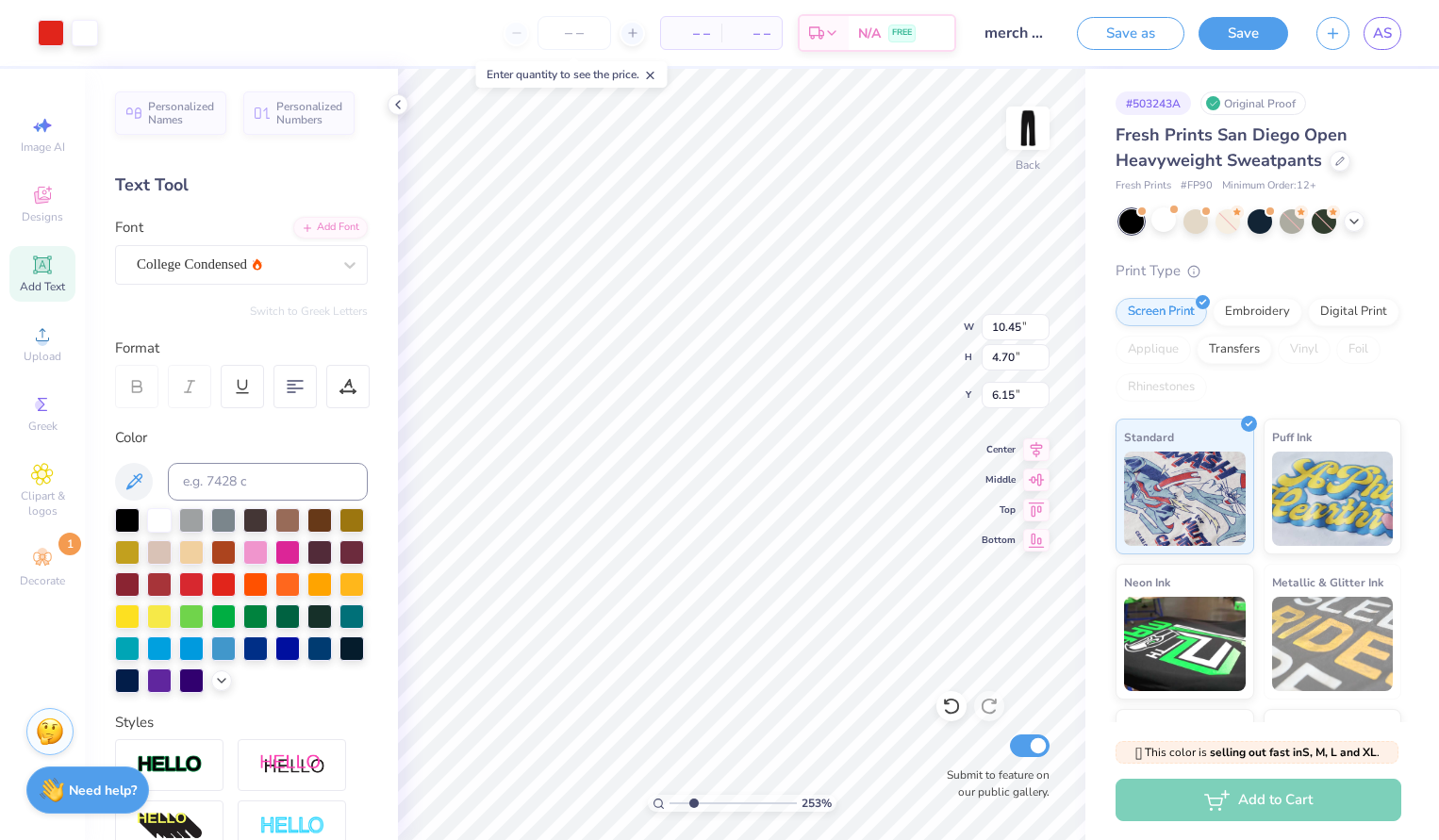 drag, startPoint x: 677, startPoint y: 800, endPoint x: 693, endPoint y: 800, distance: 16 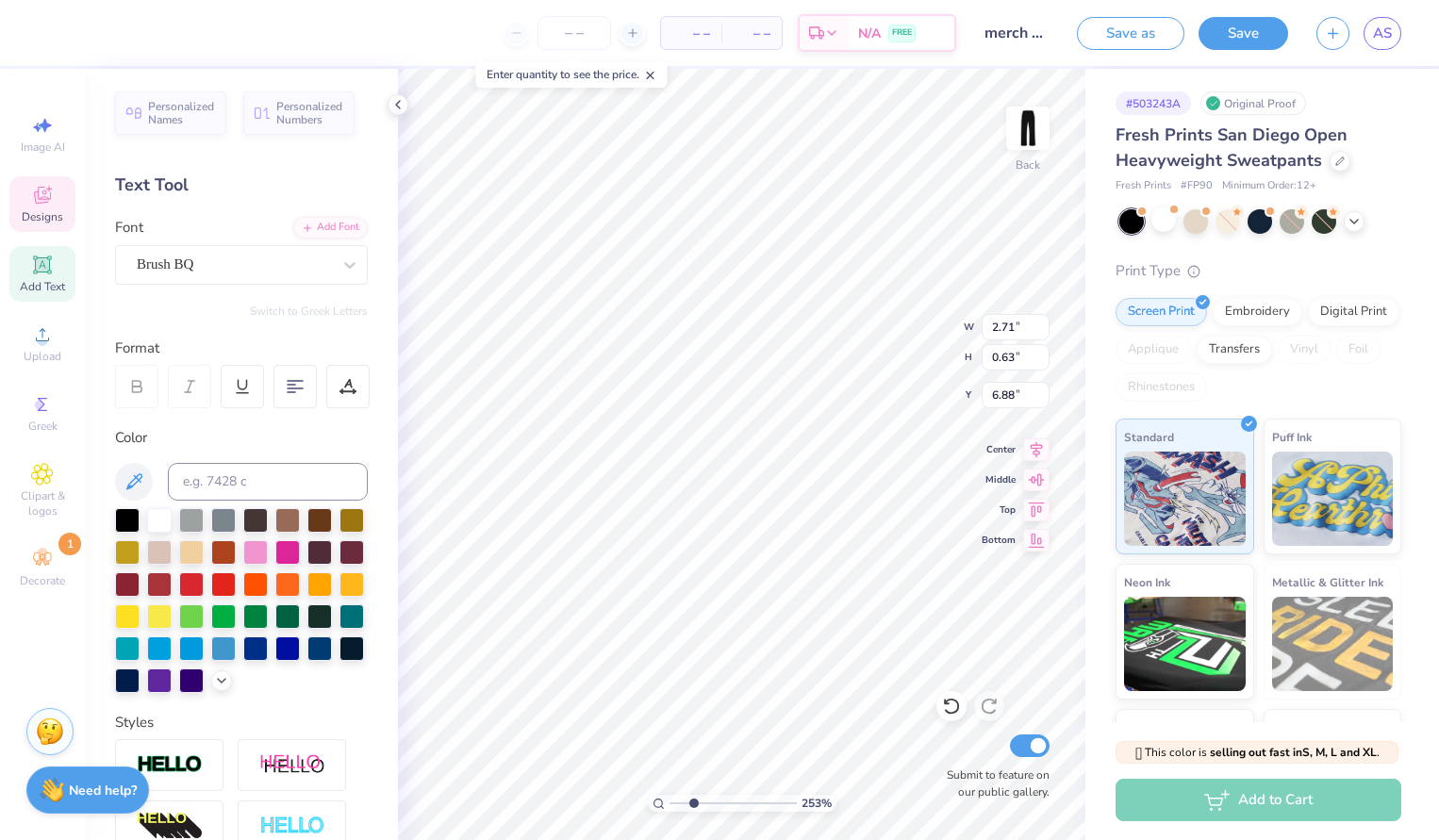 scroll, scrollTop: 0, scrollLeft: 0, axis: both 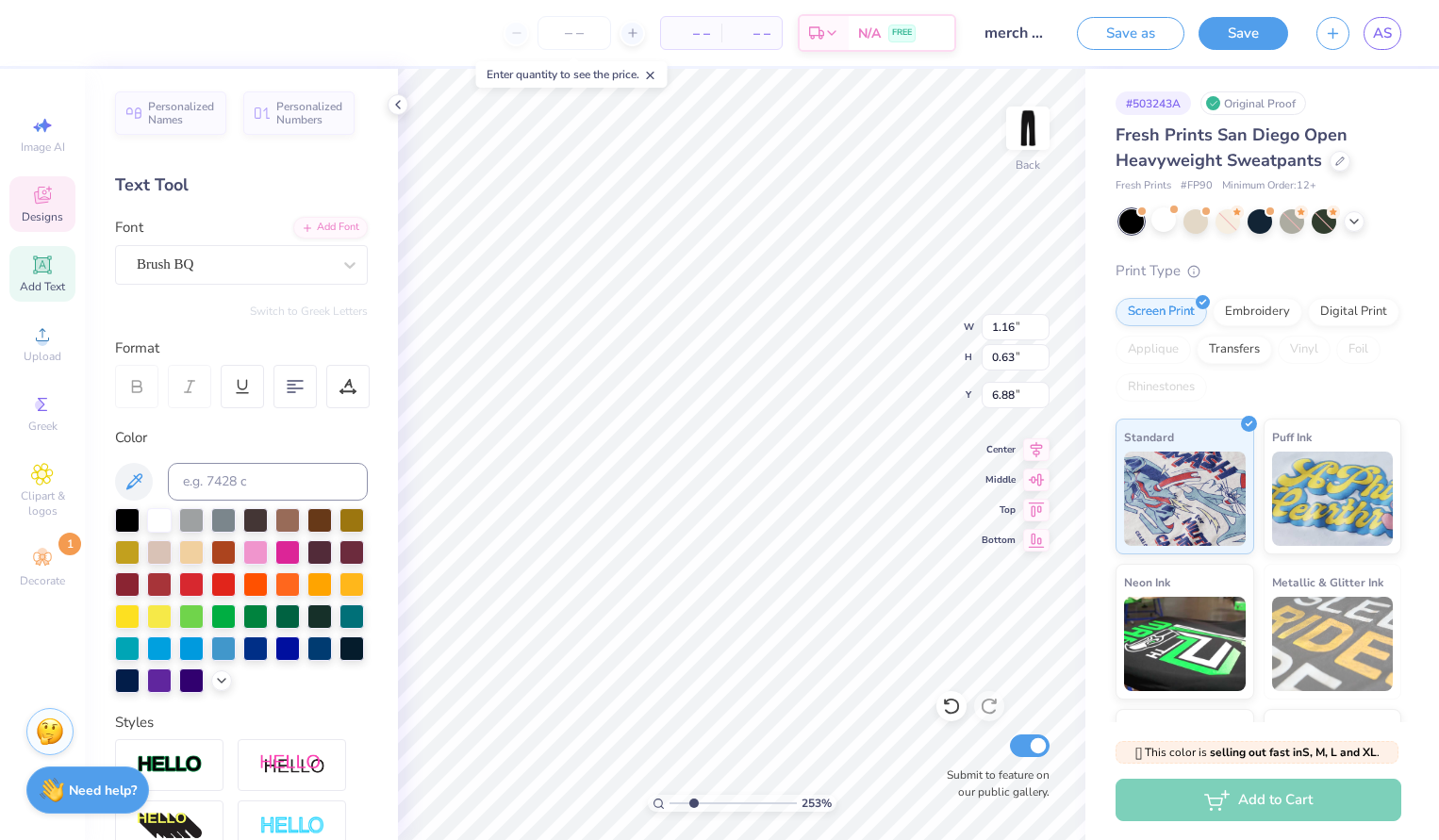 type on "0.94" 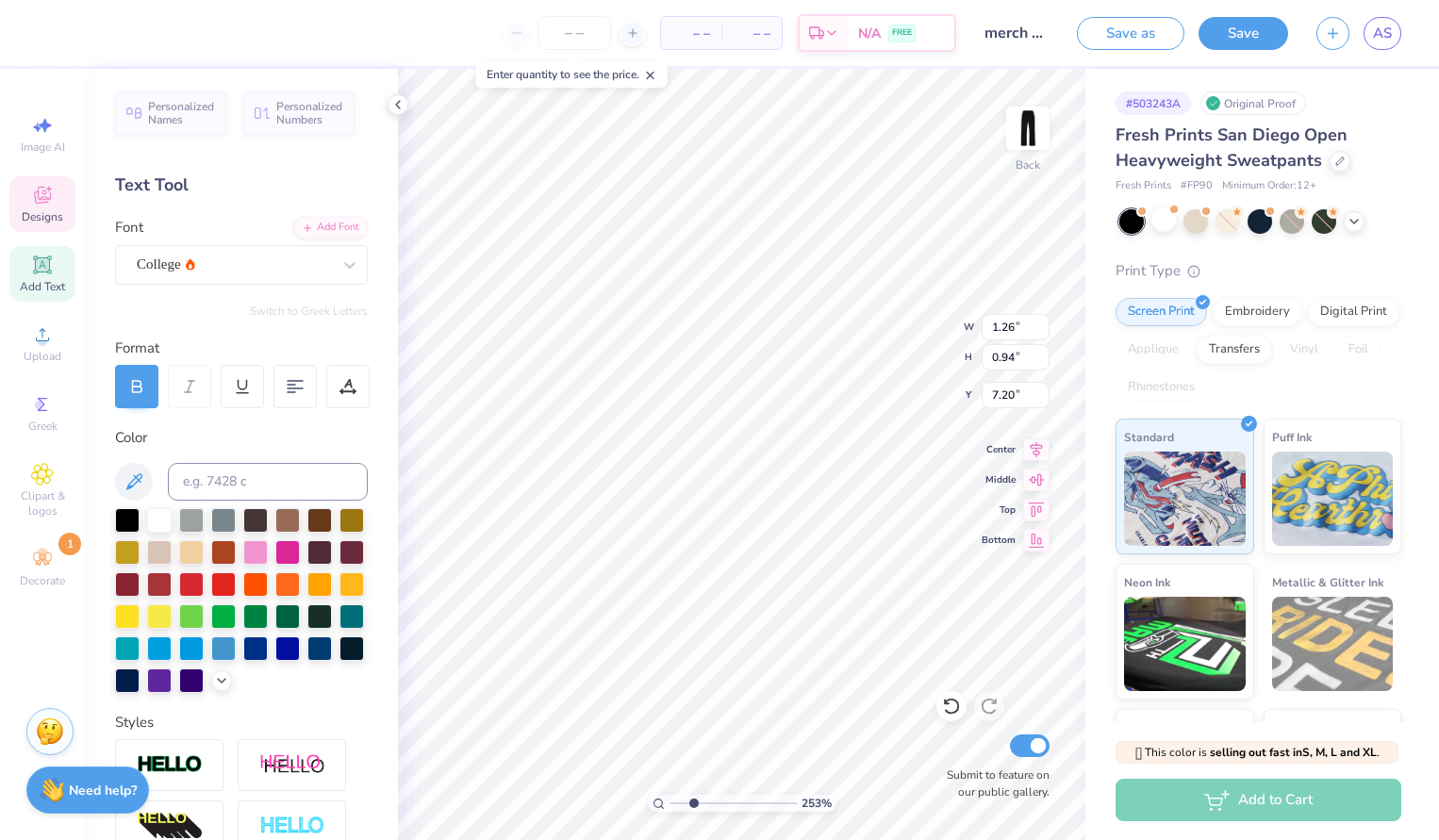 type on "80" 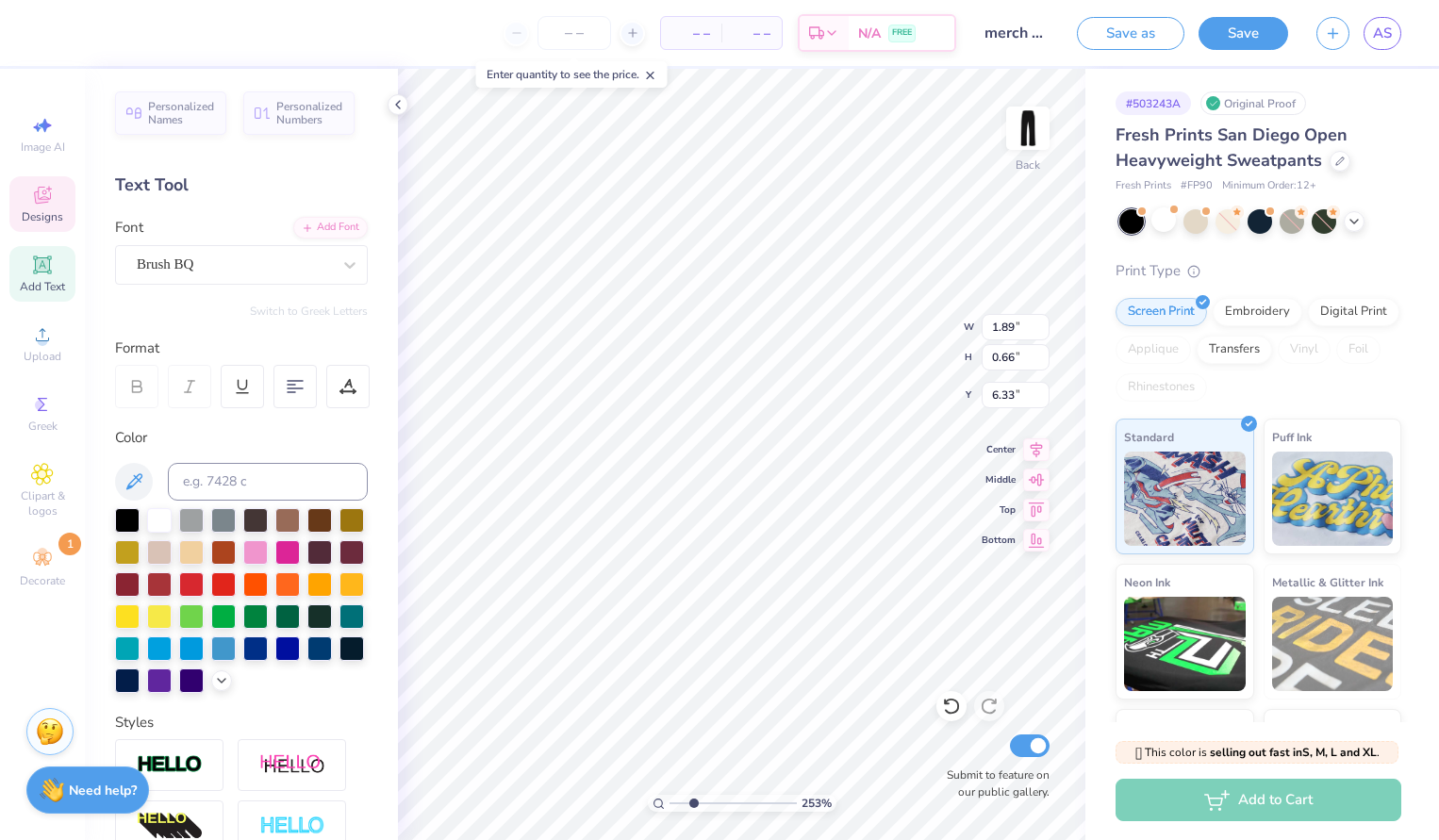type on "6.00" 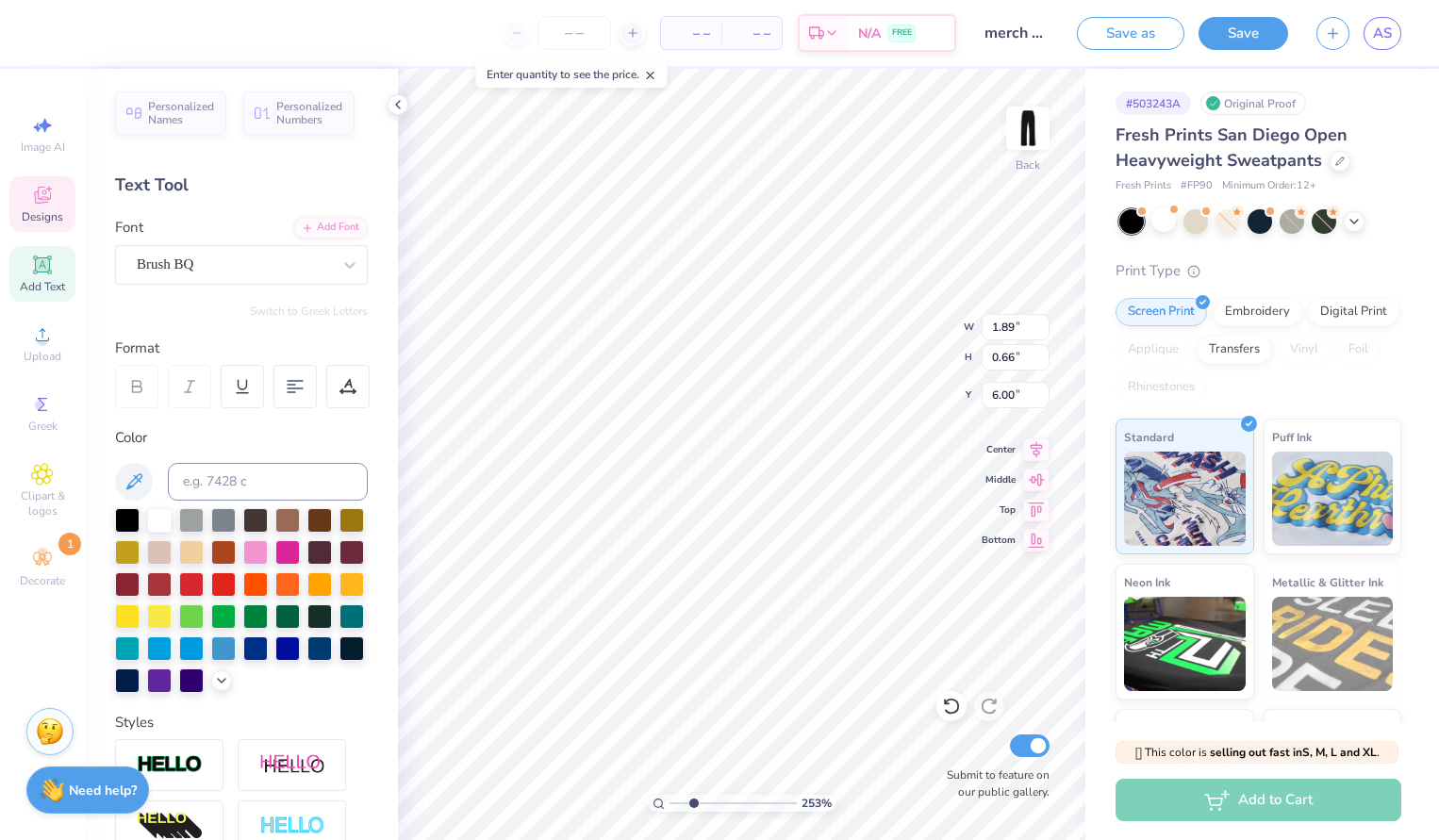 scroll, scrollTop: 0, scrollLeft: 2, axis: horizontal 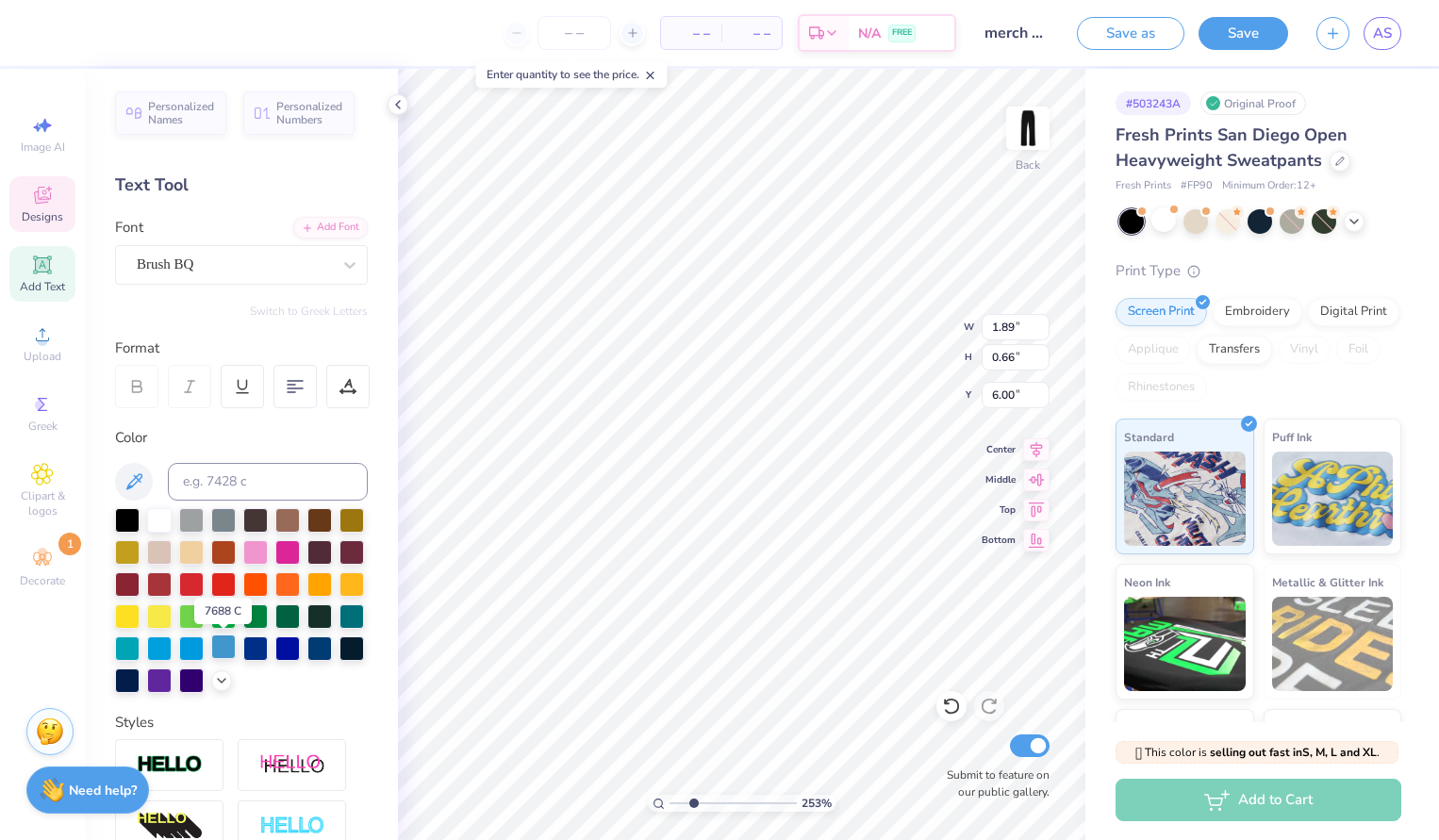 click at bounding box center [223, 647] 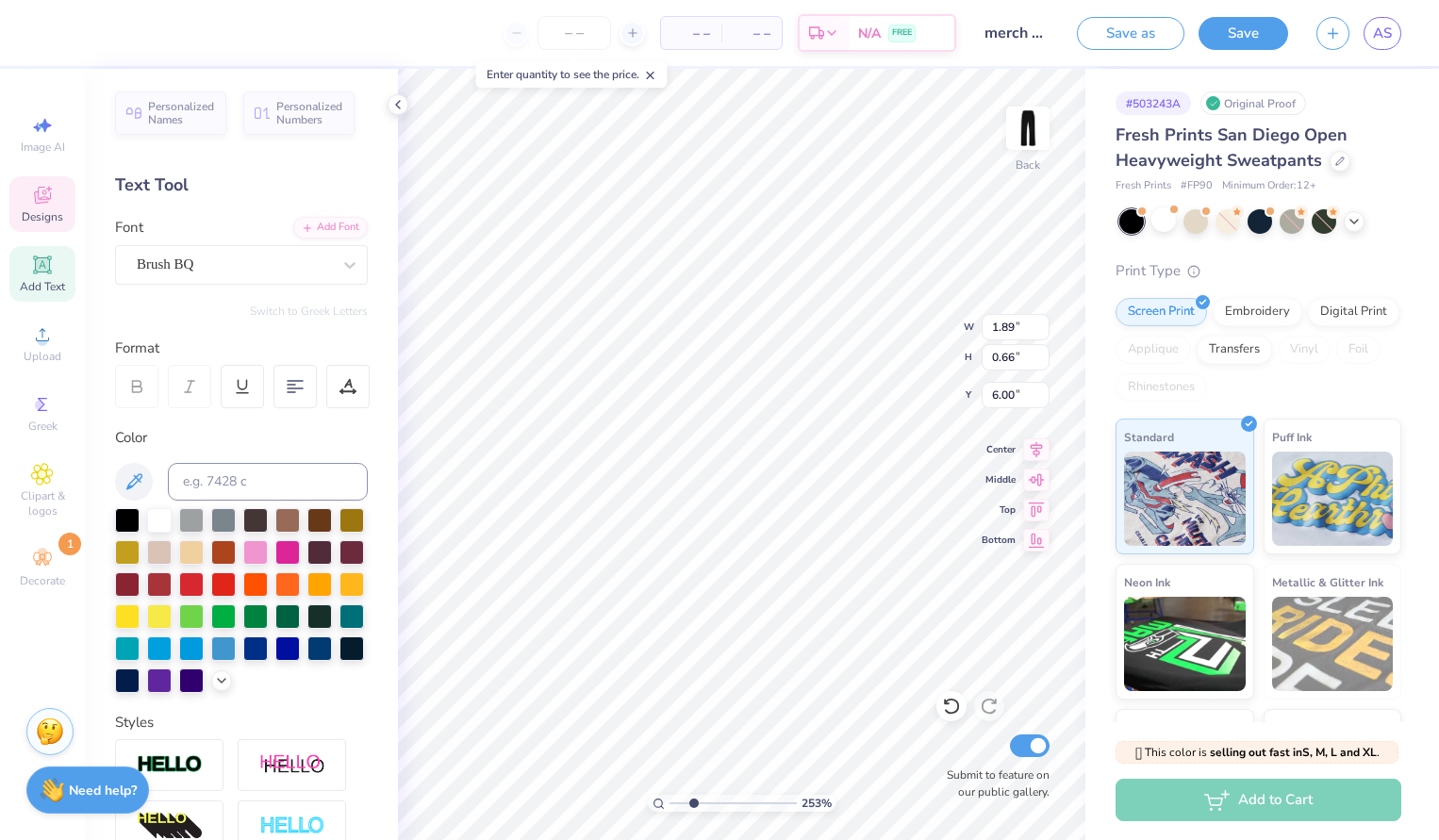 type on "5.34" 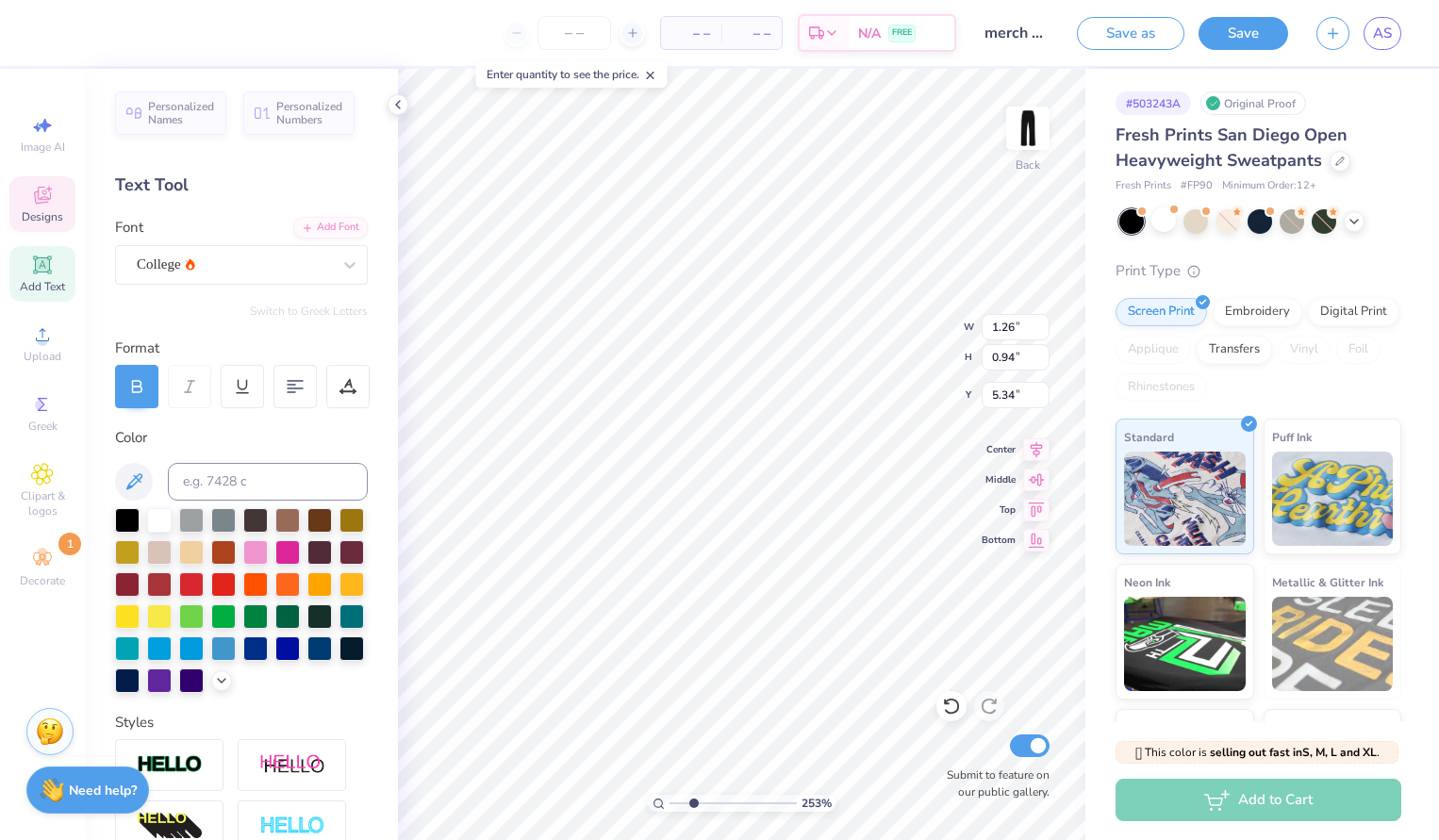 type on "1.26" 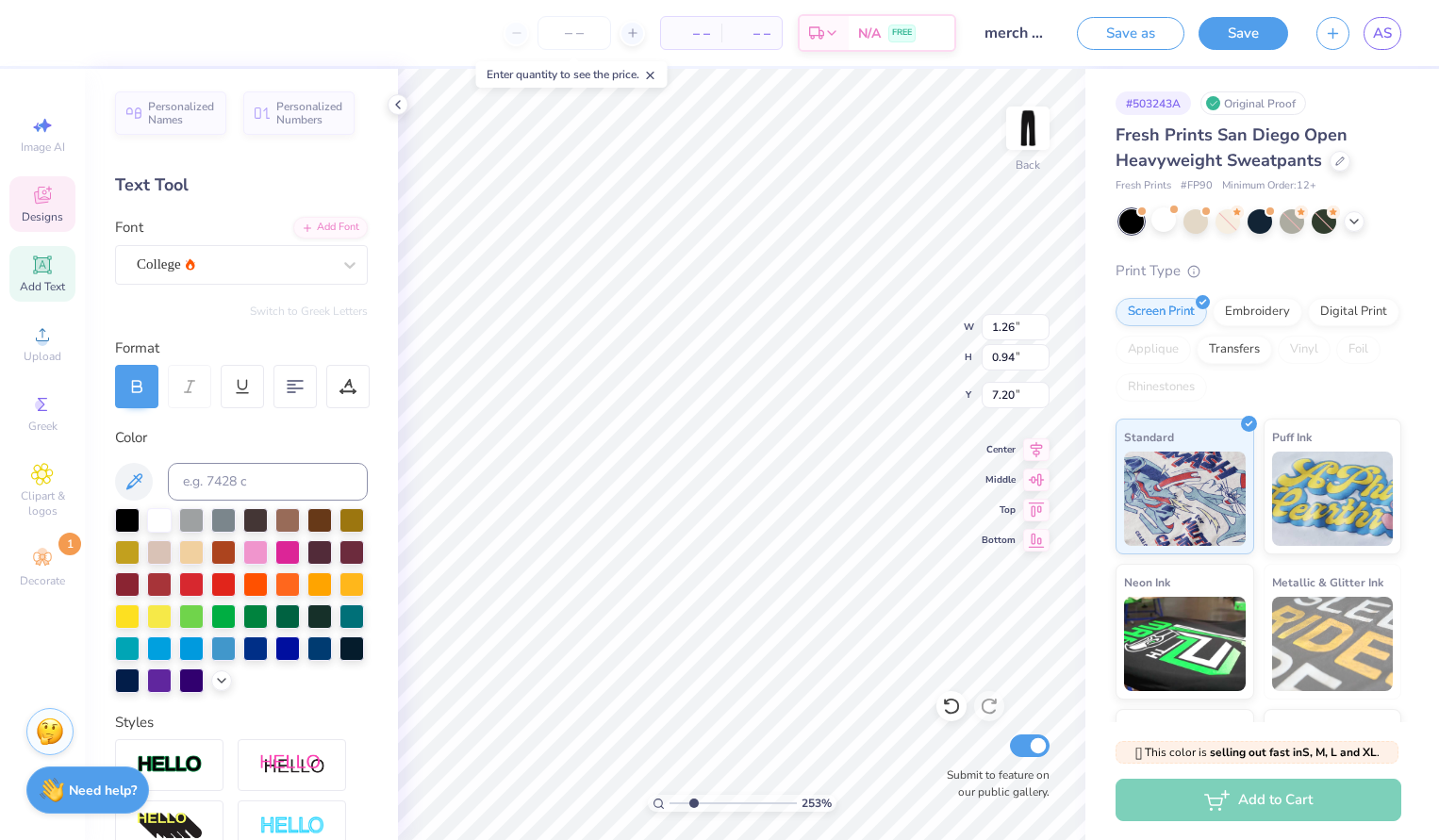 type on "70" 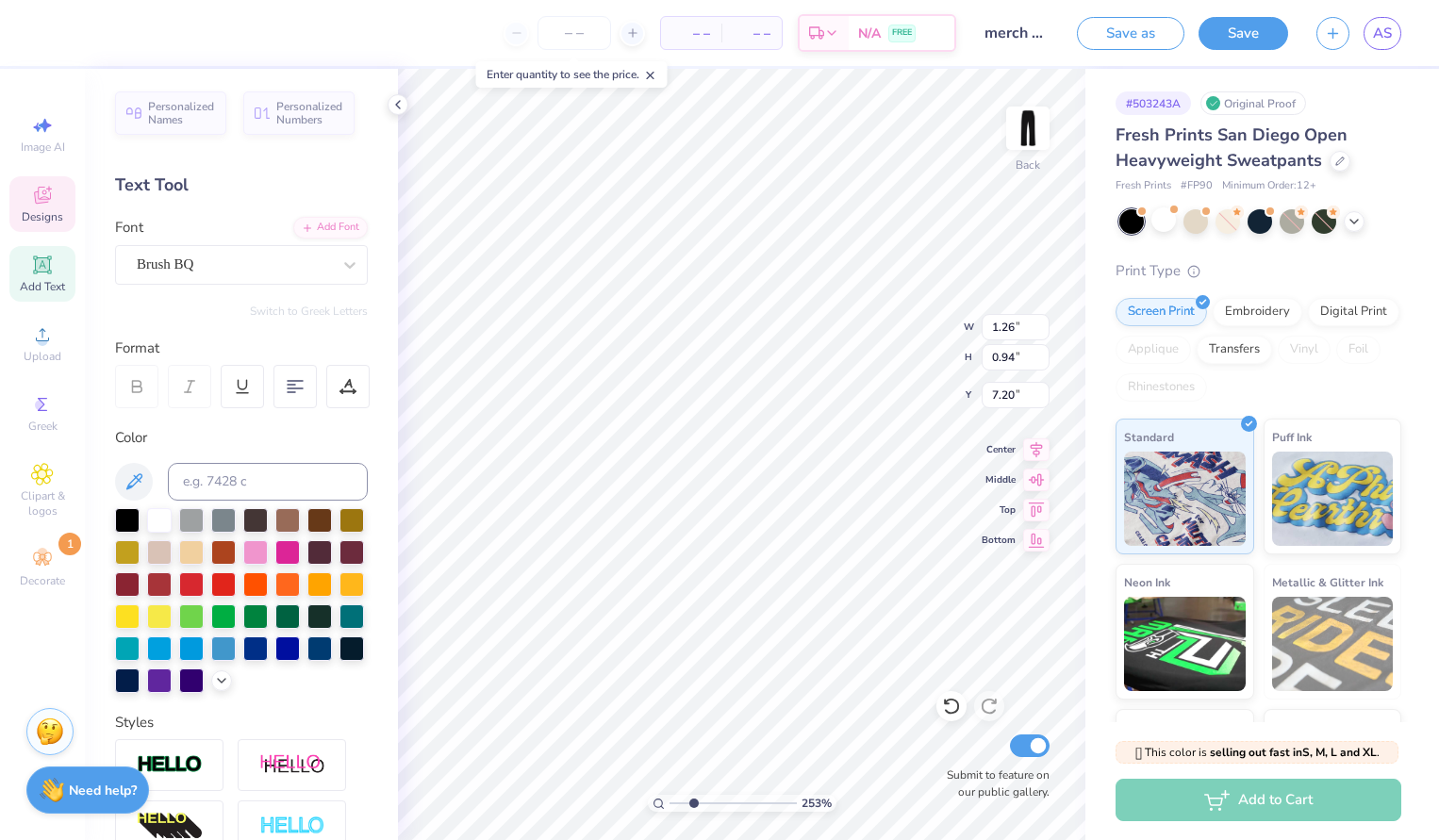 type on "1.89" 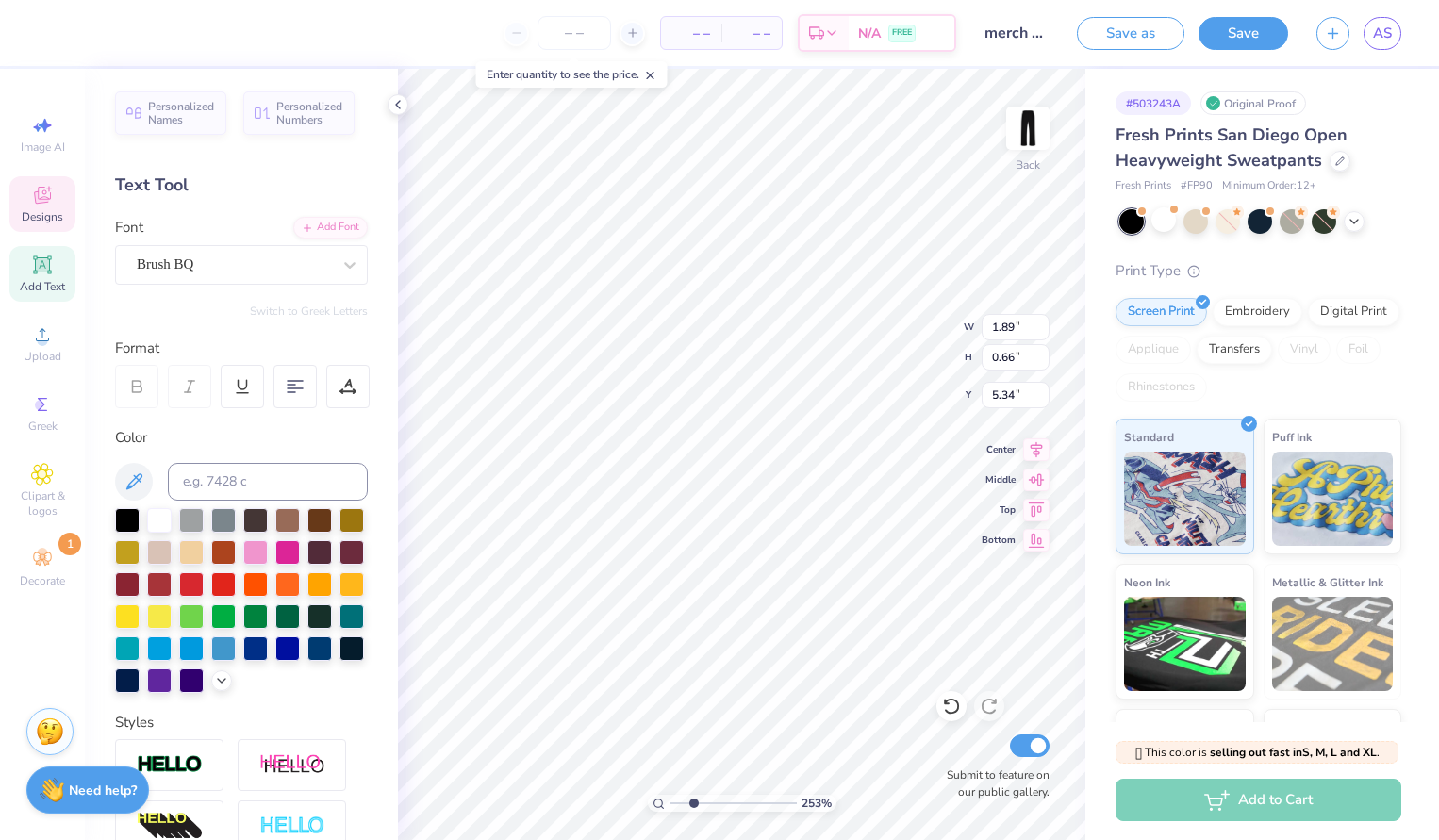 scroll, scrollTop: 0, scrollLeft: 0, axis: both 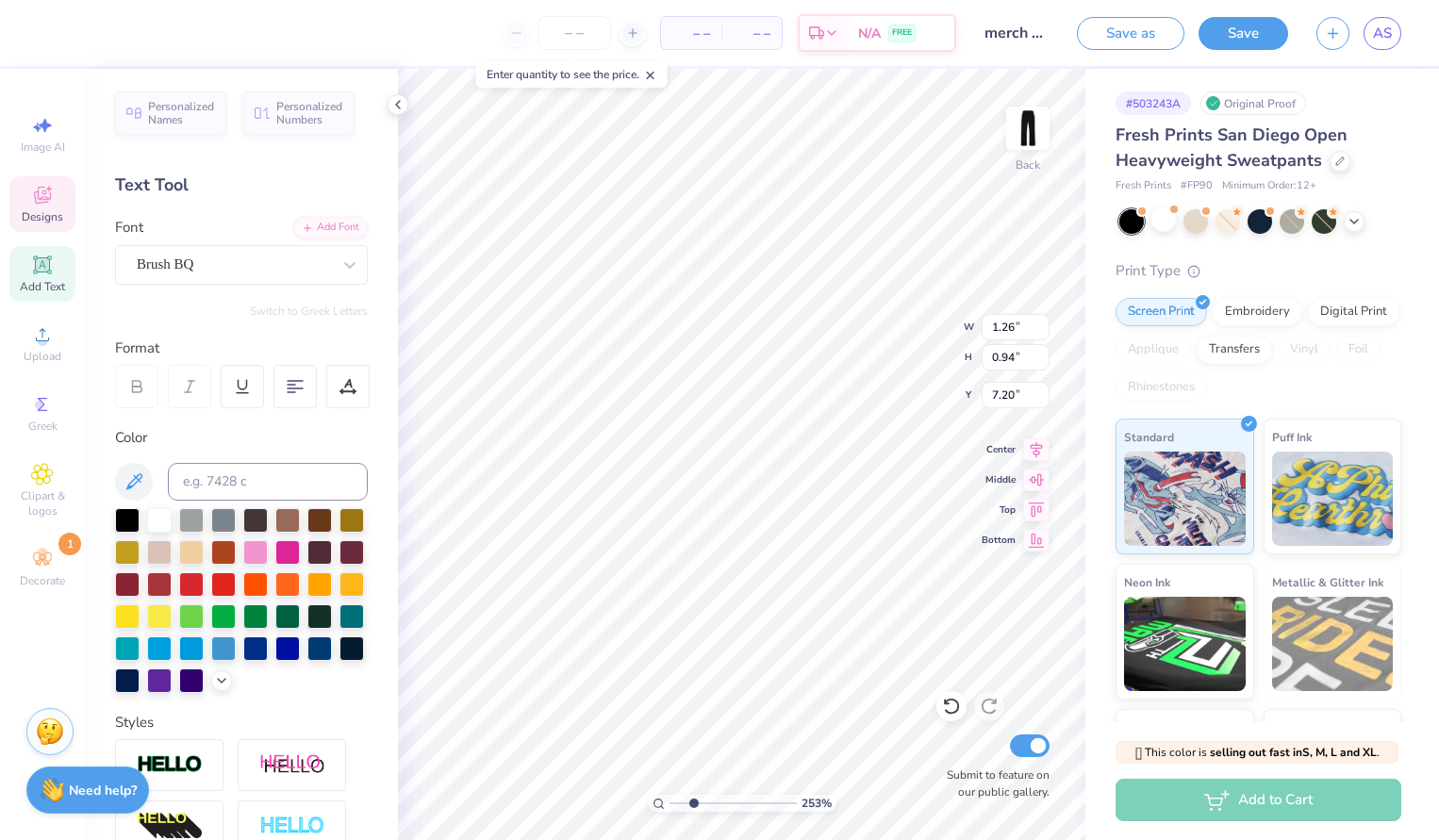 type on "1.72" 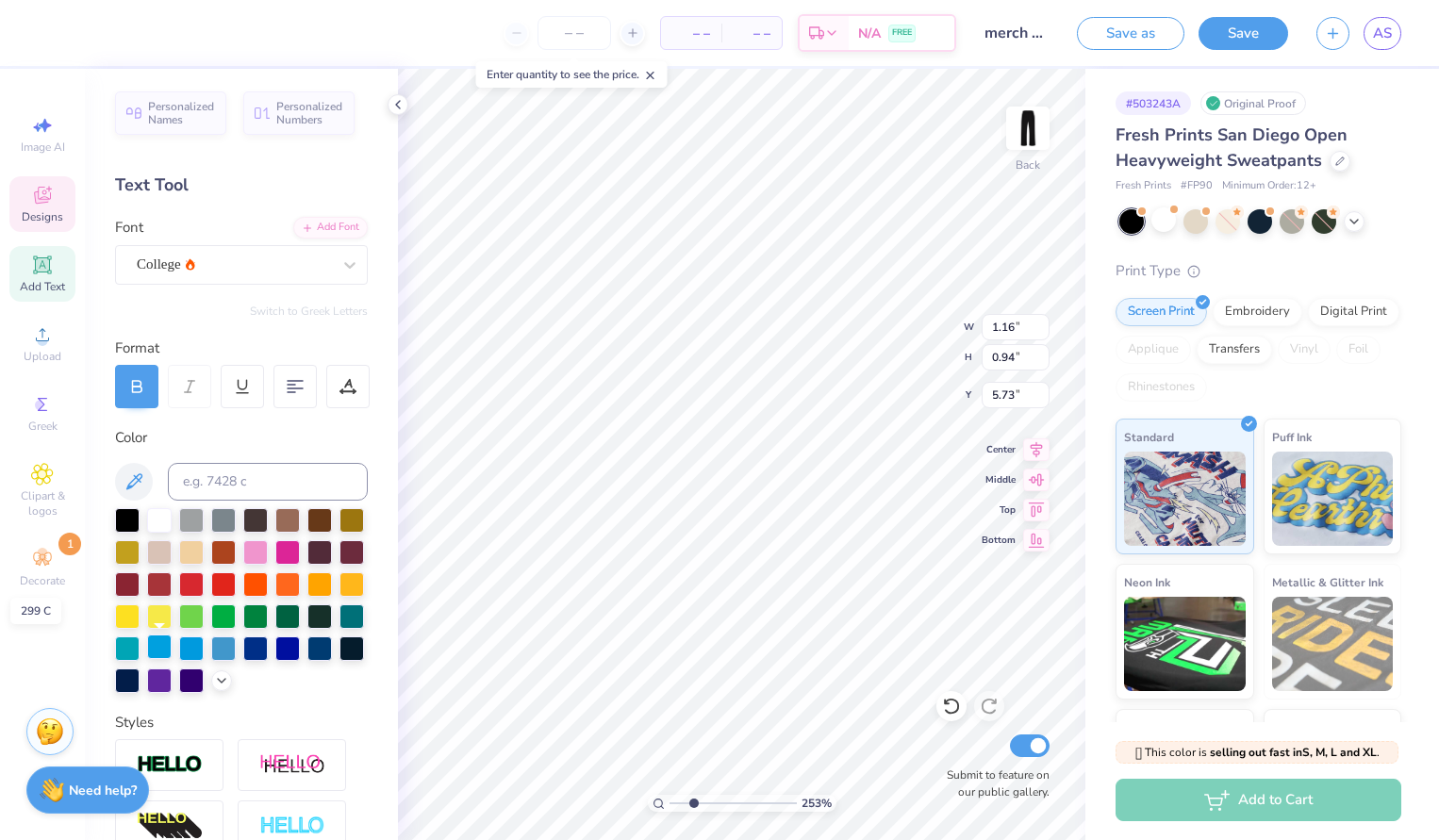click at bounding box center [159, 647] 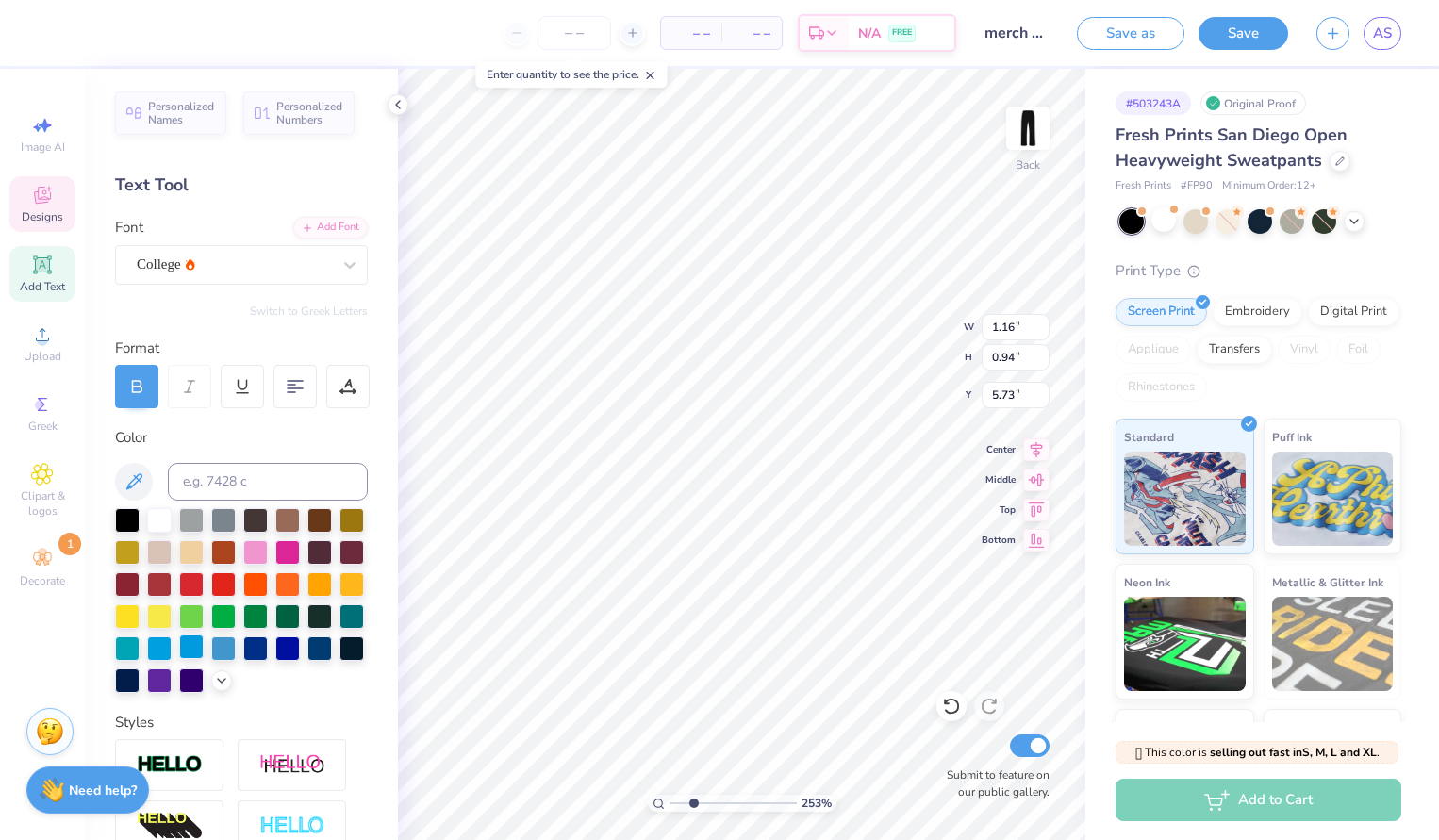 click at bounding box center [191, 647] 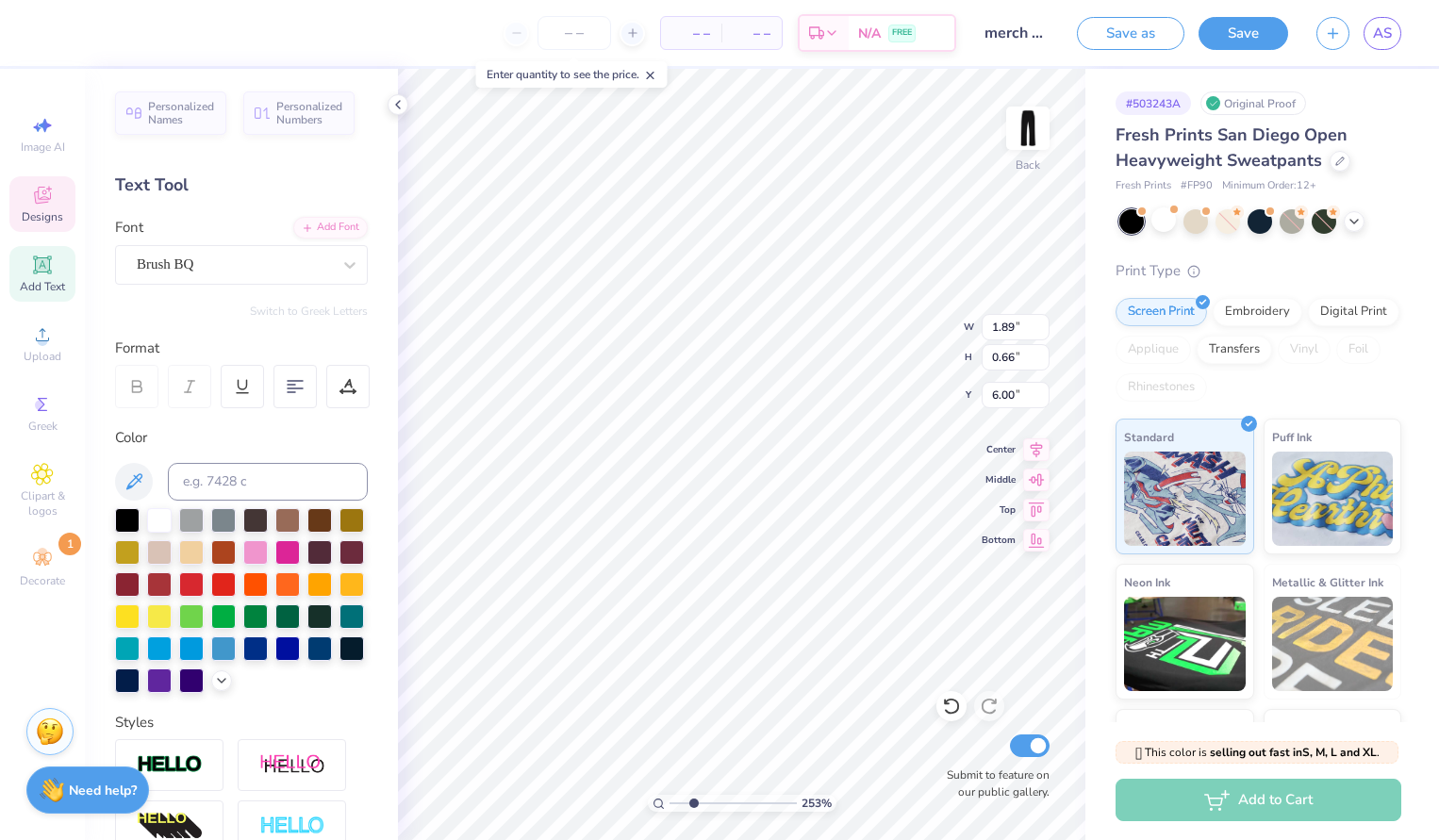 type on "1.89" 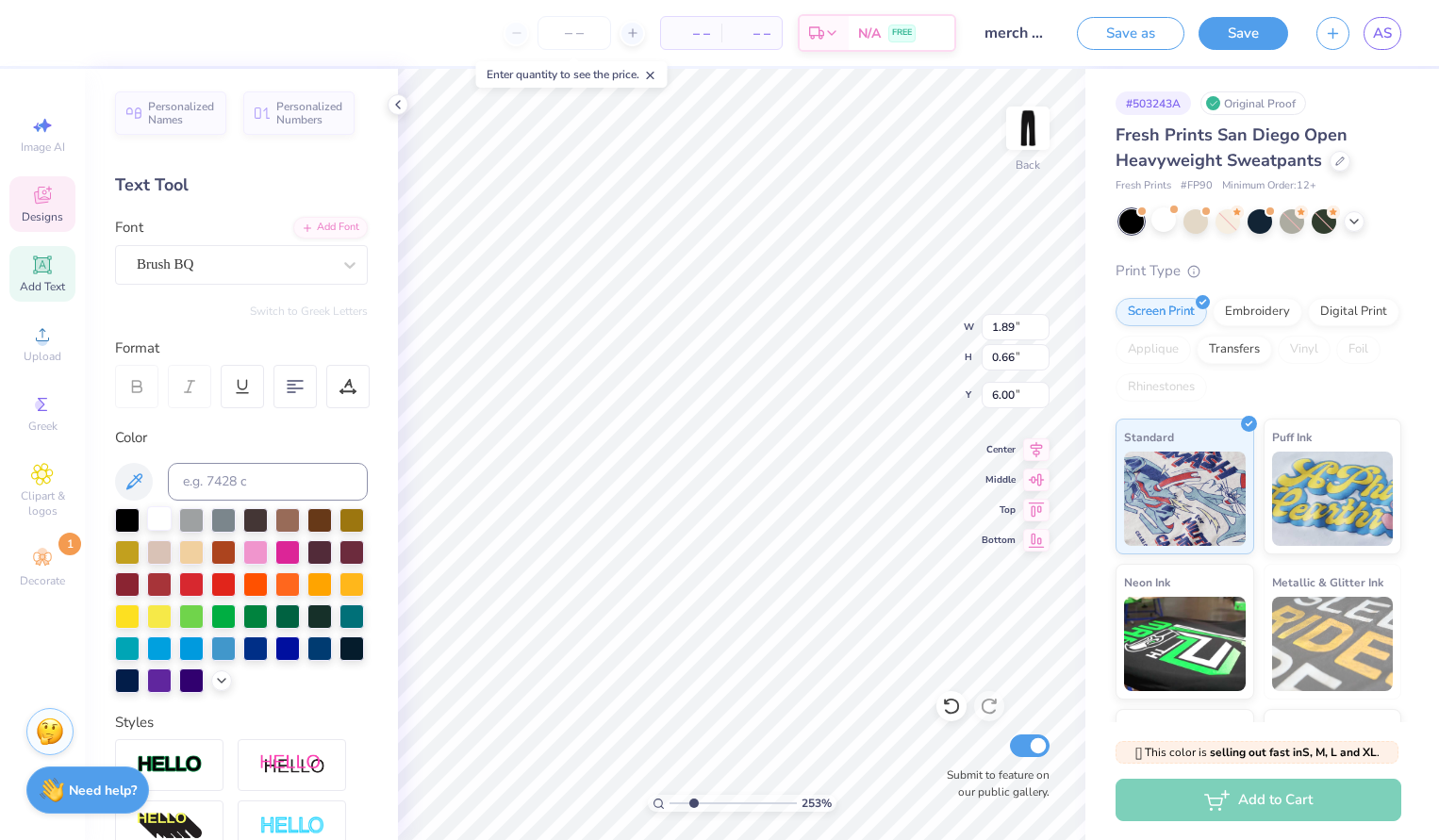 click at bounding box center [159, 519] 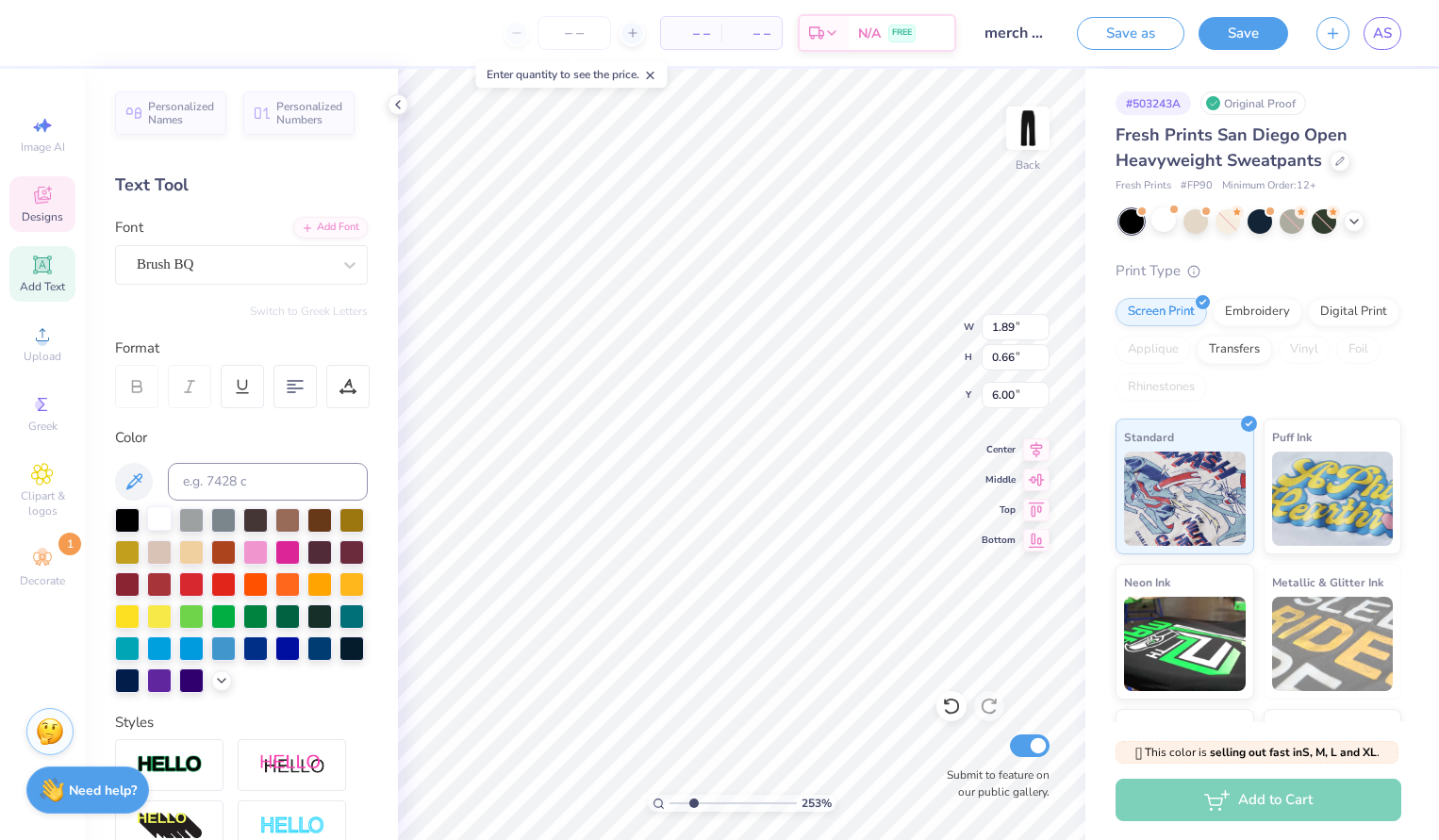 type on "1.26" 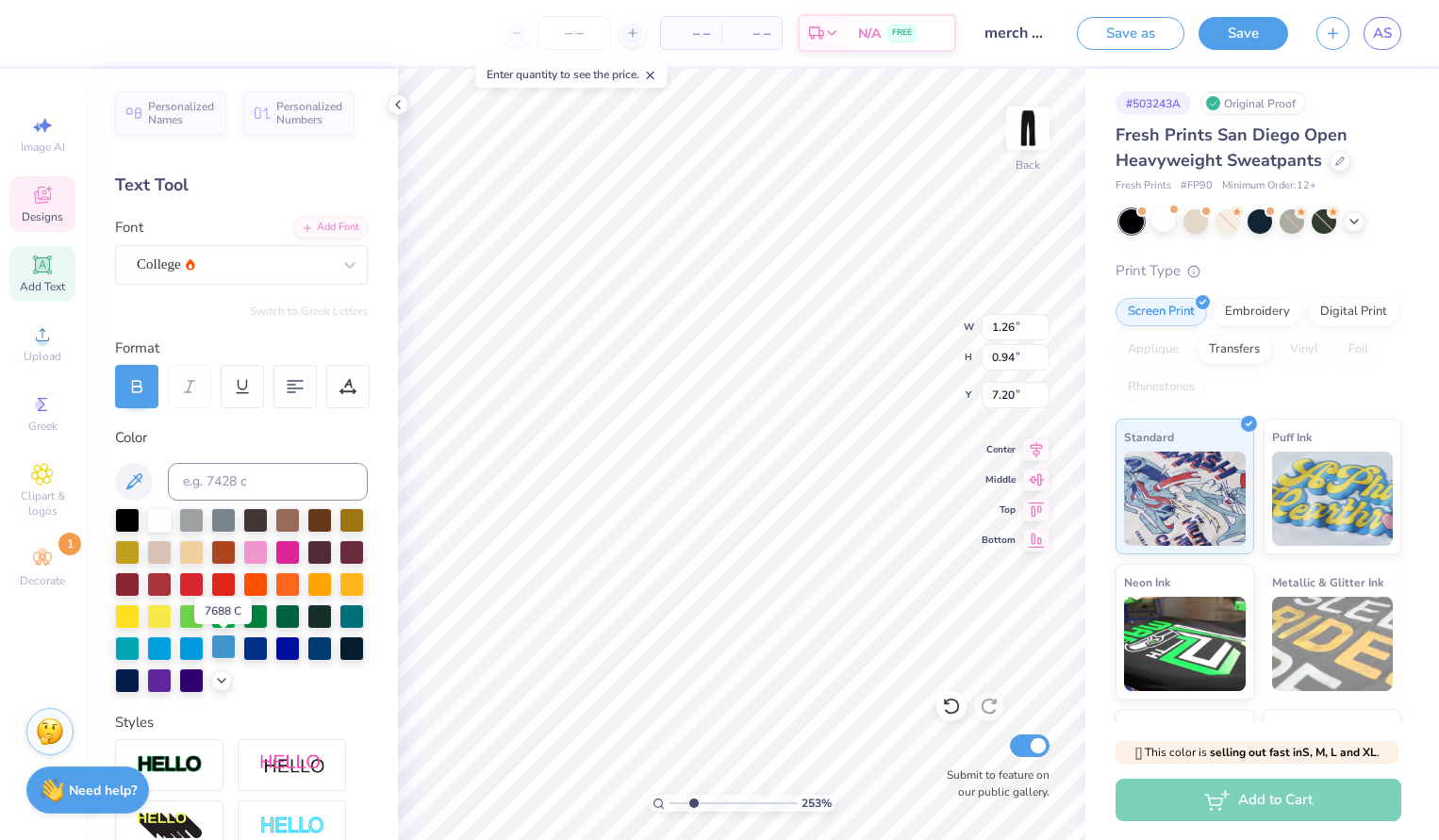 click at bounding box center (223, 647) 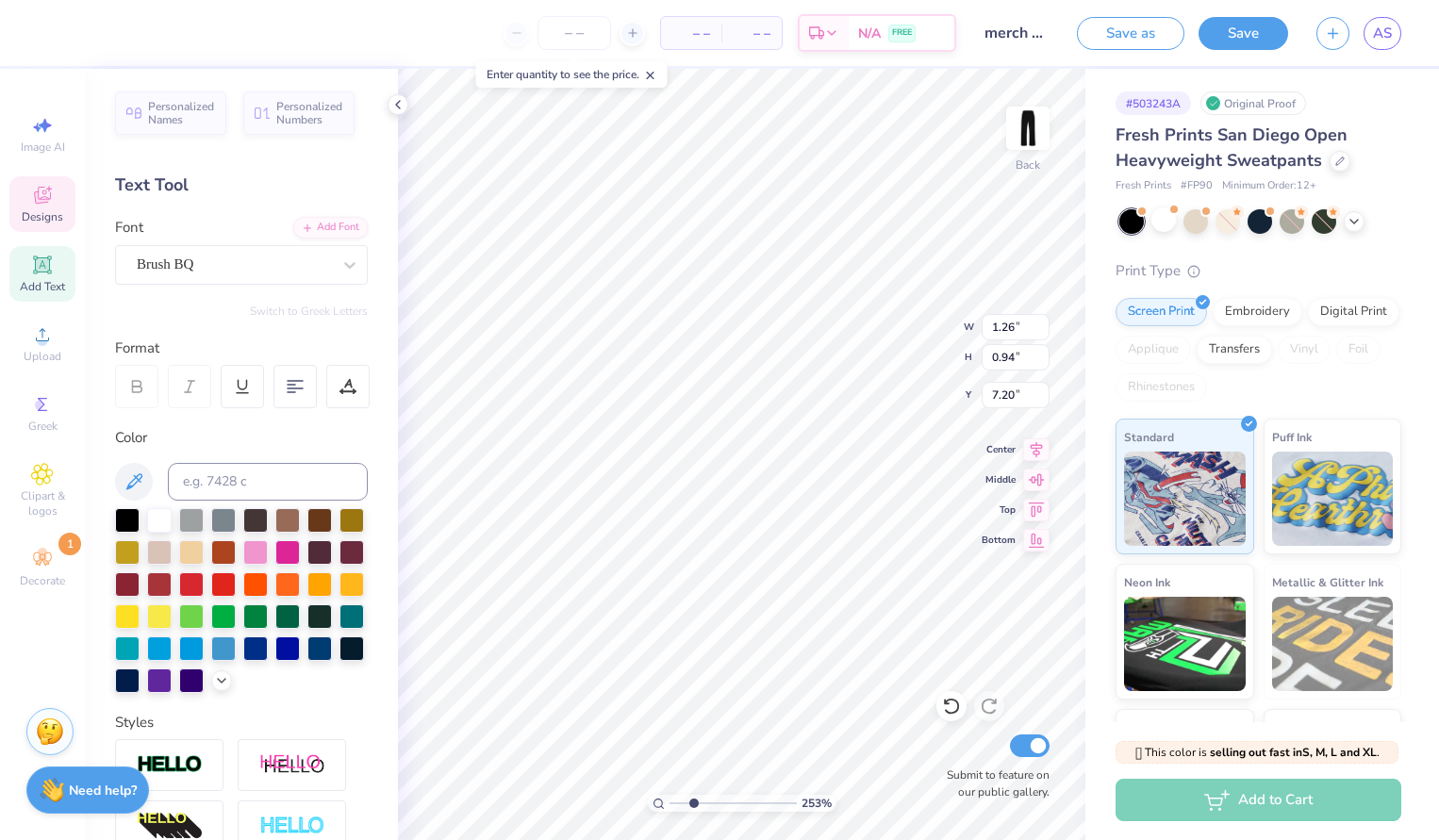 type on "1.89" 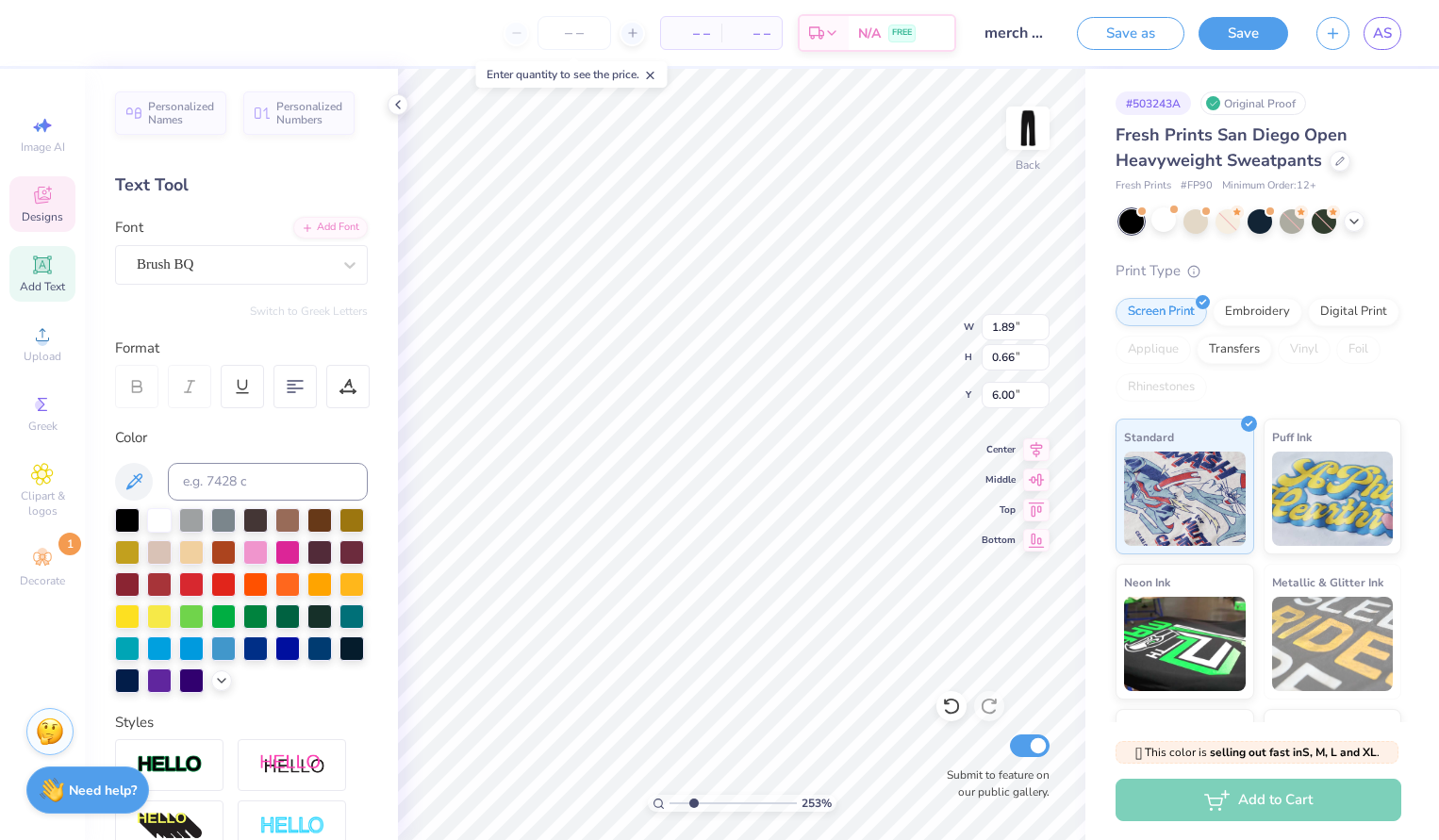 type on "7.34" 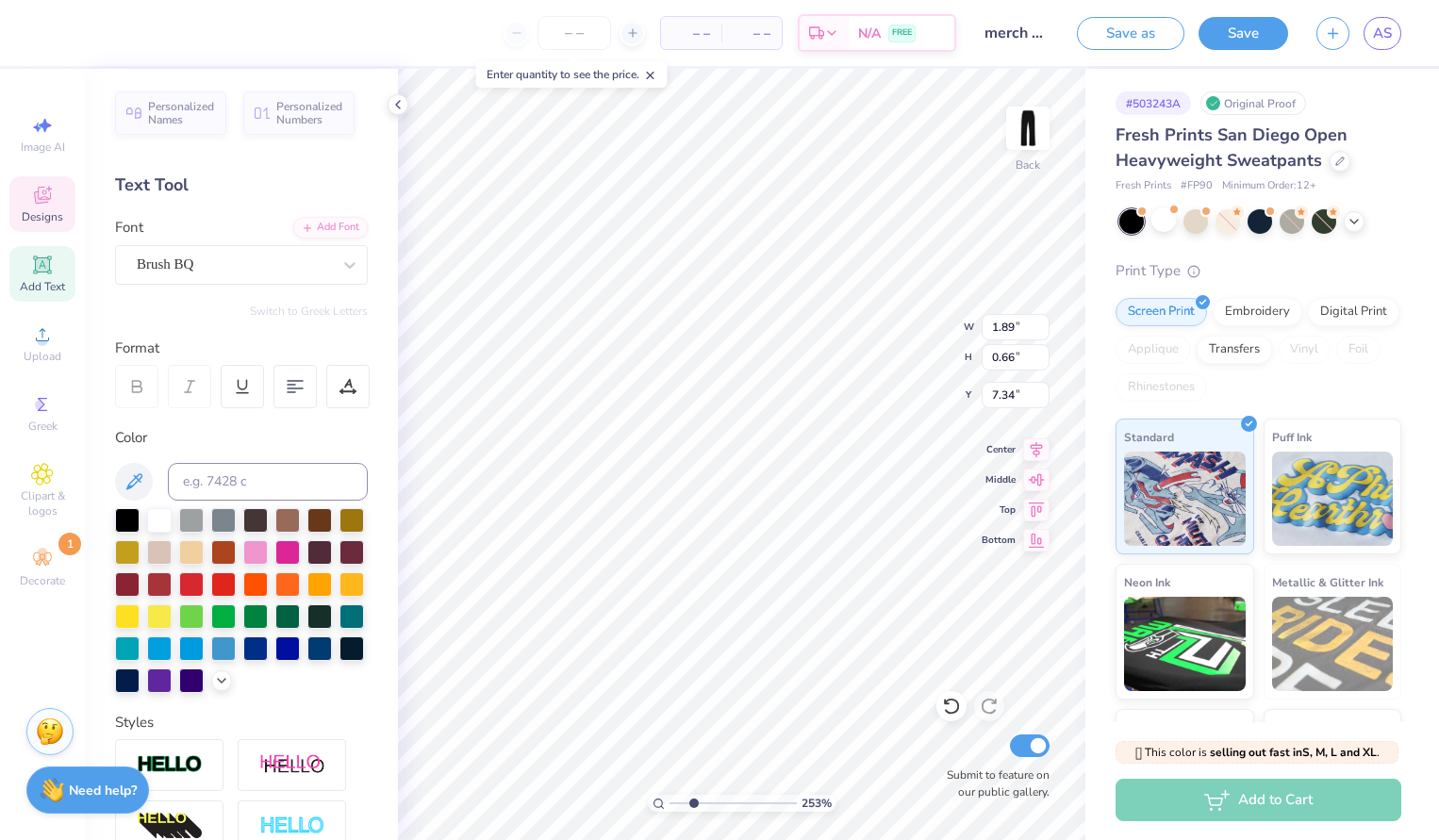 scroll, scrollTop: 0, scrollLeft: 1, axis: horizontal 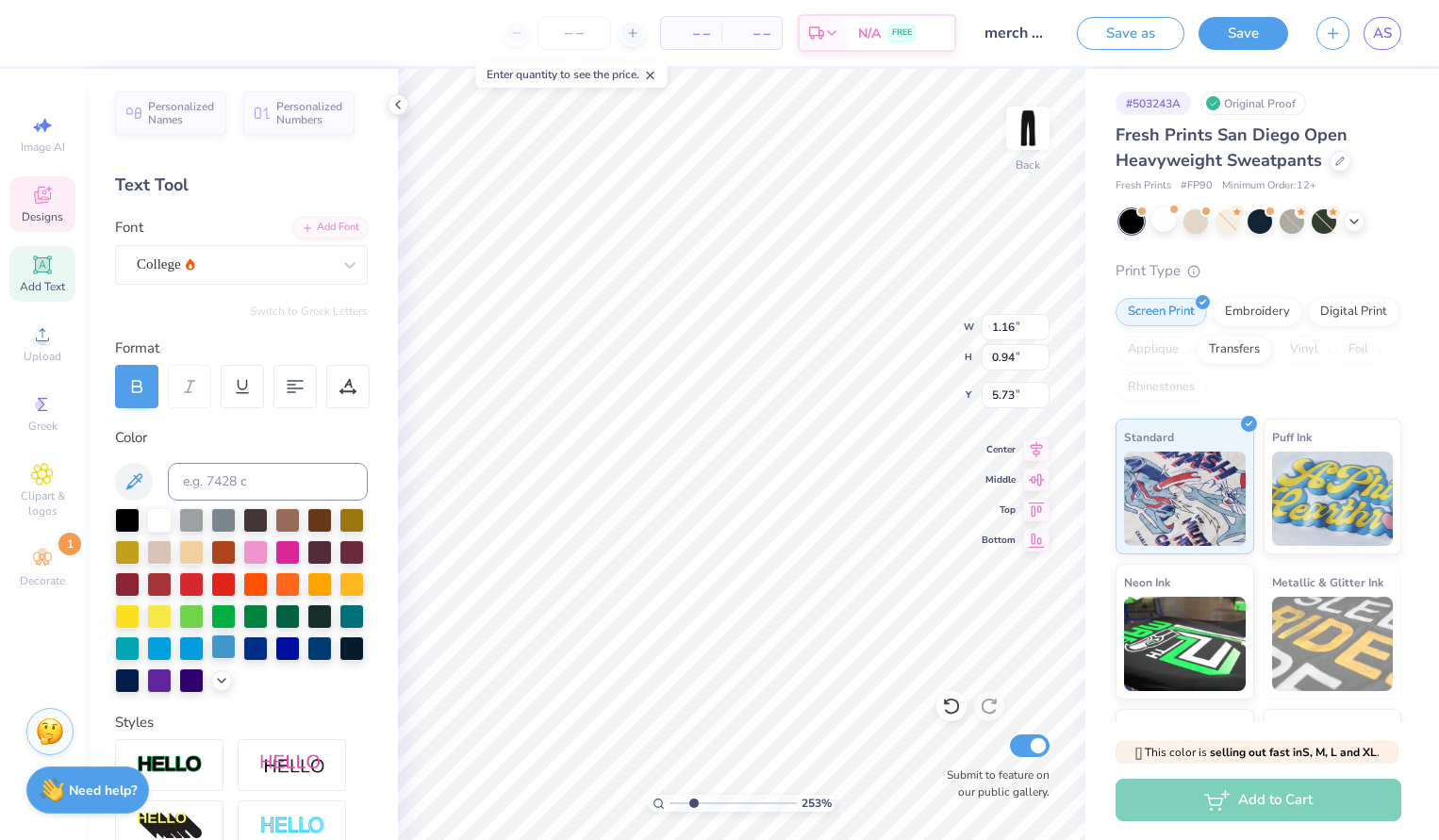 click at bounding box center [223, 647] 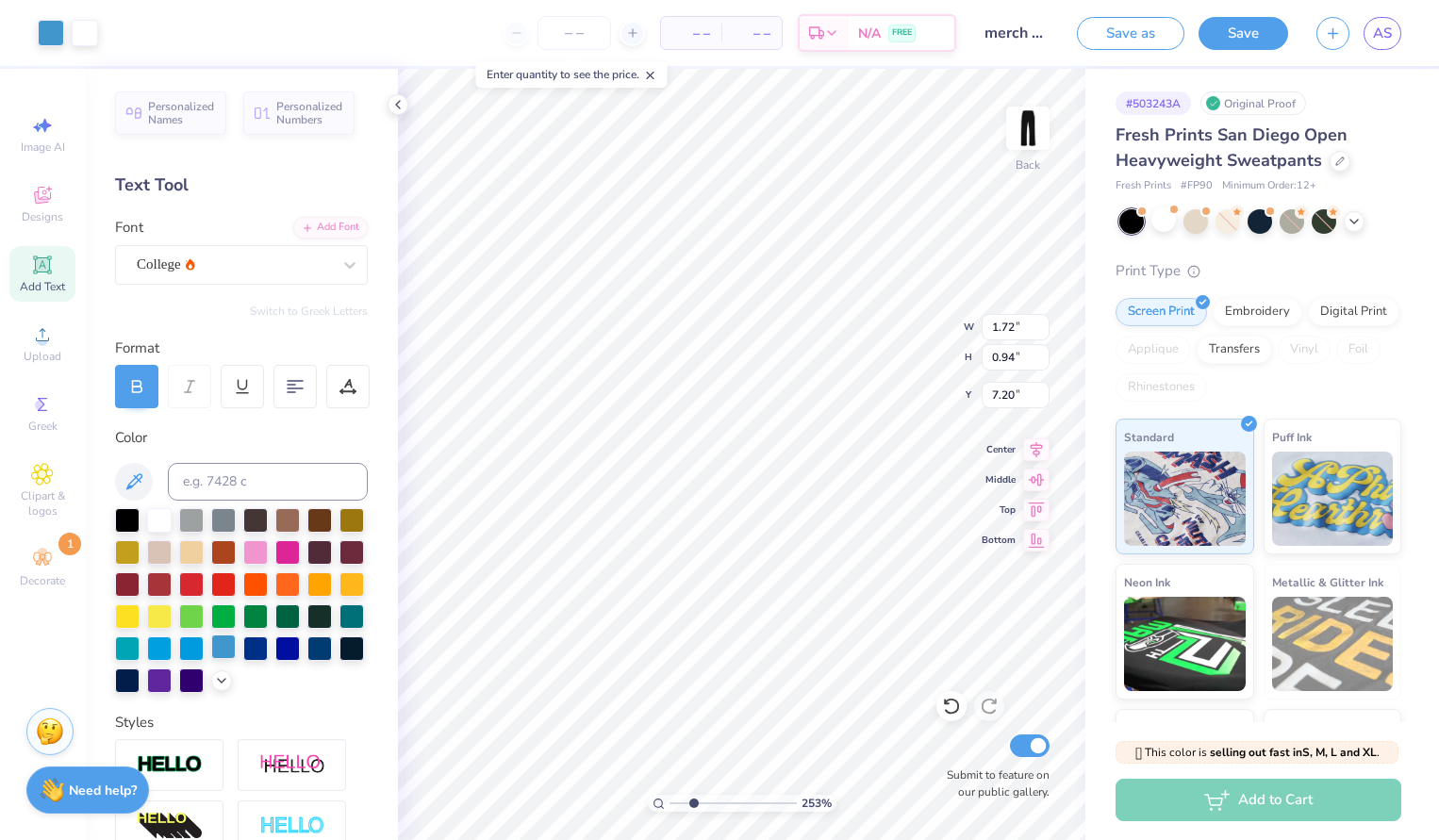 type on "9.94" 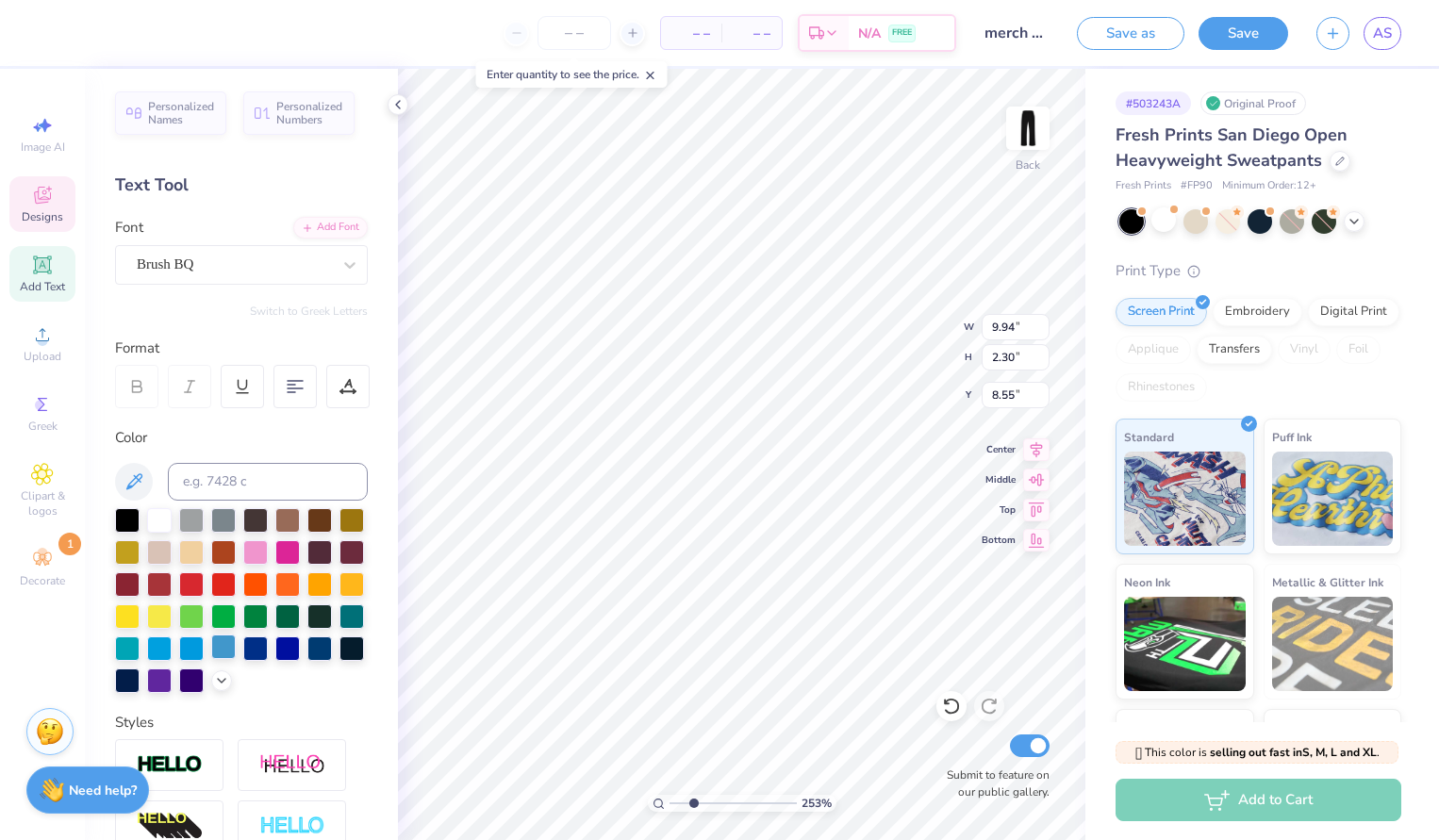 scroll, scrollTop: 0, scrollLeft: 6, axis: horizontal 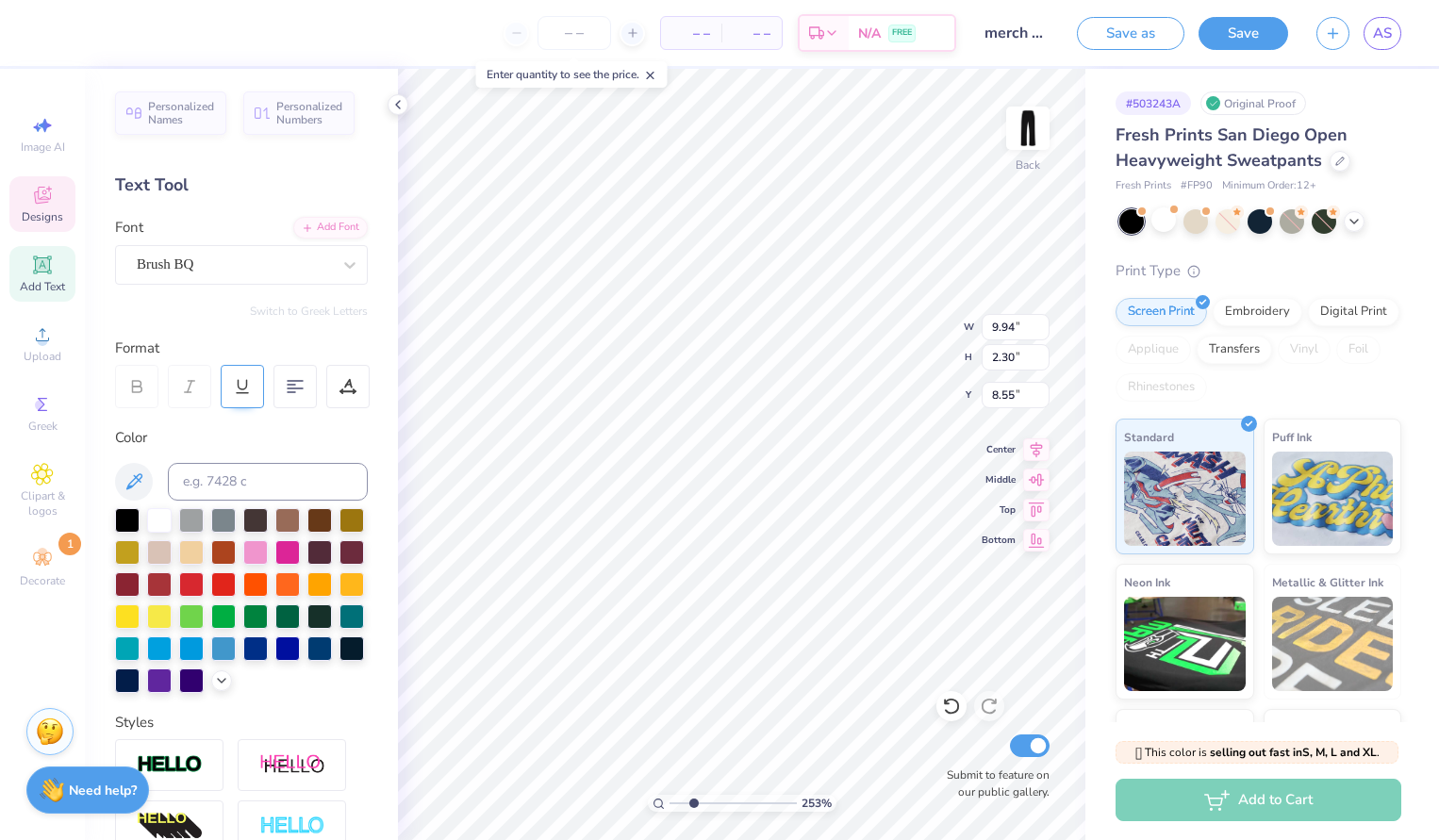 type on "kappa alpha
theta" 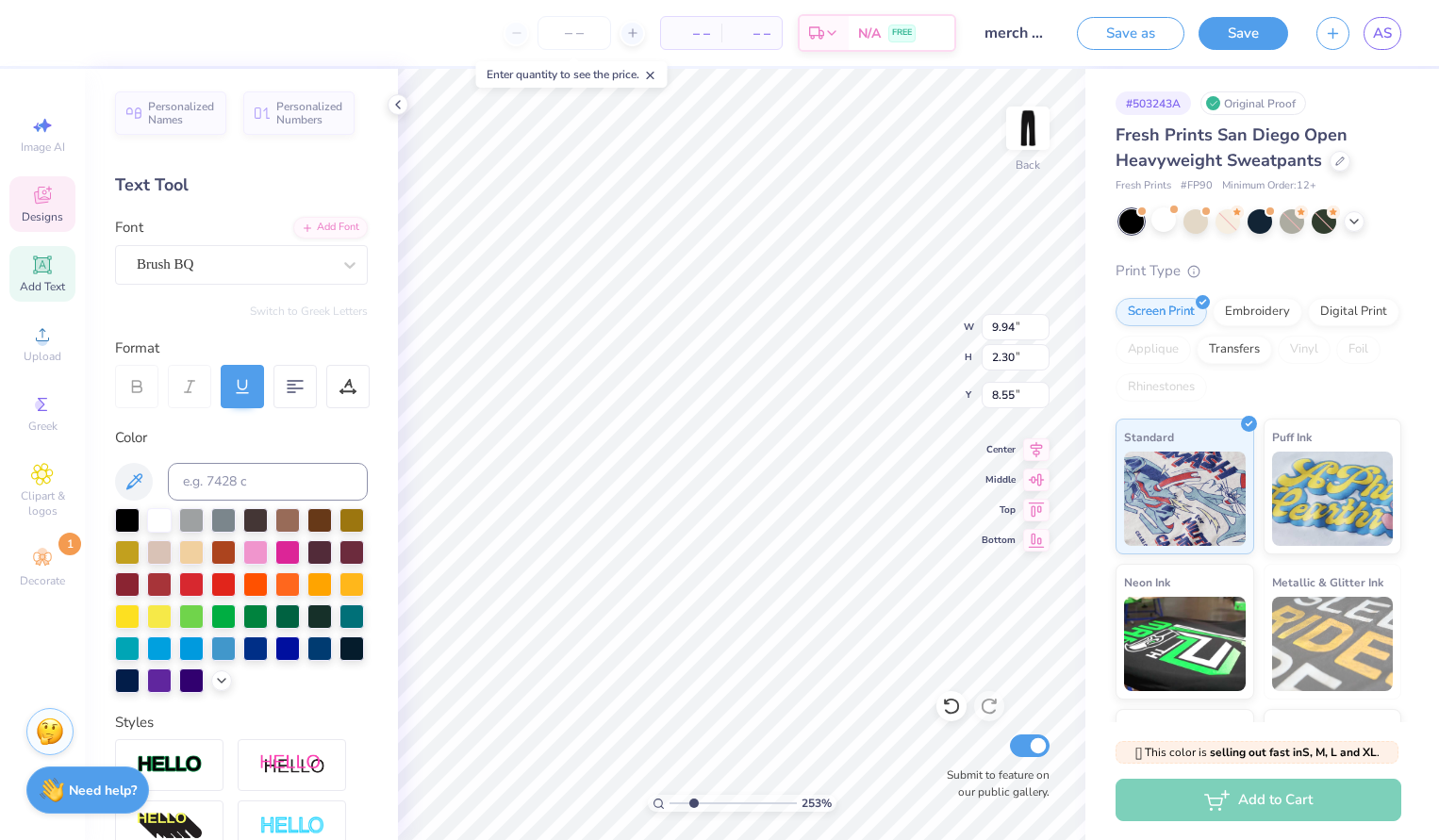 click at bounding box center [242, 387] 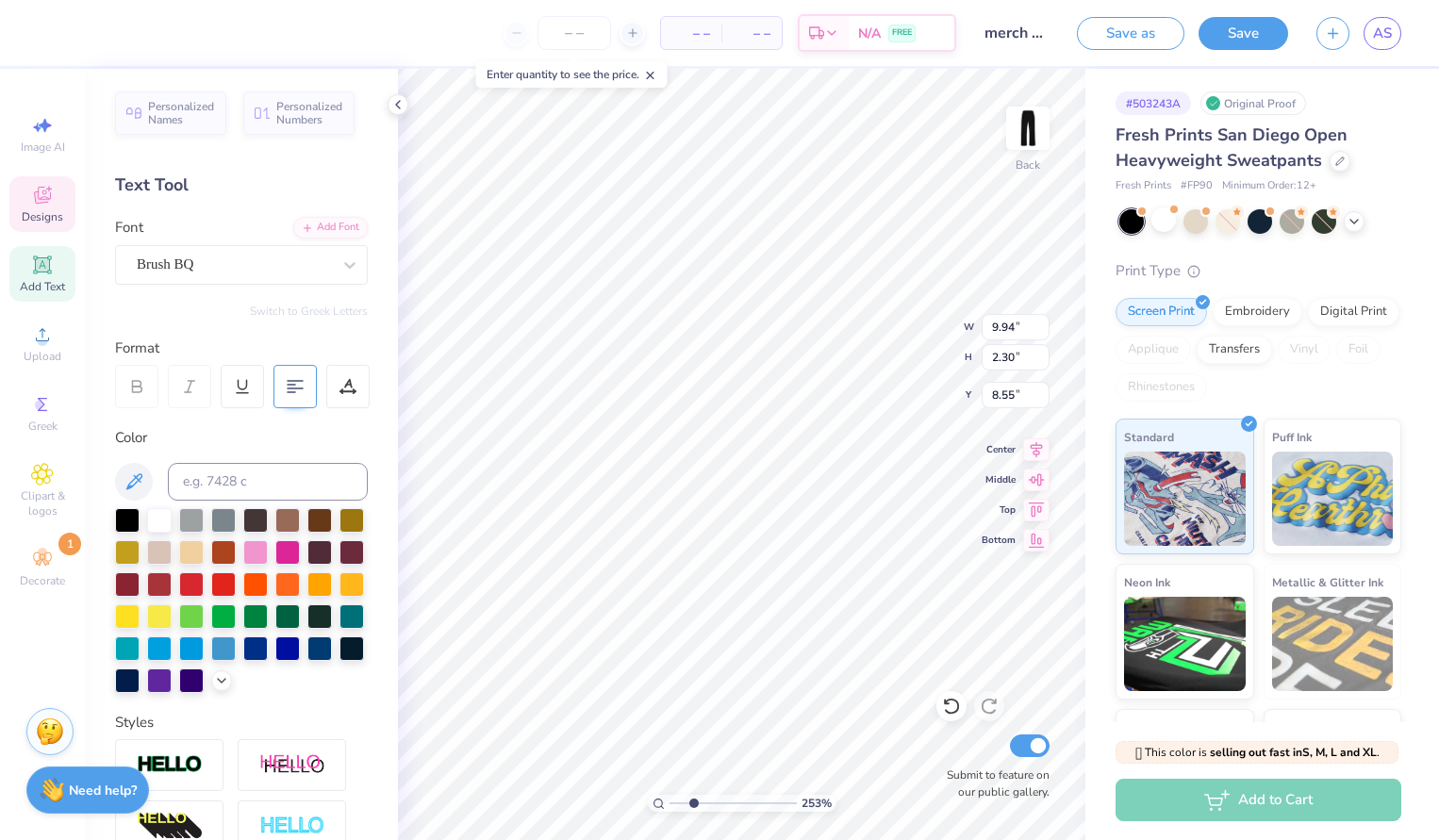 click at bounding box center [295, 387] 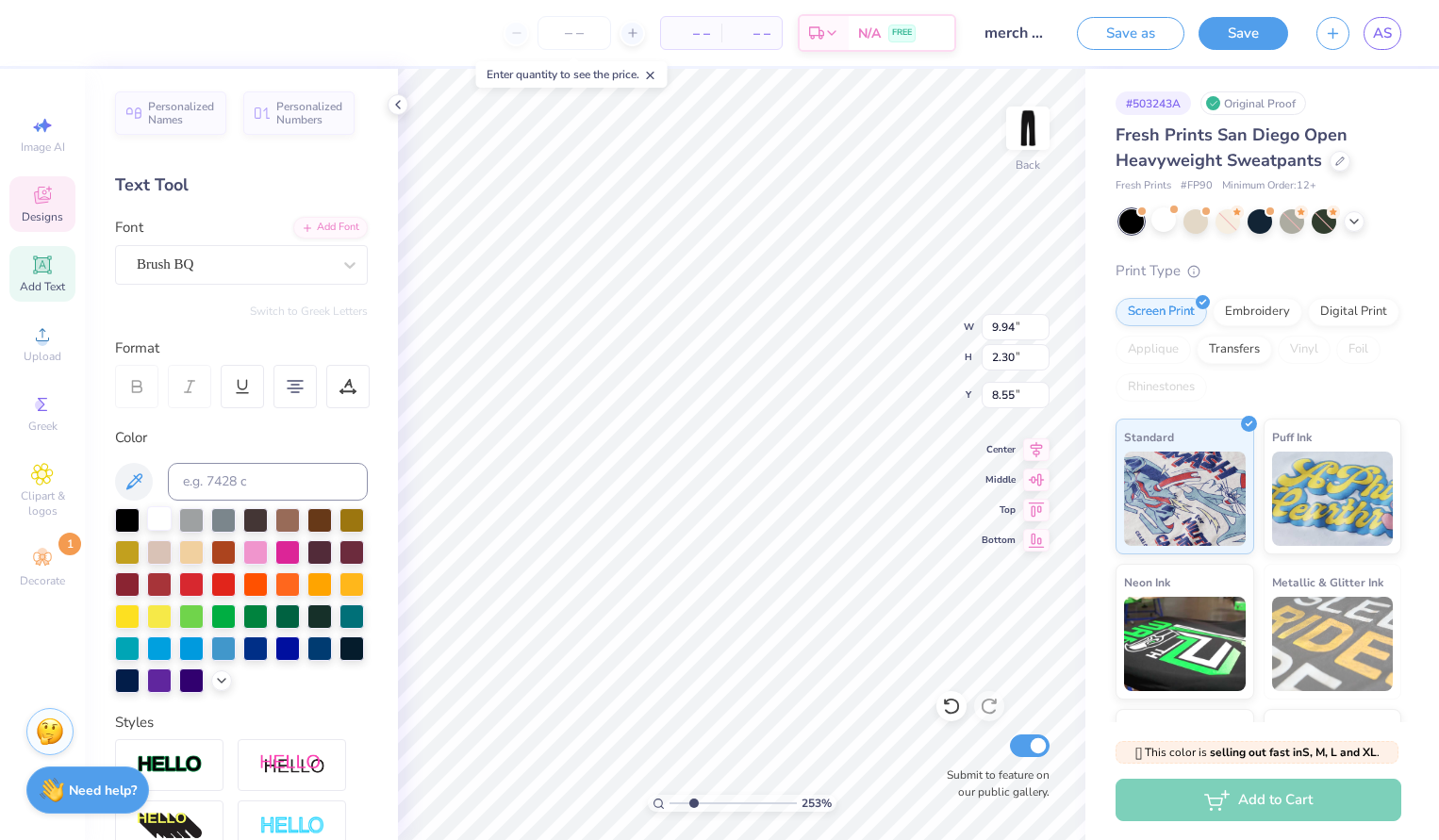 click at bounding box center (159, 519) 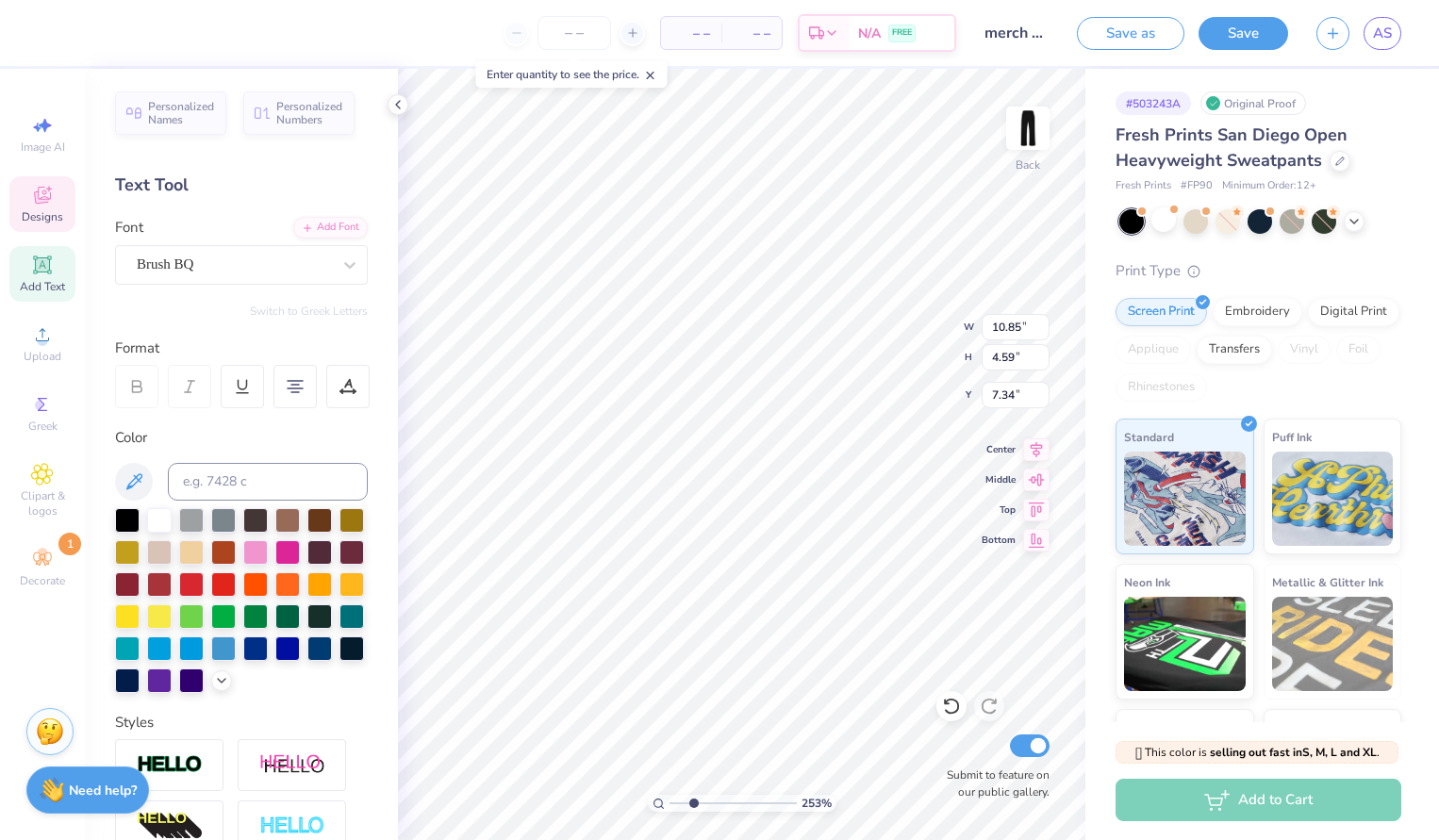 type on "8.24" 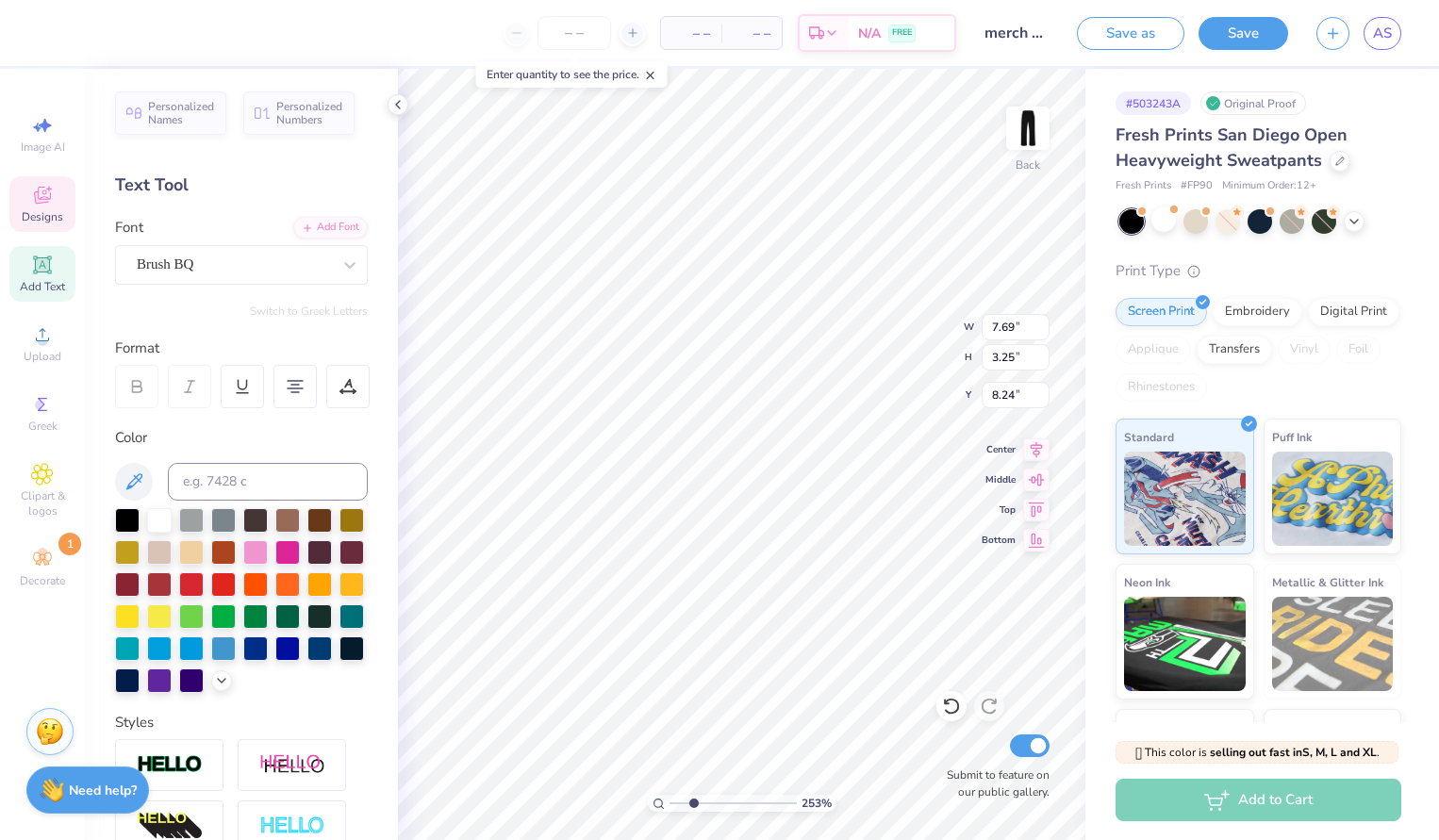 type on "7.69" 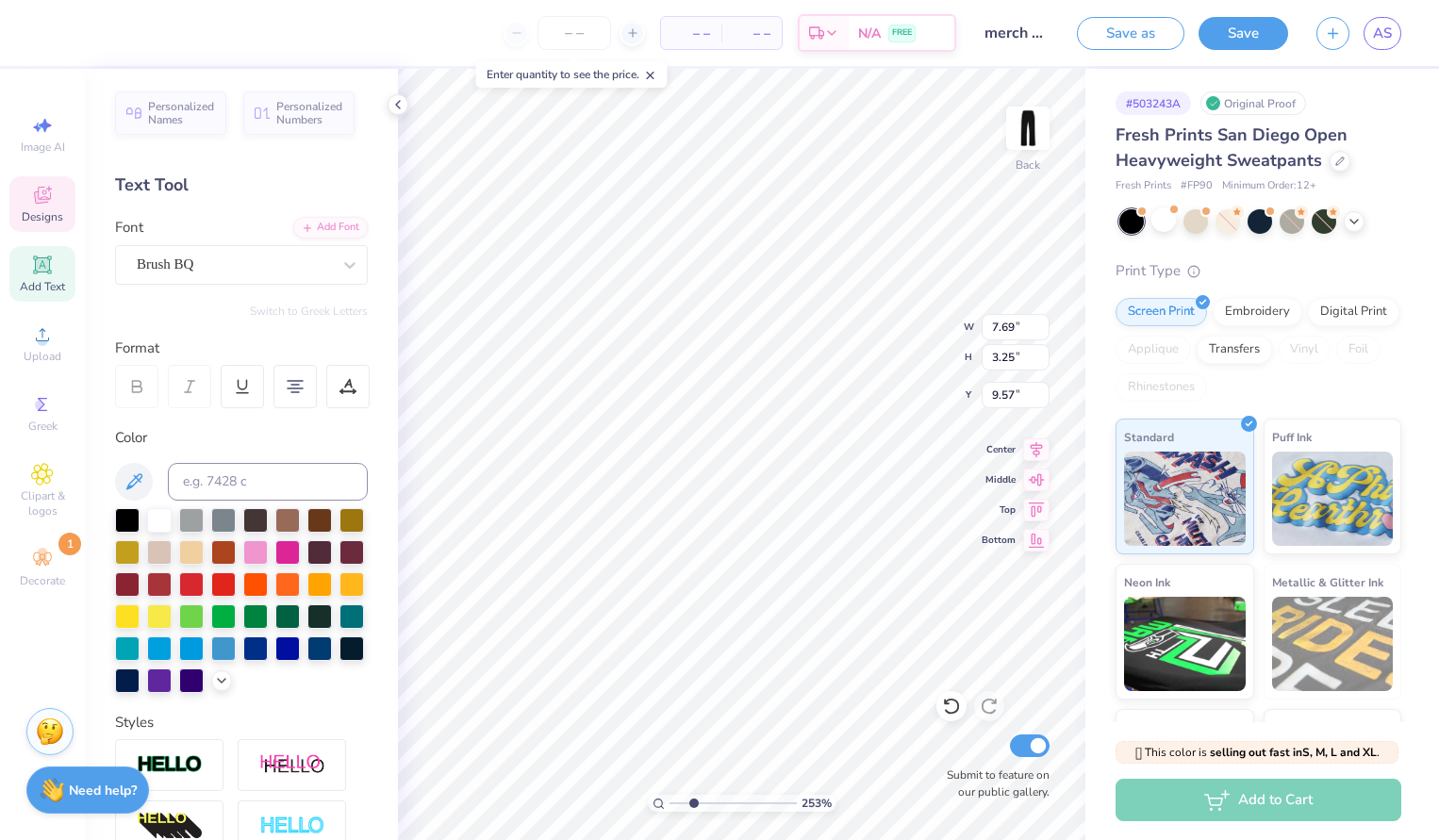 type on "7.99" 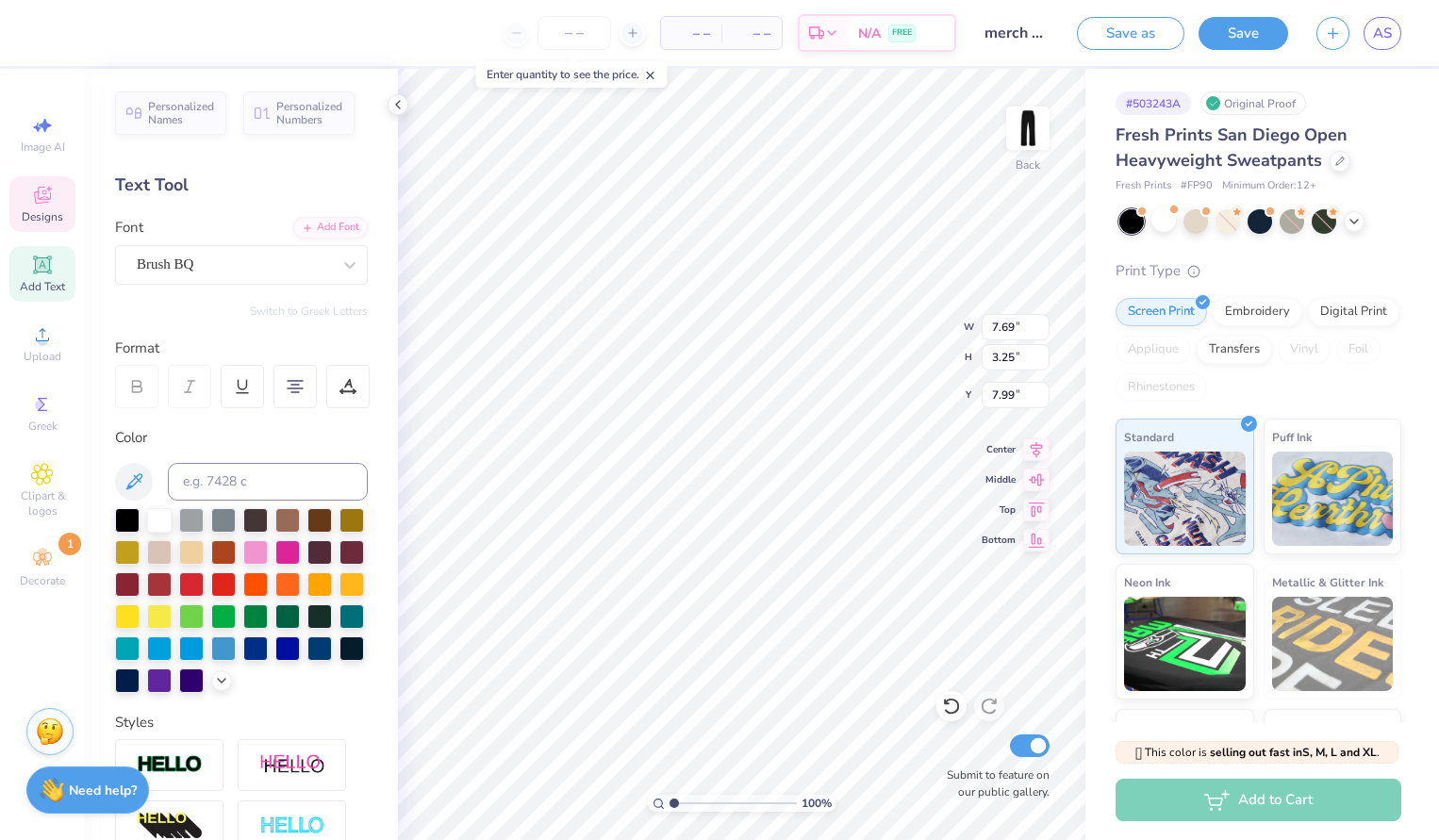 drag, startPoint x: 697, startPoint y: 802, endPoint x: 657, endPoint y: 803, distance: 40.0125 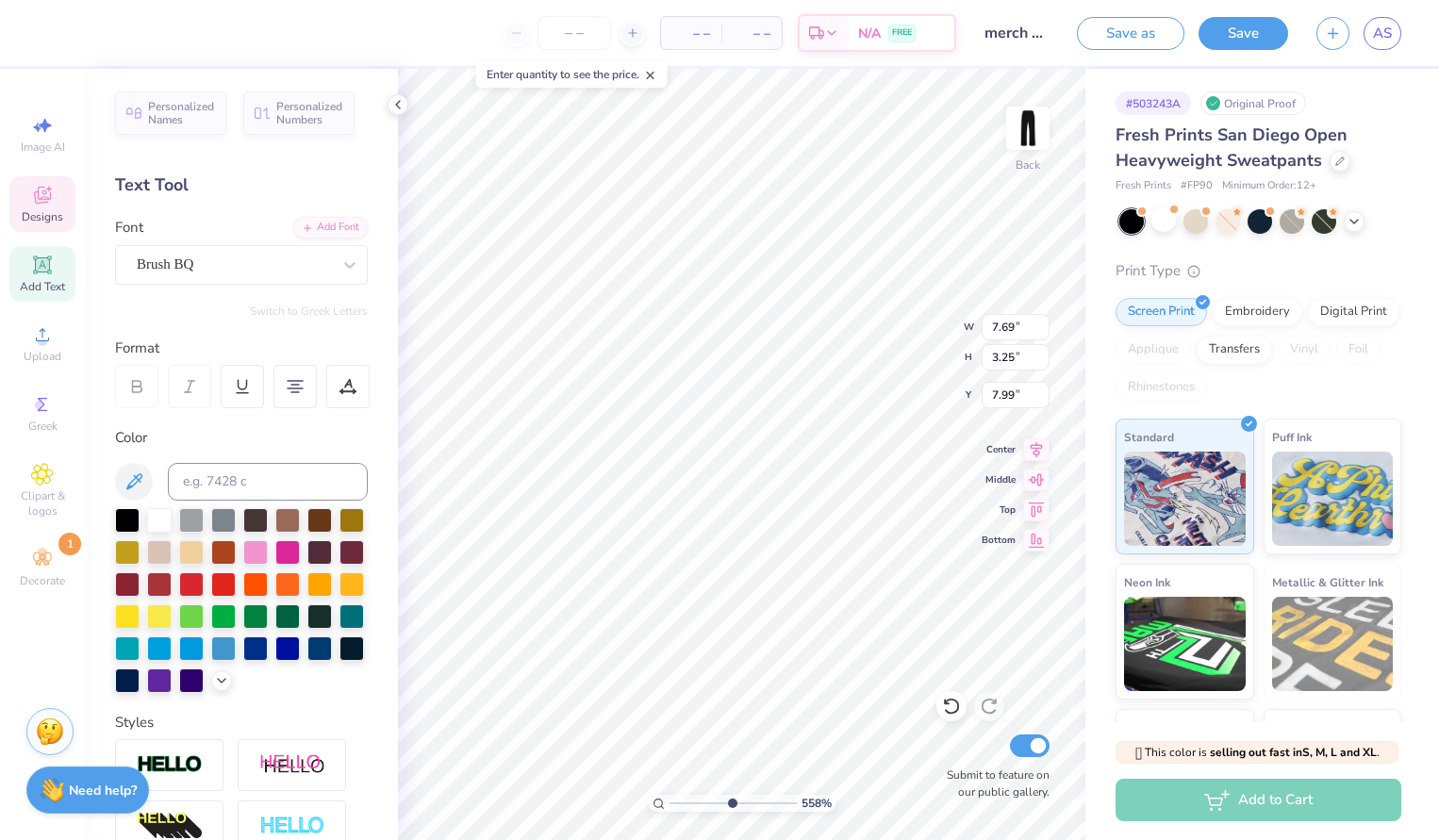 type on "5.43" 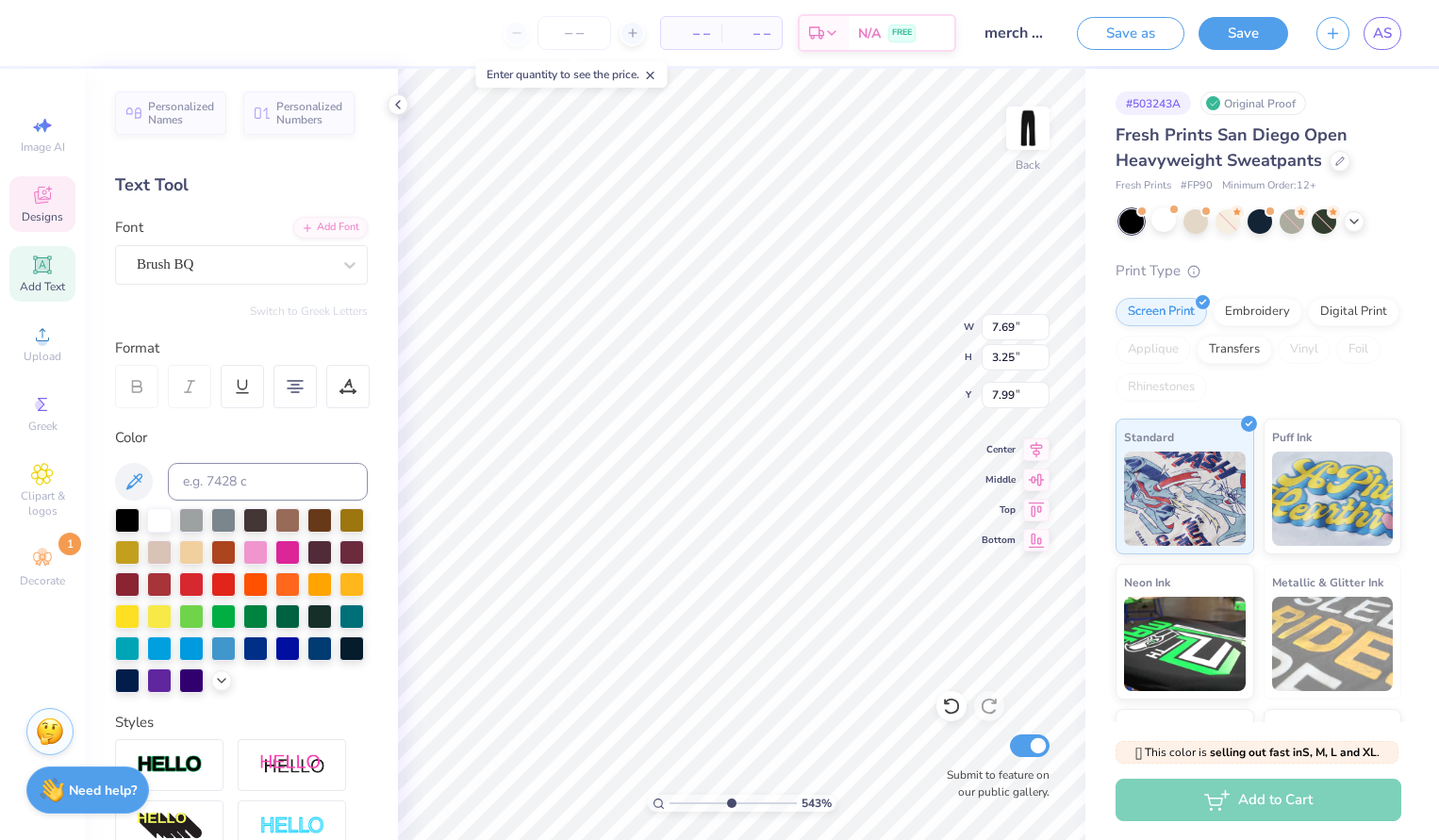 drag, startPoint x: 673, startPoint y: 799, endPoint x: 730, endPoint y: 800, distance: 57.00877 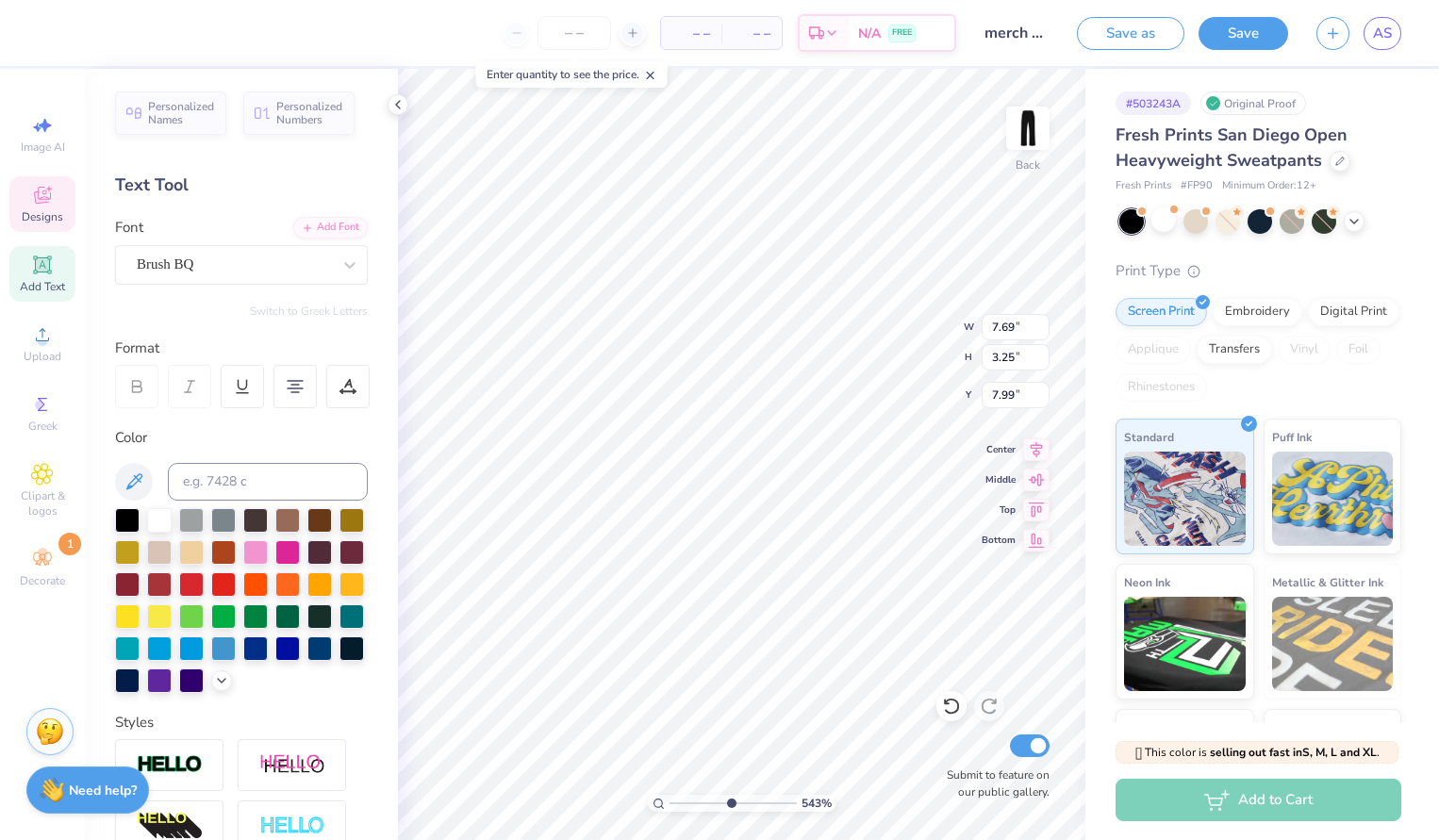 scroll, scrollTop: 1, scrollLeft: 0, axis: vertical 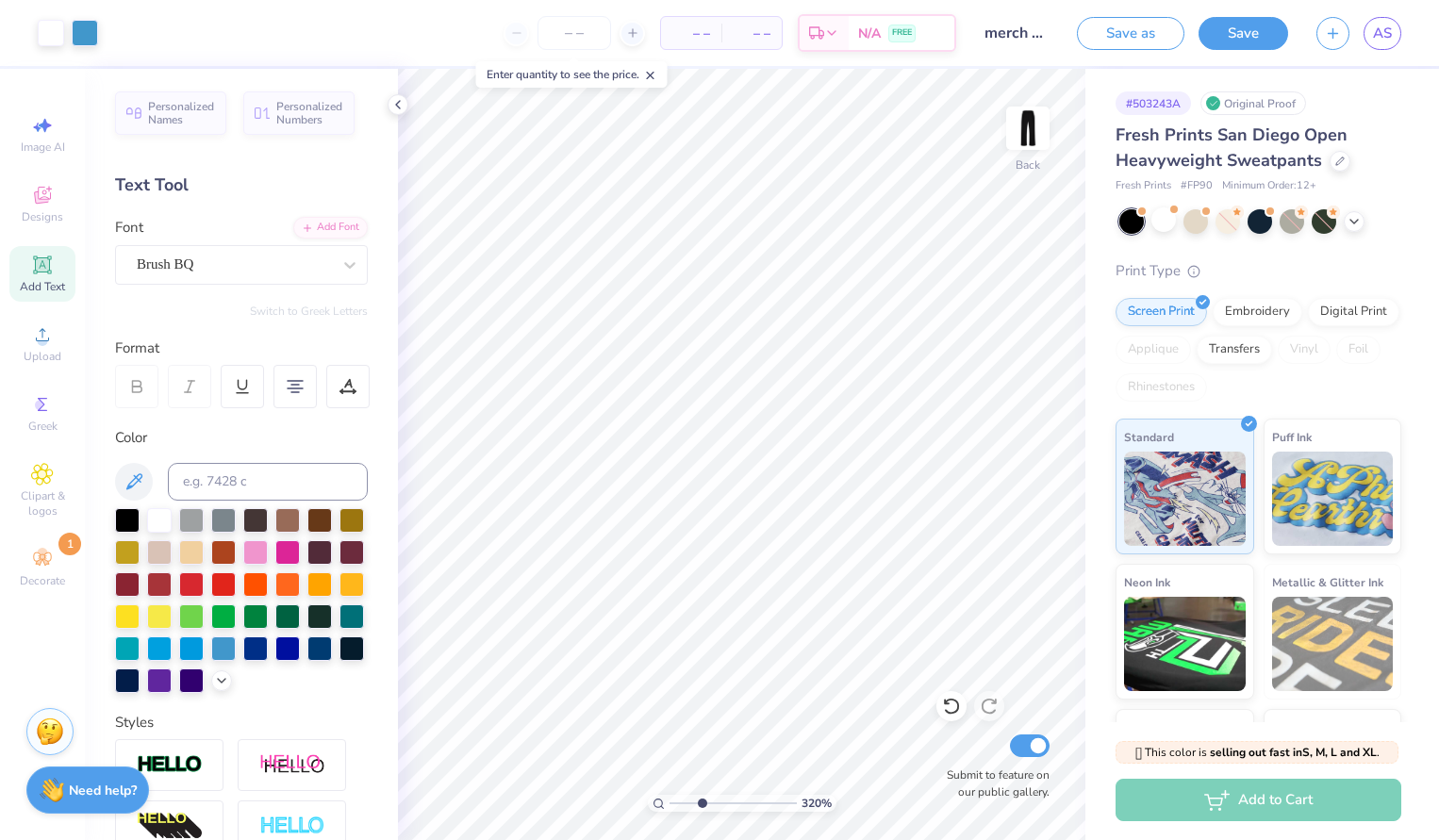 type on "3.05" 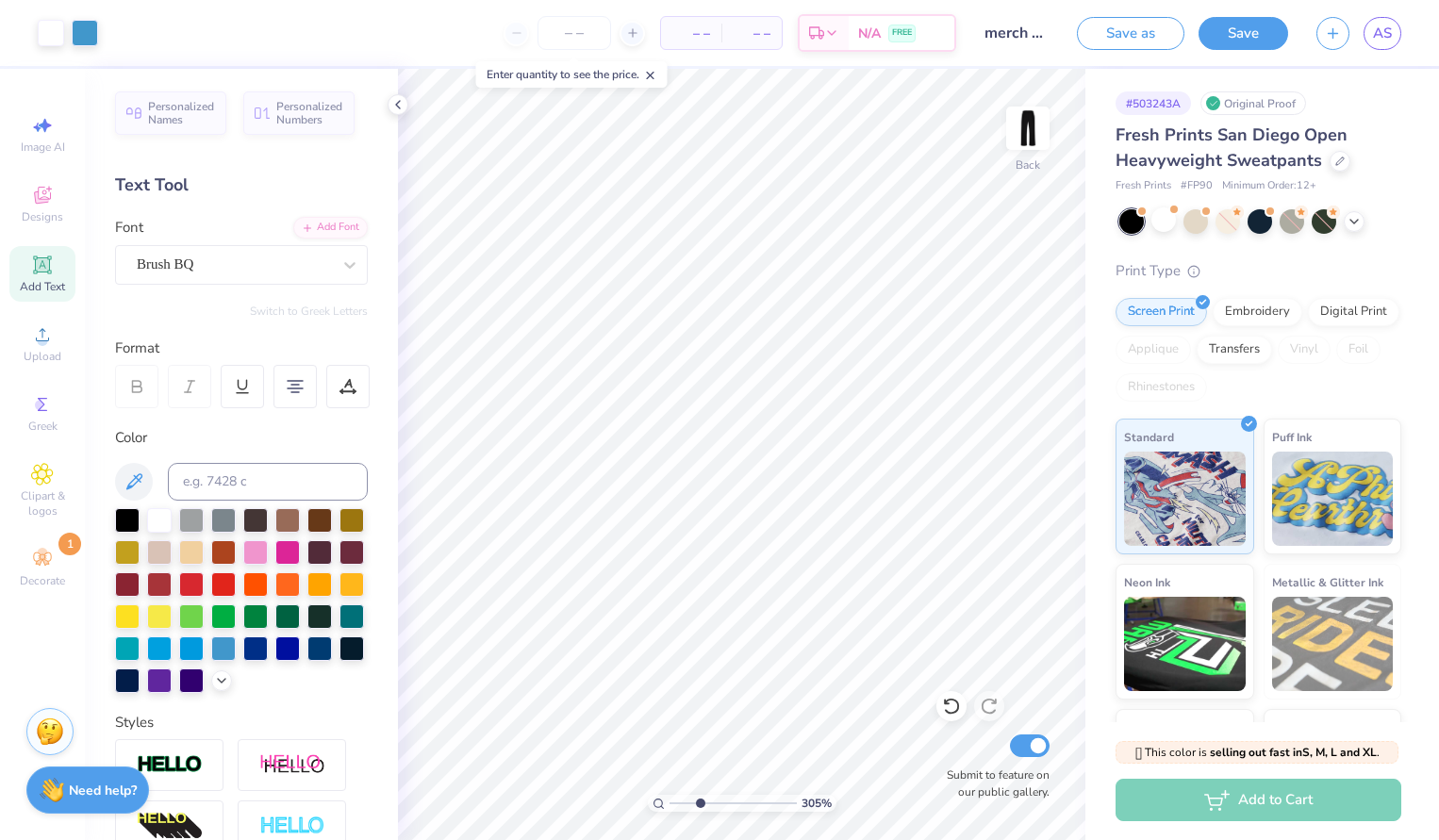 drag, startPoint x: 732, startPoint y: 802, endPoint x: 700, endPoint y: 803, distance: 32.0156 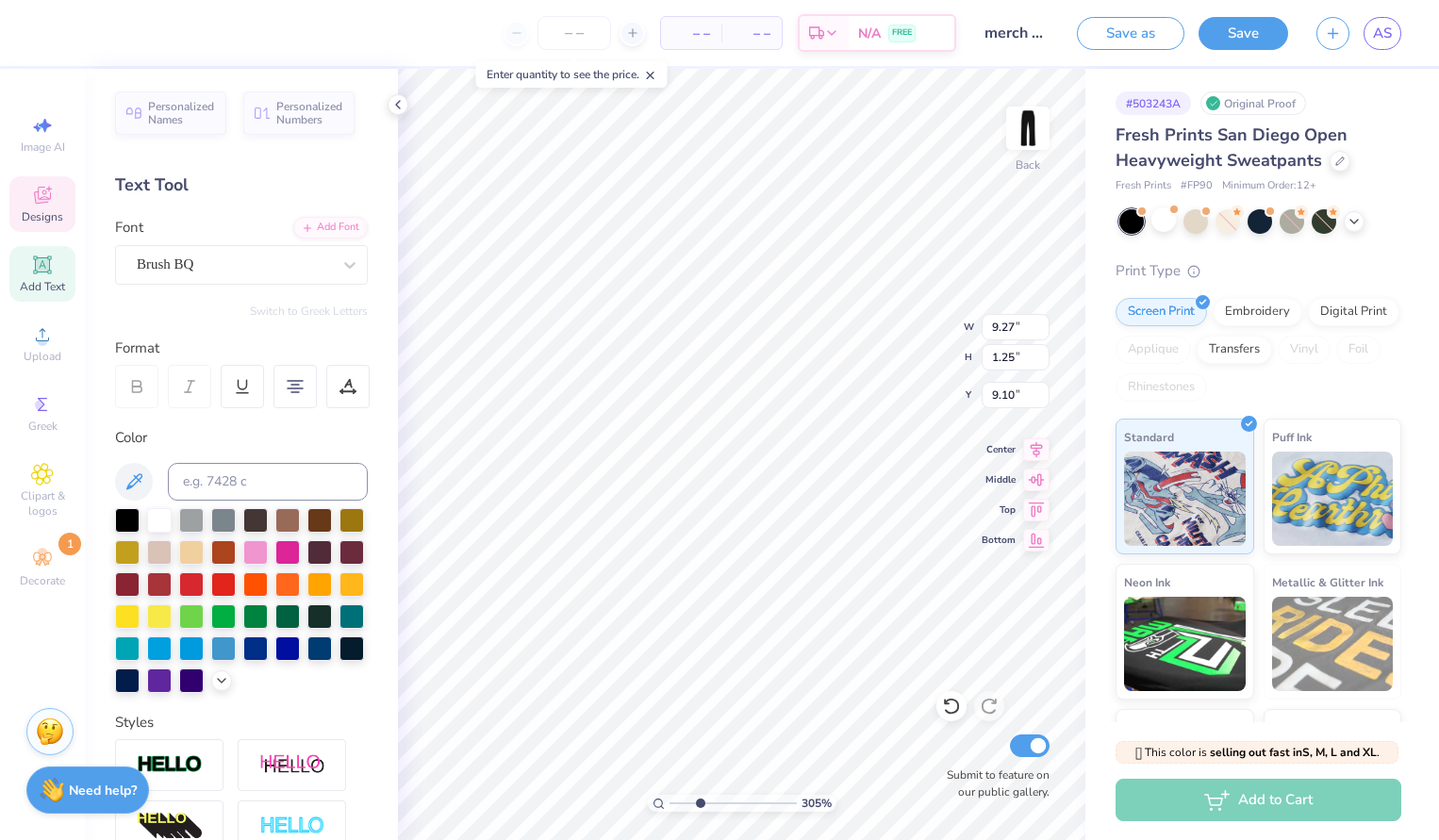 type on "9.27" 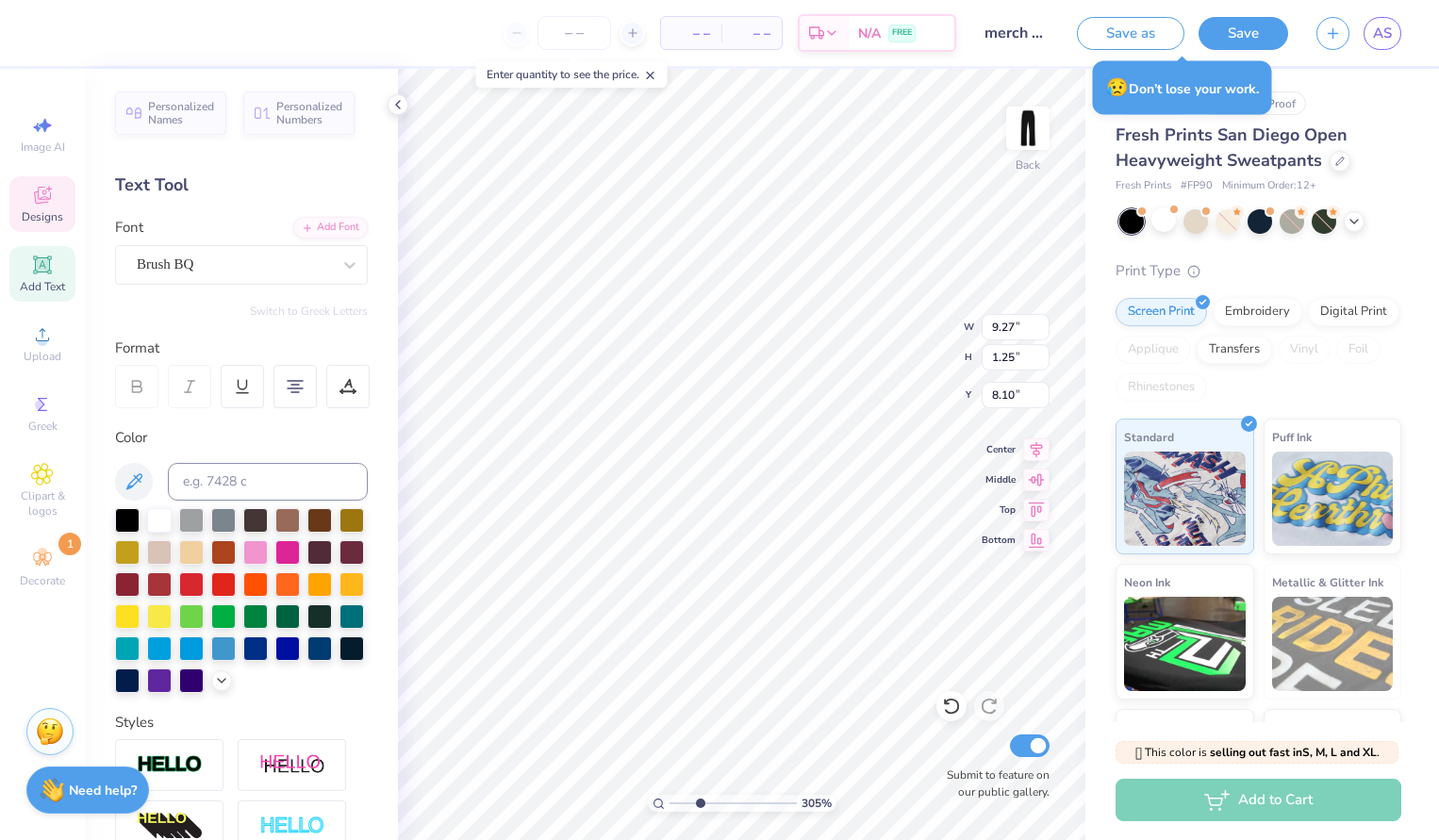 type on "7.97" 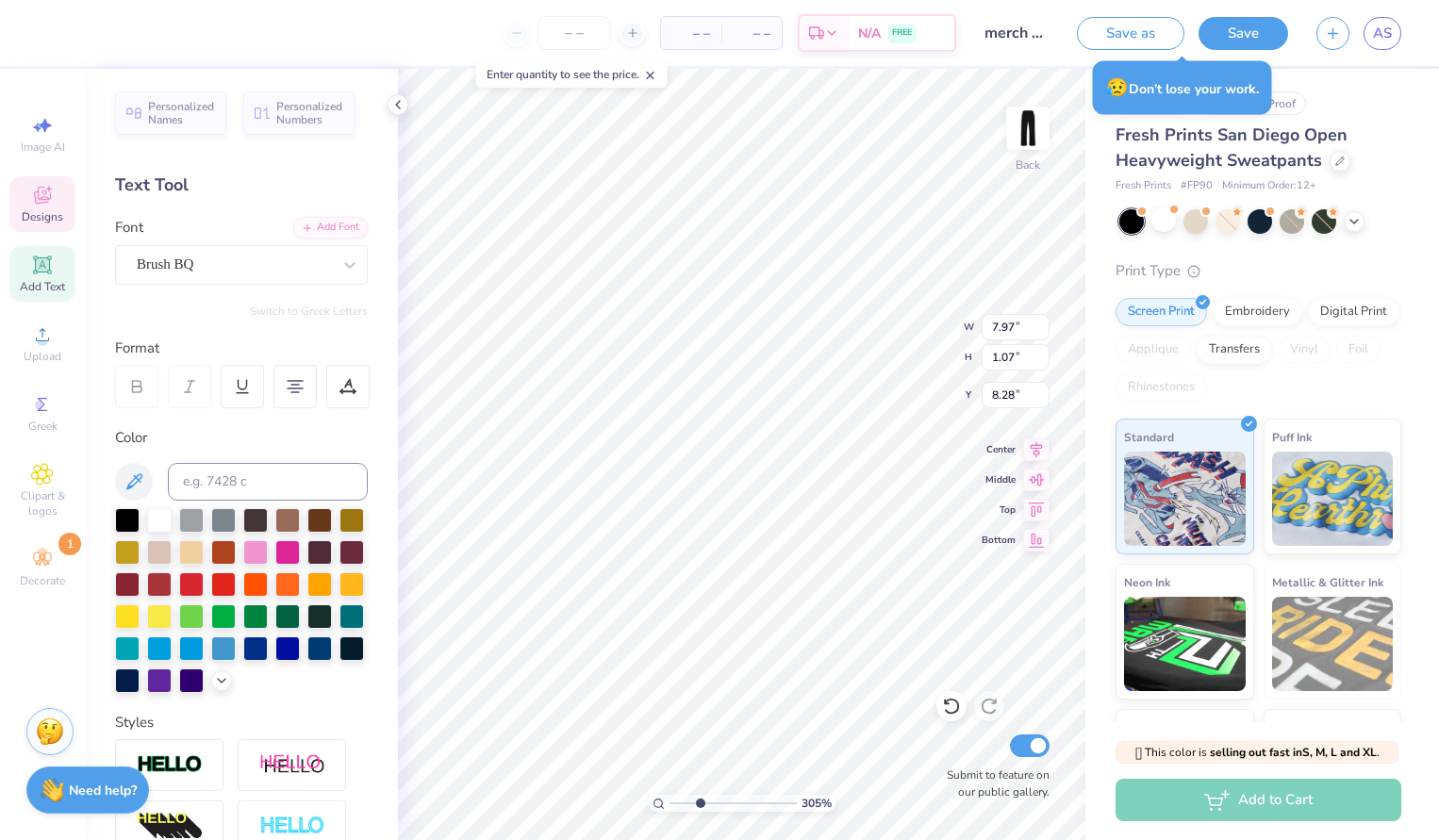 type on "8.03" 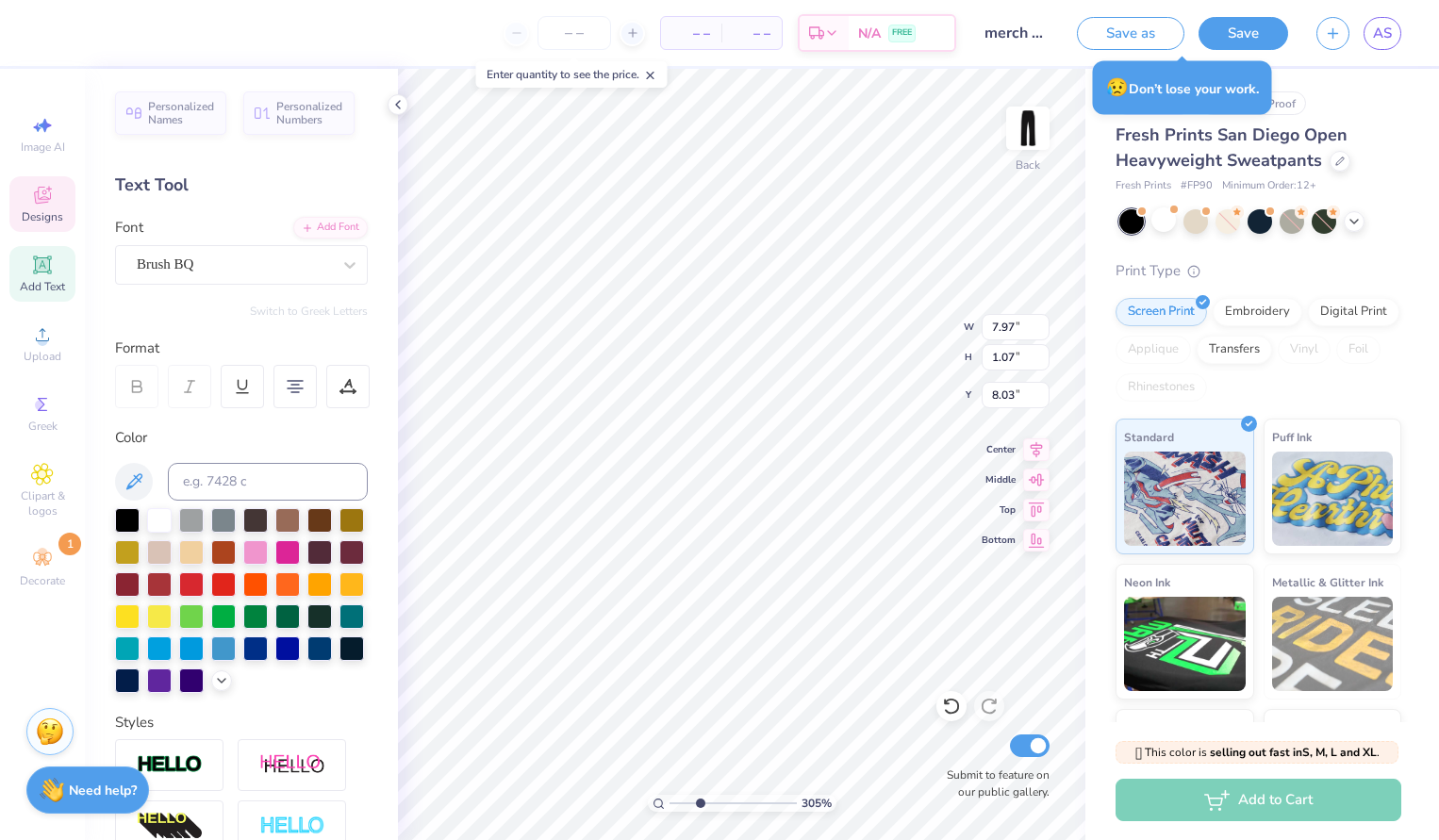 type on "7.65" 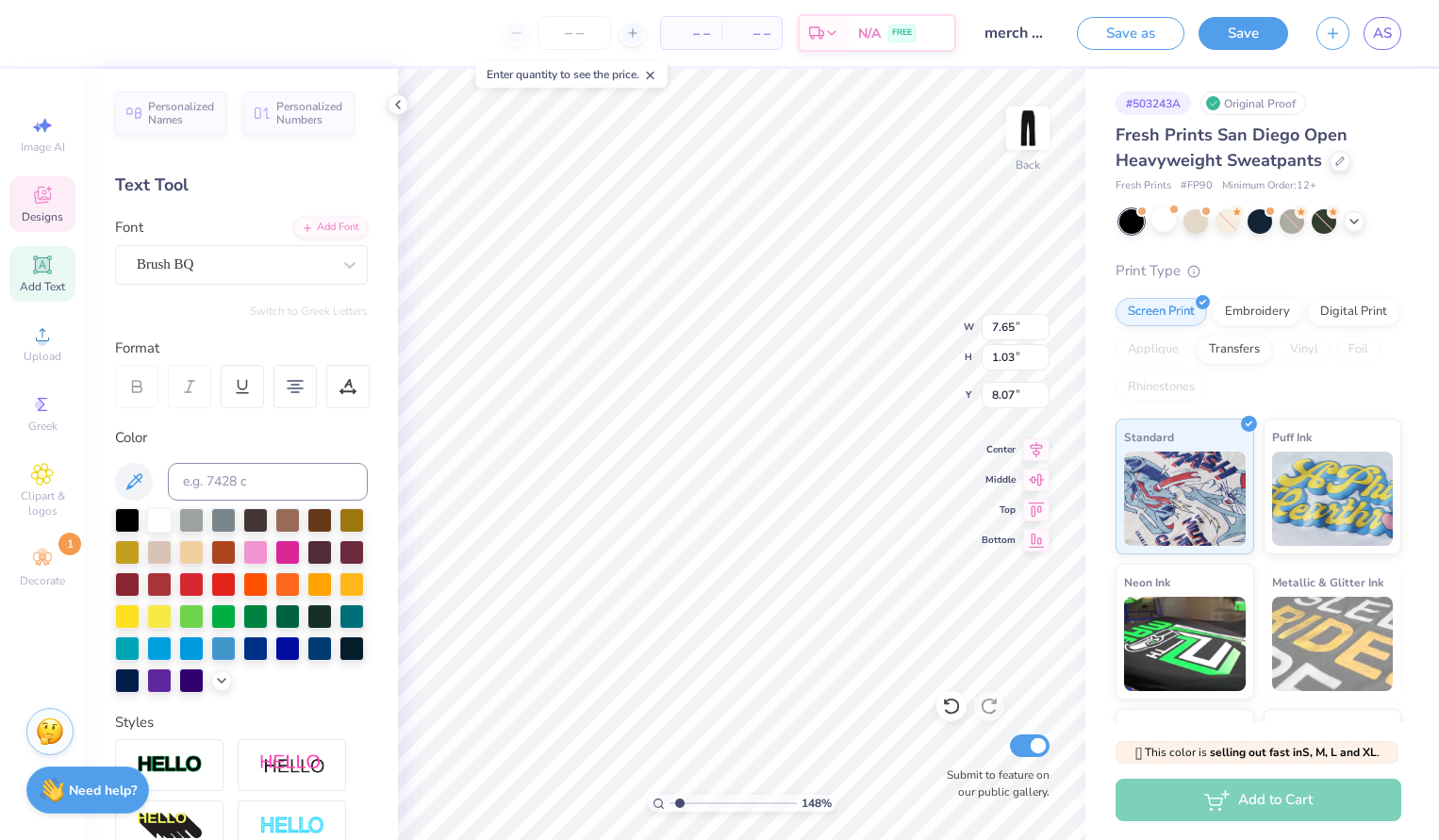 drag, startPoint x: 701, startPoint y: 804, endPoint x: 680, endPoint y: 806, distance: 21.095023 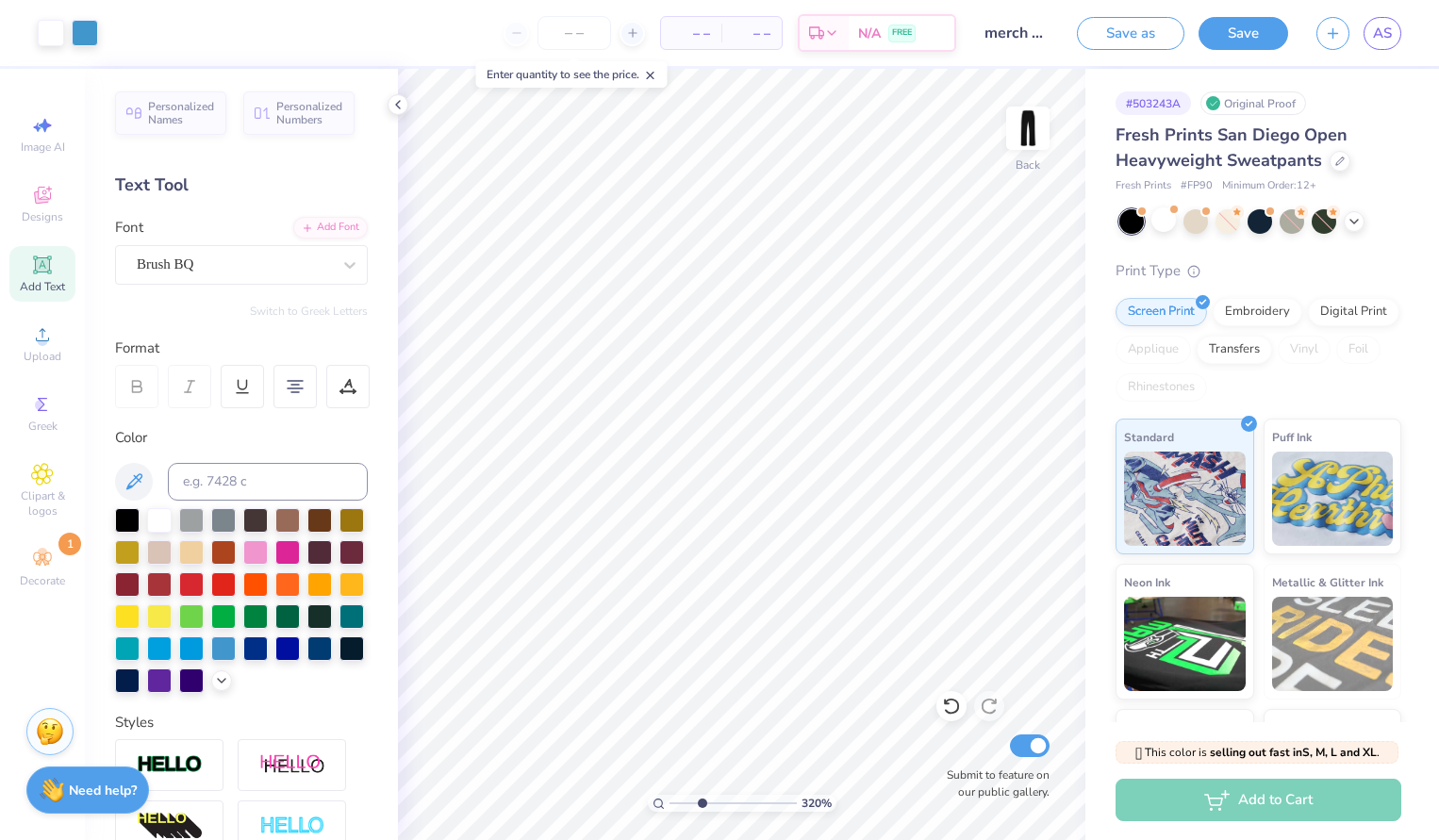 drag, startPoint x: 681, startPoint y: 803, endPoint x: 702, endPoint y: 804, distance: 21.023796 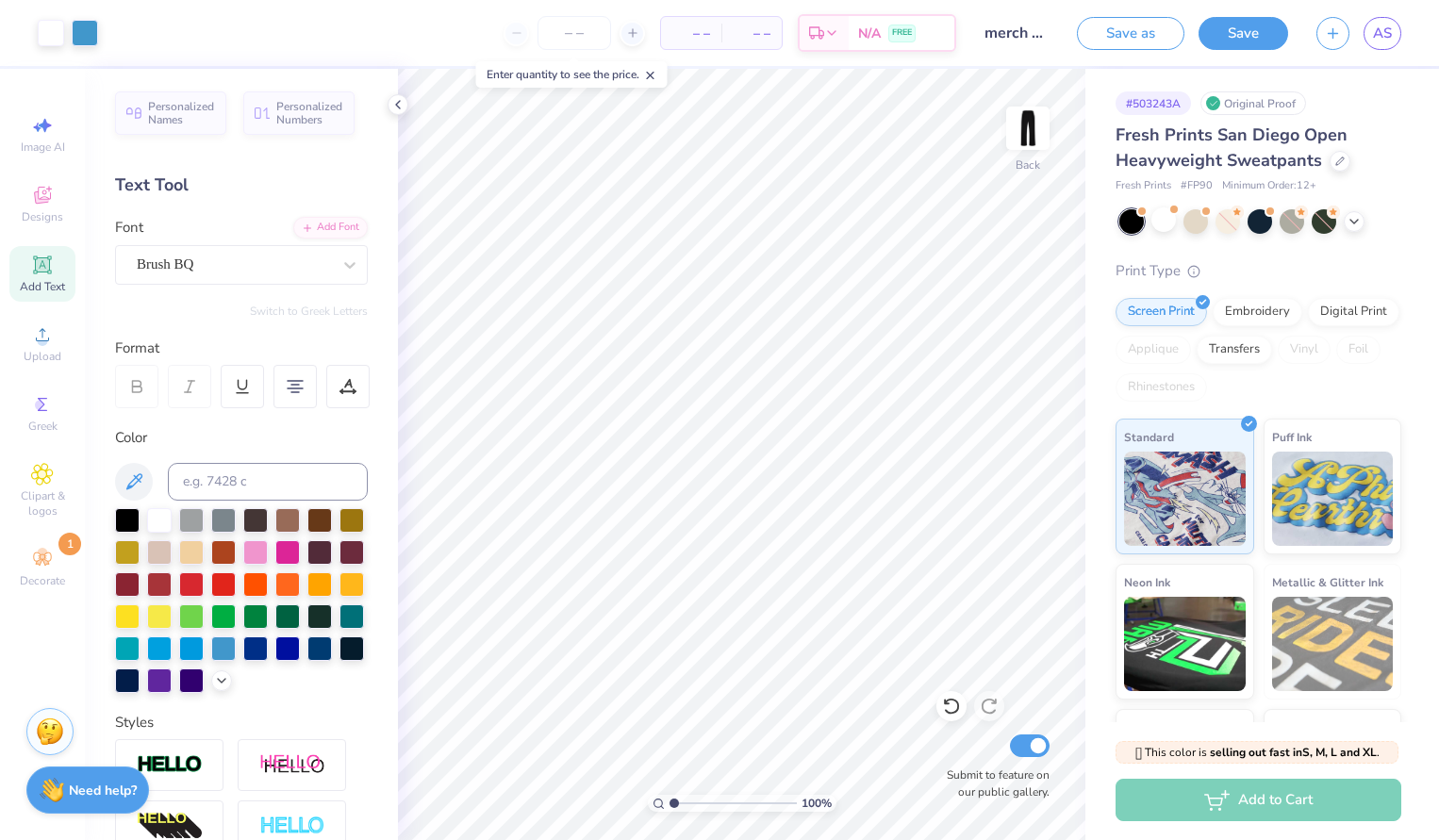 drag, startPoint x: 712, startPoint y: 801, endPoint x: 633, endPoint y: 803, distance: 79.0253 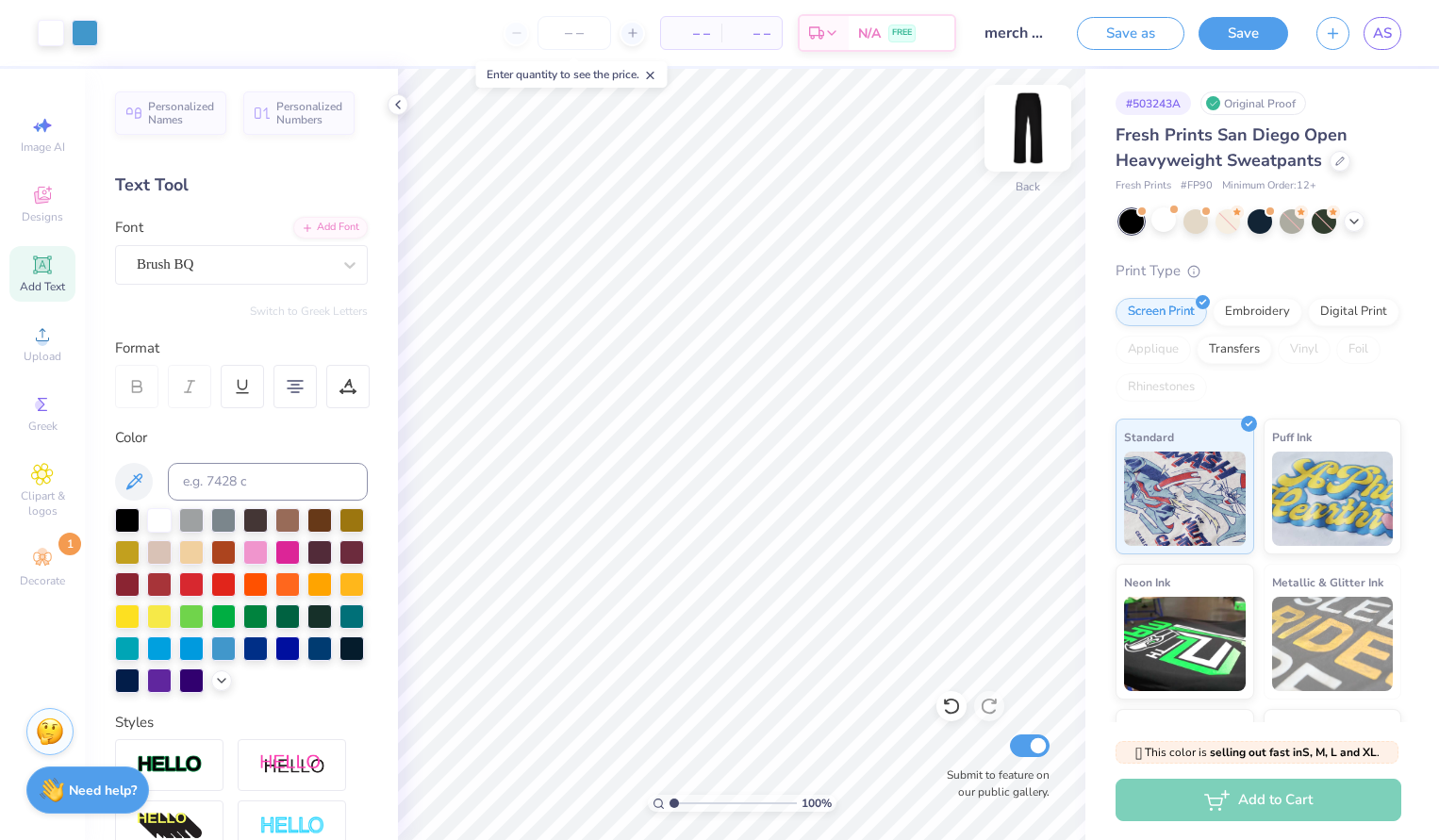 click at bounding box center [1028, 128] 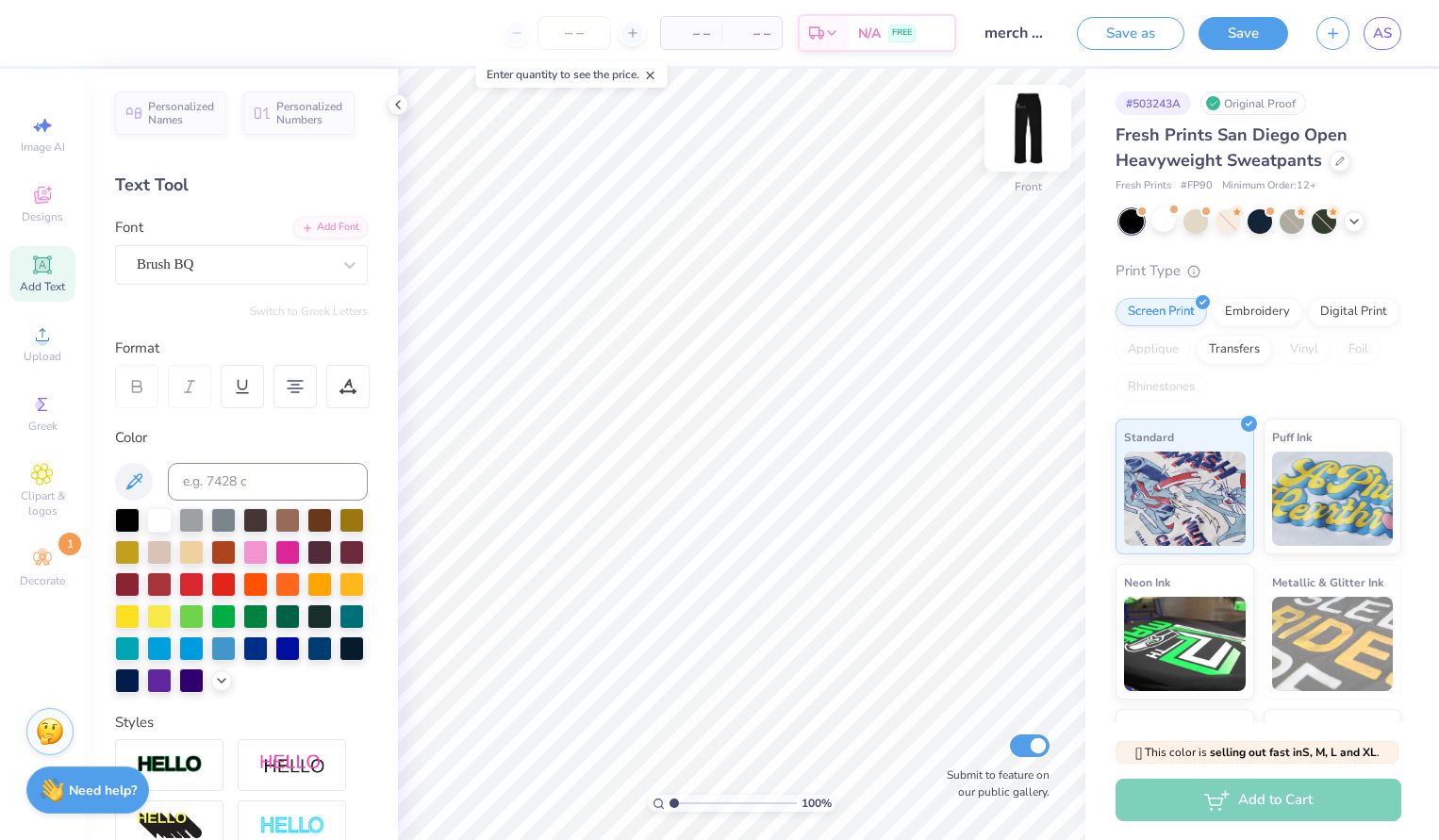click at bounding box center [1028, 128] 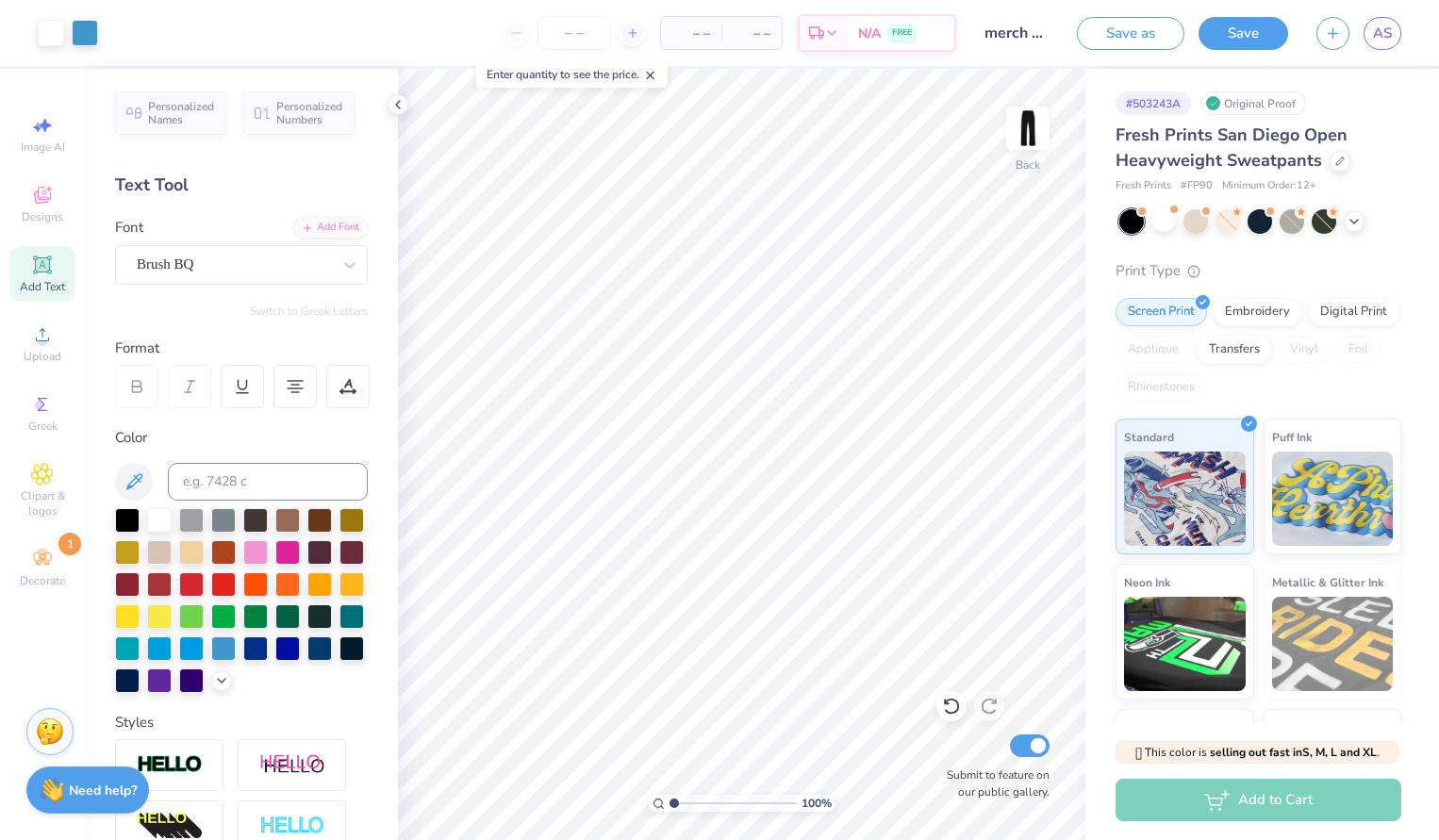 drag, startPoint x: 675, startPoint y: 805, endPoint x: 665, endPoint y: 805, distance: 10 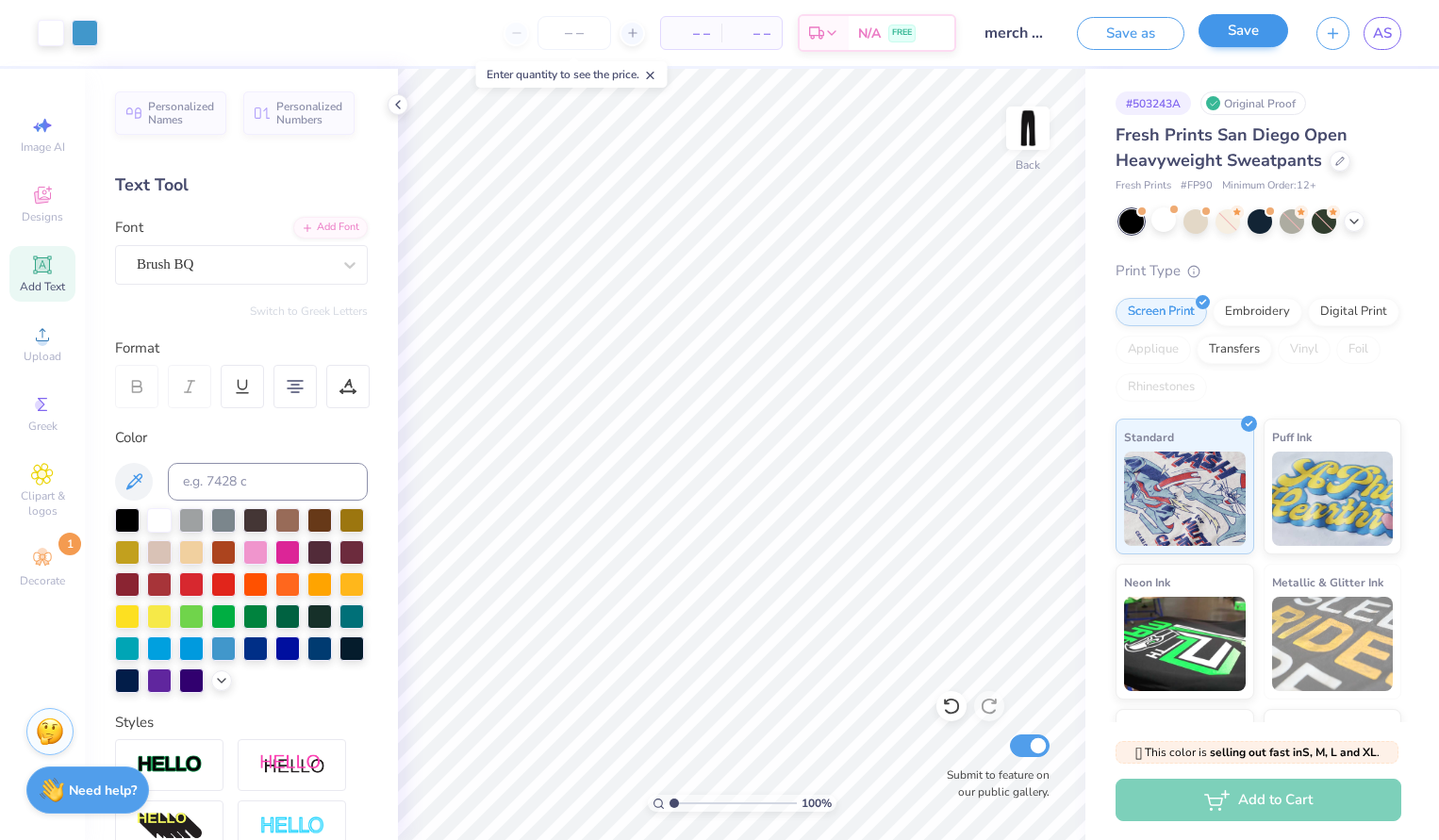 click on "Save" at bounding box center (1243, 30) 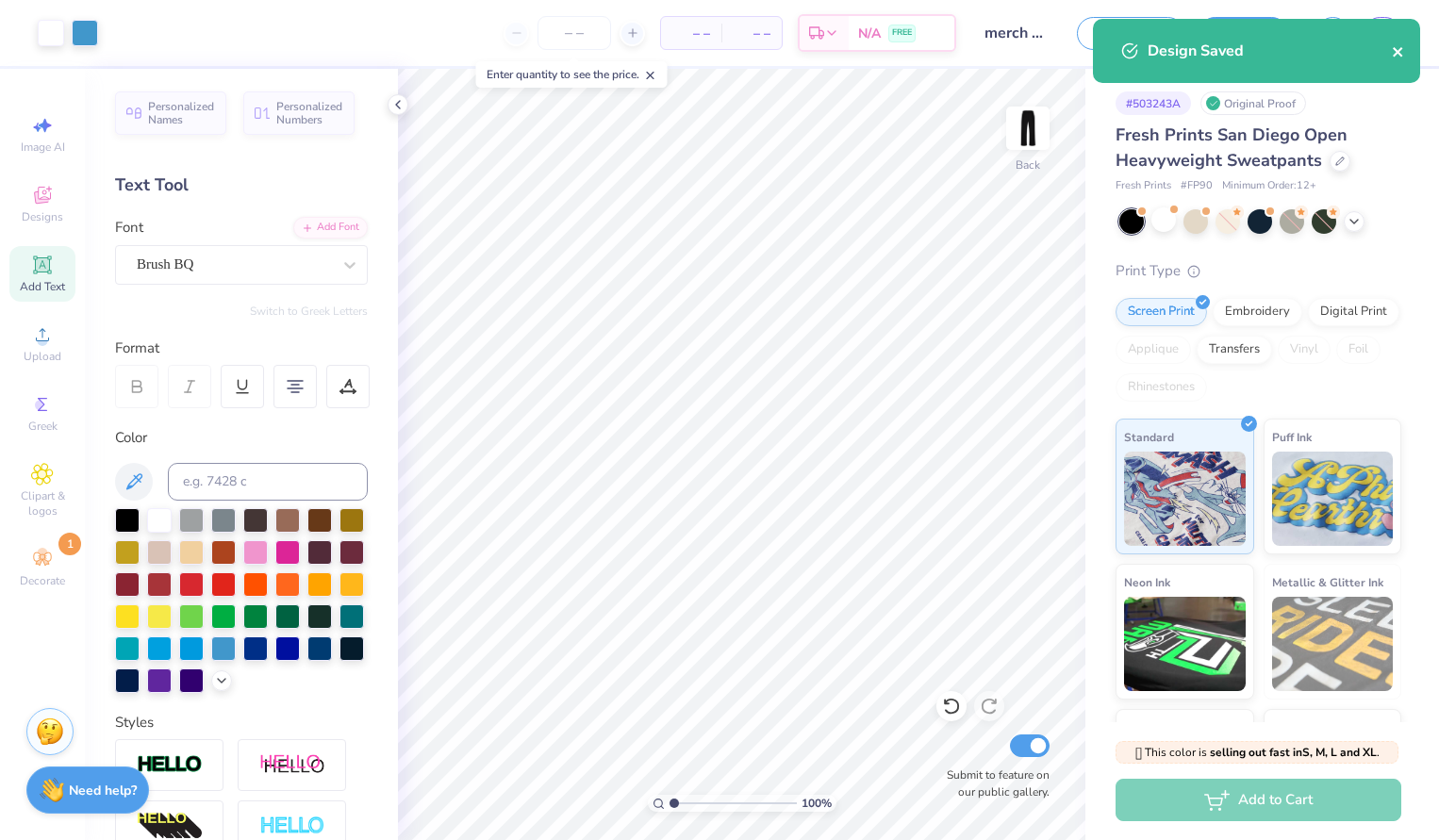click 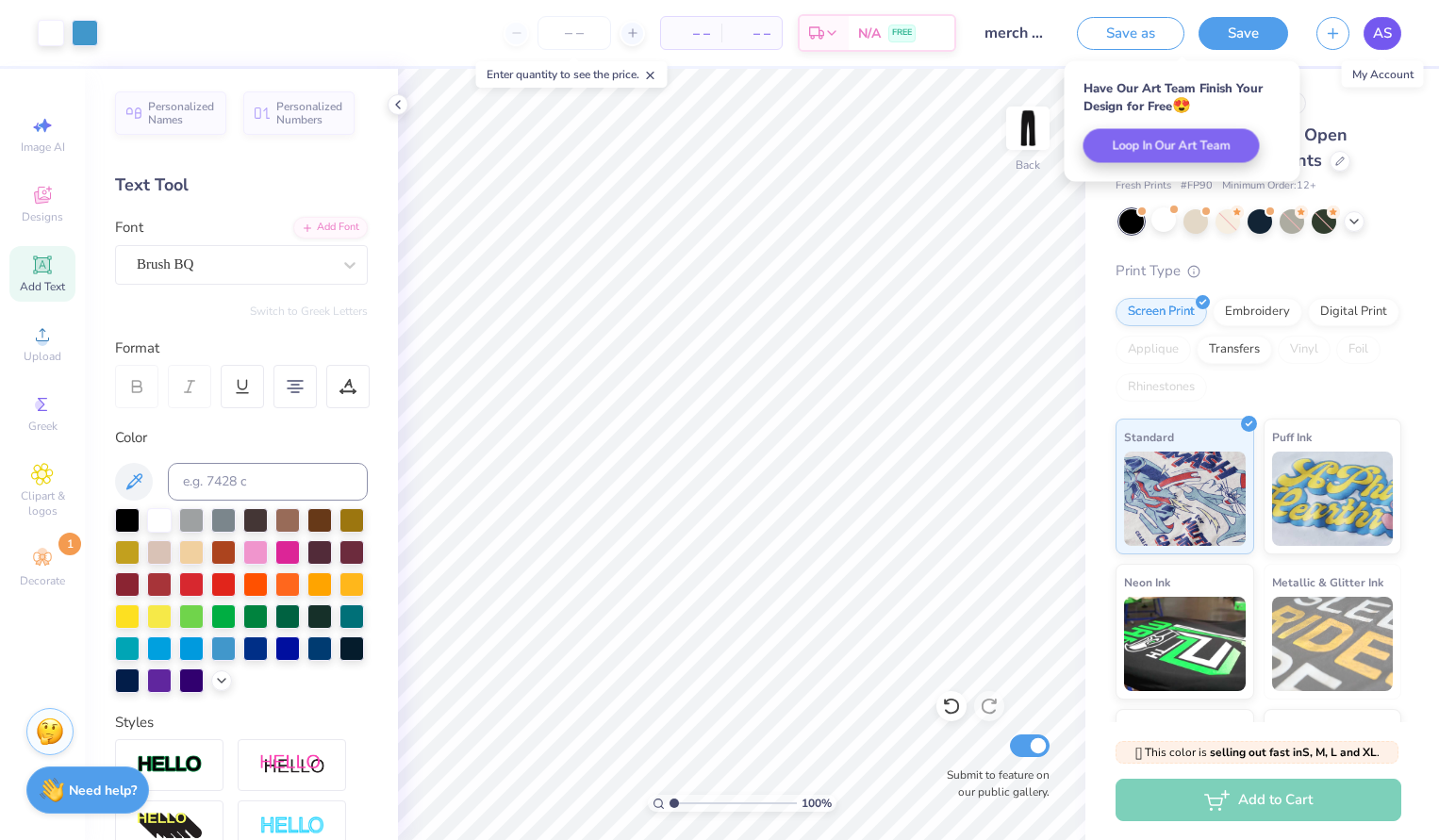 click on "AS" at bounding box center [1382, 33] 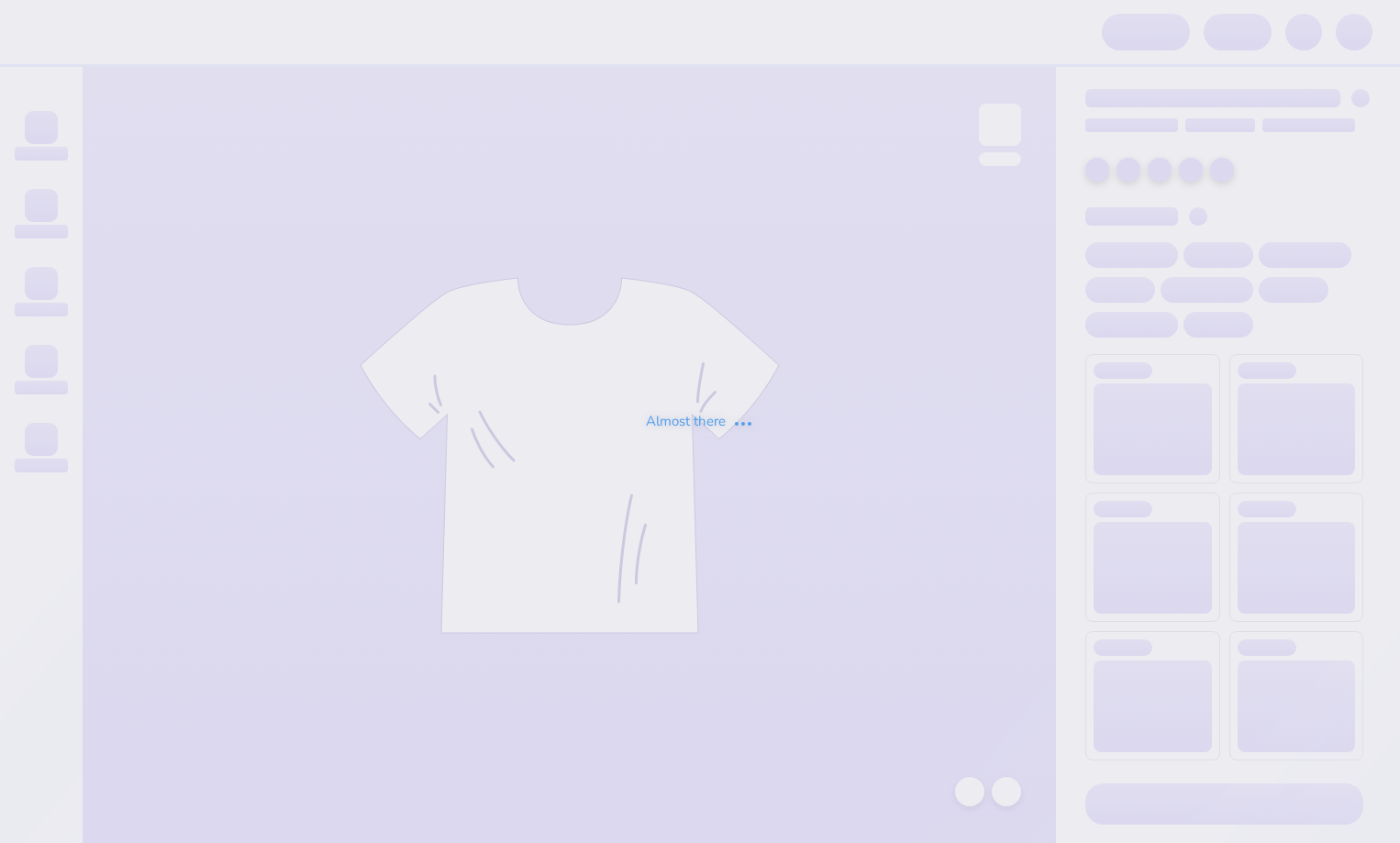 scroll, scrollTop: 0, scrollLeft: 0, axis: both 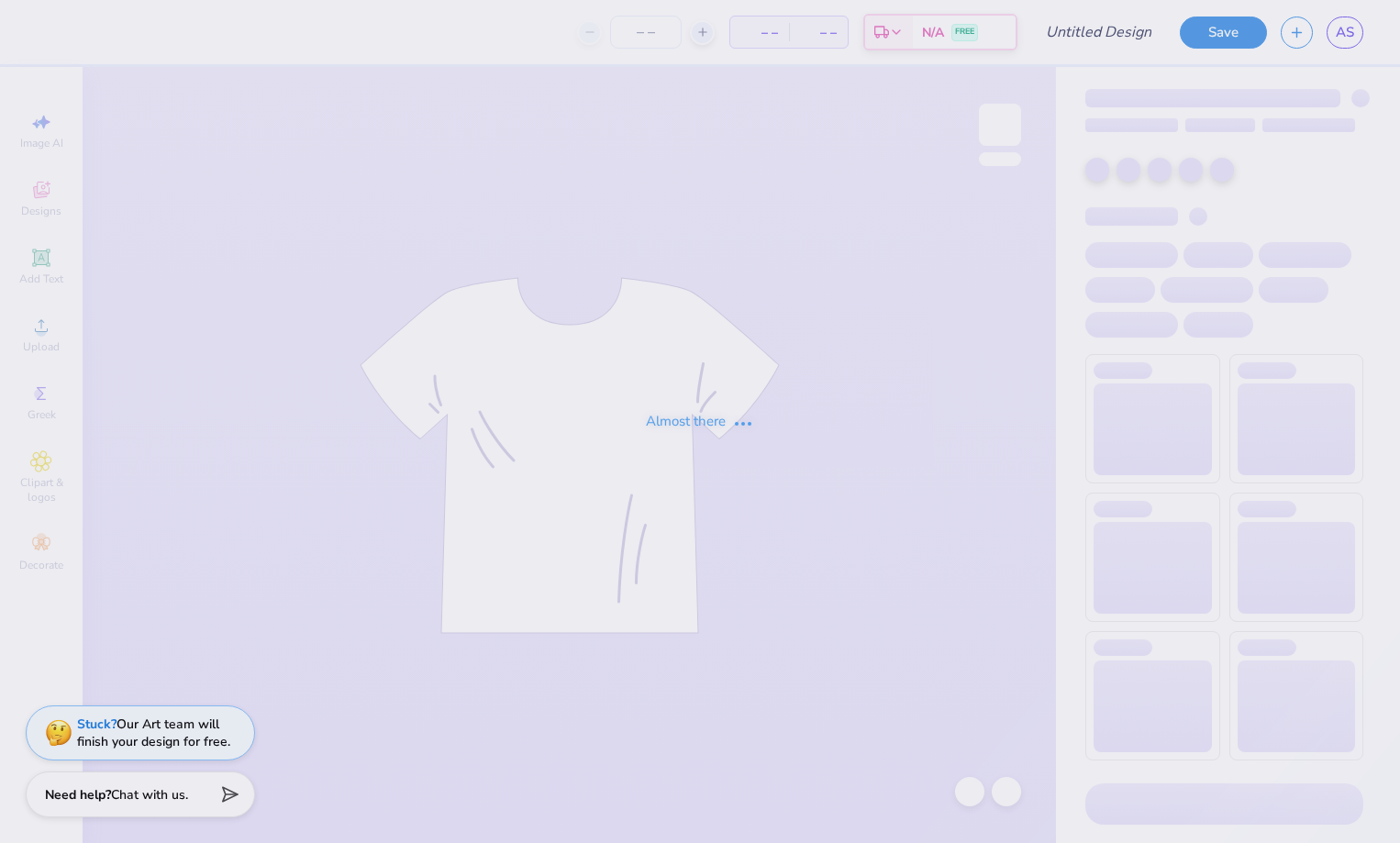 type on "merch design 2" 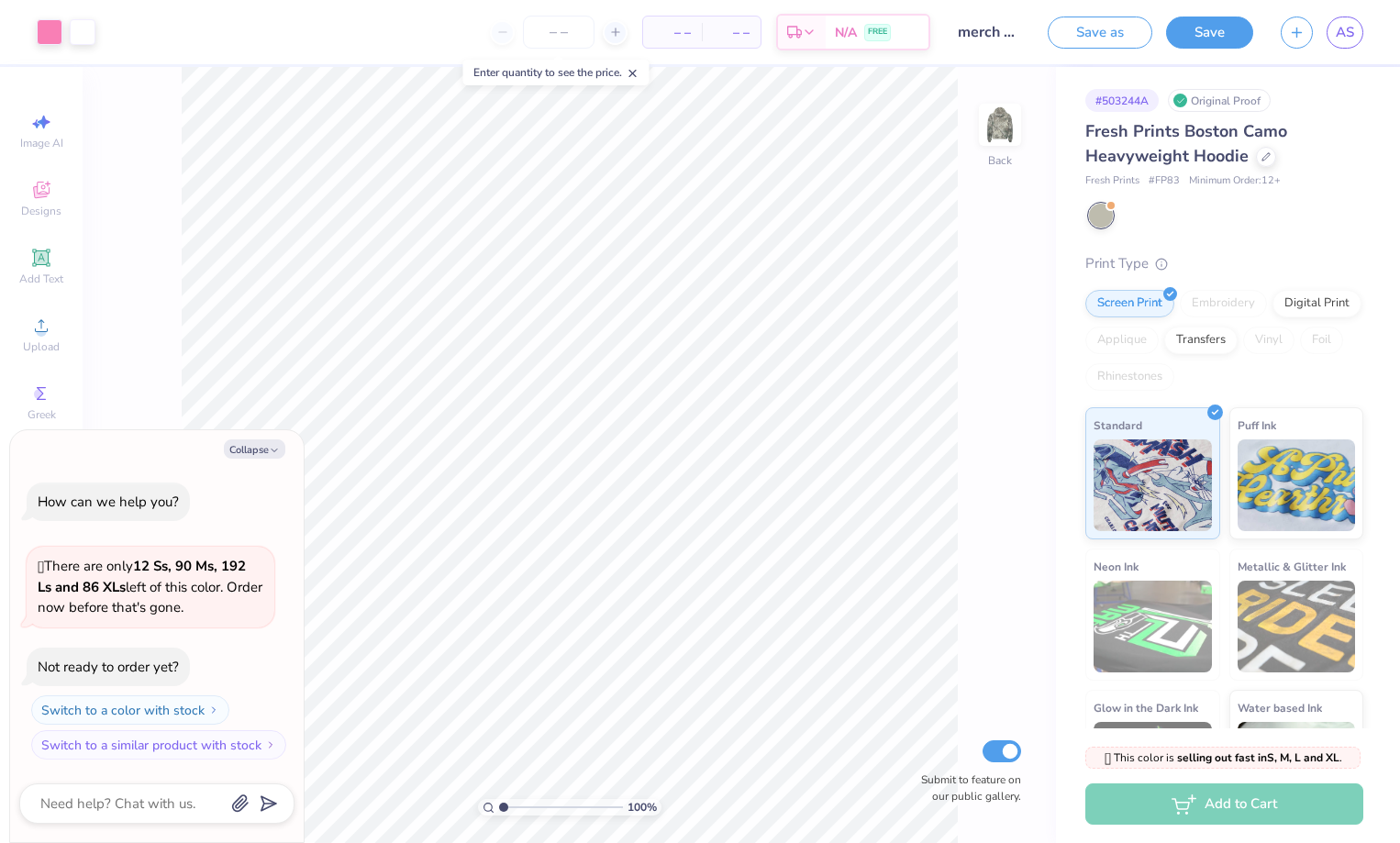 type on "x" 